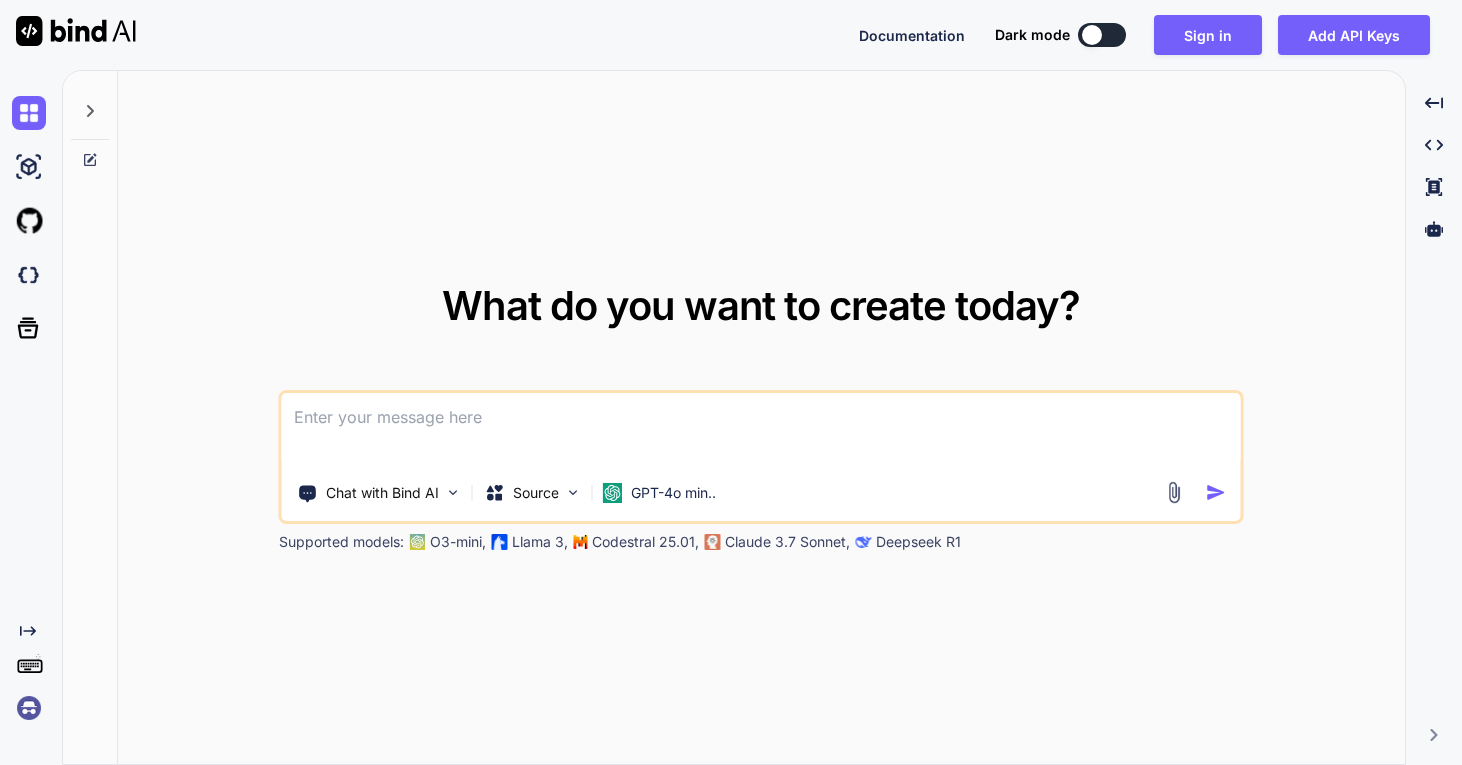 scroll, scrollTop: 0, scrollLeft: 0, axis: both 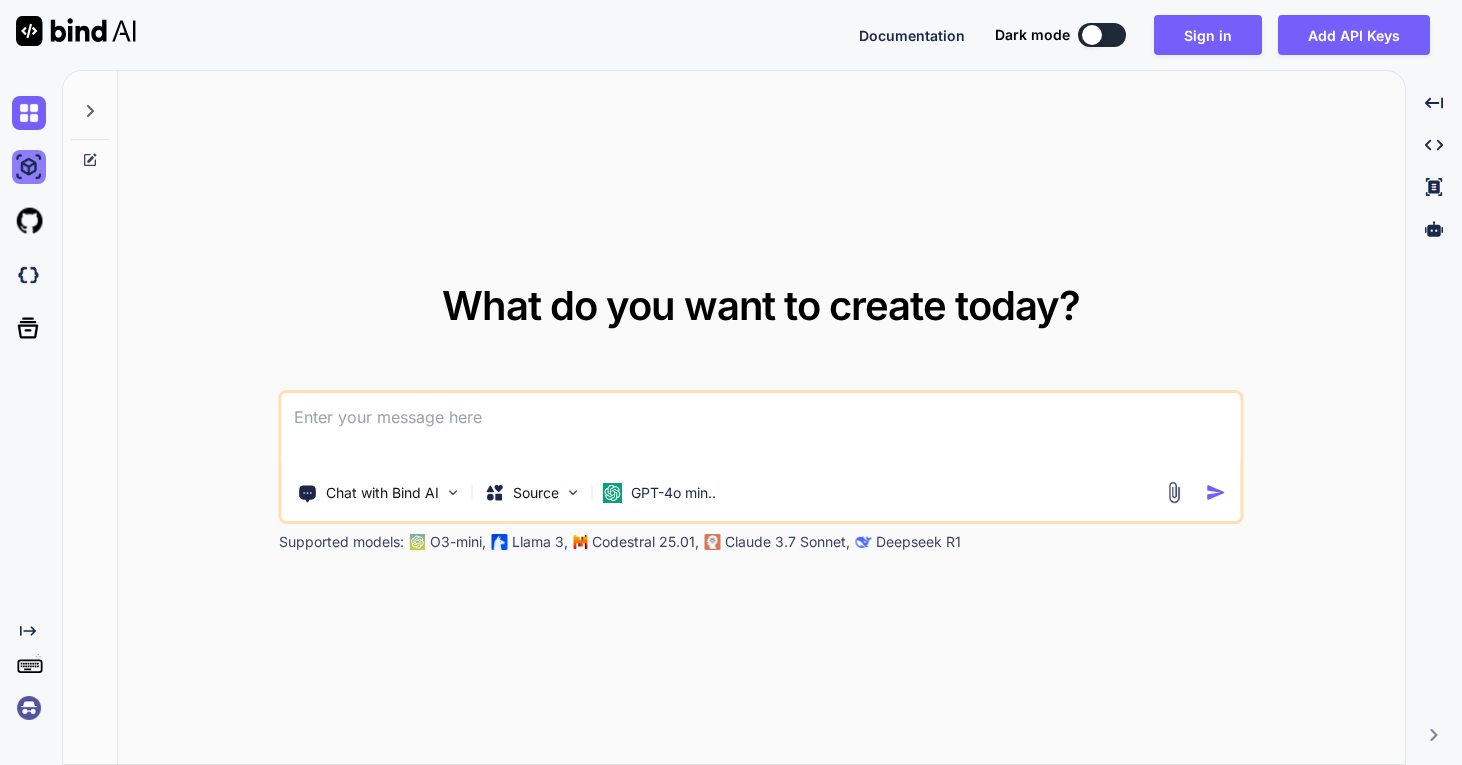 click at bounding box center (29, 167) 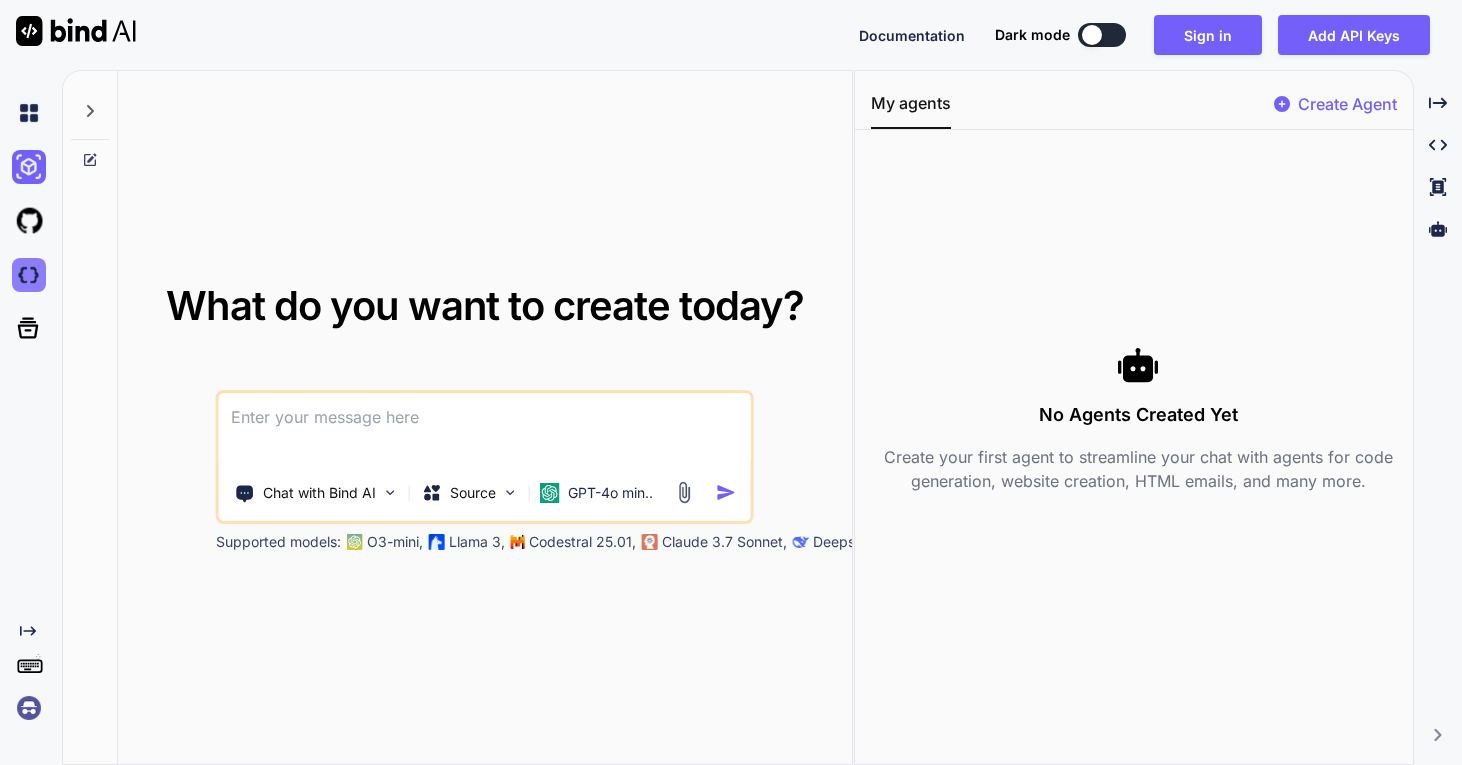 click at bounding box center [29, 275] 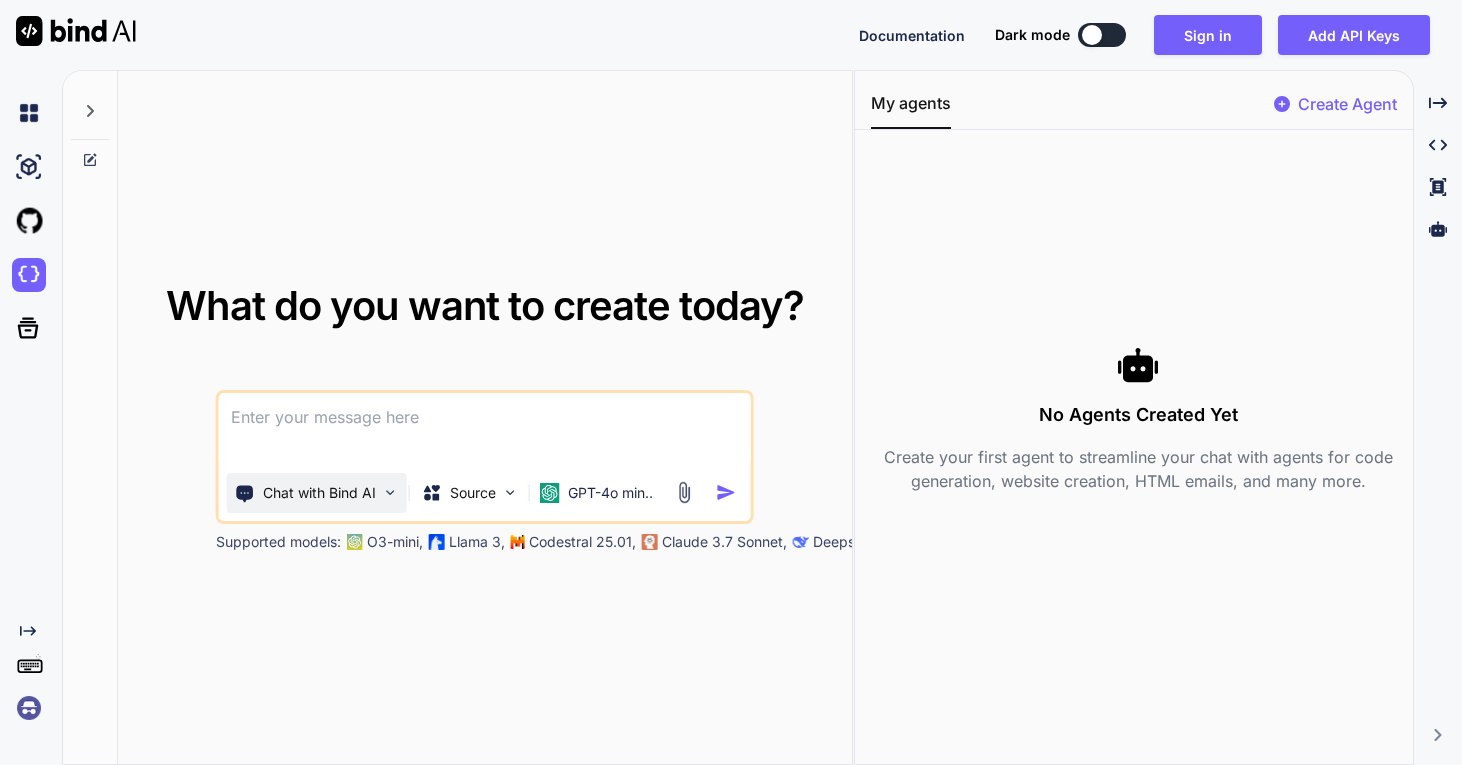 click on "Chat with Bind AI" at bounding box center [319, 493] 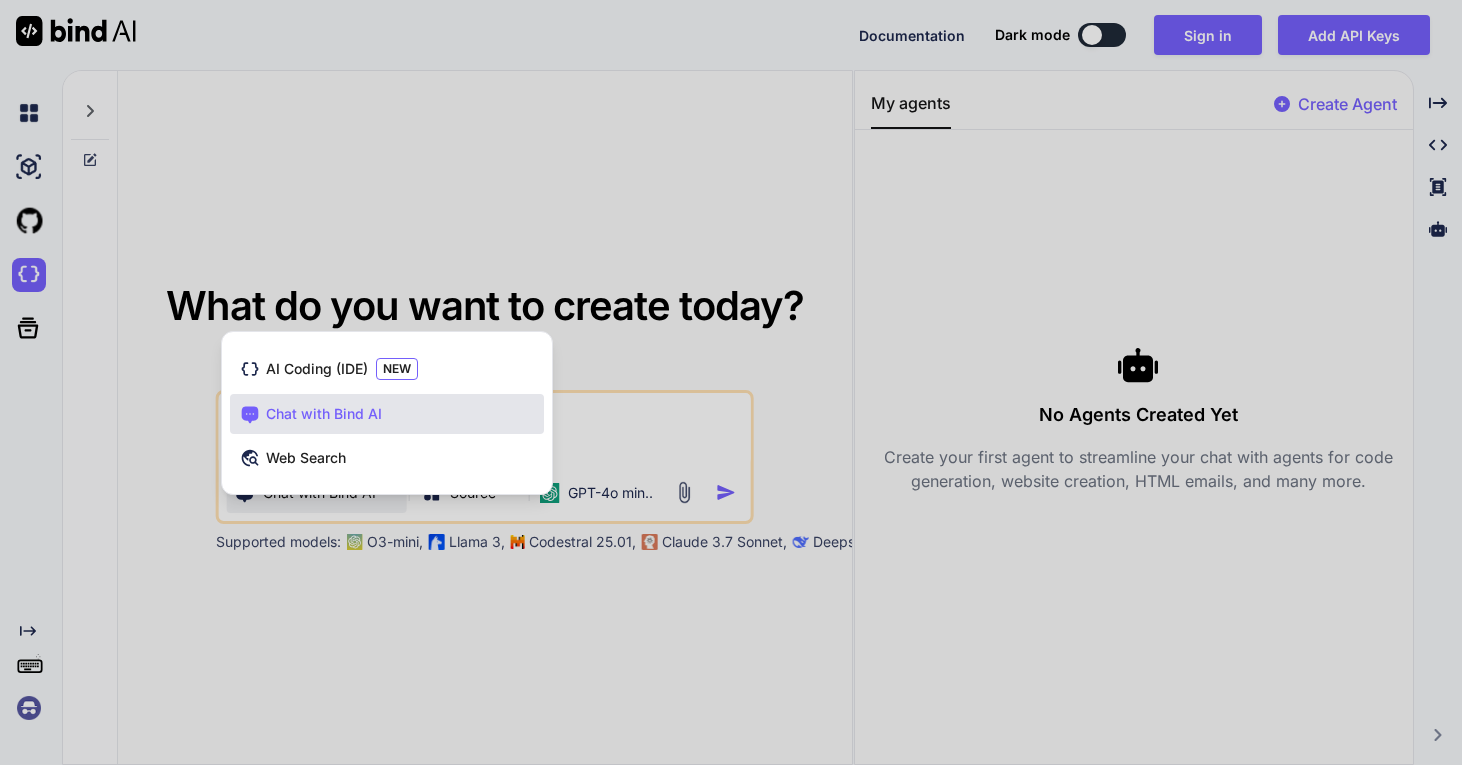 click at bounding box center (731, 382) 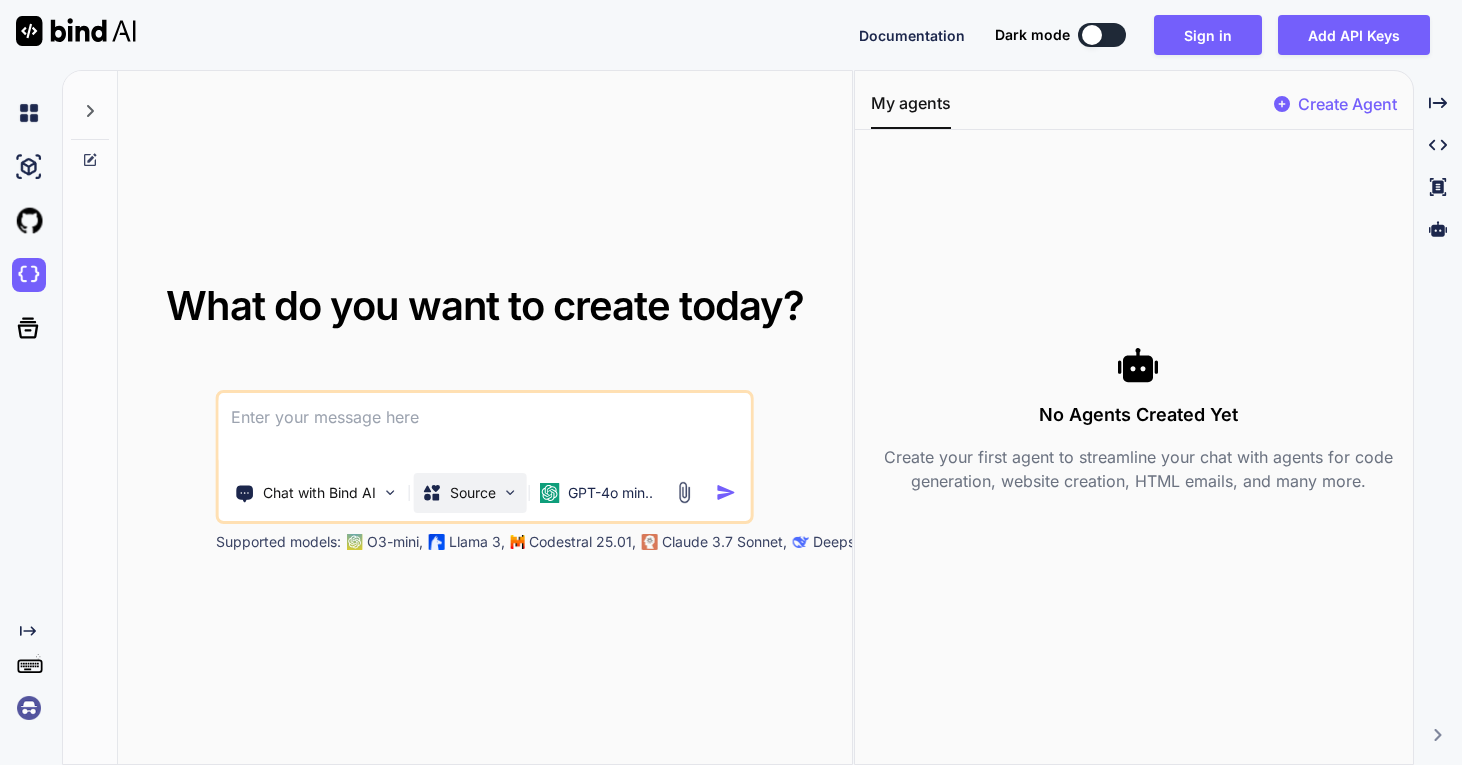 click on "Source" at bounding box center (470, 493) 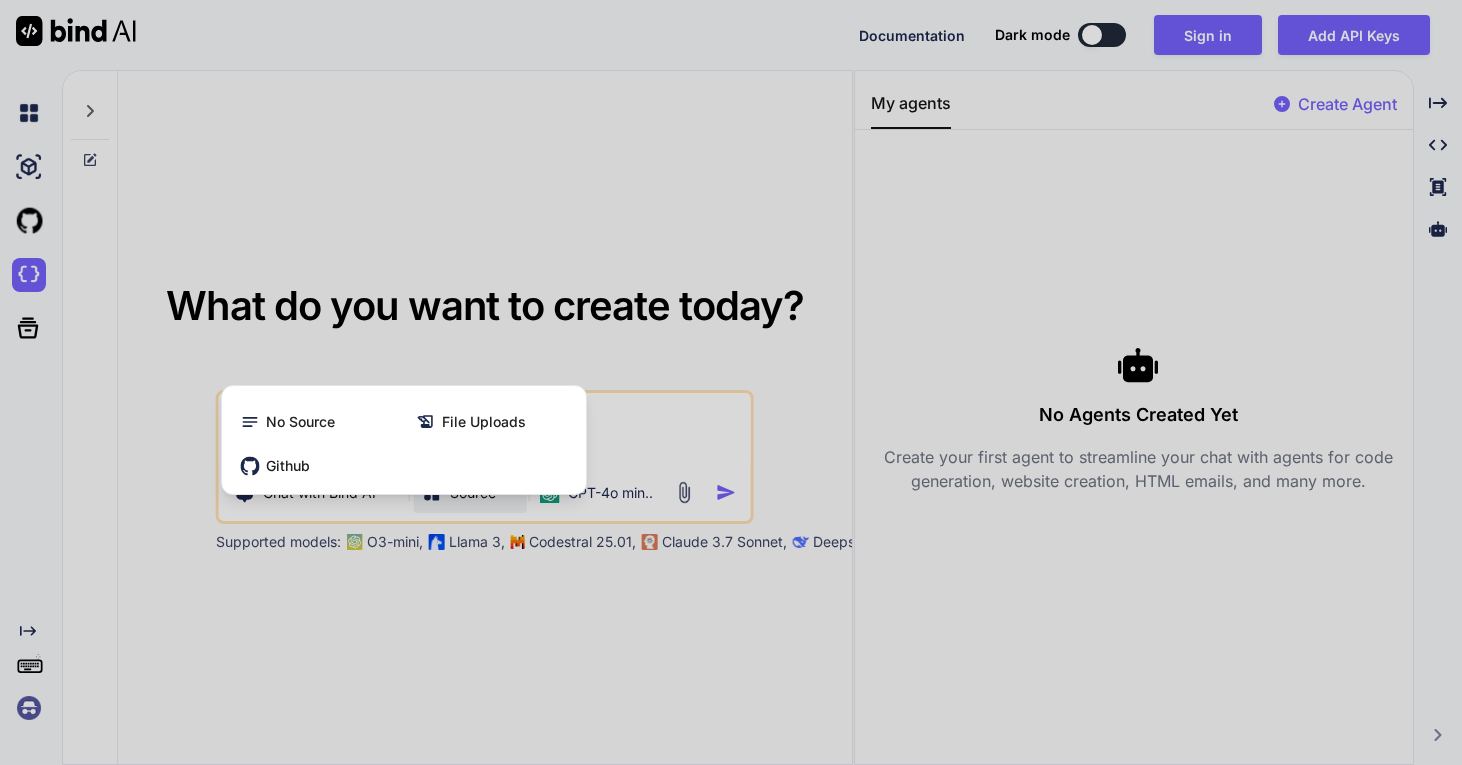click at bounding box center [731, 382] 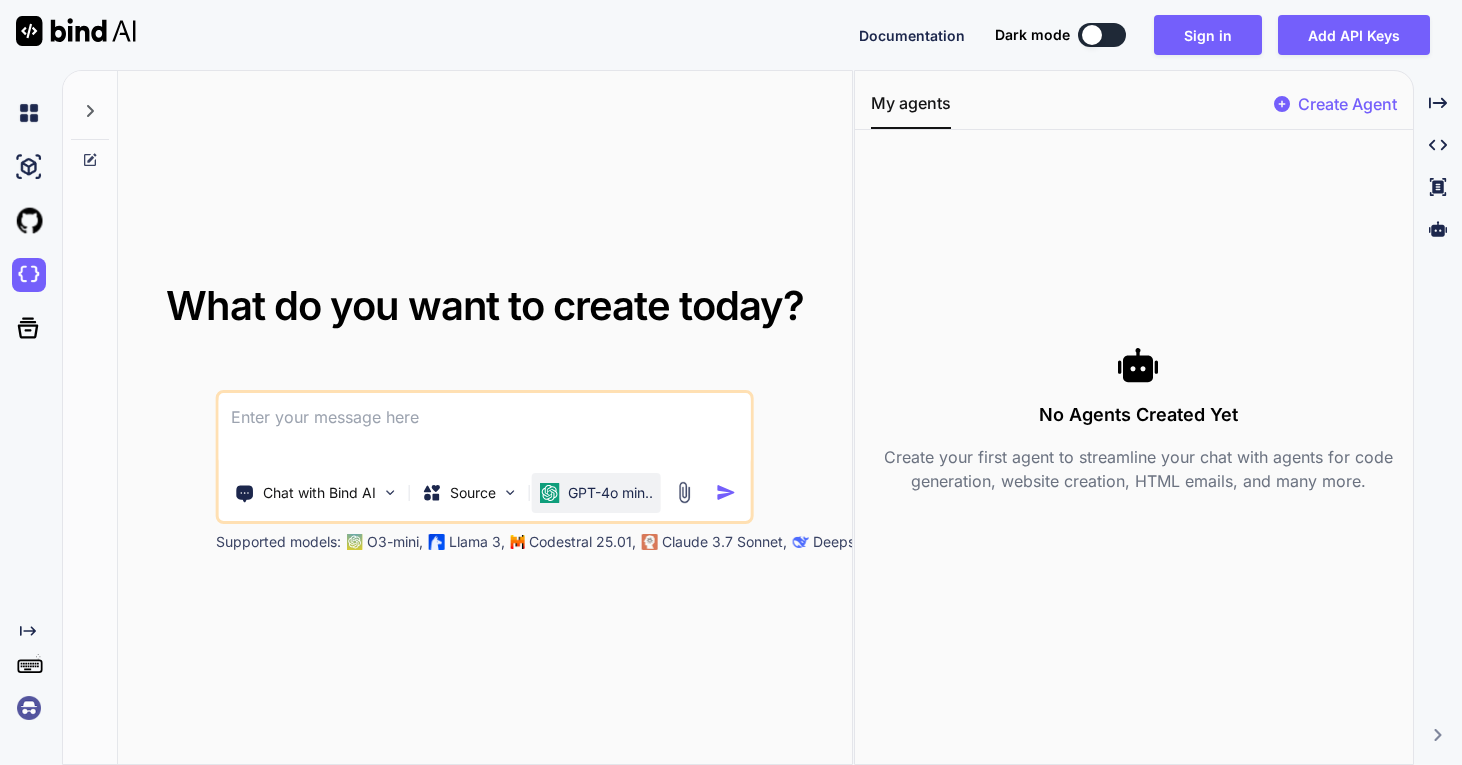 click on "GPT-4o min.." at bounding box center [610, 493] 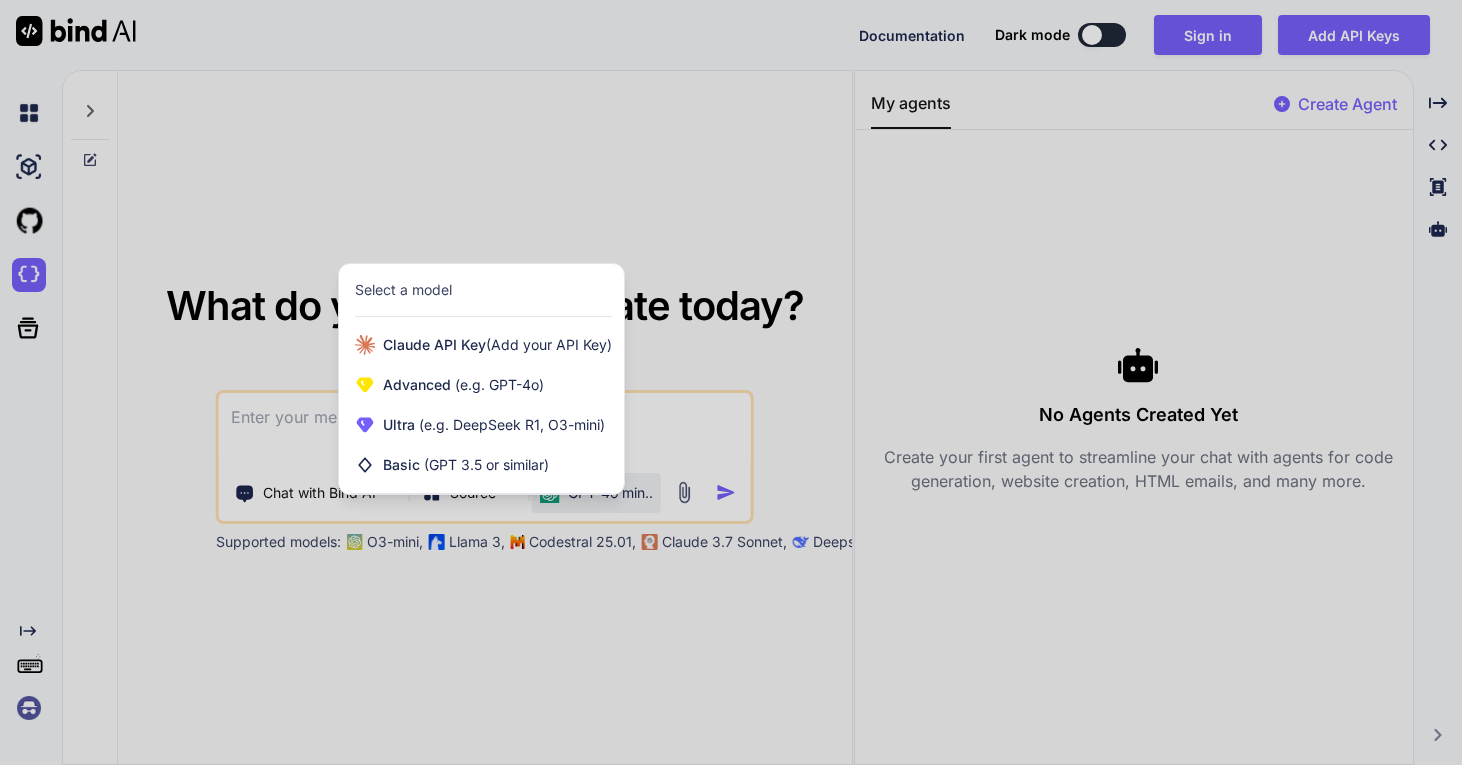 click at bounding box center [731, 382] 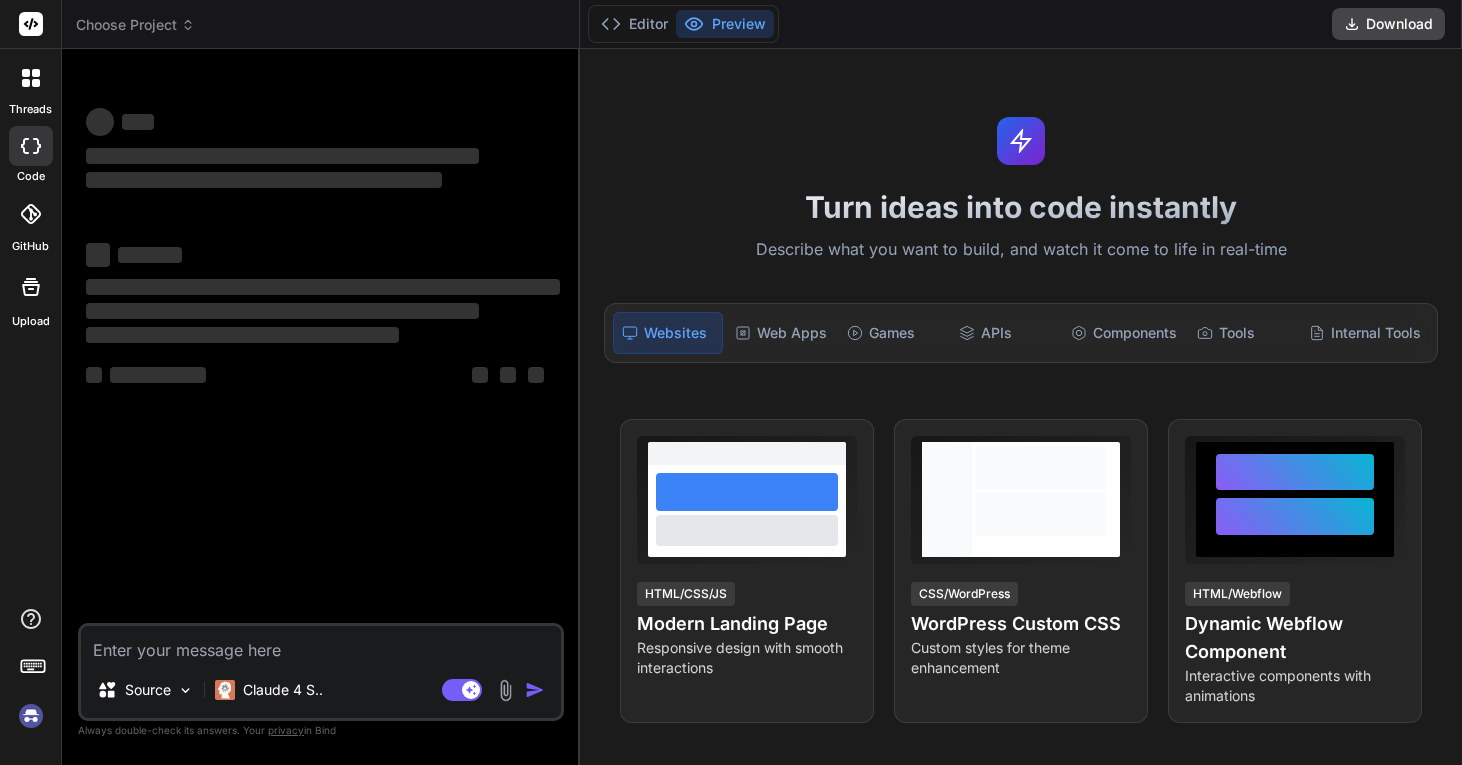 scroll, scrollTop: 0, scrollLeft: 0, axis: both 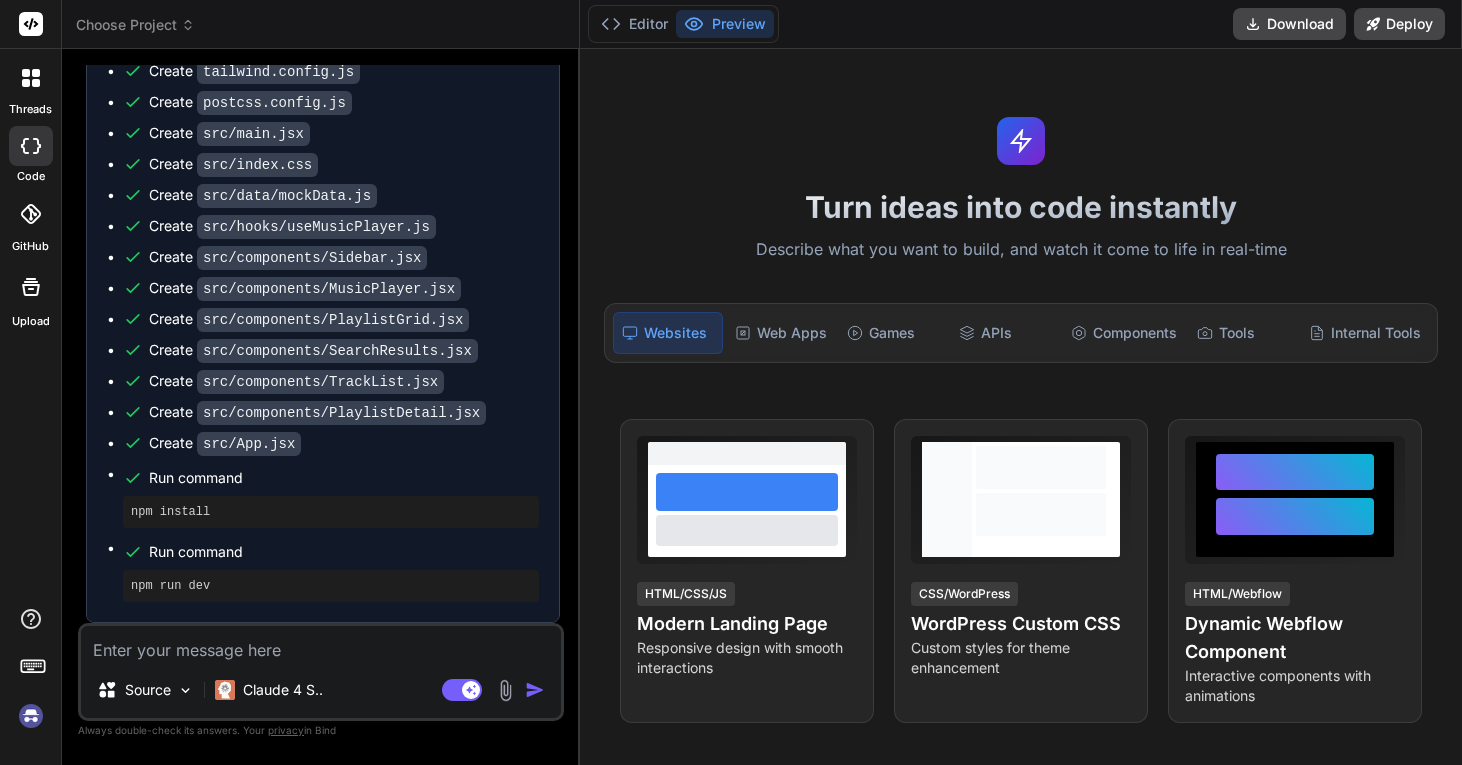 click at bounding box center (31, 716) 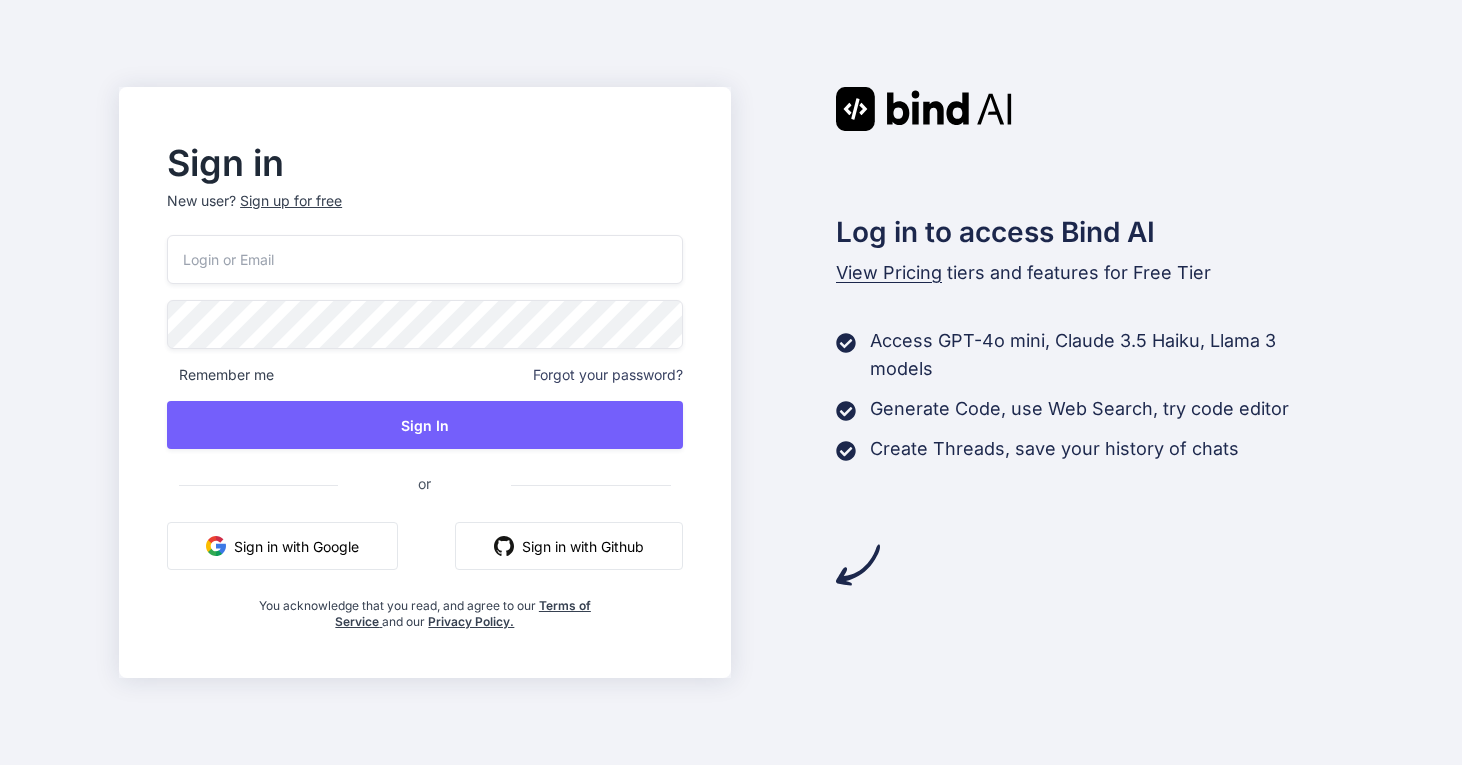 scroll, scrollTop: 0, scrollLeft: 0, axis: both 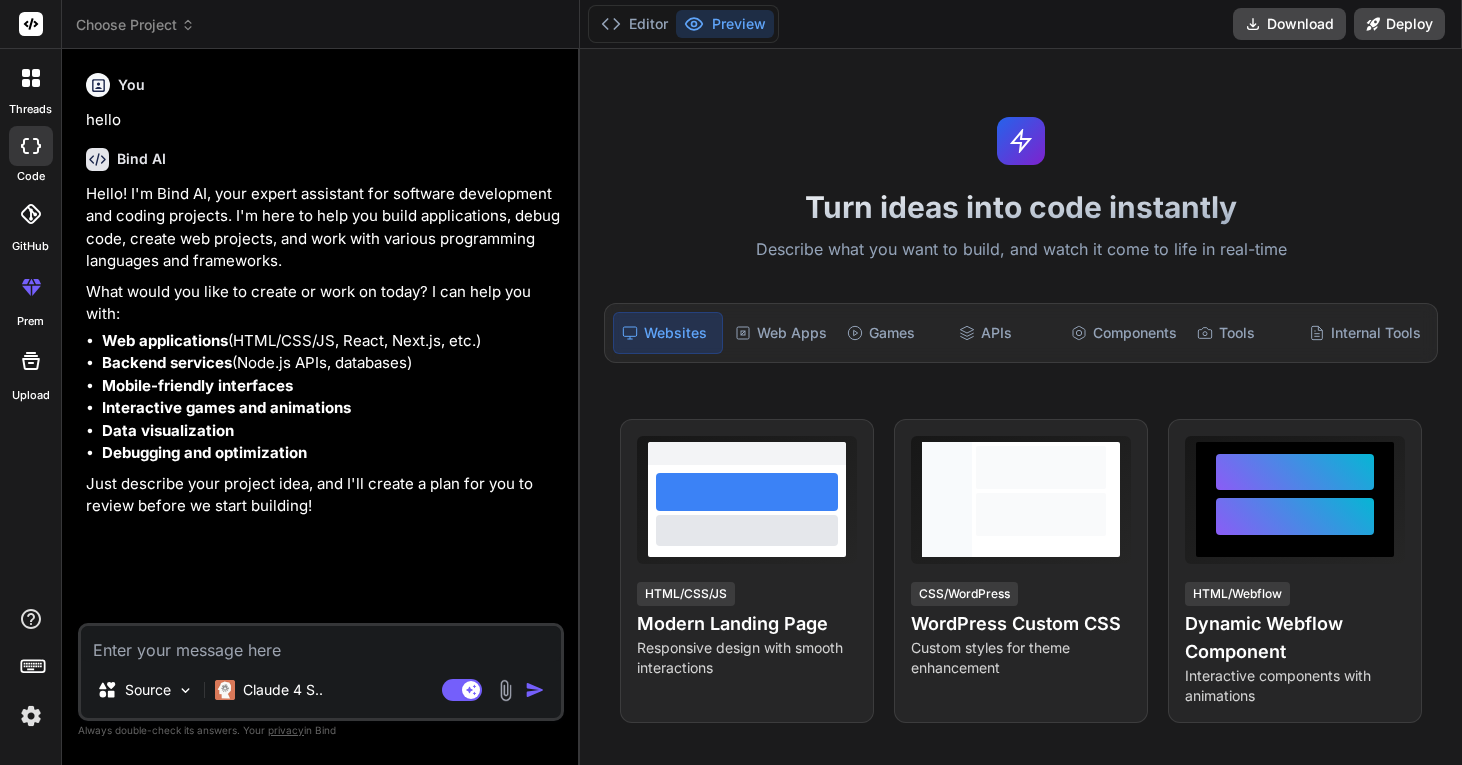 click 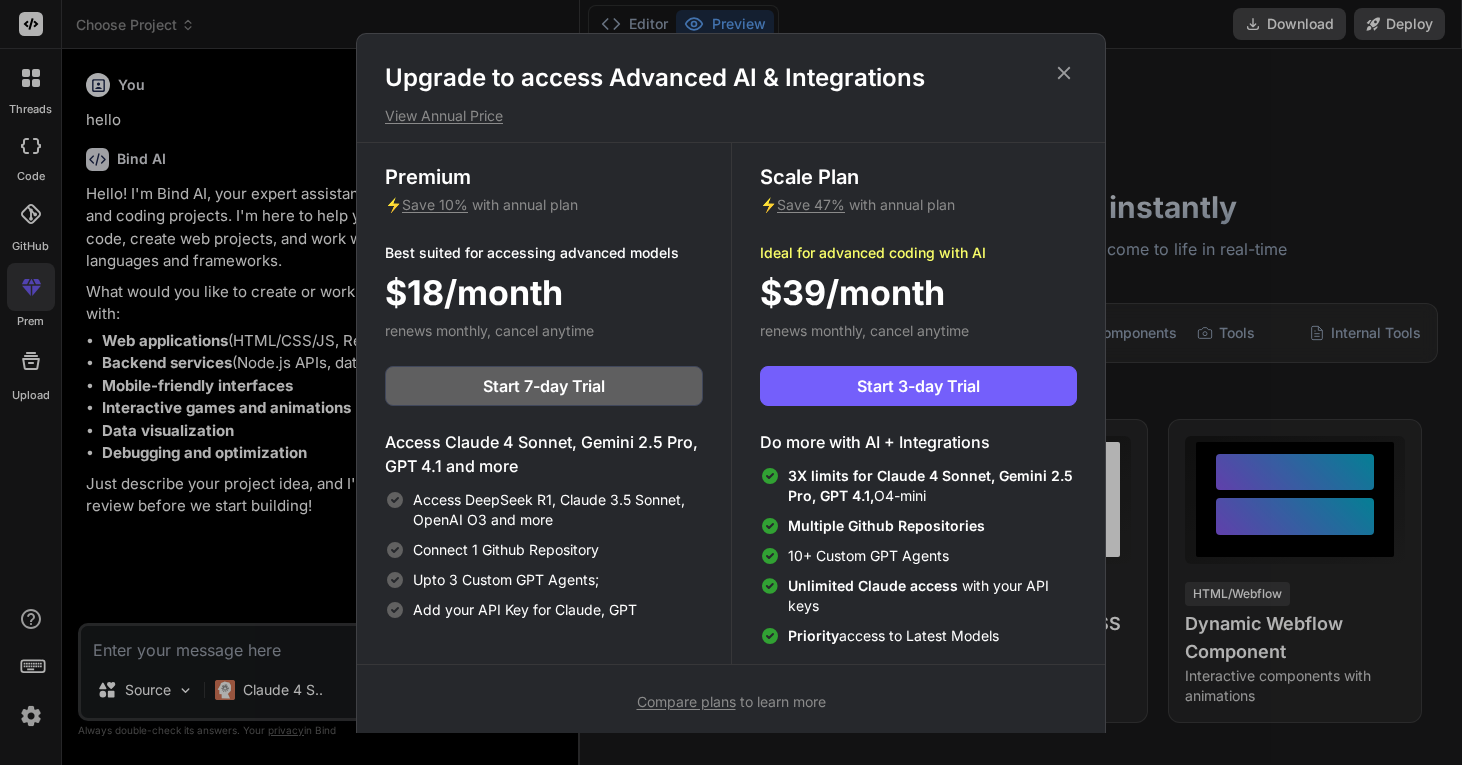 scroll, scrollTop: 9, scrollLeft: 0, axis: vertical 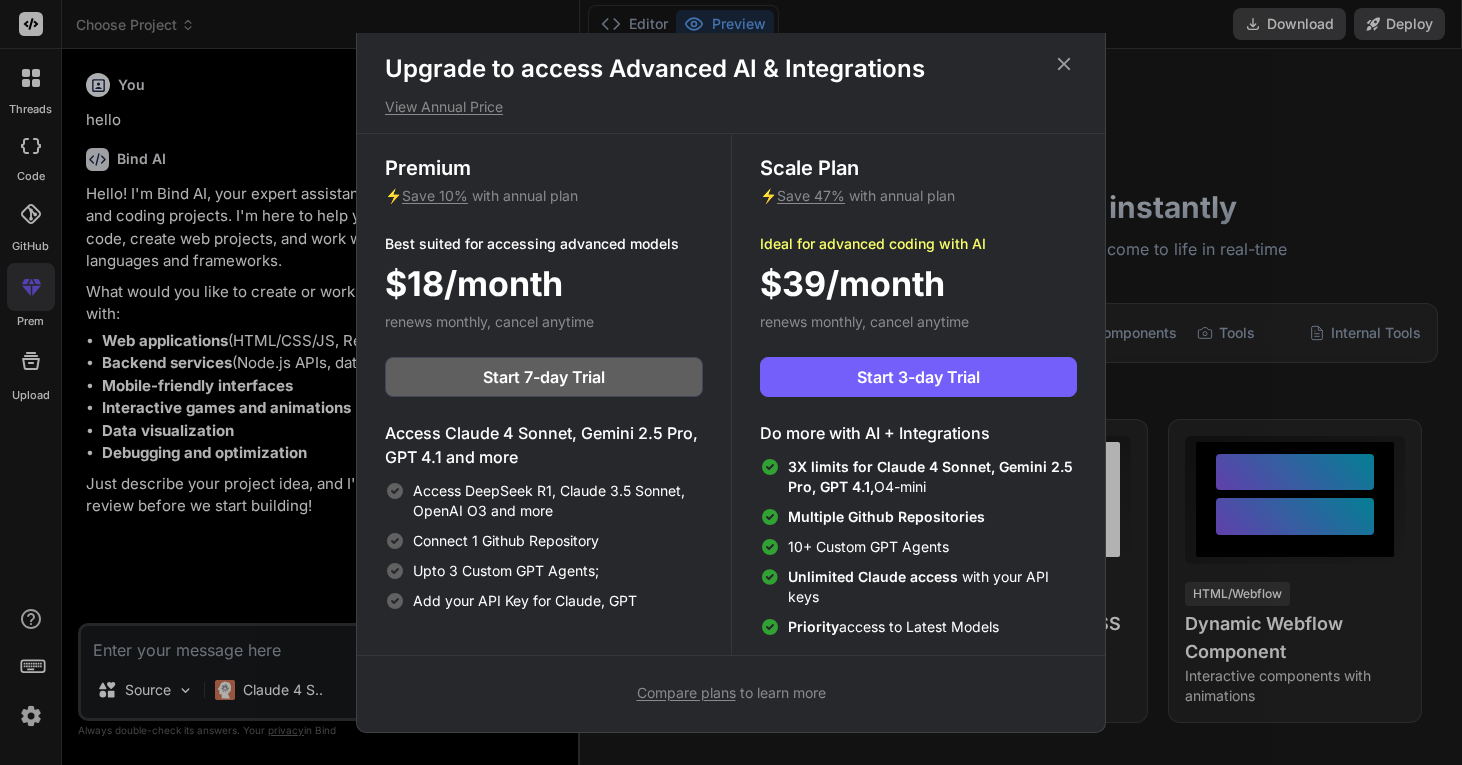 click 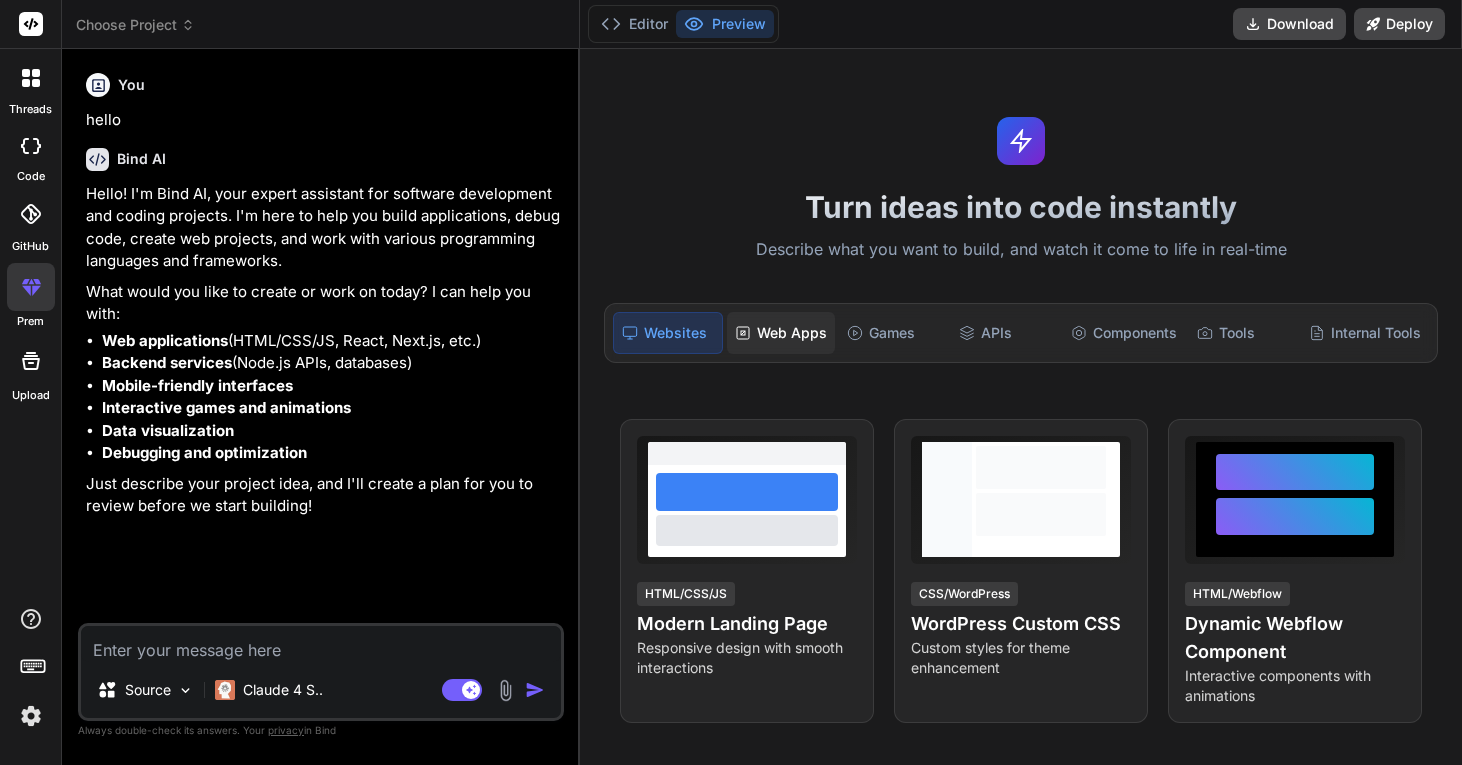 click on "Web Apps" at bounding box center [781, 333] 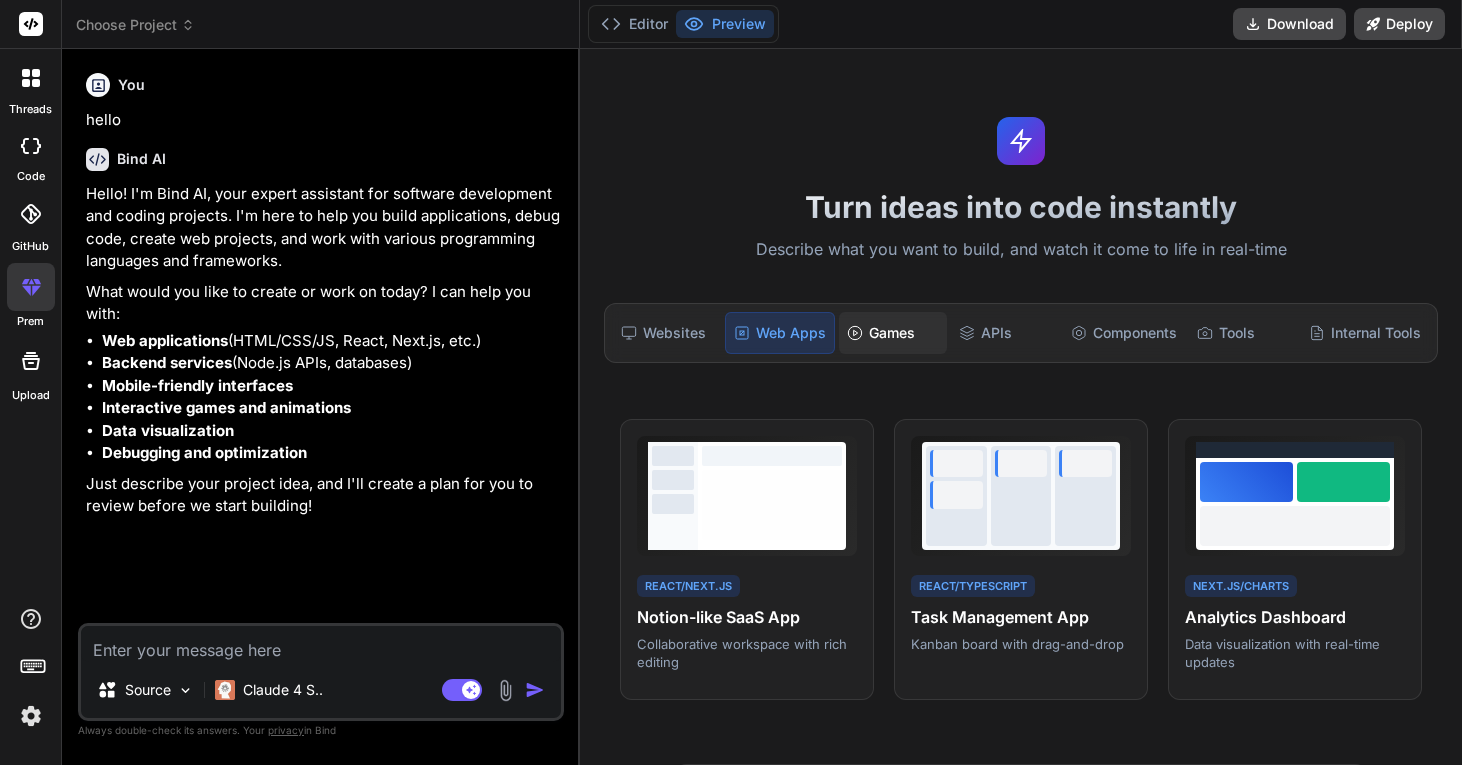 click on "Games" at bounding box center [893, 333] 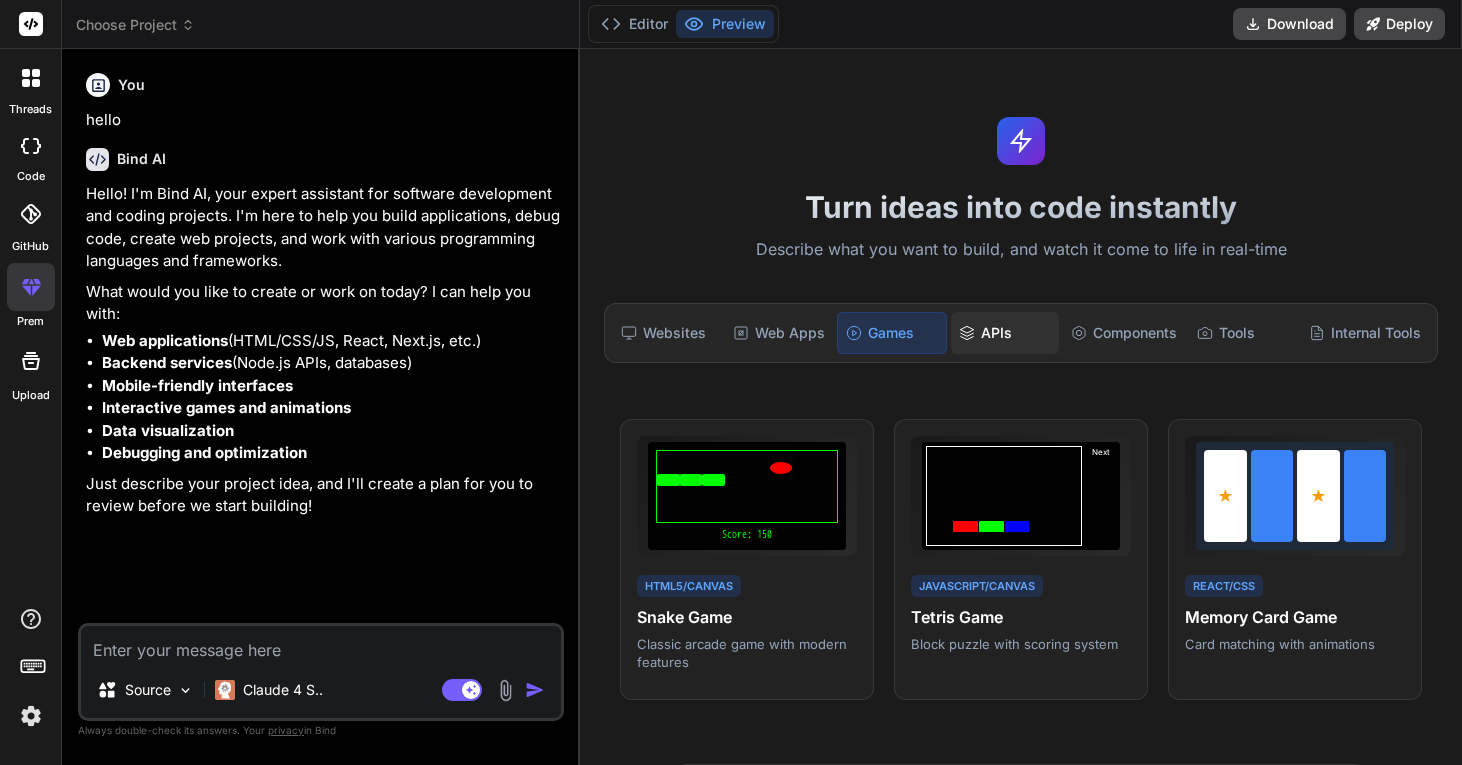 click 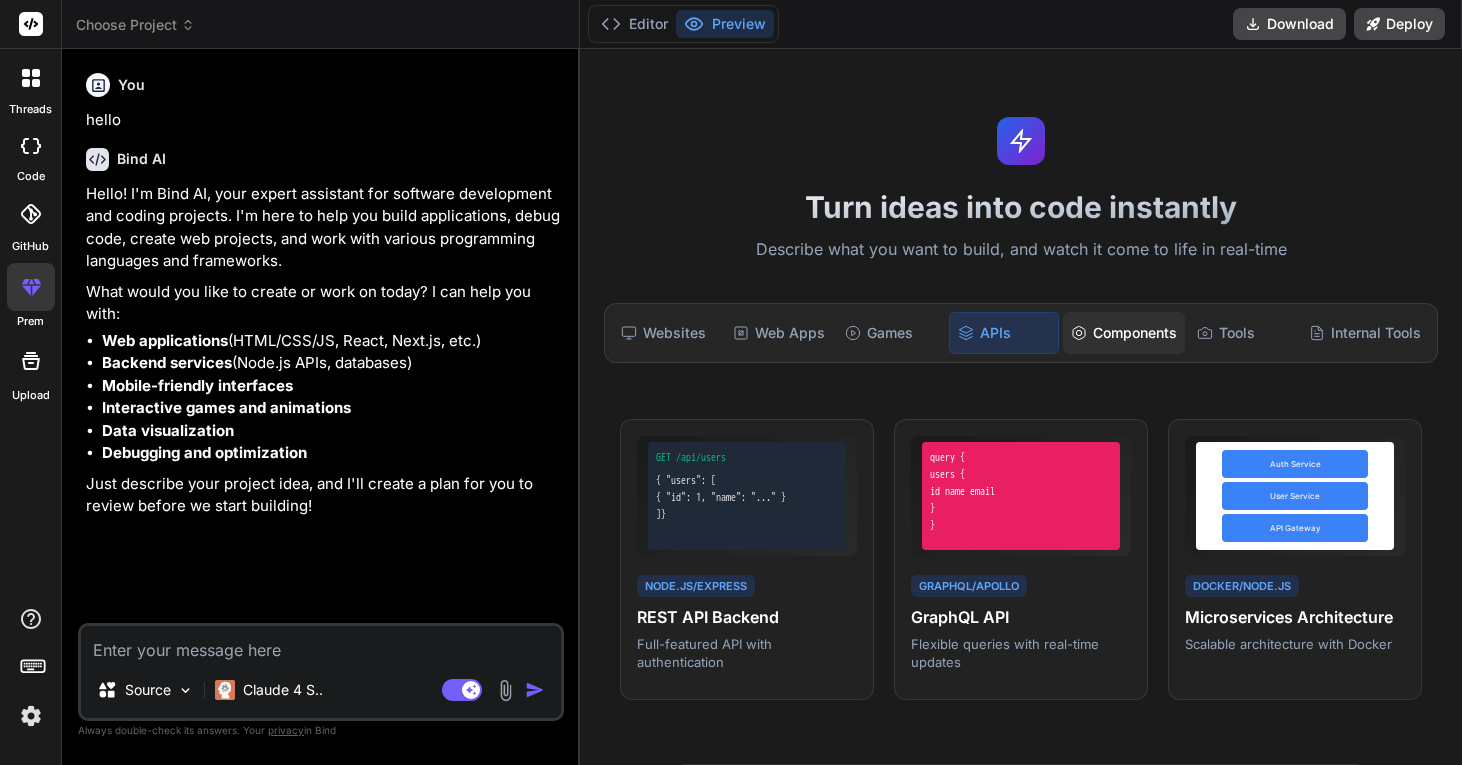 click on "Components" at bounding box center [1124, 333] 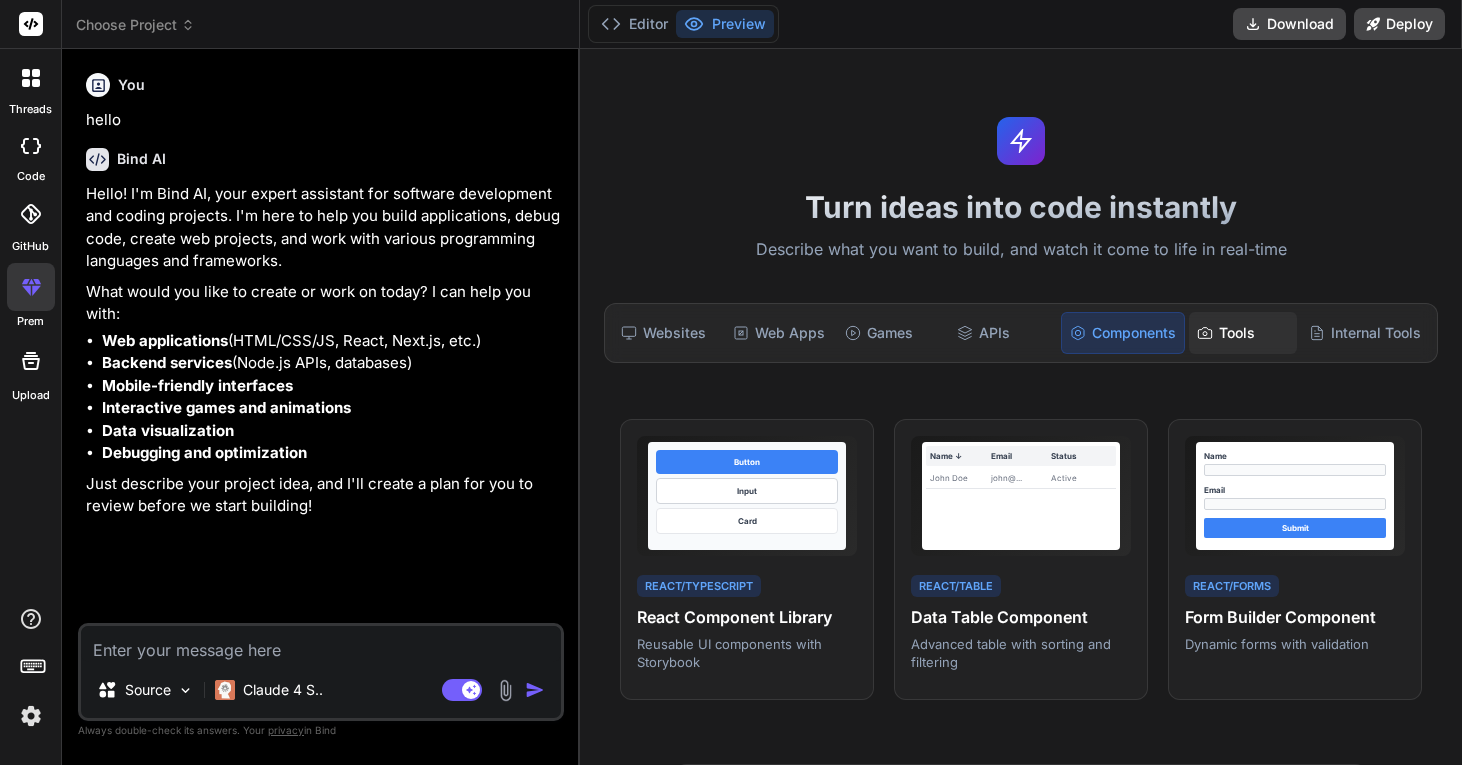 click on "Tools" at bounding box center (1243, 333) 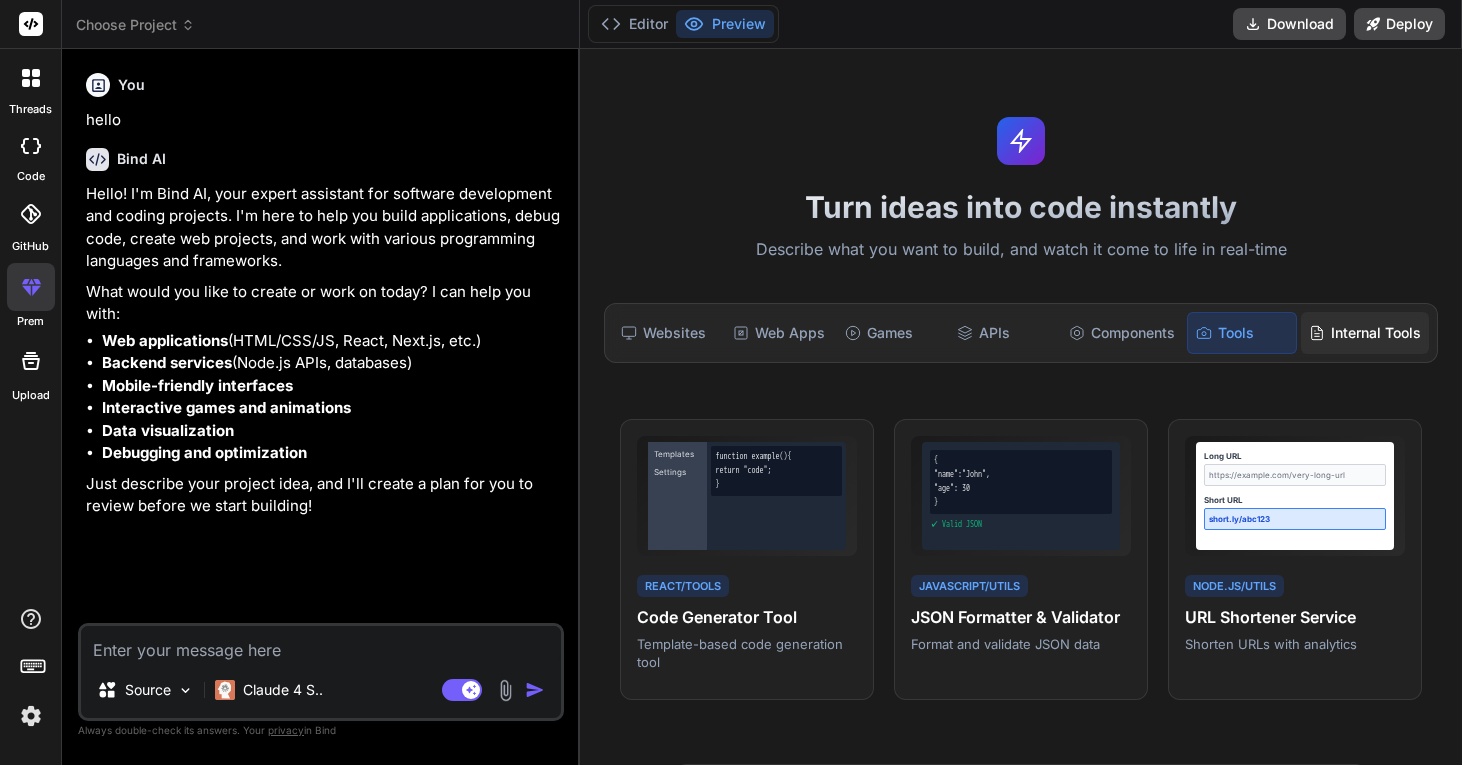 click on "Internal Tools" at bounding box center (1365, 333) 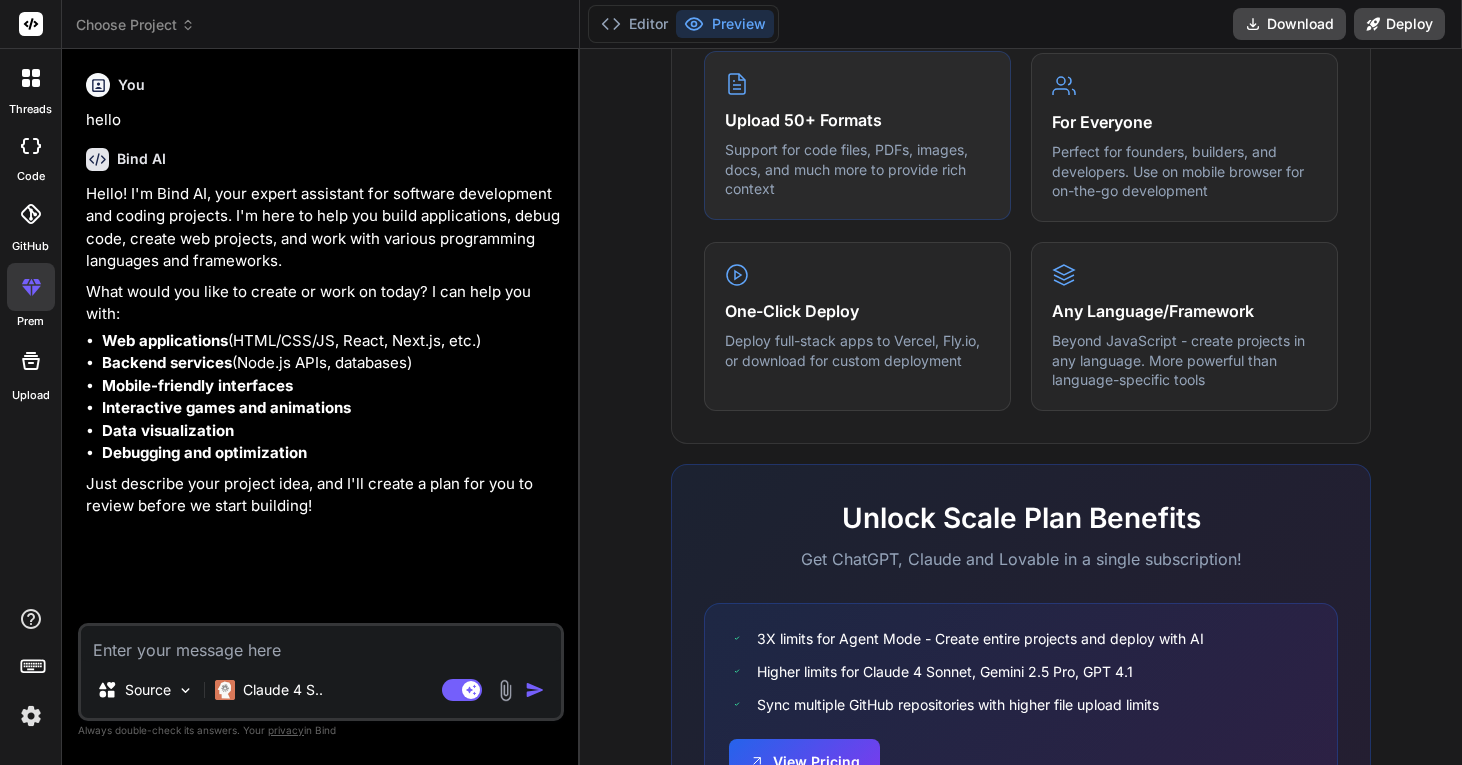scroll, scrollTop: 1191, scrollLeft: 0, axis: vertical 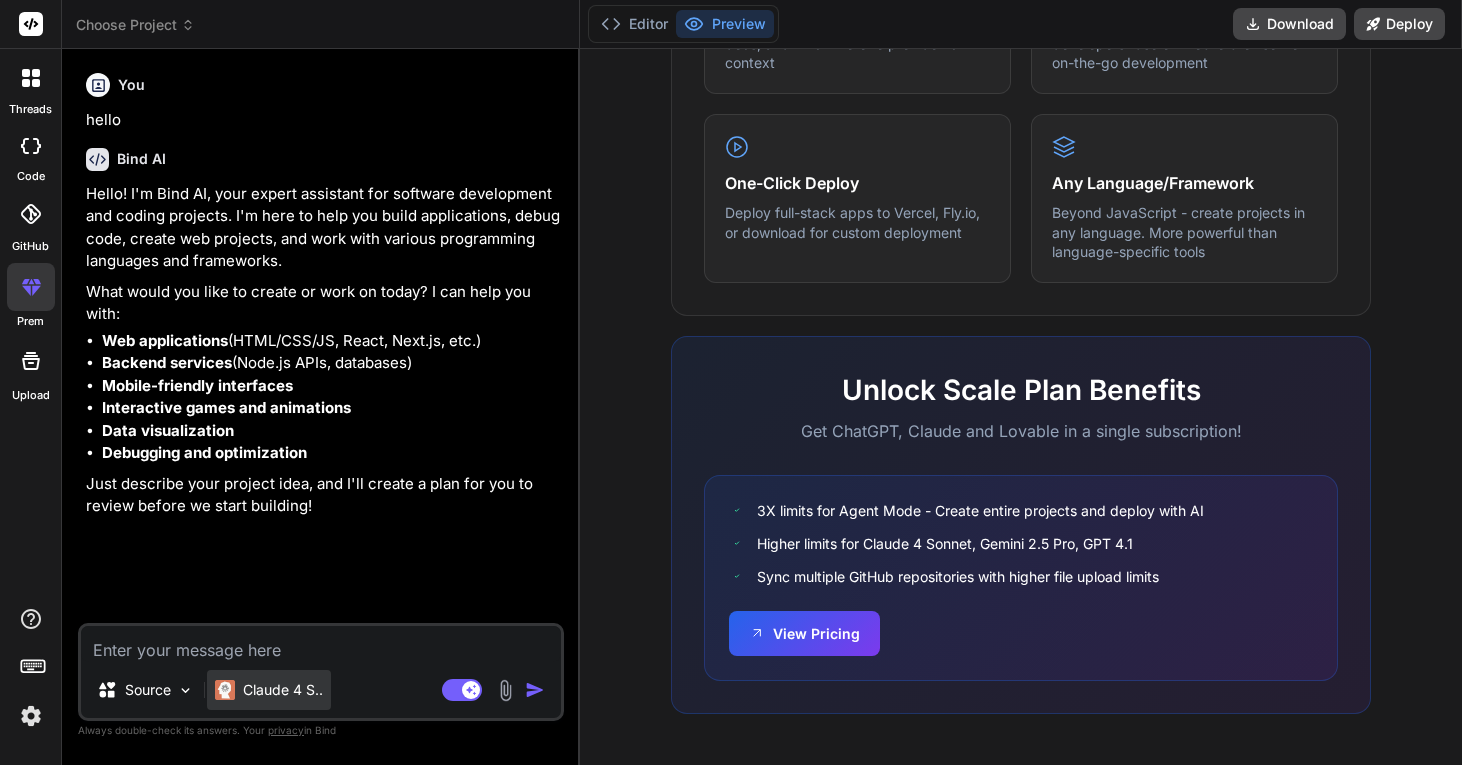 click on "Claude 4 S.." at bounding box center [283, 690] 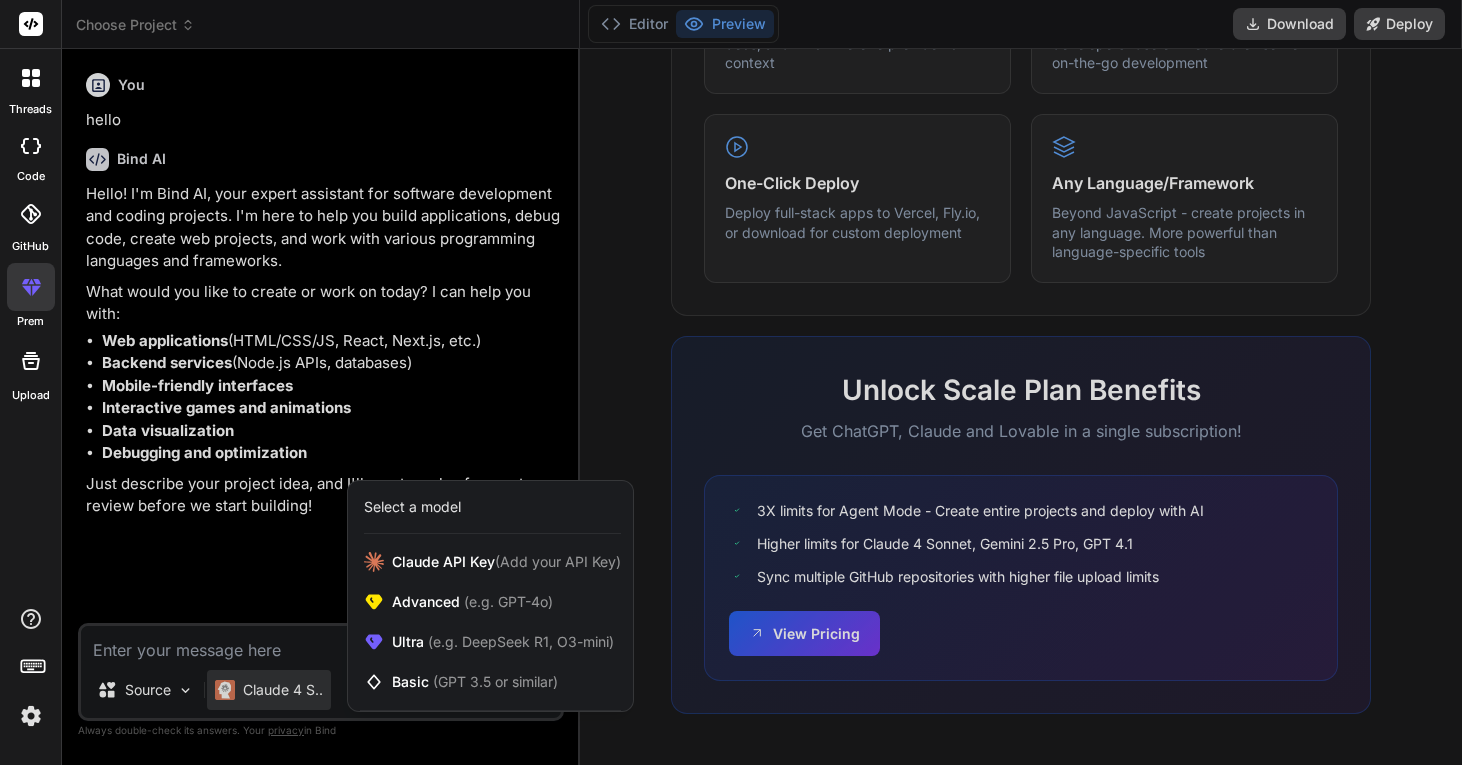 click at bounding box center [731, 382] 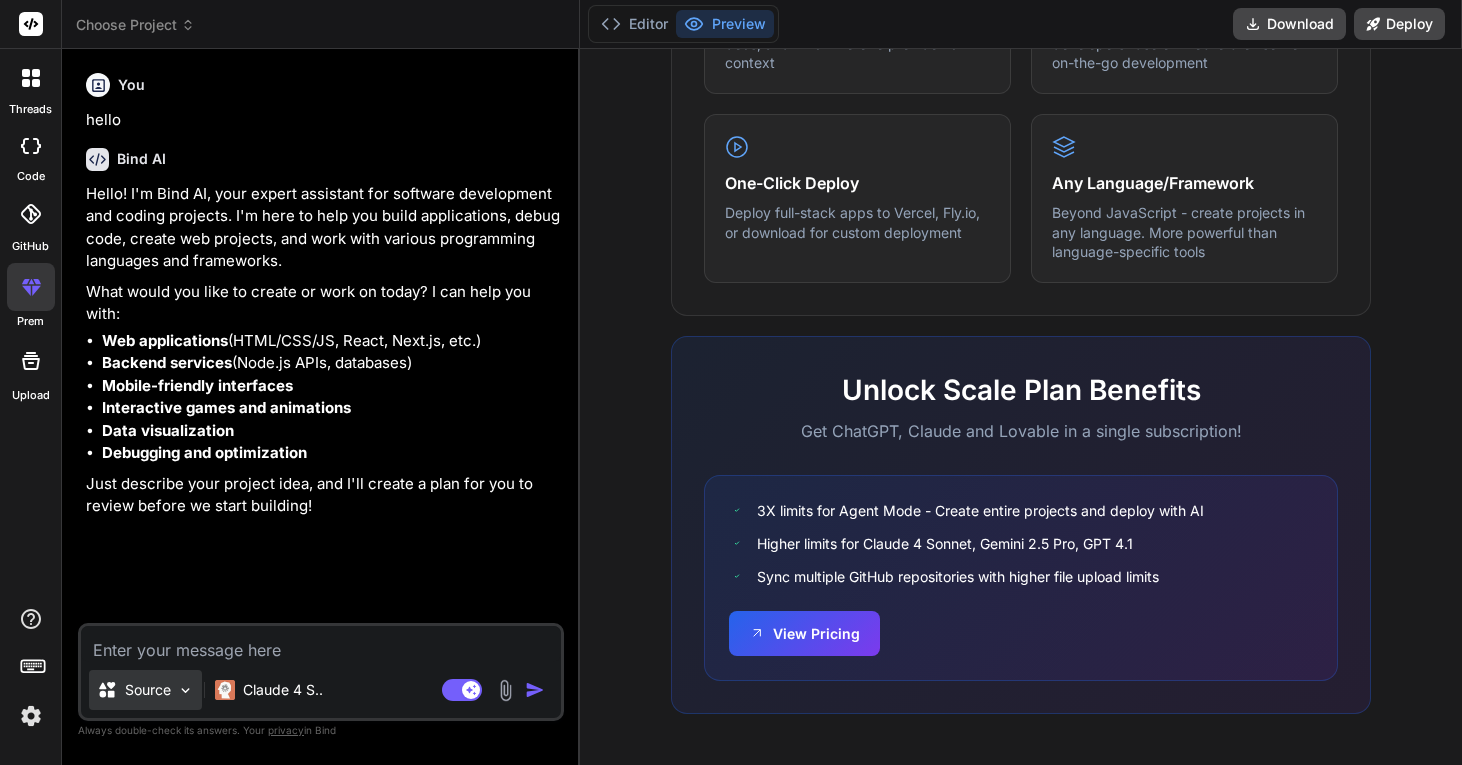 click on "Source" at bounding box center (145, 690) 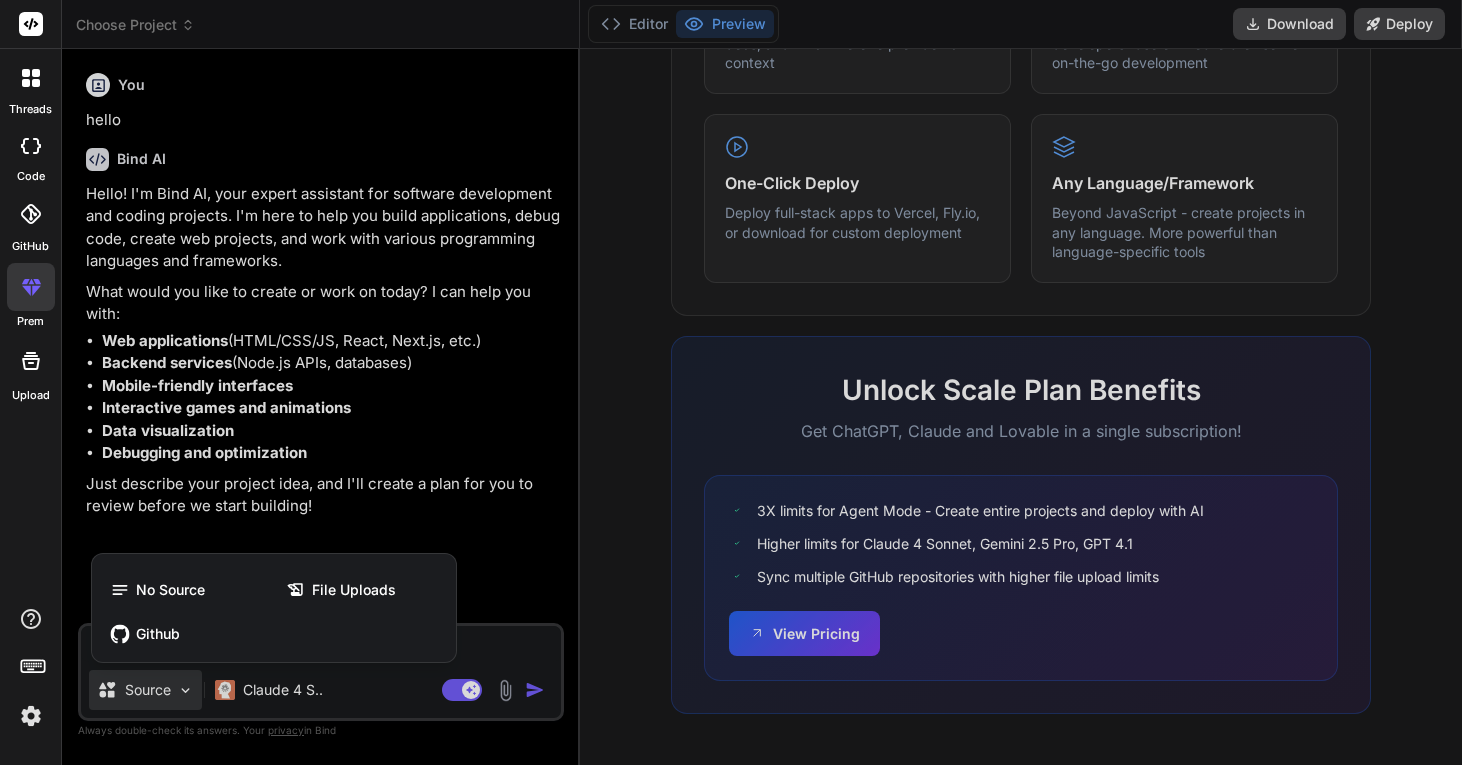 click at bounding box center [31, 146] 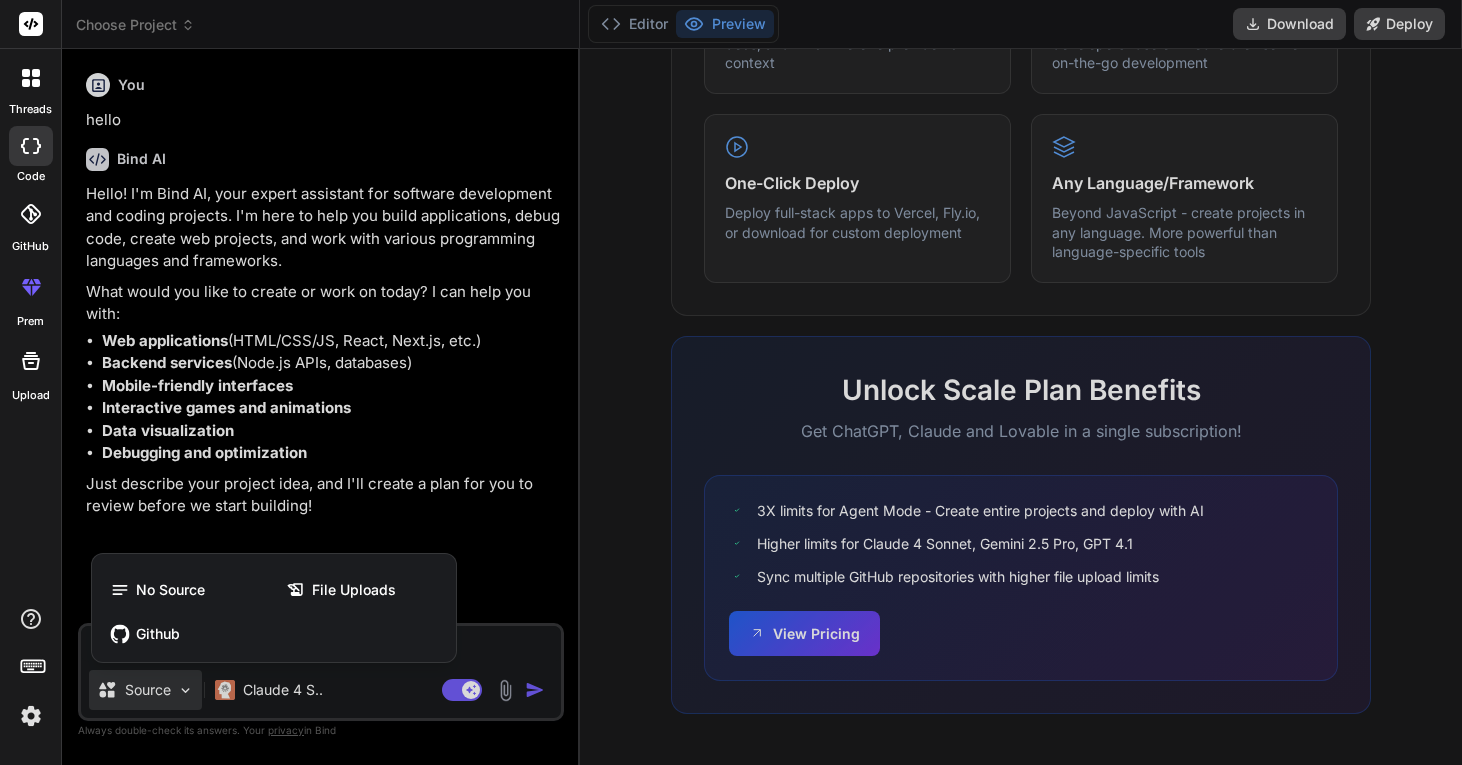 click 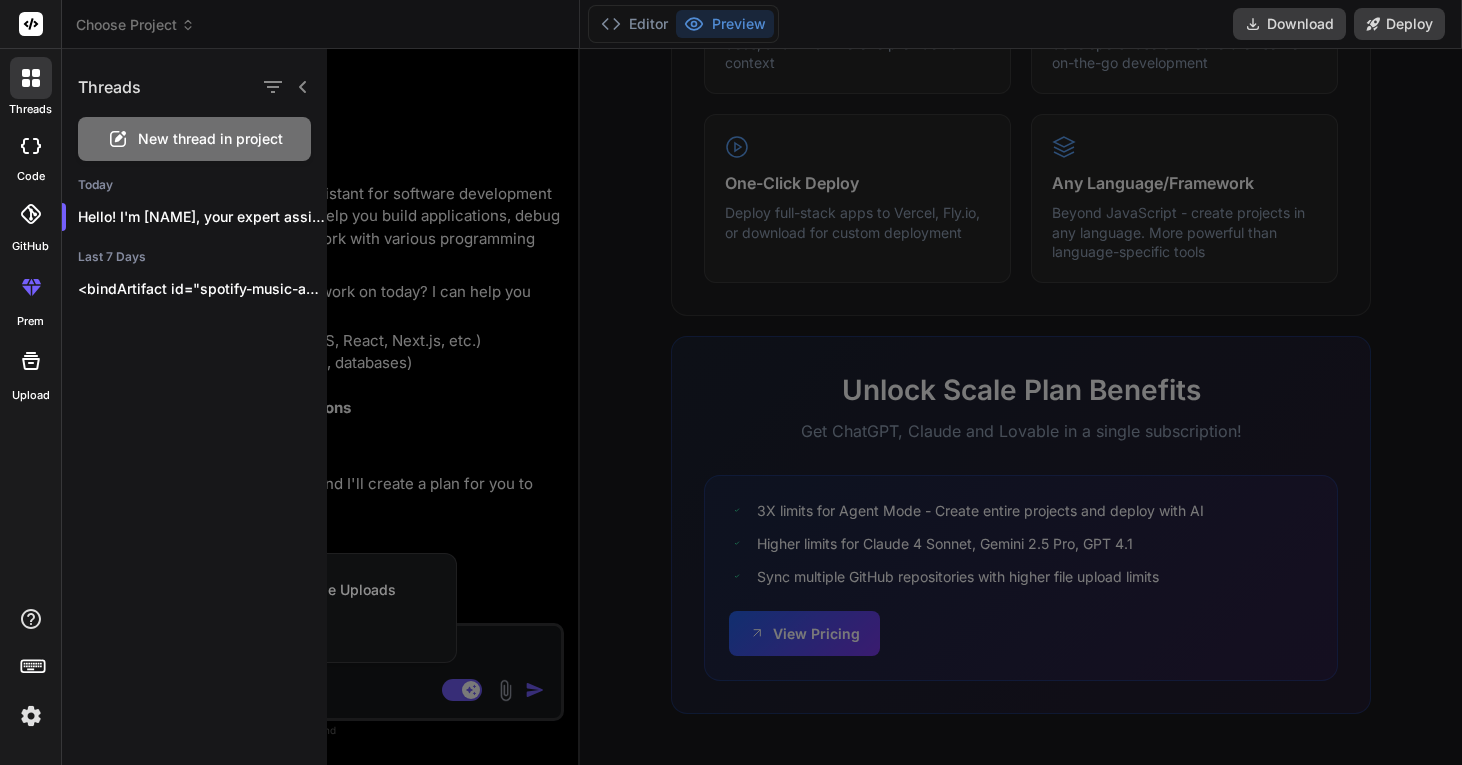 click at bounding box center (925, 407) 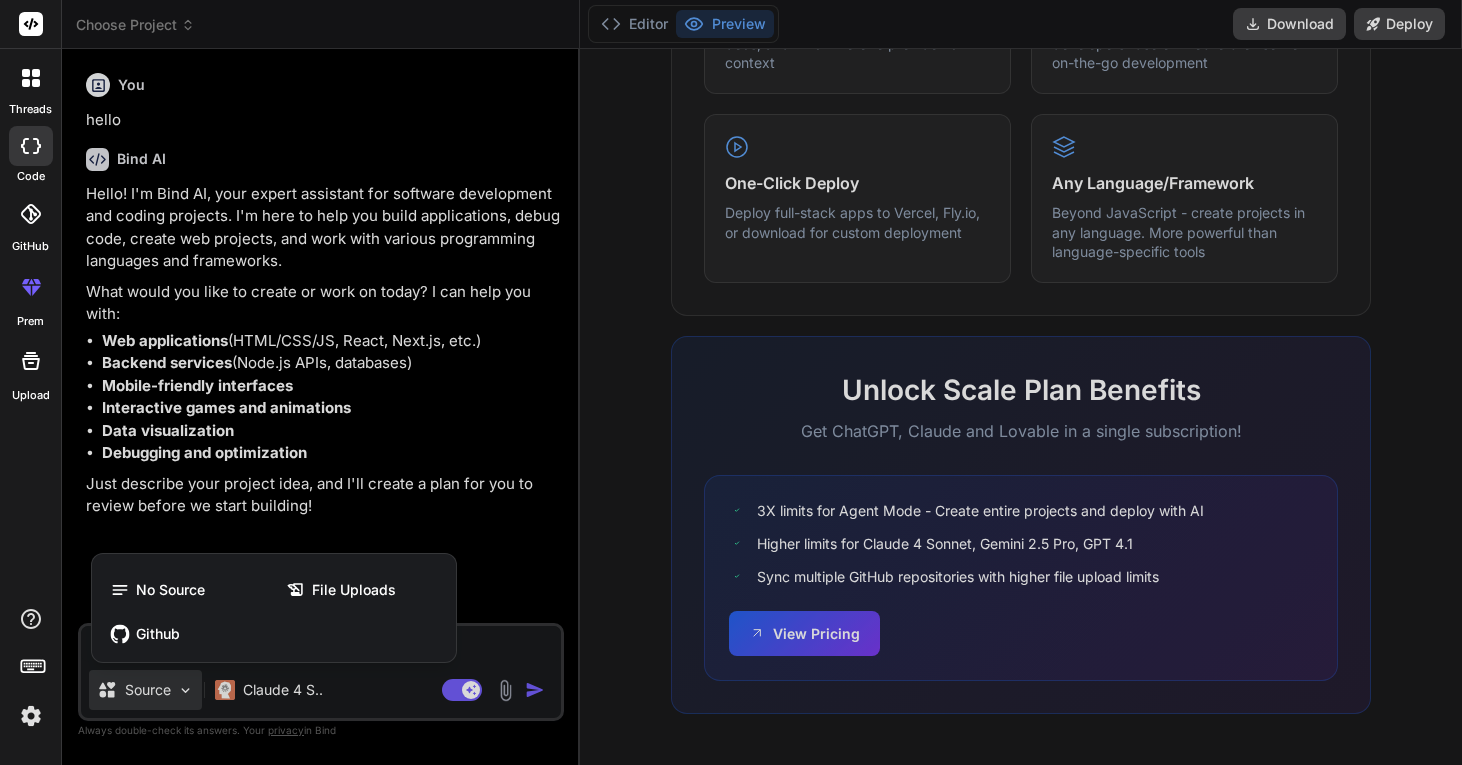 click at bounding box center (731, 382) 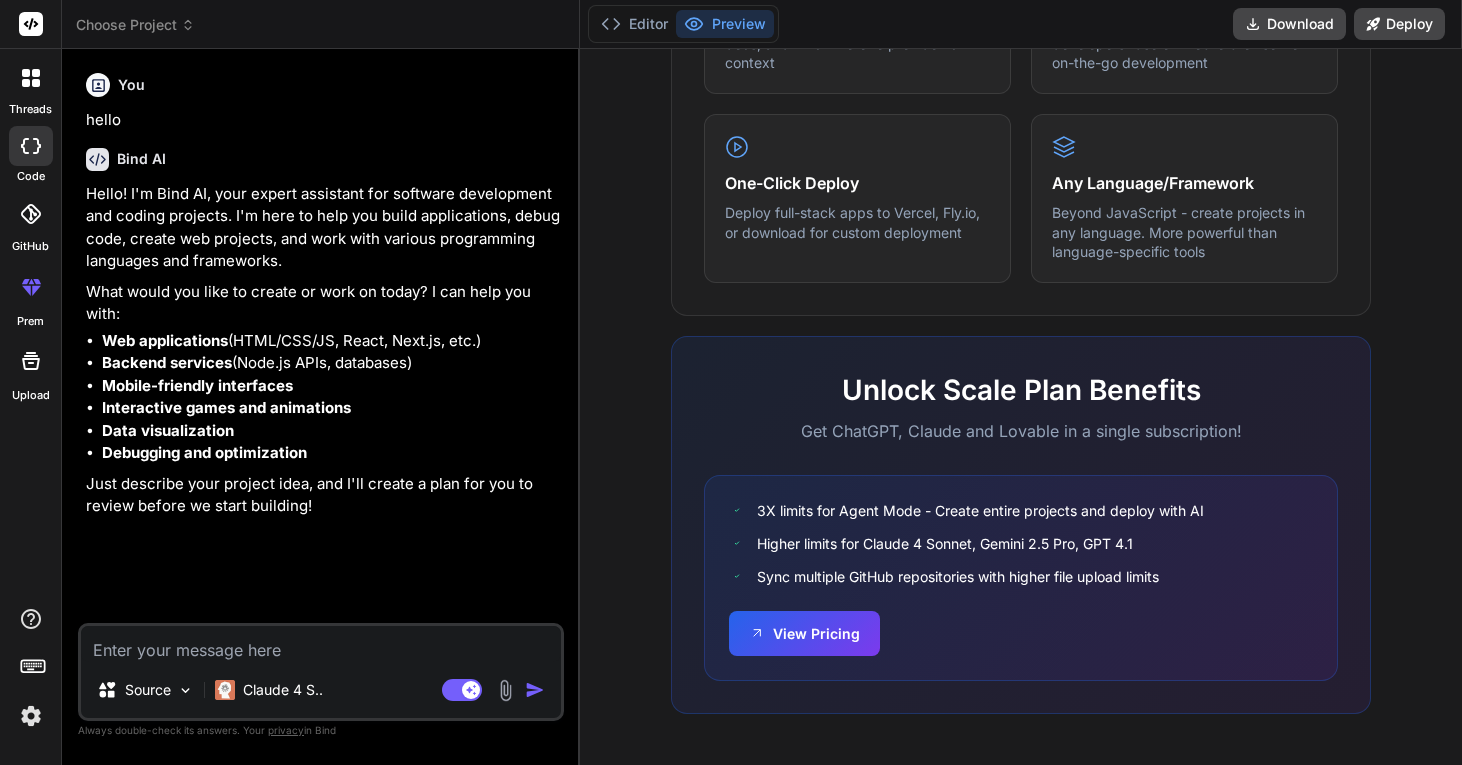 click at bounding box center [321, 644] 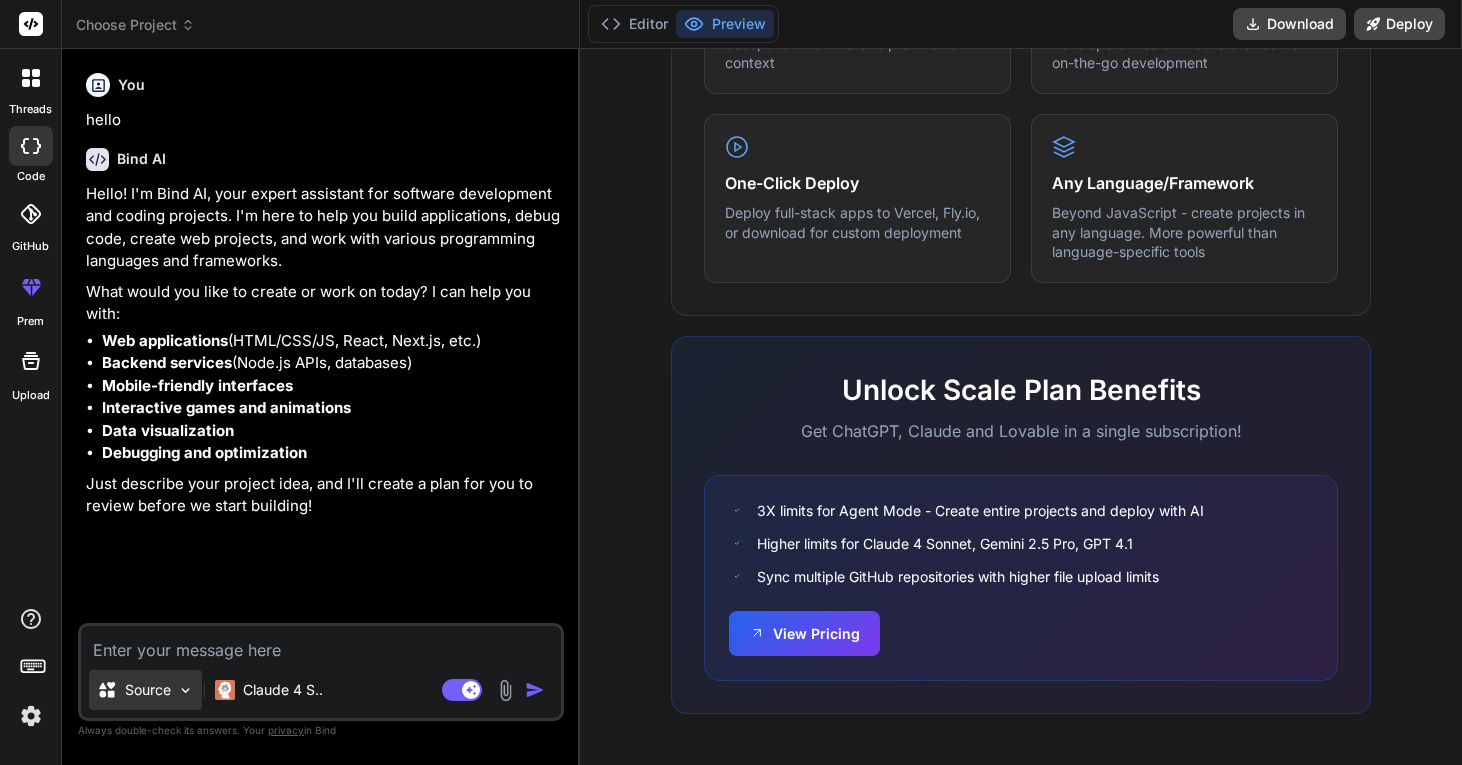 click on "Source" at bounding box center [148, 690] 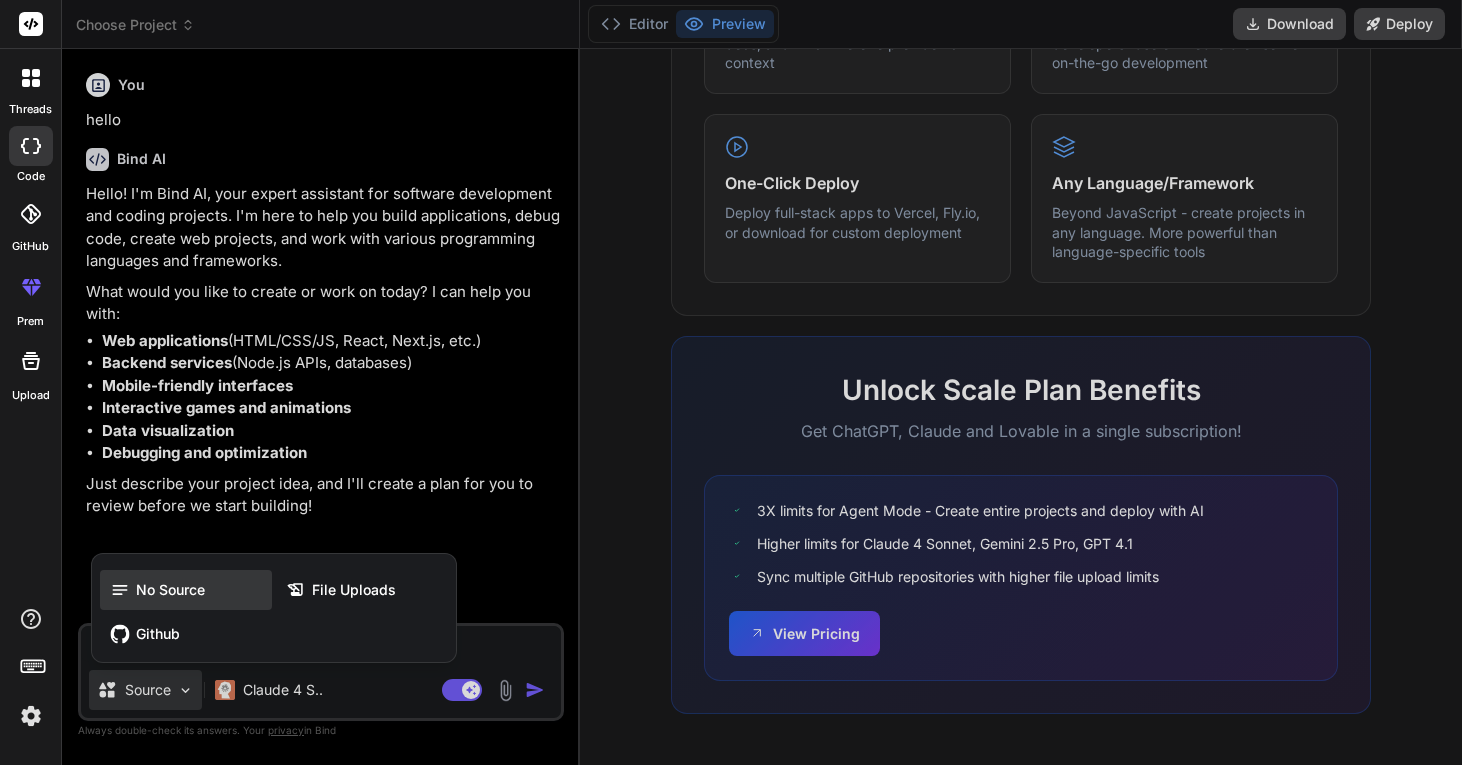 click on "No Source" at bounding box center (186, 590) 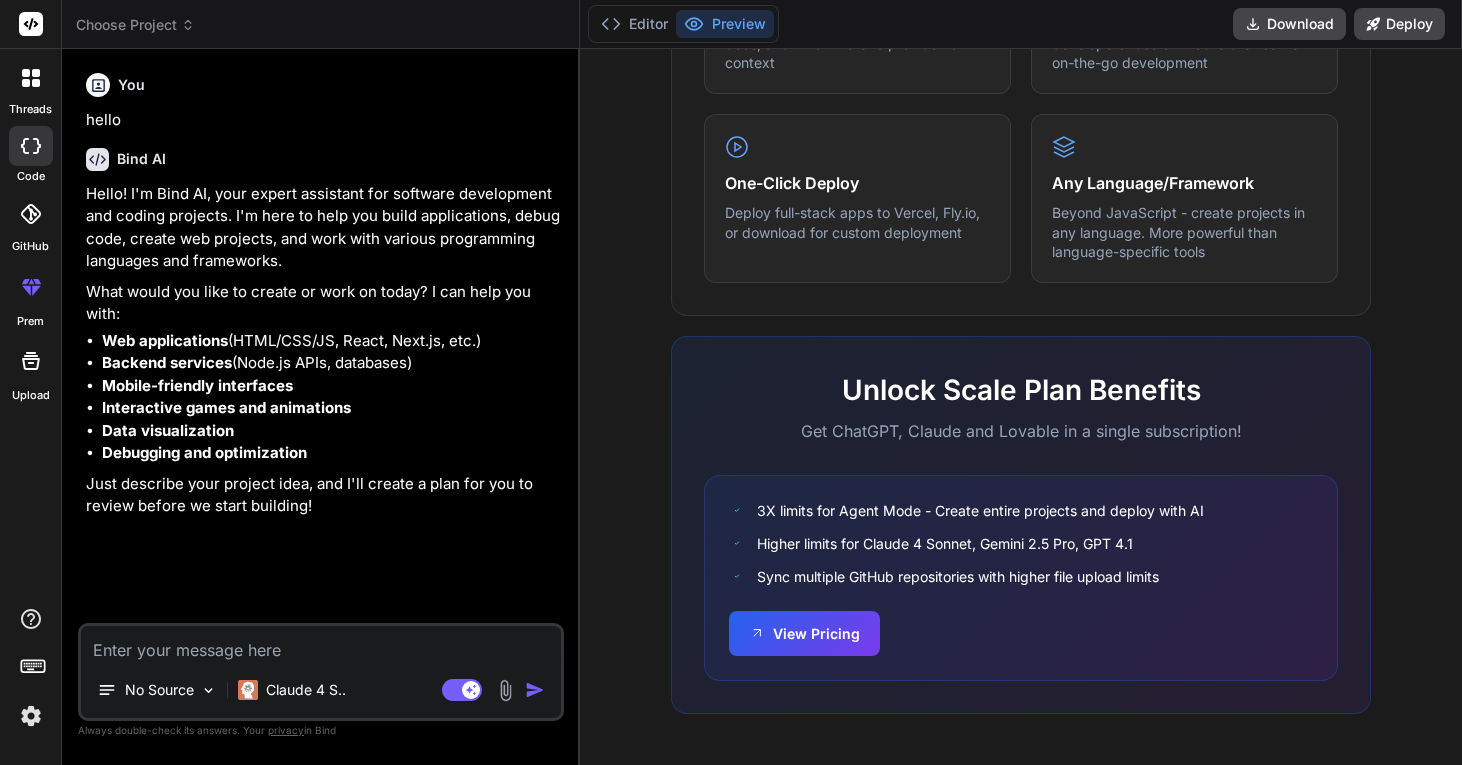 click at bounding box center [321, 644] 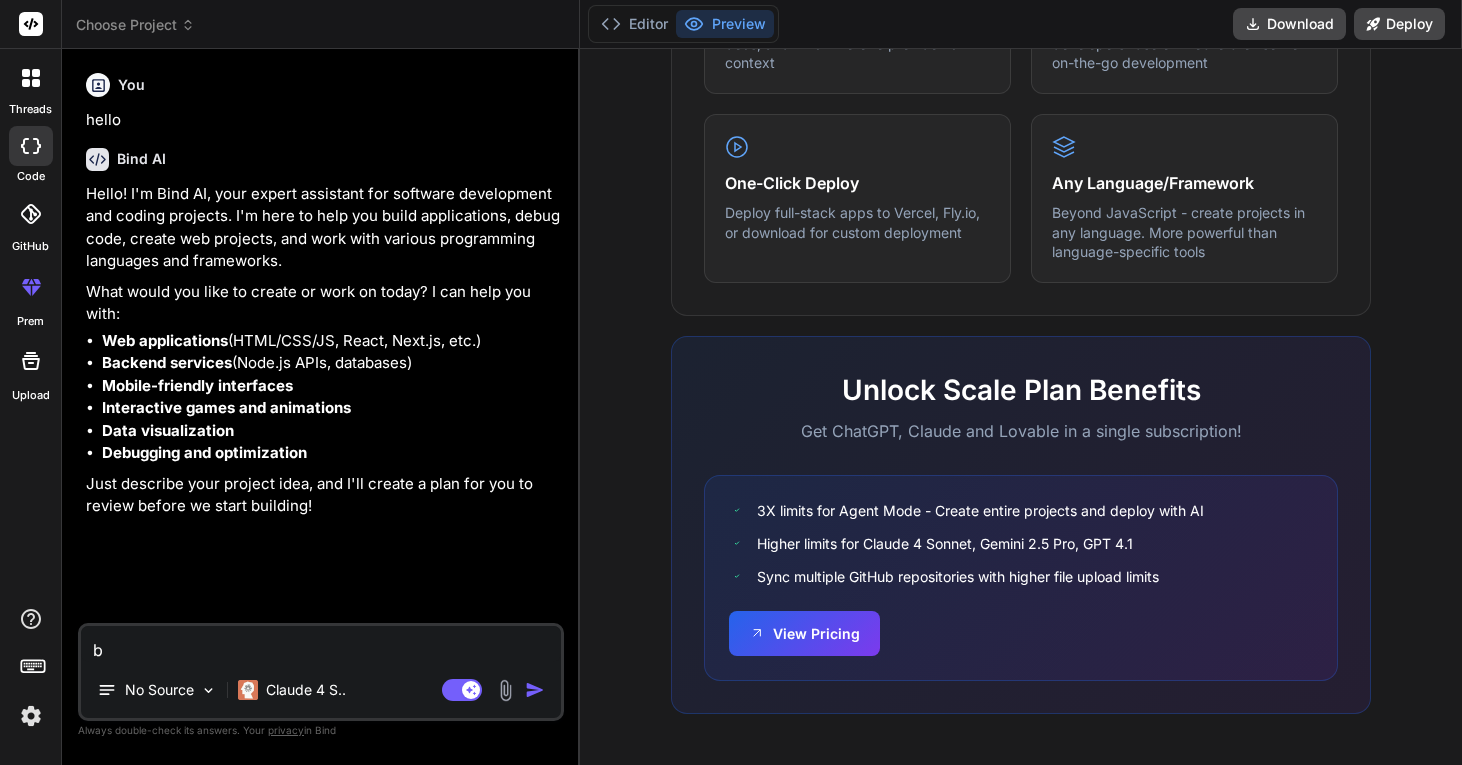 type on "bi" 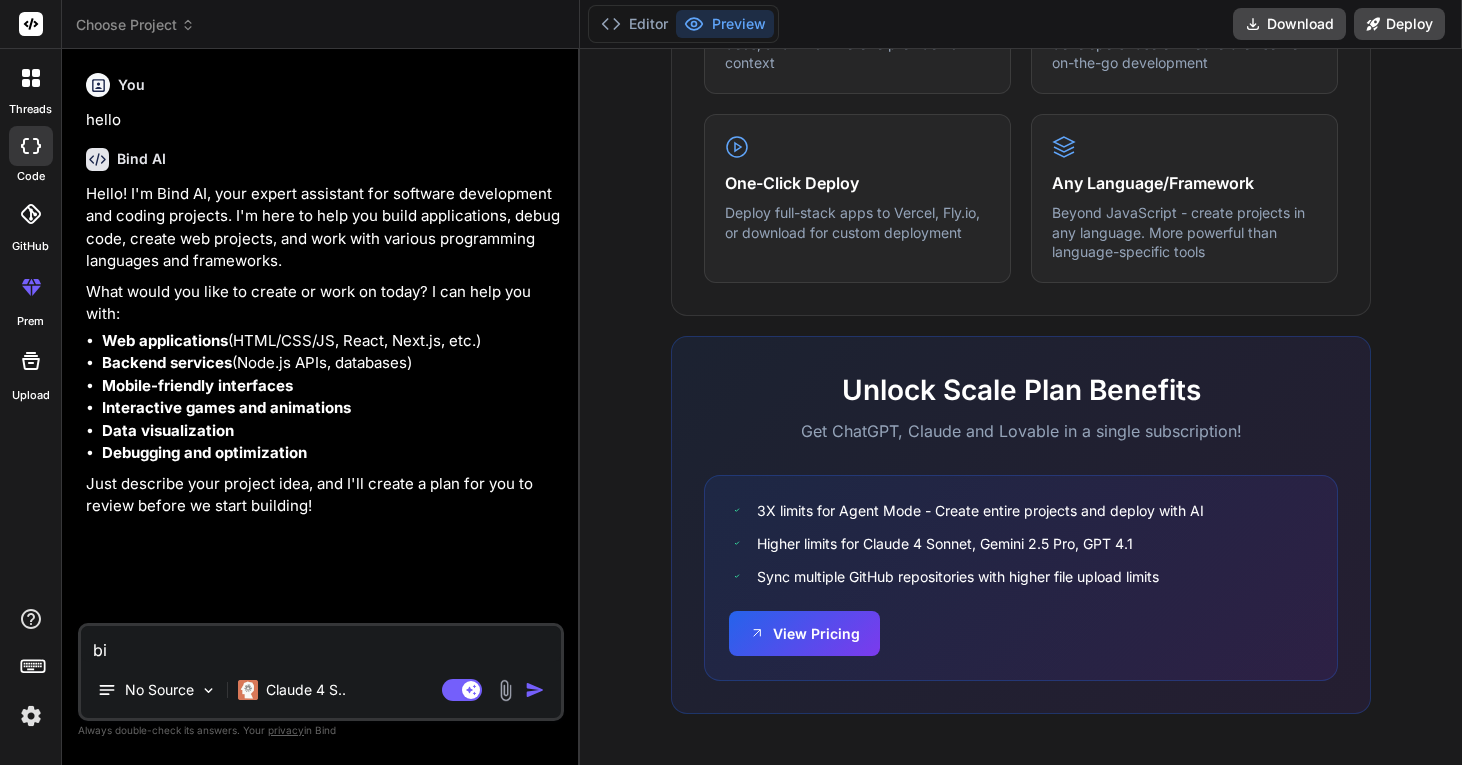 type on "bis" 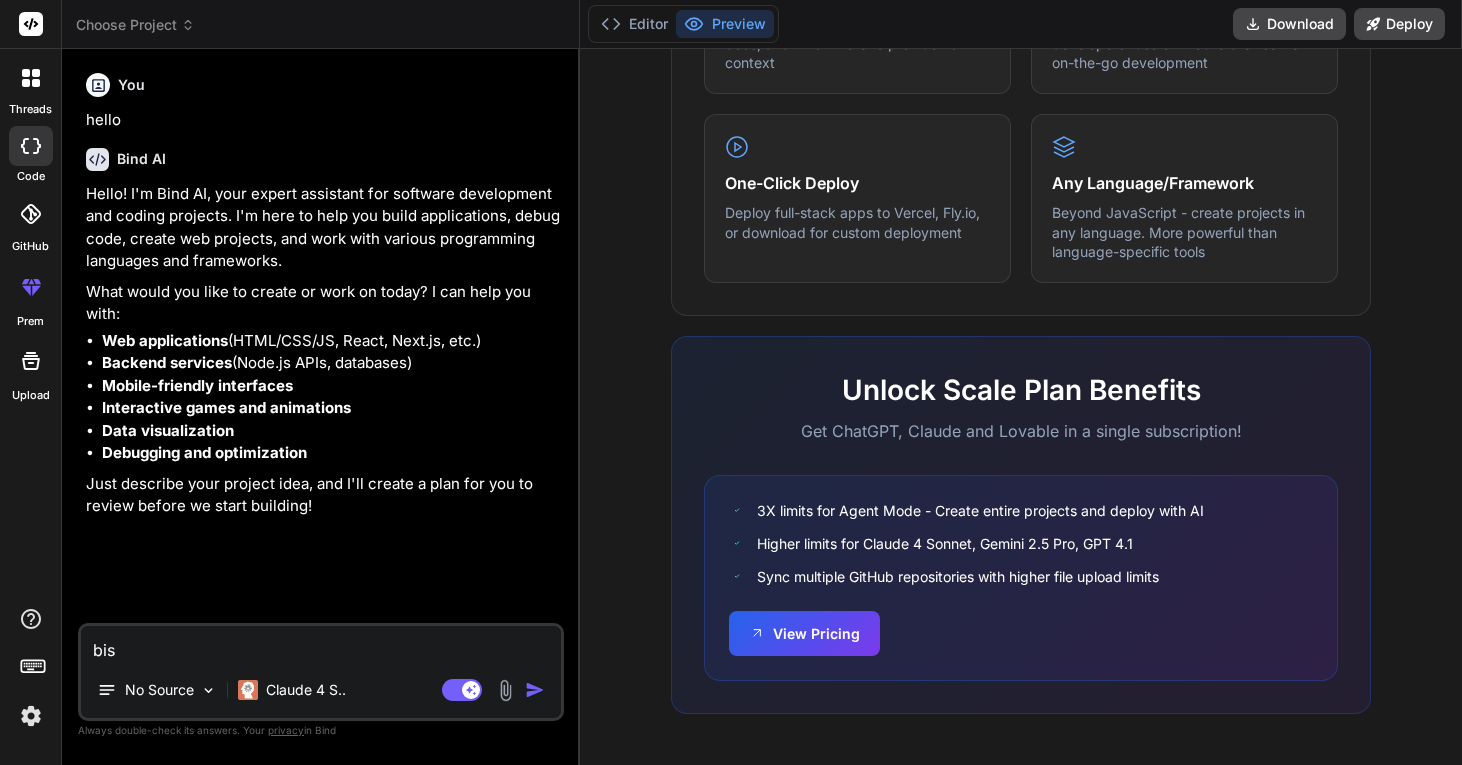 type on "bisa" 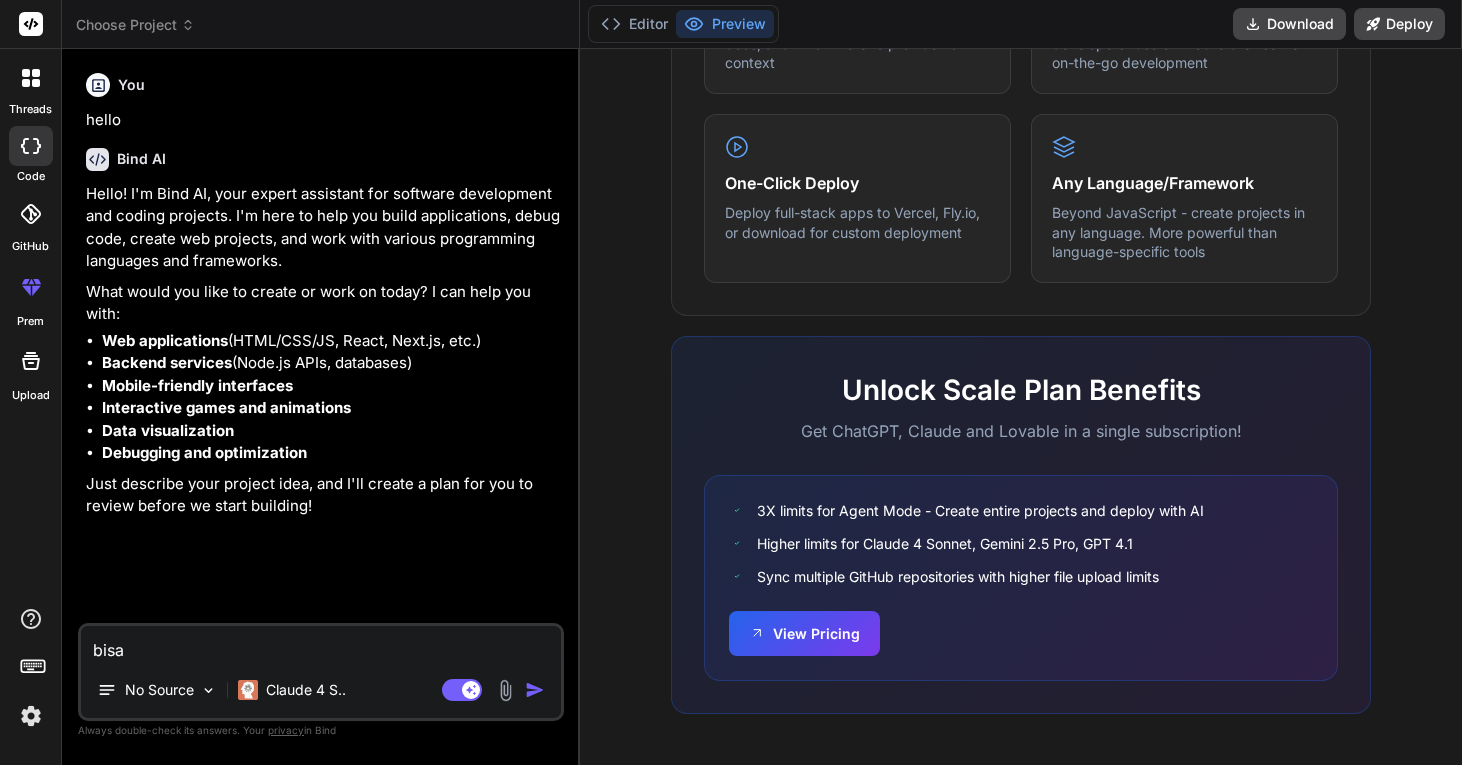 type on "x" 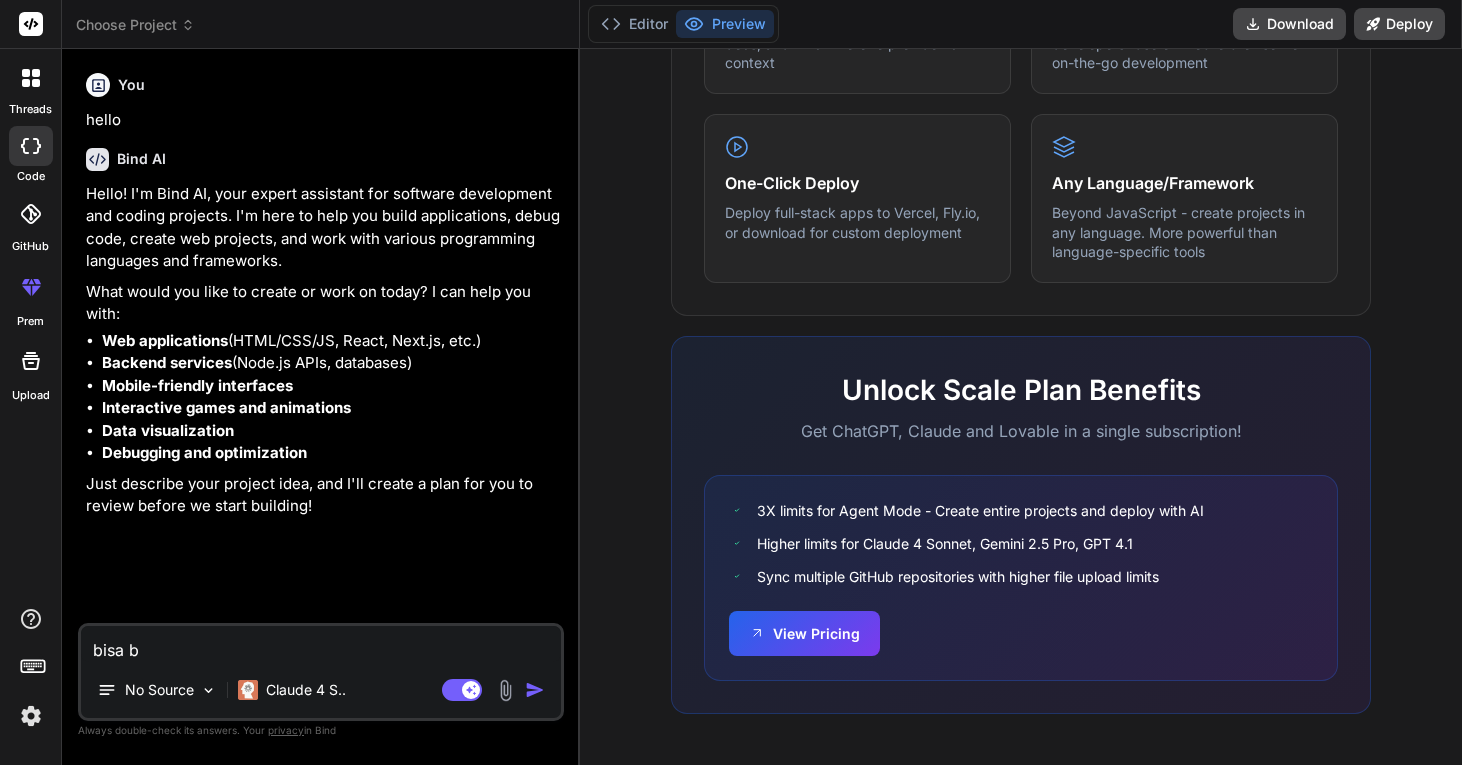 type on "bisa bi" 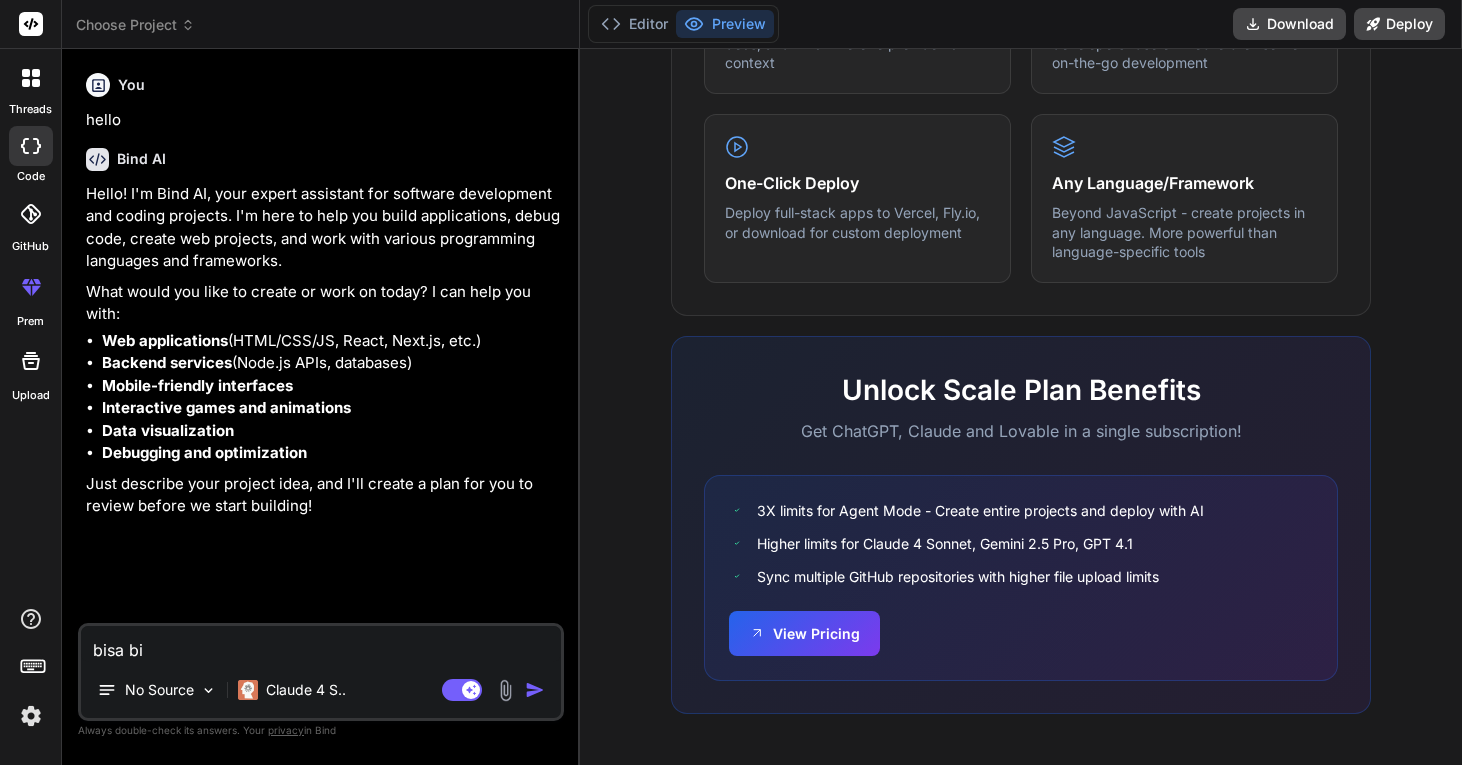 type on "bisa bik" 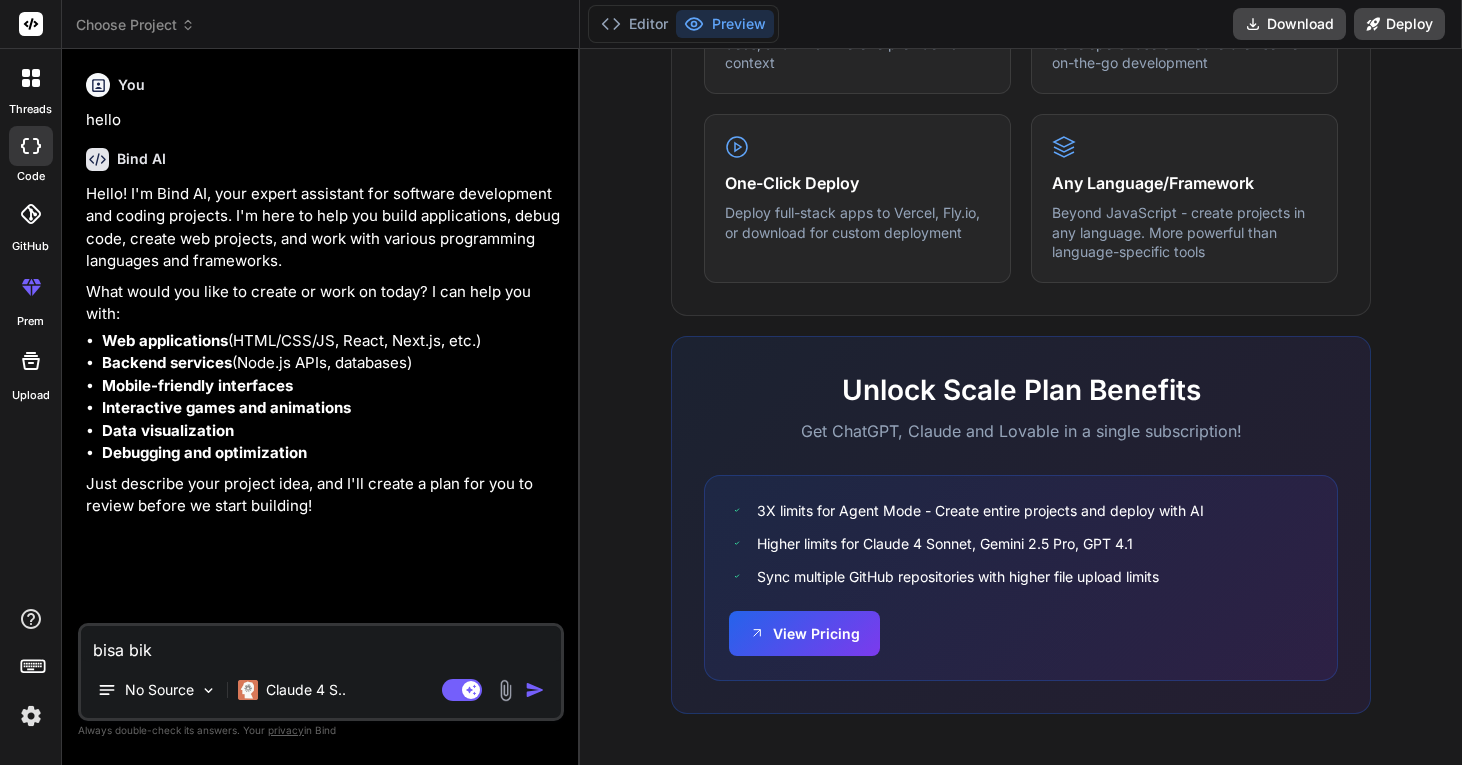 type on "bisa biki" 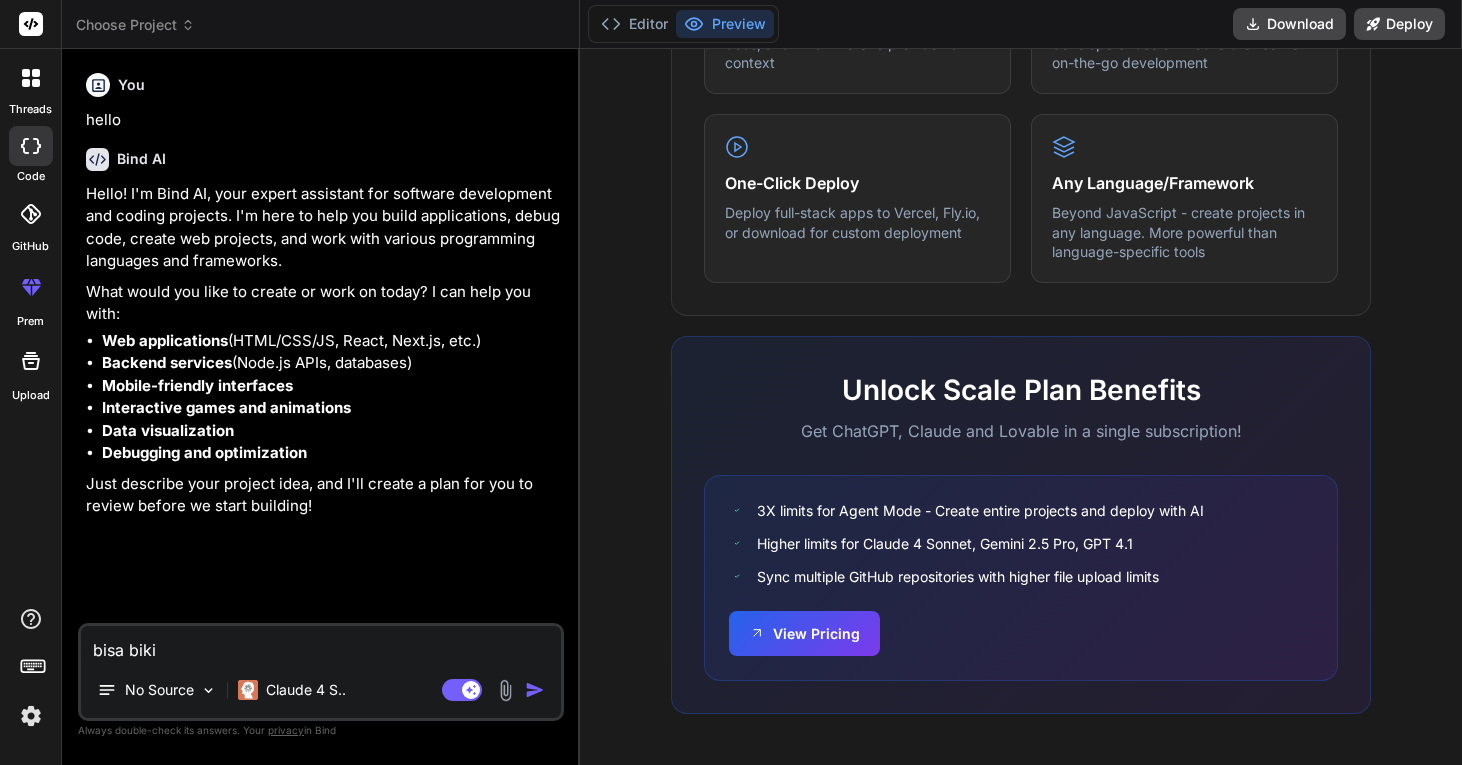 type on "x" 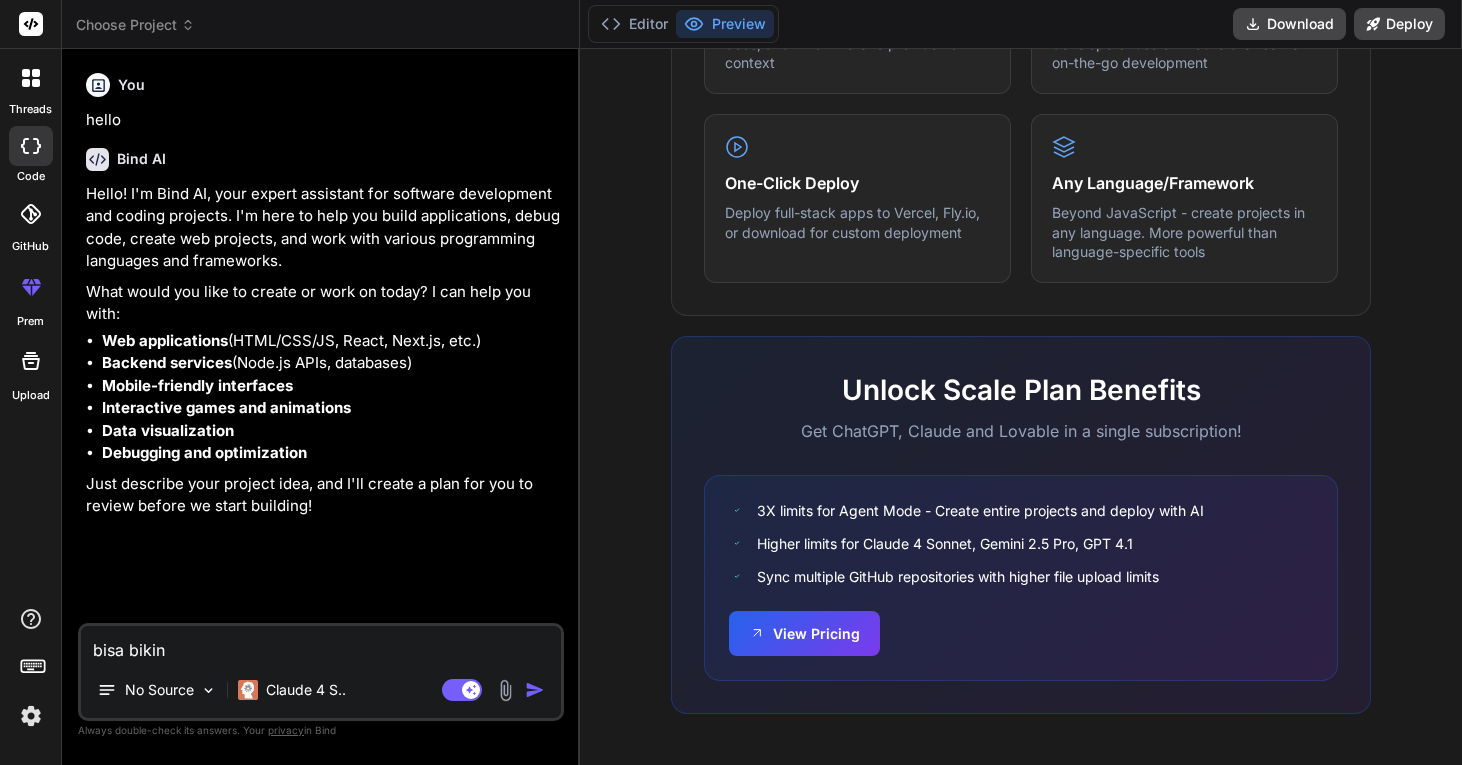 type on "bisa bikin" 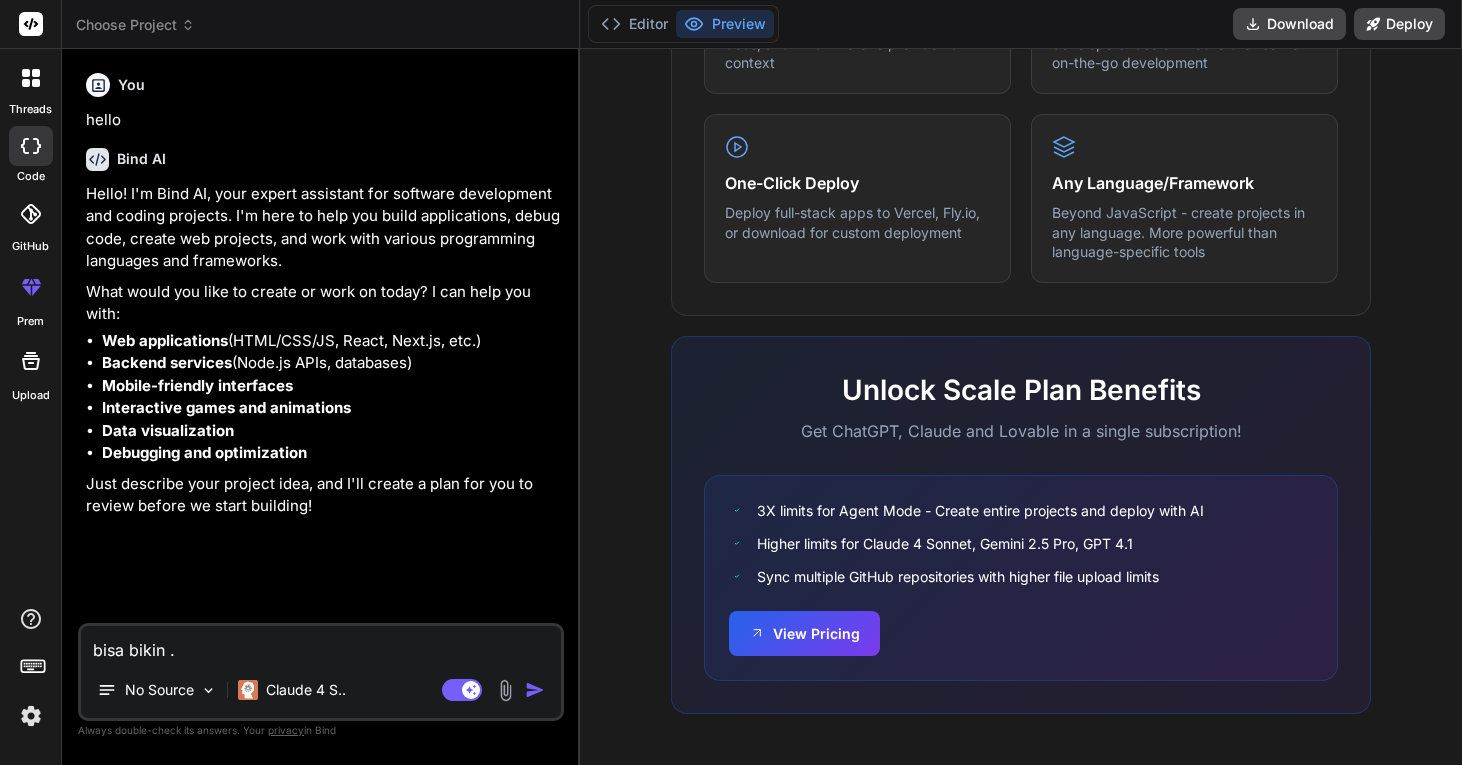type on "bisa bikin .n" 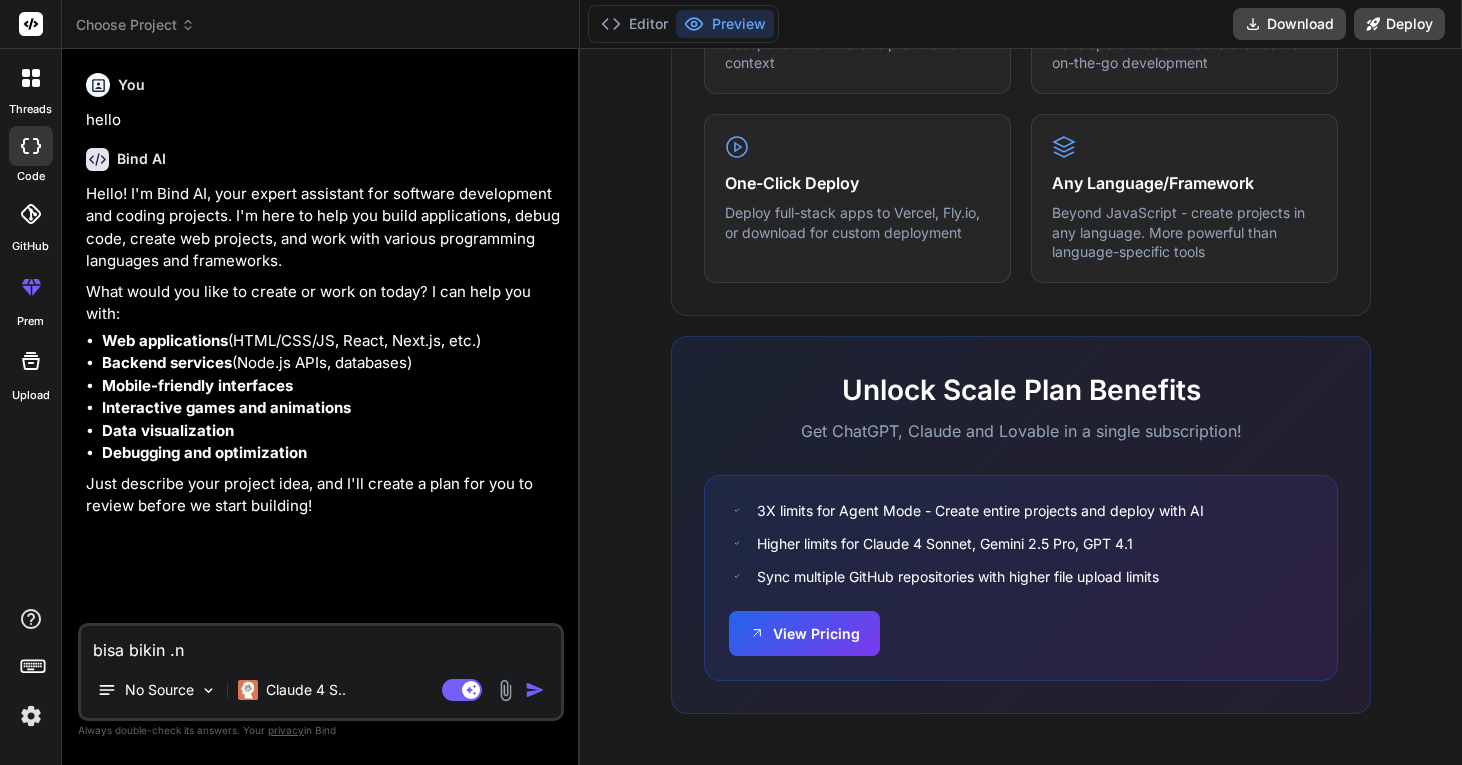 type on "bisa bikin .ne" 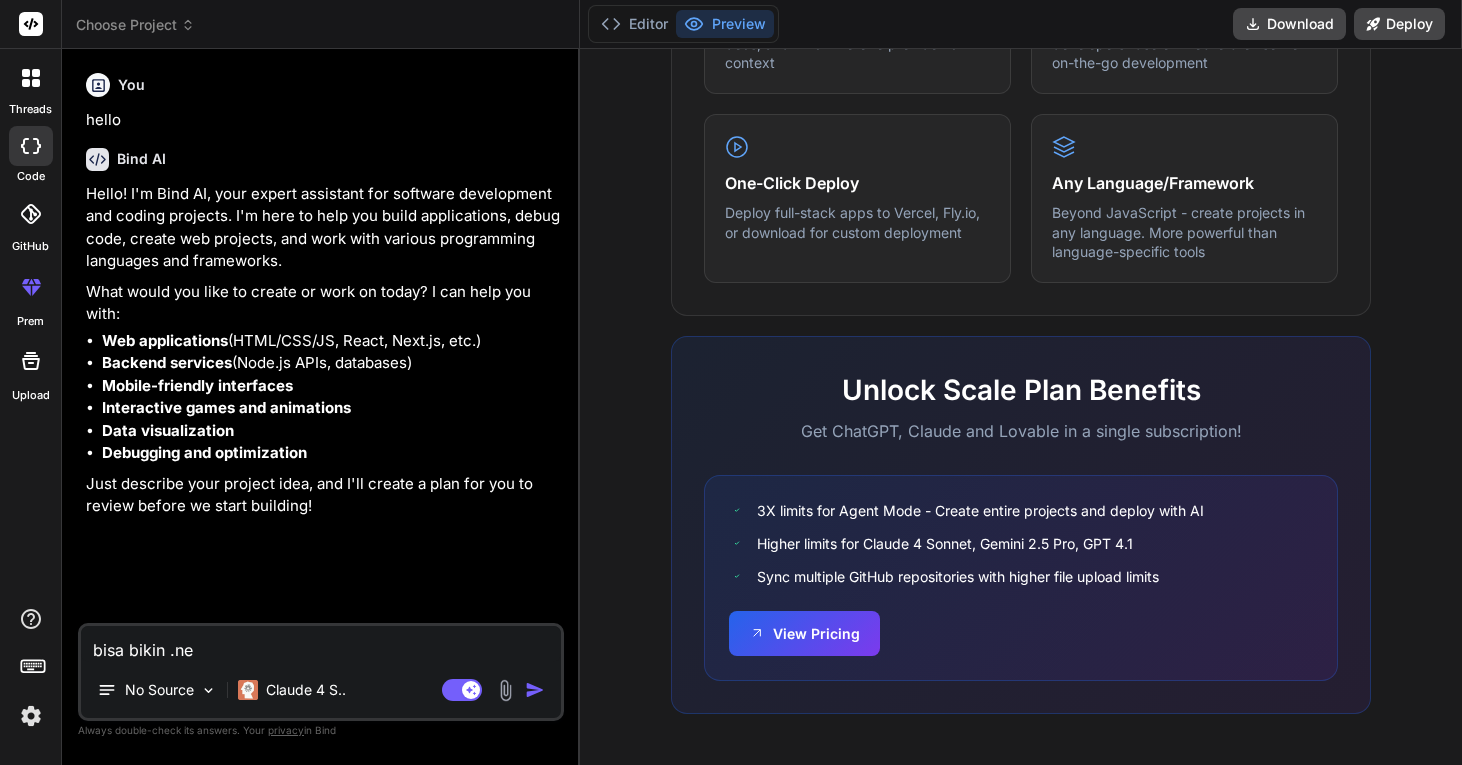 type on "bisa bikin .net" 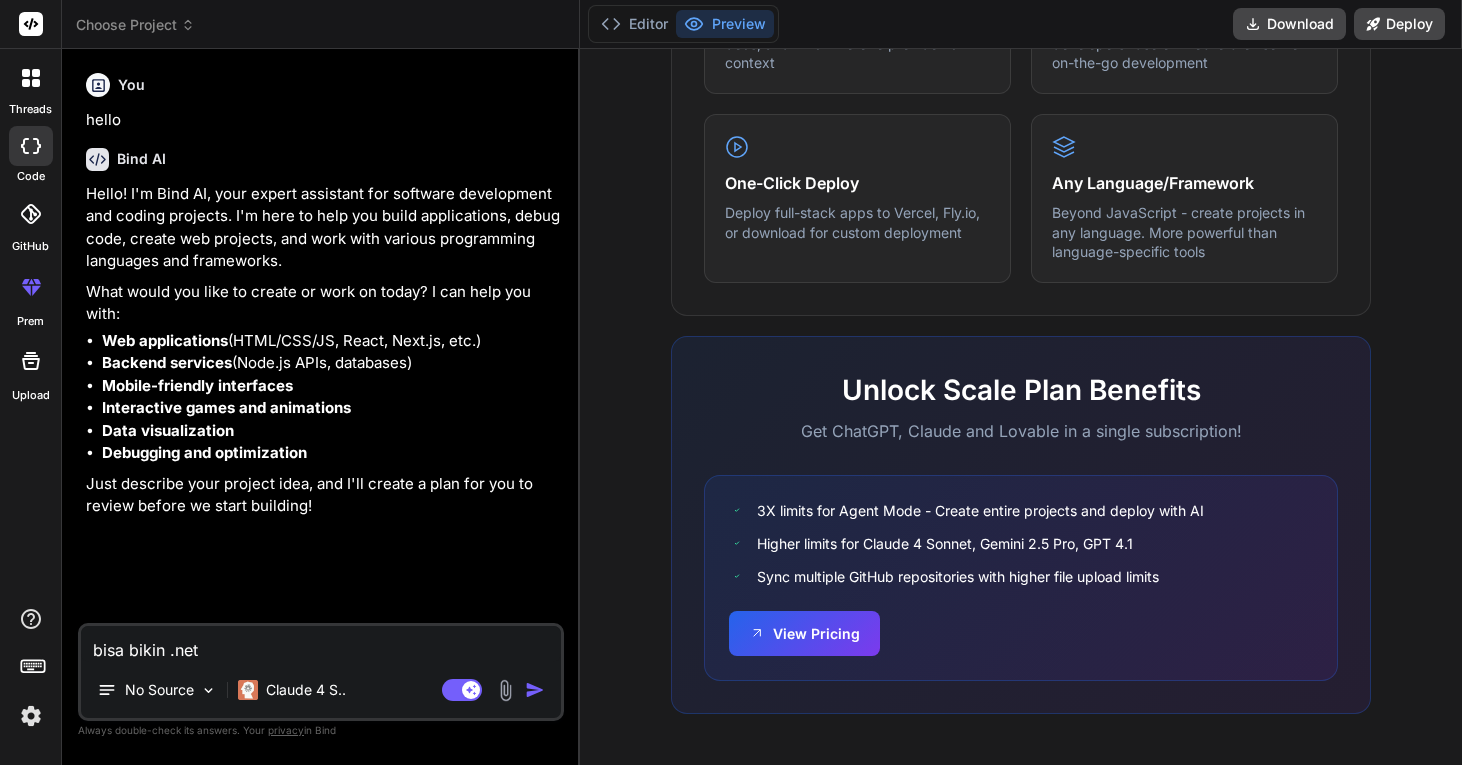 type on "bisa bikin .net" 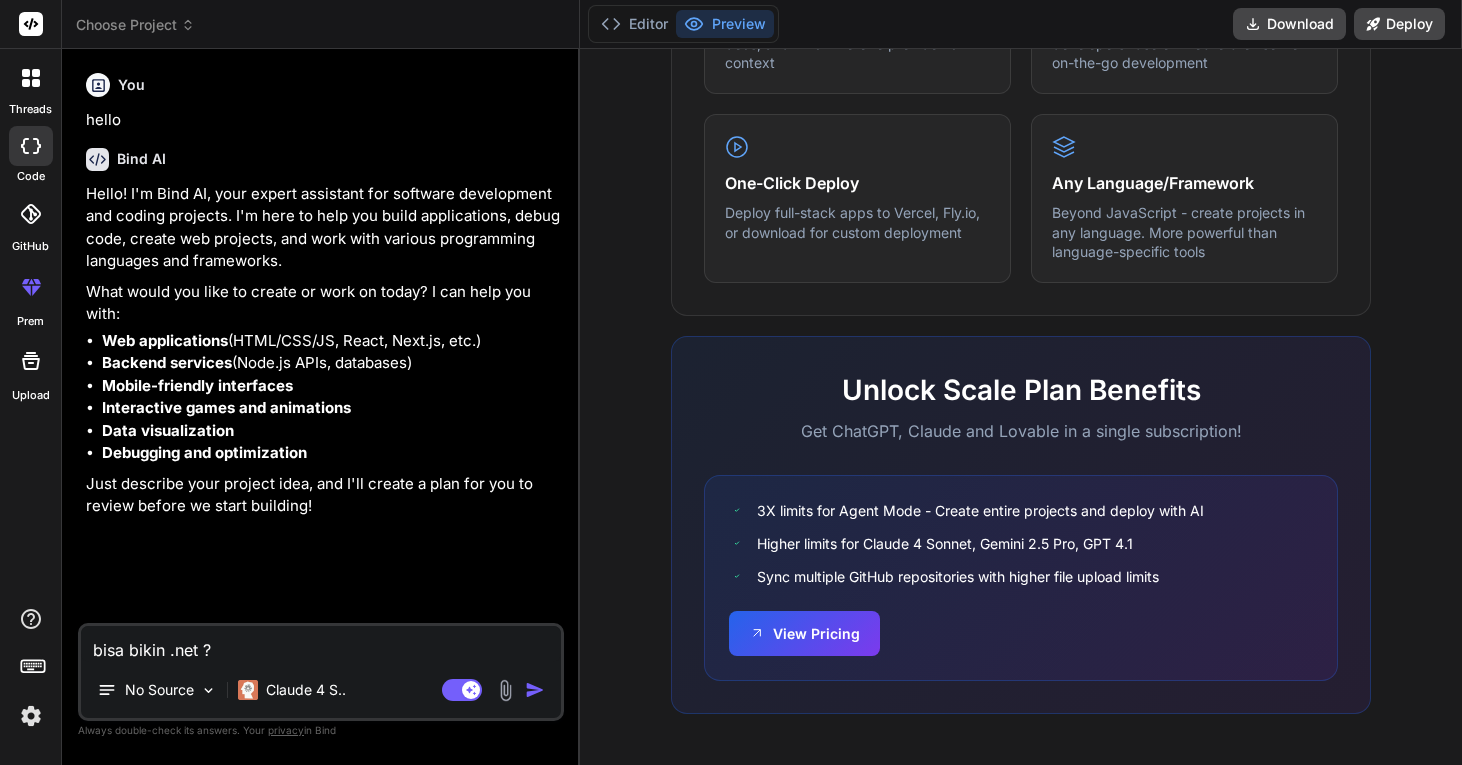 type on "x" 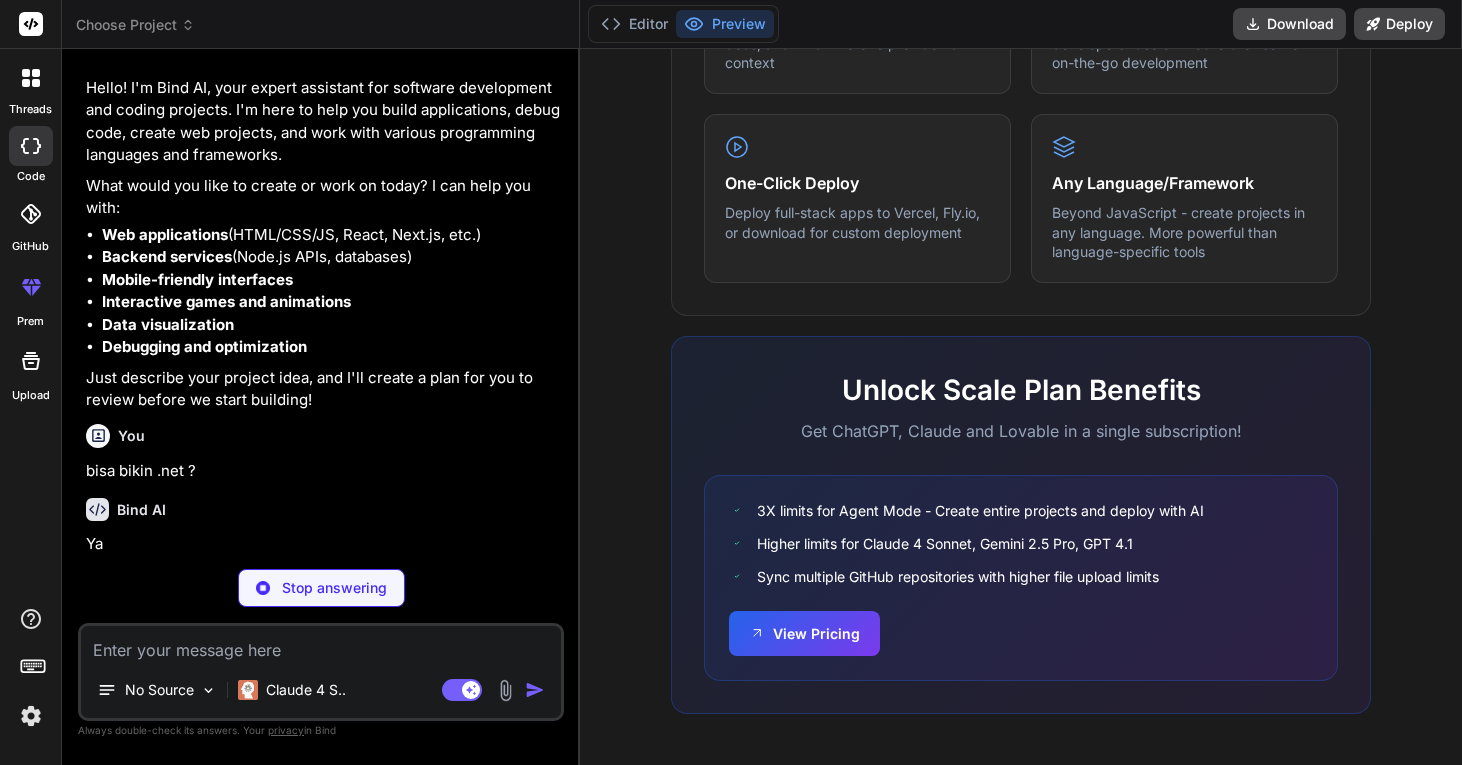scroll, scrollTop: 106, scrollLeft: 0, axis: vertical 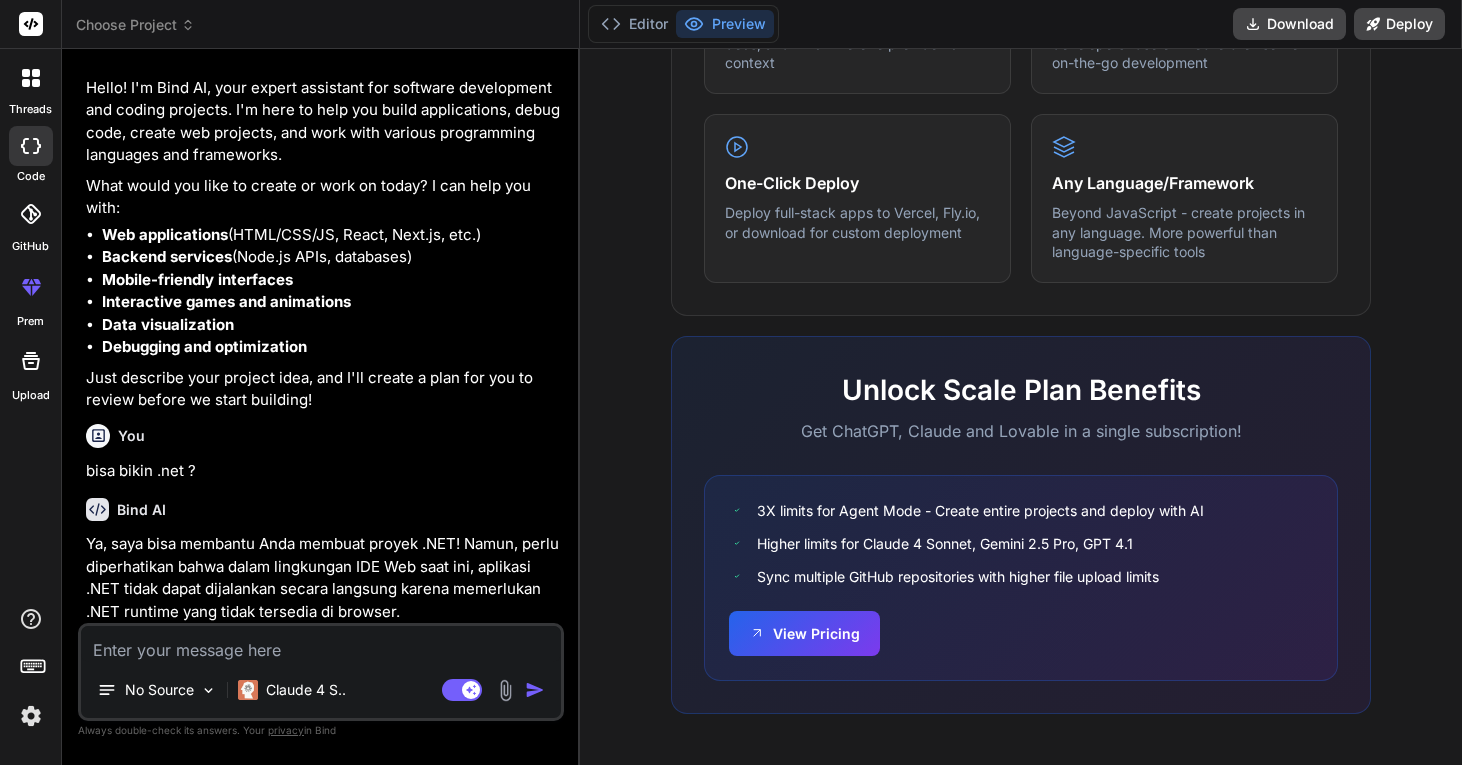type on "x" 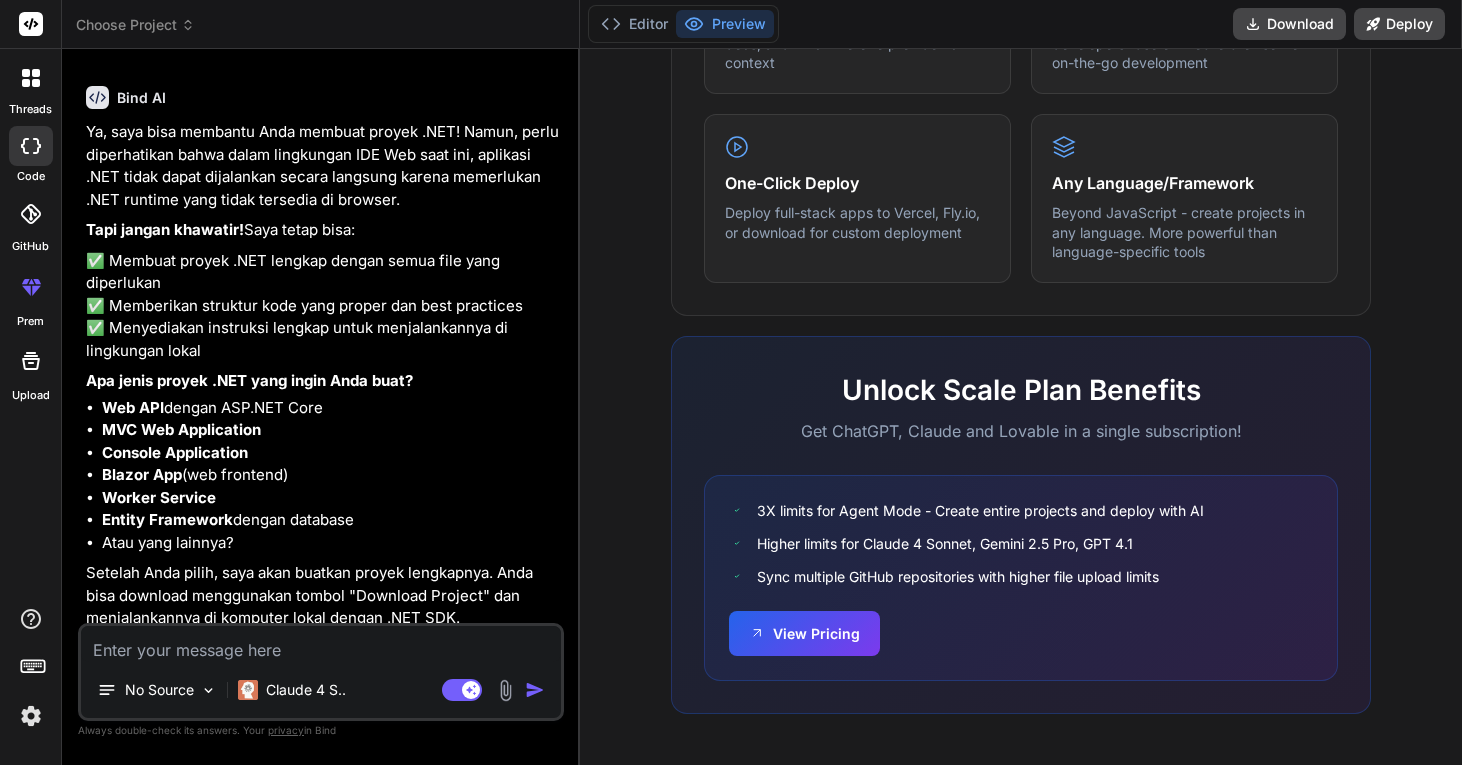 scroll, scrollTop: 519, scrollLeft: 0, axis: vertical 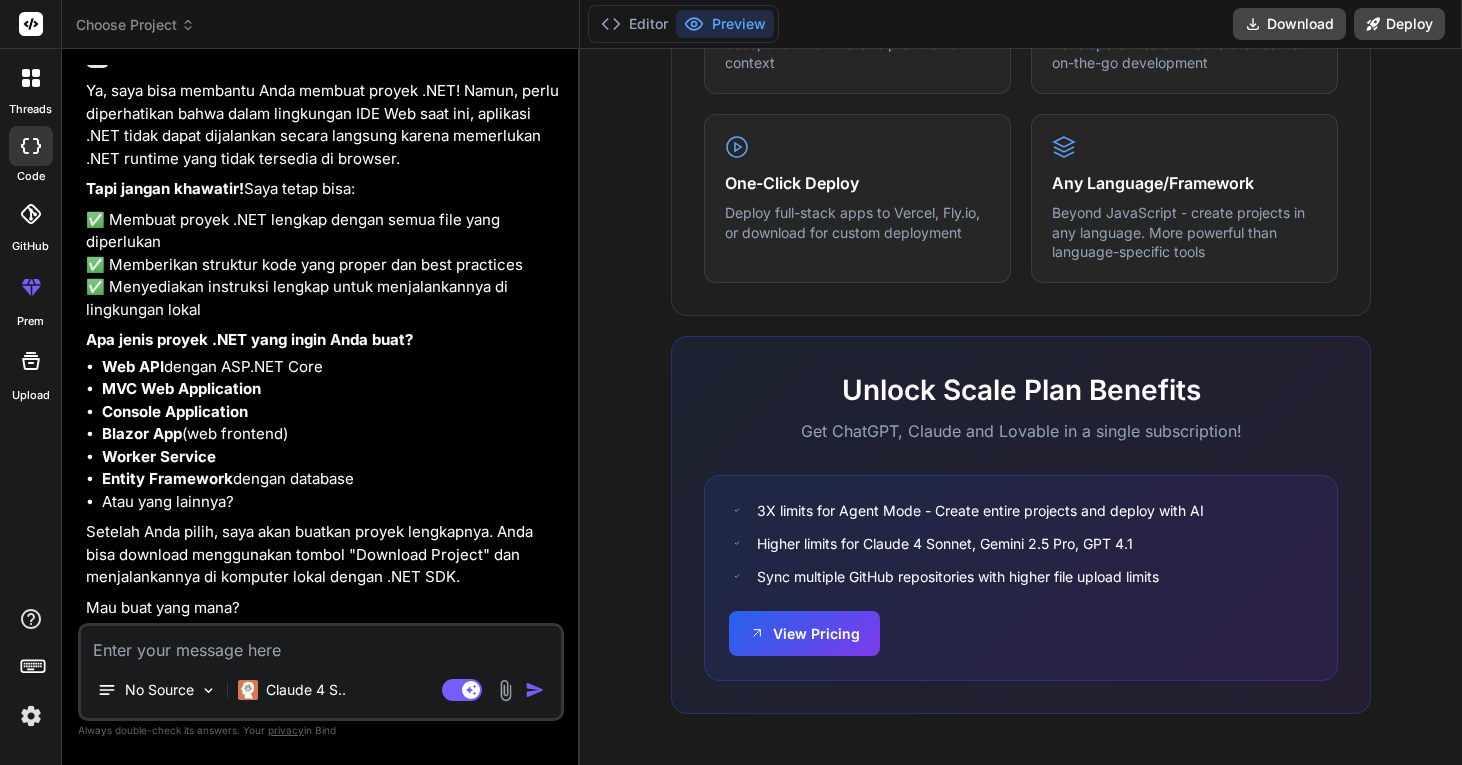 type on "a" 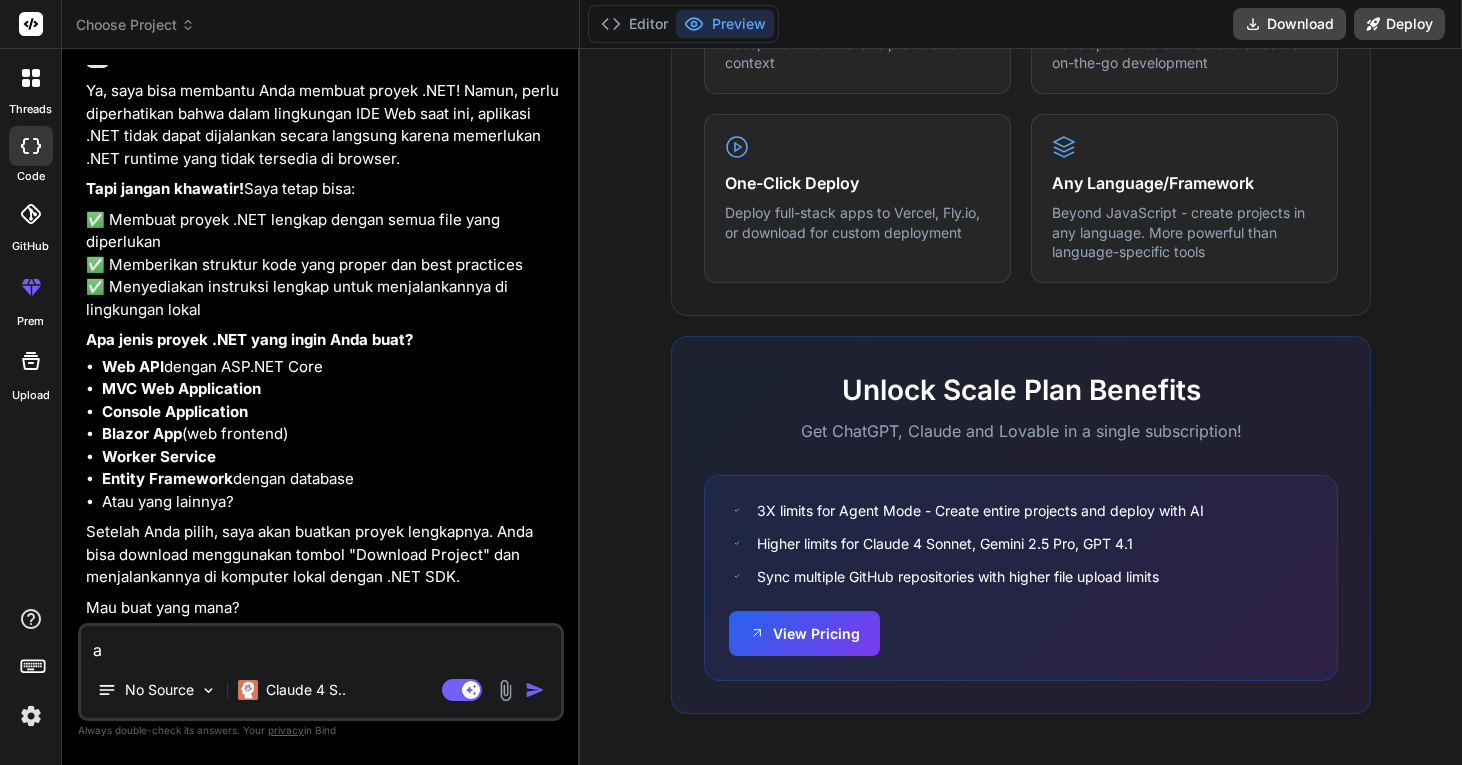type on "as" 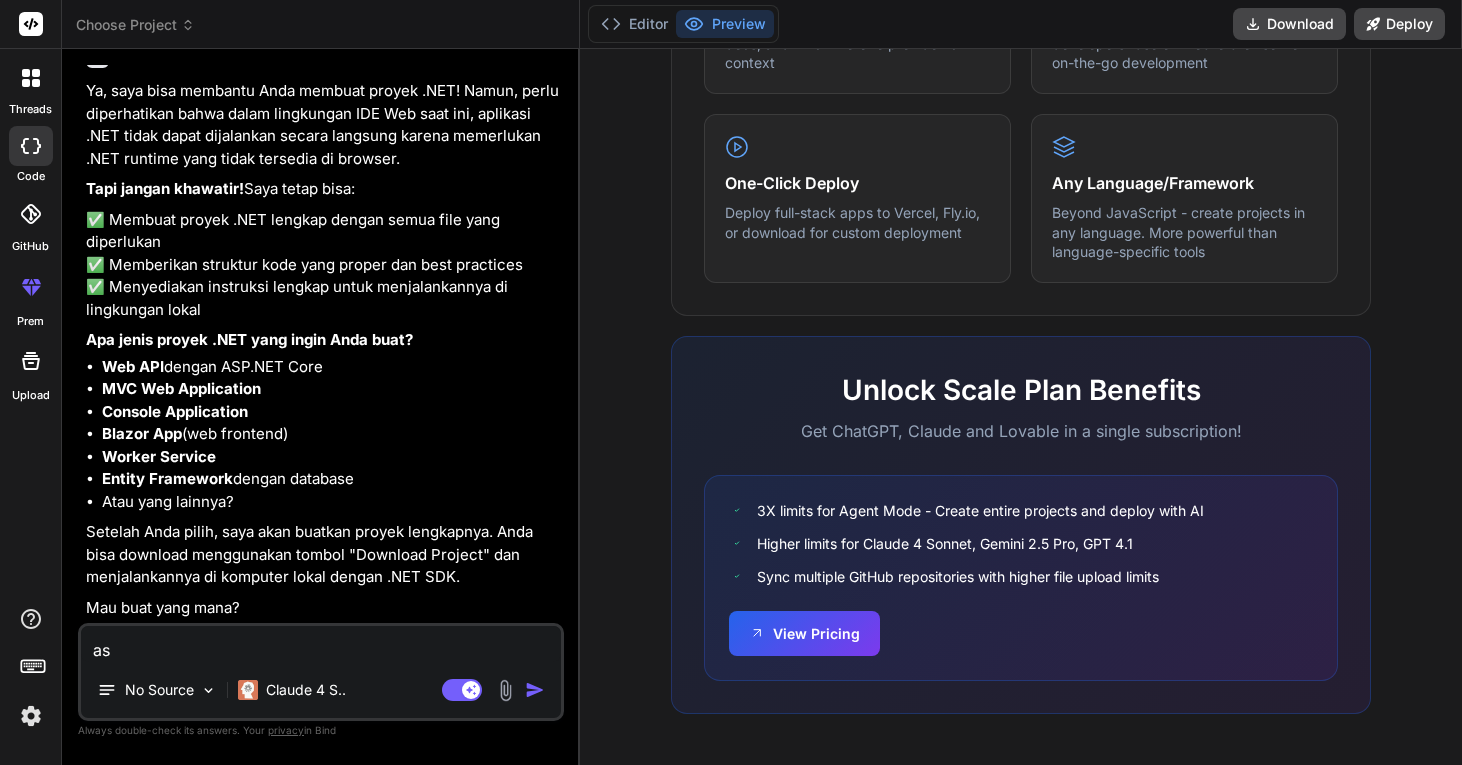 type on "asp" 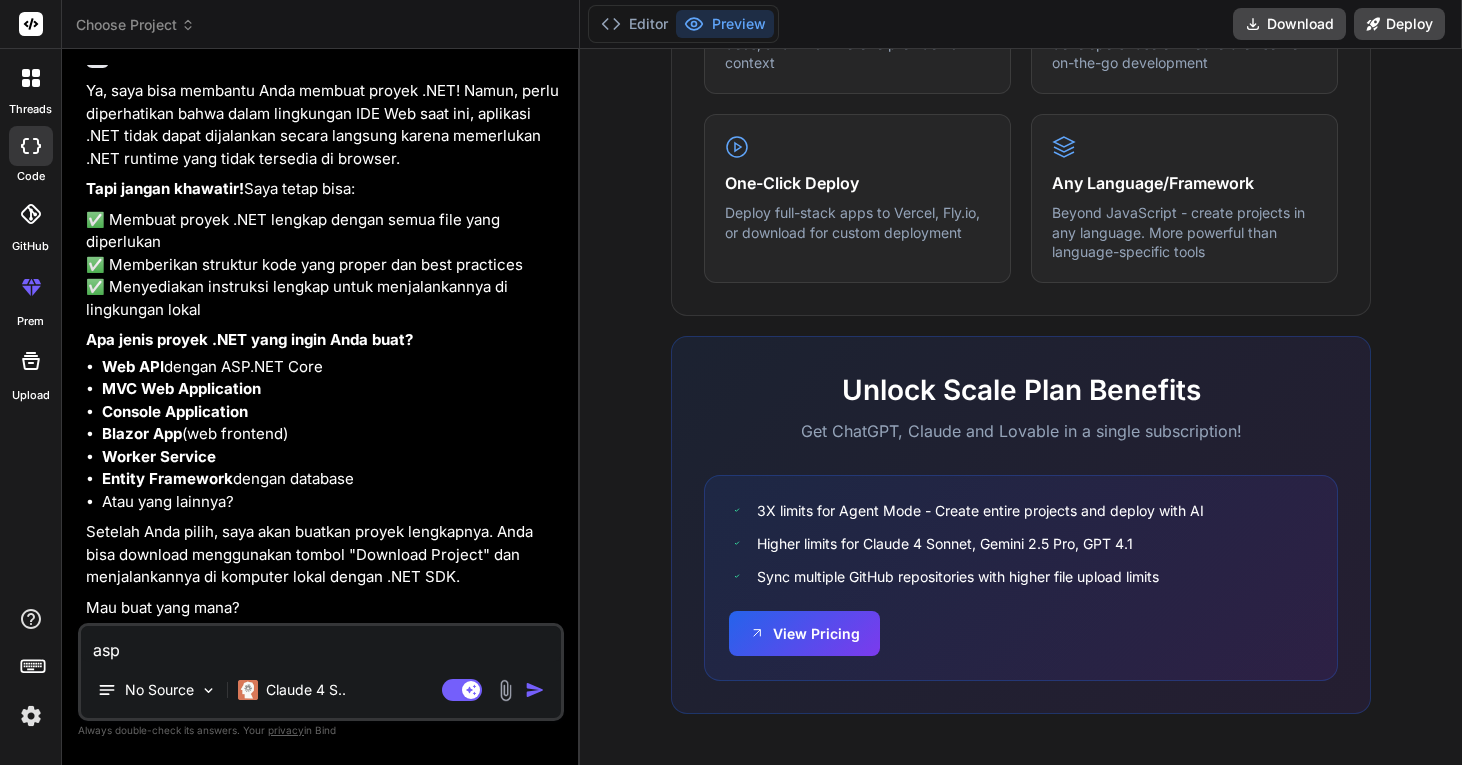 type on "asp." 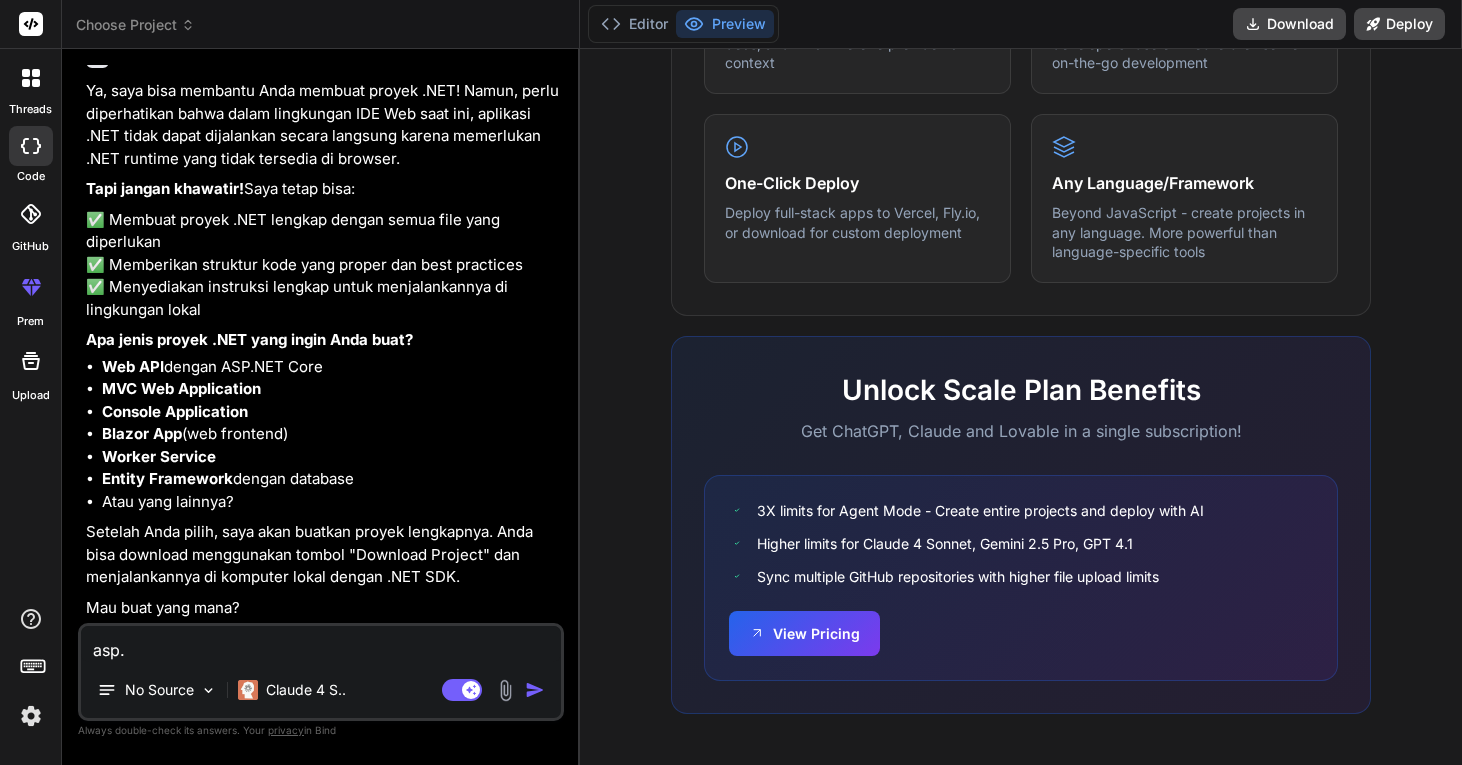 type on "asp.n" 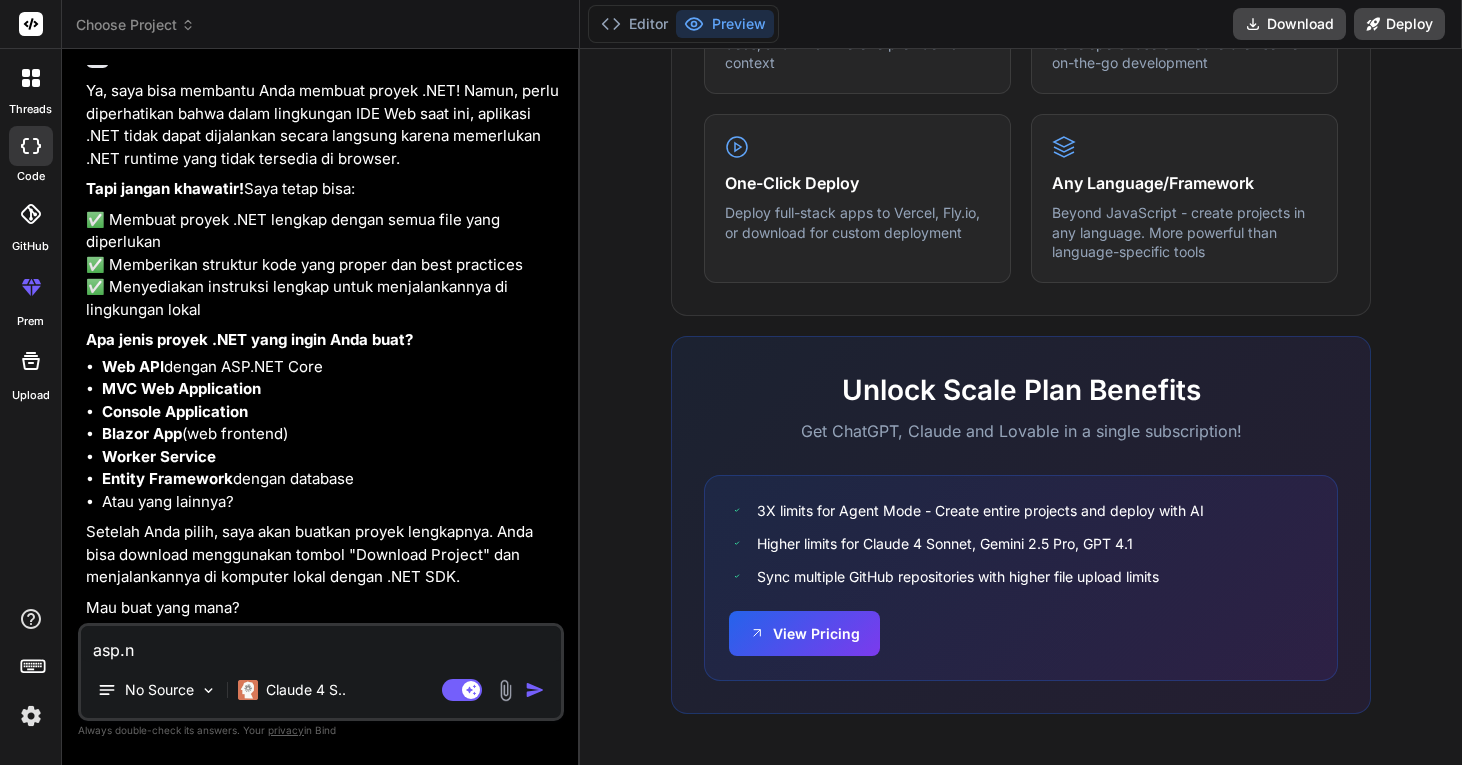 type on "asp.ne" 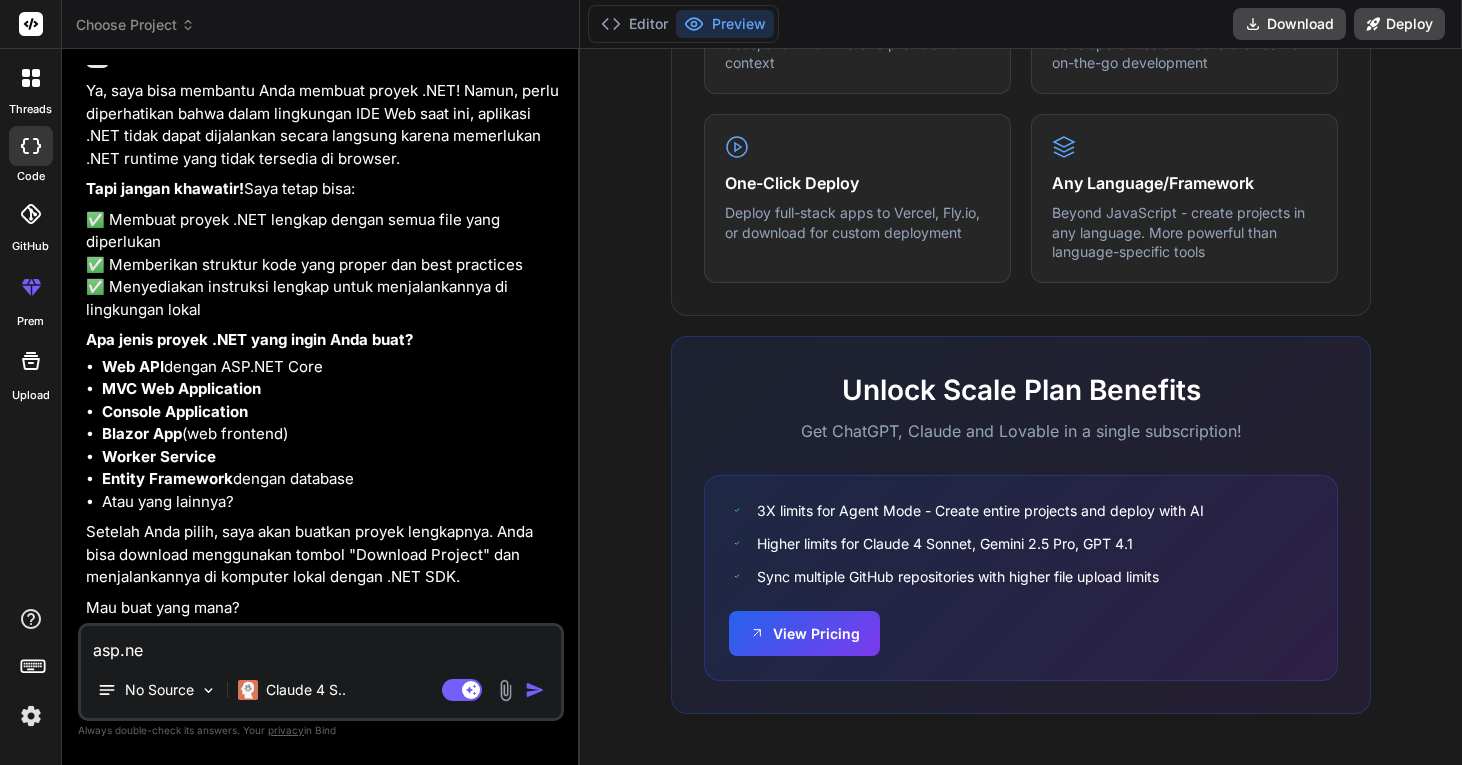 type on "asp.net" 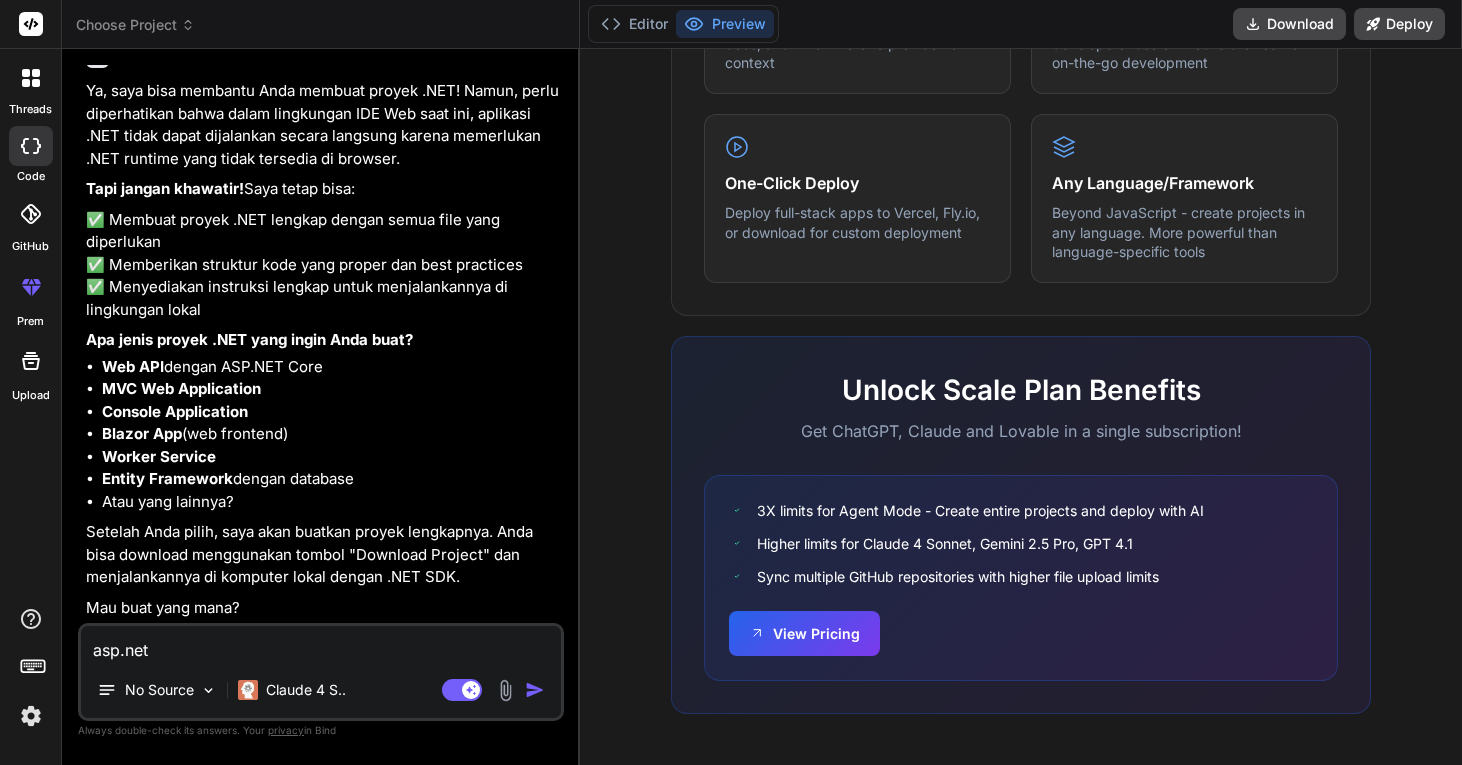 type on "asp.net" 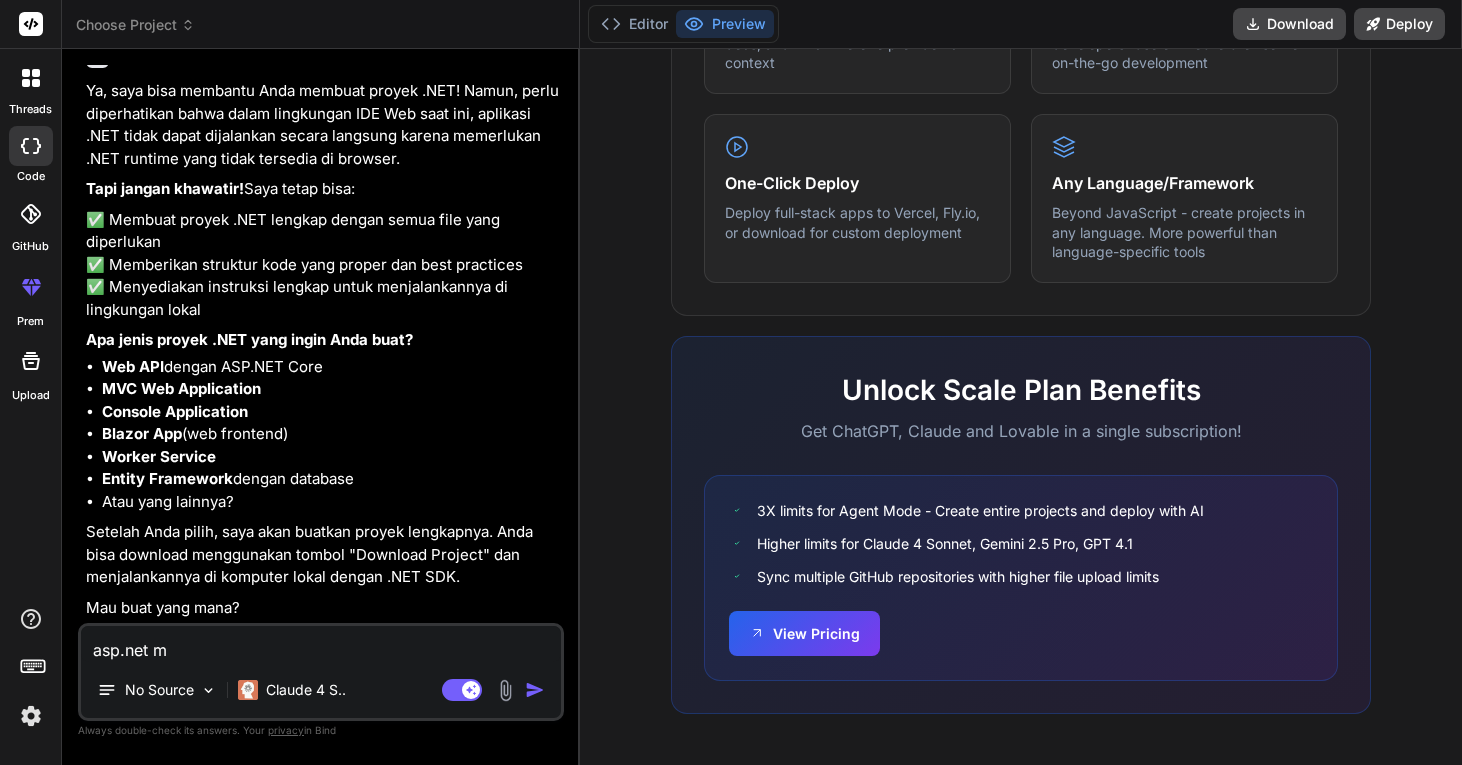 type on "asp.net mv" 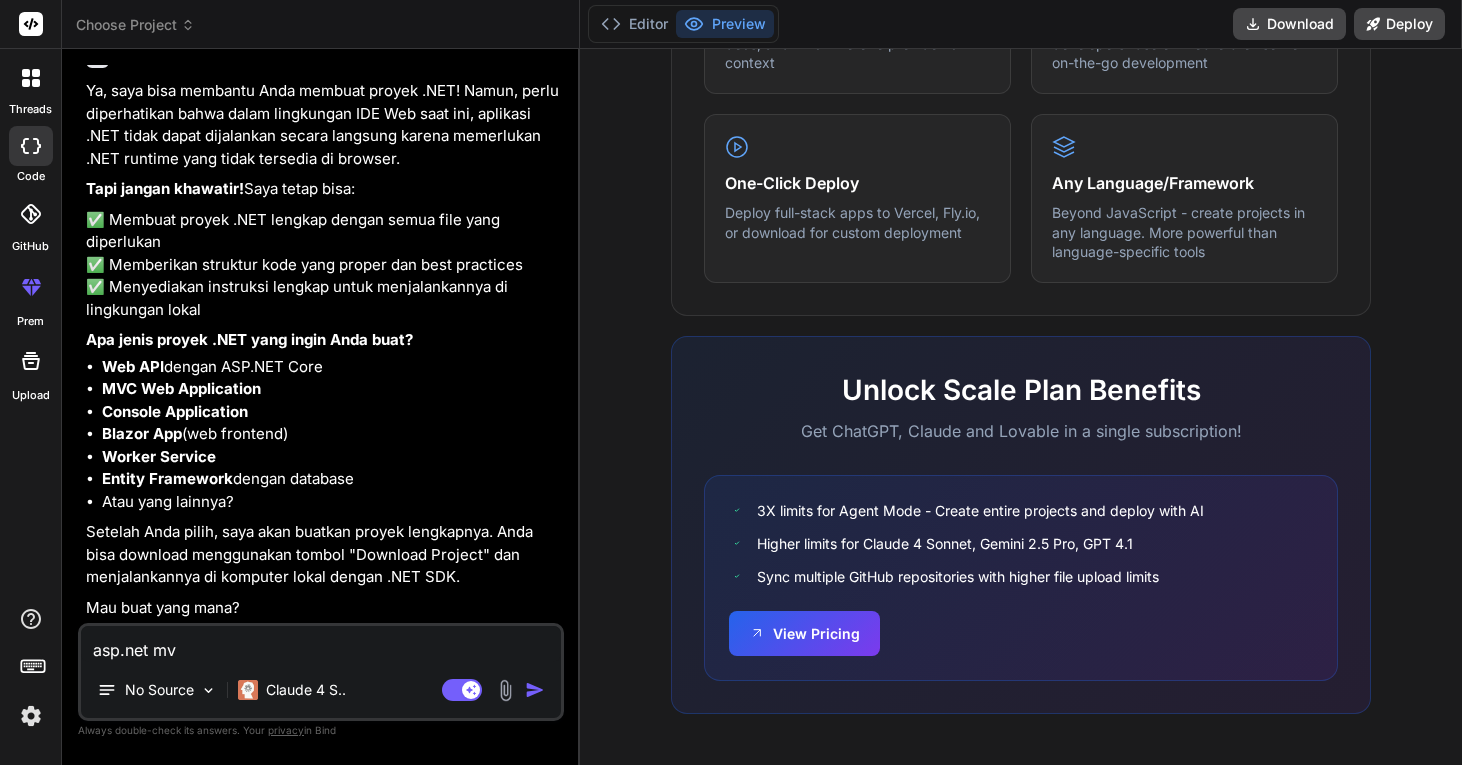type on "asp.net mvc" 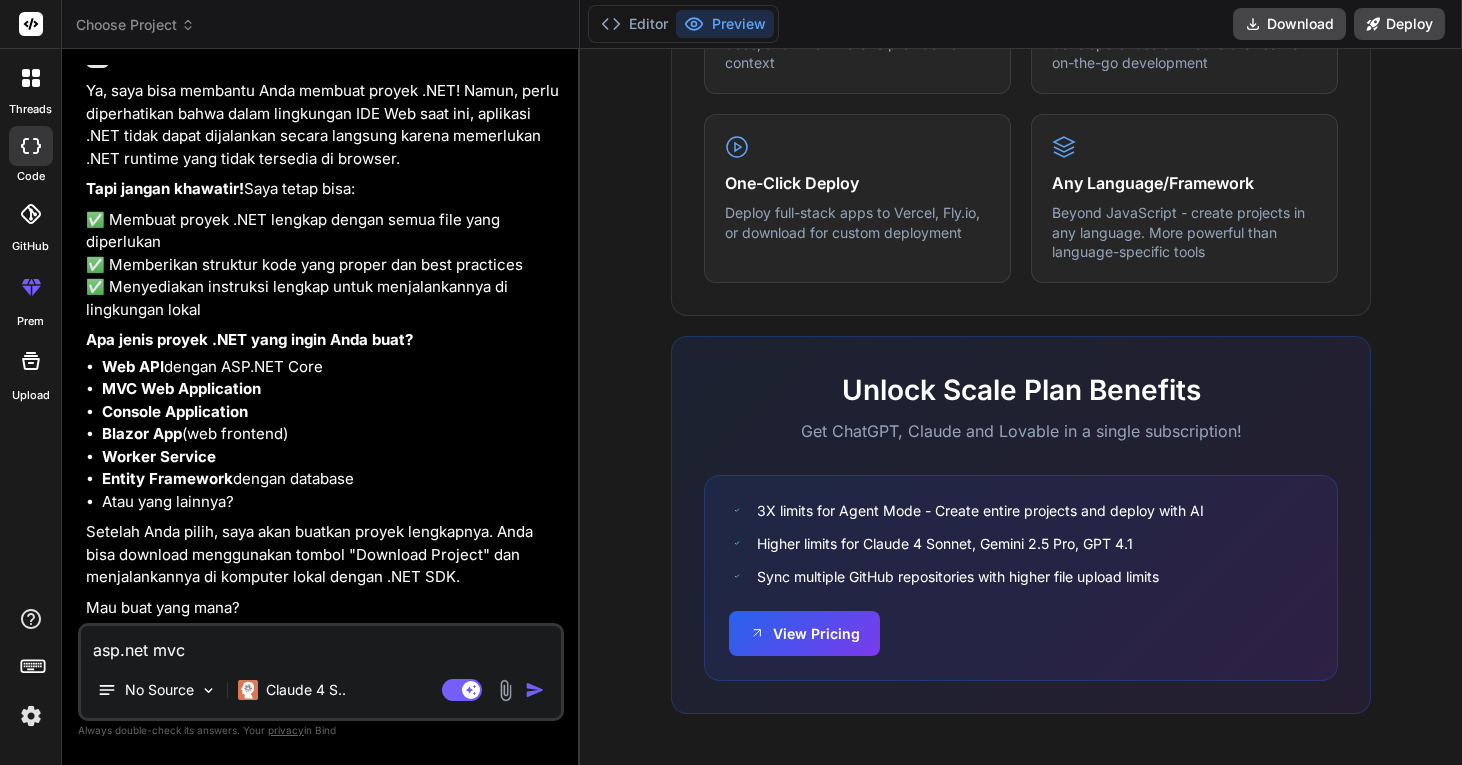 type on "x" 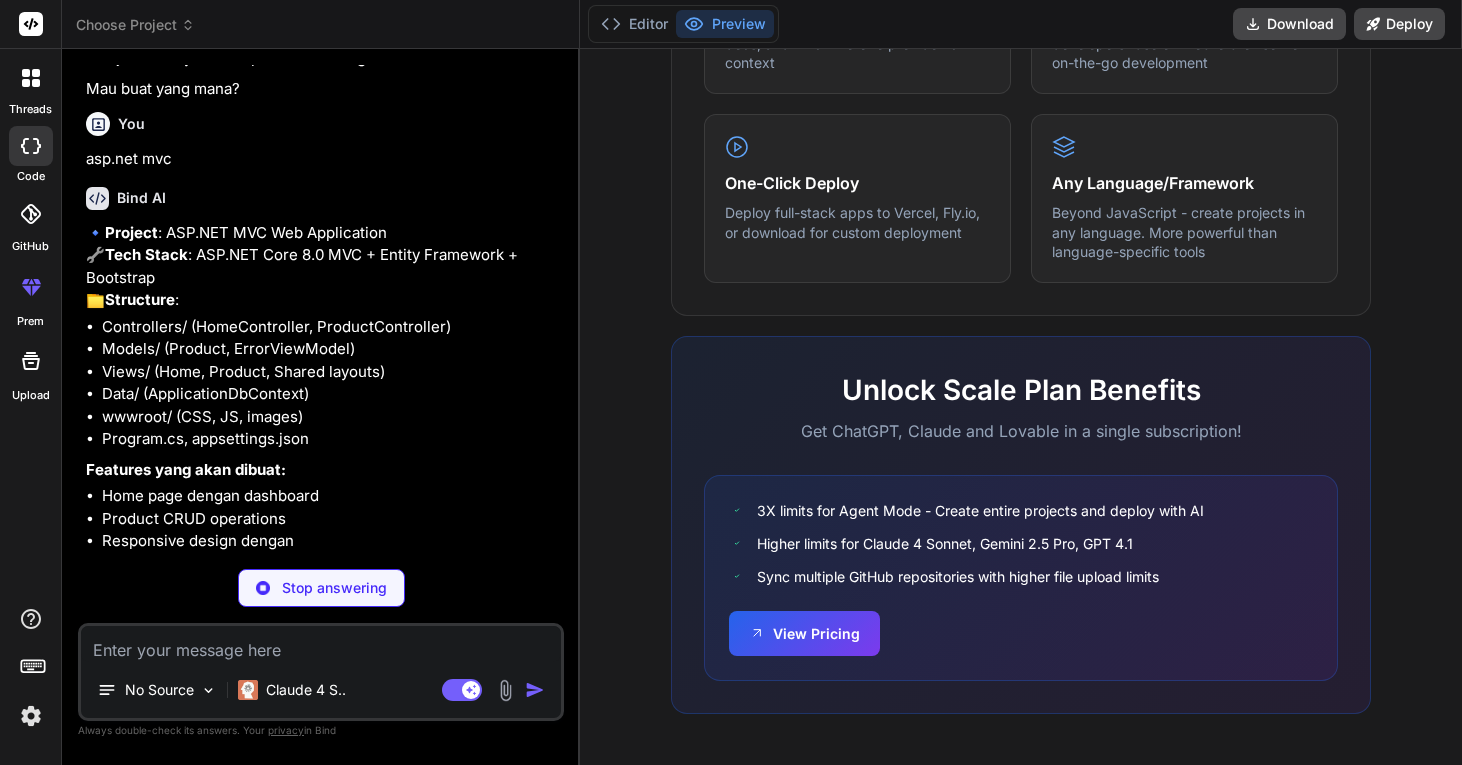 scroll, scrollTop: 1190, scrollLeft: 0, axis: vertical 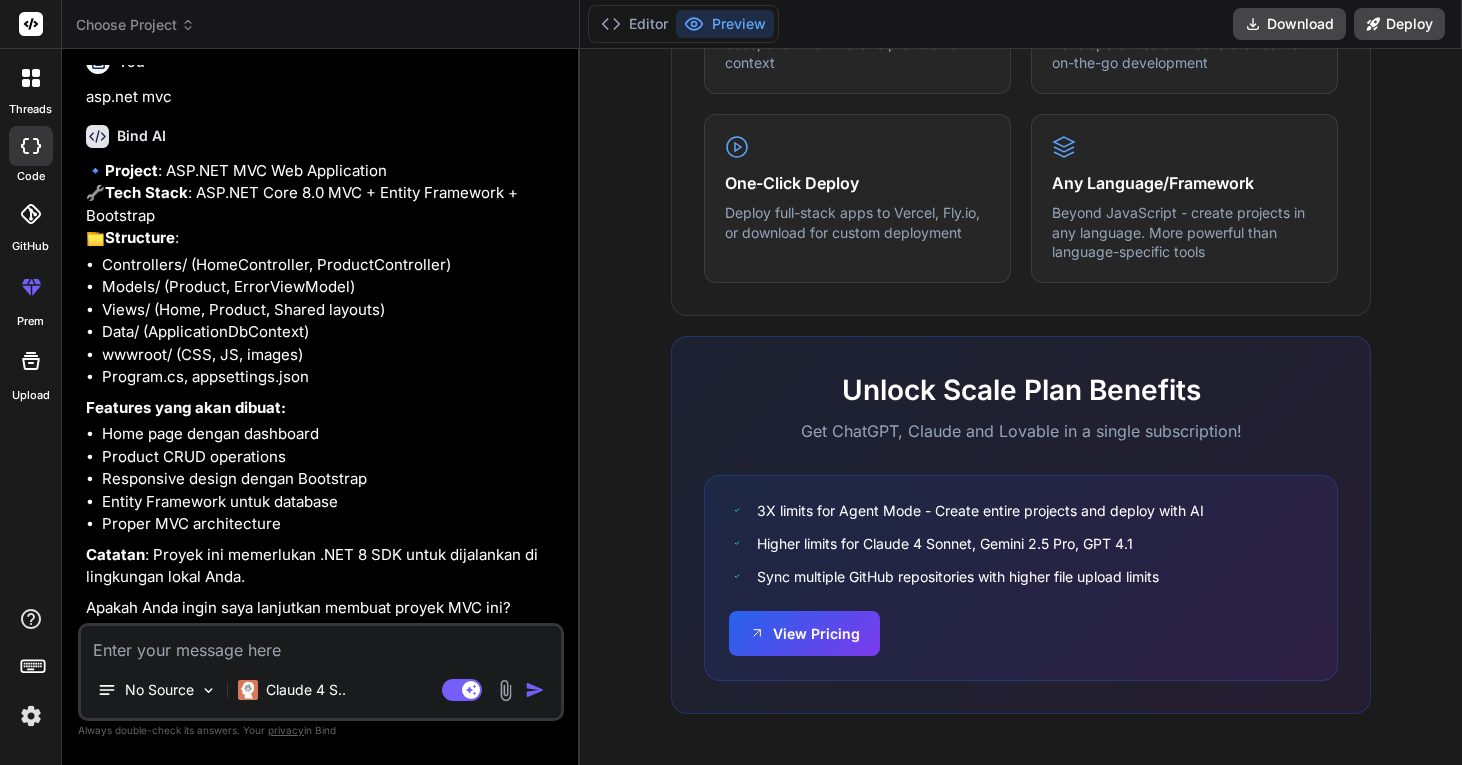 type on "x" 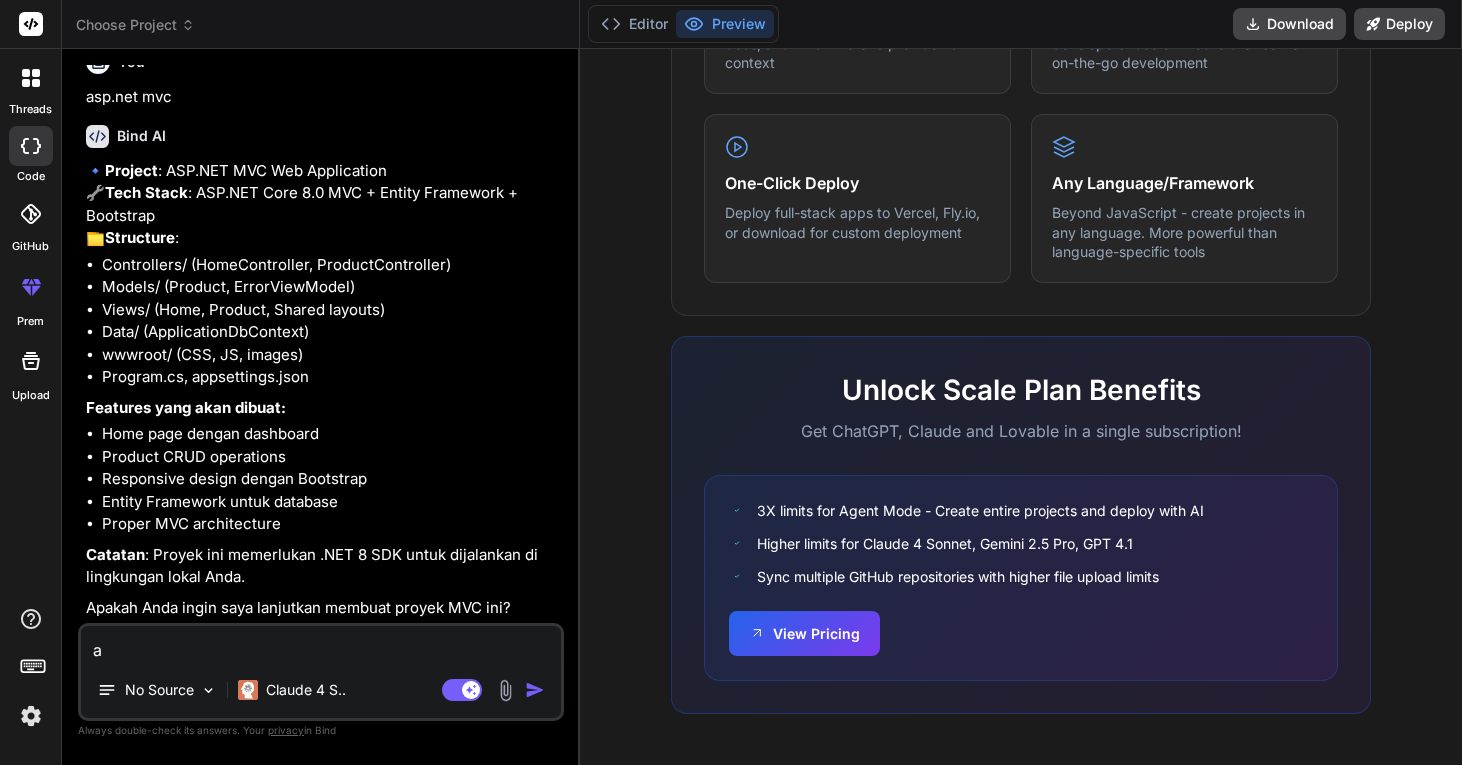 type on "ap" 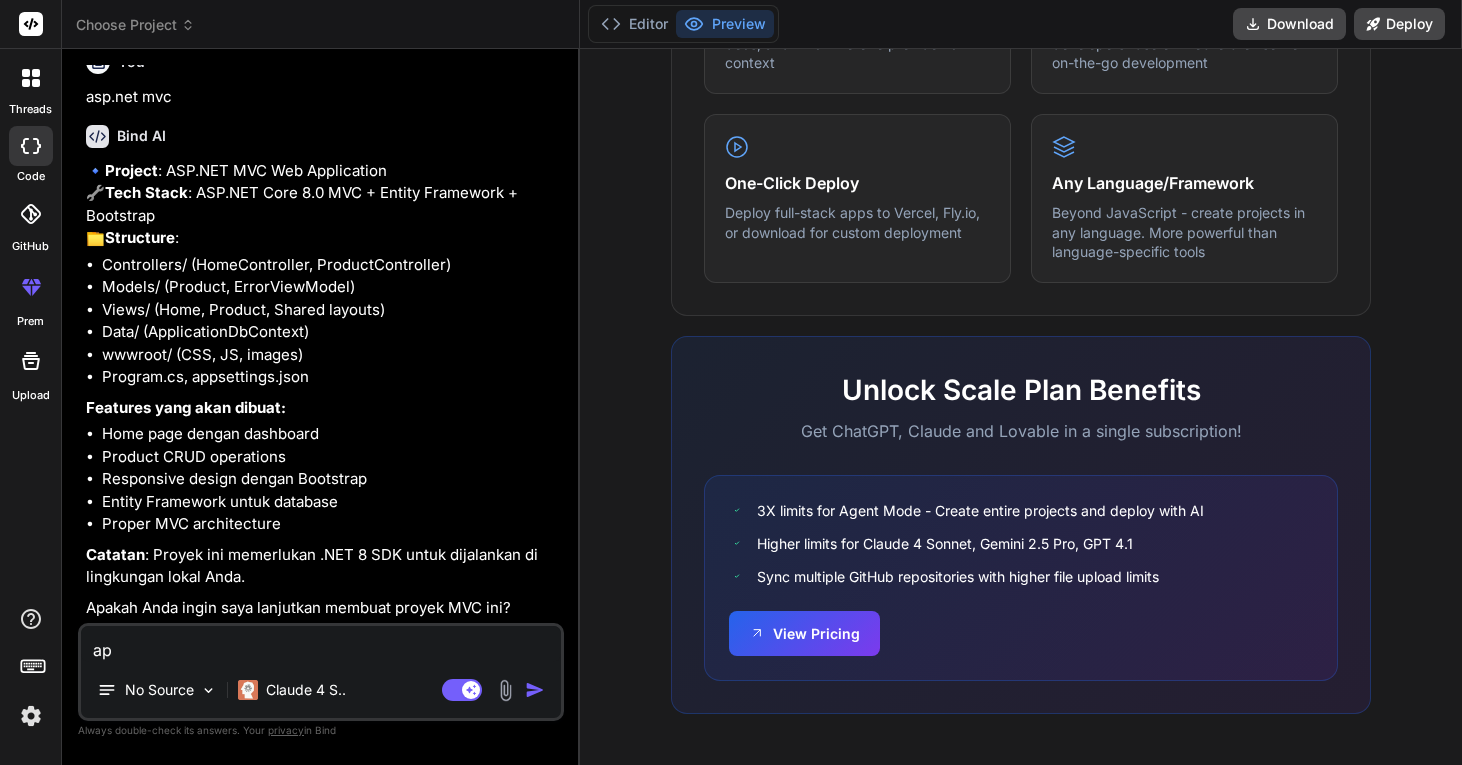 type on "apa" 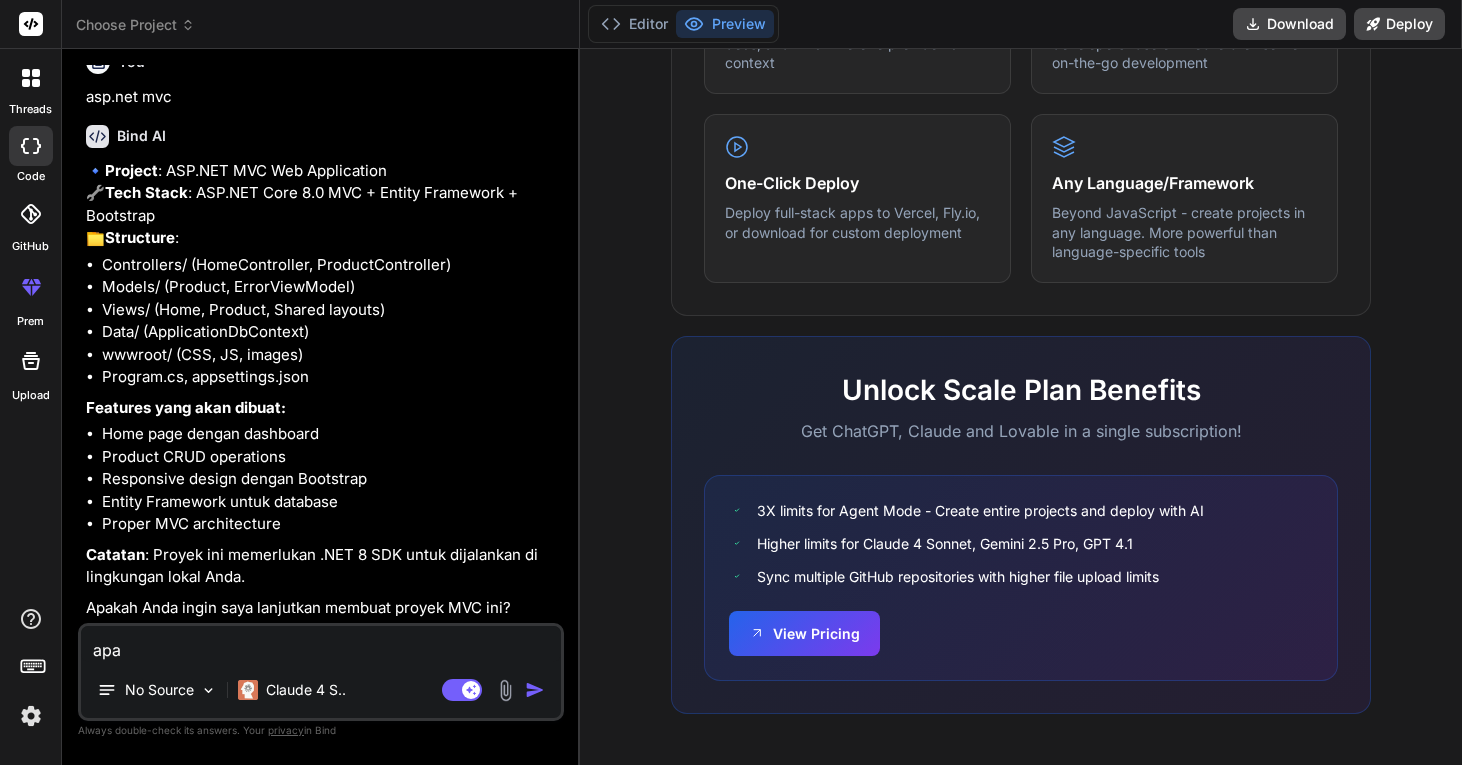 type on "apa" 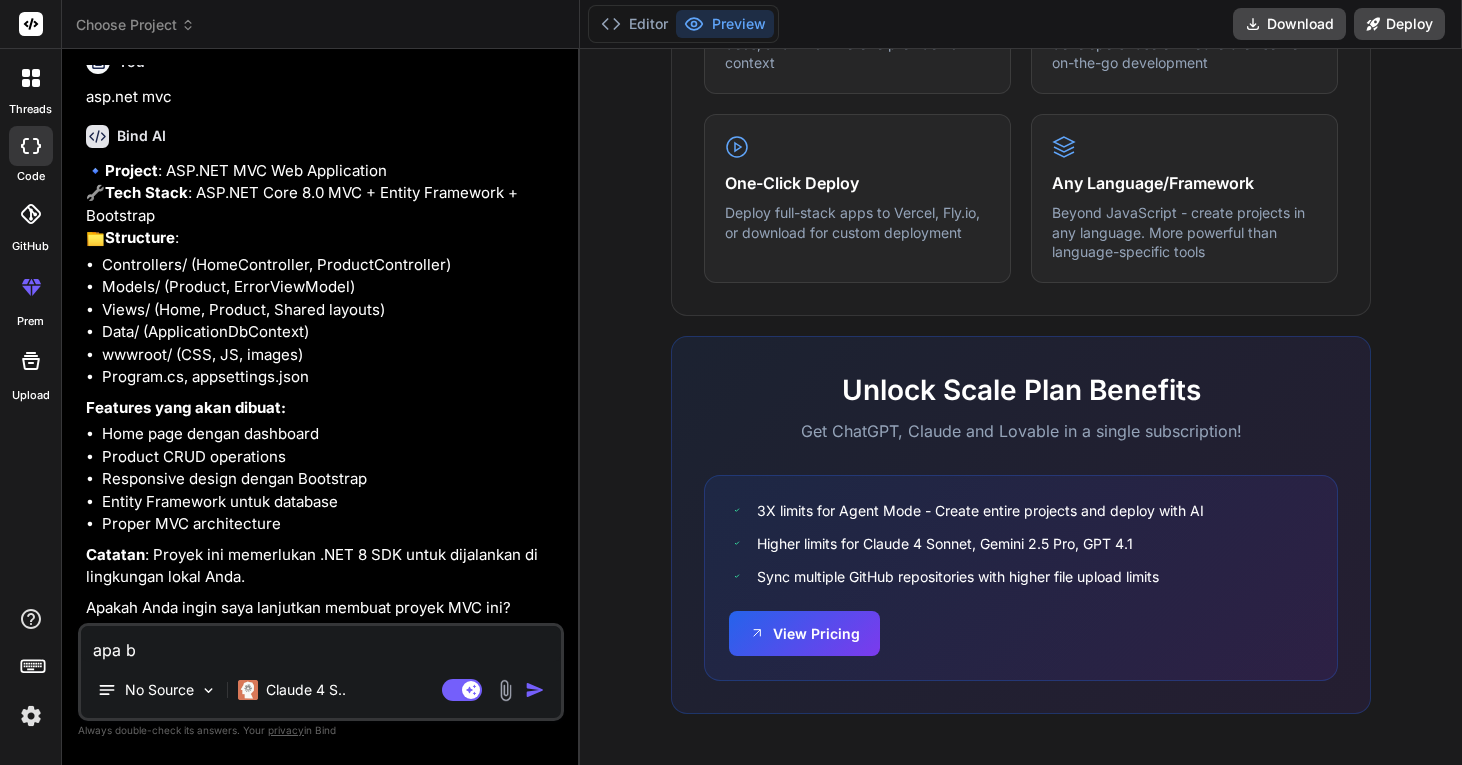type on "apa bi" 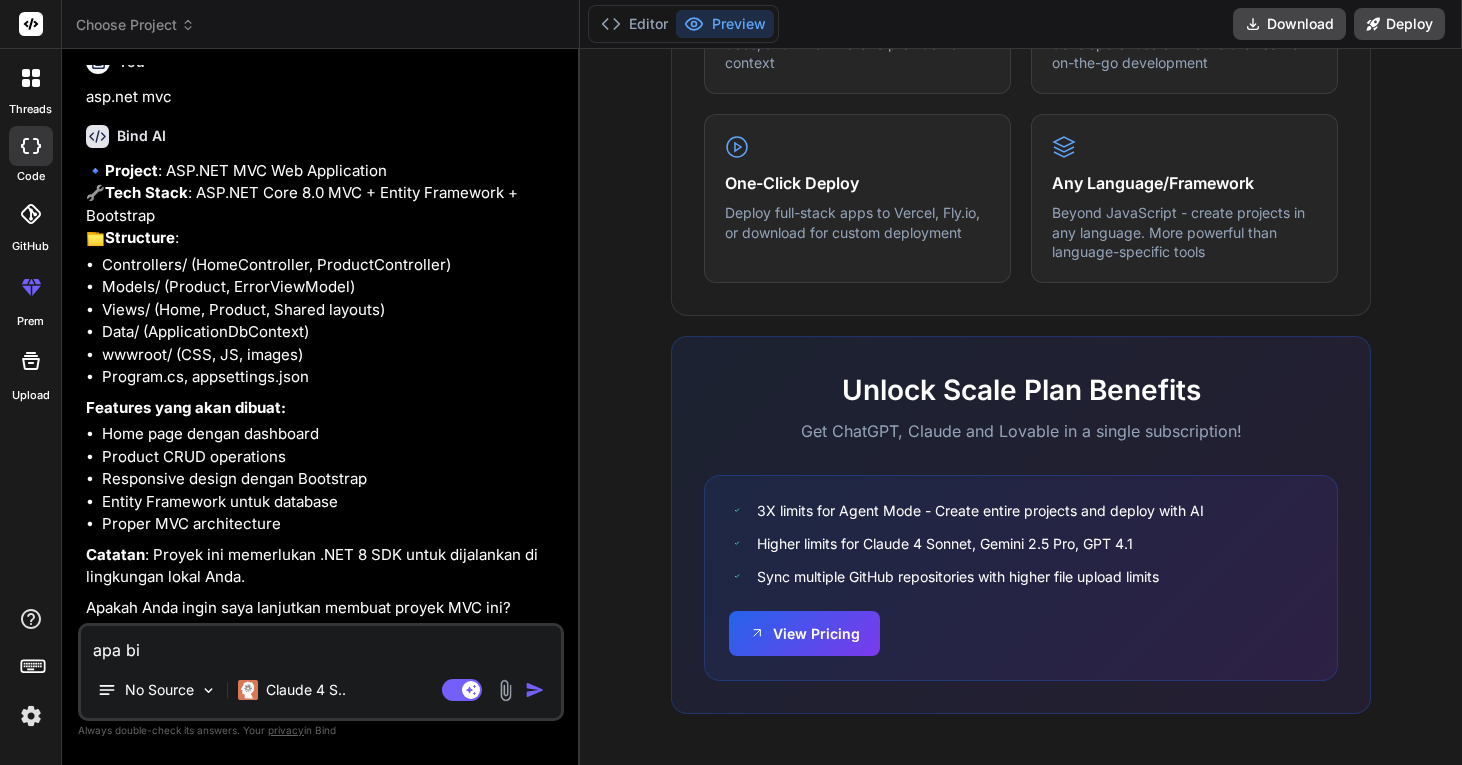 type on "apa bis" 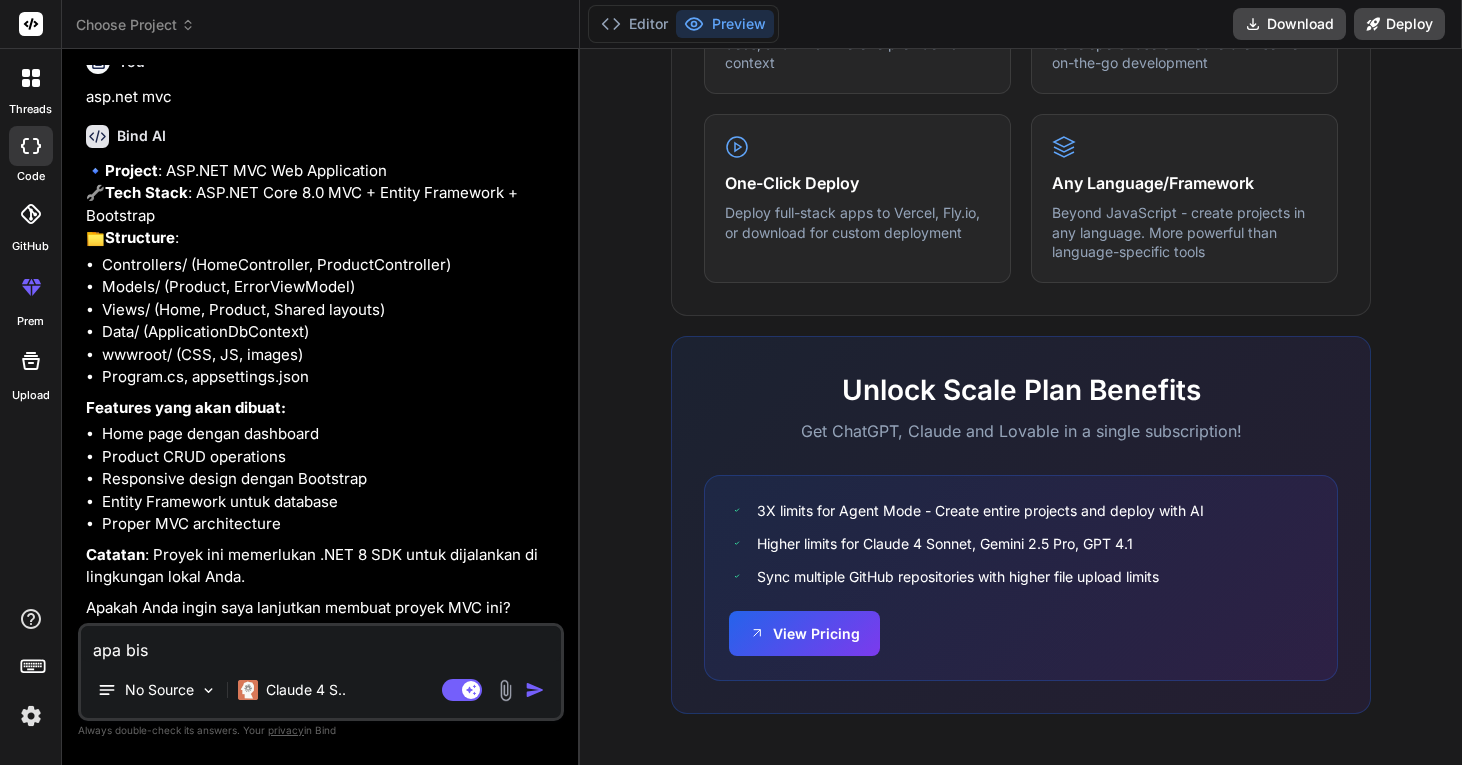 type on "apa bisa" 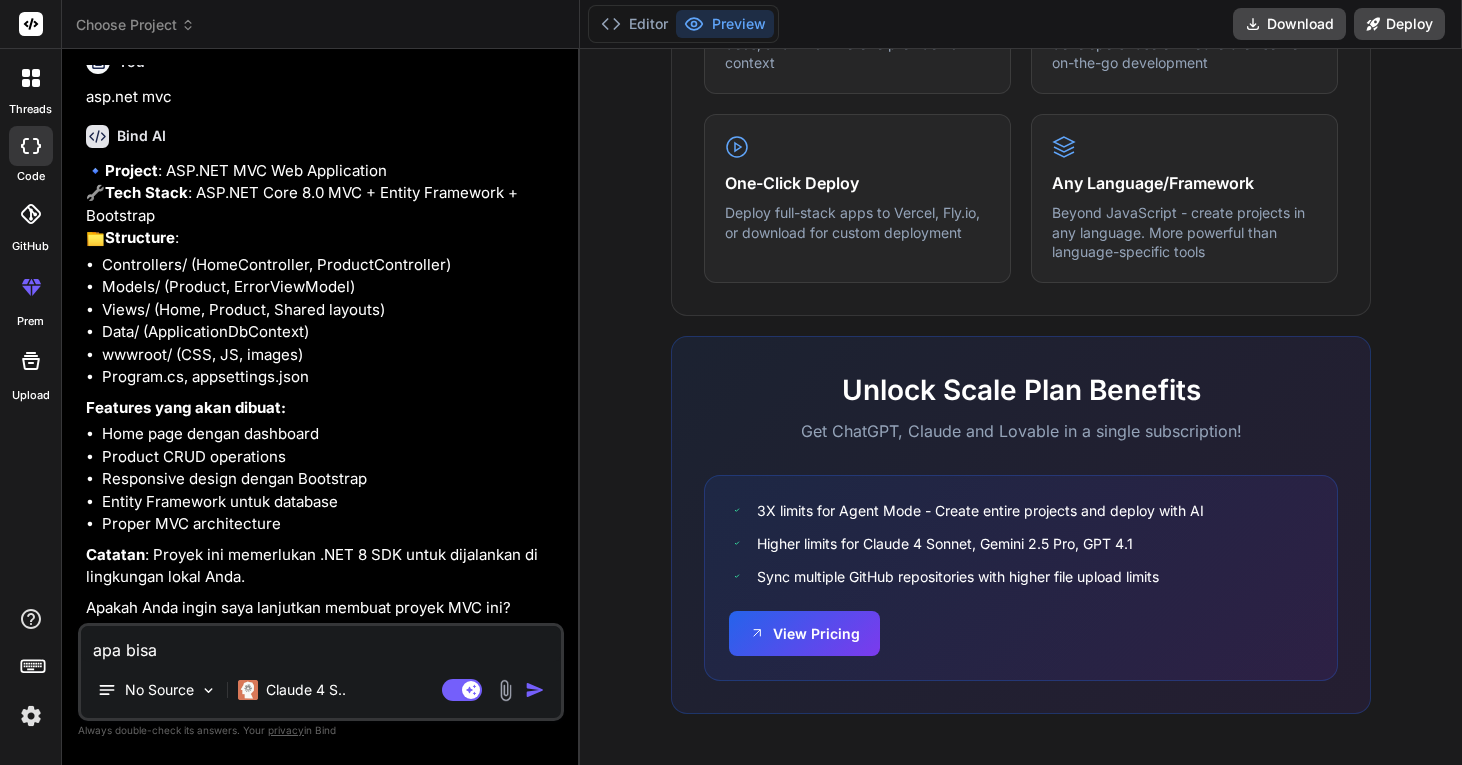 type on "apa bisa" 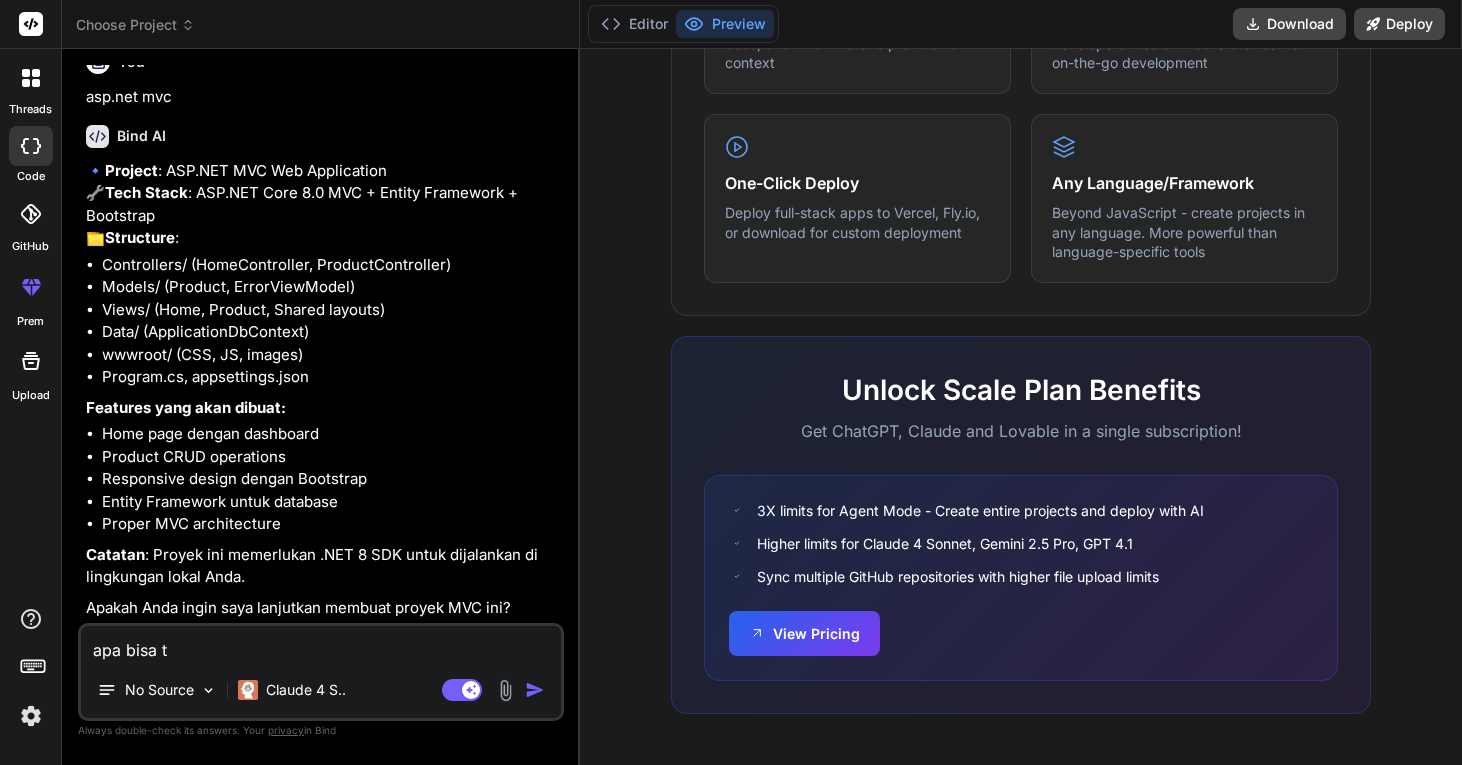type on "apa bisa te" 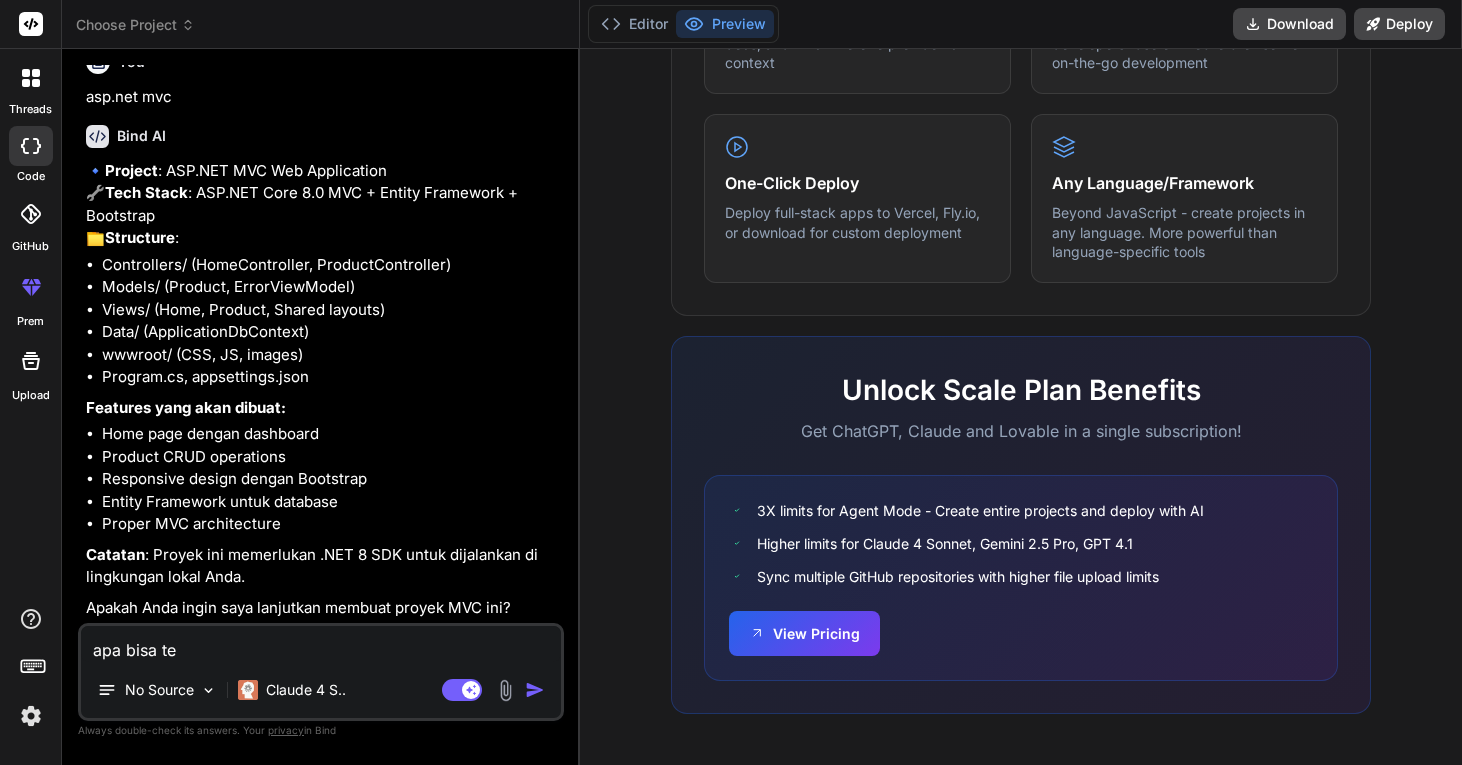 type on "x" 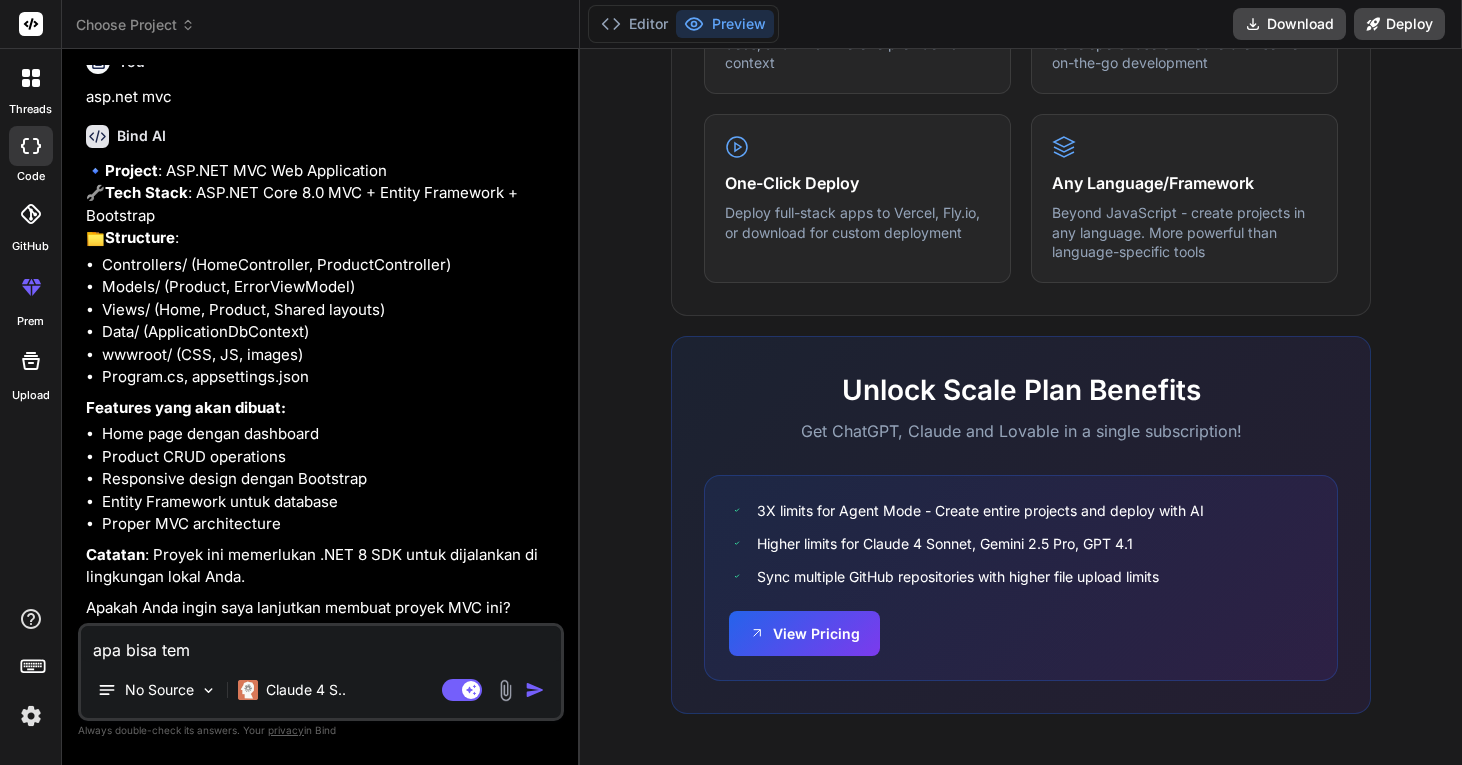 type on "apa bisa temp" 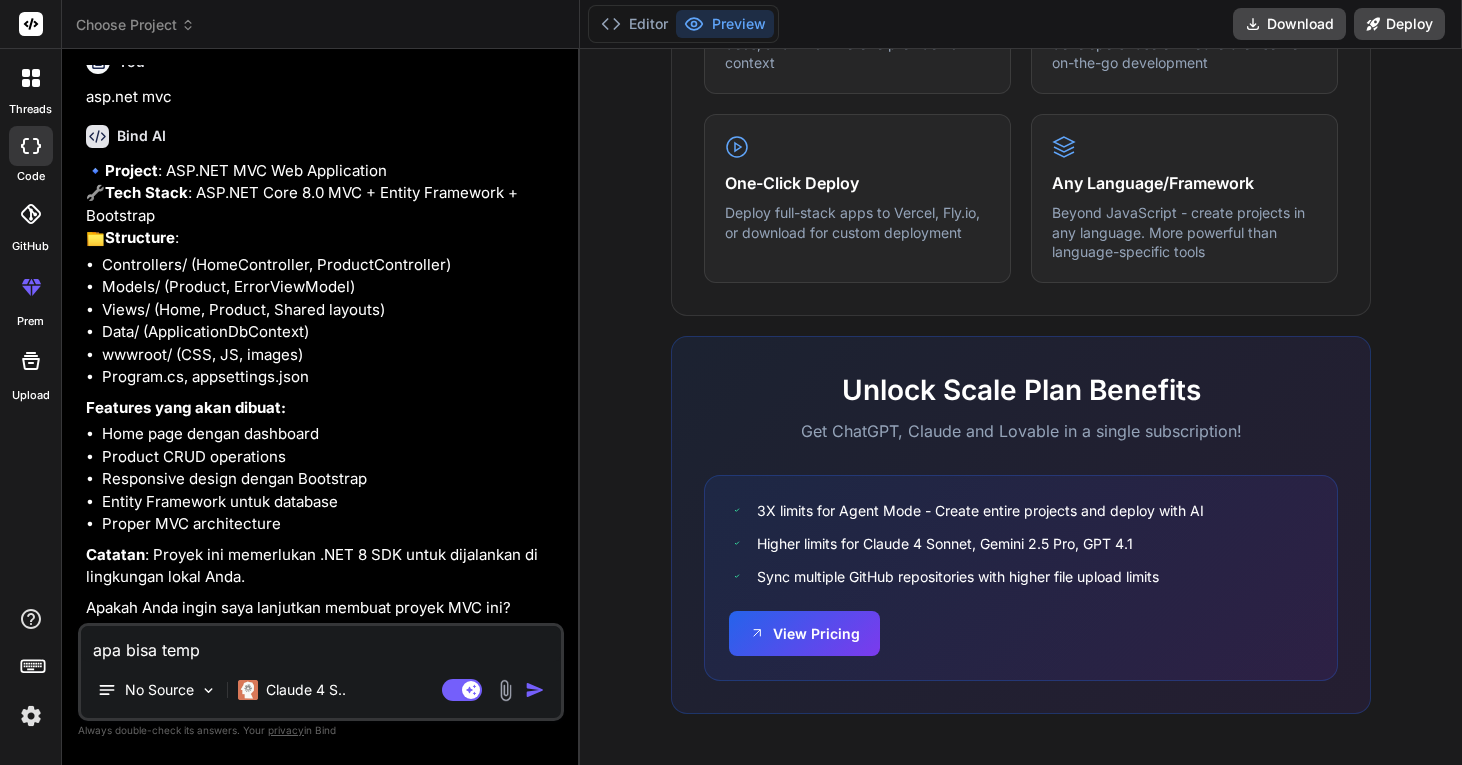 type on "apa bisa templ" 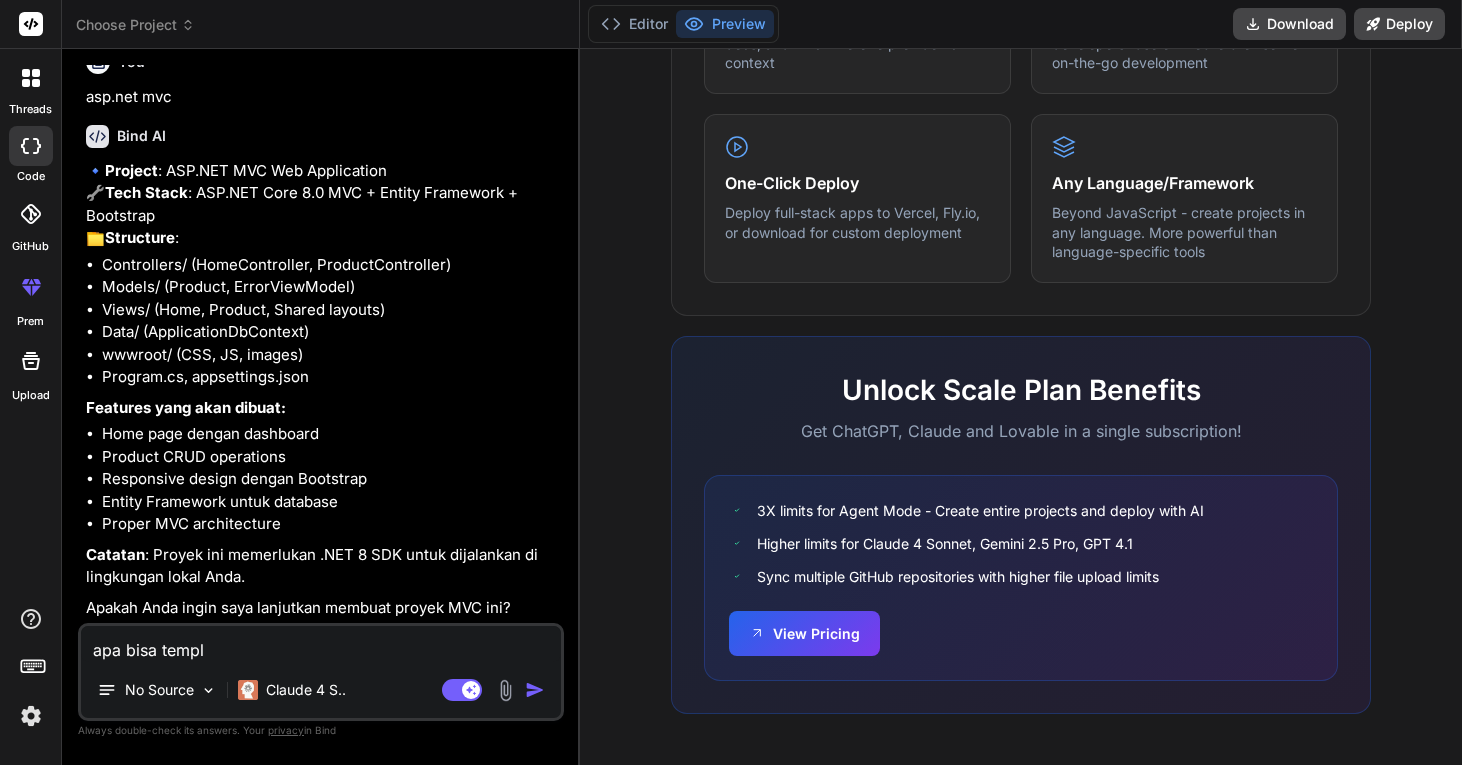 type on "apa bisa templa" 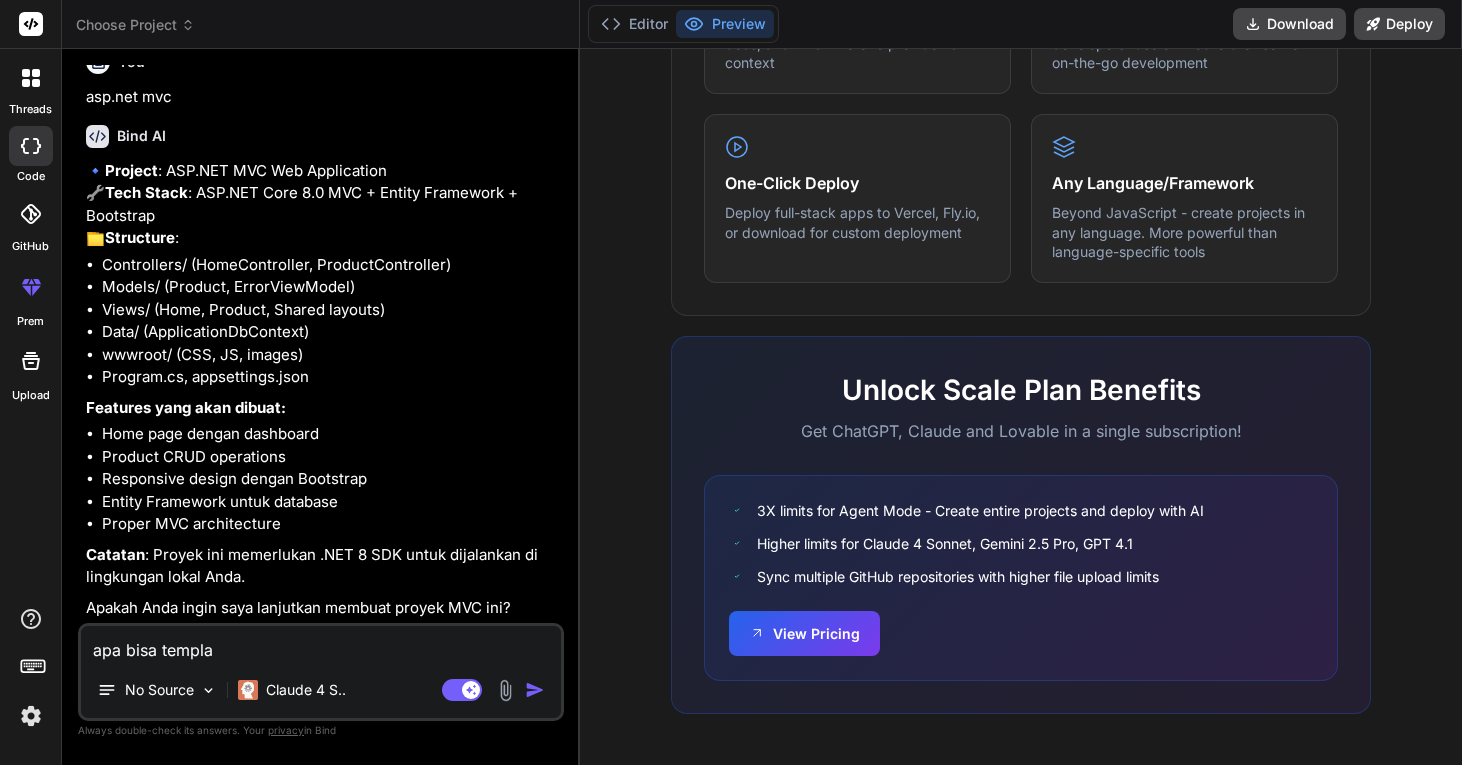 type on "x" 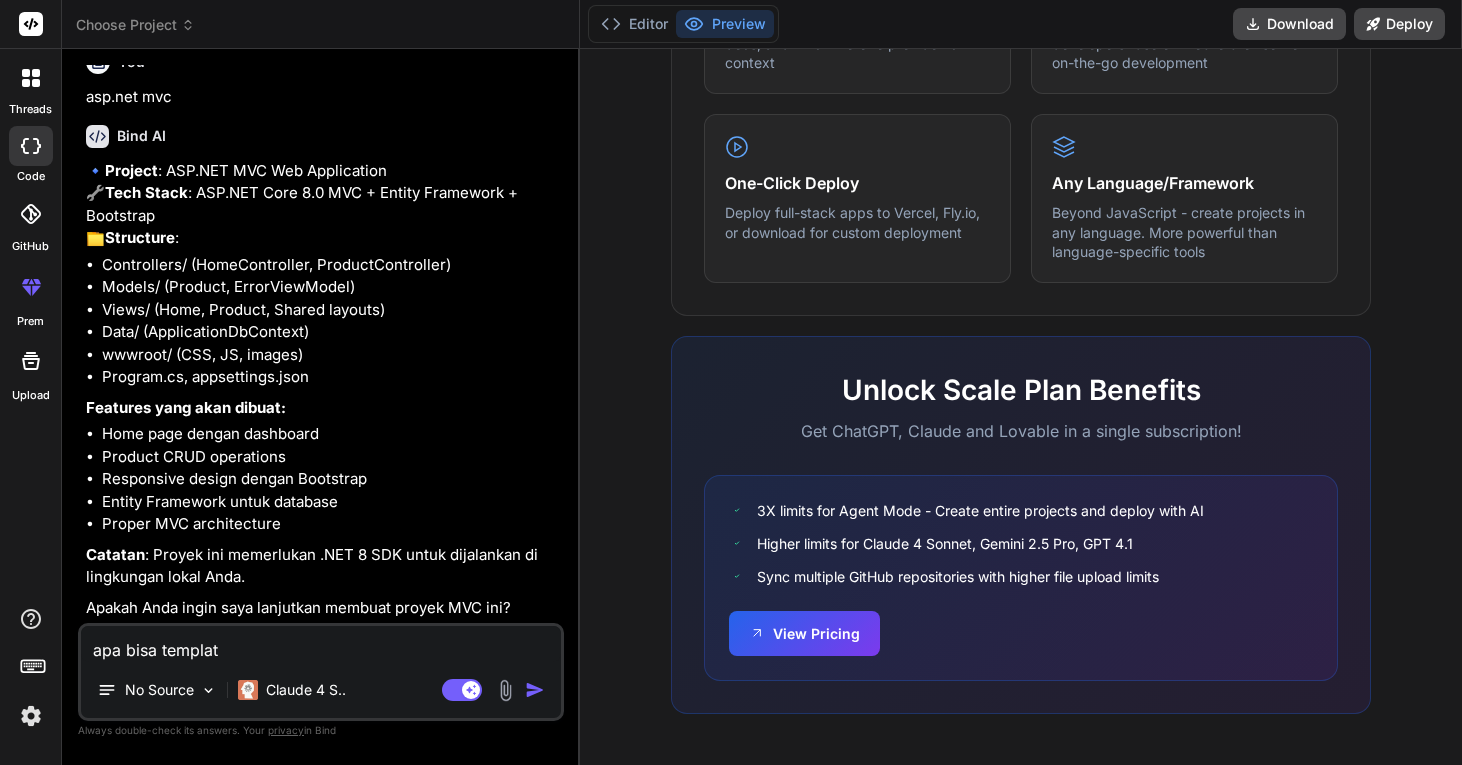 type on "apa bisa template" 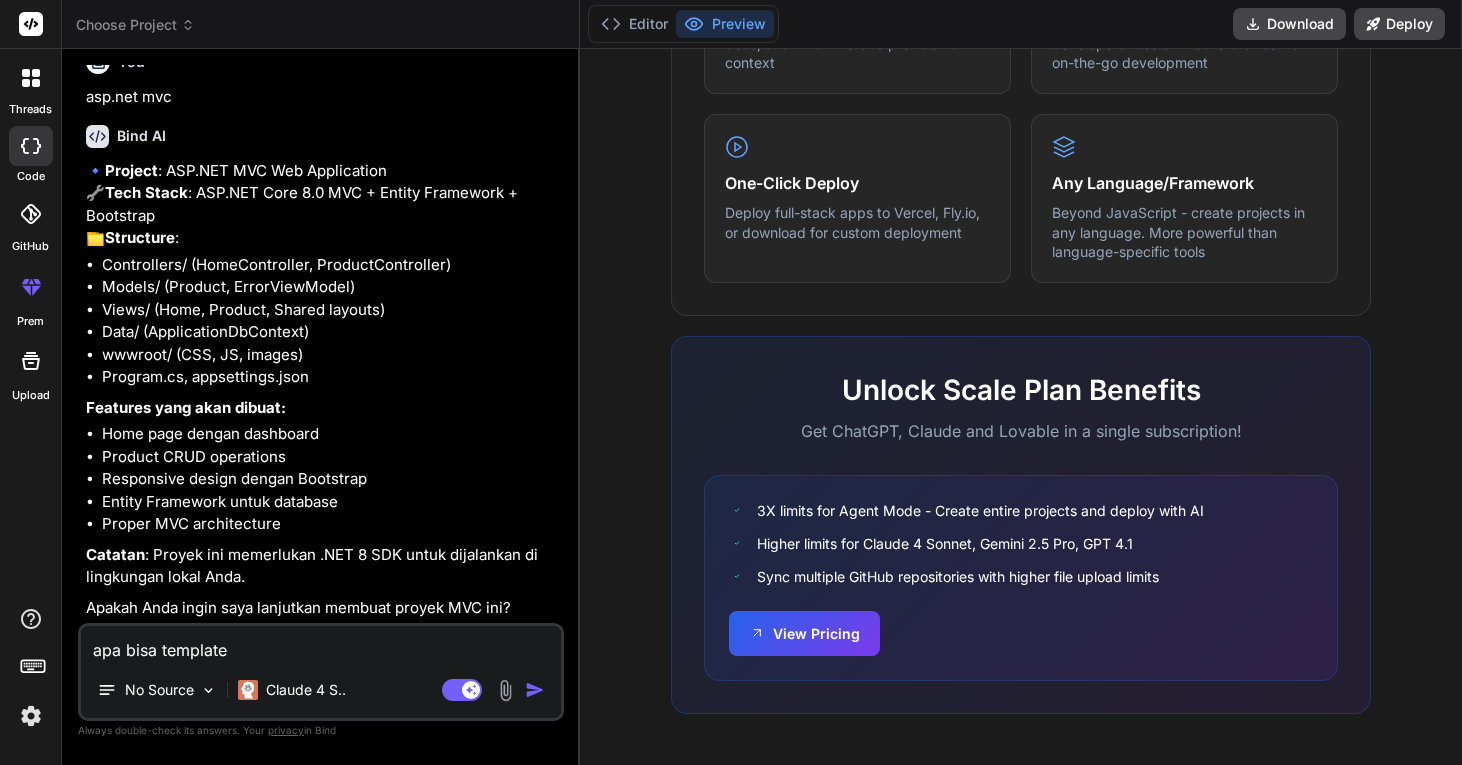 type on "apa bisa template" 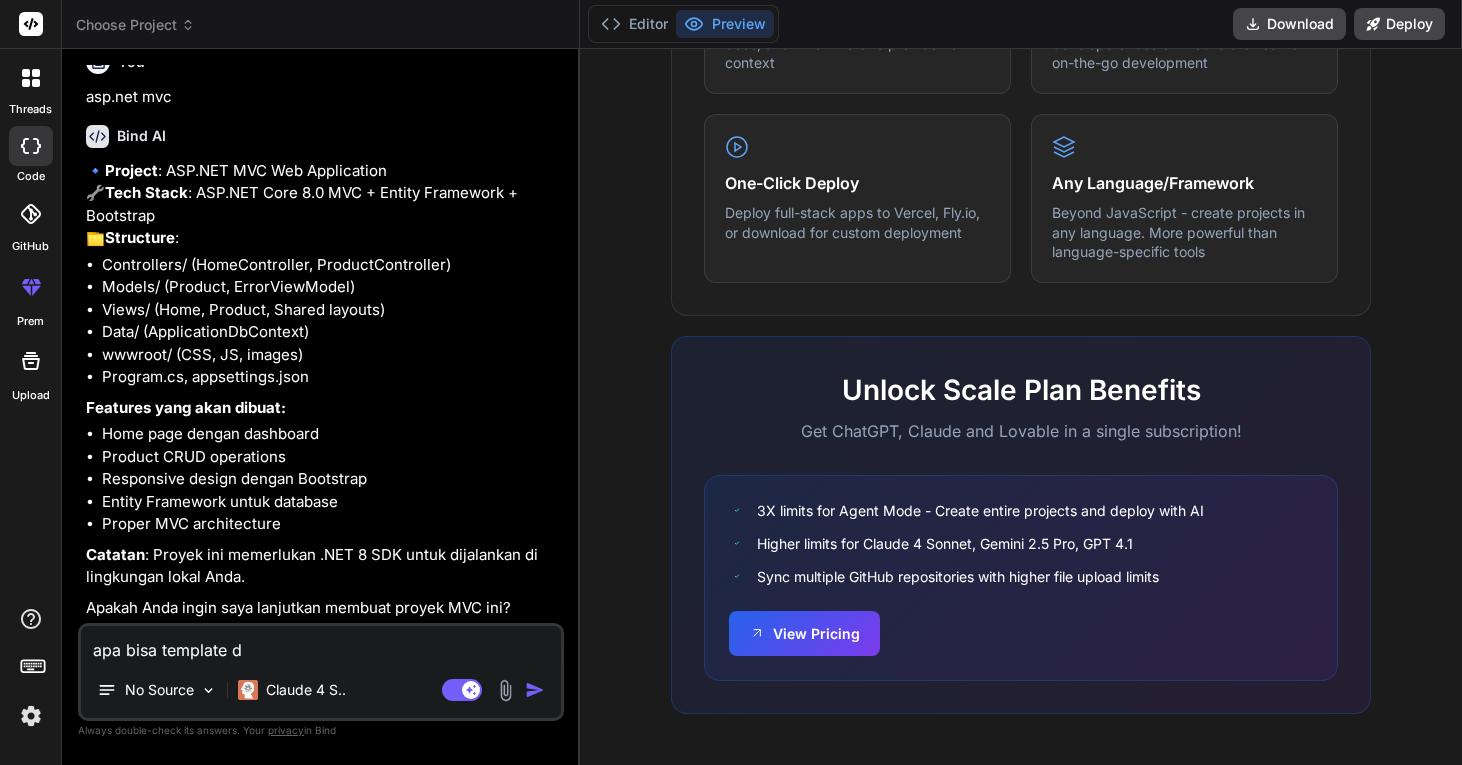 type on "apa bisa template de" 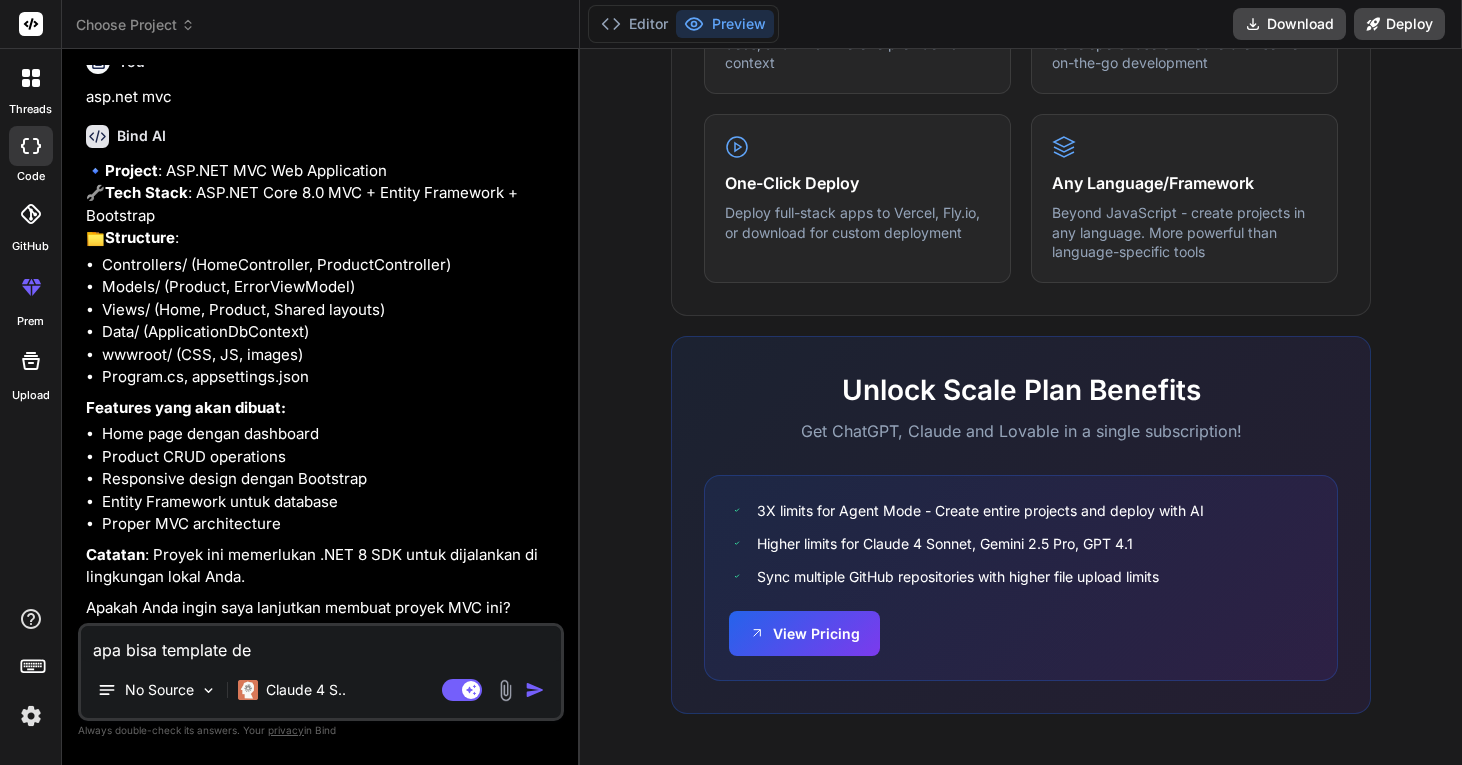 type on "apa bisa template des" 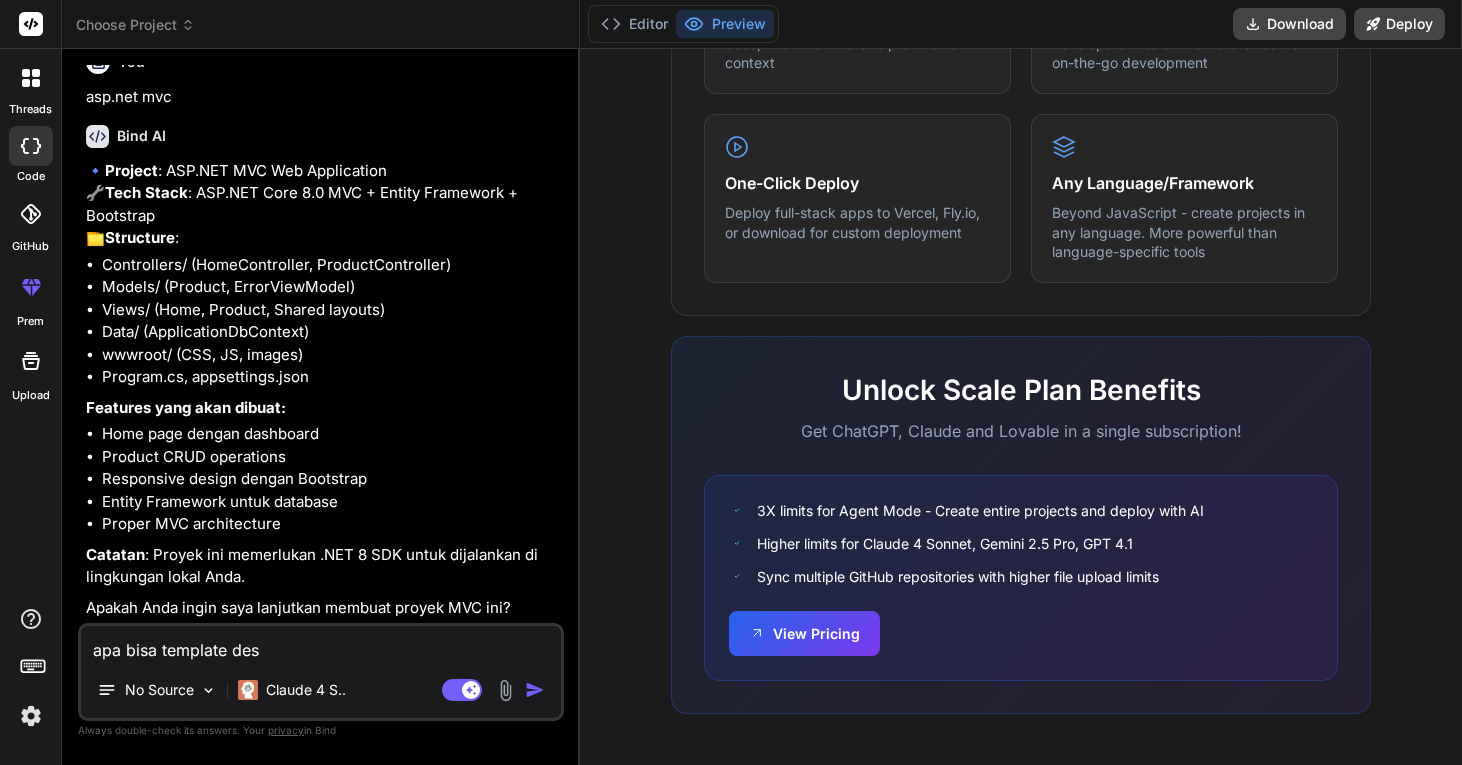 type on "x" 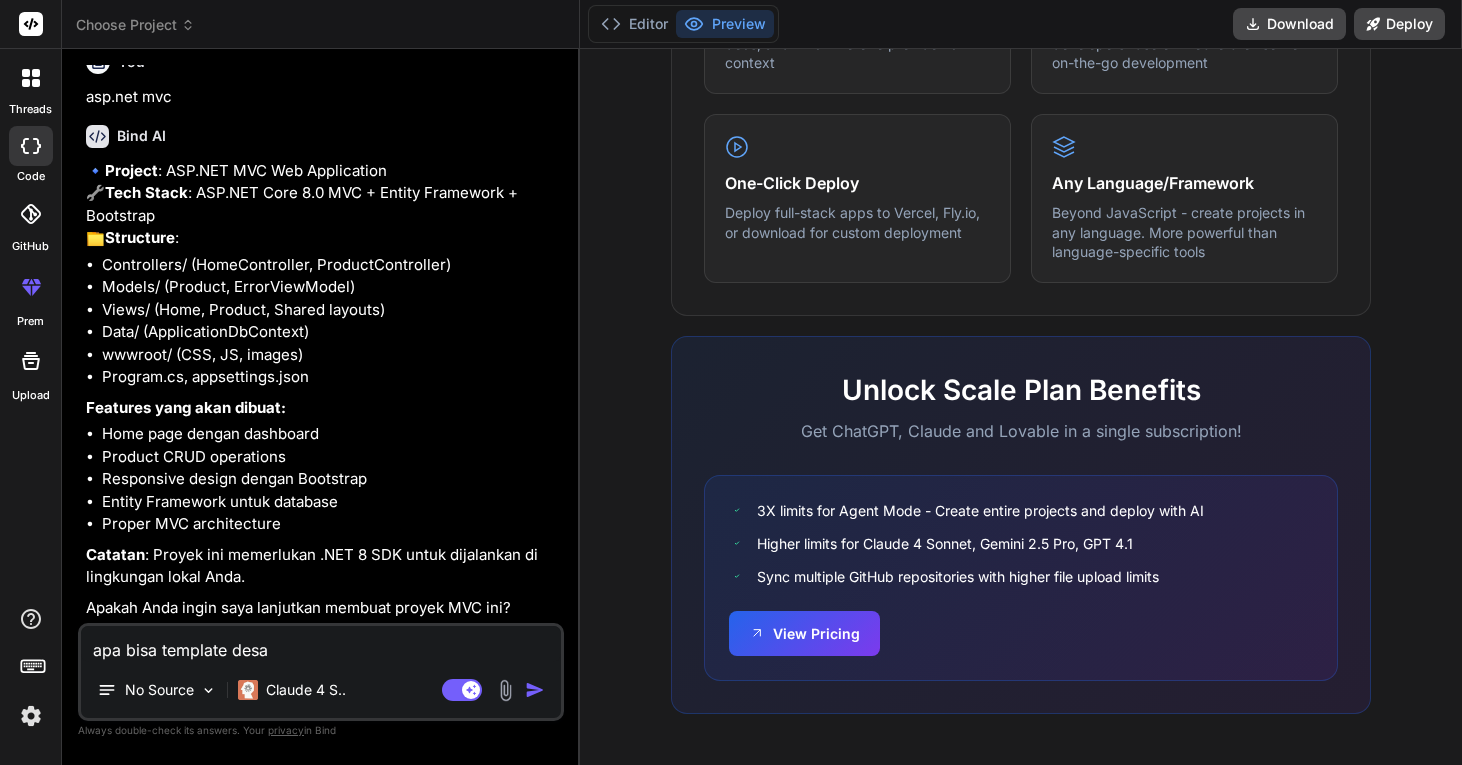 type on "apa bisa template desai" 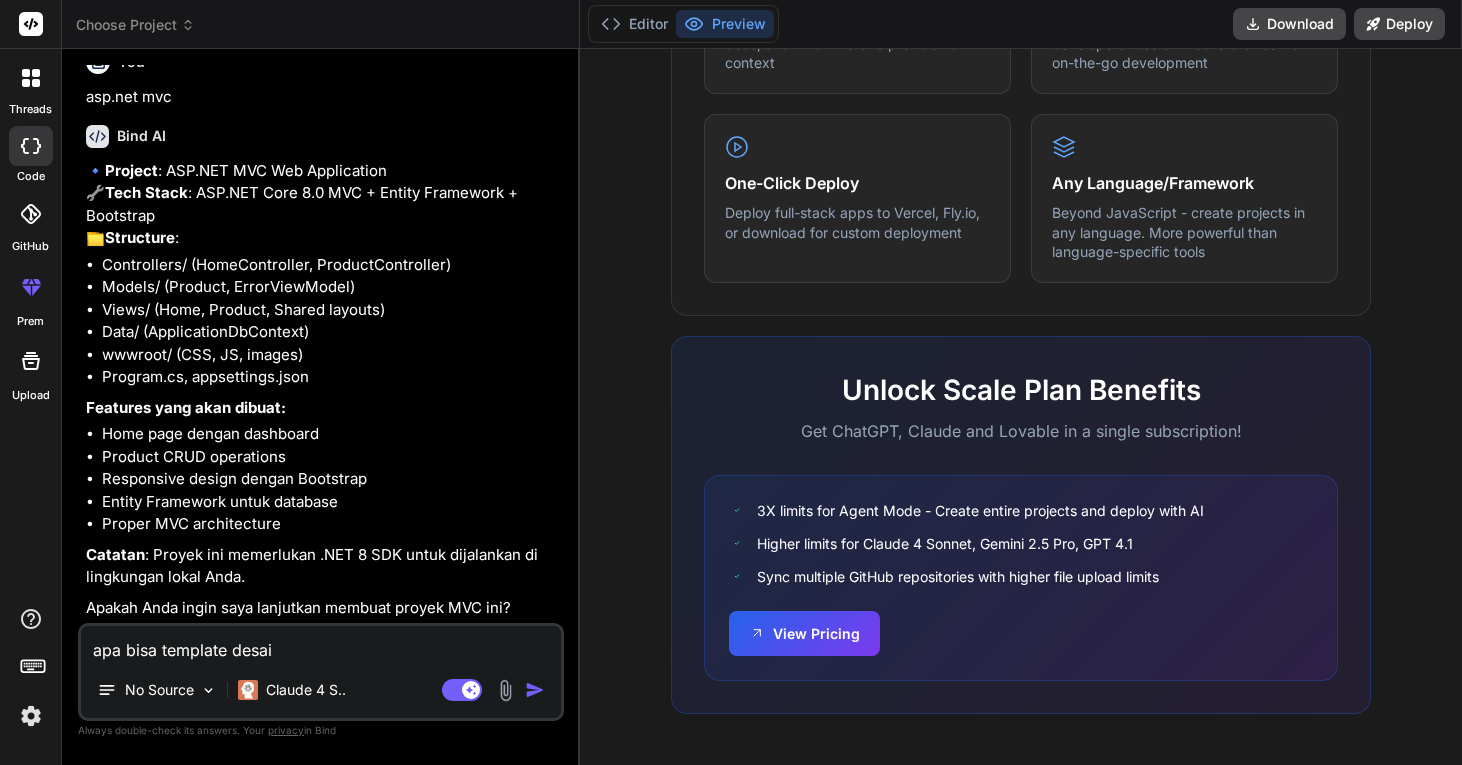 type on "apa bisa template desain" 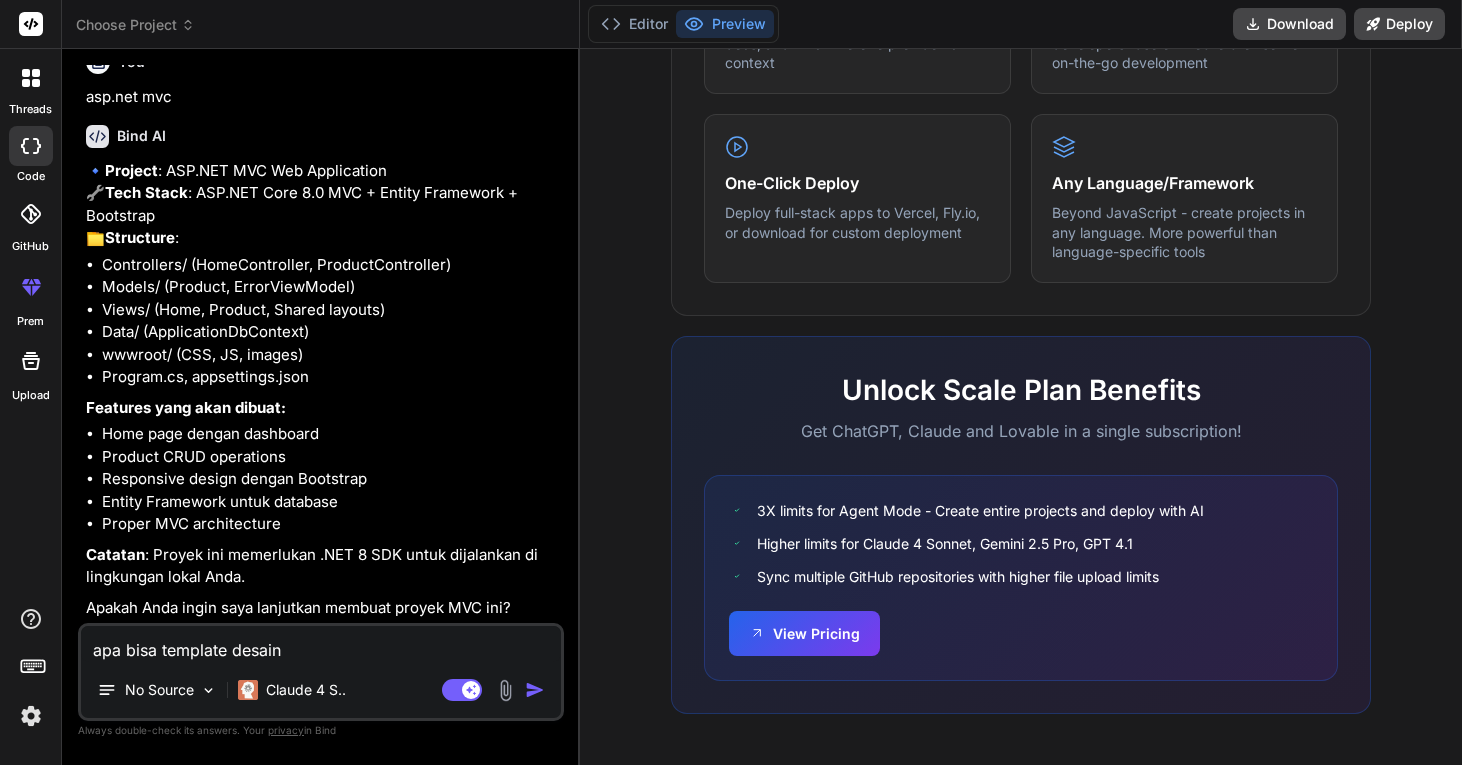 type on "apa bisa template desain" 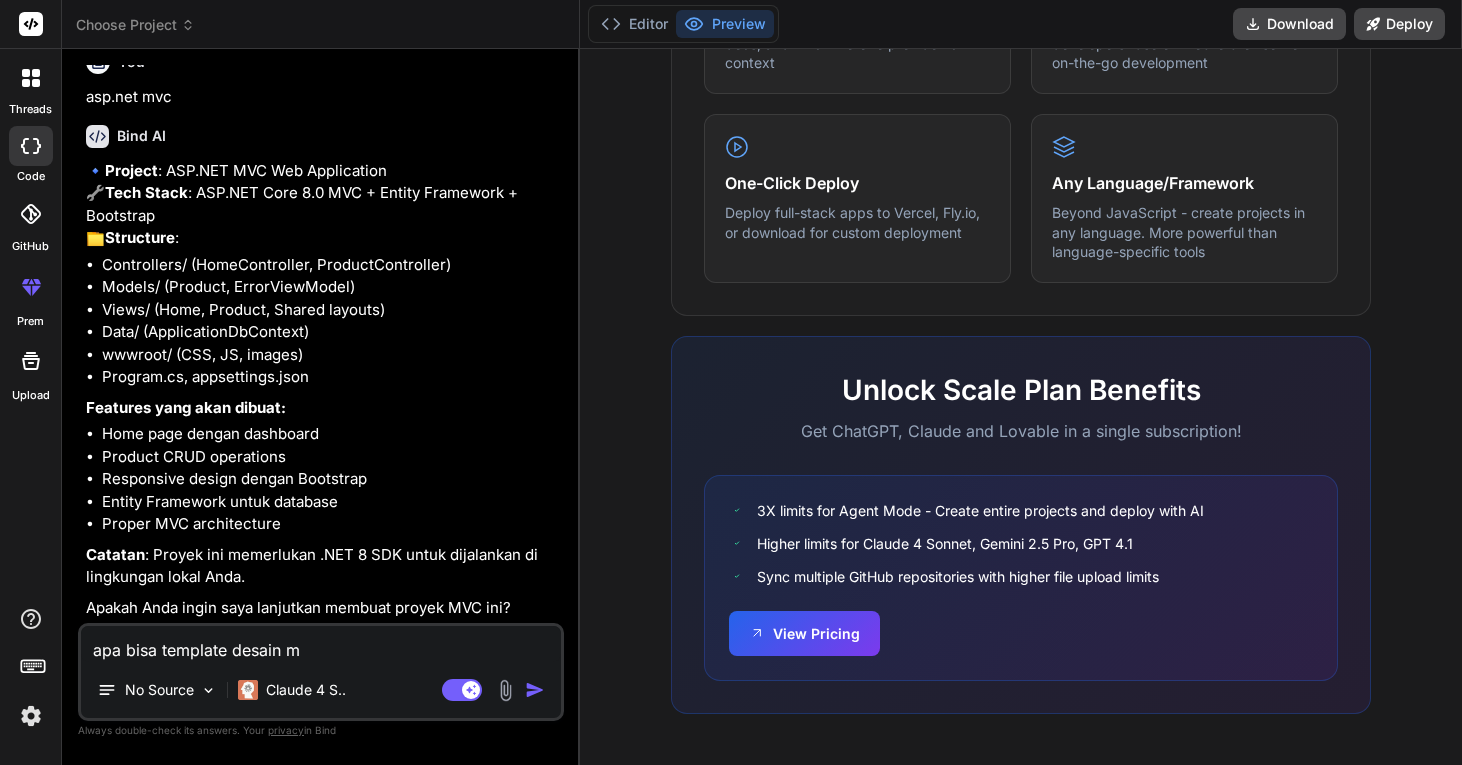type on "apa bisa template desain" 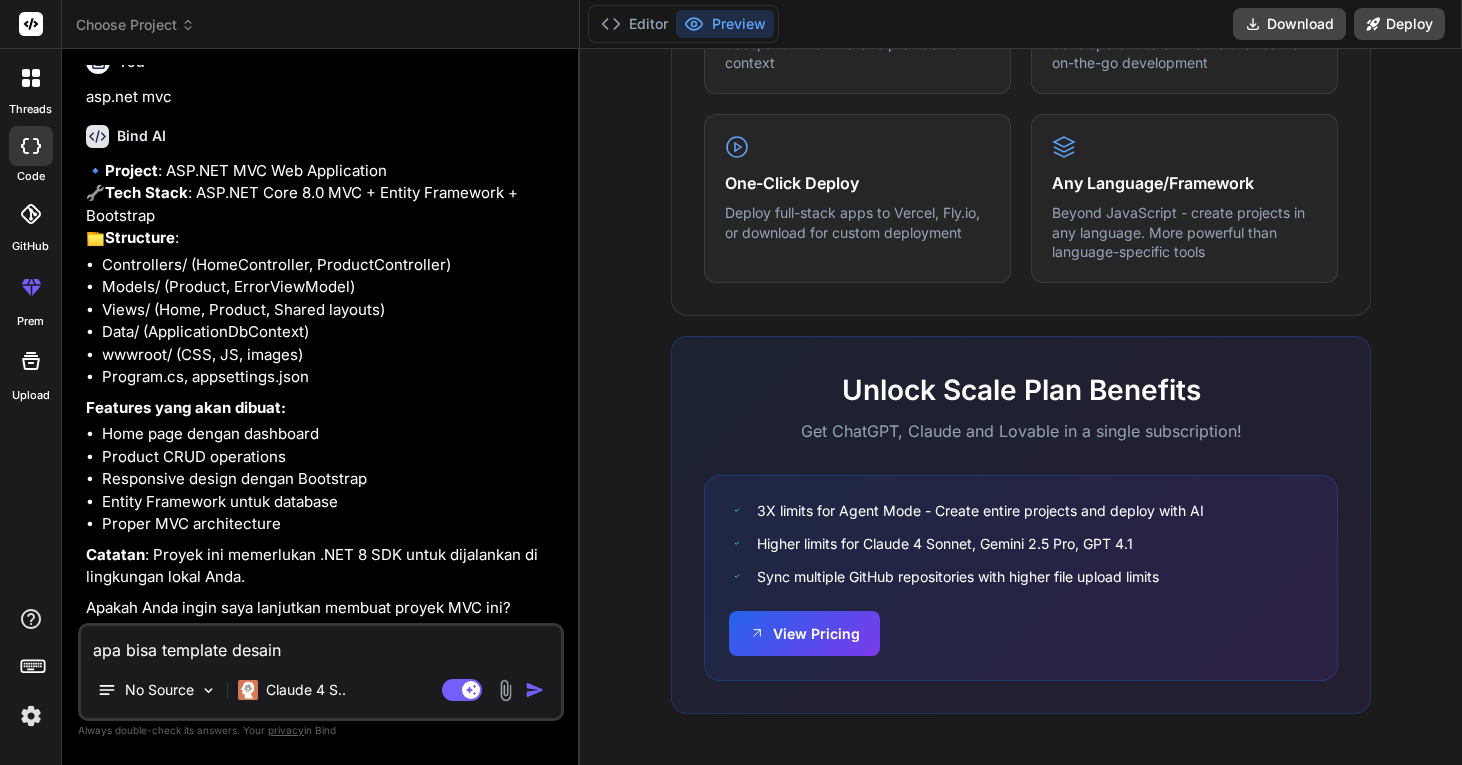 type on "apa bisa template desain m" 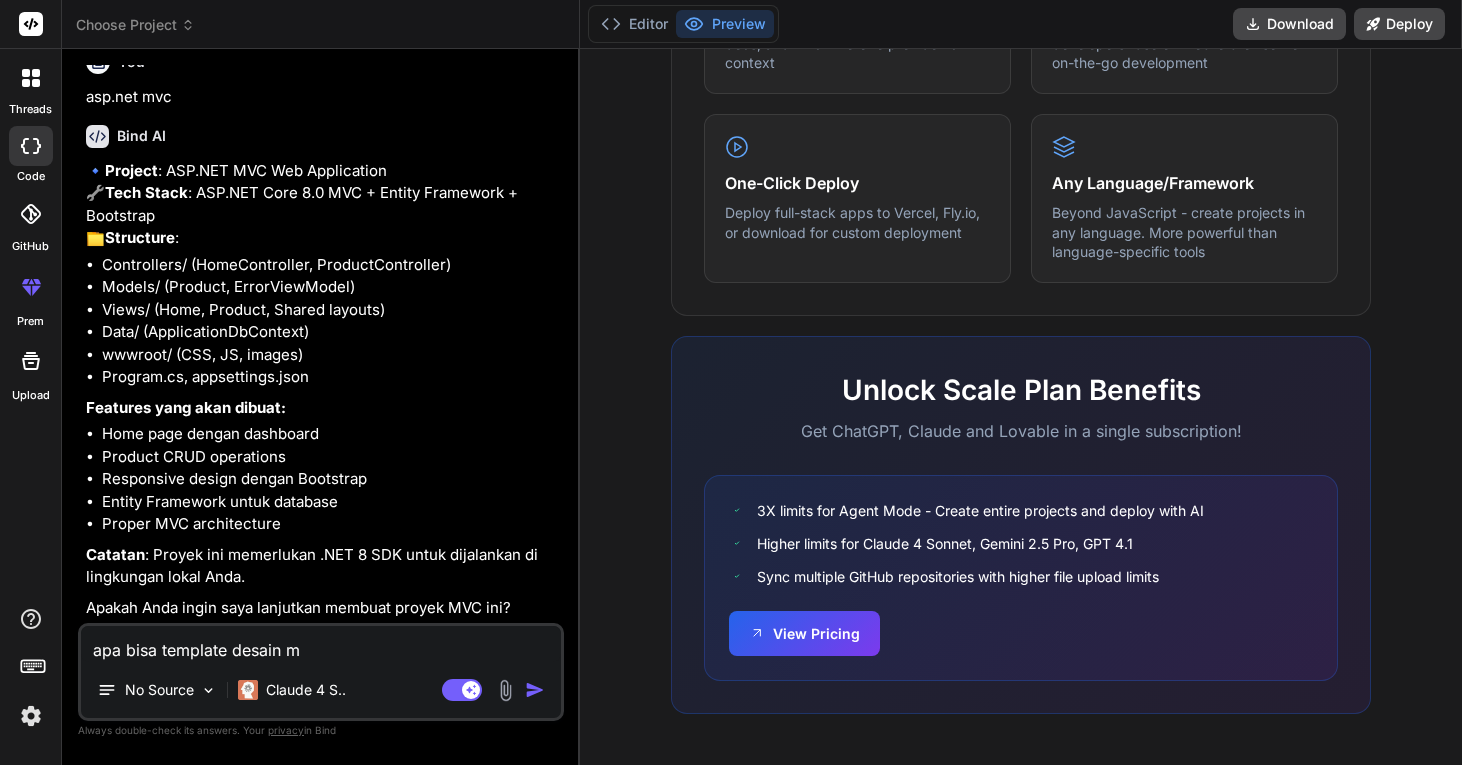 type on "apa bisa template desain me" 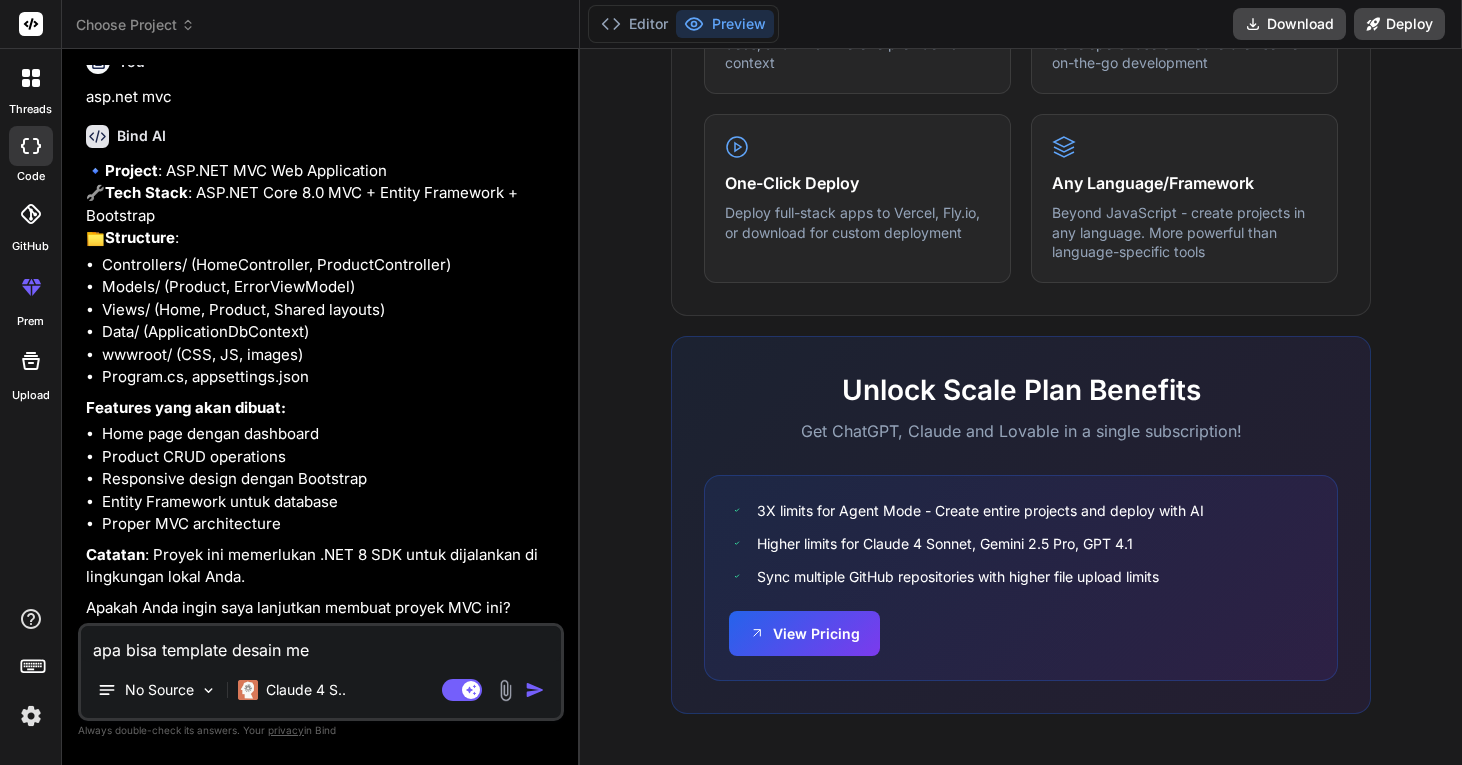 type on "apa bisa template desain men" 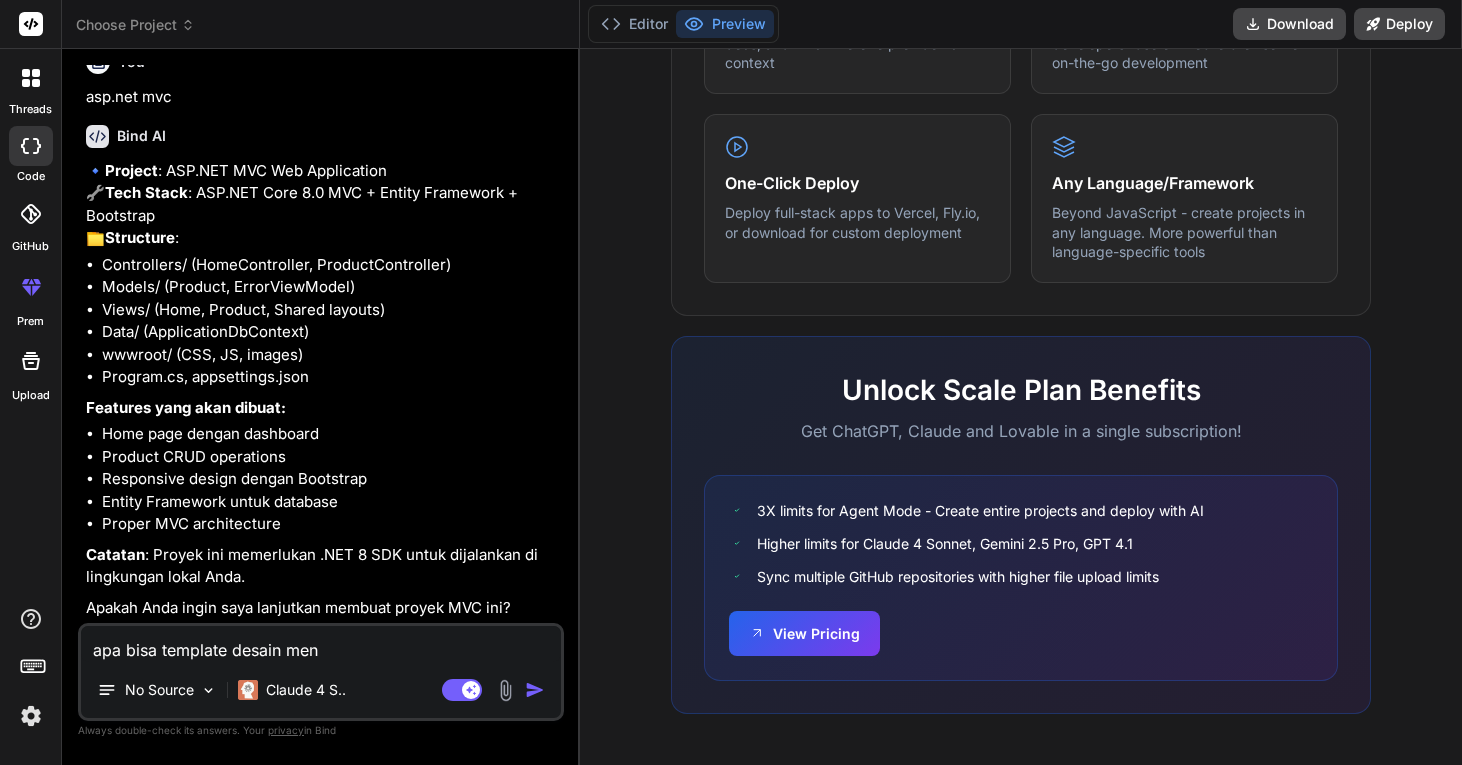 type on "apa bisa template desain meng" 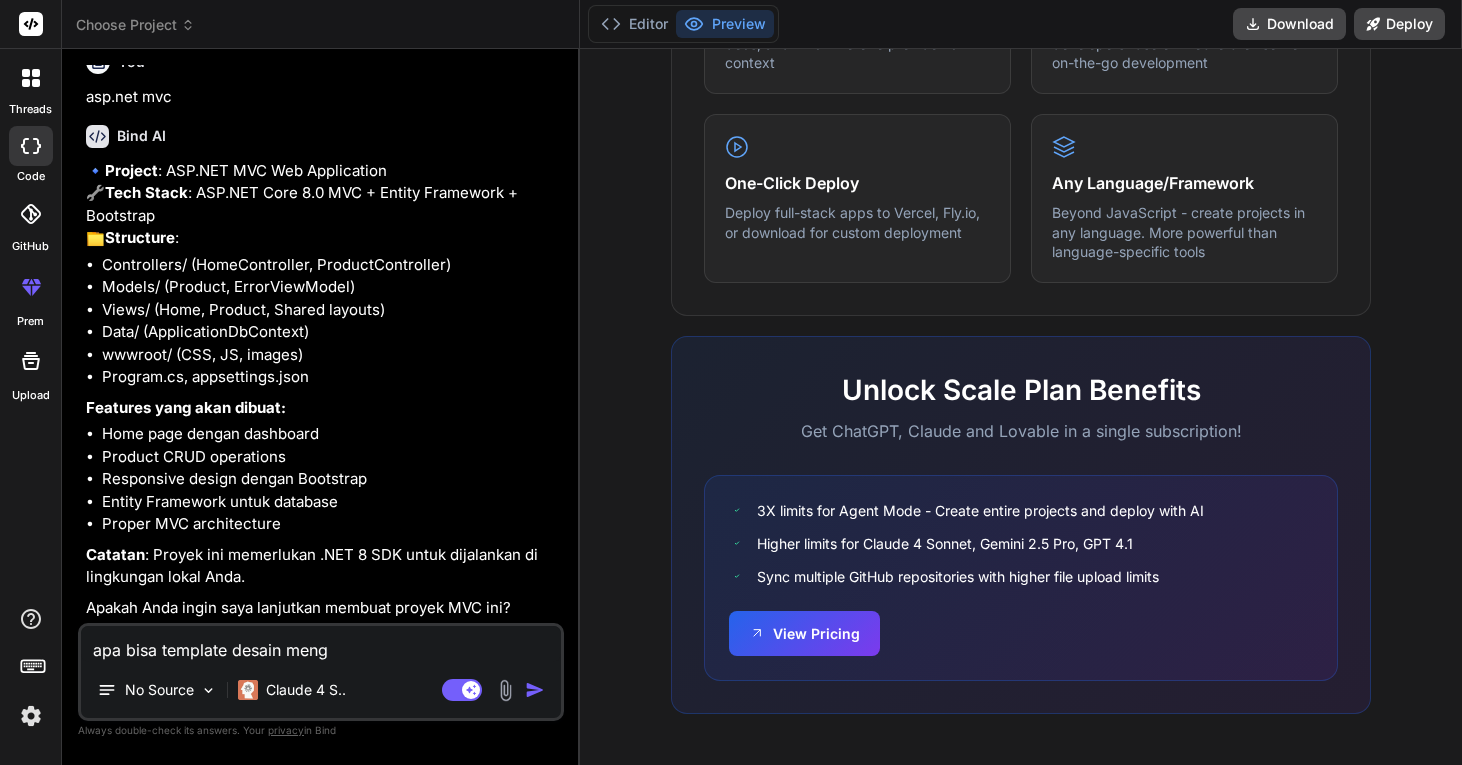 type on "apa bisa template desain mengg" 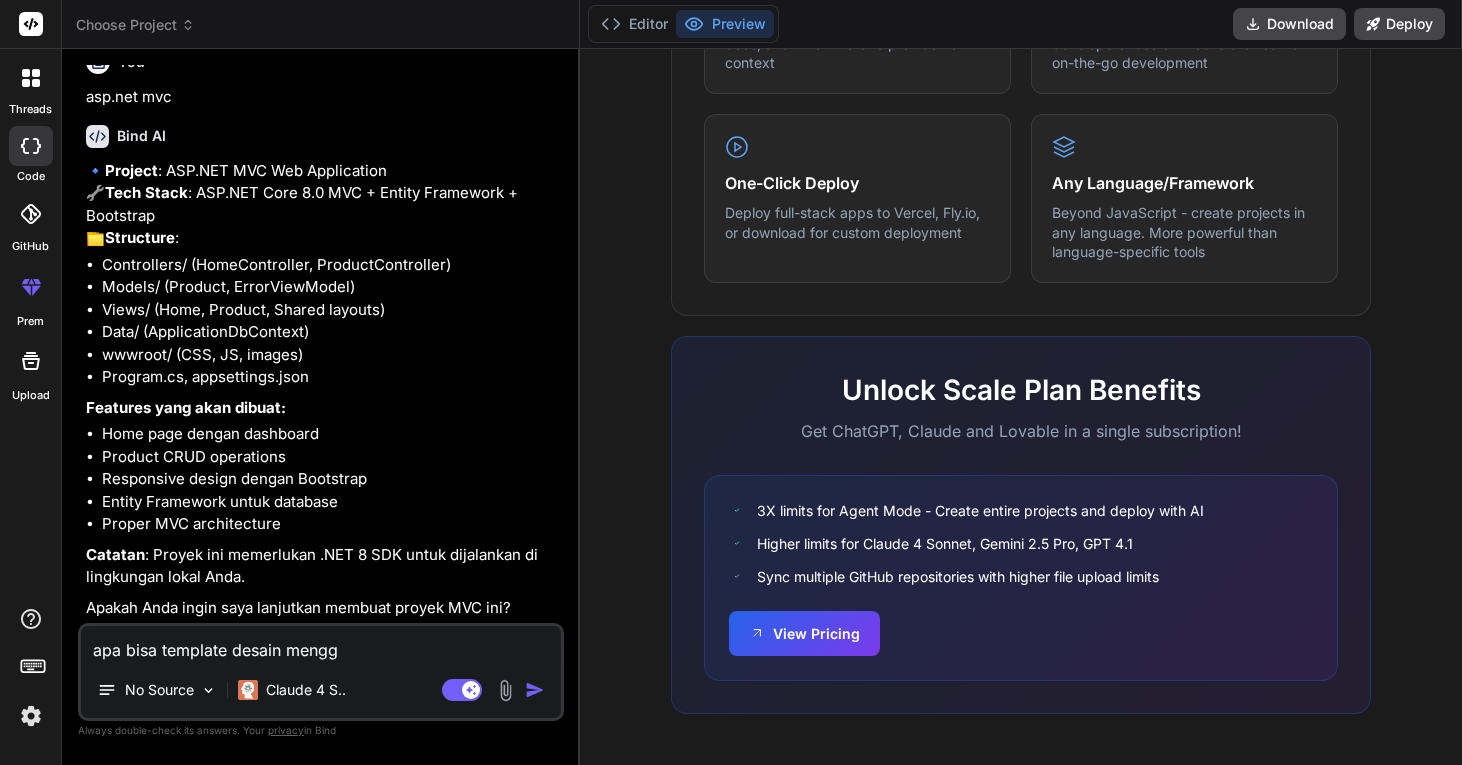 type on "apa bisa template desain menggu" 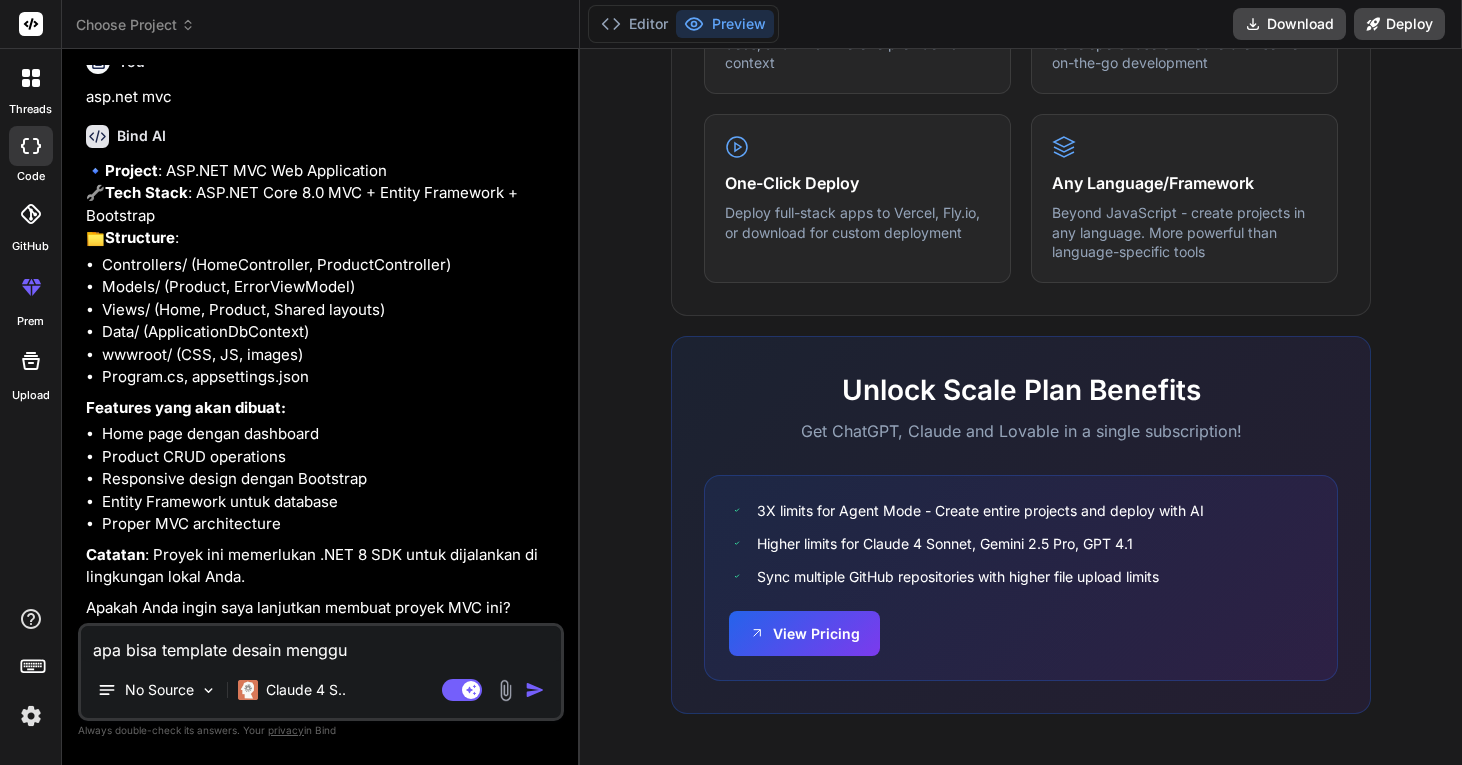 type on "apa bisa template desain menggun" 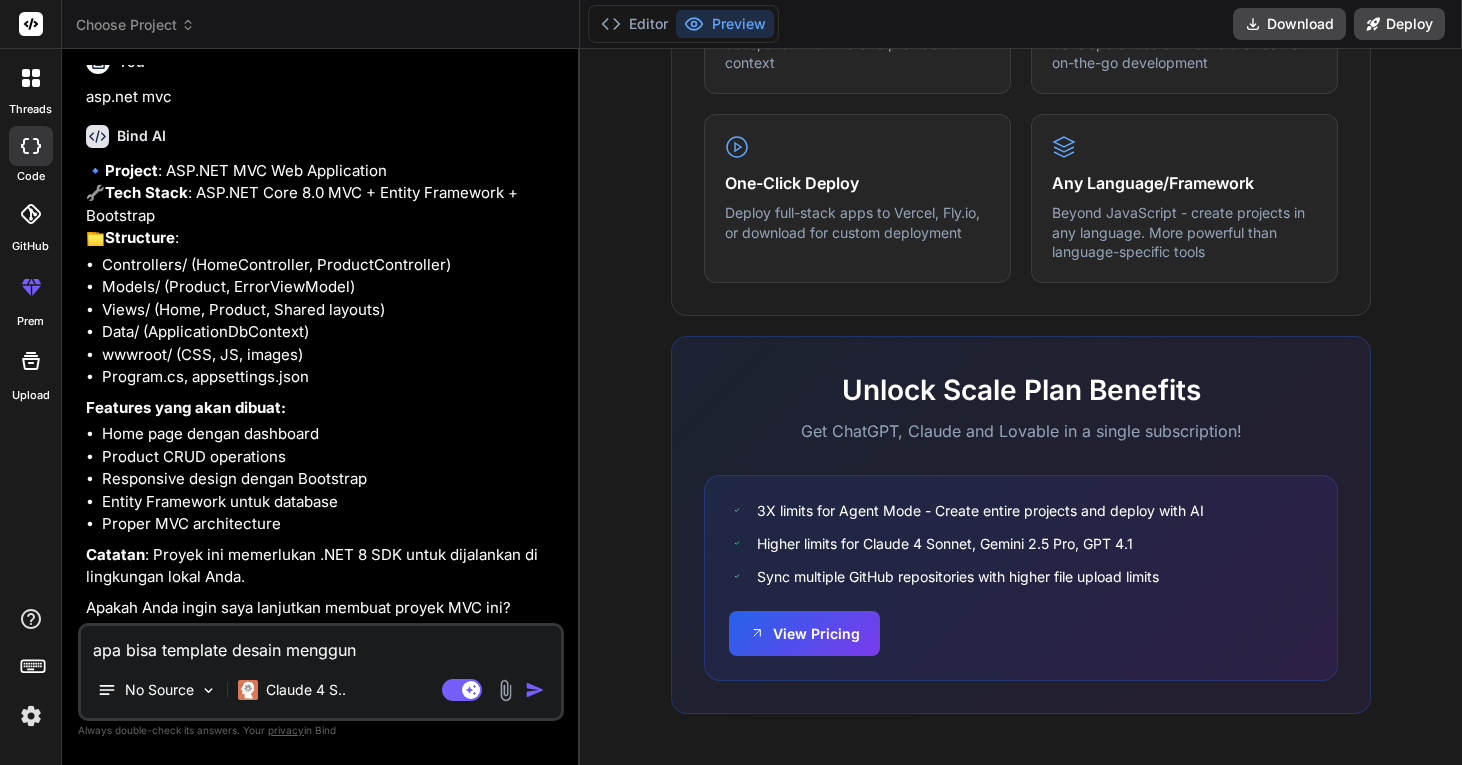 type on "apa bisa template desain mengguna" 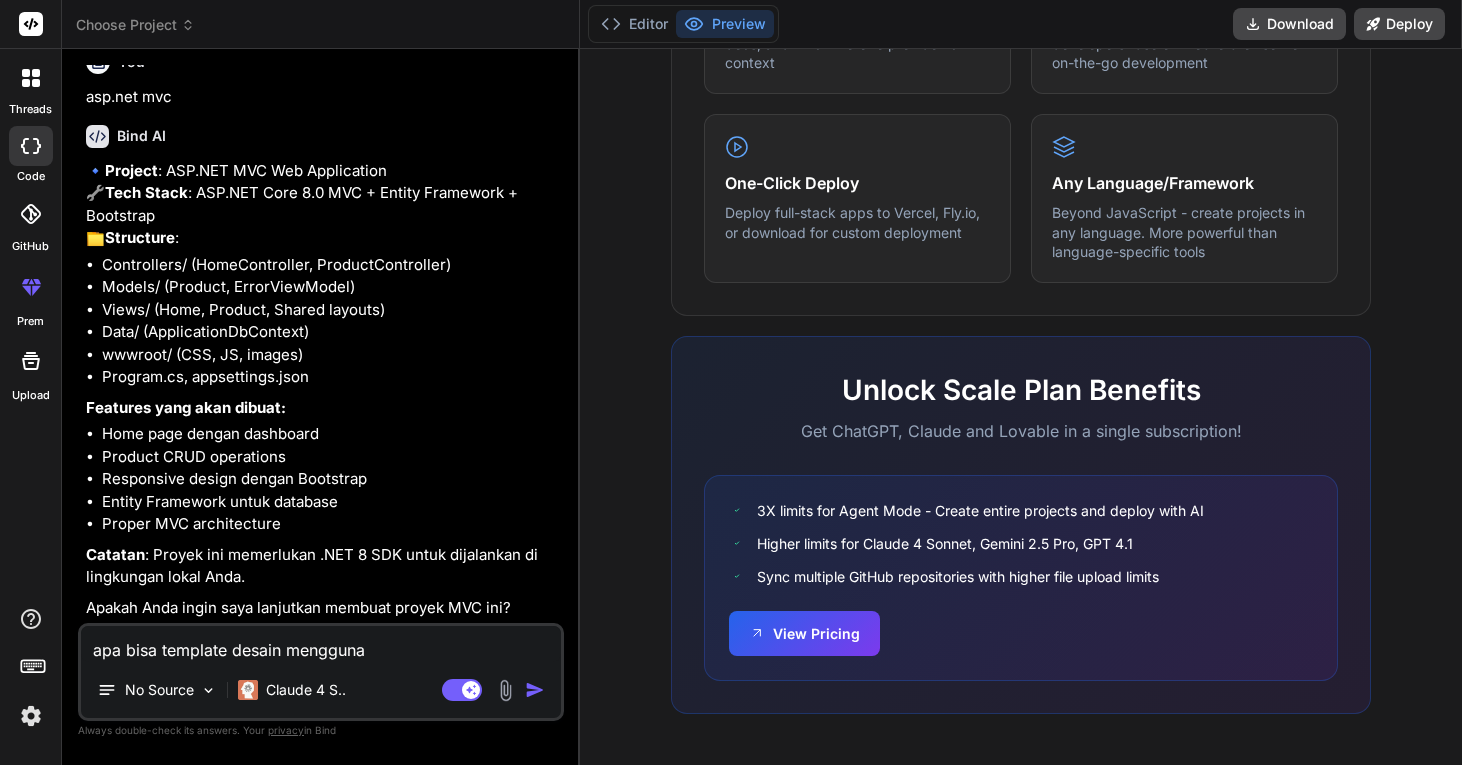 type on "apa bisa template desain menggunak" 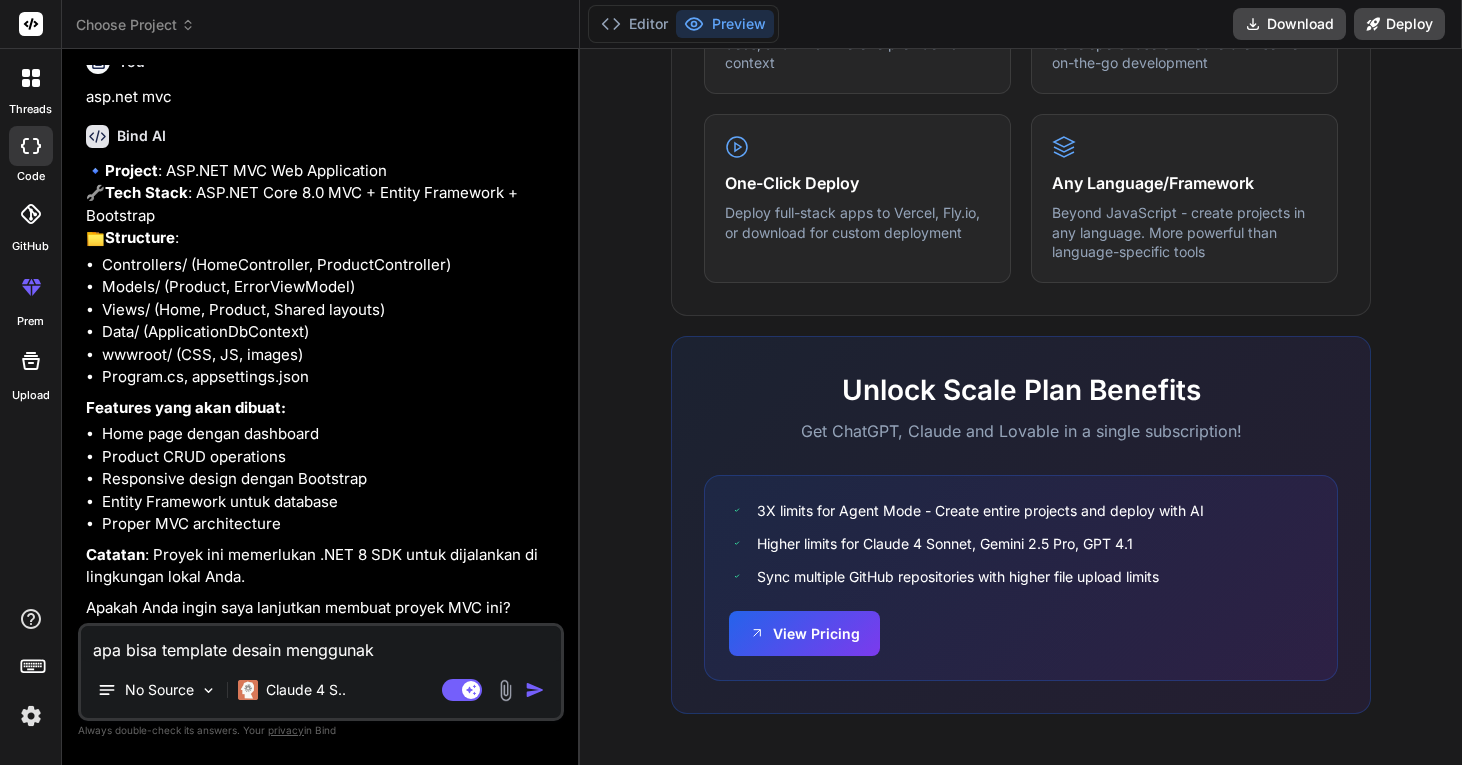 type on "x" 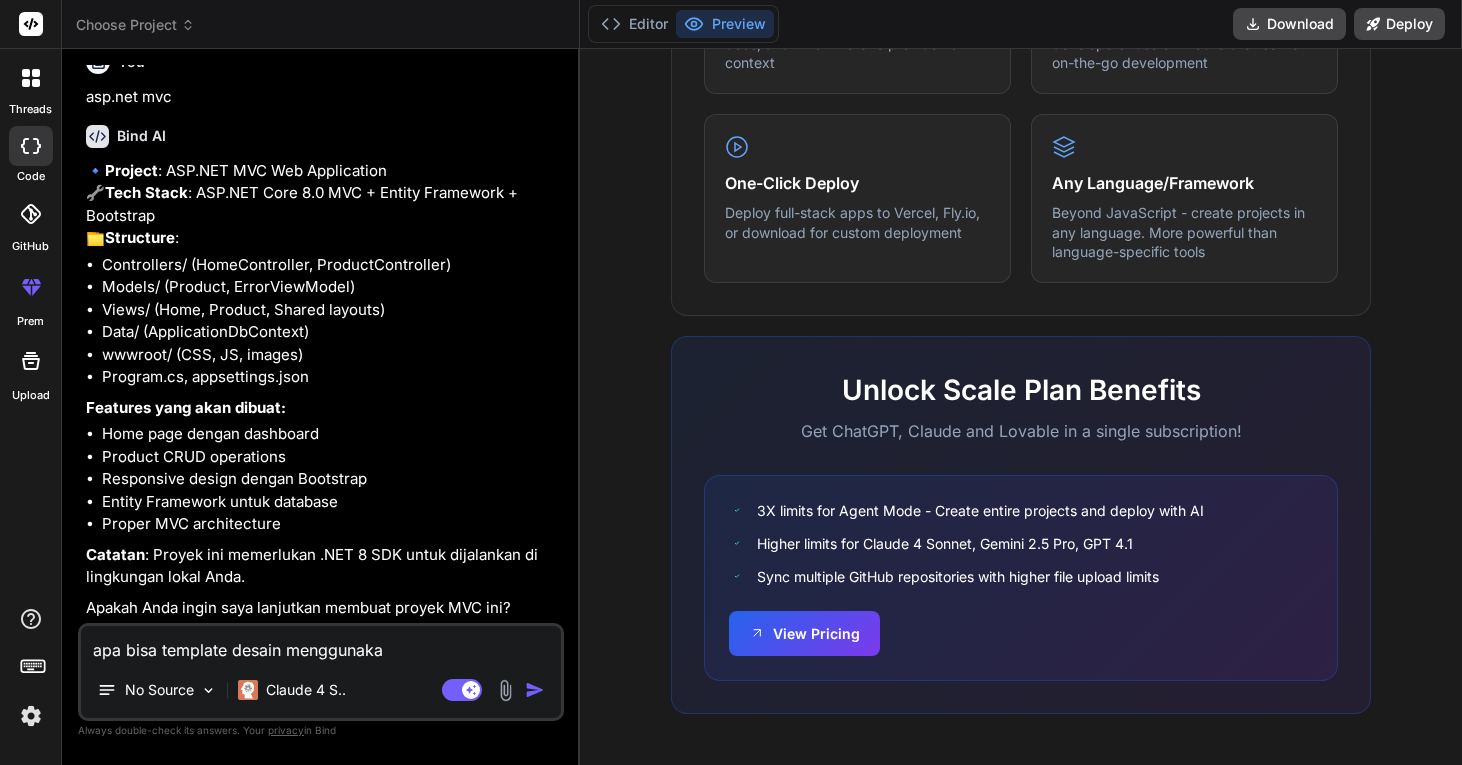 type on "x" 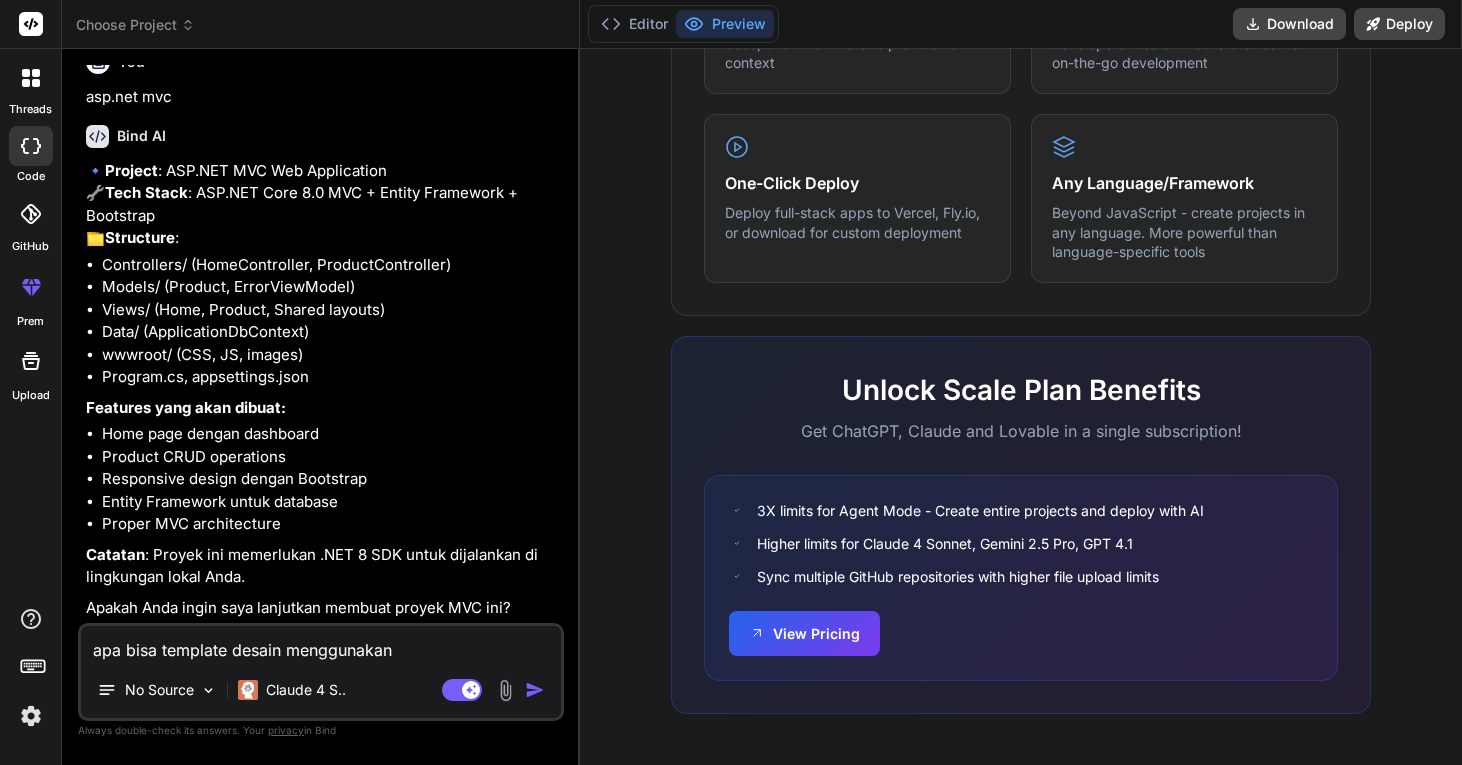 type on "apa bisa template desain menggunakan" 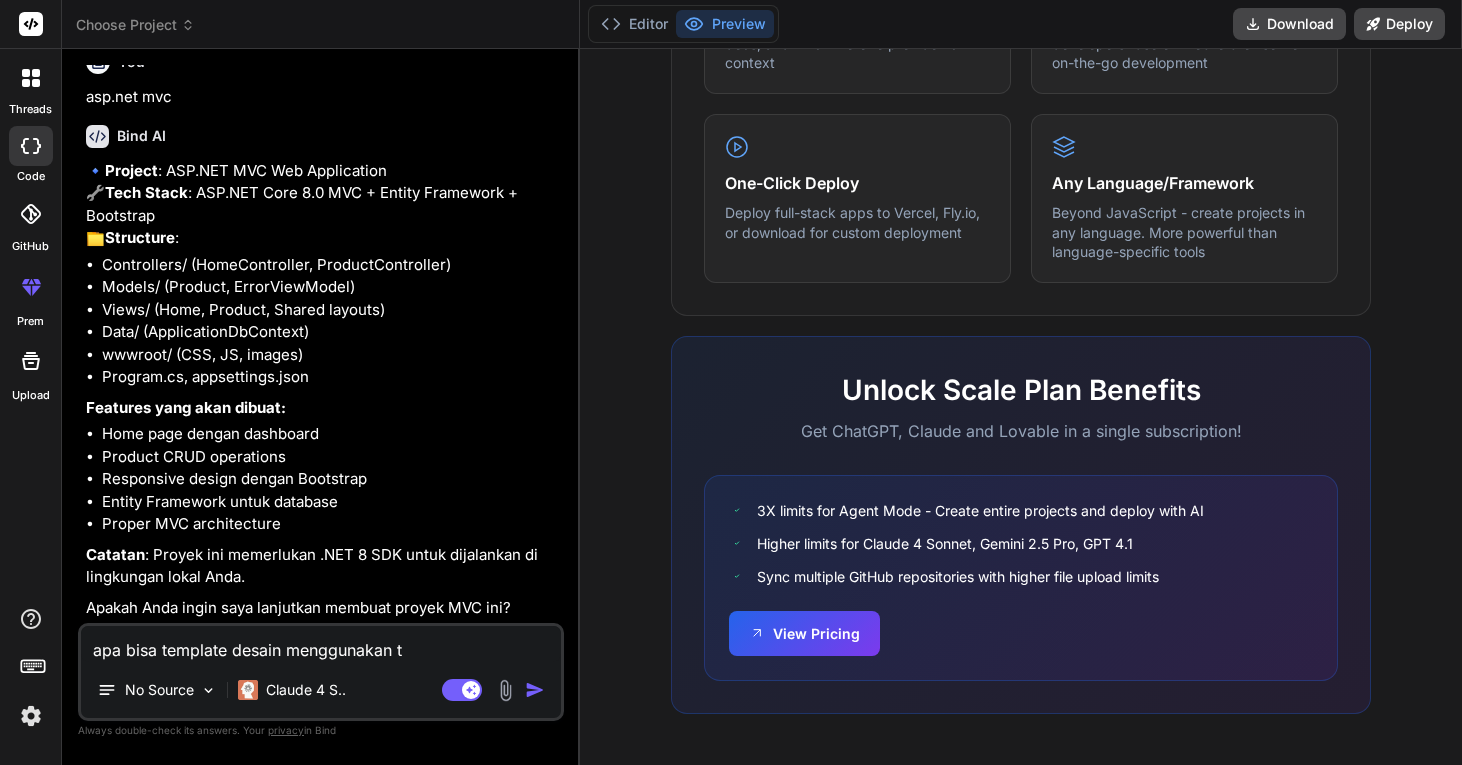 type on "apa bisa template desain menggunakan ta" 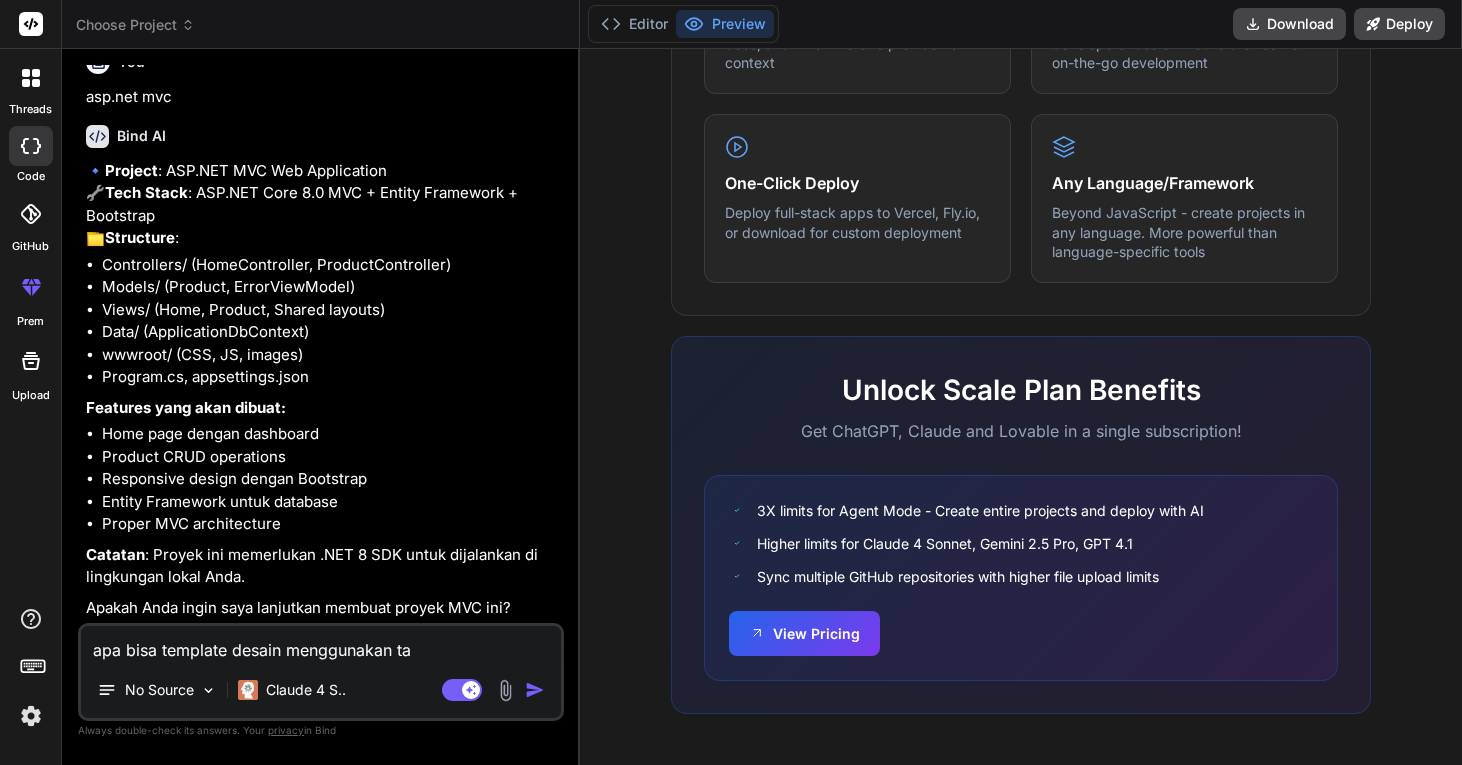 type on "apa bisa template desain menggunakan tai" 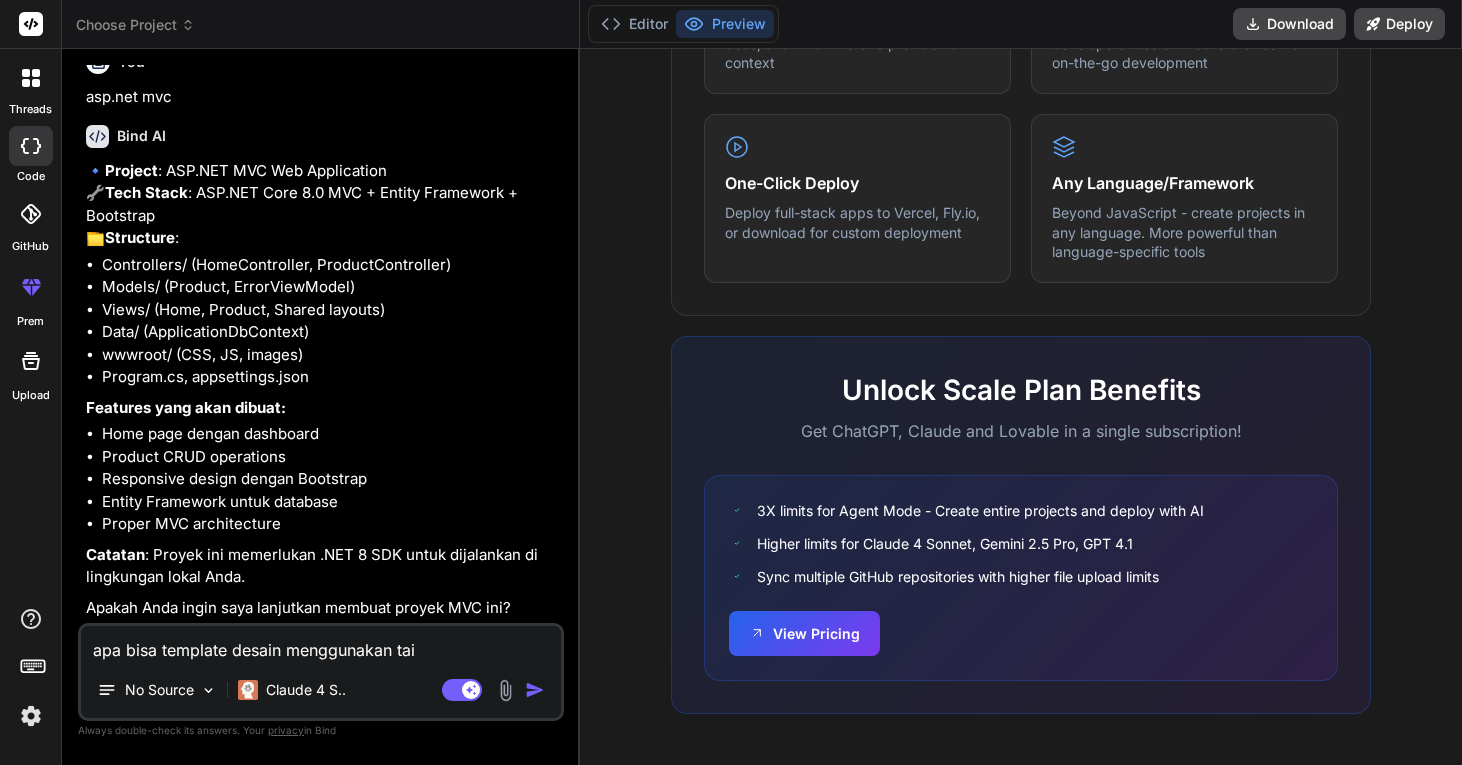 type on "apa bisa template desain menggunakan tail" 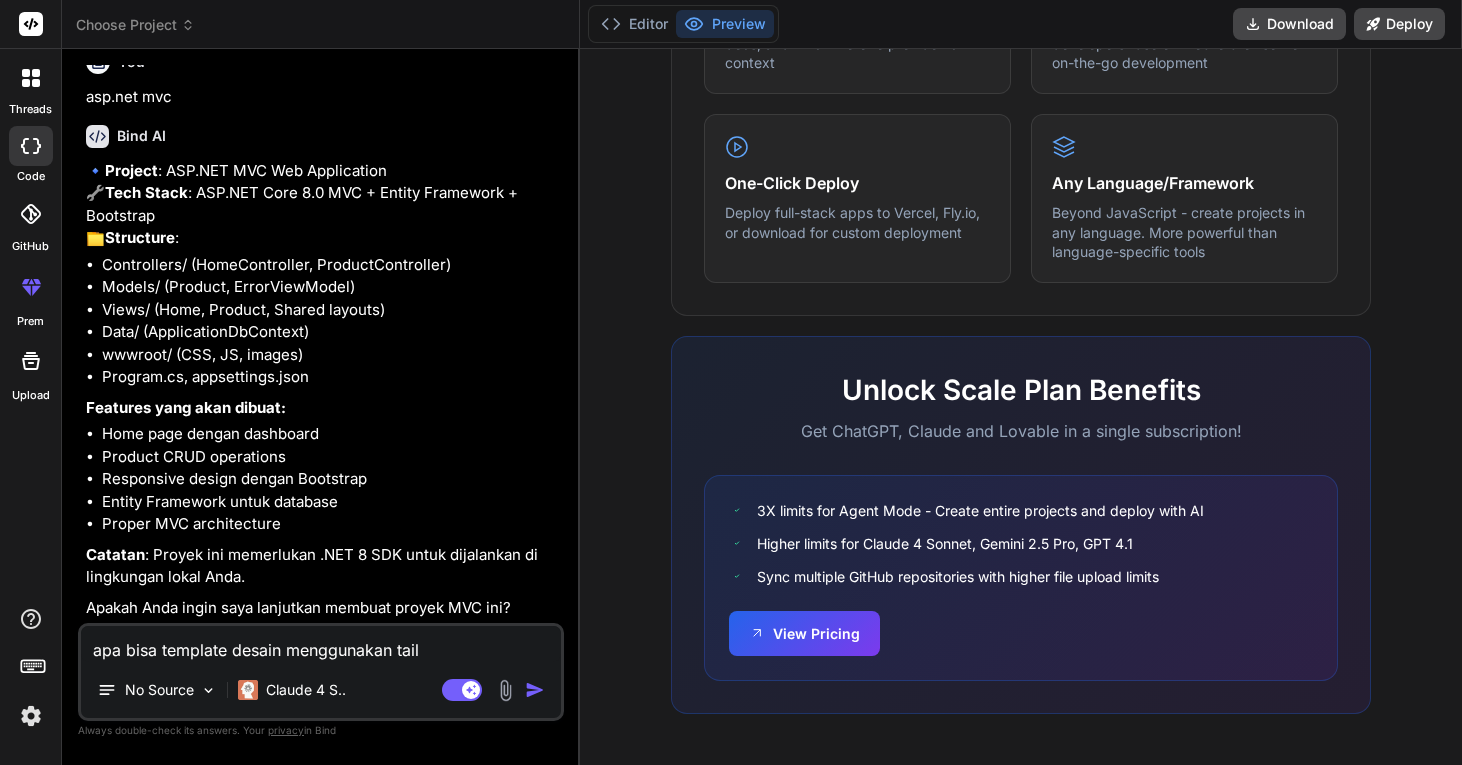 type on "apa bisa template desain menggunakan tailw" 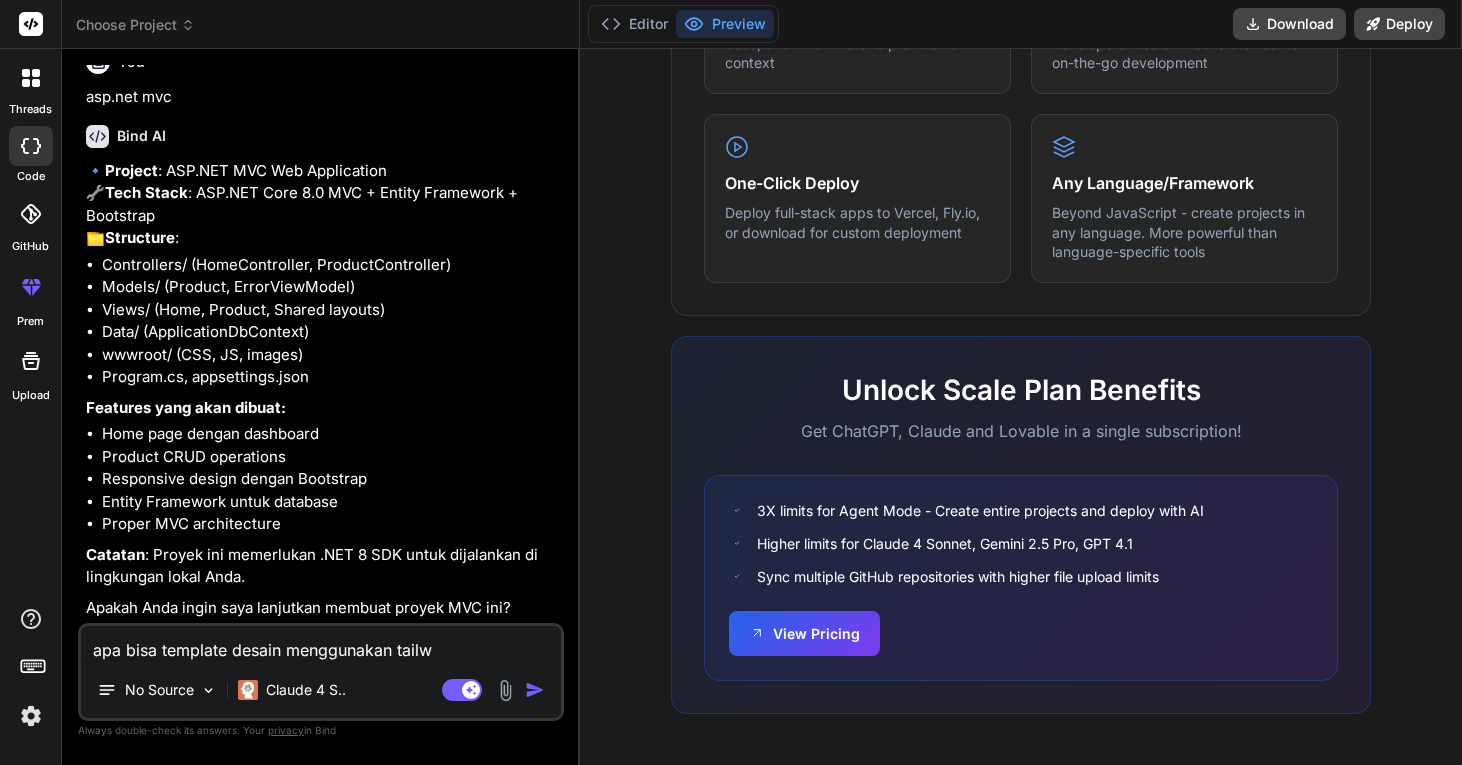 type on "apa bisa template desain menggunakan tailwi" 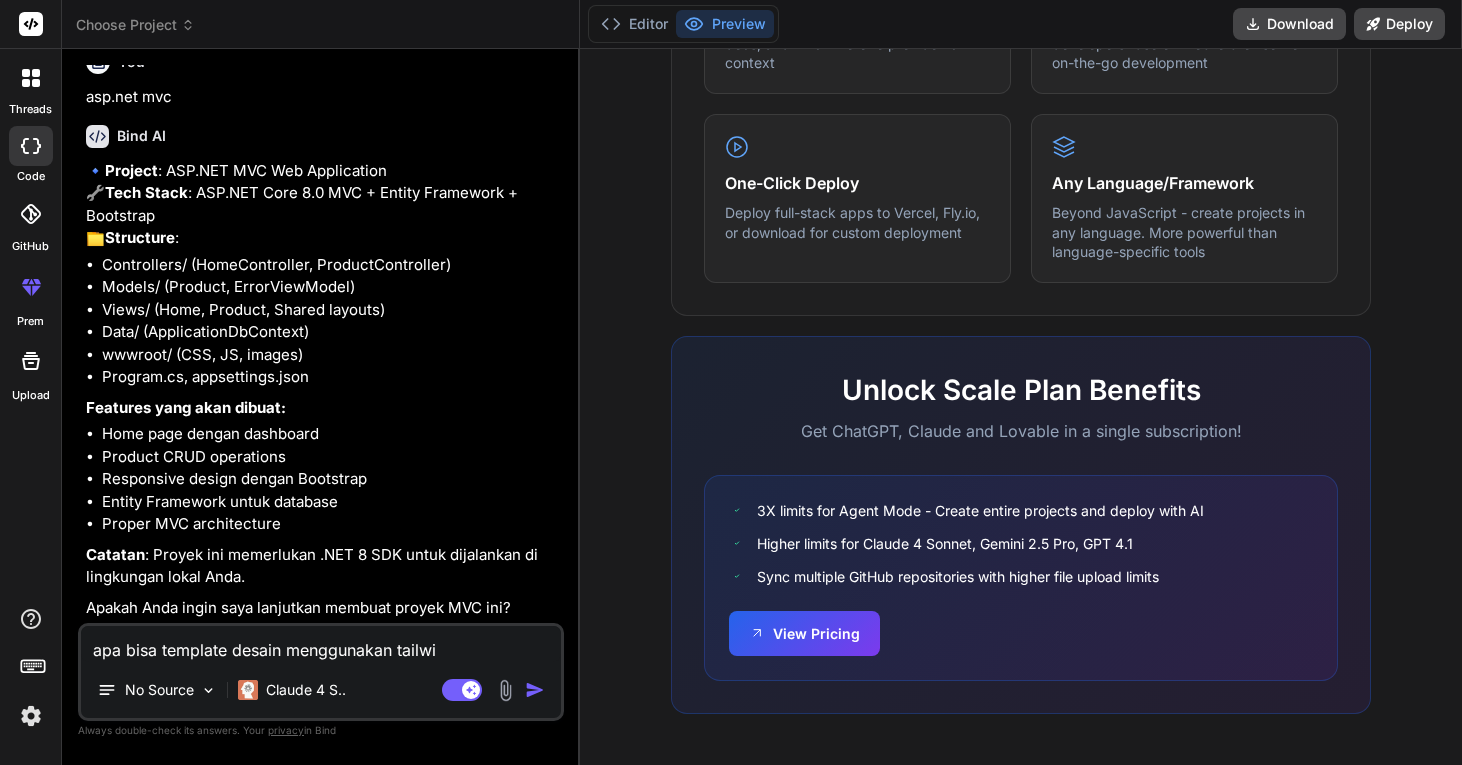 type on "apa bisa template desain menggunakan tailwin" 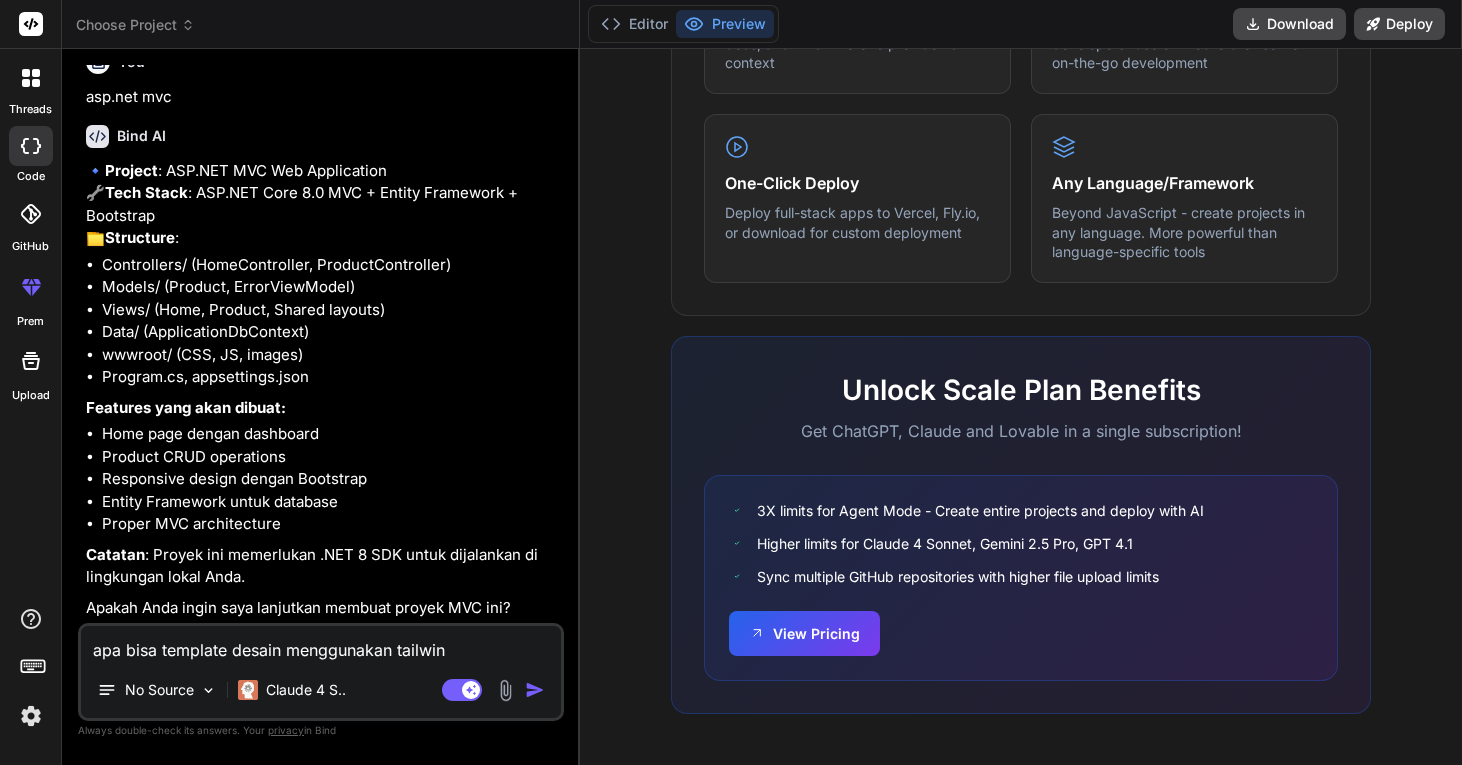 type on "apa bisa template desain menggunakan tailwind" 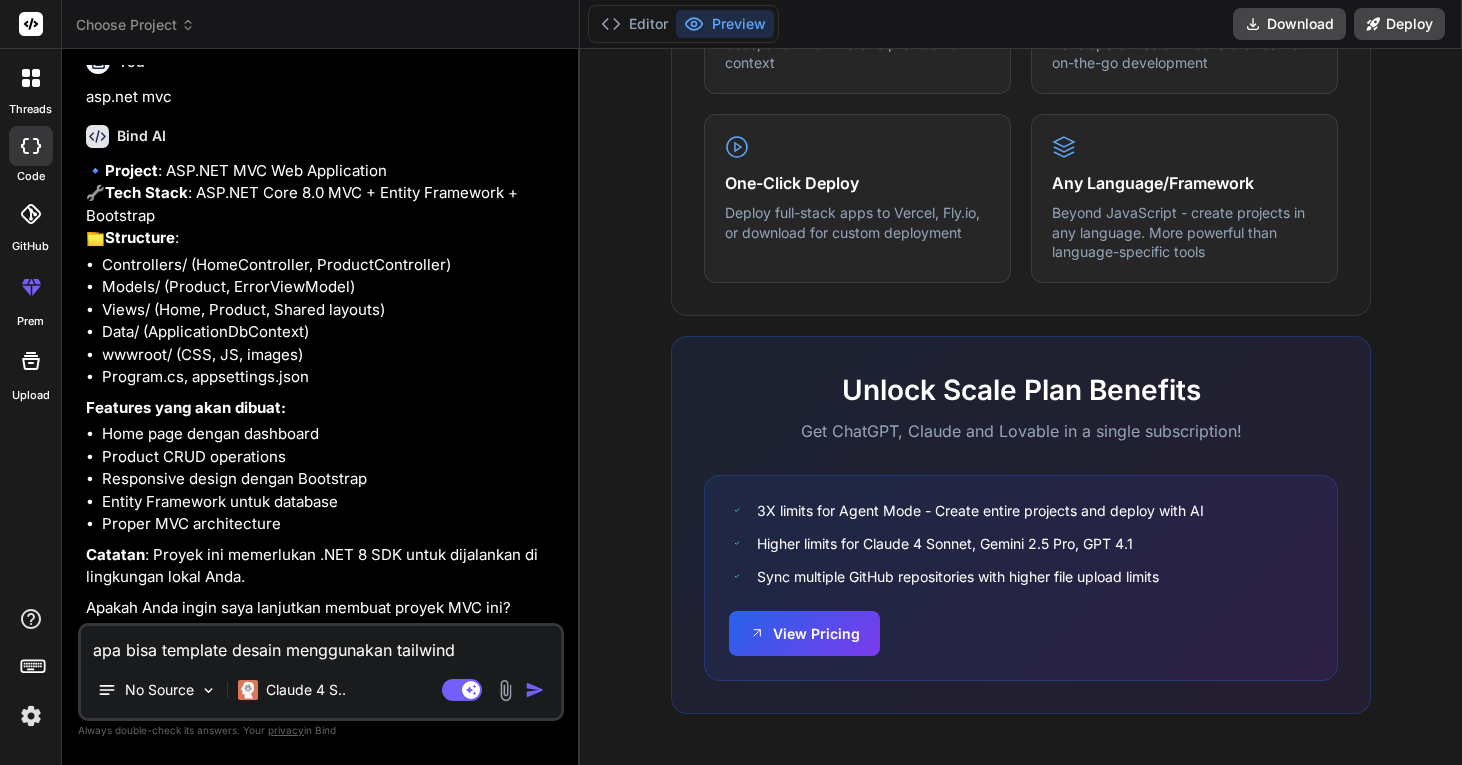 type on "x" 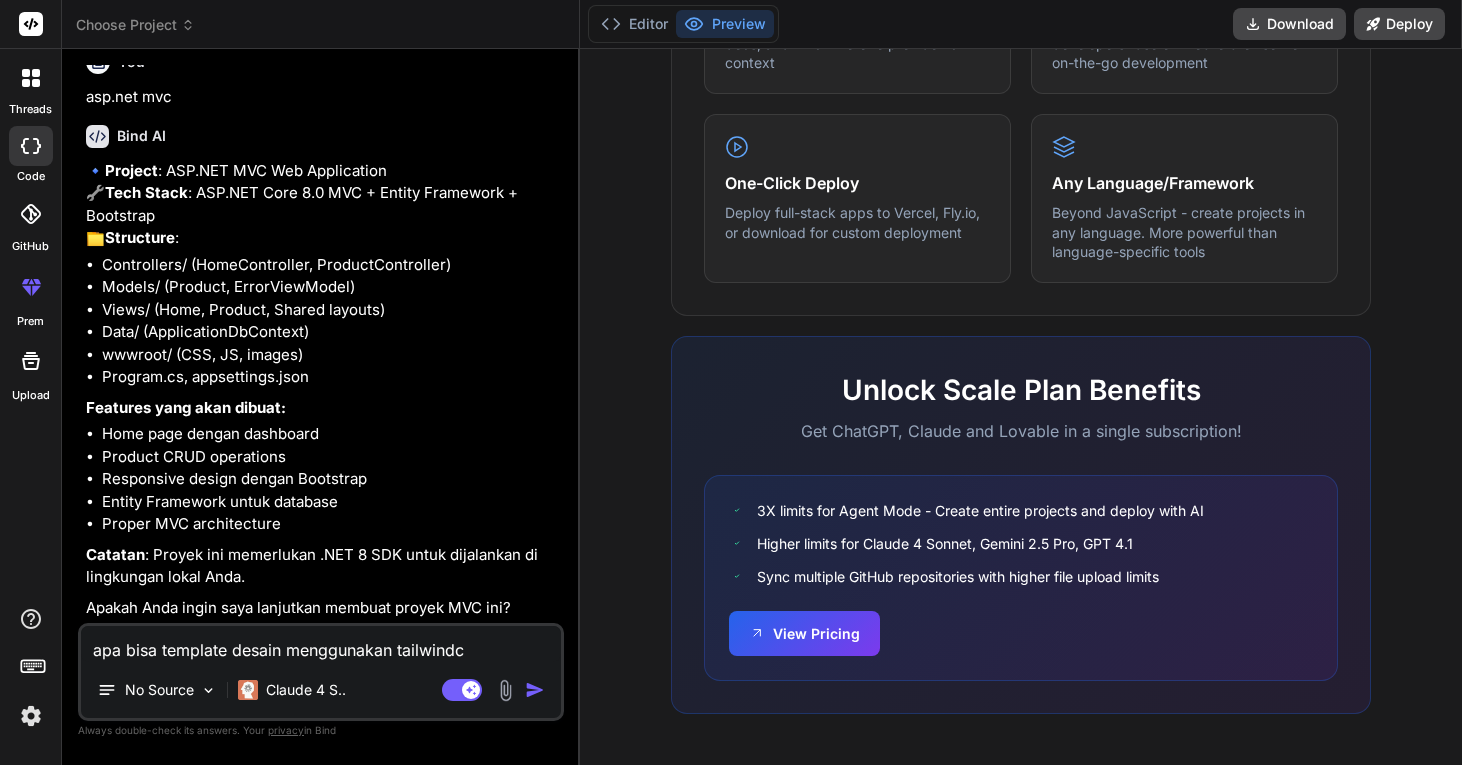 type on "apa bisa template desain menggunakan tailwindcs" 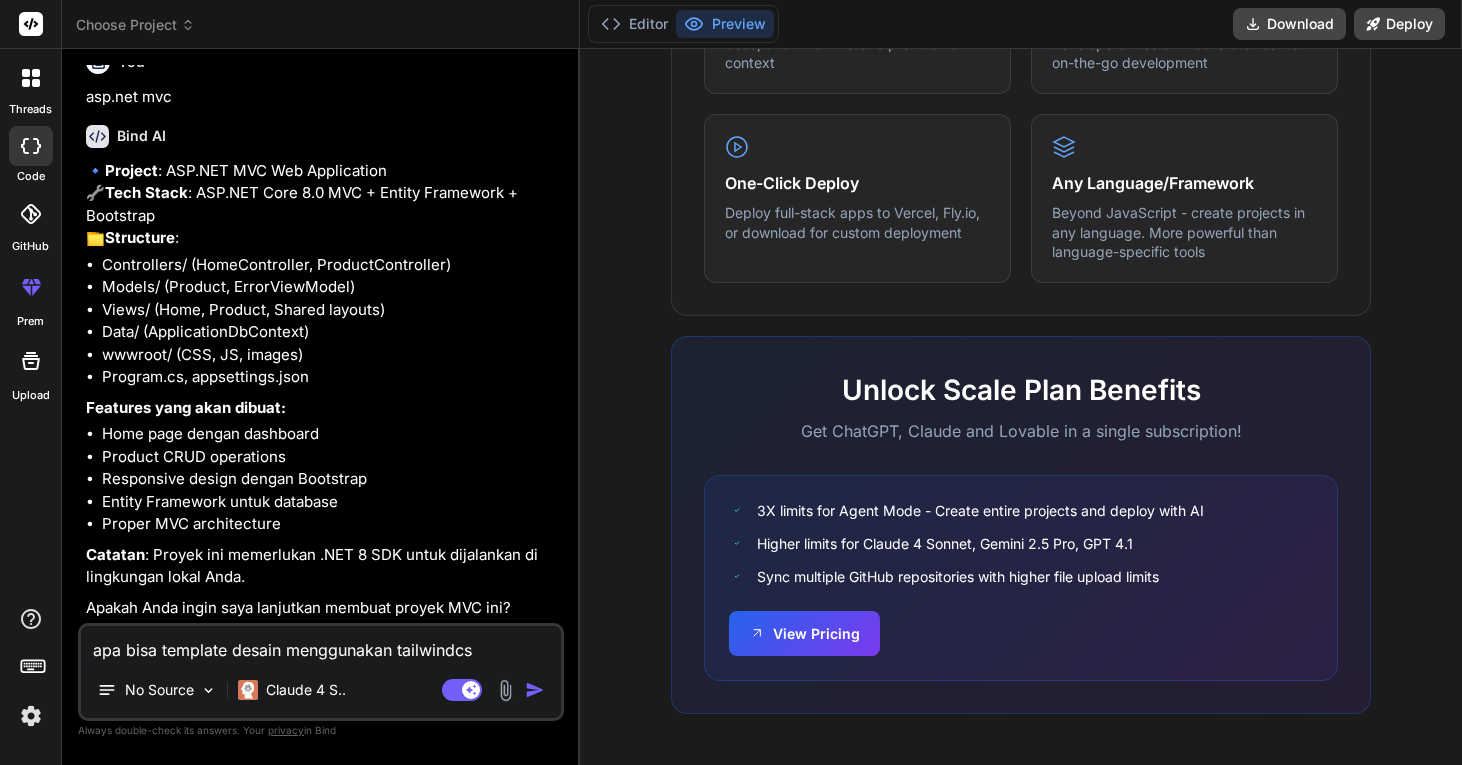 type on "apa bisa template desain menggunakan tailwindcss" 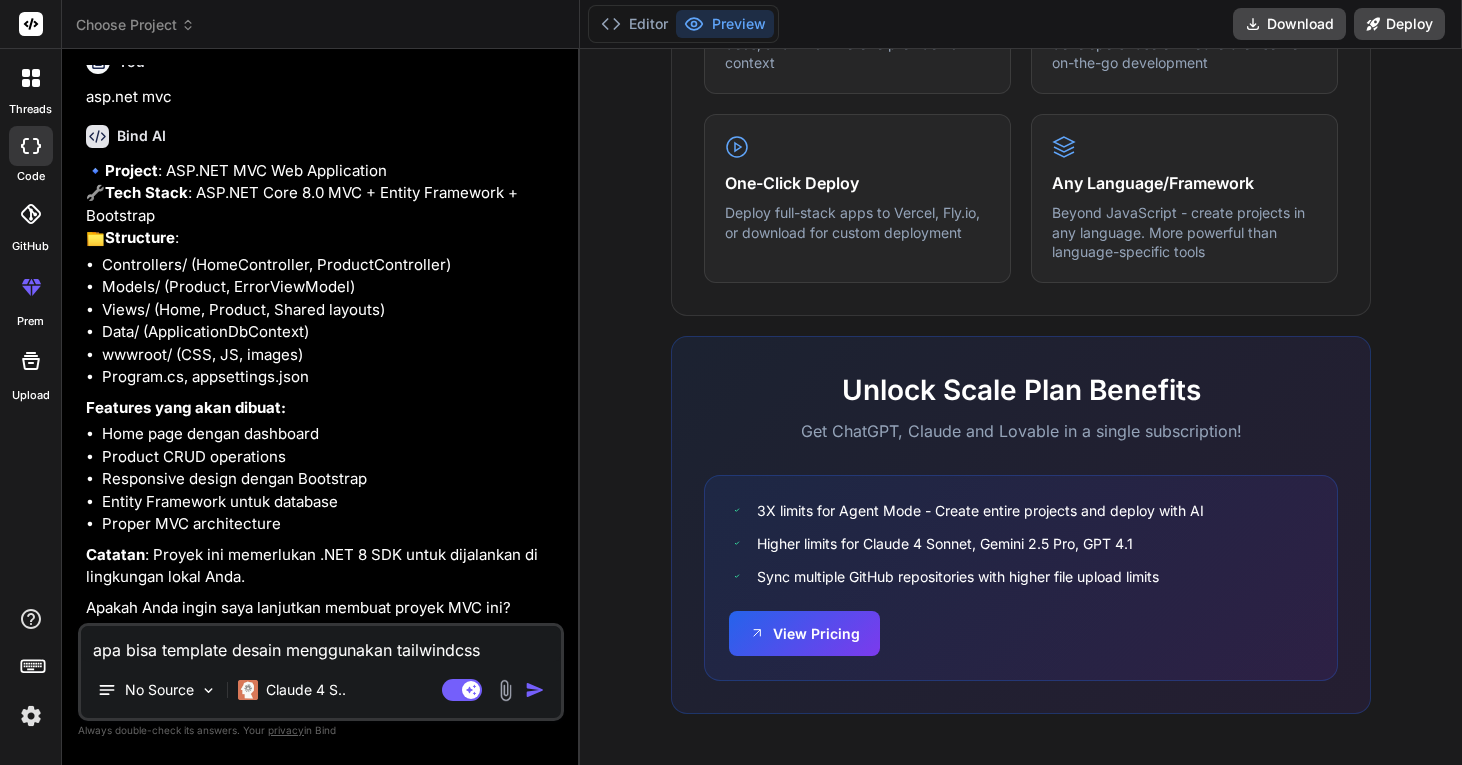 type on "apa bisa template desain menggunakan tailwindcss" 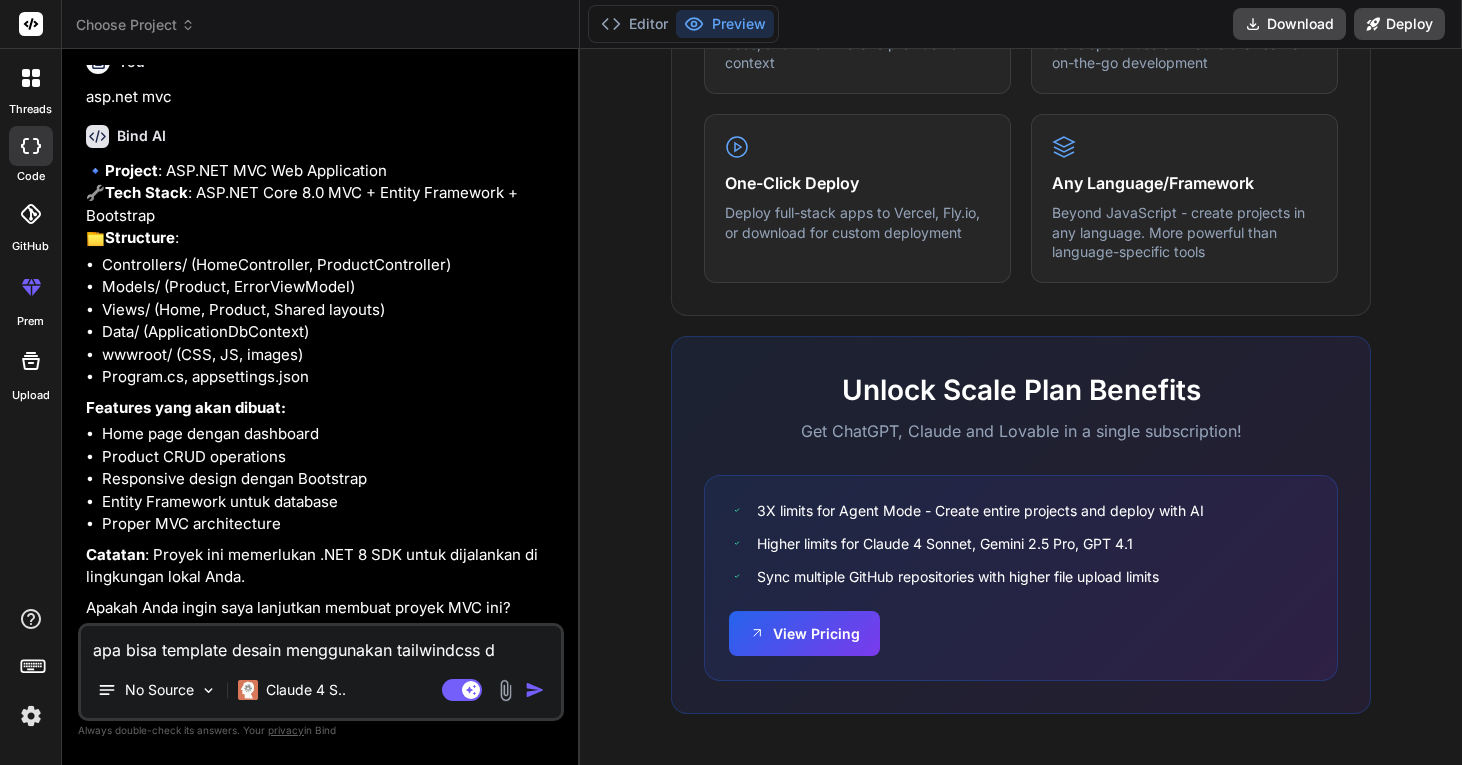 type on "apa bisa template desain menggunakan tailwindcss de" 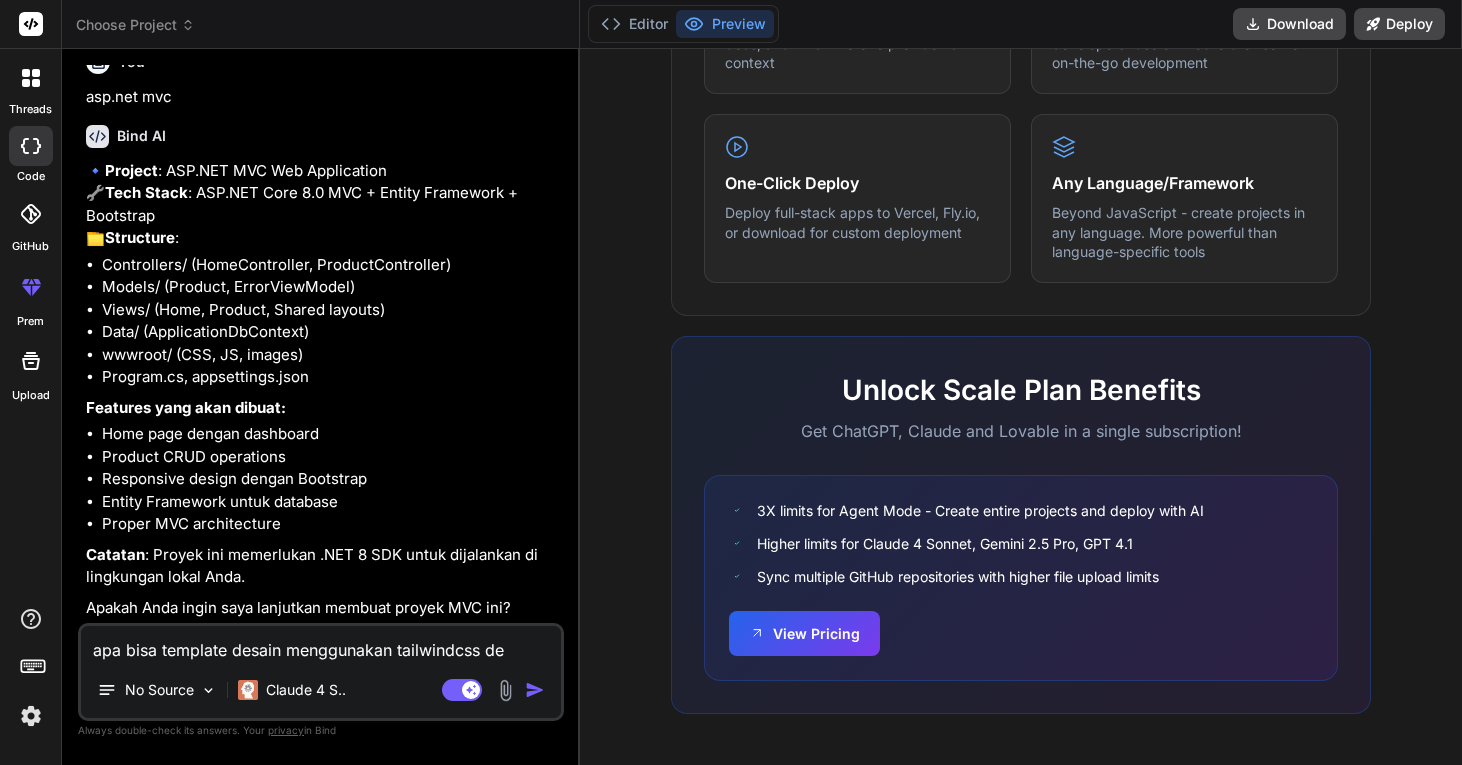 type on "x" 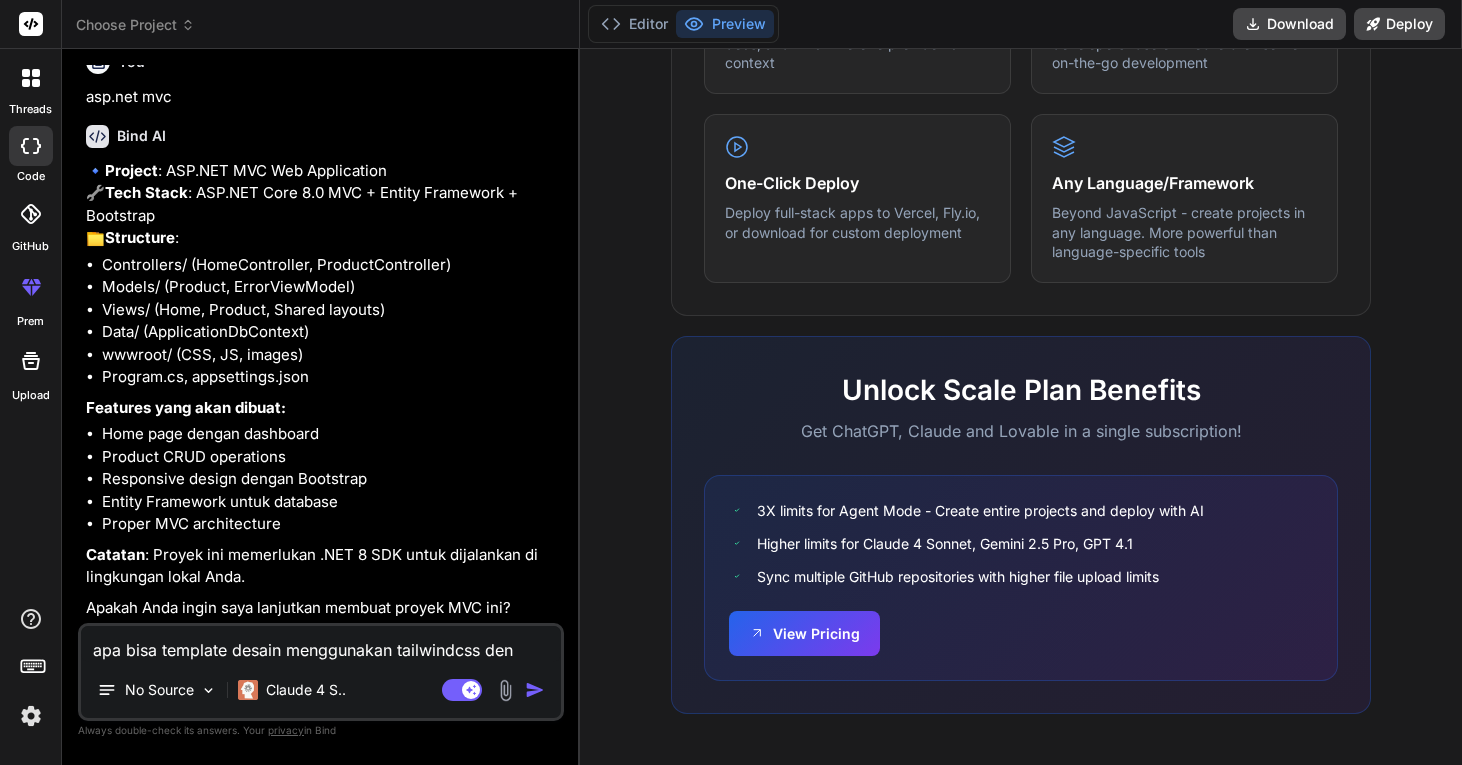 type on "apa bisa template desain menggunakan tailwindcss deng" 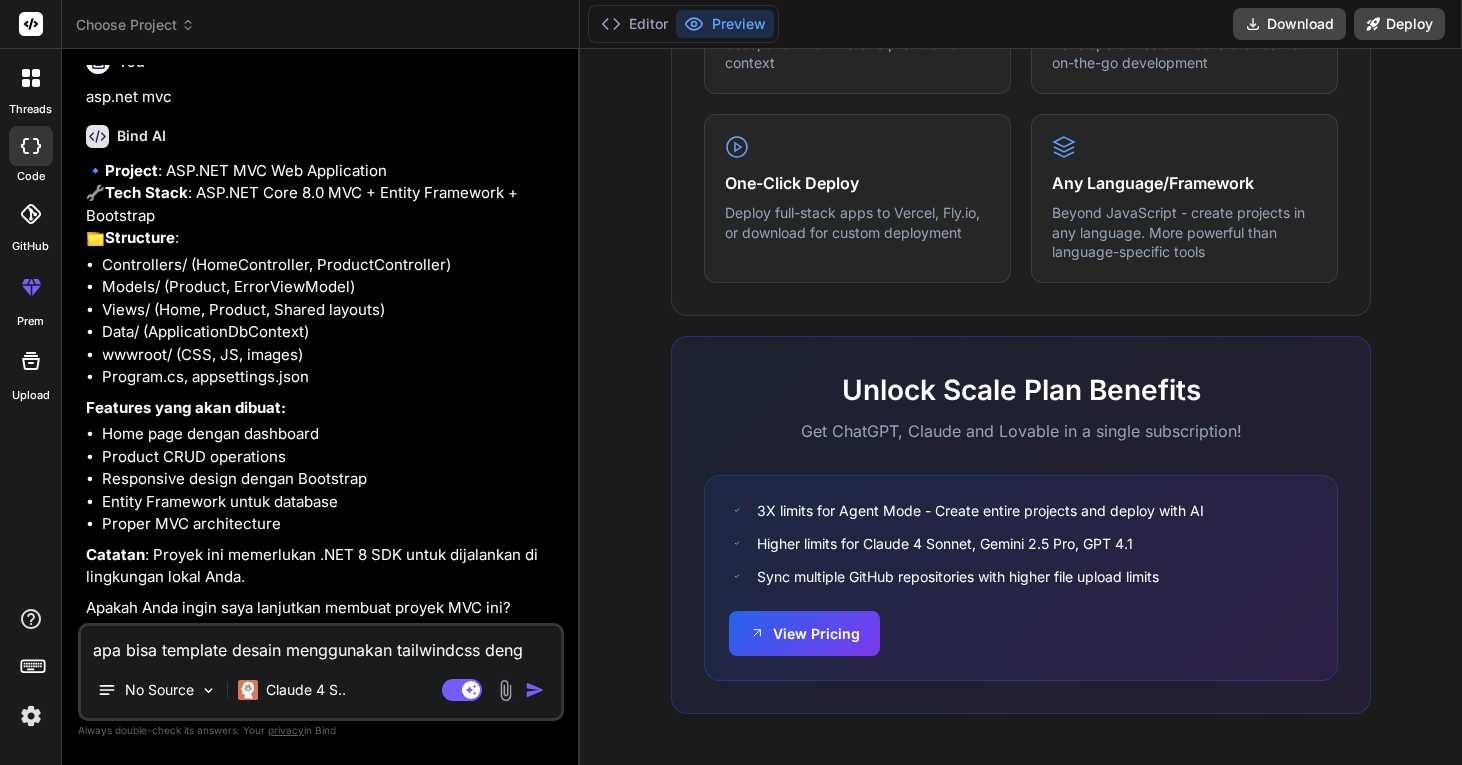 type on "apa bisa template desain menggunakan tailwindcss denga" 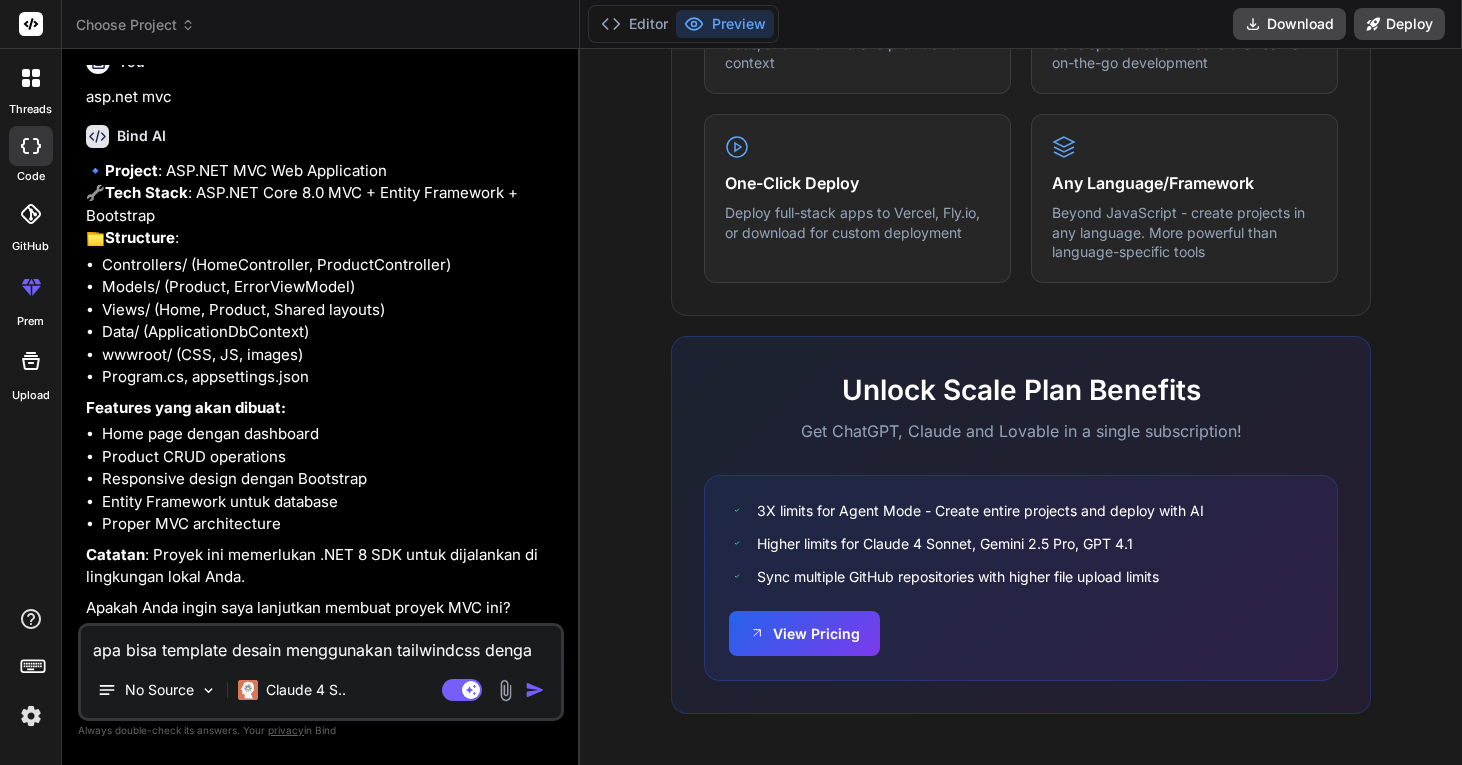 type on "x" 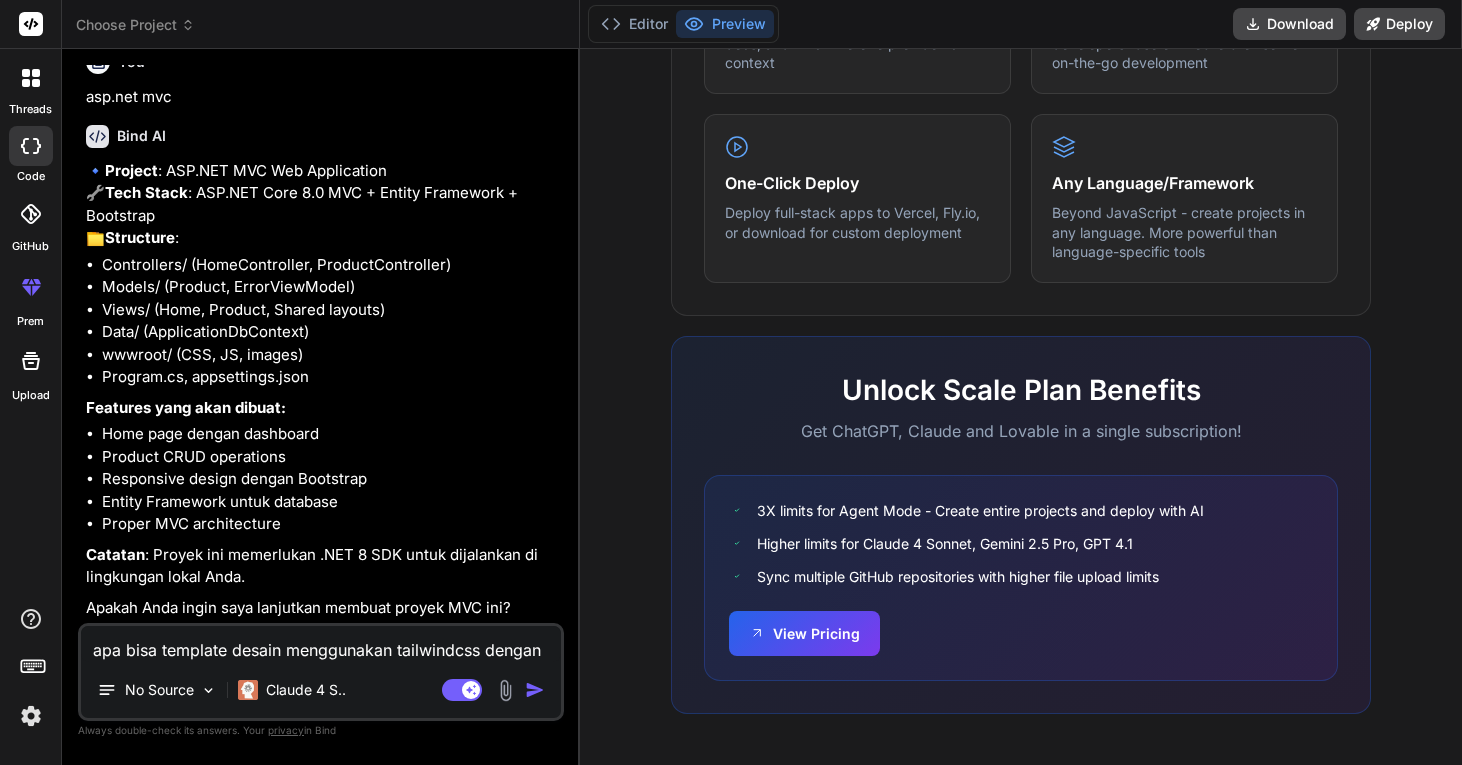 type on "apa bisa template desain menggunakan tailwindcss dengan" 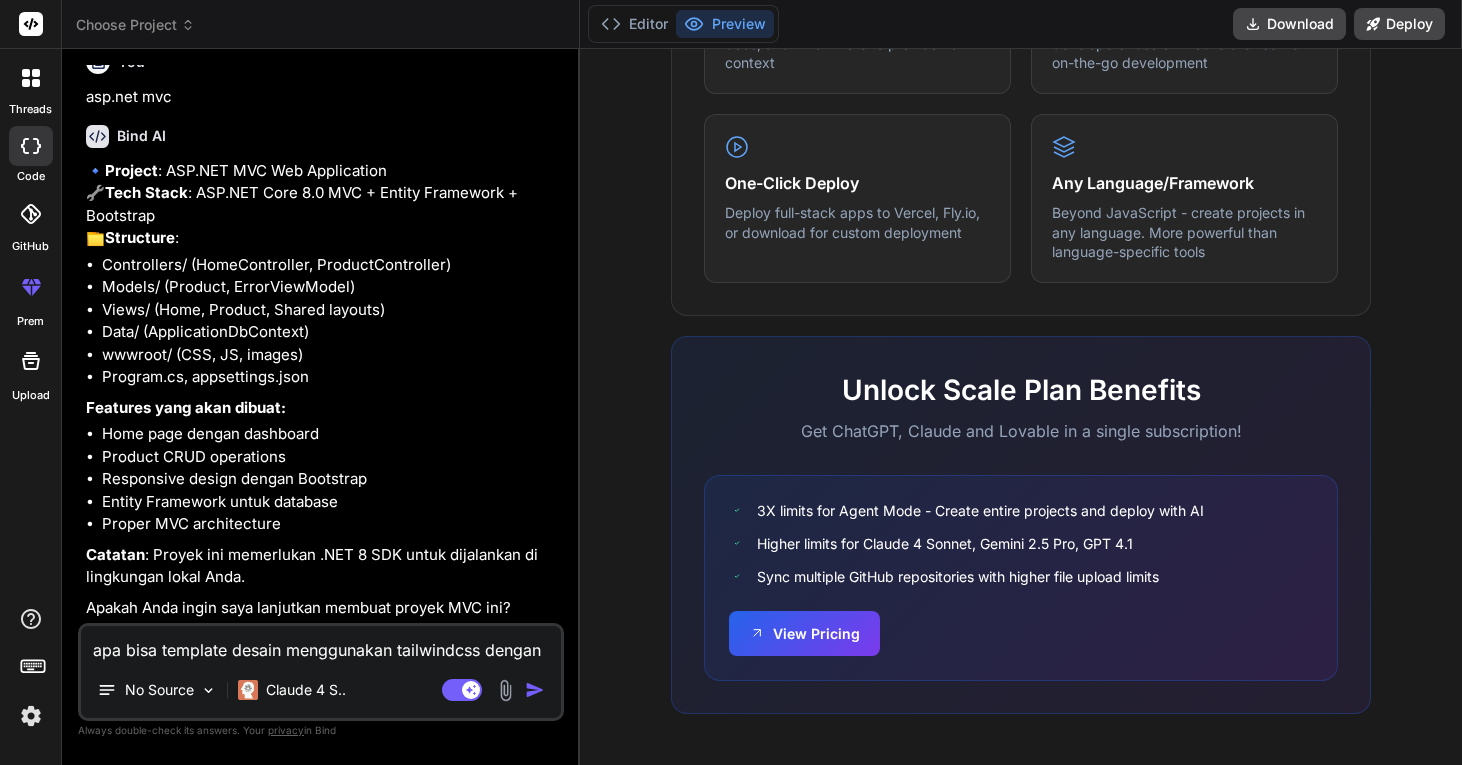 type on "apa bisa template desain menggunakan tailwindcss dengan ad" 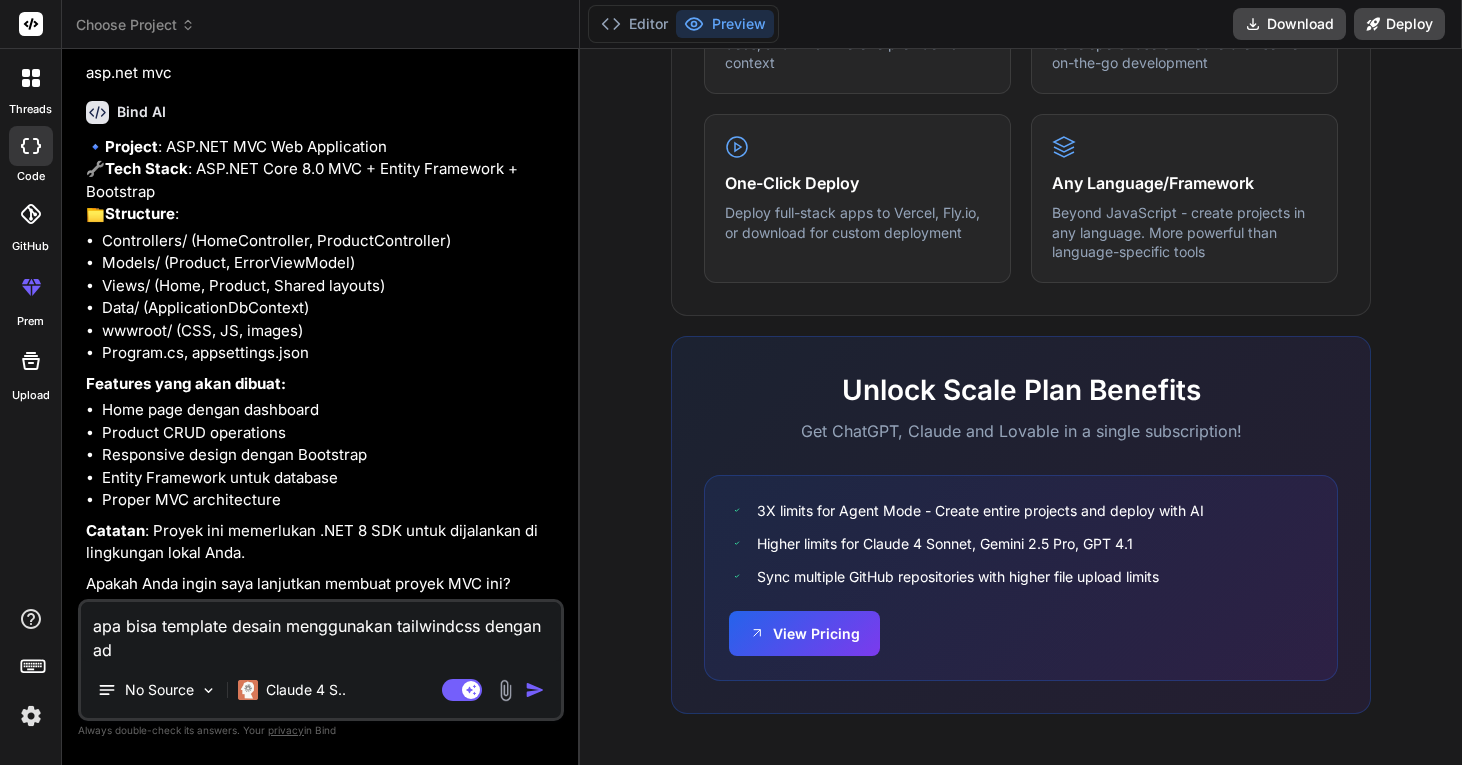 type on "apa bisa template desain menggunakan tailwindcss dengan adm" 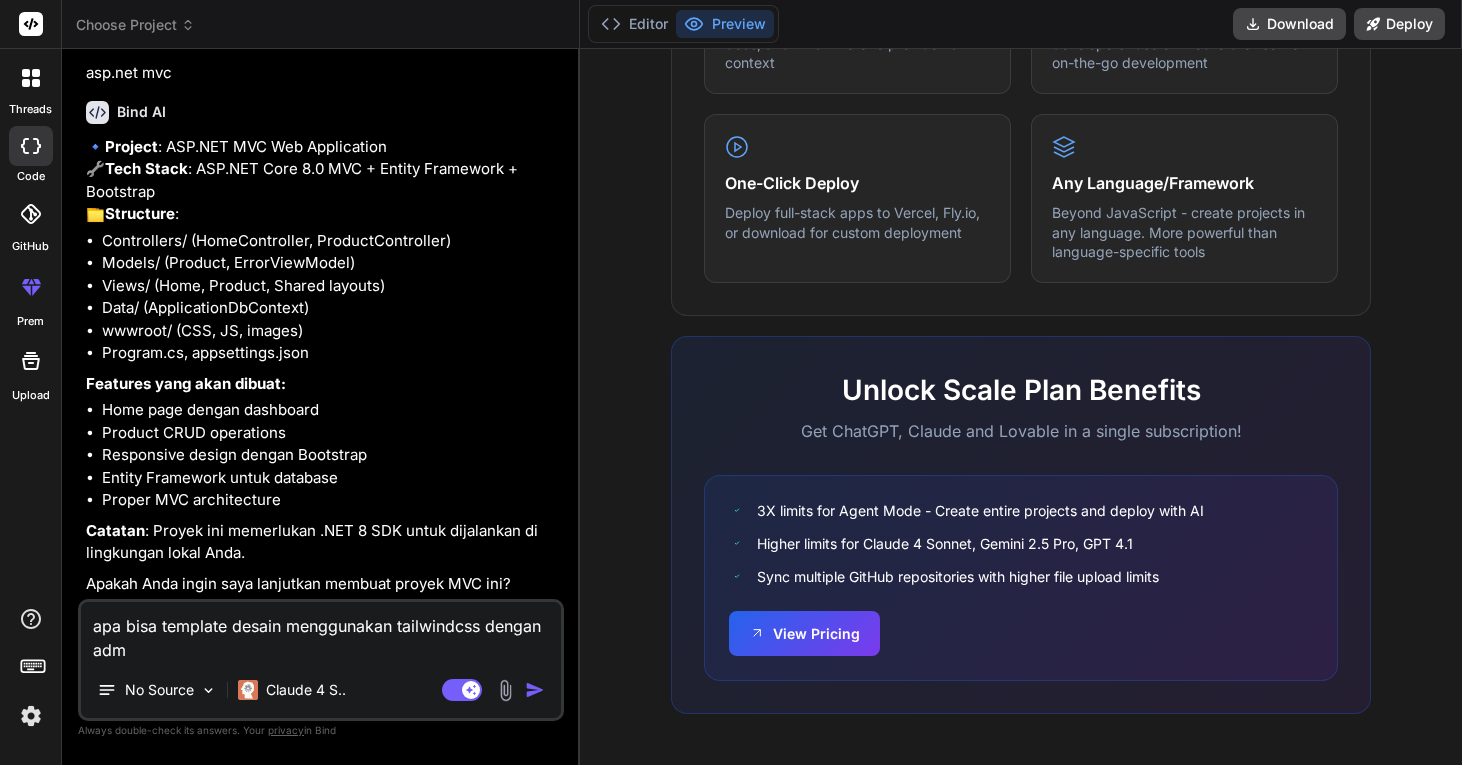 type on "apa bisa template desain menggunakan tailwindcss dengan admi" 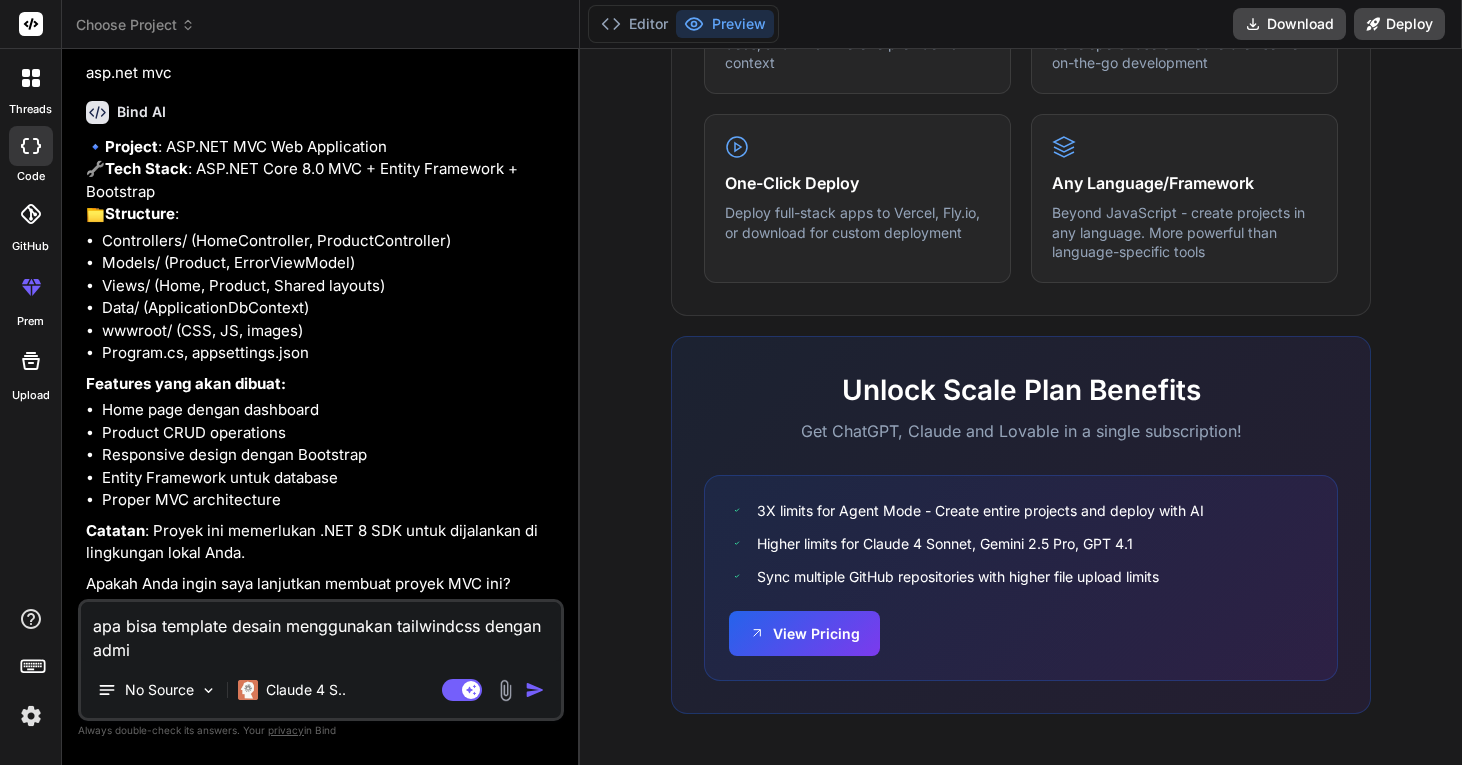 type on "apa bisa template desain menggunakan tailwindcss dengan admin" 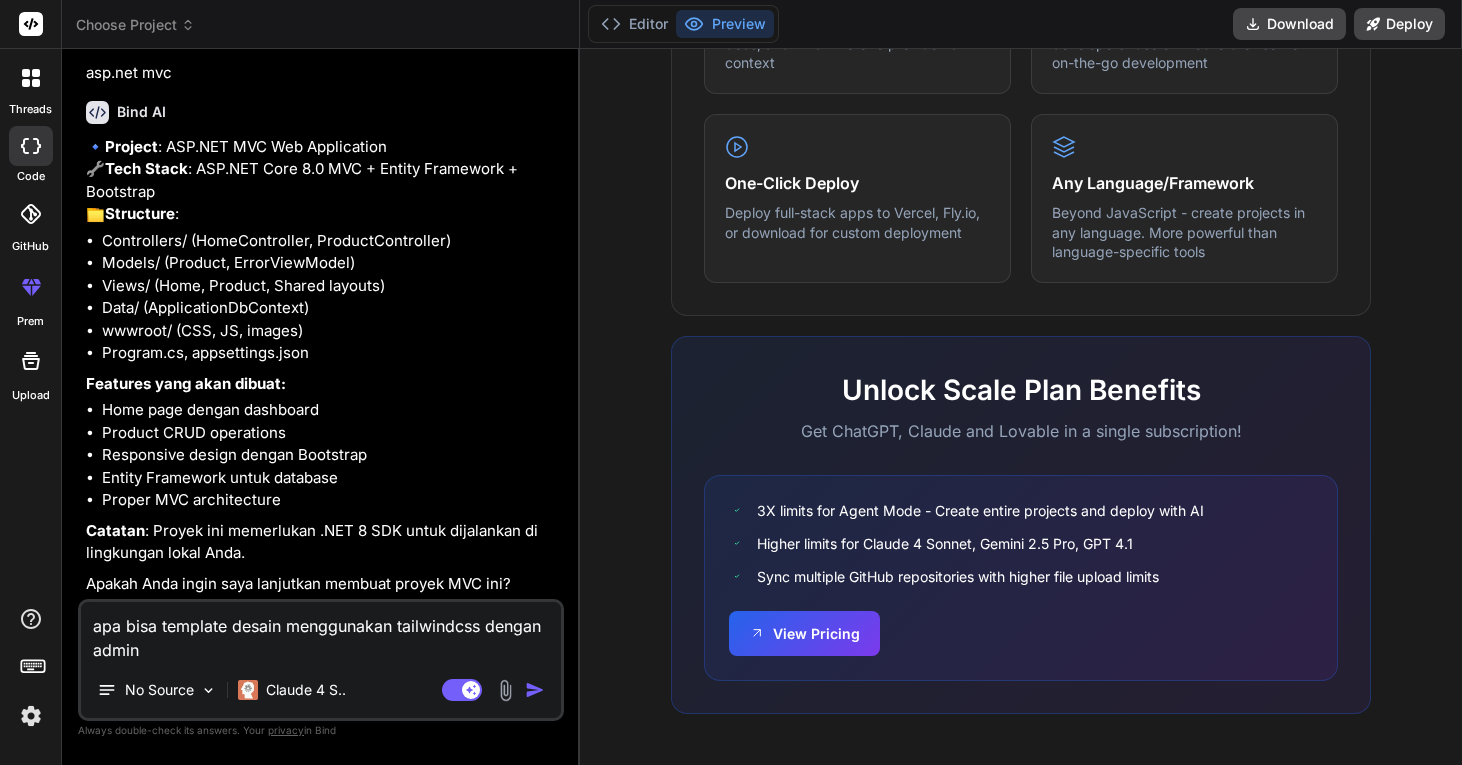 type on "apa bisa template desain menggunakan tailwindcss dengan admin" 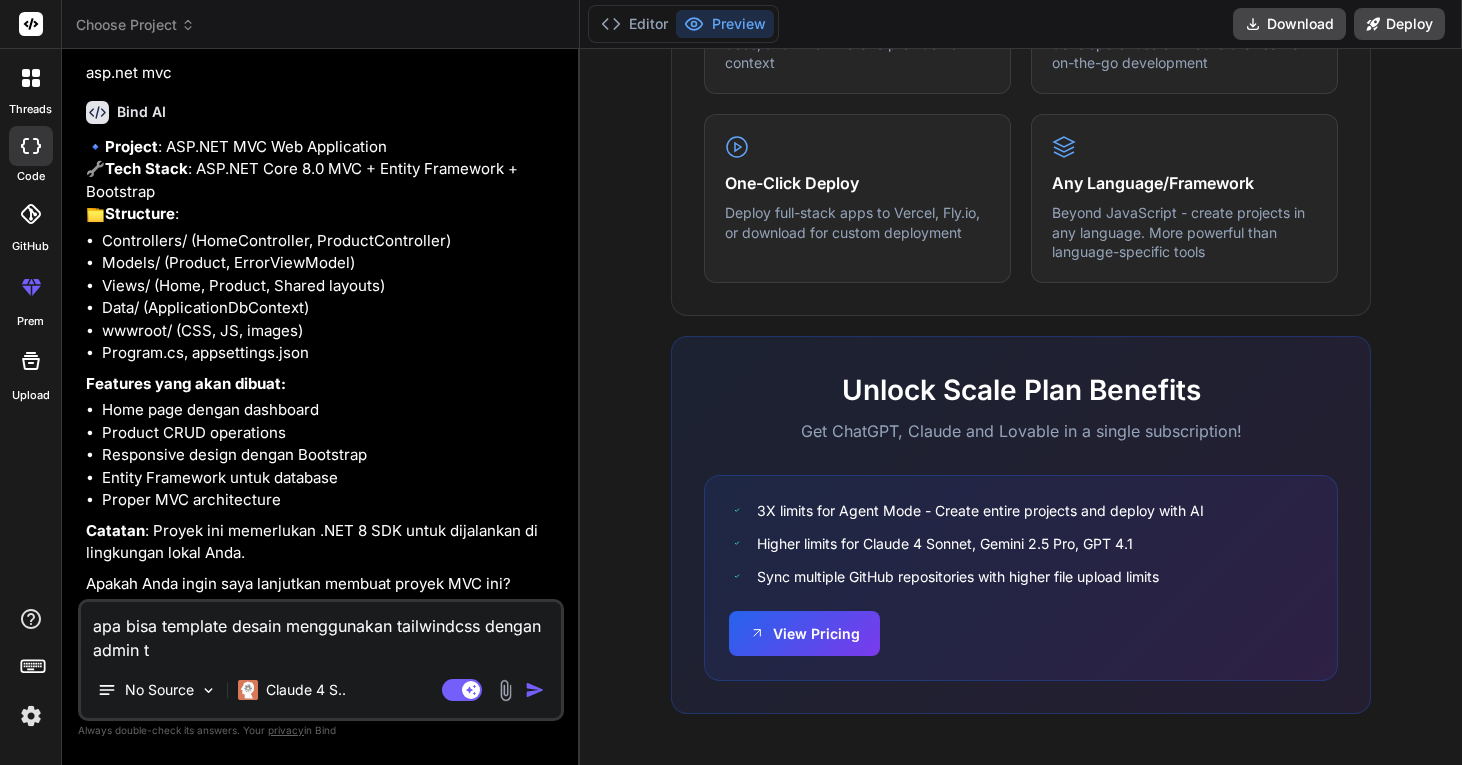 type on "apa bisa template desain menggunakan tailwindcss dengan admin te" 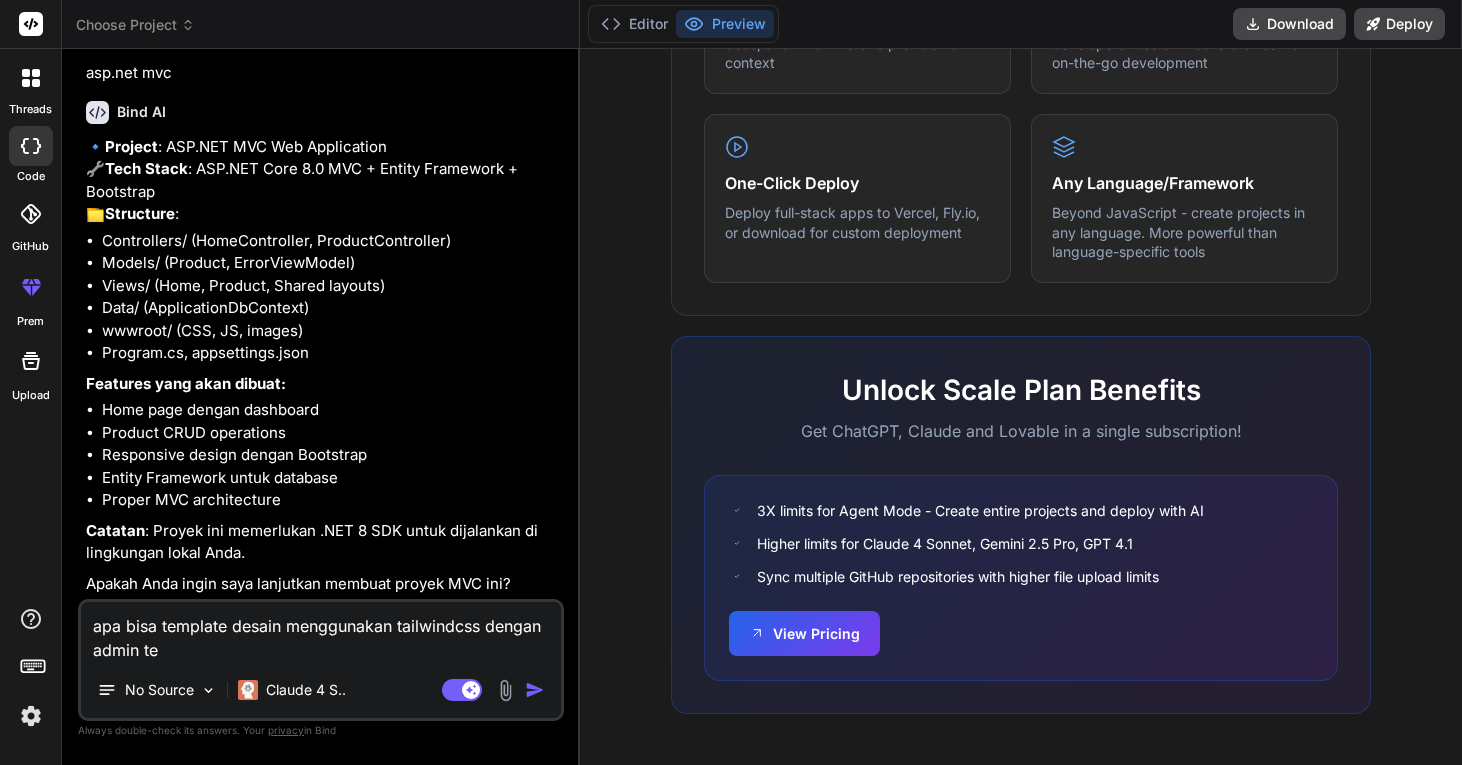 type on "apa bisa template desain menggunakan tailwindcss dengan admin tem" 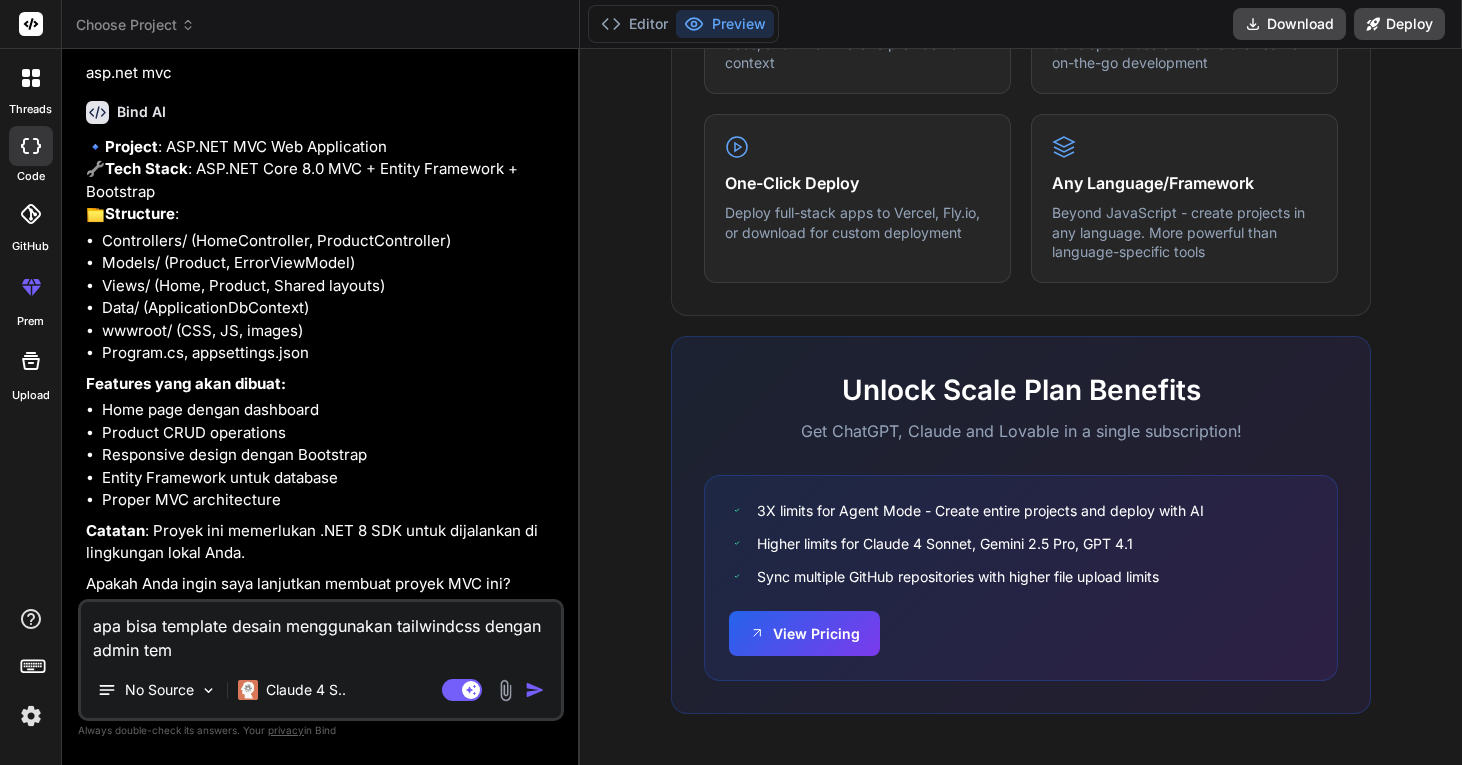 type on "apa bisa template desain menggunakan tailwindcss dengan admin temp" 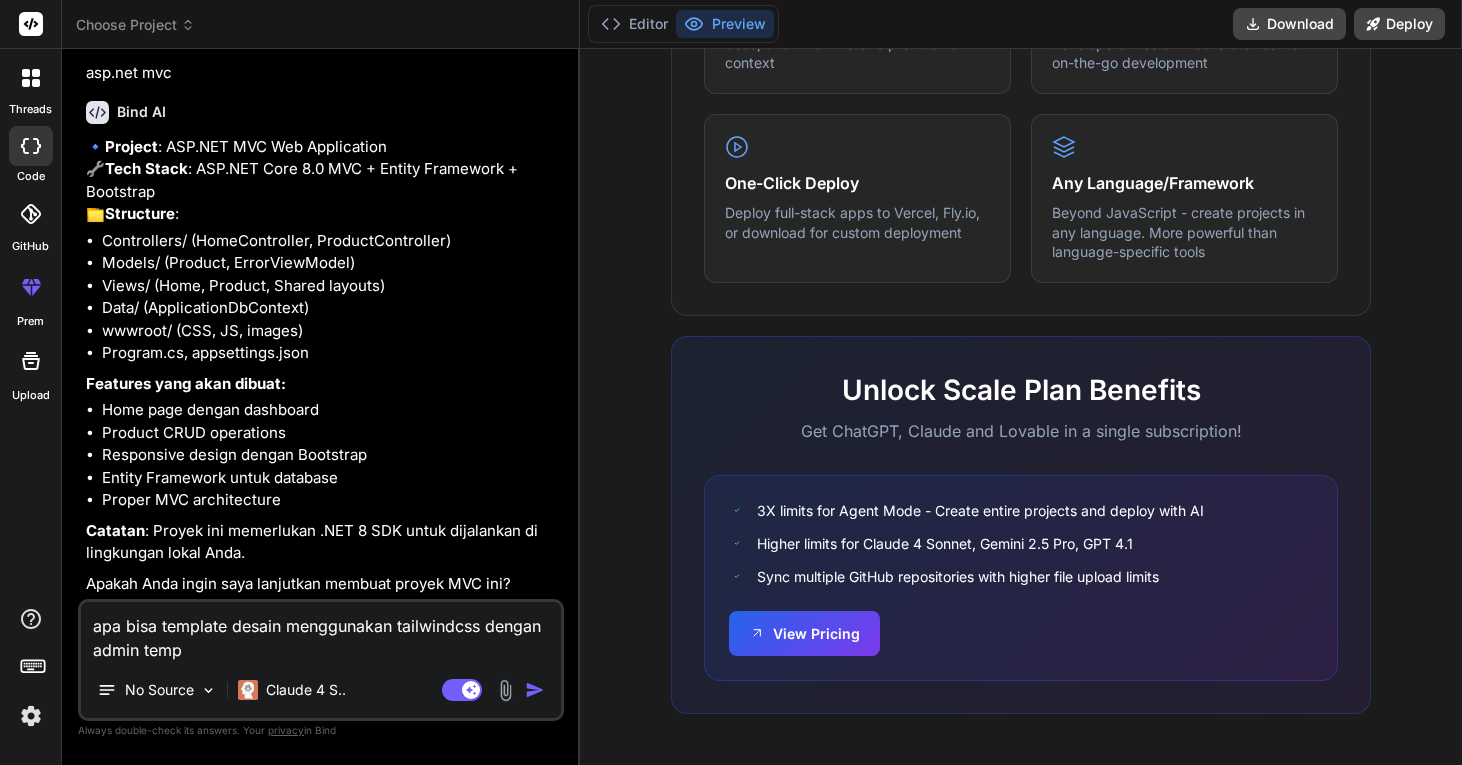 type on "apa bisa template desain menggunakan tailwindcss dengan admin templ" 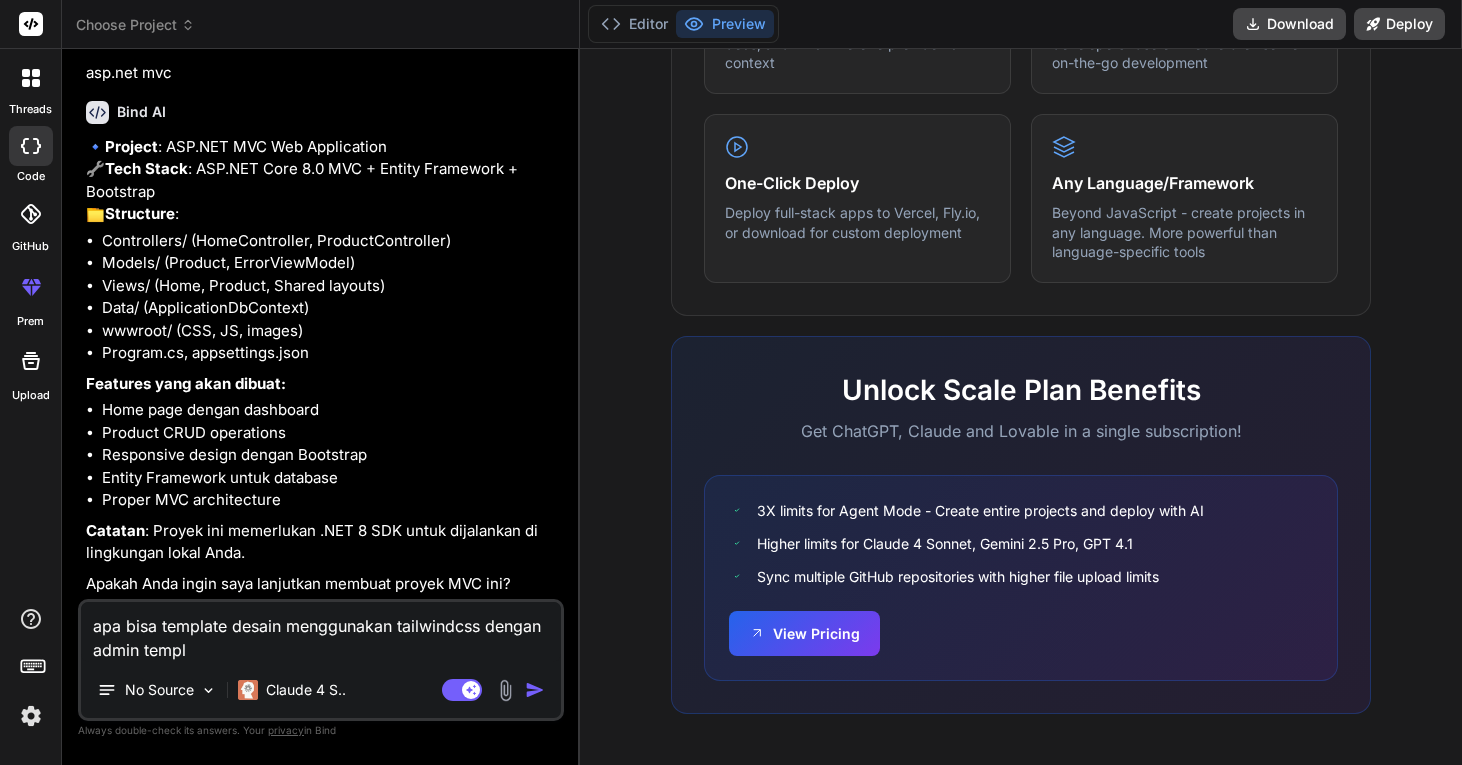 type on "apa bisa template desain menggunakan tailwindcss dengan admin templa" 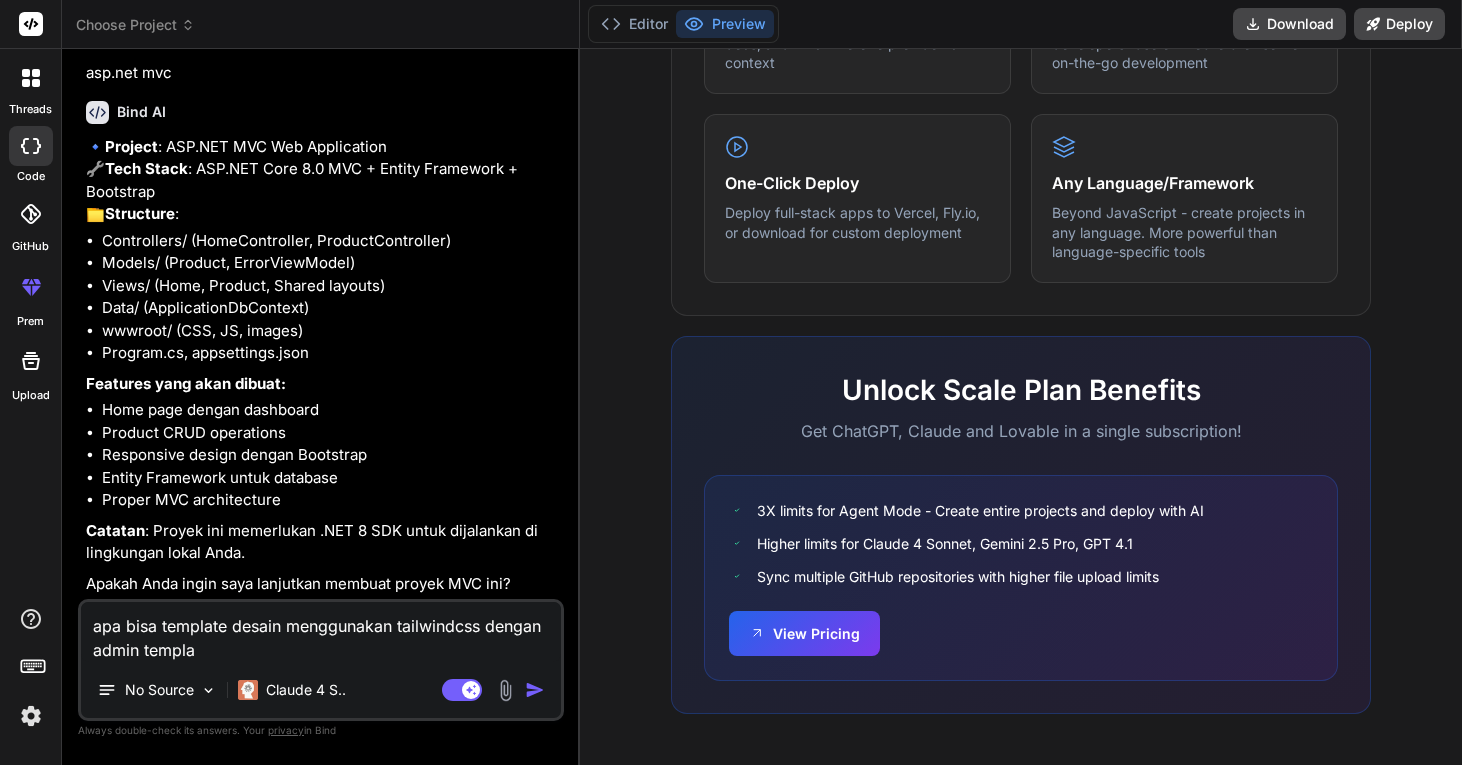 type 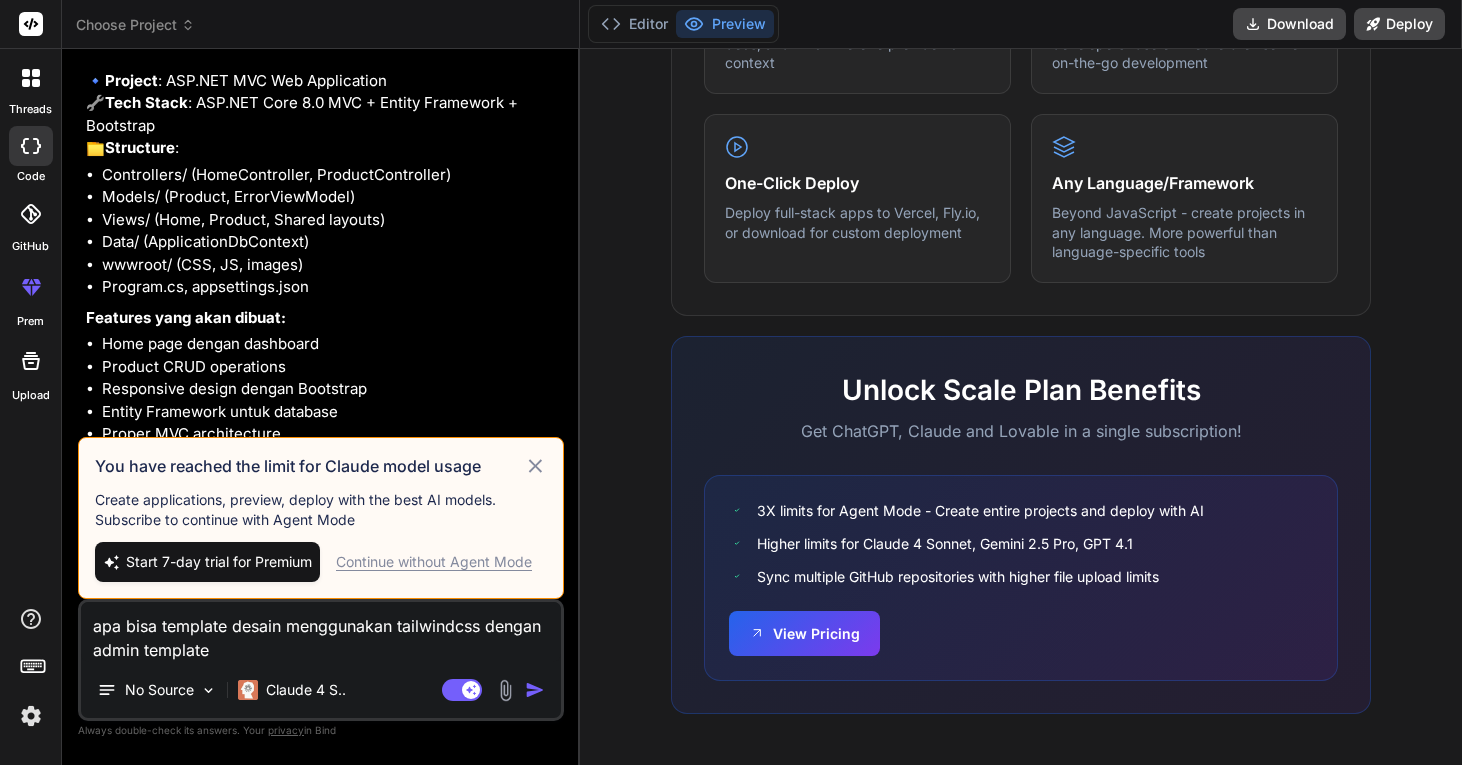 click on "Start 7-day trial for Premium" at bounding box center (219, 562) 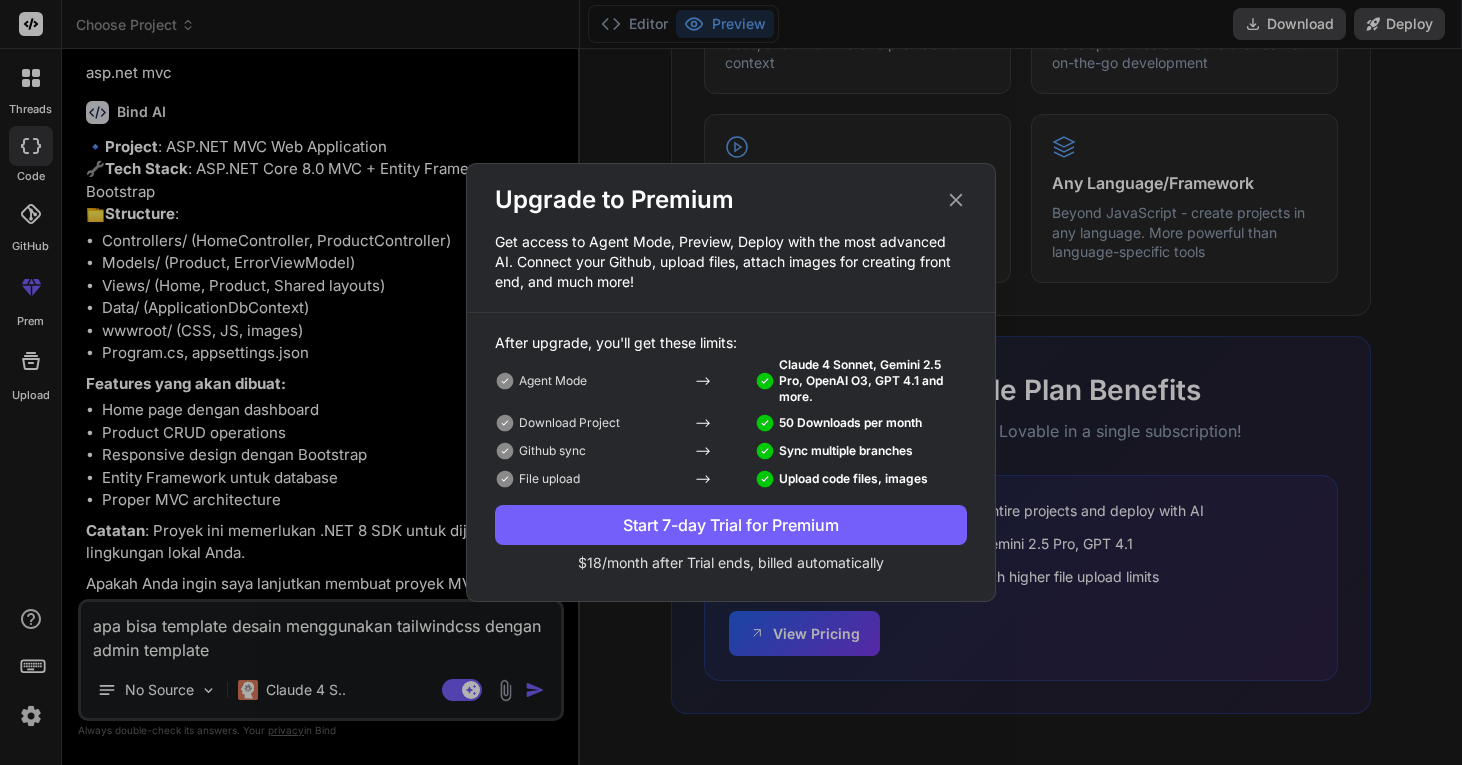 click on "Start 7-day Trial for Premium" at bounding box center [731, 525] 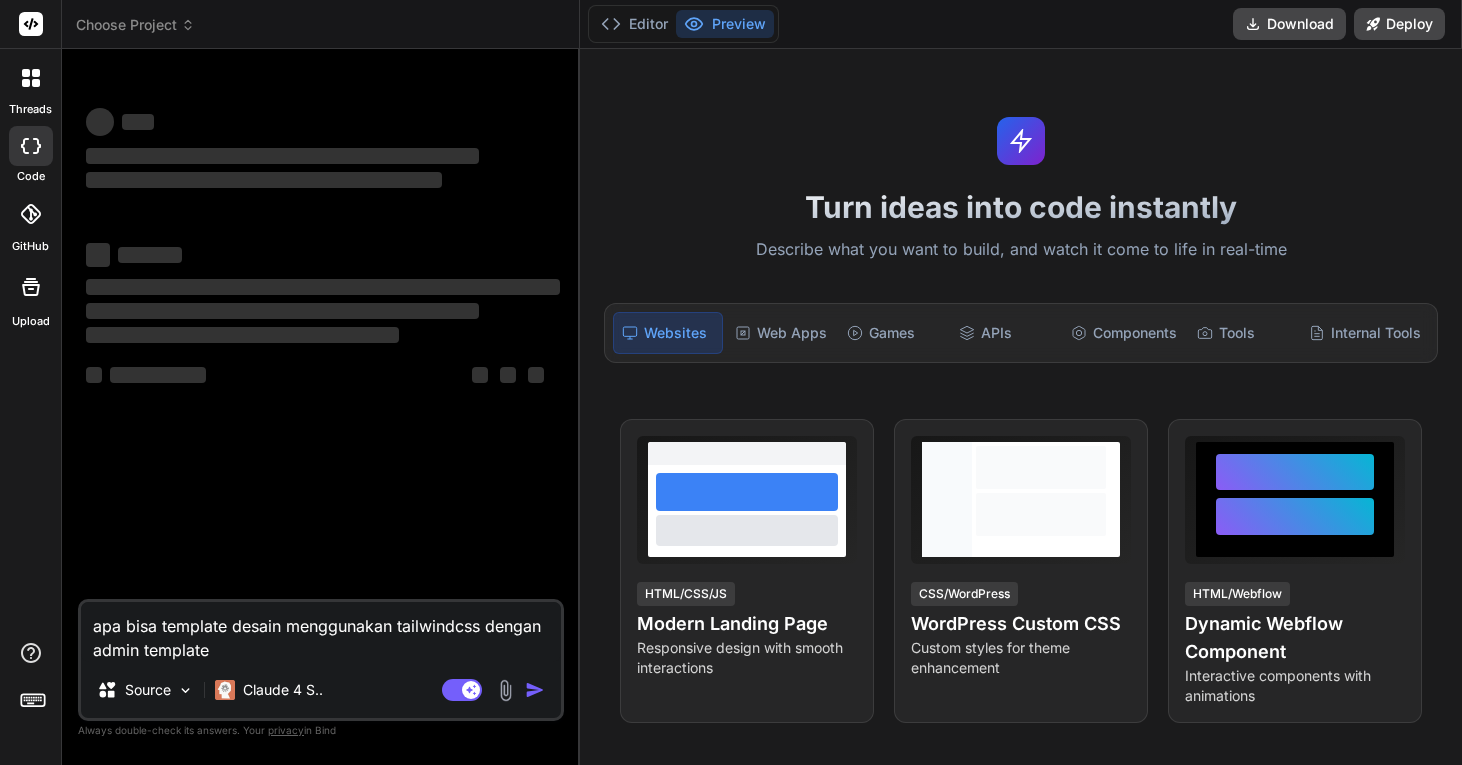 scroll, scrollTop: 0, scrollLeft: 0, axis: both 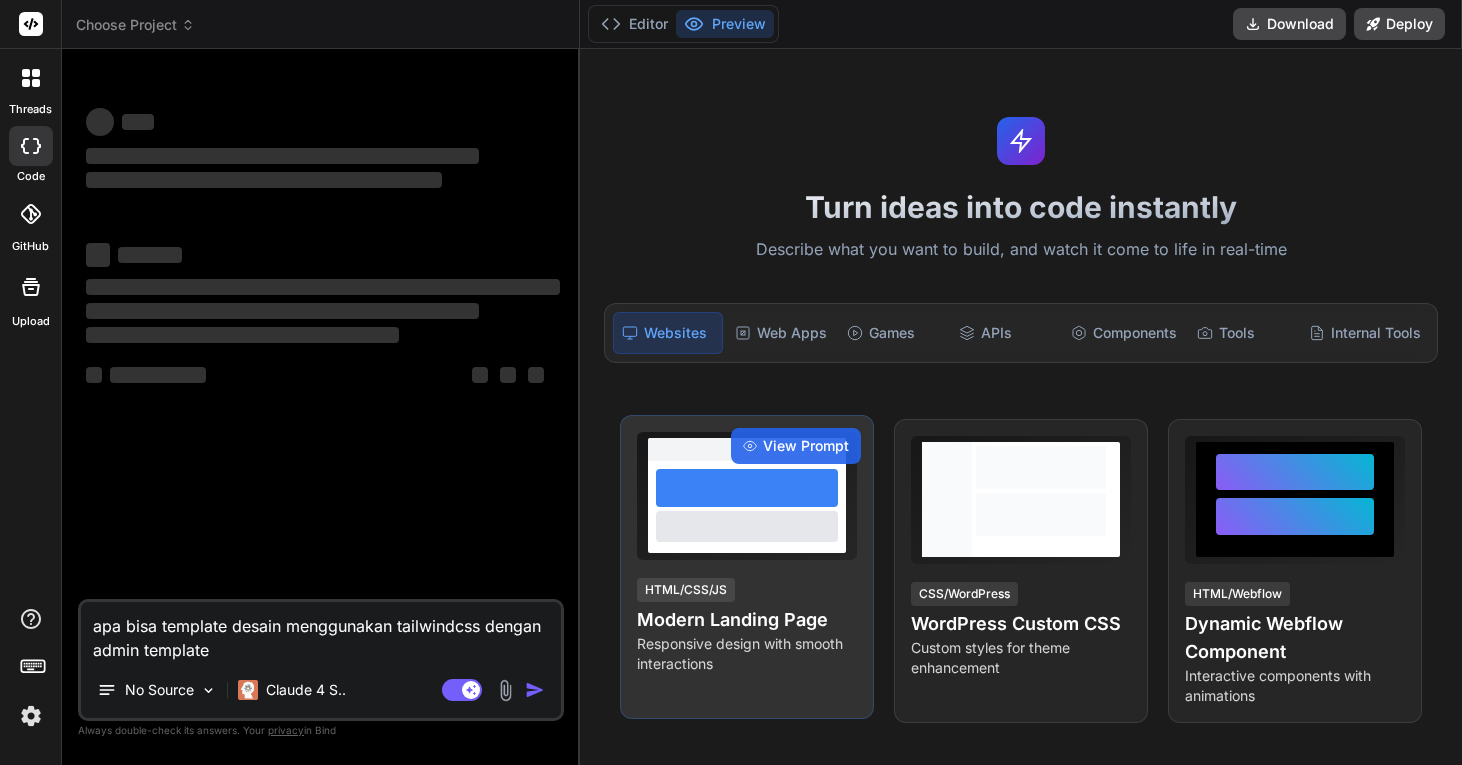 type on "x" 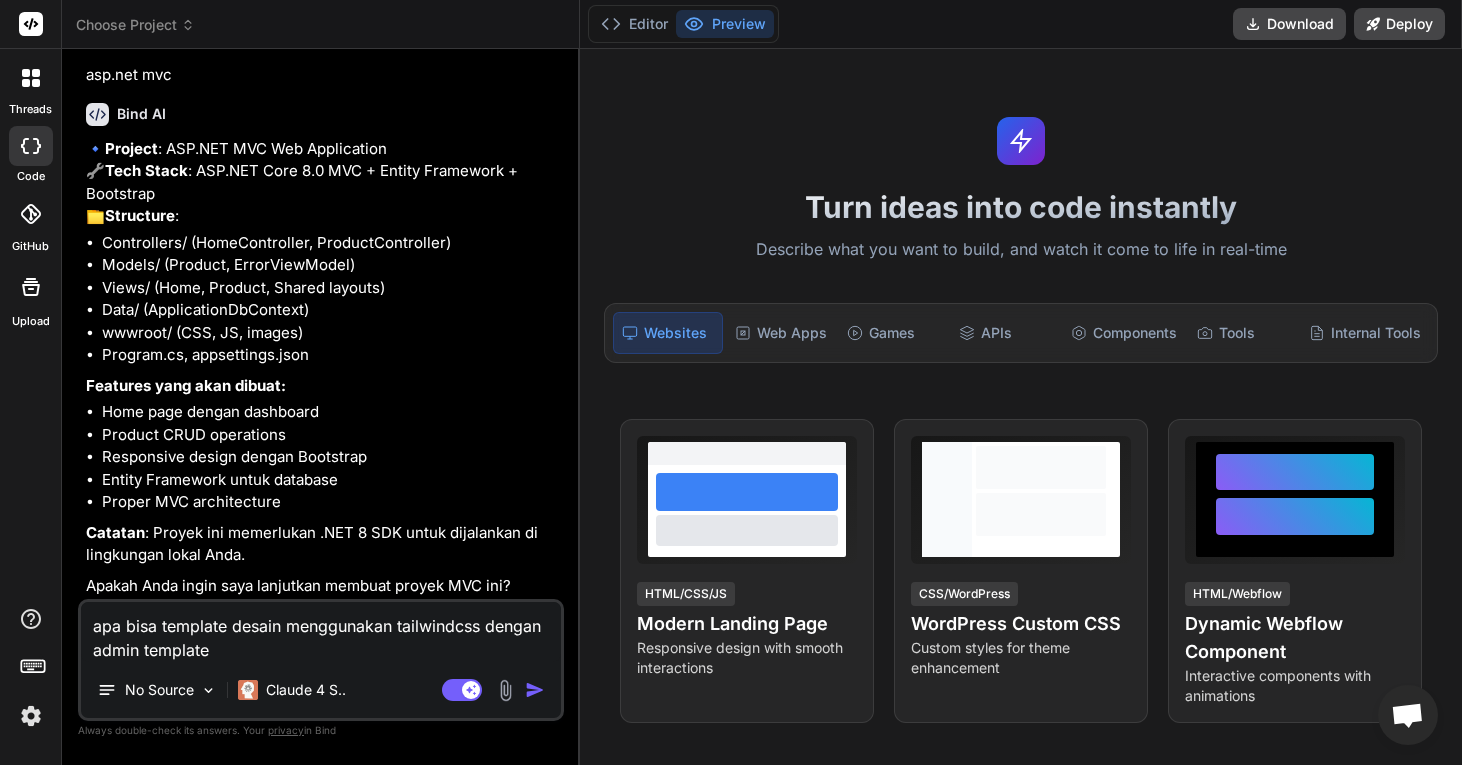 scroll, scrollTop: 1254, scrollLeft: 0, axis: vertical 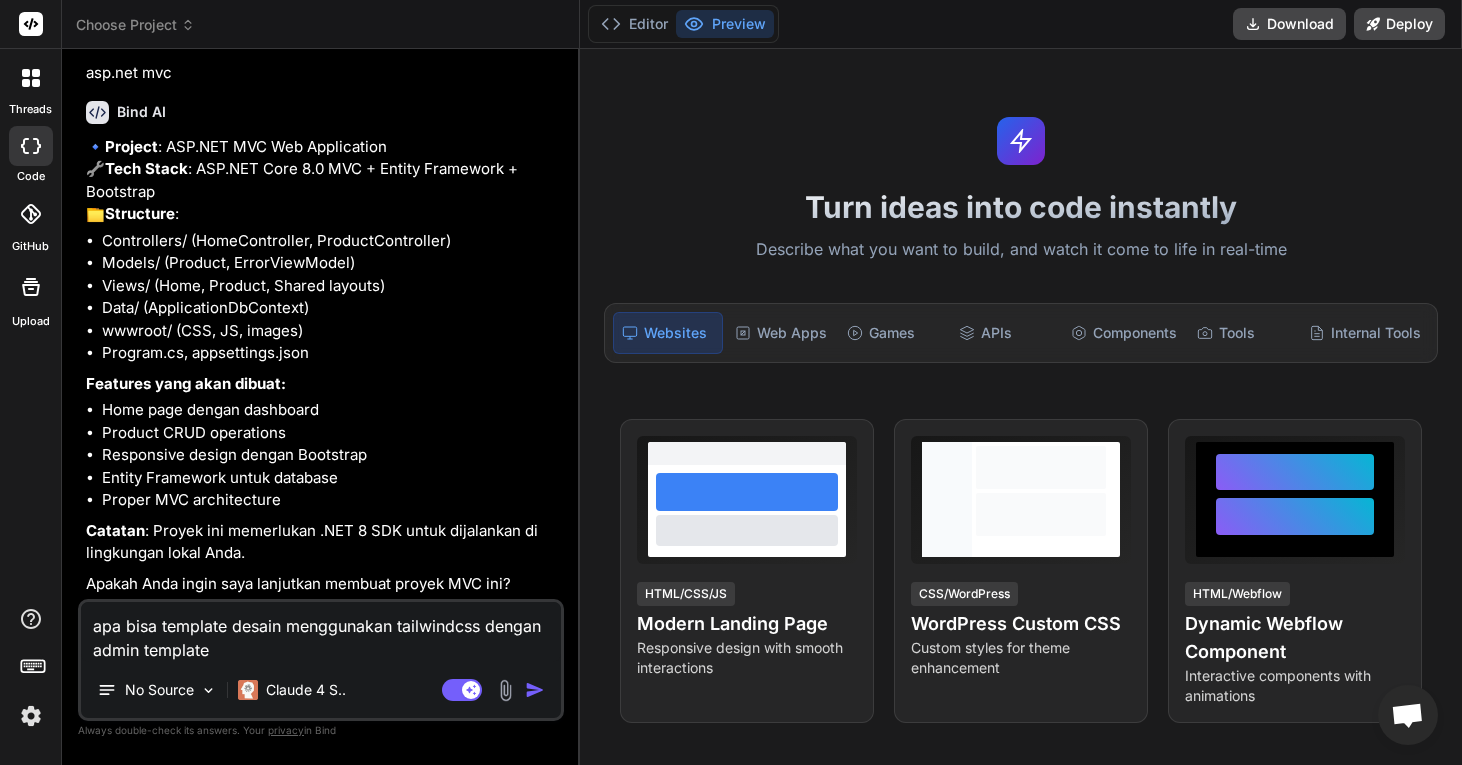 type on "apa bisa template desain menggunakan tailwindcss dengan admin template ?" 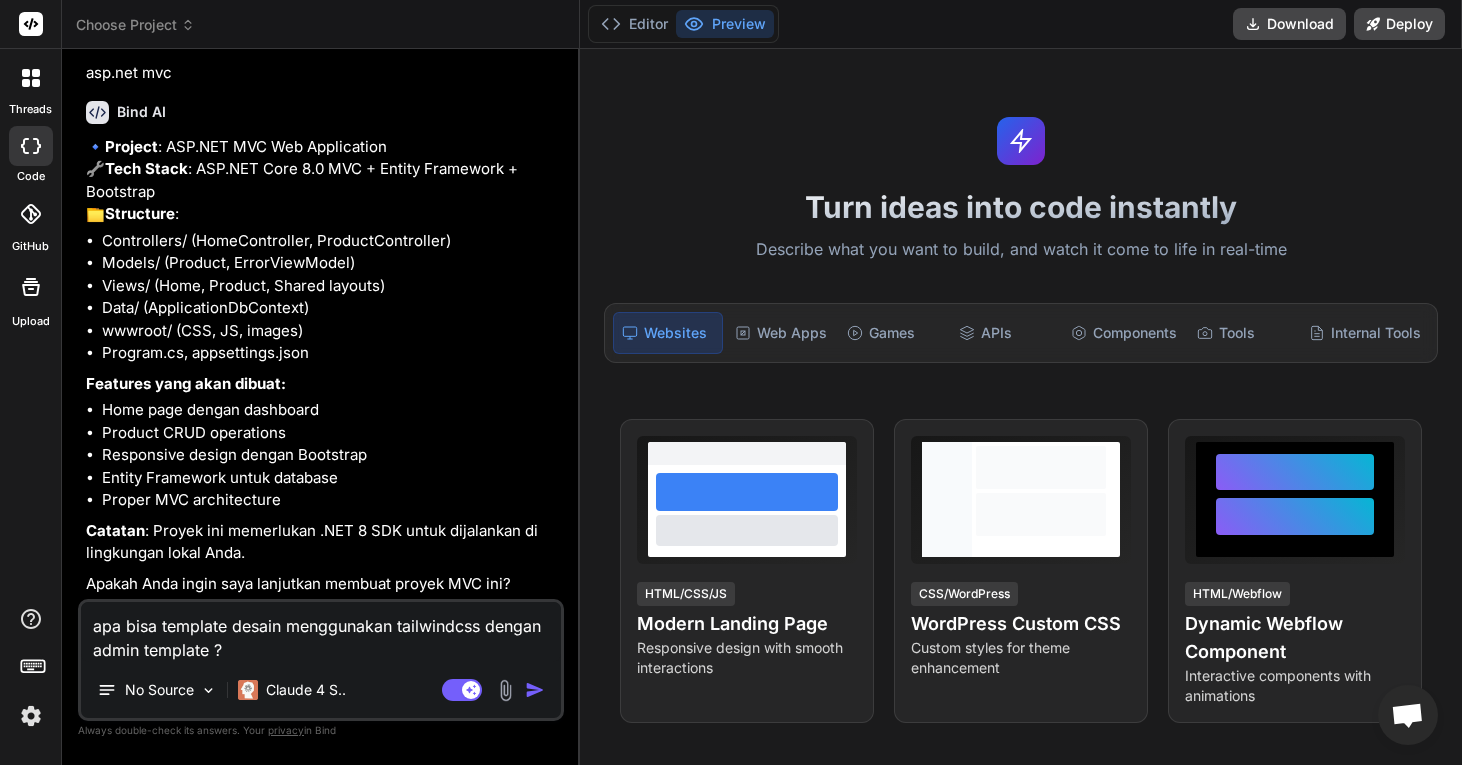 type on "apa bisa template desain menggunakan tailwindcss dengan admin template ?" 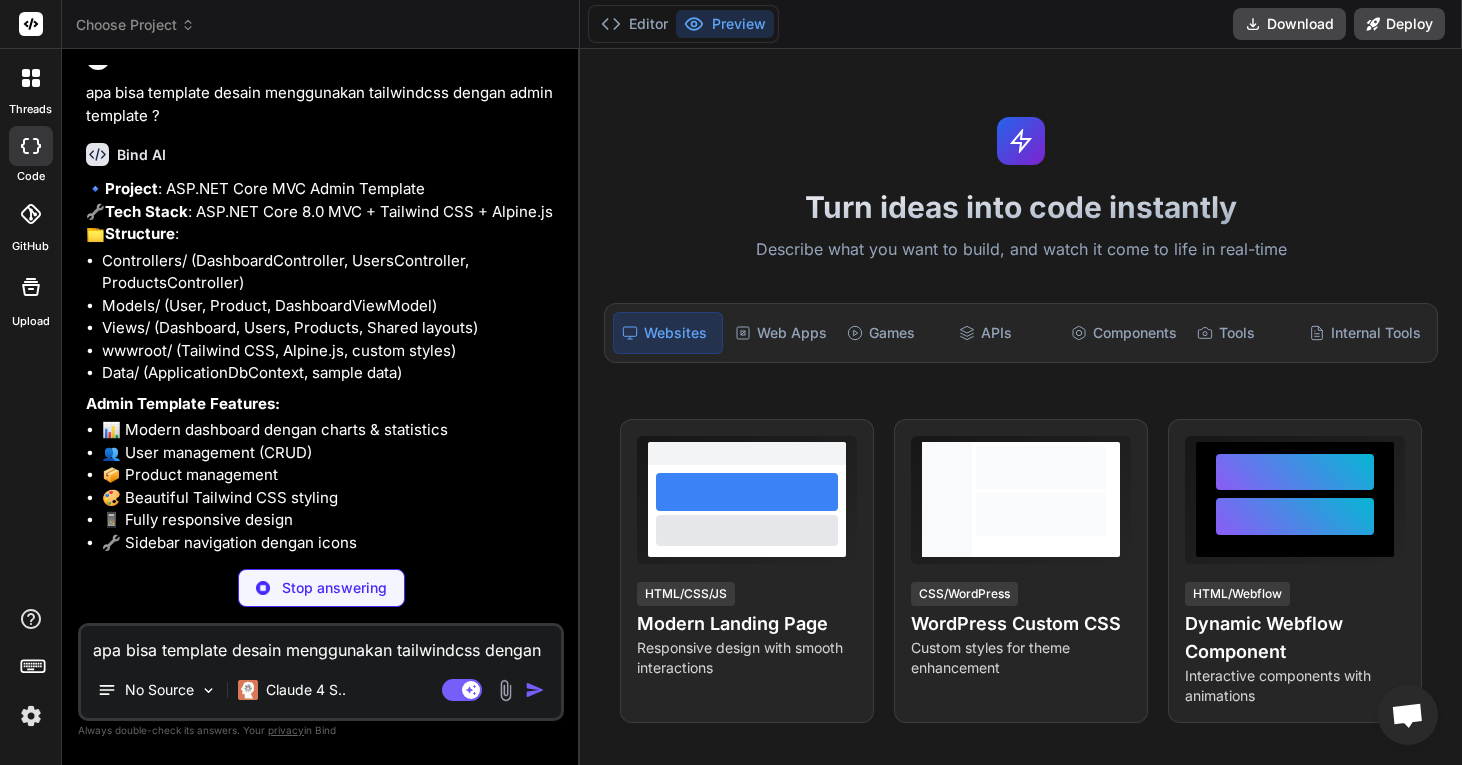 scroll, scrollTop: 1728, scrollLeft: 0, axis: vertical 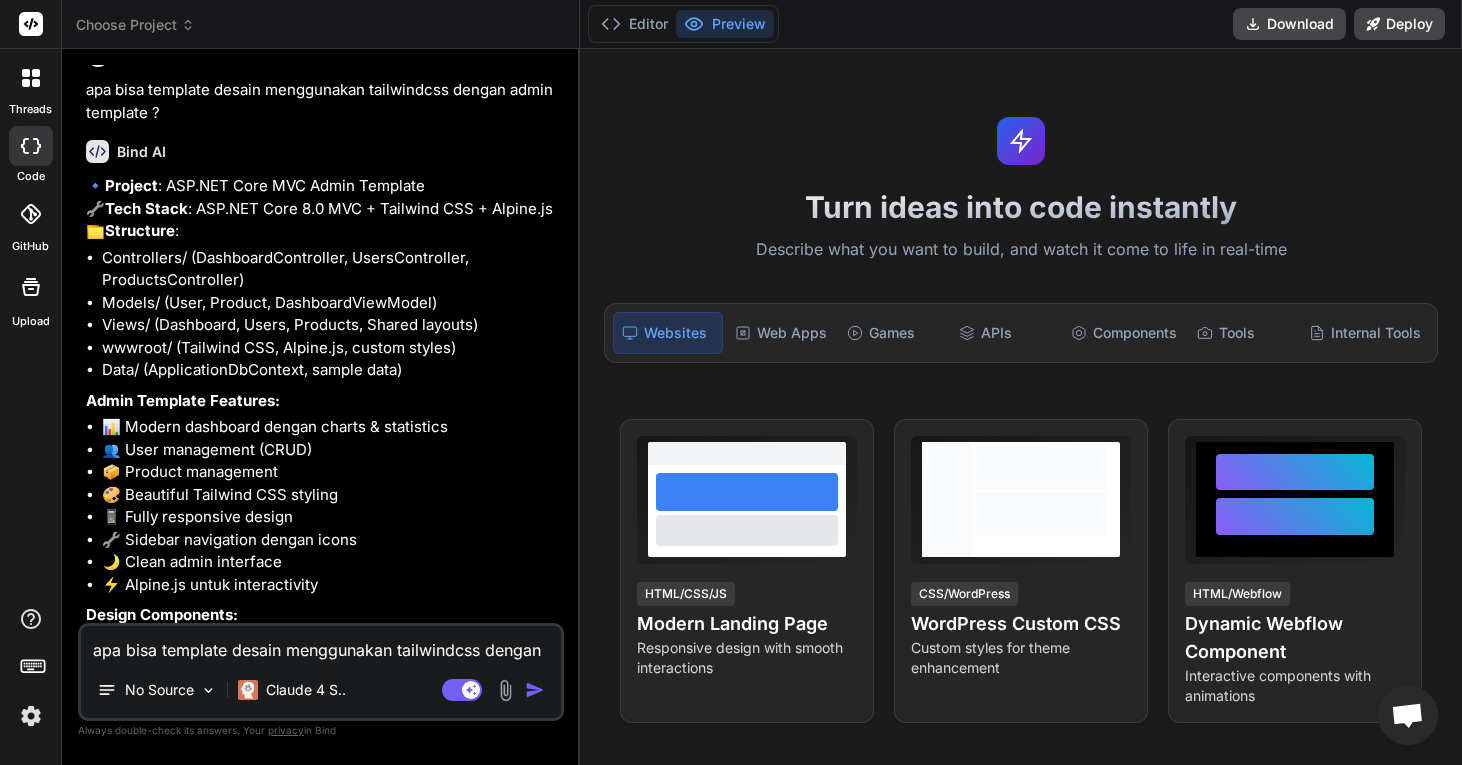 type on "x" 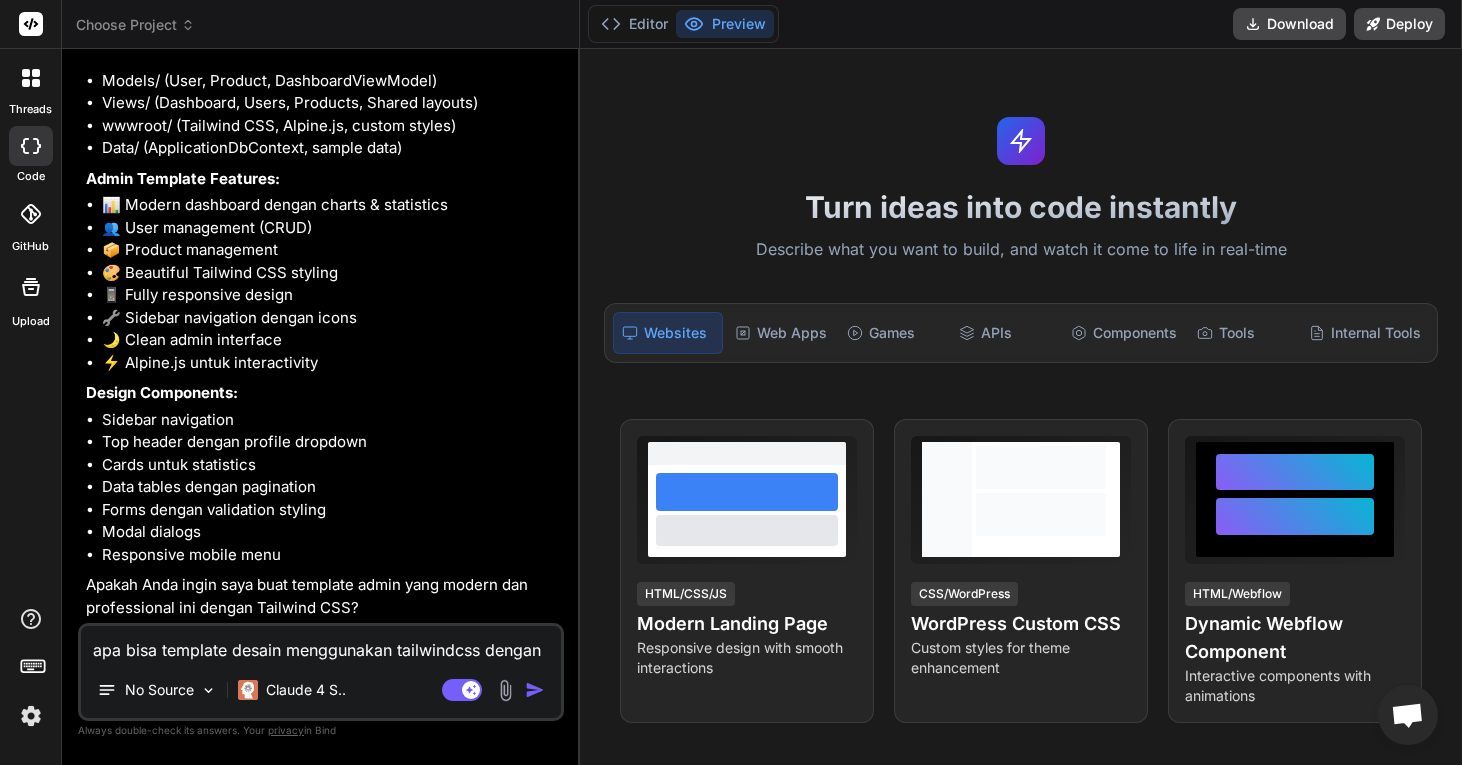 scroll, scrollTop: 2085, scrollLeft: 0, axis: vertical 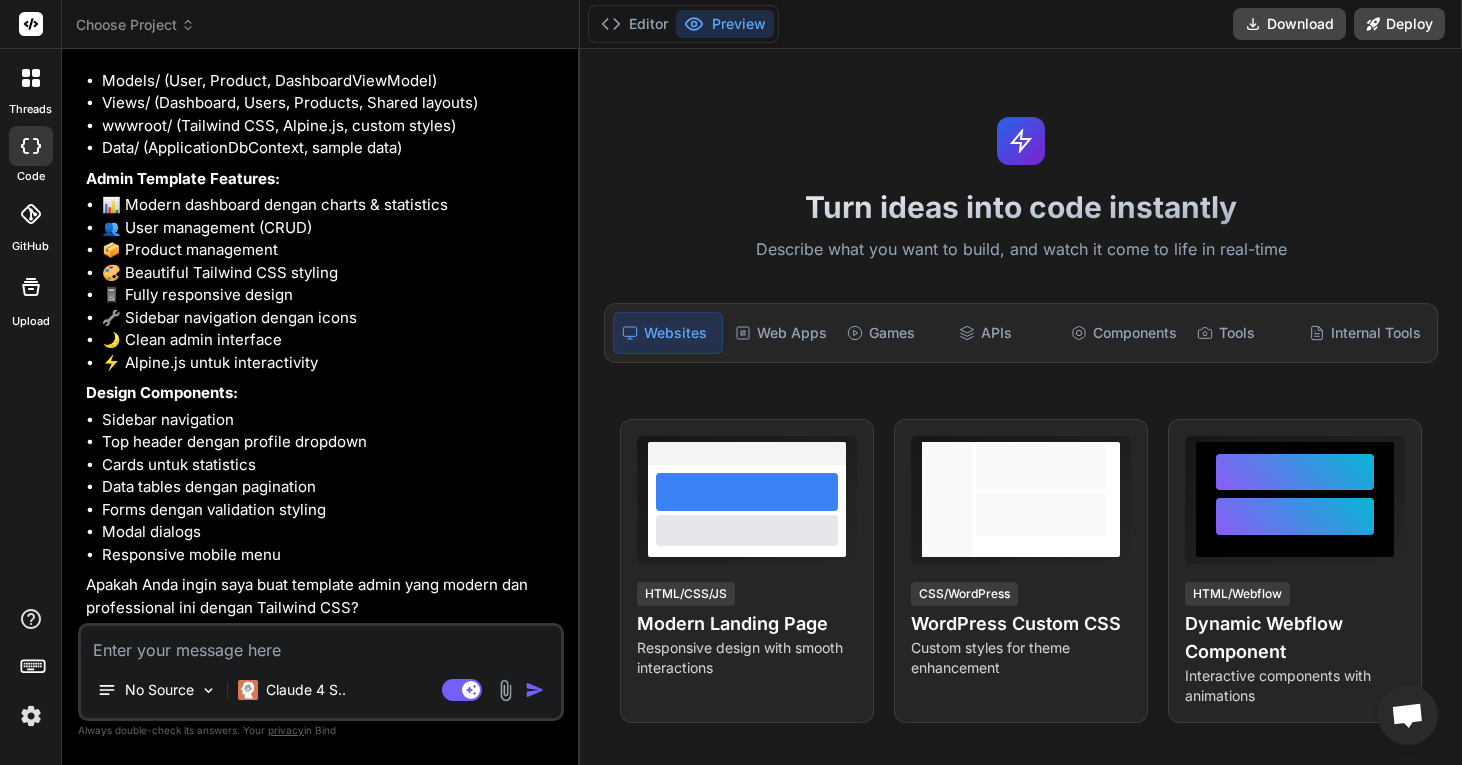 type on "N" 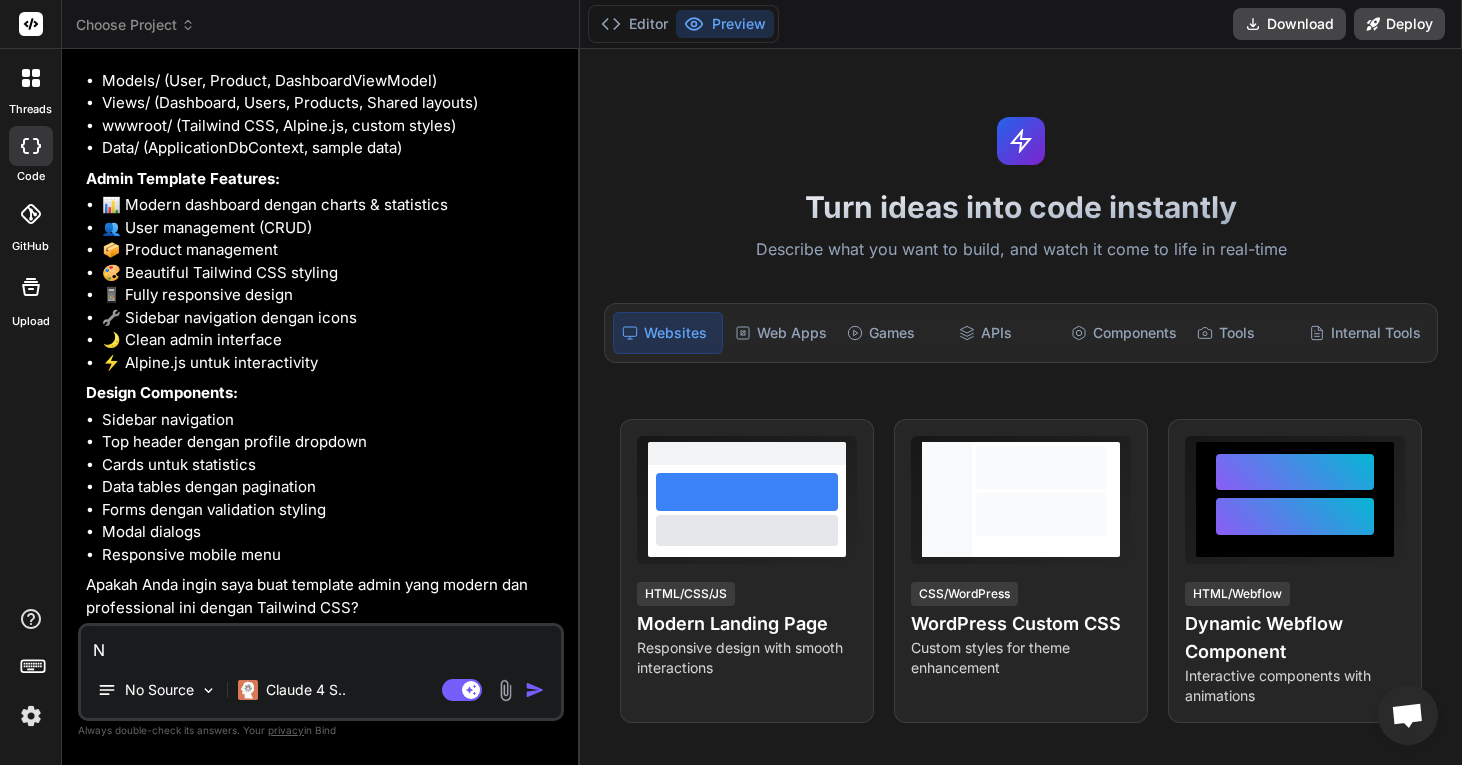 type on "Na" 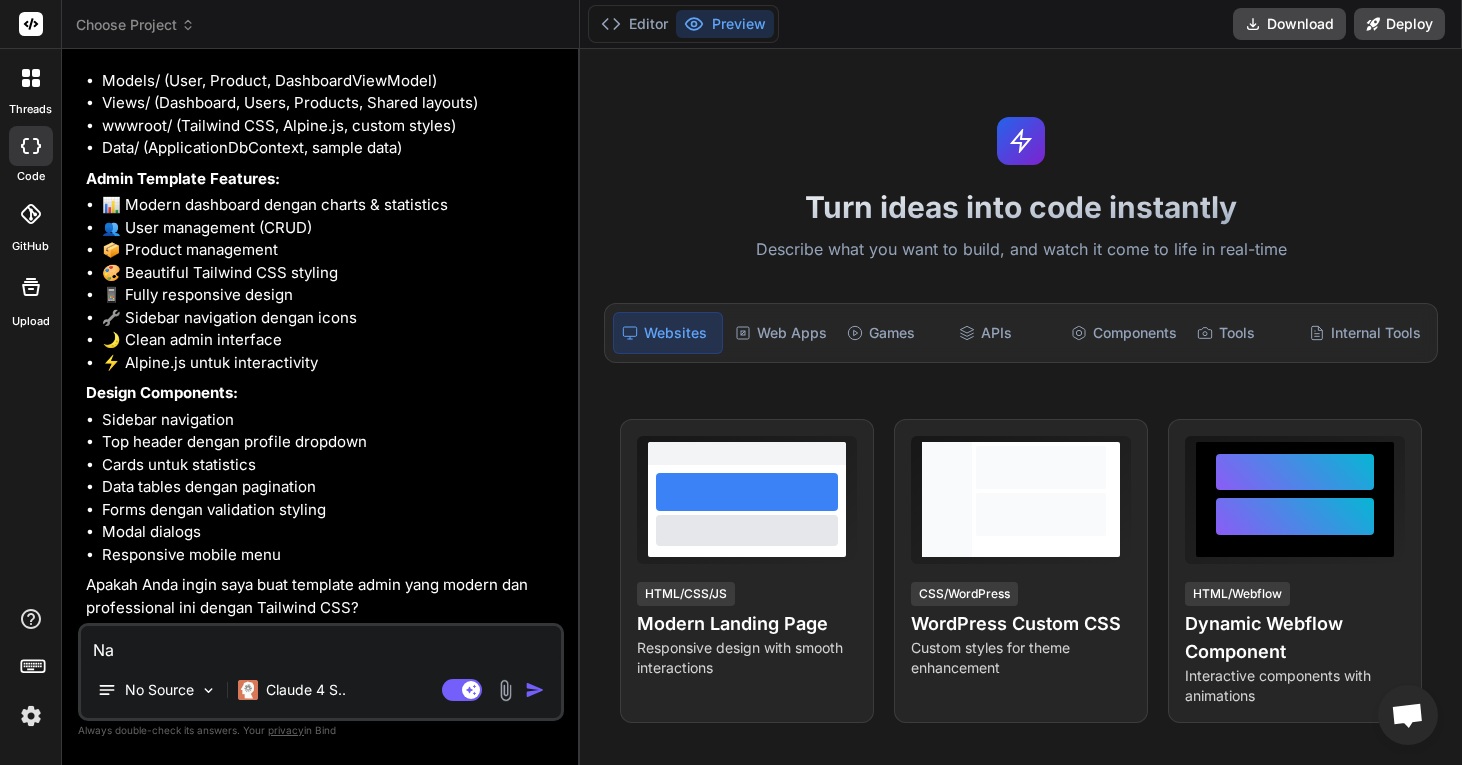 type on "Nam" 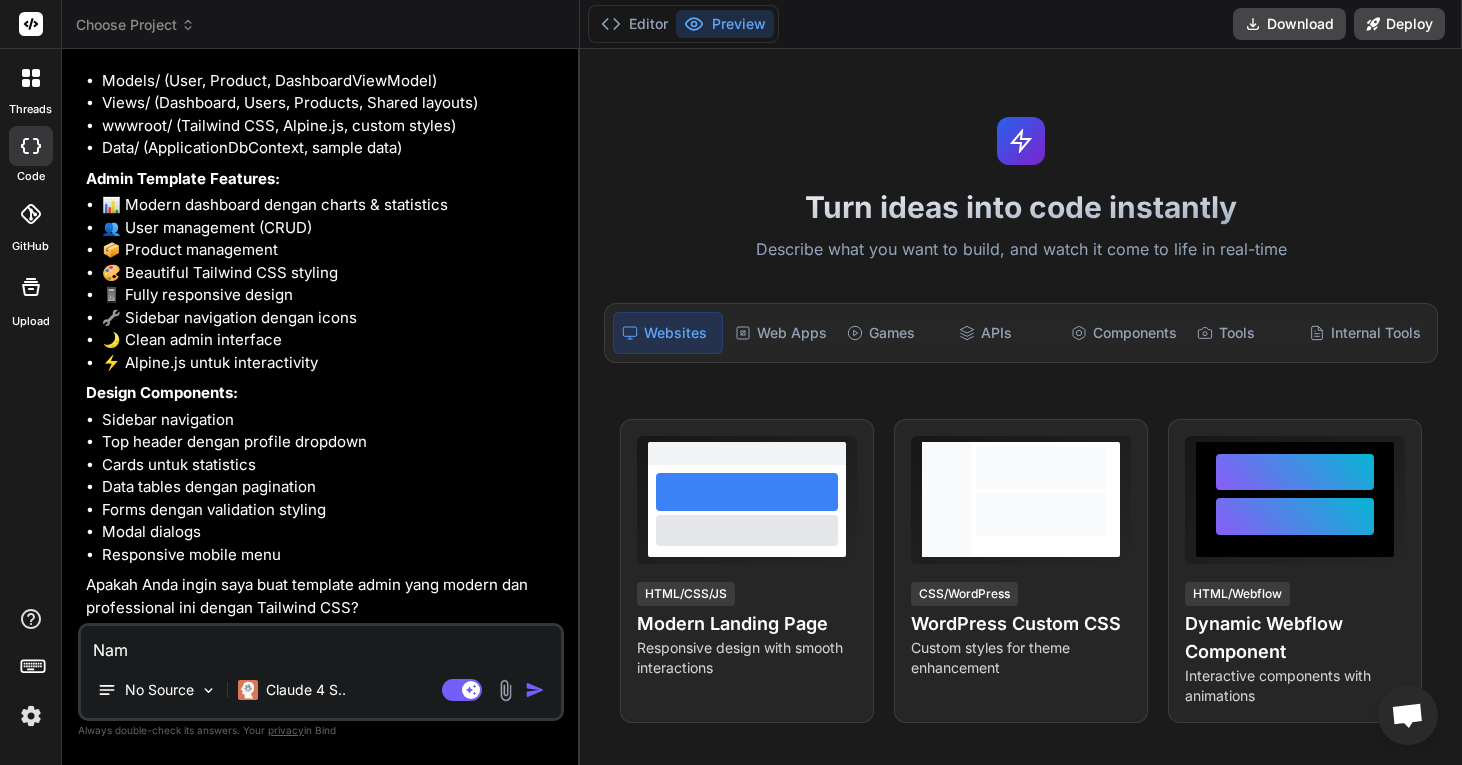 type on "Na" 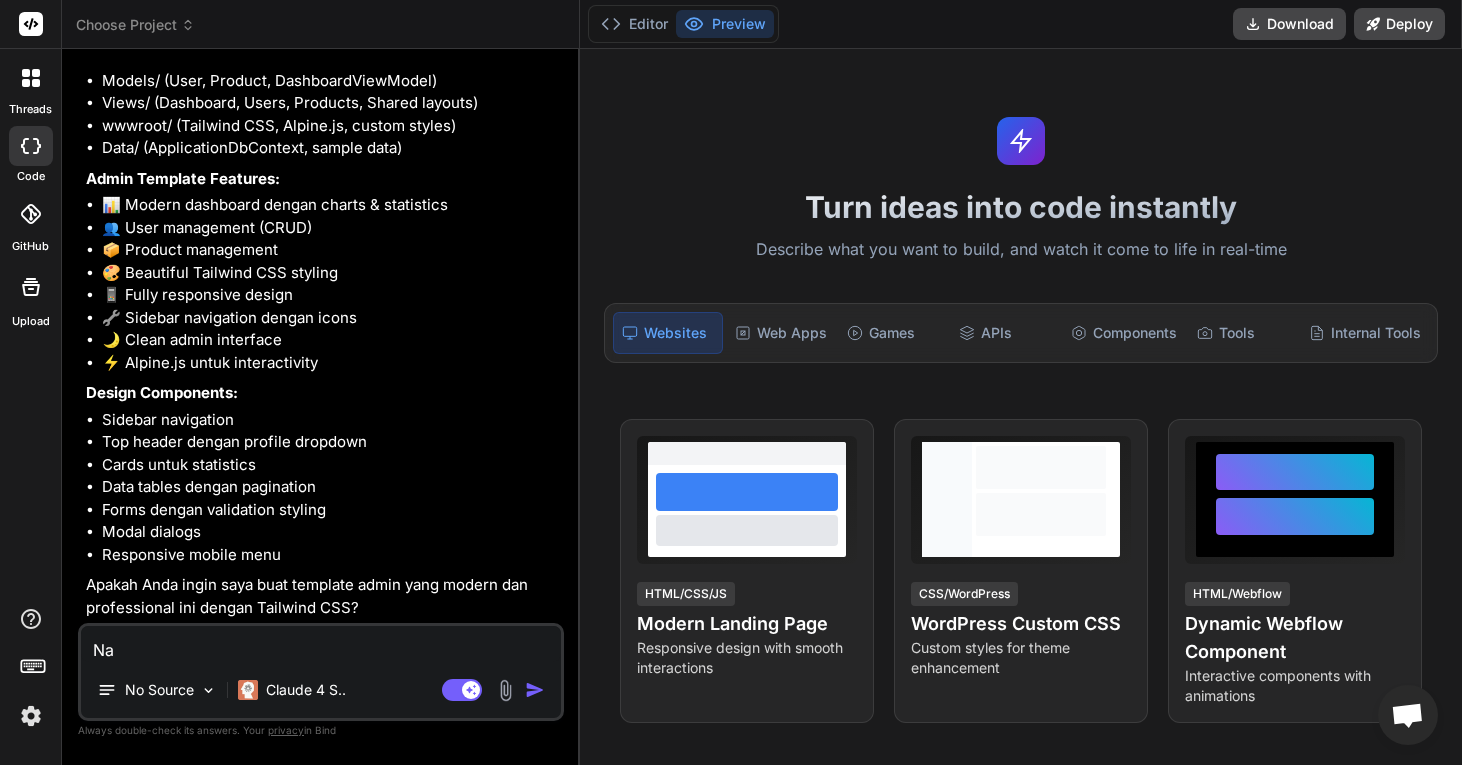 type on "Nam" 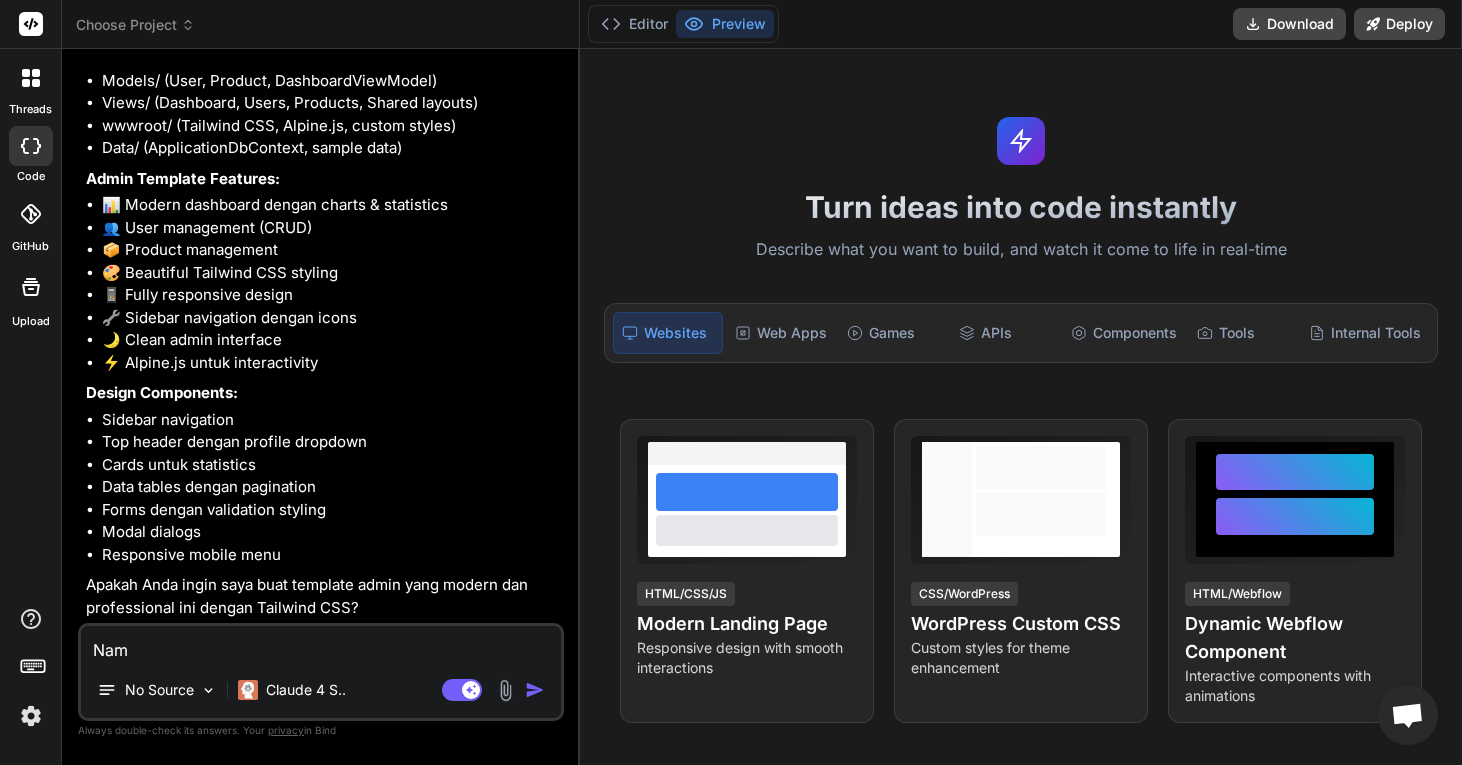 type on "Nama" 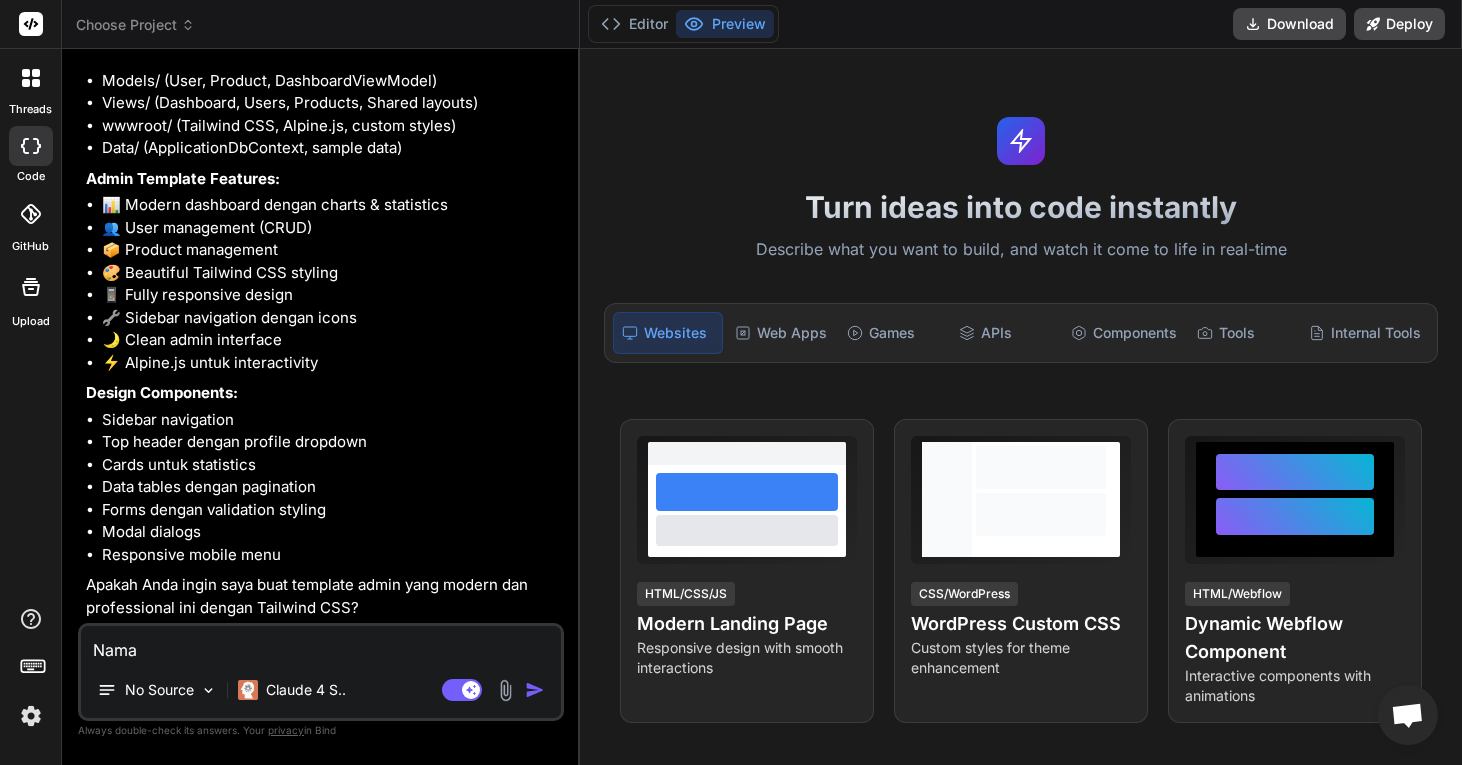 type on "Nama" 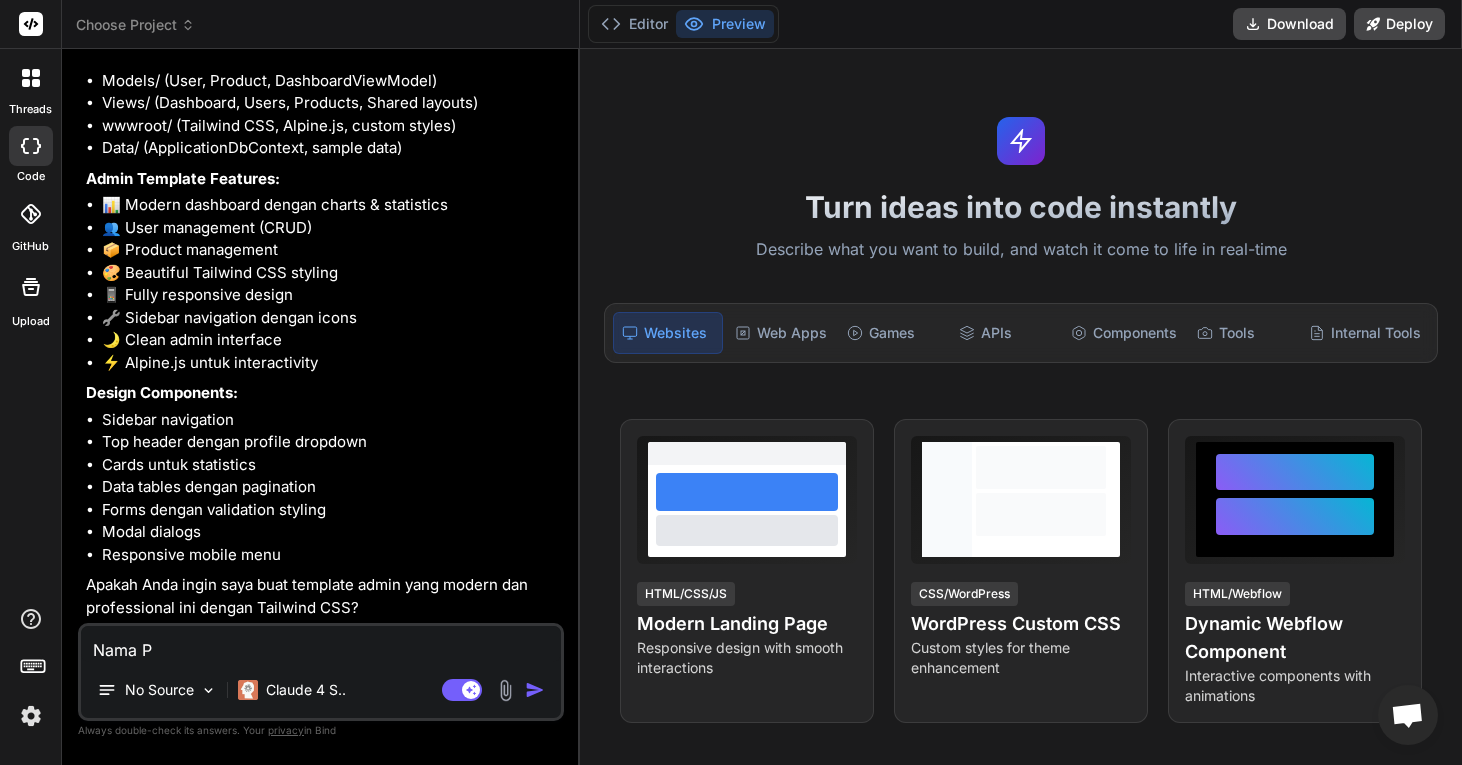 type on "Nama Pr" 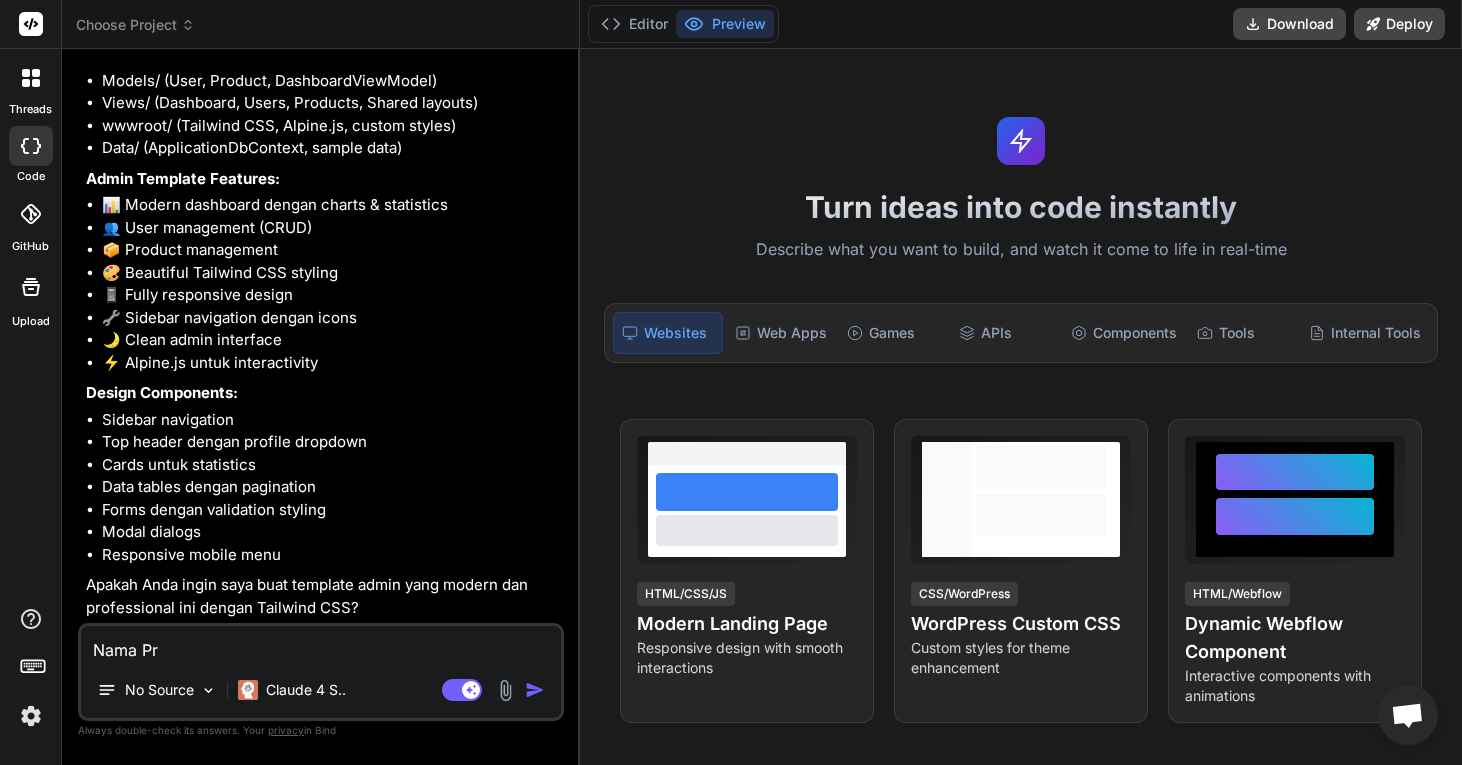type on "Nama Pro" 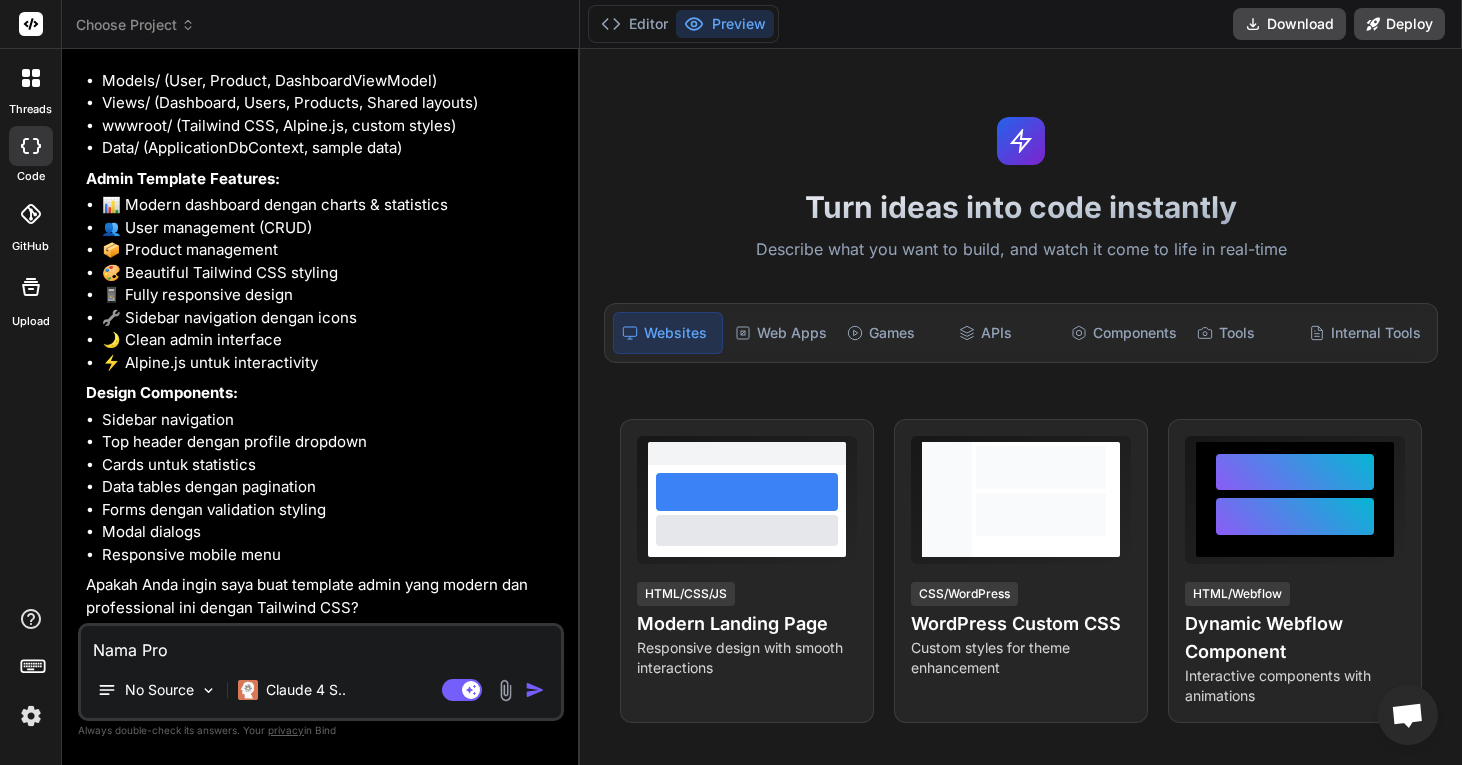 type on "x" 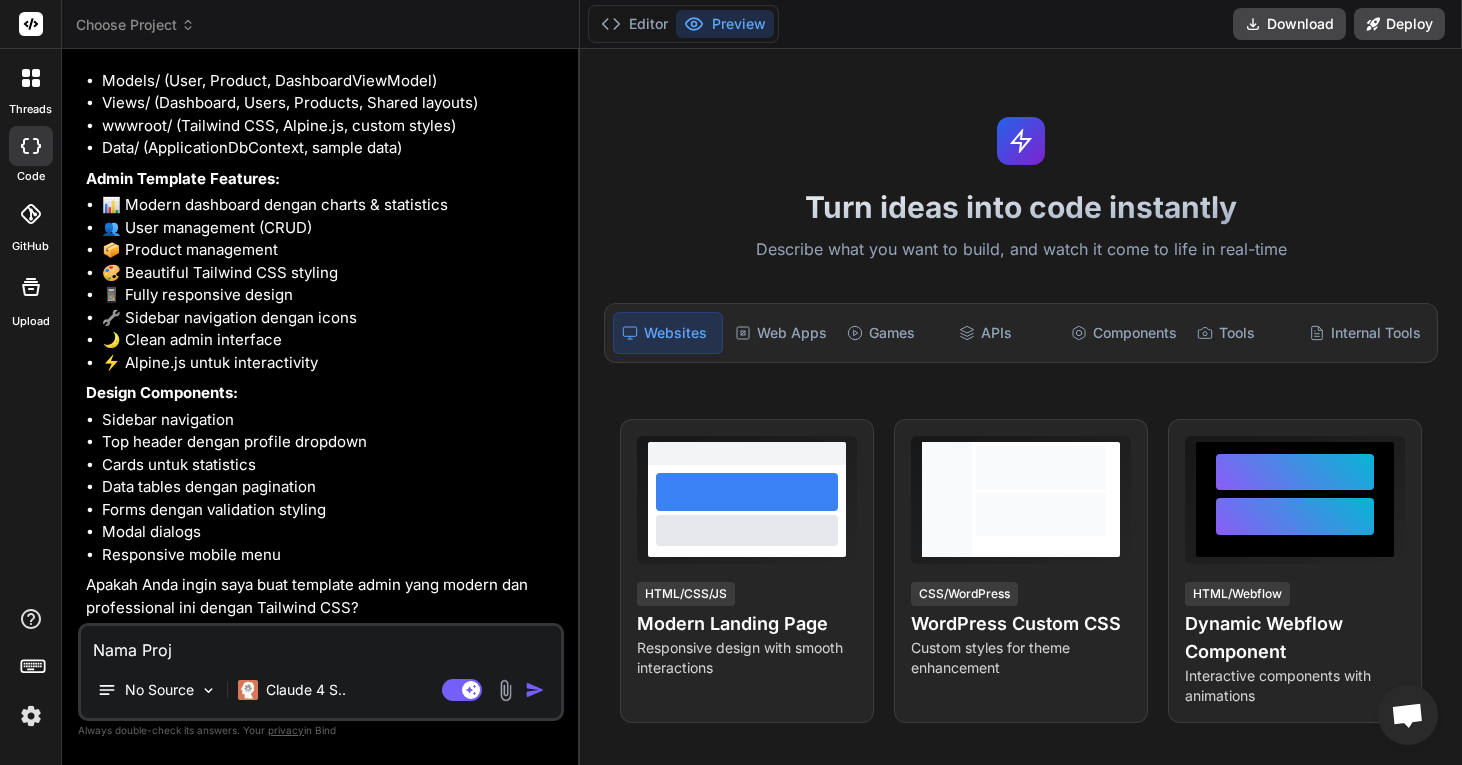 type on "Nama Proje" 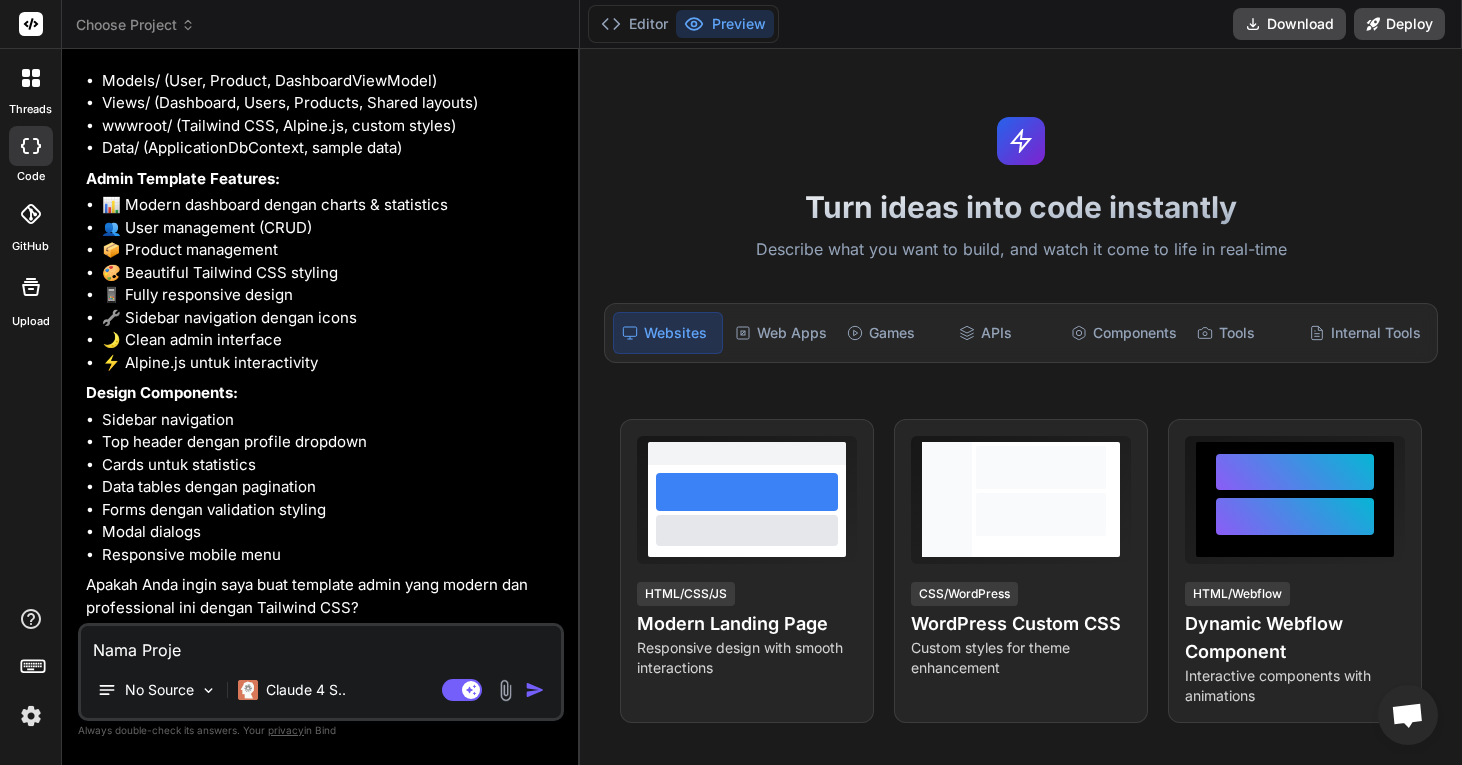 type on "Nama Projek" 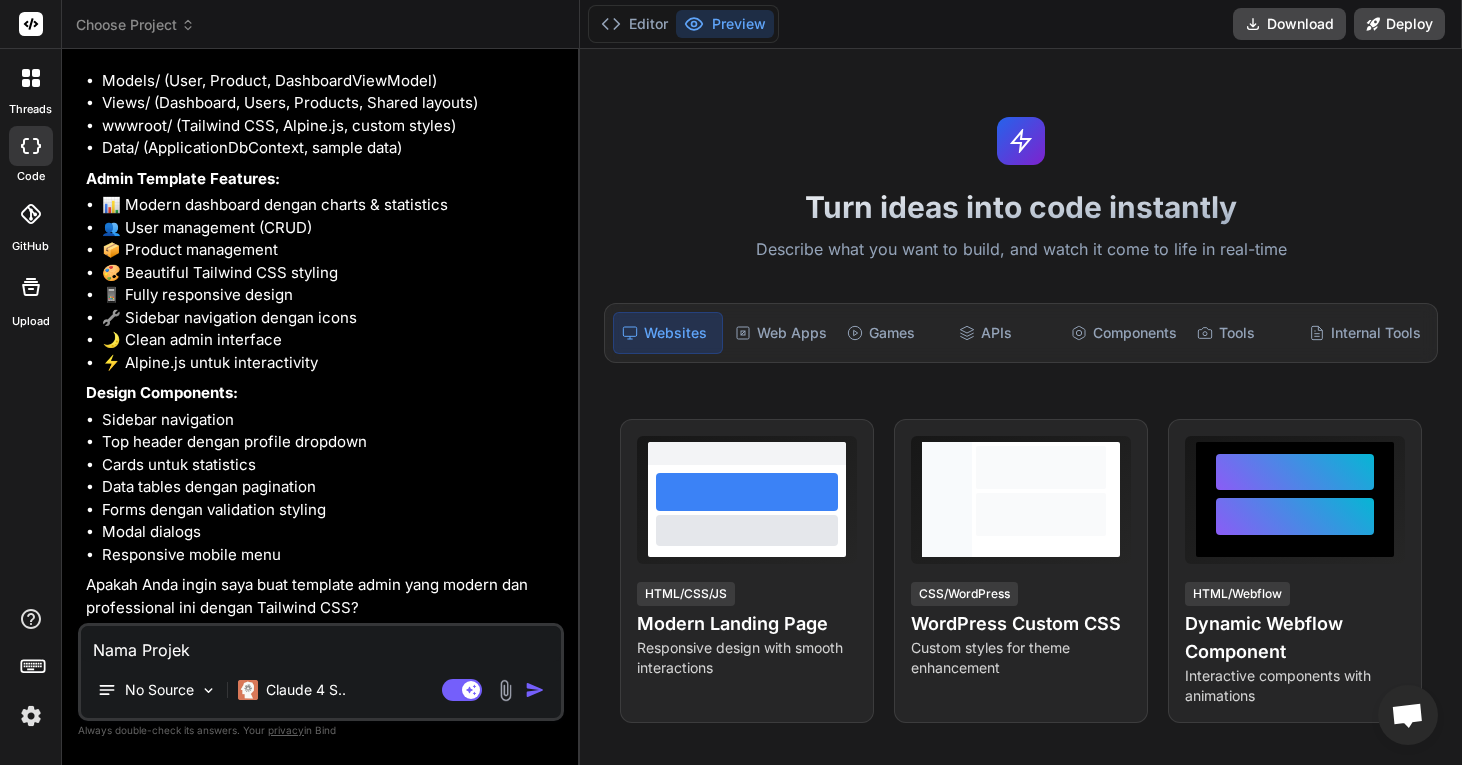 type on "x" 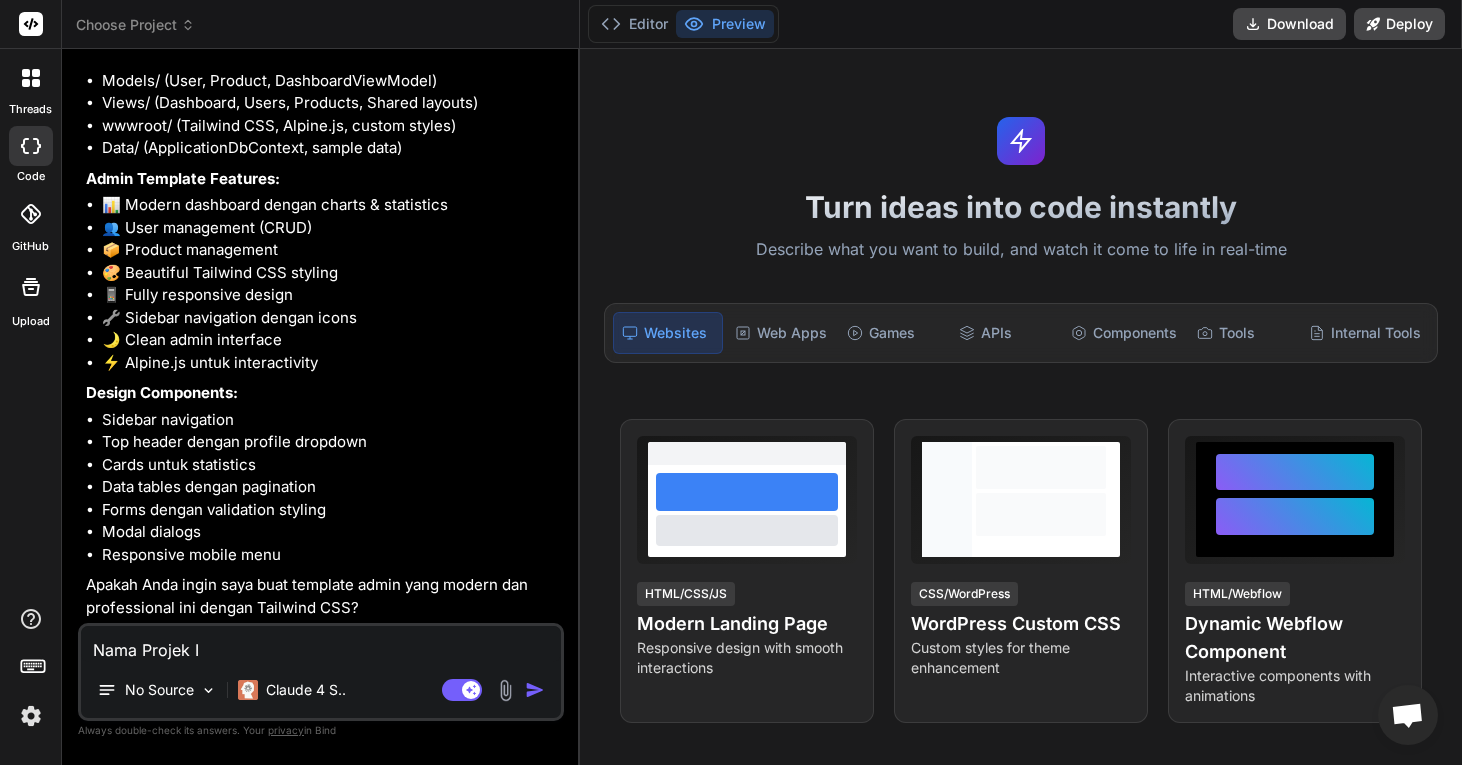 type on "Nama Projek IM" 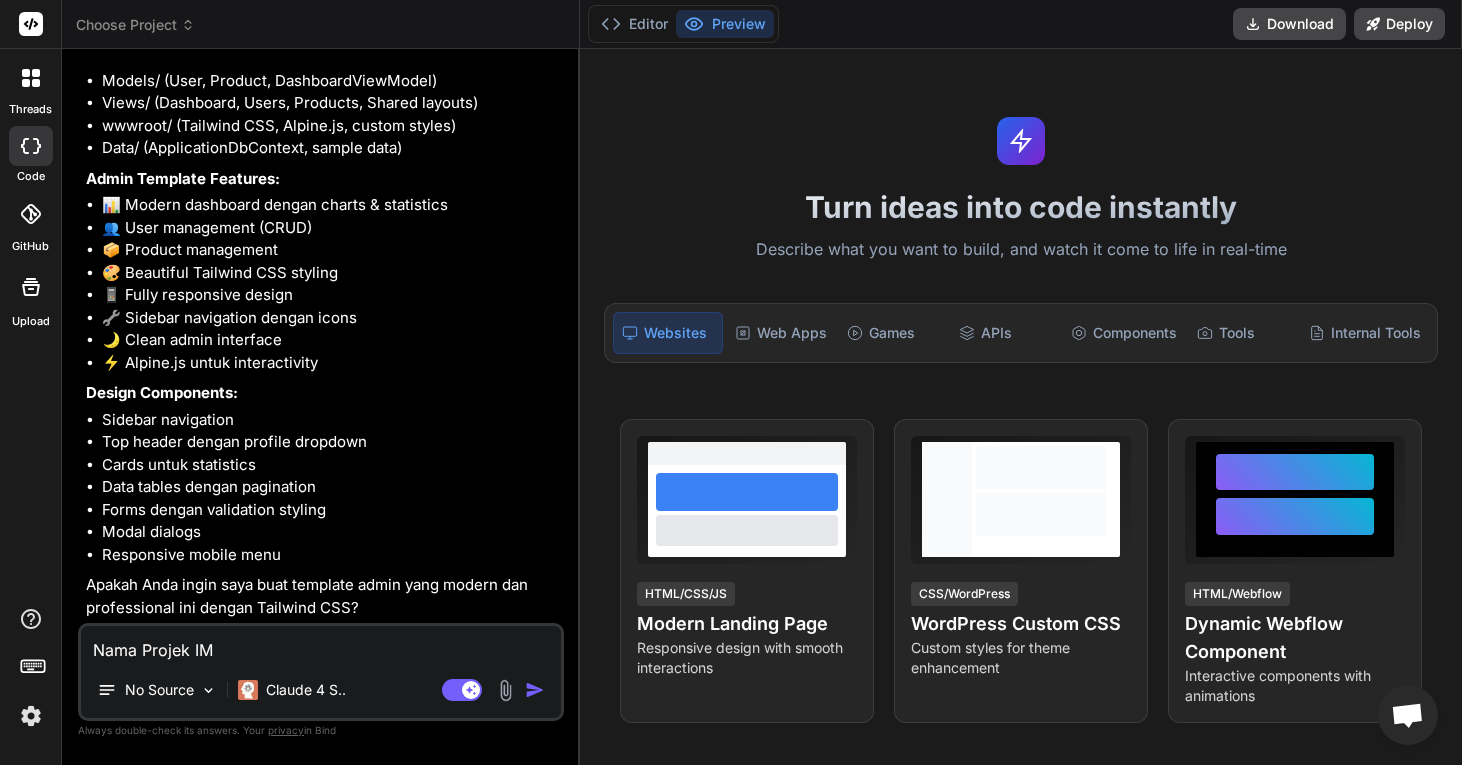 type on "x" 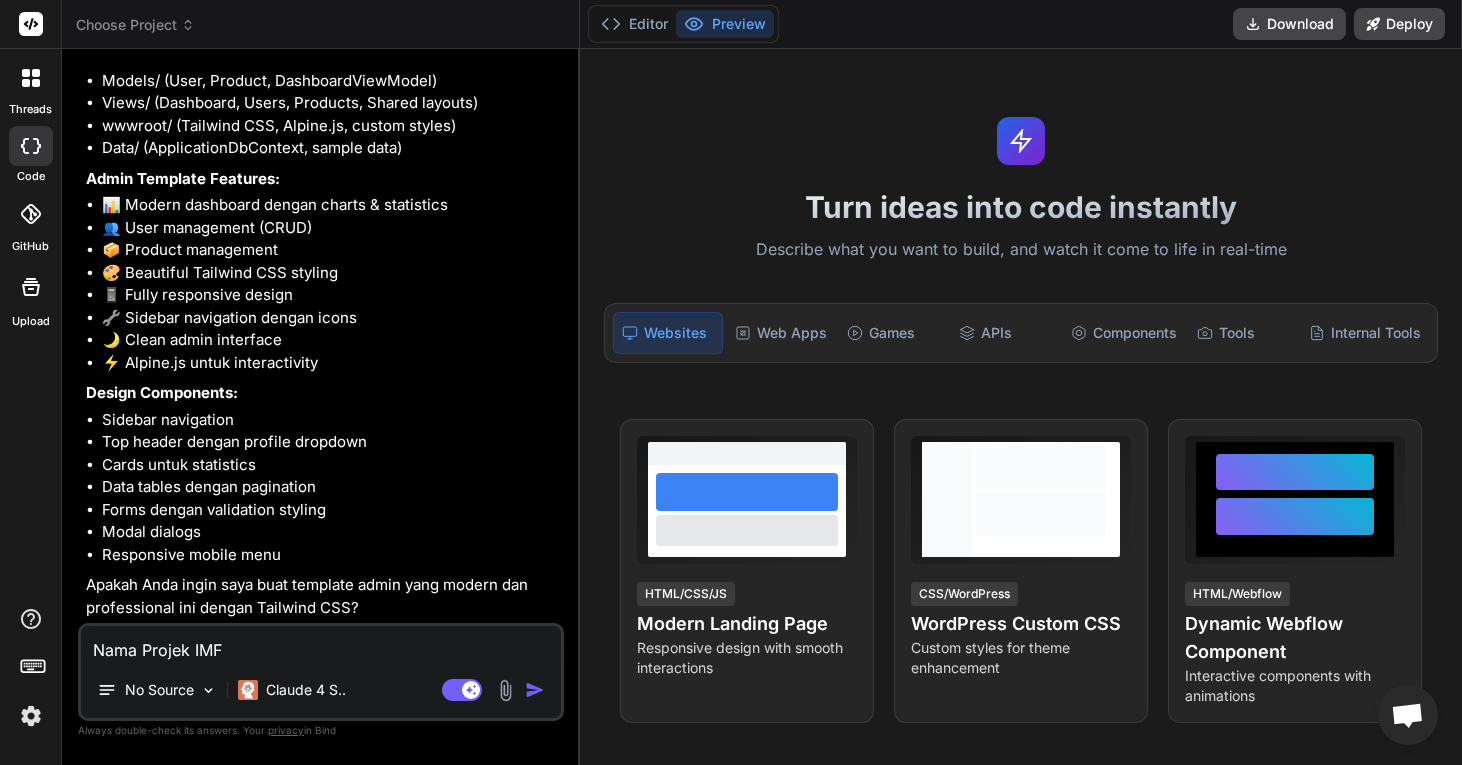 type on "x" 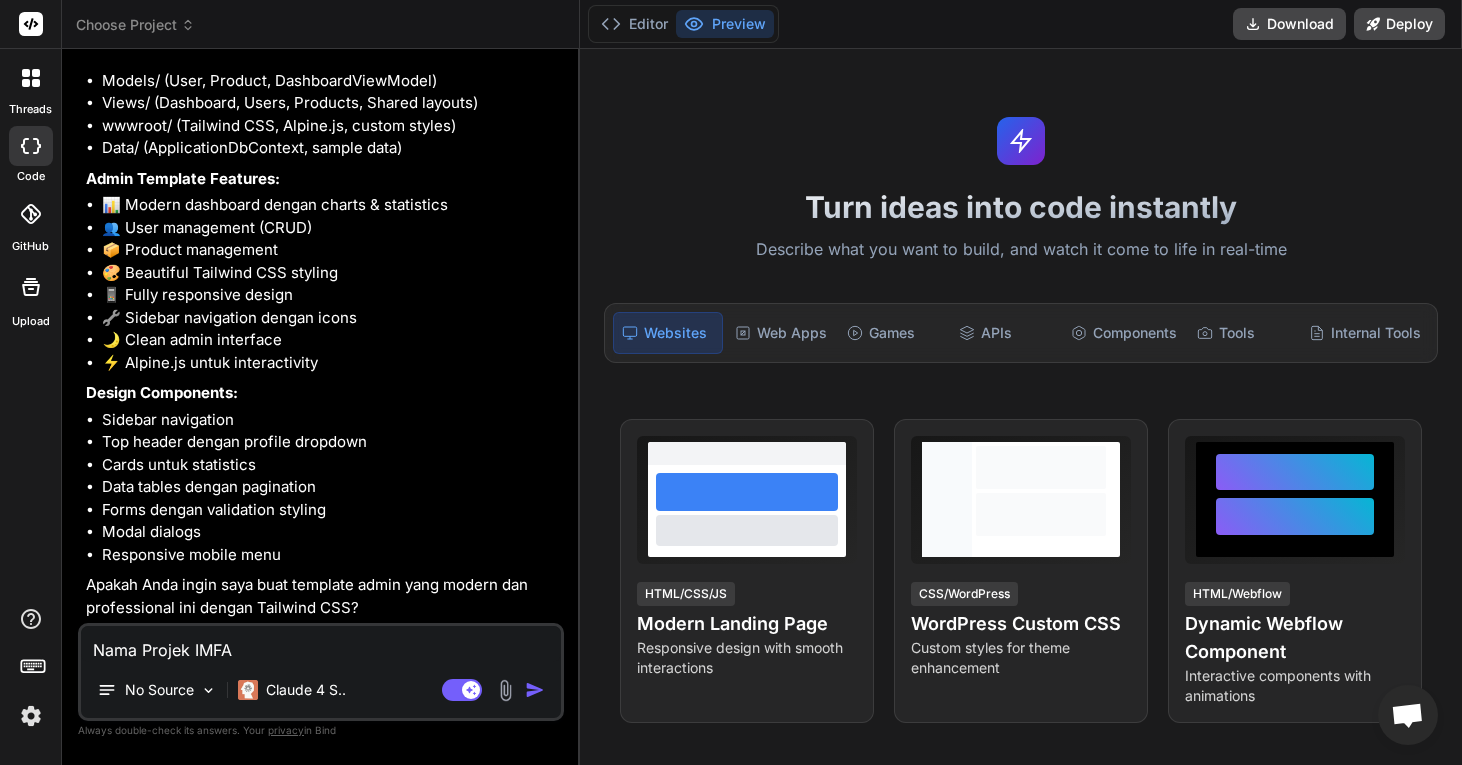 type on "Nama Projek IMFAR" 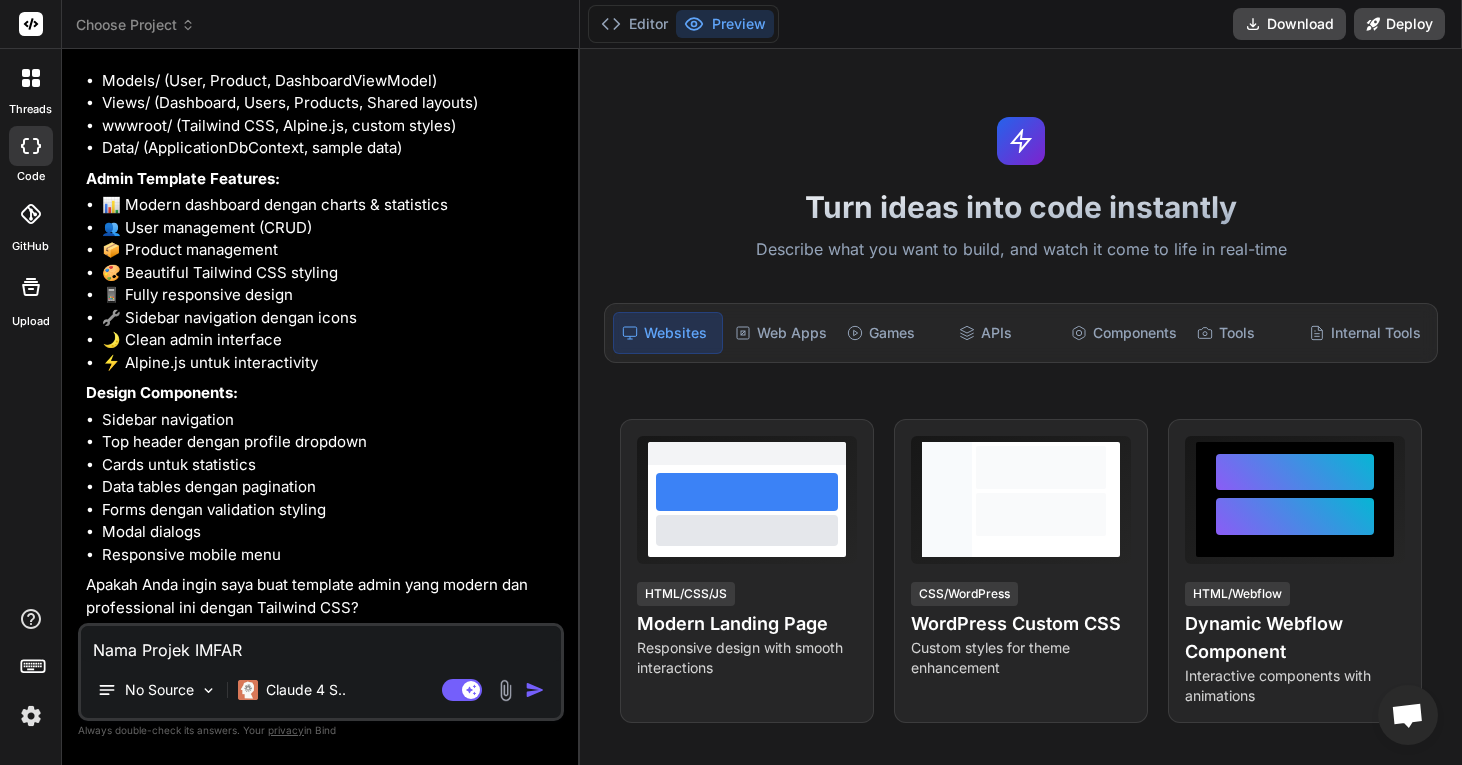 type on "Nama Projek IMFARE" 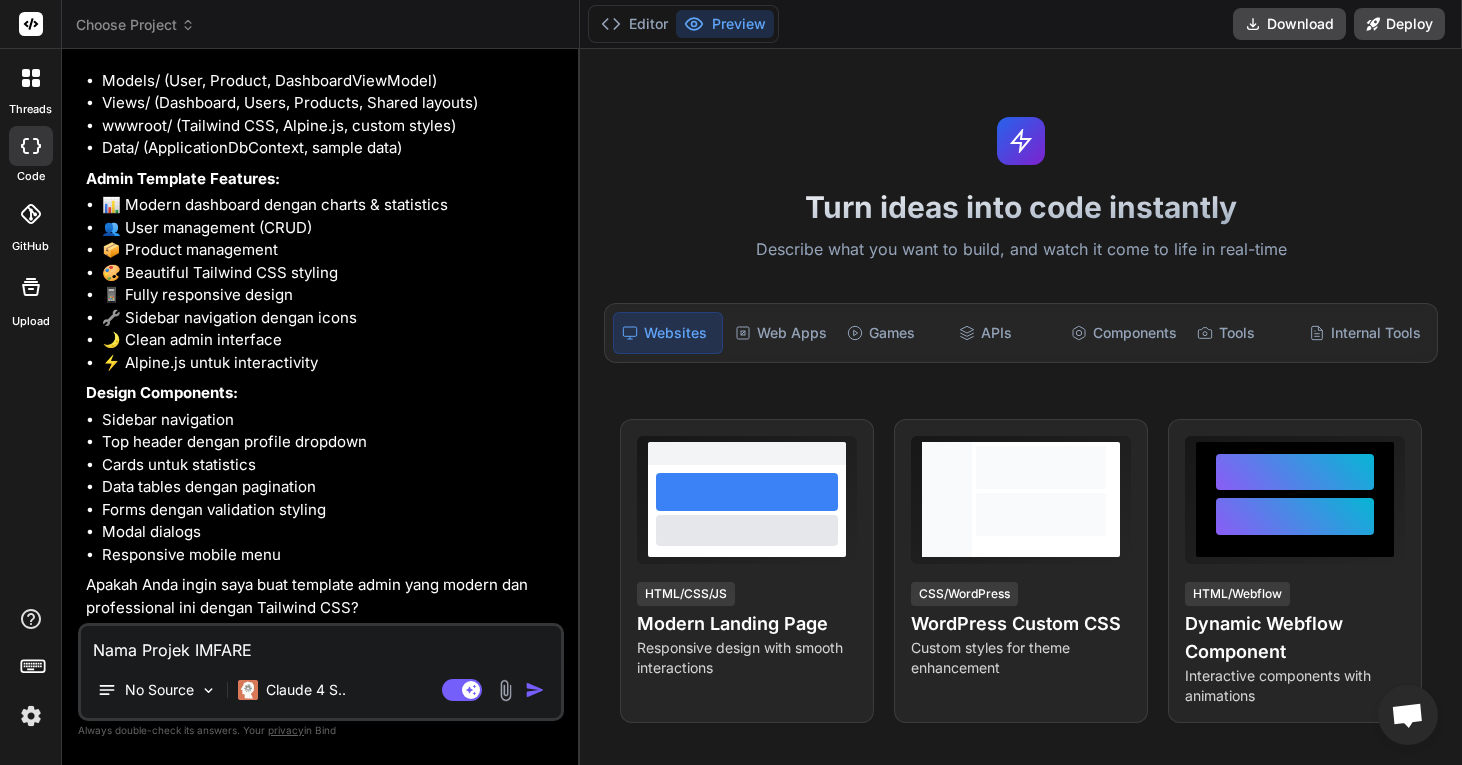 type on "Nama Projek IMFARES" 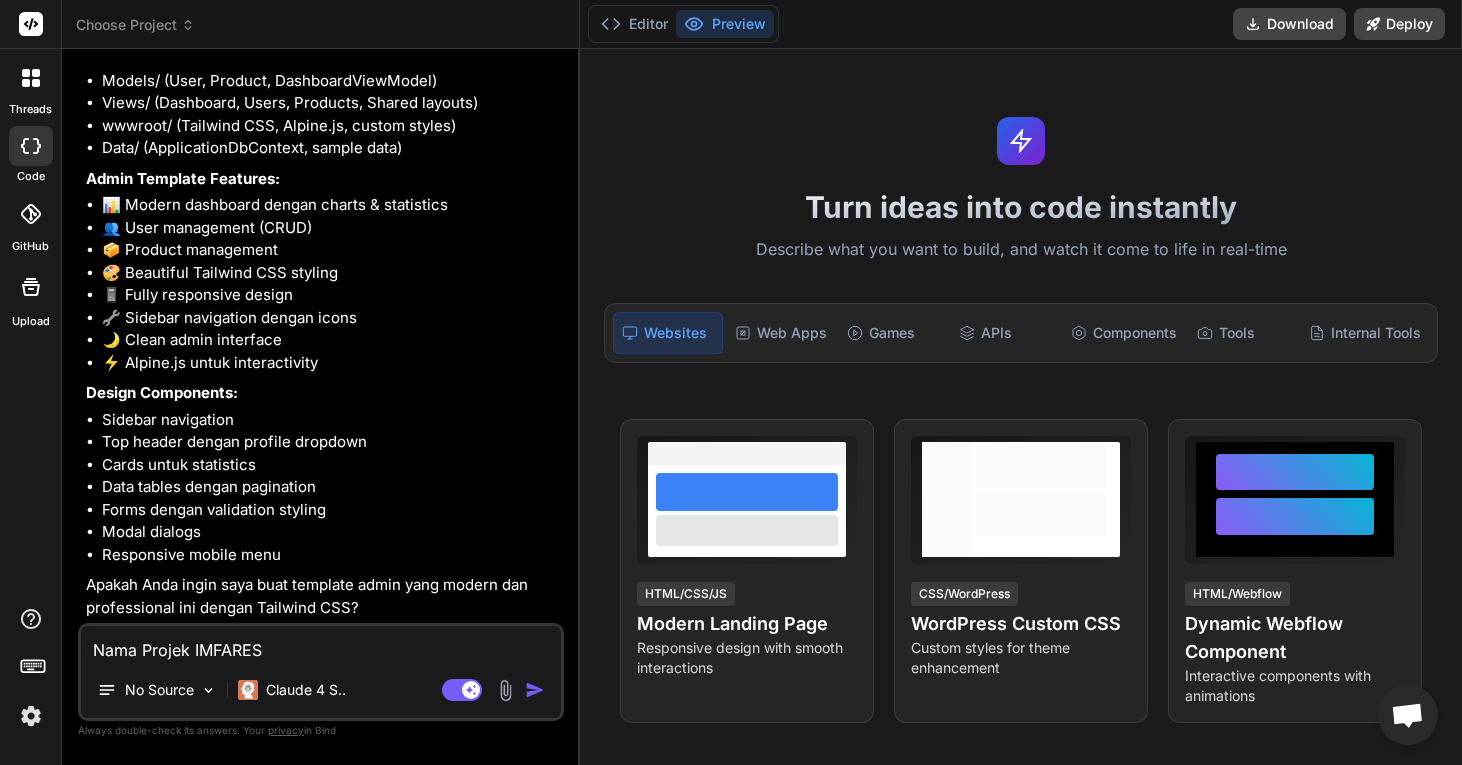 type on "Nama Projek IMFARES," 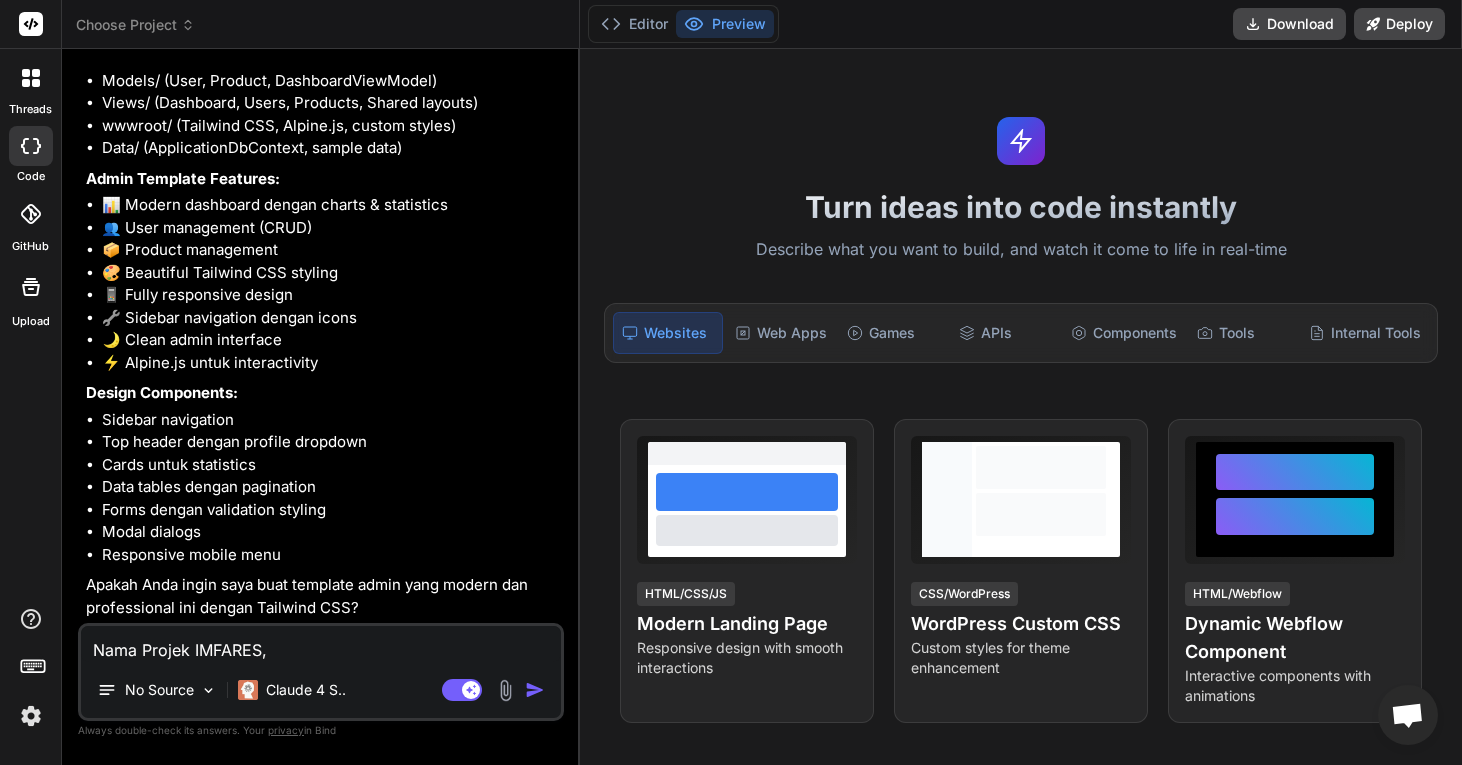 type on "Nama Projek IMFARES," 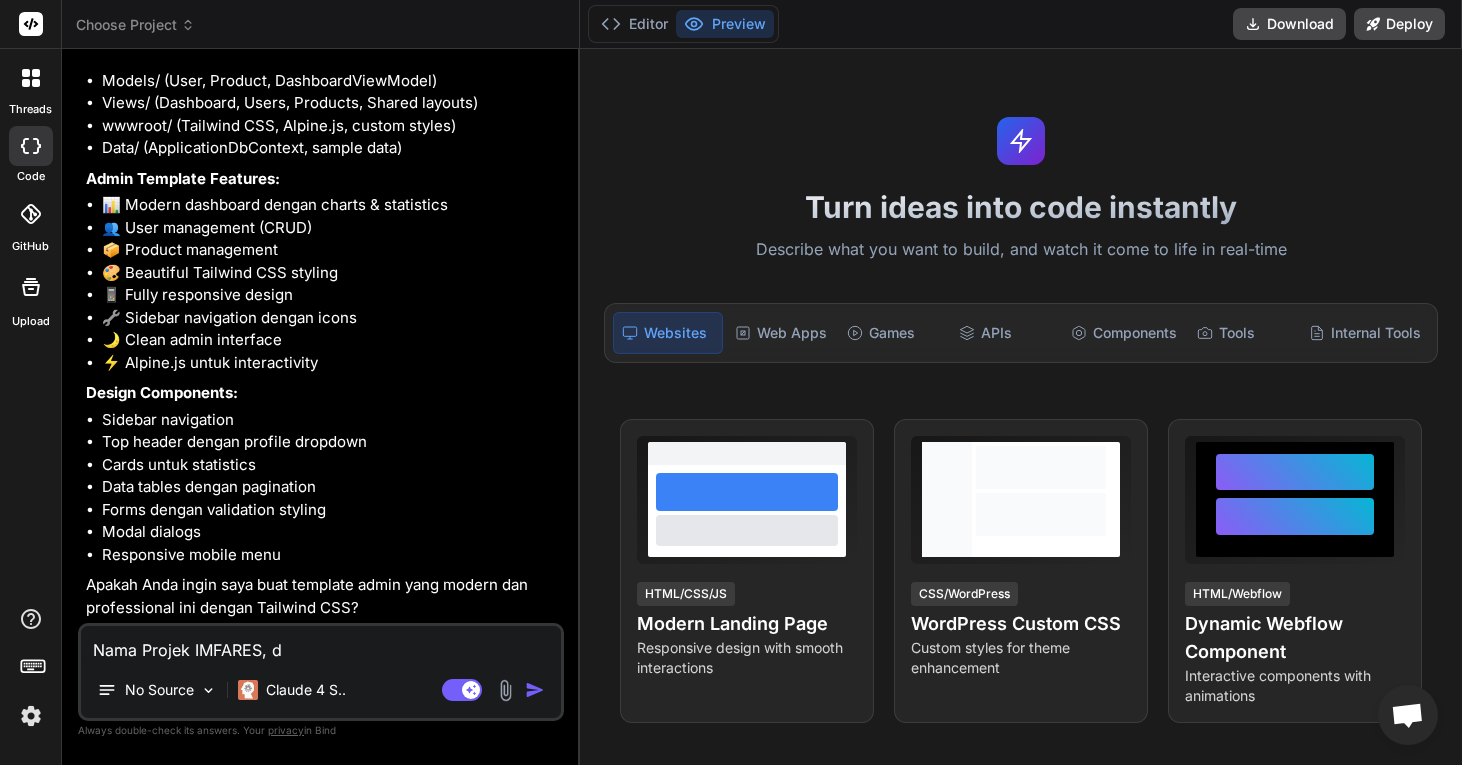 type on "Nama Projek IMFARES, de" 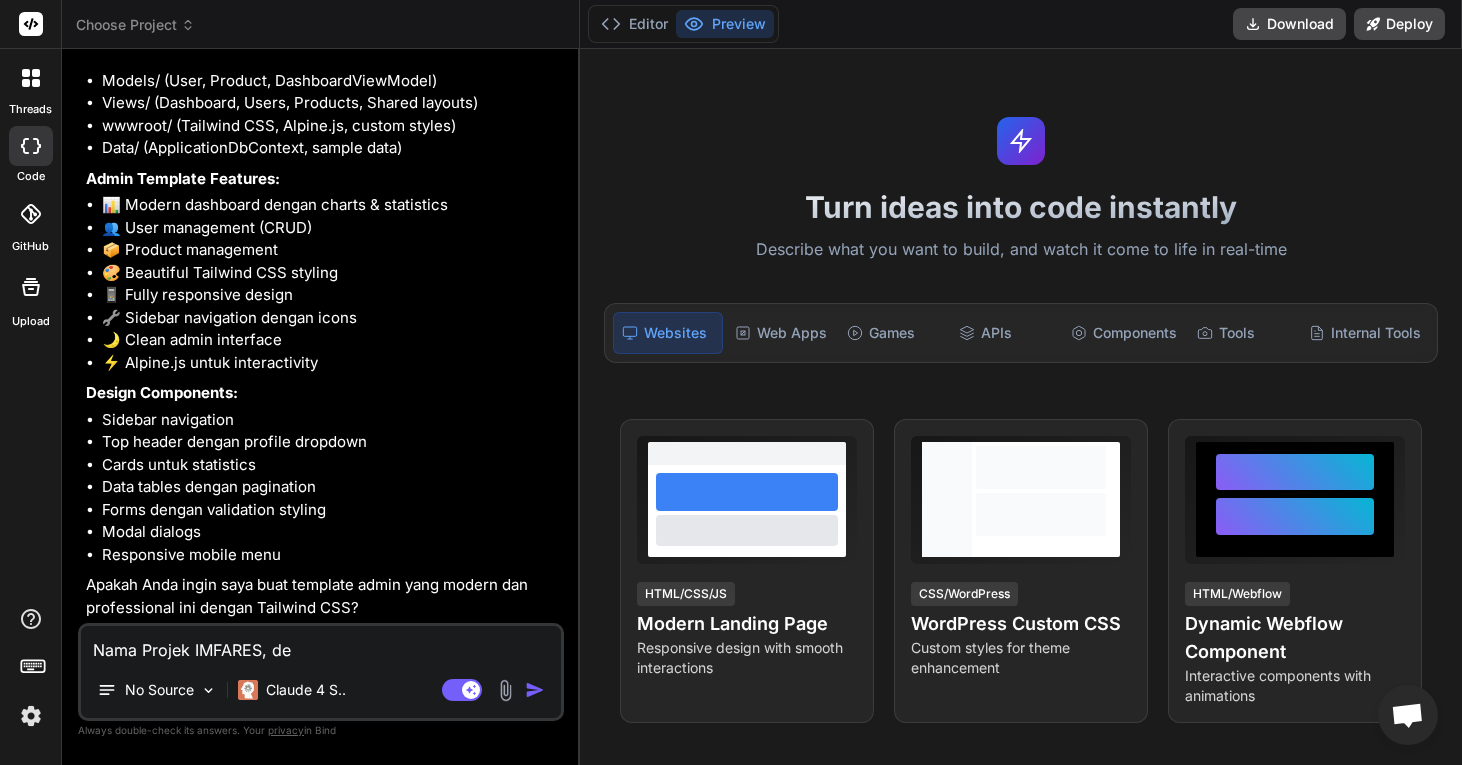 type on "Nama Projek IMFARES, den" 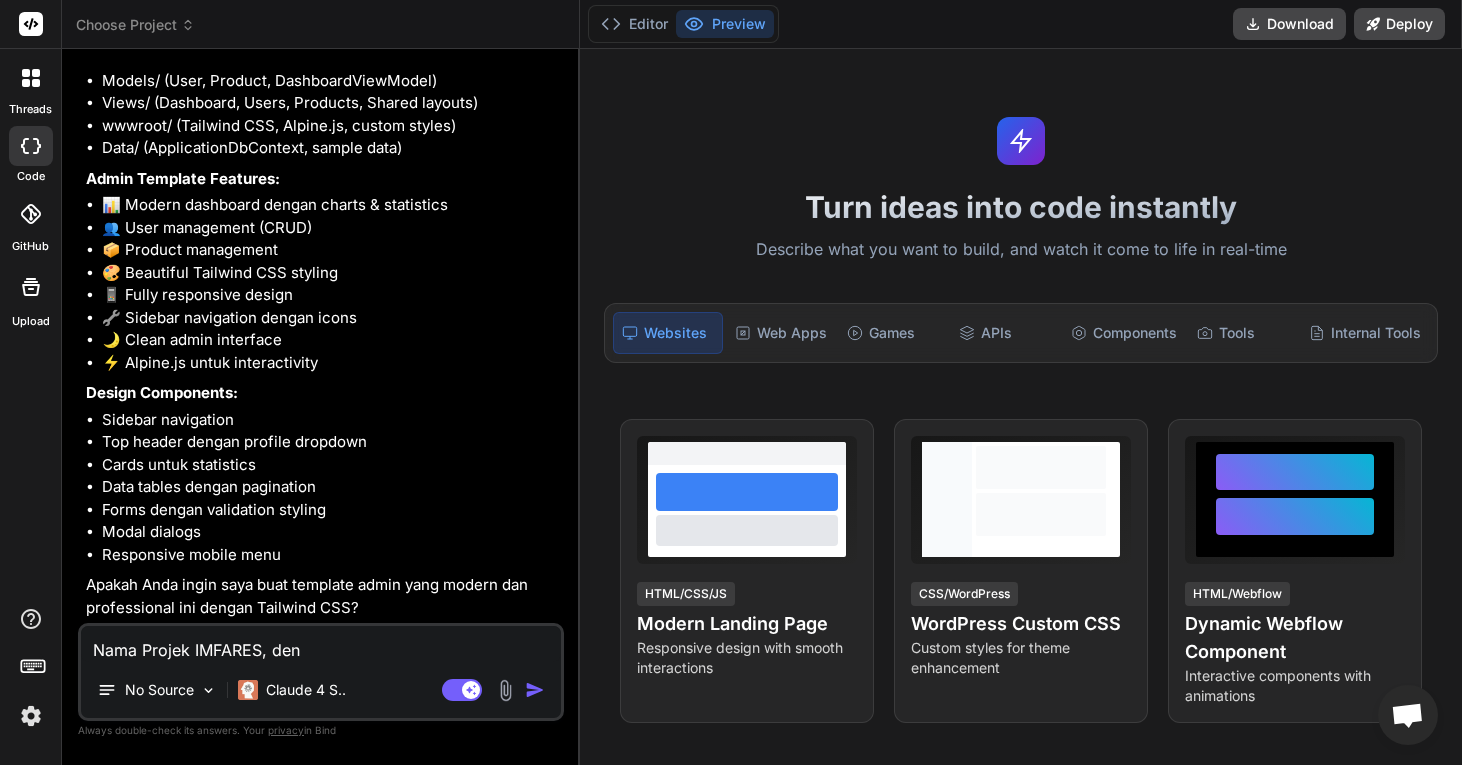 type on "Nama Projek IMFARES, deng" 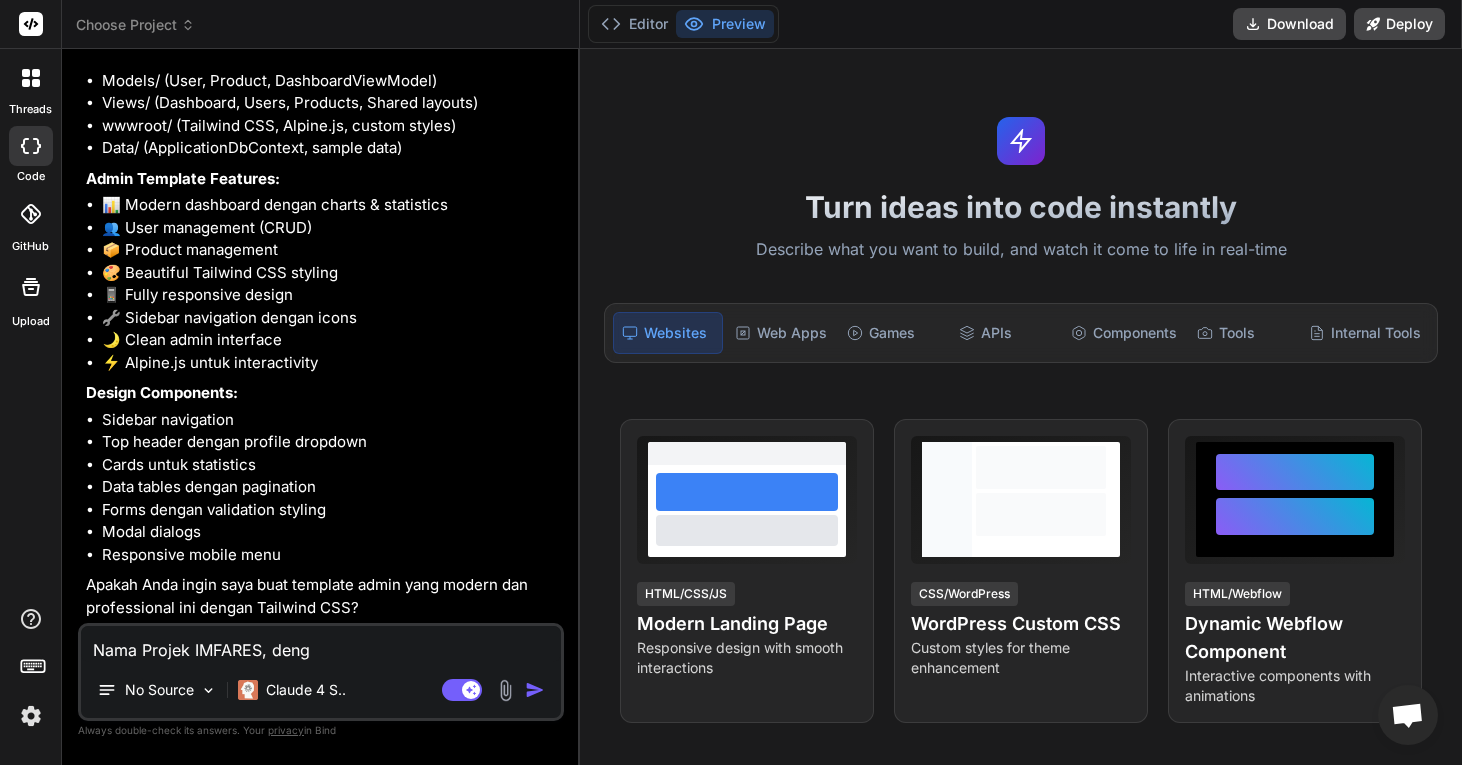 type on "Nama Projek IMFARES, denga" 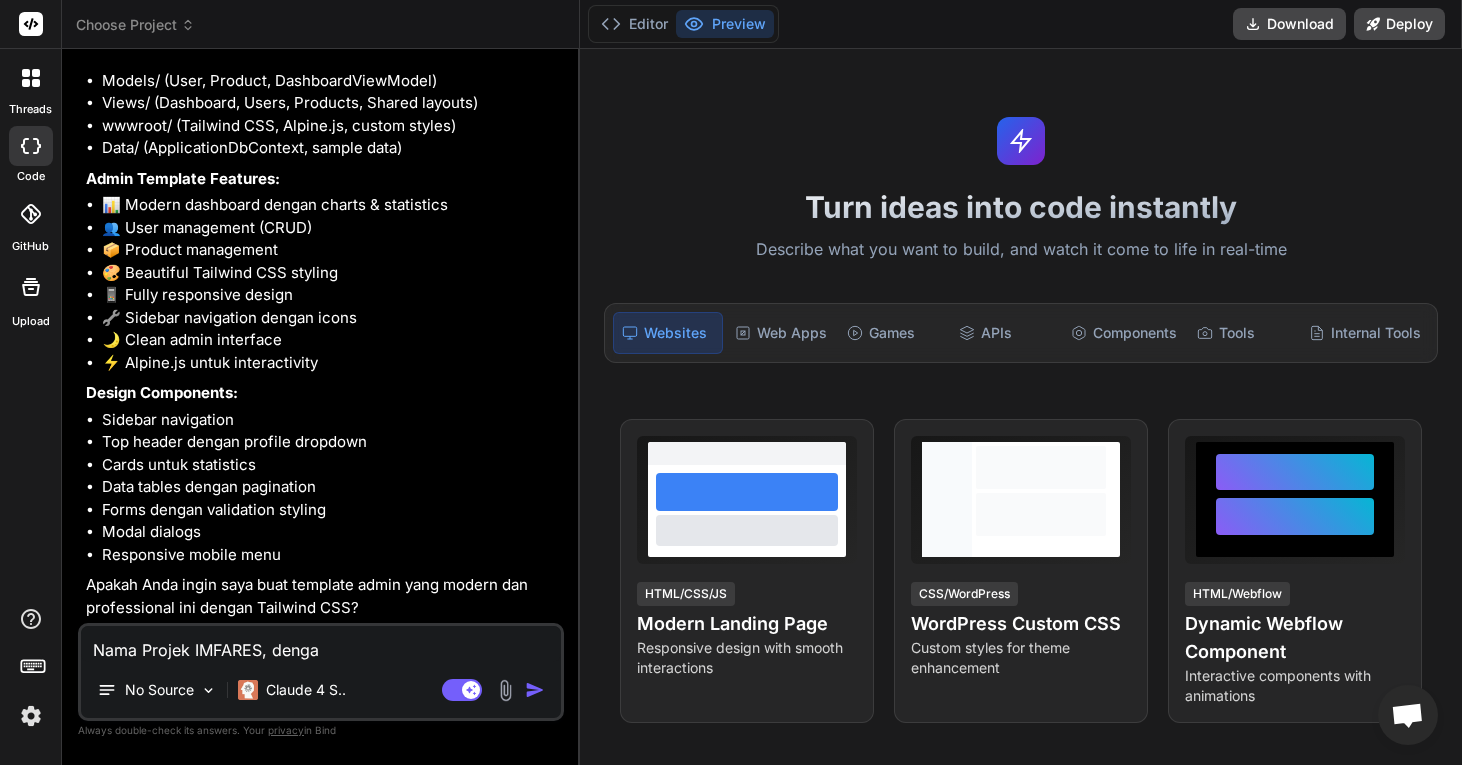 type on "Nama Projek IMFARES, dengan" 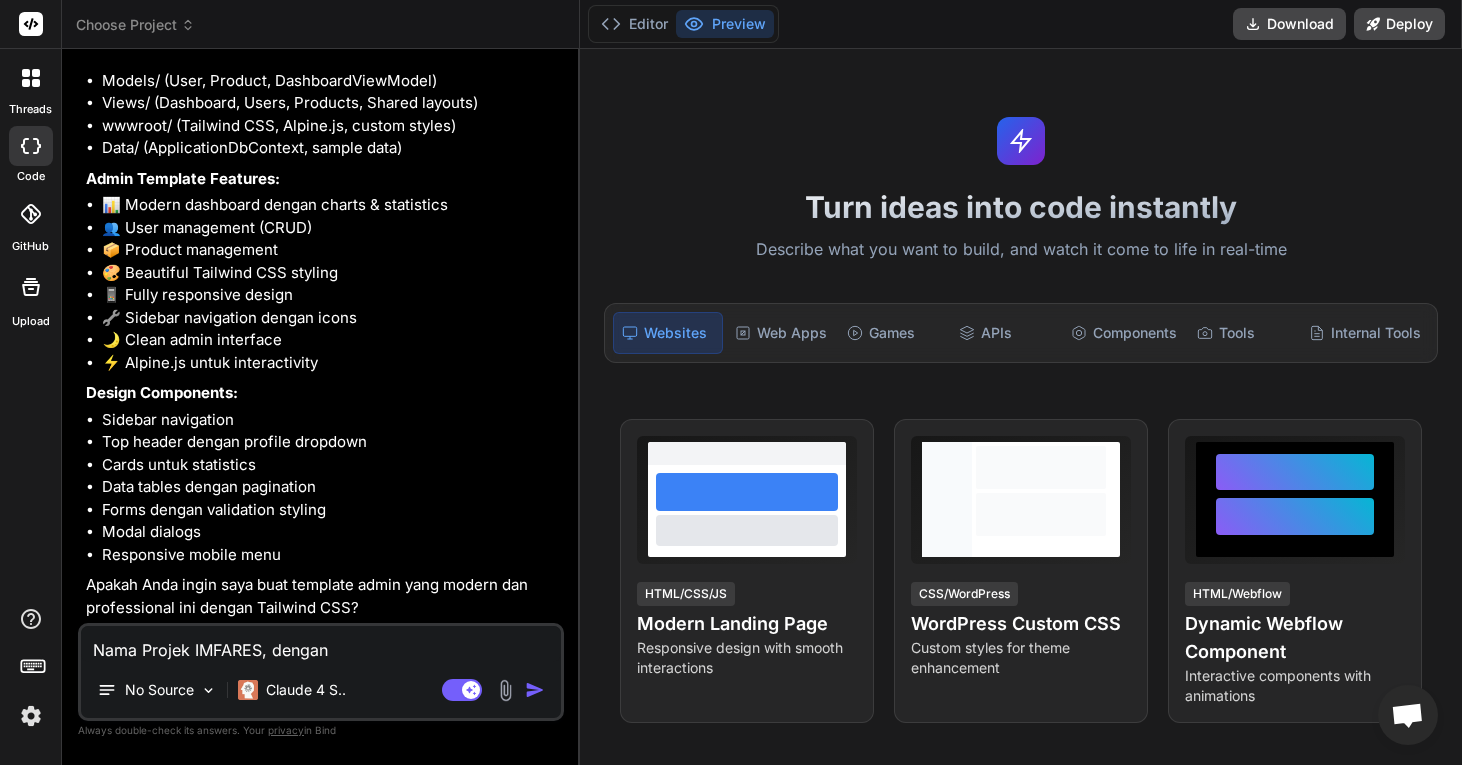 type on "Nama Projek IMFARES, dengan" 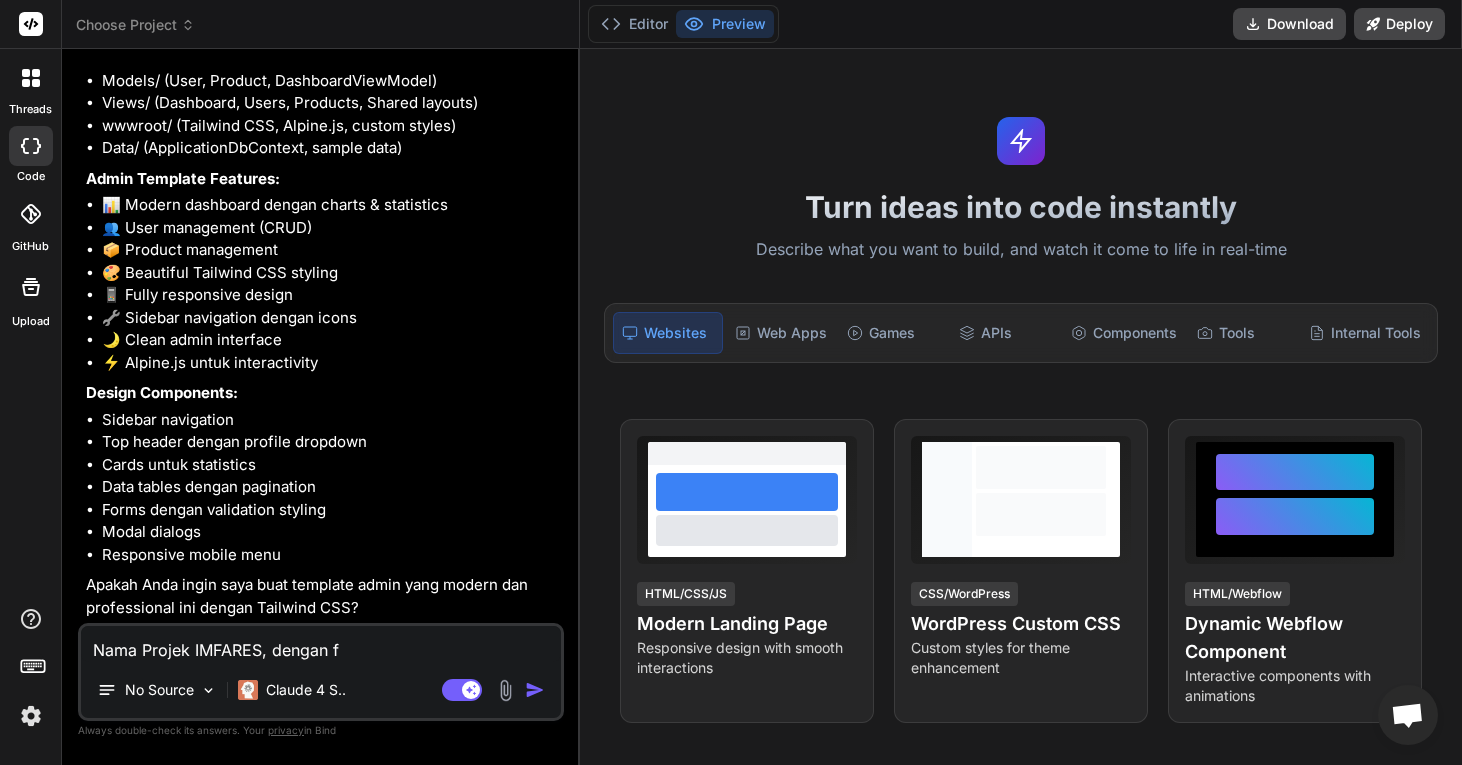 type on "Nama Projek IMFARES, dengan fi" 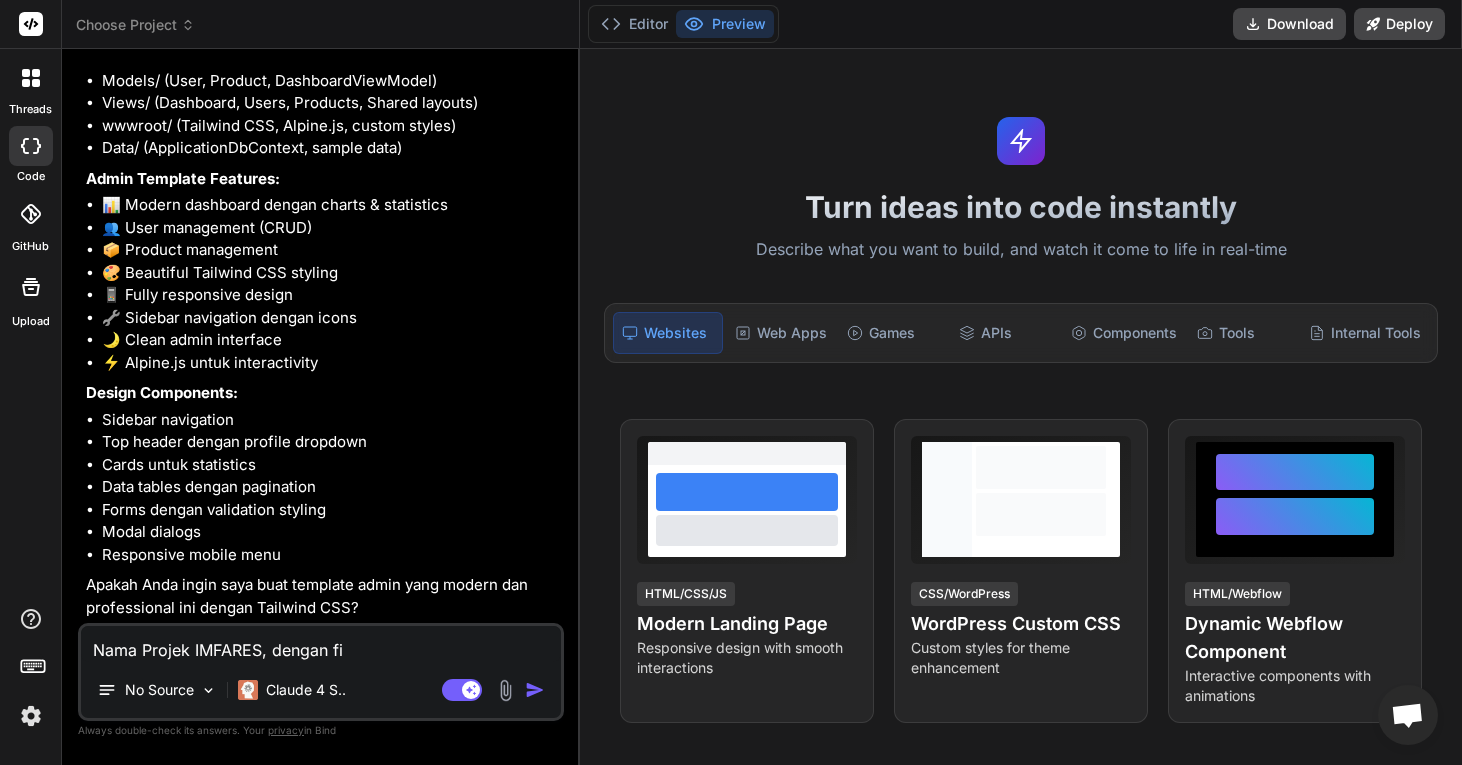 type on "Nama Projek IMFARES, dengan fit" 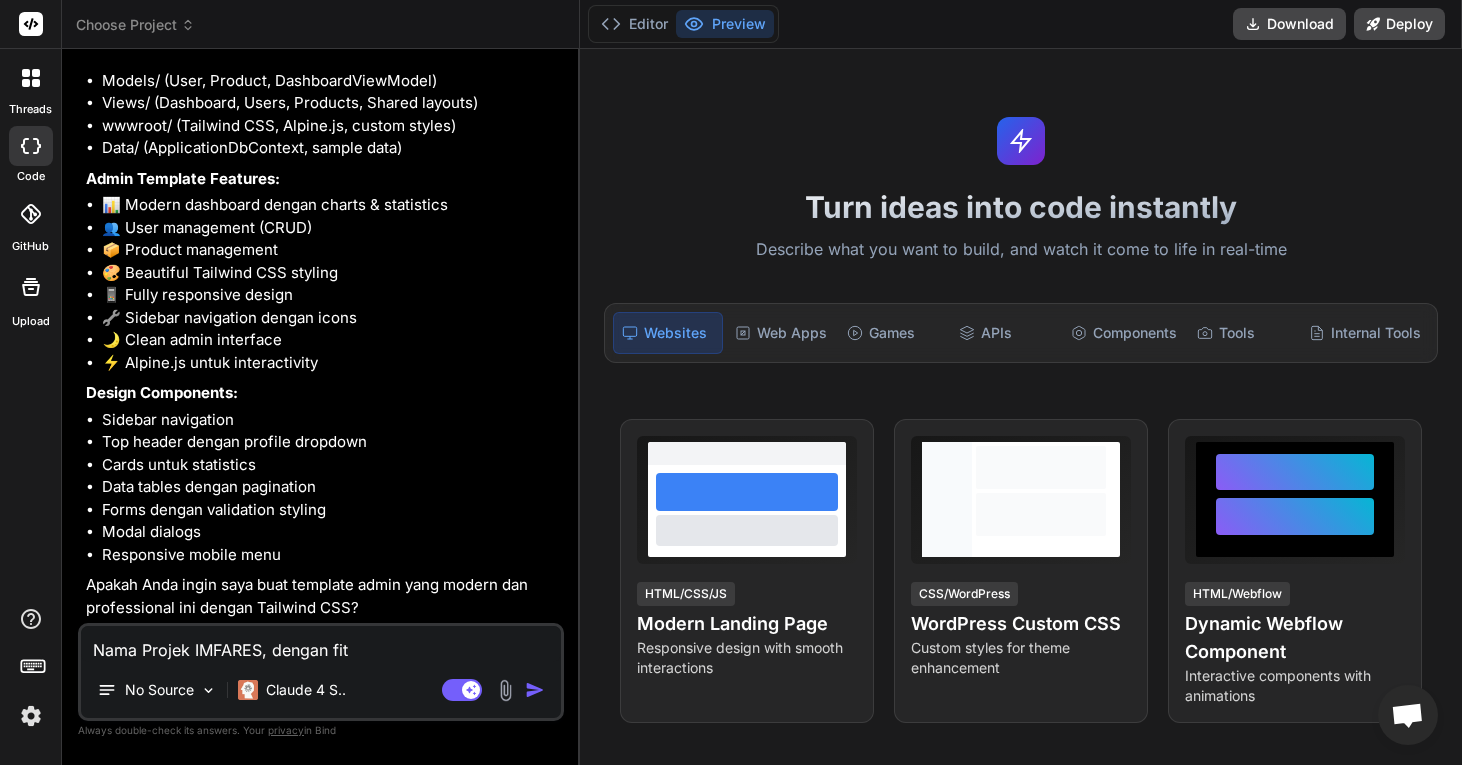 type on "Nama Projek IMFARES, dengan fitu" 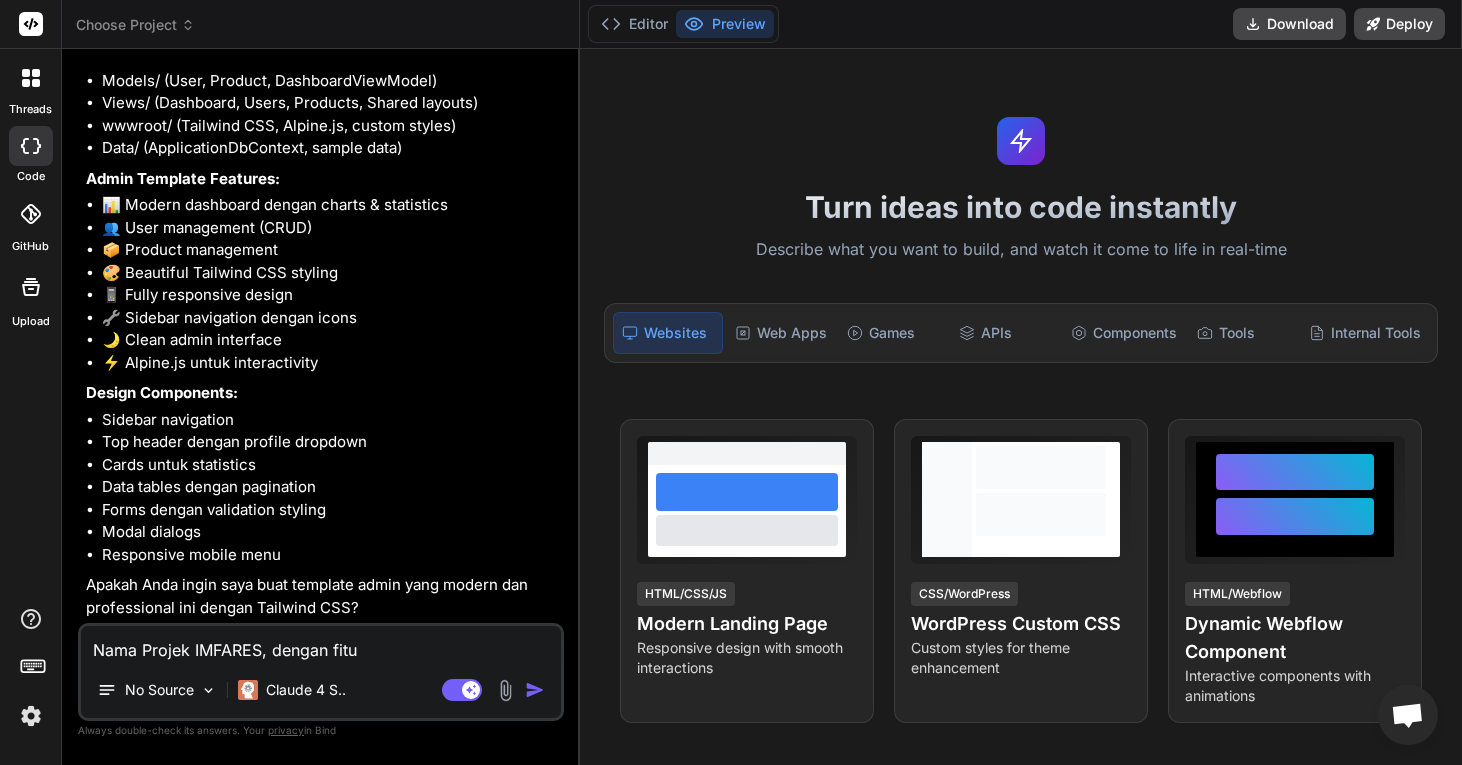 type on "Nama Projek IMFARES, dengan fitur" 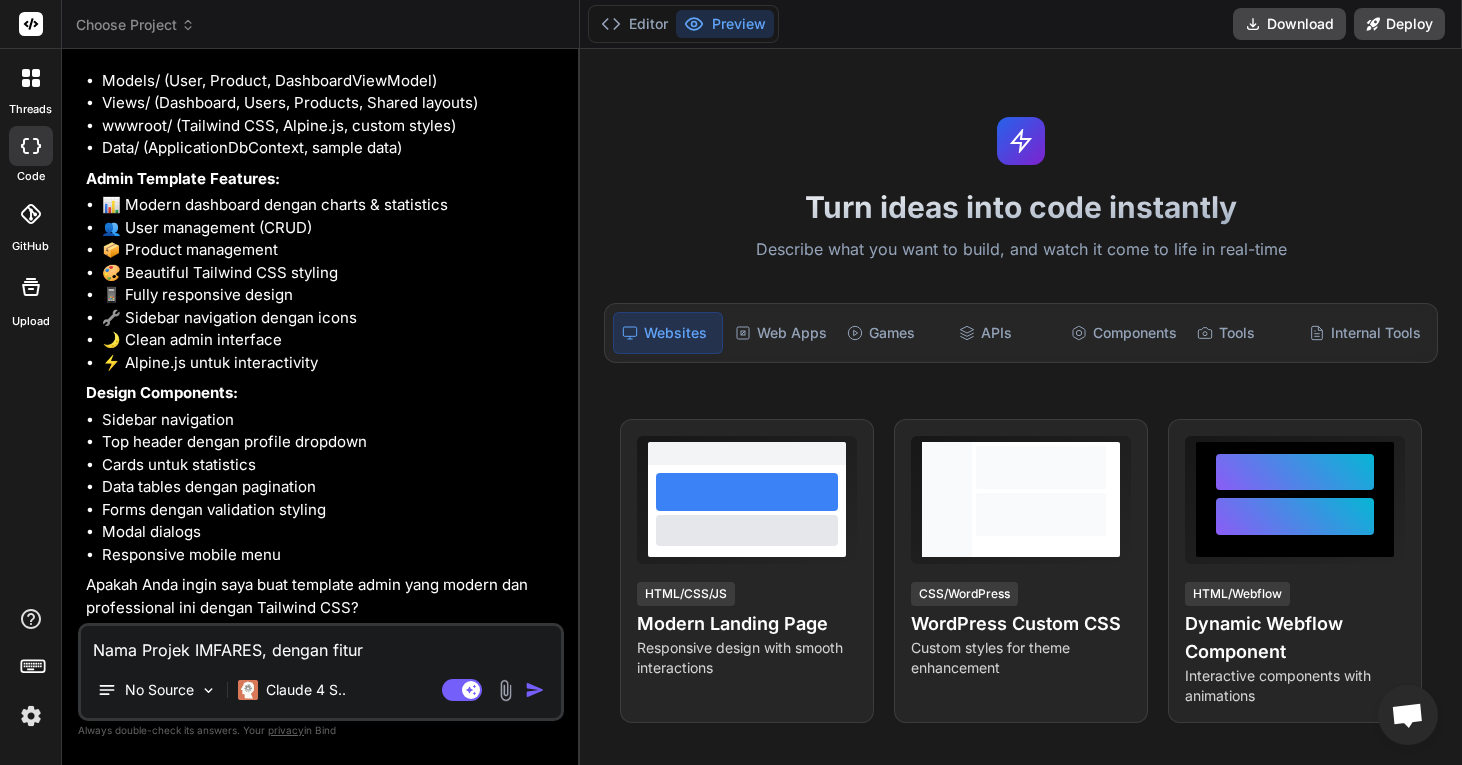 type on "Nama Projek IMFARES, dengan fitur" 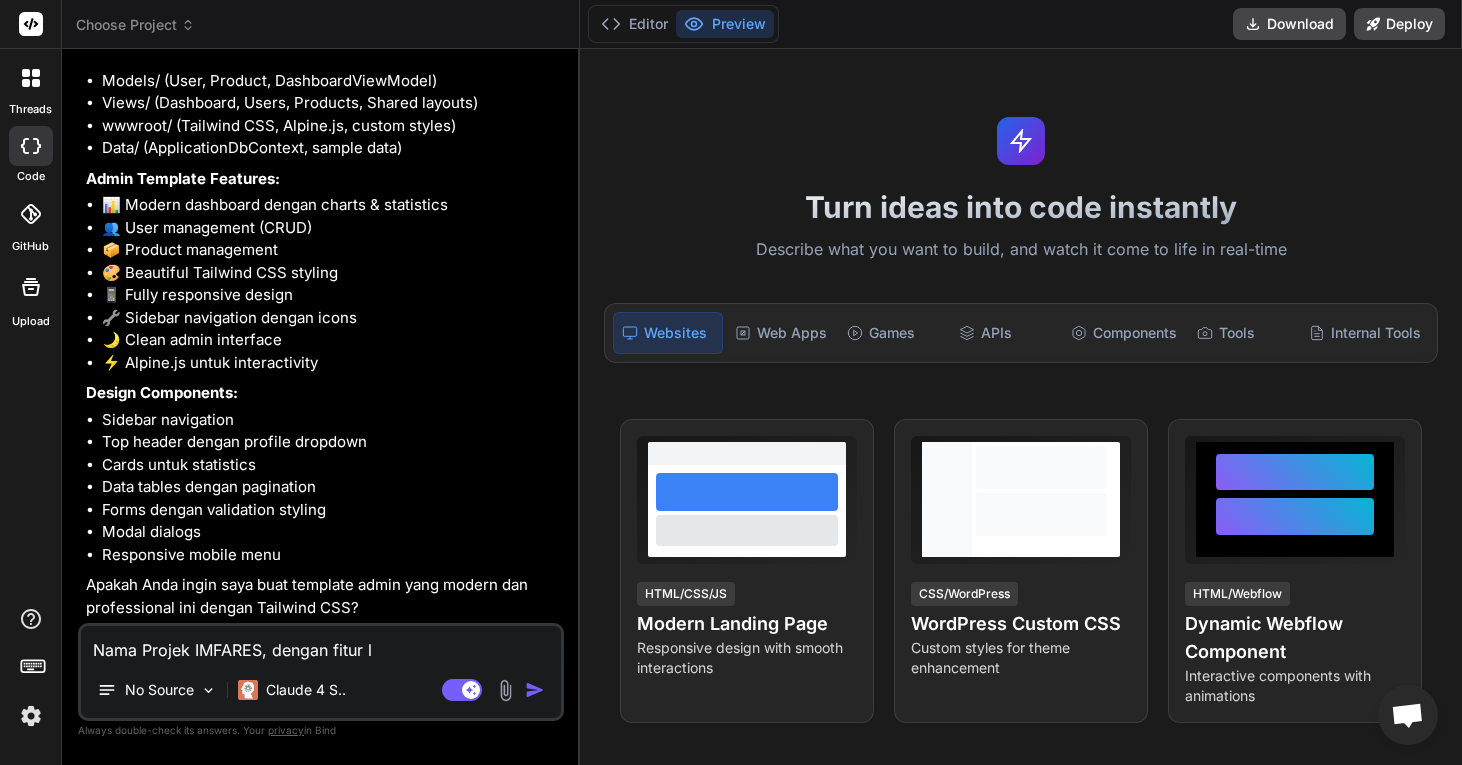 type on "Nama Projek IMFARES, dengan fitur lo" 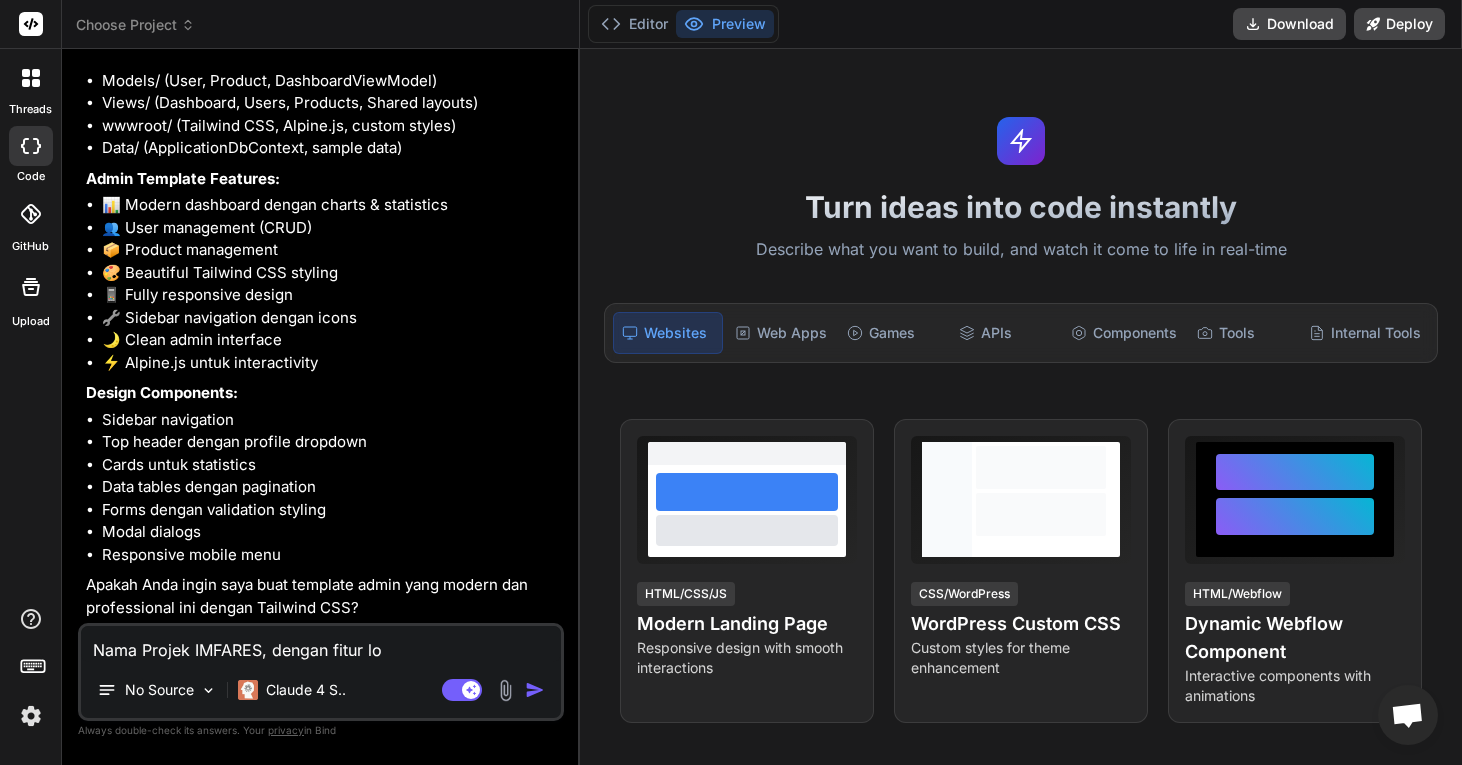 type on "Nama Projek IMFARES, dengan fitur log" 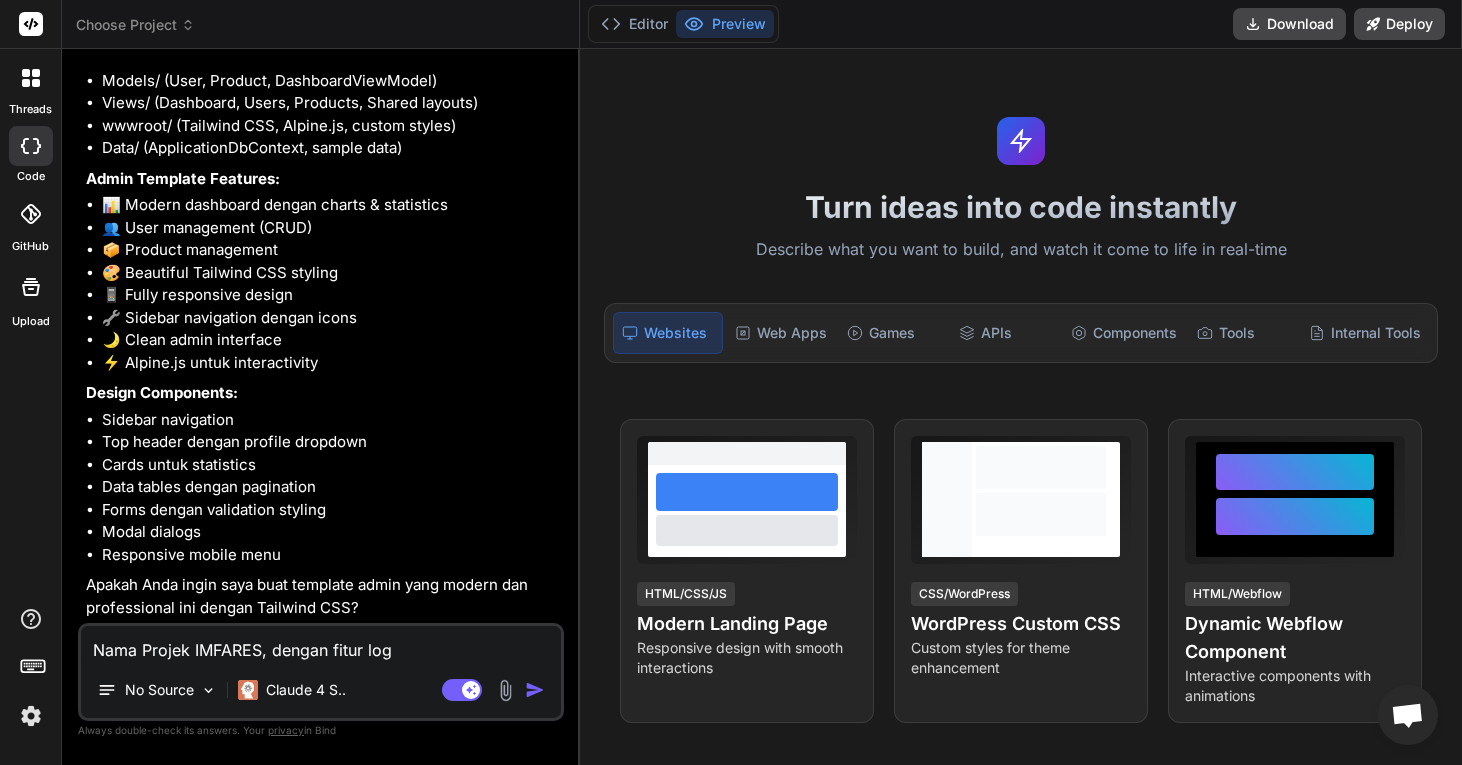type on "Nama Projek IMFARES, dengan fitur logi" 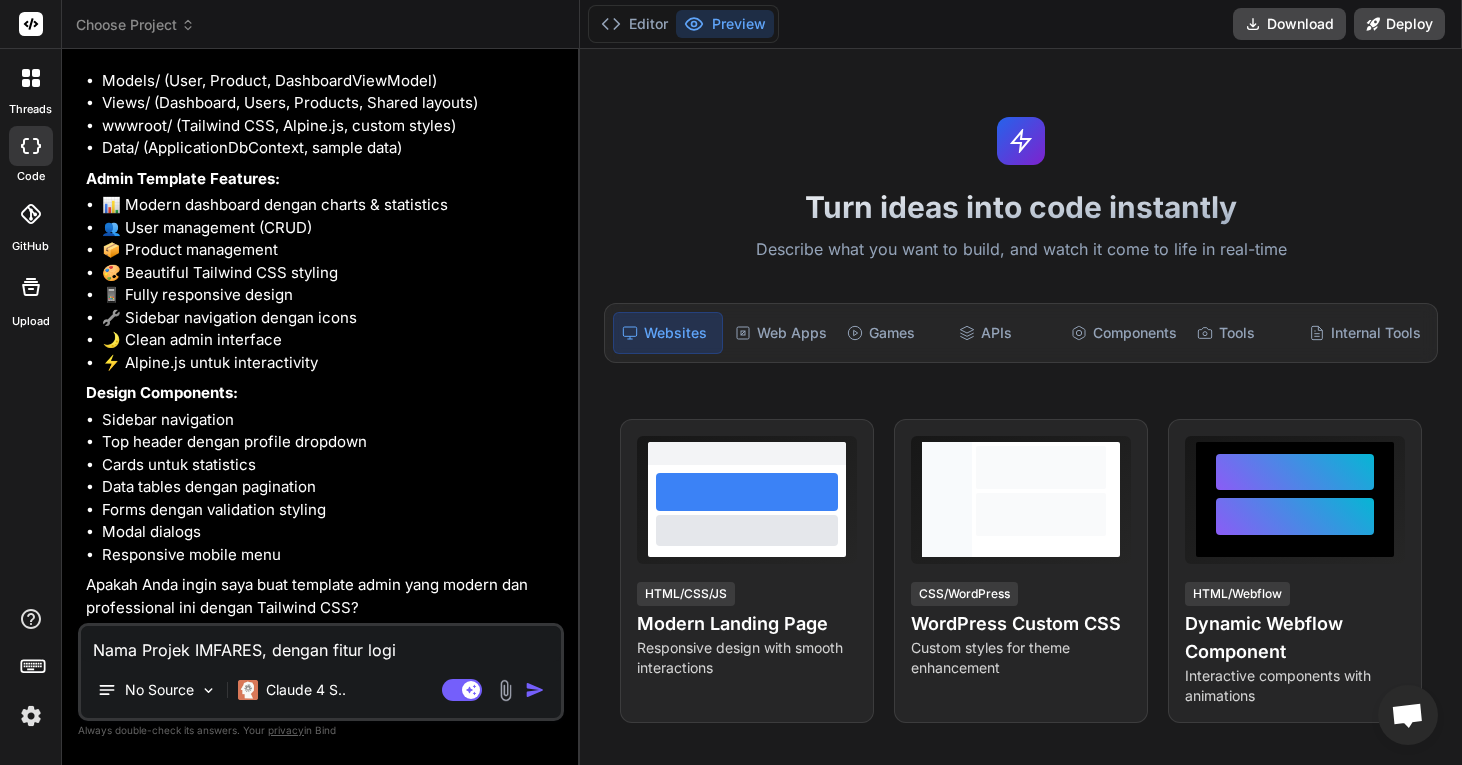 type on "Nama Projek IMFARES, dengan fitur login" 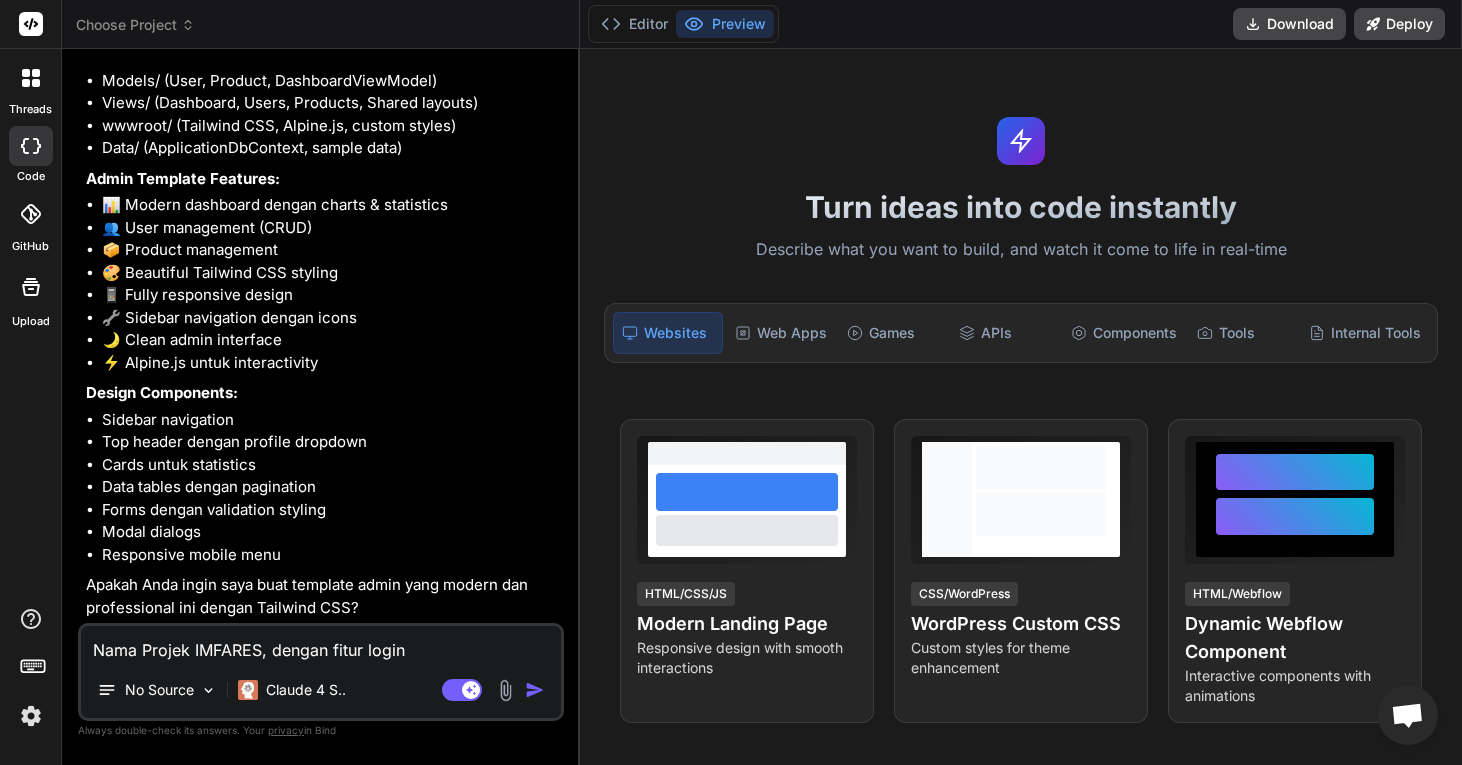 type on "Nama Projek IMFARES, dengan fitur login," 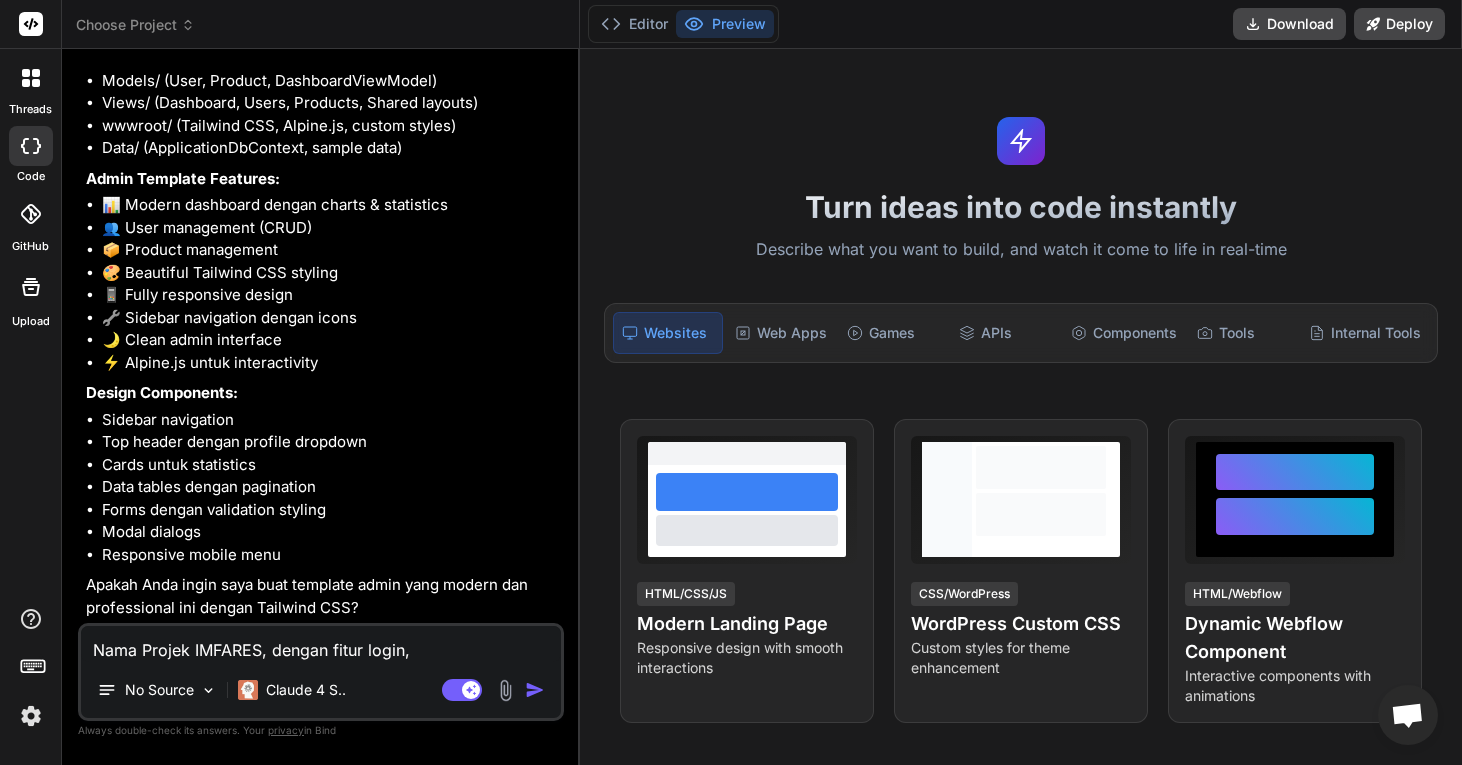 type on "Nama Projek IMFARES, dengan fitur login,r" 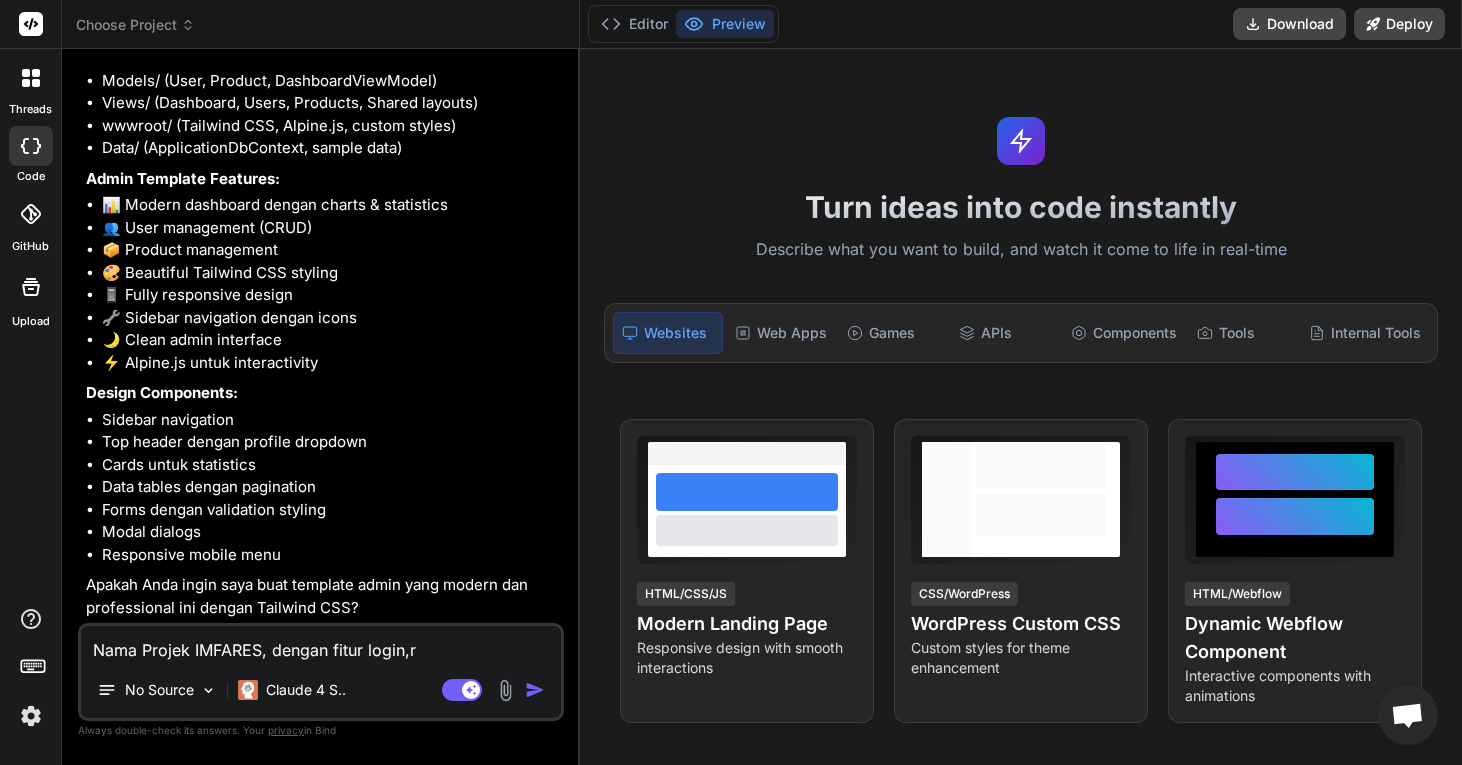 type on "Nama Projek IMFARES, dengan fitur login,re" 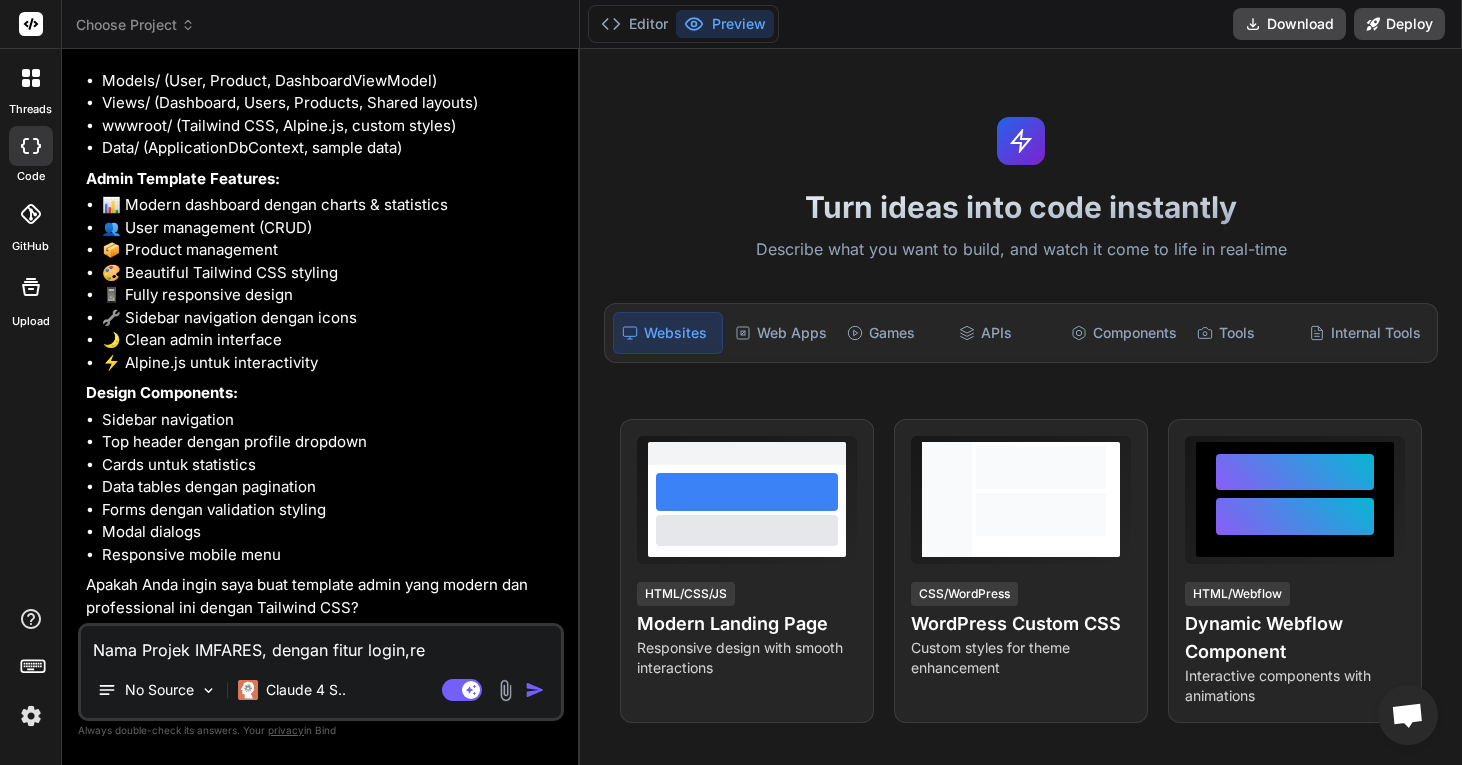 type on "Nama Projek IMFARES, dengan fitur login,reg" 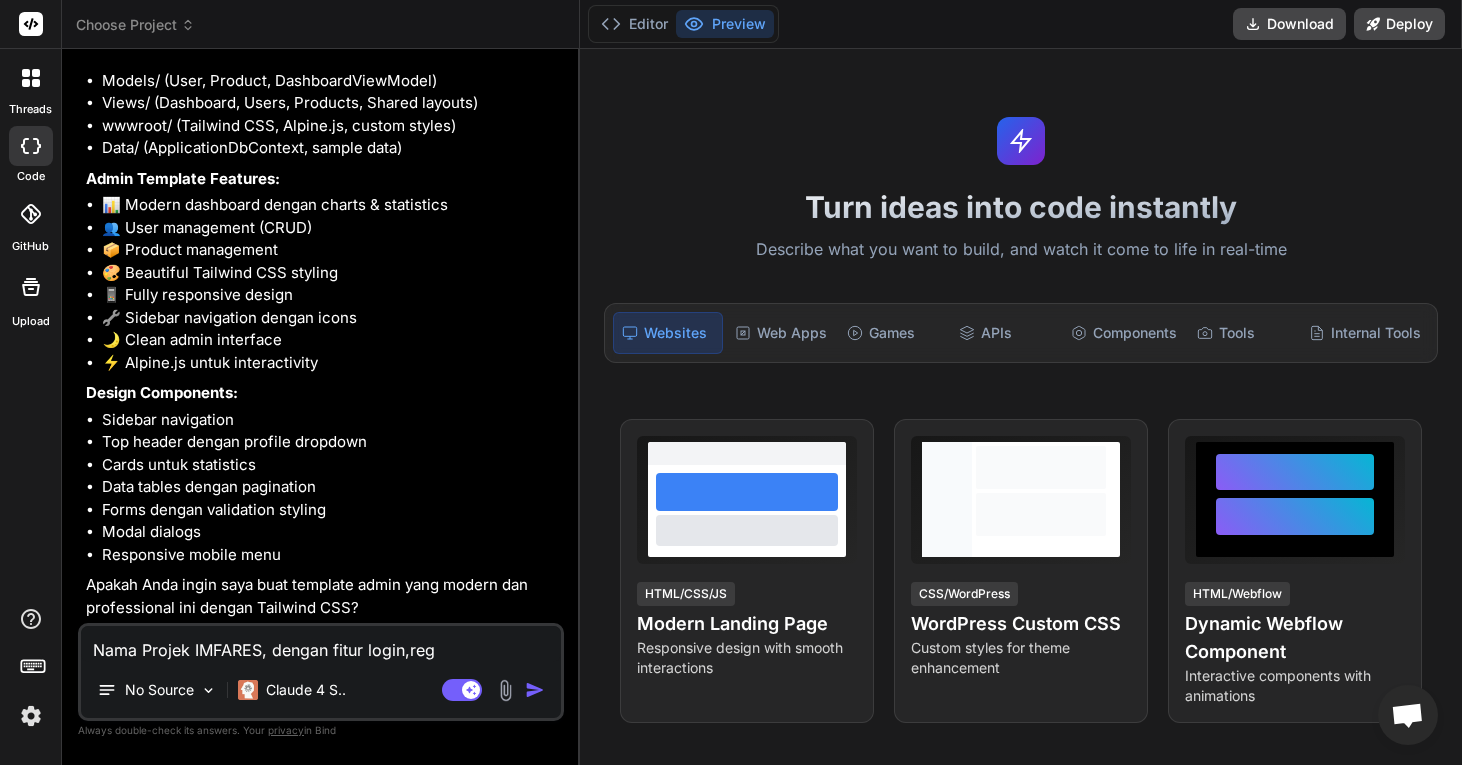 type on "Nama Projek IMFARES, dengan fitur login,regi" 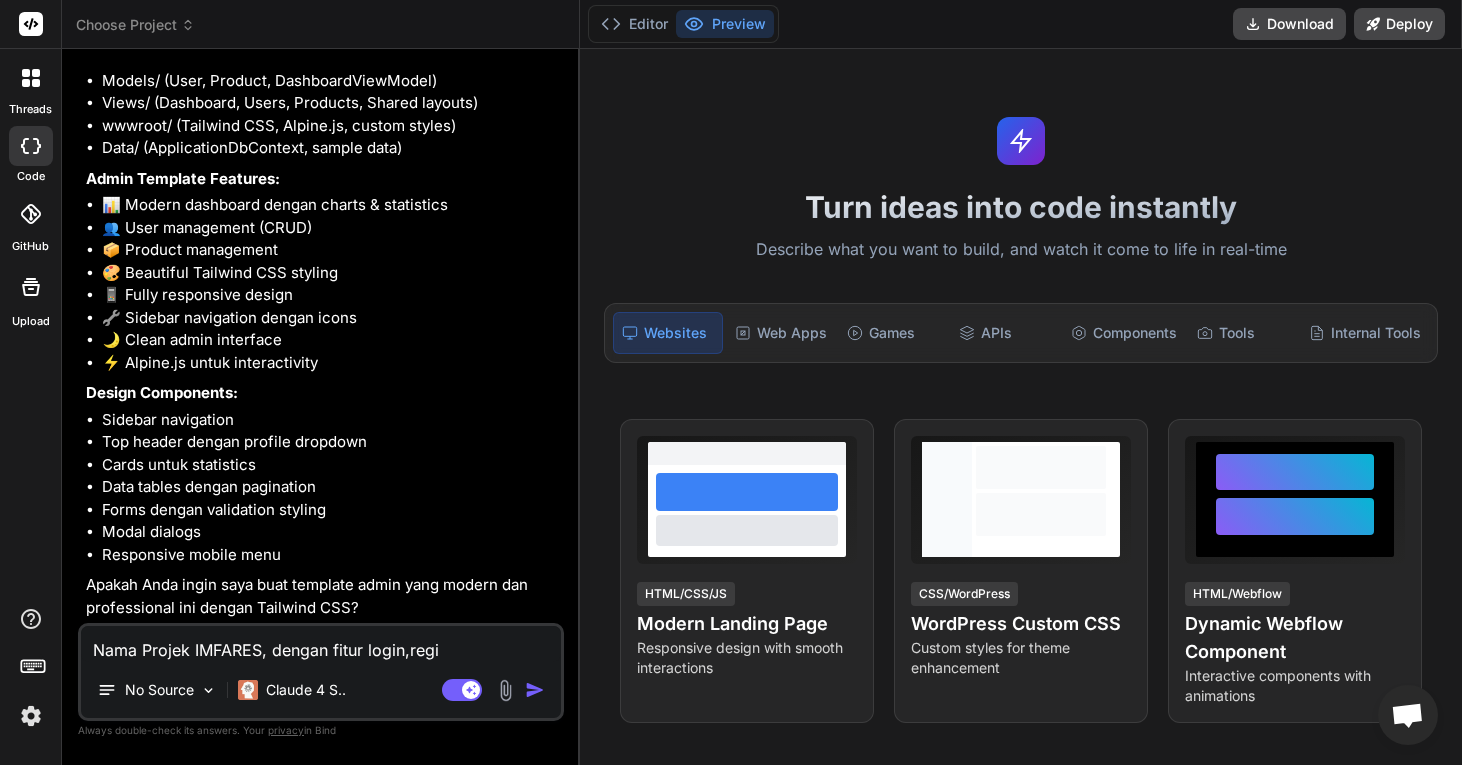 type on "Nama Projek IMFARES, dengan fitur login,regis" 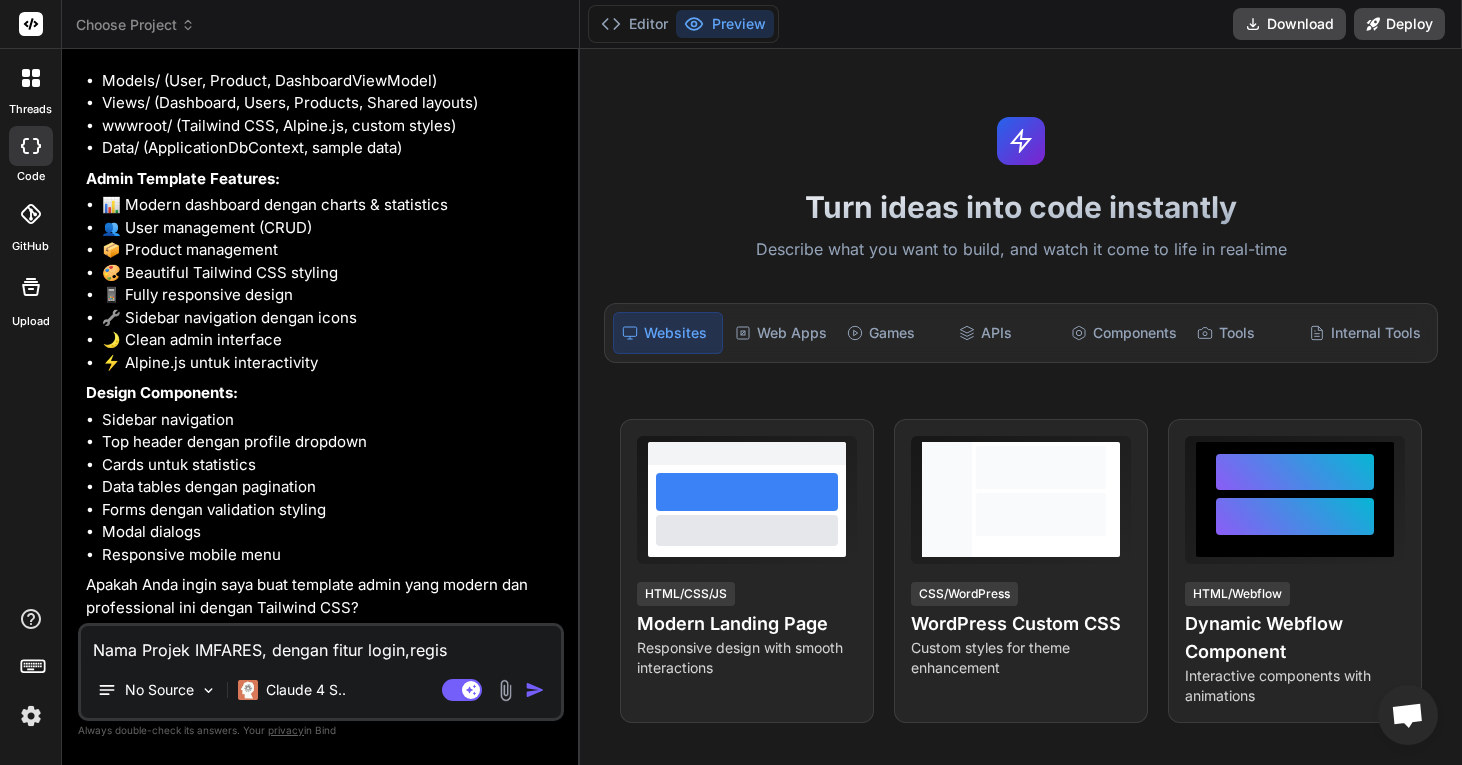type on "Nama Projek IMFARES, dengan fitur login,regist" 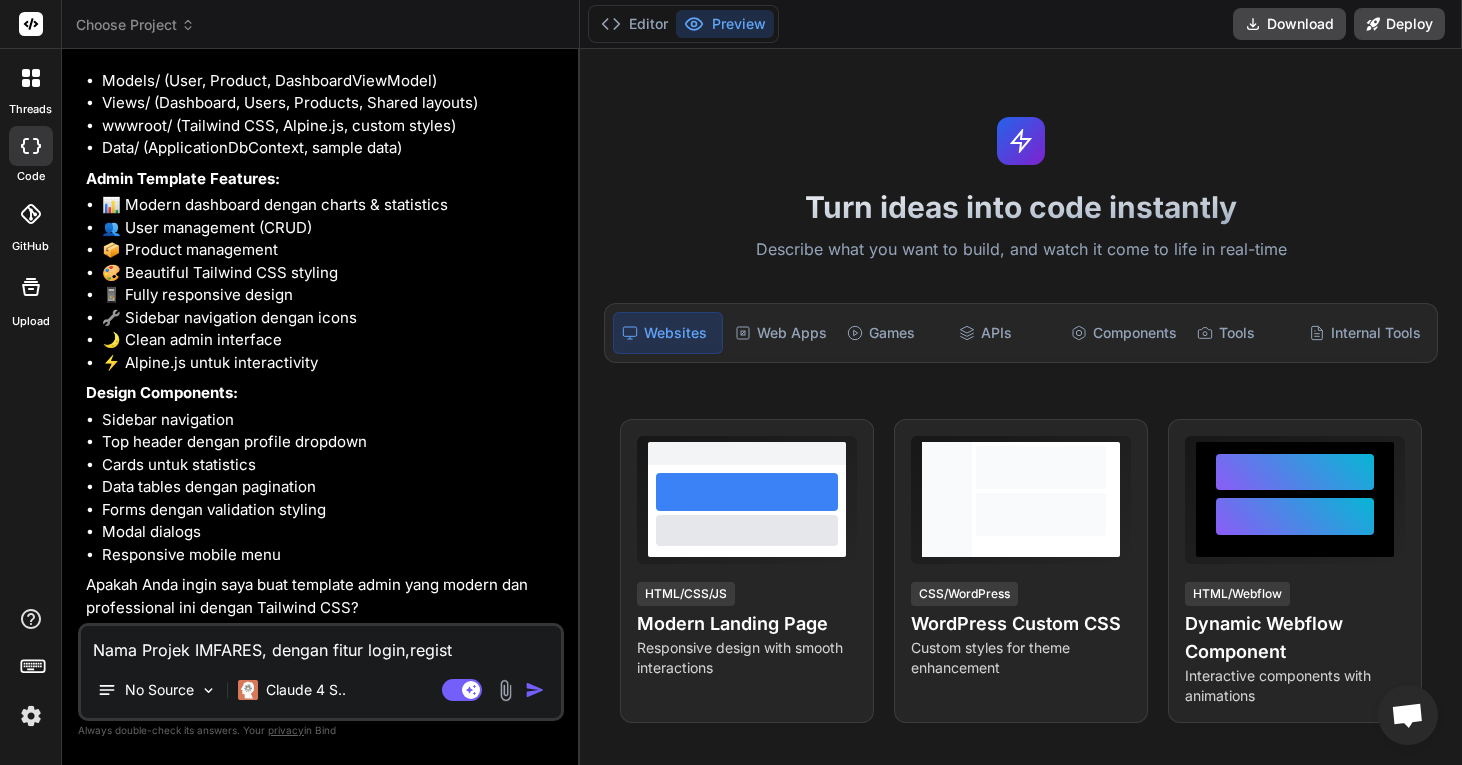 type on "Nama Projek IMFARES, dengan fitur login,registe" 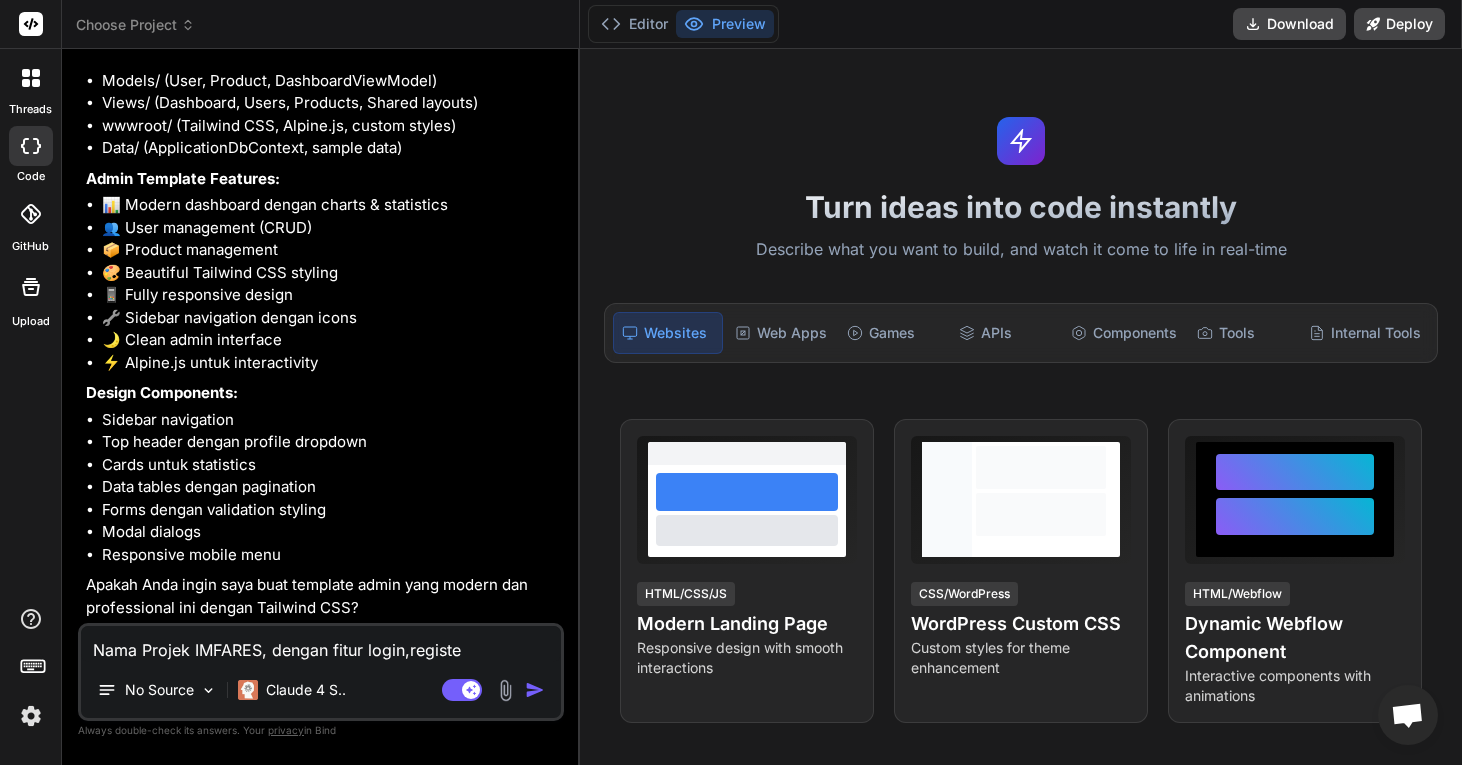 type on "Nama Projek IMFARES, dengan fitur login,register" 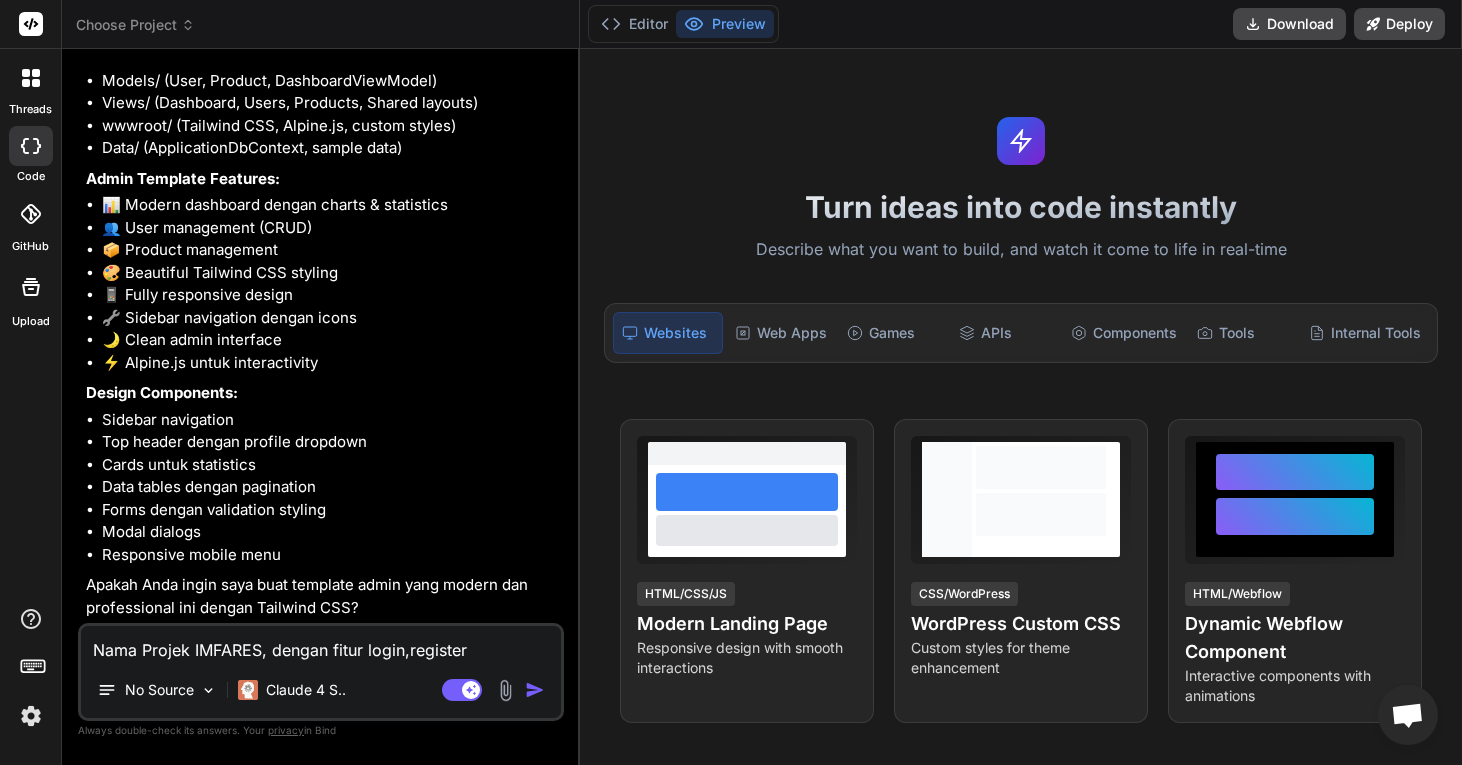 type on "Nama Projek IMFARES, dengan fitur login,register," 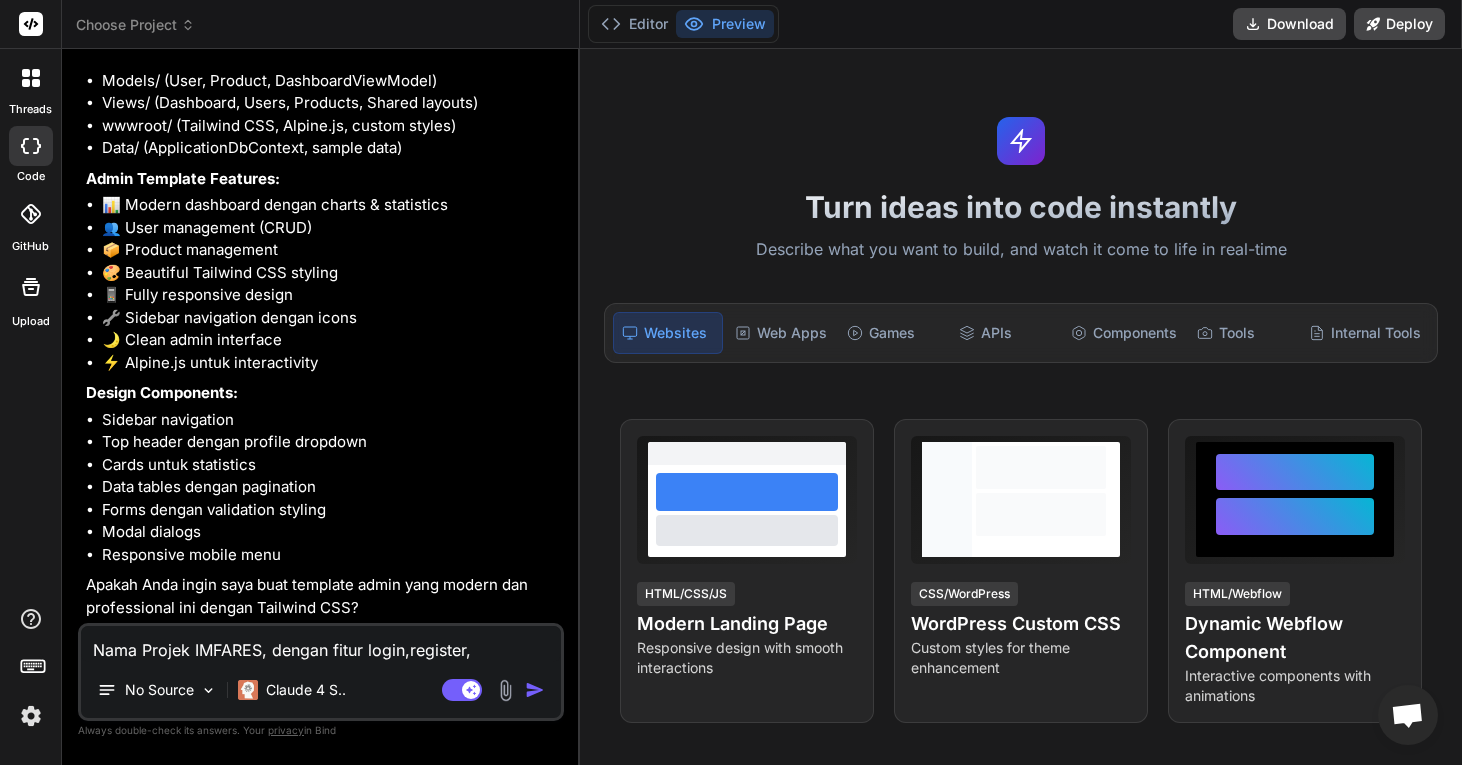 type on "Nama Projek IMFARES, dengan fitur login,register," 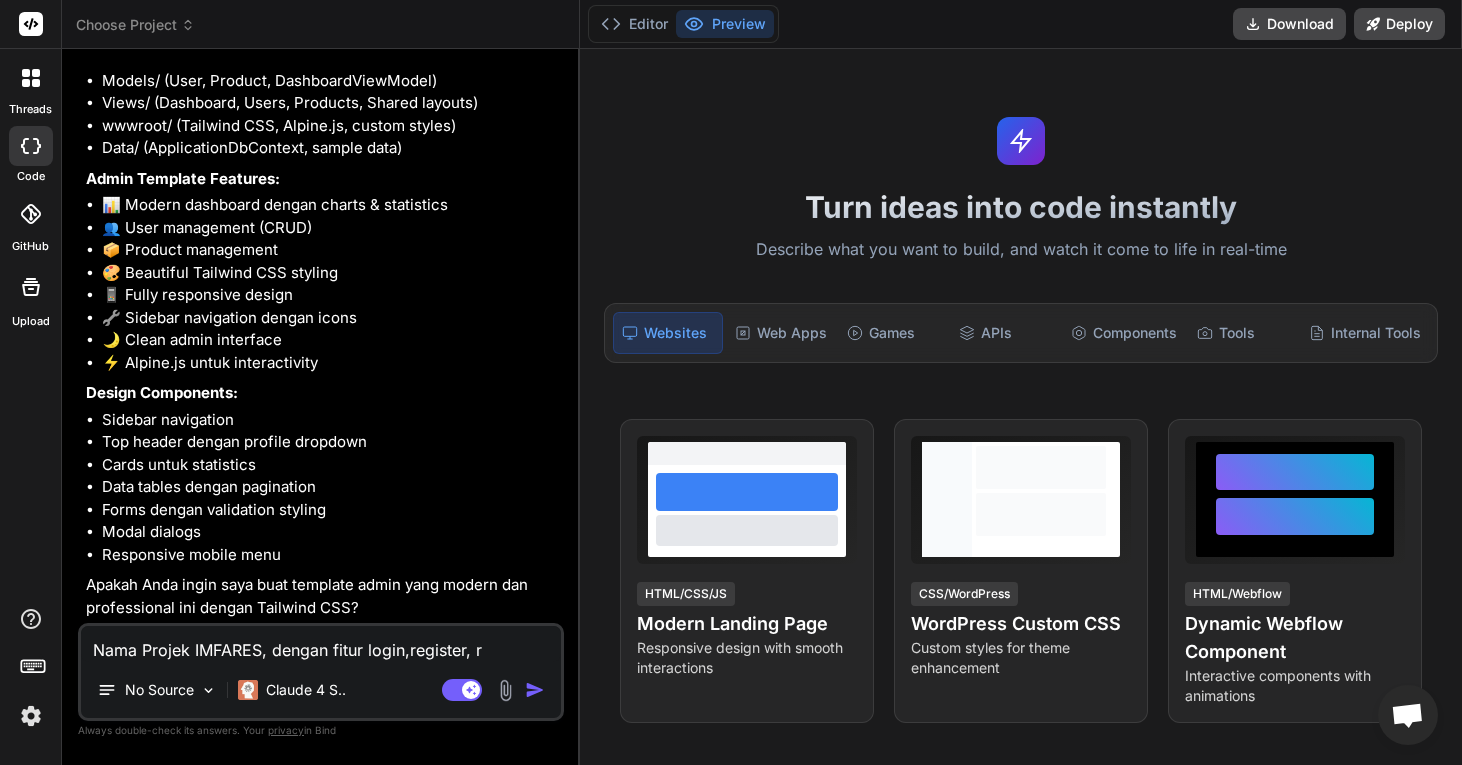 type on "Nama Projek IMFARES, dengan fitur login,register, ro" 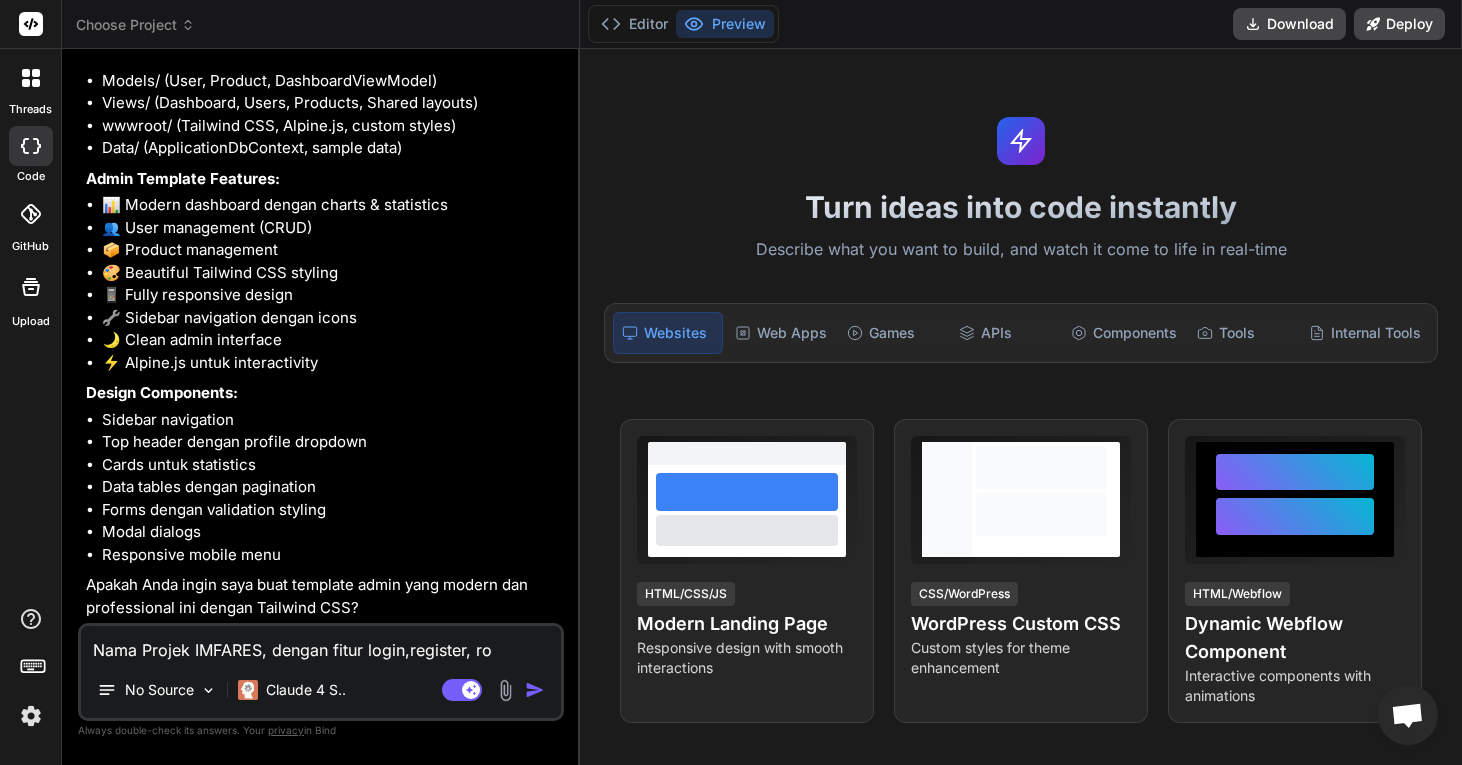 type on "Nama Projek IMFARES, dengan fitur login,register, rol" 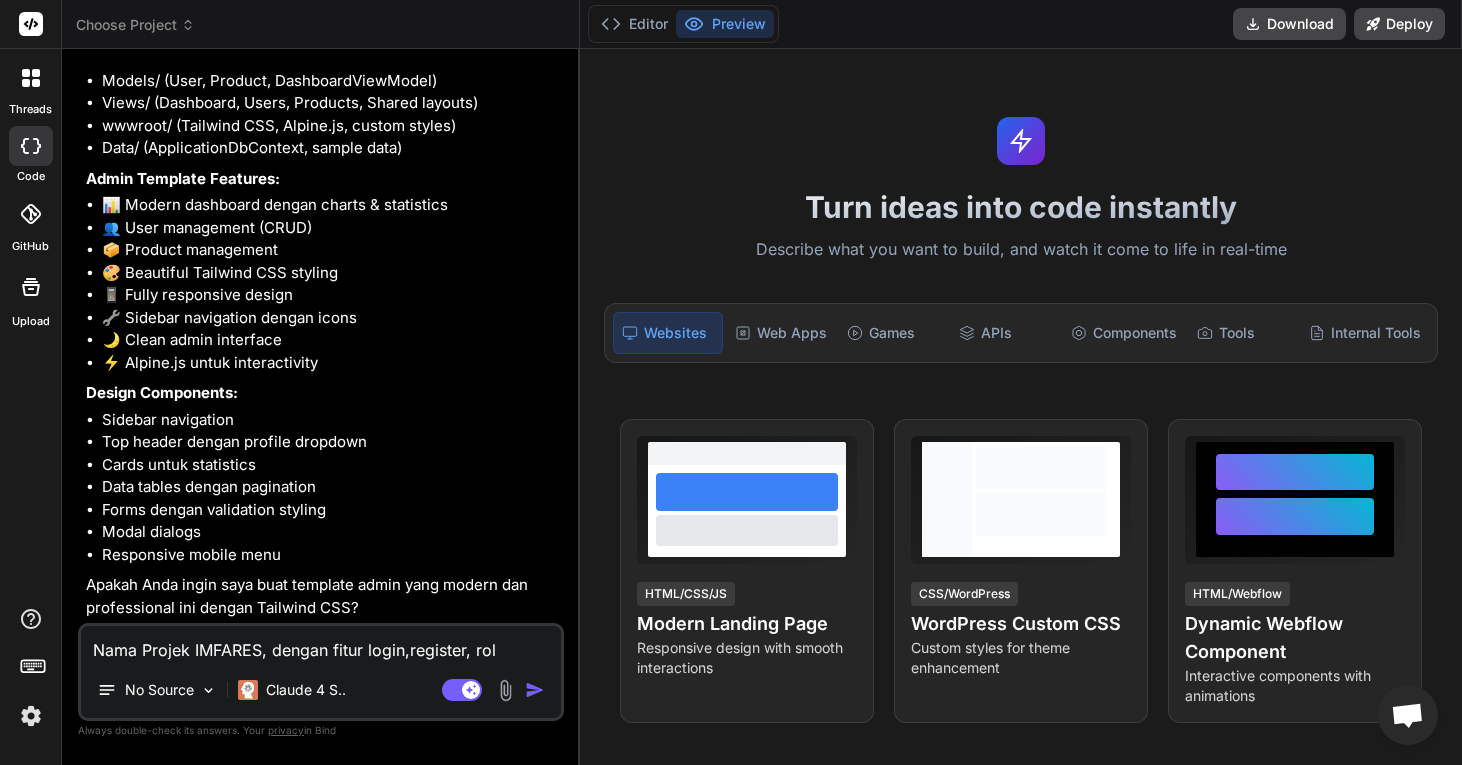 type on "Nama Projek IMFARES, dengan fitur login,register, role" 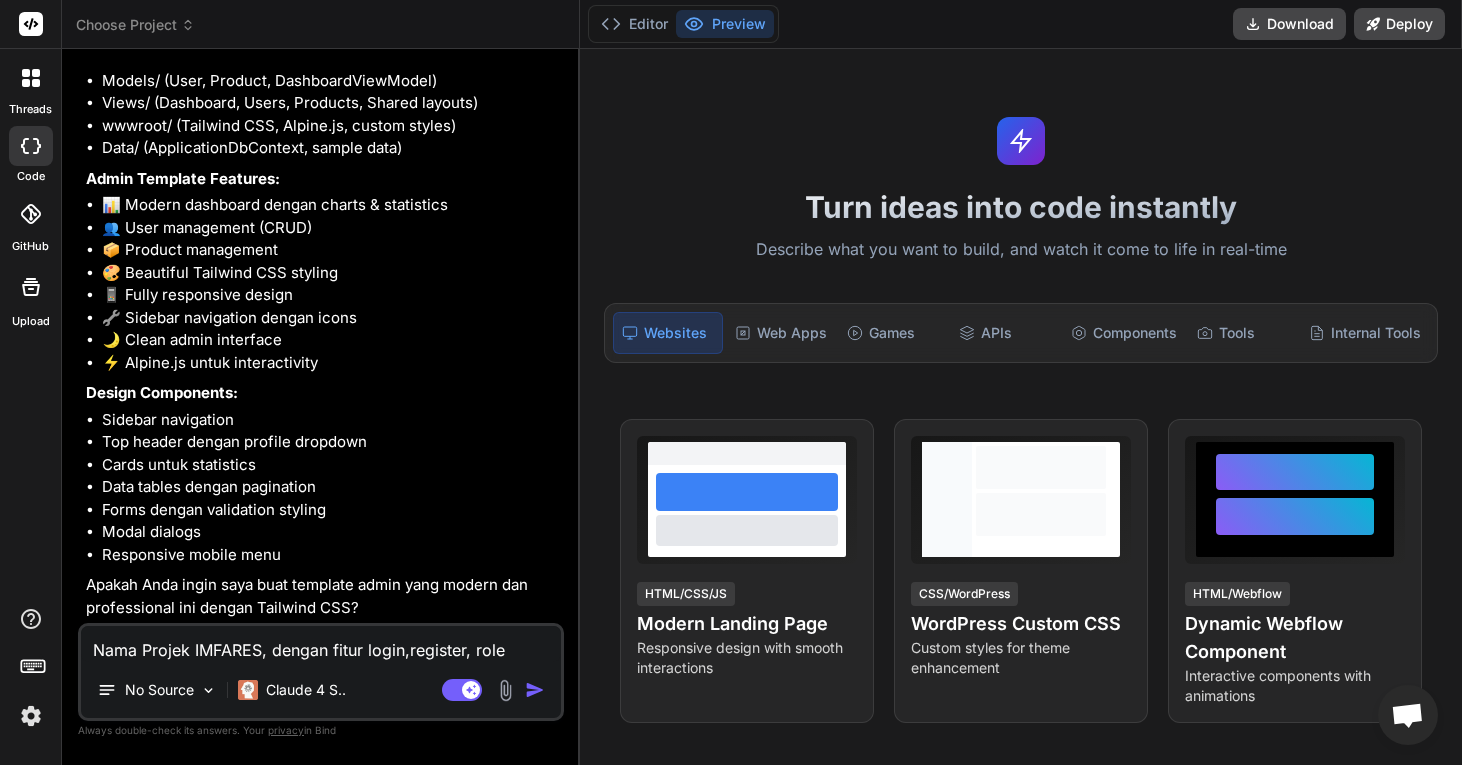 type on "Nama Projek IMFARES, dengan fitur login,register, role" 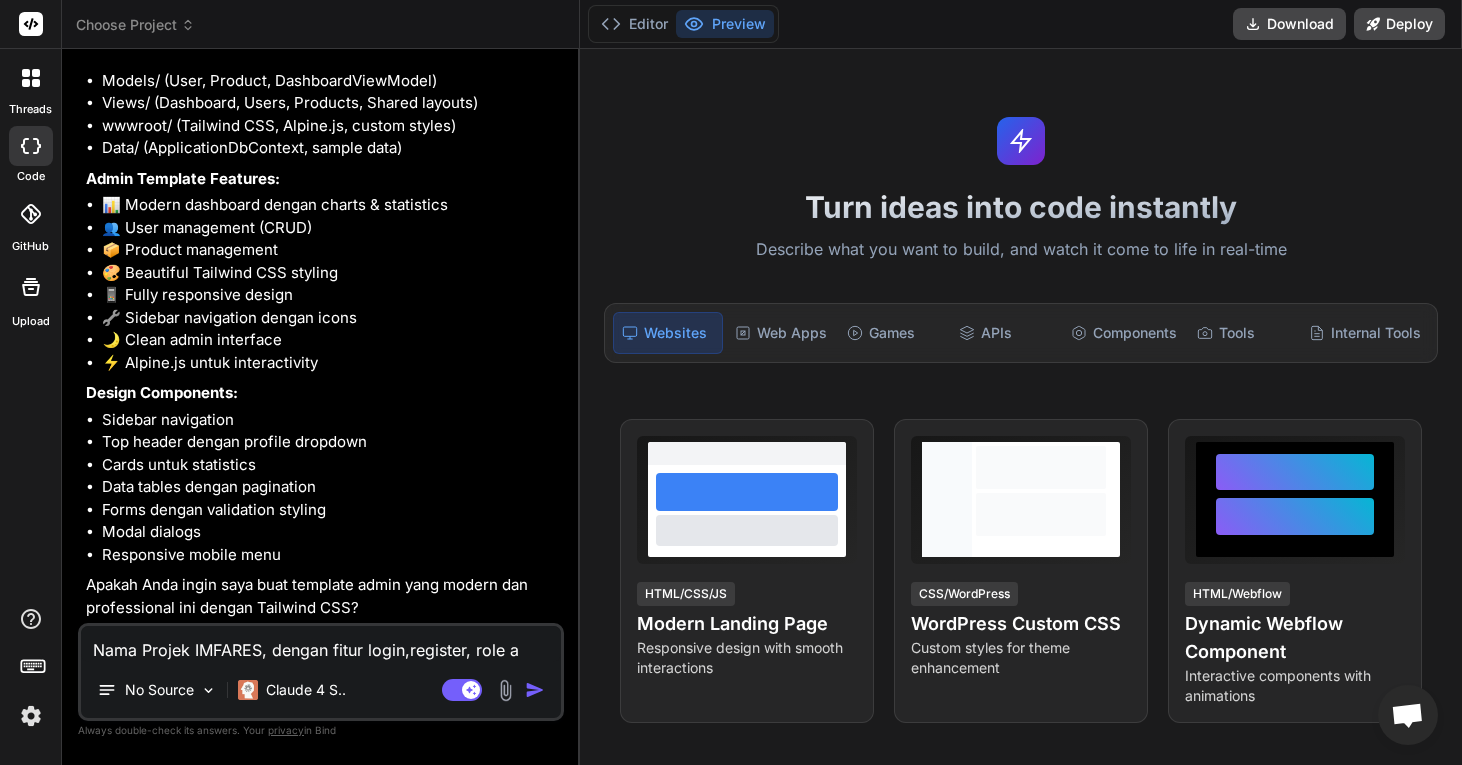 type on "Nama Projek IMFARES, dengan fitur login,register, role ad" 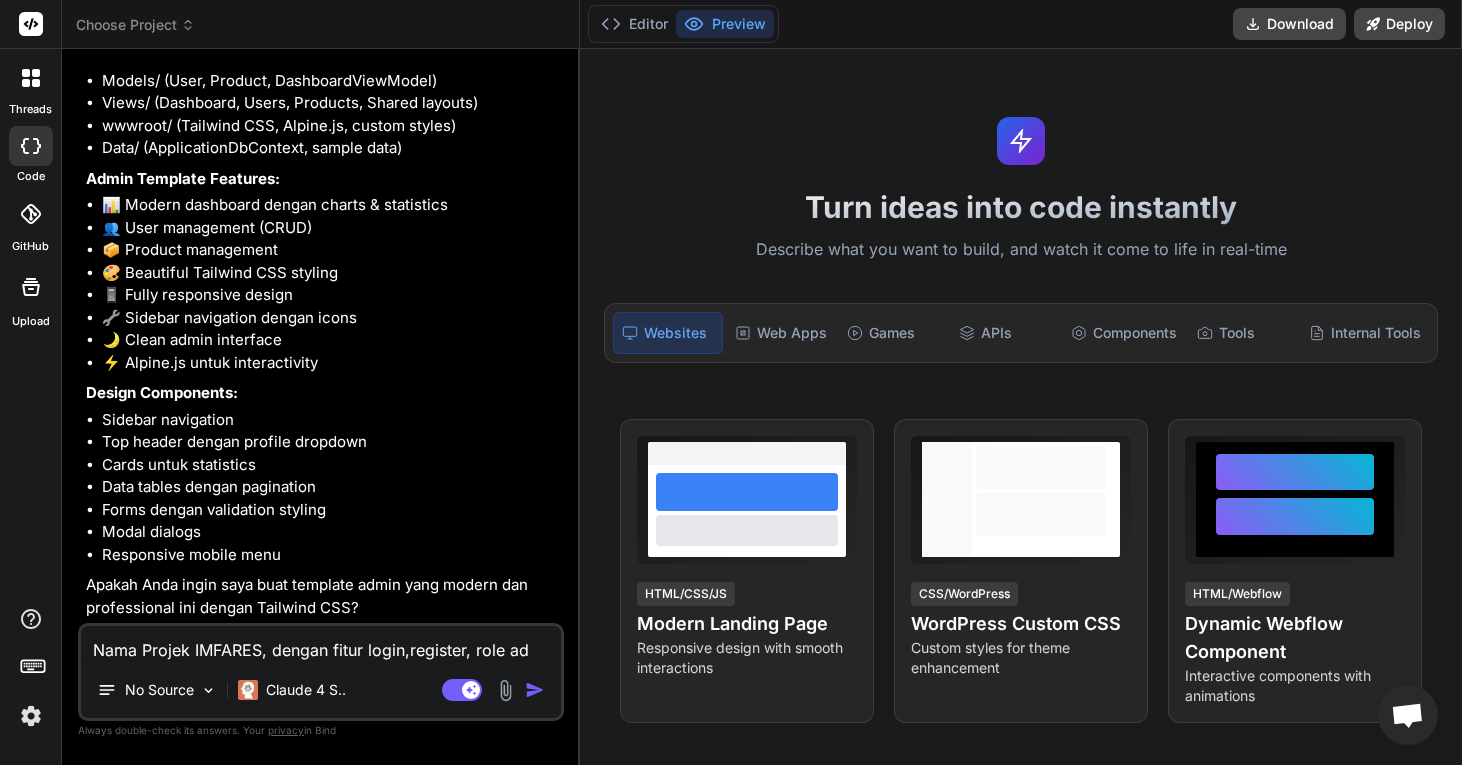 type on "Nama<> Projek<> IMFARES,<> dengan<> fitur<> login,register,<> role<> adm" 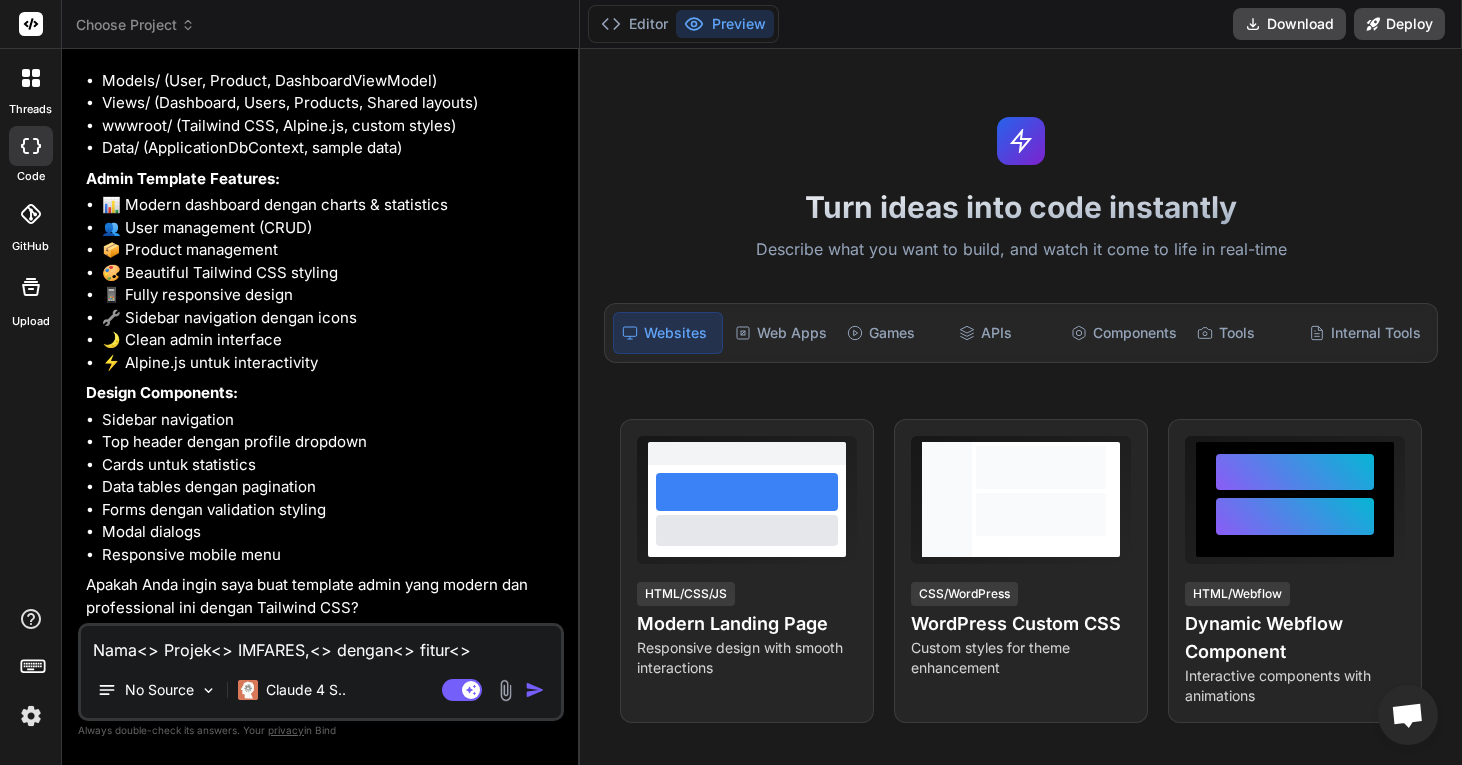 type on "Nama Projek IMFARES, dengan fitur login,register, role admi" 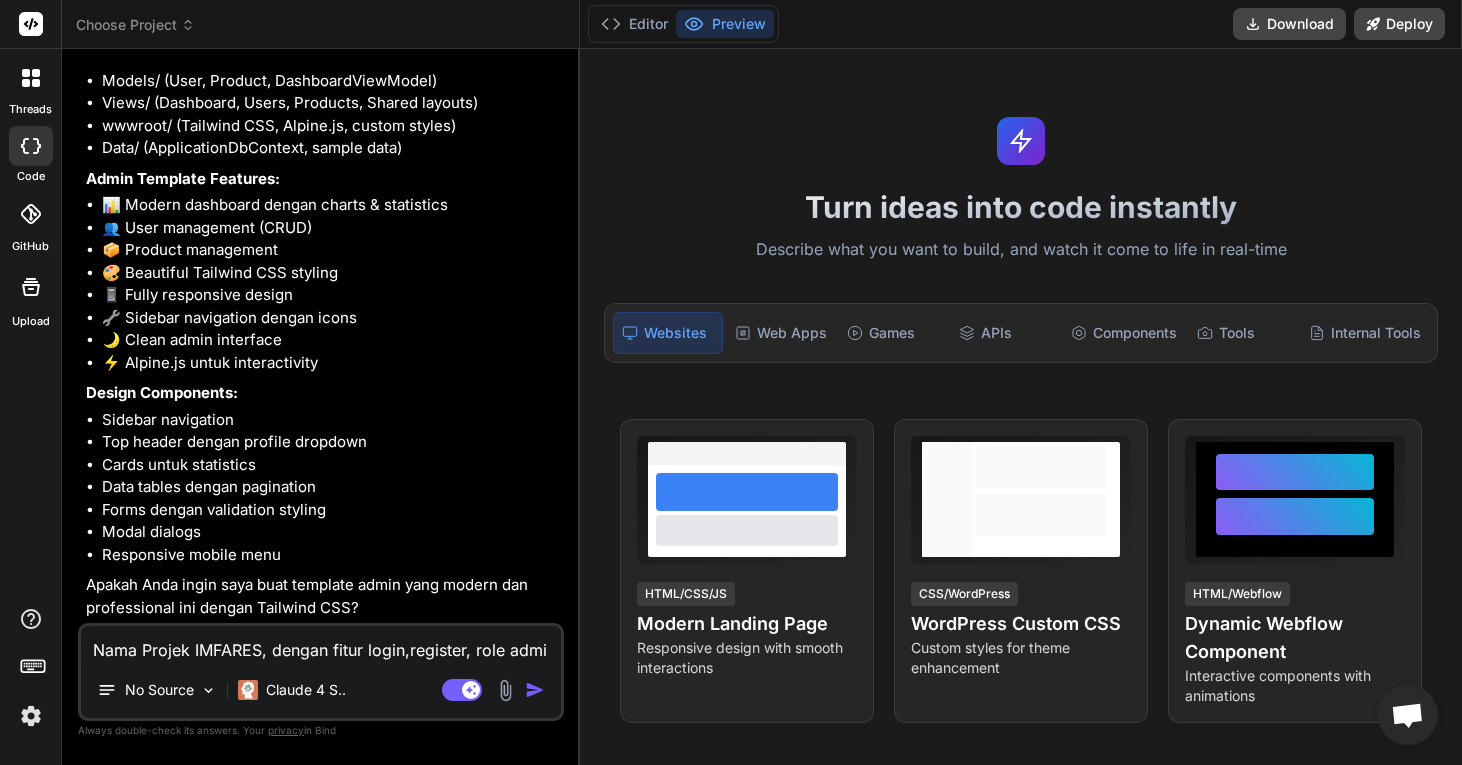 type on "Nama Projek IMFARES, dengan fitur login,register, role admin" 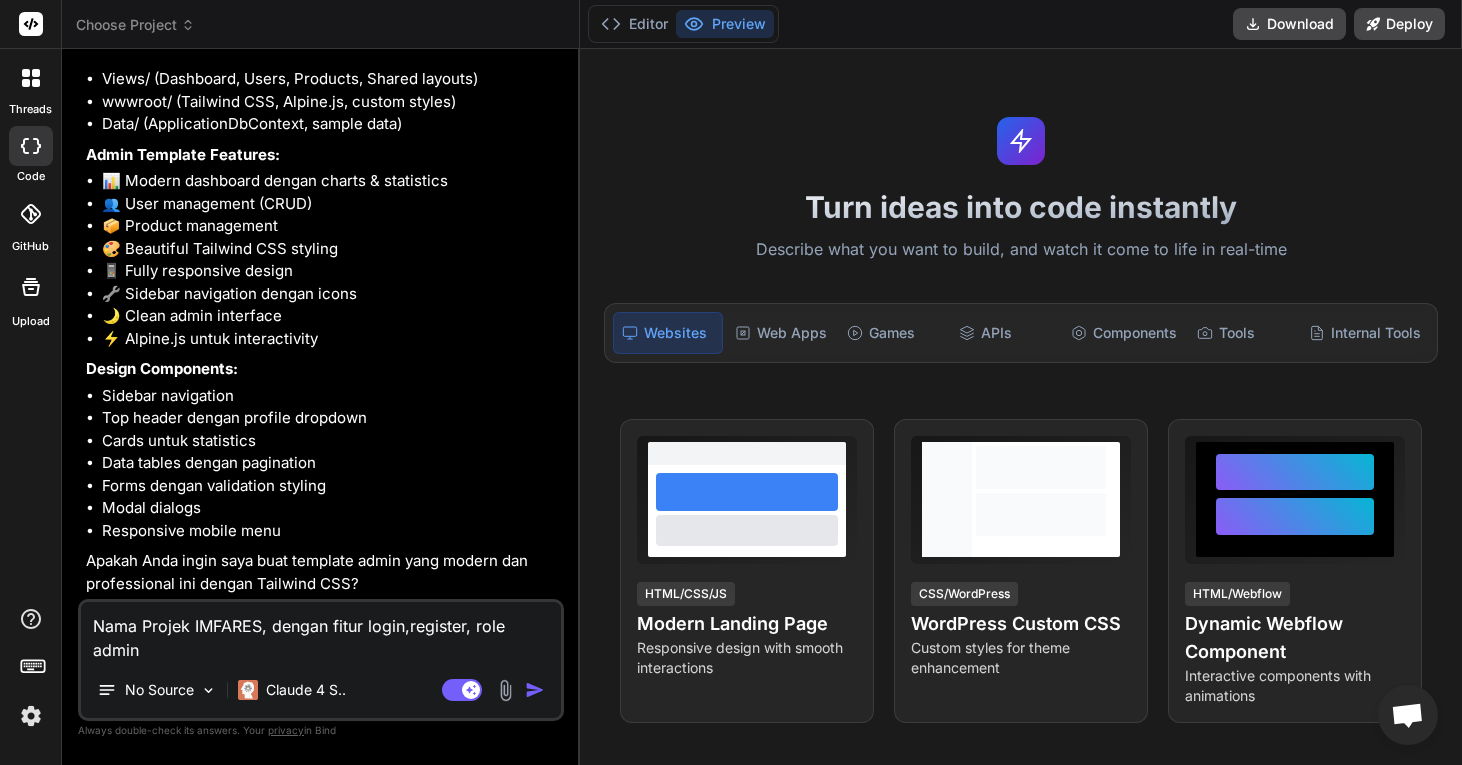 type on "Nama Projek IMFARES, dengan fitur login,register, role admin" 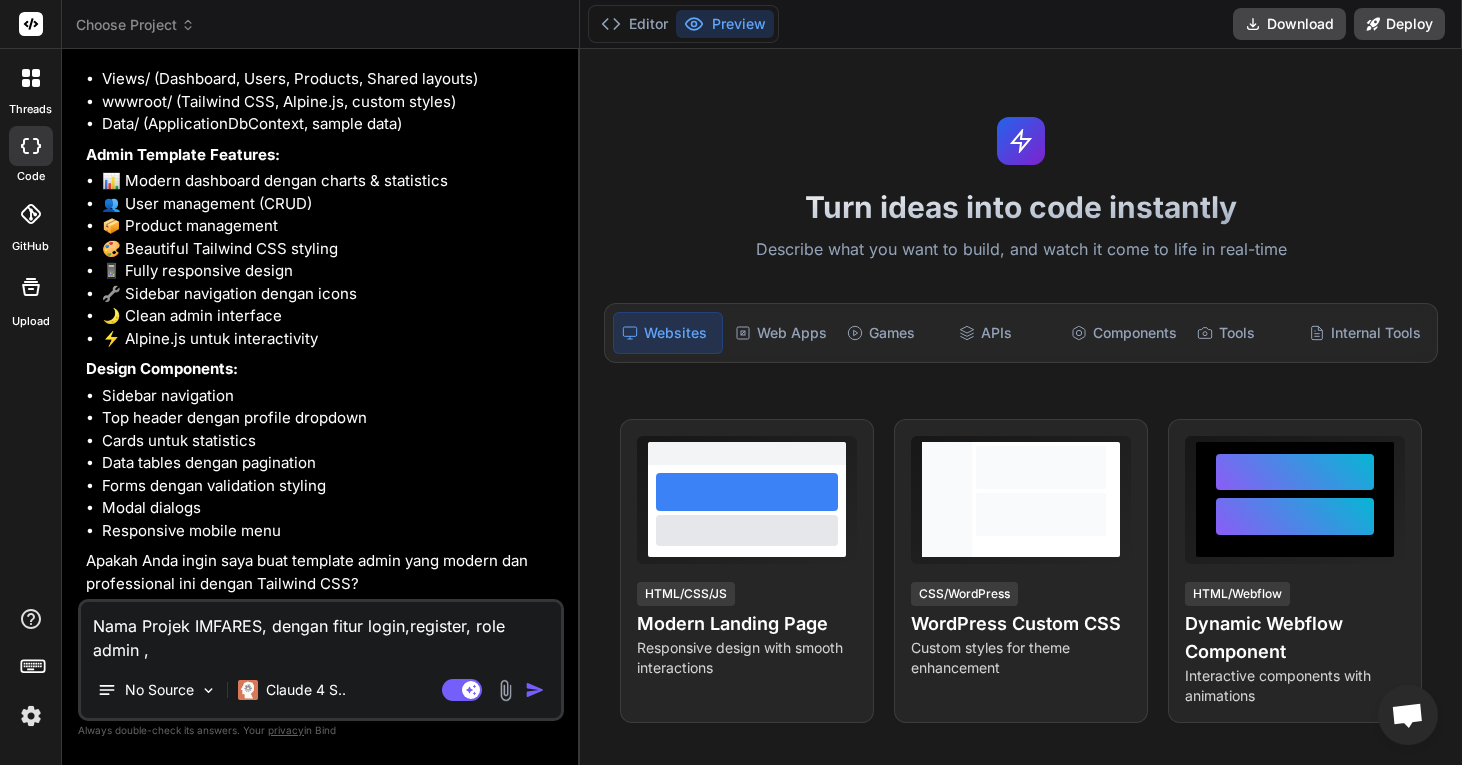 type on "Nama Projek IMFARES, dengan fitur login,register, role admin ,d" 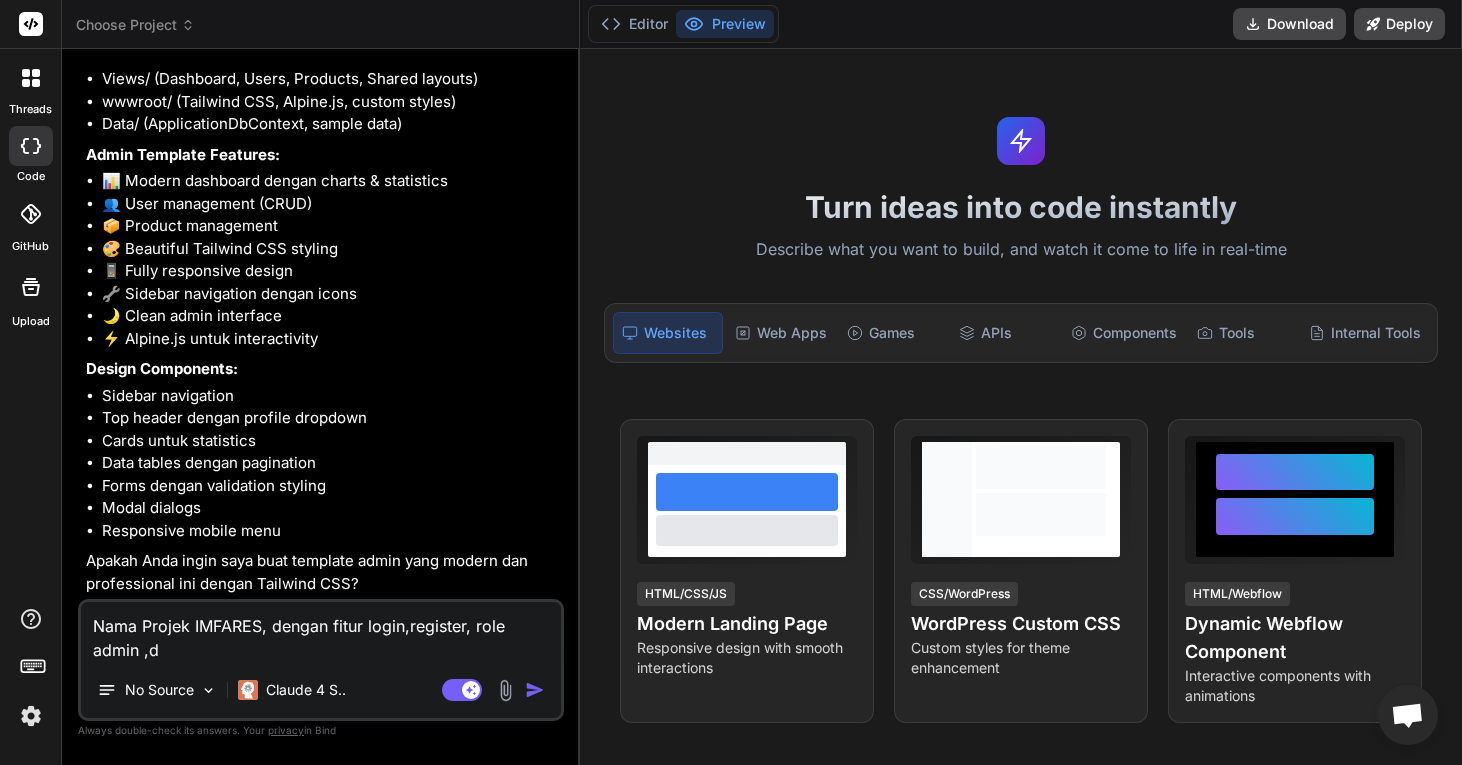 type on "Nama Projek IMFARES, dengan fitur login,register, role admin ,da" 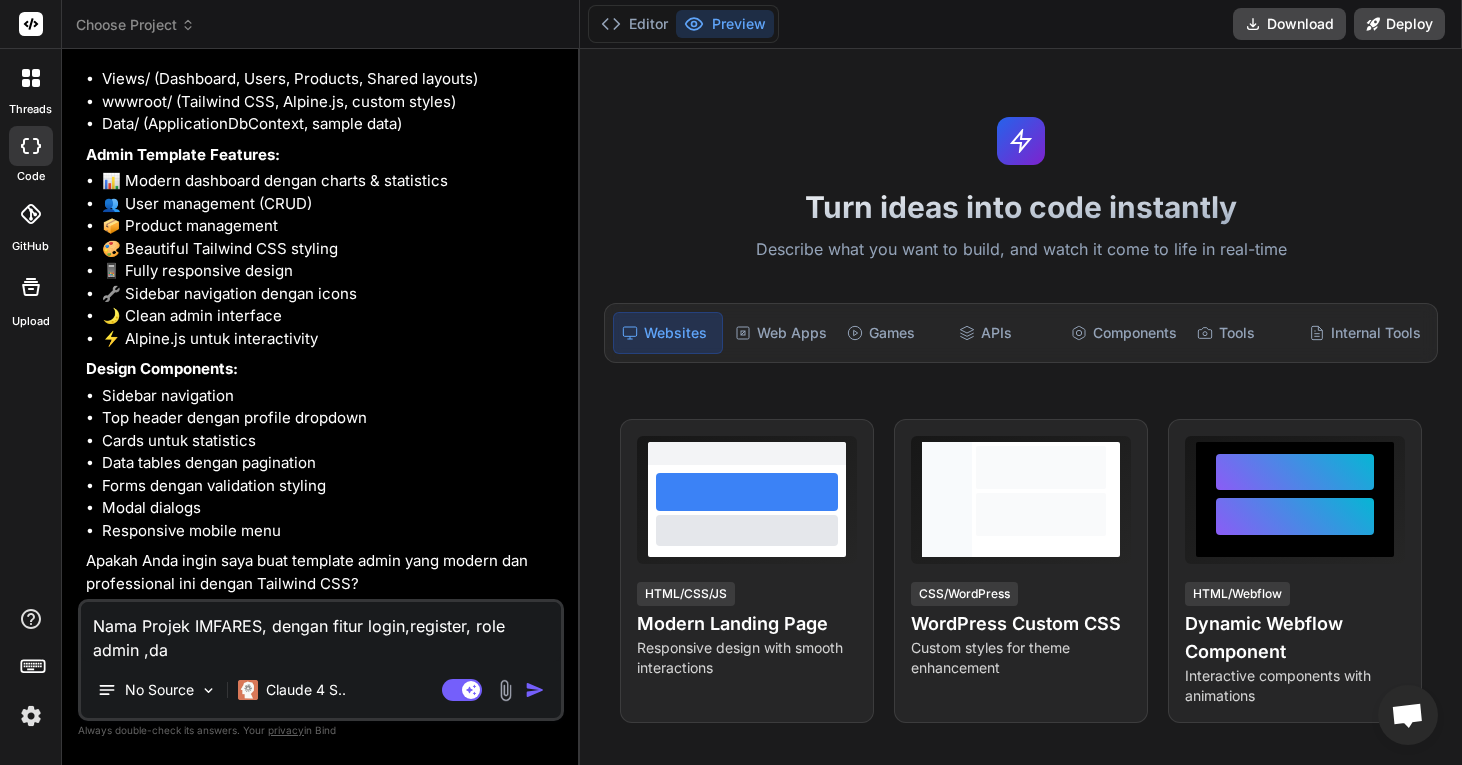 type on "Nama Projek IMFARES, dengan fitur login,register, role admin ,dan" 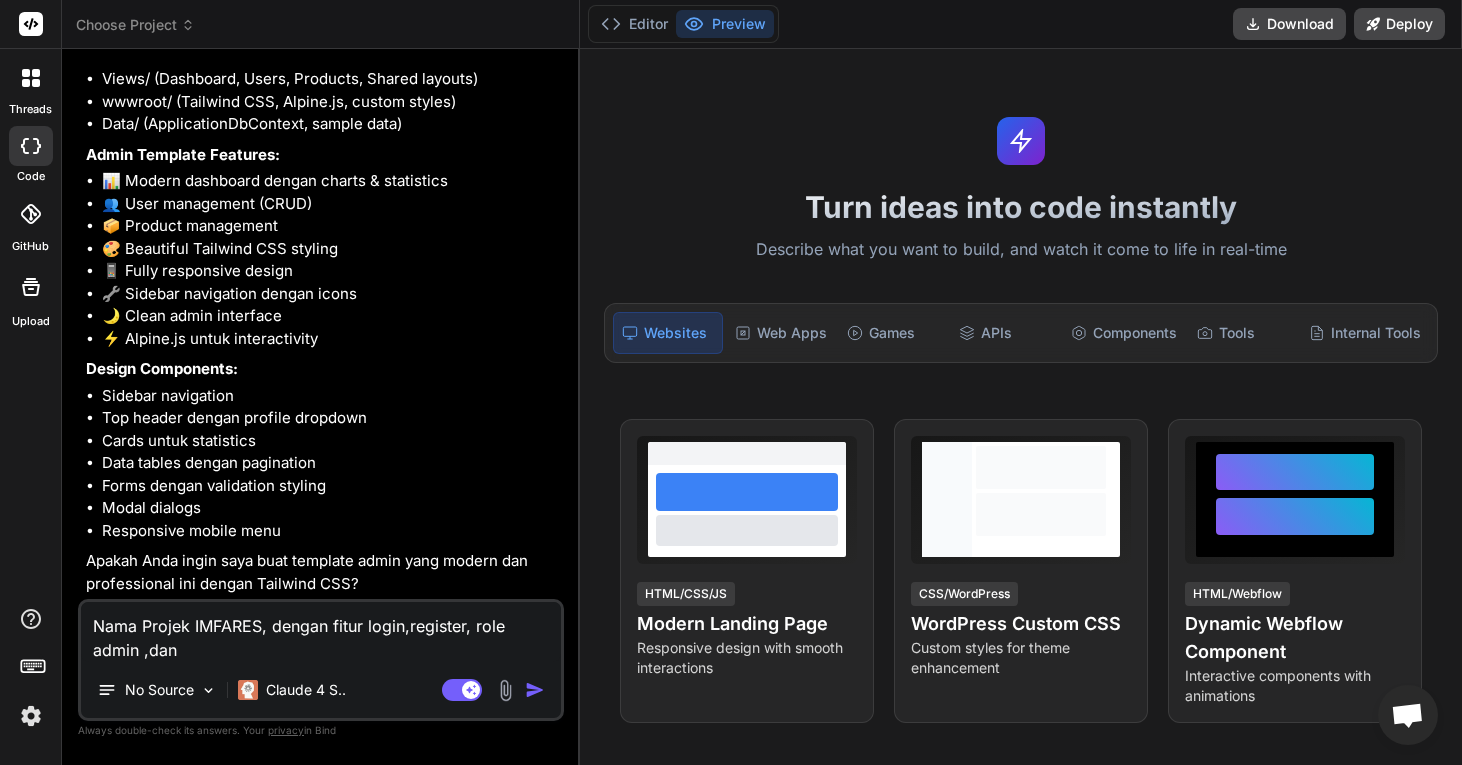 type on "Nama Projek IMFARES, dengan fitur login,register, role admin ,dan" 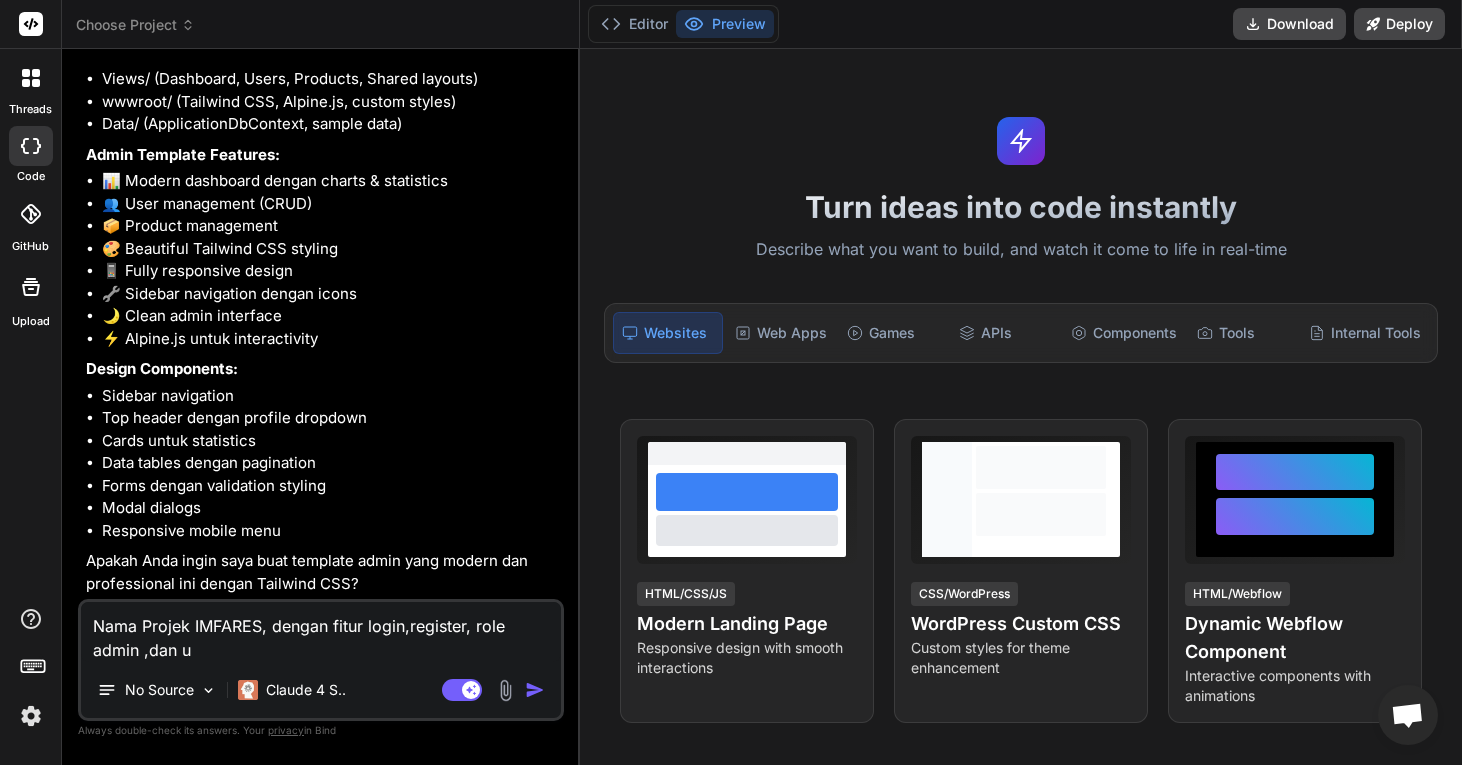 type on "Nama Projek IMFARES, dengan fitur login,register, role admin ,dan us" 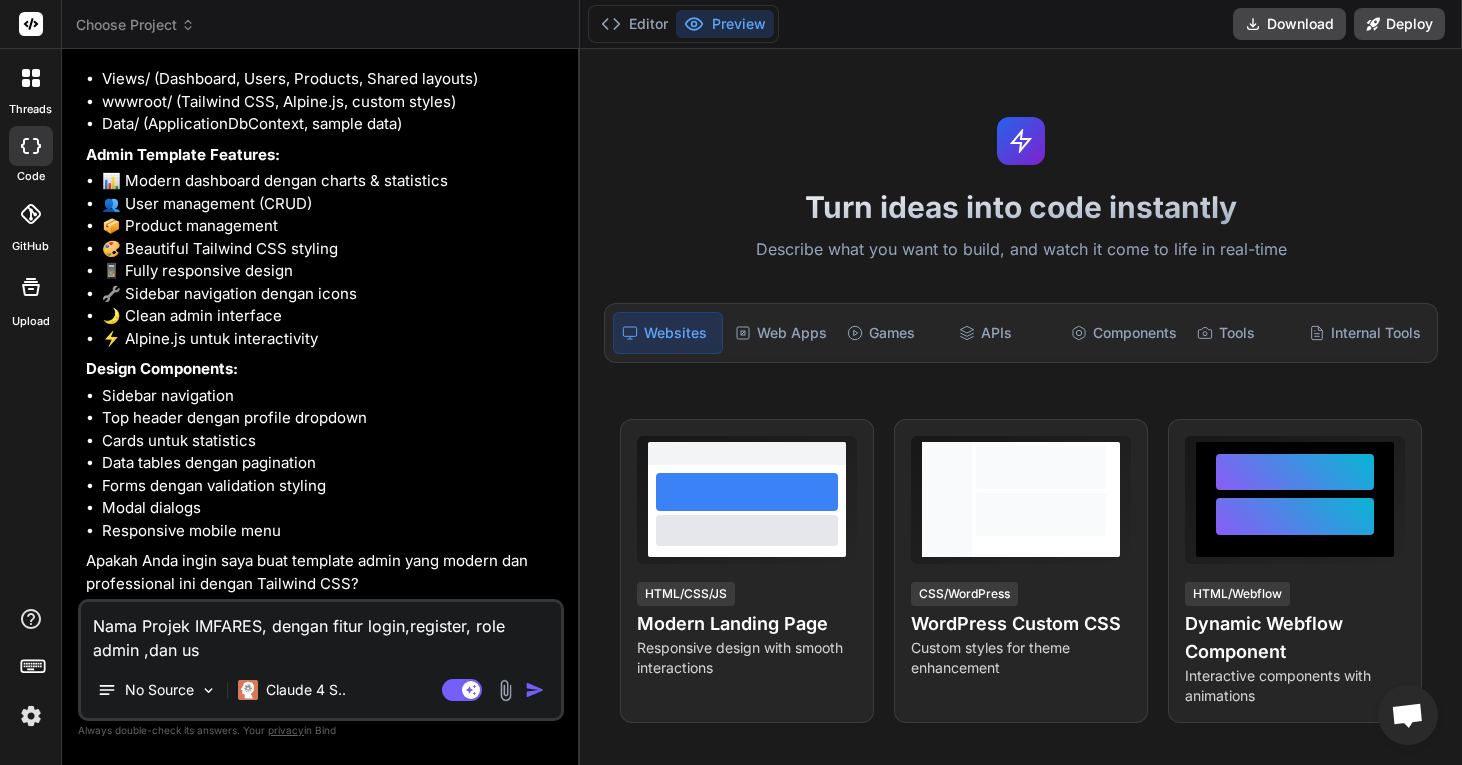 type on "Nama Projek IMFARES, dengan fitur login,register, role admin ,dan use" 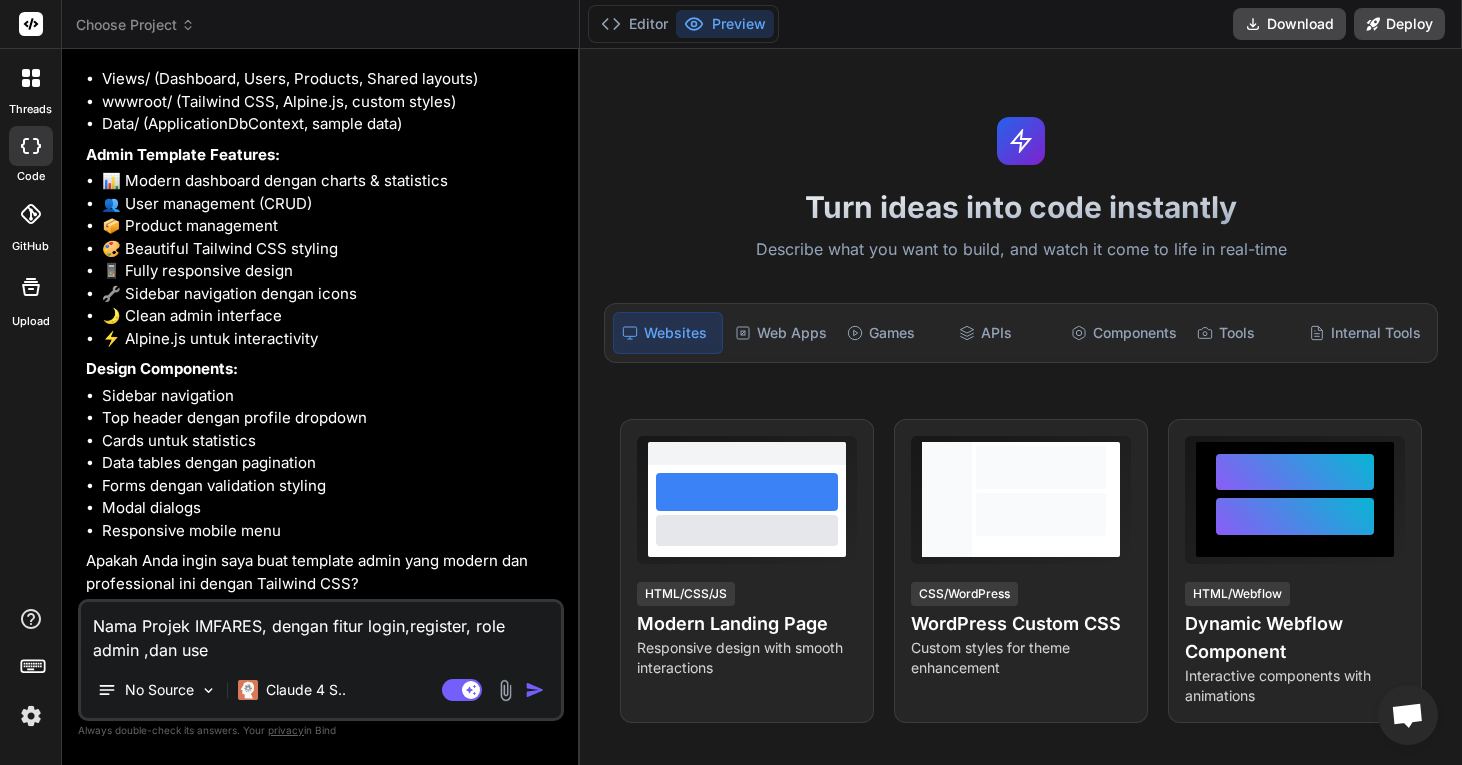 type on "Nama Projek IMFARES, dengan fitur login,register, role admin ,dan user" 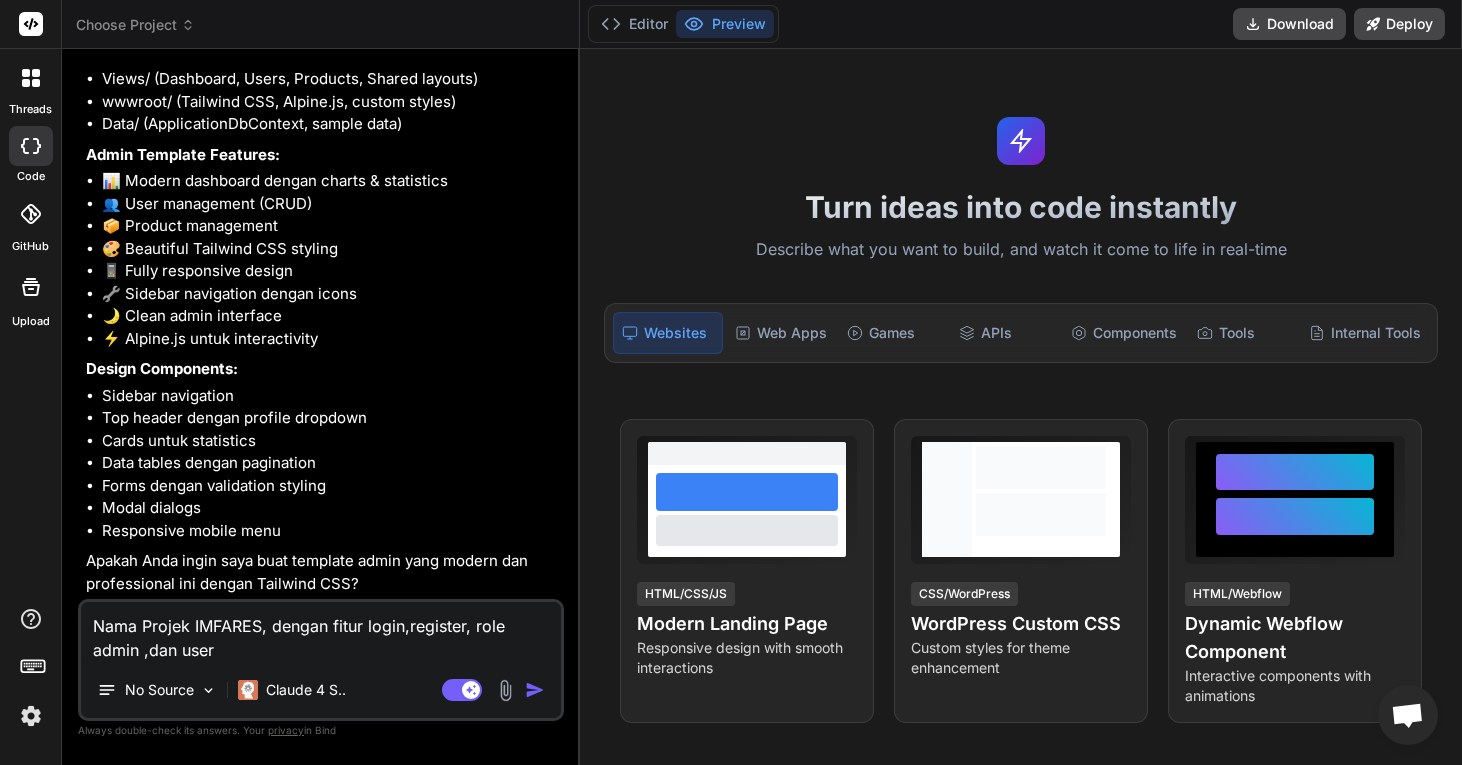 type on "Nama Projek IMFARES, dengan fitur login,register, role admin ,dan user" 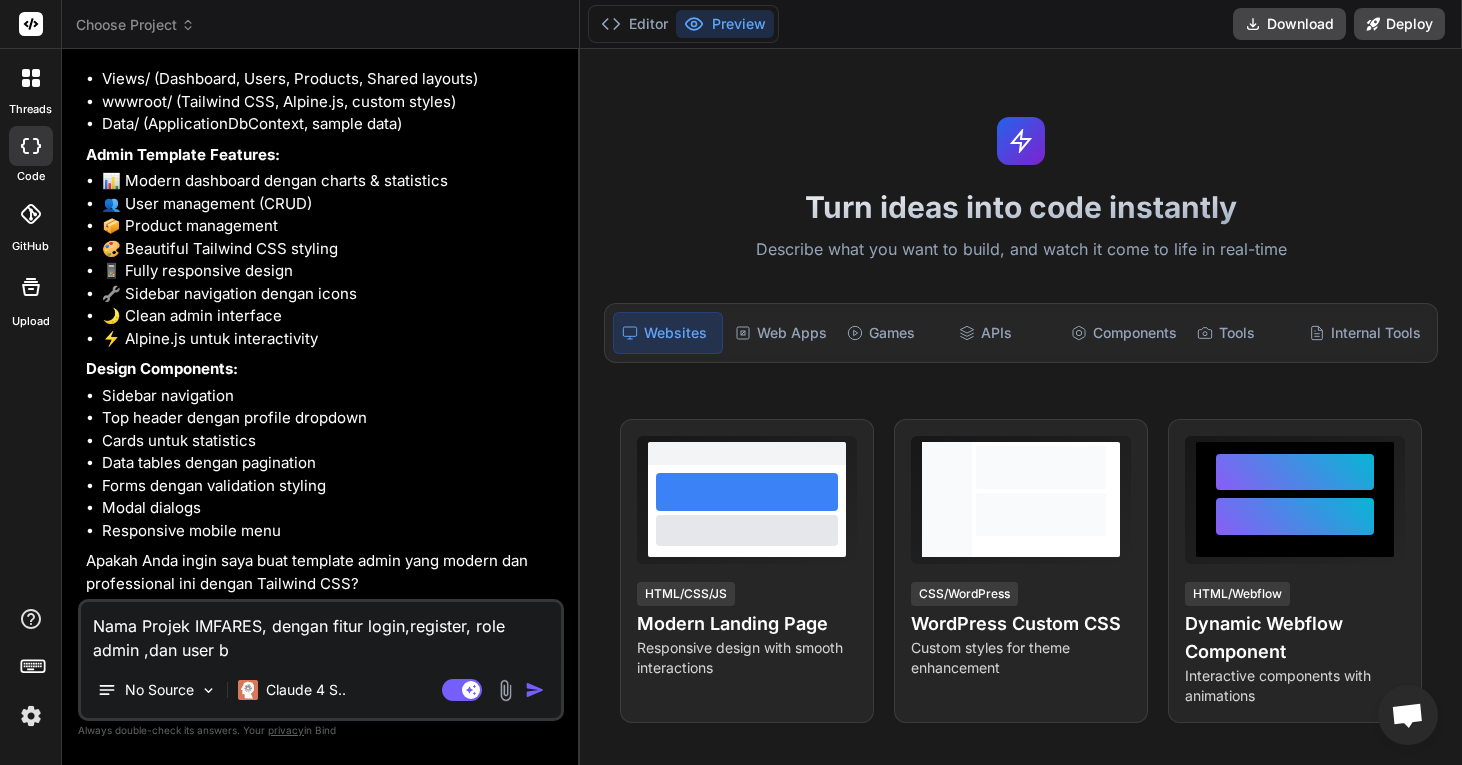 type on "Nama Projek IMFARES, dengan fitur login,register, role admin ,dan user bi" 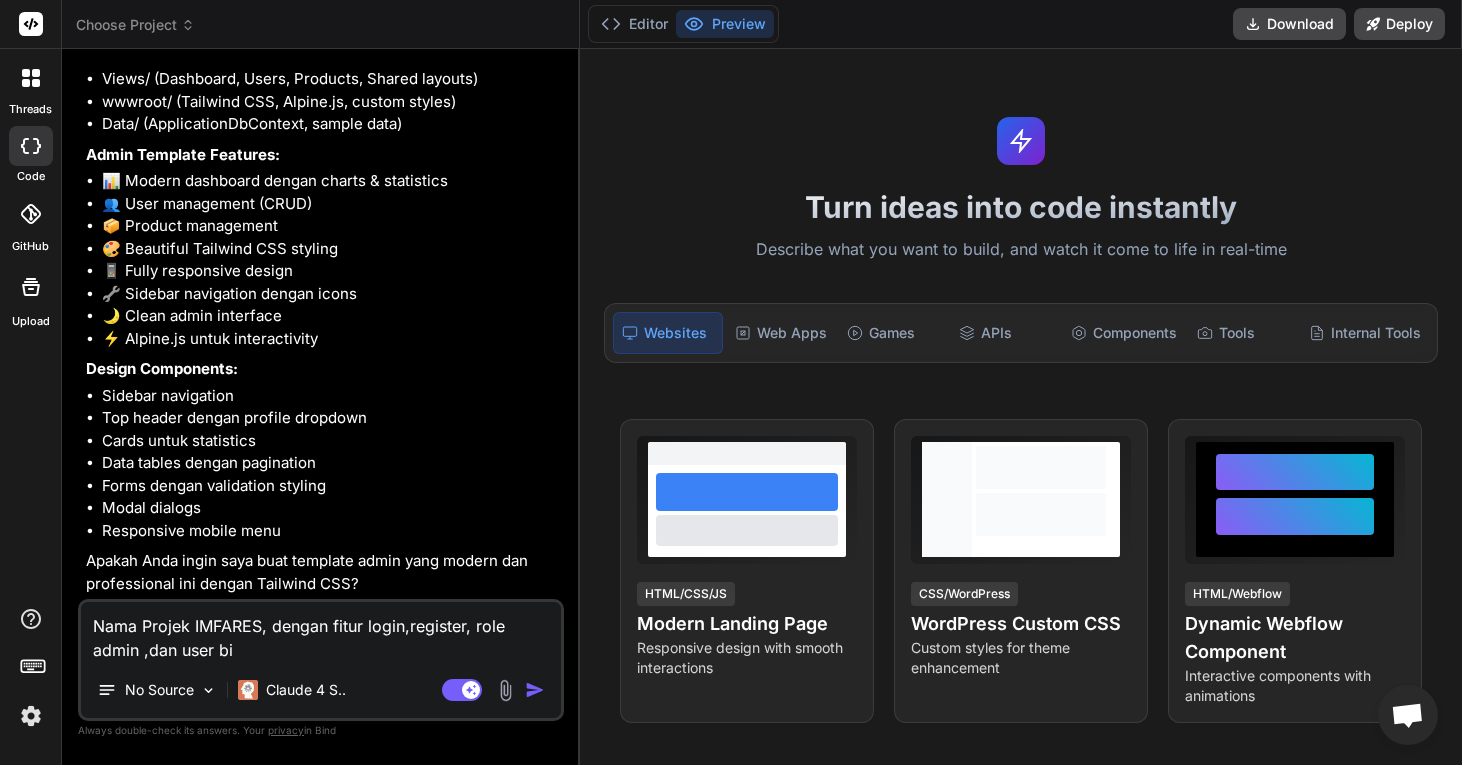 type on "x" 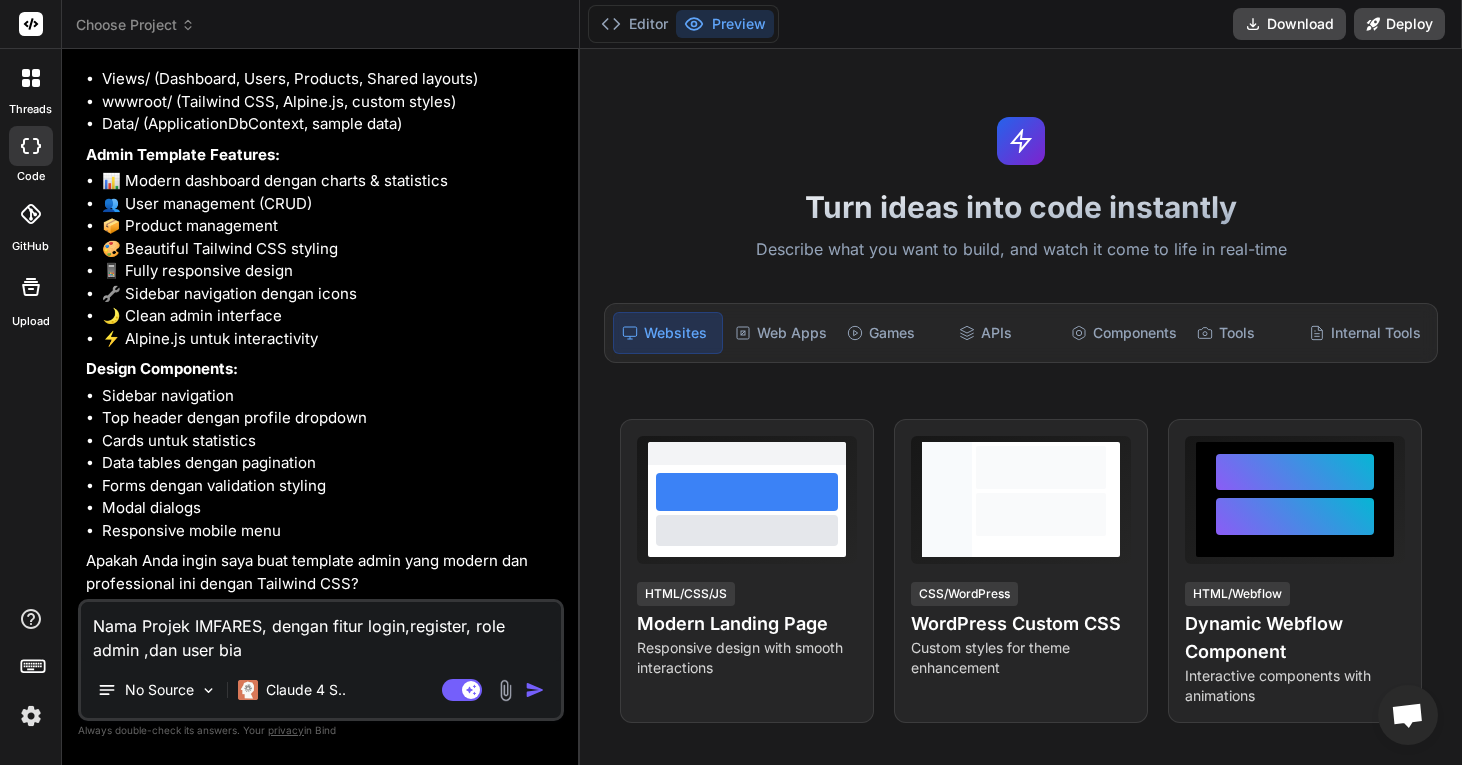 type on "x" 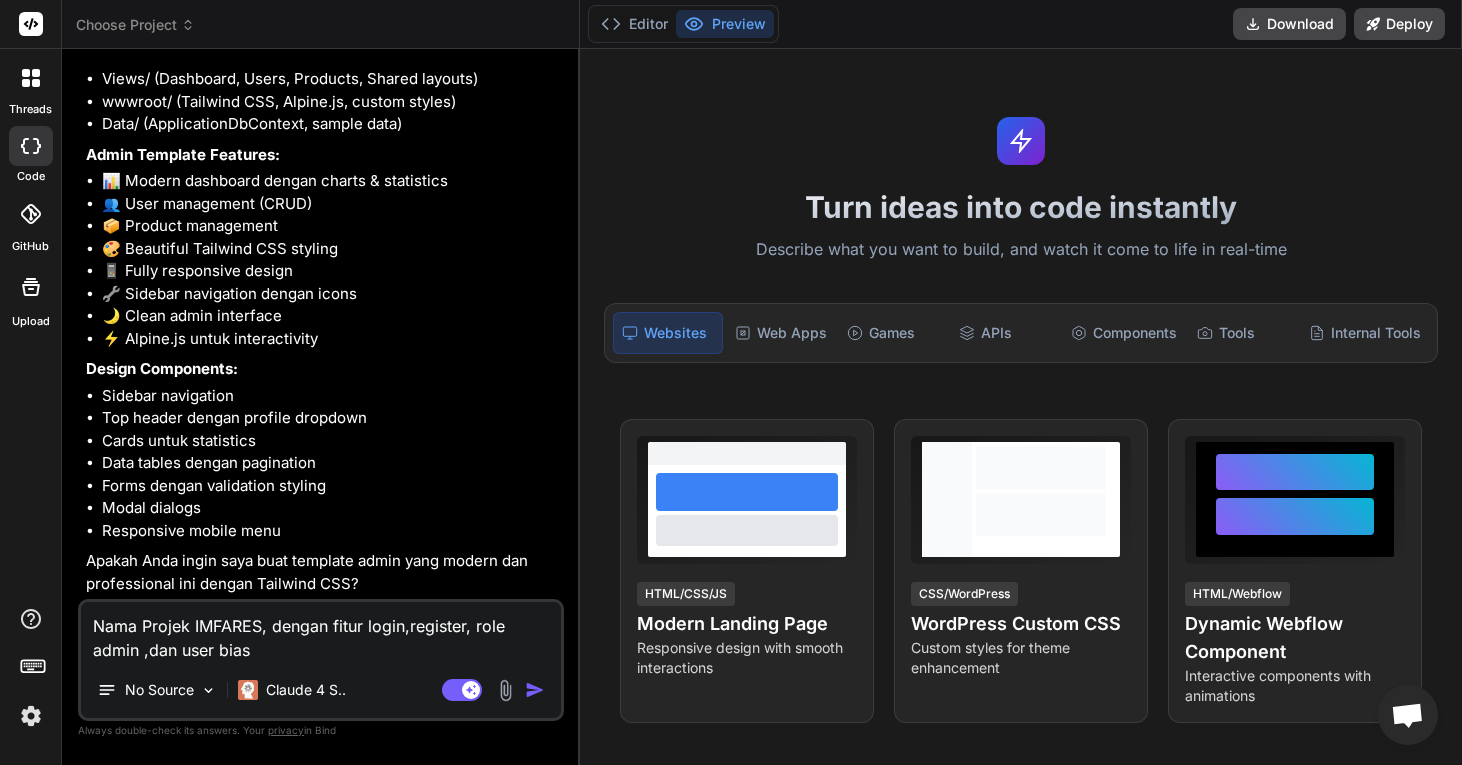 type on "Nama Projek IMFARES, dengan fitur login,register, role admin ,dan user biasa" 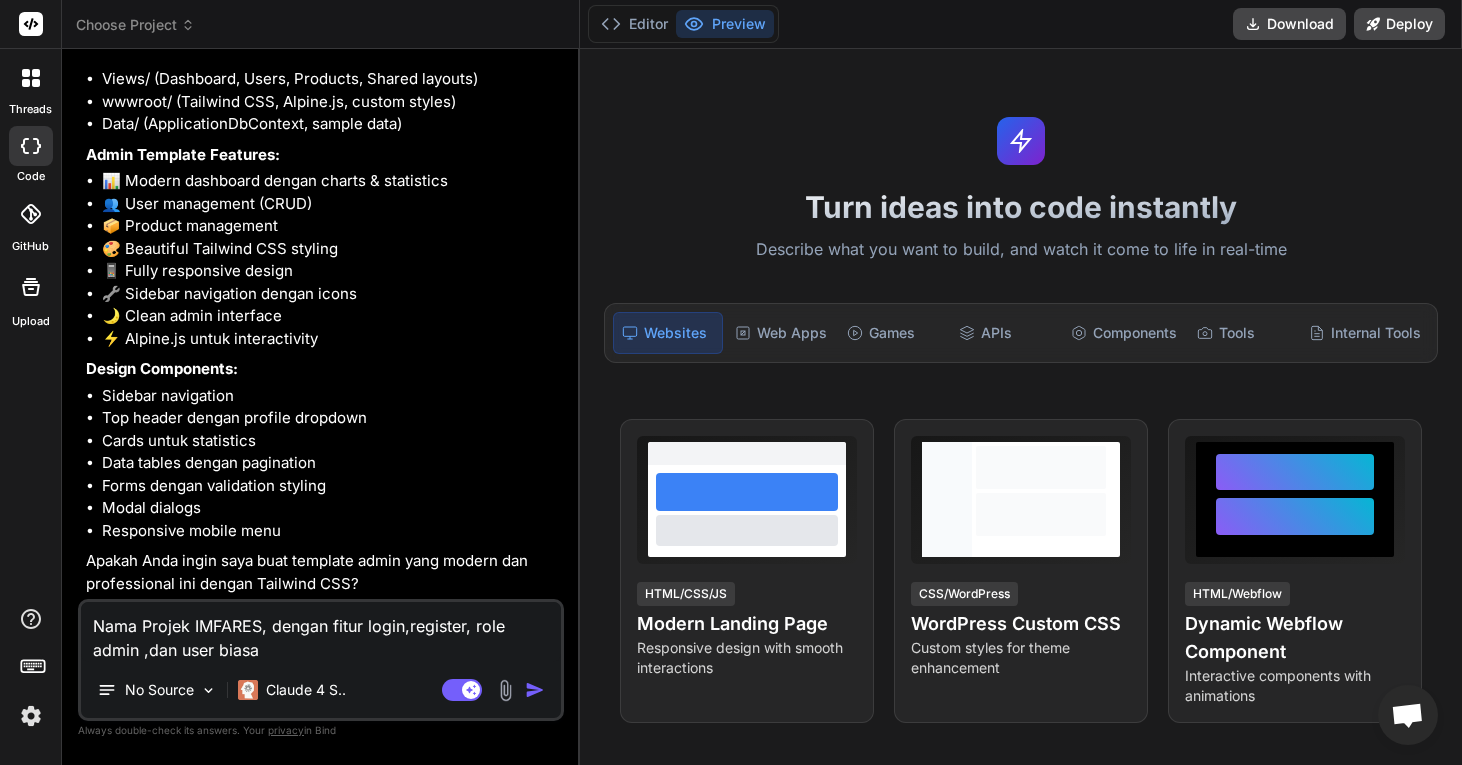 type on "x" 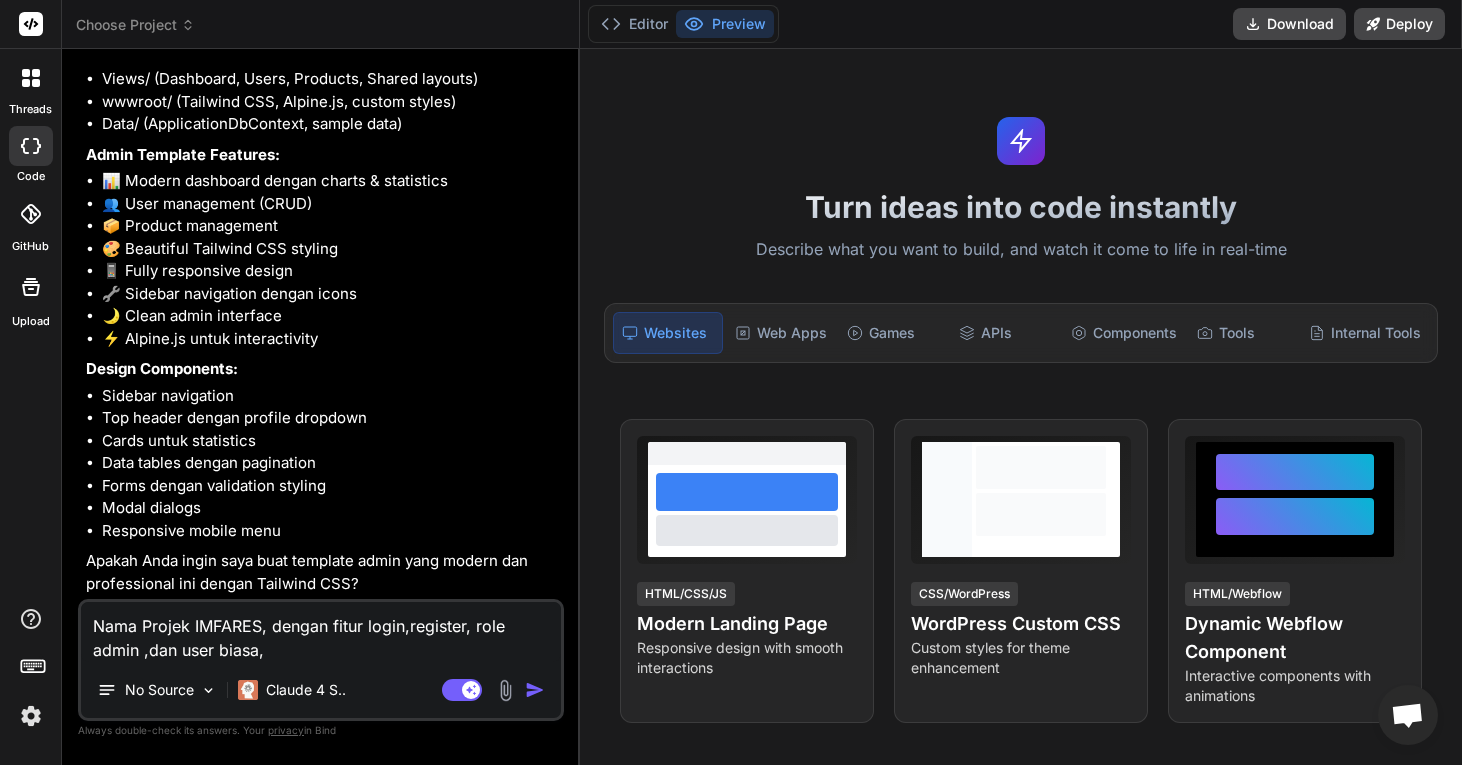 type on "Nama Projek IMFARES, dengan fitur login,register, role admin ,dan user biasa," 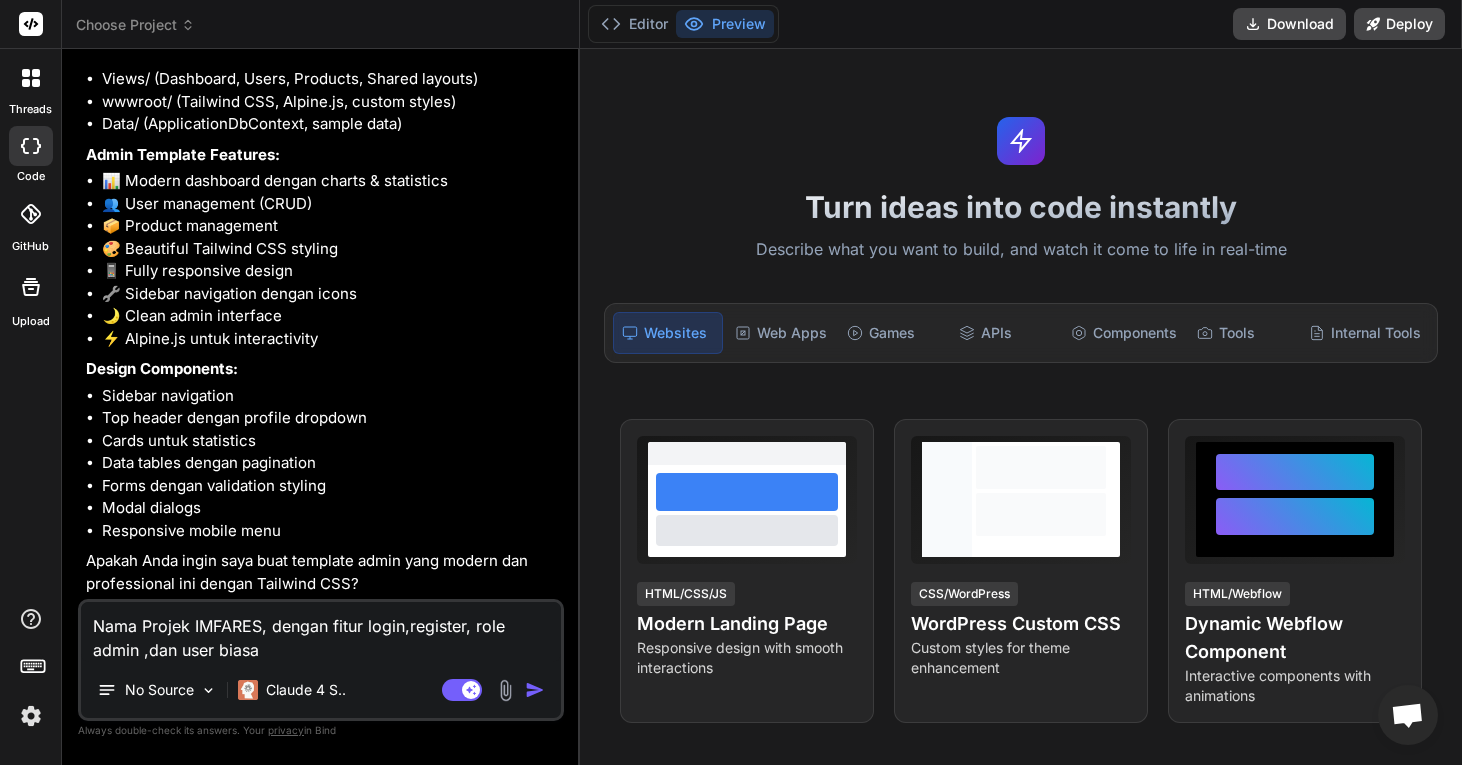 type on "Nama Projek IMFARES, dengan fitur login,register, role admin ,dan user biasa," 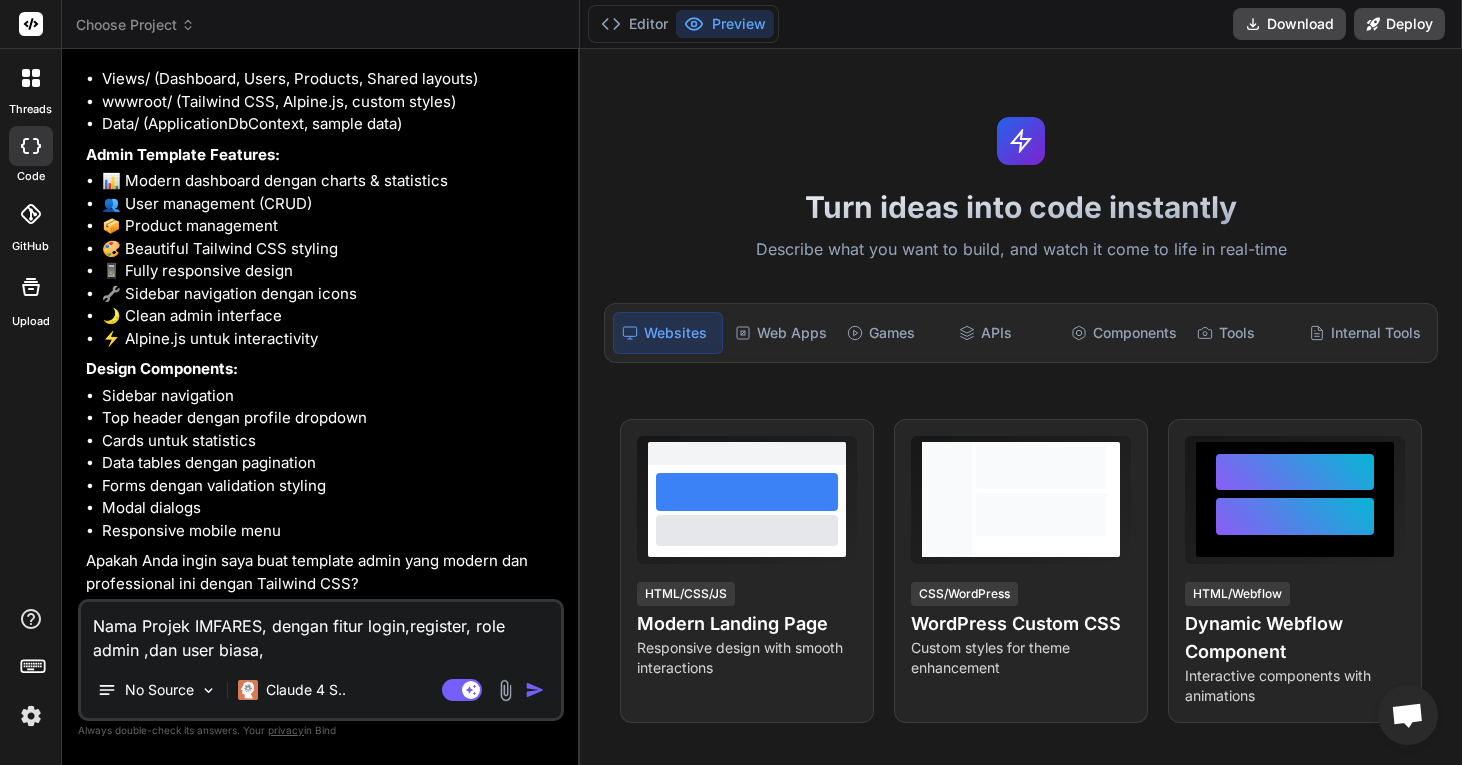 type on "Nama Projek IMFARES, dengan fitur login,register, role admin ,dan user biasa,d" 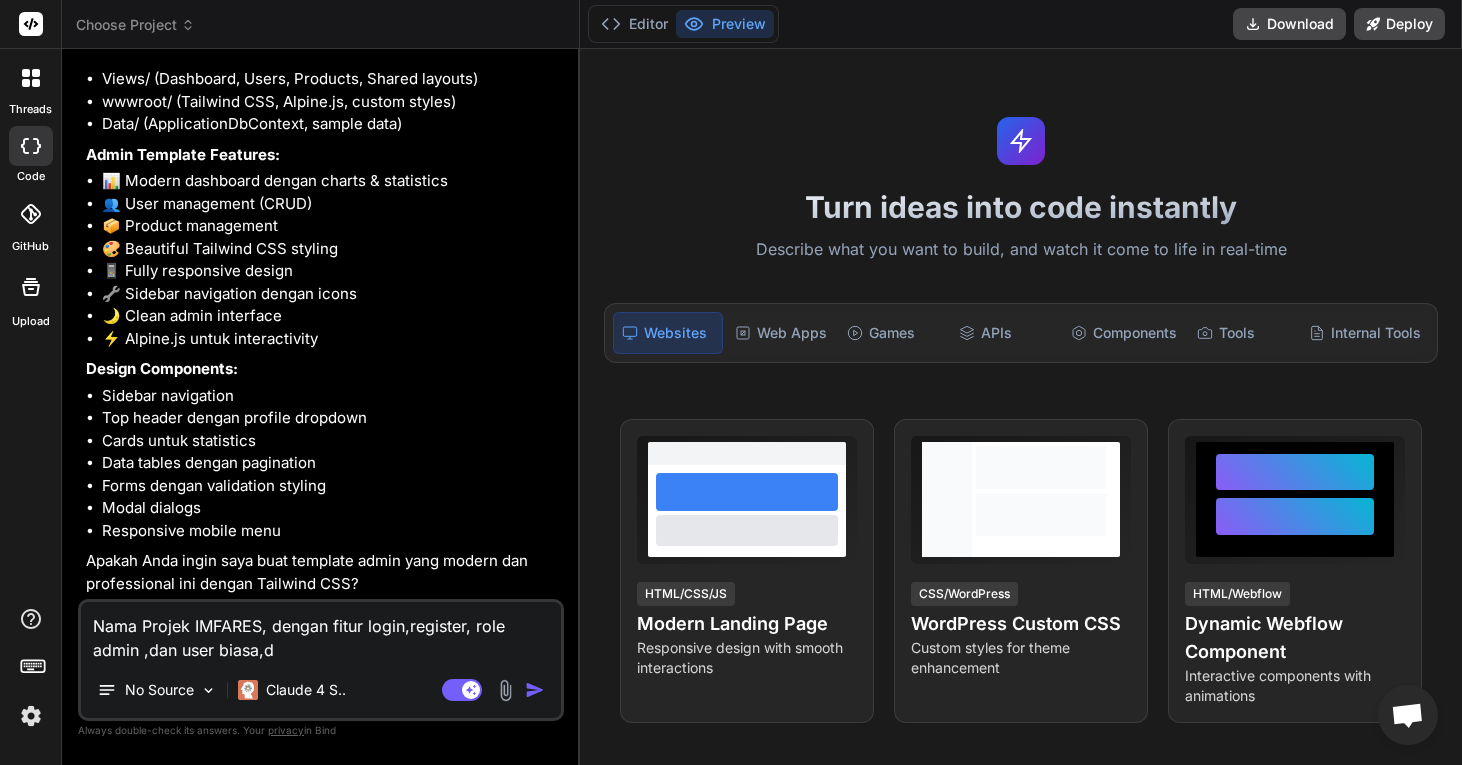 type on "Nama Projek IMFARES, dengan fitur login,register, role admin ,dan user biasa,d" 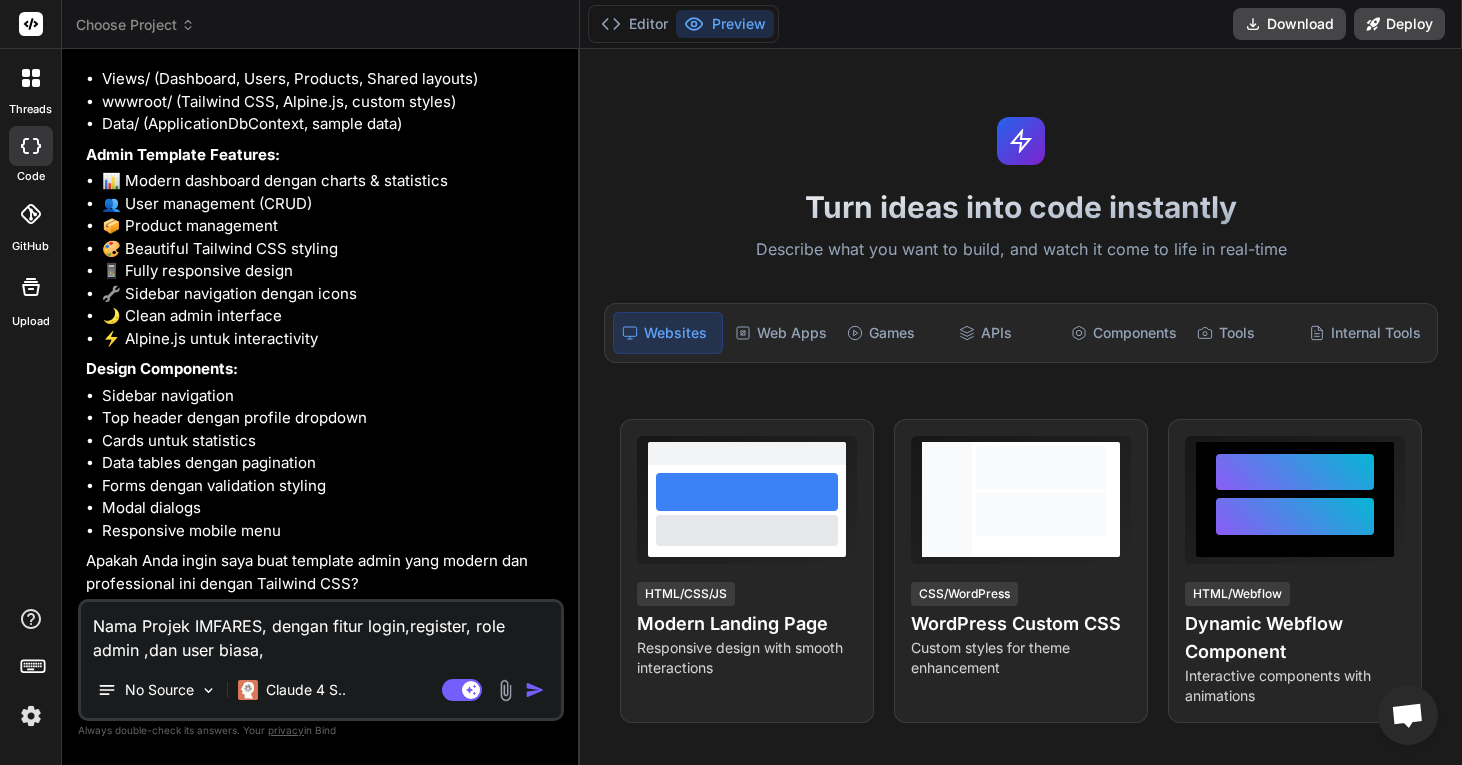 type on "Nama Projek IMFARES, dengan fitur login,register, role admin ,dan user biasa," 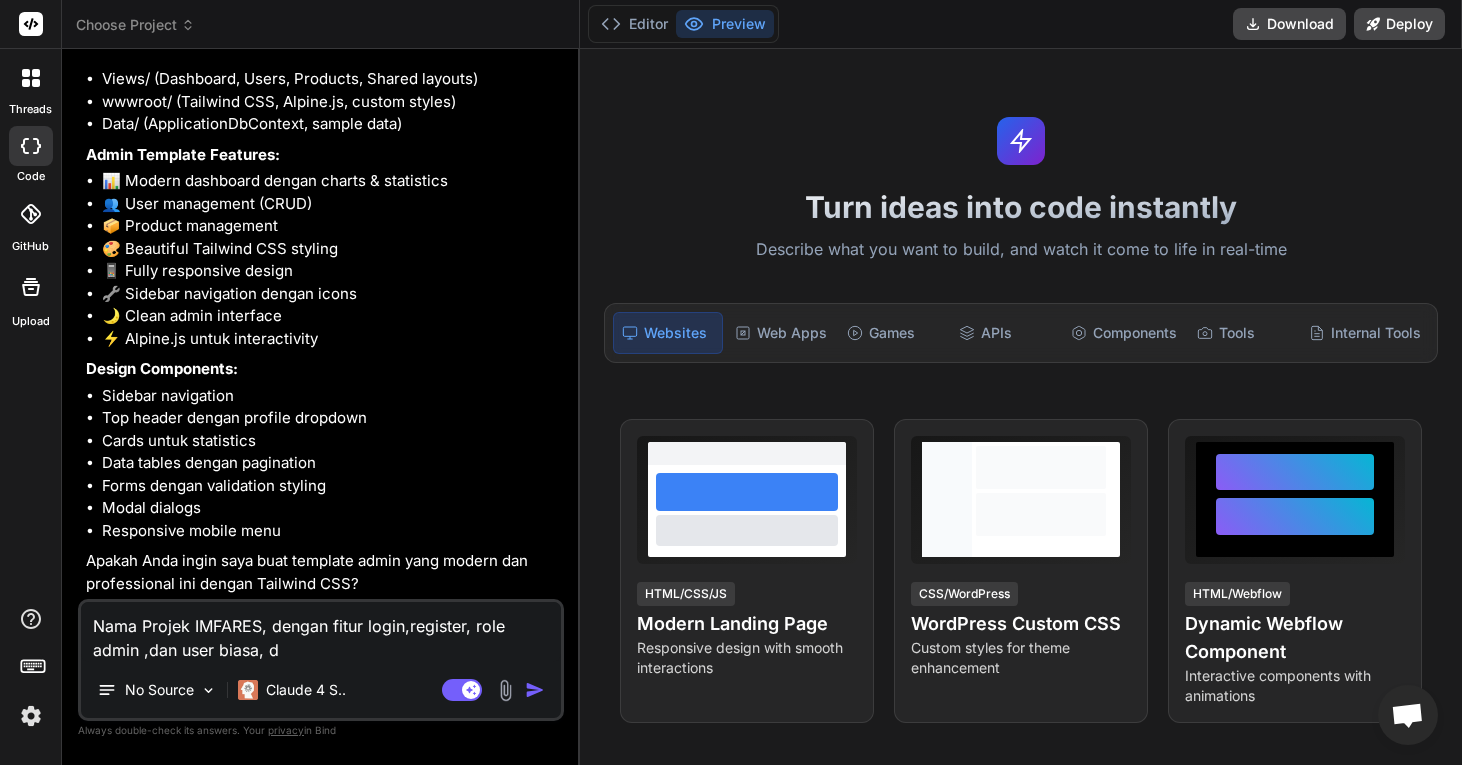 type on "Nama Projek IMFARES, dengan fitur login,register, role admin ,dan user biasa, da" 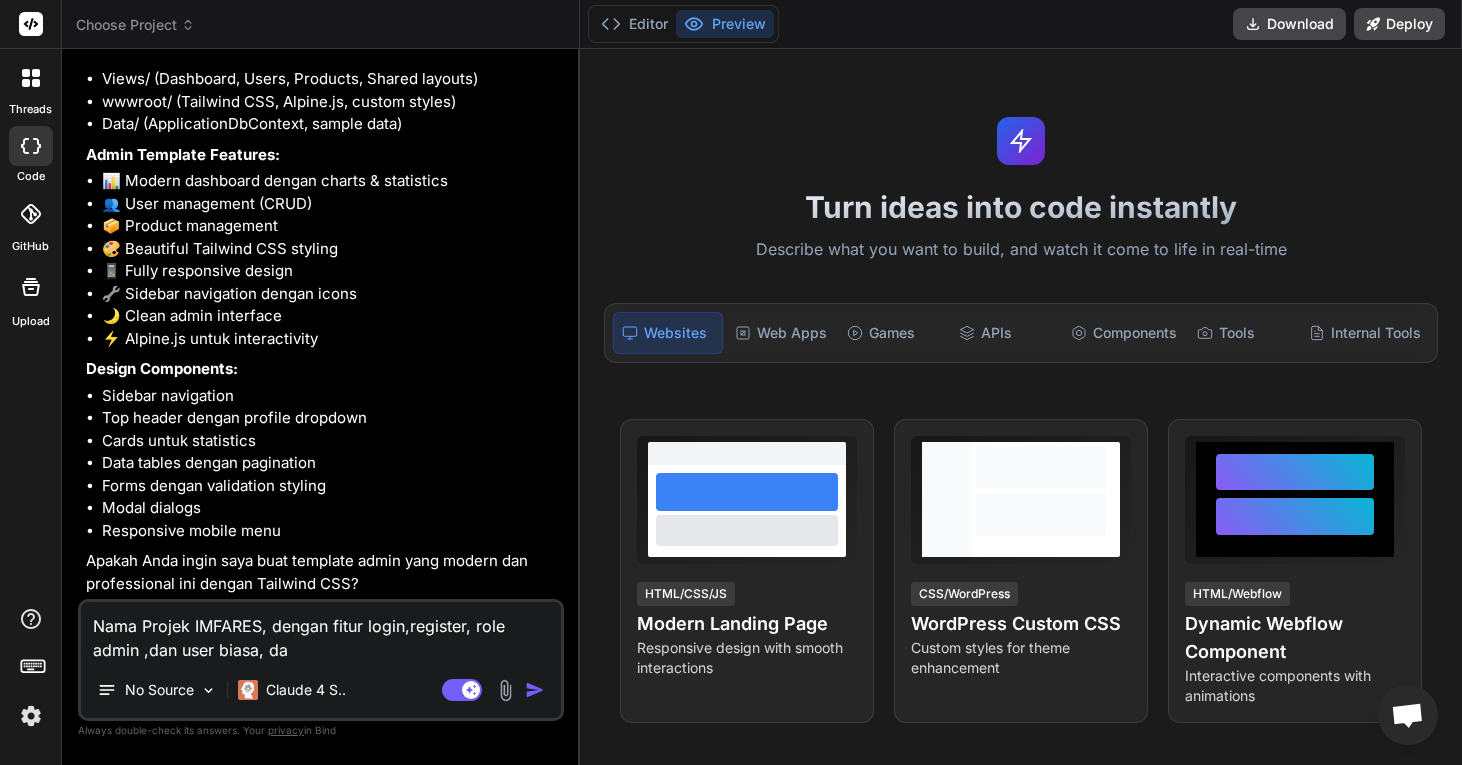 type on "Nama Projek IMFARES, dengan fitur login,register, role admin ,dan user biasa, dan" 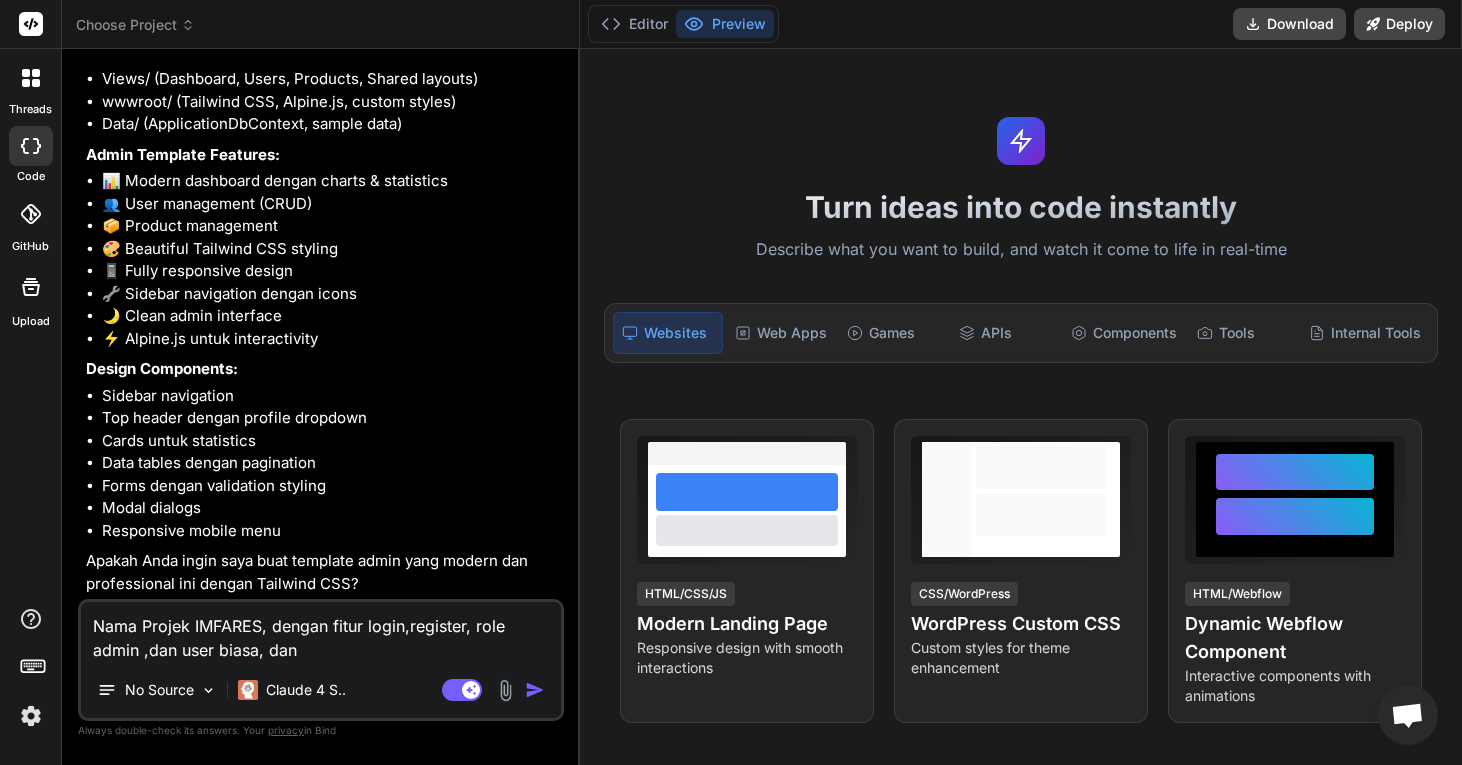 type on "Nama Projek IMFARES, dengan fitur login,register, role admin ,dan user biasa, dan" 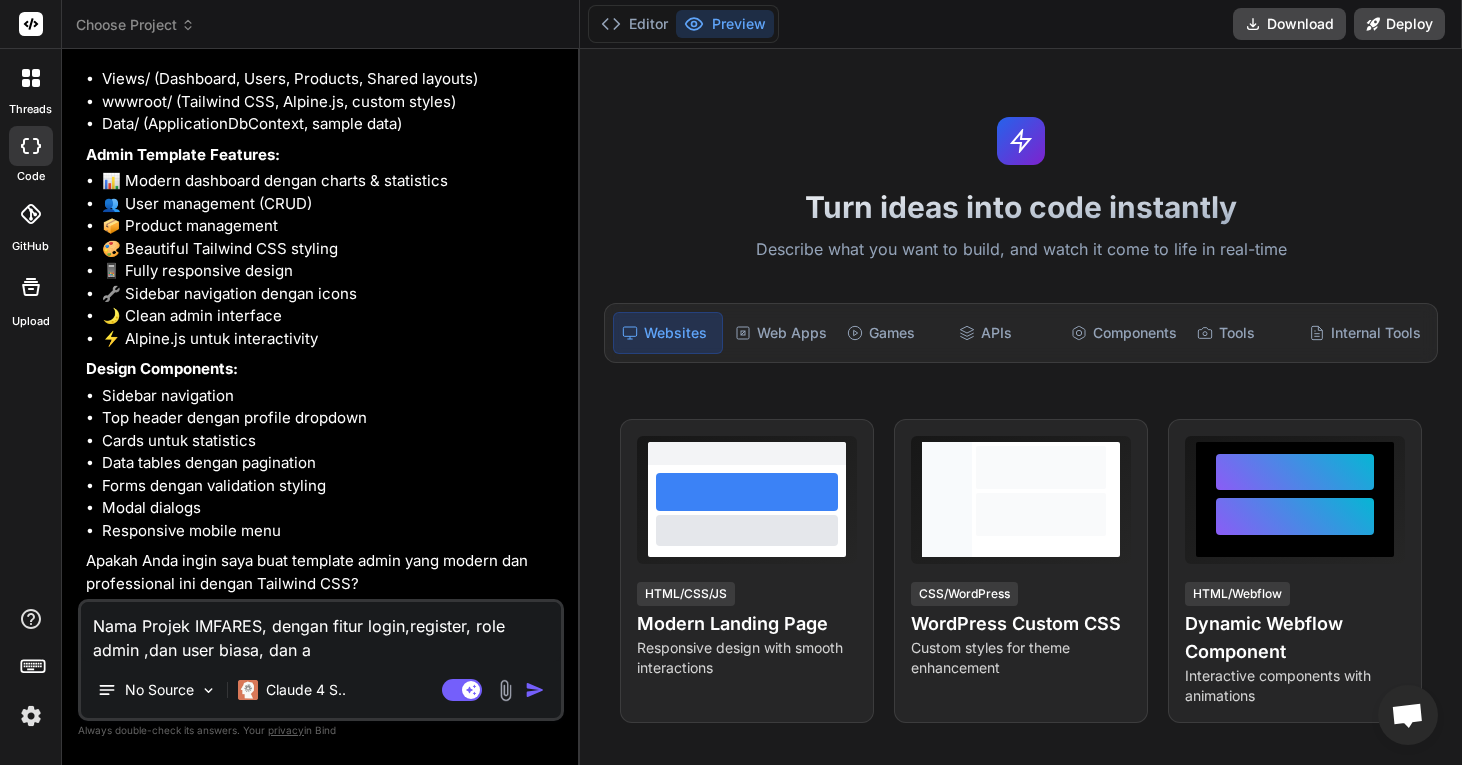 type on "x" 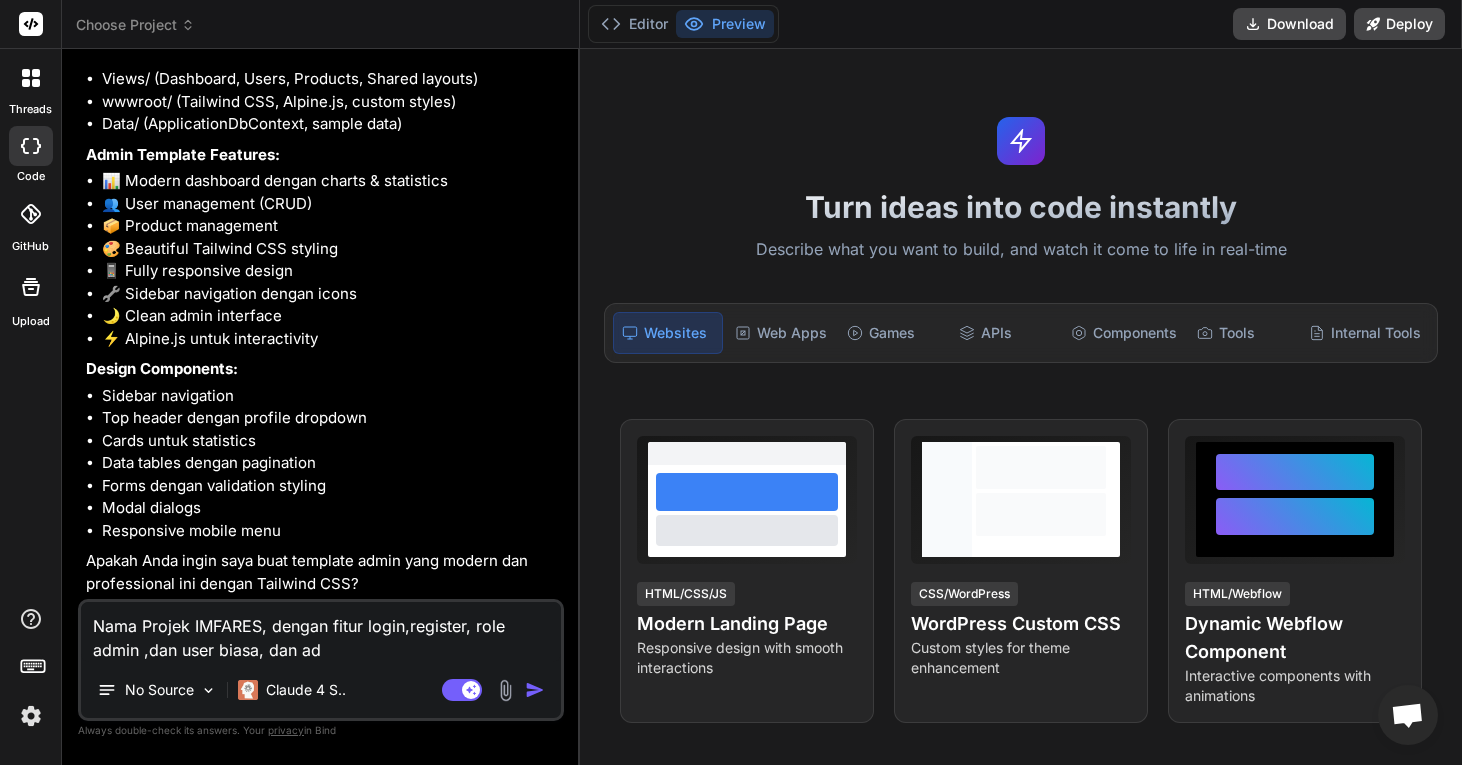type on "Nama Projek IMFARES, dengan fitur login,register, role admin ,dan user biasa, dan ada" 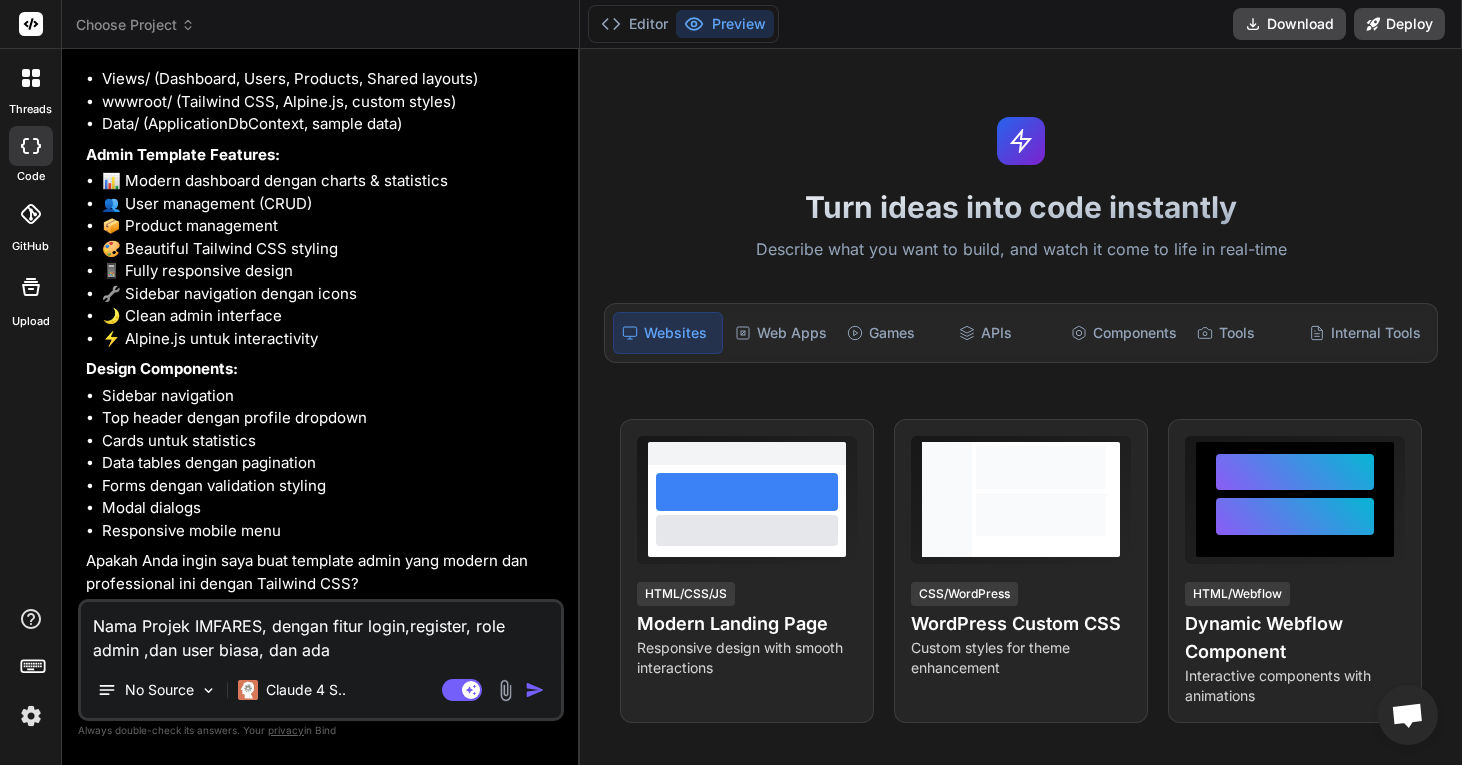 type on "Nama Projek IMFARES, dengan fitur login,register, role admin ,dan user biasa, dan ada" 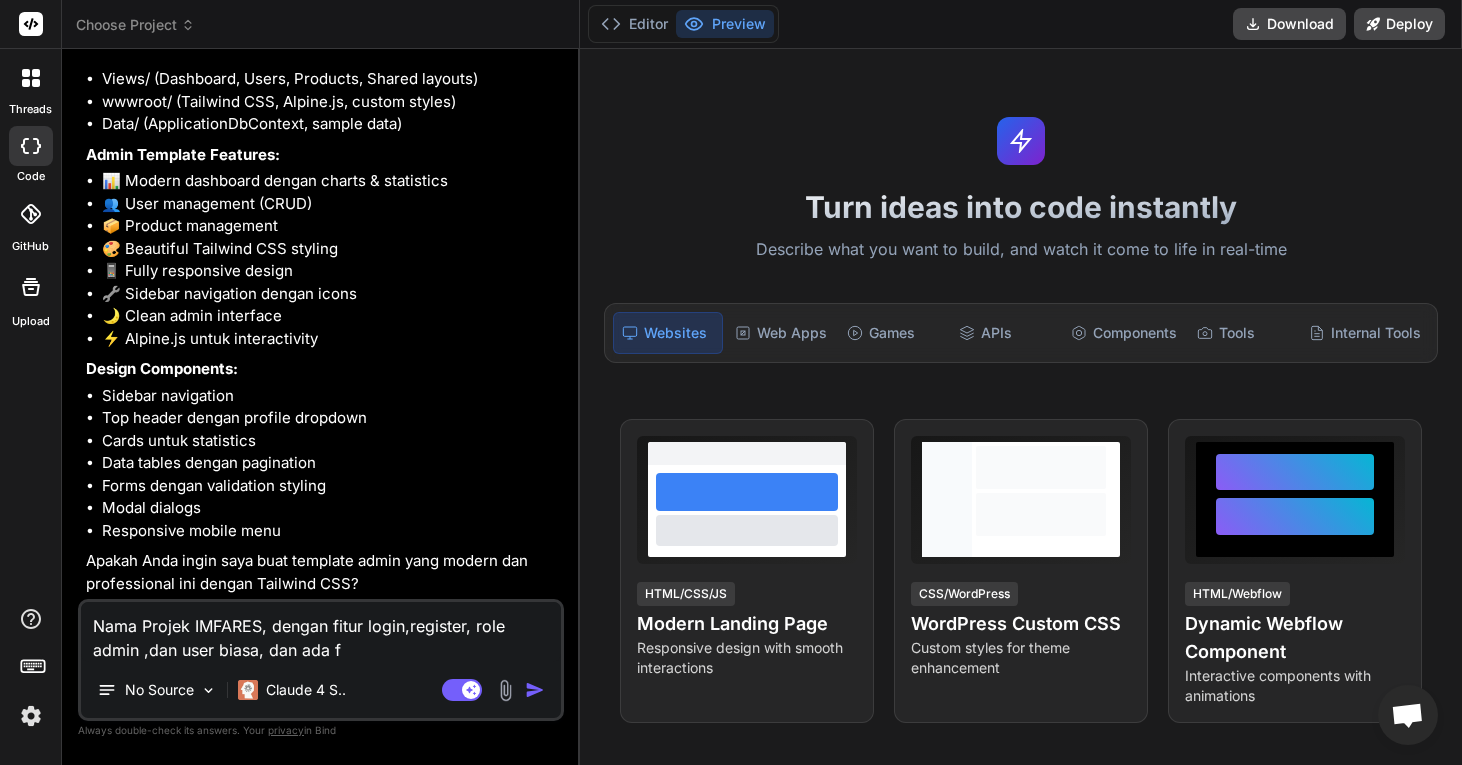 type on "Nama Projek IMFARES, dengan fitur login,register, role admin ,dan user biasa, dan ada fi" 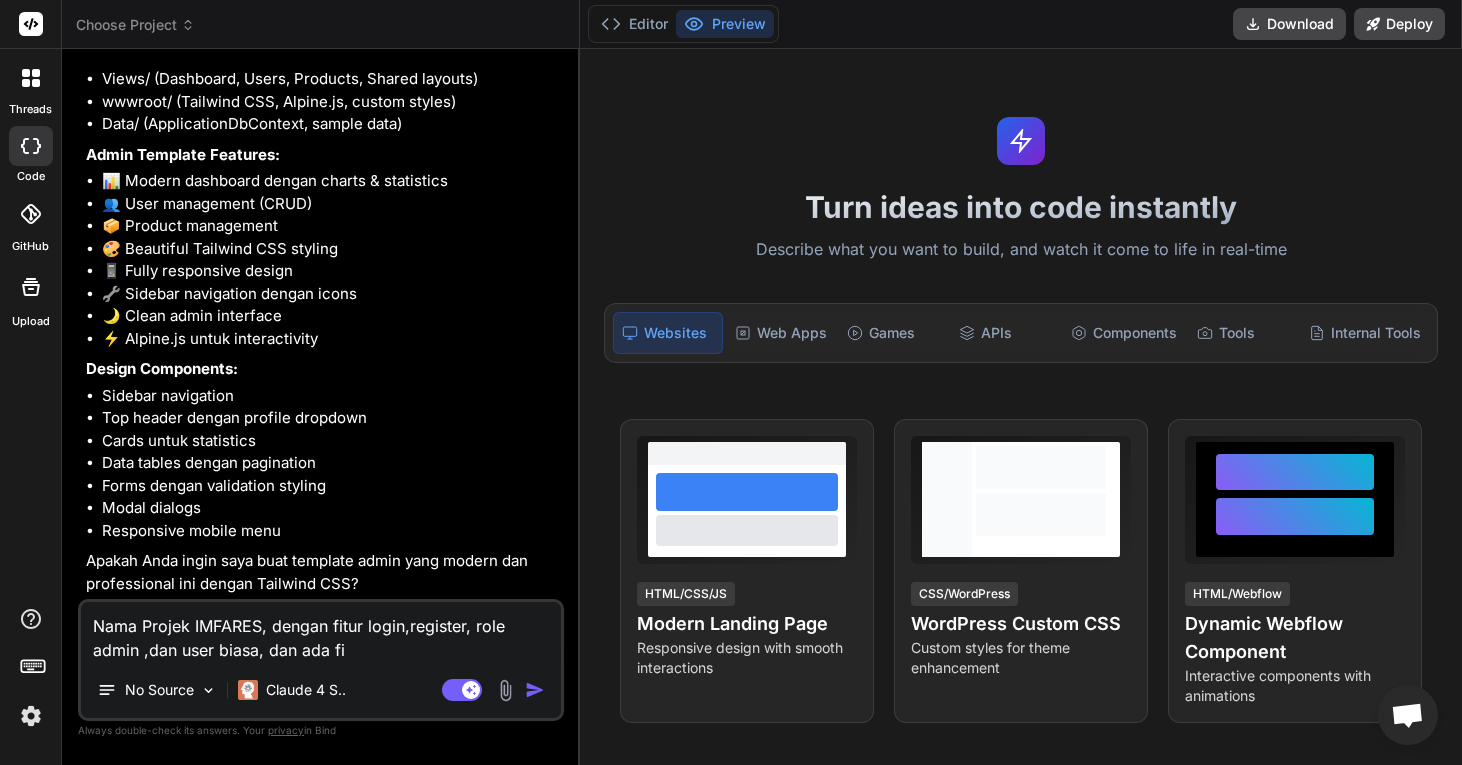 type 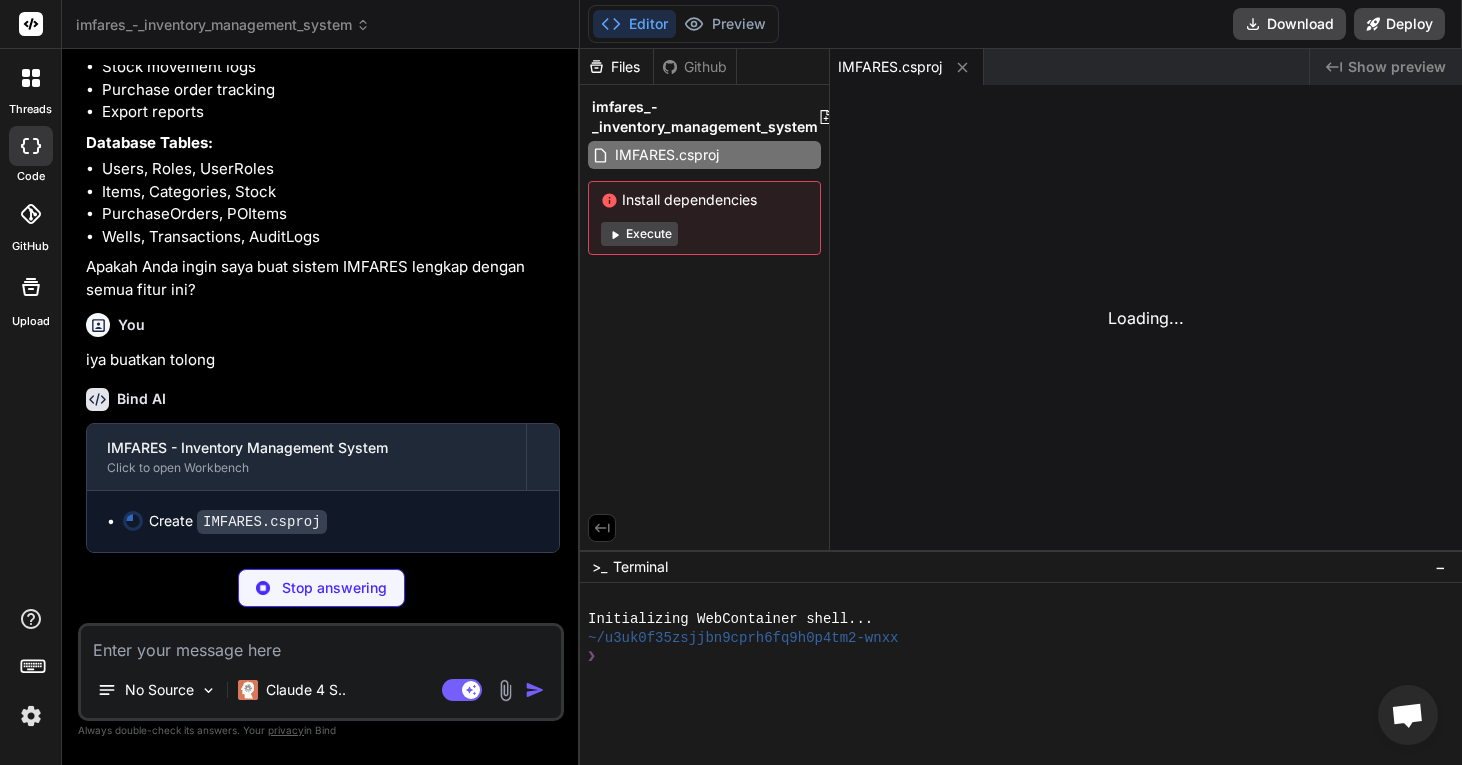 scroll, scrollTop: 3642, scrollLeft: 0, axis: vertical 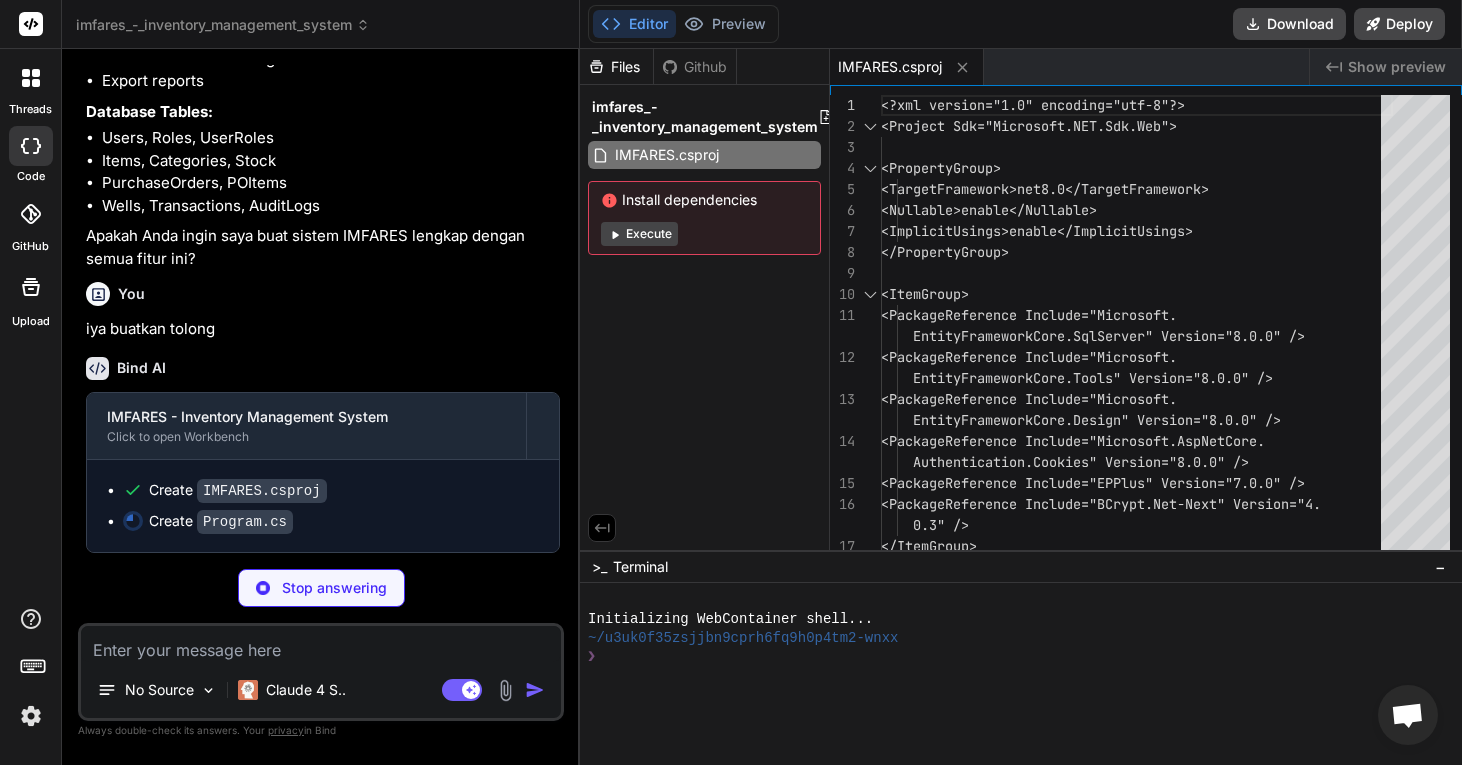 click on "Execute" at bounding box center [639, 234] 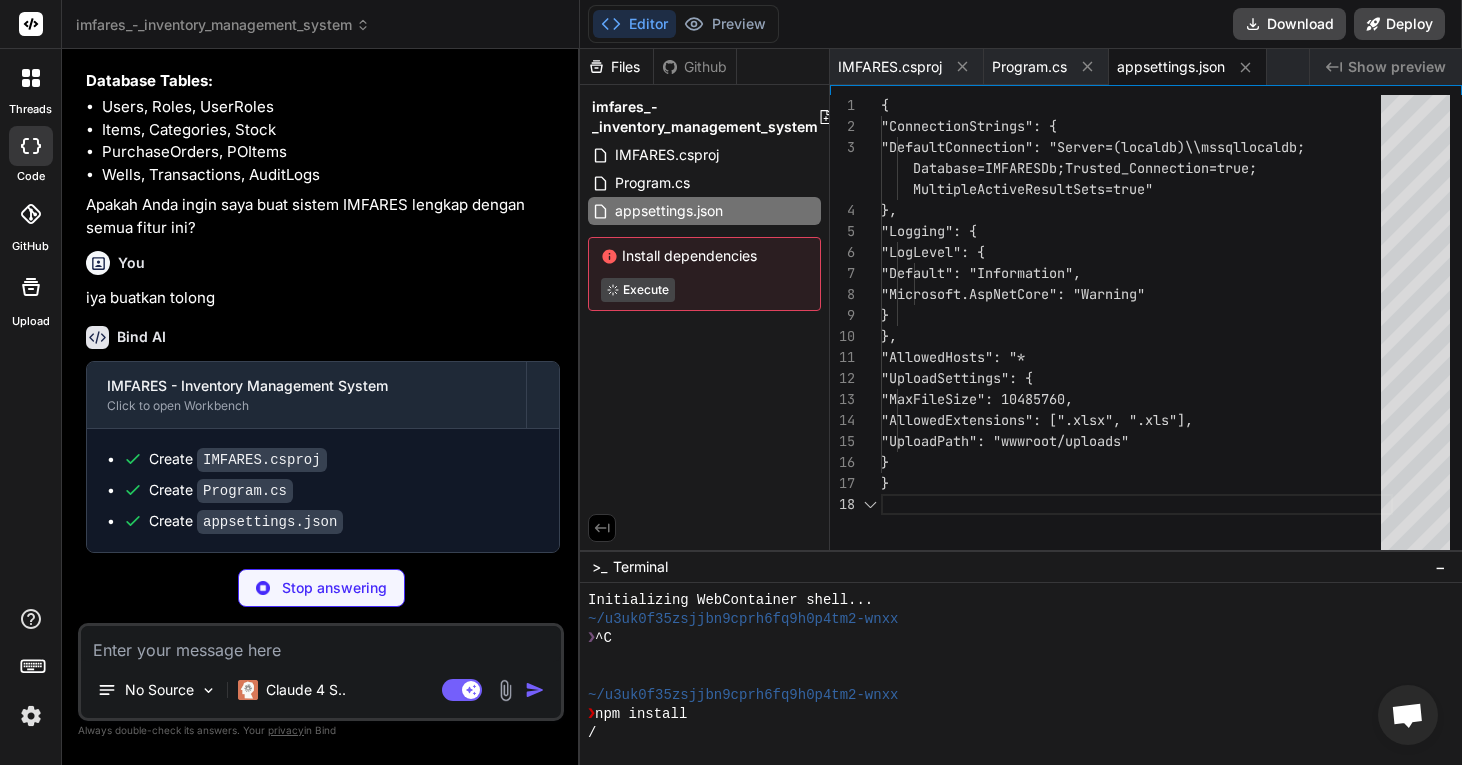 scroll, scrollTop: 189, scrollLeft: 0, axis: vertical 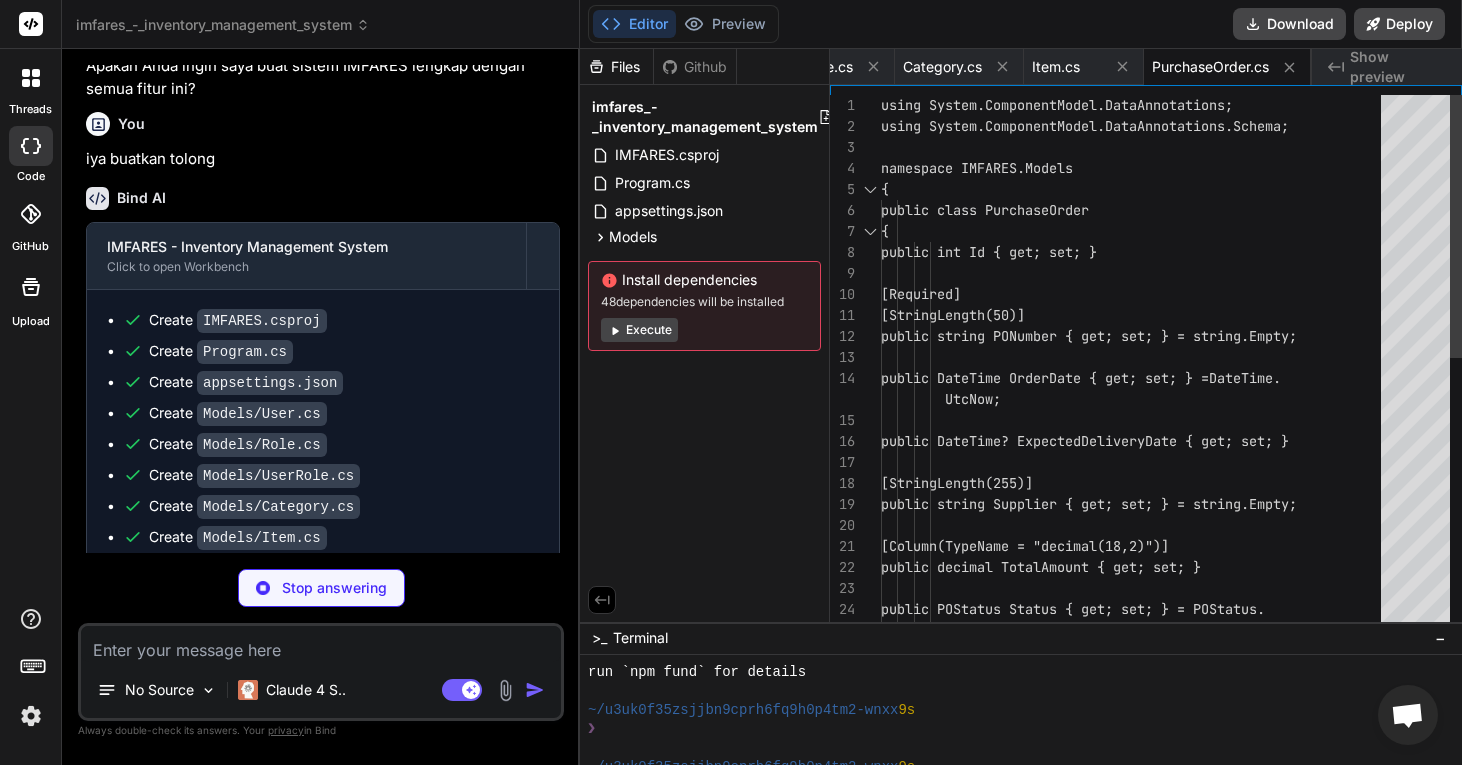 drag, startPoint x: 861, startPoint y: 550, endPoint x: 870, endPoint y: 679, distance: 129.31357 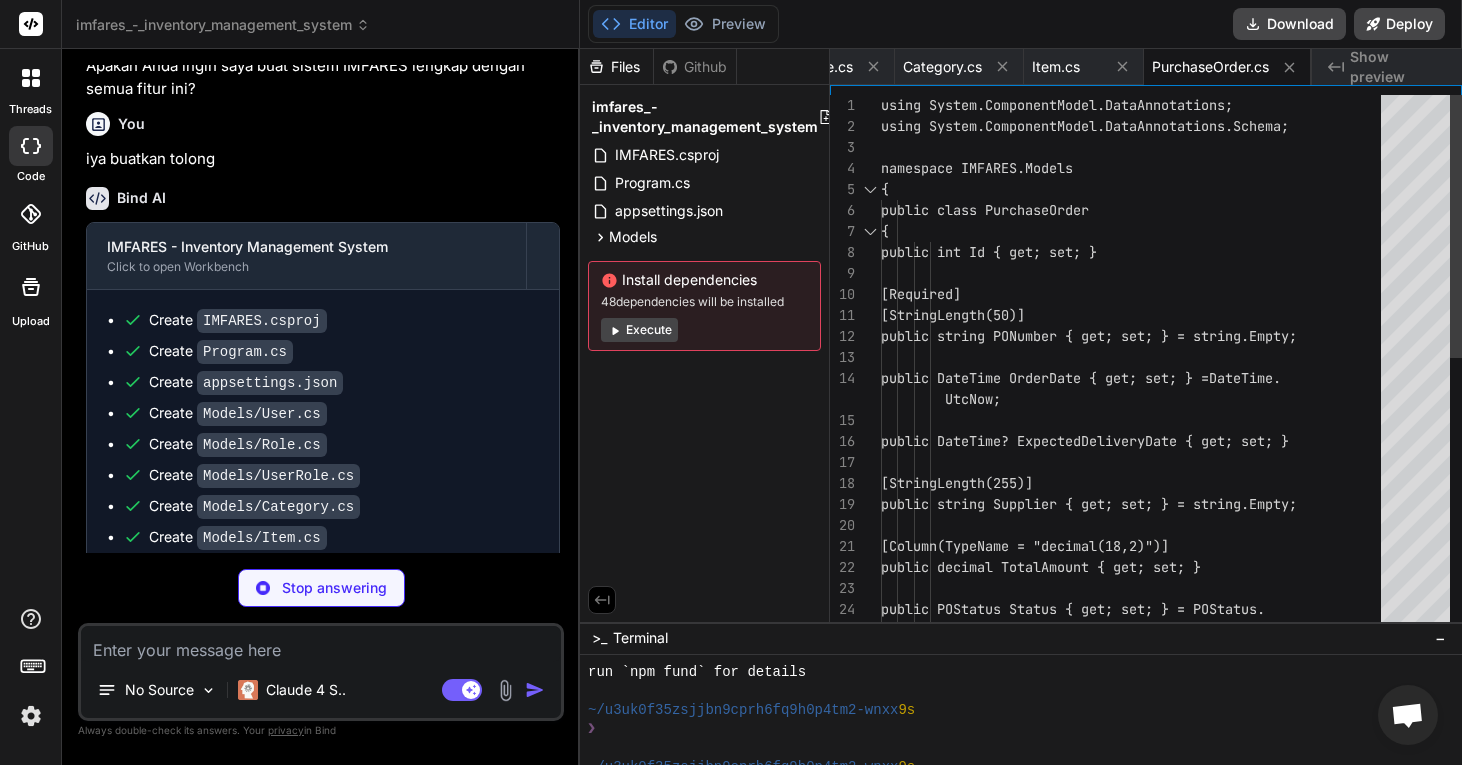 scroll, scrollTop: 0, scrollLeft: 944, axis: horizontal 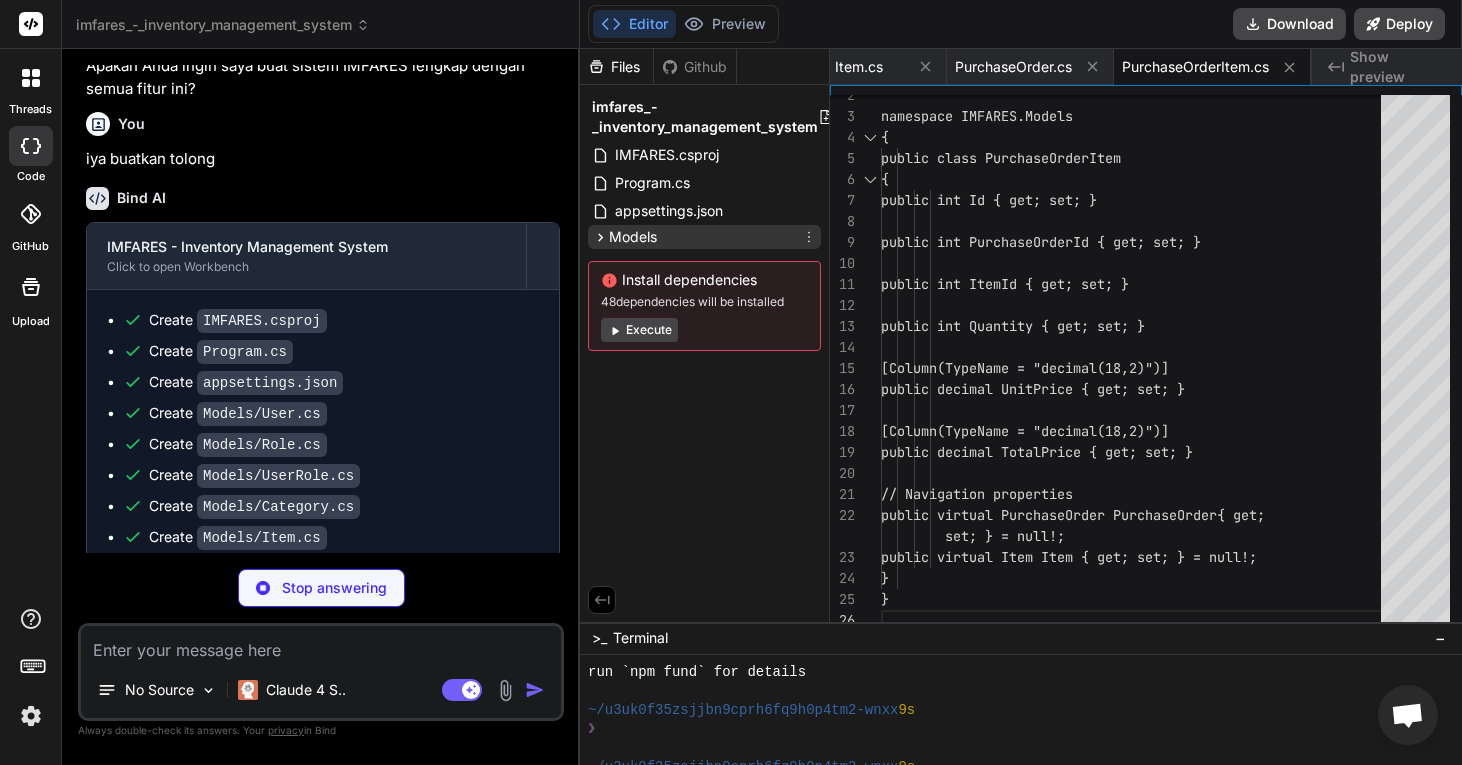 click on "Models" at bounding box center [633, 237] 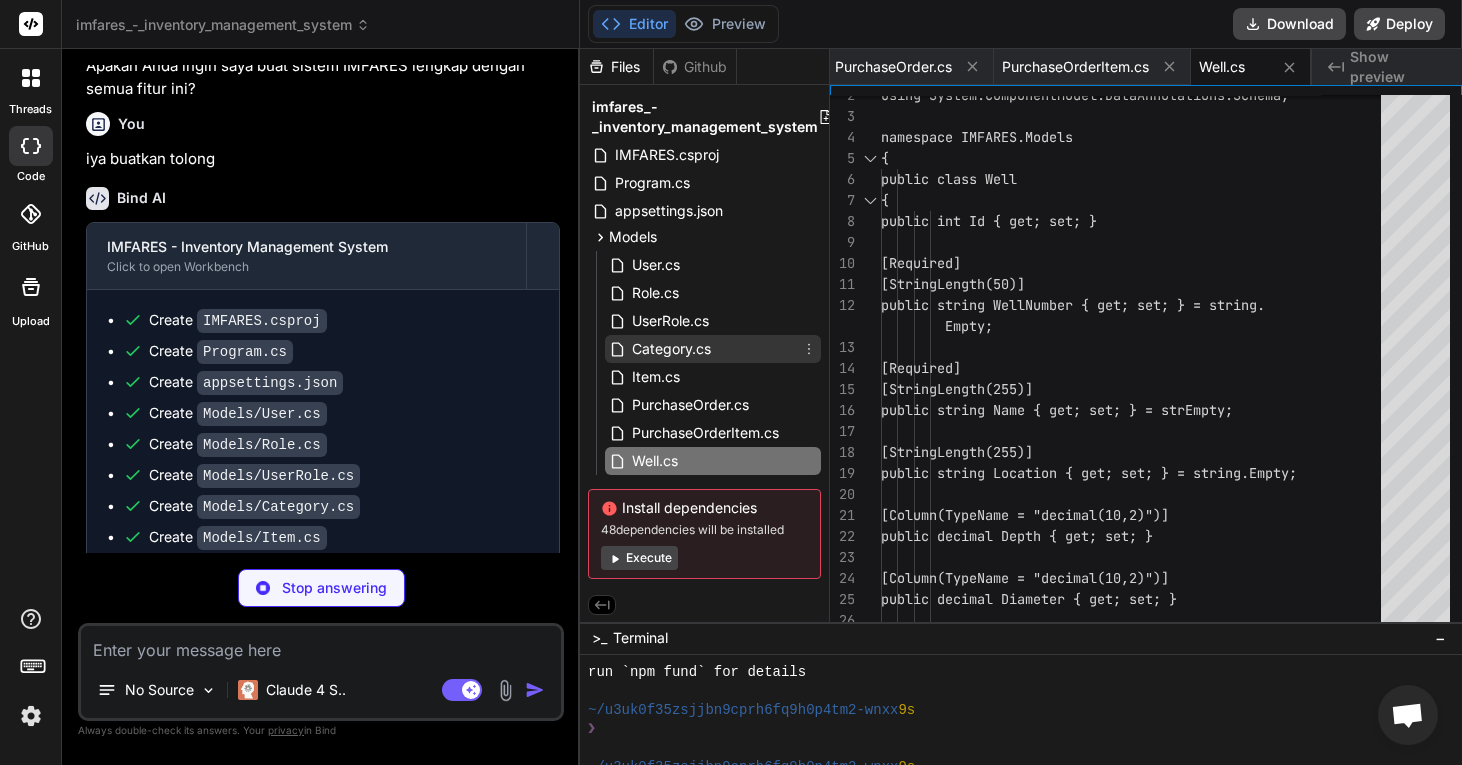 scroll, scrollTop: 5, scrollLeft: 0, axis: vertical 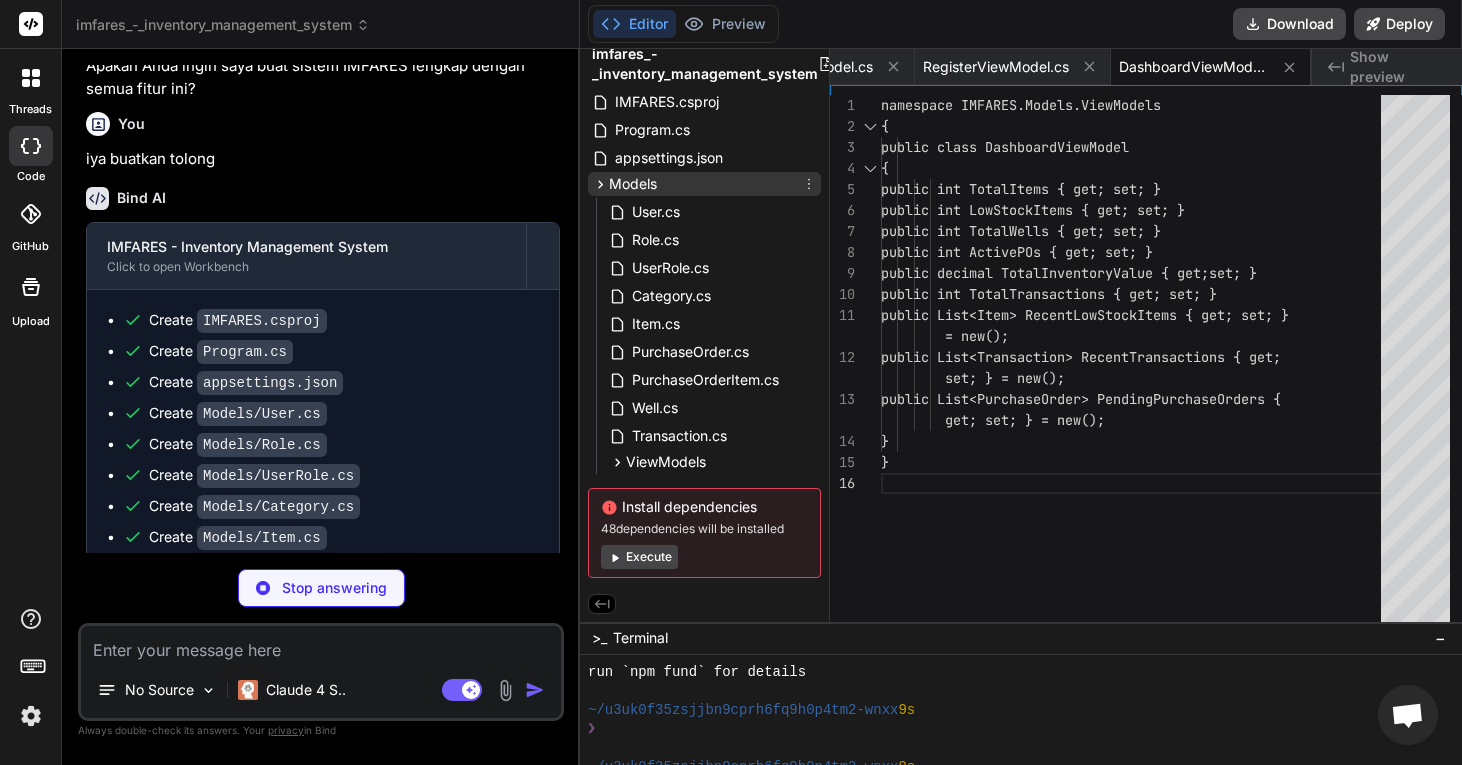 click on "Models" at bounding box center [633, 184] 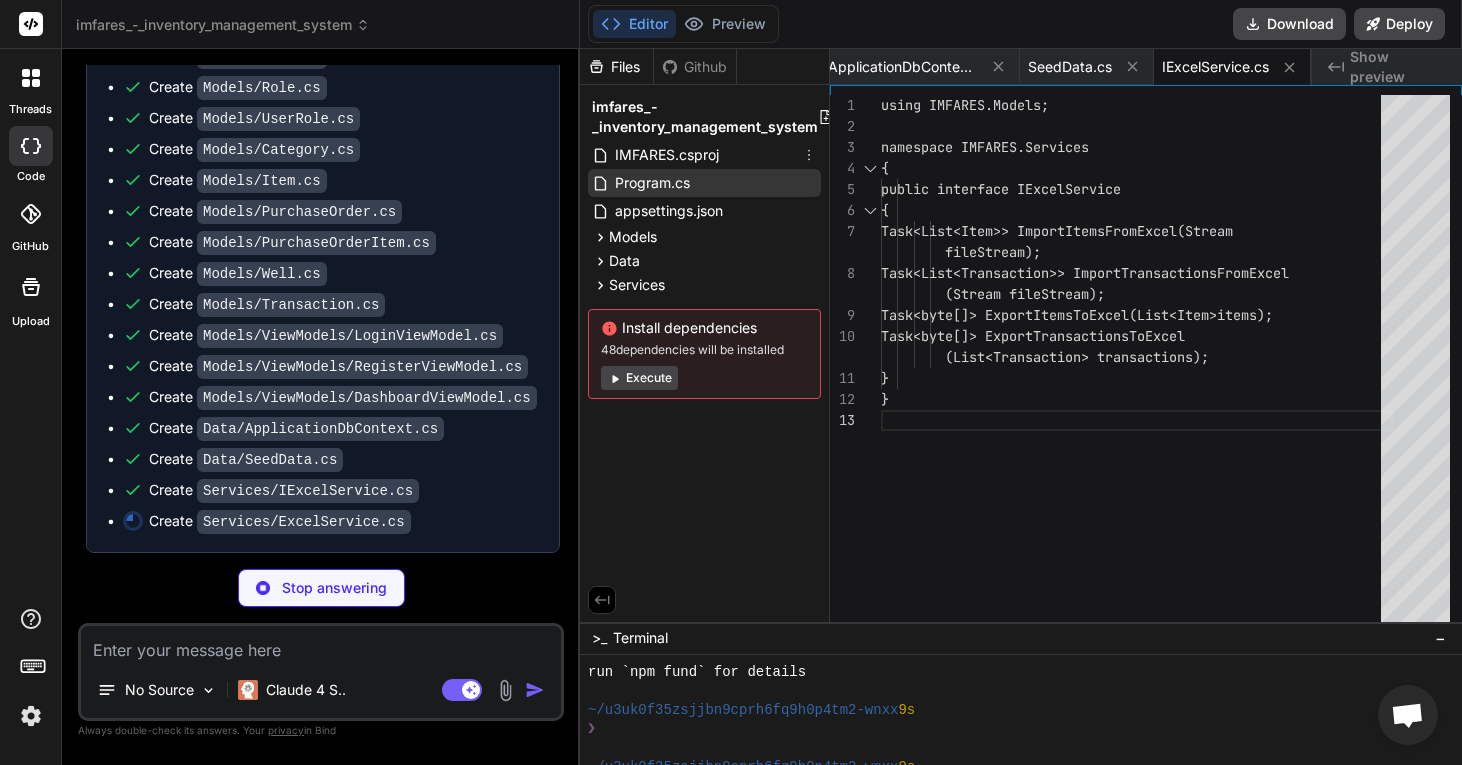 scroll, scrollTop: 0, scrollLeft: 2434, axis: horizontal 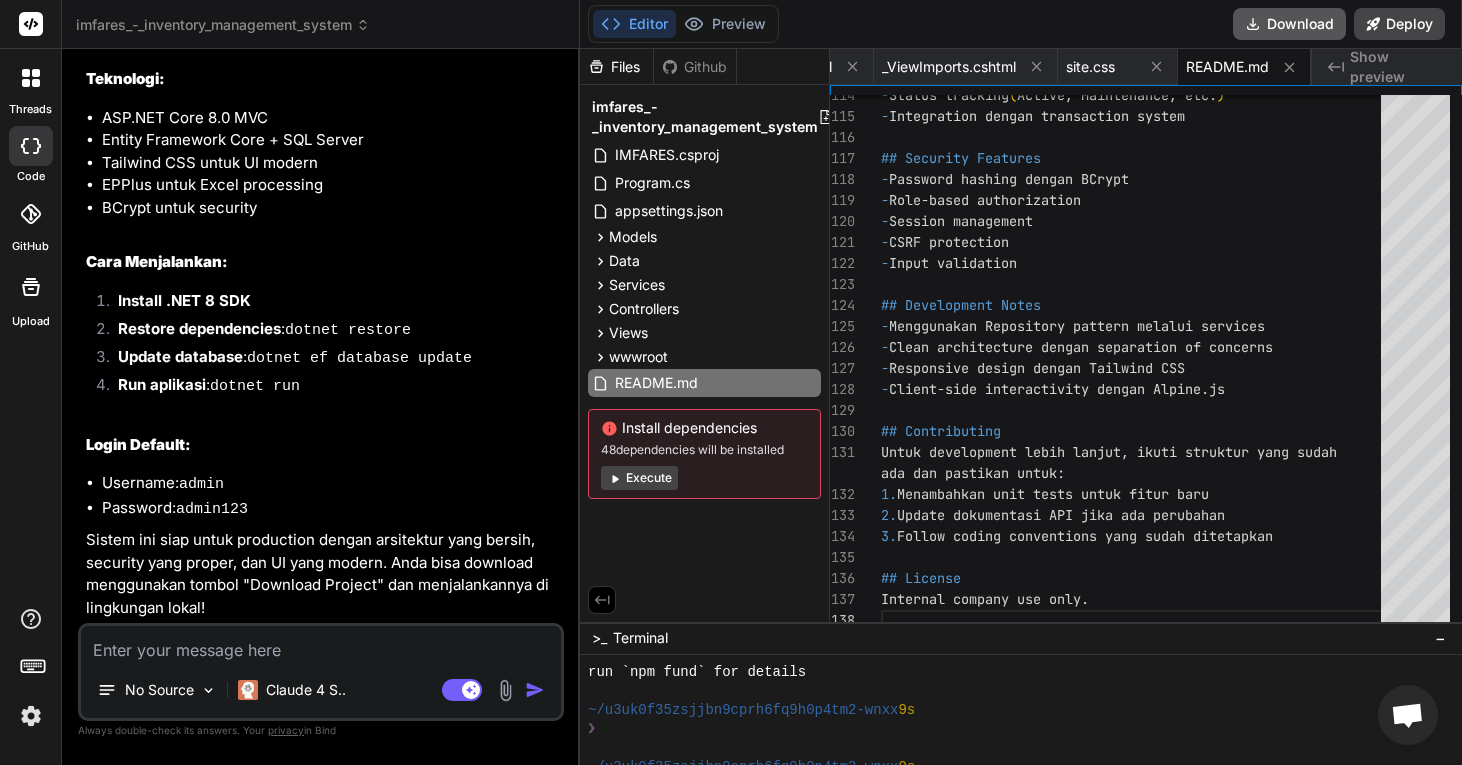click on "Download" at bounding box center [1289, 24] 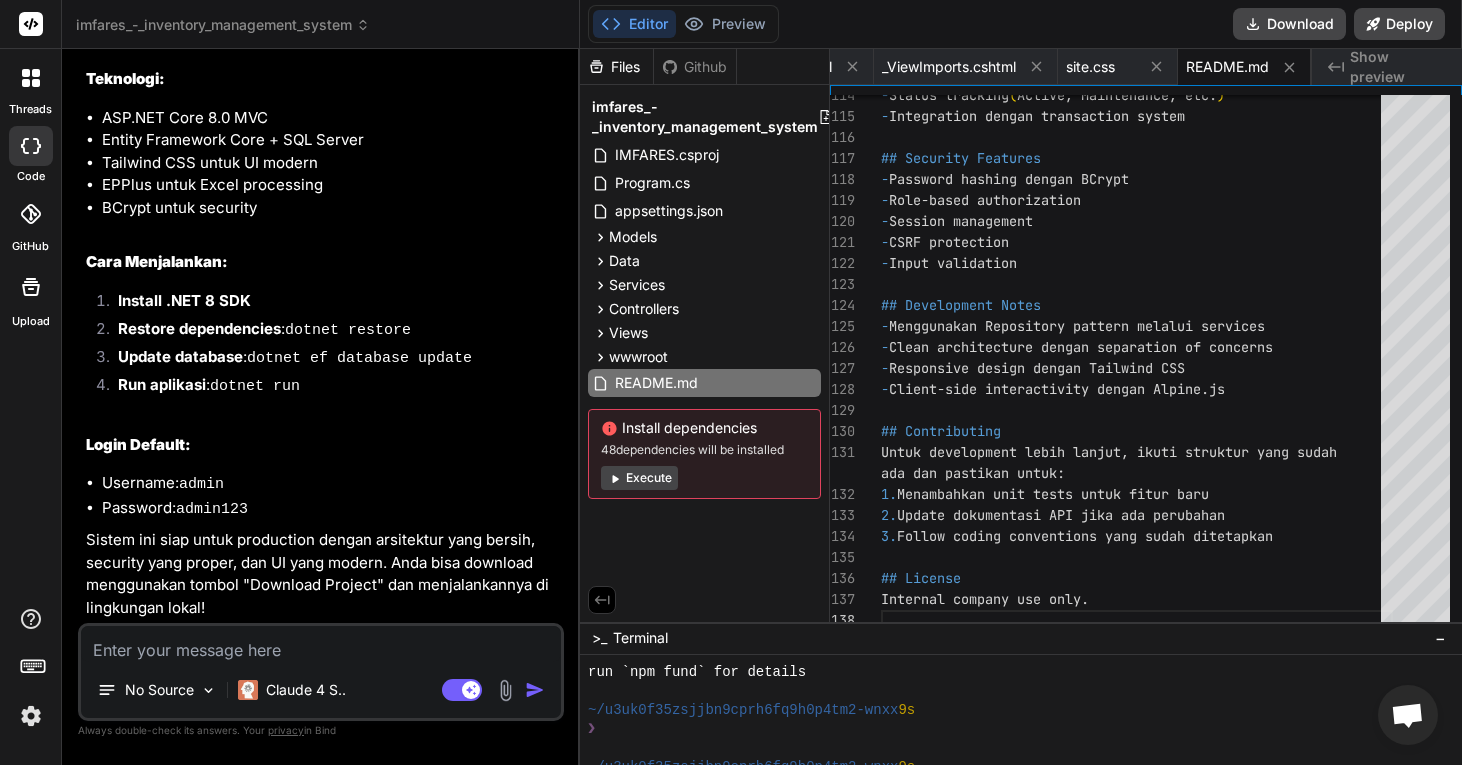 click at bounding box center (321, 644) 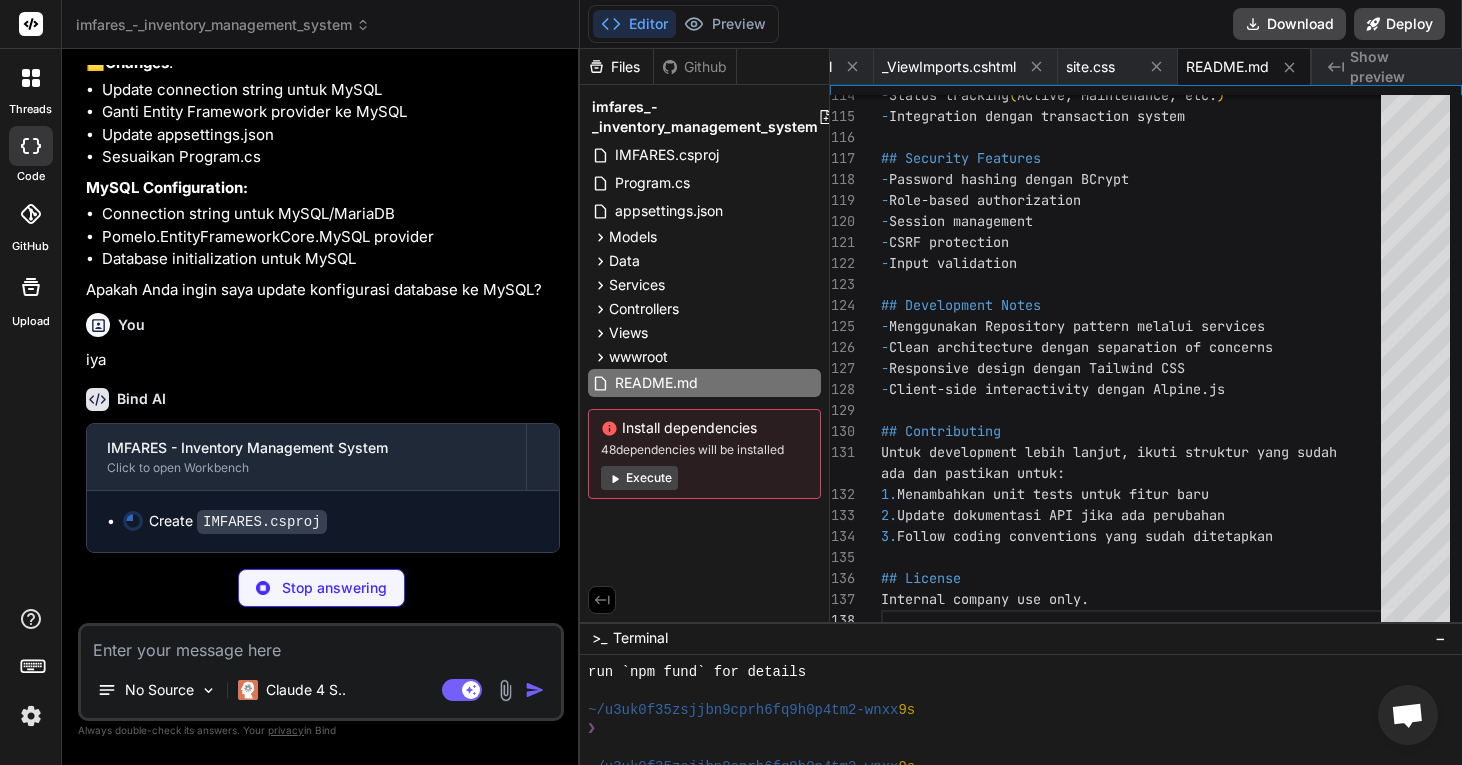 scroll, scrollTop: 6423, scrollLeft: 0, axis: vertical 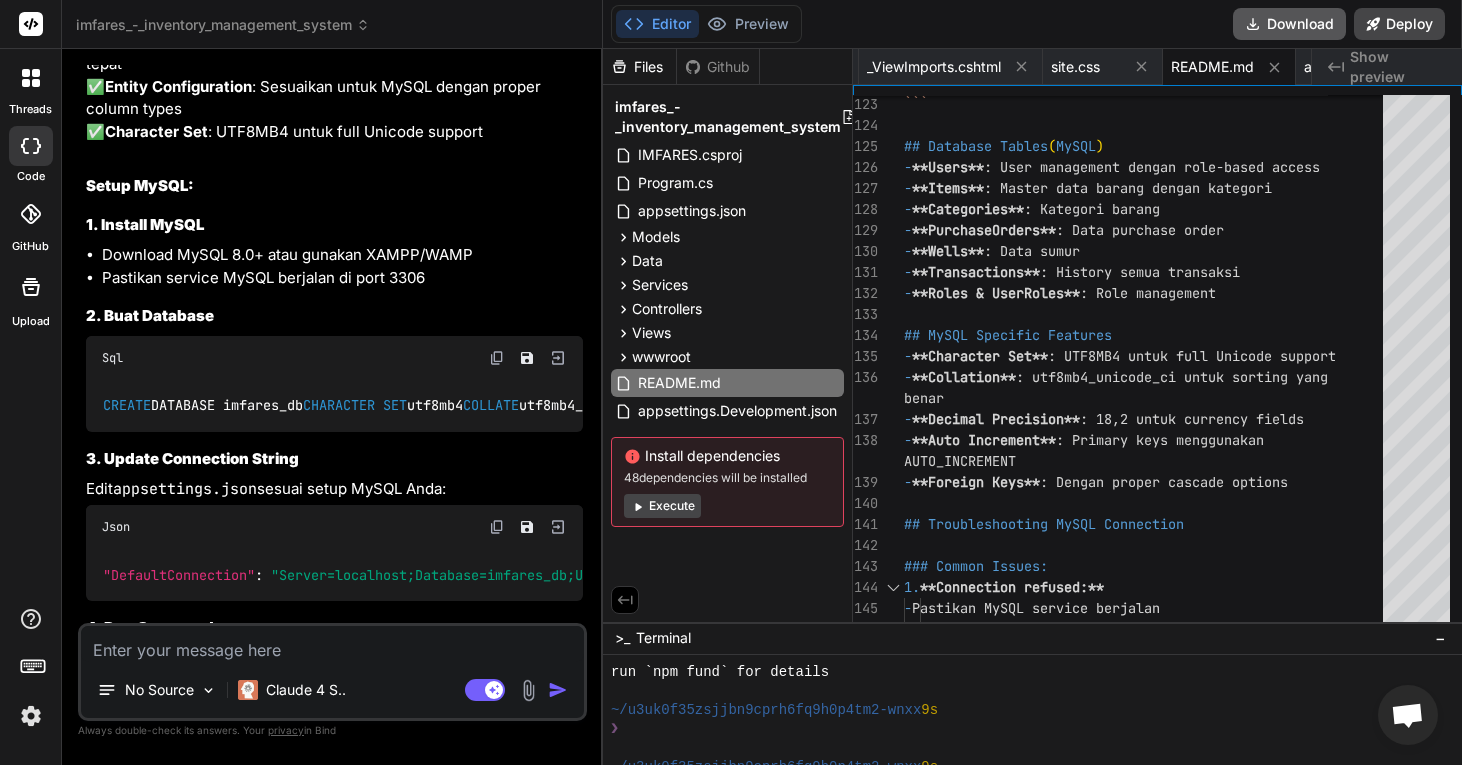 click on "Download" at bounding box center [1289, 24] 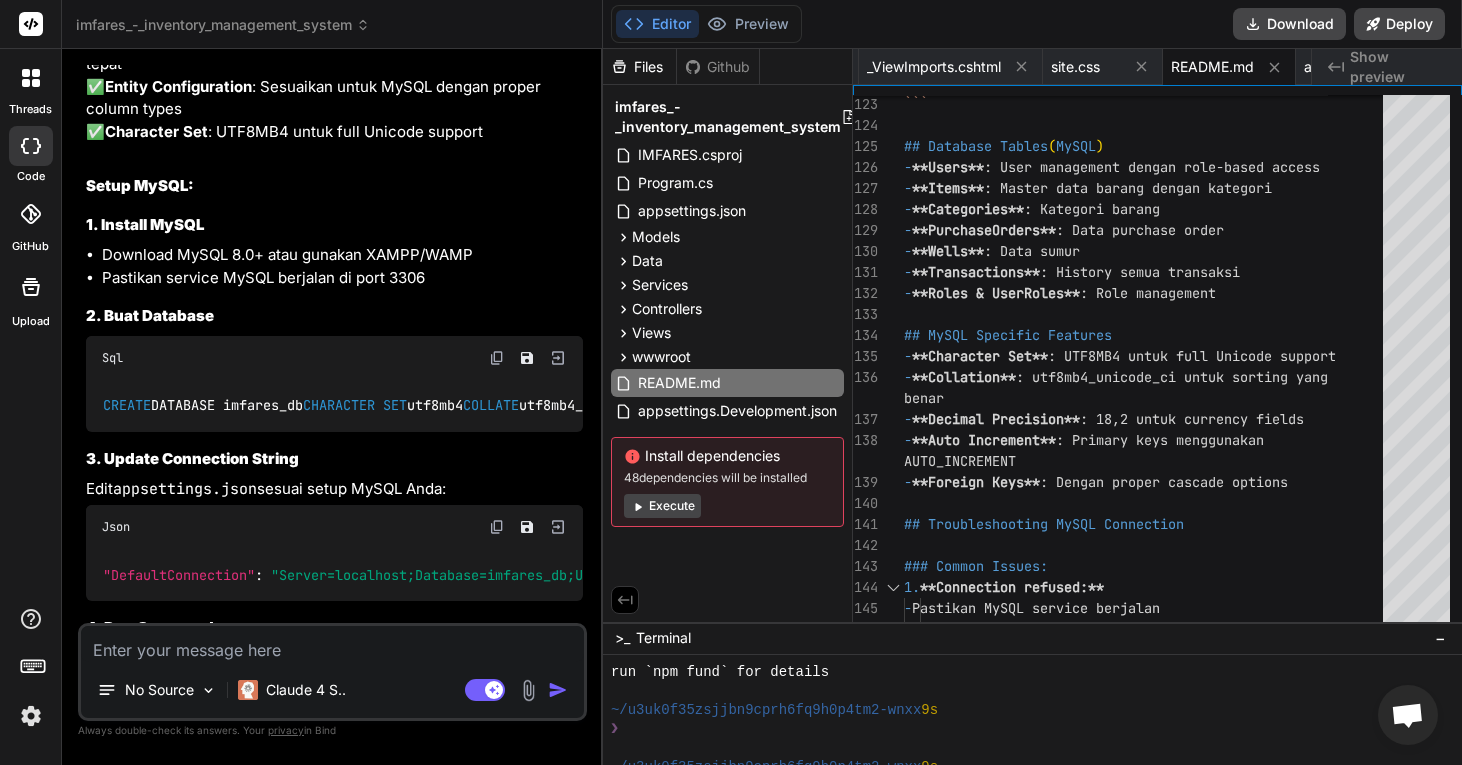 click at bounding box center (332, 644) 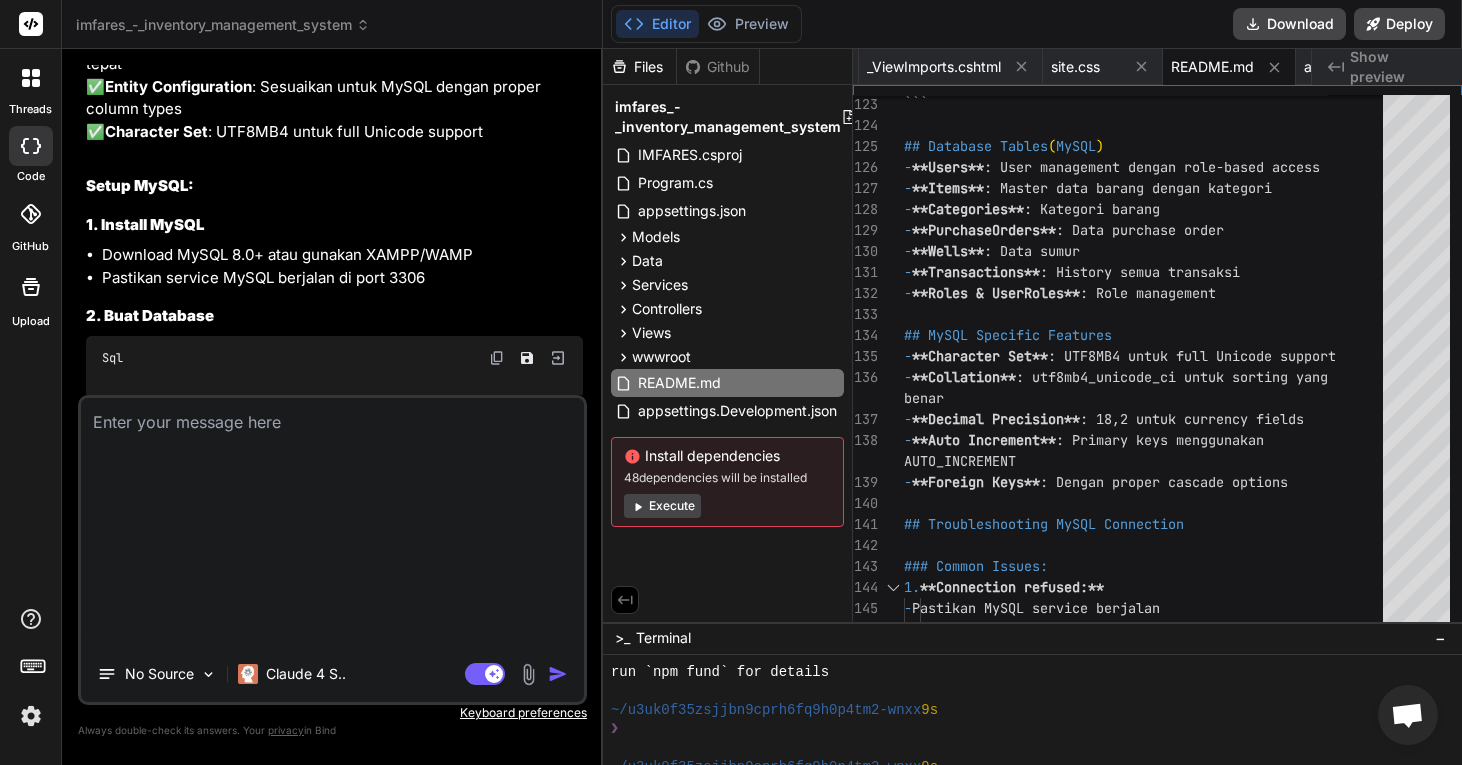 scroll, scrollTop: 0, scrollLeft: 0, axis: both 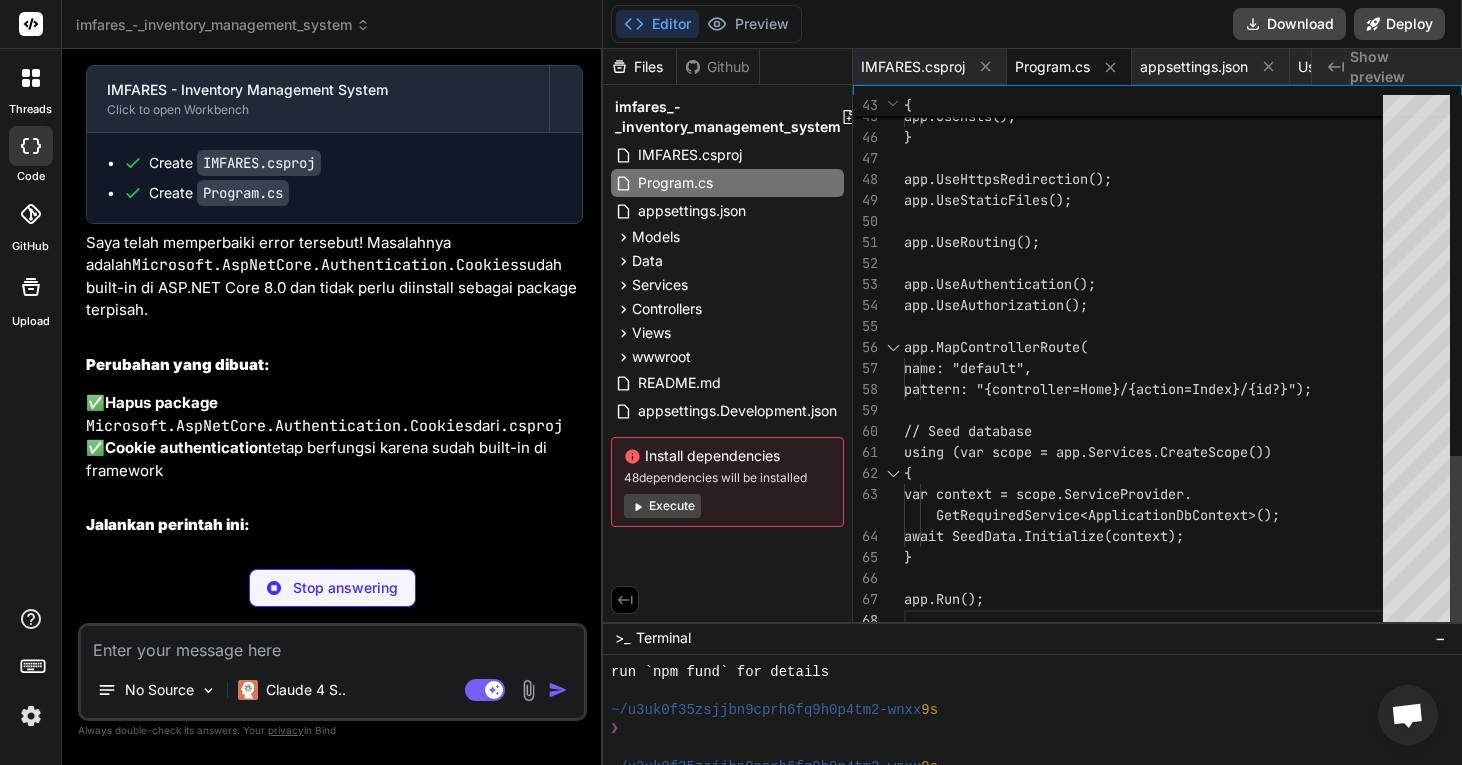 click on "app.UseExceptionHandler("/Home/Error");     app.UseHsts(); } app.UseHttpsRedirection(); app.UseStaticFiles(); app.UseRouting(); app.UseAuthentication(); app.UseAuthorization(); app.MapControllerRoute(
name: "default",
pattern: "{controller=Home}/{action=Index}/{id ?}"); // Seed database using (var scope = app.Services.CreateScope()) {
var context = scope.ServiceProvider.
GetRequiredService<ApplicationDbContext>();
await SeedData.Initialize(context); }
app.Run();" at bounding box center (1149, -188) 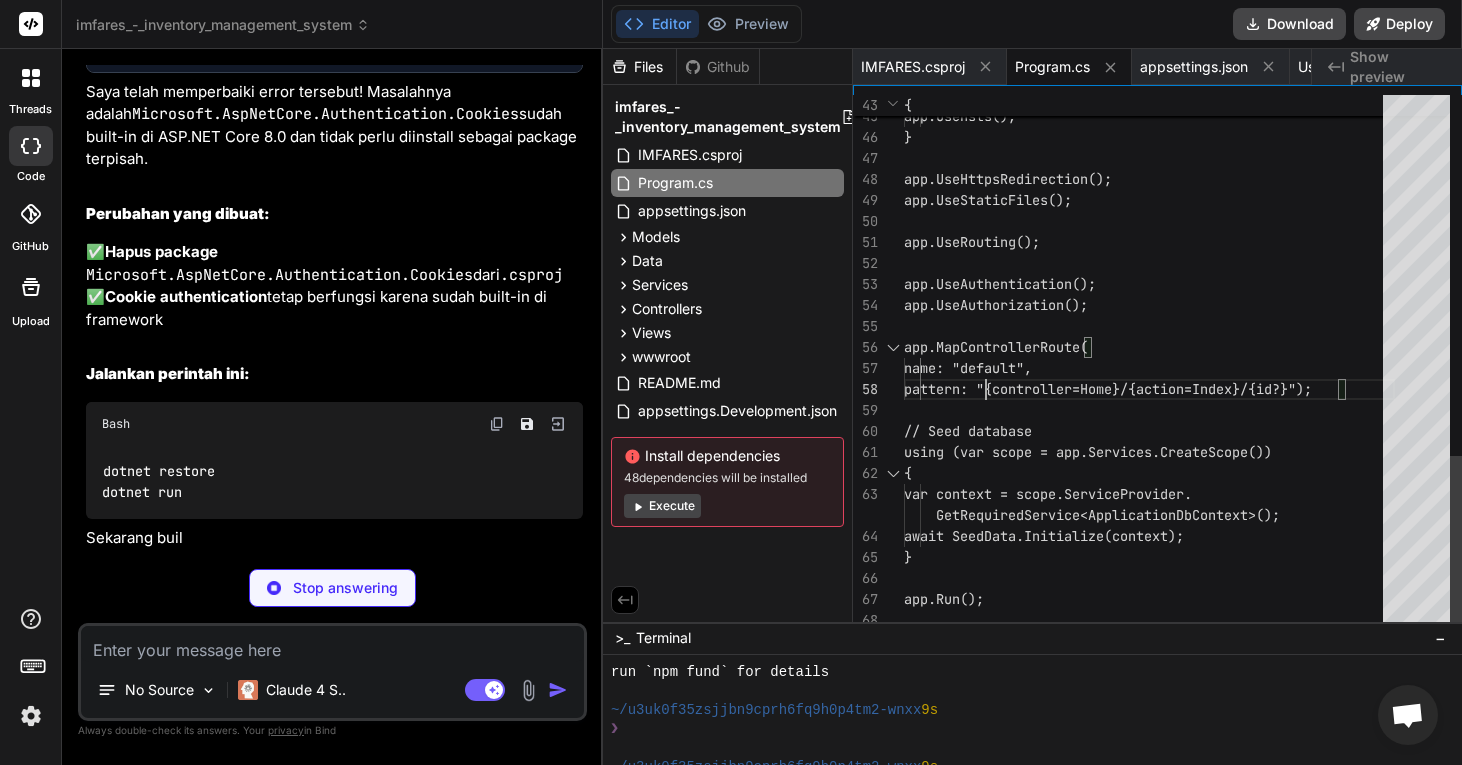 scroll, scrollTop: 126, scrollLeft: 0, axis: vertical 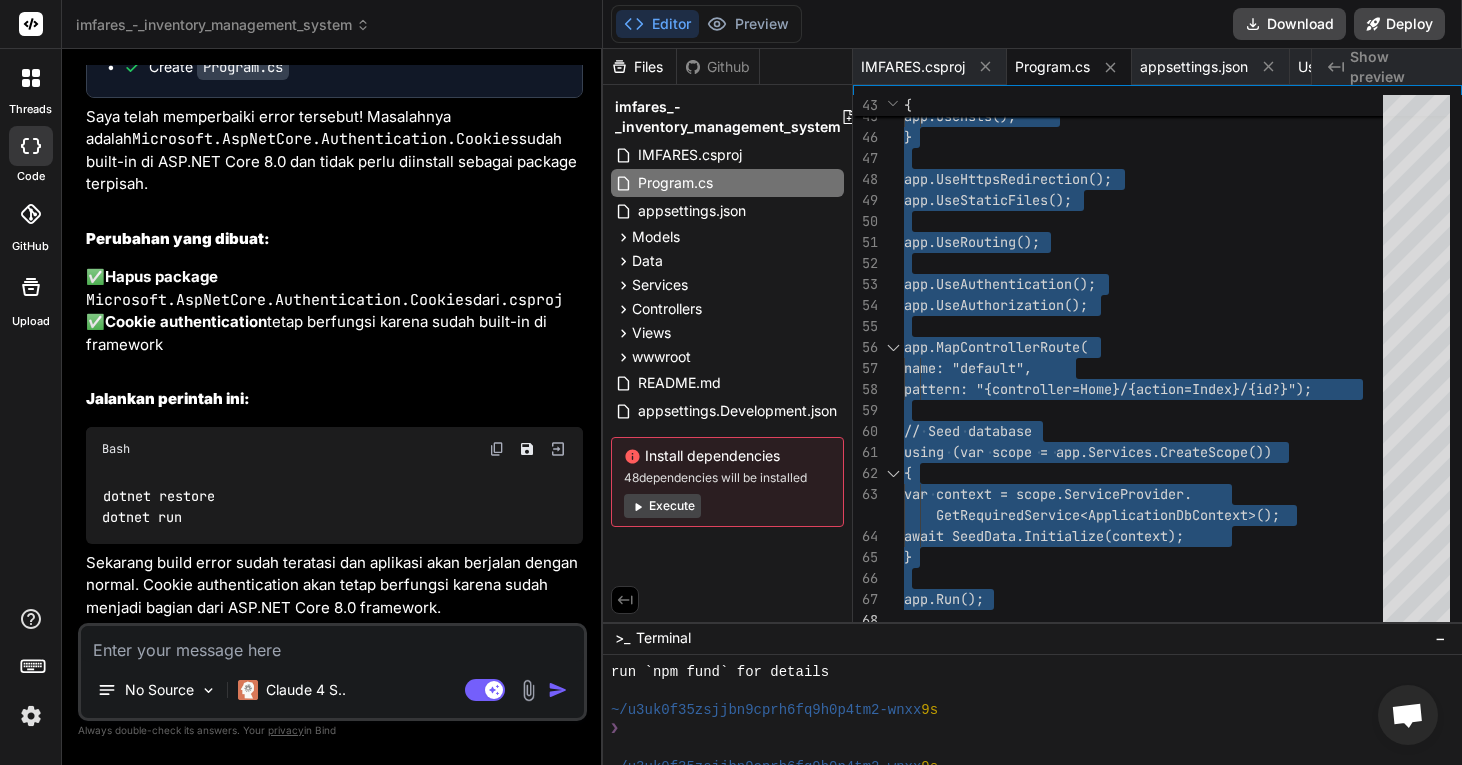 click on "IMFARES.csproj" at bounding box center (259, 37) 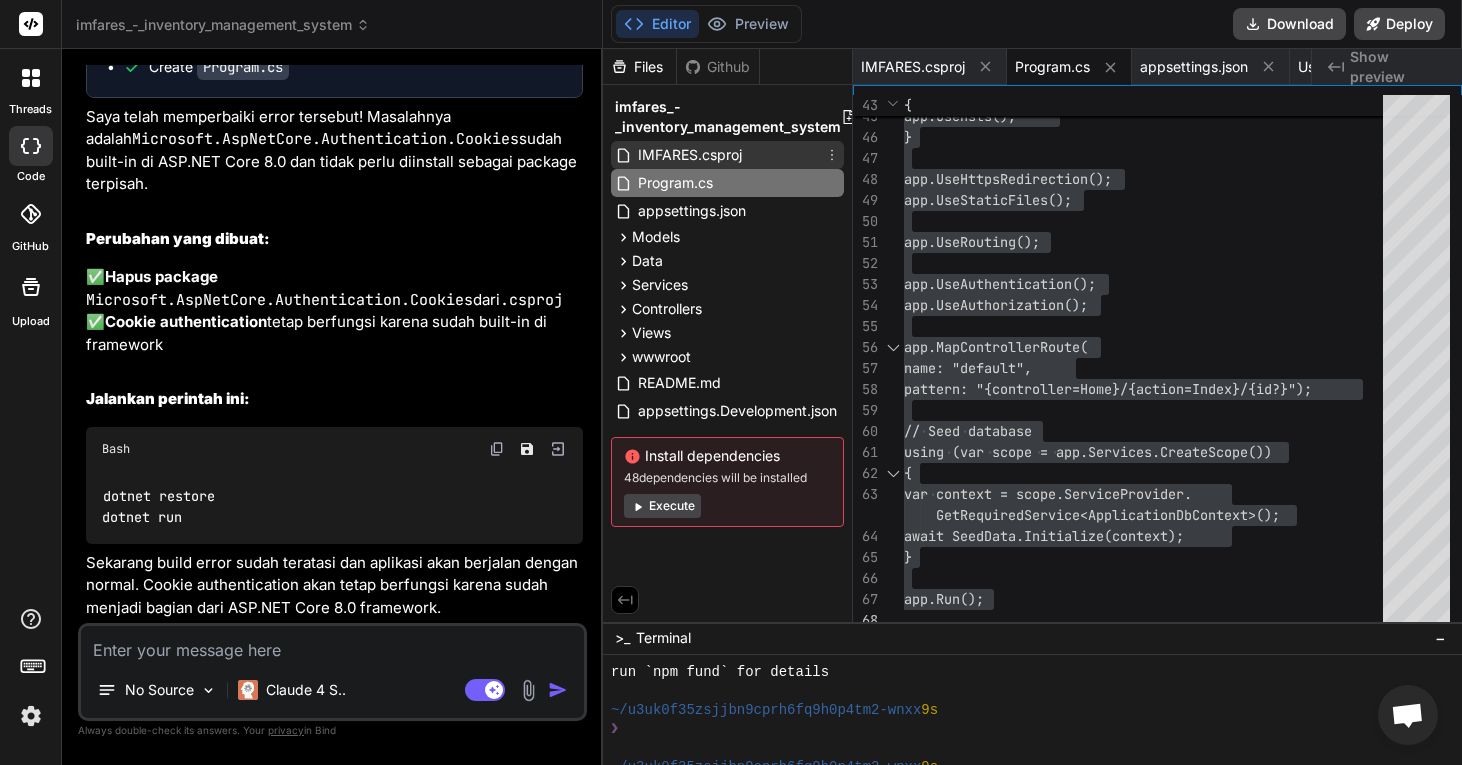 click on "IMFARES.csproj" at bounding box center [690, 155] 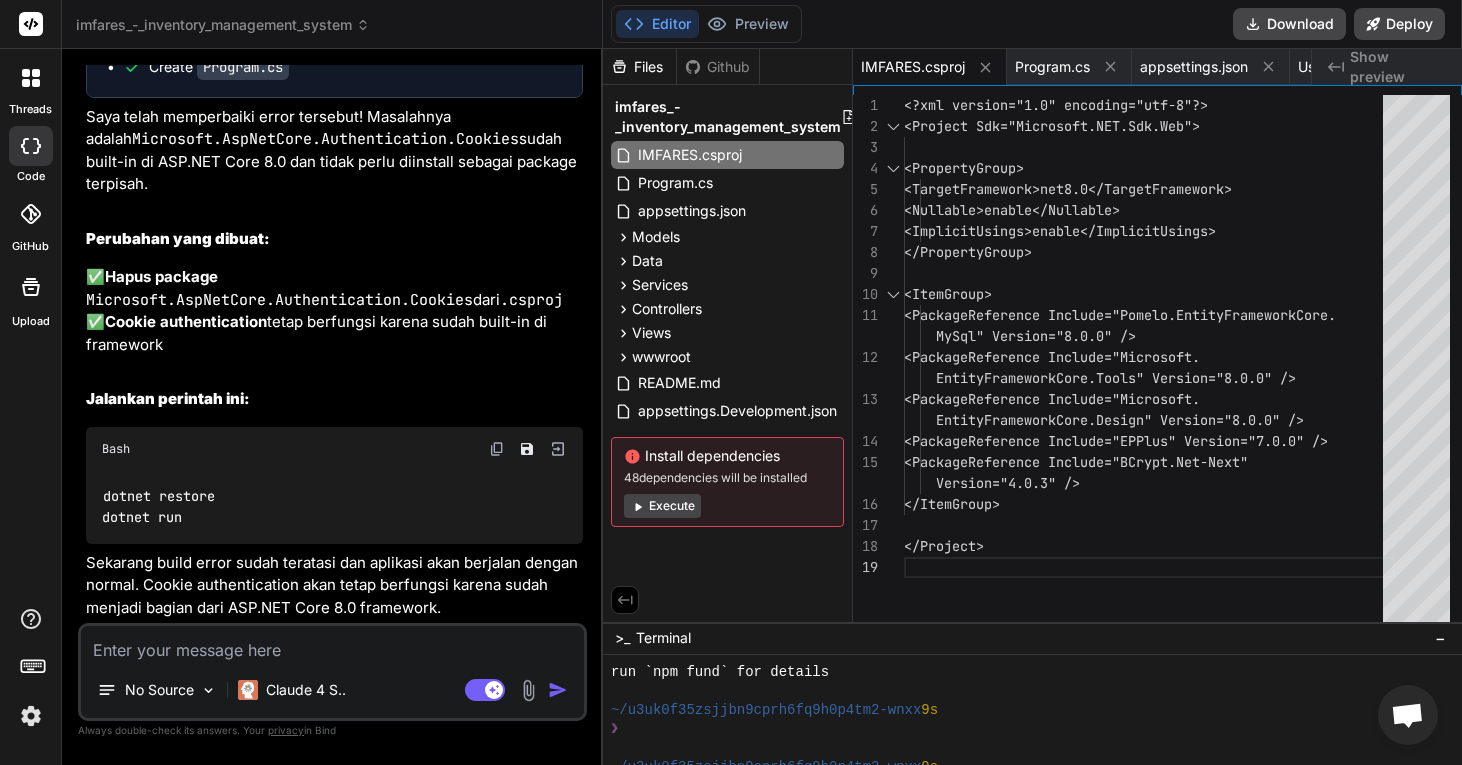 click on "<?xml version="1.0" encoding="utf-8"?> <Project Sdk="Microsoft.NET.Sdk.Web">   <PropertyGroup>     <TargetFramework>net8.0</TargetFramework>     <Nullable>enable</Nullable>     <ImplicitUsings>enable</ImplicitUsings>   </PropertyGroup>   <ItemGroup>     <PackageReference Include="Pomelo.EntityFramew orkCore.      MySql" Version="8.0.0" />     <PackageReference Include="Microsoft.      EntityFrameworkCore.Tools" Version="8.0.0" />     <PackageReference Include="Microsoft.      EntityFrameworkCore.Design" Version="8.0.0" />     <PackageReference Include="EPPlus" Version="7. 0.0" />     <PackageReference Include="BCrypt.Net-Next"       Version="4.0.3" />   </ItemGroup> </Project>" at bounding box center [1149, 363] 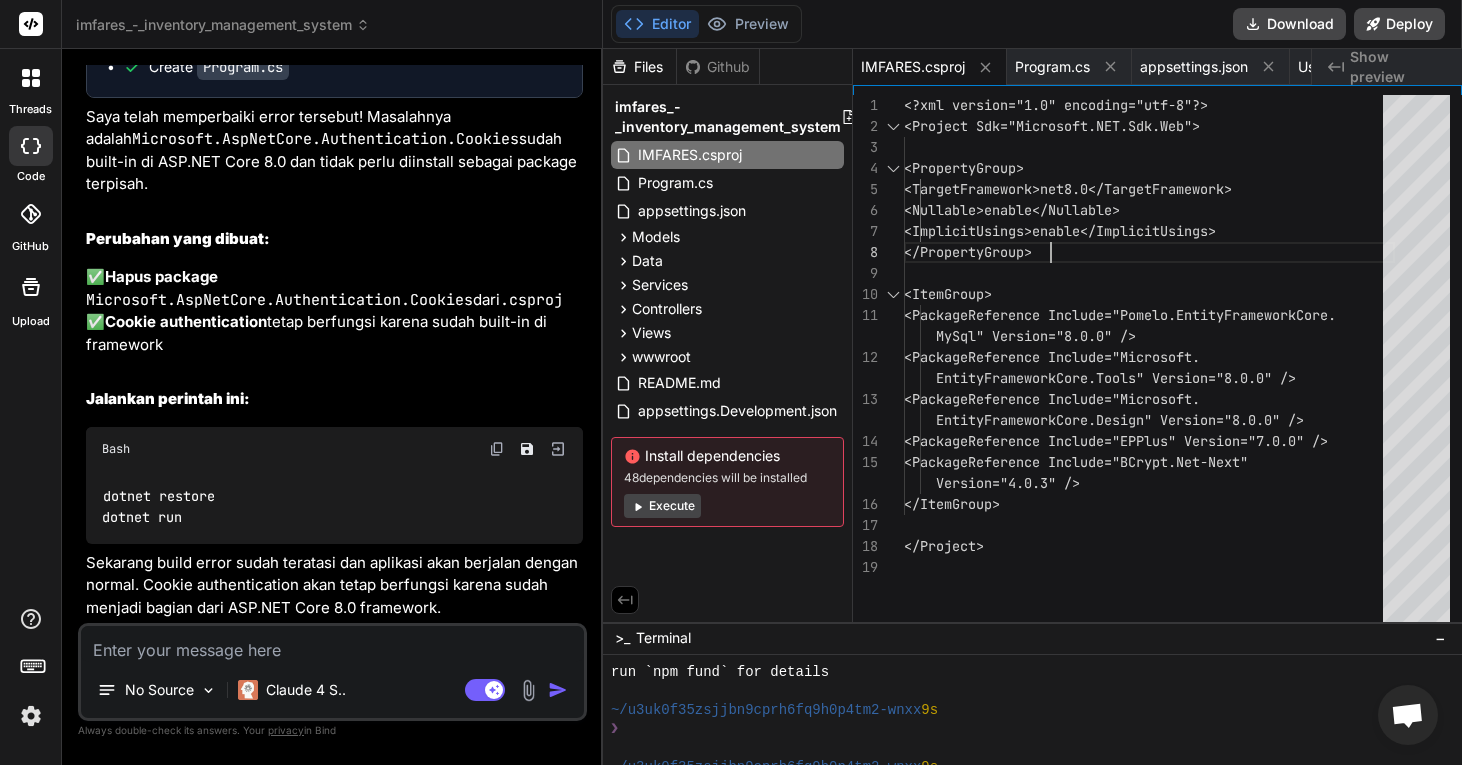 scroll, scrollTop: 0, scrollLeft: 0, axis: both 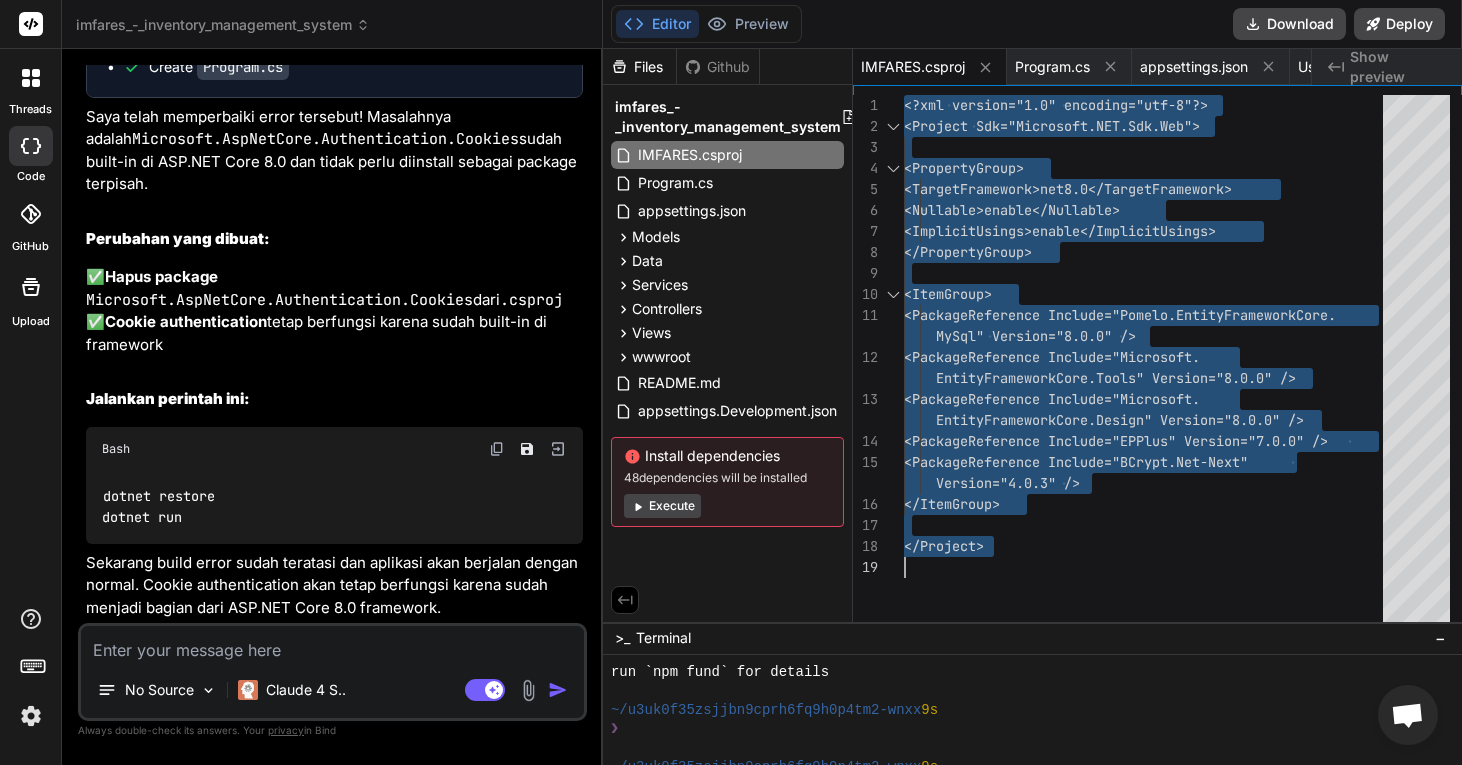click on "No Source Claude 4 S.. Agent Mode. When this toggle is activated, AI automatically makes decisions, reasons, creates files, and runs terminal commands. Almost full autopilot." at bounding box center (332, 672) 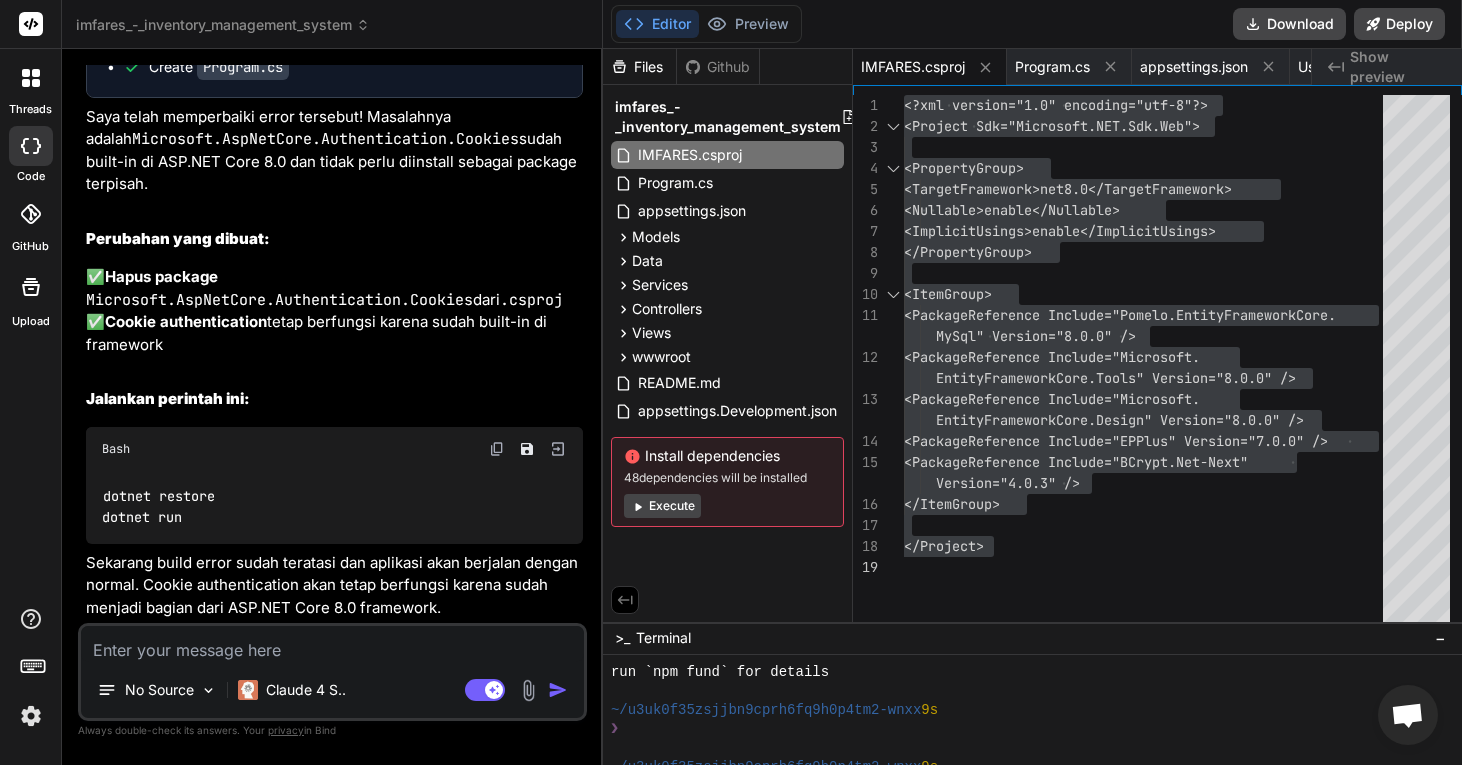 click at bounding box center (332, 644) 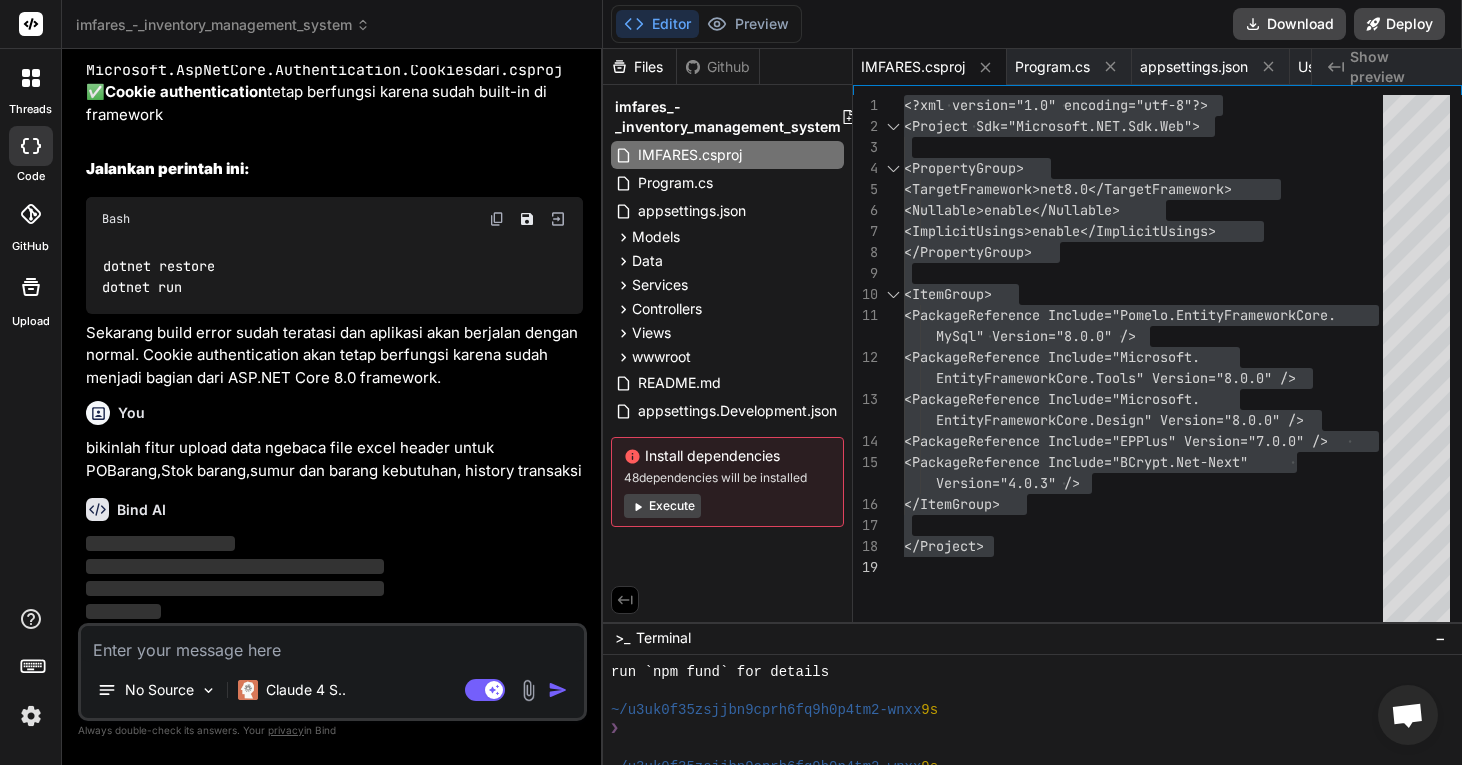 scroll, scrollTop: 8843, scrollLeft: 0, axis: vertical 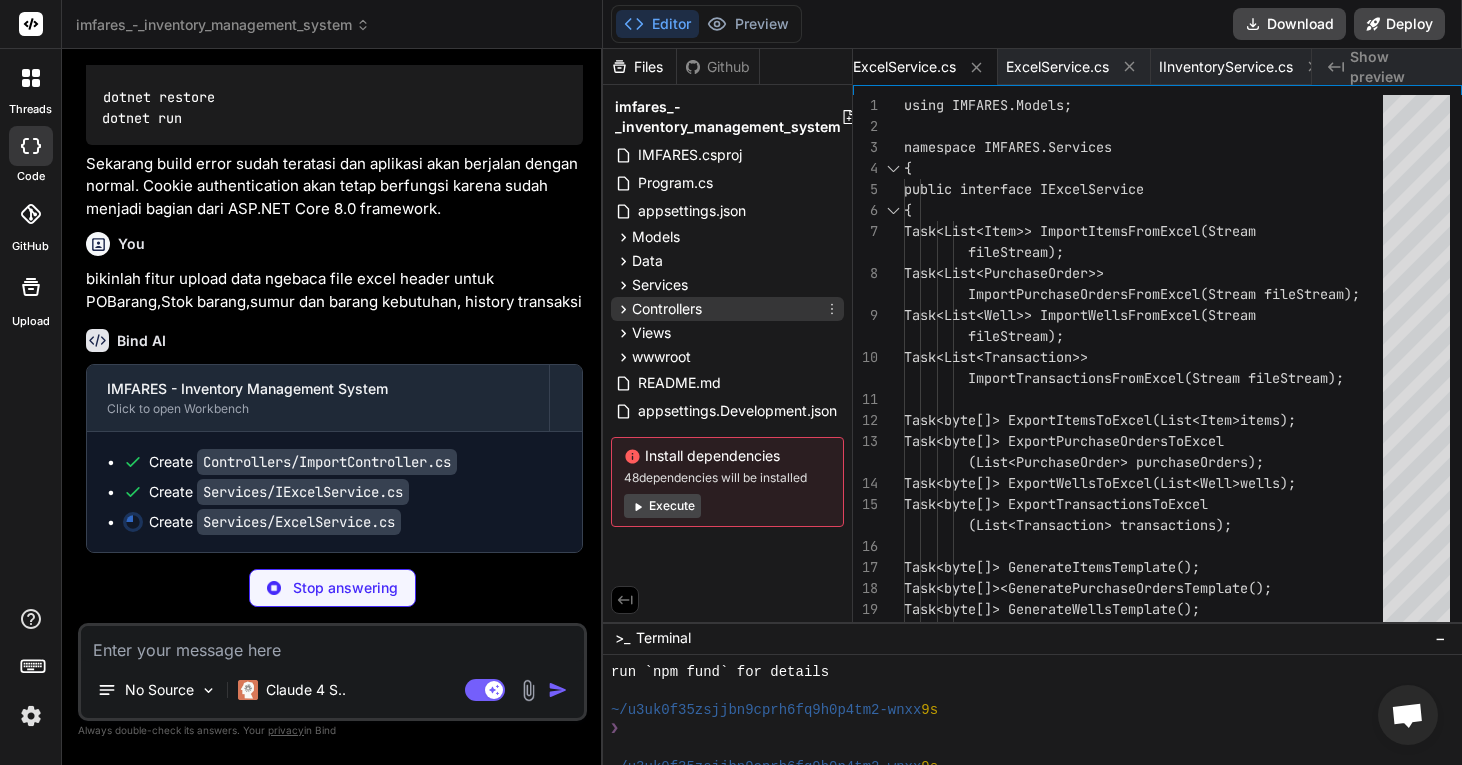 click on "Controllers" at bounding box center [727, 309] 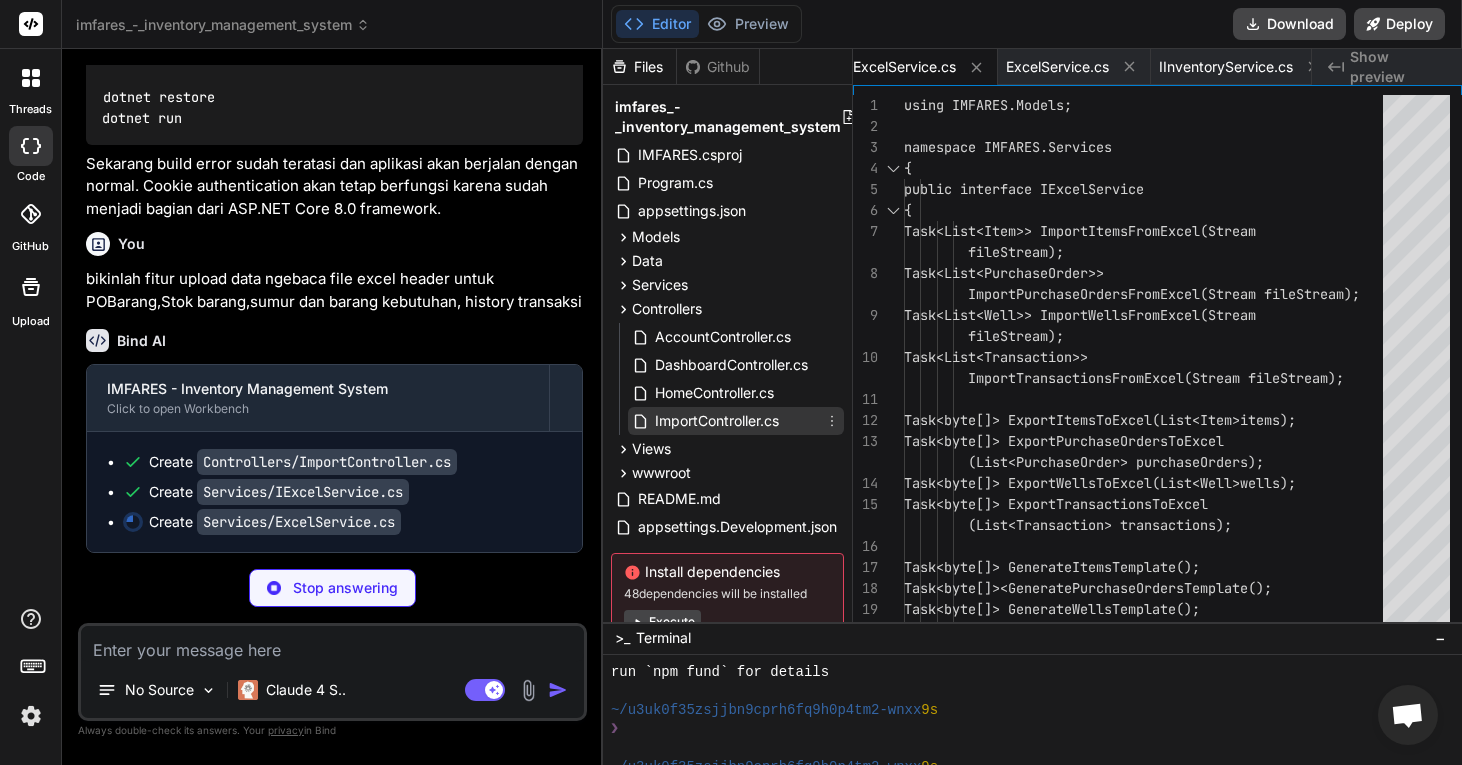 click on "ImportController.cs" at bounding box center (717, 421) 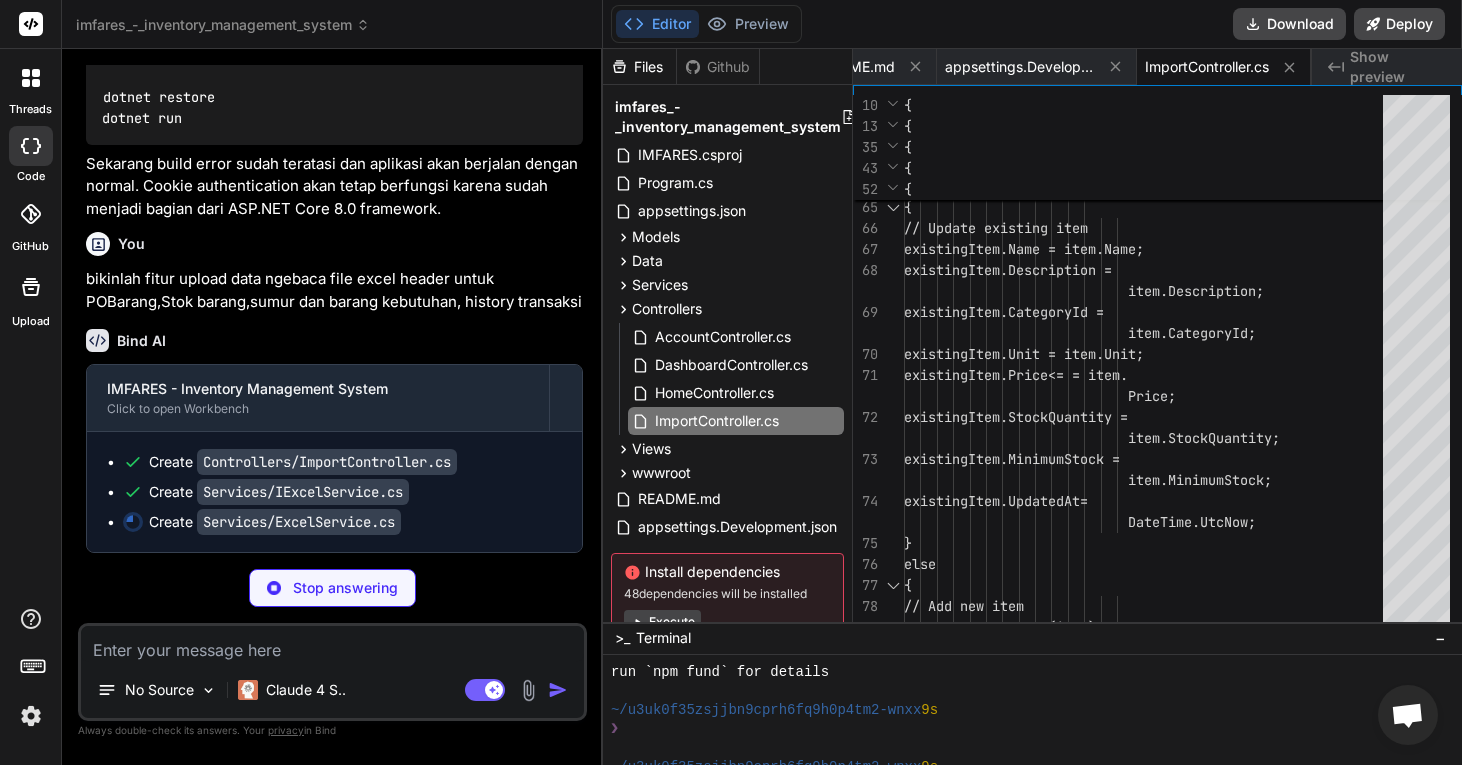 click on "Show preview" at bounding box center [1398, 67] 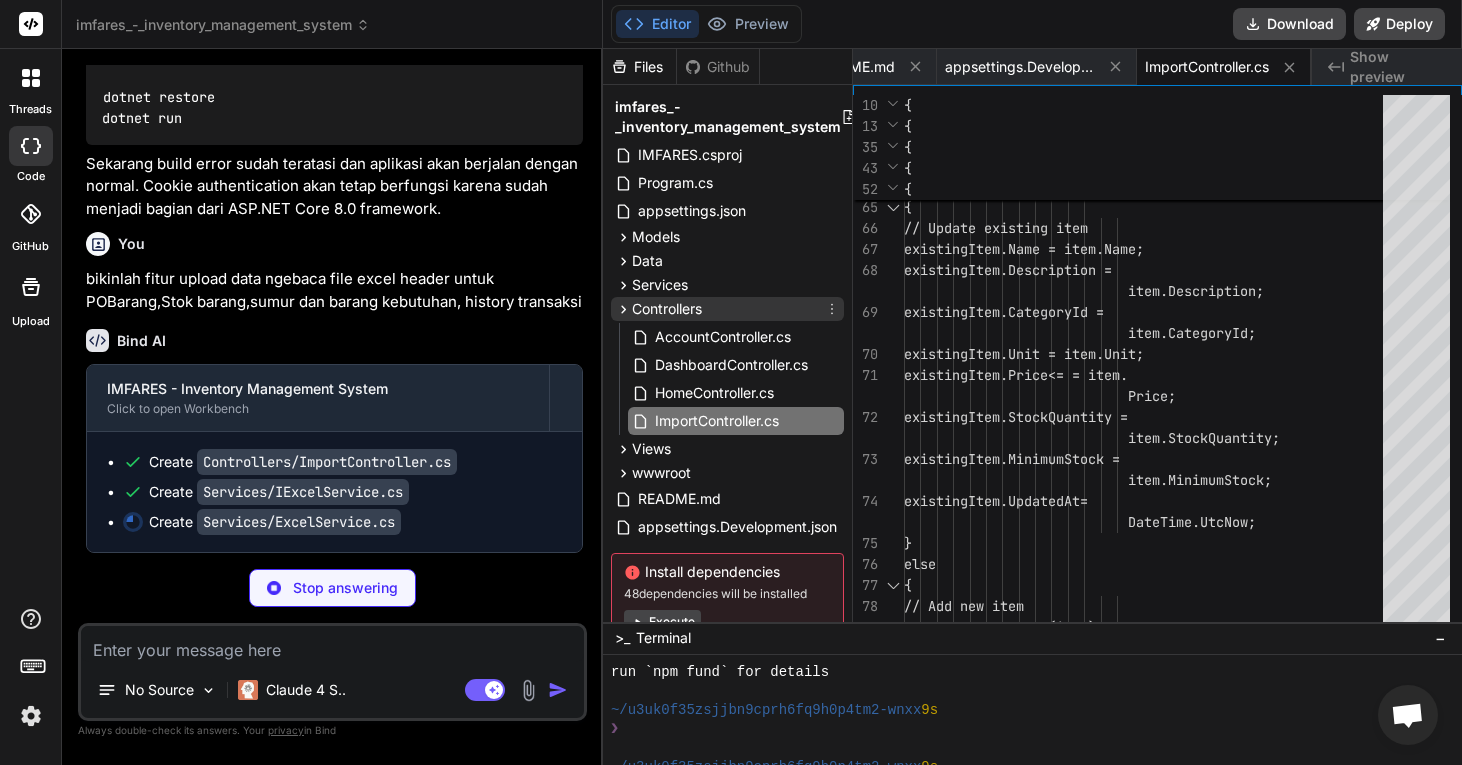 scroll, scrollTop: 69, scrollLeft: 0, axis: vertical 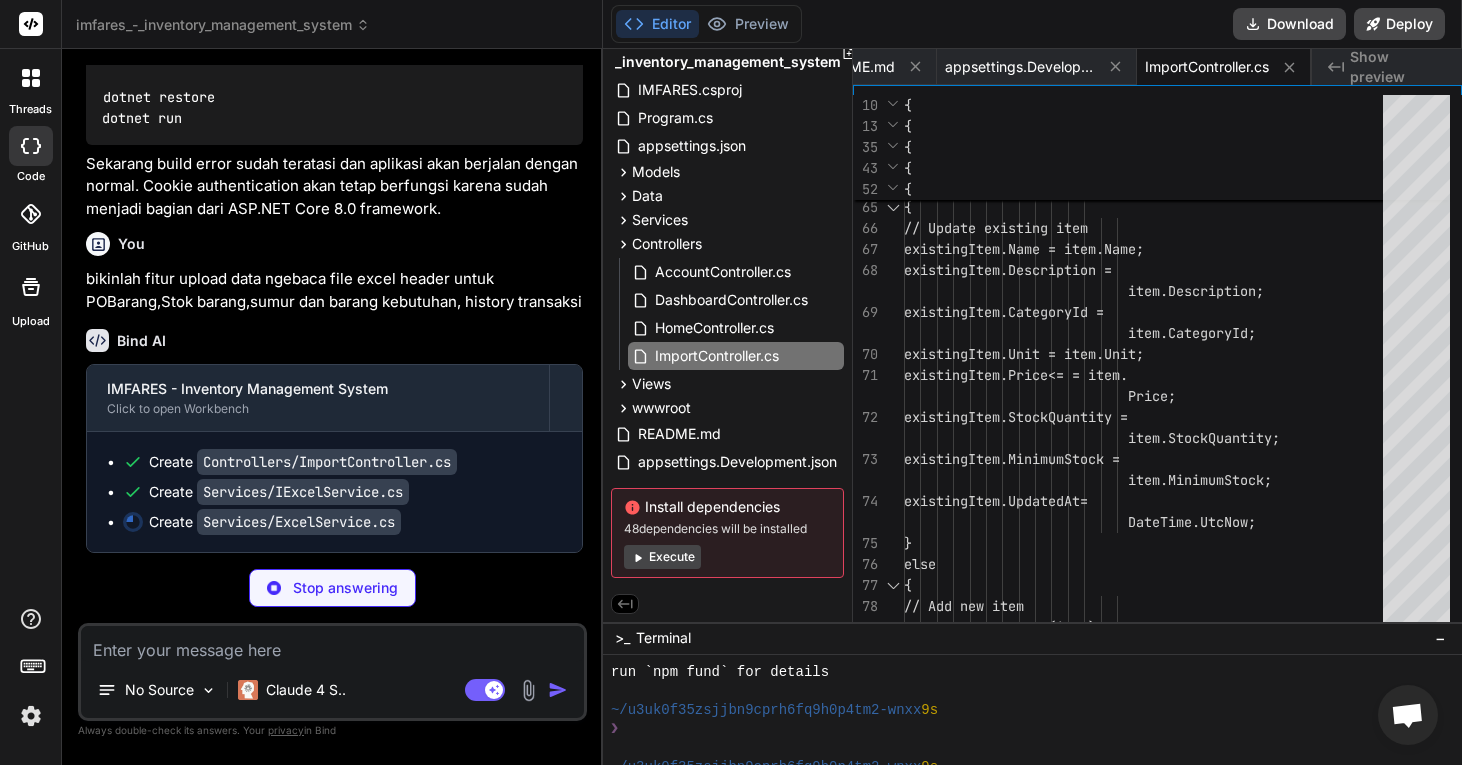 click on "Show preview" at bounding box center (1398, 67) 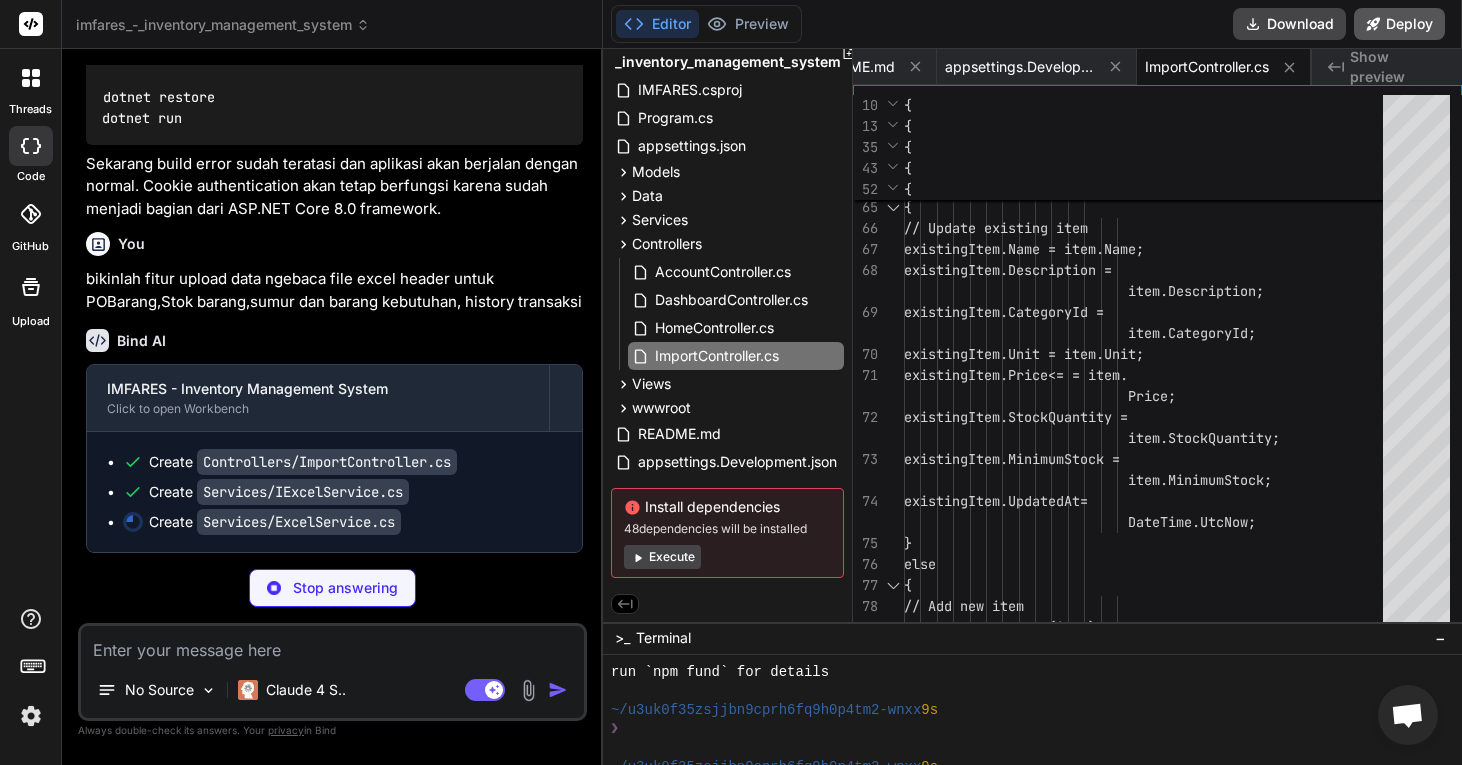click on "Deploy" at bounding box center (1399, 24) 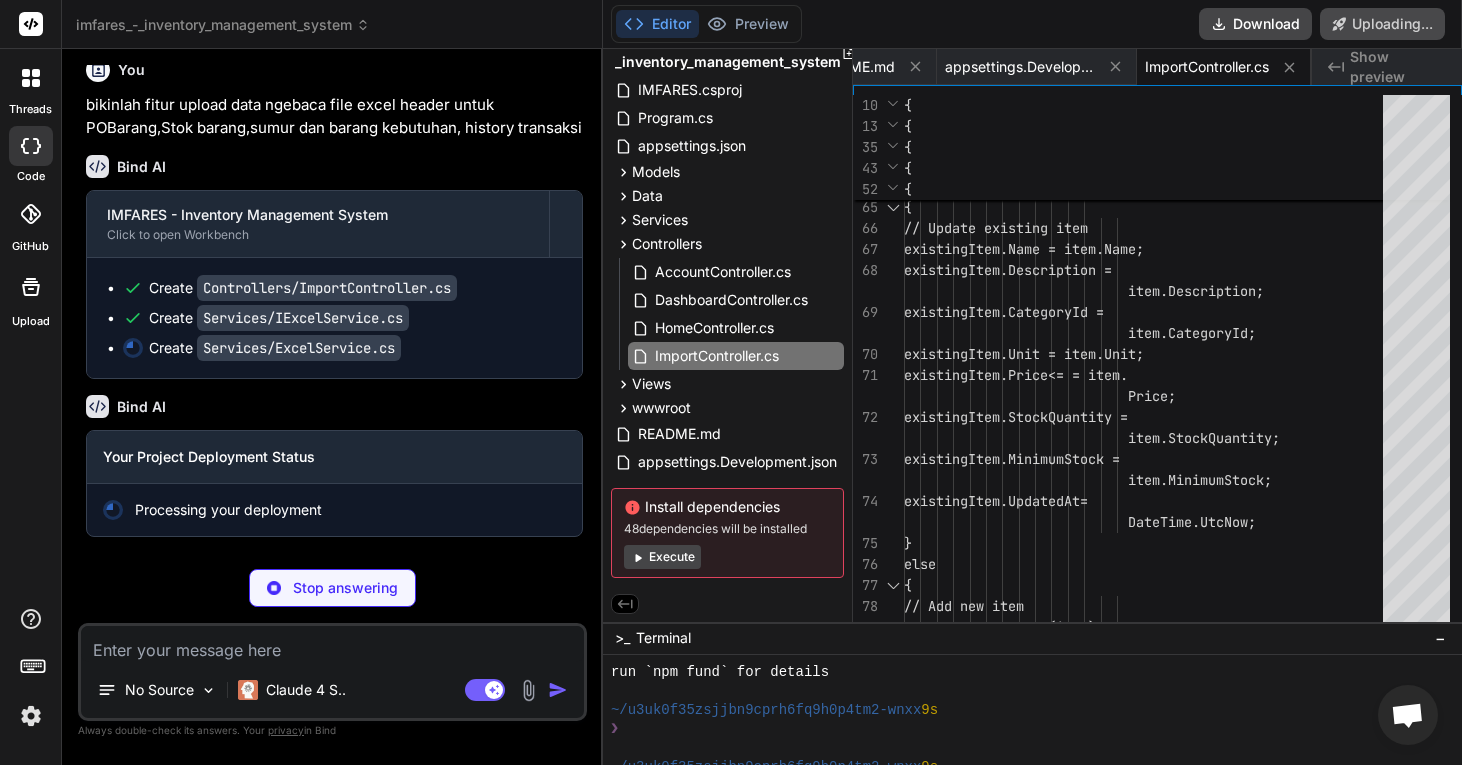 scroll, scrollTop: 9186, scrollLeft: 0, axis: vertical 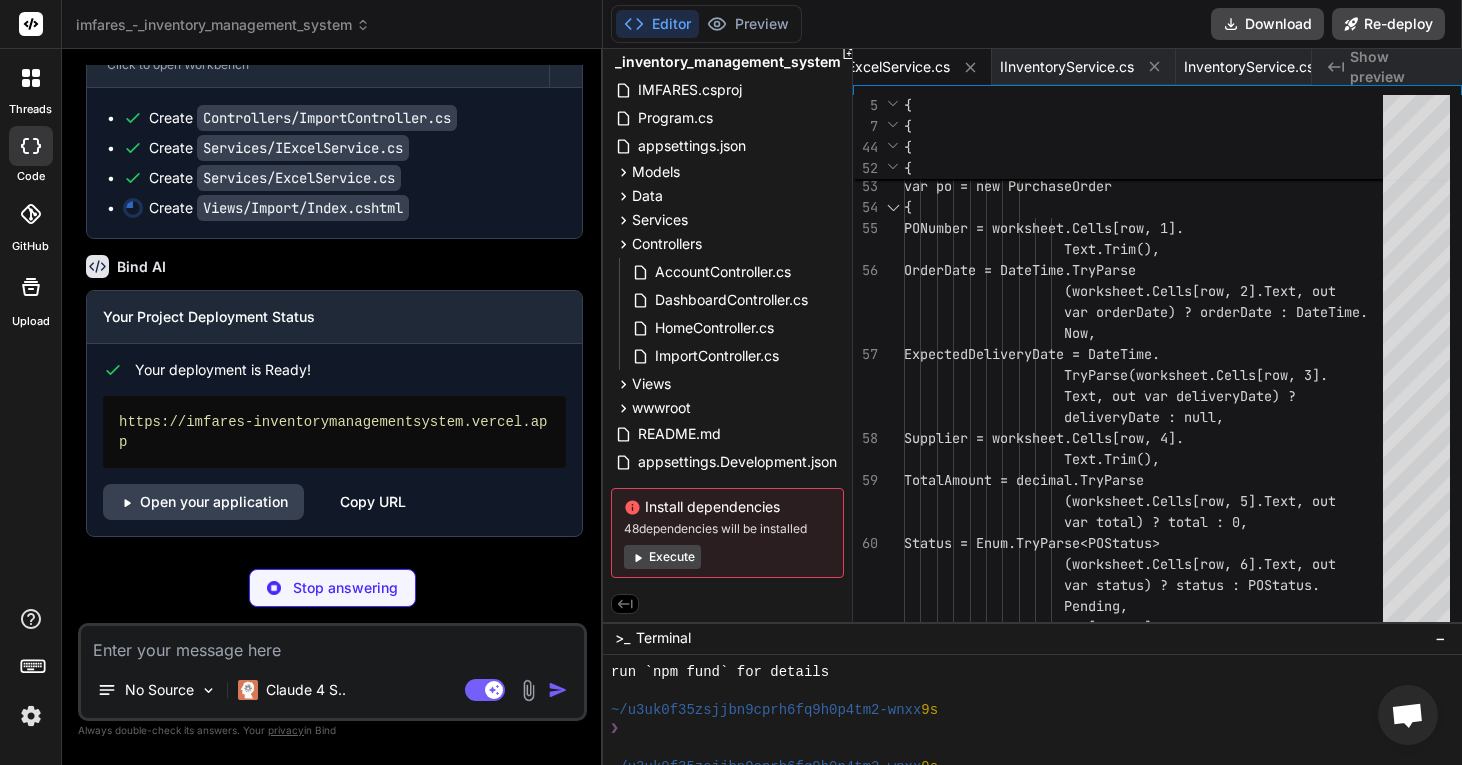 click on "Copy URL" at bounding box center (373, 502) 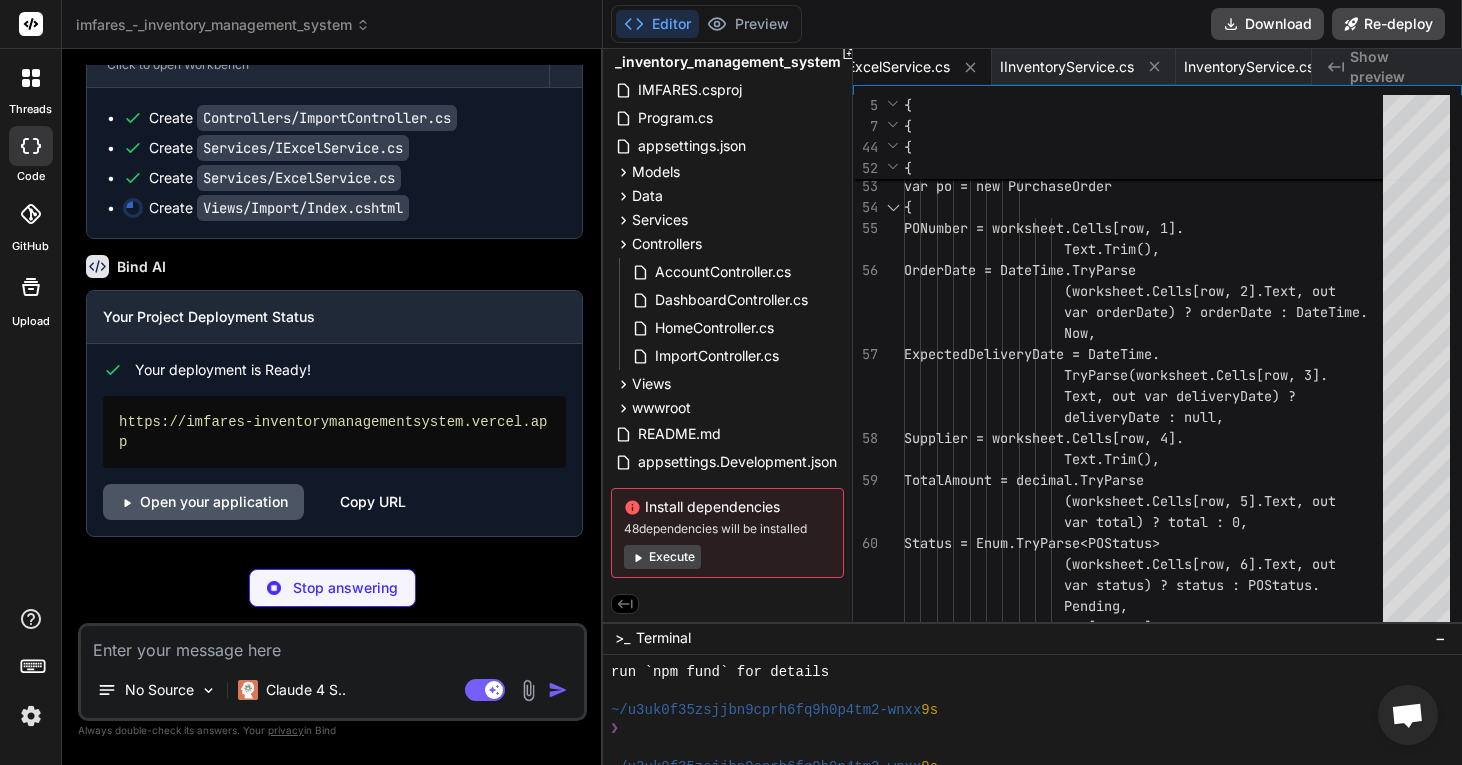 click on "Open your application" at bounding box center (203, 502) 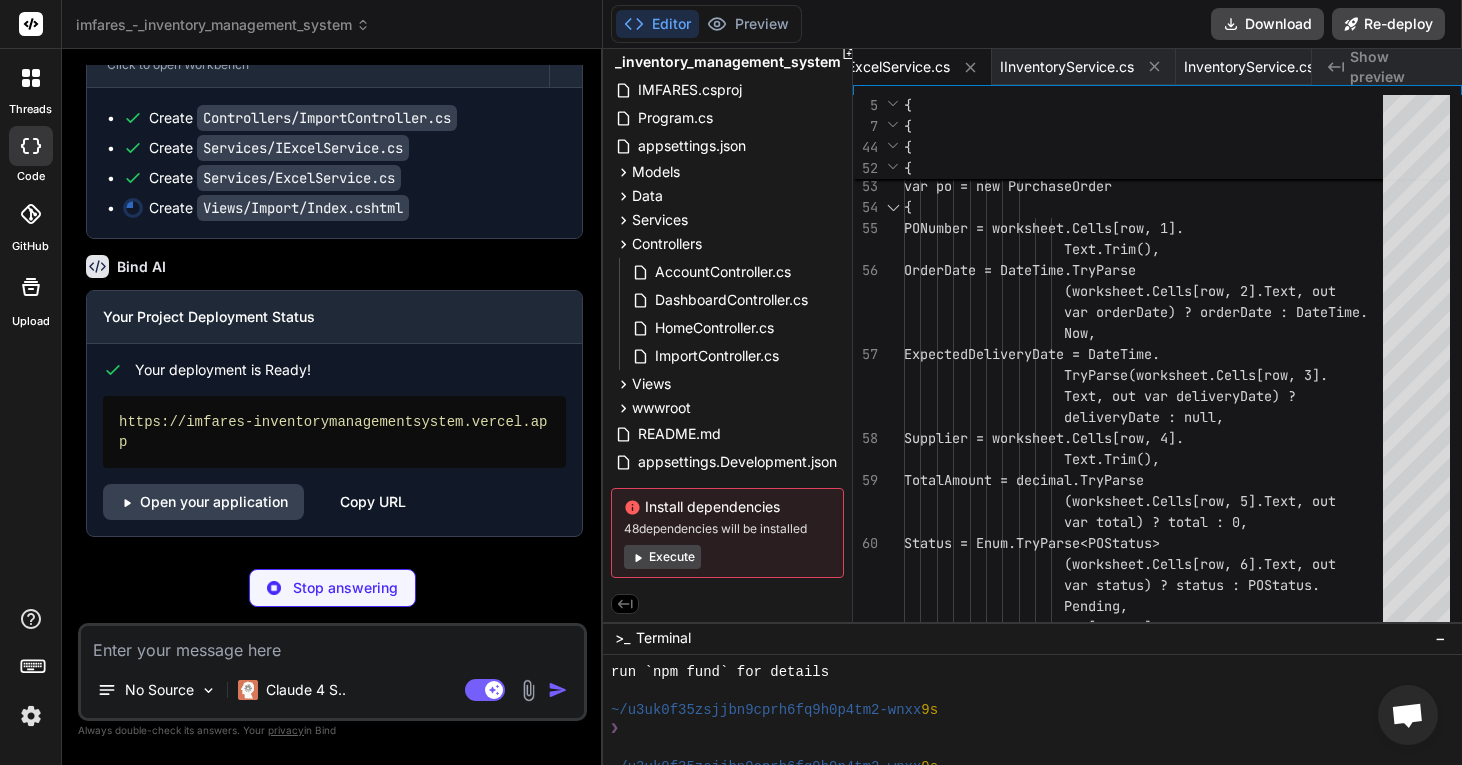 scroll, scrollTop: 9183, scrollLeft: 0, axis: vertical 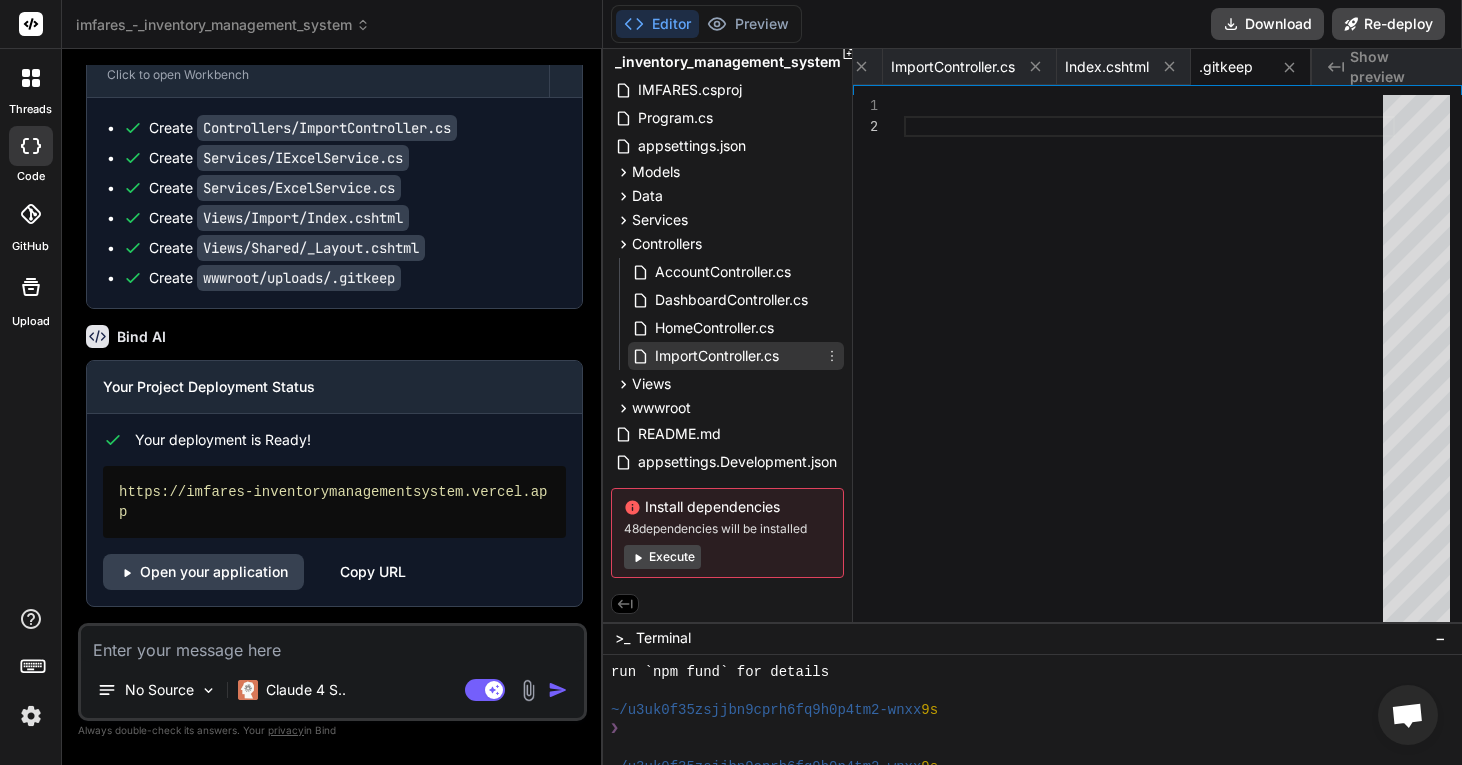 click on "ImportController.cs" at bounding box center (717, 356) 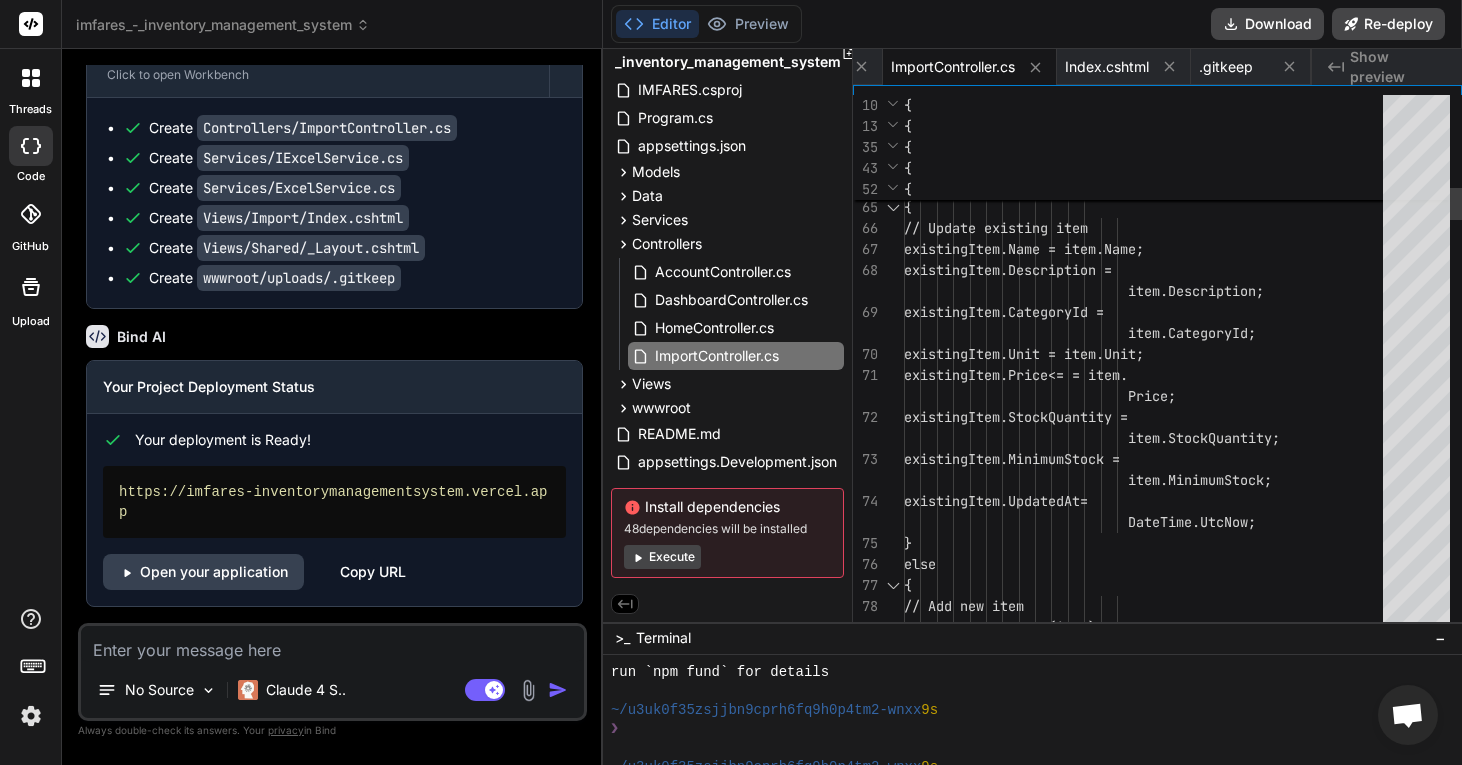 click on "exists                         var existingItem = await _ context.                          Items.FirstOrDefaultAsync(i => i.                          Code == item.Code);                         if (existingItem != null)                         {                             // Update existing ite m                             existingItem.Name = it em.Name;                             existingItem.Descripti on =                               item.Description;                             existingItem.CategoryI d =                               item.CategoryId;                             existingItem.Unit = it em.Unit; tem. Price;" at bounding box center [1149, 2948] 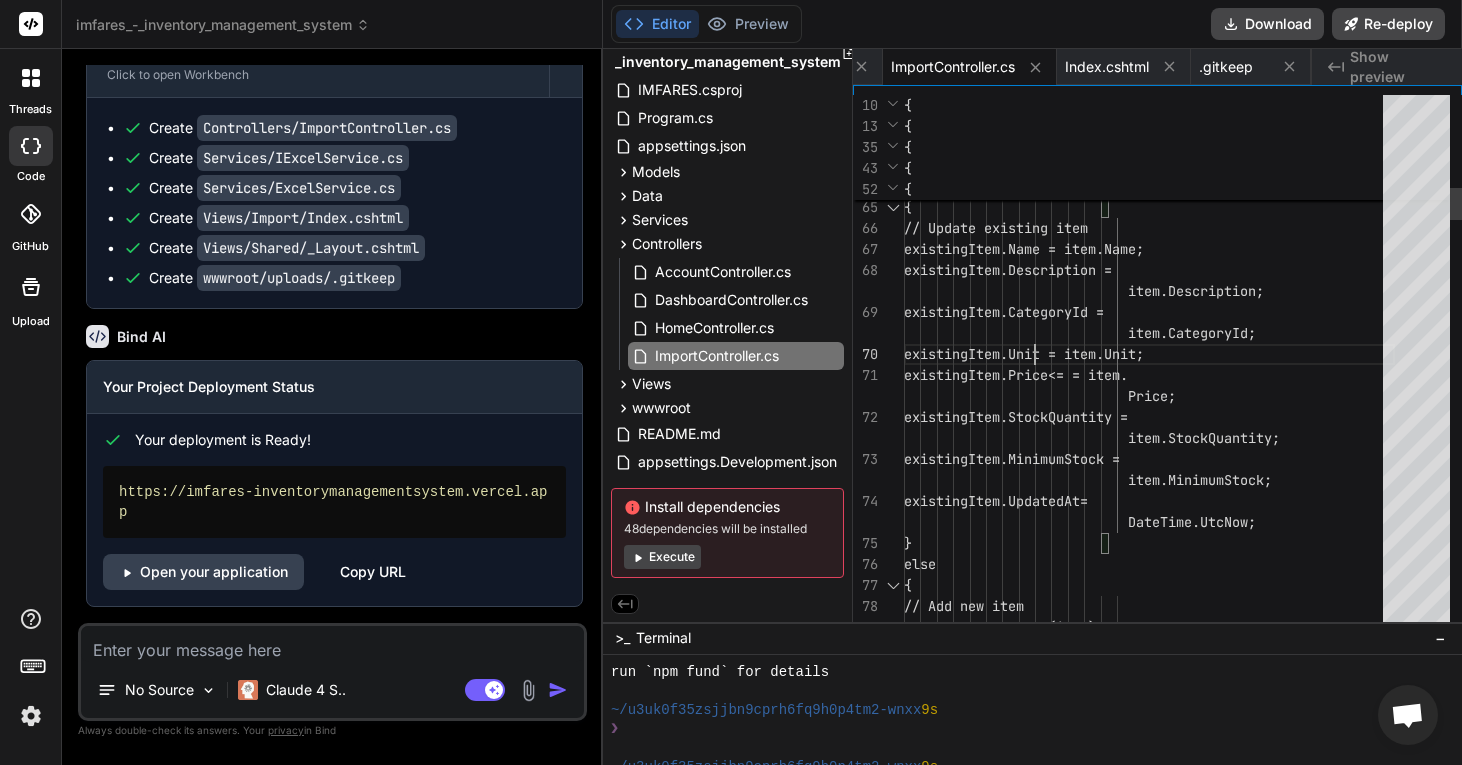 click on "exists                         var existingItem = await _ context.                          Items.FirstOrDefaultAsync(i => i.                          Code == item.Code);                         if (existingItem != null)                         {                             // Update existing ite m                             existingItem.Name = it em.Name;                             existingItem.Descripti on =                               item.Description;                             existingItem.CategoryI d =                               item.CategoryId;                             existingItem.Unit = it em.Unit; tem. Price;" at bounding box center [1149, 2948] 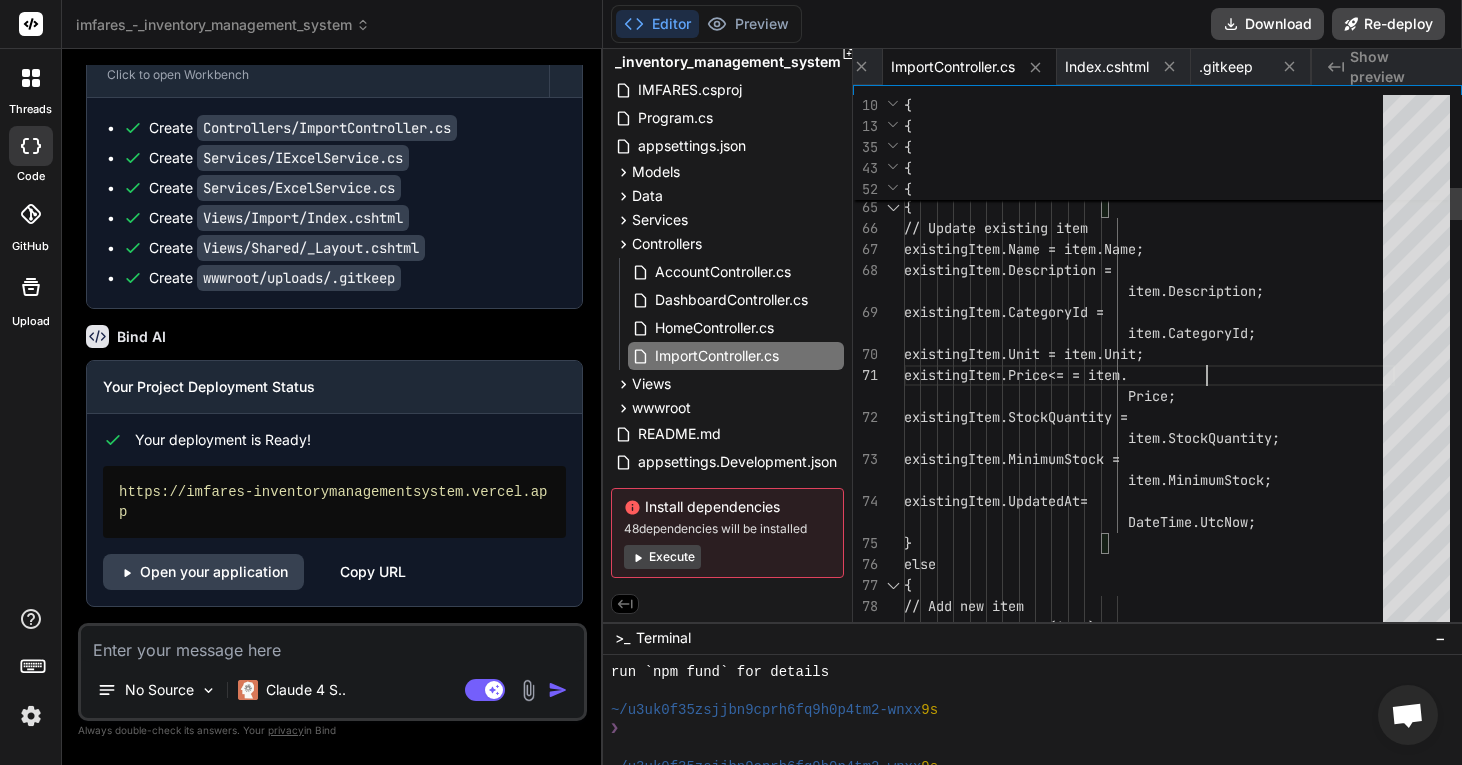scroll, scrollTop: 105, scrollLeft: 0, axis: vertical 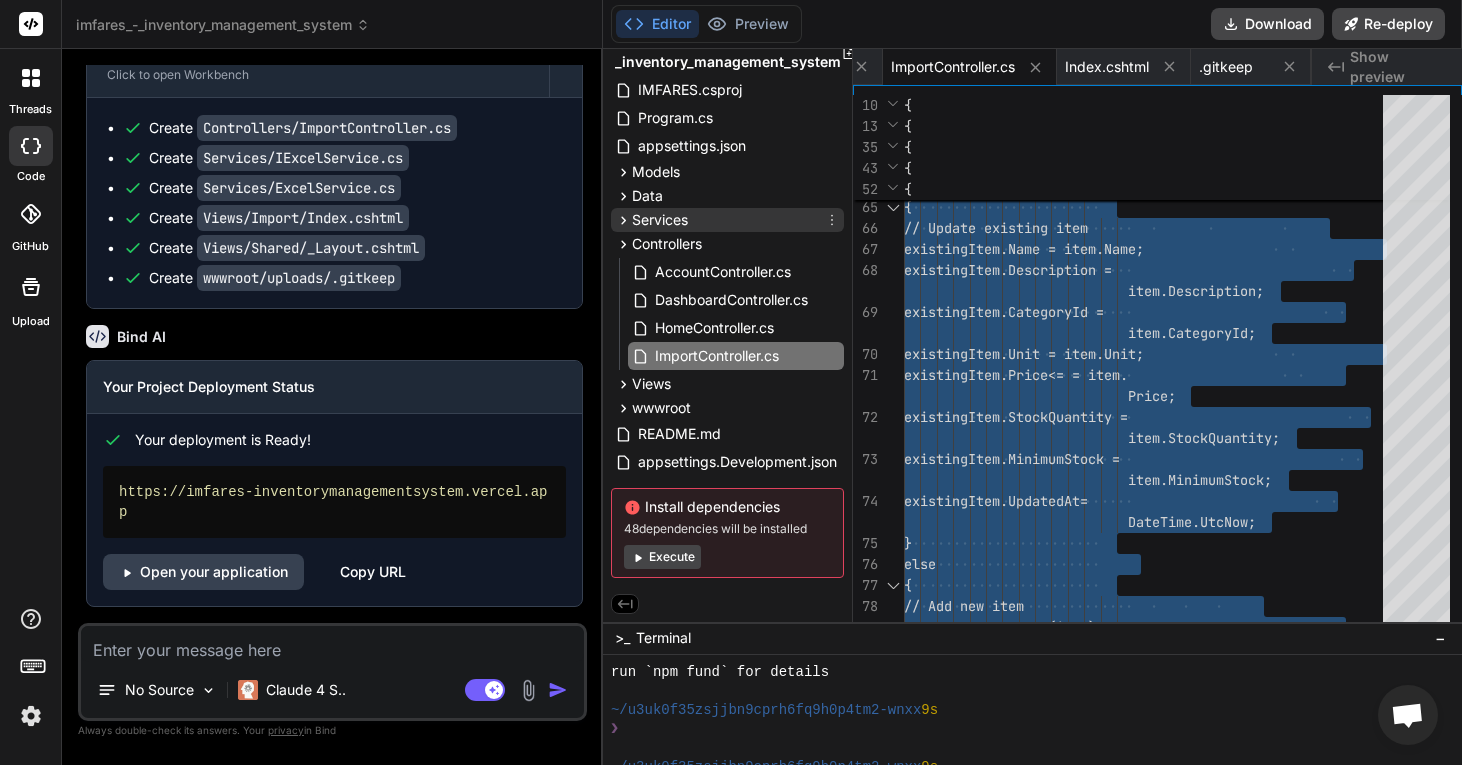 click on "Services" at bounding box center (727, 220) 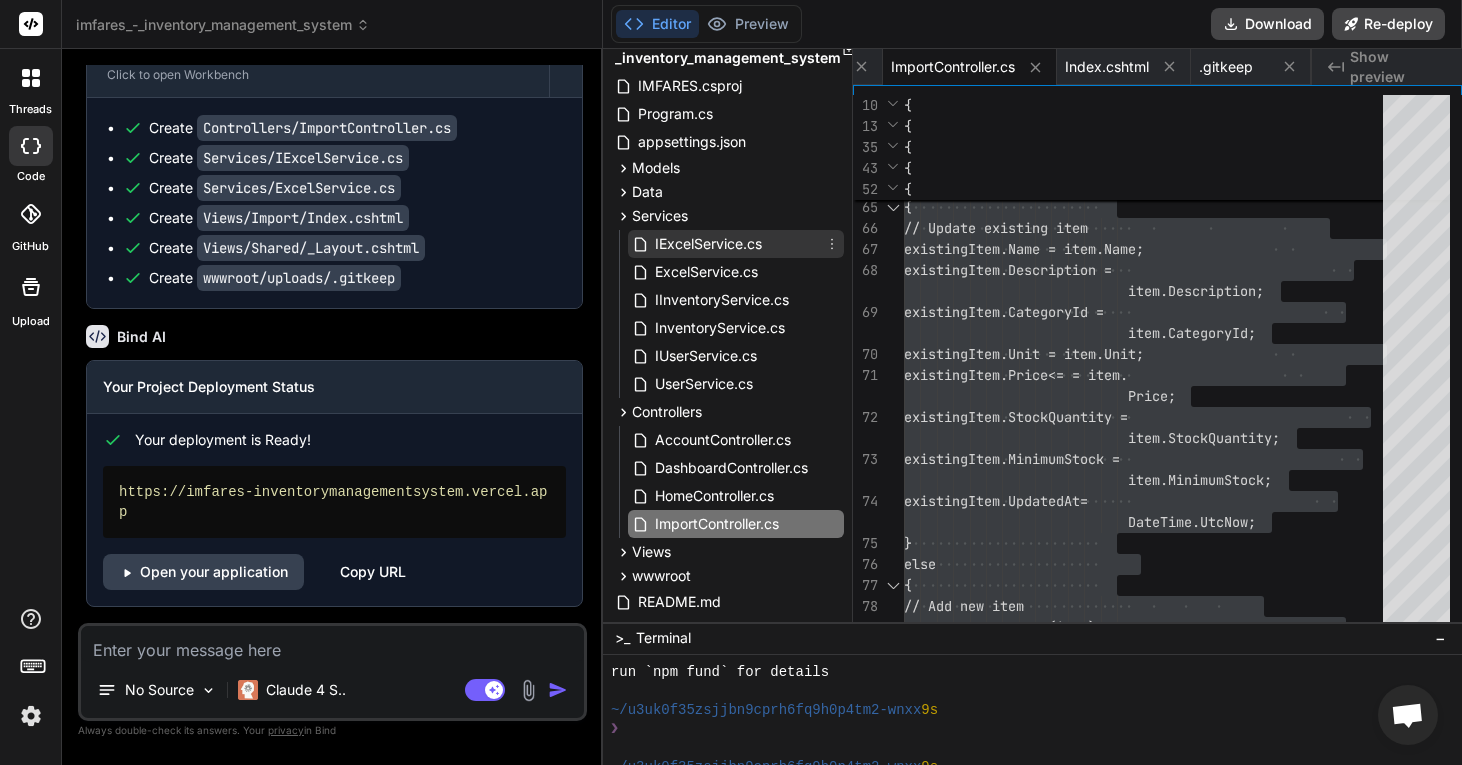 click on "IExcelService.cs" at bounding box center [708, 244] 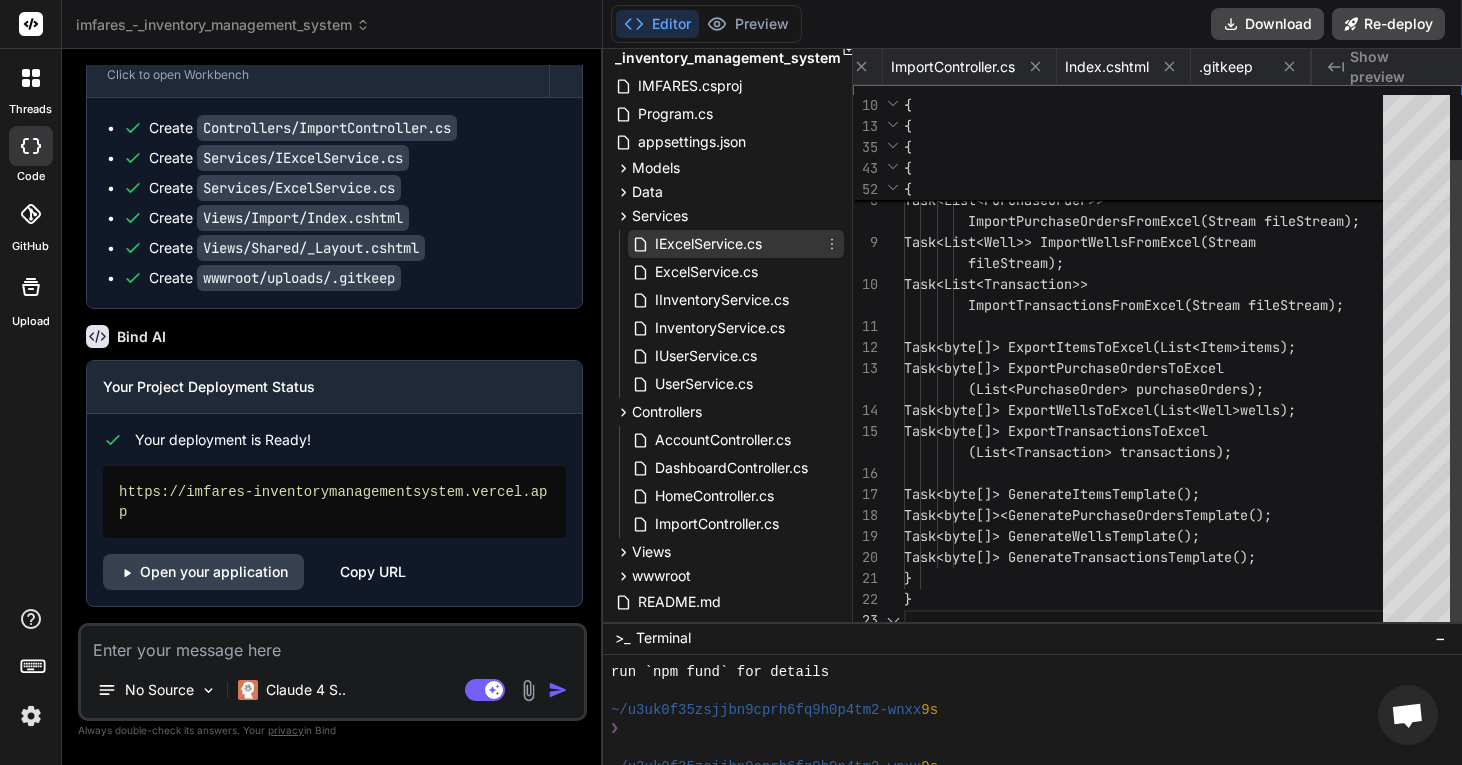 scroll, scrollTop: 0, scrollLeft: 2601, axis: horizontal 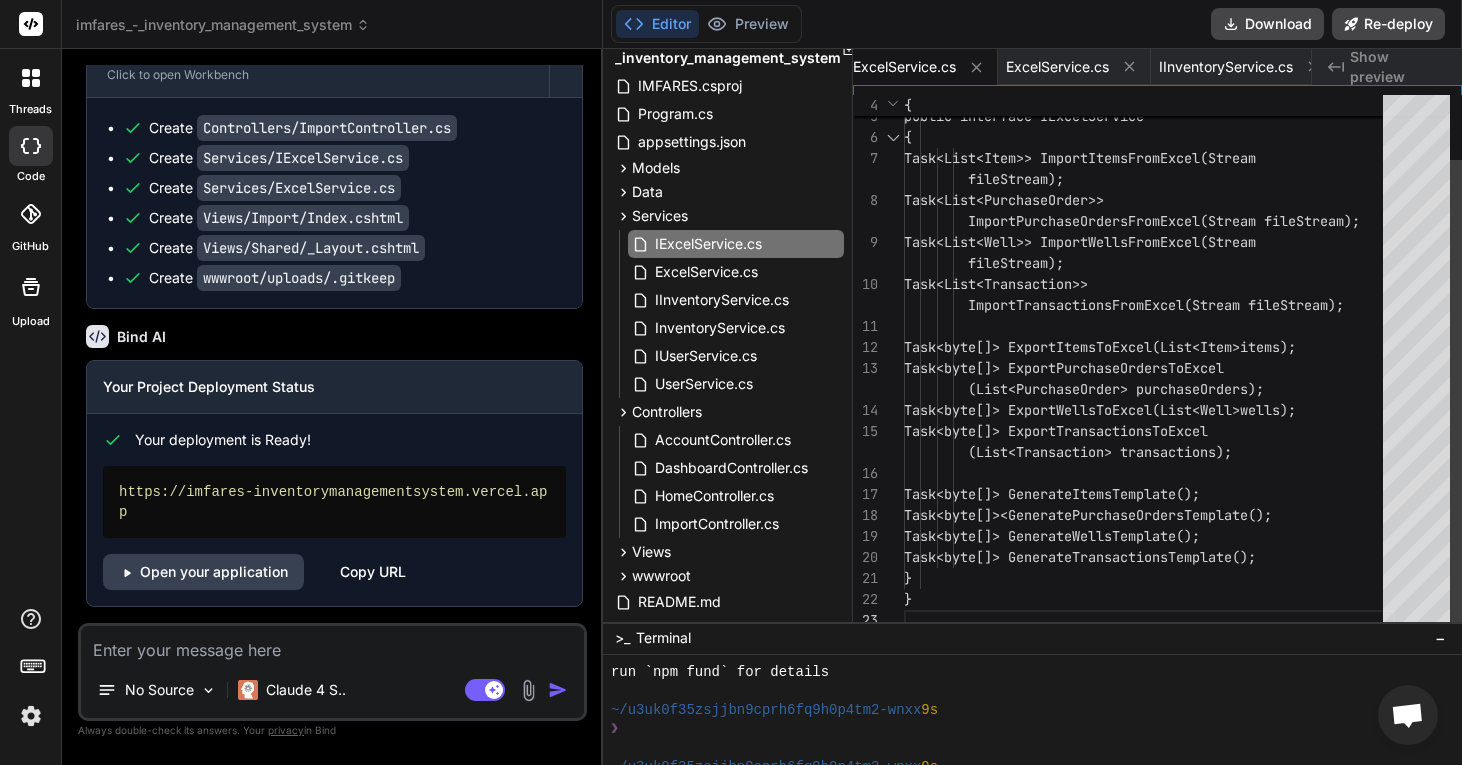 click on "{
public interface IExcelService
{
Task<List<Item>> ImportItemsFromExcel(Stream
fileStream);
Task<List<PurchaseOrder>>
ImportPurchaseOrdersFromExcel(Stream fileStream);
Task<List<Well>> ImportWellsFromExcel(Stre am
fileStream);
Task<List<Transaction>>
ImportTransactionsFromExcel(Stream fileStream);
Task<byte[]> GenerateItemsTemplate();
Task<byte[]> ExportPurchaseOrdersToExcel
(List<PurchaseOrder> purchaseOrders);
Task<byte[]> ExportWellsToExcel(List<Well>
wells);
Task<byte[]> ExportTransactionsToExcel
(List<Transaction> transactions);
Task<byte[]> GenerateItemsTemplate();
Task<byte[]> GeneratePurchaseOrdersTemplat e();
}
}" at bounding box center (1149, 326) 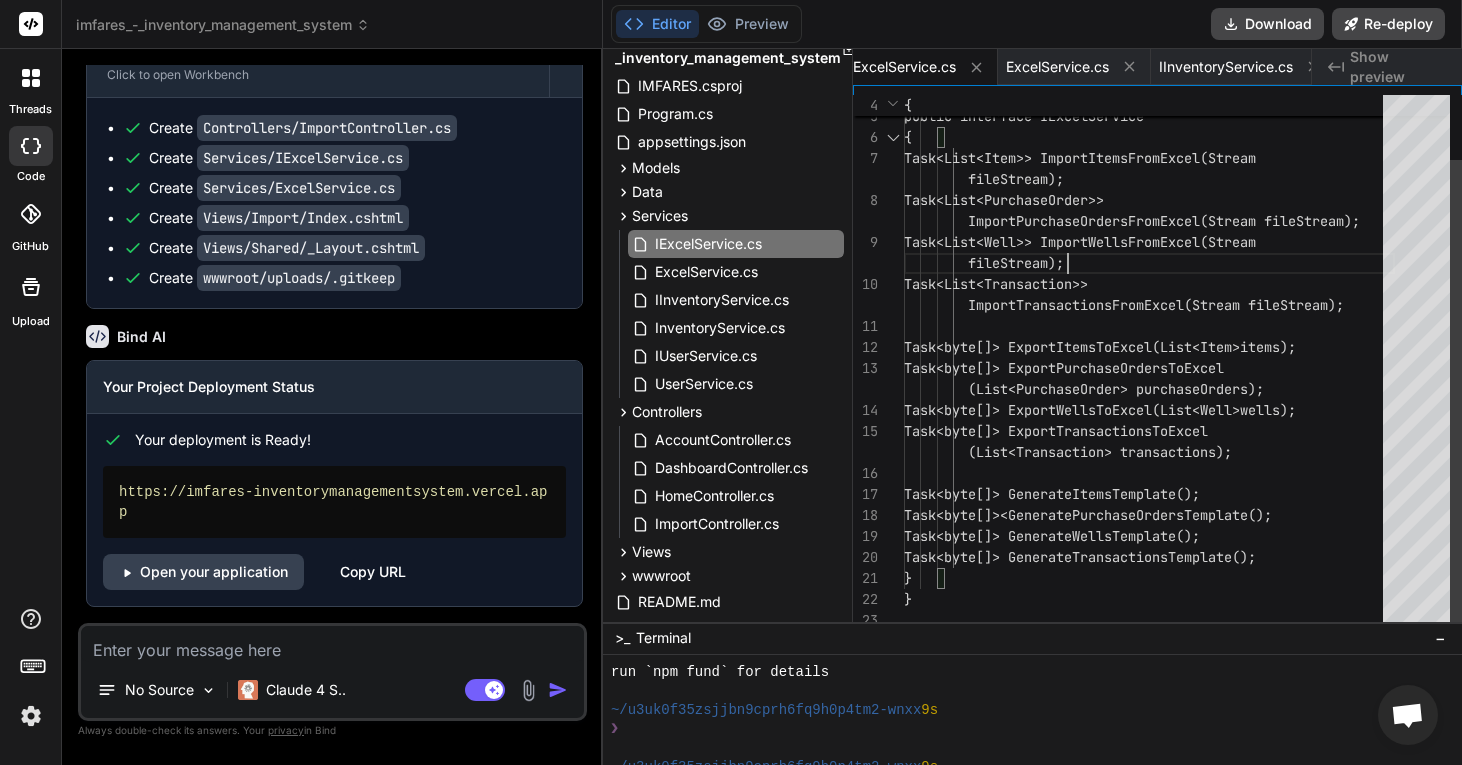 scroll, scrollTop: 0, scrollLeft: 0, axis: both 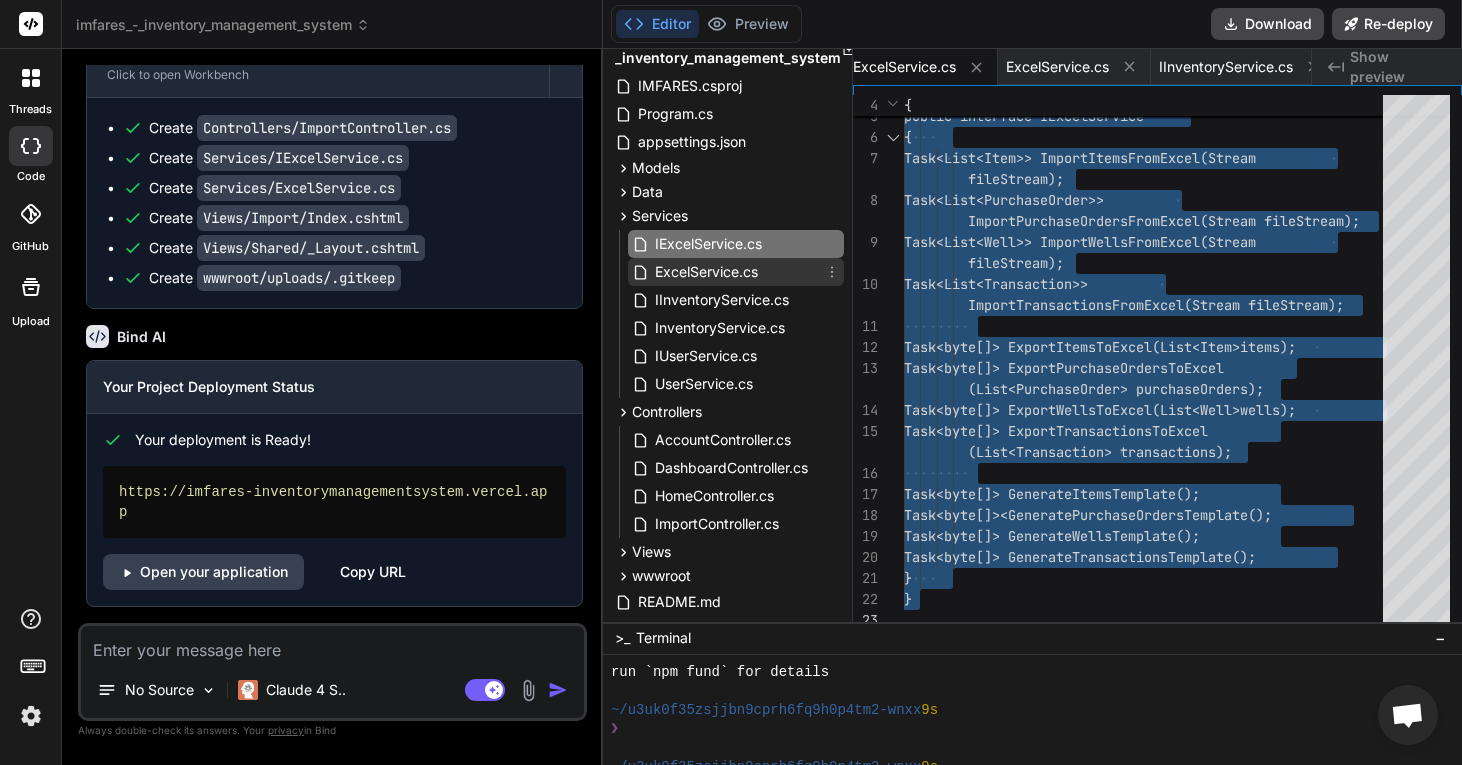 click on "ExcelService.cs" at bounding box center (706, 272) 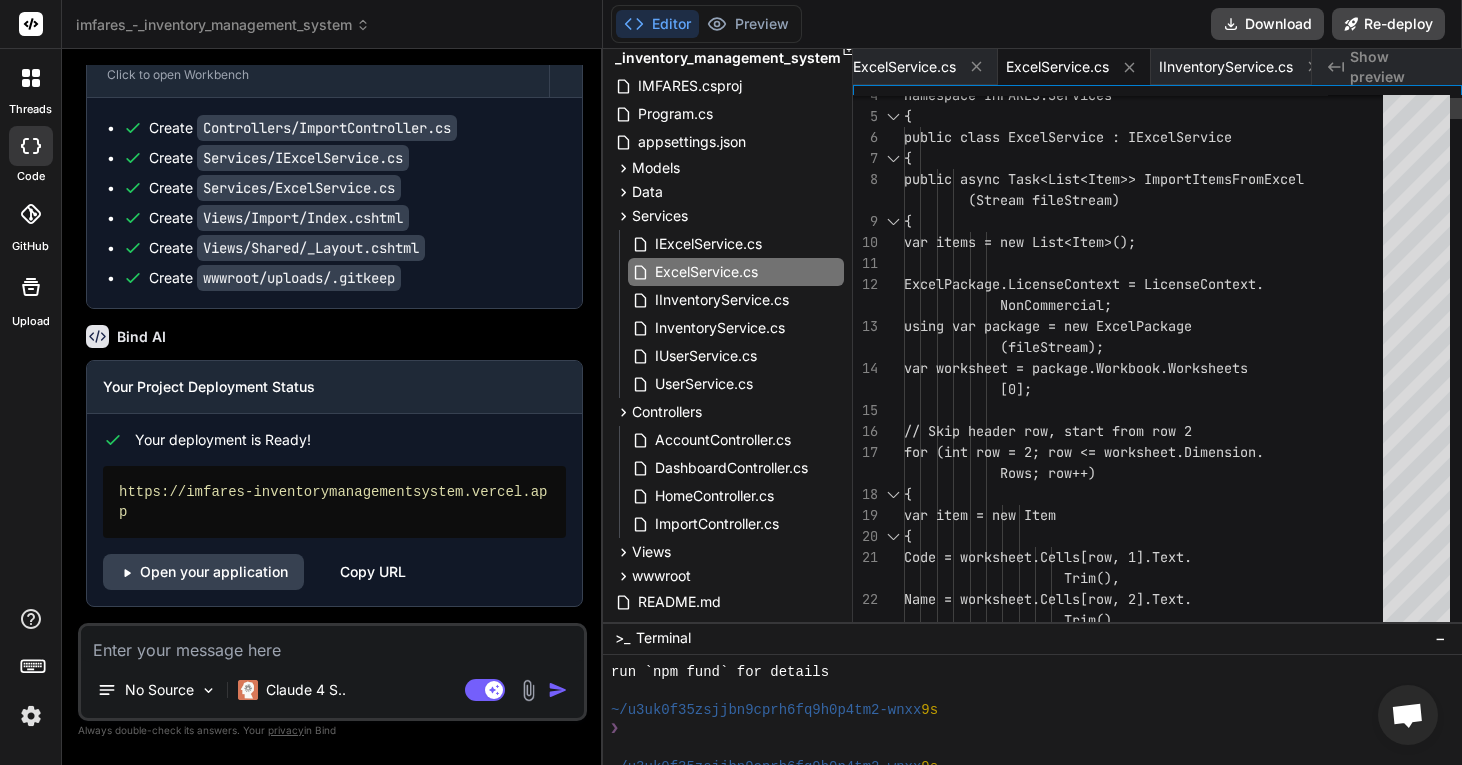 click on "namespace IMFARES.Services {     public class ExcelService : IExcelService     {         public async Task<List<Item>> ImportItemsF romExcel          (Stream fileStream)         {             var items = new List<Item>();                          ExcelPackage.LicenseContext = LicenseC ontext.             using var package = new ExcelPackage              (fileStream);             var worksheet = package.Workbook.Works heets                          // Skip header row, start from row 2             for (int row = 2; row <= worksheet.Dim ension.             {              NonCommercial;              [0];              Rows; row++)                 var item = new Item                 {                     Code = worksheet.Cells[row, 1]" at bounding box center [1149, 6710] 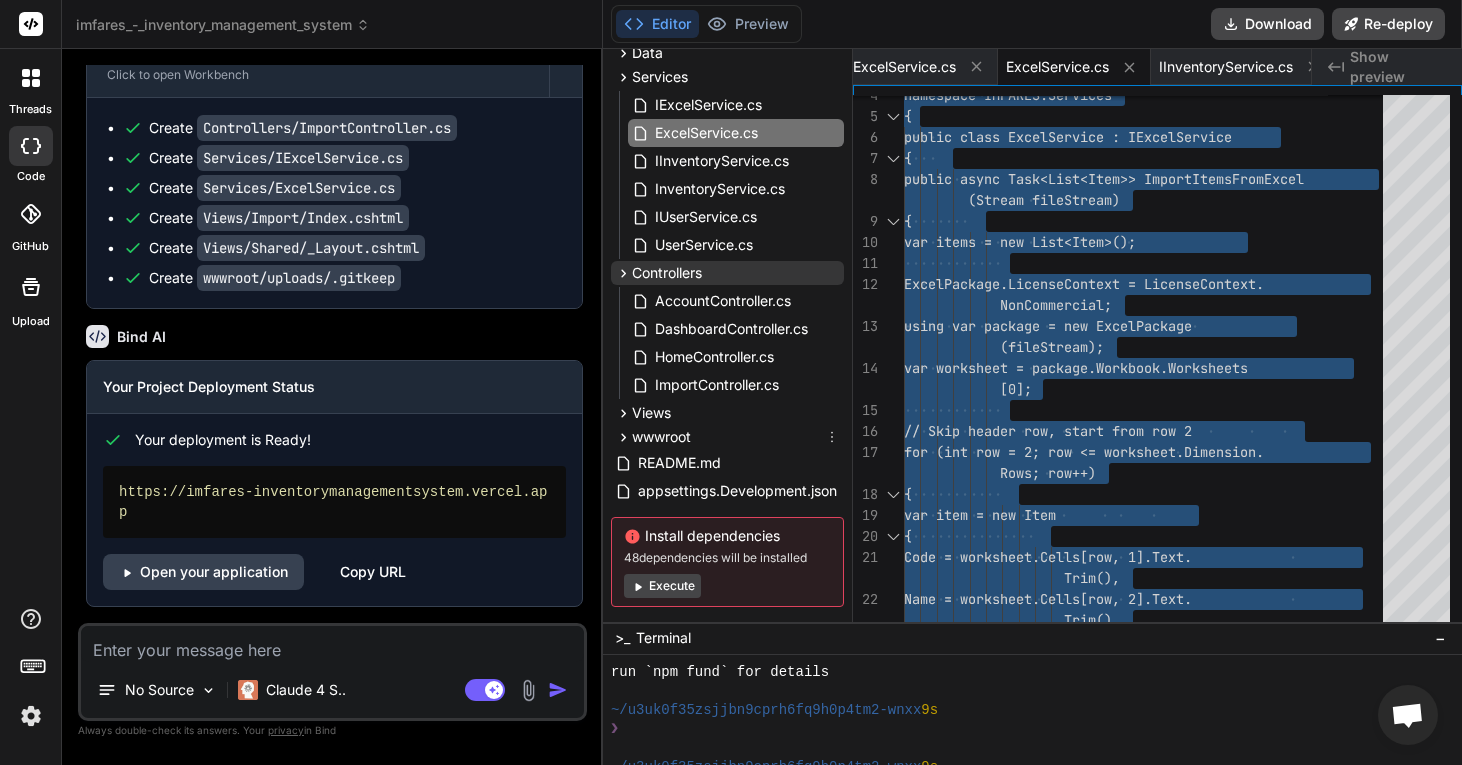 scroll, scrollTop: 232, scrollLeft: 0, axis: vertical 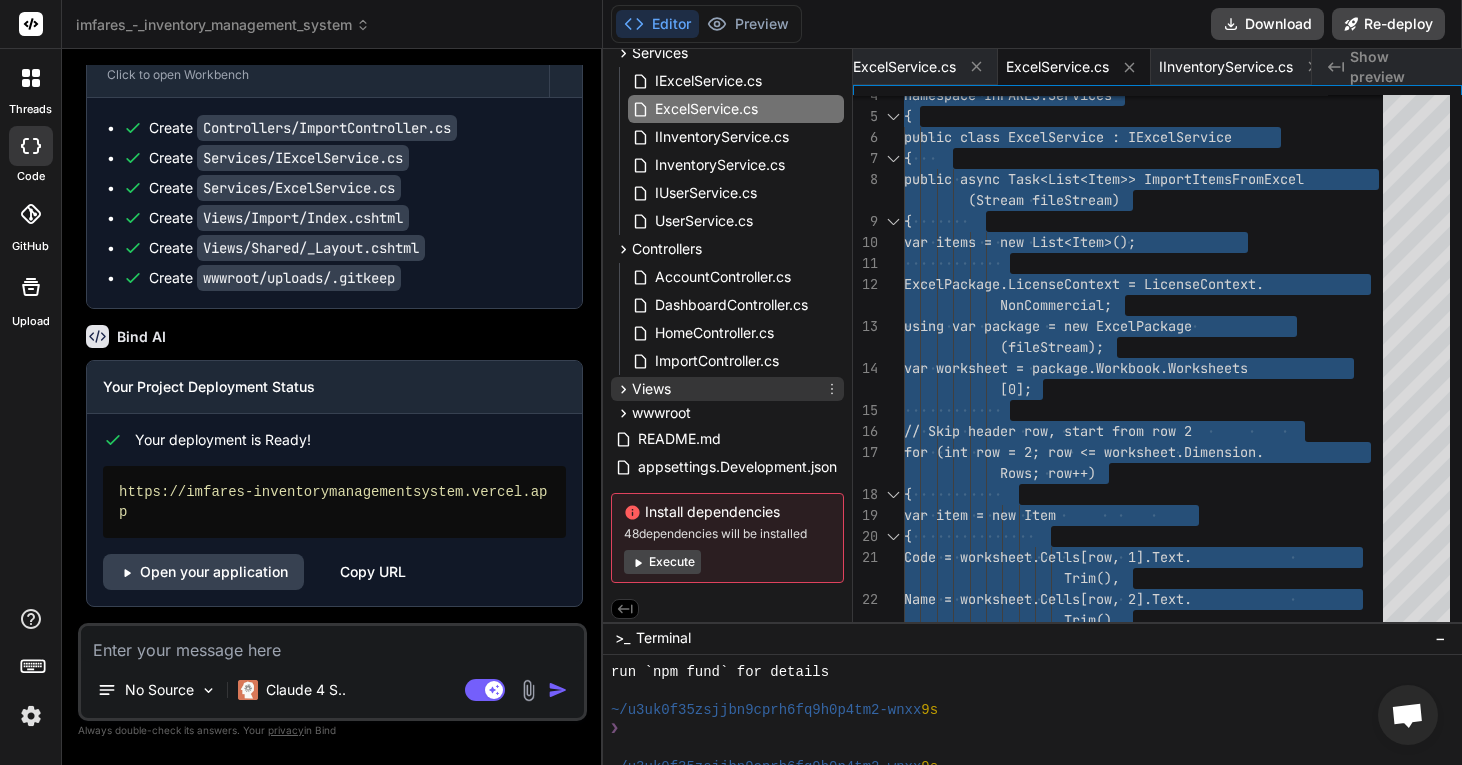 click on "Views" at bounding box center [727, 389] 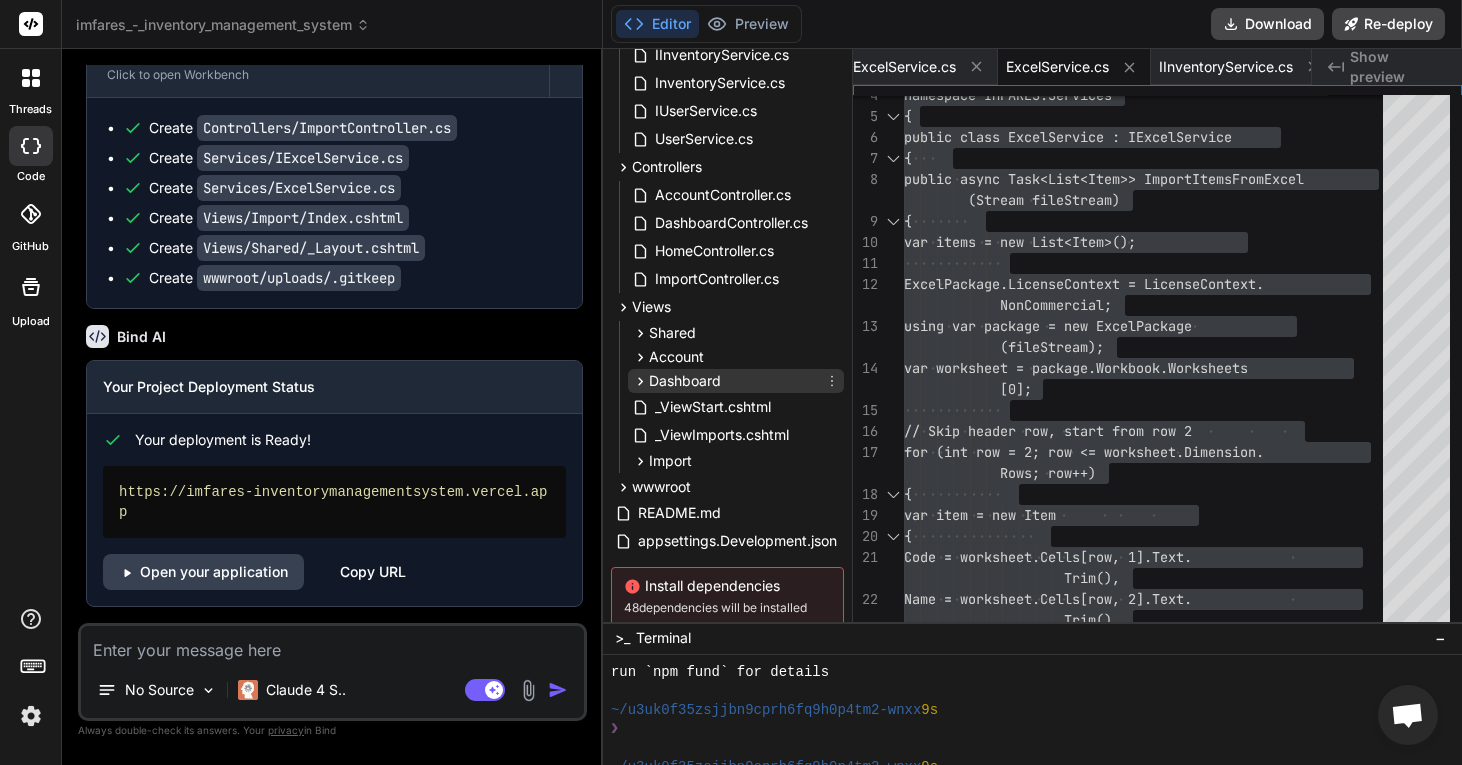 scroll, scrollTop: 346, scrollLeft: 0, axis: vertical 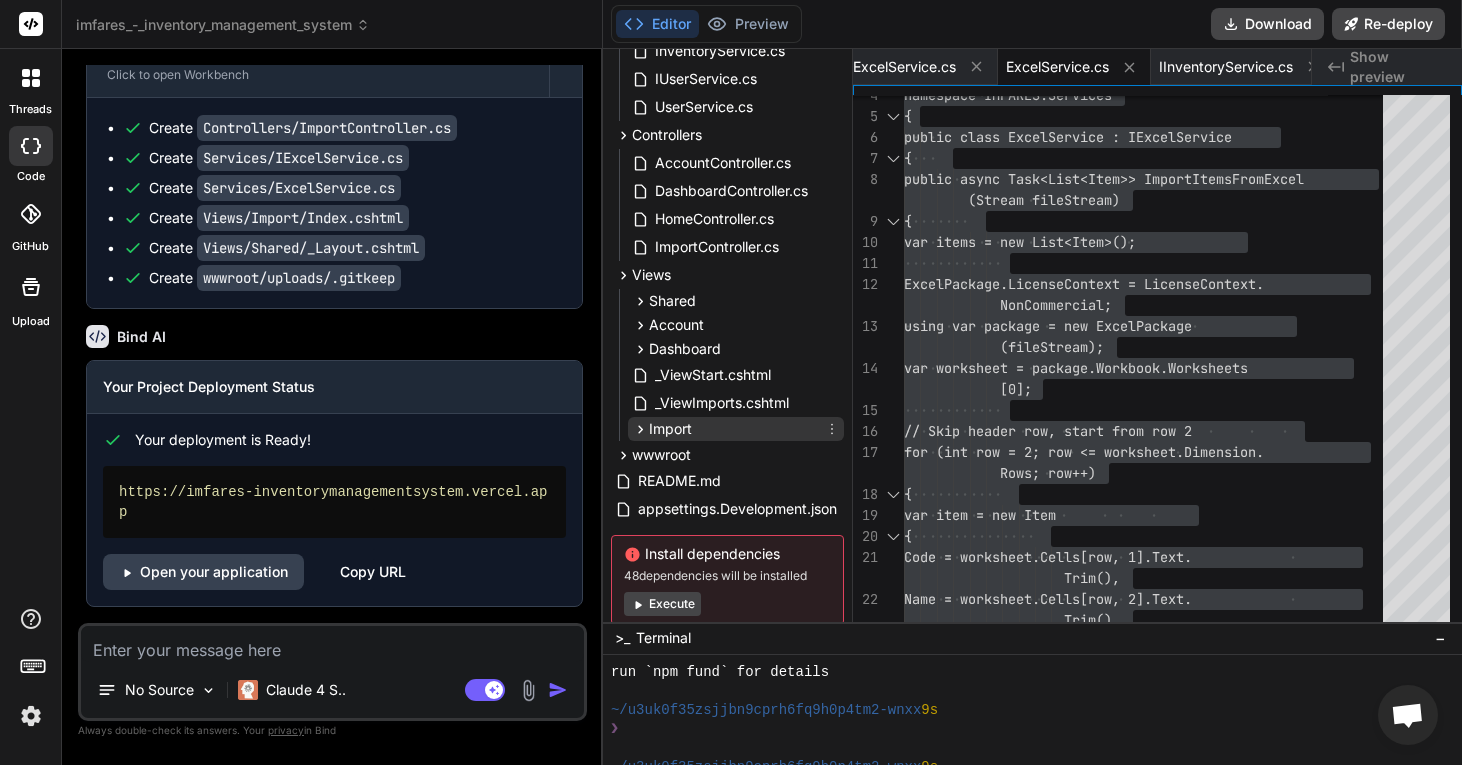click on "Import" at bounding box center (736, 429) 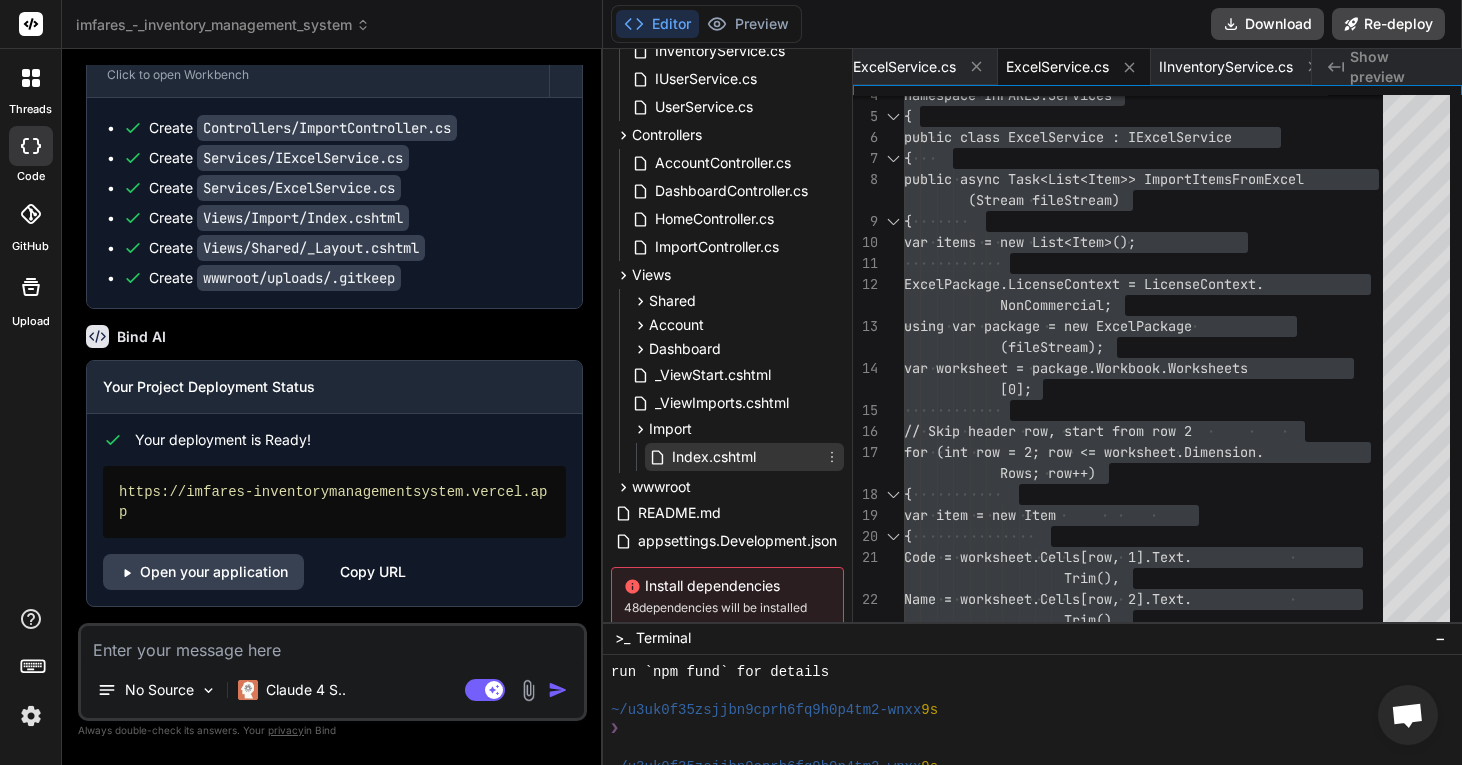click on "Index.cshtml" at bounding box center [714, 457] 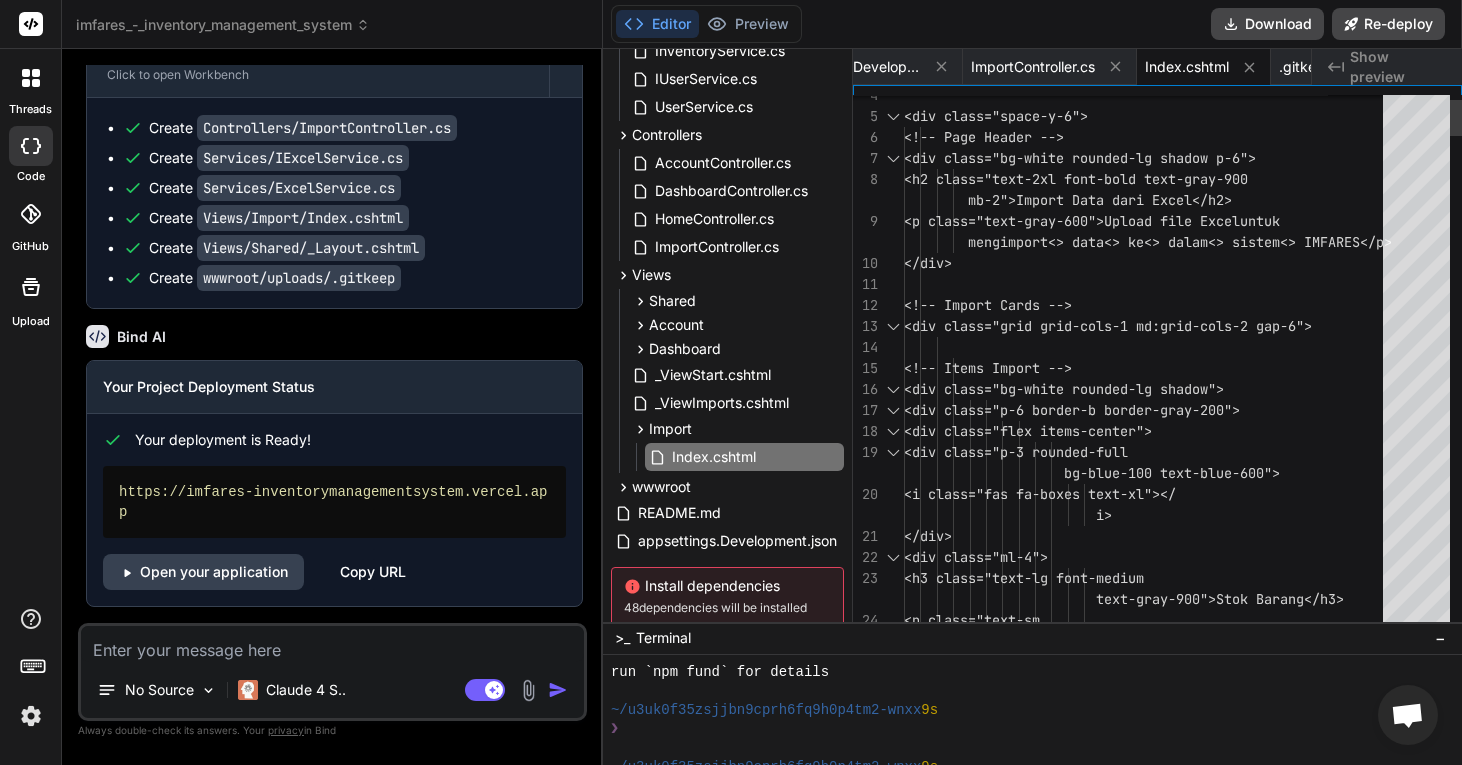 click on "div class="space-y-6"     <!-- Page Header -->     <div class="bg-white rounded-lg shadow p-6">         <h2 class="text-2xl font-bold text-gray-900       mb-2">Import Data dari Excel</h2>         <p class="text-gray-600">Upload file Excel  untuk     </div>      <!-- Import Cards -->     <div class="grid grid-cols-1 md:grid-cols-2  gap-6">          <!-- Items Import -->         <div class="bg-white rounded-lg shadow">             <div class="p-6 border-b border-gray-200">                 <div class="flex items-center">                     <div class="p-3 rounded-full         bg-blue-100 text-blue-600"> i</div>                     <h3 class="ml-4 text-lg font-medium text-gray-900">Stok Barang</h3>" at bounding box center (1149, 3991) 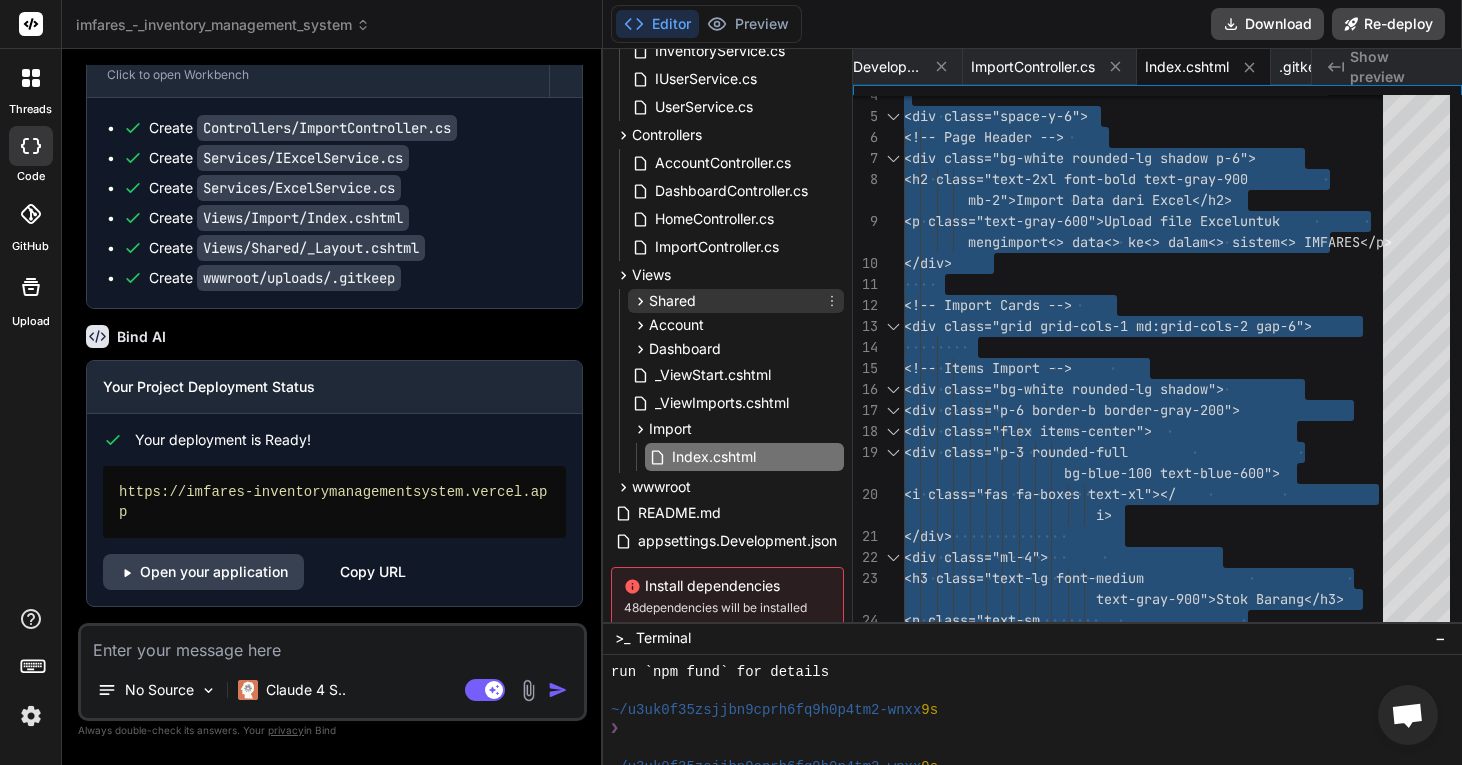 click on "Shared" at bounding box center [736, 301] 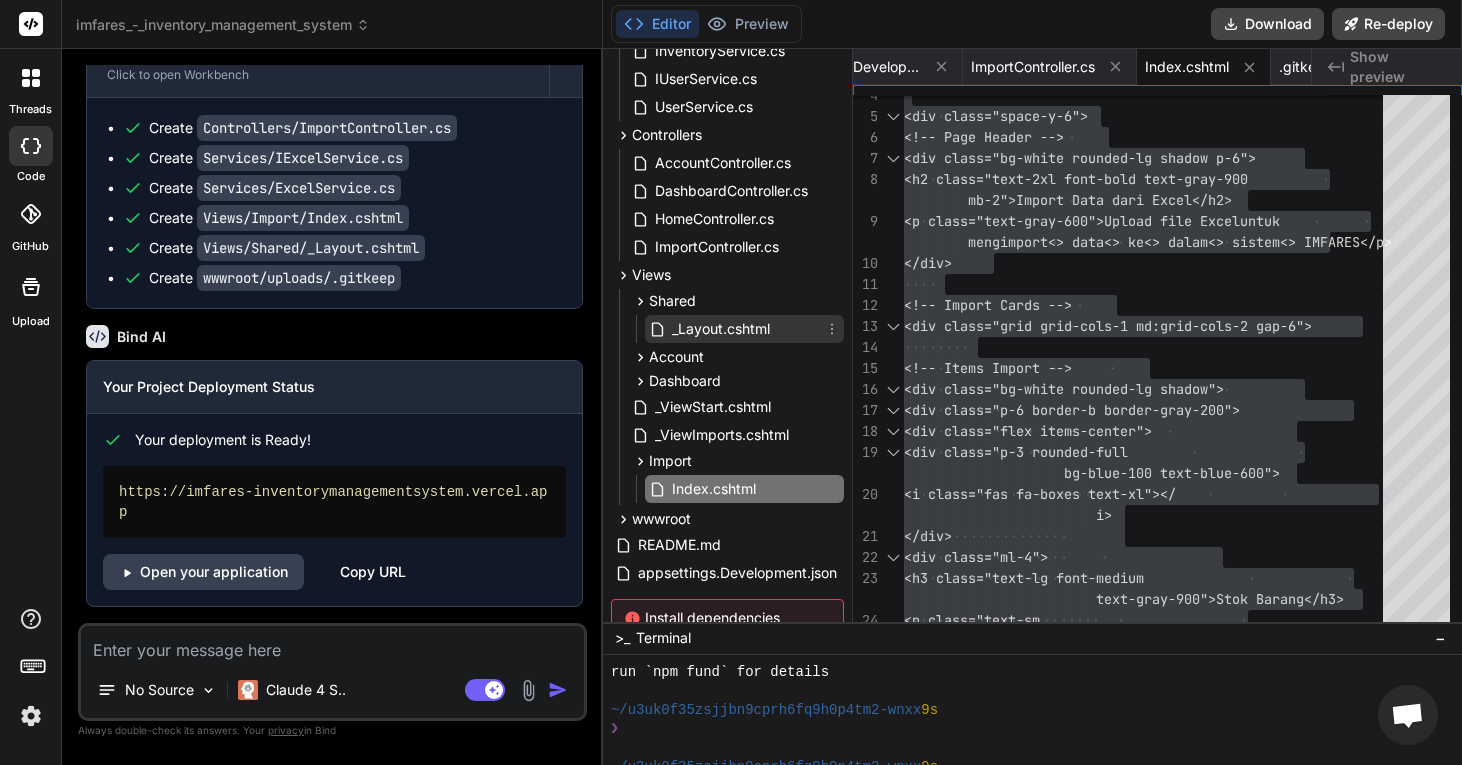 click on "_Layout.cshtml" at bounding box center [721, 329] 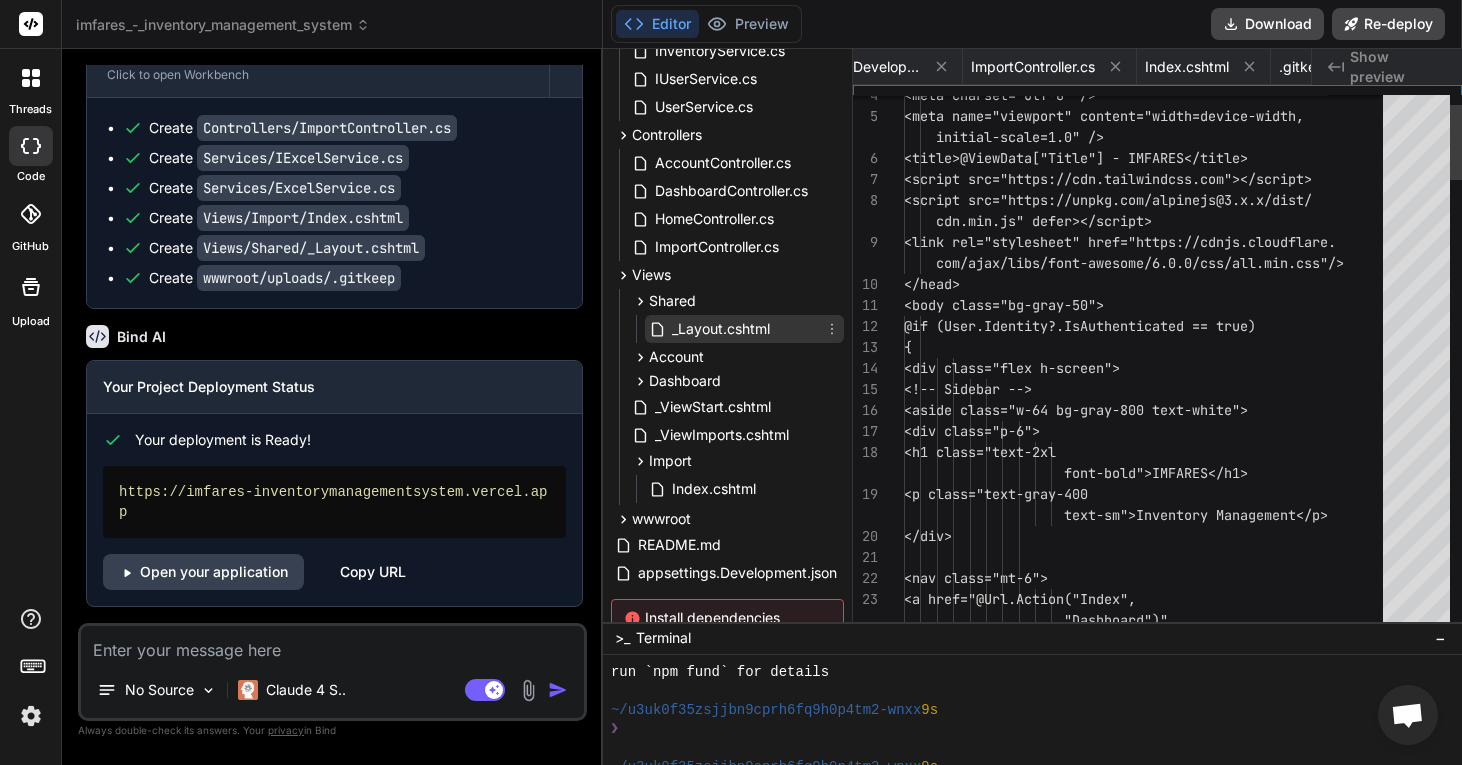 scroll, scrollTop: 0, scrollLeft: 4148, axis: horizontal 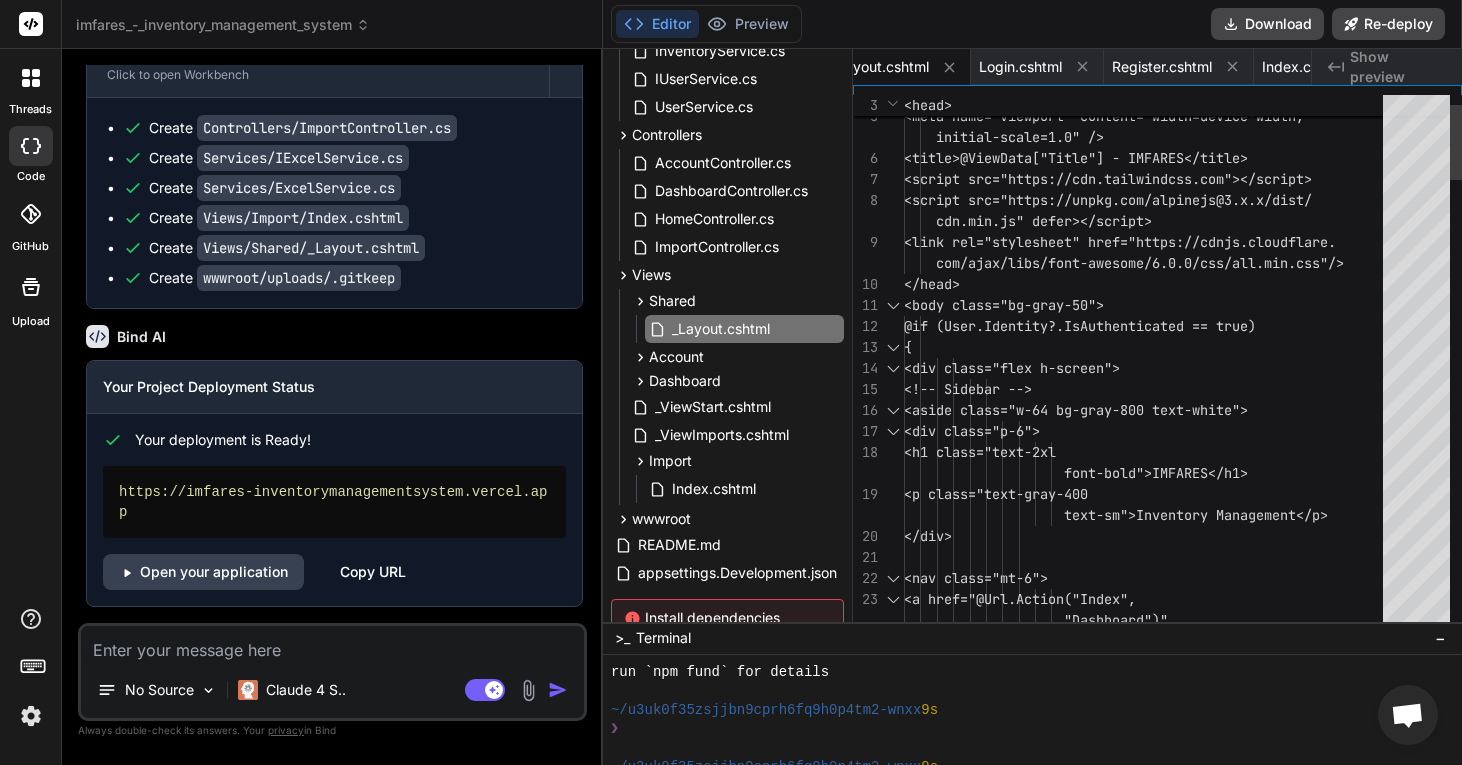 click on "<meta charset="utf-8" />     <meta name="viewport" content="width=device-wi dth,     <title>@ViewData["Title"] - IMFARES</title>     <script src="https://cdn.tailwindcss.com"></script>     <script src="https://unpkg.com/alpinejs@3.x.x/ dist/
cdn.min.js" defer></script>     <link rel="stylesheet" href="https://cdnjs.clo udflare. </head> <body>     @if (User.Identity?.IsAuthenticated == true)     {         <div class="flex h-screen">             <!-- Sidebar -->             <aside class="w-64 bg-gray-800 text-wh ite">                 <div class="p-6">                     <h1 class="text-2xl     									<p class="text-gray-400     									</div>     com/ajax/libs/font-awesome/6.0.0/css/all.min.css" />                     Inventory Management</p>" at bounding box center [1149, 1922] 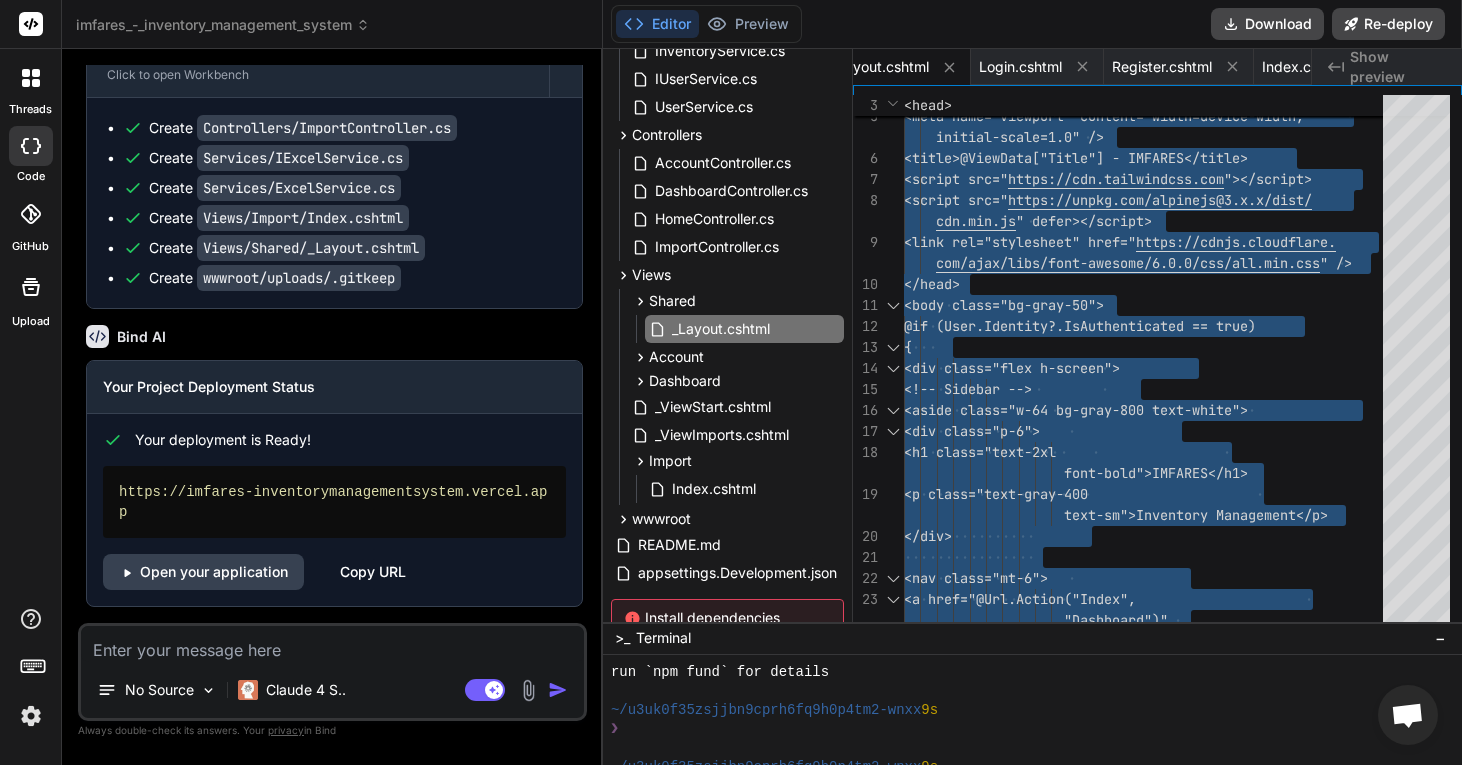 scroll, scrollTop: 9346, scrollLeft: 0, axis: vertical 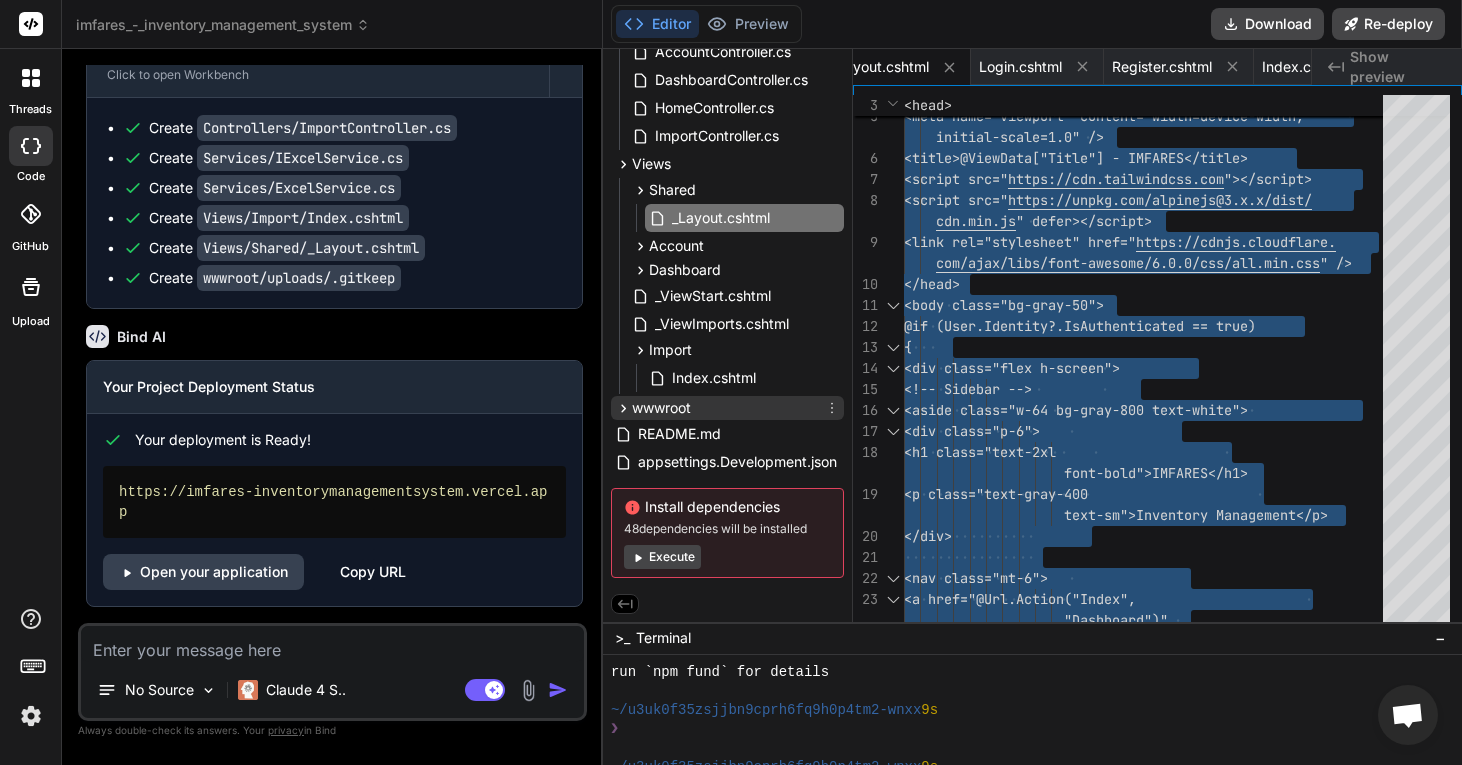 click on "wwwroot" at bounding box center (727, 408) 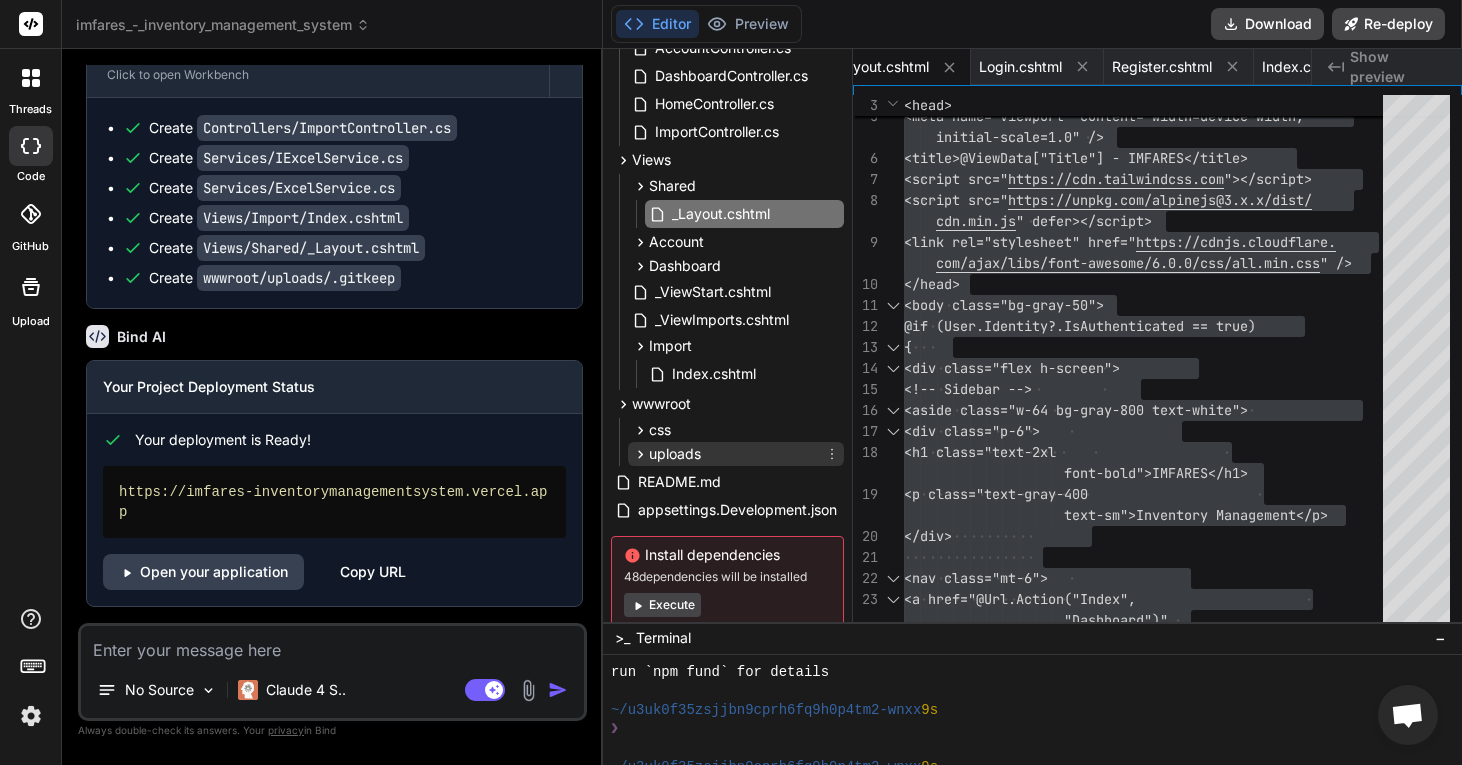click on "uploads" at bounding box center (736, 454) 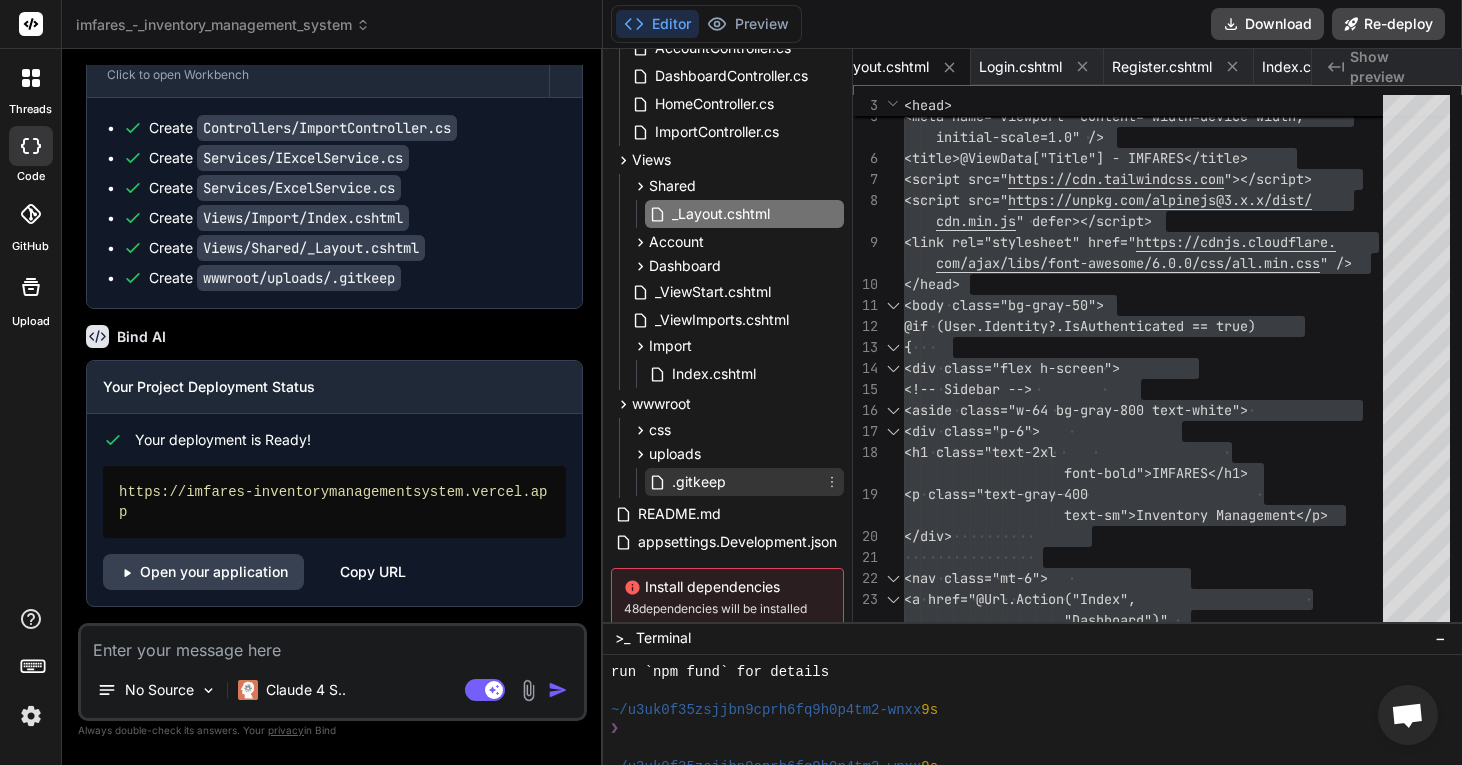 click on ".gitkeep" at bounding box center (744, 482) 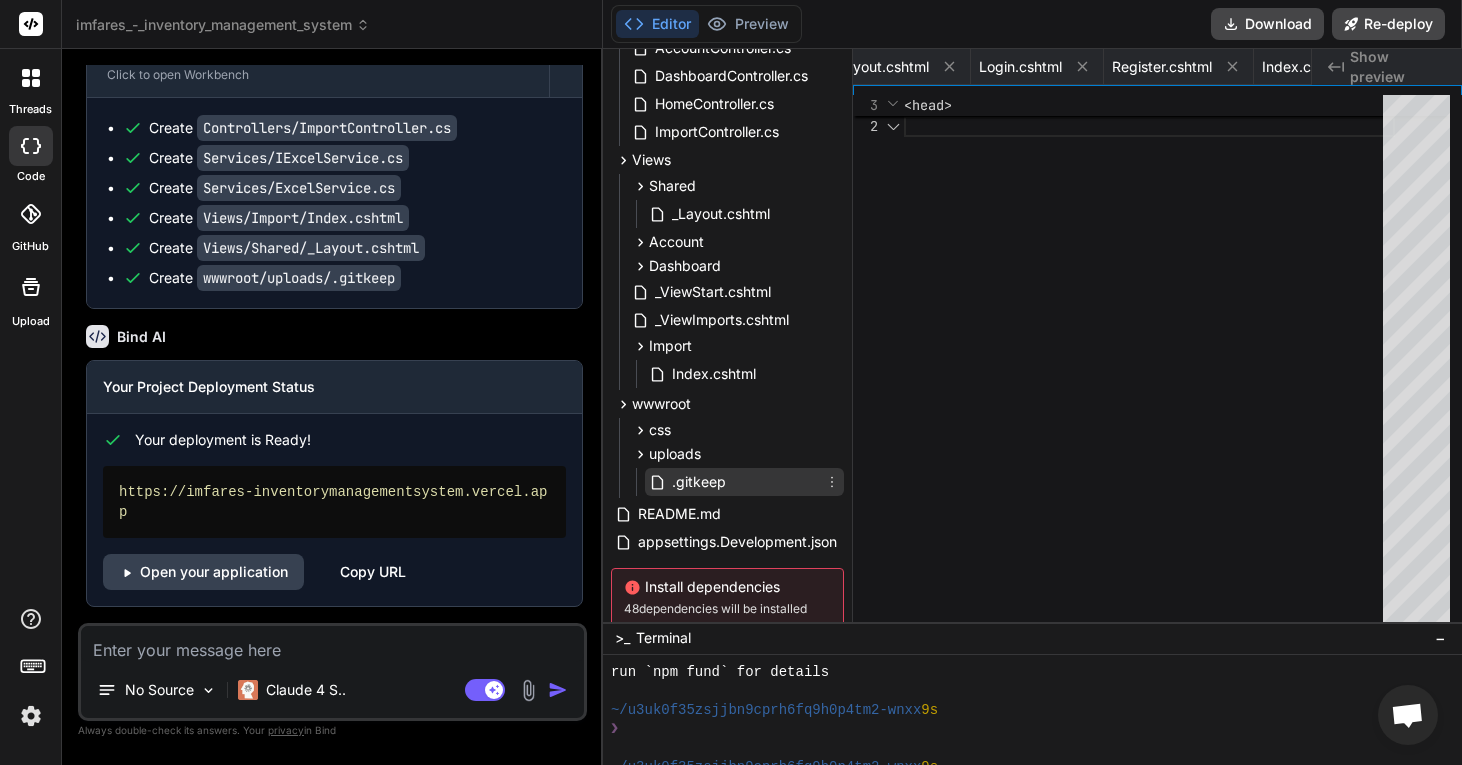 scroll, scrollTop: 0, scrollLeft: 5496, axis: horizontal 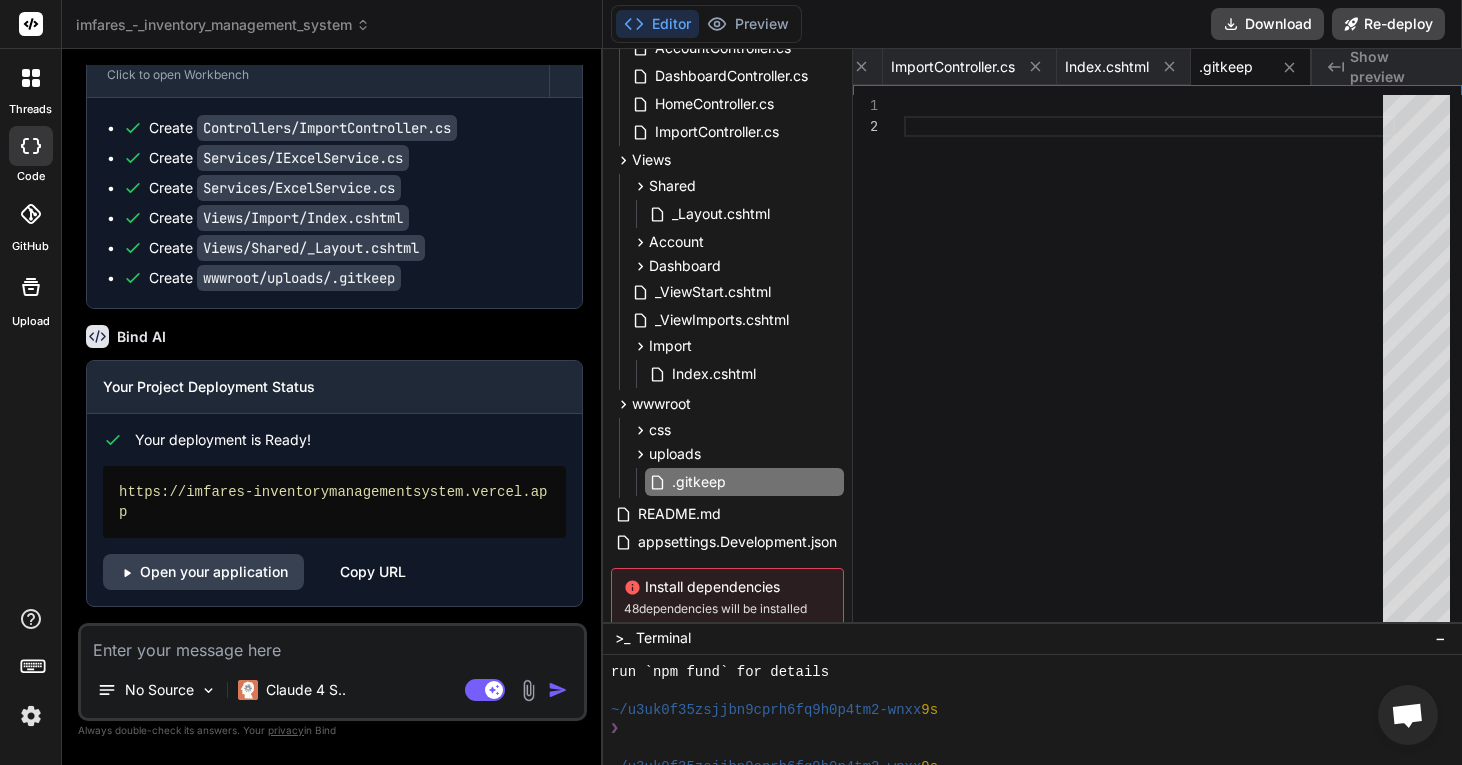 click at bounding box center (332, 644) 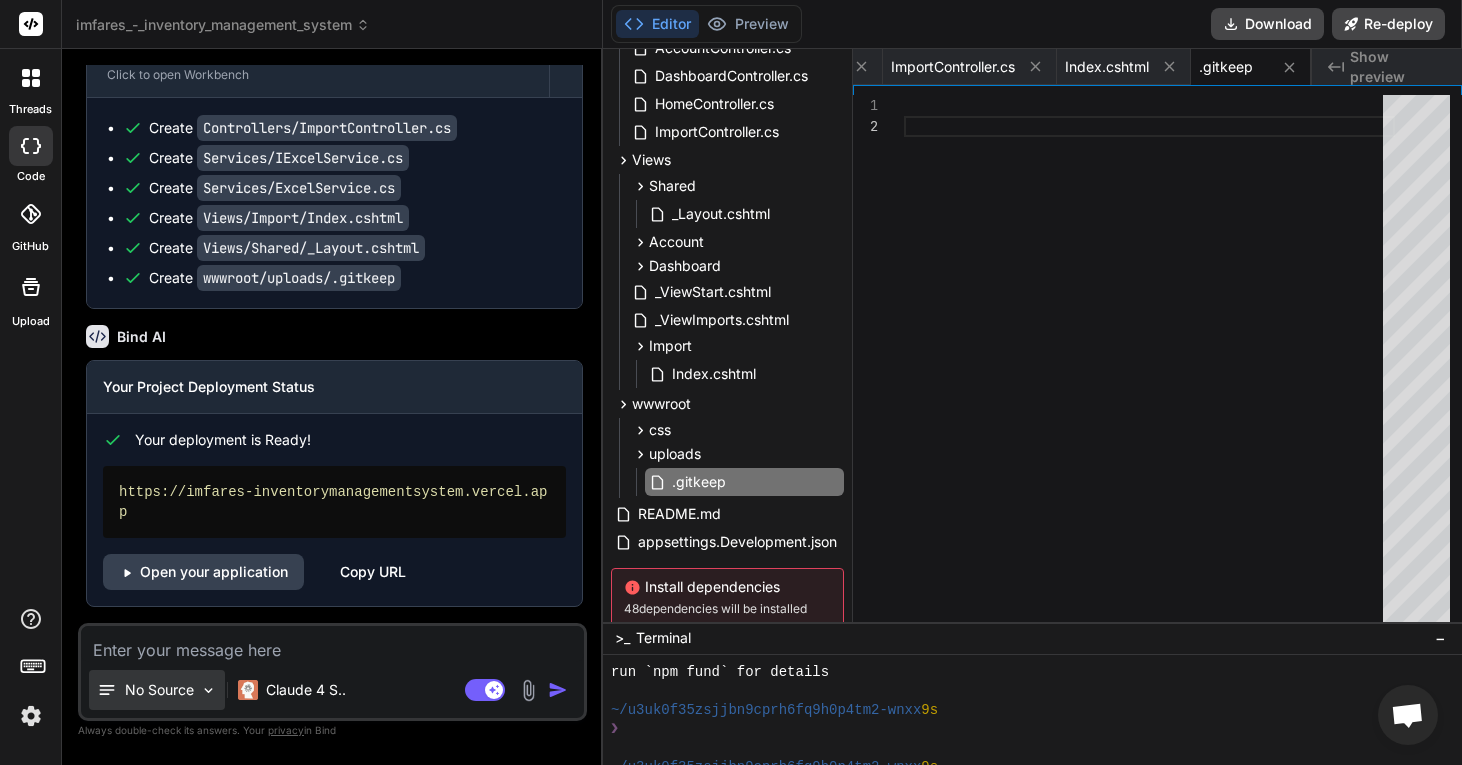 click on "No Source" at bounding box center (159, 690) 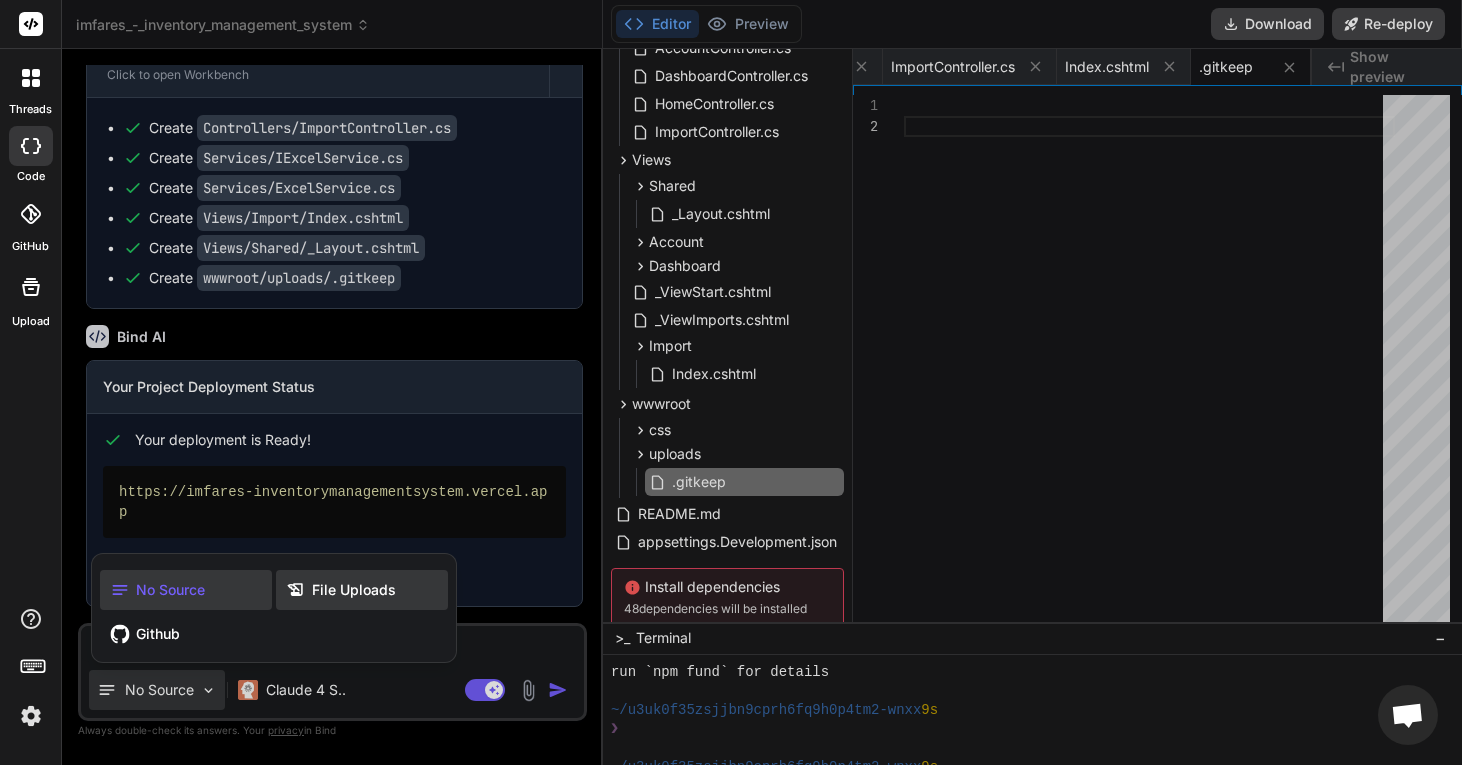 click on "File Uploads" at bounding box center [354, 590] 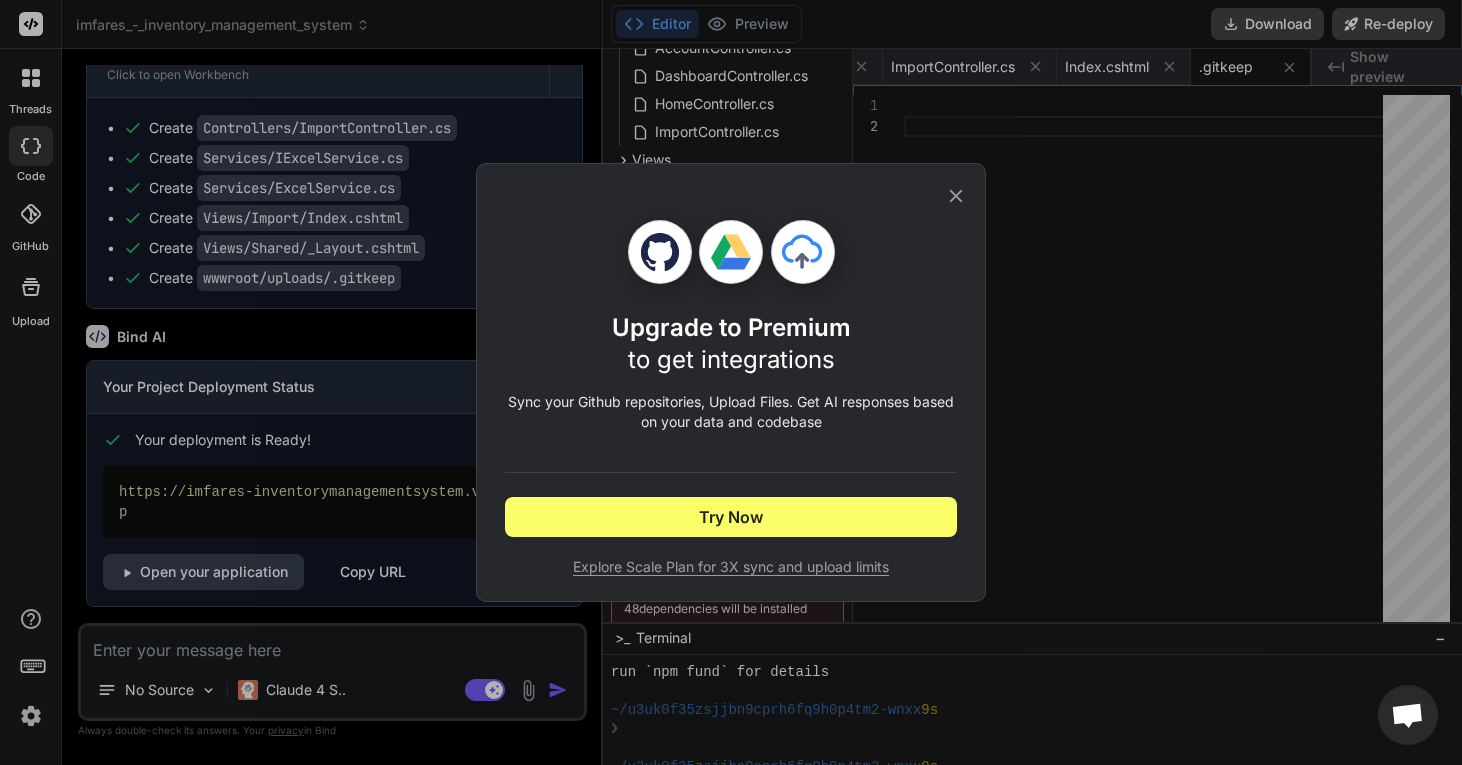 click 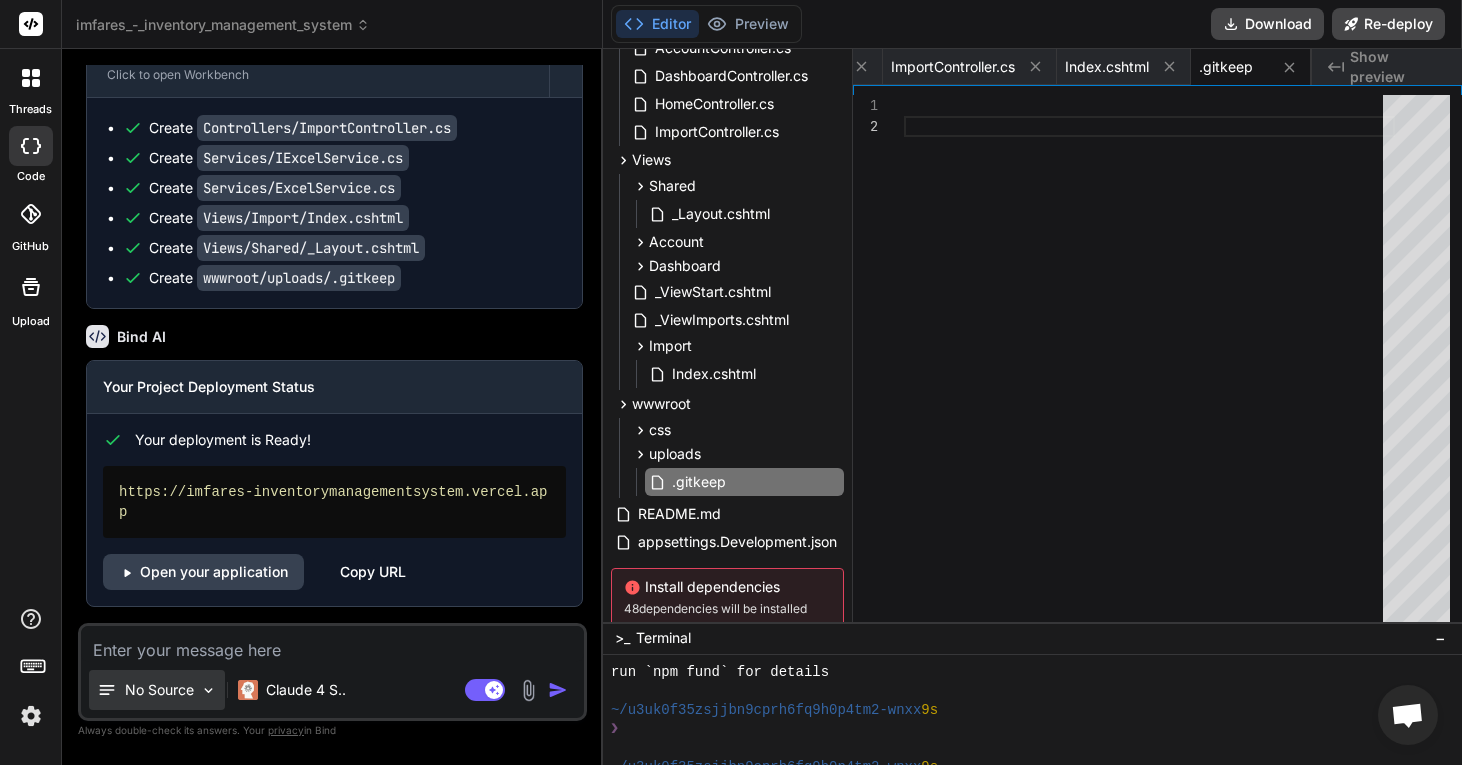 click on "No Source" at bounding box center [157, 690] 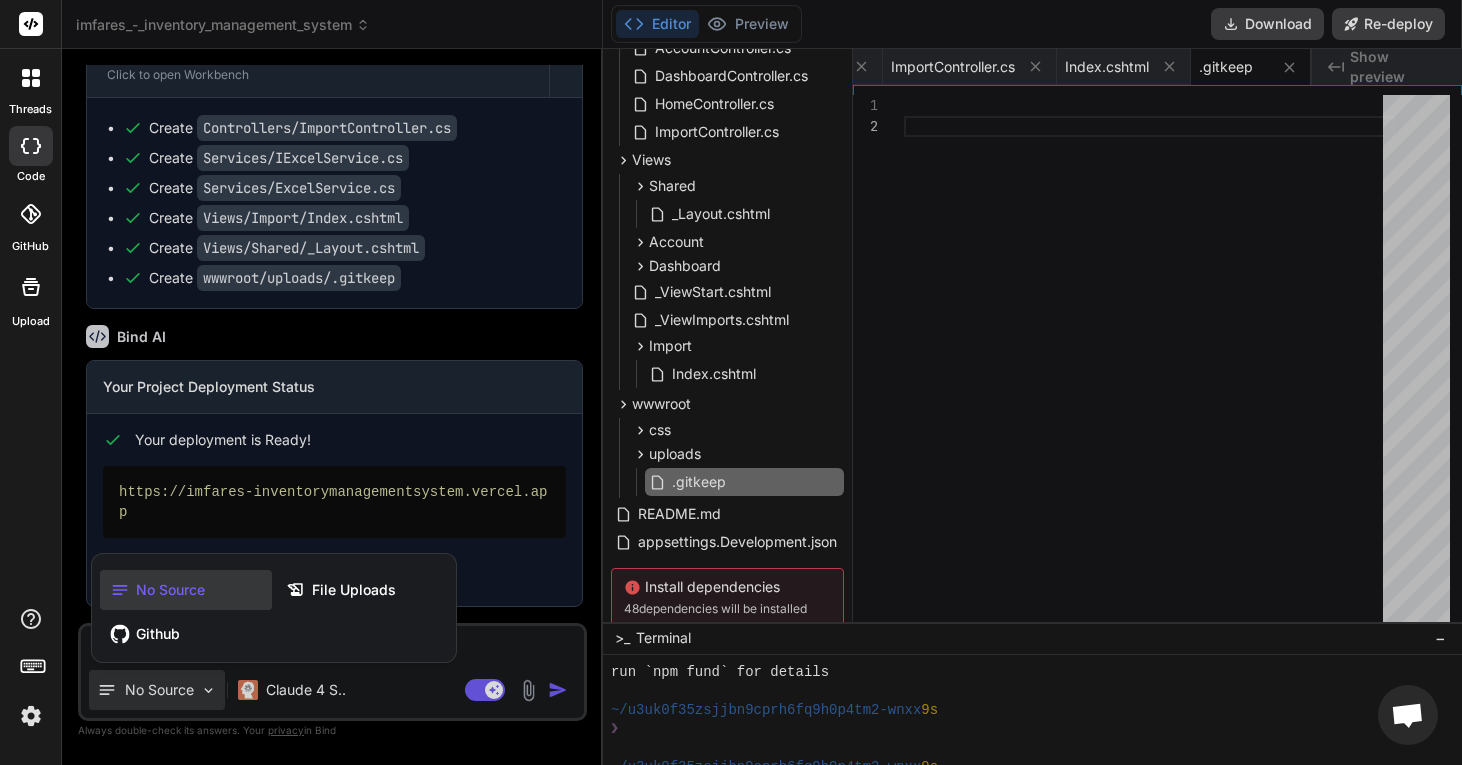click at bounding box center [731, 382] 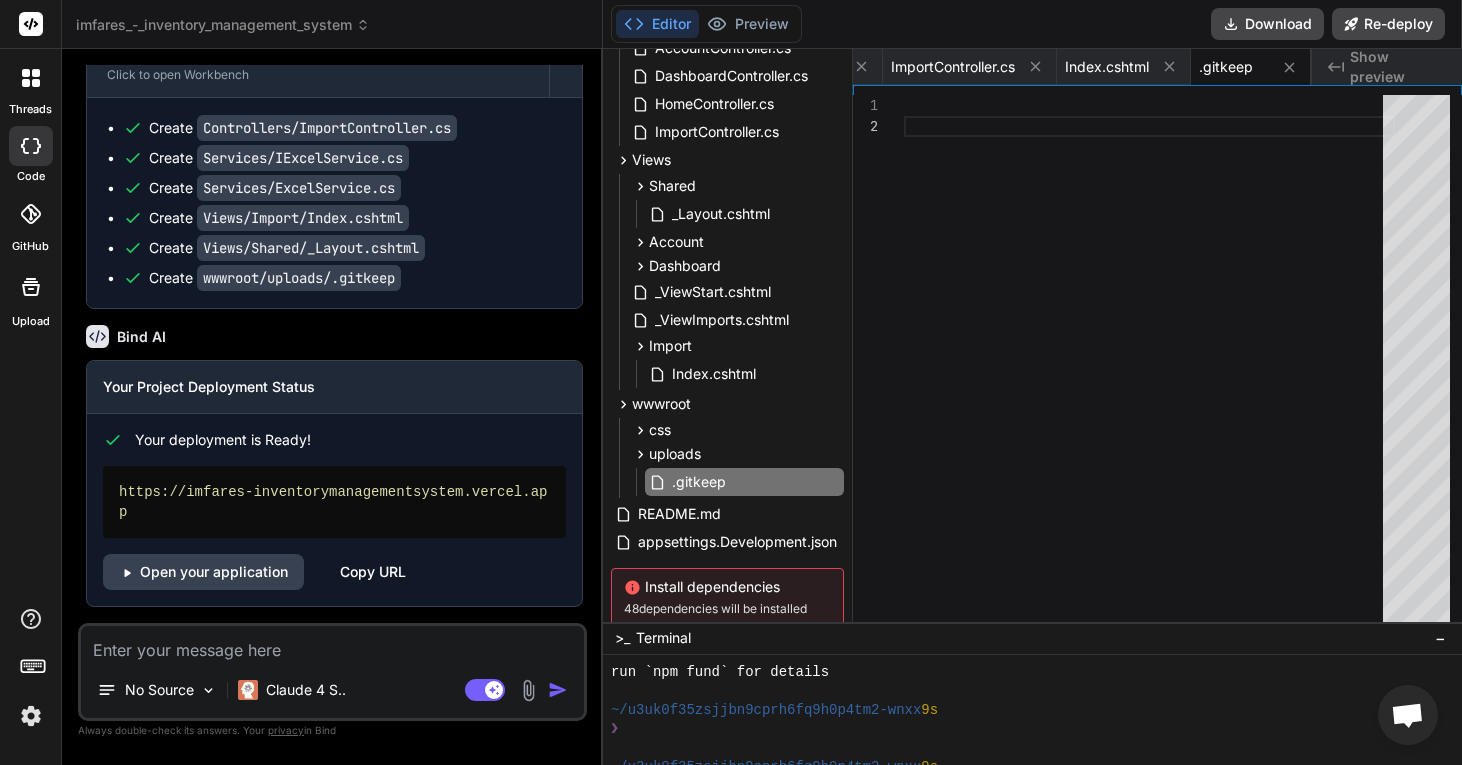 click at bounding box center (528, 690) 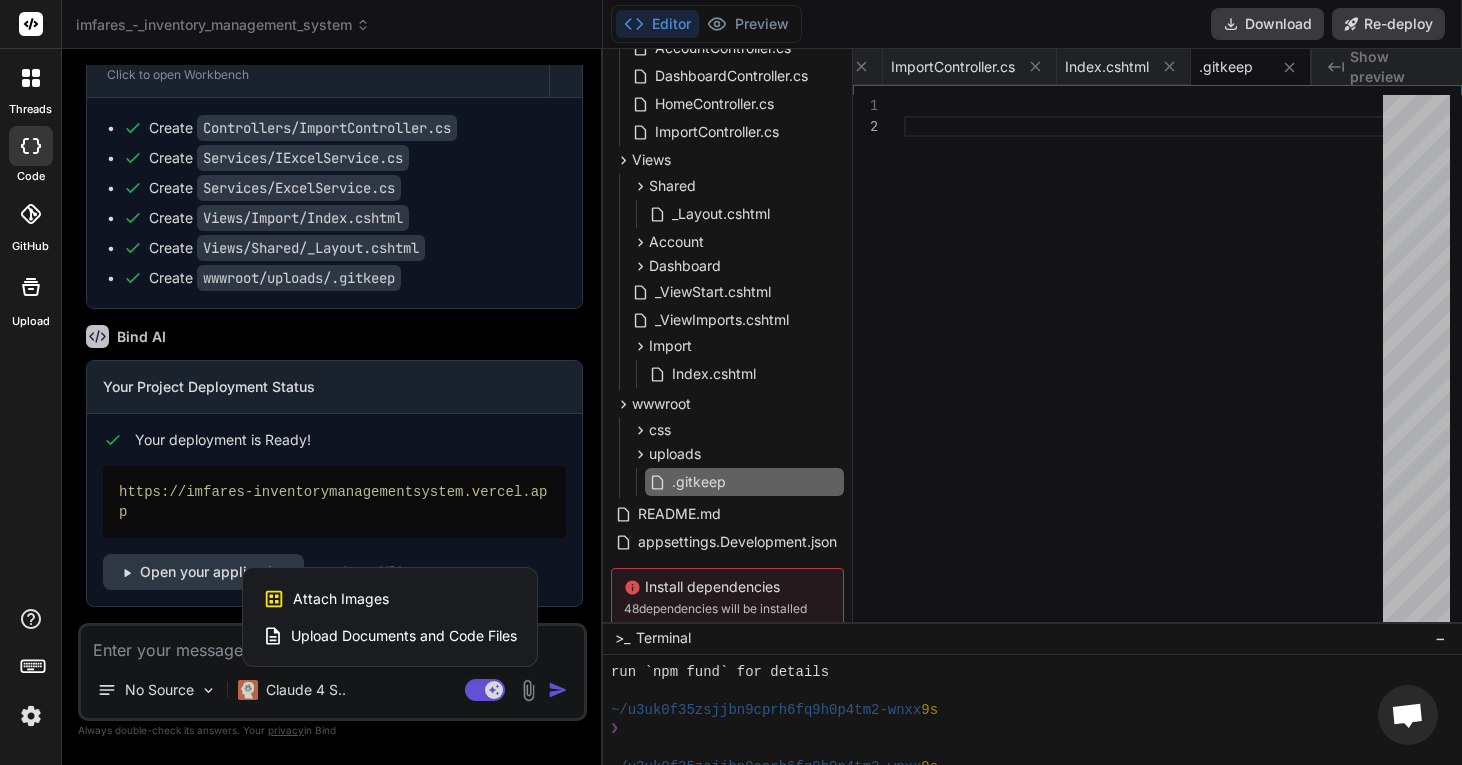 click on "Upload Documents and Code Files" at bounding box center (404, 636) 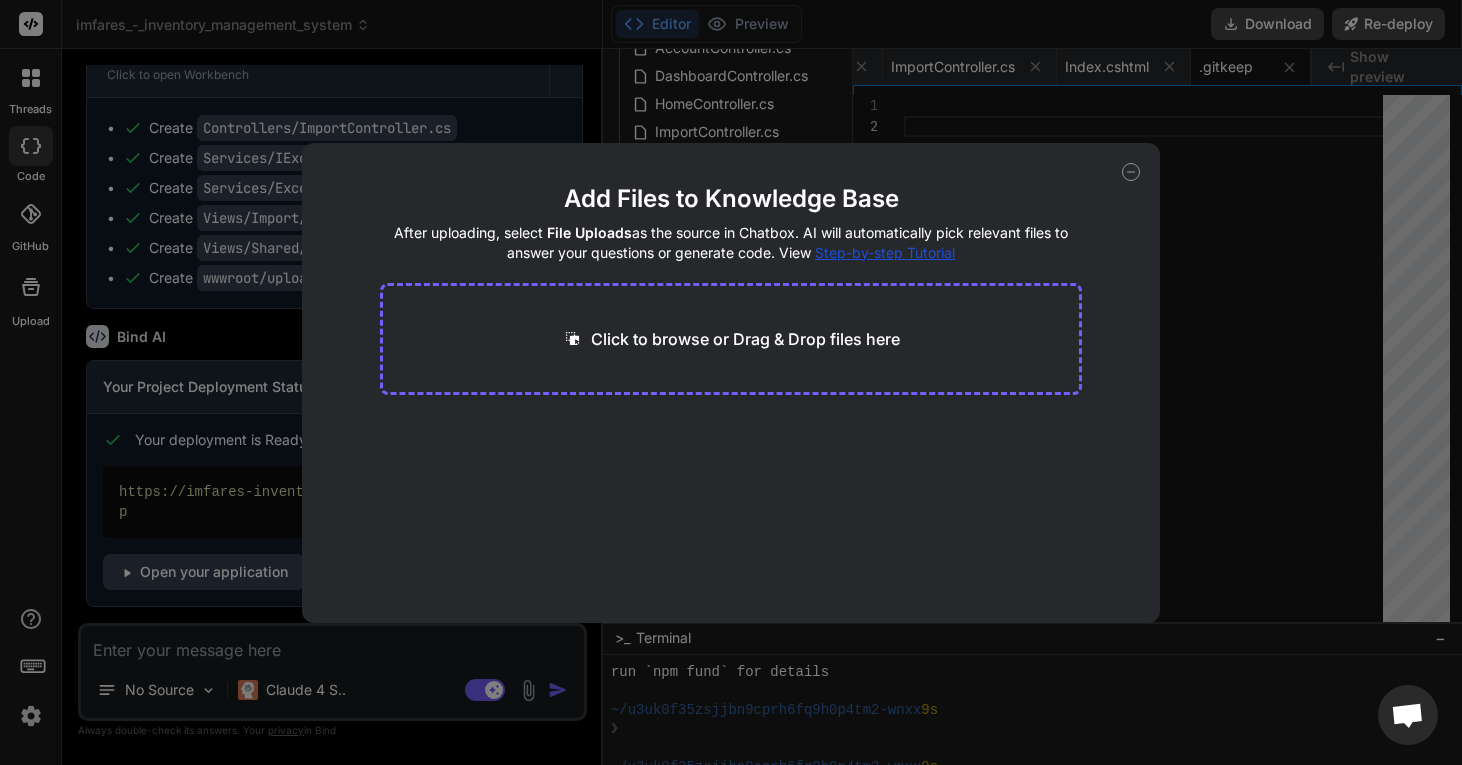 click on "After uploading, select   File Uploads  as the source in Chatbox. AI will automatically pick relevant files to answer your questions or generate code. View   Step-by-step Tutorial" at bounding box center [731, 243] 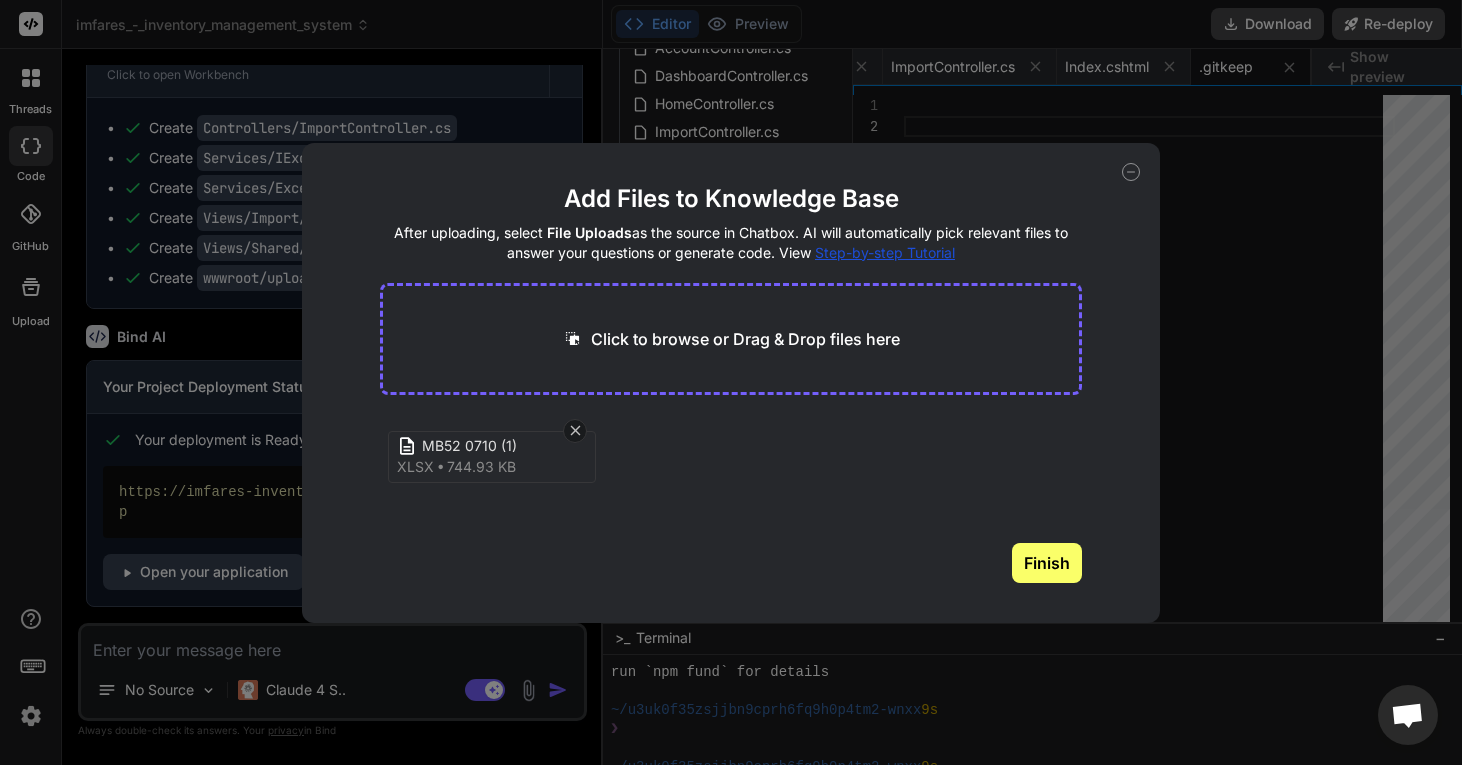 click on "Finish" at bounding box center [1047, 563] 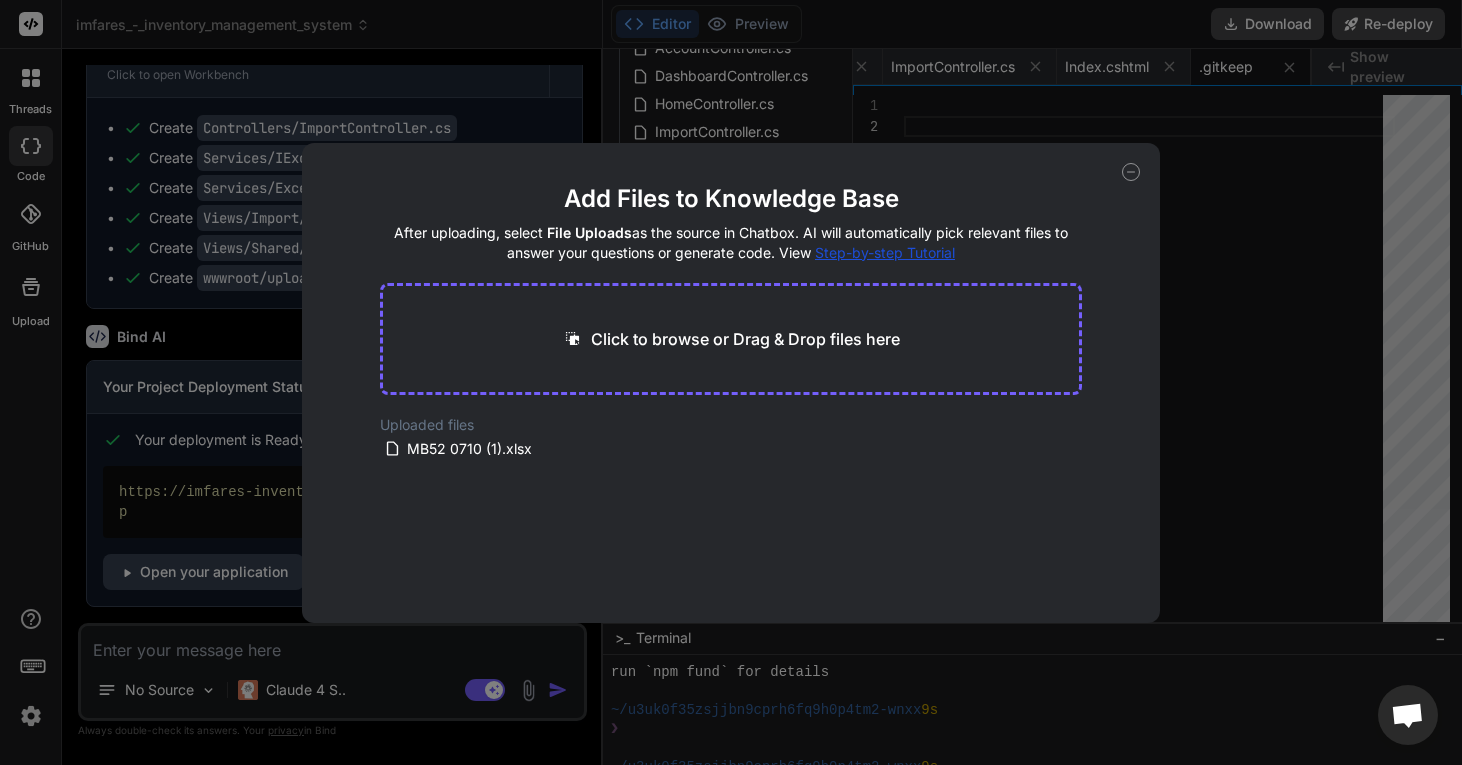 click 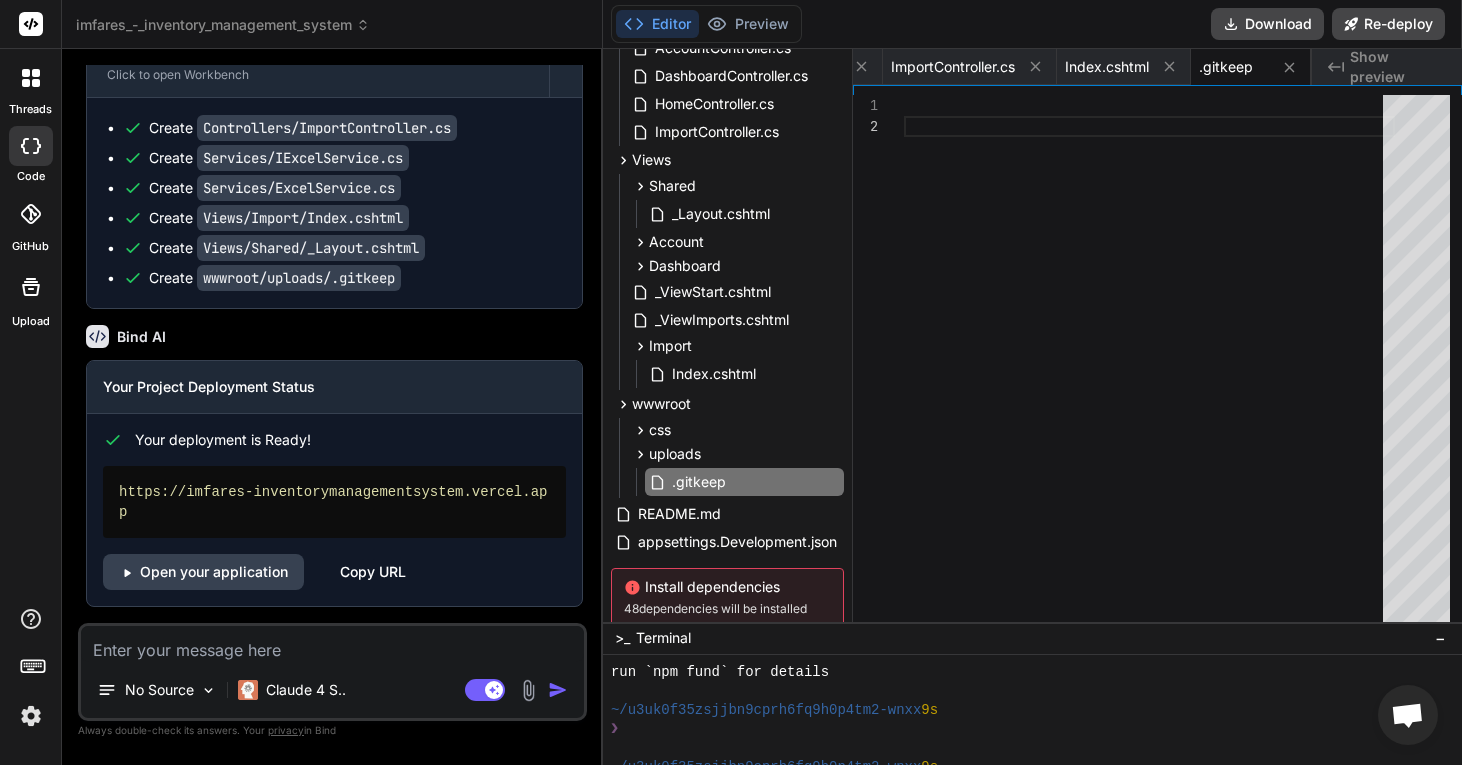 click at bounding box center [528, 690] 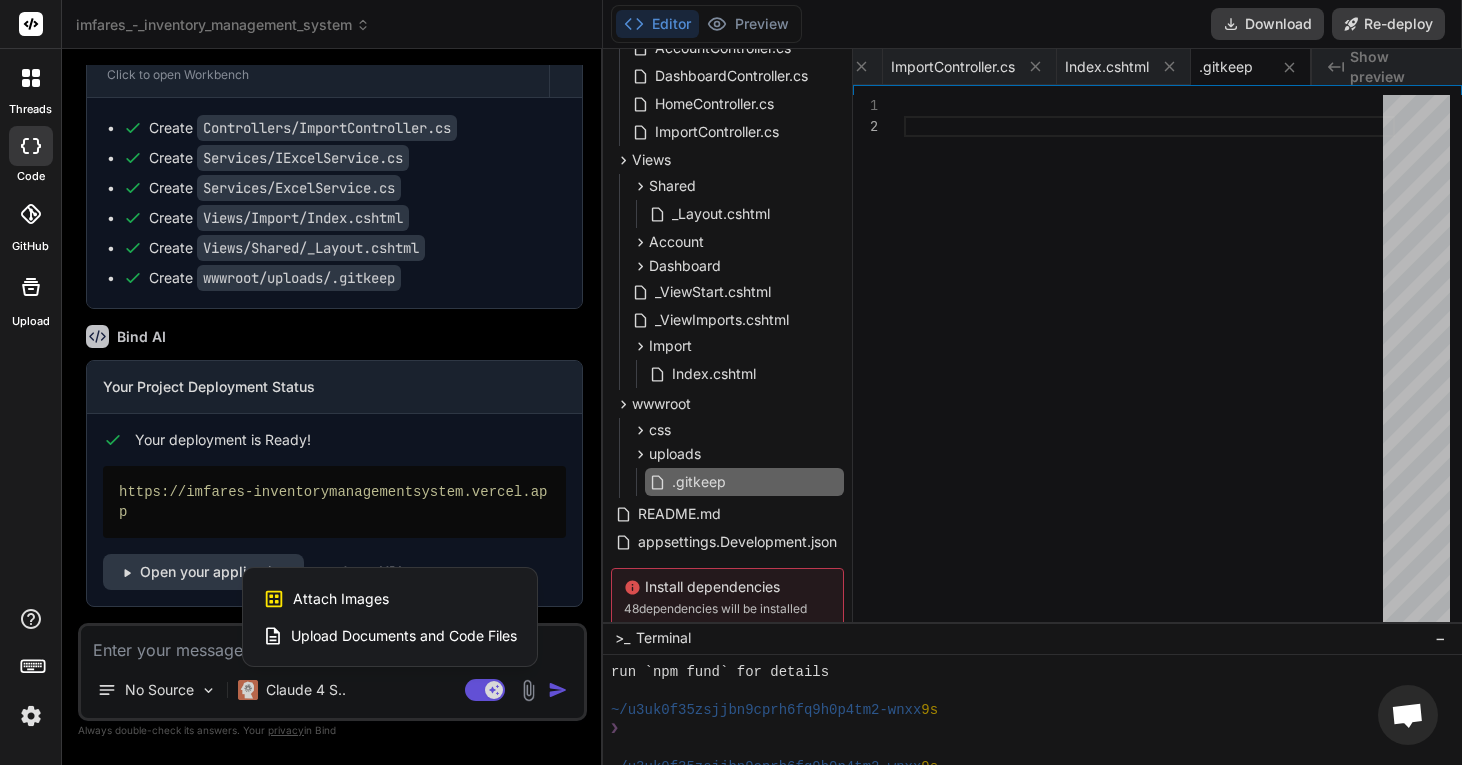 click on "Upload Documents and Code Files" at bounding box center (404, 636) 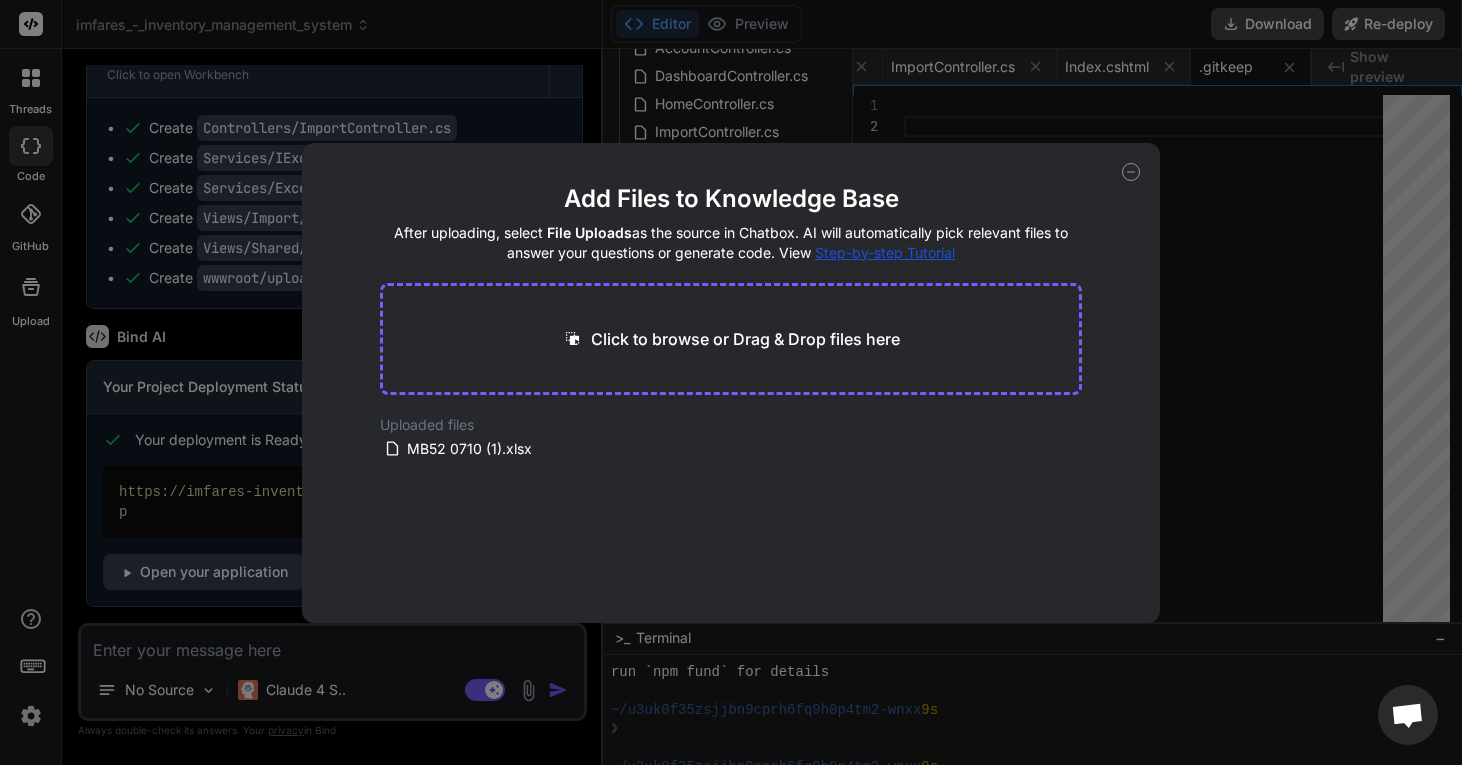 click 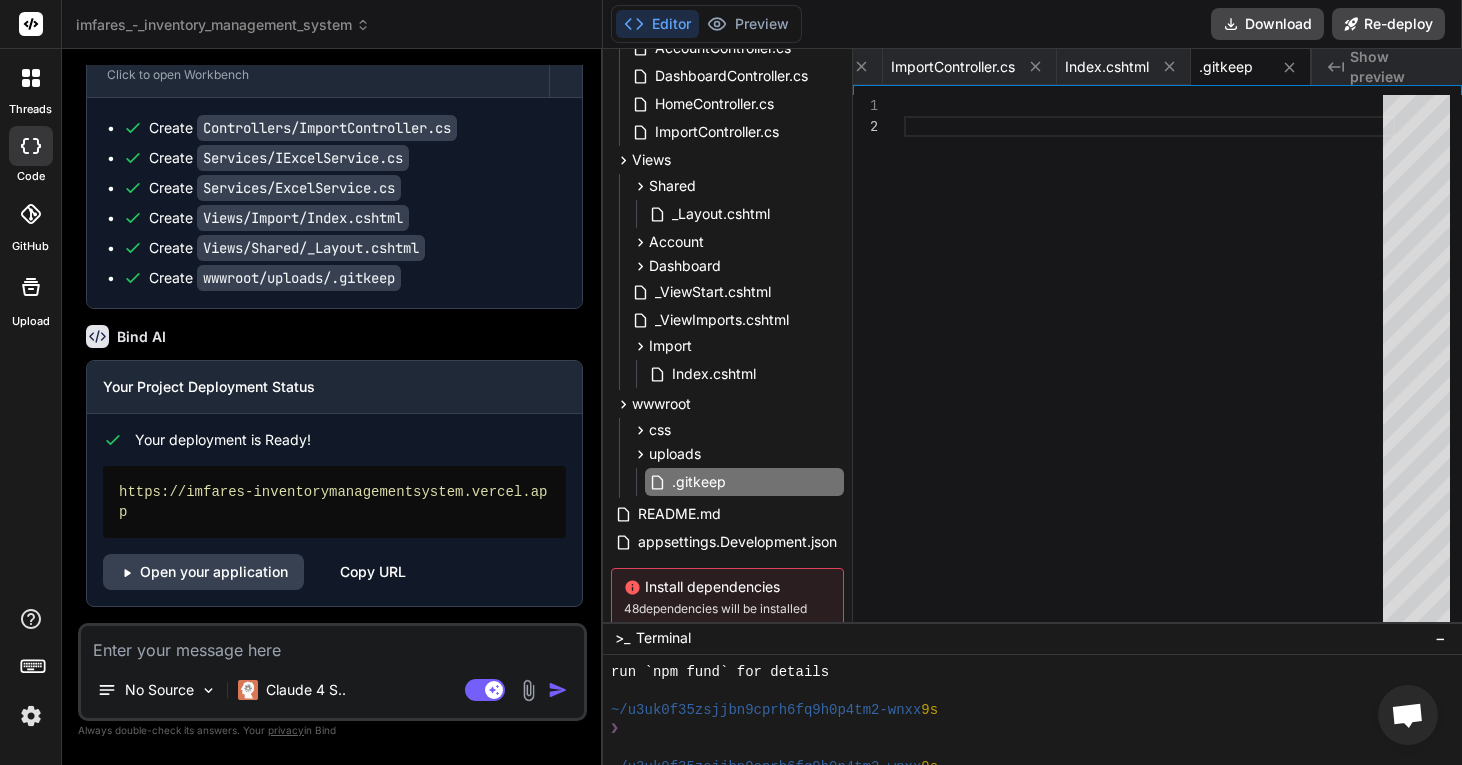 click at bounding box center [332, 644] 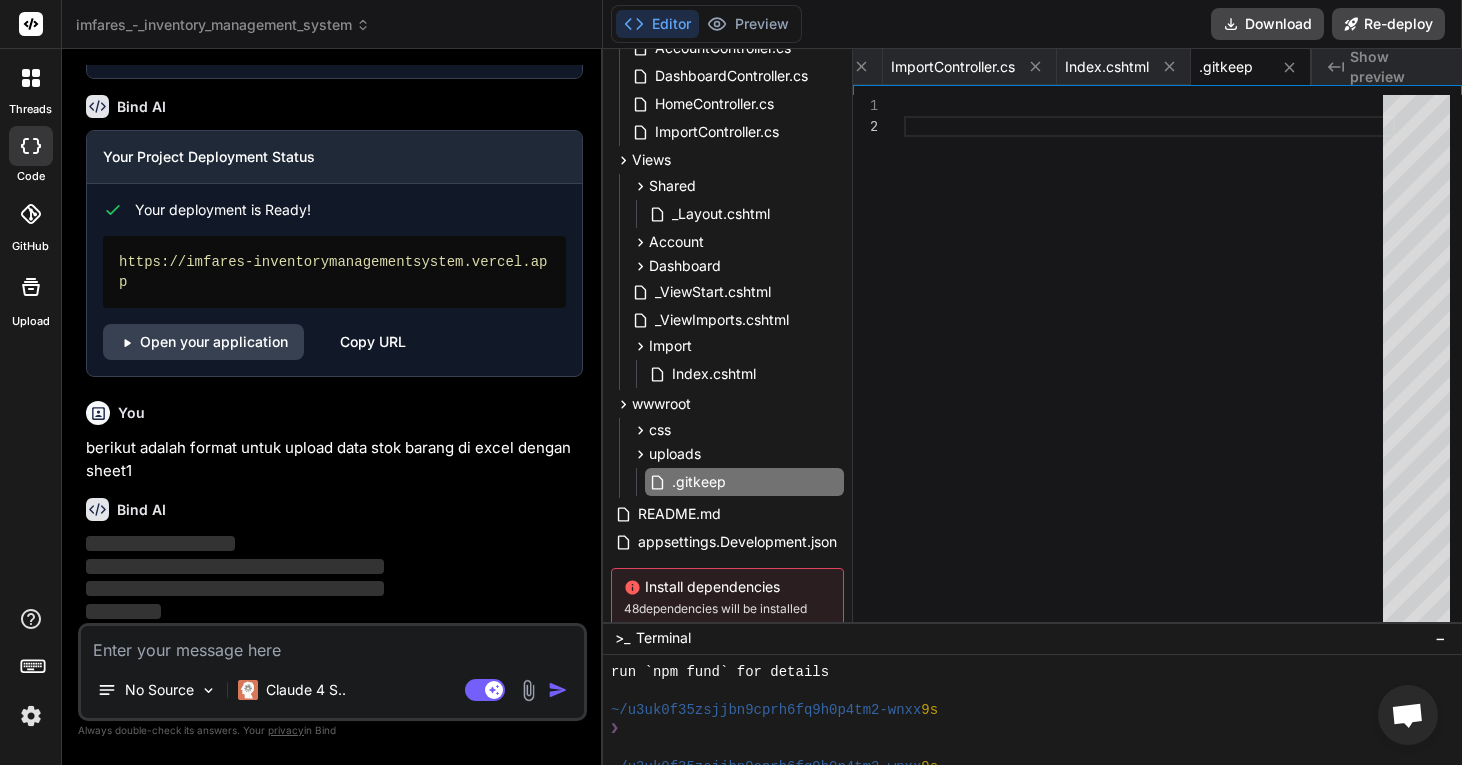 scroll, scrollTop: 9576, scrollLeft: 0, axis: vertical 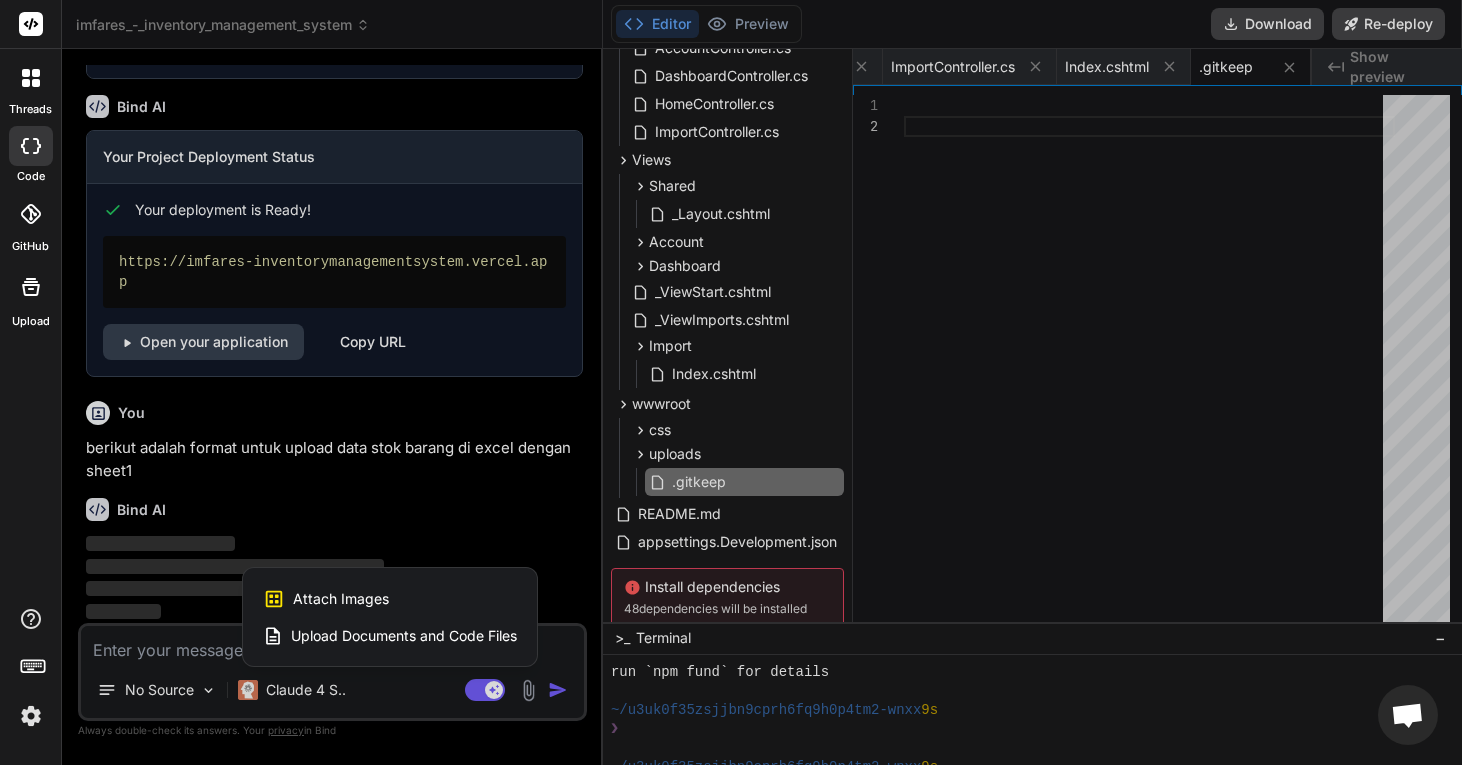 click on "Upload Documents and Code Files" at bounding box center [390, 636] 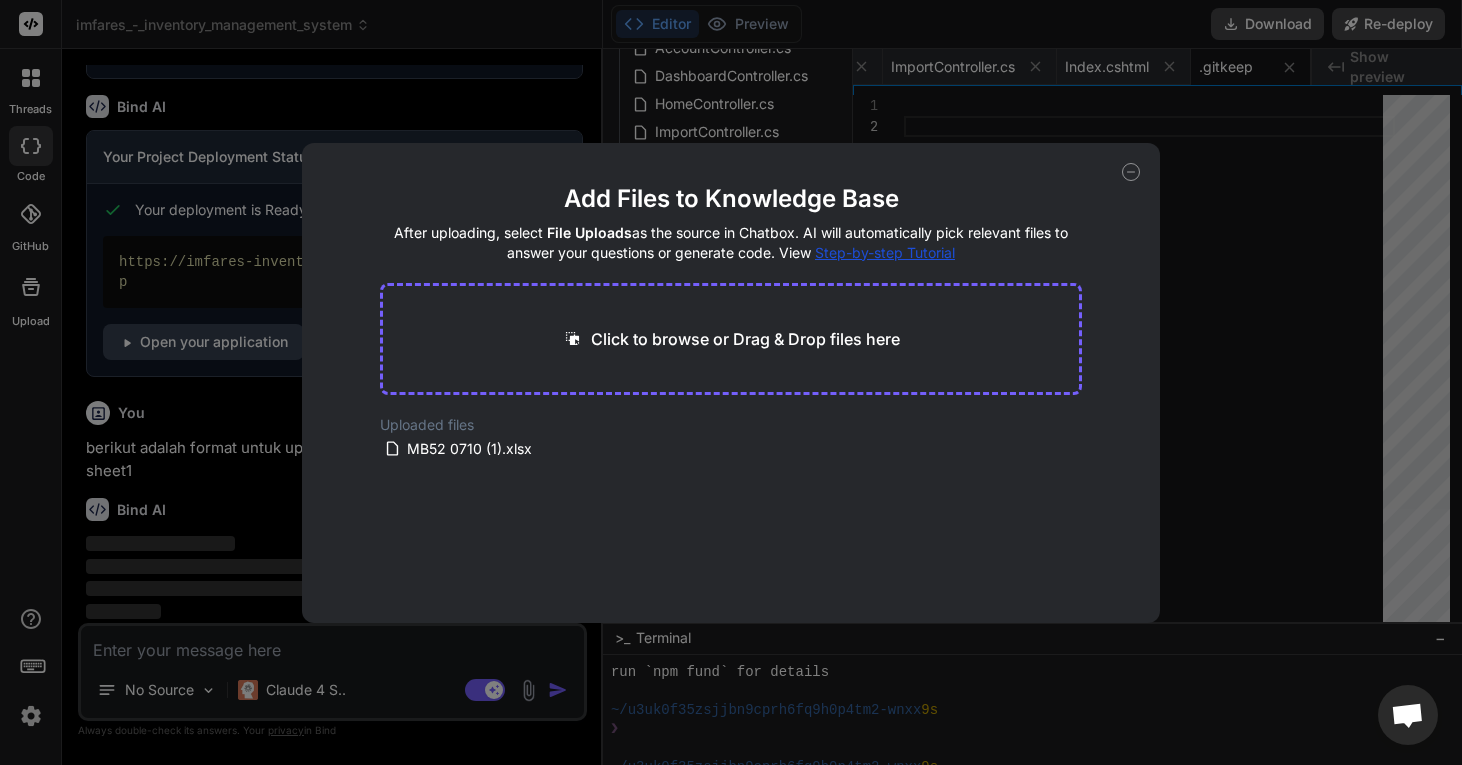 scroll, scrollTop: 9576, scrollLeft: 0, axis: vertical 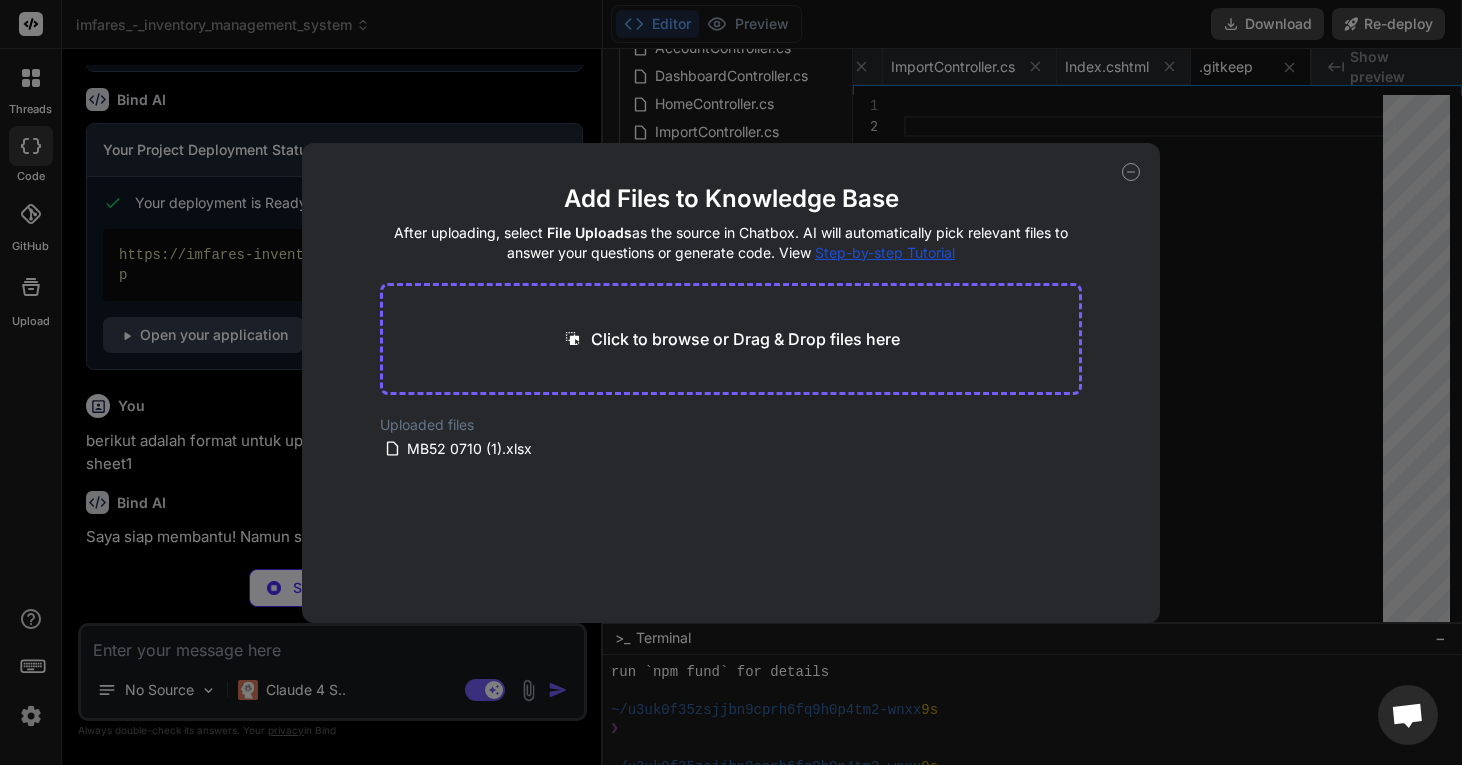 click 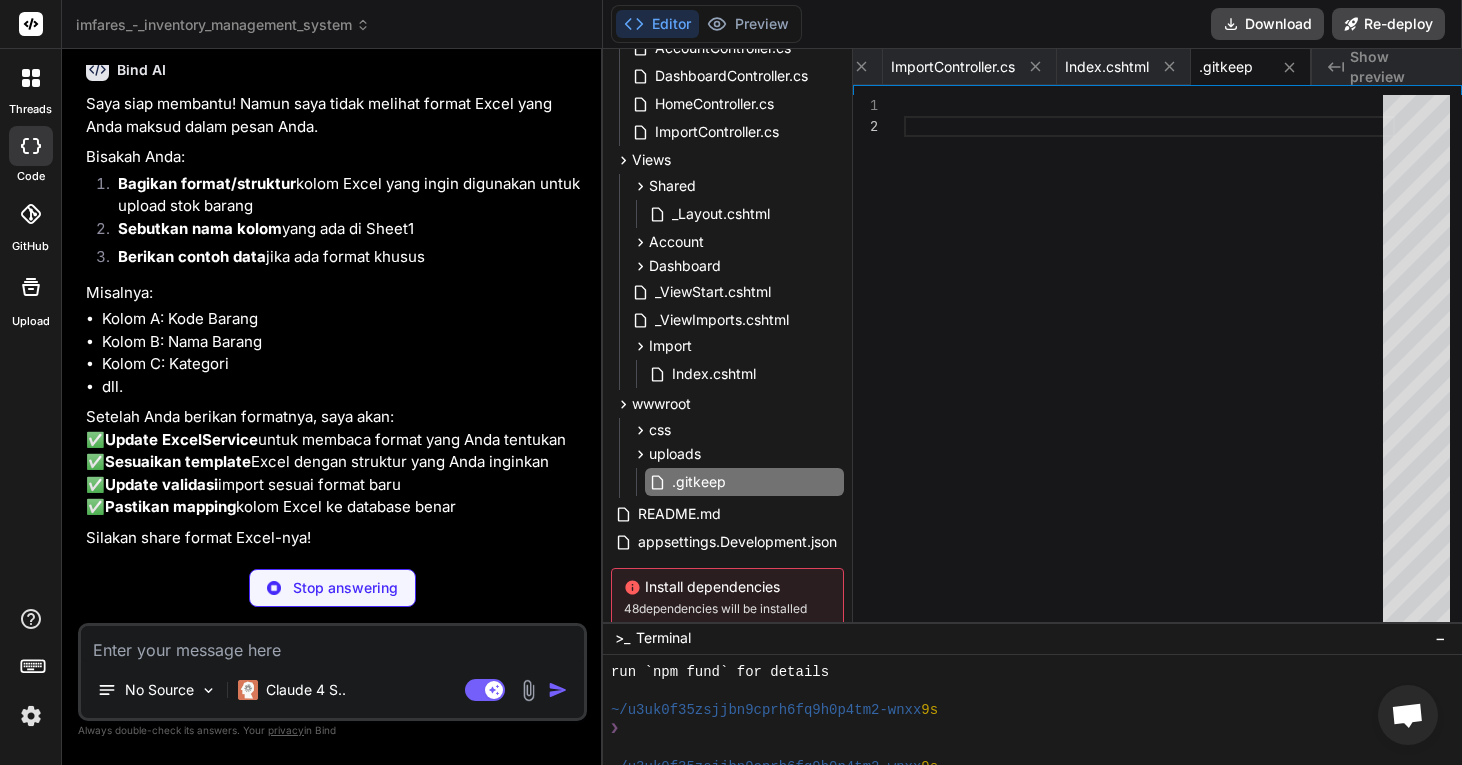 scroll, scrollTop: 10014, scrollLeft: 0, axis: vertical 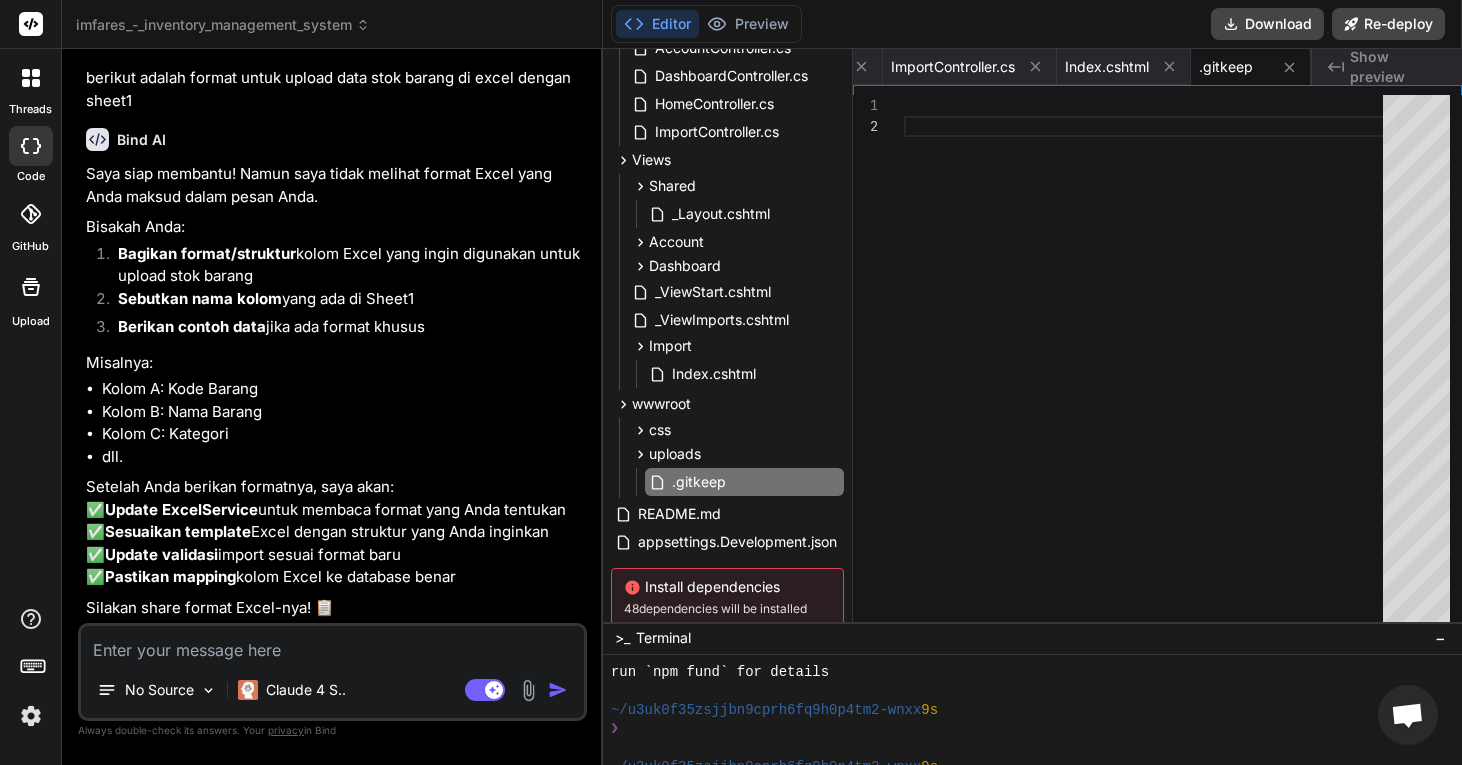 click 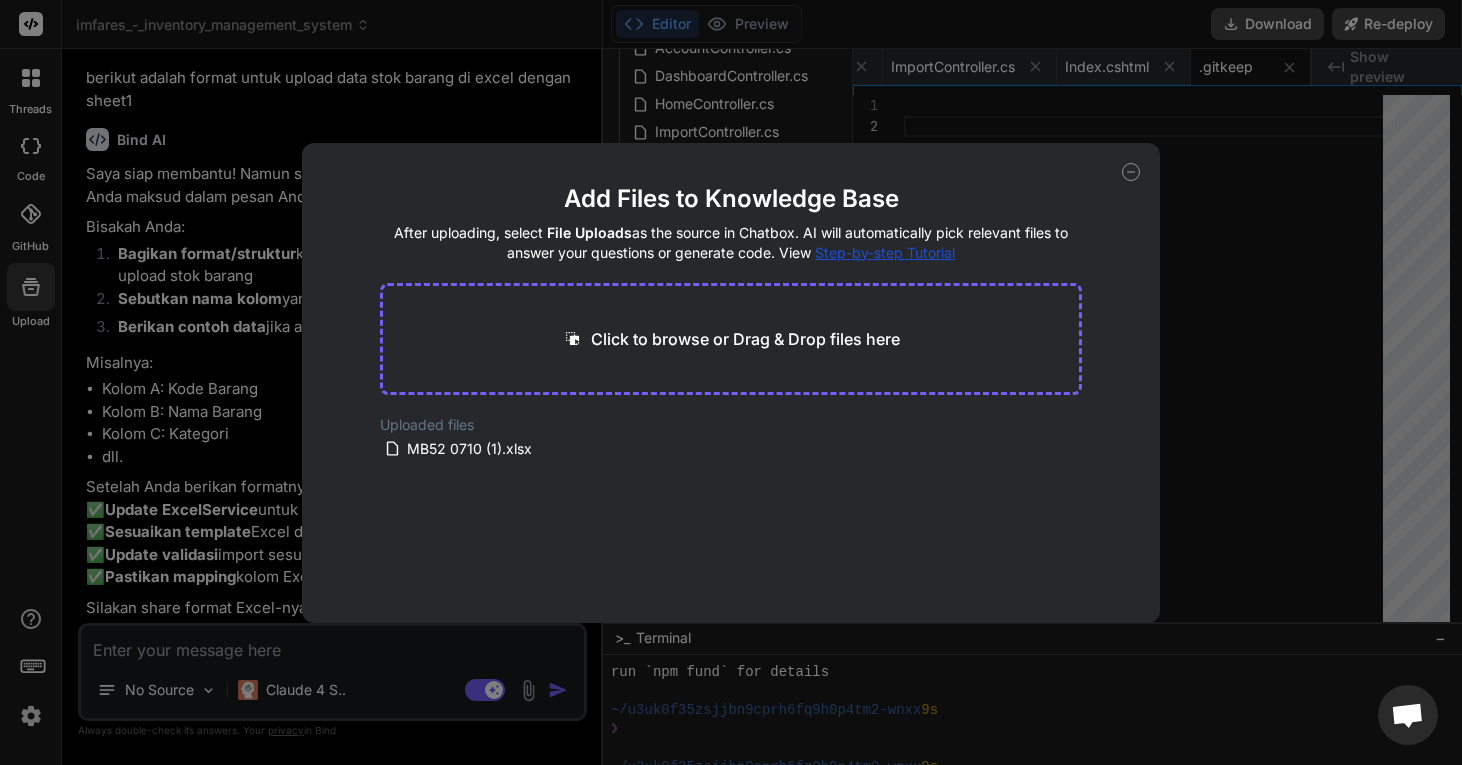 click 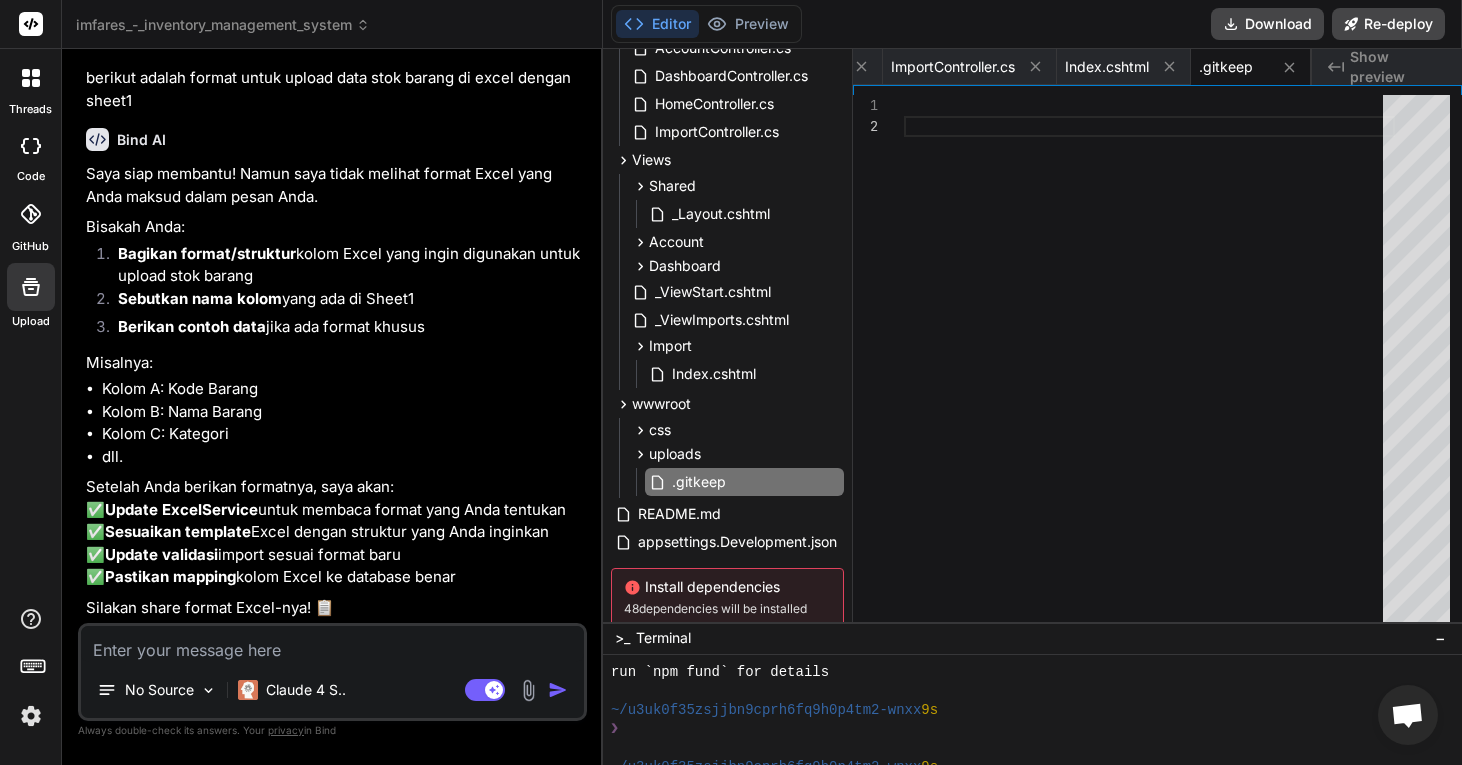 click at bounding box center [332, 644] 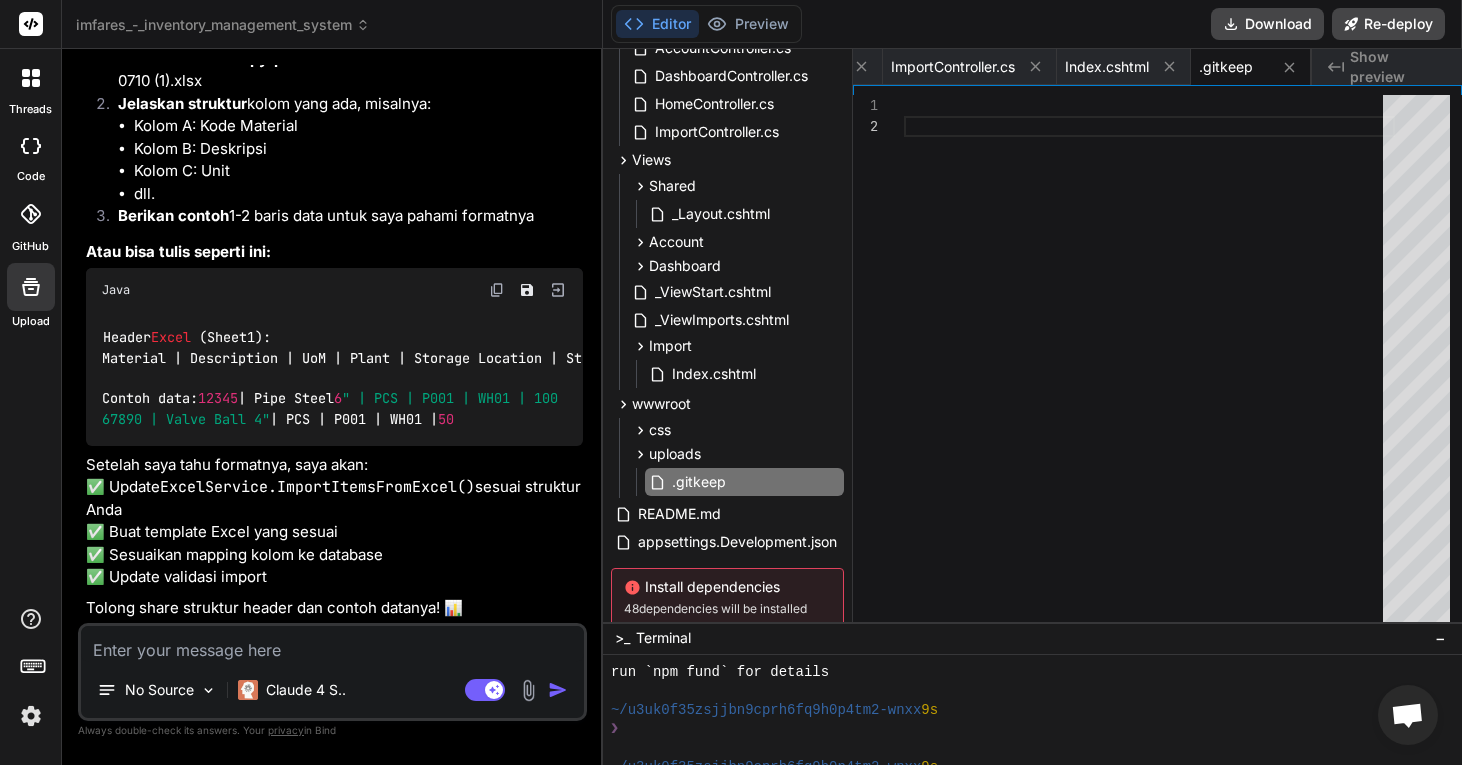 scroll, scrollTop: 10901, scrollLeft: 0, axis: vertical 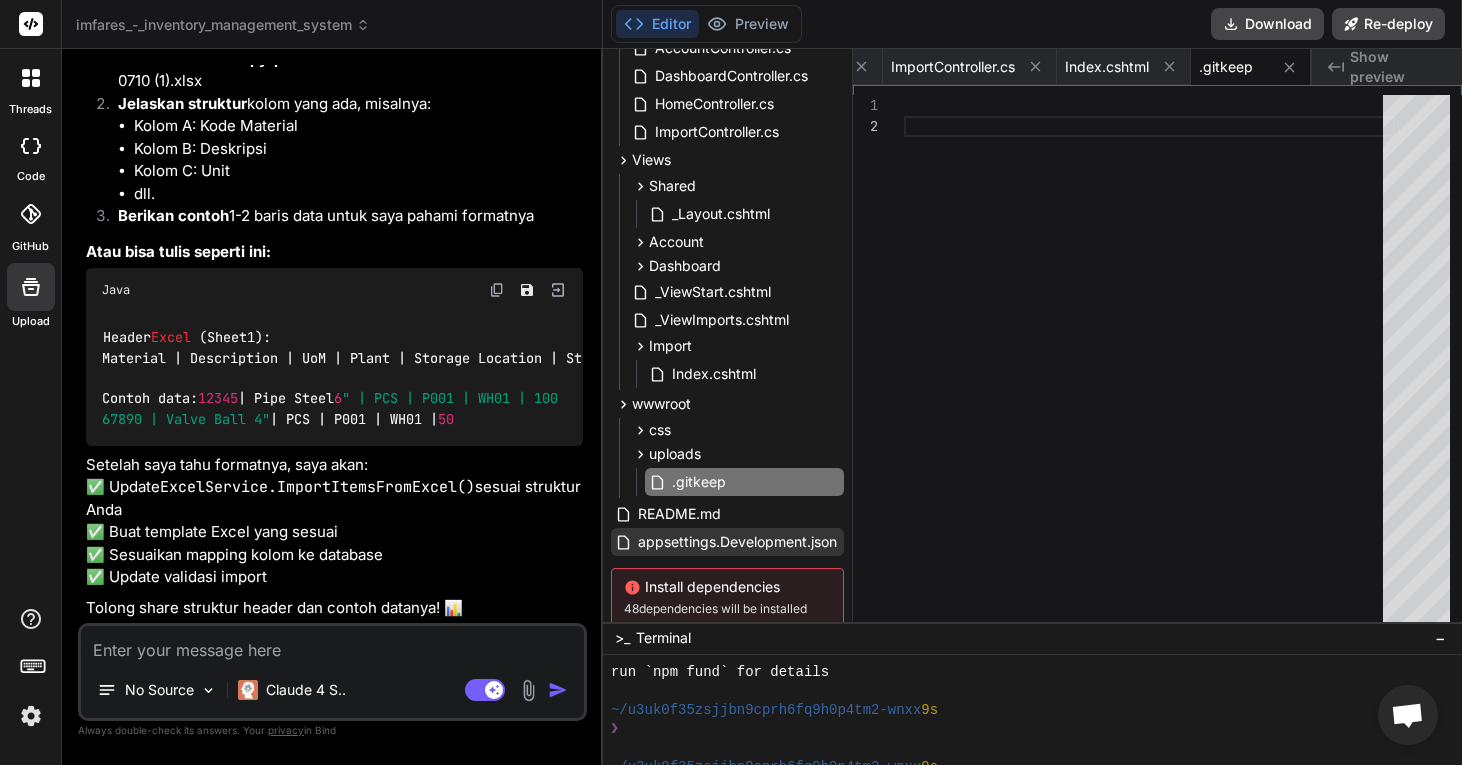 paste on "Plant	Material	Material Description	Storage Location	Base Unit of Measure	Unrestricted	 Value Unrestricted 	Batch
W802	Z91500001900	ADAPTOR,WH,DSAF,7-1/16,10000,3-1/8,5000	ST01	SET	1	53100000	ZNORMAL
W402	103005224900	PCKR,PRODUCTION,RSH,7IN,23-29,L80,5K	ST01	PCS	1	146187140	ZNORMAL
W204	103078000000	PCKR,SWELL,4-1/2,12.6,L80,TB,20FT,HYBRID	SC01	PCS	4	1920000000	ZNORMAL
W202	103288003300	REDRESS KIT,020-01-200	ST01	SET	3	55479000	ZNORMAL
W202	103288005300	REDRESS KIT,020-02-200	ST01	SET	5	97600000	ZNORMAL
W202	103297019900	PCKR,HYD,7,26TO29,13CR,7.5K,350,3-1/2,NS	ST01	SET	4	1469732000	ZNORMAL
W202	103297020900	PCKR,HYD,7,26TO29,13CR,7.5K,350,2-7/8,NS	ST01	SET	6	2598492000	ZNORMAL
W803	Z66210002900	PCKR,REDRESS KIT,CUP,5-1/2,J55,5000,300	SC01	PCS	6	40500000	ZNORMAL
W105	103298012900	PCKR,MSG,7,20TO26,L80,5K,275,2-7/8,EU	ST01	SET	12	1142664000	ZNORMAL
W106	103298012900	PCKR,MSG,7,20TO26,L80,5K,275,2-7/8,EU		SET	0	0
W801	103298012900	PCKR,MSG,7,20TO26,L80,5K,275,2-7/8,EU		SET	0	0
W801	103298012900	PCKR,MSG,..." 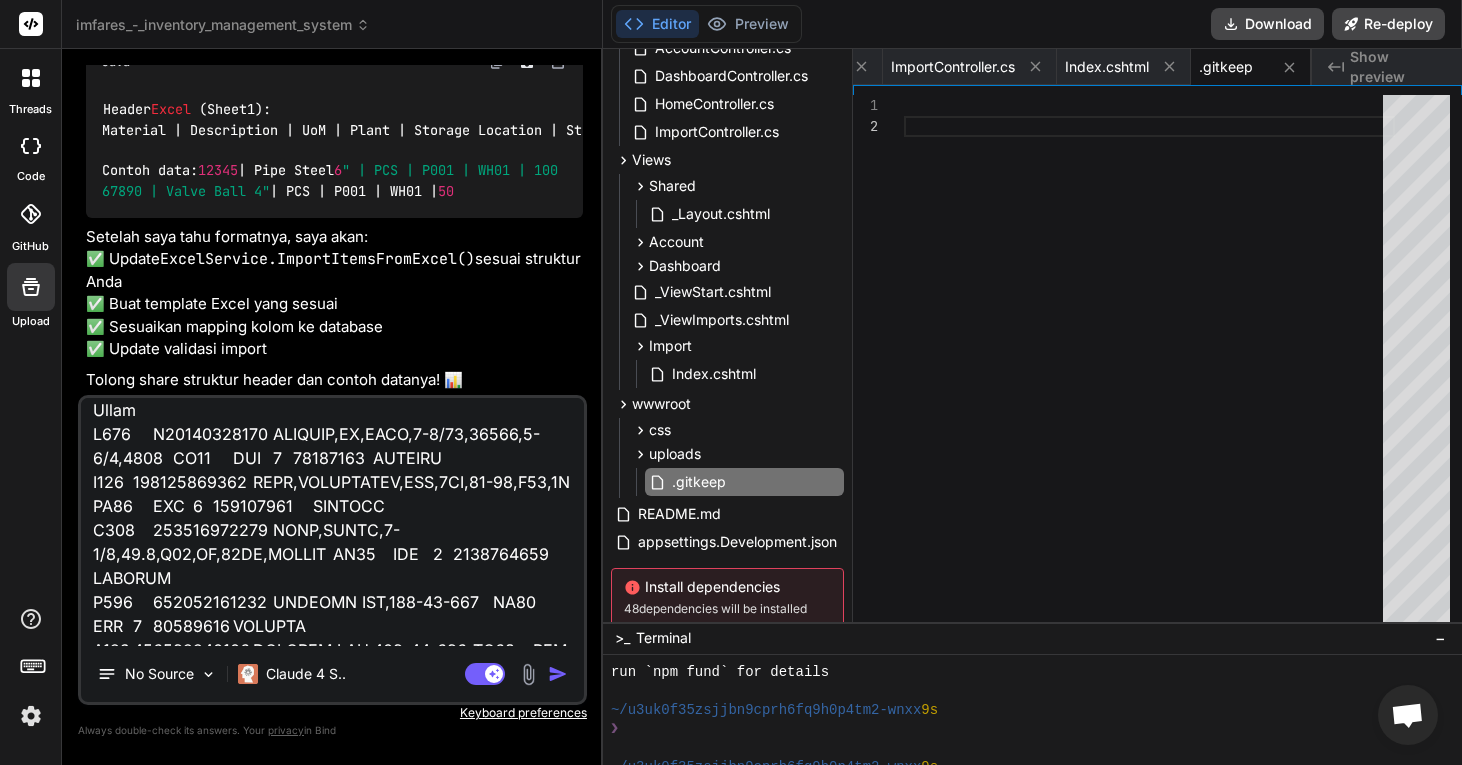scroll, scrollTop: 0, scrollLeft: 0, axis: both 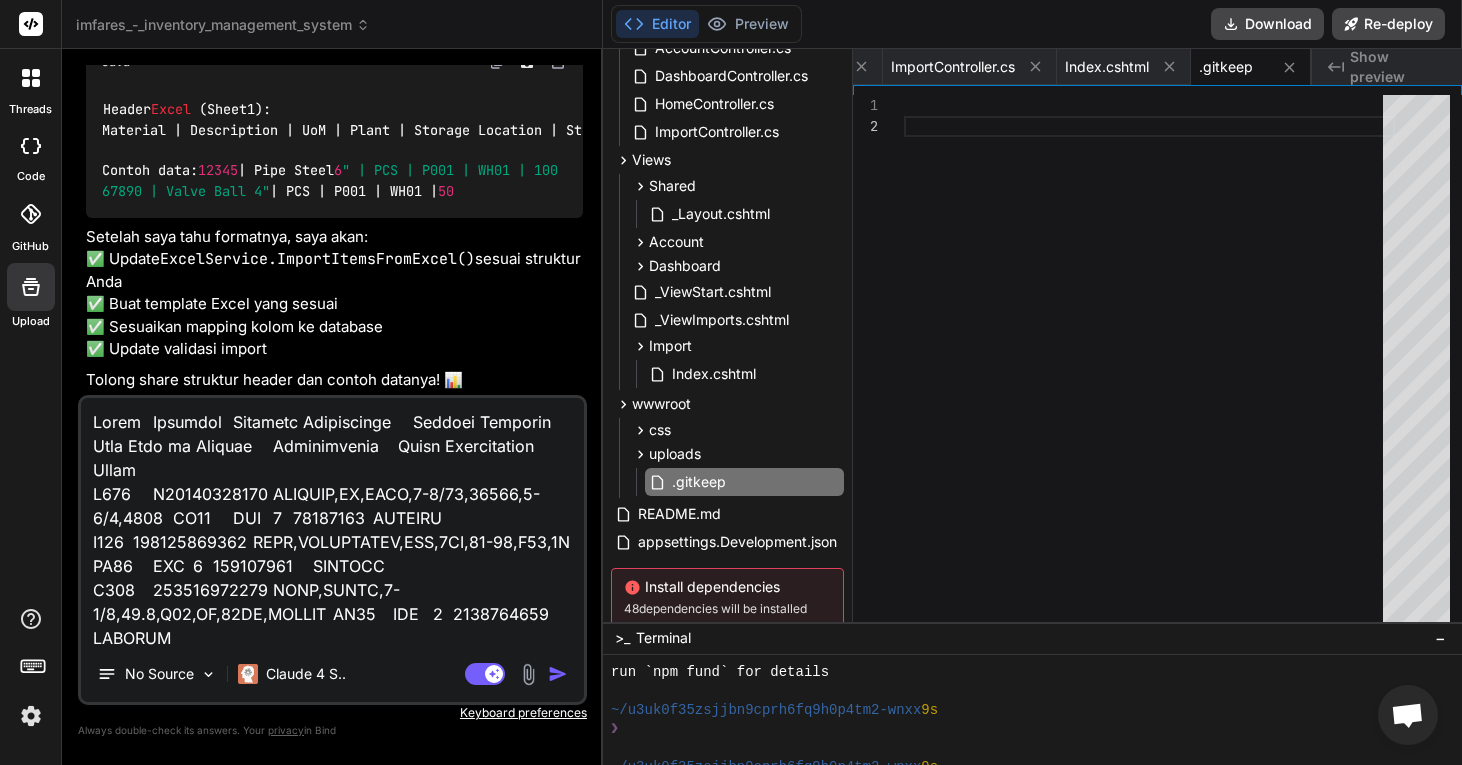 click at bounding box center [558, 674] 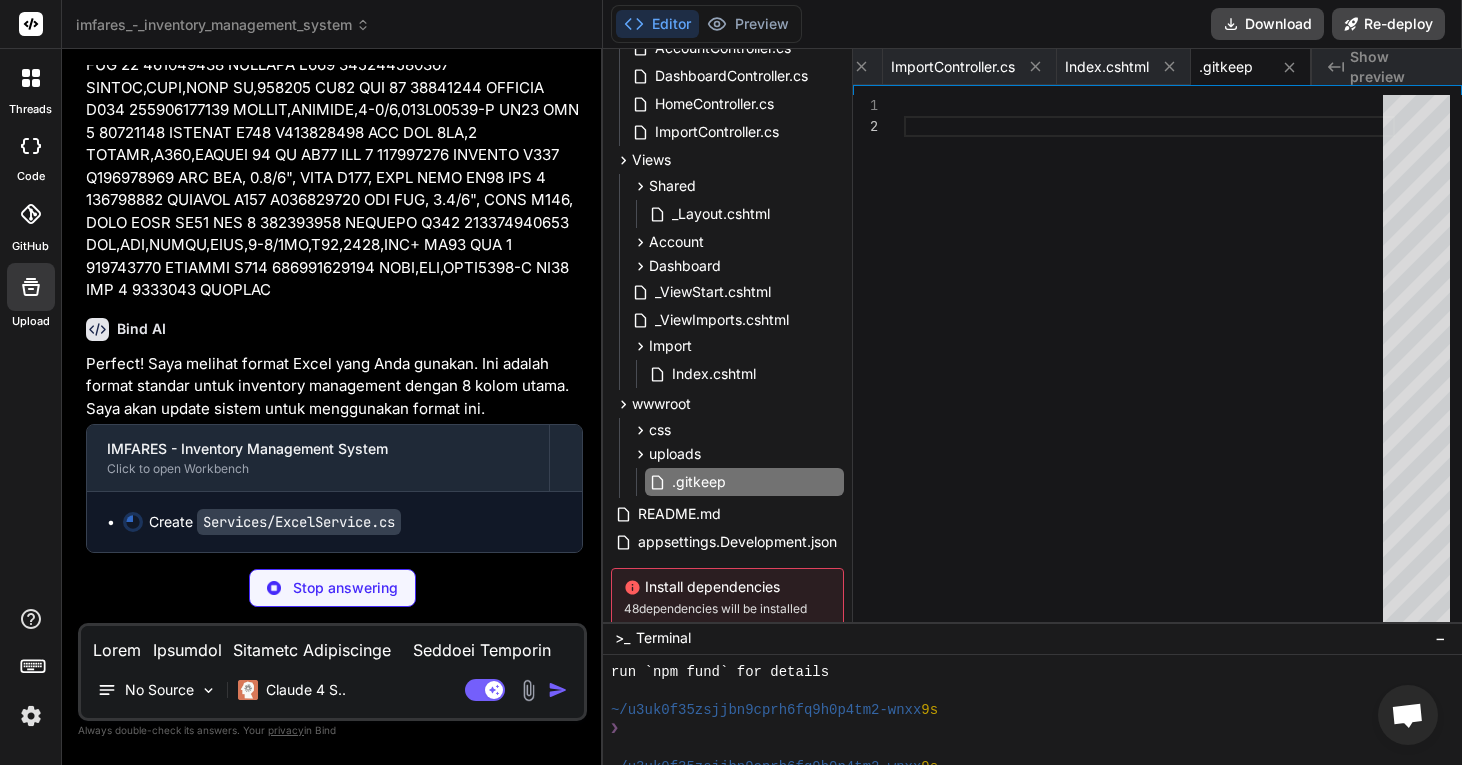 scroll, scrollTop: 12256, scrollLeft: 0, axis: vertical 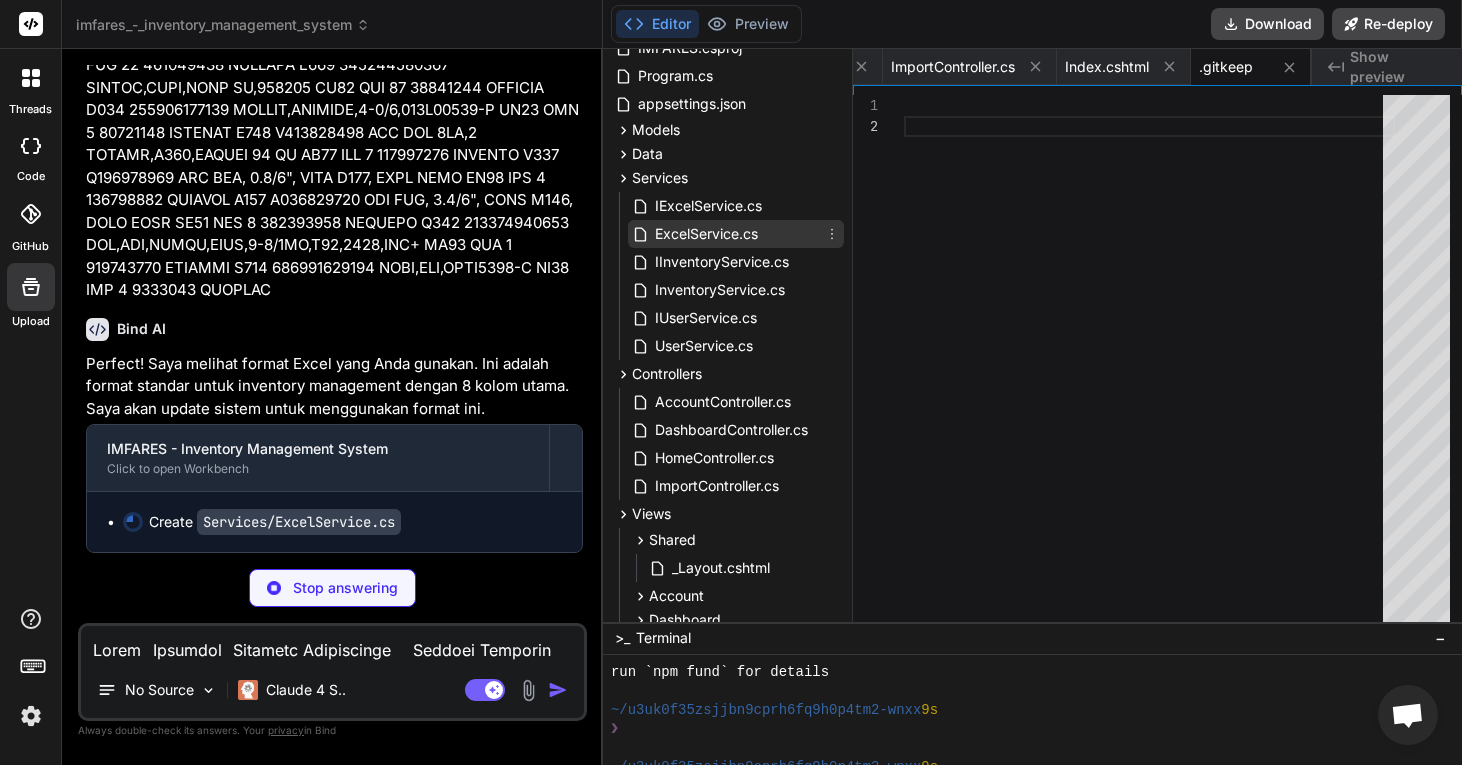 click on "ExcelService.cs" at bounding box center (706, 234) 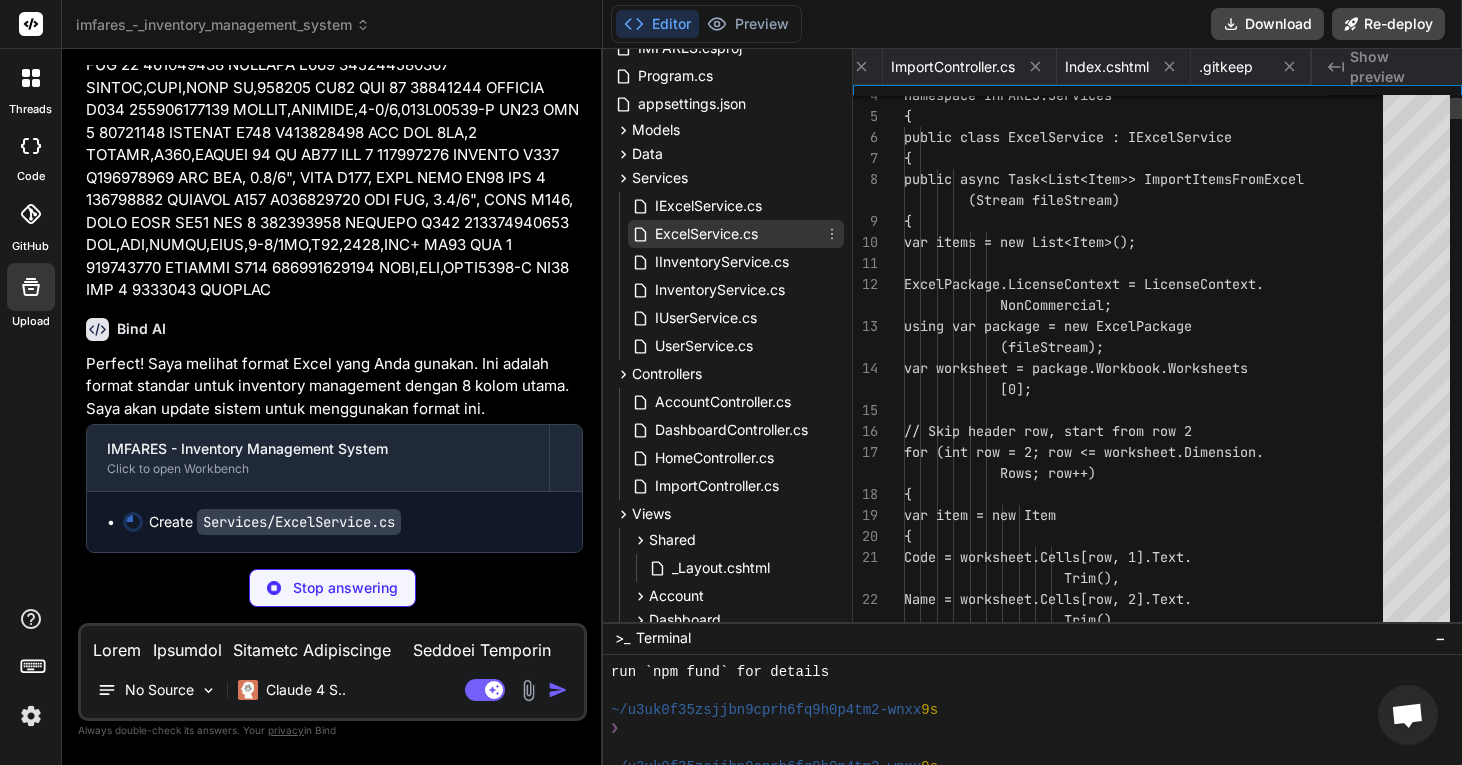 scroll, scrollTop: 0, scrollLeft: 2760, axis: horizontal 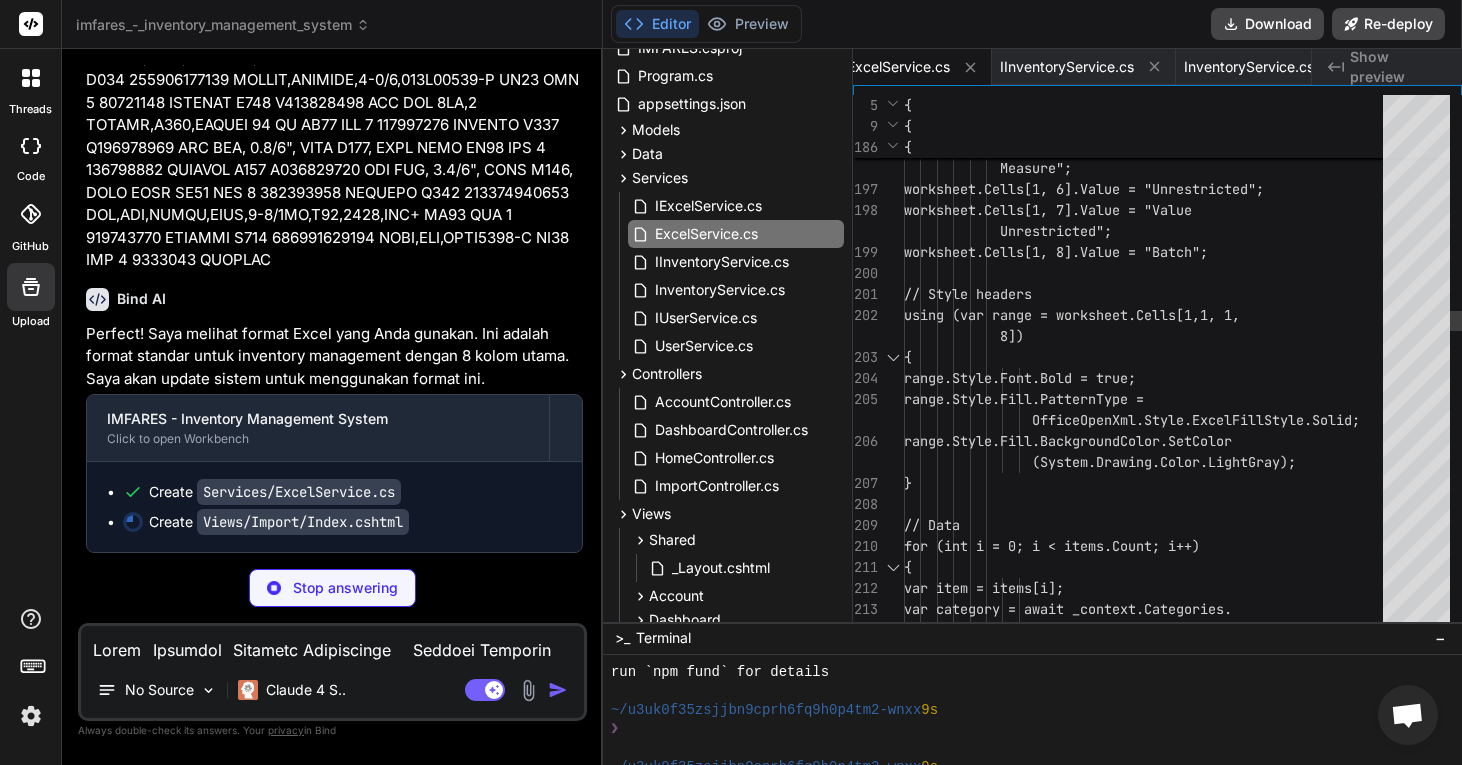 click on "worksheet.Cells[1, 4].Value = "Storage      worksheet.Cells[1, 5].Value = "Base Un it of      Measure";           worksheet.Cells[1, 6].Value = "Unrestr icted";           worksheet.Cells[1, 7].Value = "Value           worksheet.Cells[1, 8].Value = "Batch";              // Style headers
using (var range = worksheet.Cells[1, 1, 1,       8])
{
range.Style.Font.Bold = true;
Location";
Unrestricted";
range.Style.Fill.PatternType =      OfficeOpenXml.Style.ExcelFillStyle.Solid;
range.Style.Fill.BackgroundColor.S etColor
(System.Drawing.Color.LightGray); gories." at bounding box center [1149, 1523] 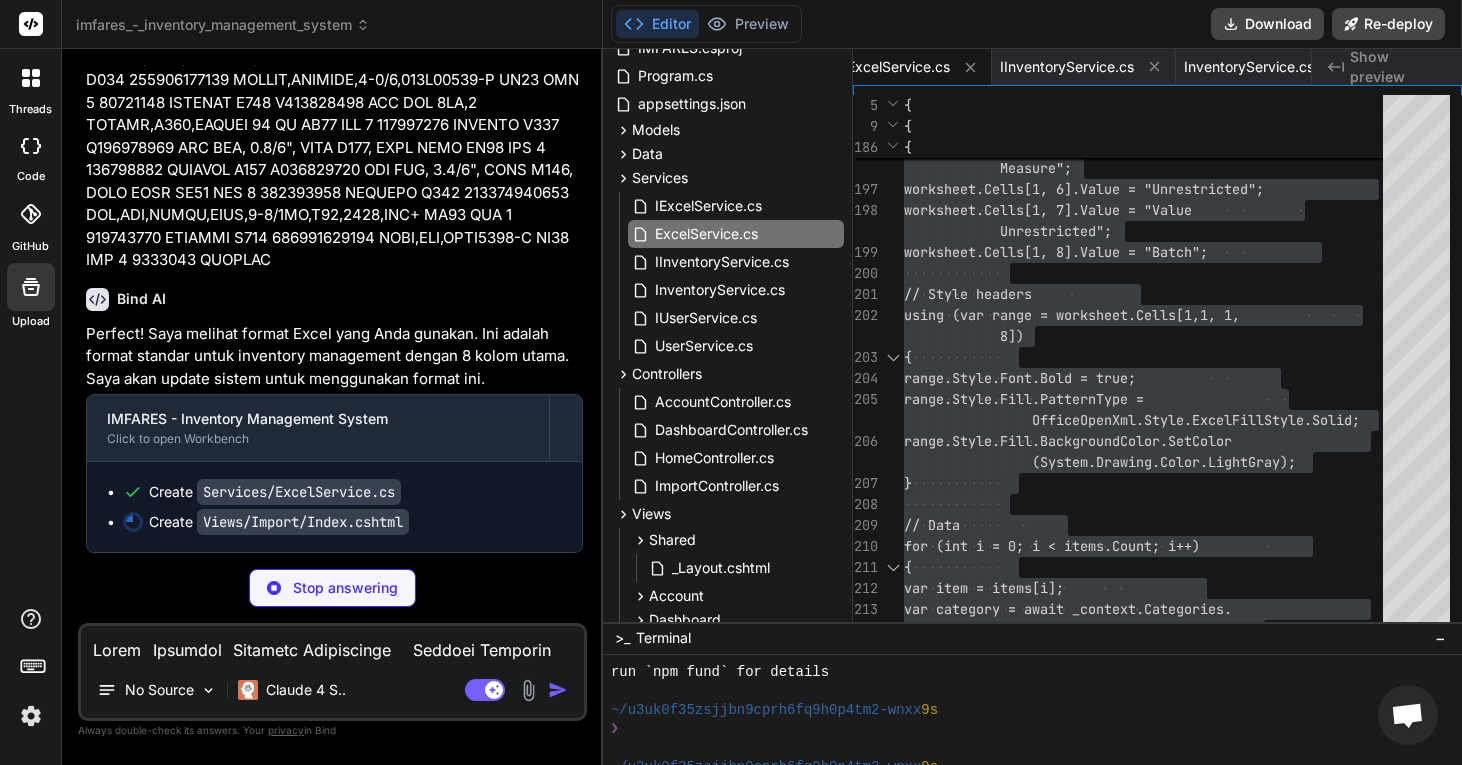 scroll, scrollTop: 0, scrollLeft: 5376, axis: horizontal 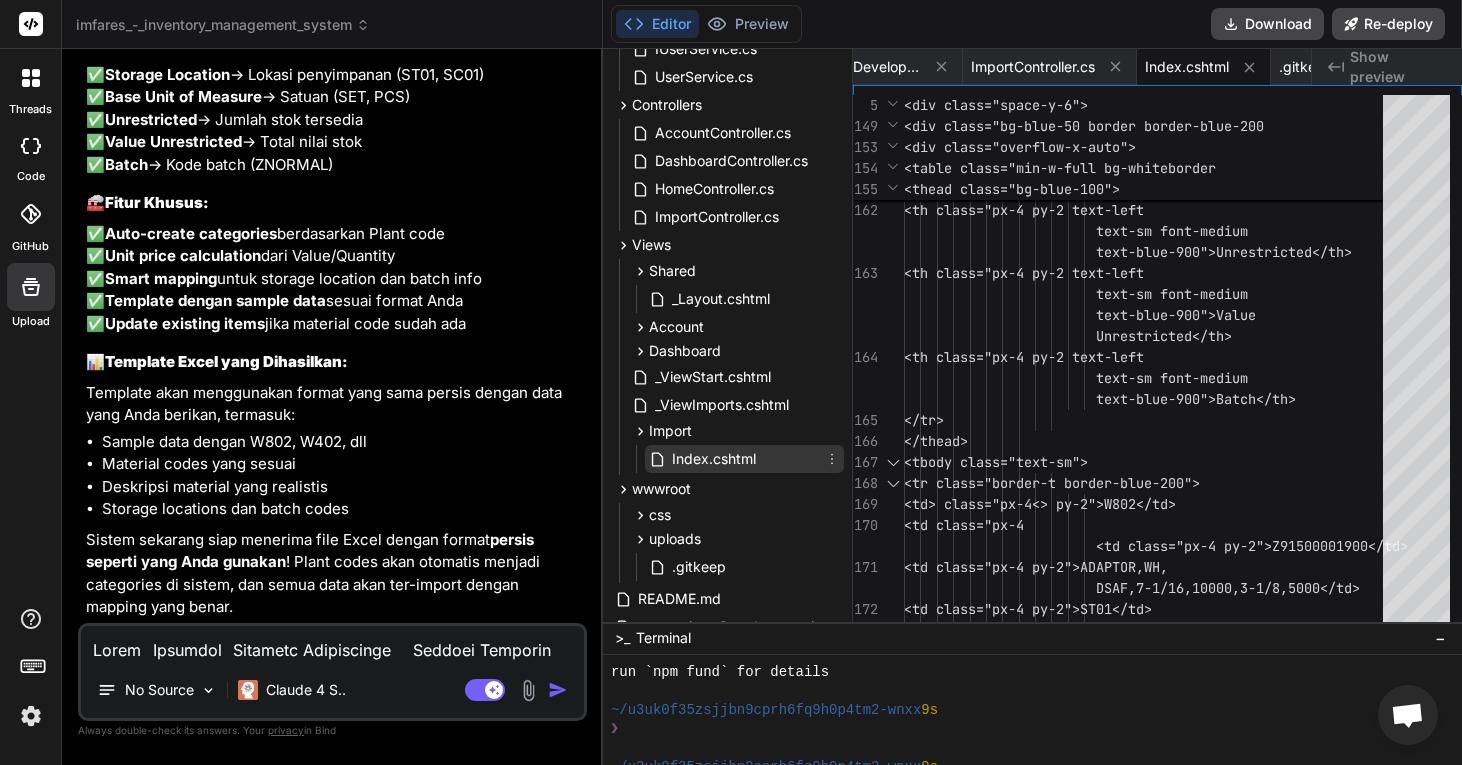 click on "Index.cshtml" at bounding box center (744, 459) 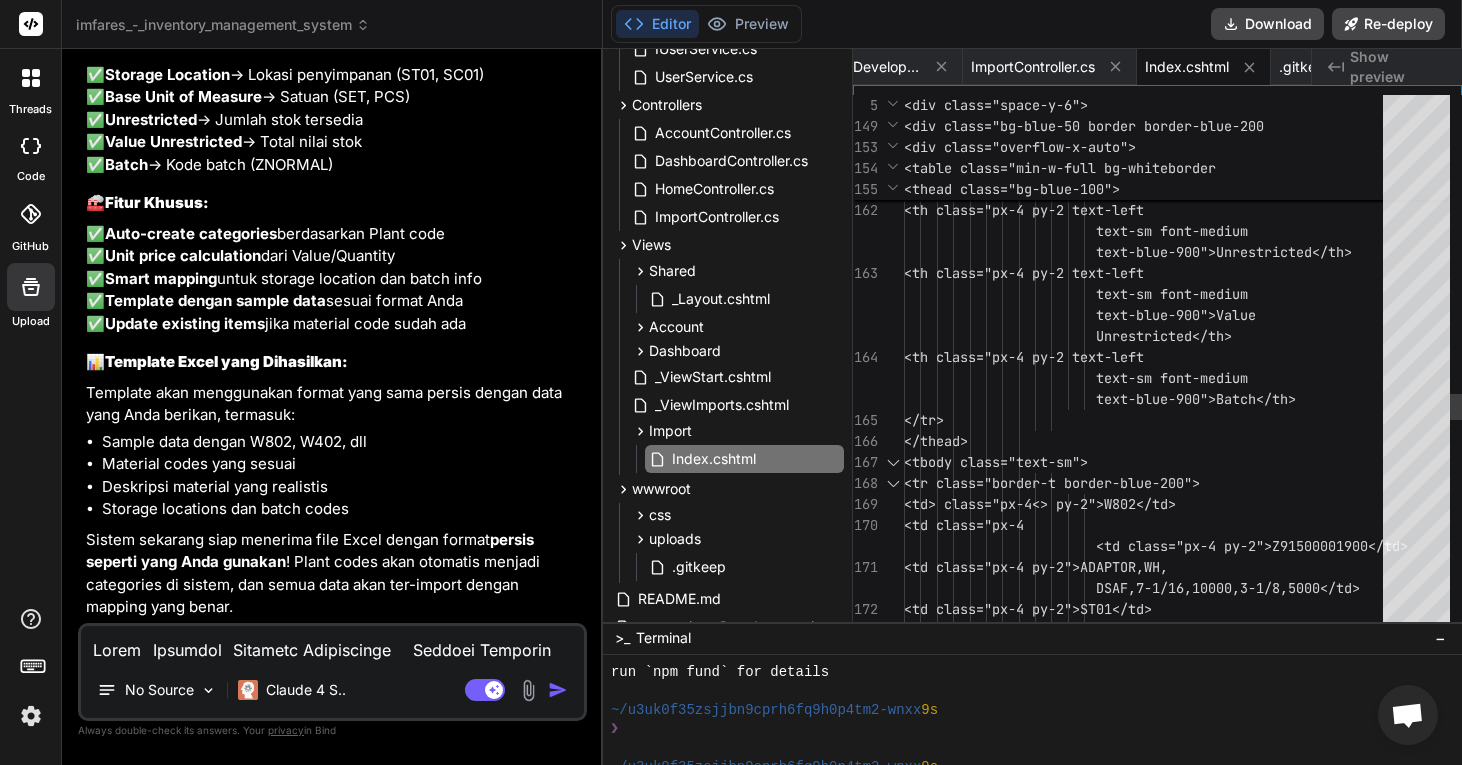 click on "th>                         <th class="px-4 py-2 text- left                           text-sm font-medium                           text-blue-900">Base Unit of                           Measure</th>                         <th class="px-4 py-2 text- left                           text-sm font-medium                           text-blue-900">Unrestricted</th>                         <th class="px-4 py-2 text- left                           text-sm font-medium                           text-blue-900">Value                           Unrestricted</th>                         <th class="px-4 py-2 text- left" at bounding box center (1149, -525) 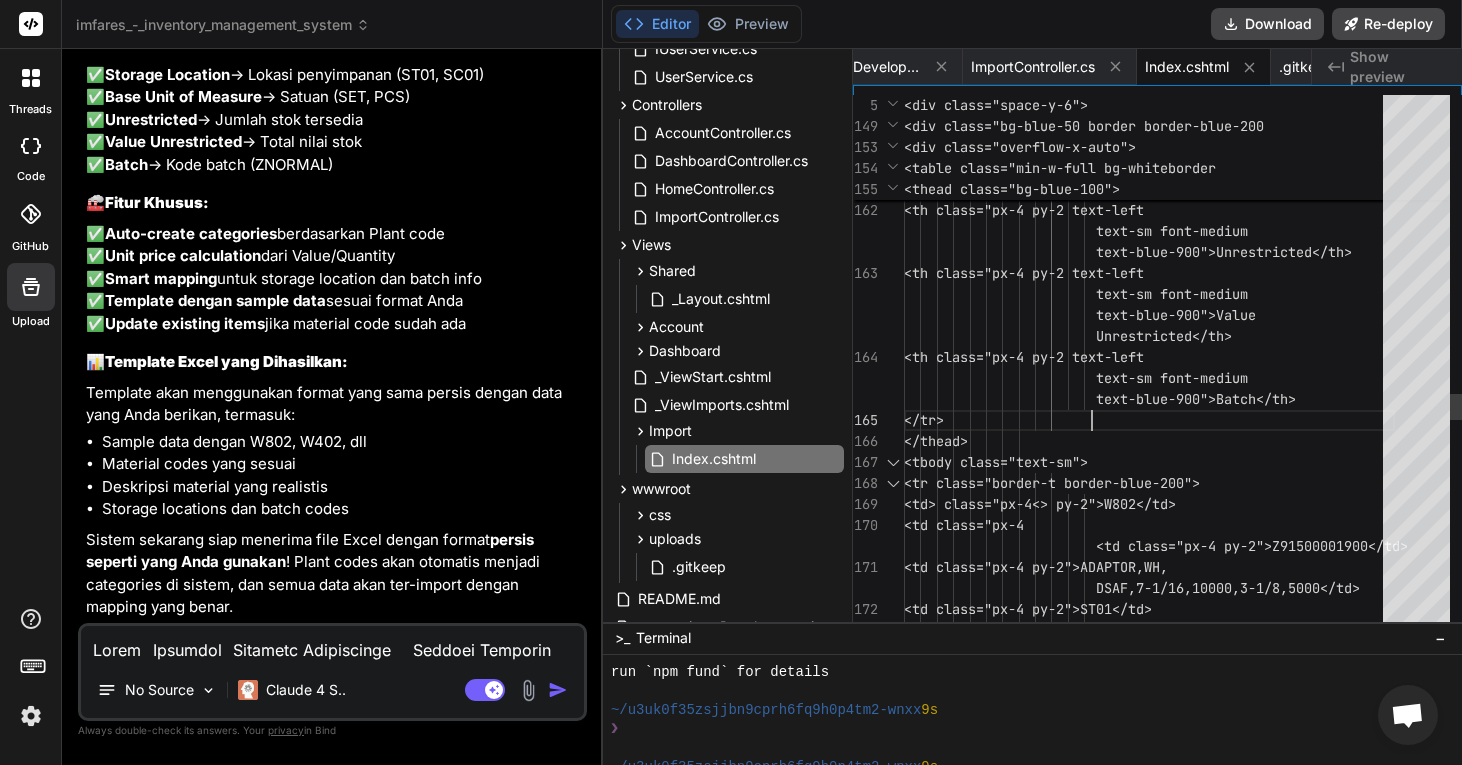 scroll, scrollTop: 63, scrollLeft: 0, axis: vertical 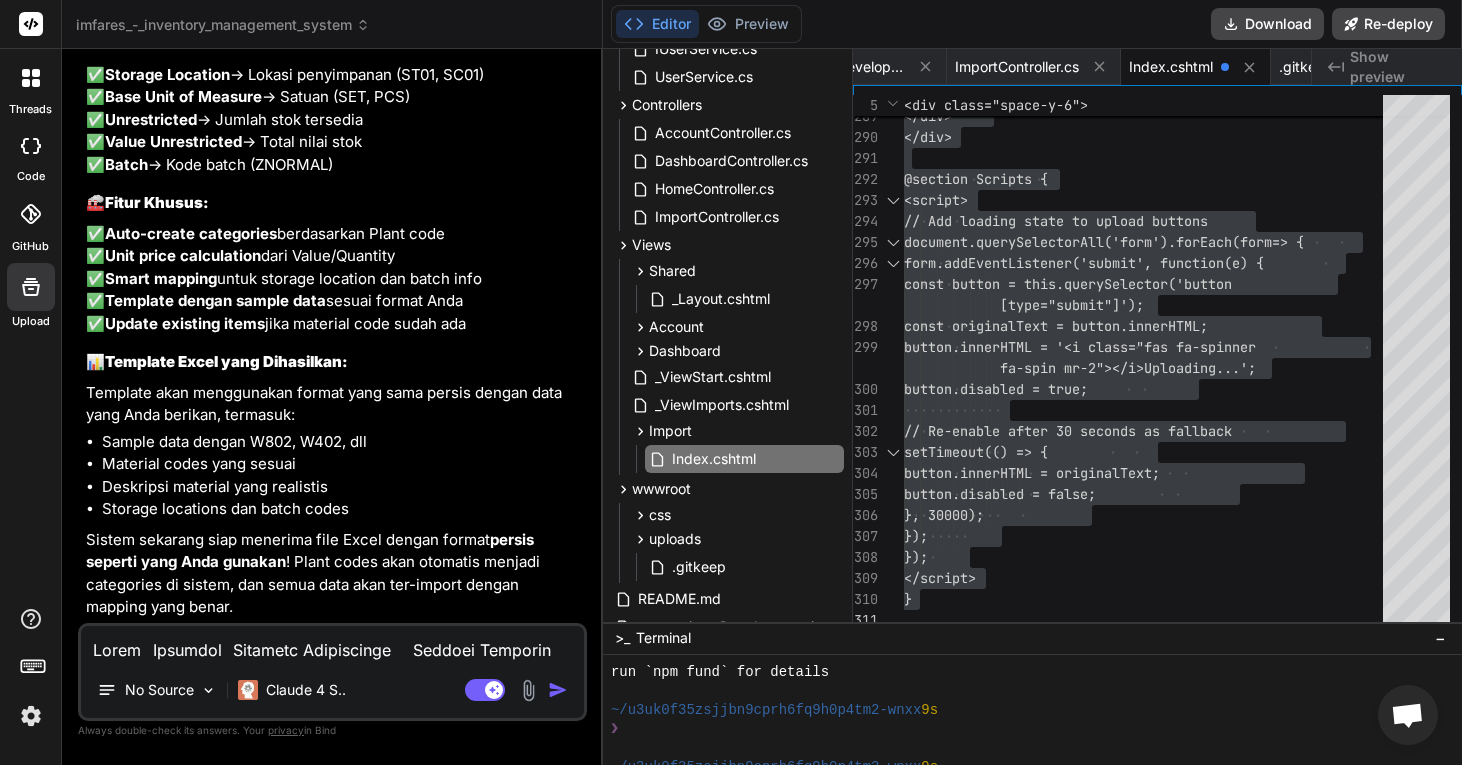click at bounding box center (332, 644) 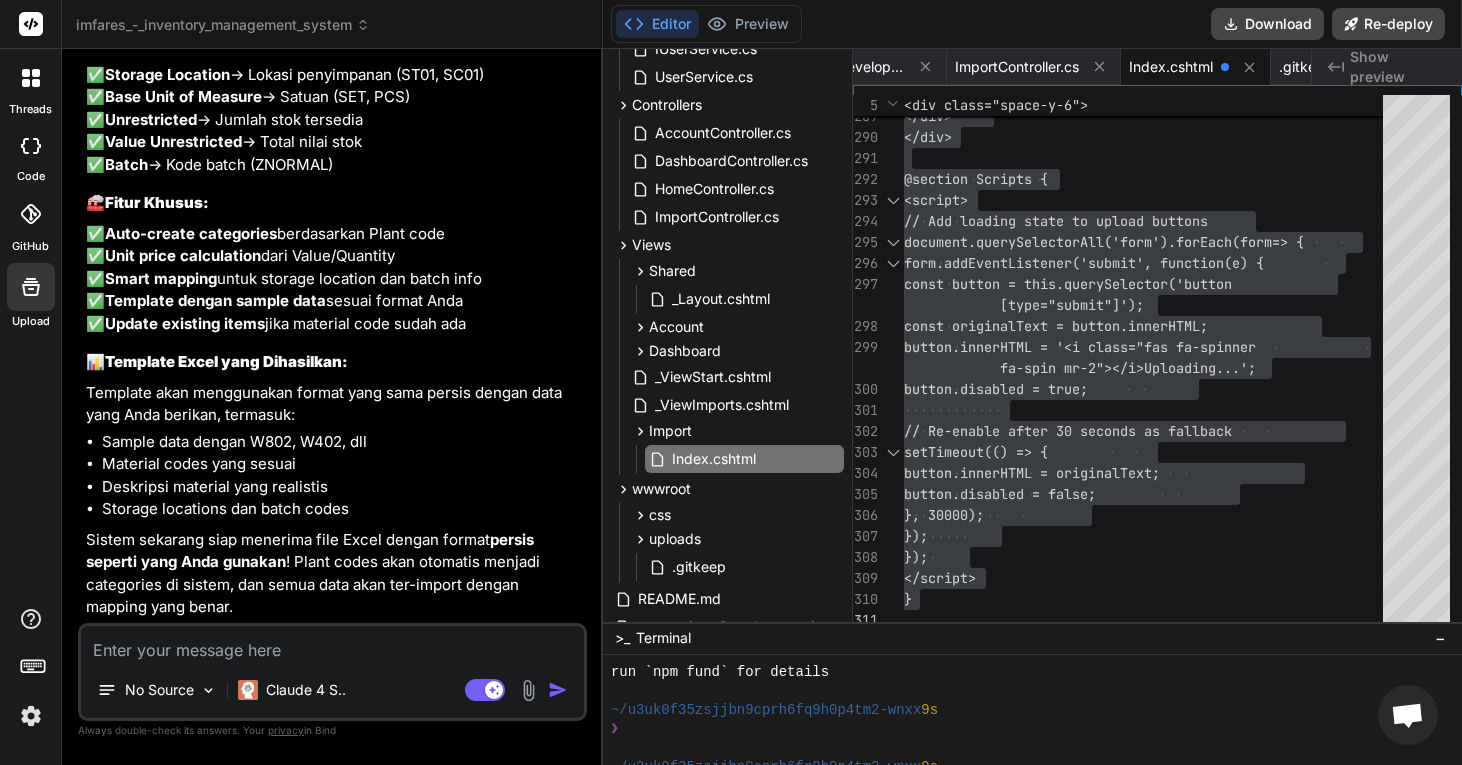 paste on "fail: Microsoft.EntityFrameworkCore.Update[10000]
An exception occurred in the database while saving changes for context type 'IMFARES.Data.ApplicationDbContext'.
Microsoft.EntityFrameworkCore.DbUpdateException: An error occurred while saving the entity changes. See the inner exception for details.
---> MySqlConnector.MySqlException (0x80004005): Duplicate entry '103298012900' for key 'IX_Items_Code'
at MySqlConnector.Core.ServerSession.ReceiveReplyAsync(IOBehavior ioBehavior, CancellationToken cancellationToken) in /_/src/MySqlConnector/Core/ServerSession.cs:line 894
at MySqlConnector.Core.ResultSet.ReadResultSetHeaderAsync(IOBehavior ioBehavior) in /_/src/MySqlConnector/Core/ResultSet.cs:line 37
at MySqlConnector.MySqlDataReader.ActivateResultSet(CancellationToken cancellationToken) in /_/src/MySqlConnector/MySqlDataReader.cs:line 130
at MySqlConnector.MySqlDataReader.NextResultAsync(IOBehavior ioBehavior, CancellationToken cancellationToken) in /_/s..." 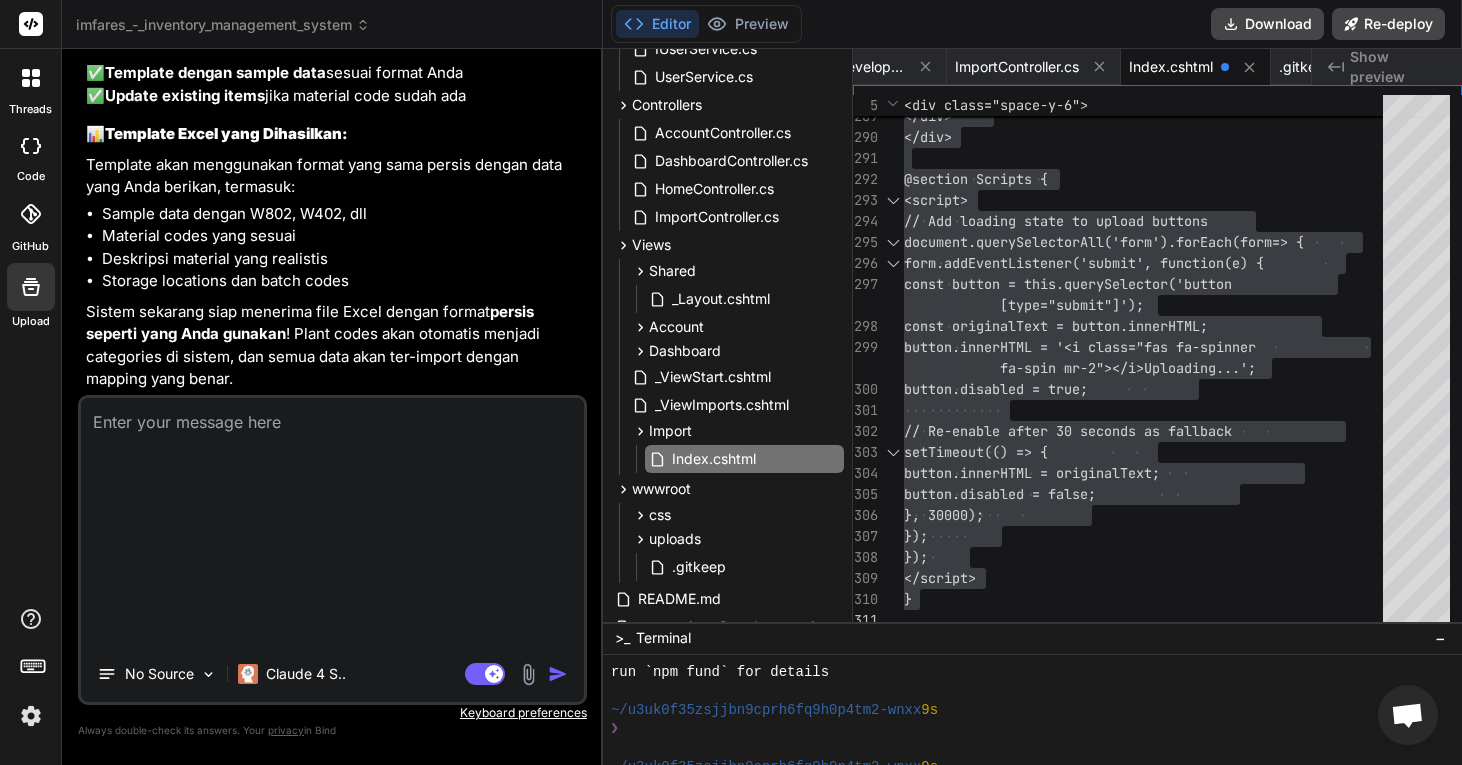 scroll, scrollTop: 0, scrollLeft: 0, axis: both 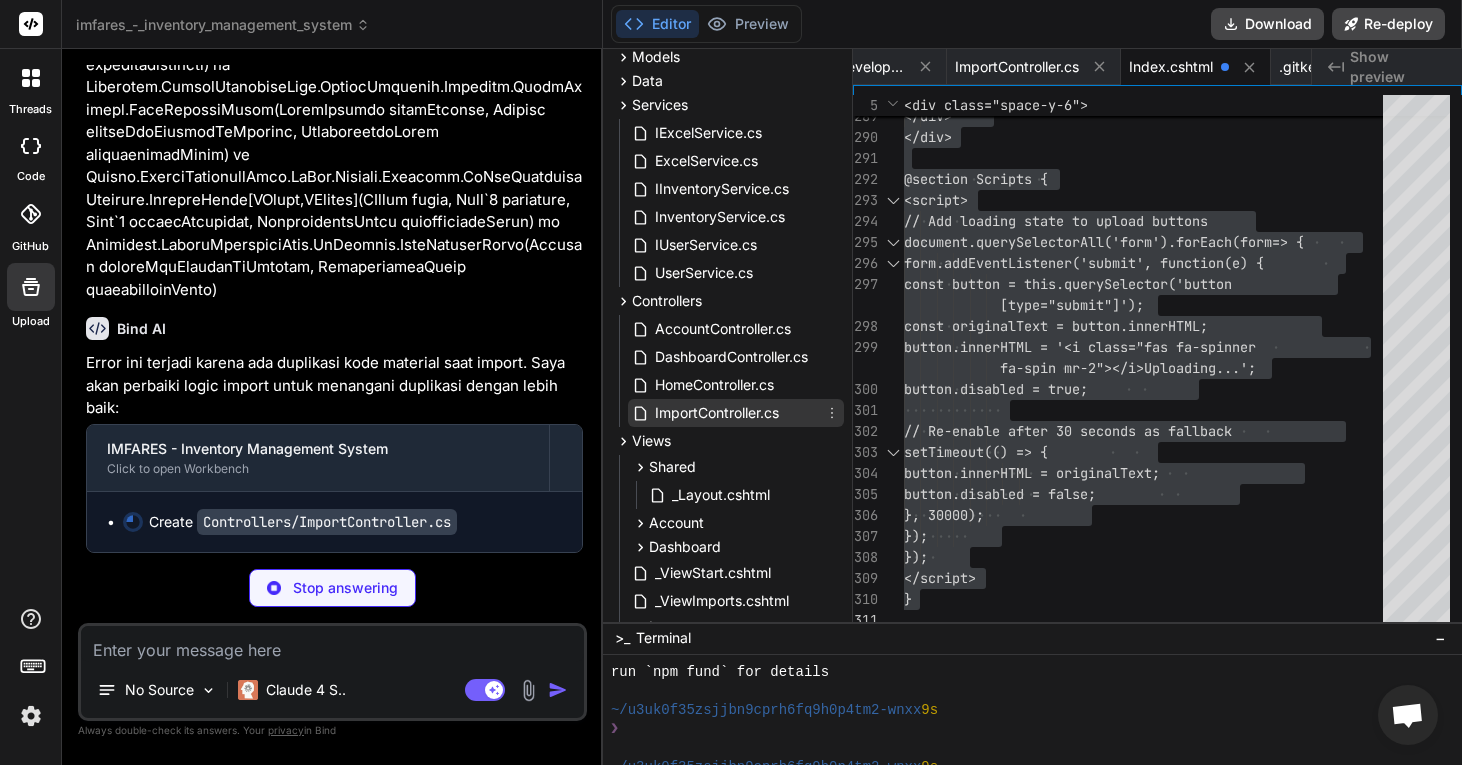 click on "ImportController.cs" at bounding box center [717, 413] 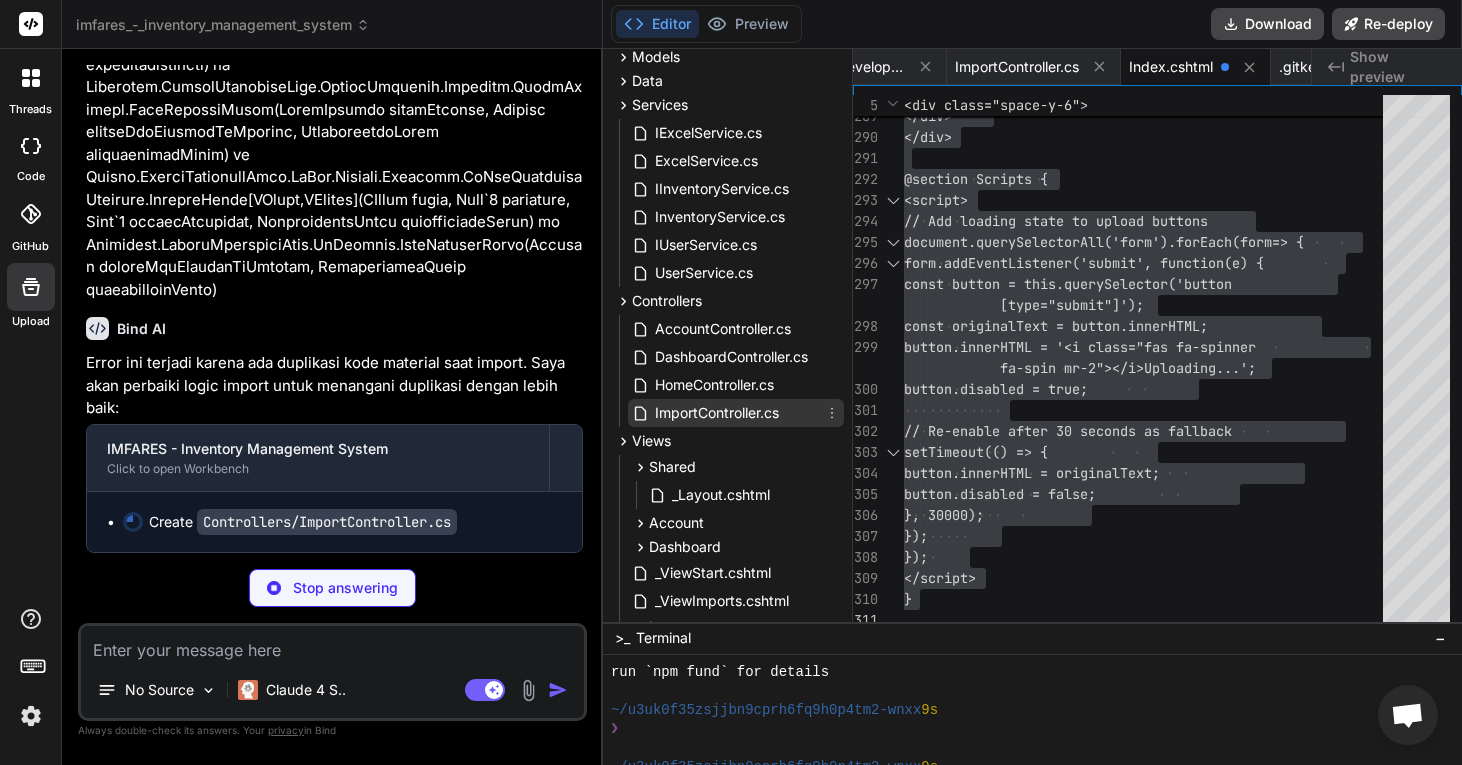 scroll, scrollTop: 105, scrollLeft: 0, axis: vertical 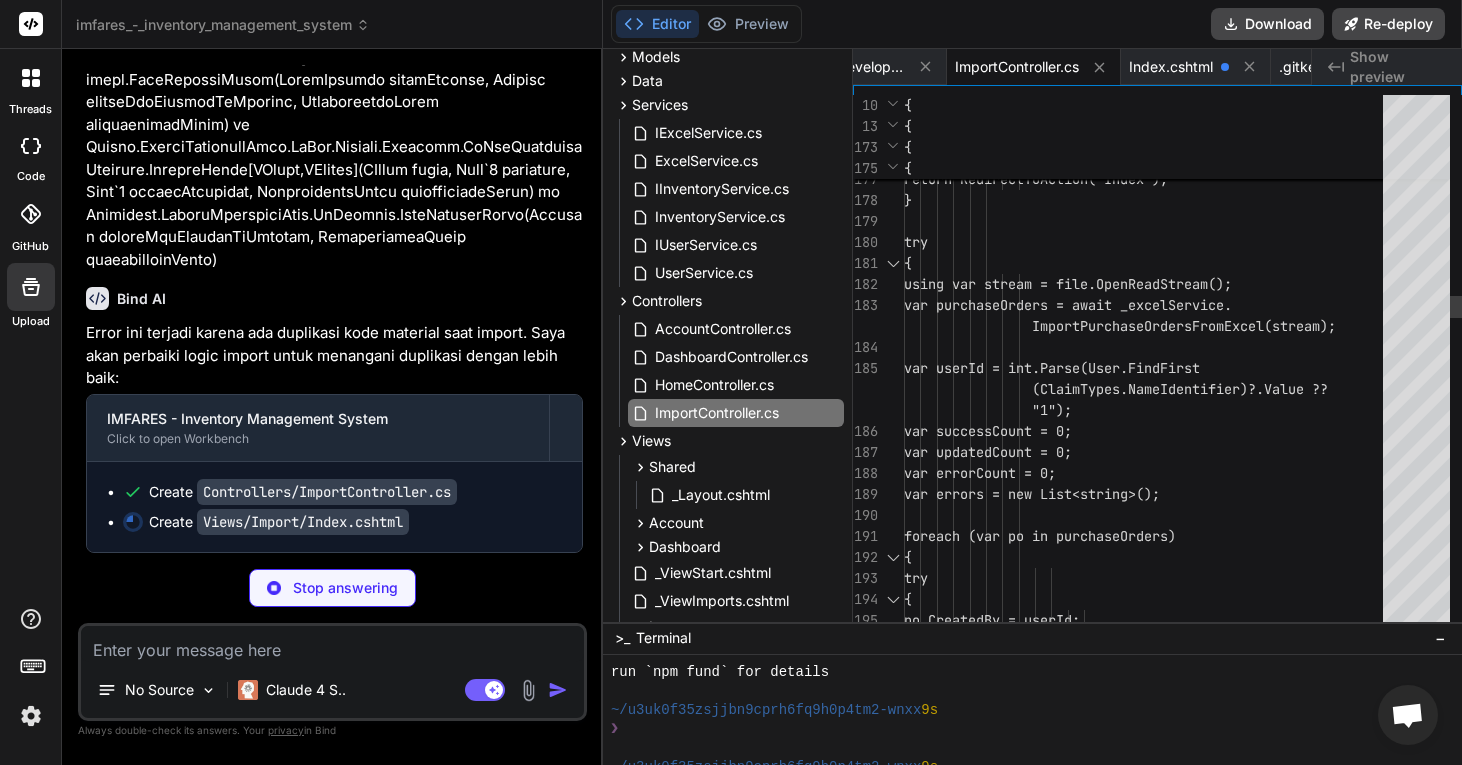 click on "po.CreatedBy = userId;                     {                     try                 {                 foreach (var po in purchaseOrders)                              if (file == null || file.Length == 0)             {                 TempData["ErrorMessage"] = "Please  select                   a valid Excel file";                 return RedirectToAction("Index");             }                          try             {                 using var stream = file.OpenReadSt ream();                 var purchaseOrders = await _excelS ervice.                  ImportPurchaseOrdersFromExcel(stream);                  rst                  "1");" at bounding box center [1149, 1702] 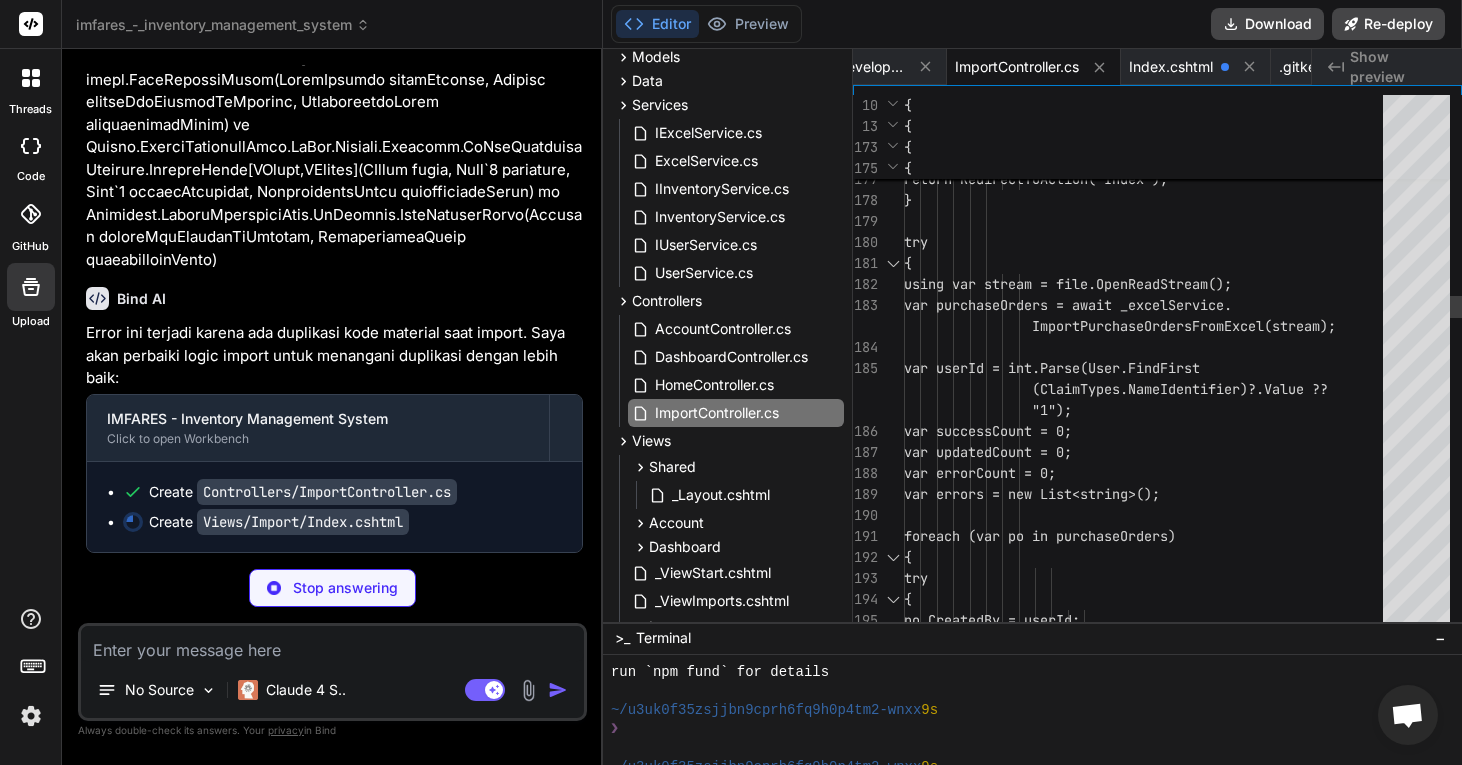 scroll, scrollTop: 42, scrollLeft: 0, axis: vertical 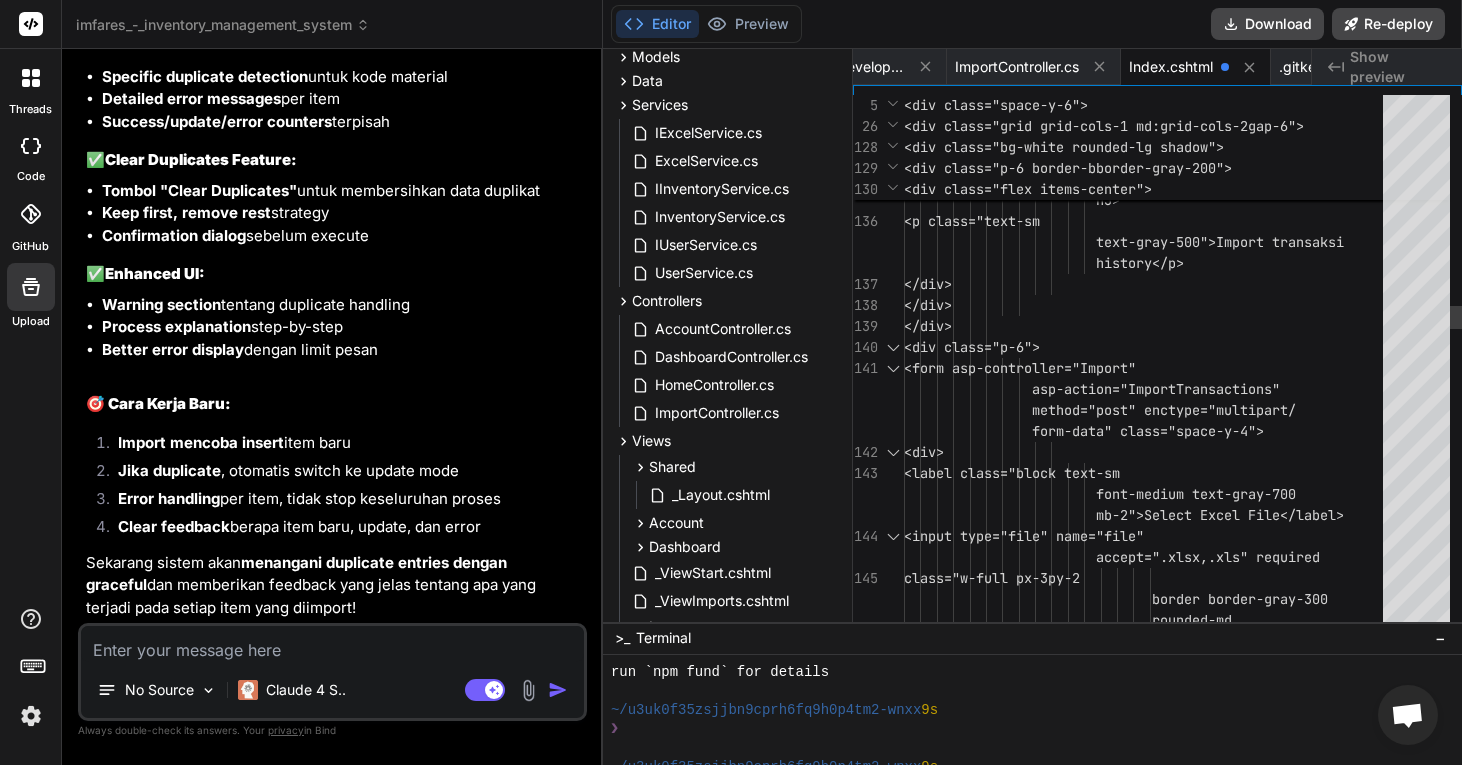 click on "text-xl"></i>                     </div>                     <div class="ml-4">                         <h3 class="text-lg font-me dium                           text-gray-900">History Transaksi</                          h3>                         <p class="text-sm                           text-gray-500">Import transaksi                           history</p>                     </div>                 </div>             </div>             <div class="p-6">                 <form asp-controller="Import"                   asp-action="ImportTransactions"                   method="post" enctype="multipart/                  m  ile"  py-2" at bounding box center (1149, 1397) 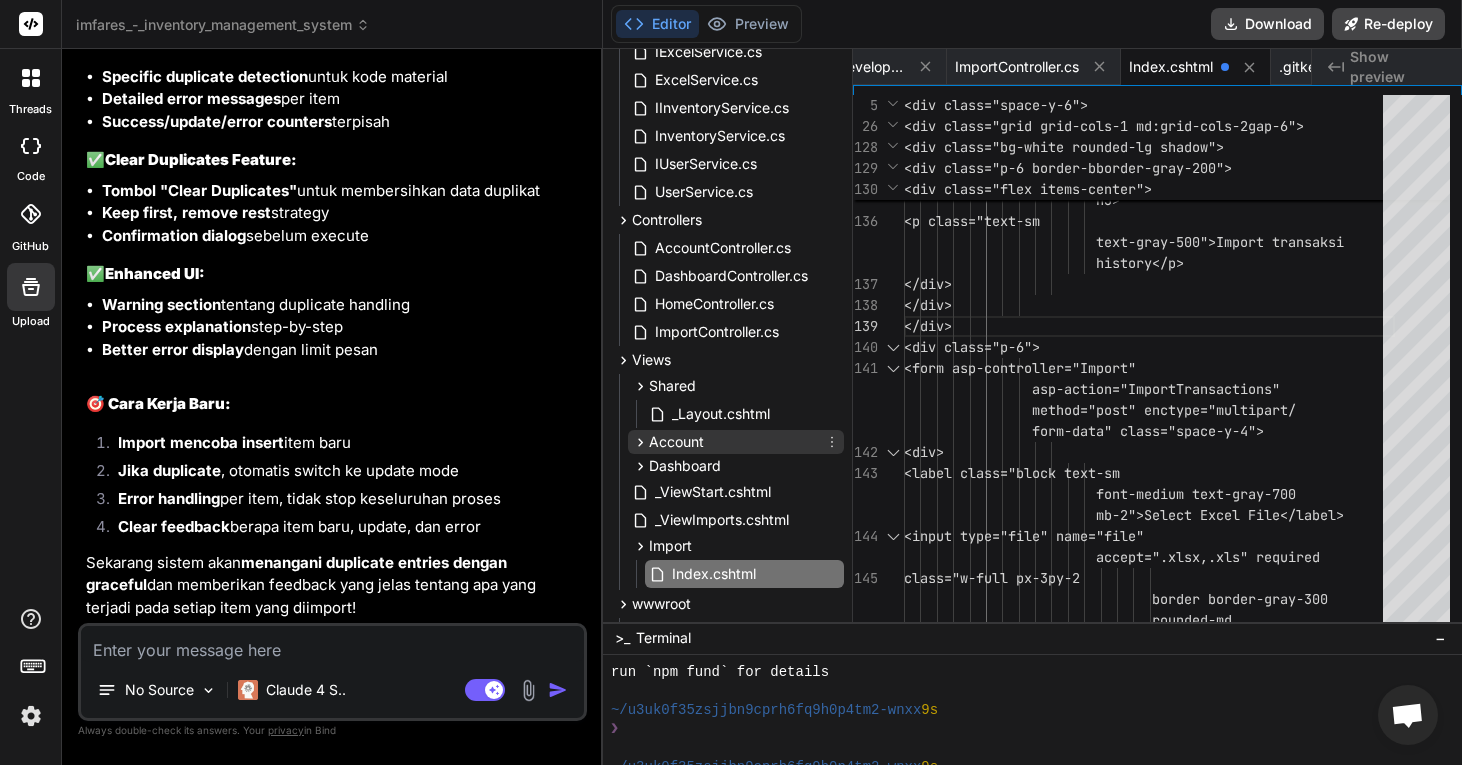 scroll, scrollTop: 282, scrollLeft: 0, axis: vertical 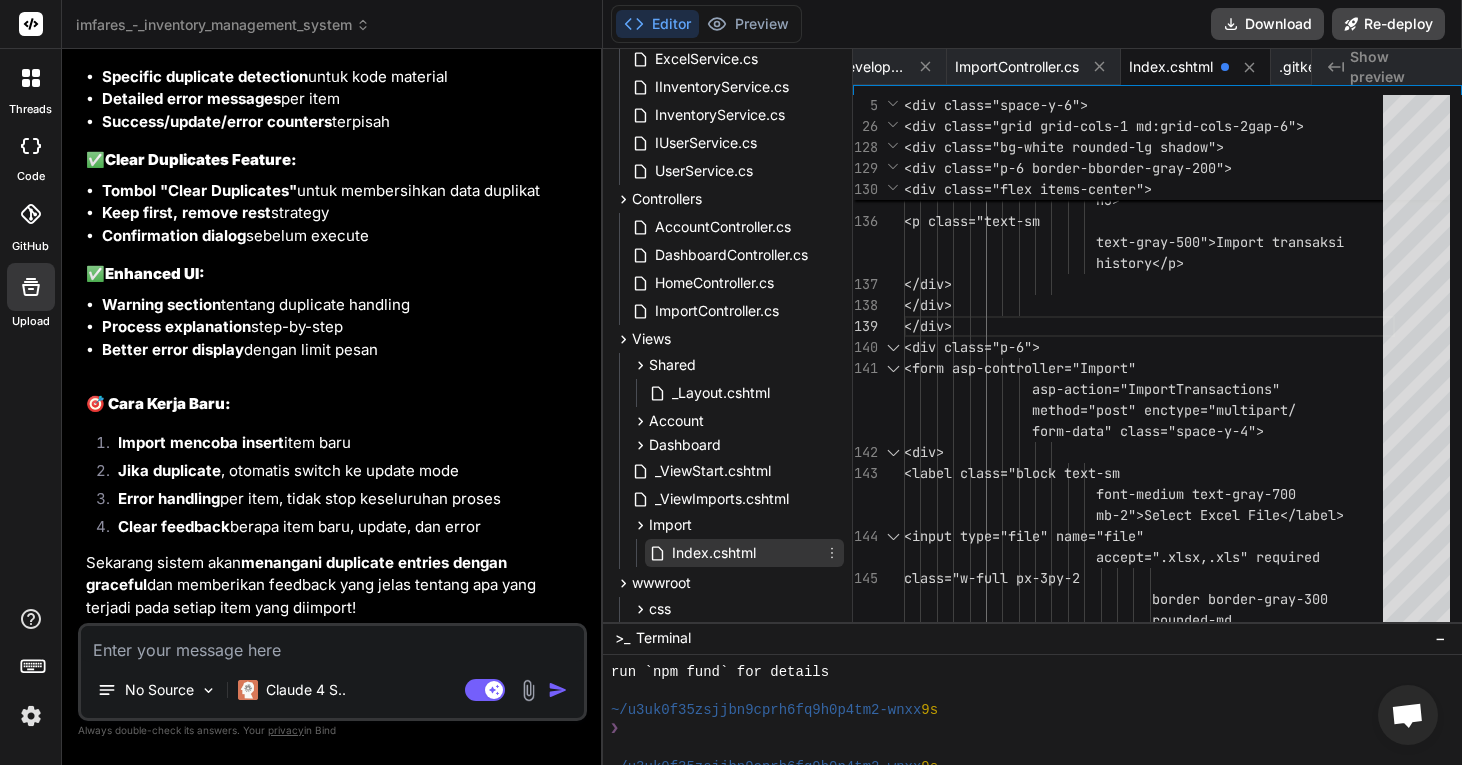 click on "Index.cshtml" at bounding box center [744, 553] 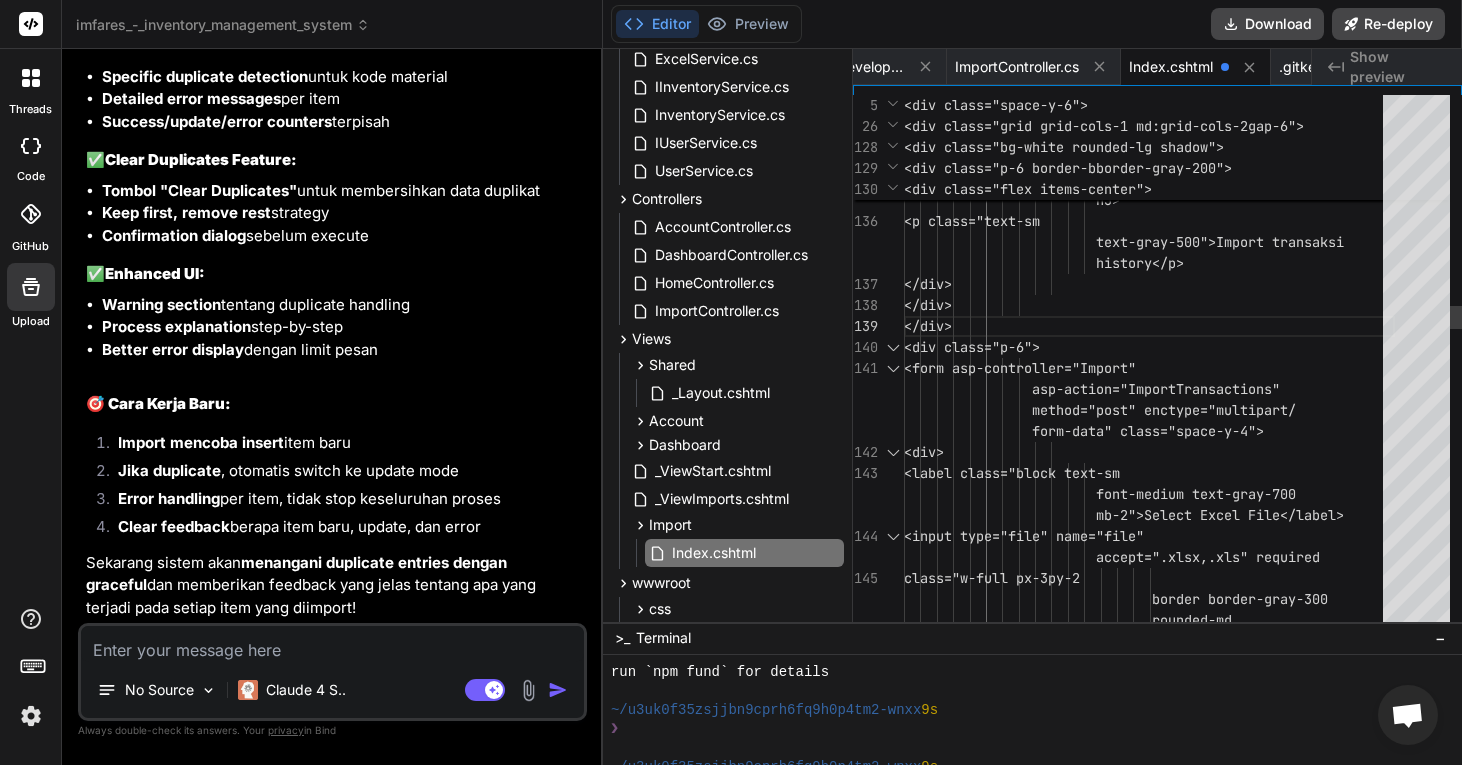 click on "text-xl"></i>                     </div>                     <div class="ml-4">                         <h3 class="text-lg font-me dium                           text-gray-900">History Transaksi</                          h3>                         <p class="text-sm                           text-gray-500">Import transaksi                           history</p>                     </div>                 </div>             </div>             <div class="p-6">                 <form asp-controller="Import"                   asp-action="ImportTransactions"                   method="post" enctype="multipart/                  m  ile"  py-2" at bounding box center (1149, 1397) 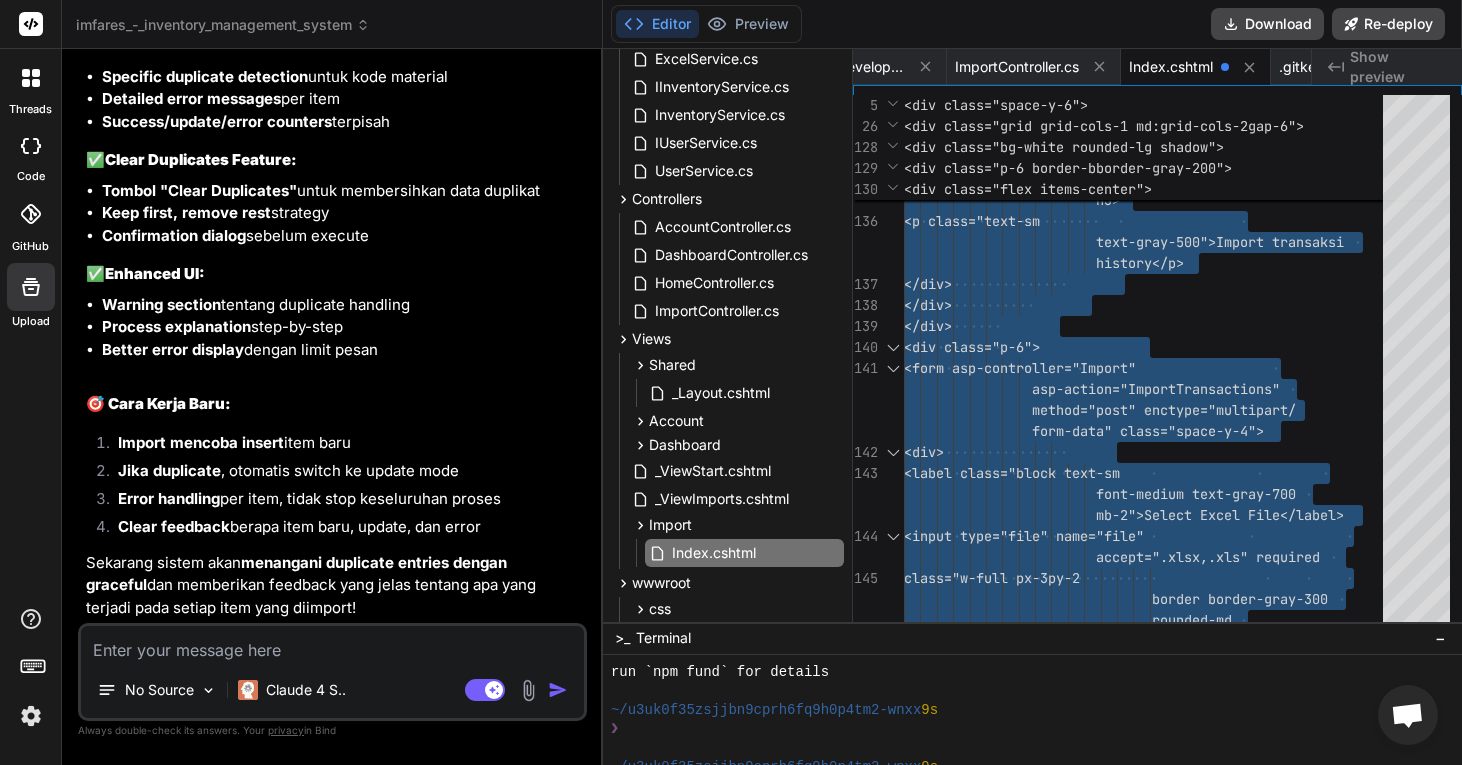 scroll, scrollTop: 17007, scrollLeft: 0, axis: vertical 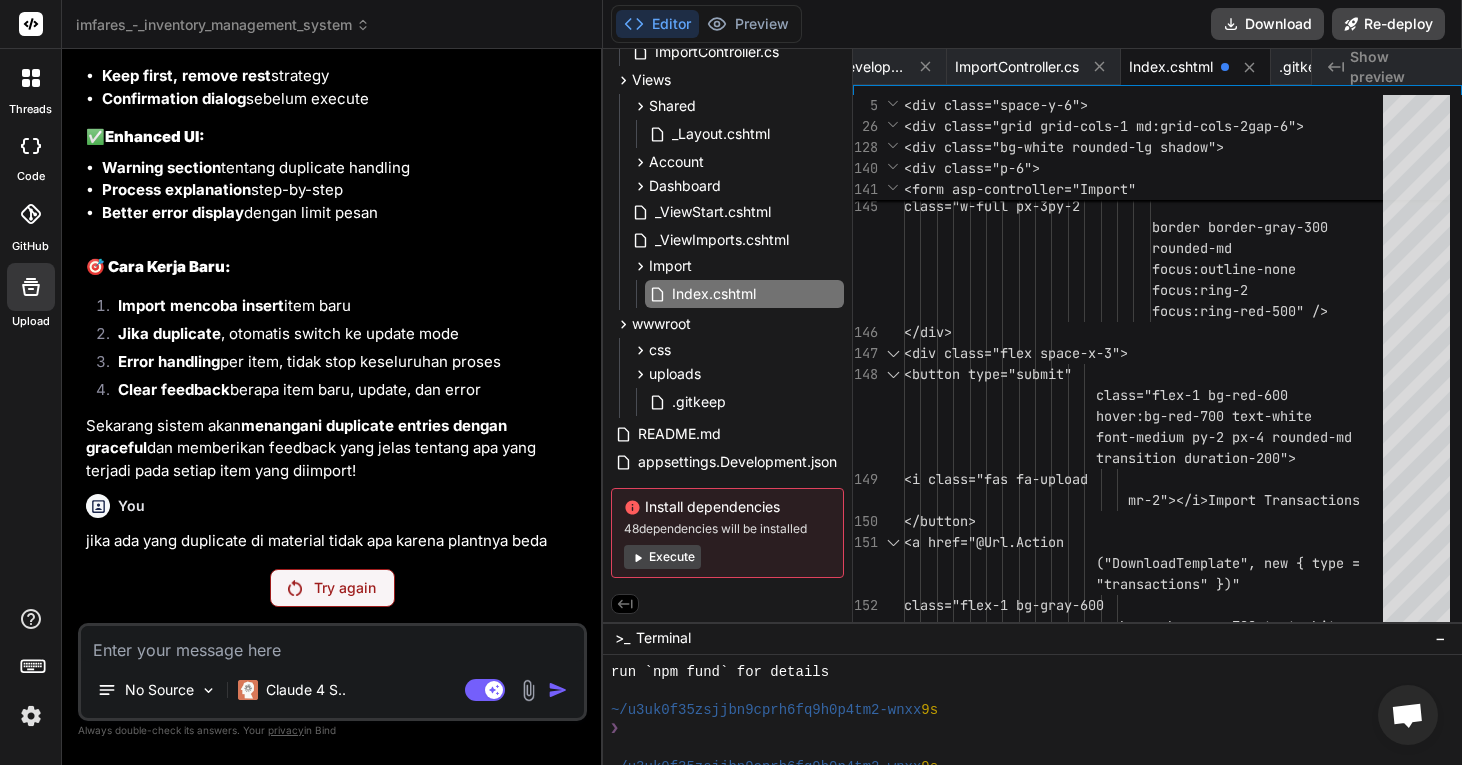 click on "Try again" at bounding box center [345, 588] 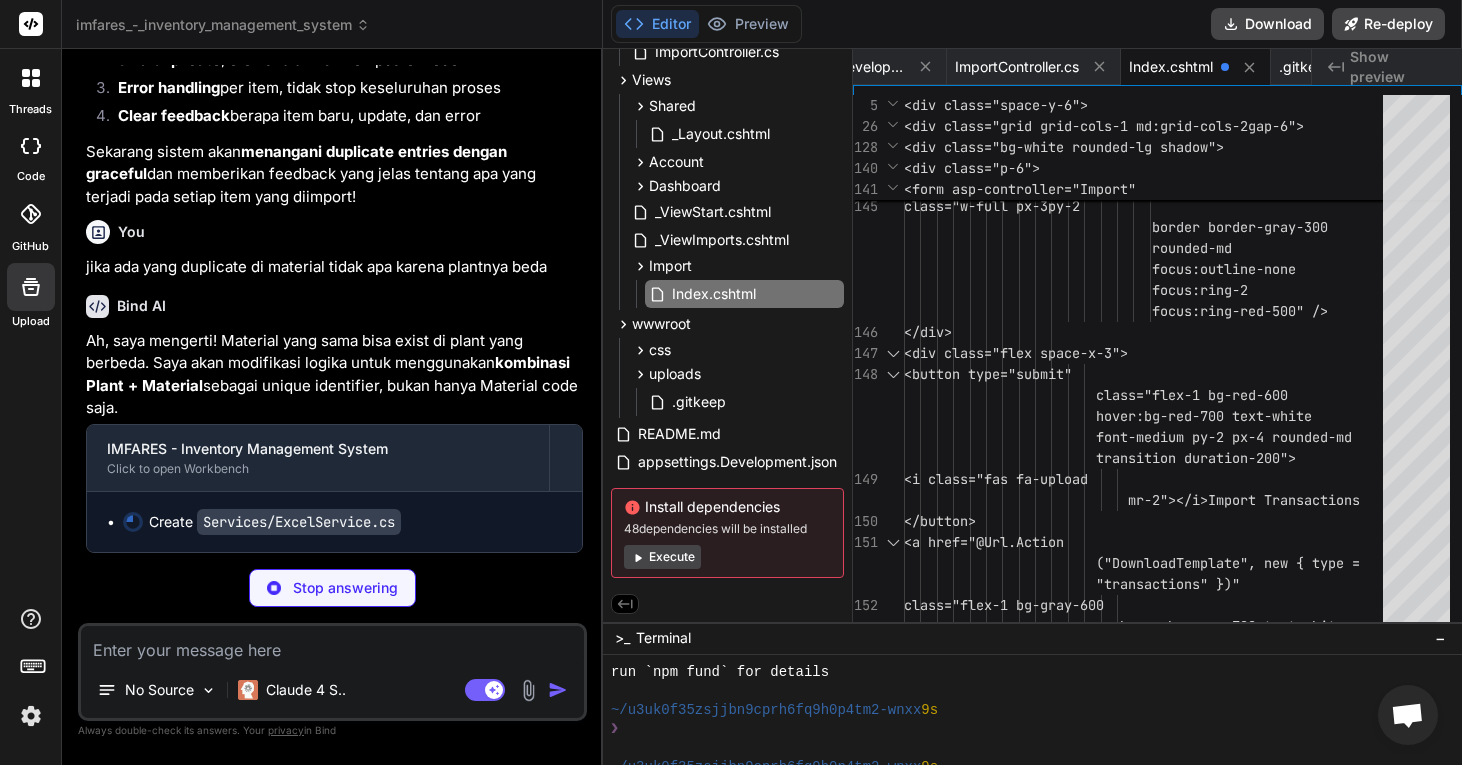 scroll, scrollTop: 17417, scrollLeft: 0, axis: vertical 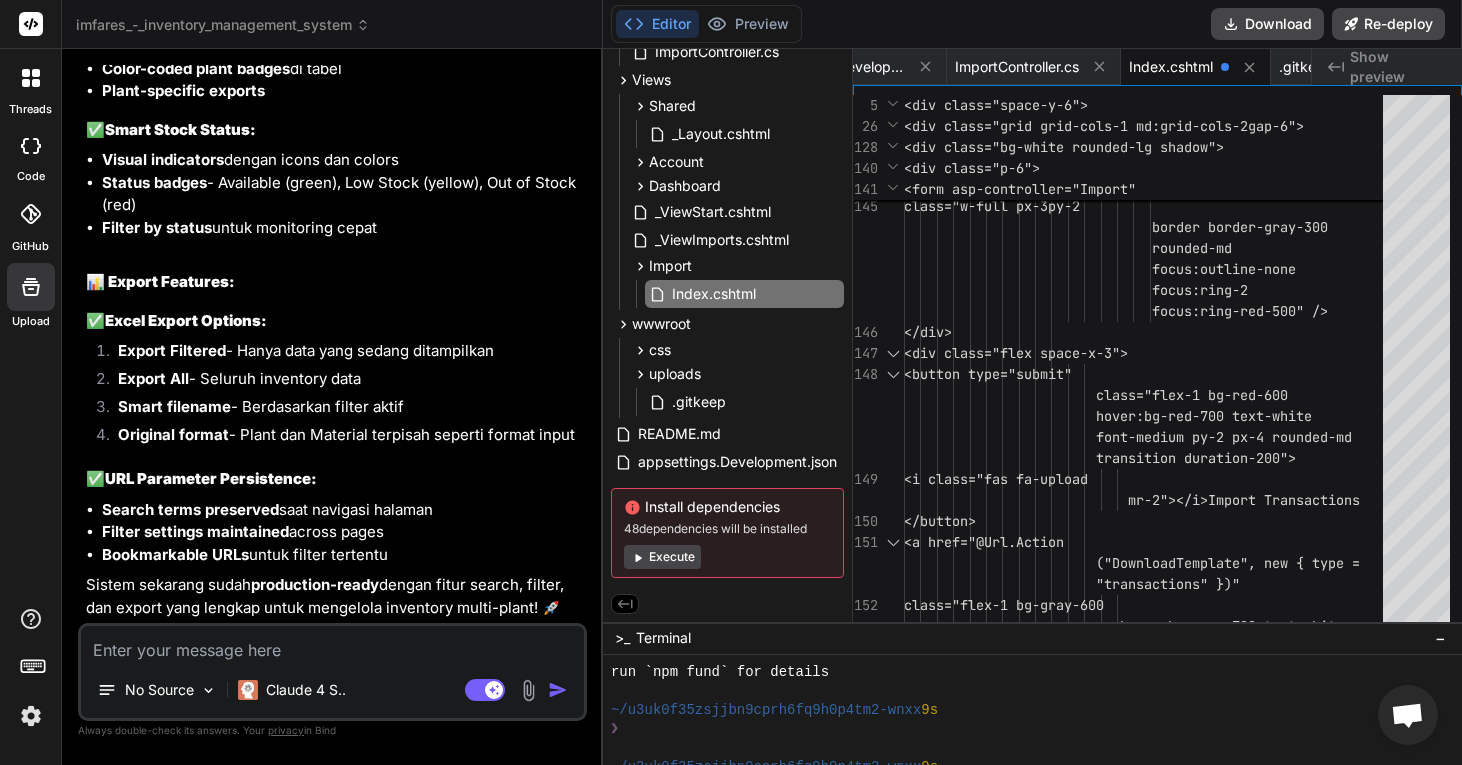 click at bounding box center (332, 644) 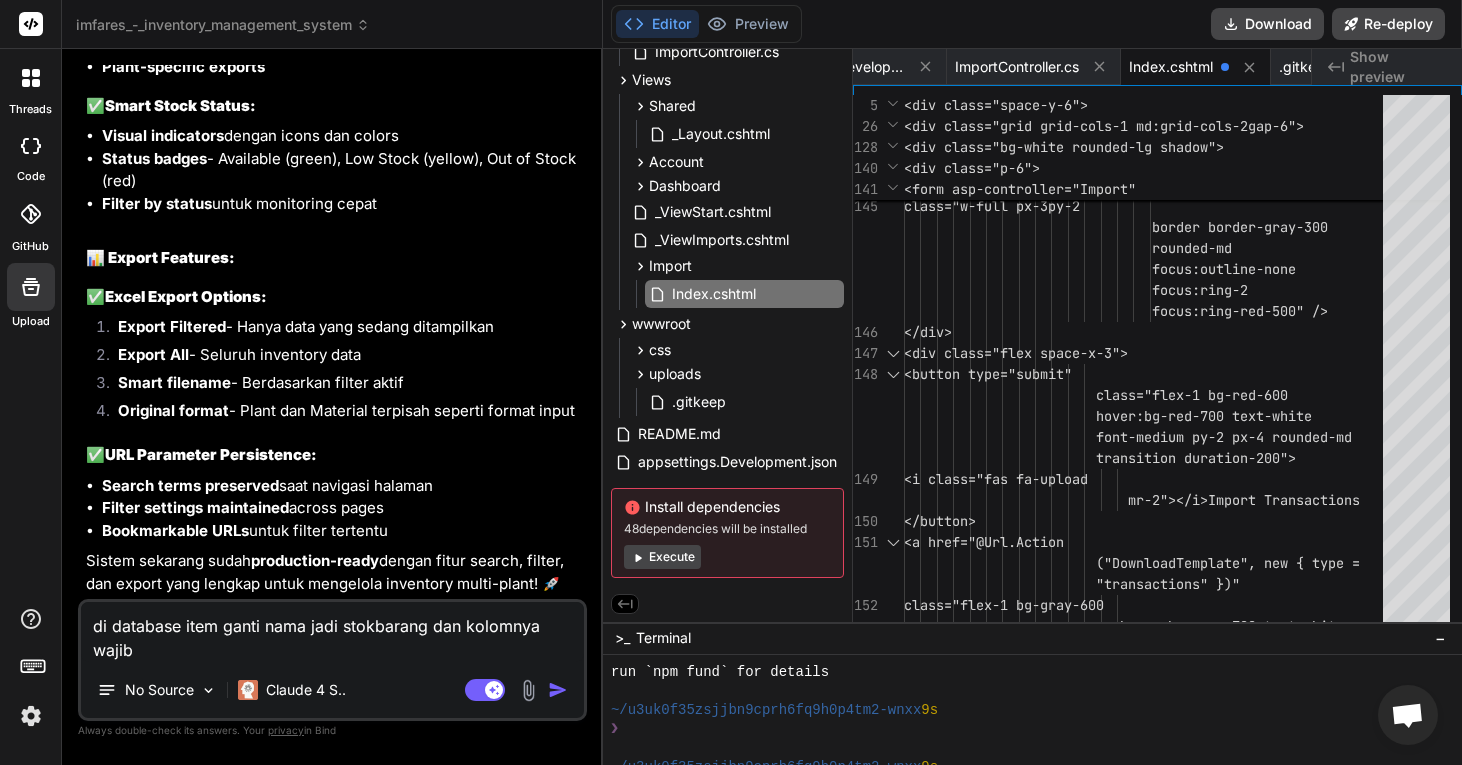 paste on "Plant	Material	Material Description	Storage Location	Base Unit of Measure	Unrestricted	 Value Unrestricted 	Batch" 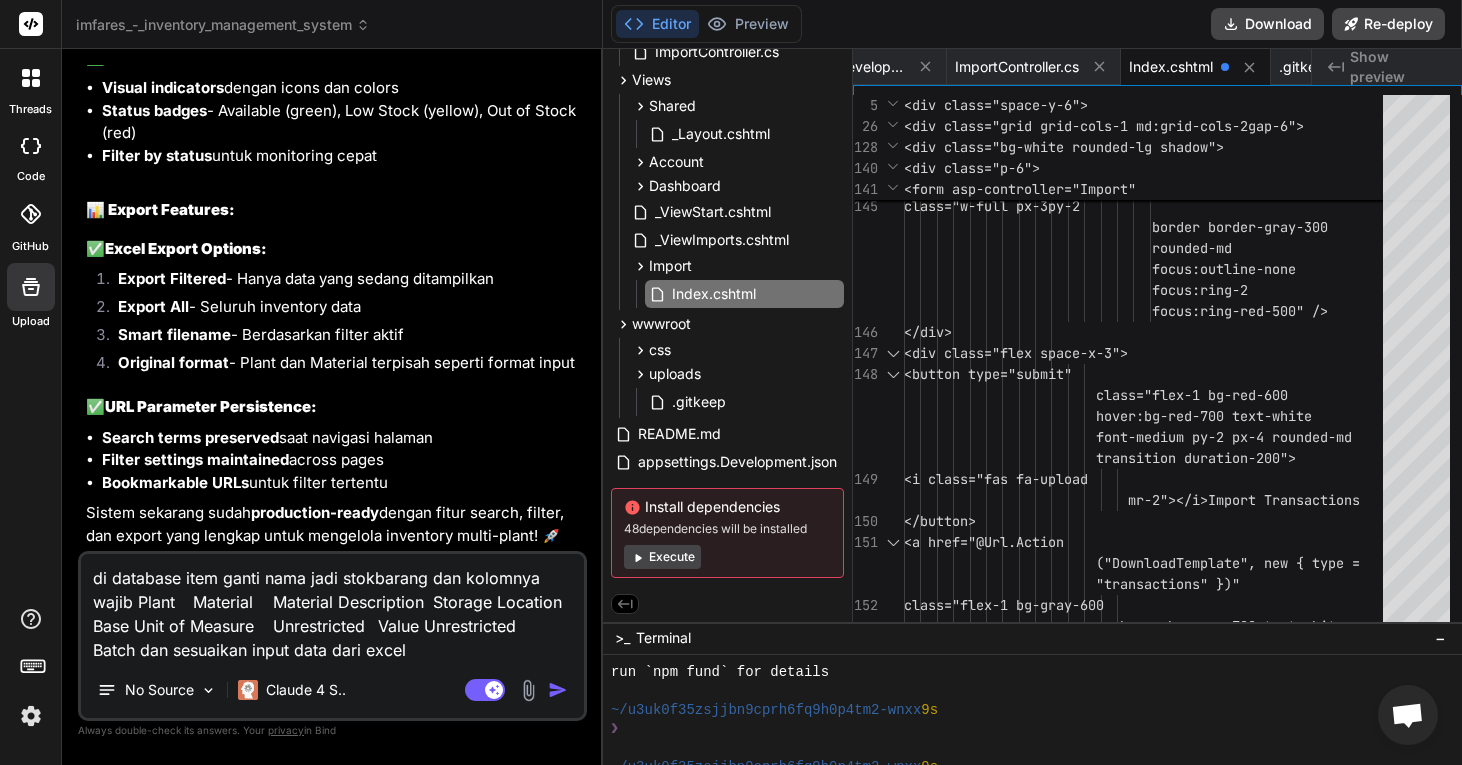 click on "di database item ganti nama jadi stokbarang dan kolomnya wajib Plant	Material	Material Description	Storage Location	Base Unit of Measure	Unrestricted	 Value Unrestricted 	Batch dan sesuaikan input data dari excel" at bounding box center [332, 608] 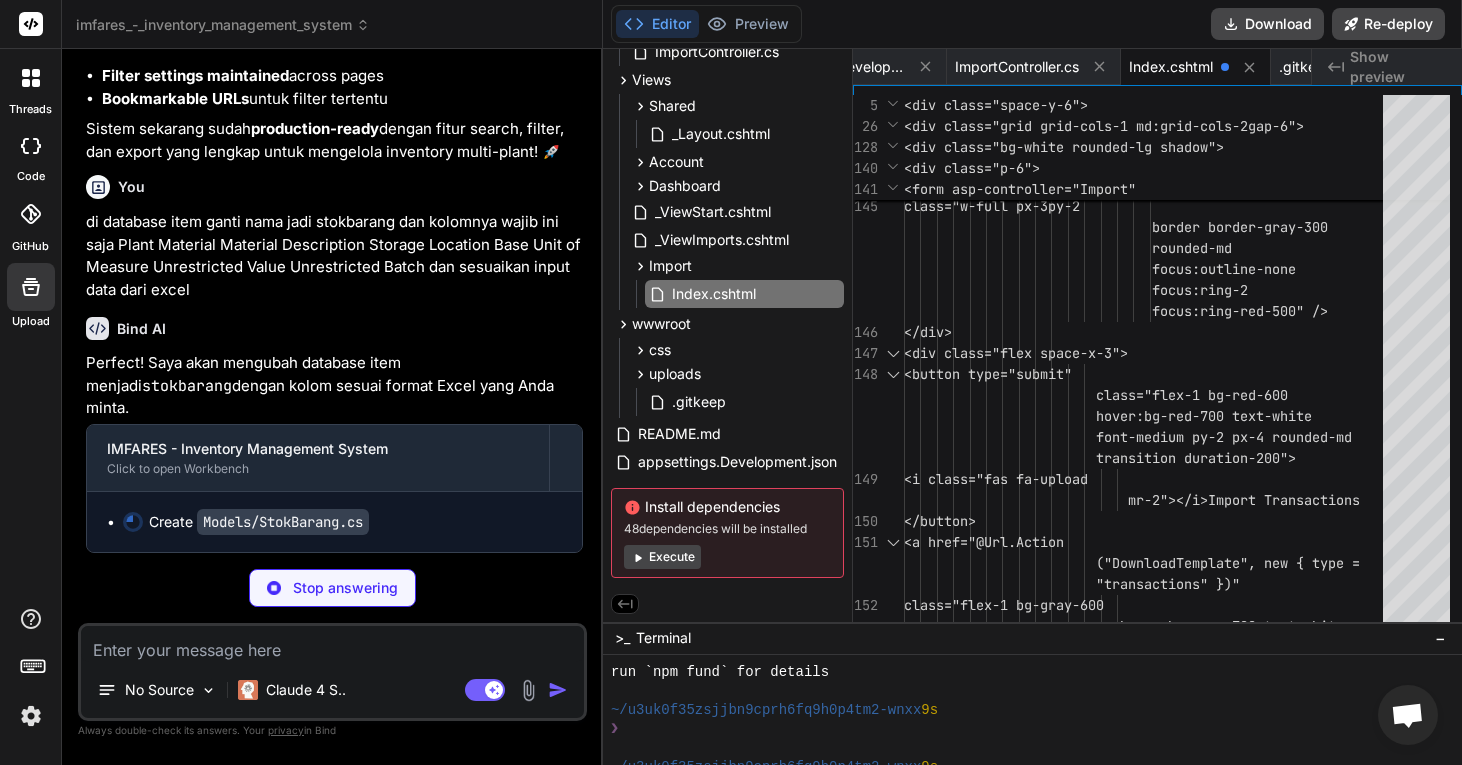 scroll, scrollTop: 19258, scrollLeft: 0, axis: vertical 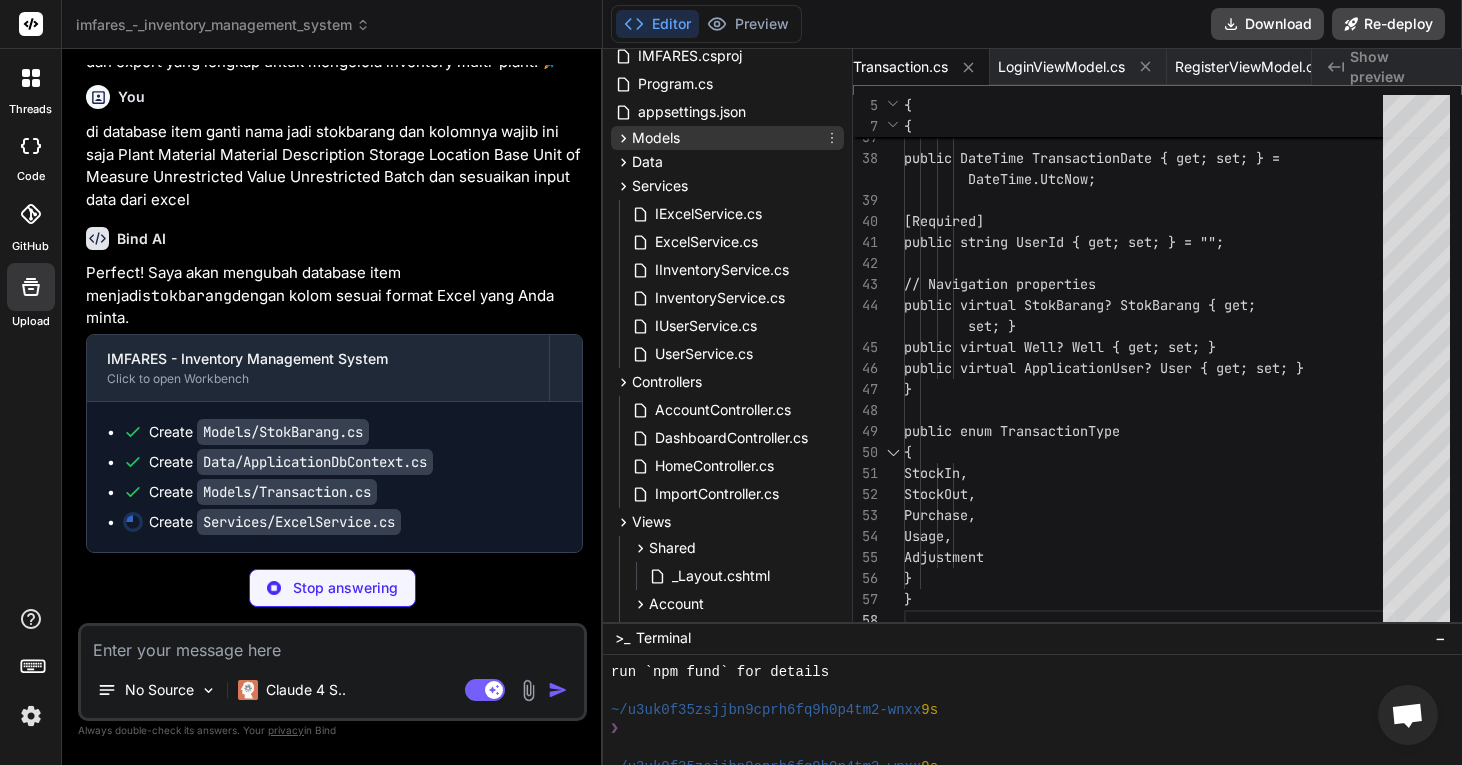 click on "Models" at bounding box center [727, 138] 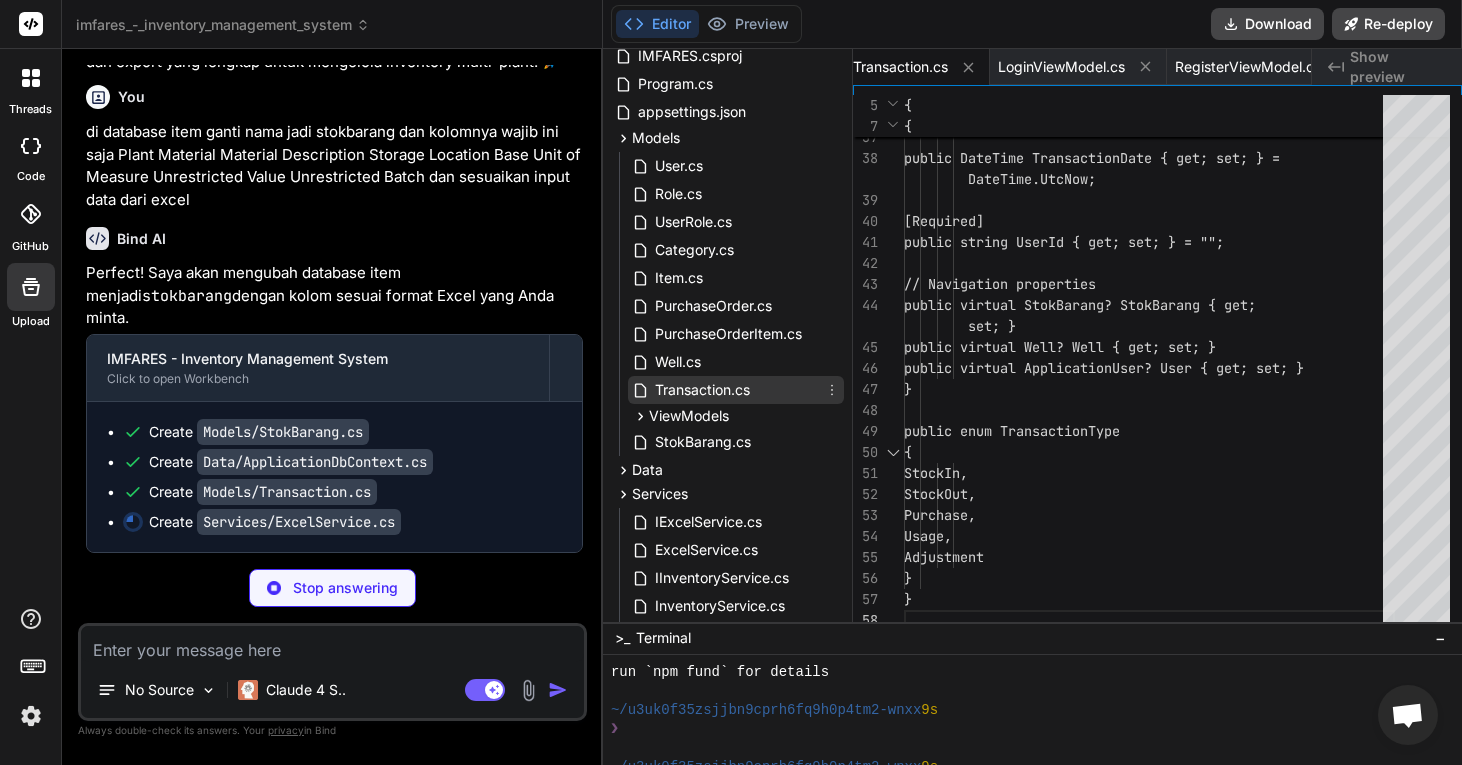 click on "Transaction.cs" at bounding box center [702, 390] 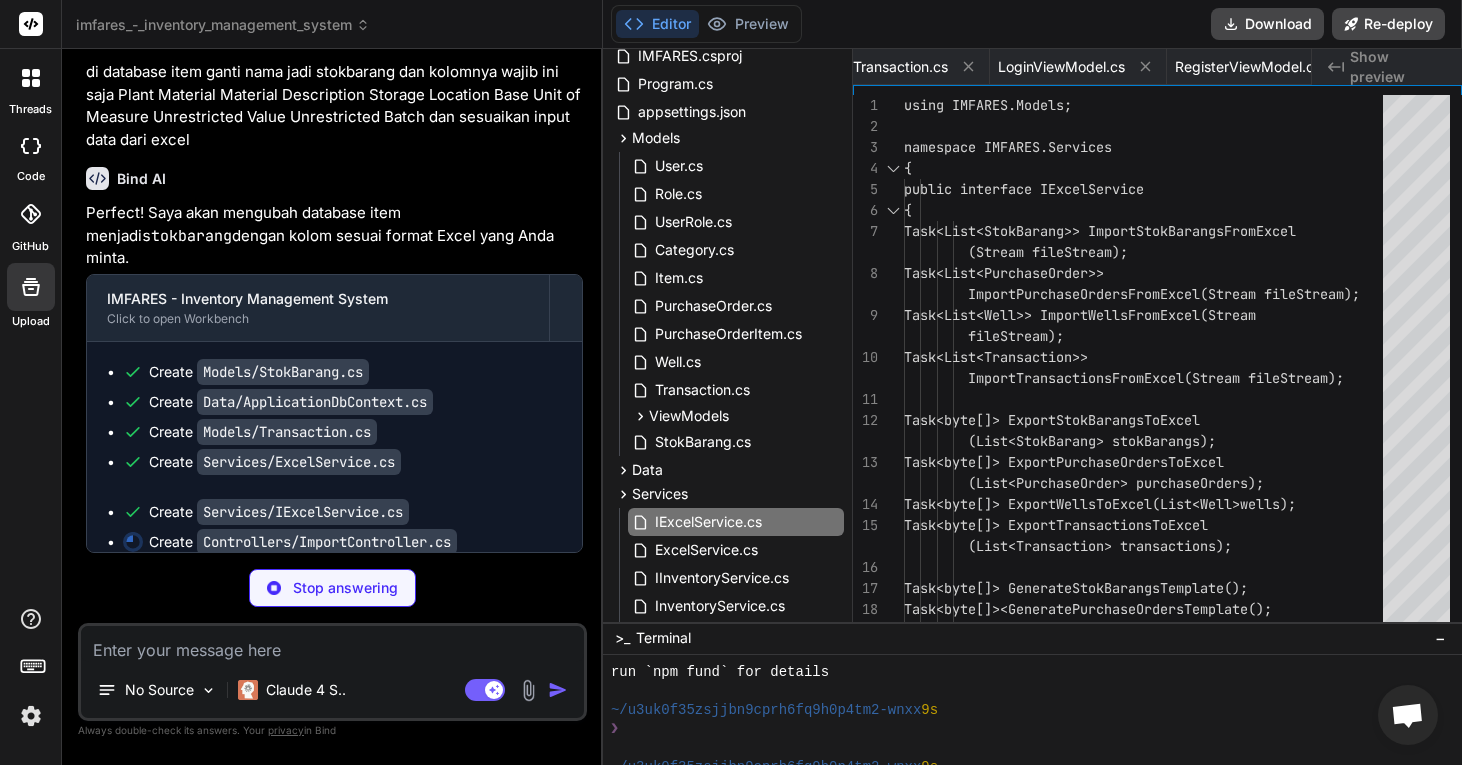 scroll, scrollTop: 0, scrollLeft: 2457, axis: horizontal 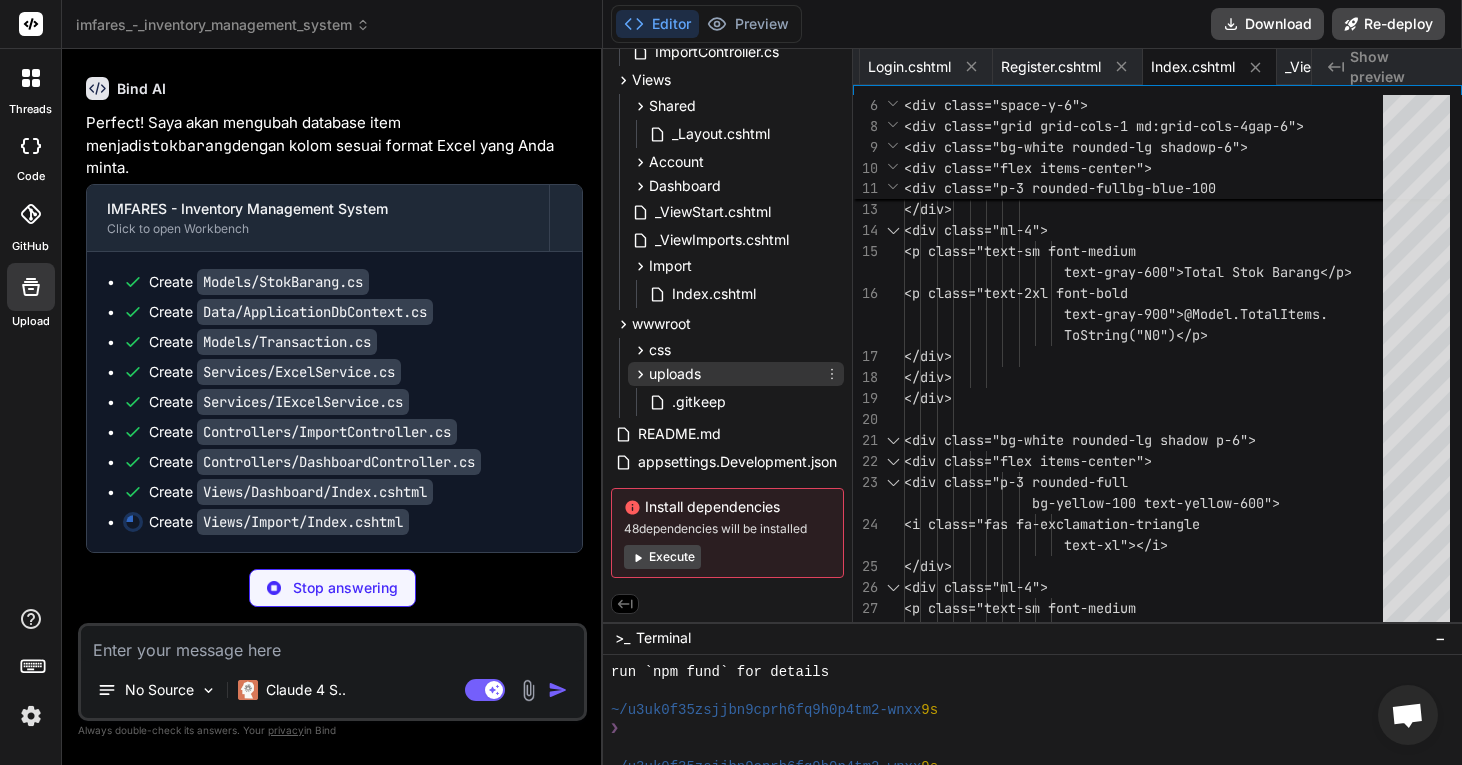click on "uploads" at bounding box center [736, 374] 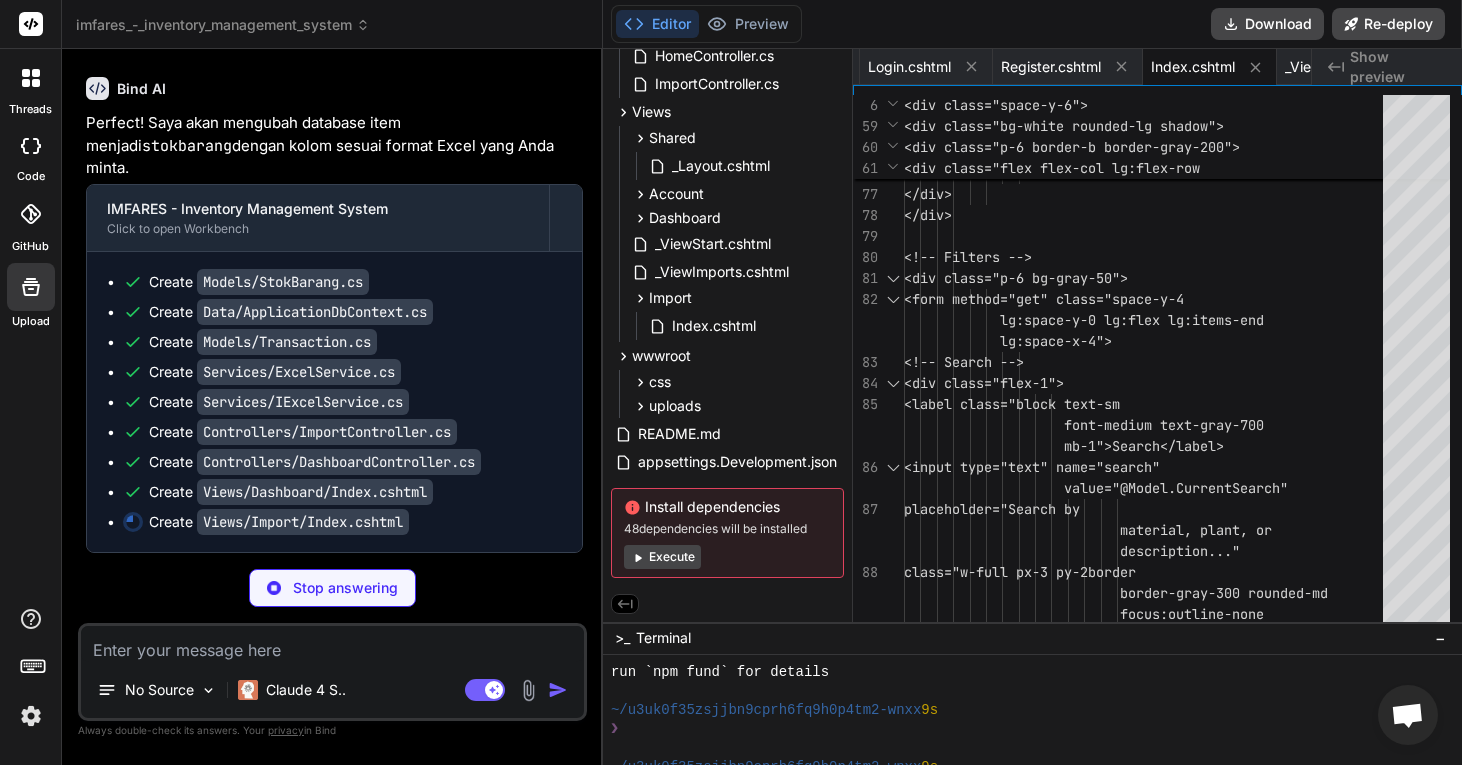scroll, scrollTop: 0, scrollLeft: 5392, axis: horizontal 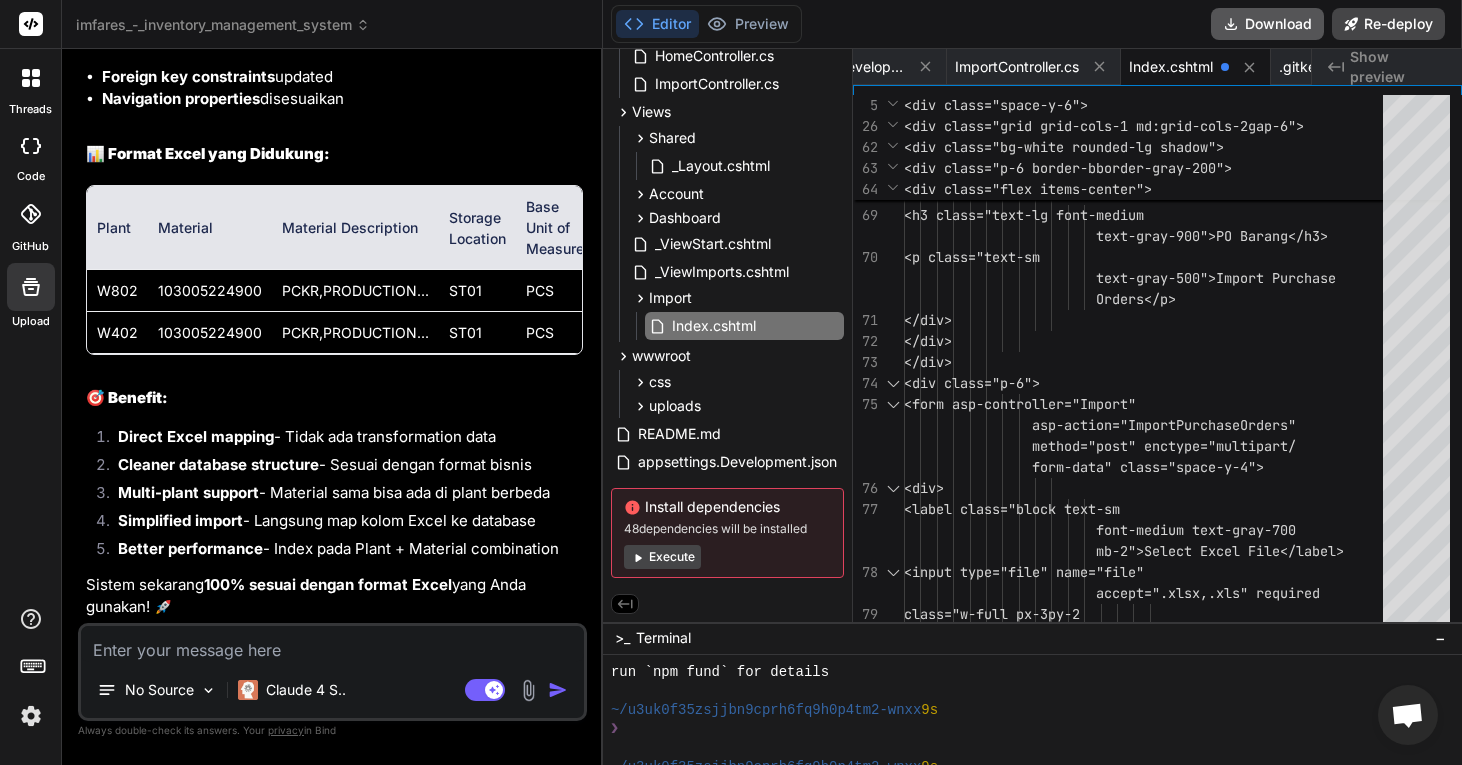 click on "Download" at bounding box center [1267, 24] 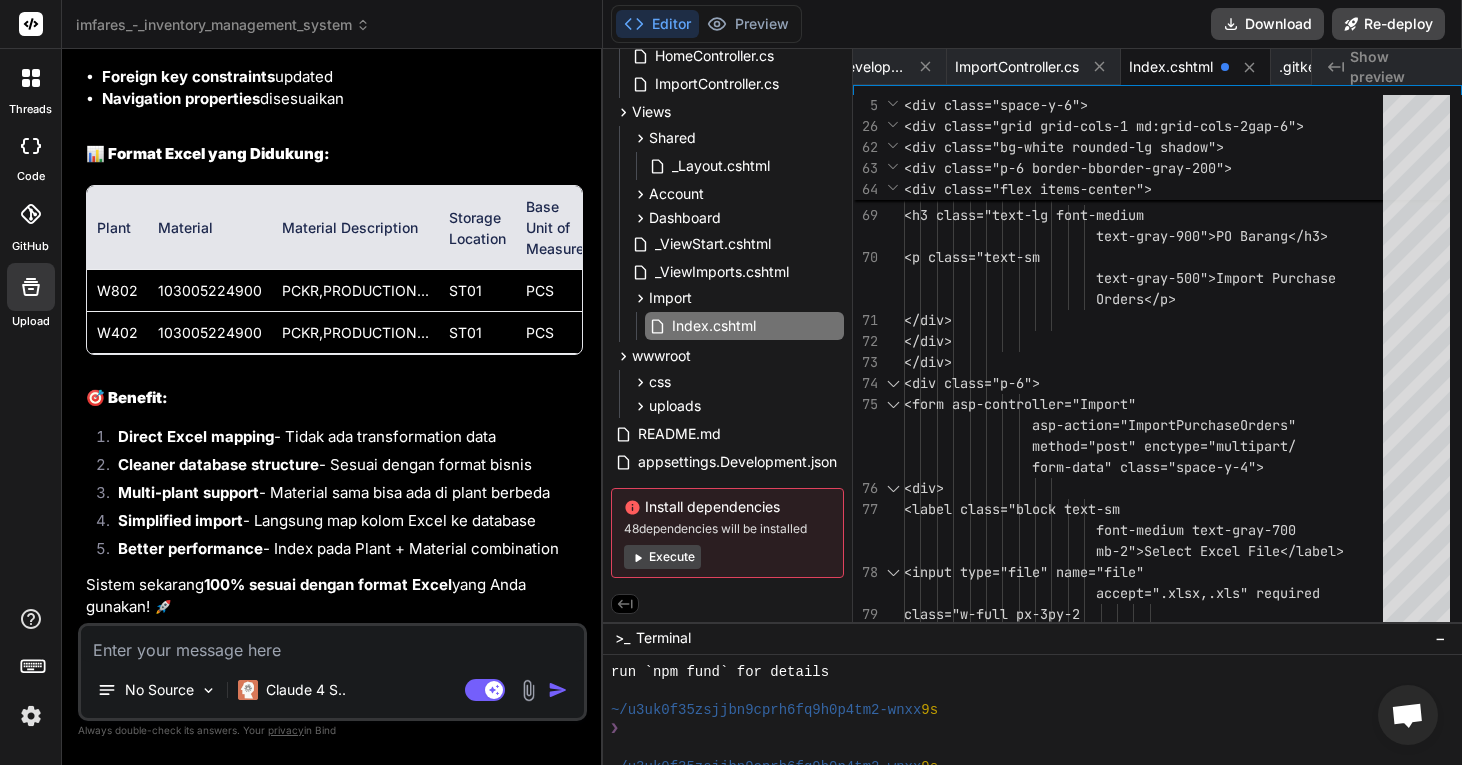 click at bounding box center [332, 644] 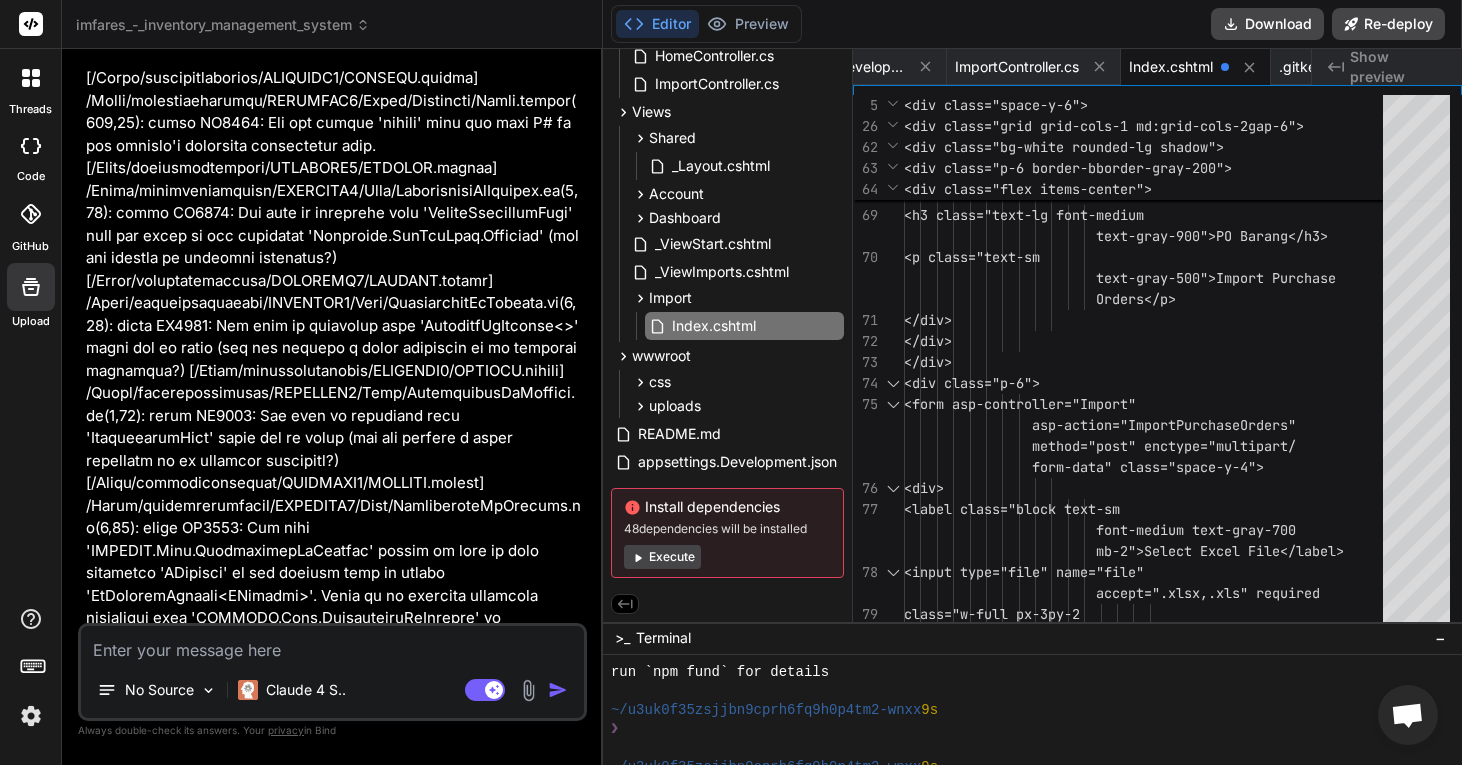 scroll, scrollTop: 0, scrollLeft: 0, axis: both 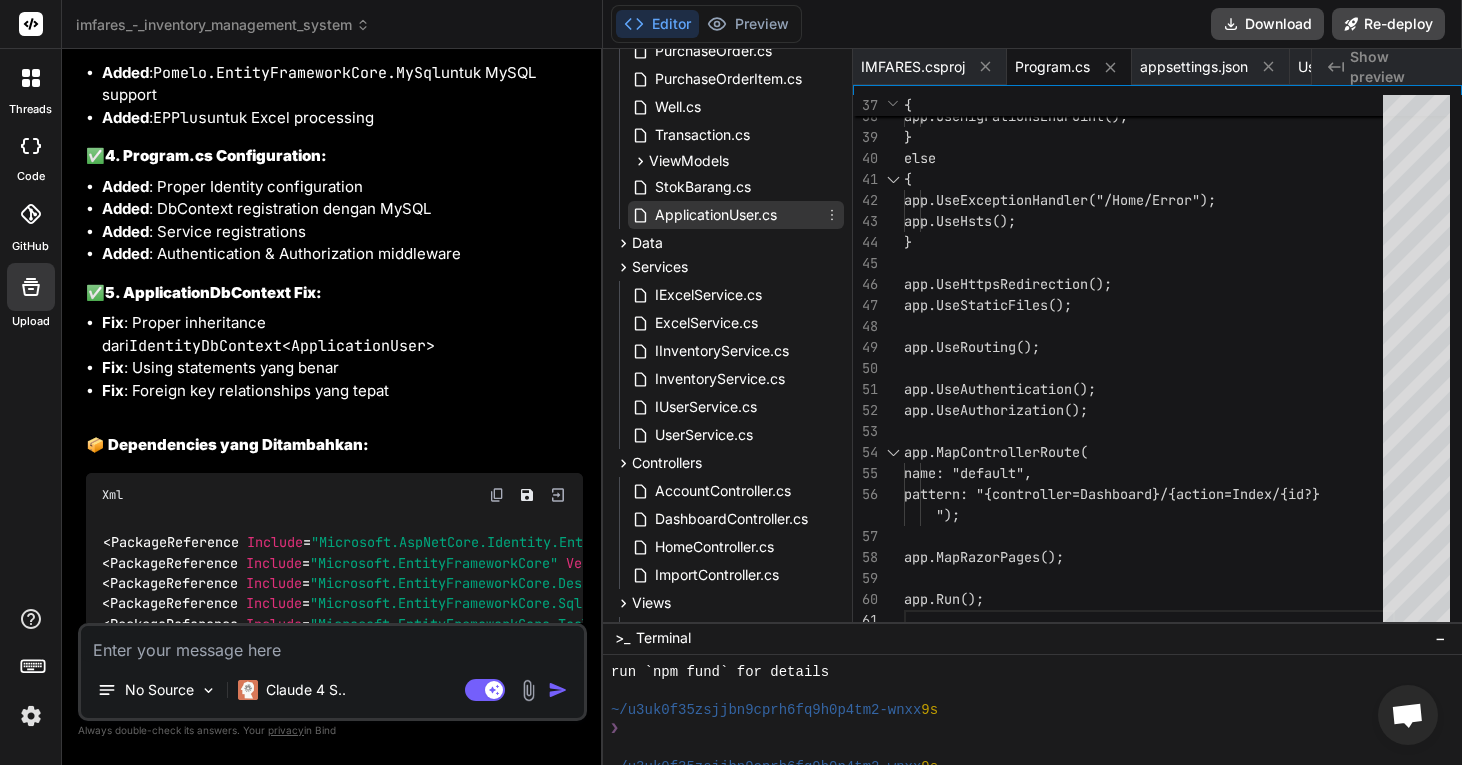 click on "ApplicationUser.cs" at bounding box center (716, 215) 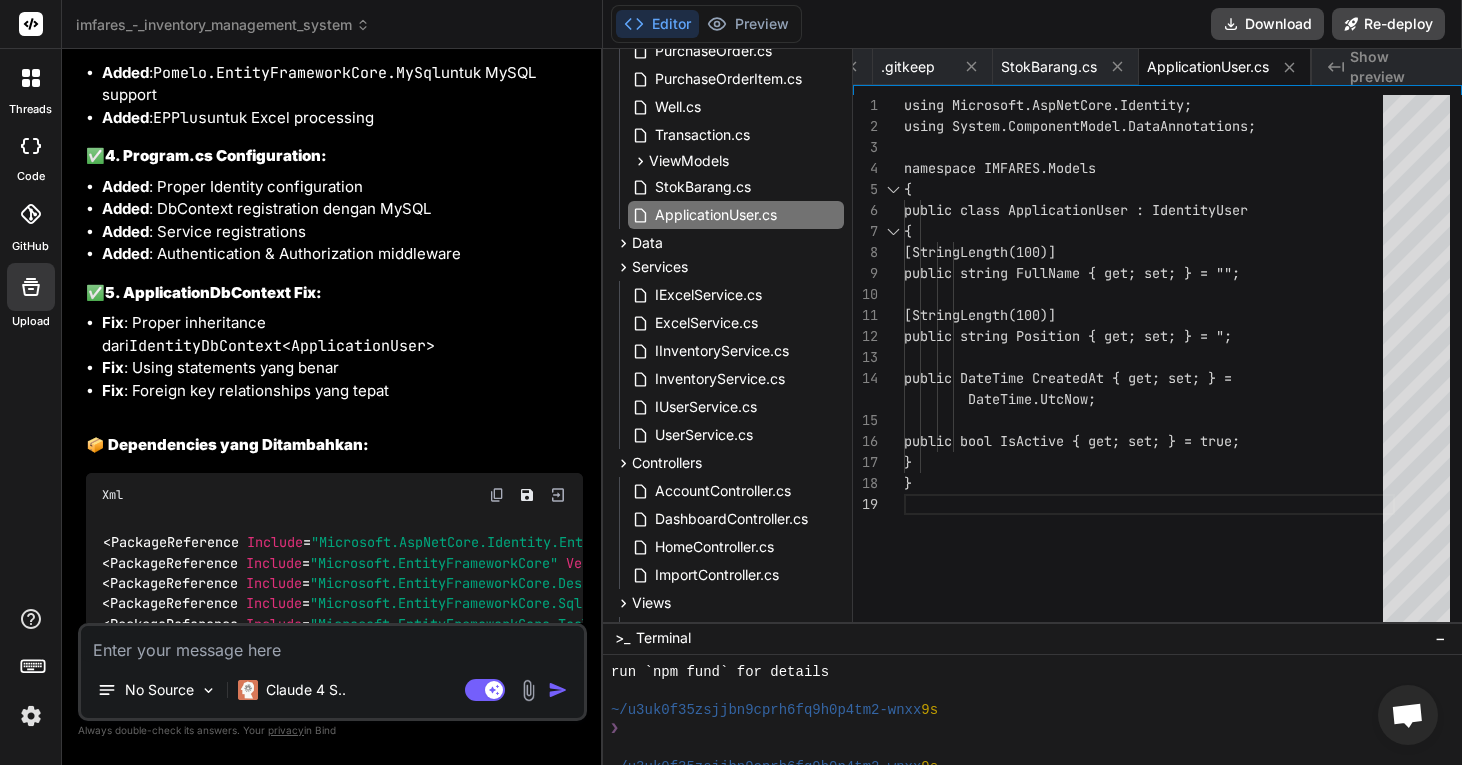 click on "using Microsoft.AspNetCore.Identity; using System.ComponentModel.DataAnnotations; namespace IMFARES.Models {     public class ApplicationUser : IdentityUser     {         [StringLength(100)]         public string FullName { get; set; } = "";                  [StringLength(100)]         public string Position { get; set; } = "";                  public DateTime CreatedAt { get; set; } =          DateTime.UtcNow;                  public bool IsActive { get; set; } = true;     } }" at bounding box center [1149, 363] 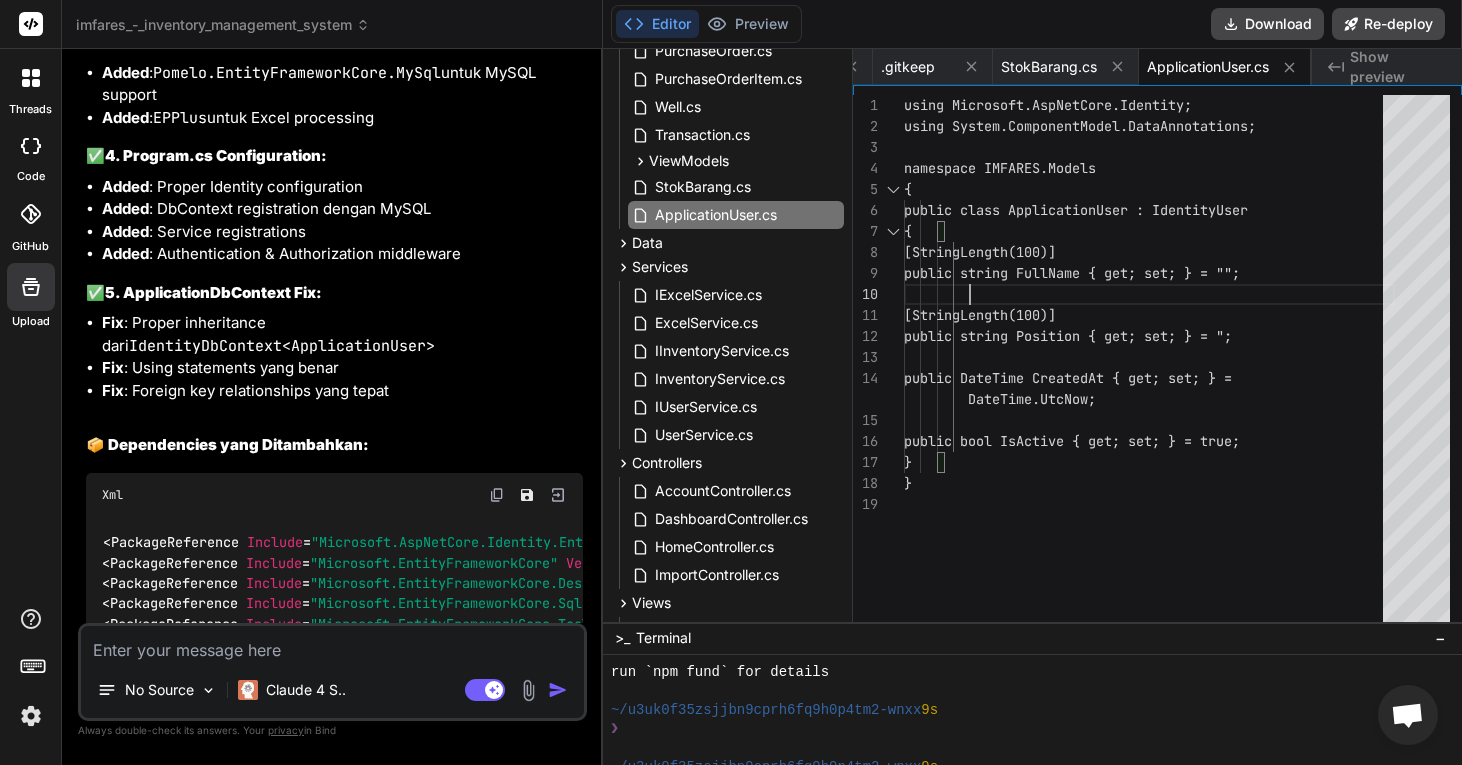 scroll, scrollTop: 0, scrollLeft: 0, axis: both 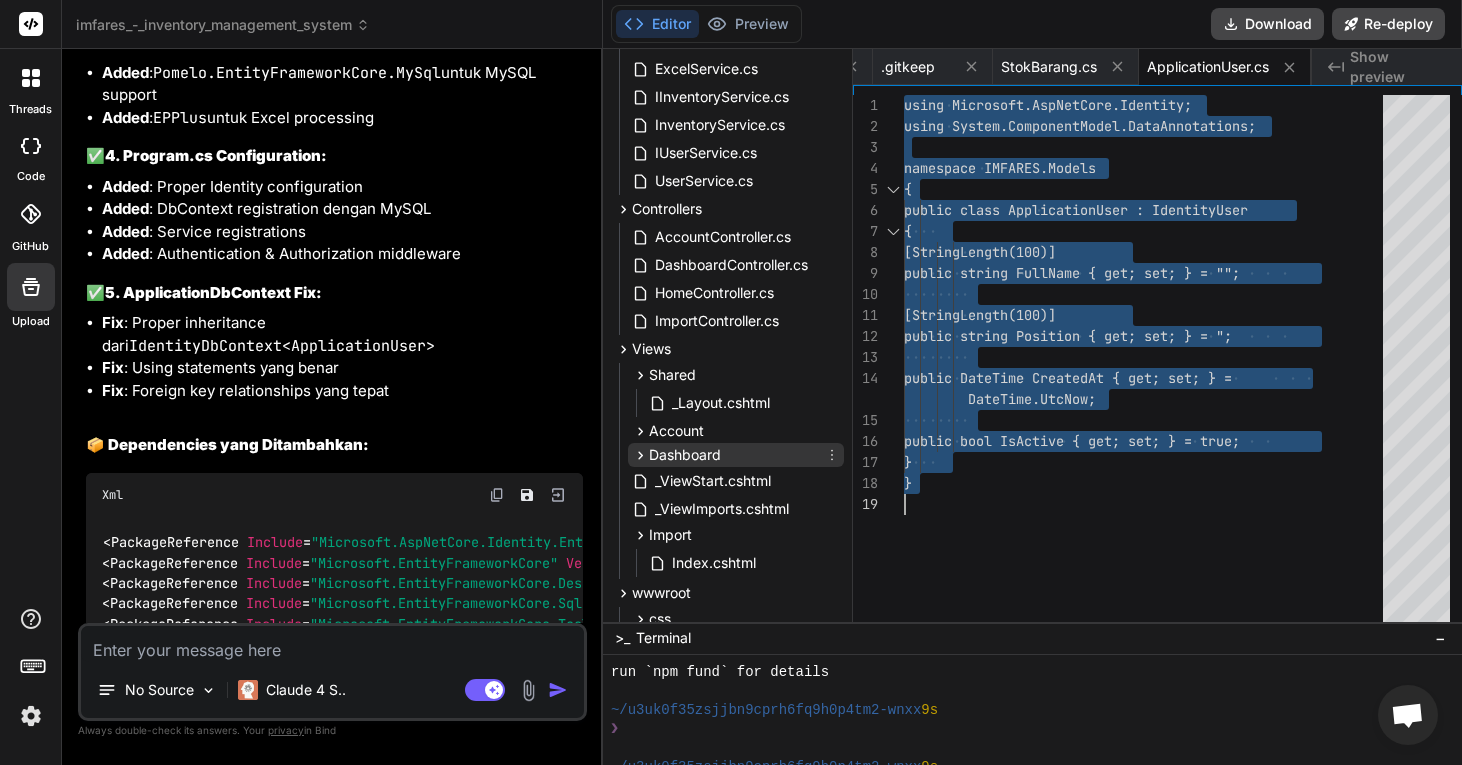 click on "Dashboard" at bounding box center [685, 455] 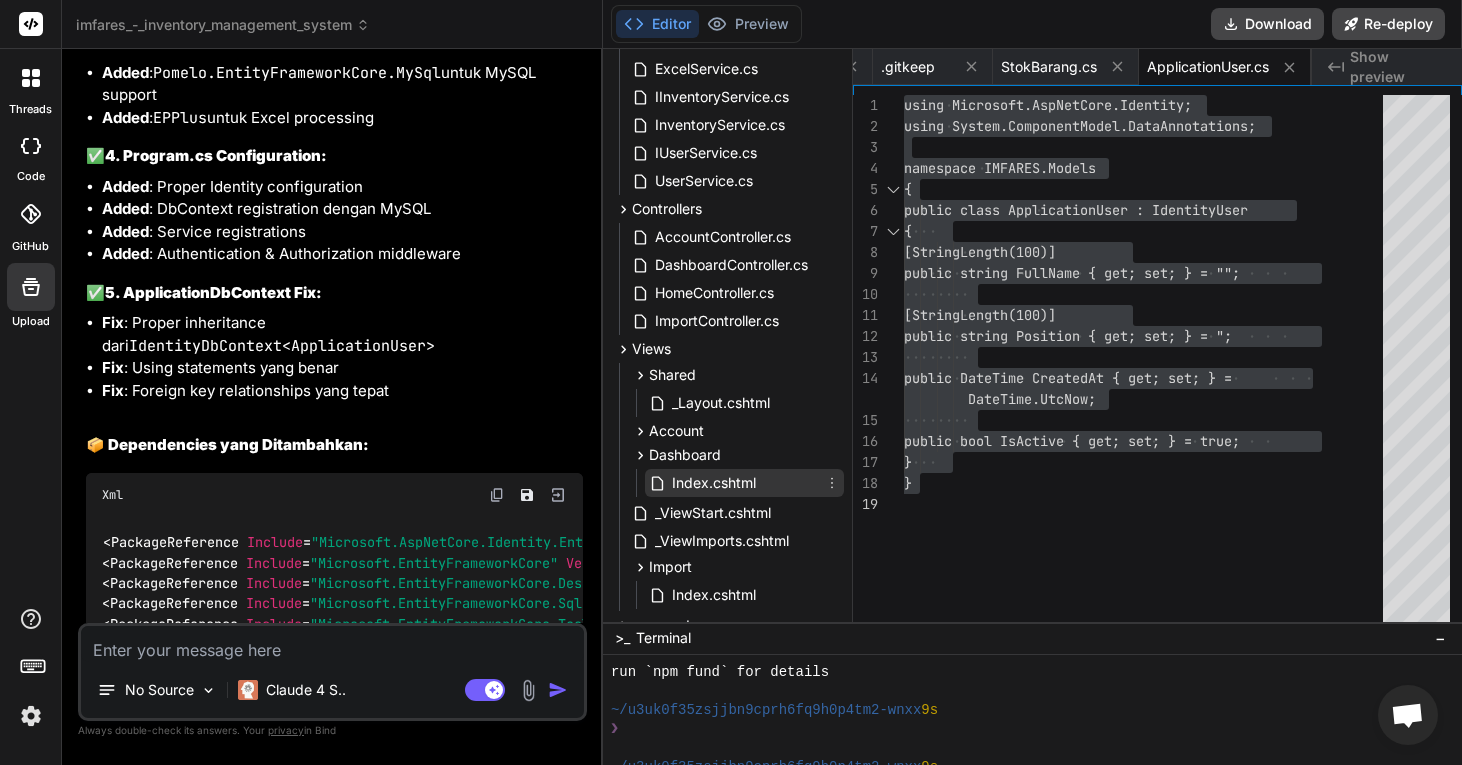 click on "Index.cshtml" at bounding box center [714, 483] 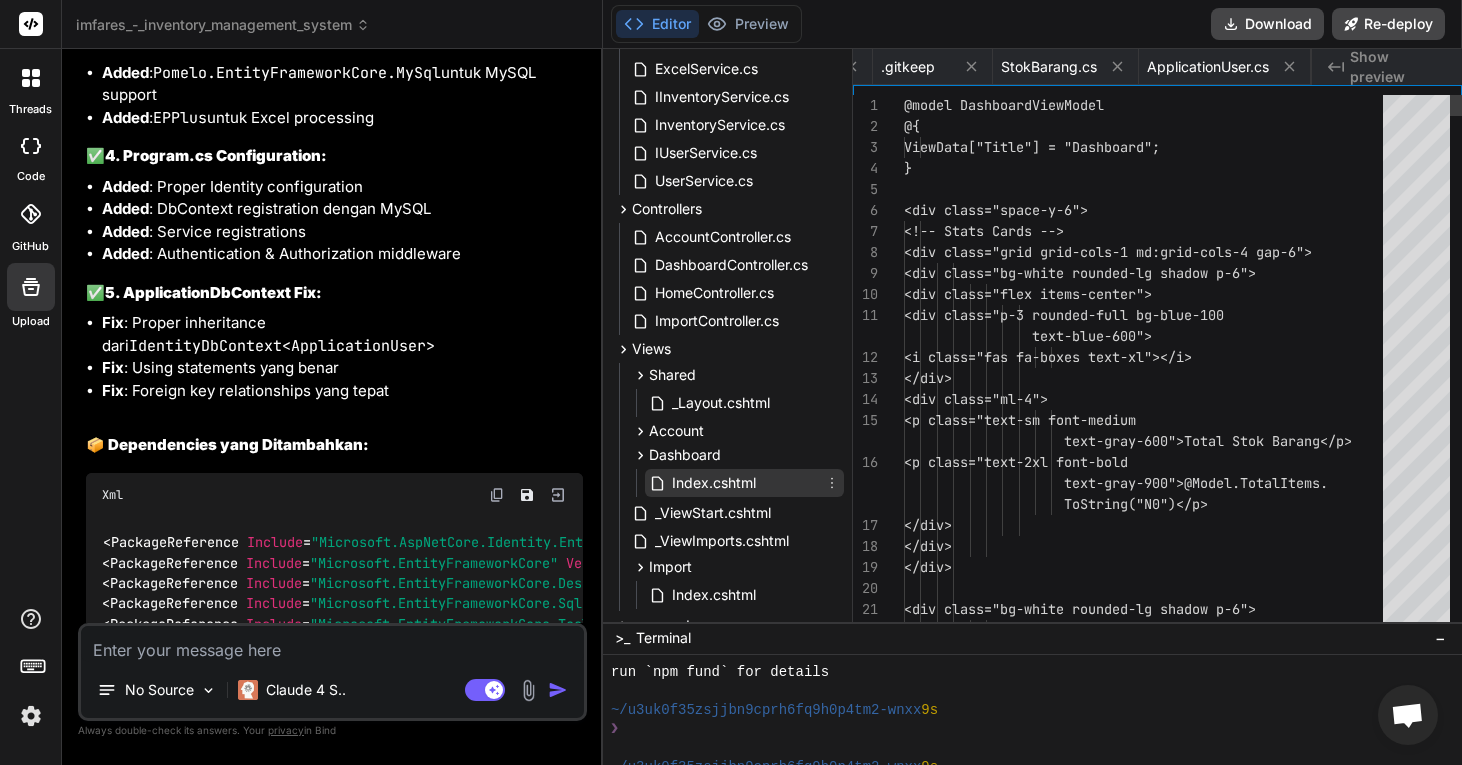 scroll, scrollTop: 0, scrollLeft: 4583, axis: horizontal 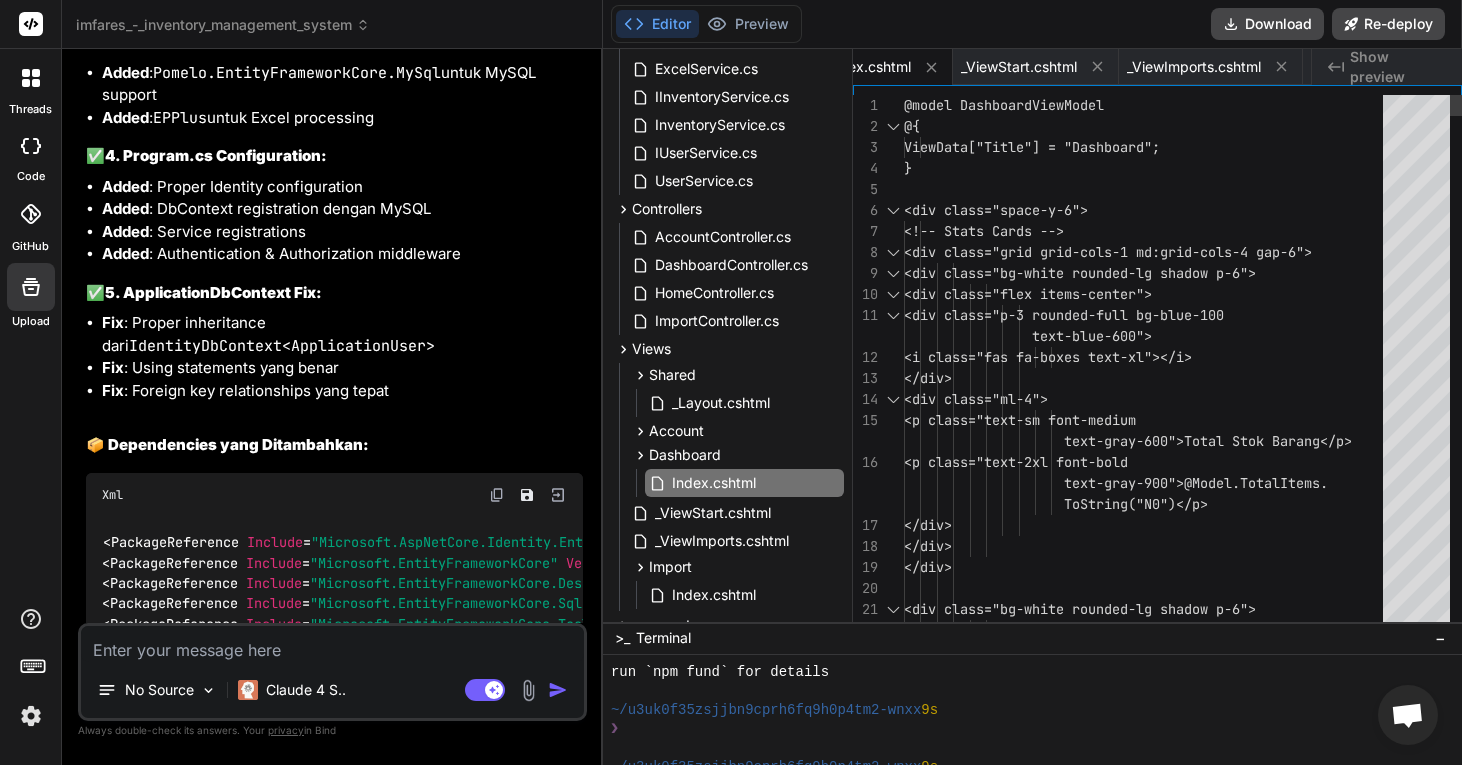 click on "@model DashboardViewModel @{ ViewData["Title"] = "Dashboard"; } <div> <div> <div> <i class="fas fa-boxes text-xl "></i> </div> <div> <p class="text-sm font-medium "> <p class="text-2xl font-bold "> Total Stok Barang</p> <p class="text-gray-900">@Model.TotalItems. ToString("N0")</p> </div > </div >" at bounding box center [1149, 6678] 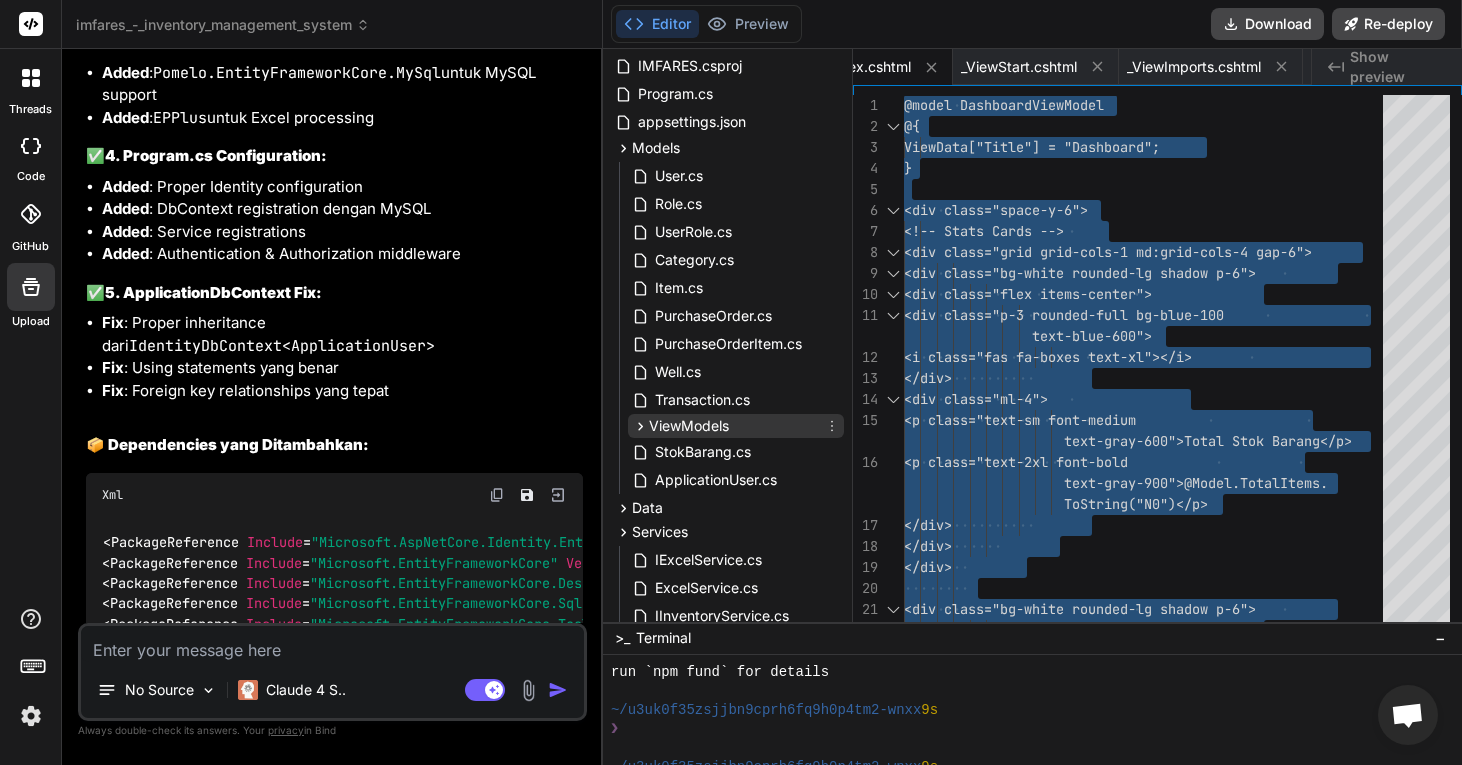 scroll, scrollTop: 88, scrollLeft: 0, axis: vertical 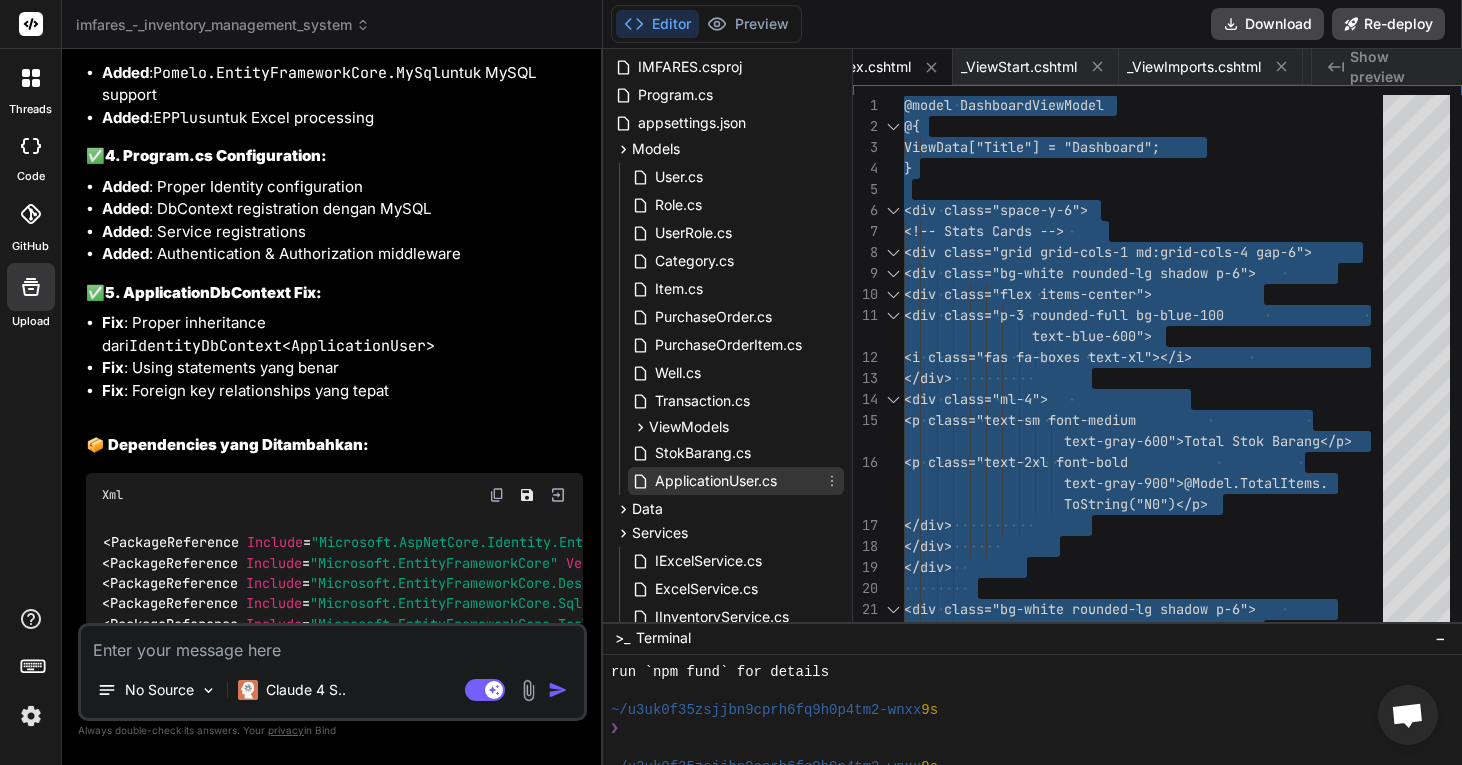 click on "ApplicationUser.cs" at bounding box center (716, 481) 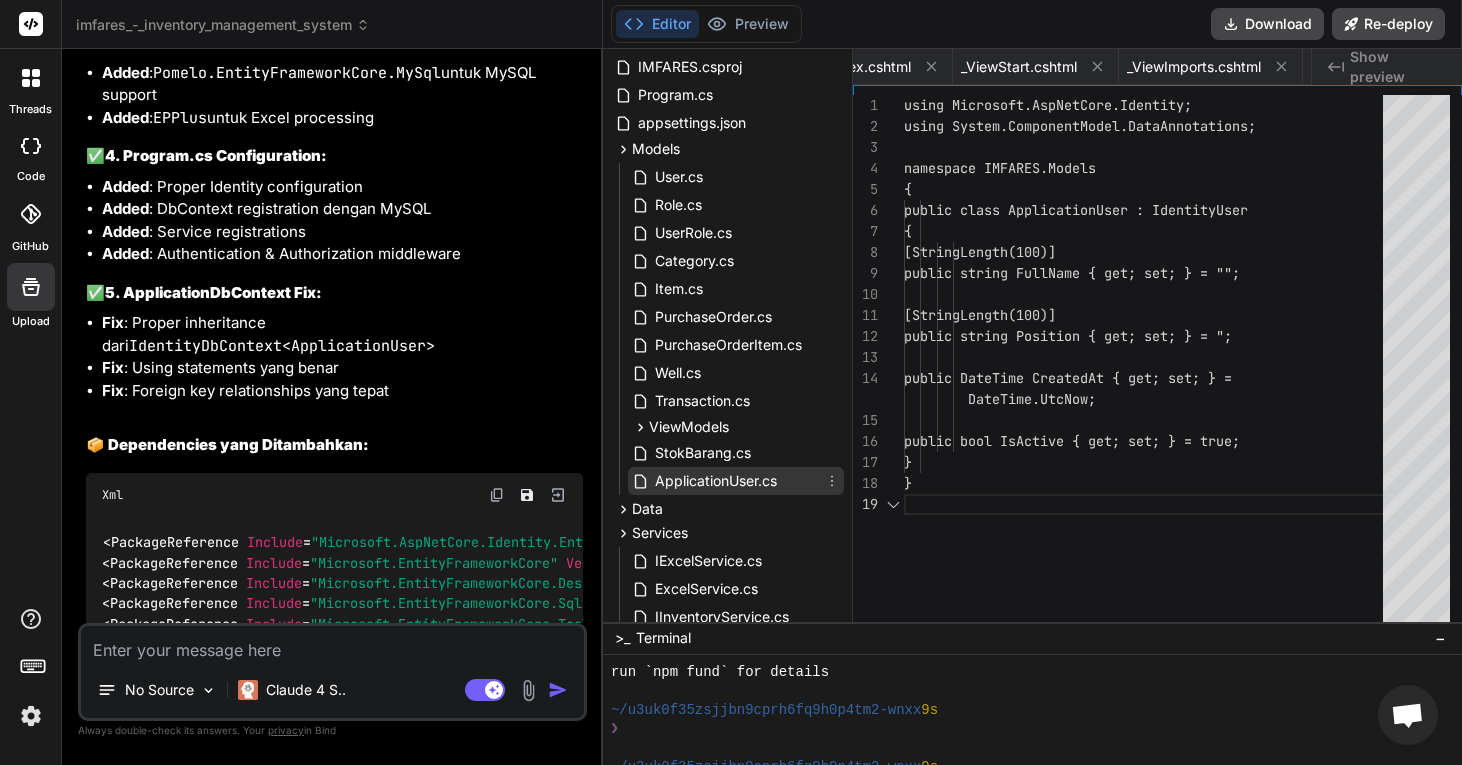 scroll, scrollTop: 0, scrollLeft: 5832, axis: horizontal 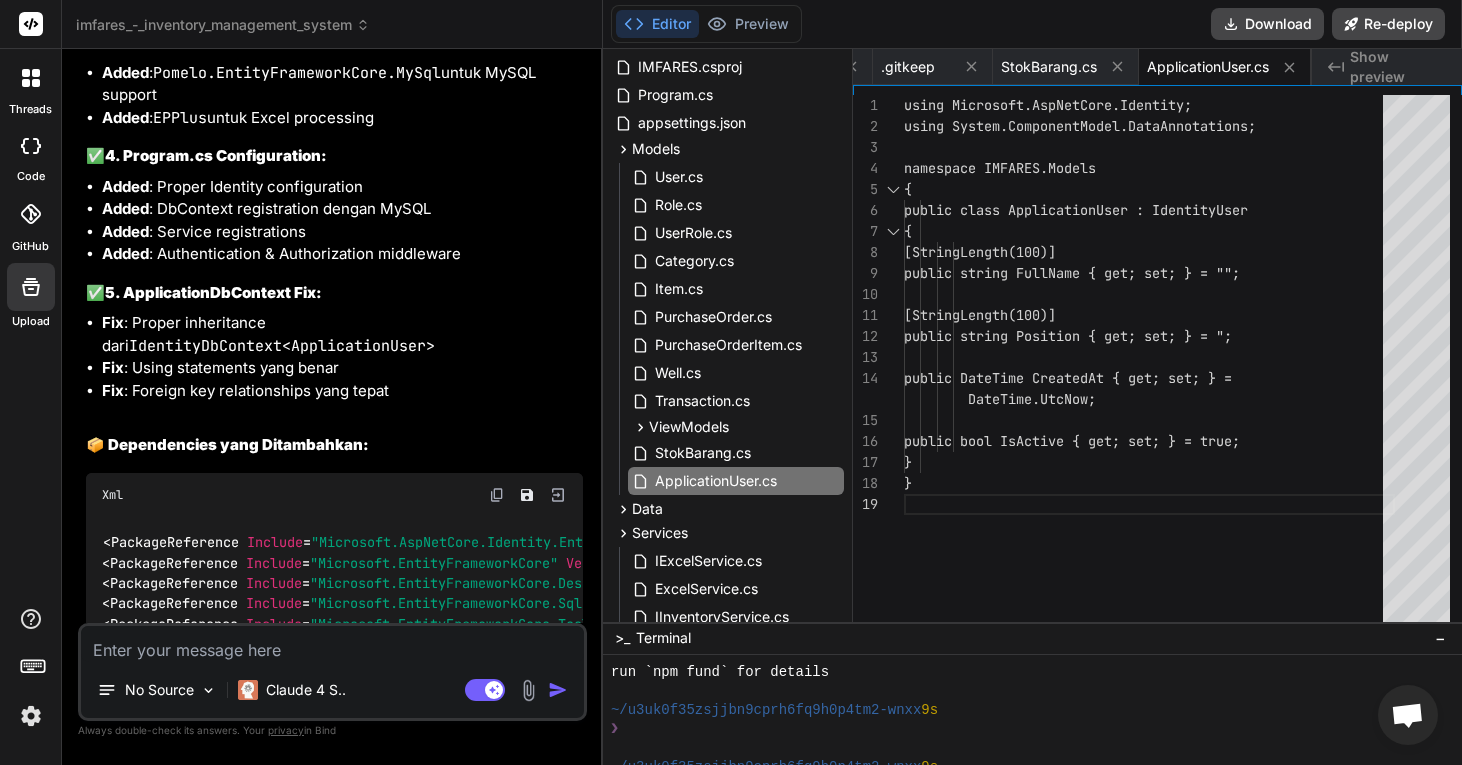 click on "using Microsoft.AspNetCore.Identity; using System.ComponentModel.DataAnnotations; namespace IMFARES.Models {     public class ApplicationUser  :  IdentityUser     {         [StringLength(100)]         public string FullName  {  get;  set;  }  =  ";         [StringLength(100)]         public string Position  {  get;  set;  }  =  ";         public DateTime CreatedAt  {  get;  set;  }  =           public bool IsActive  {  get;  set;  }  =  true;     } }       DateTime.UtcNow;" at bounding box center (1149, 363) 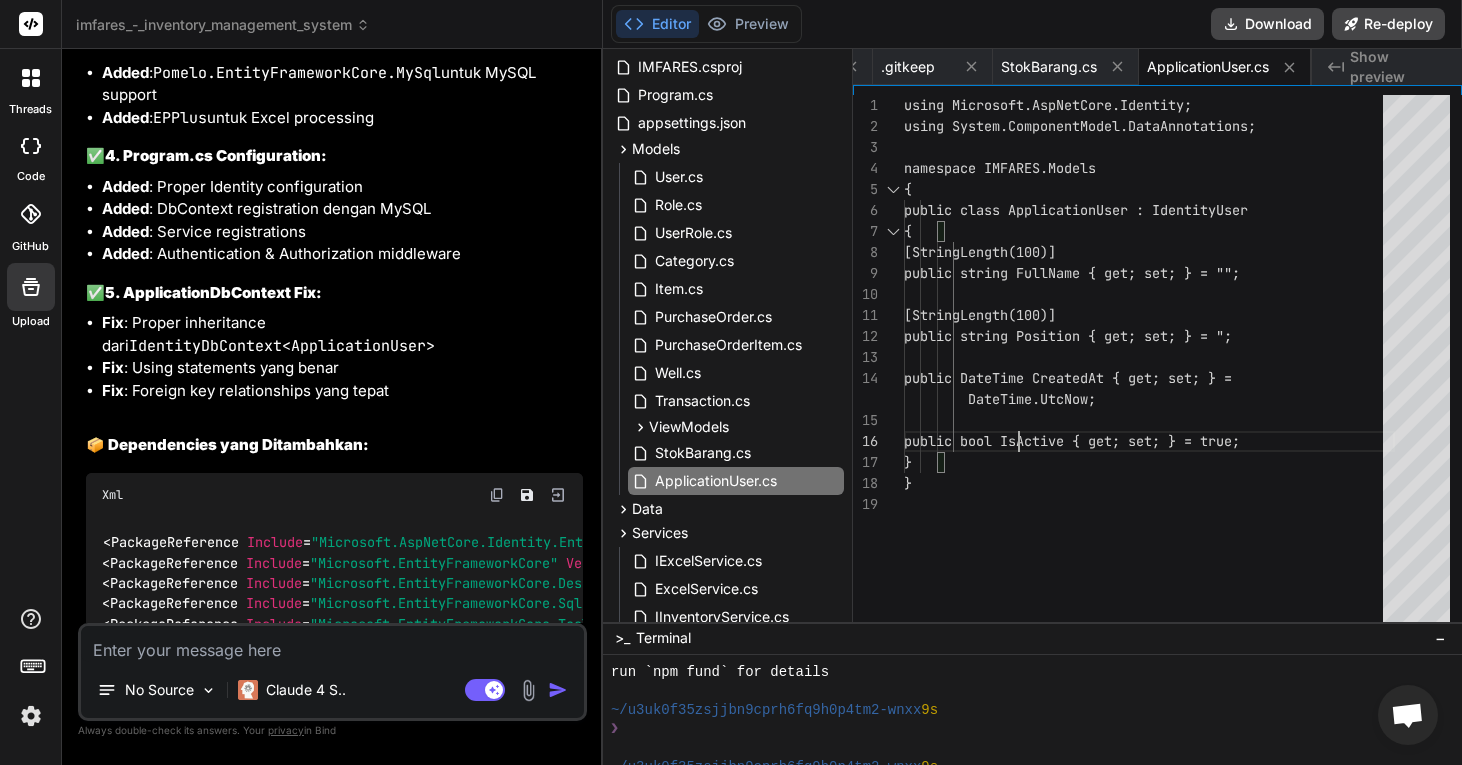 scroll, scrollTop: 0, scrollLeft: 0, axis: both 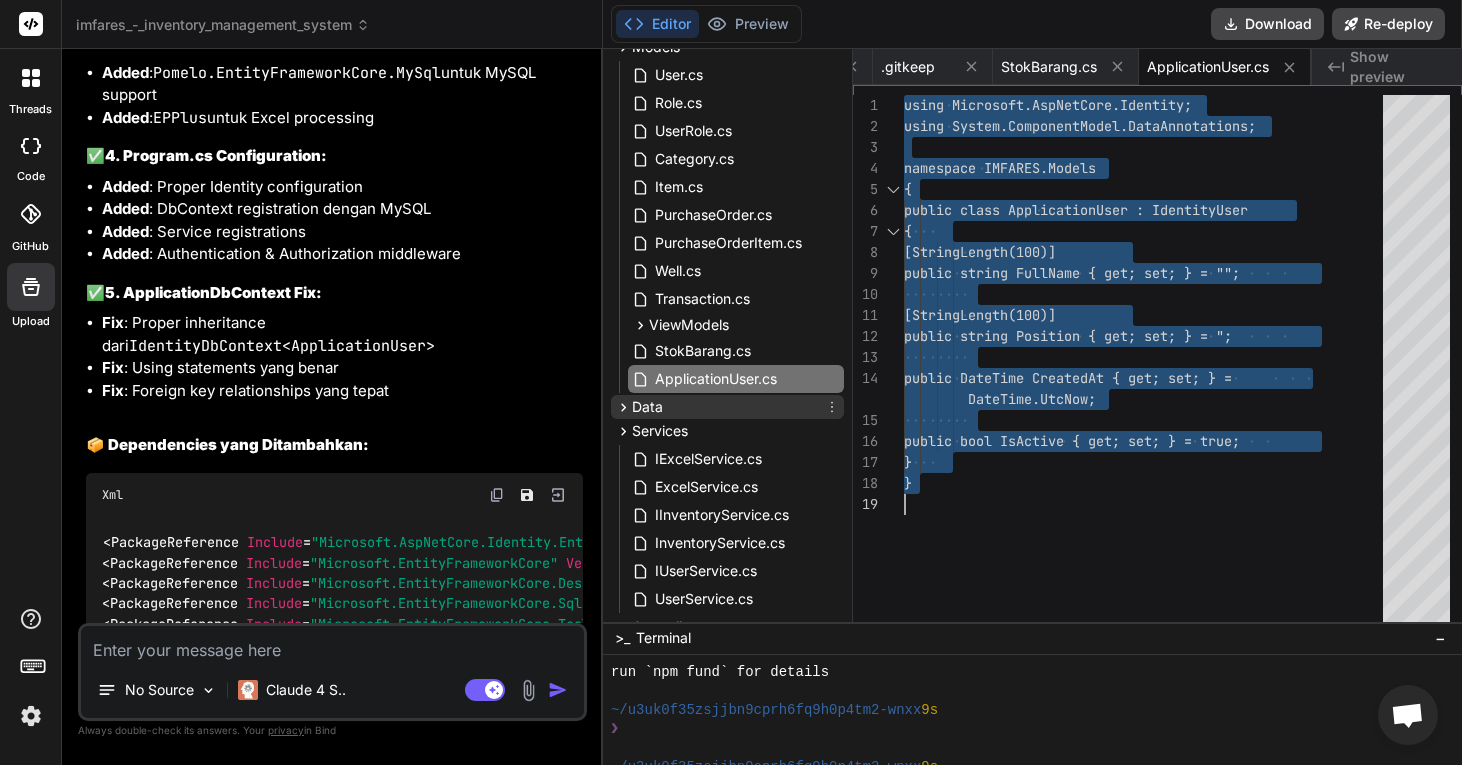 click on "Data" at bounding box center (727, 407) 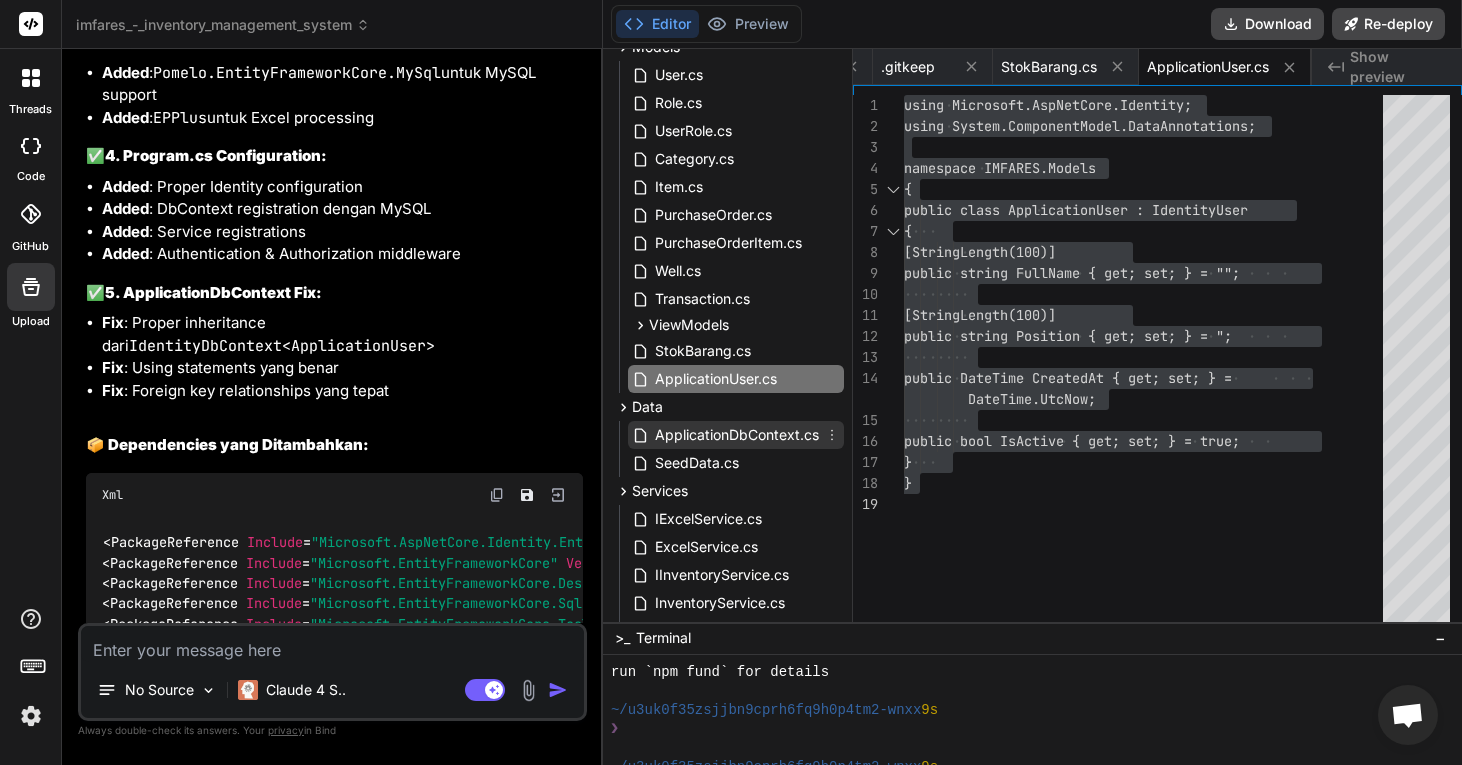 click on "ApplicationDbContext.cs" at bounding box center (737, 435) 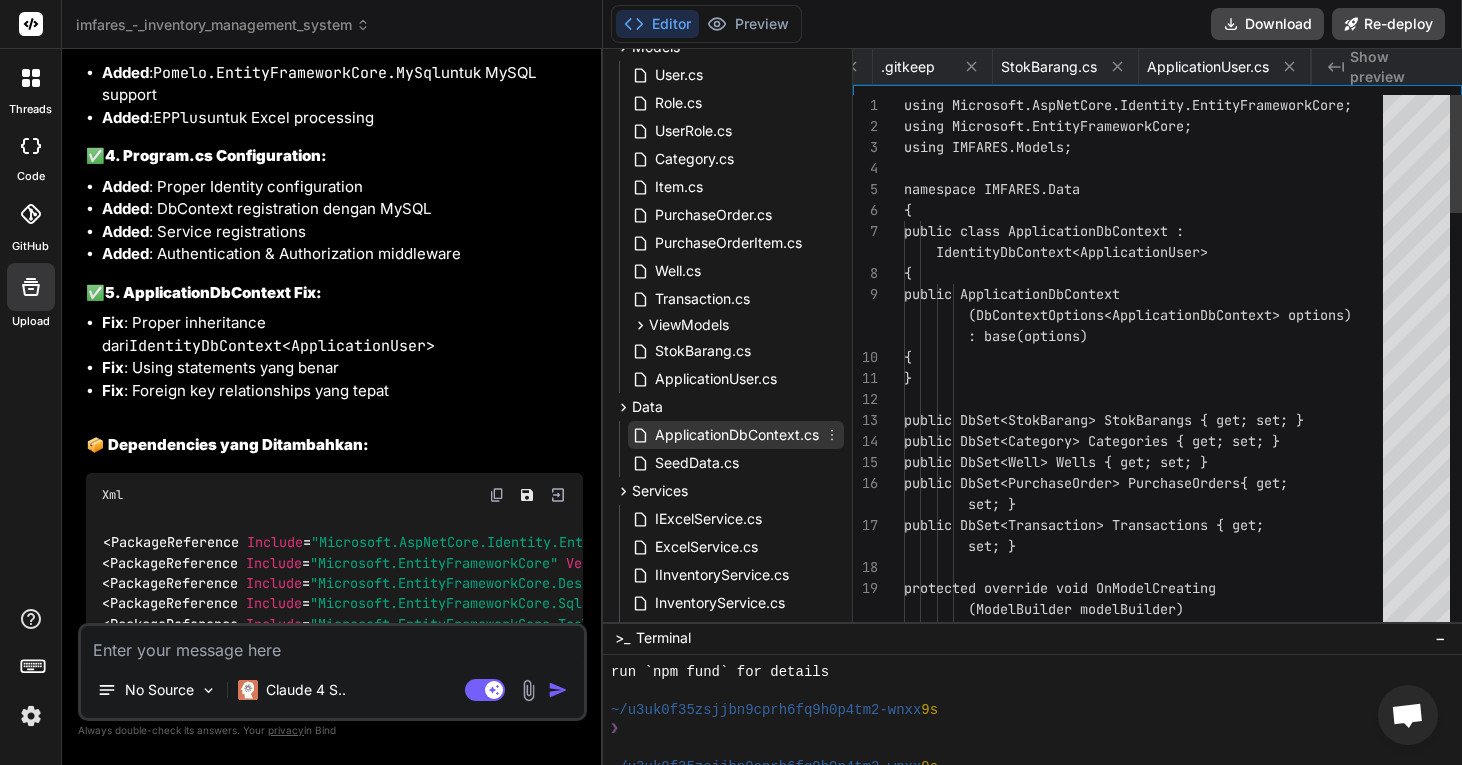 scroll, scrollTop: 0, scrollLeft: 2268, axis: horizontal 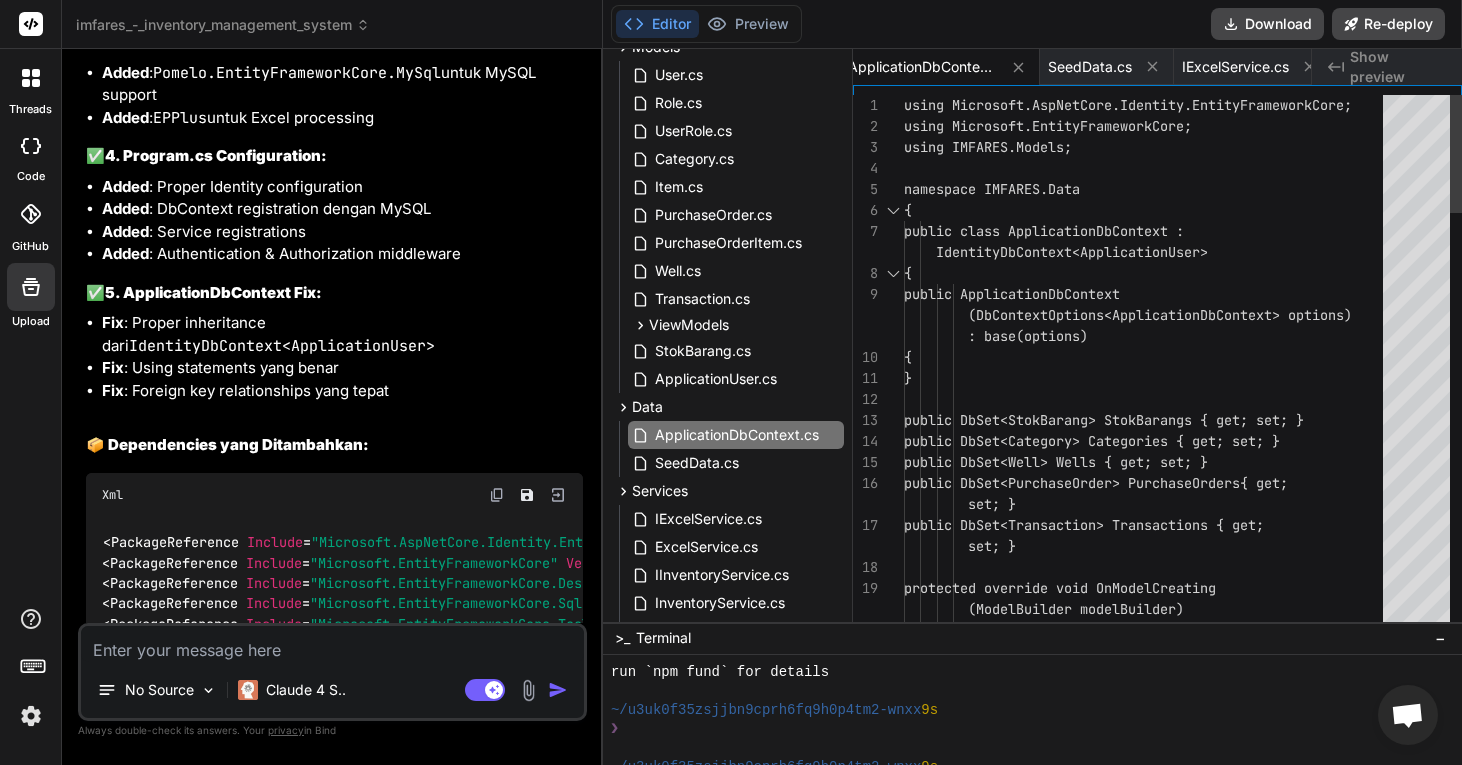 click on "using Microsoft.AspNetCore.Identity.EntityFrameworkCore;
using Microsoft.EntityFrameworkCore;
using IMFARES.Models;
namespace IMFARES.Data {
public class ApplicationDbContext : IdentityDbContext<ApplicationUser> {
public ApplicationDbContext(DbContextOptions<ApplicationDbContext> options)
: base(options)
{
}
public DbSet<StokBarang> StokBarangs { get; set; }
public DbSet<Category> Categories { get; set; }
public DbSet<Well> Wells { get; set; }
public DbSet<PurchaseOrder> PurchaseOrders { get; set; }
public DbSet<Item> Items { get; set; }
public DbSet<Transaction> Transactions { get; set; }
protected override void OnModelCreating(ModelBuilder modelBuilder) {
base.OnModelCreating(modelBuilder);
modelBuilder.Entity<Item>()
.HasOne(i => i.Category)
.WithMany(c => c.Items)
.HasForeignKey(i => i.CategoryId);
modelBuilder.Entity<PurchaseOrderItem>()
.HasKey(pi => new { pi.PurchaseOrderId, pi.ItemId });
modelBuilder.Entity<PurchaseOrderItem>()
.HasOne(pi => pi.PurchaseOrder)
.WithMany(po => po.PurchaseOrderItems)
.HasForeignKey(pi => pi.PurchaseOrderId);
modelBuilder.Entity<PurchaseOrderItem>()
.HasOne(pi => pi.Item)
.WithMany(i => i.PurchaseOrderItems)
.HasForeignKey(pi => pi.ItemId);
modelBuilder.Entity<StokBarang>()
.HasIndex(s => new { s.Plant, s.Material })
.IsUnique();
}
}
}" at bounding box center [1149, 1302] 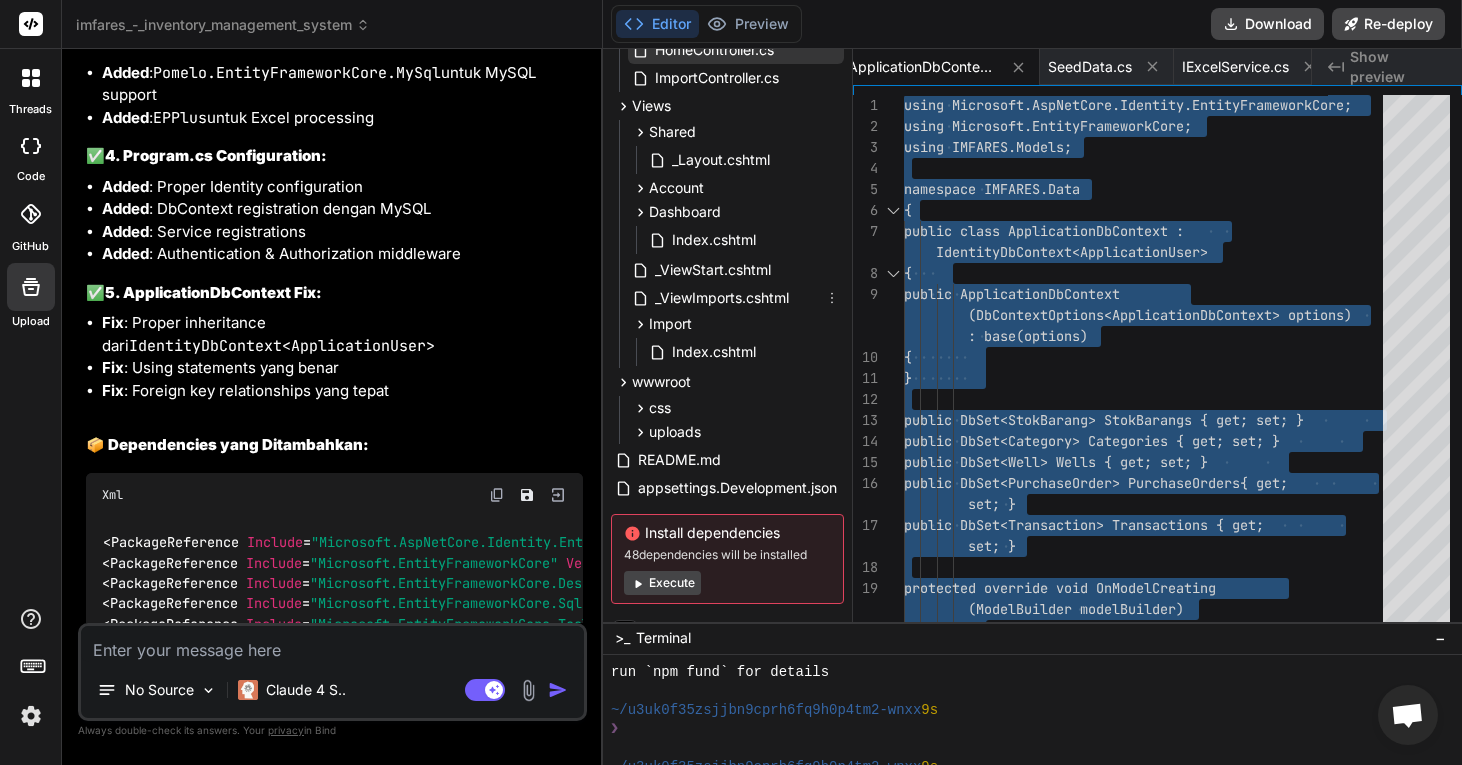 scroll, scrollTop: 917, scrollLeft: 0, axis: vertical 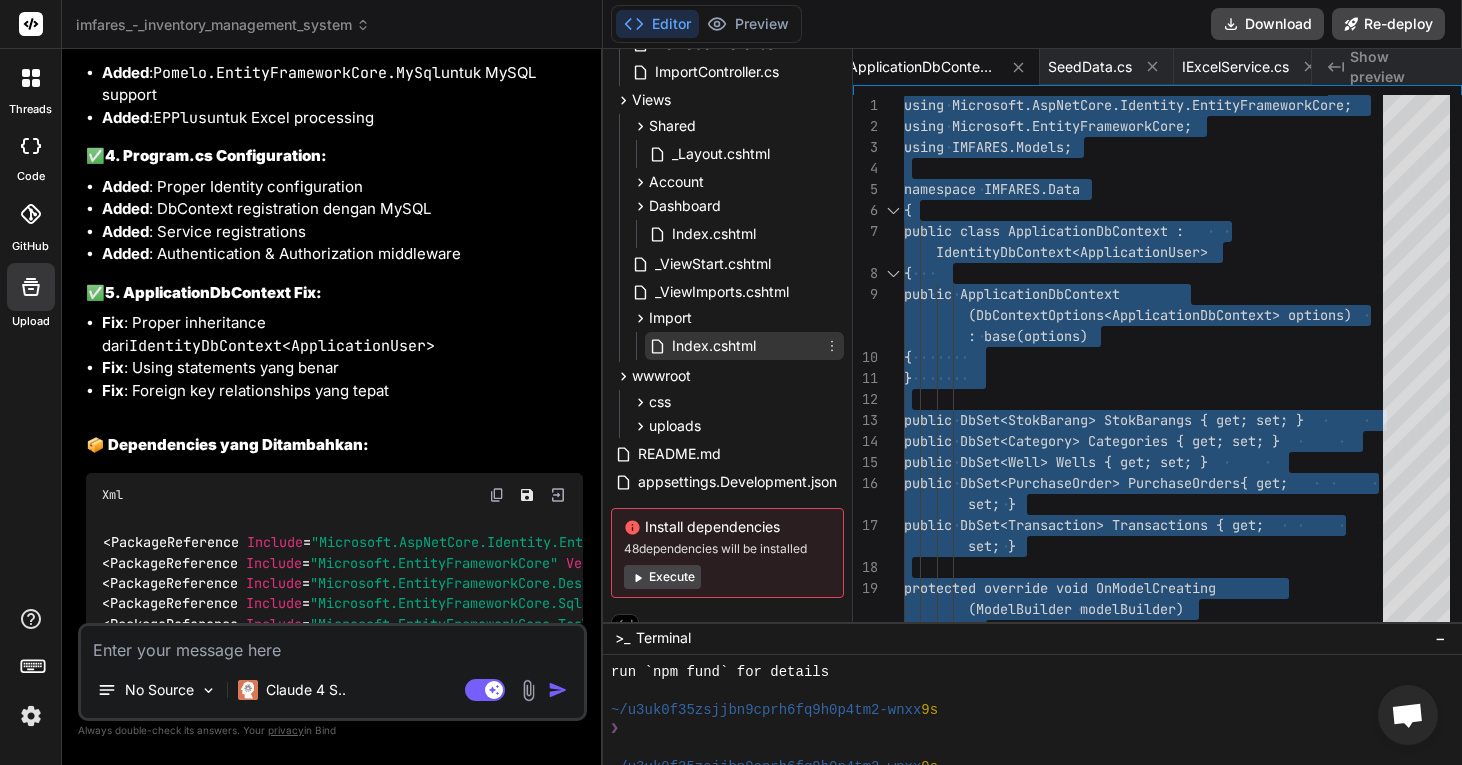 click on "Index.cshtml" at bounding box center [714, 346] 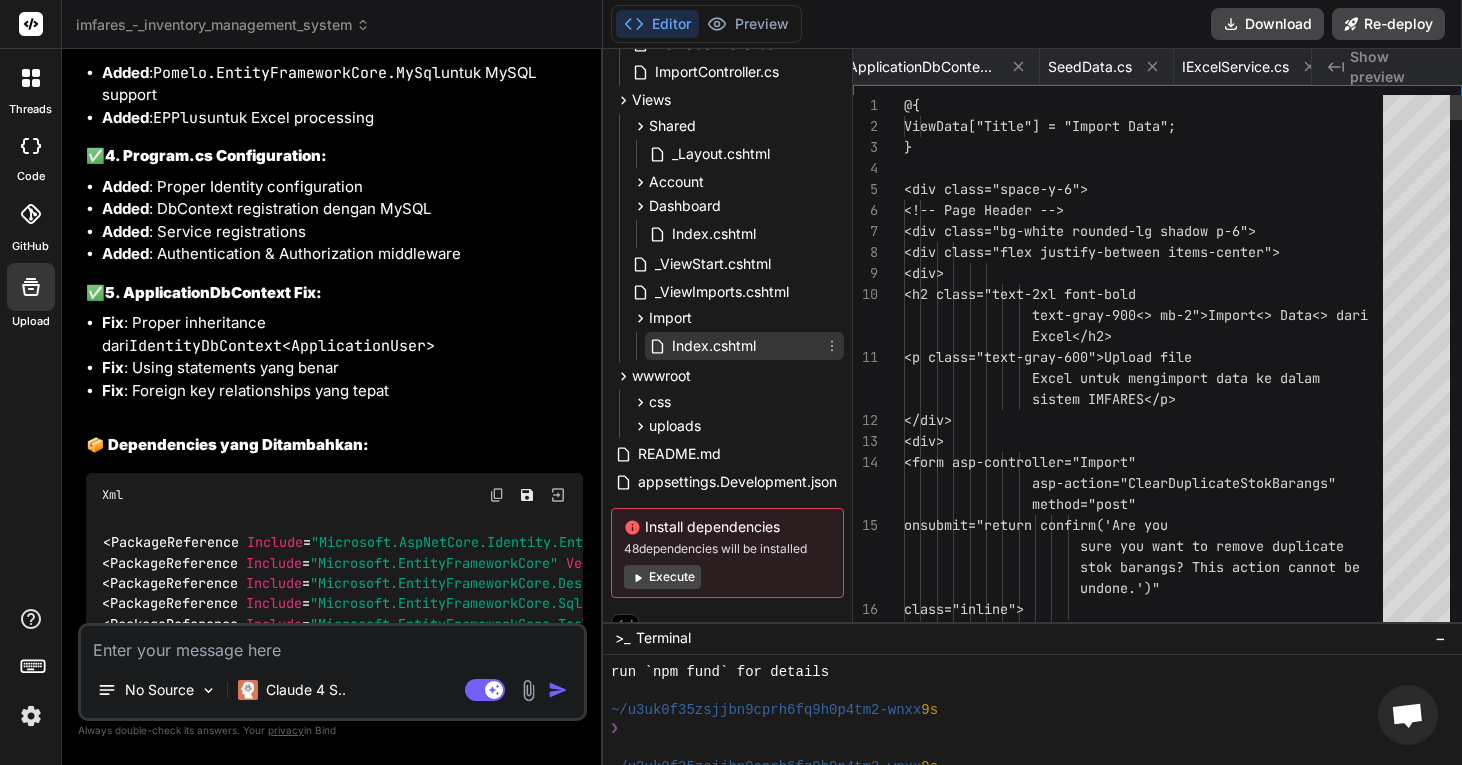 scroll, scrollTop: 0, scrollLeft: 5392, axis: horizontal 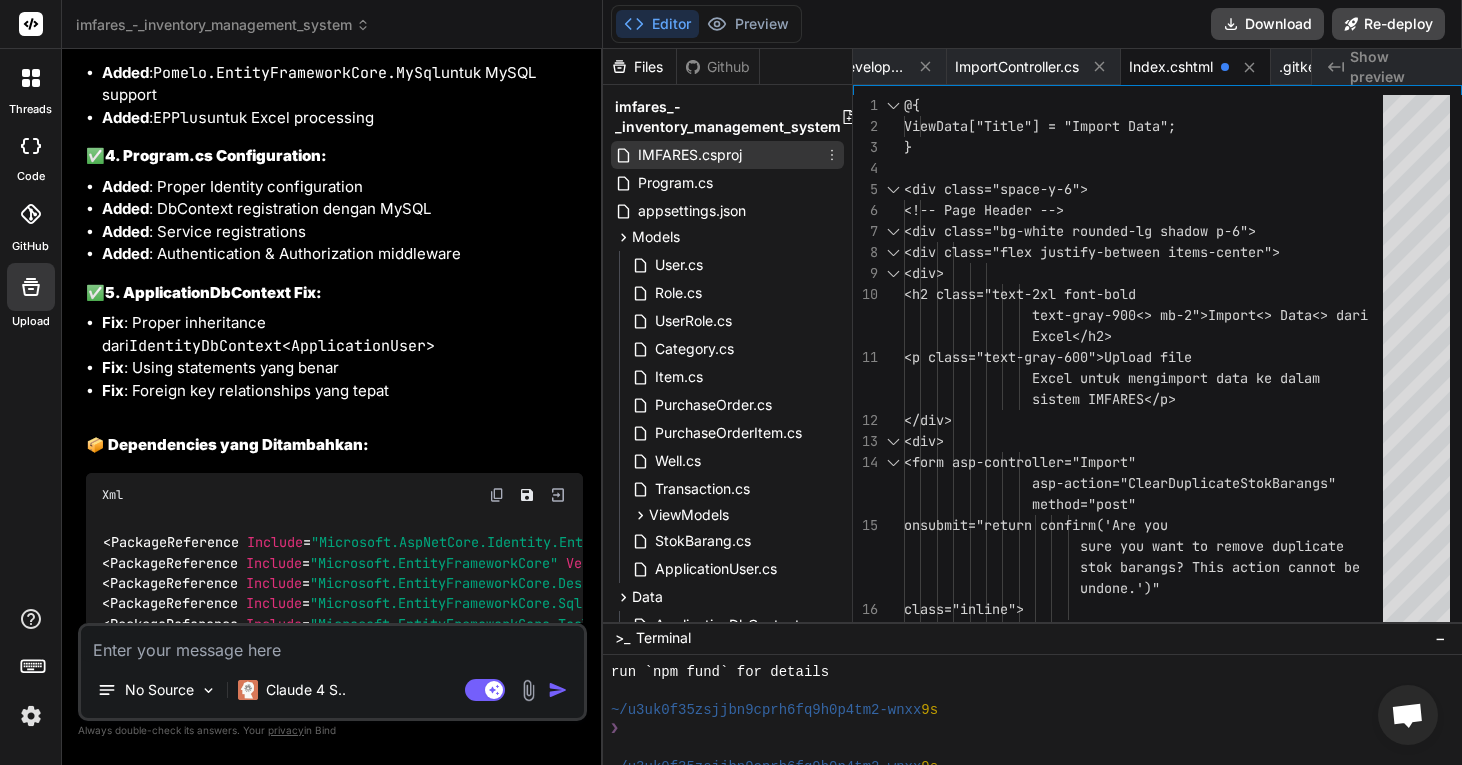 click on "IMFARES.csproj" at bounding box center (690, 155) 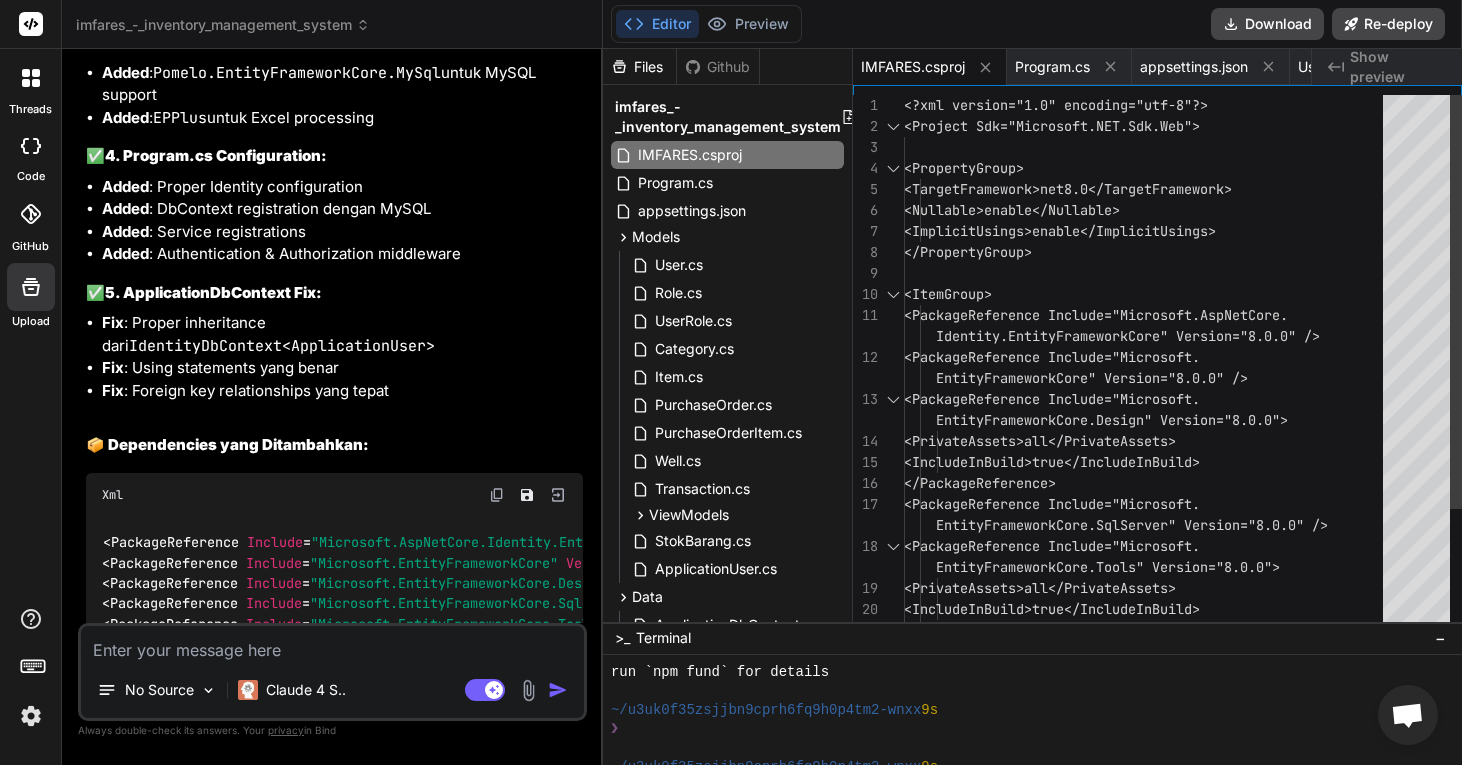 click on "<?xml version="1.0" encoding="utf-8"?>
<Project Sdk="Microsoft.NET.Sdk.Web">
<PropertyGroup>
<TargetFramework>net8.0</TargetFramework>
<Nullable>enable</Nullable>
<ImplicitUsings>enable</ImplicitUsings>
</PropertyGroup>
<ItemGroup>
<PackageReference Include="Microsoft.AspNetCore.
Identity.EntityFrameworkCore" Version="8.0.0" />
<PackageReference Include="Microsoft.
<PackageReference Include="Microsoft.
<PrivateAssets>all</PrivateAssets>
<IncludeInBuild>true</IncludeInBuild>
EntityCore" Version="8.0.0" />
<PackageReference Include="Microsoft.
<PrivateAssets>all</PrivateAssets>
<IncludeInBuild>true</IncludeInBuild>
EntityCore.Design" Version="8.0.0">
</PackageReference>
<PackageReference Include="Microsoft.
EntityCore.SqlServer" Version="8.0.0" />
<PackageReference Include="Microsoft.
EntityCore.Tools" Version="8.0.0">
<PrivateAssets>all</PrivateAssets>
<IncludeInBuild>true</IncludeInBuild>" at bounding box center (1149, 441) 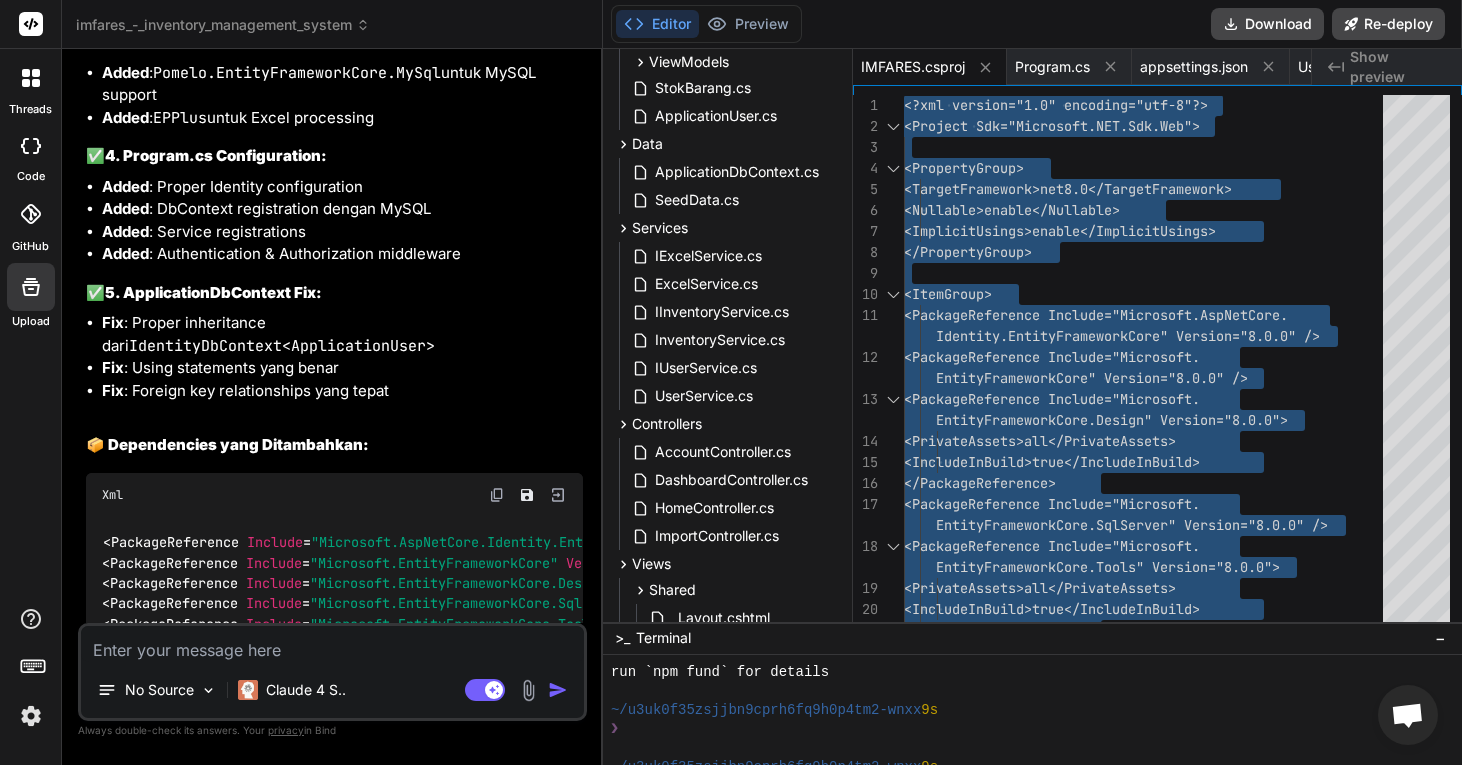 scroll, scrollTop: 0, scrollLeft: 0, axis: both 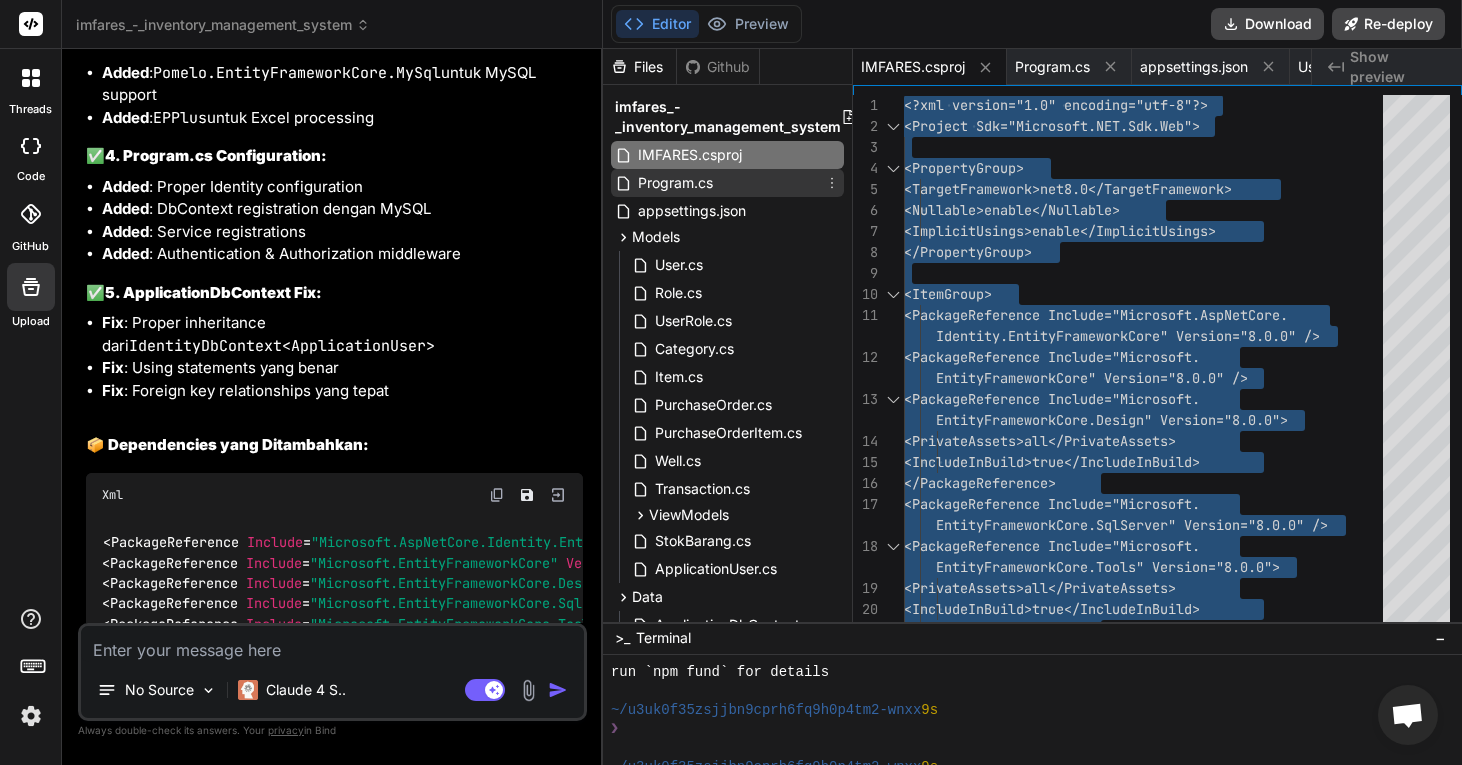 click on "Program.cs" at bounding box center (675, 183) 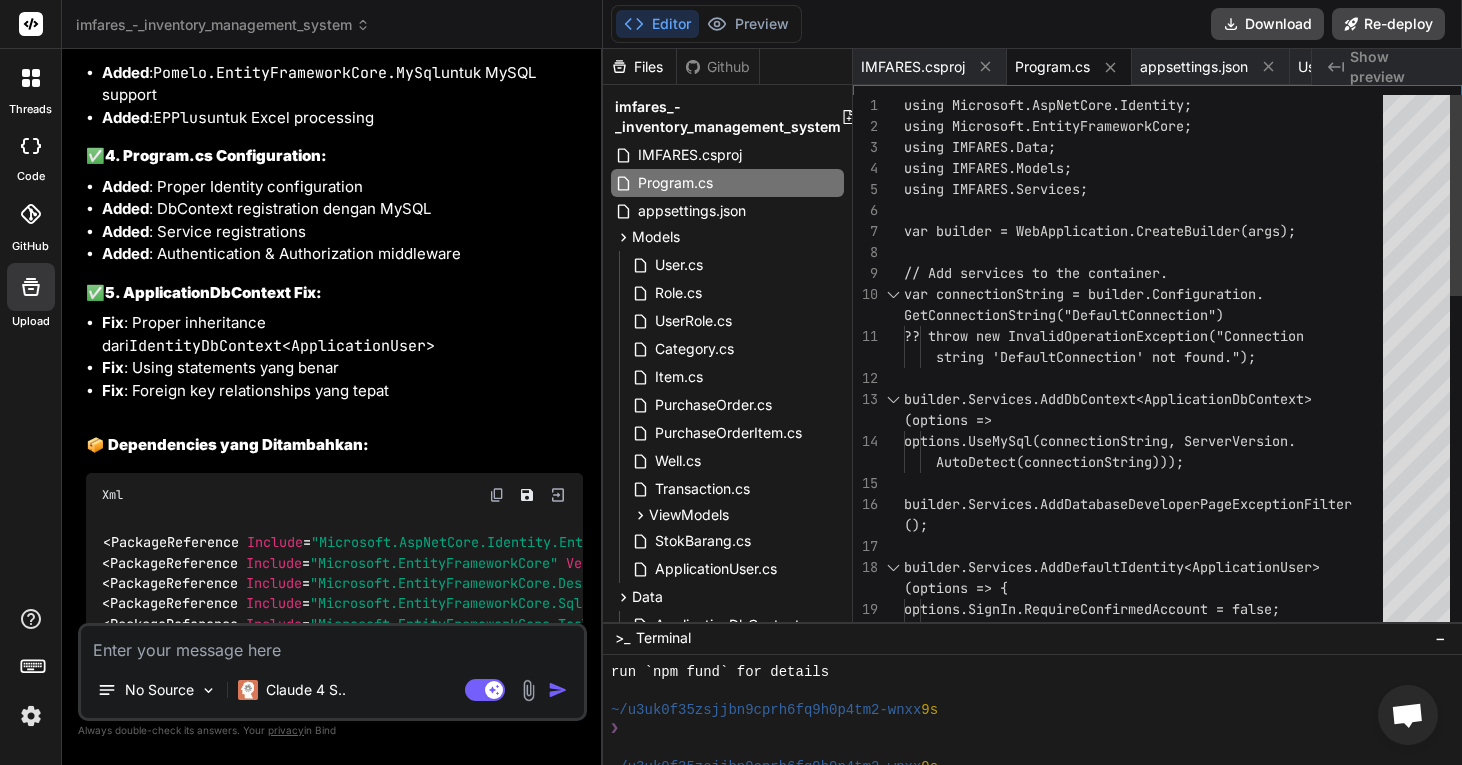 click on "using Microsoft.AspNetCore.Identity; using Microsoft.EntityFrameworkCore; using IMFARES.Data; using IMFARES.Models; using IMFARES.Services; var builder = WebApplication.CreateBuilder(args); // Add services to the container. var connectionString = builder.Configuration.     ?? throw new InvalidOperationException("Connec tion       string 'DefaultConnection' not found."); builder.Services.AddDbContext<ApplicationDbContext >     options.UseMySql(connectionString, ServerVersi on. (options => builder.Services.AddDatabaseDeveloperPageException Filter builder.Services.AddDefaultIdentity<ApplicationUse r> (options => { GetConnectionString("DefaultConnection")       AutoDetect(connectionString))); ();     options.SignIn.RequireConfirmedAccount = false ;     options.Password.RequireDigit = true;" at bounding box center [1149, 809] 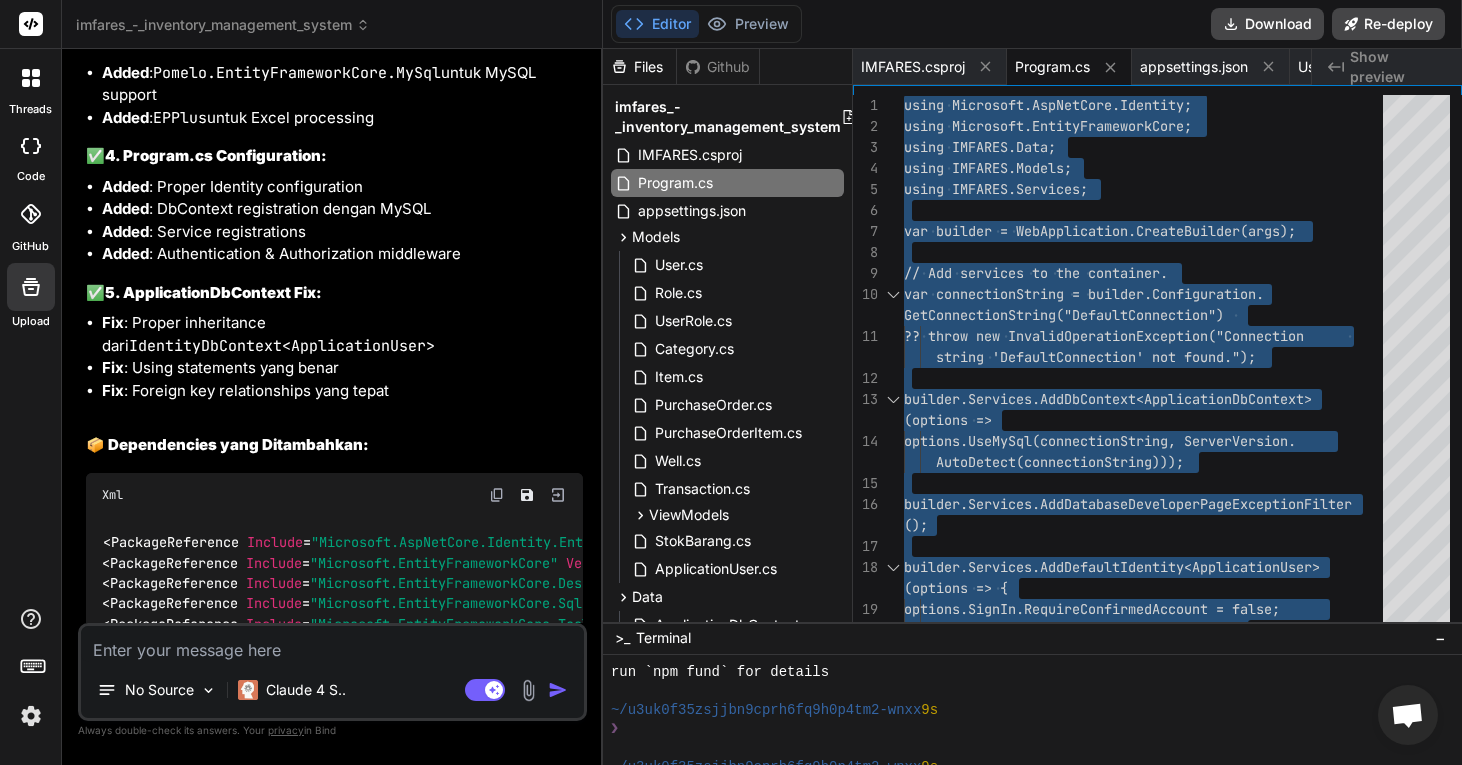 click at bounding box center [332, 644] 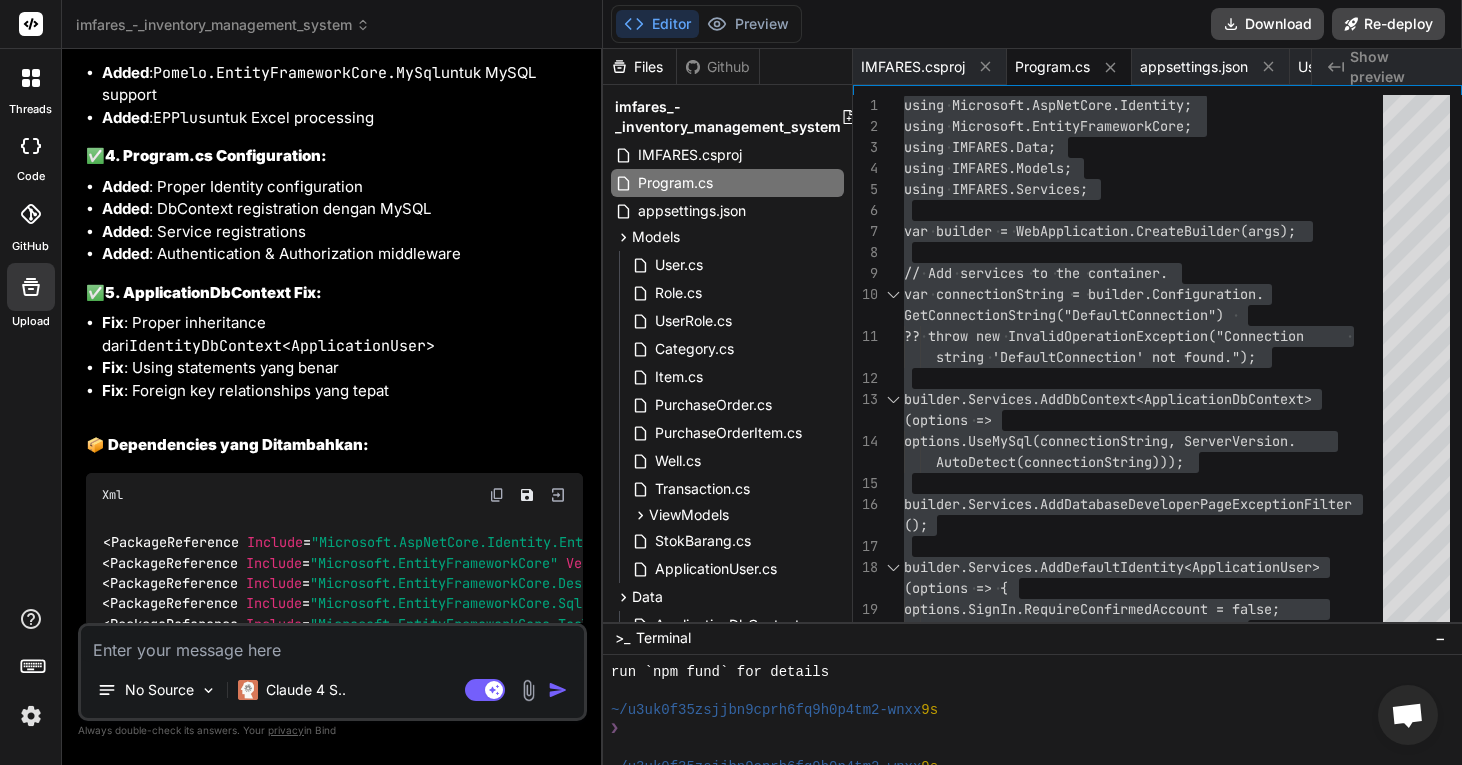 paste on "/Users/boykeumadiasapta/IMFARESV3/Data/SeedData.cs(3,7): error CS0246: The type or namespace name 'BCrypt' could not be found (are you missing a using directive or an assembly reference?) [/Users/boykeumadiasapta/IMFARESV3/IMFARES.csproj]
/Users/boykeumadiasapta/IMFARESV3/Services/UserService.cs(4,7): error CS0246: The type or namespace name 'BCrypt' could not be found (are you missing a using directive or an assembly reference?) [/Users/boykeumadiasapta/IMFARESV3/IMFARES.csproj]" 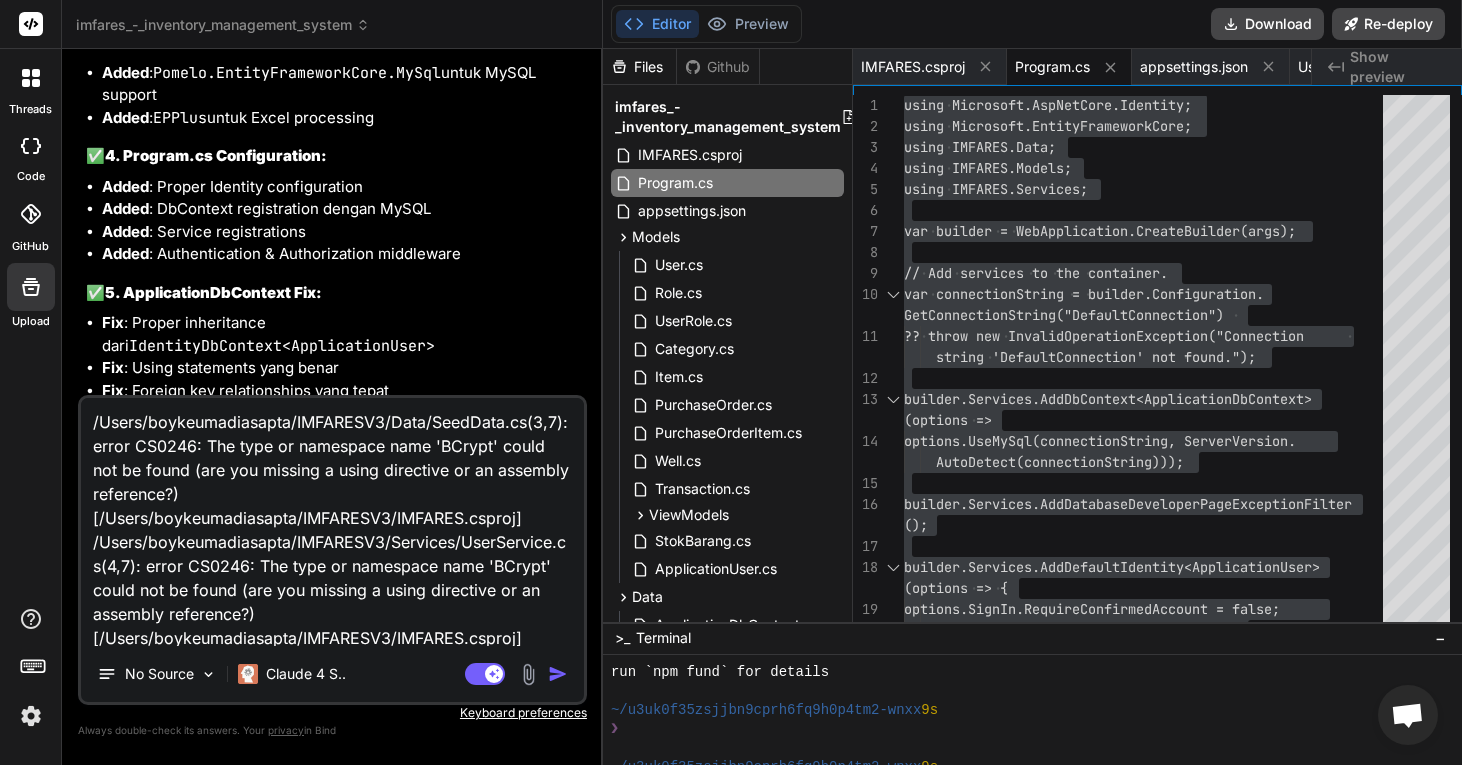 scroll, scrollTop: 1, scrollLeft: 0, axis: vertical 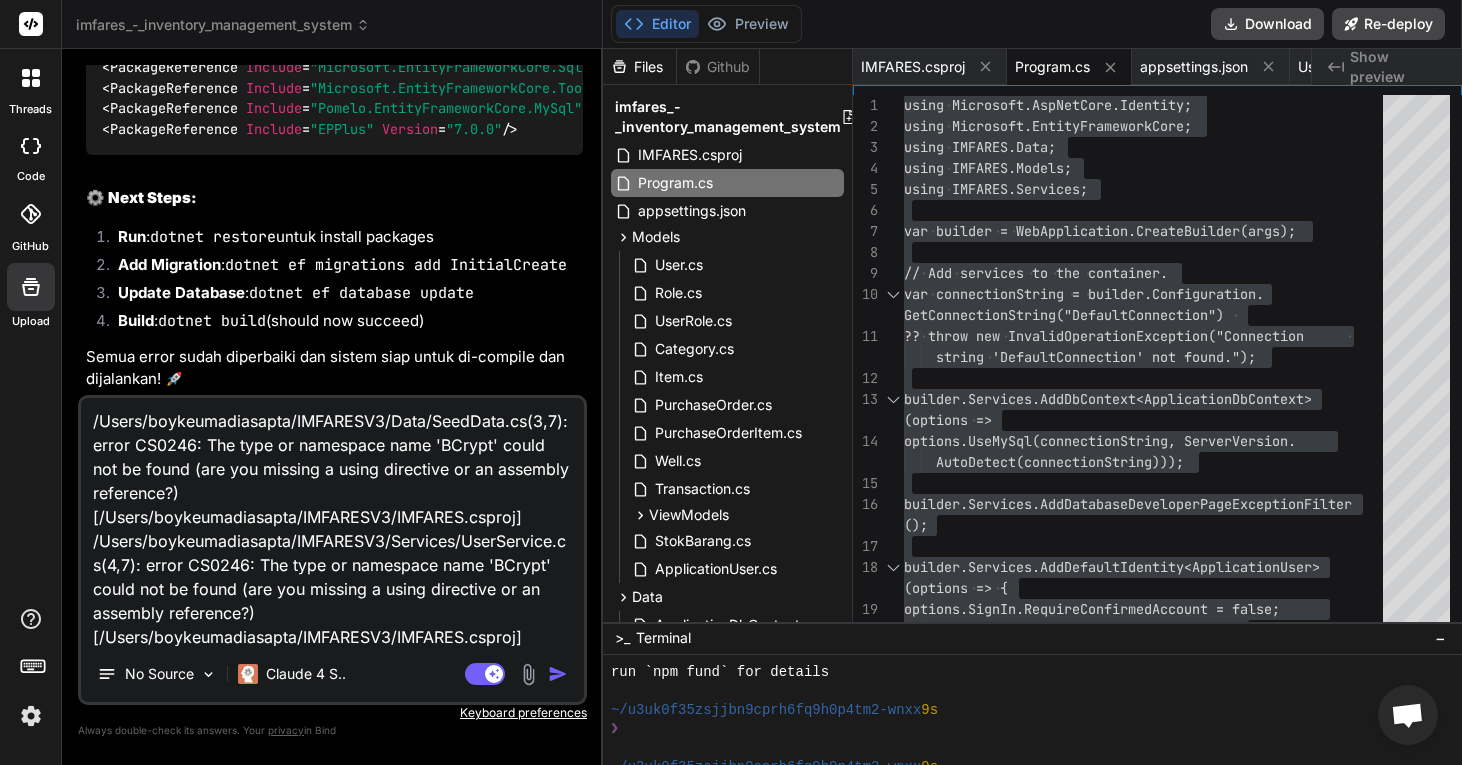 click at bounding box center (558, 674) 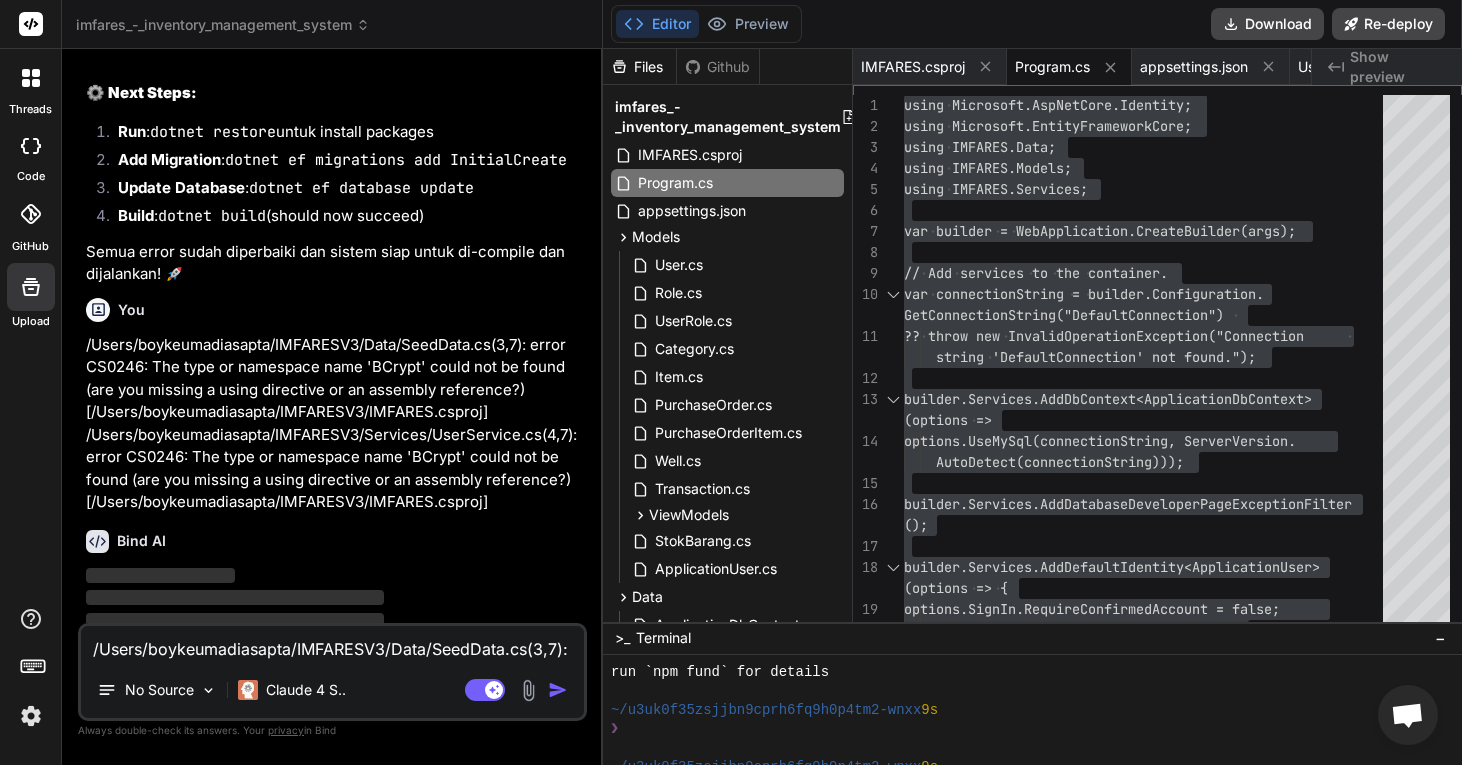scroll, scrollTop: 0, scrollLeft: 0, axis: both 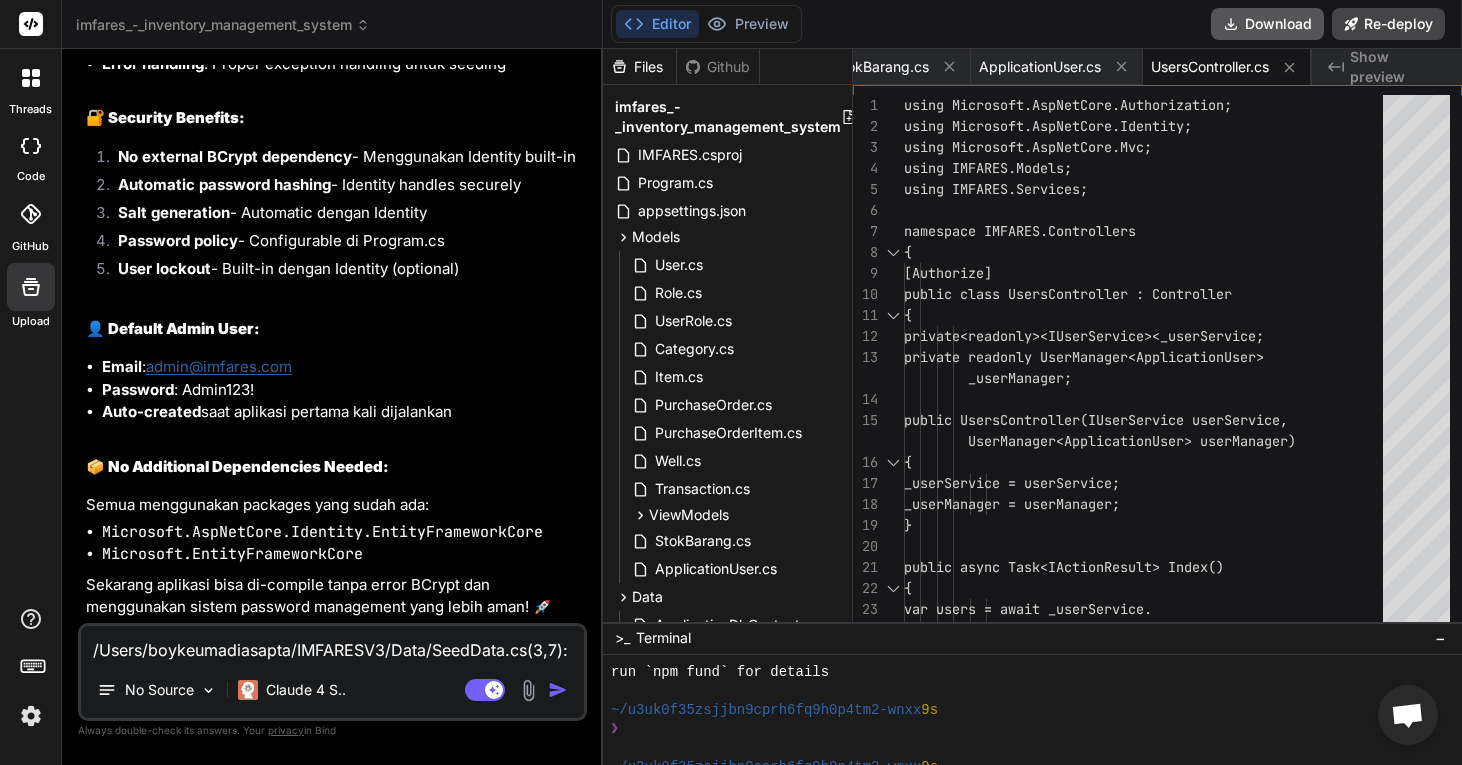 click 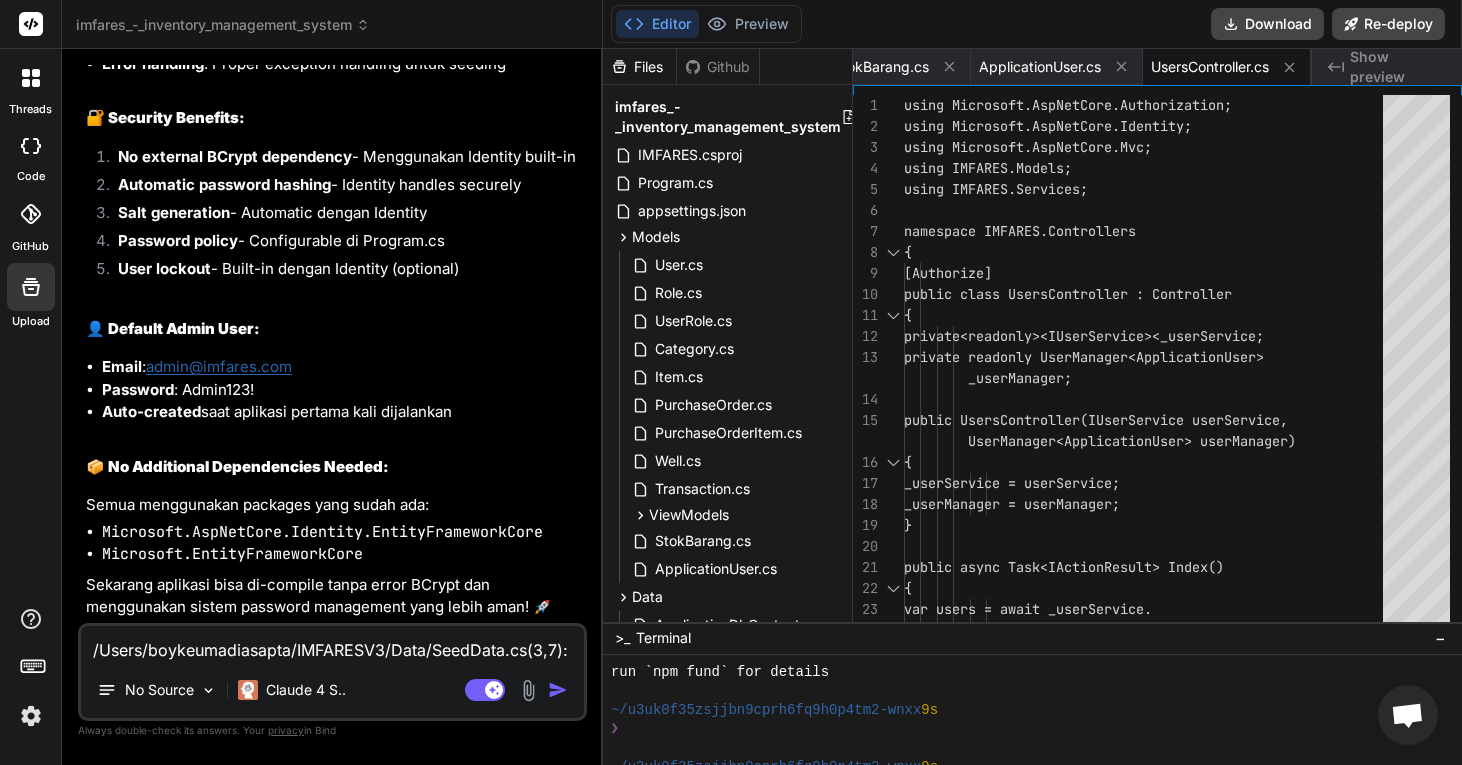 click on "/Users/boykeumadiasapta/IMFARESV3/Data/SeedData.cs(3,7): error CS0246: The type or namespace name 'BCrypt' could not be found (are you missing a using directive or an assembly reference?) [/Users/boykeumadiasapta/IMFARESV3/IMFARES.csproj]
/Users/boykeumadiasapta/IMFARESV3/Services/UserService.cs(4,7): error CS0246: The type or namespace name 'BCrypt' could not be found (are you missing a using directive or an assembly reference?) [/Users/boykeumadiasapta/IMFARESV3/IMFARES.csproj]" at bounding box center [332, 644] 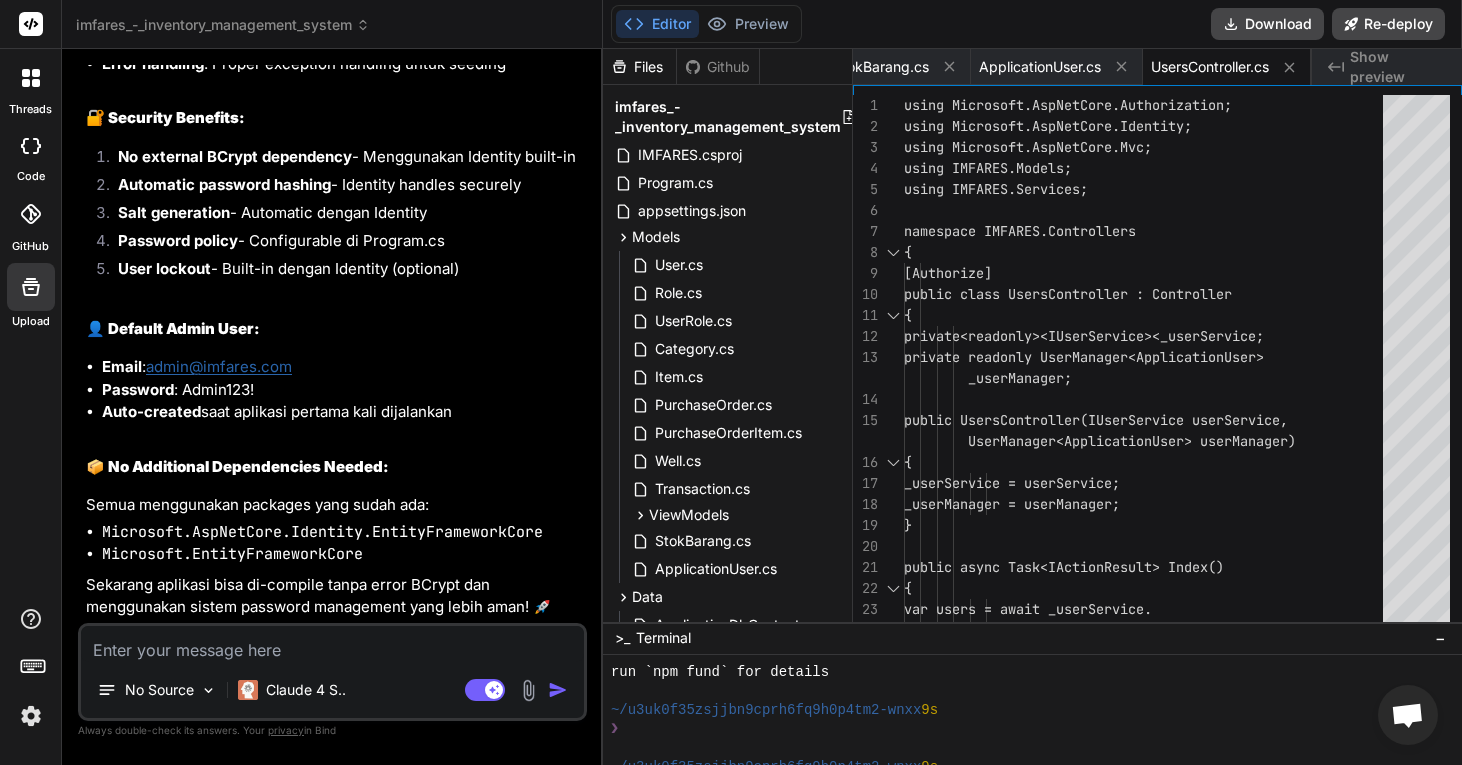 paste on "boykeumadiasapta@MacBook-Air IMFARESV3 % dotnet run
/Users/boykeumadiasapta/IMFARESV3/Services/InventoryService.cs(7,22): error CS0101: The namespace 'IMFARES.Services' already contains a definition for 'IInventoryService' [/Users/boykeumadiasapta/IMFARESV3/IMFARES.csproj]
/Users/boykeumadiasapta/IMFARESV3/Services/UserService.cs(8,22): error CS0101: The namespace 'IMFARES.Services' already contains a definition for 'IUserService' [/Users/boykeumadiasapta/IMFARESV3/IMFARES.csproj]
/Users/boykeumadiasapta/IMFARESV3/Services/UserService.cs(19,32): error CS0535: 'UserService' does not implement interface member 'IUserService.AuthenticateAsync(string, string)' [/Users/boykeumadiasapta/IMFARESV3/IMFARES.csproj]
/Users/boykeumadiasapta/IMFARESV3/Services/InventoryService.cs(16,37): error CS0535: 'InventoryService' does not implement interface member 'IInventoryService.UpdateStock(int, int, TransactionType, int, string?)' [/Users/boykeumadiasapta/IMFARESV3/IMFARES.csproj]
/Users/boykeumadiasapta/IMFARESV3/Servic..." 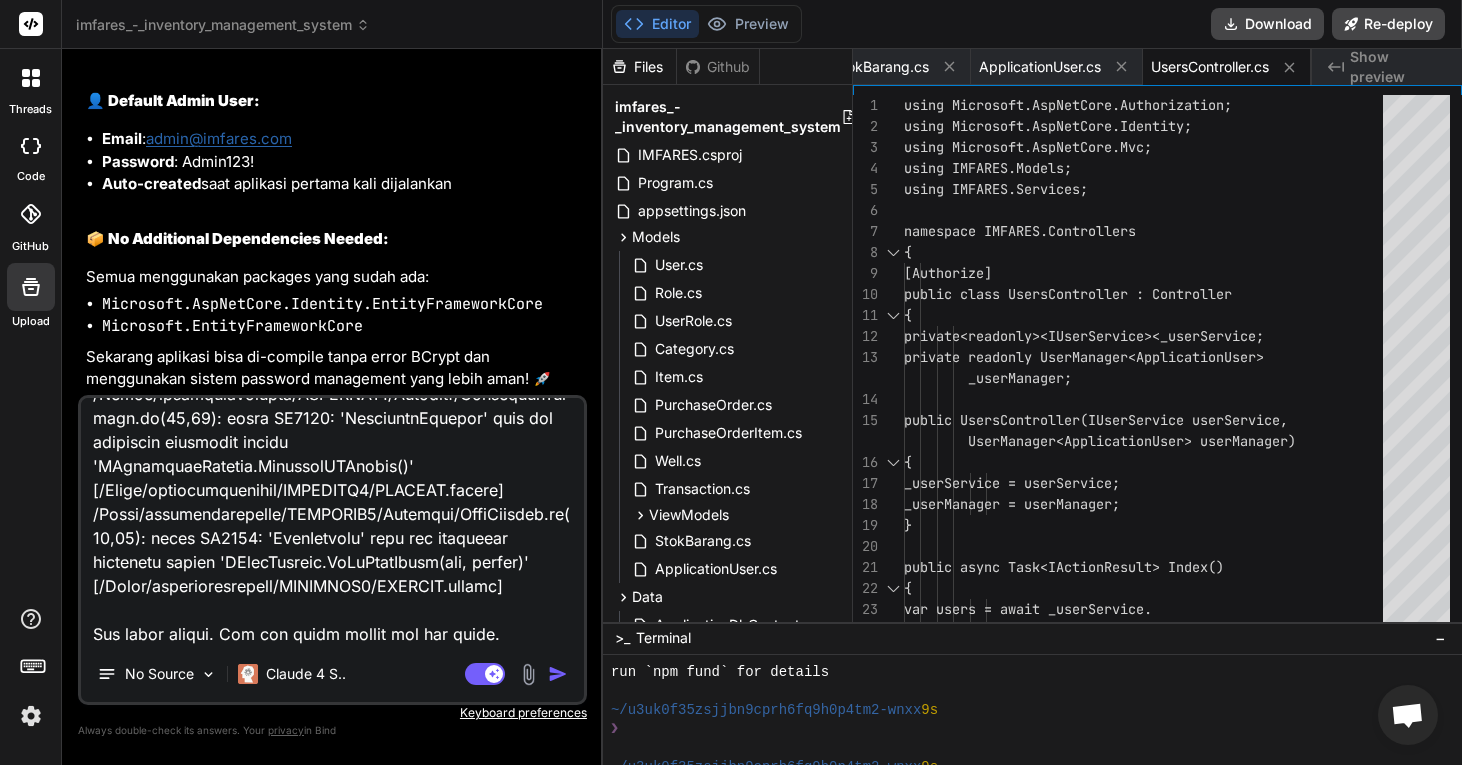 scroll, scrollTop: 0, scrollLeft: 0, axis: both 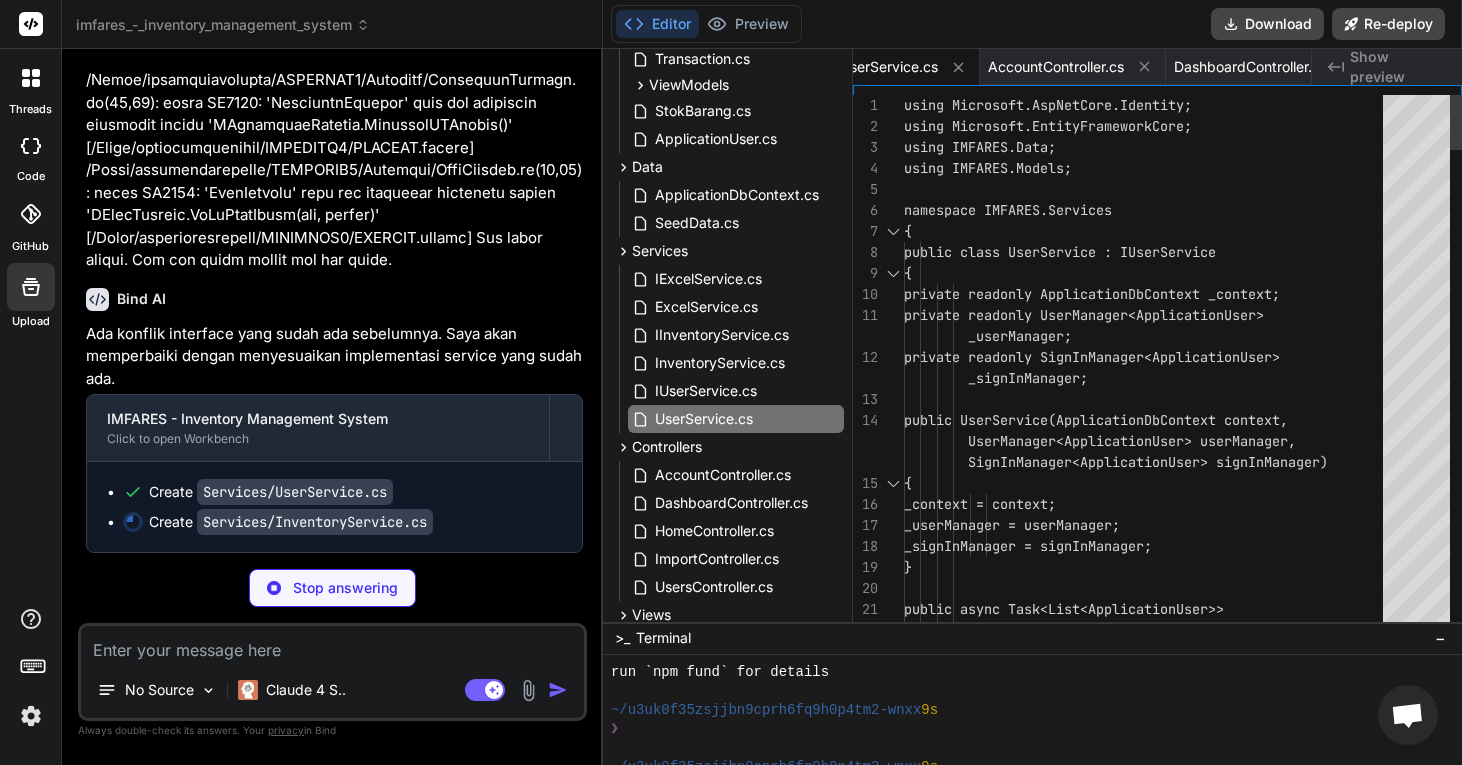 click on "using Microsoft.AspNetCore.Identity; using Microsoft.EntityFrameworkCore; using IMFARES.Data; using IMFARES.Models; namespace IMFARES.Services { public class UserService : IUserService { private readonly ApplicationDbContext _con text; private readonly UserManager<ApplicationUs er> _userManager; private readonly SignInManager<Application User> _signInManager; public UserService(ApplicationDbContext co ntext, UserManager<ApplicationUser> userManager, SignInManager<ApplicationUser> signInManager) { _context = context; _userManager = userManager; _signInManager = signInManager; } public async Task<List<ApplicationUser>> GetAllUsersAsync()" at bounding box center [1149, 2678] 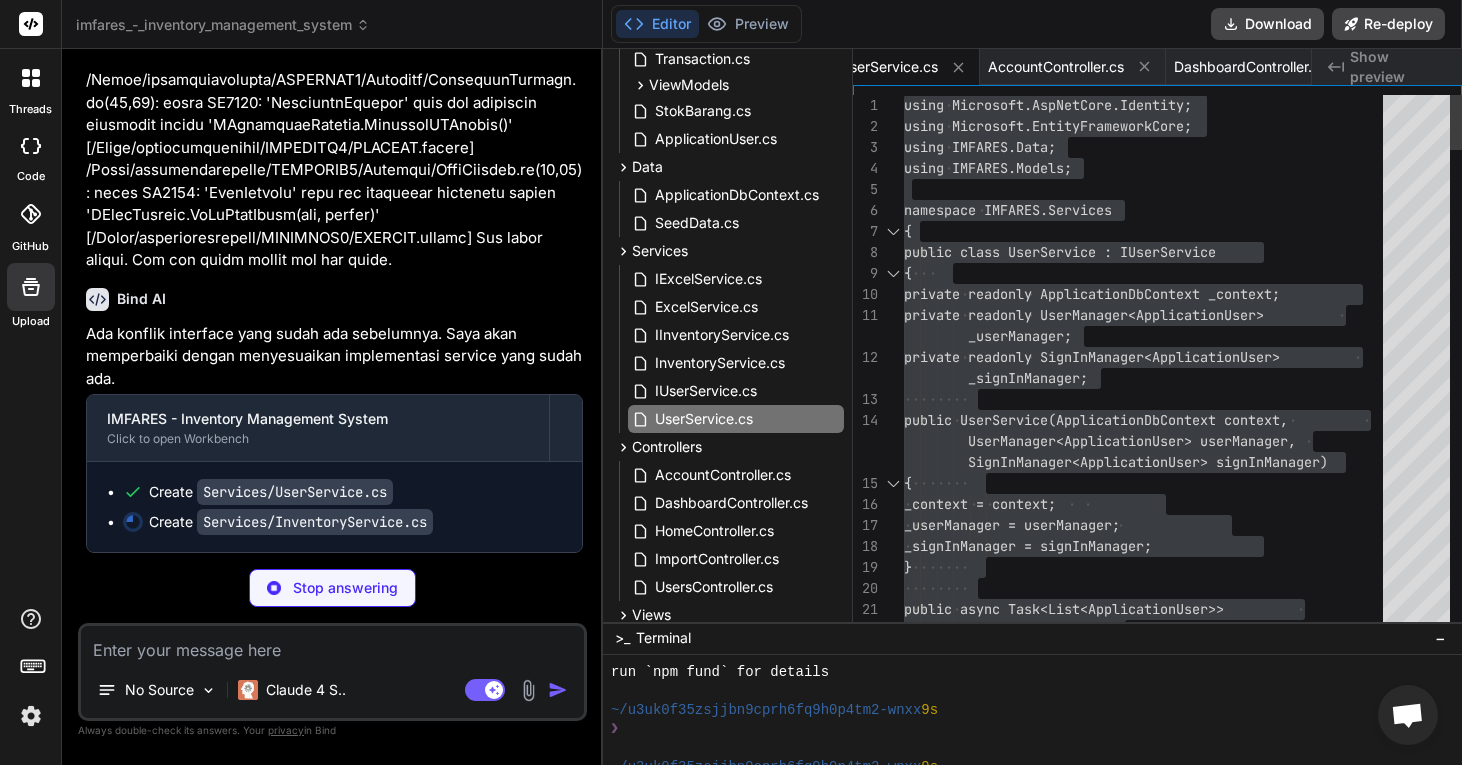 scroll, scrollTop: 0, scrollLeft: 3100, axis: horizontal 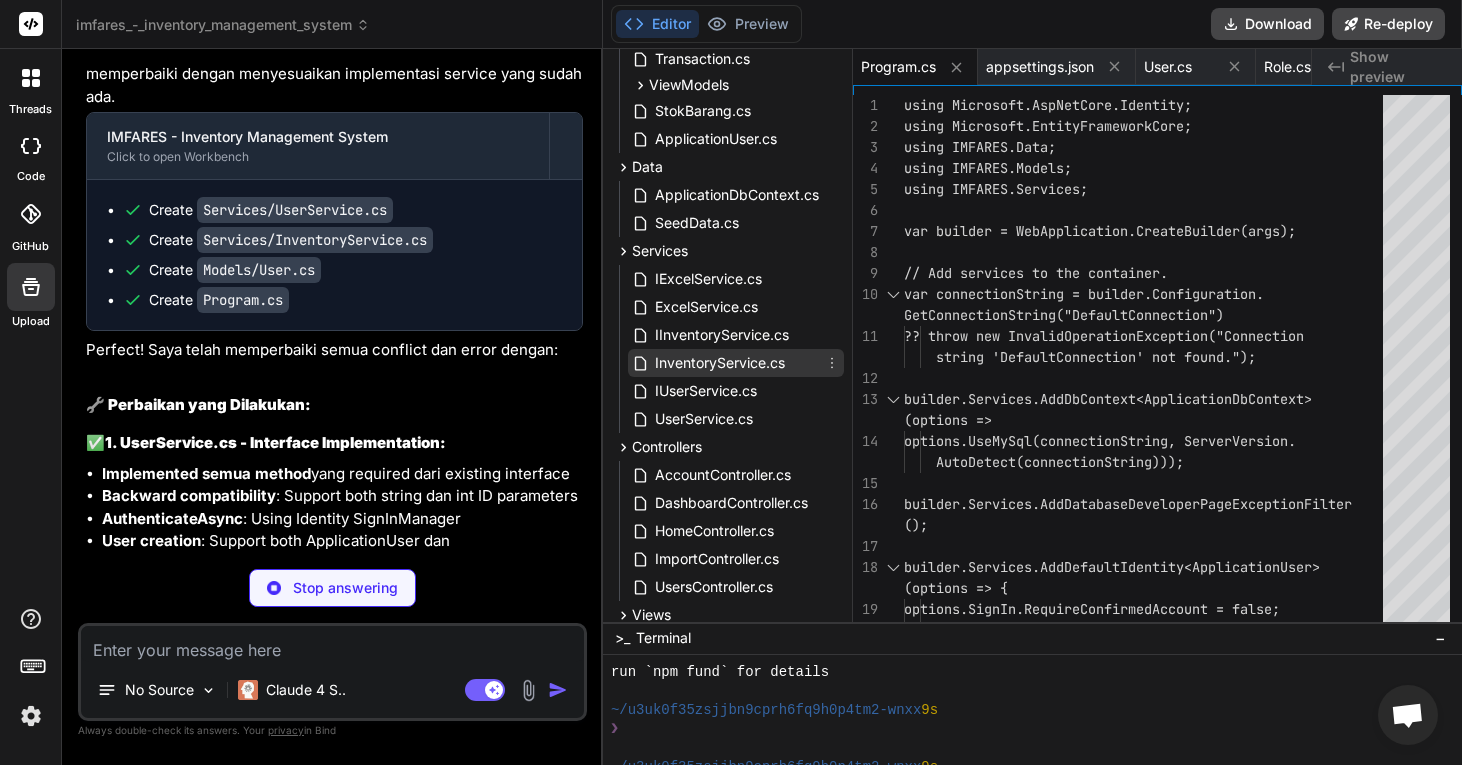 click on "InventoryService.cs" at bounding box center [720, 363] 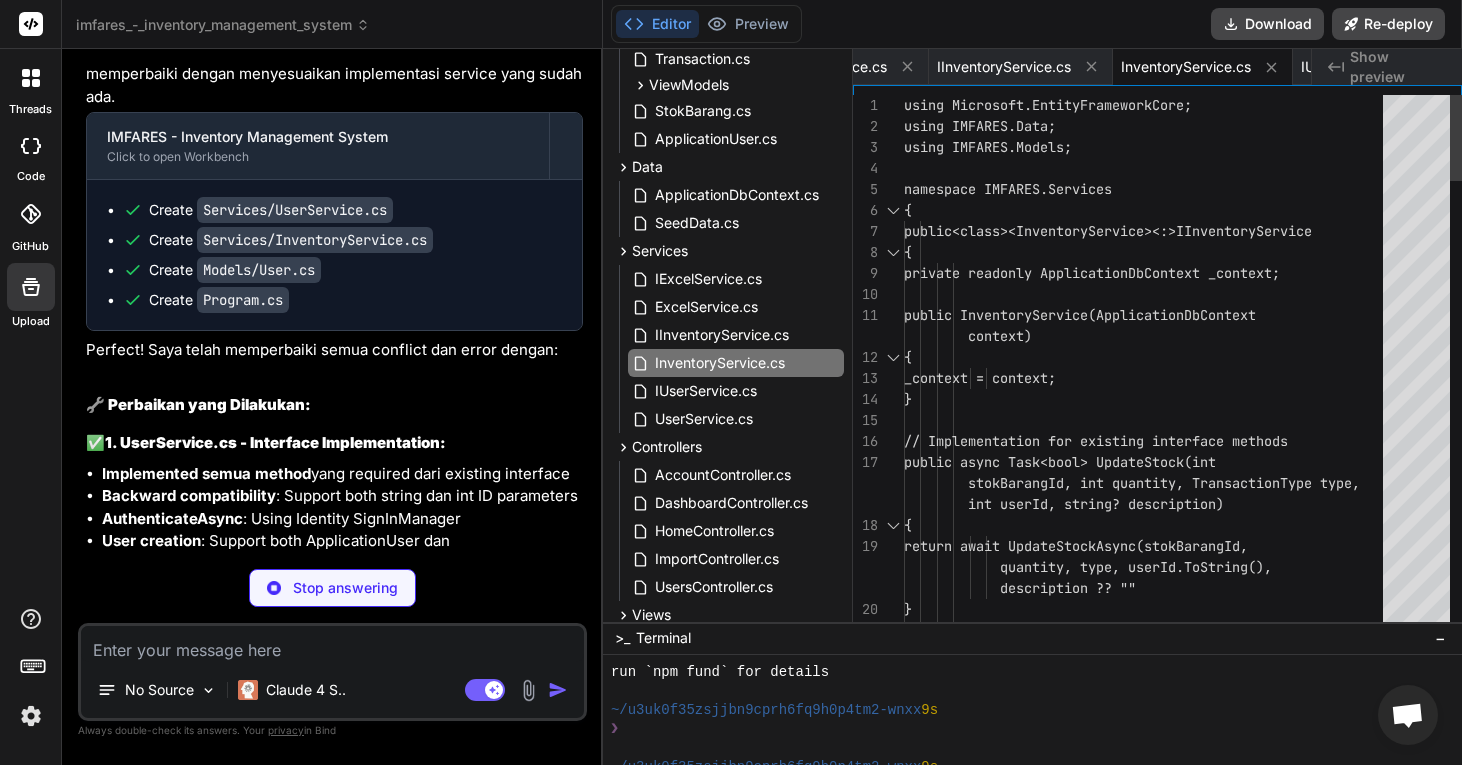 click on "using Microsoft.EntityFrameworkCore; using IMFARES.Data; using IMFARES.Models; namespace IMFARES.Services {     public class InventoryService : IInventoryServ ice     {         private readonly ApplicationDbContext _con text;                  public InventoryService(ApplicationDbConte xt          {             _context = context;         }                  // Implementation for existing interface m ethods         public async Task<bool> UpdateStock(int           stokBarangId, int quantity, TransactionType type,           int userId, string? description)         {             return await UpdateStockAsync(stokBara ngId,               quantity, type, userId.ToString(),               description ?? "");         } }" at bounding box center [1149, 1754] 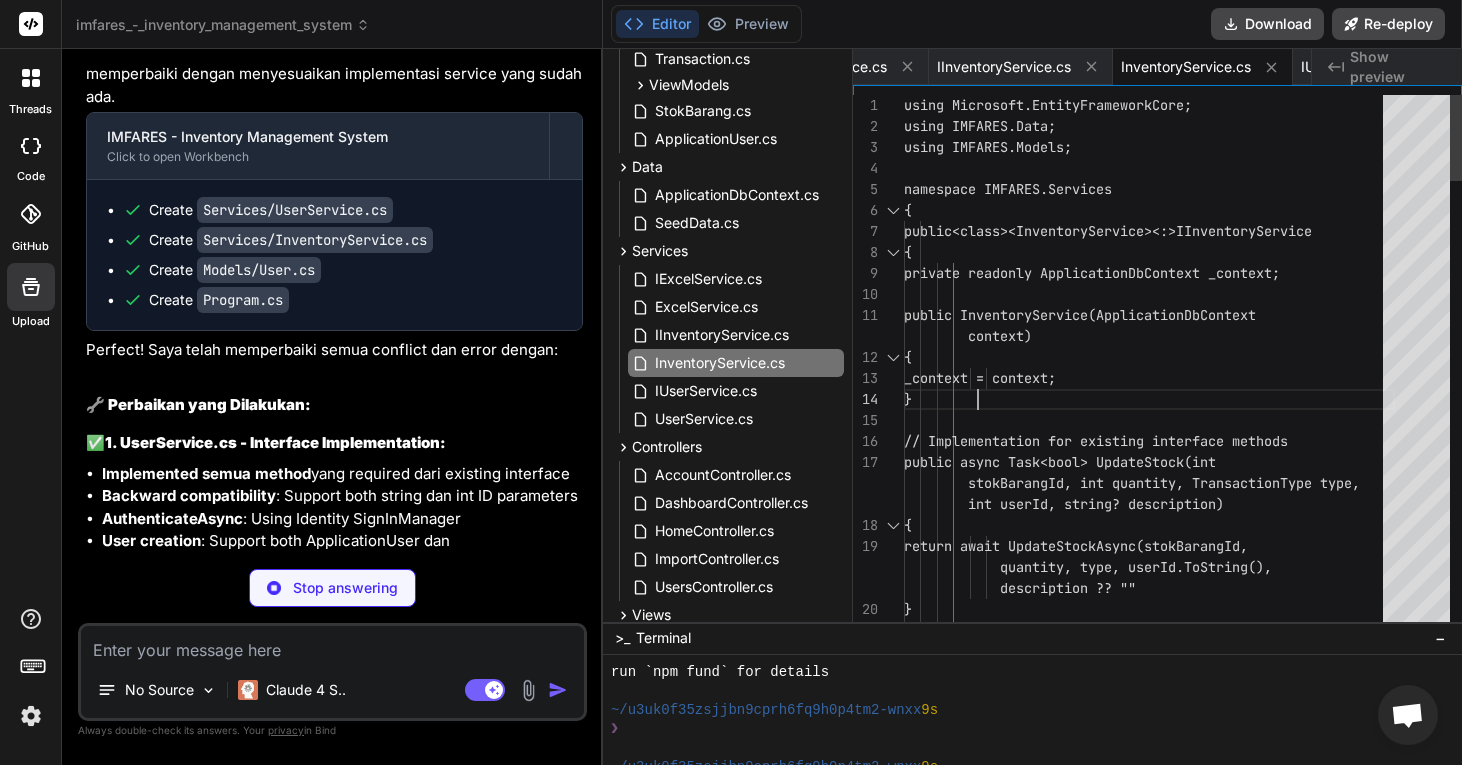 scroll, scrollTop: 84, scrollLeft: 0, axis: vertical 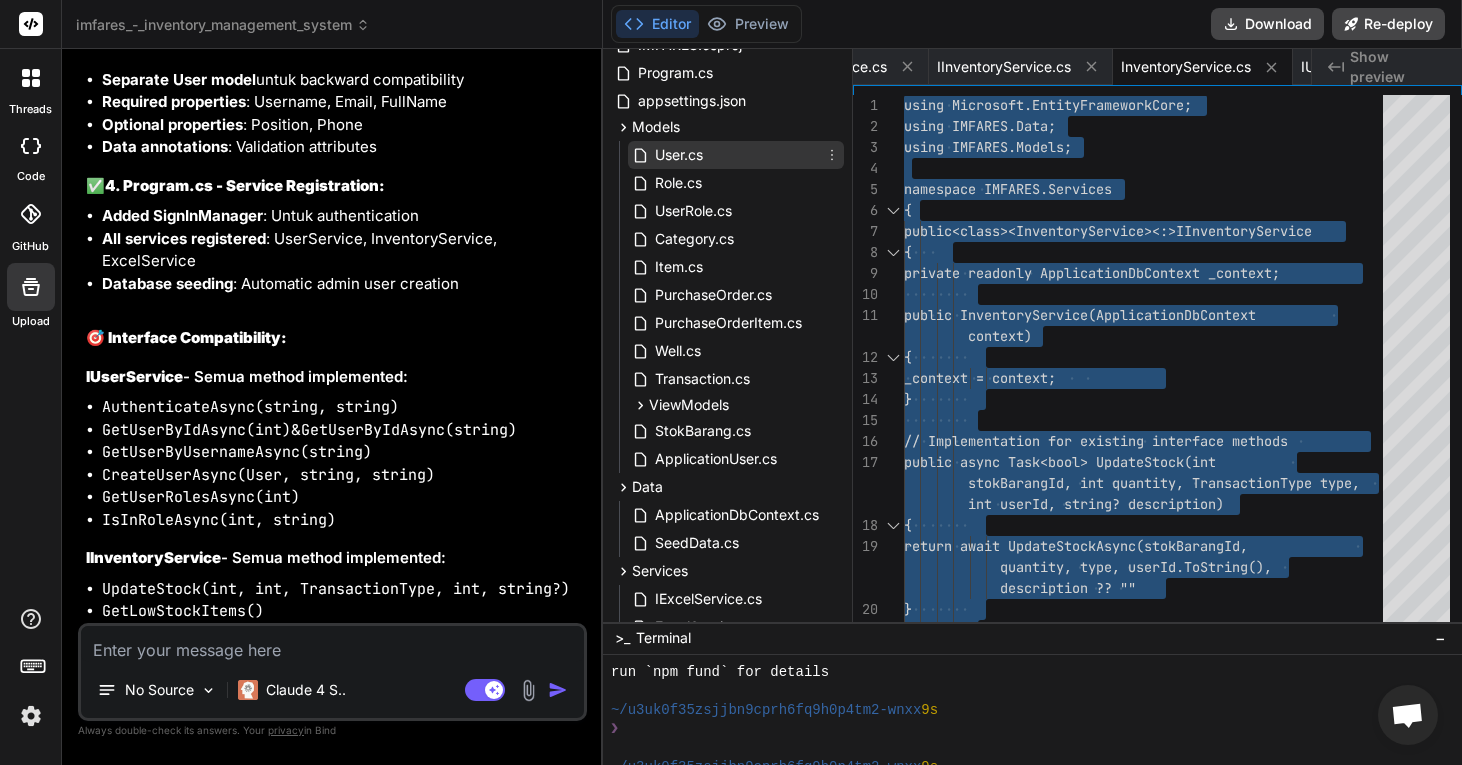 click on "User.cs" at bounding box center [736, 155] 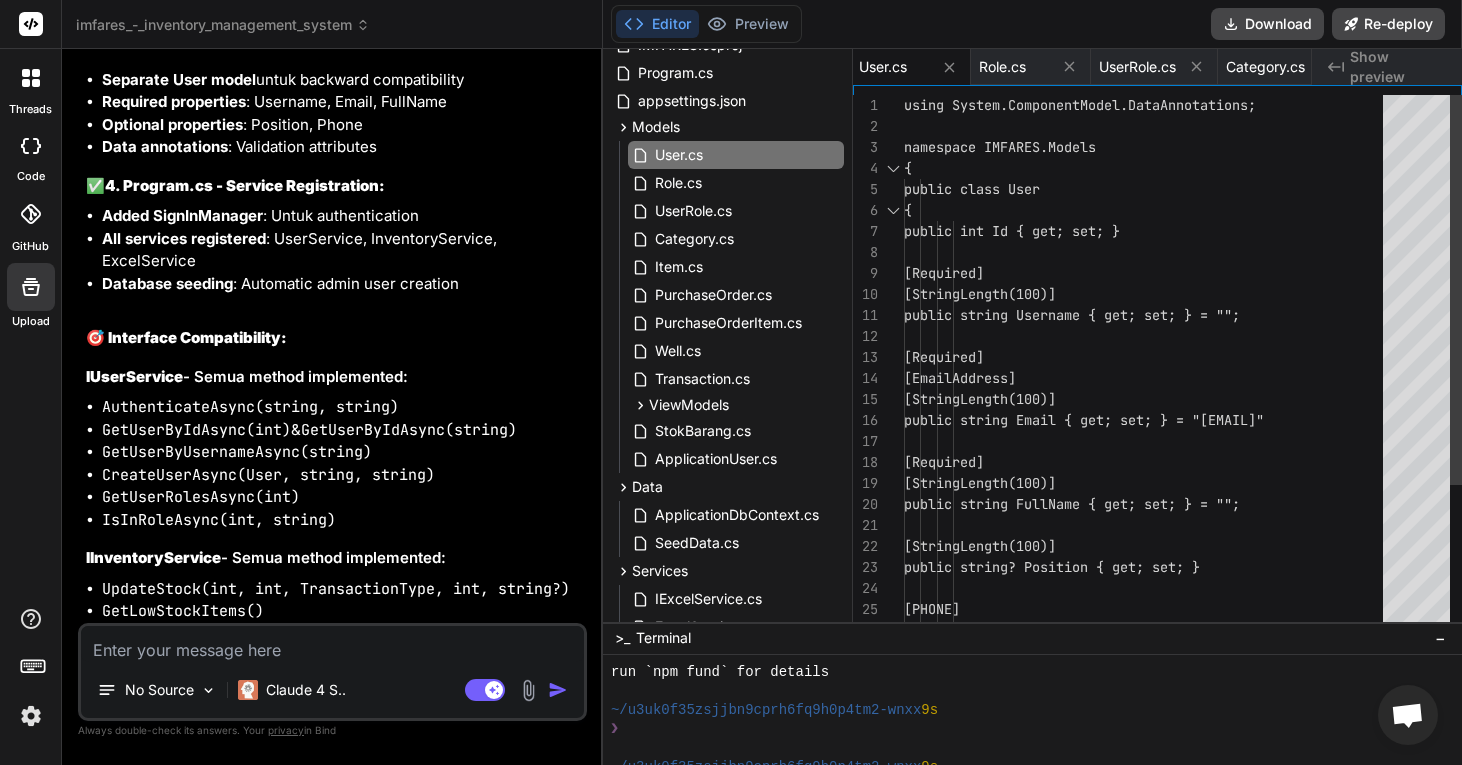 click on "using System.ComponentModel.DataAnnotations; namespace IMFARES.Models {     public class User     {         public int Id { get; set; }                  [Required]         [StringLength(100)]         public string Username { get; set; } = "";                  [Required]         [EmailAddress]         [StringLength(100)]         public string Email { get; set; } = "";                  [Required]         [StringLength(100)]         public string FullName { get; set; } = "";                  [StringLength(100)]         public string? Position { get; set; }                  [Phone]         [StringLength(20)]" at bounding box center [1149, 462] 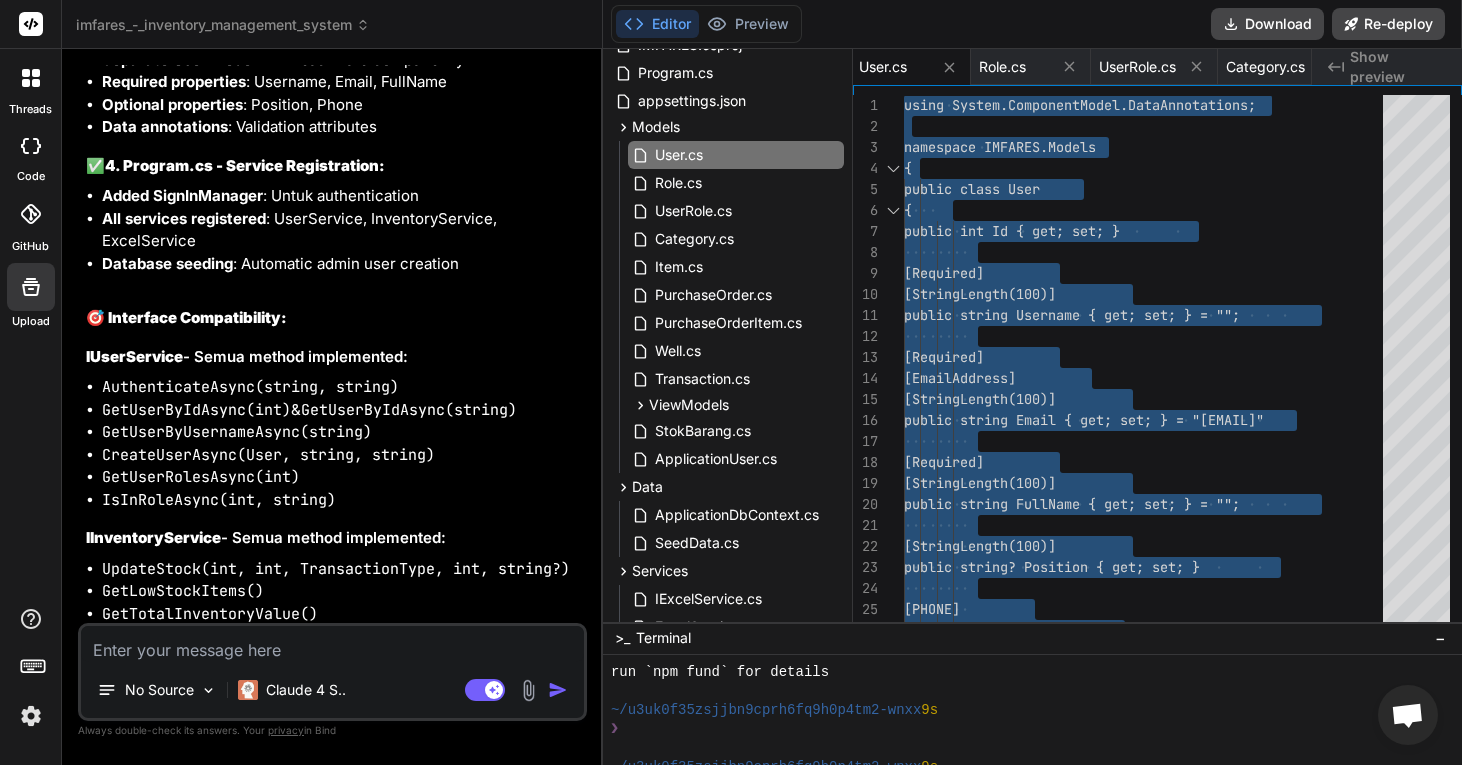 scroll, scrollTop: 27384, scrollLeft: 0, axis: vertical 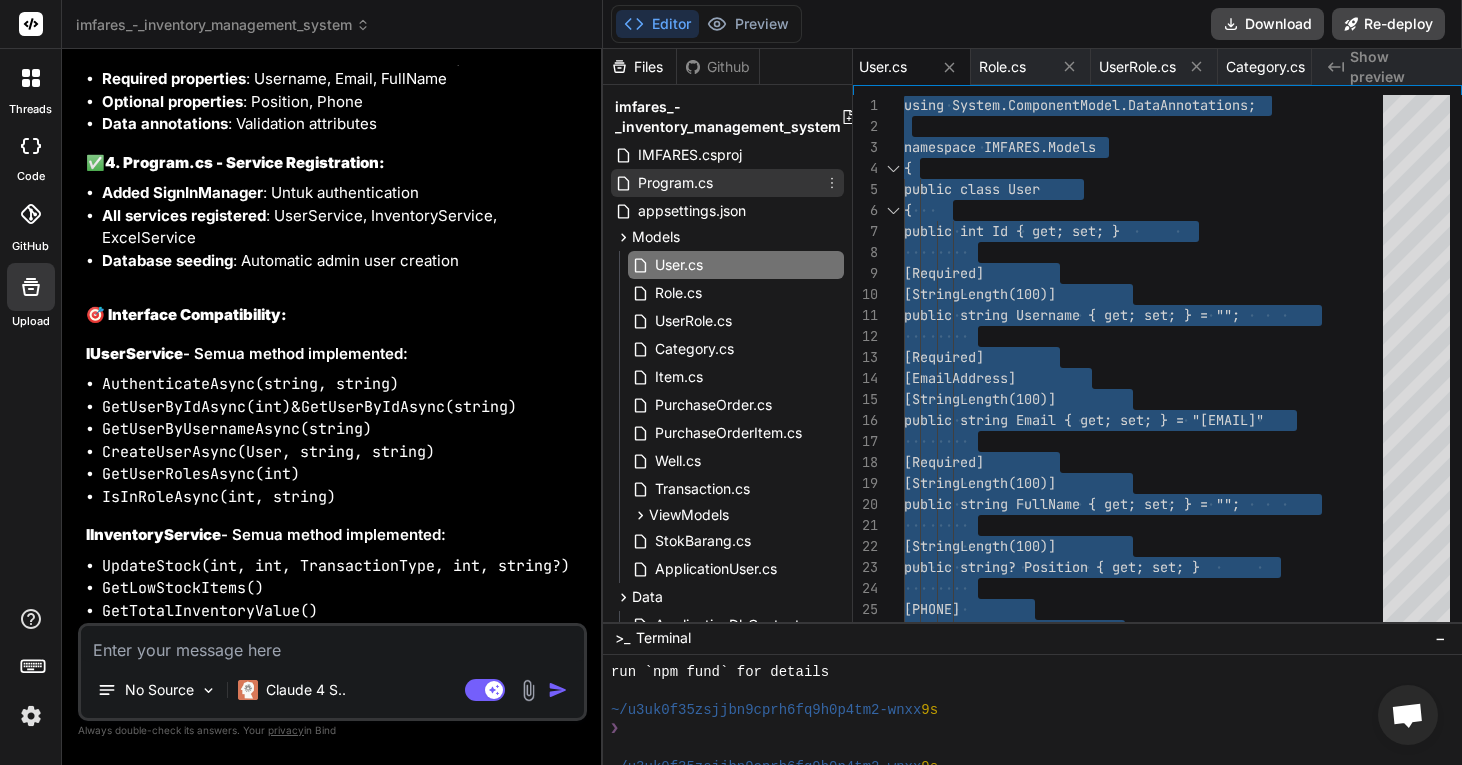 click on "Program.cs" at bounding box center (675, 183) 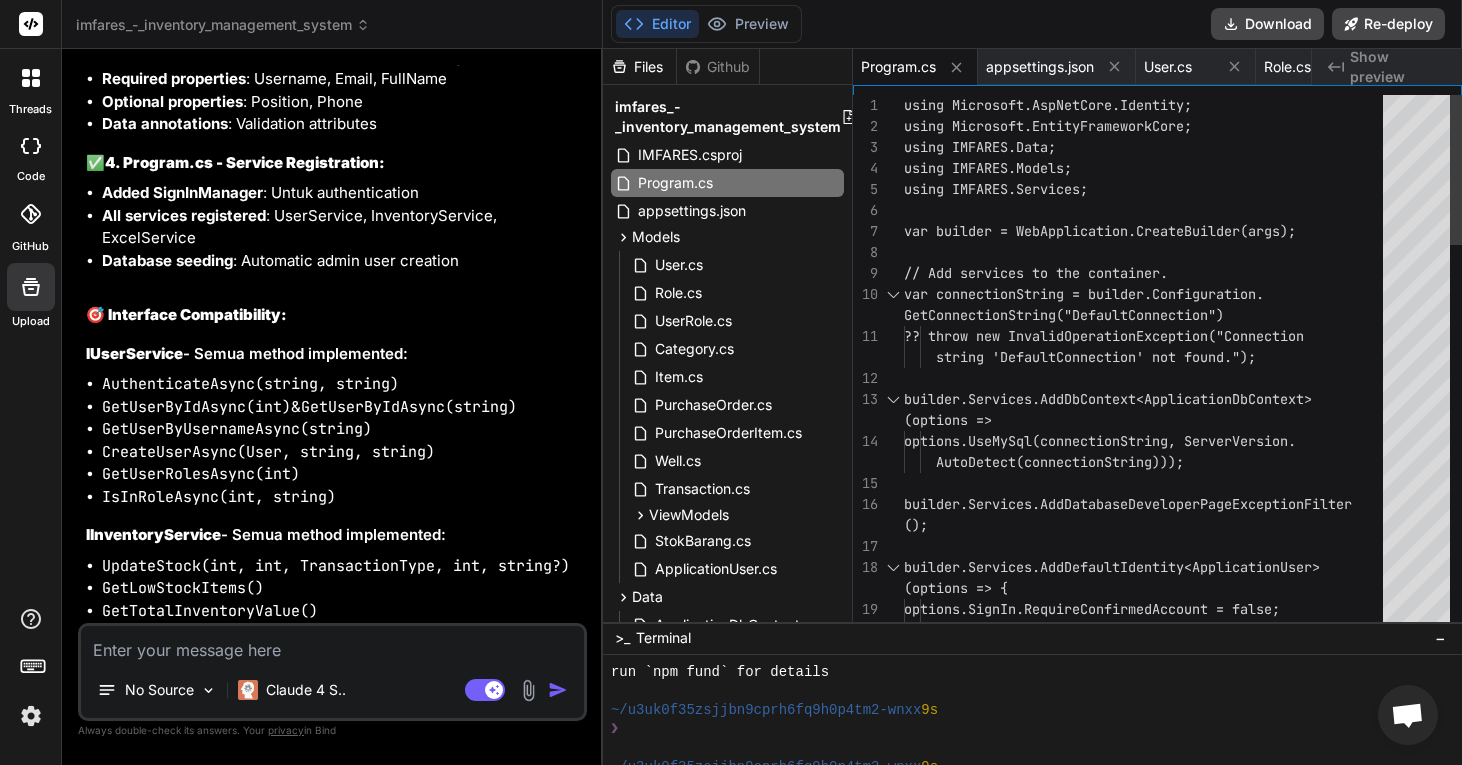 click on "using Microsoft.AspNetCore.Identity; using Microsoft.EntityFrameworkCore; using IMFARES.Data; using IMFARES.Models; using IMFARES.Services; var builder = WebApplication.CreateBuilder(args); // Add services to the container. var connectionString = builder.Configuration.   ?? throw new InvalidOperationException("Connec tion 'DefaultConnection' not found."); builder.Services.AddDbContext<ApplicationDbContext> (options =>    options.UseMySql(connectionString, ServerVersi on. builder.Services.AddDatabaseDeveloperPageException Filter builder.Services.AddDefaultIdentity<ApplicationUse r>    options.SignIn.RequireConfirmedAccount = false ;    options.Password.RequireDigit = true; GetConnectionString("DefaultConnection")    string 'DefaultConnection' not found."); AutoDetect(connectionString))); (); (options => {" at bounding box center [1149, 1050] 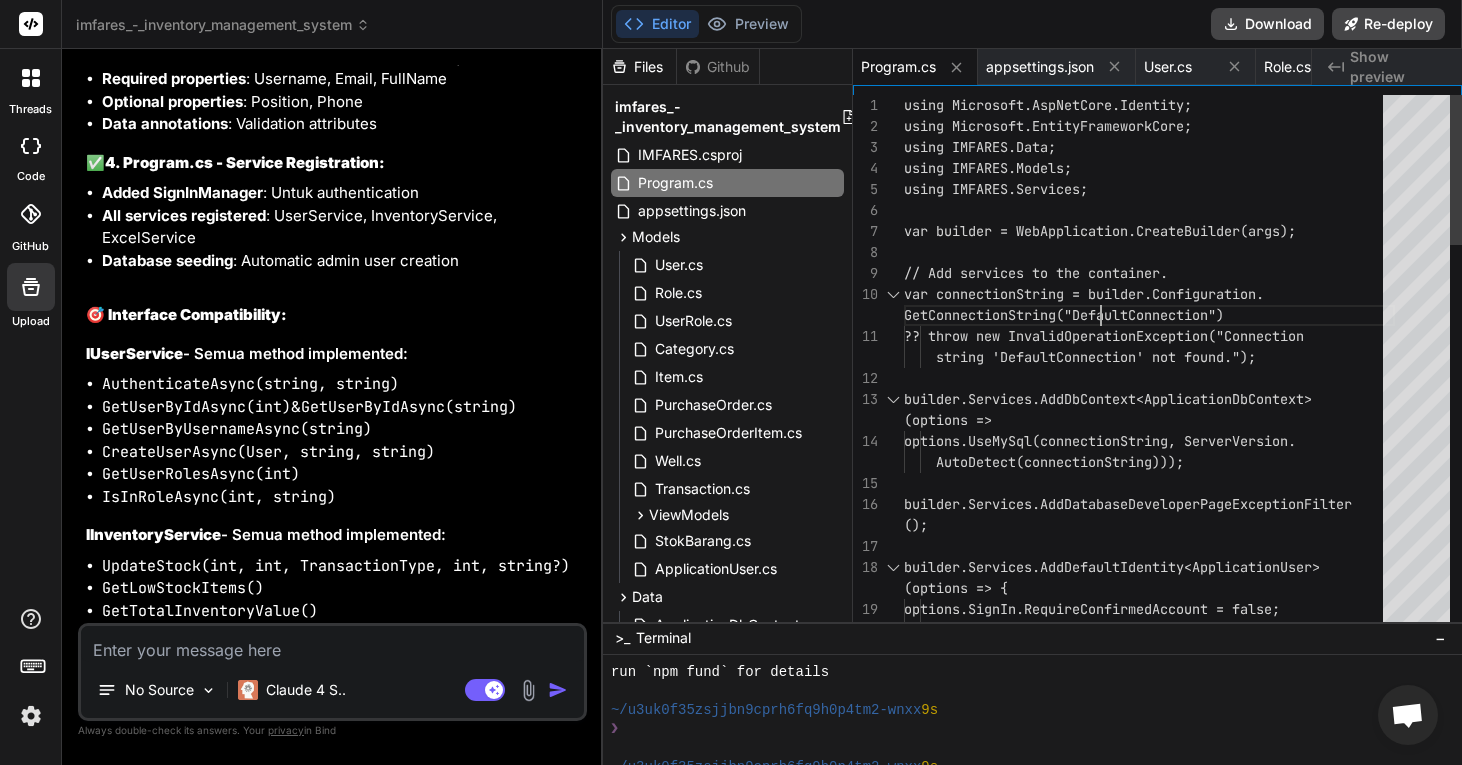 scroll, scrollTop: 0, scrollLeft: 0, axis: both 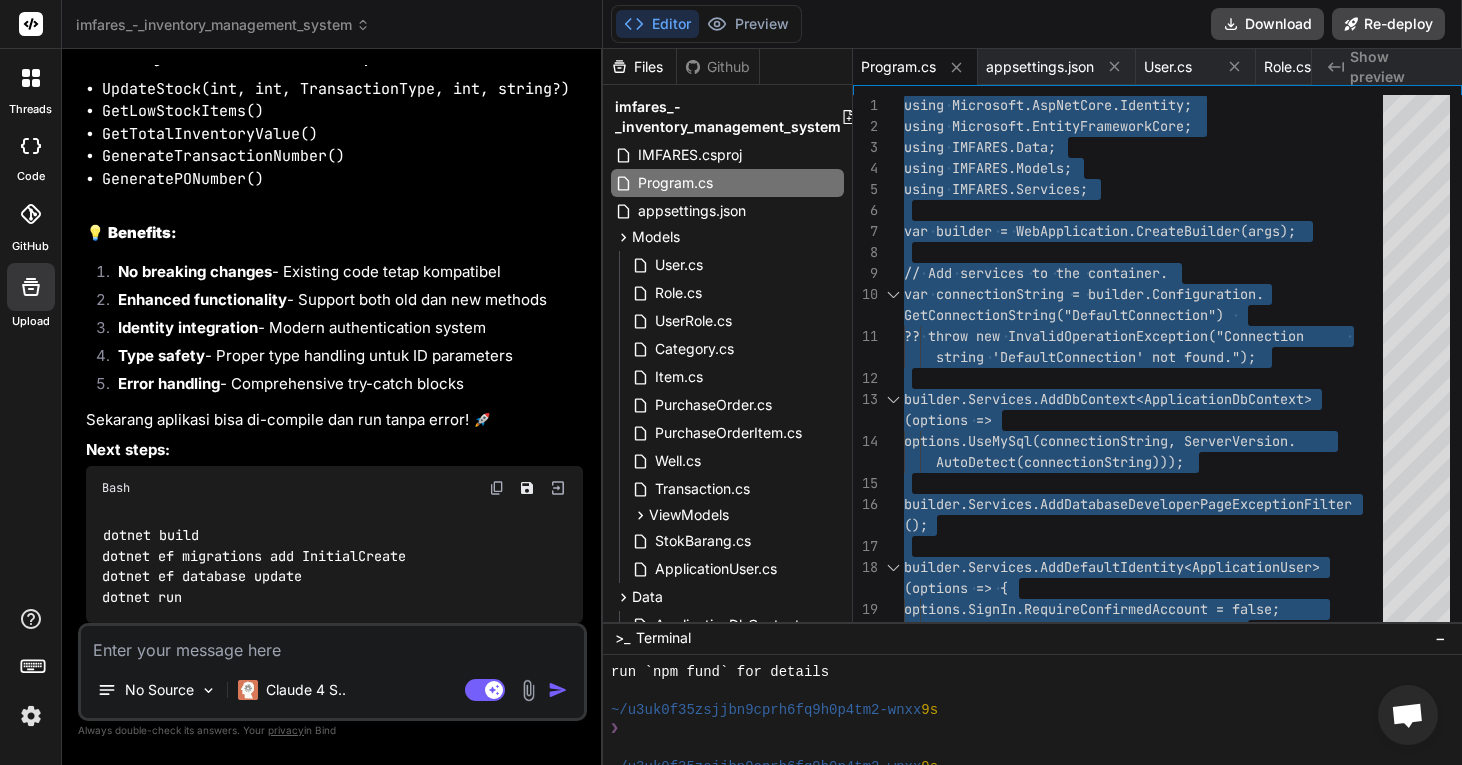 click at bounding box center [497, 488] 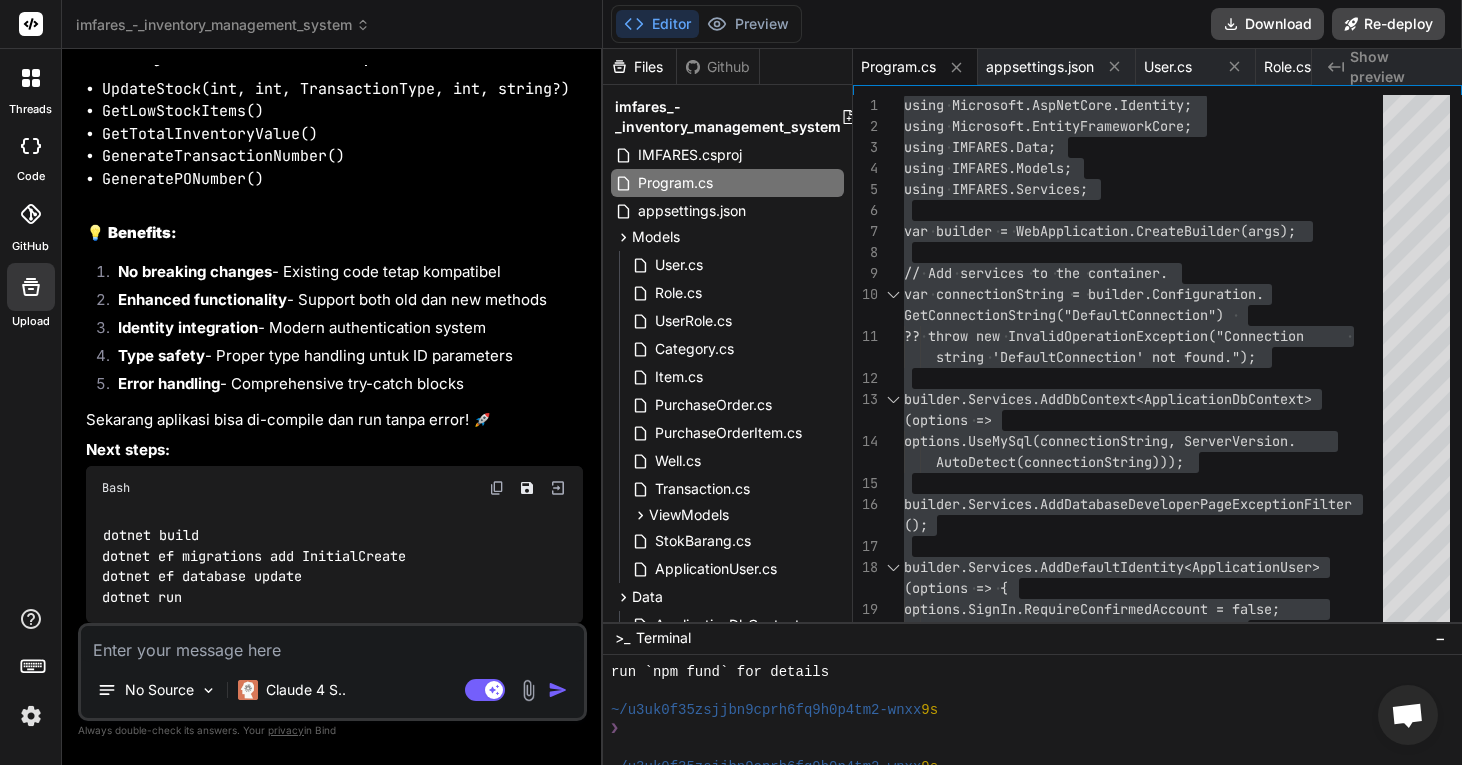 click at bounding box center [332, 644] 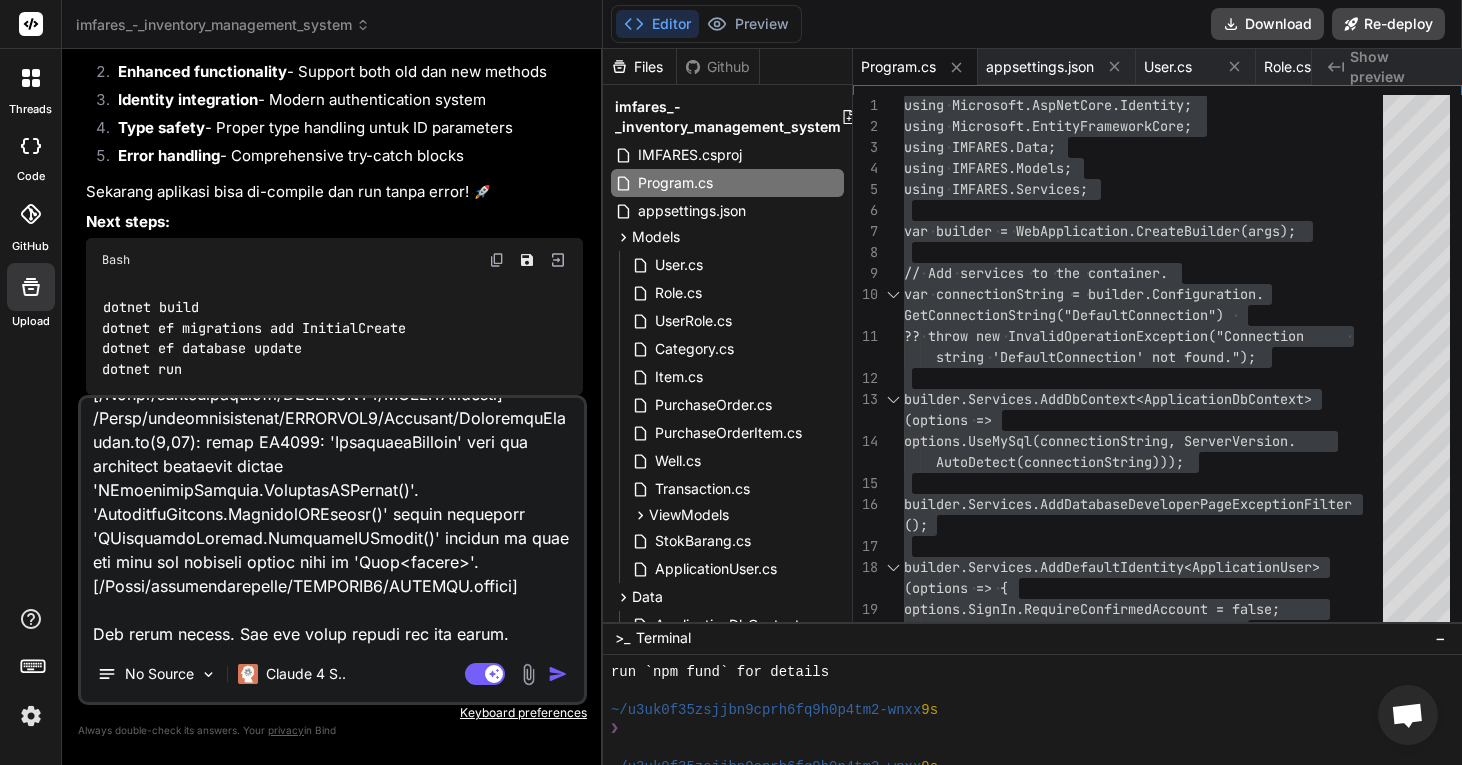 scroll, scrollTop: 0, scrollLeft: 0, axis: both 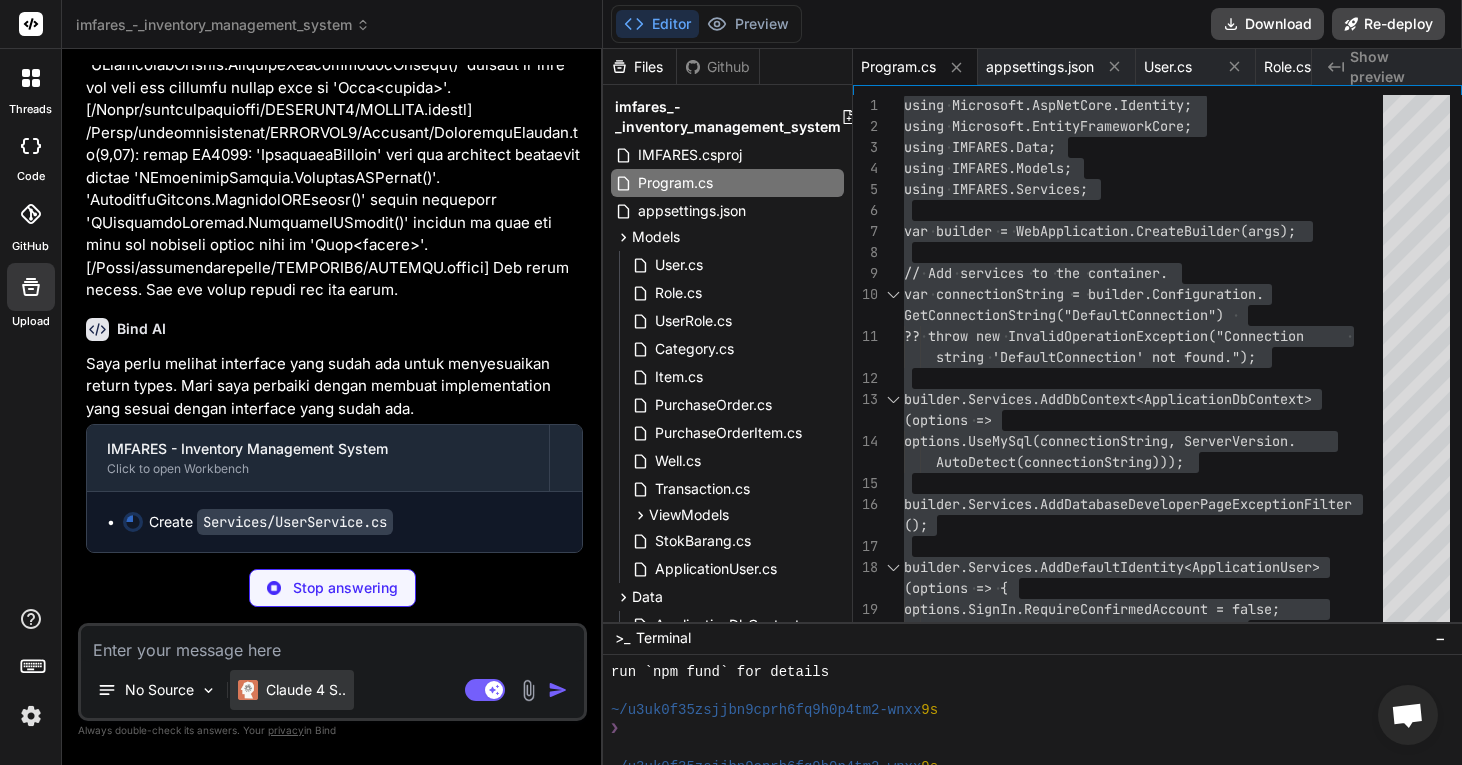click on "Claude 4 S.." at bounding box center (292, 690) 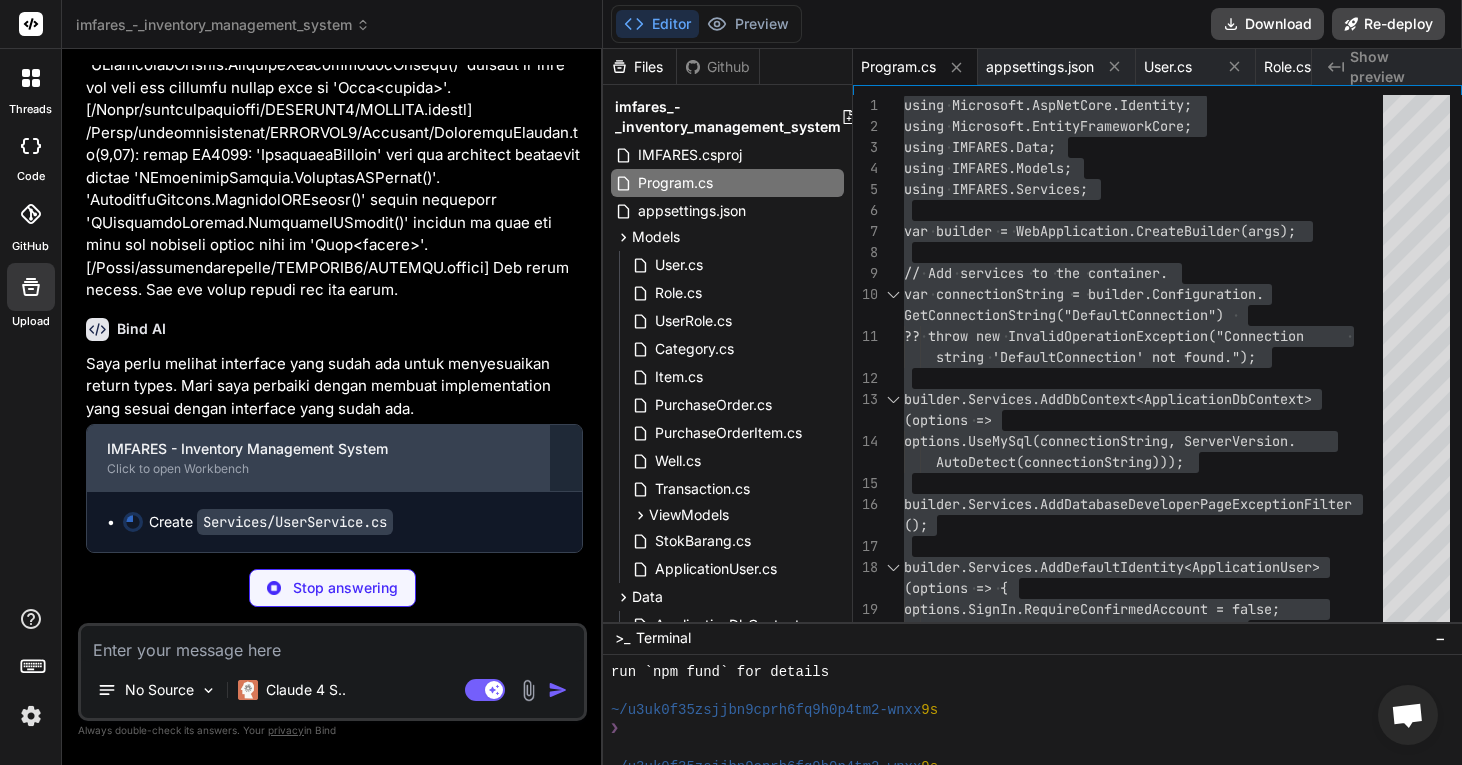 scroll, scrollTop: 0, scrollLeft: 3129, axis: horizontal 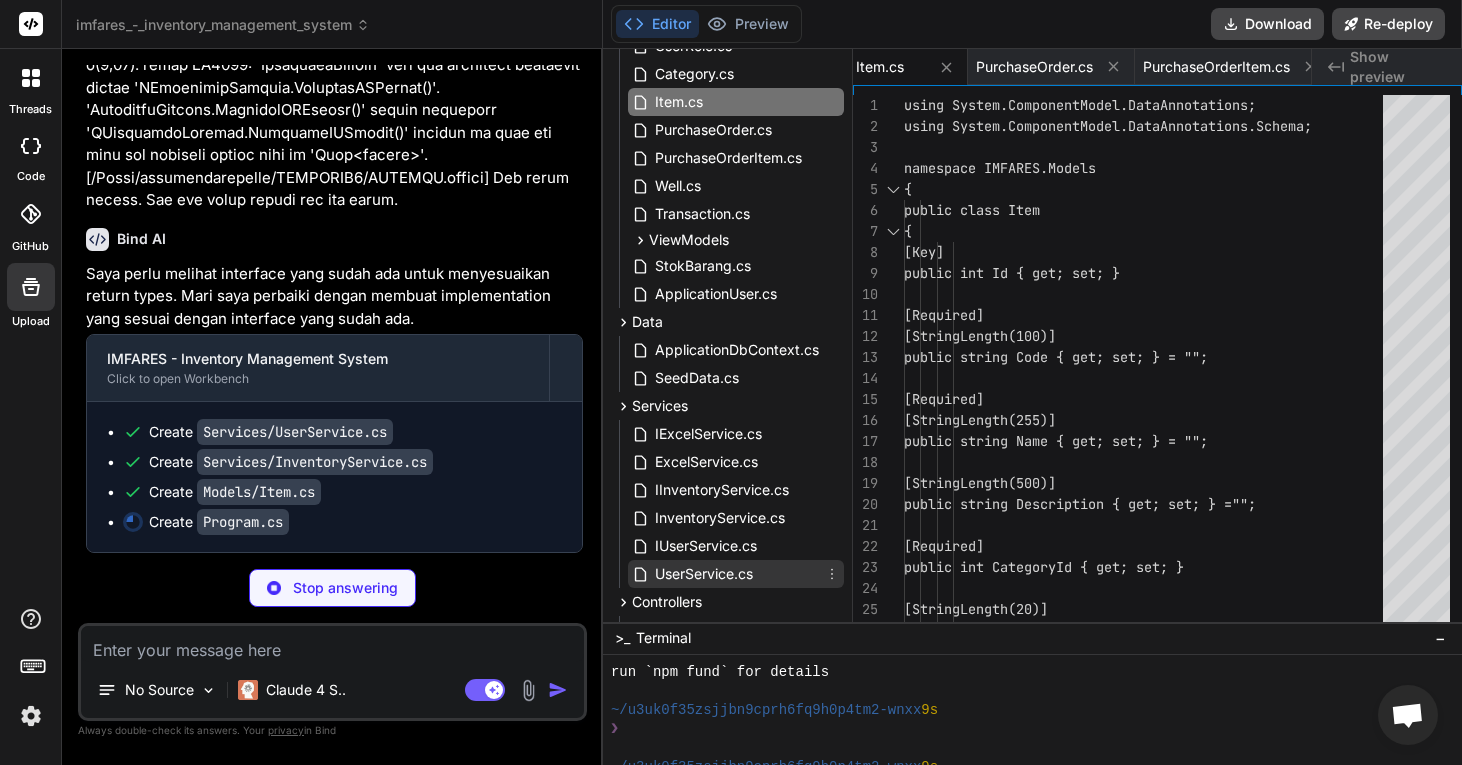 click on "UserService.cs" at bounding box center (736, 574) 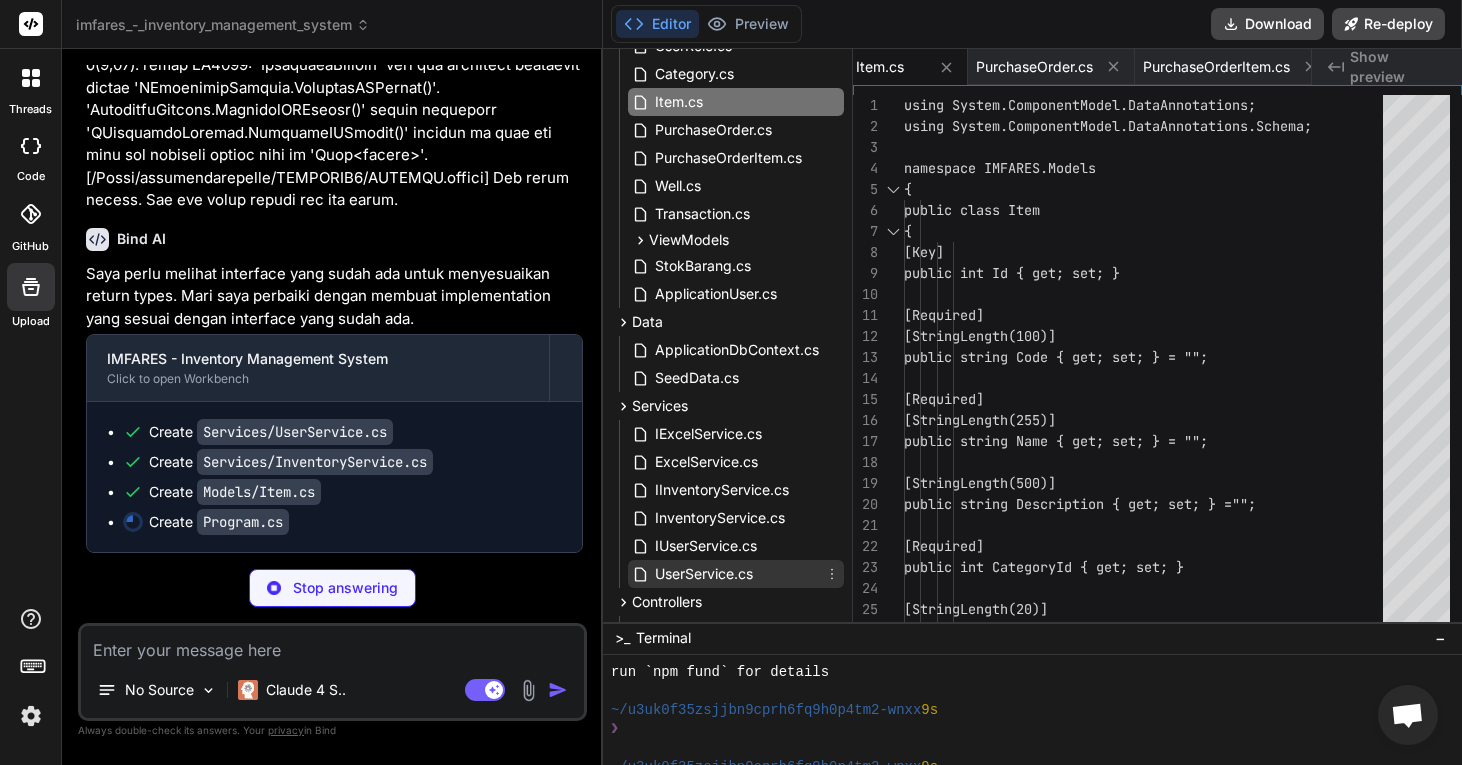 scroll, scrollTop: 0, scrollLeft: 154, axis: horizontal 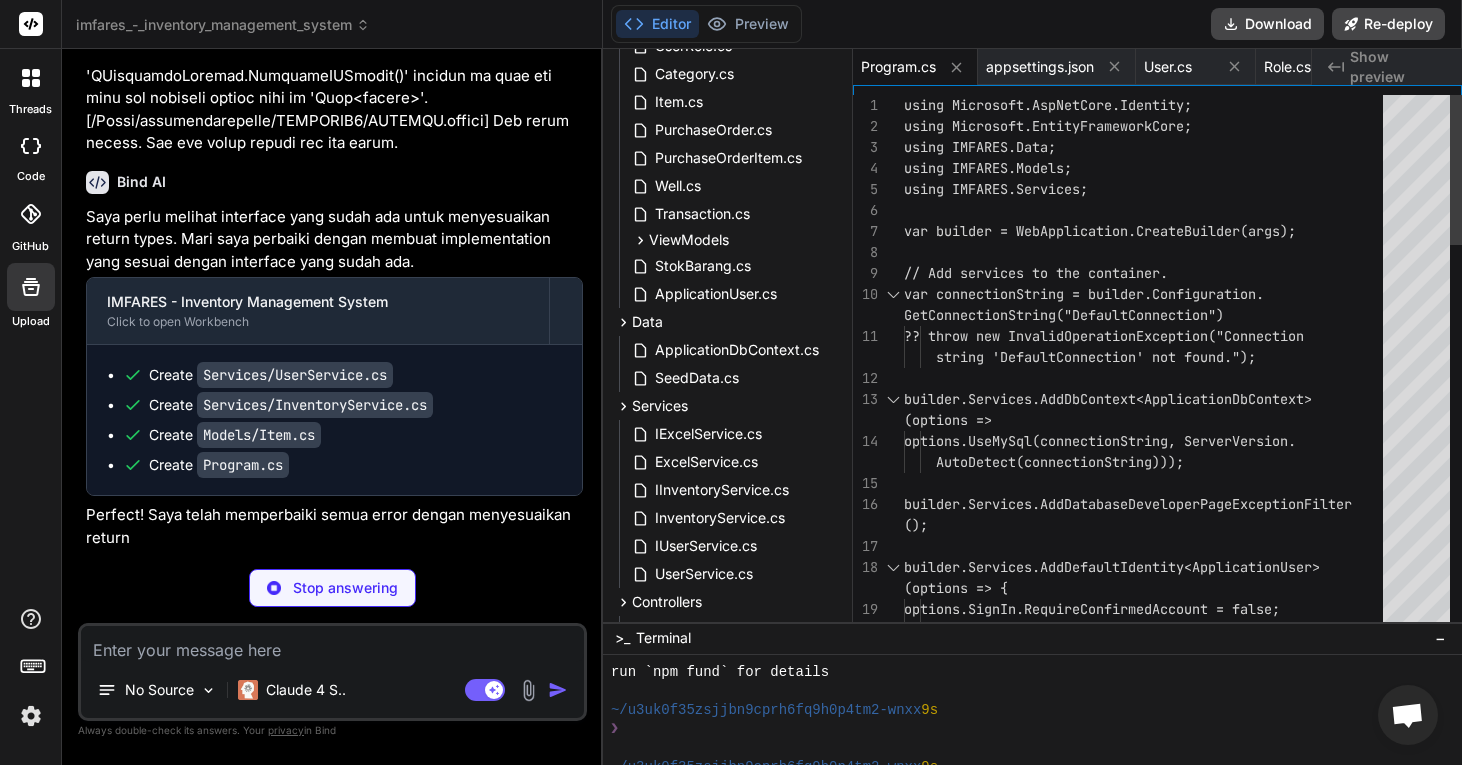 click on "using  Microsoft.AspNetCore.Identity; using  Microsoft.EntityFrameworkCore; using  IMFARES.Data; using  IMFARES.Models; using  IMFARES.Services; var  builder  =  WebApplication.CreateBuilder(args); //  Add  services  to  the  container. var  connectionString  =  builder.Configuration.  ??  throw  new  InvalidOperationException("Connec tion  builder.Services.AddDbContext<ApplicationDbContext >  options.UseMySql(connectionString,  ServerVersi on. builder.Services.AddDatabaseDeveloperPageException Filter builder.Services.AddDefaultIdentity<ApplicationUse r>  string  'DefaultConnection'  not  found.");  AutoDetect(connectionString))); GetConnectionString("DefaultConnection")  (options  =>  {  options.SignIn.RequireConfirmedAccount  =  false ;  options.Password.RequireDigit  =  true;" at bounding box center [1149, 1050] 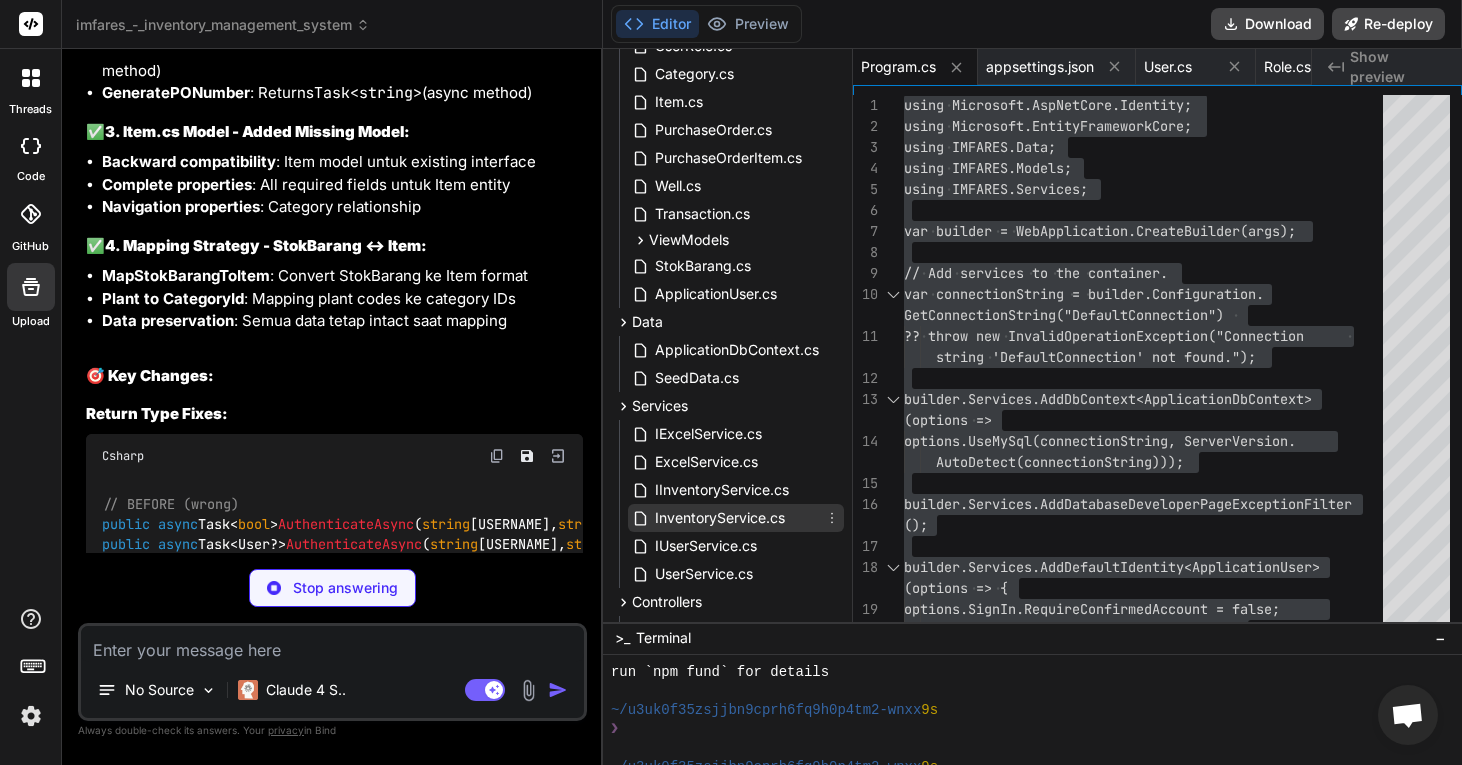 click on "InventoryService.cs" at bounding box center [736, 518] 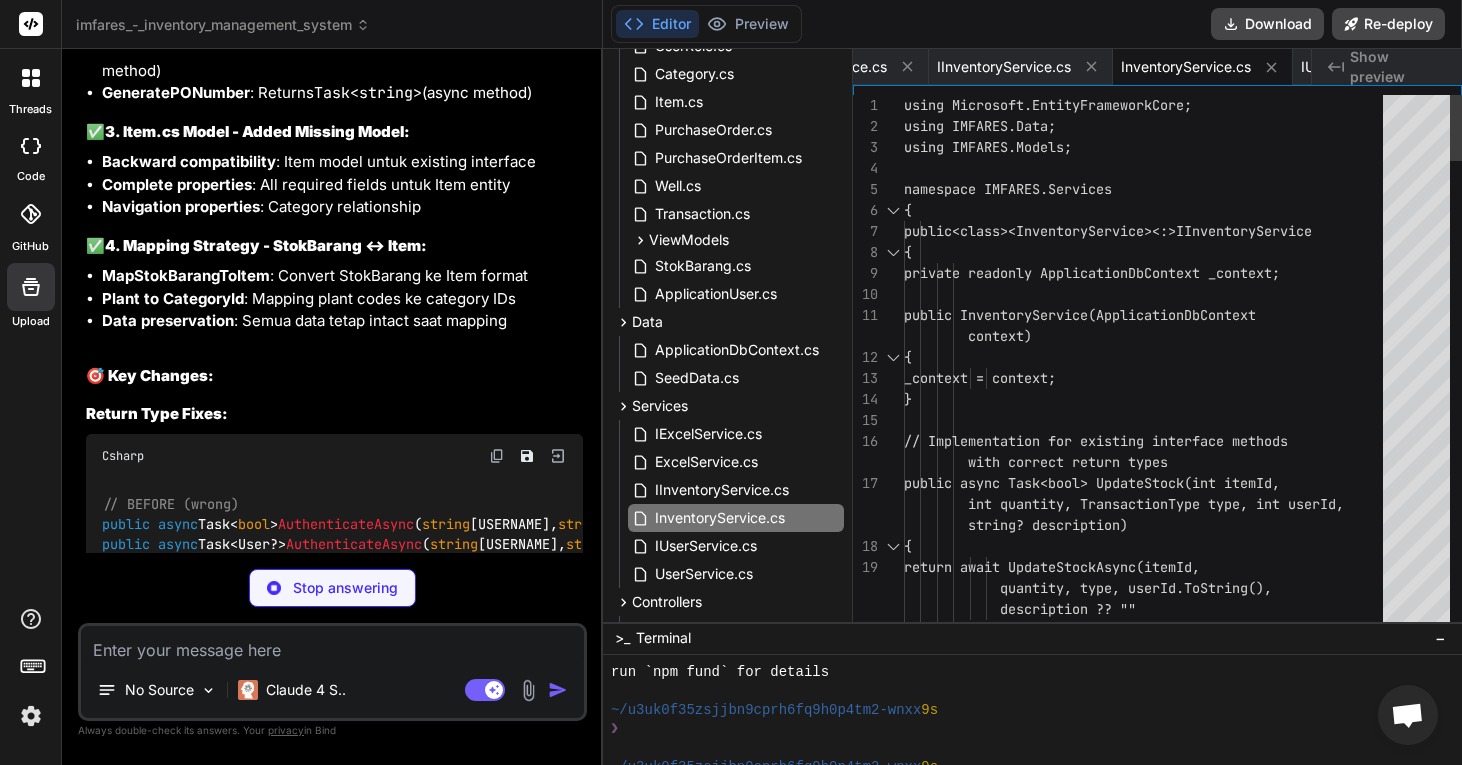 click on "using Microsoft.EntityFrameworkCore; using IMFARES.Data; using IMFARES.Models; namespace IMFARES.Services { public class InventoryService : IInventoryServ ice { private readonly ApplicationDbContext _con text; public InventoryService(ApplicationDbConte xt { _context = context; } // Implementation for existing interface m ethods public async Task<bool> UpdateStock(int it emId, context with correct return types int quantity, TransactionType type, int userId, string? description) { return await UpdateStockAsync(itemId, quantity, type, userId.ToString(), description ?? ""); } }" at bounding box center (1149, 2268) 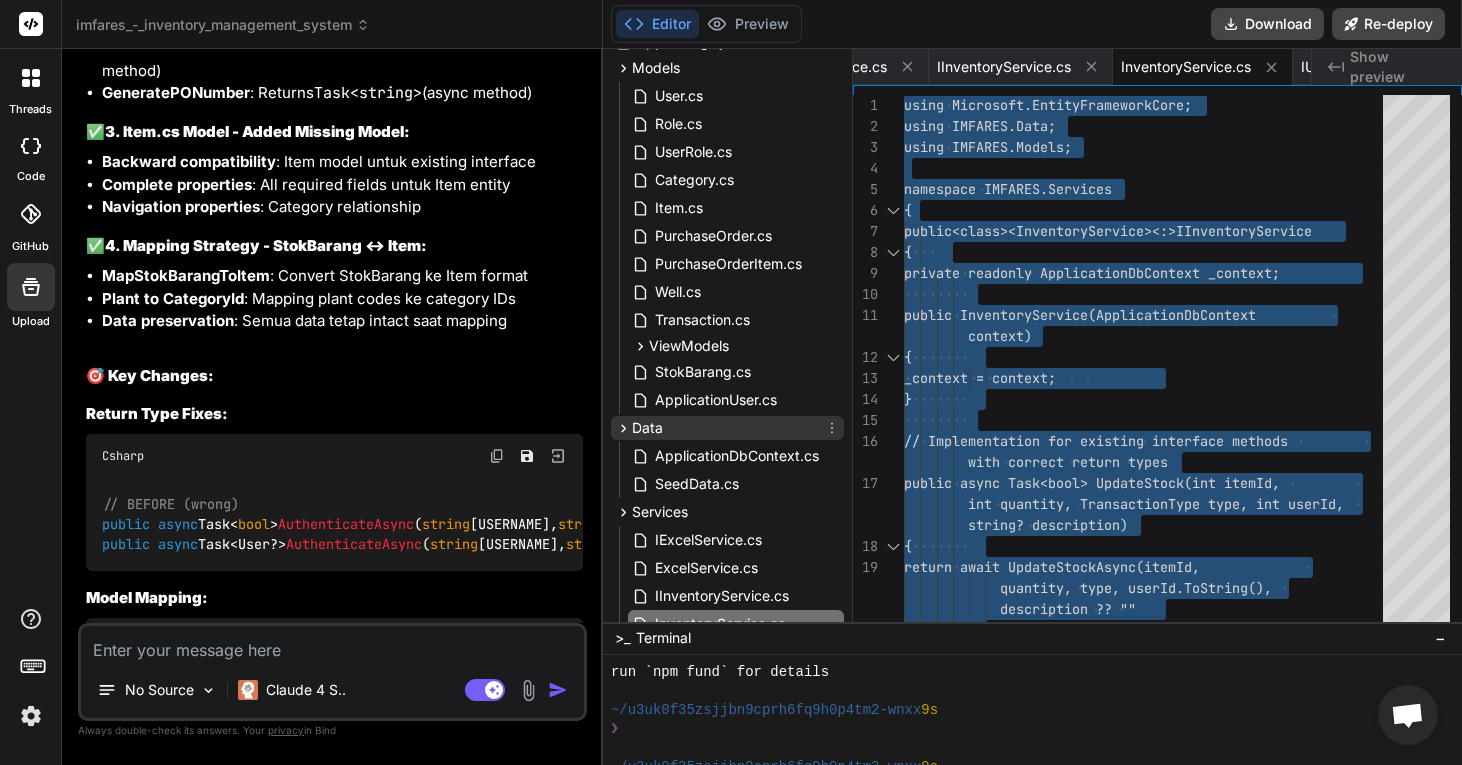 scroll, scrollTop: 139, scrollLeft: 0, axis: vertical 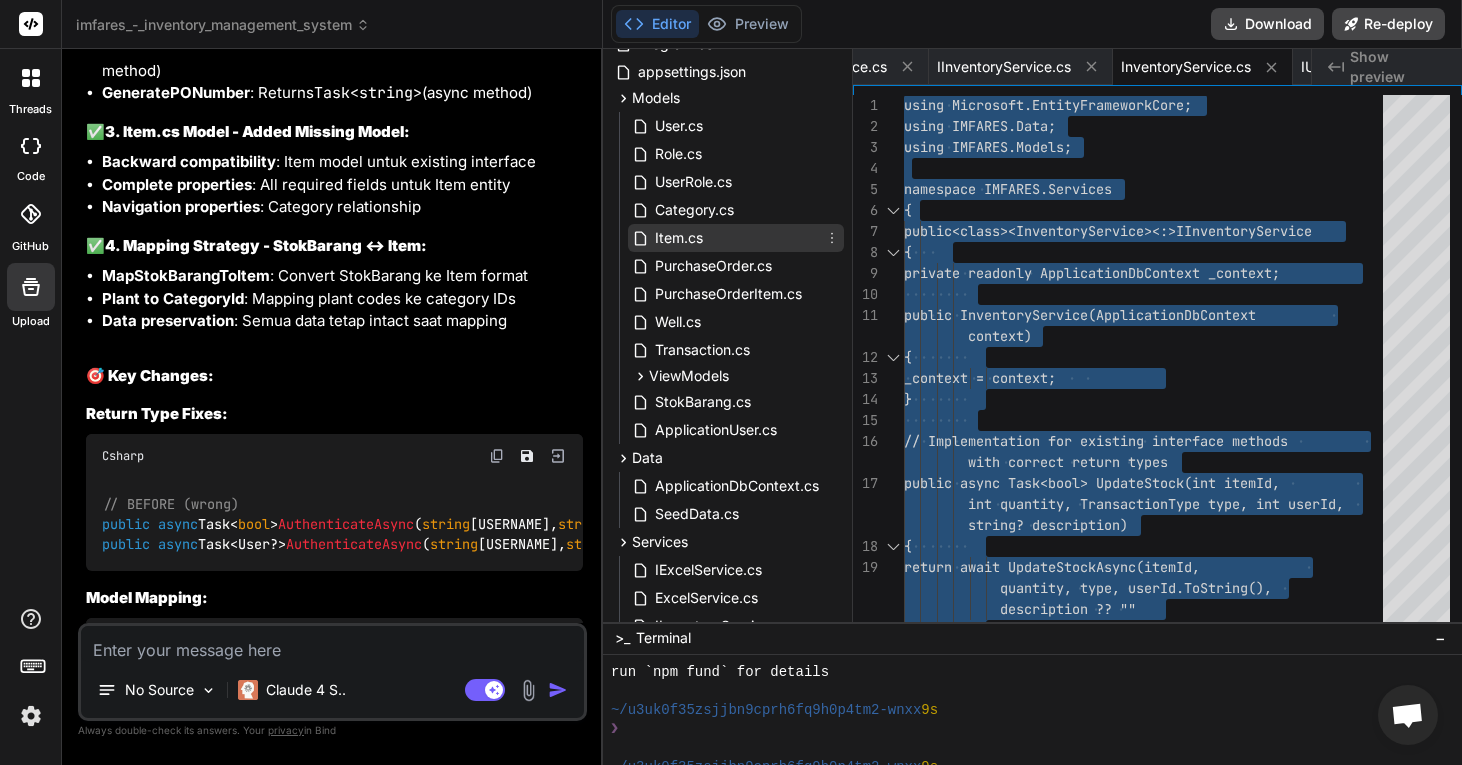 click on "Item.cs" at bounding box center (736, 238) 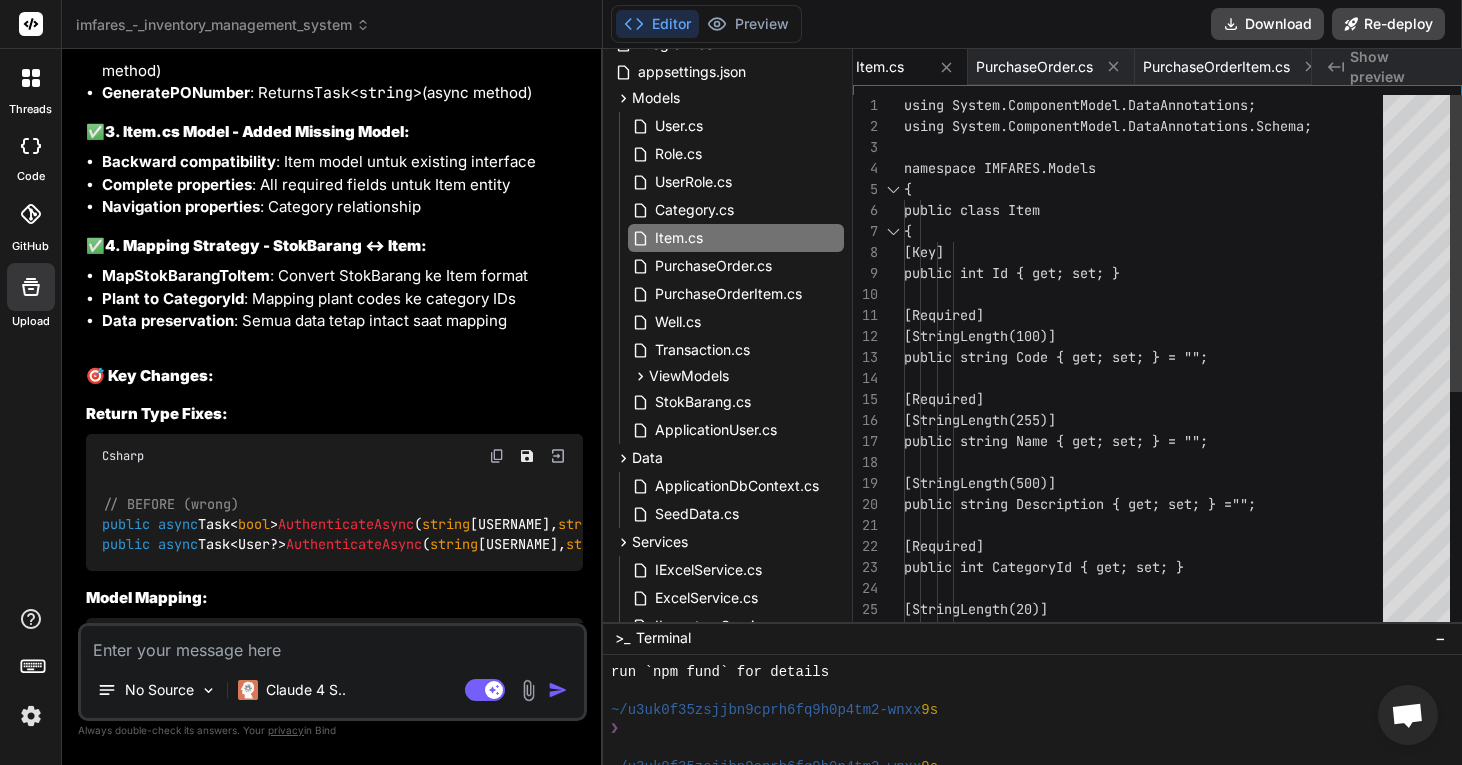 click on "using System.ComponentModel.DataAnnotations; using System.ComponentModel.DataAnnotations.Schema ; namespace IMFARES.Models { public class Item { [Key] public int Id { get; set; }
[Required]
[StringLength(100)]
public string Code { get; set; } = "";
[Required]
[StringLength(255)]
public string Name { get; set; } = "";
[StringLength(500)]
public string Description { get; set; } = "";
[Required]
public int CategoryId { get; set; }
[StringLength(20)]
public string Unit { get; set; } = "";" at bounding box center [1149, 578] 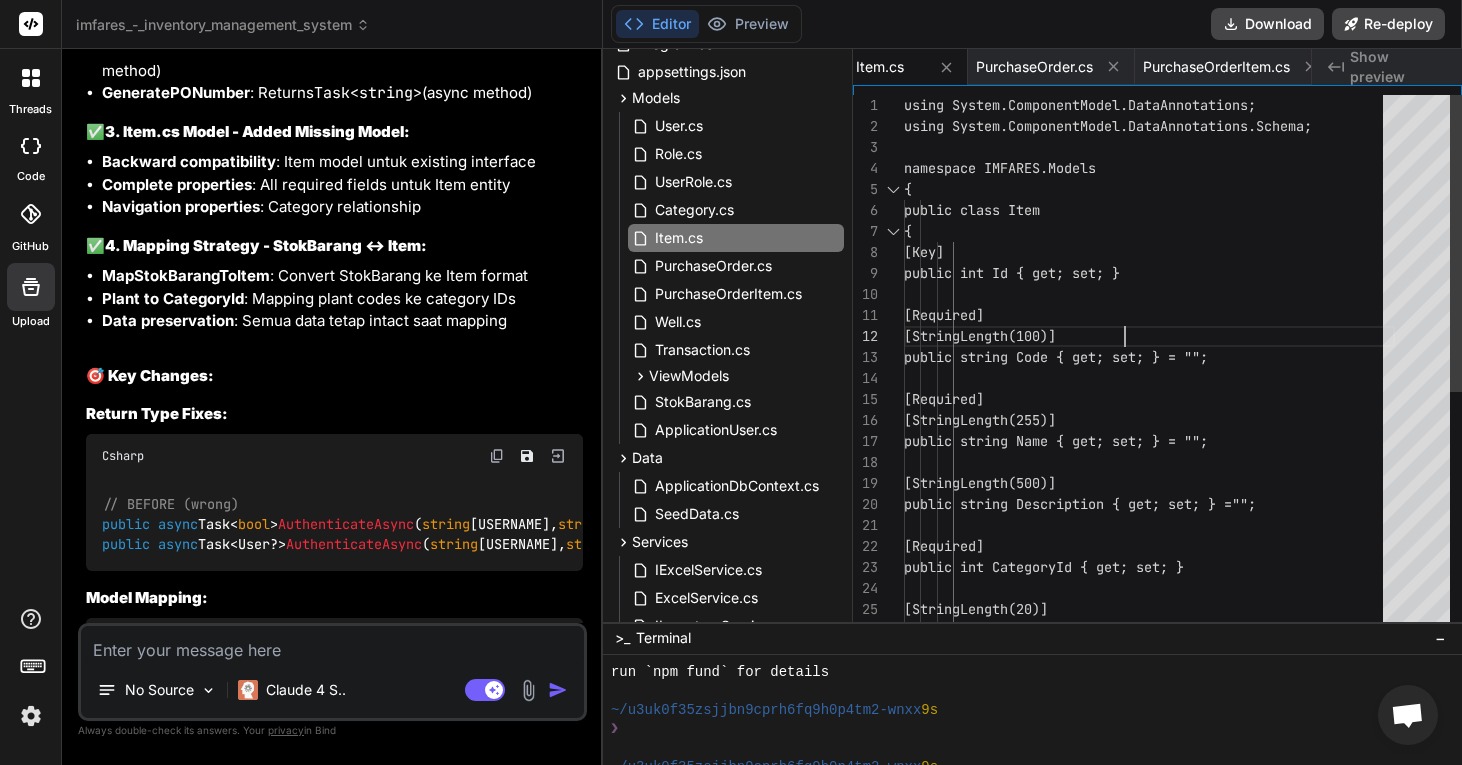 scroll, scrollTop: 21, scrollLeft: 0, axis: vertical 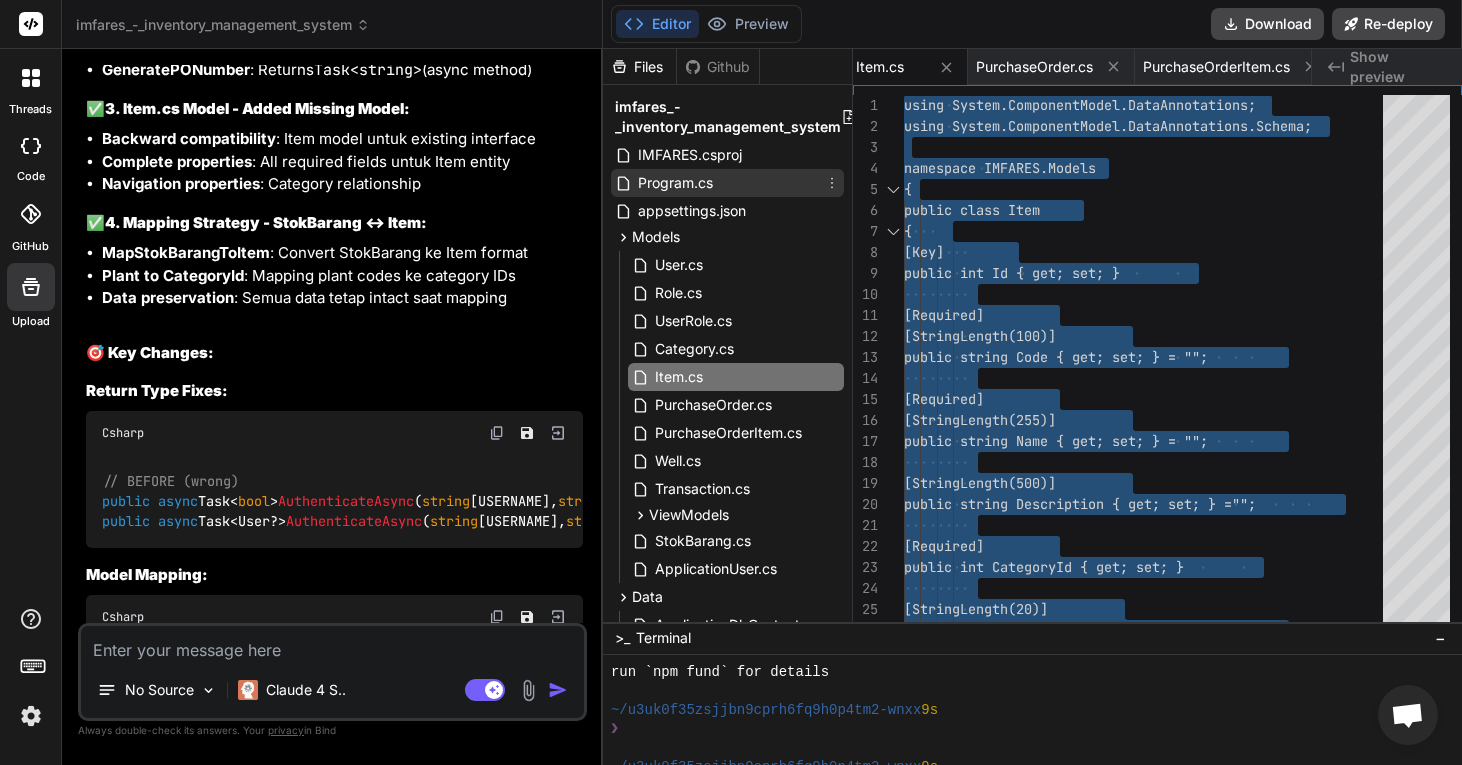 click on "Program.cs" at bounding box center [675, 183] 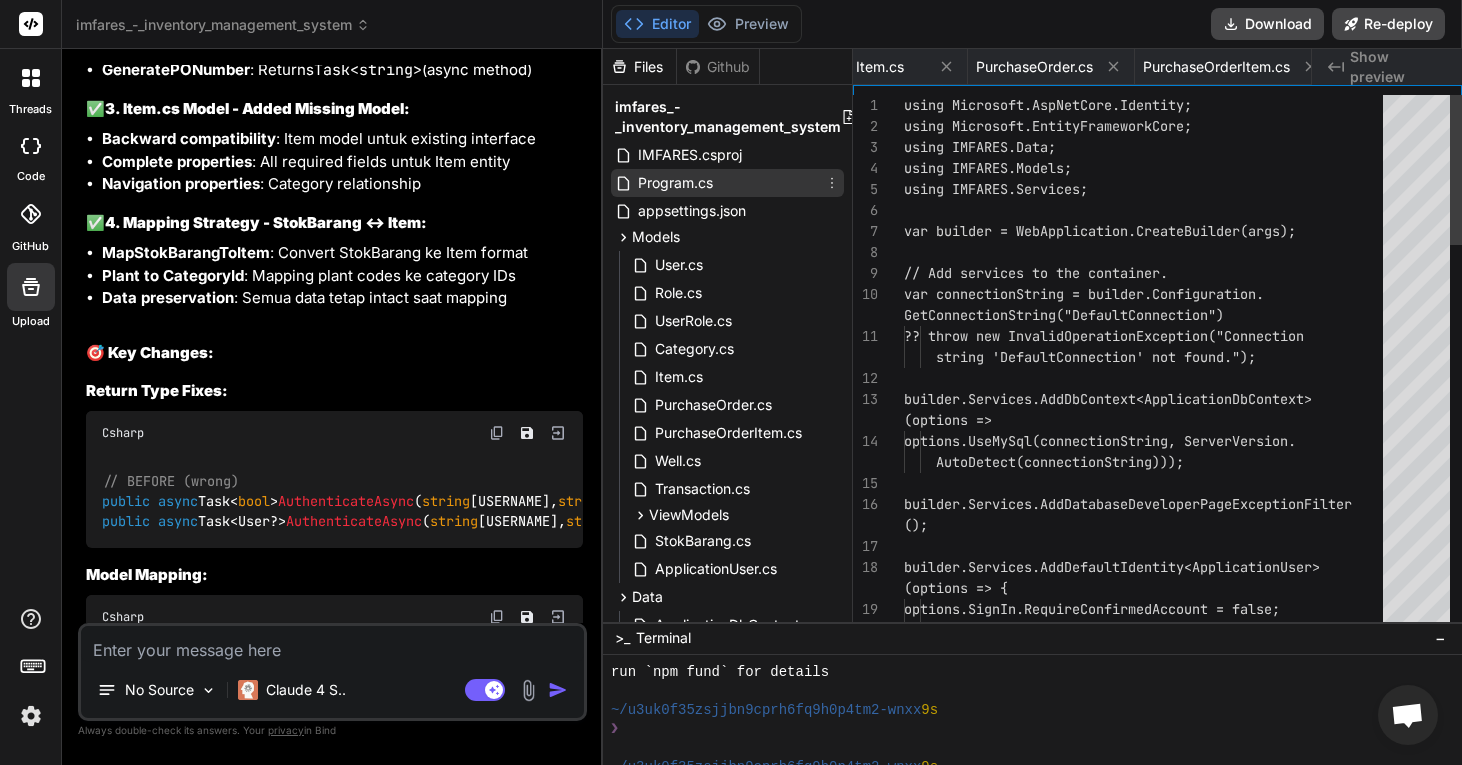 scroll, scrollTop: 0, scrollLeft: 154, axis: horizontal 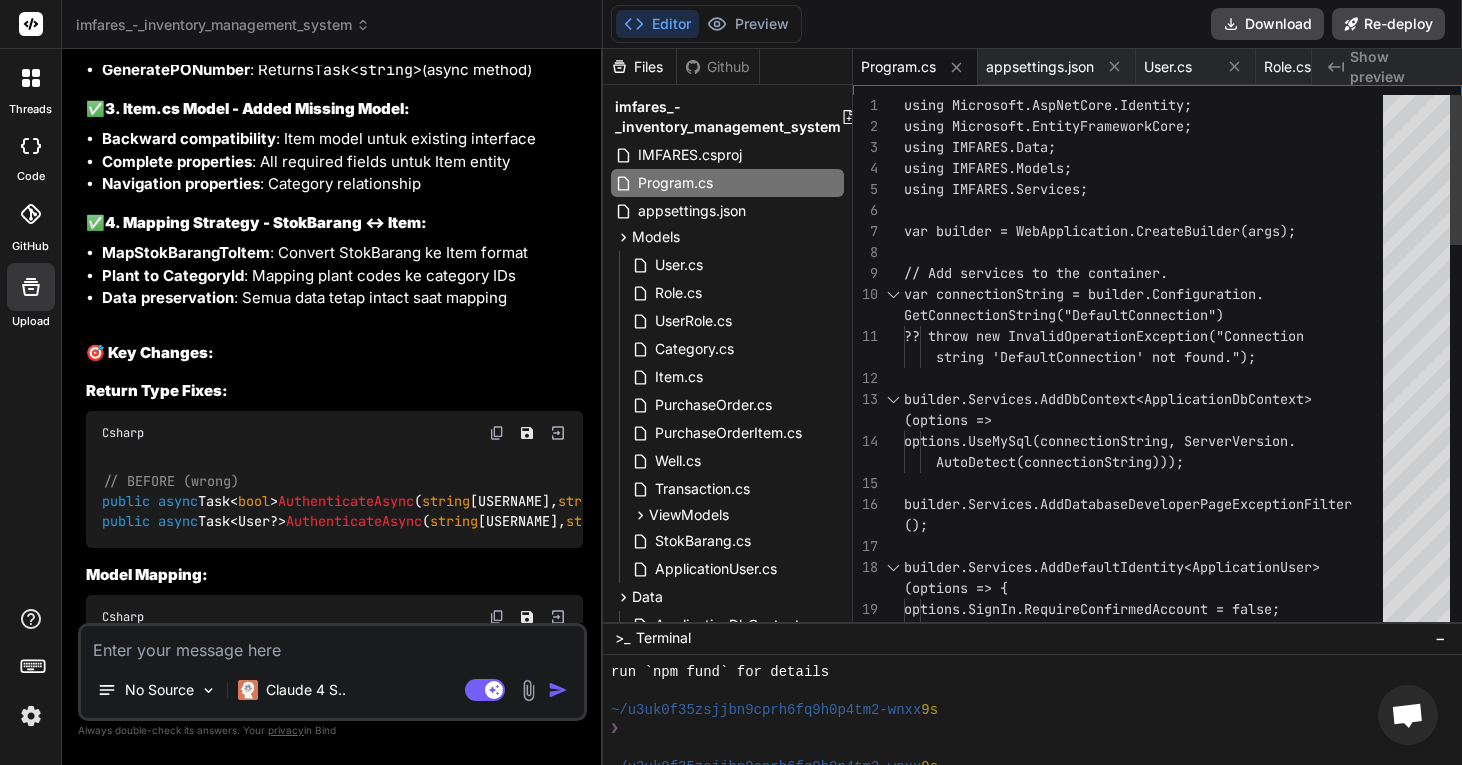 click on "using Microsoft.AspNetCore.Identity; using Microsoft.EntityFrameworkCore; using IMFARES.Data; using IMFARES.Models; using IMFARES.Services; var builder = WebApplication.CreateBuilder(args); // Add services to the container. var connectionString = builder.Configuration.   ?? throw new InvalidOperationException("Connec tion 'DefaultConnection' not found."); builder.Services.AddDbContext<ApplicationDbContext> (options =>    options.UseMySql(connectionString, ServerVersi on. builder.Services.AddDatabaseDeveloperPageException Filter builder.Services.AddDefaultIdentity<ApplicationUse r>    options.SignIn.RequireConfirmedAccount = false ;    options.Password.RequireDigit = true; GetConnectionString("DefaultConnection")    string 'DefaultConnection' not found."); AutoDetect(connectionString))); (); (options => {" at bounding box center [1149, 1050] 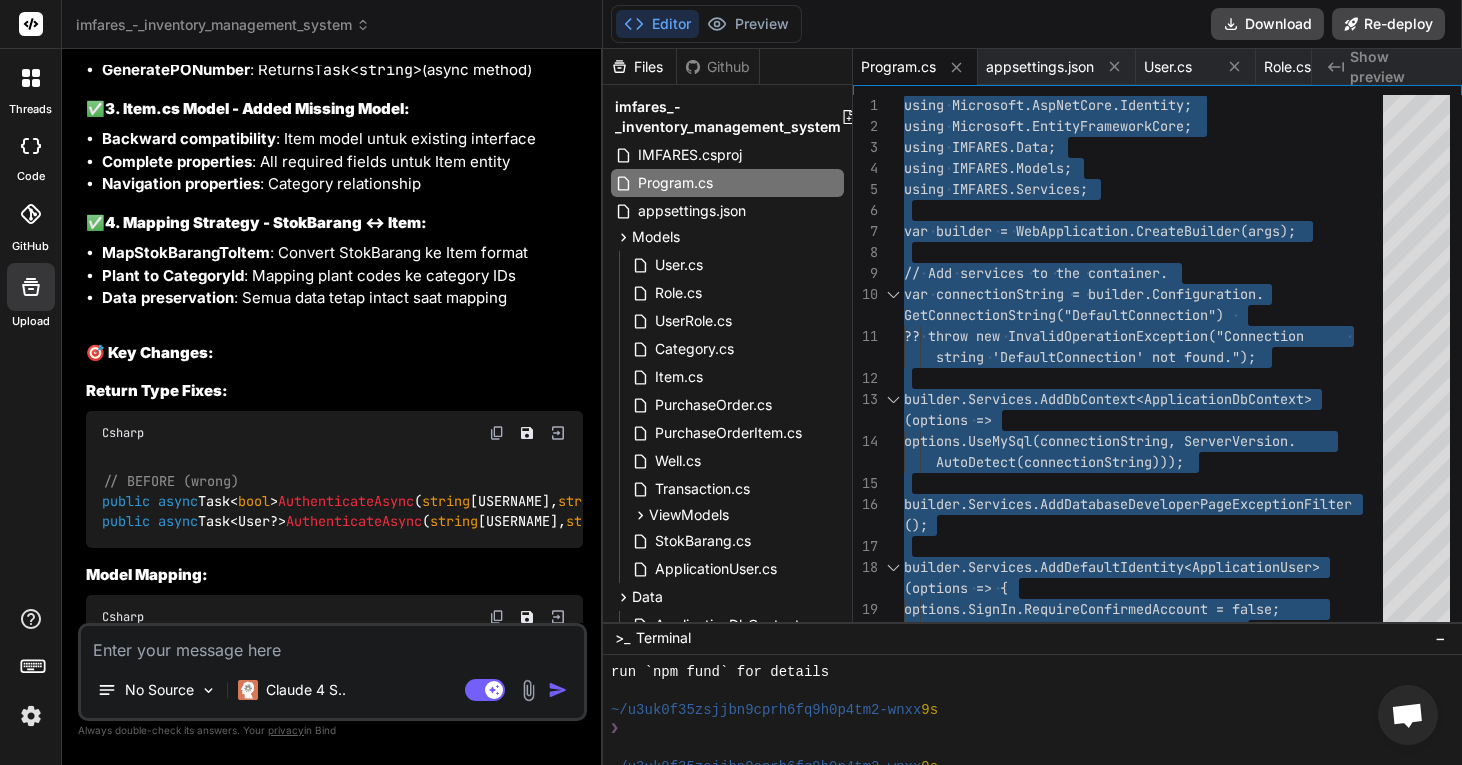 click at bounding box center [332, 644] 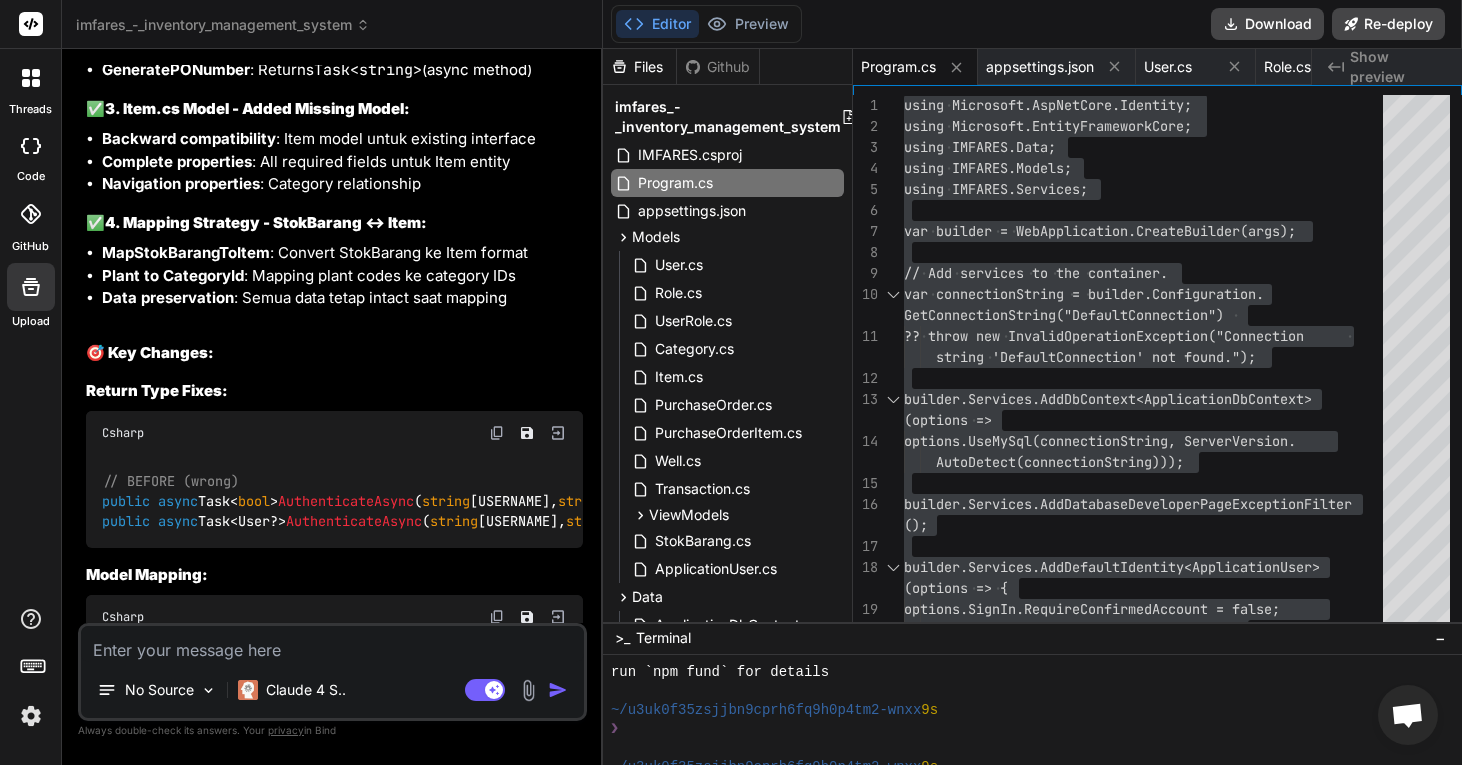 paste on "boykeumadiasapta@MacBook-Air IMFARESV3 % dotnet run
/Users/boykeumadiasapta/IMFARESV3/Services/UserService.cs(7,1): error CS8802: Only one compilation unit can have top-level statements. [/Users/boykeumadiasapta/IMFARESV3/IMFARES.csproj]
The build failed. Fix the build errors and run again." 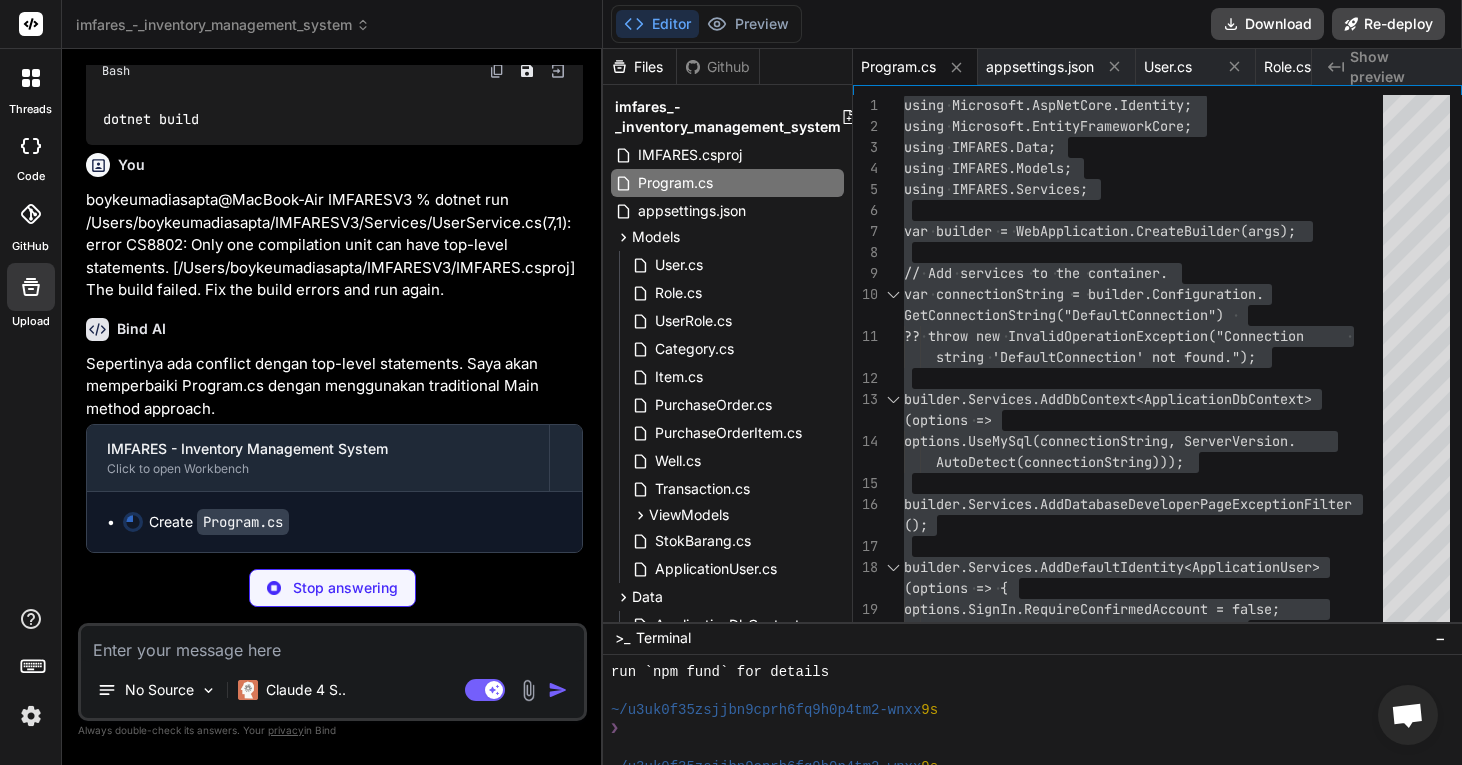 scroll, scrollTop: 32535, scrollLeft: 0, axis: vertical 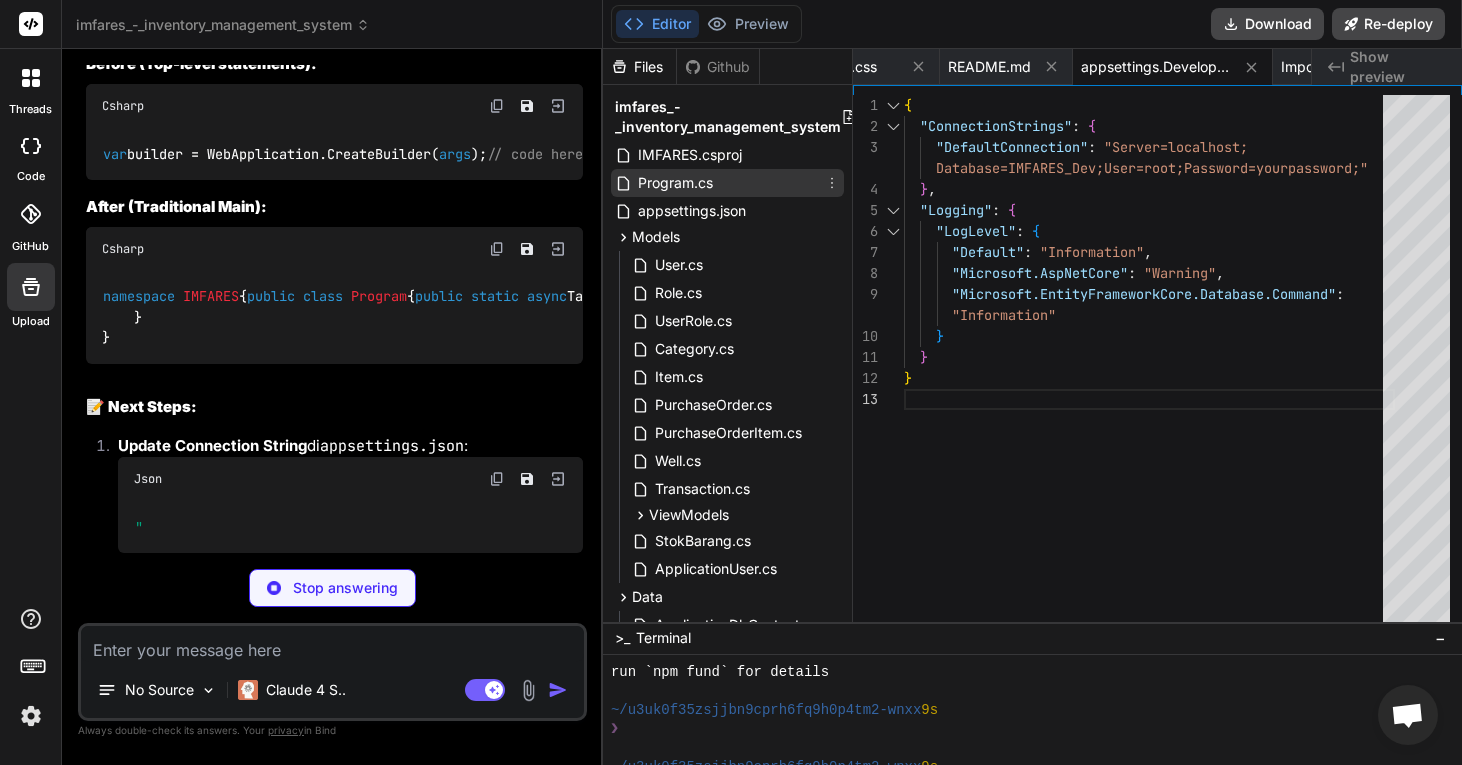 click on "Program.cs" at bounding box center (727, 183) 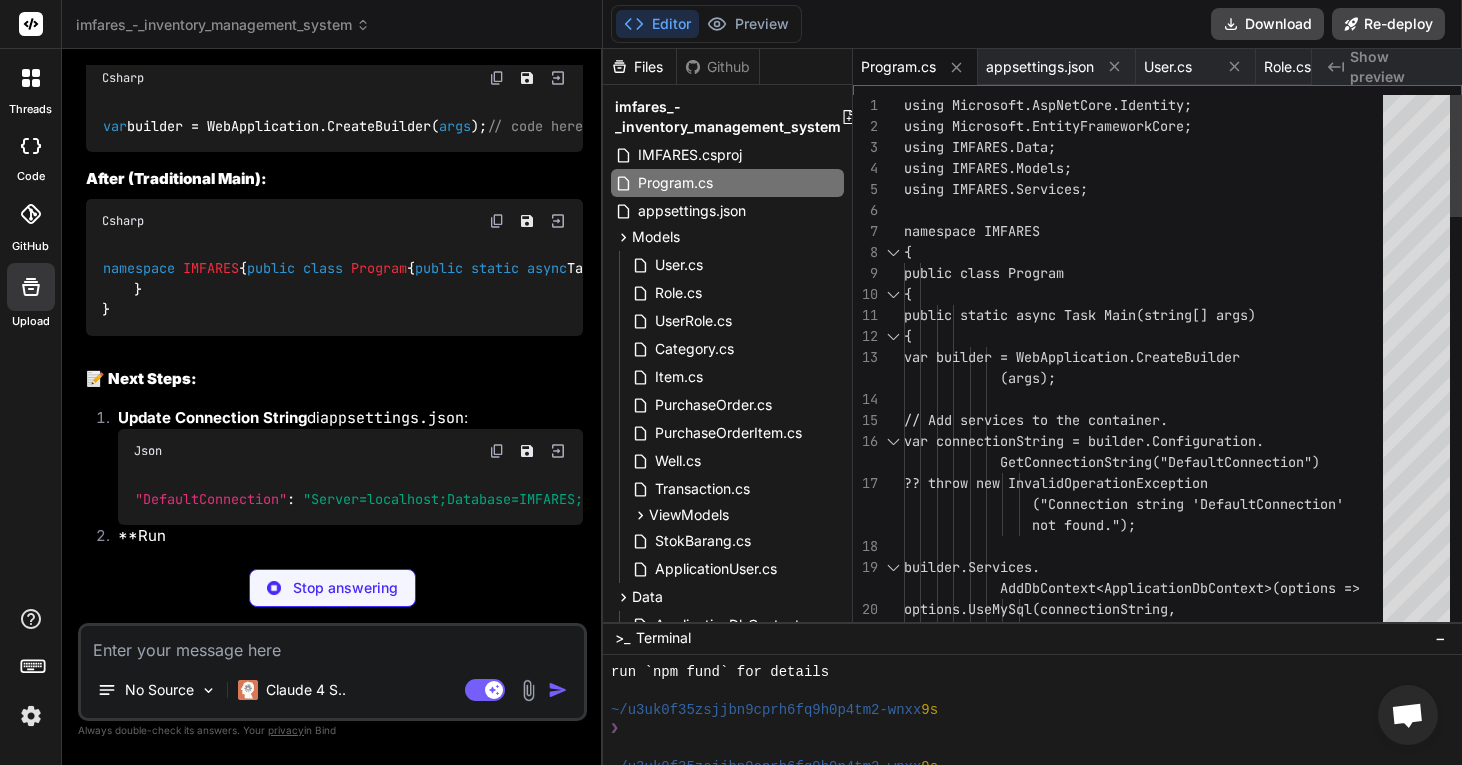click on "using Microsoft.AspNetCore.Identity; using Microsoft.EntityFrameworkCore; using IMFARES.Data; using IMFARES.Models; using IMFARES.Services; namespace IMFARES {     public class Program     {         public static async Task Main(string[] arg s)         {             var builder = WebApplication.CreateBui lder              (args);             // Add services to the container.             var connectionString = builder.Configu ration.              GetConnectionString("DefaultConnection")                  ?? throw new InvalidOperationExcep tion                 ("Connection string 'DefaultConnection'                   not found.");             builder.Services.              AddDbContext<ApplicationDbContext>(options =>                 options.UseMySql(connectionString," at bounding box center (1149, 1271) 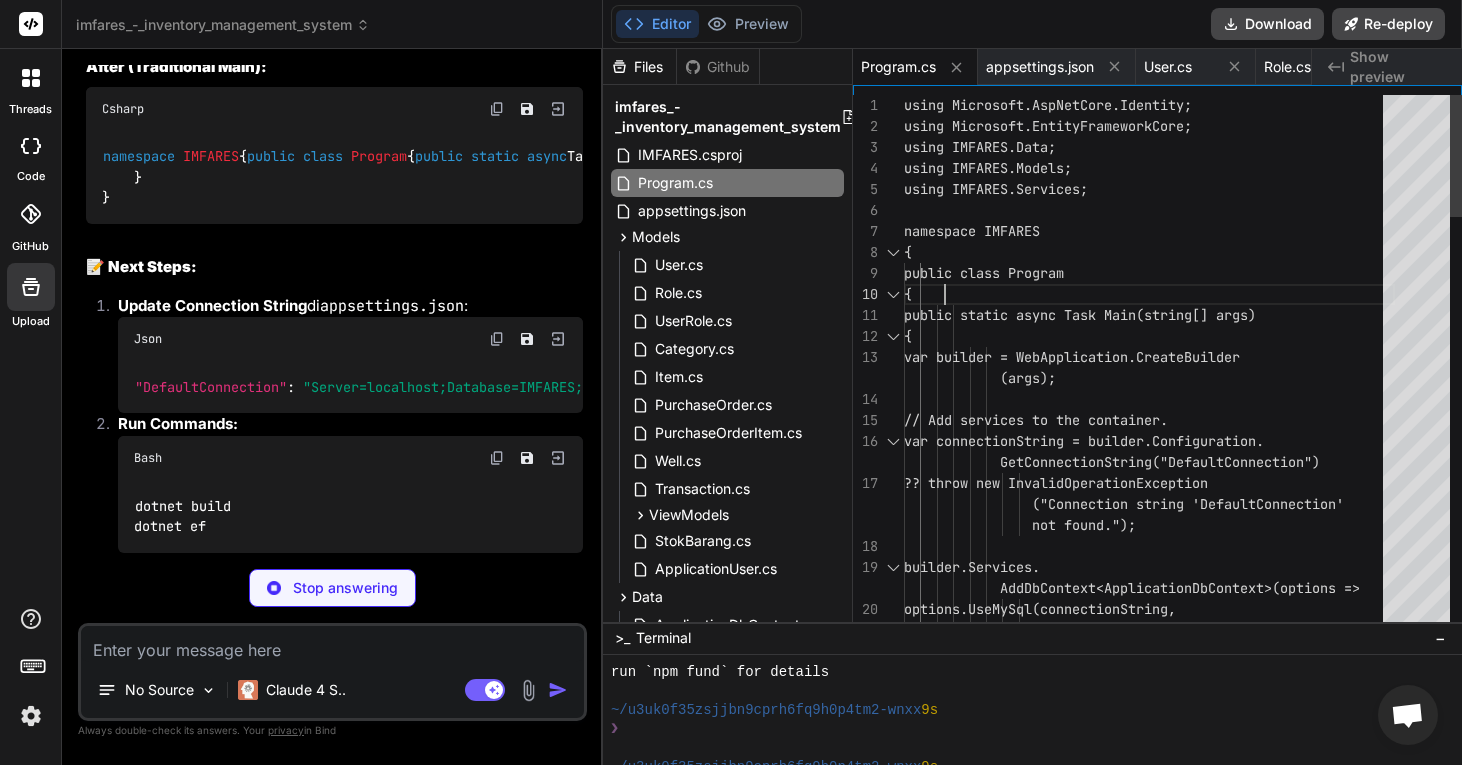 scroll, scrollTop: 189, scrollLeft: 0, axis: vertical 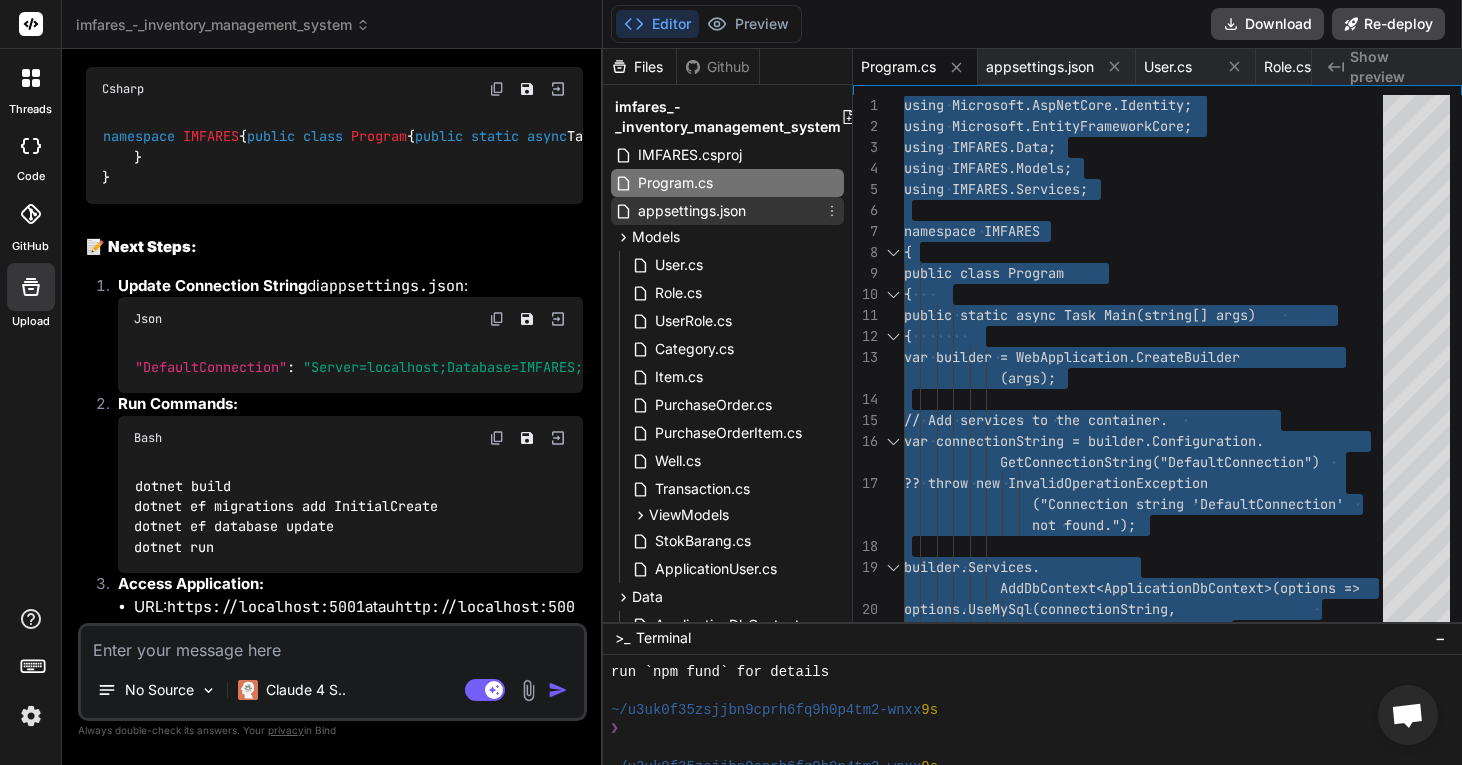 click on "appsettings.json" at bounding box center [692, 211] 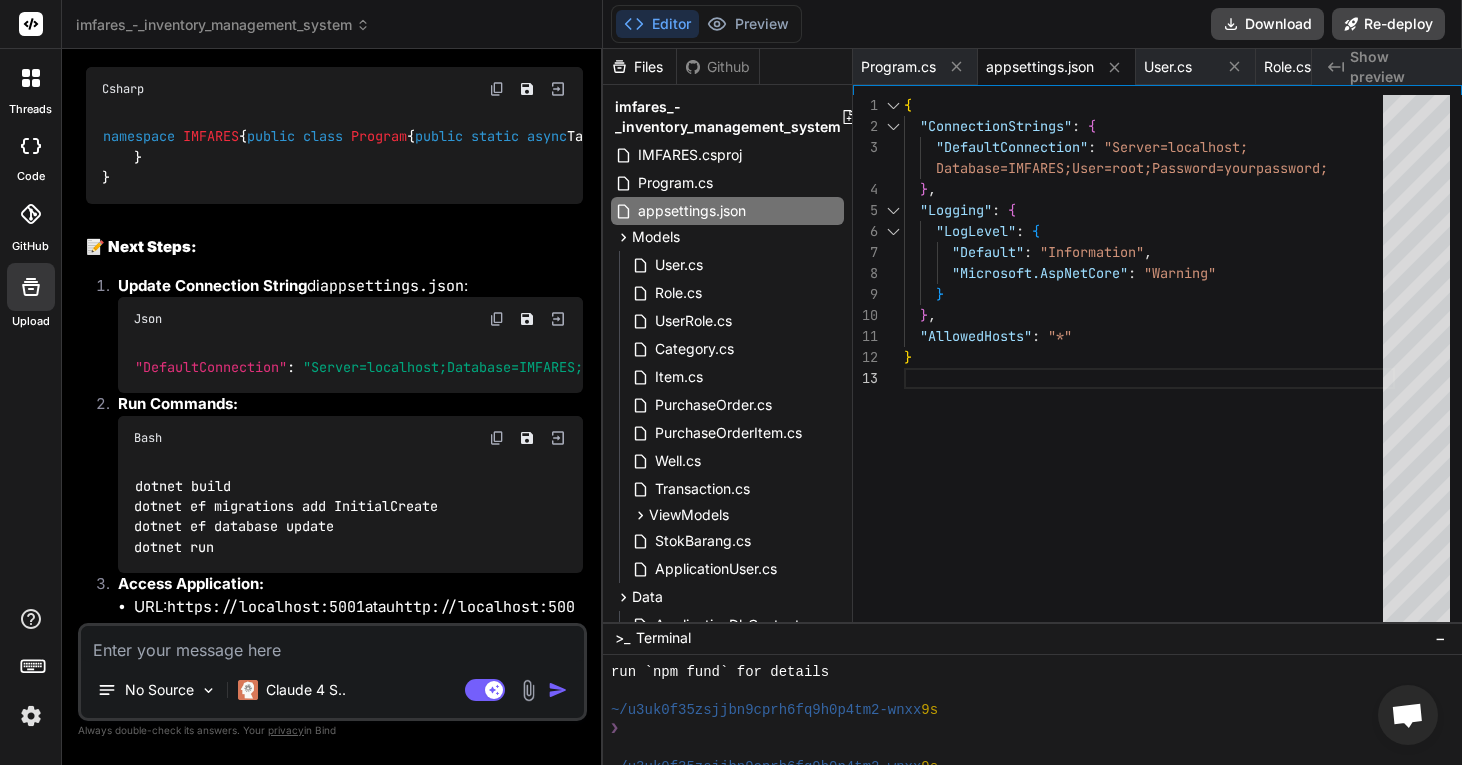 click on "{    "ConnectionStrings" :   {      "DefaultConnection" :   "Server=localhost;    } ,    "Logging" :   {      "LogLevel" :   {        "Default" :   "Information" ,        "Microsoft.AspNetCore" :   "Warning"      }    } ,    "AllowedHosts" :   "*" }      Database=IMFARES;User=root;Password=yourpassword;"" at bounding box center [1149, 363] 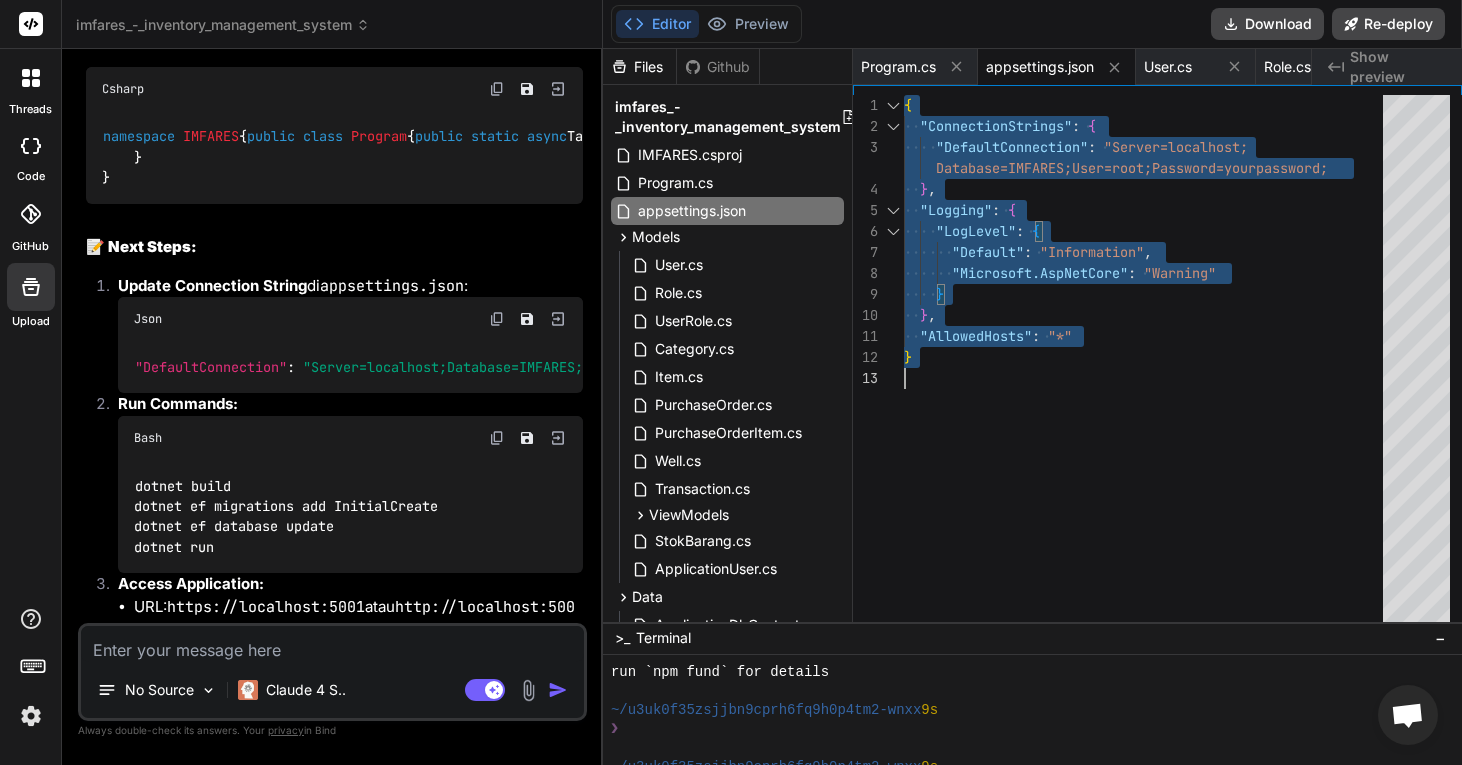 scroll, scrollTop: 0, scrollLeft: 0, axis: both 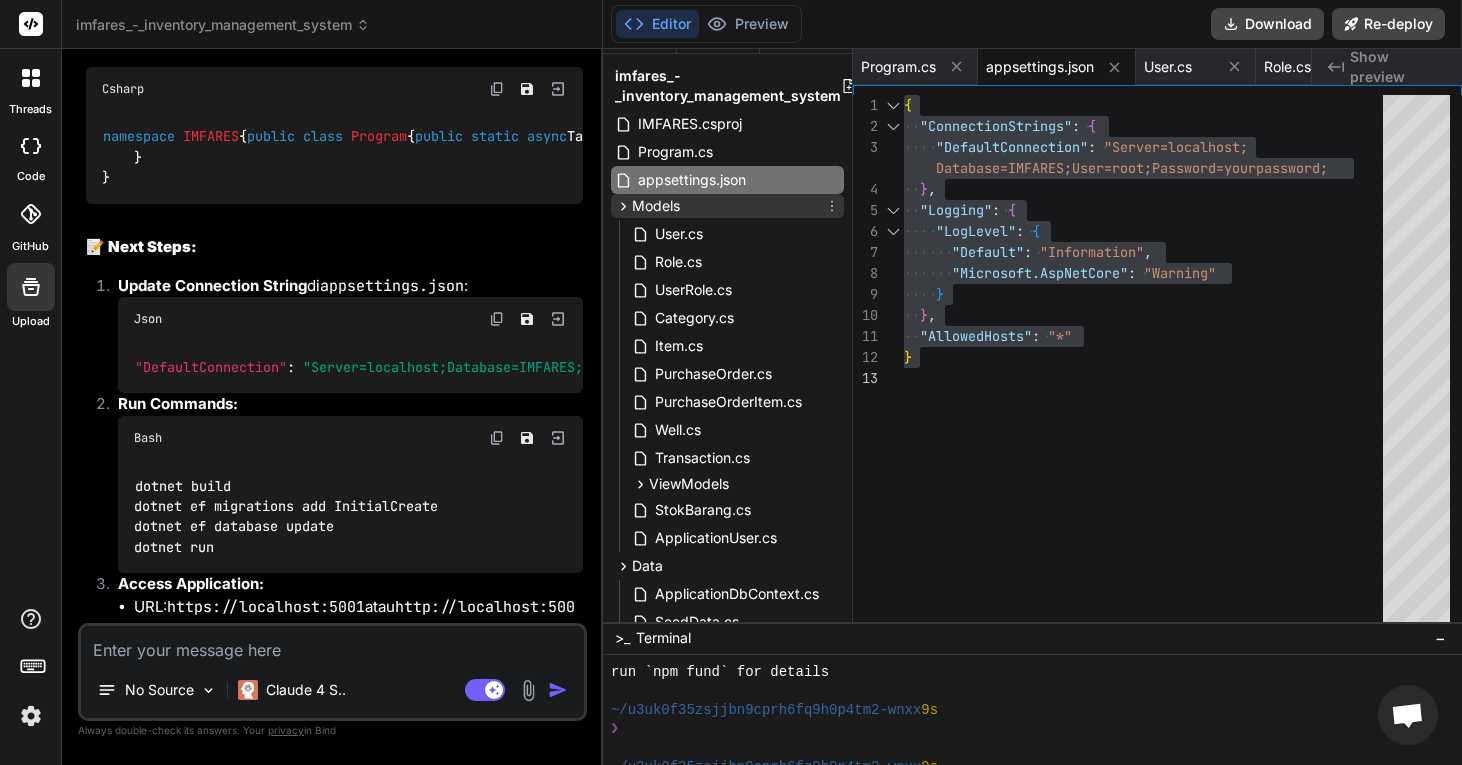 click on "Models" at bounding box center (727, 206) 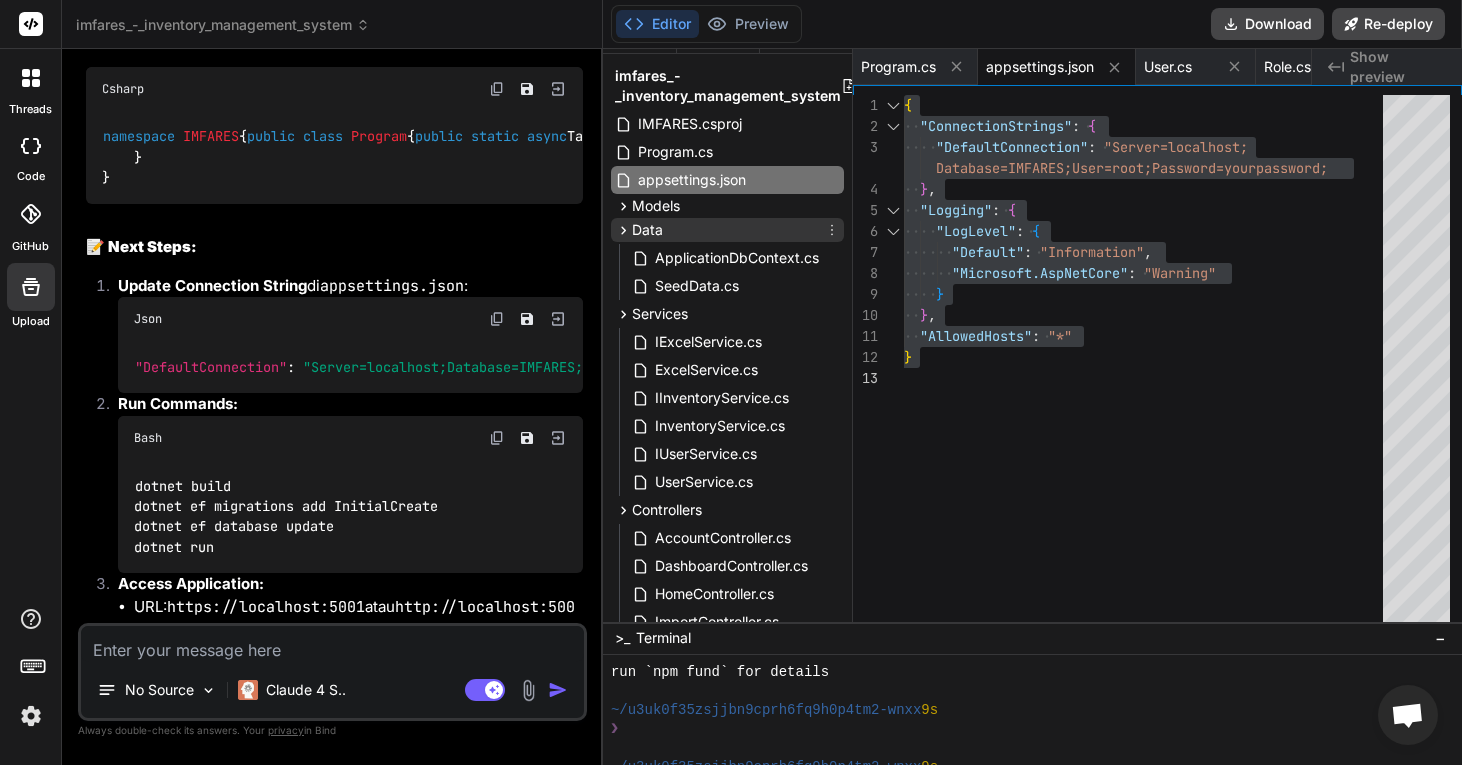 click on "Data" at bounding box center (727, 230) 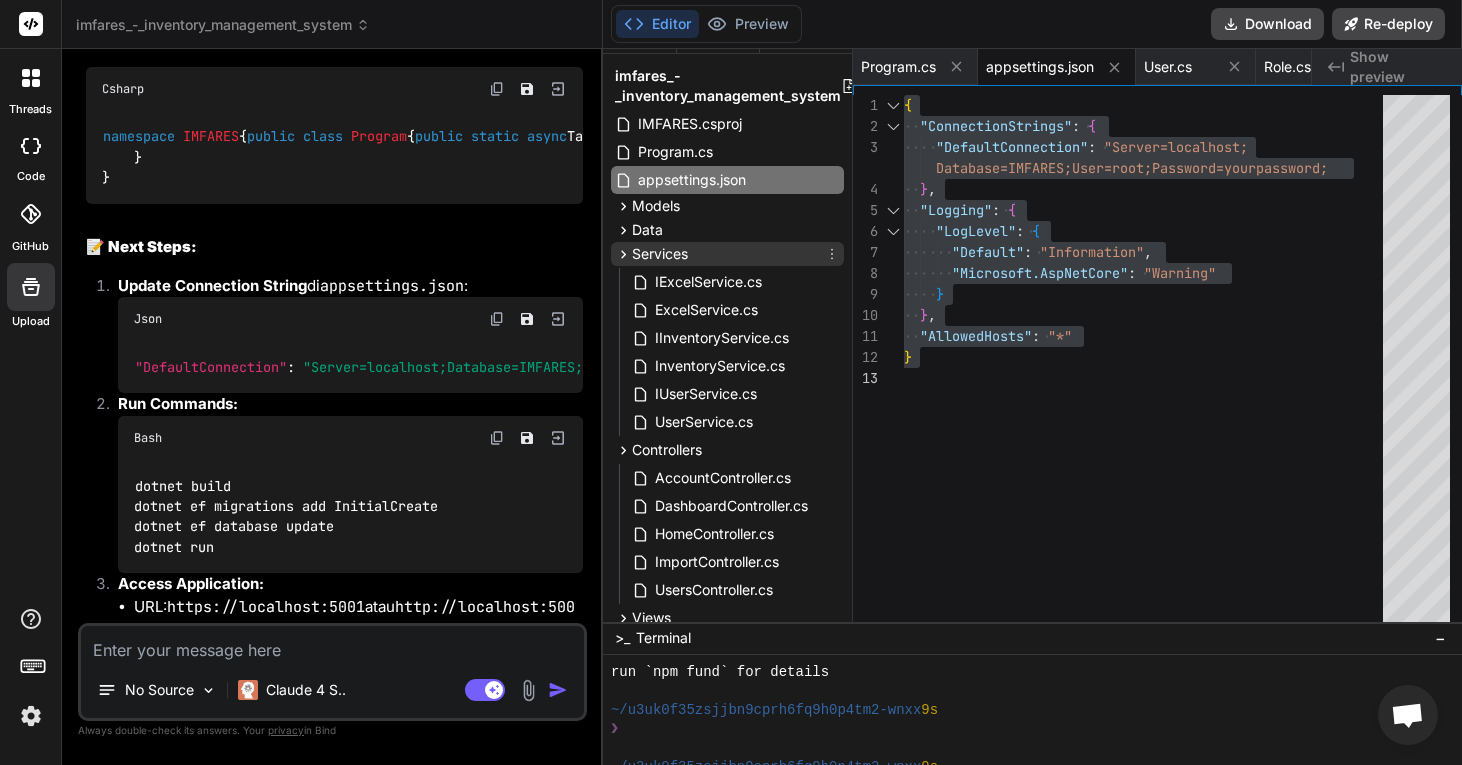 click on "Services" at bounding box center [727, 254] 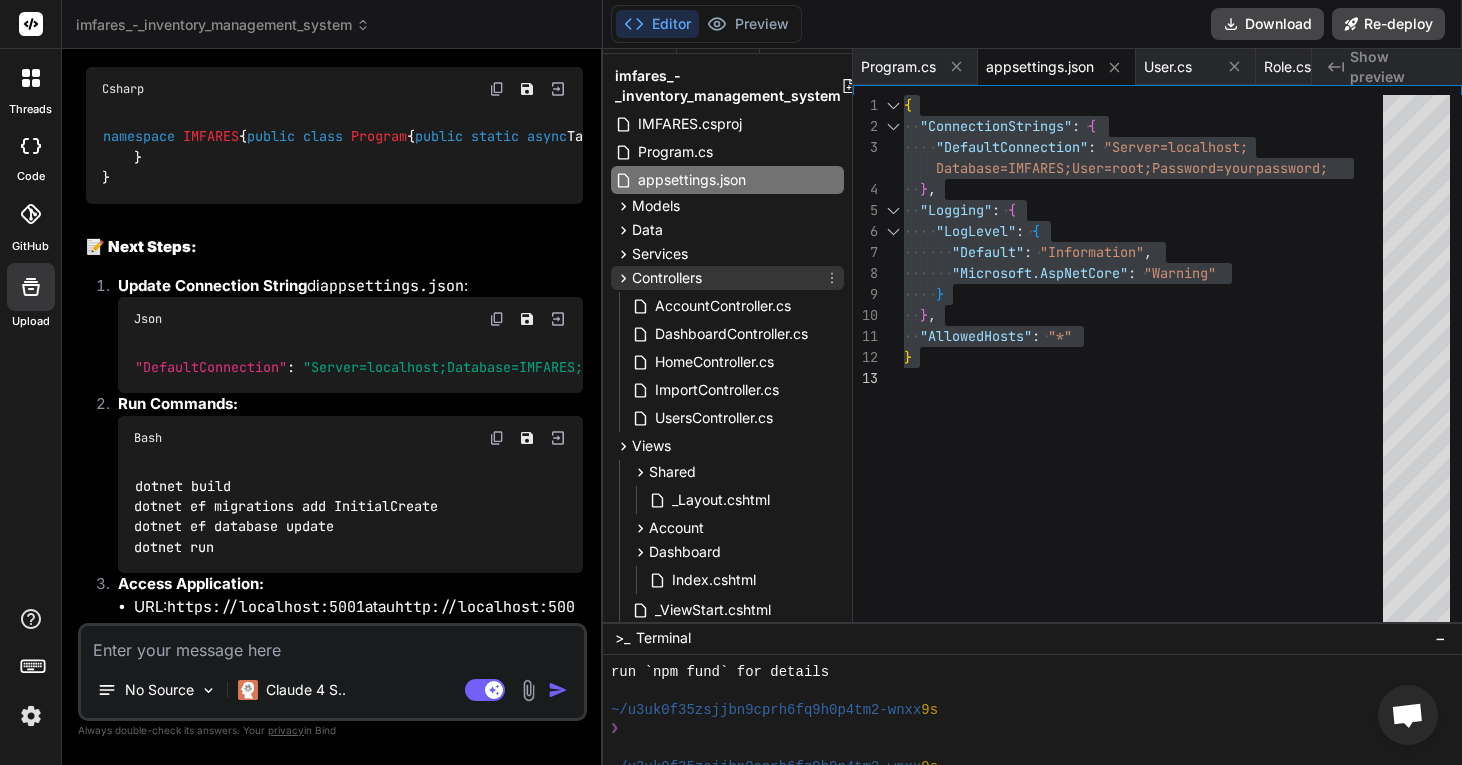 click on "Controllers" at bounding box center (667, 278) 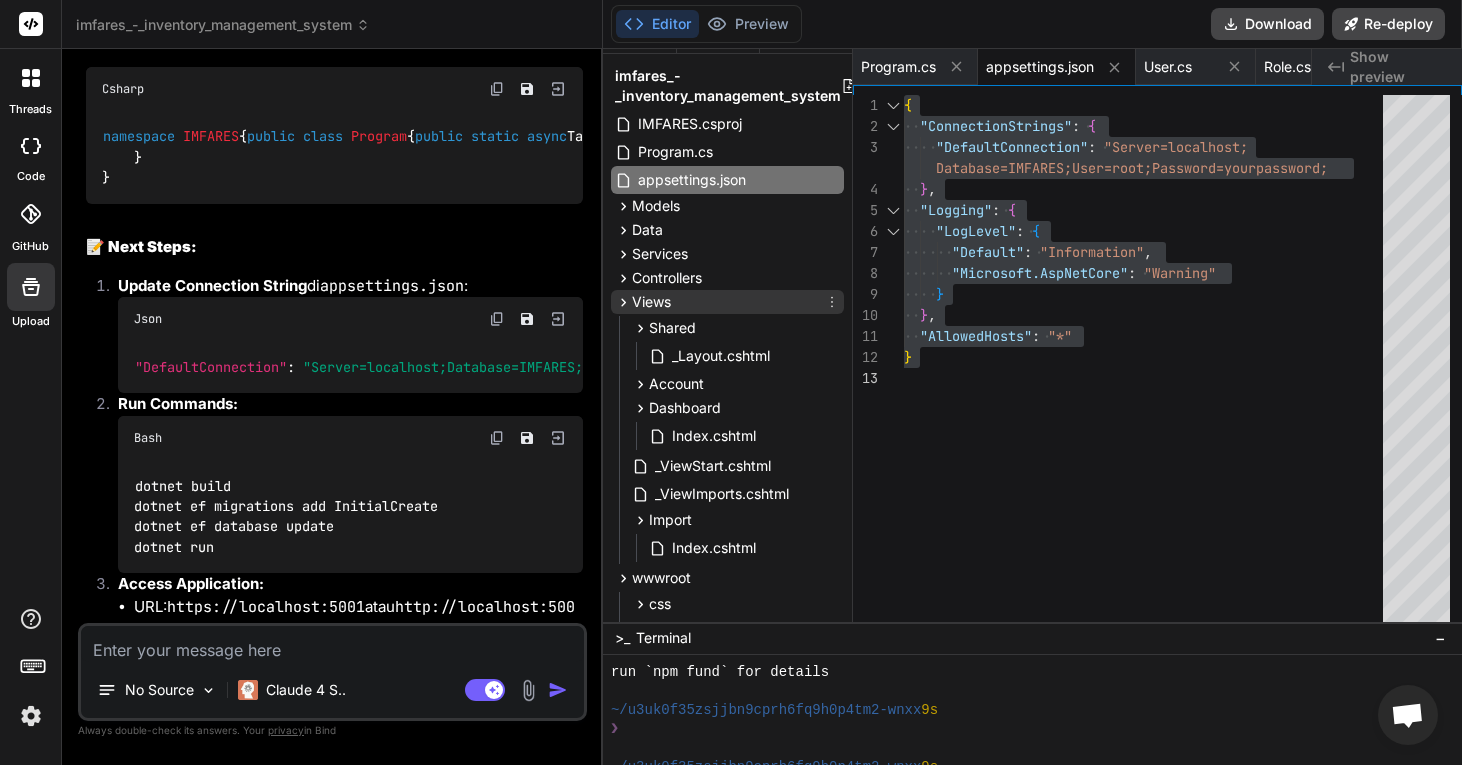 click on "Views" at bounding box center [727, 302] 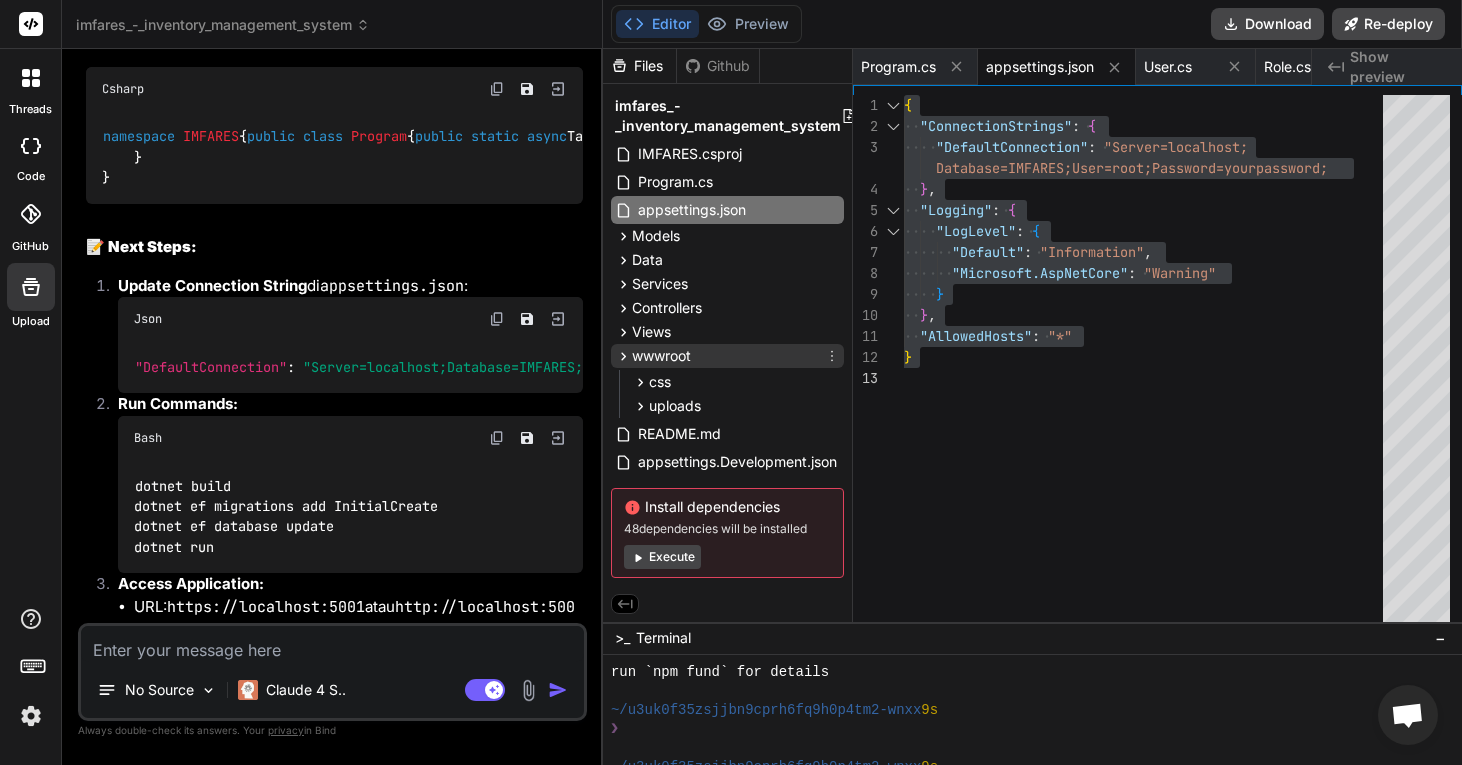 click on "wwwroot" at bounding box center [727, 356] 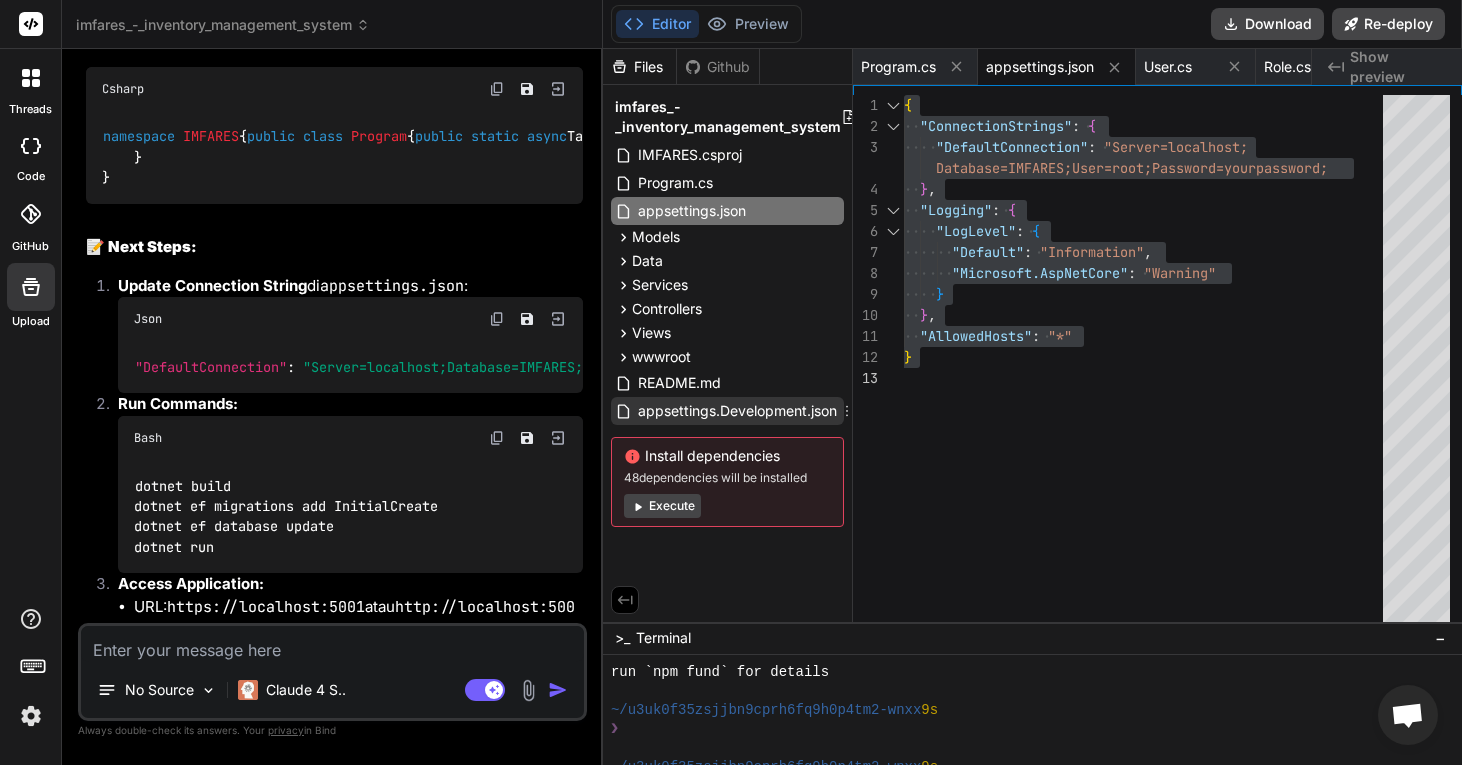 click on "appsettings.Development.json" at bounding box center [737, 411] 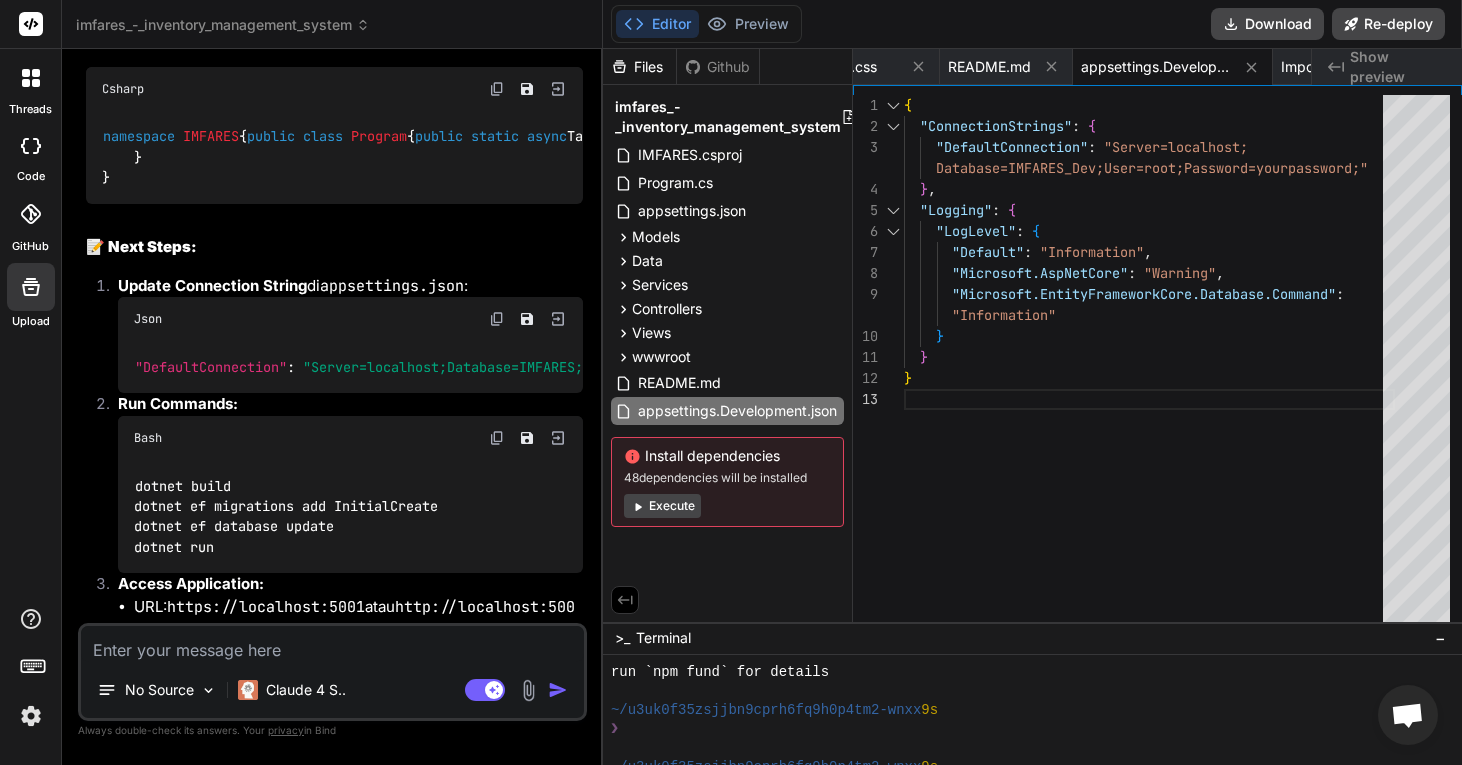 click on "{ "ConnectionStrings" : { "DefaultConnection" : "Server=localhost; Database=IMFARES_Dev;User=root;Password=yourpasswo rd;" } , "Logging" : { "LogLevel" : { "Default" : "Information" , "Microsoft.AspNetCore" : "Warning" , "Microsoft.EntityFrameworkCore.Database.Command" : "Information" } } }" at bounding box center [1149, 363] 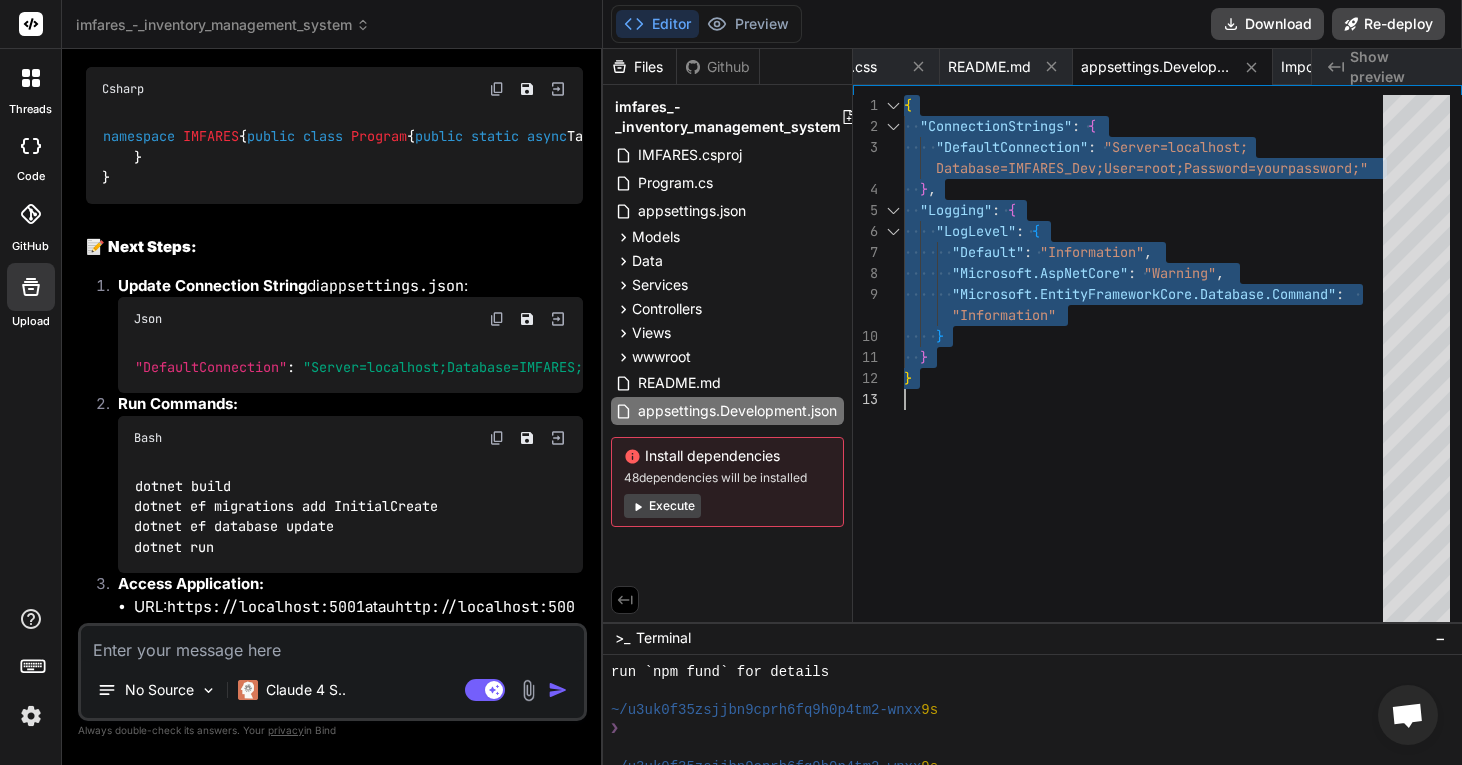 scroll, scrollTop: 0, scrollLeft: 0, axis: both 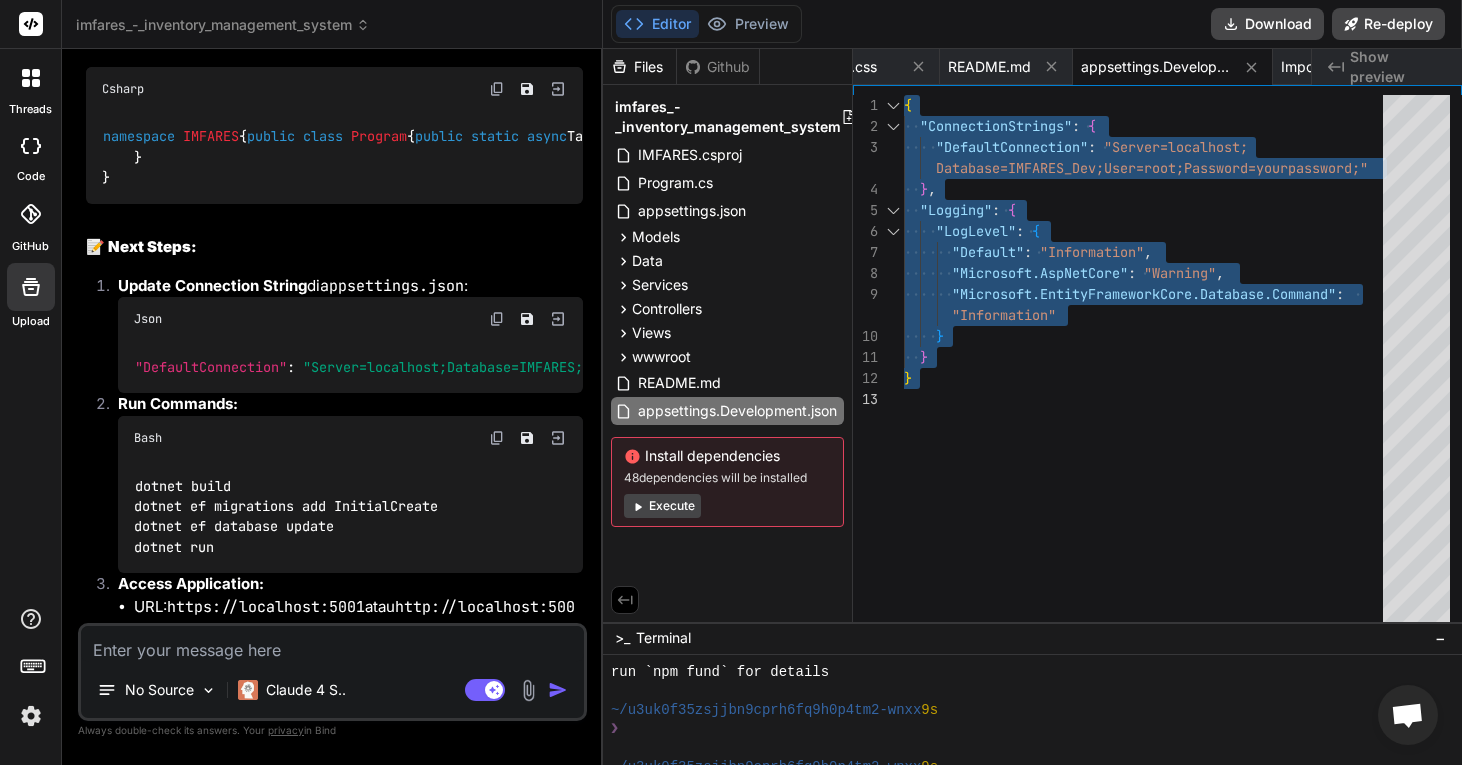 click at bounding box center [332, 644] 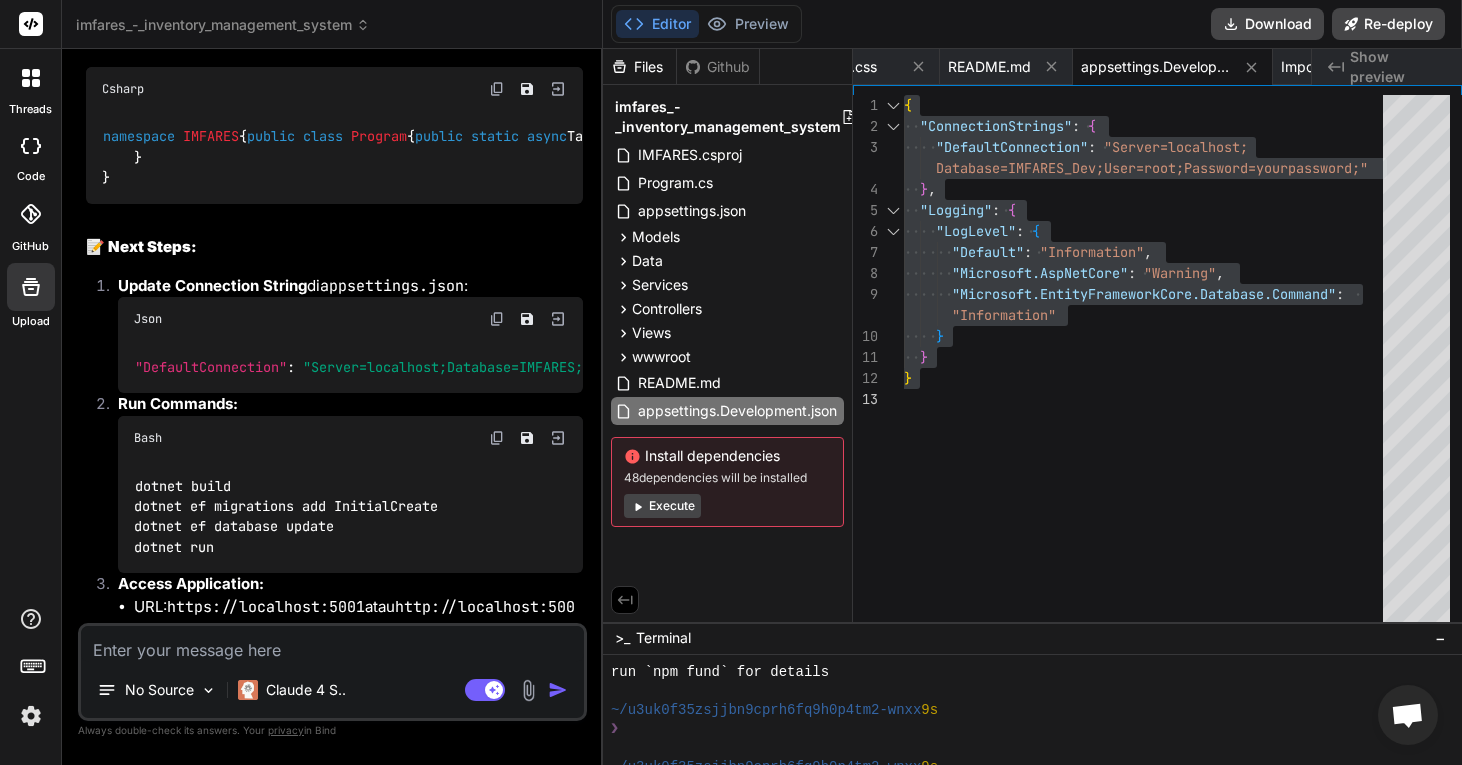 paste on "boykeumadiasapta@MacBook-Air IMFARESV3 % dotnet run
/Users/boykeumadiasapta/IMFARESV3/Program.cs(11,34): warning CS7022: The entry point of the program is global code; ignoring 'Program.Main(string[])' entry point. [/Users/boykeumadiasapta/IMFARESV3/IMFARES.csproj]
/Users/boykeumadiasapta/IMFARESV3/Controllers/UsersController.cs(23,44): error CS1061: 'IUserService' does not contain a definition for 'GetAllUsersAsync' and no accessible extension method 'GetAllUsersAsync' accepting a first argument of type 'IUserService' could be found (are you missing a using directive or an assembly reference?) [/Users/boykeumadiasapta/IMFARESV3/IMFARES.csproj]
/Users/boykeumadiasapta/IMFARESV3/Controllers/UsersController.cs(47,66): error CS1503: Argument 1: cannot convert from 'IMFARES.Models.ApplicationUser' to 'IMFARES.Models.User' [/Users/boykeumadiasapta/IMFARESV3/IMFARES.csproj]
/Users/boykeumadiasapta/IMFARESV3/Controllers/UsersController.cs(68,60): error CS1503: Argument 1: cannot convert from 'string' to 'int' [/..."" 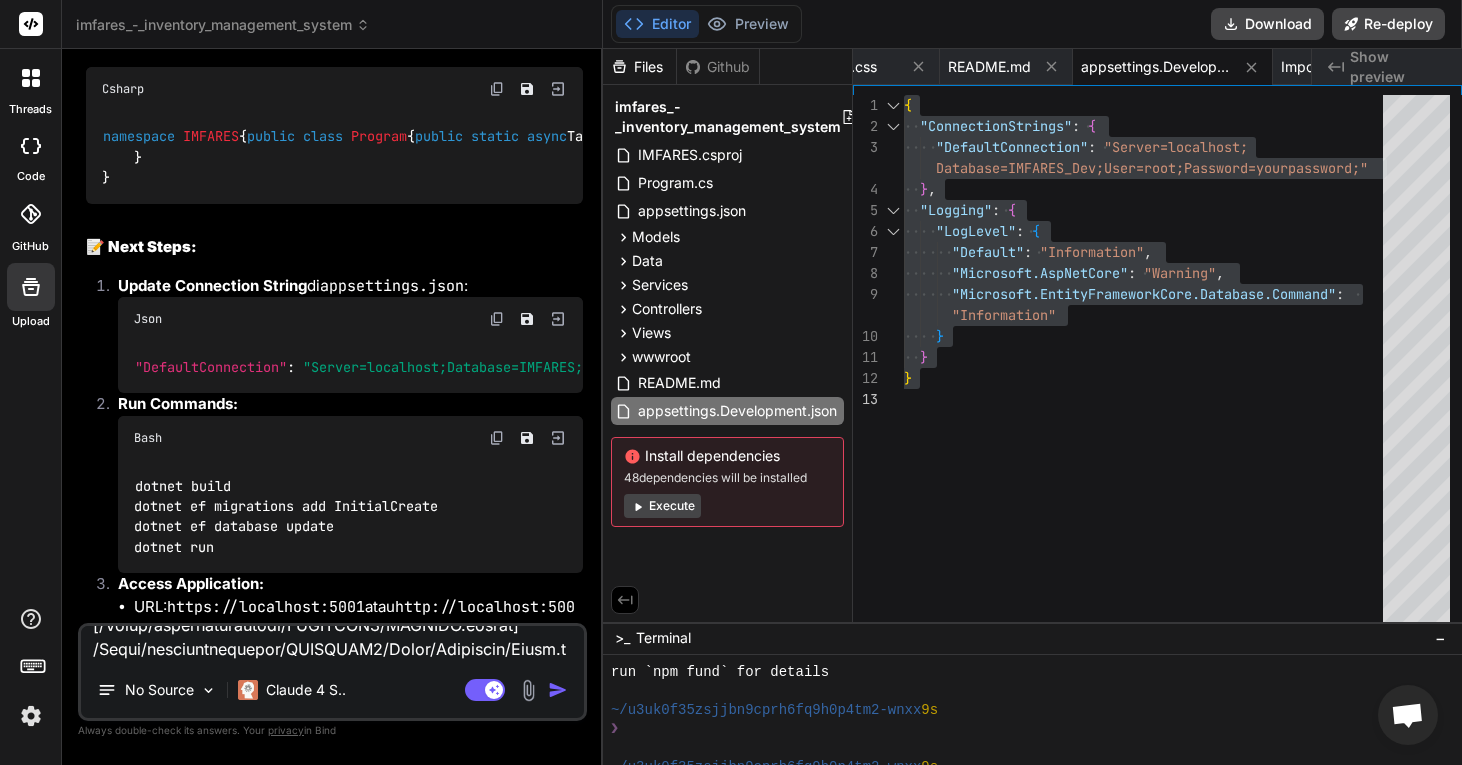 scroll, scrollTop: 0, scrollLeft: 0, axis: both 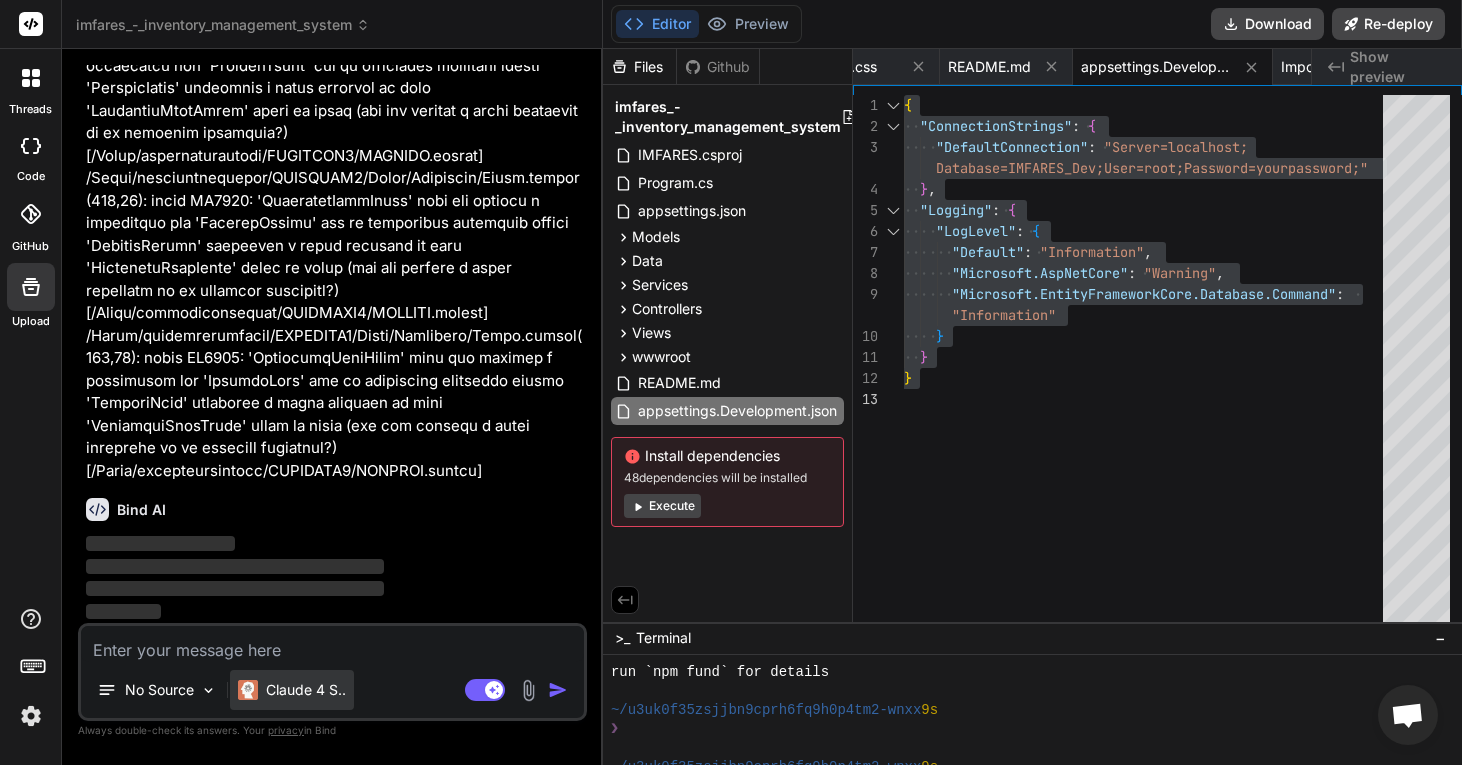 click on "Claude 4 S.." at bounding box center [306, 690] 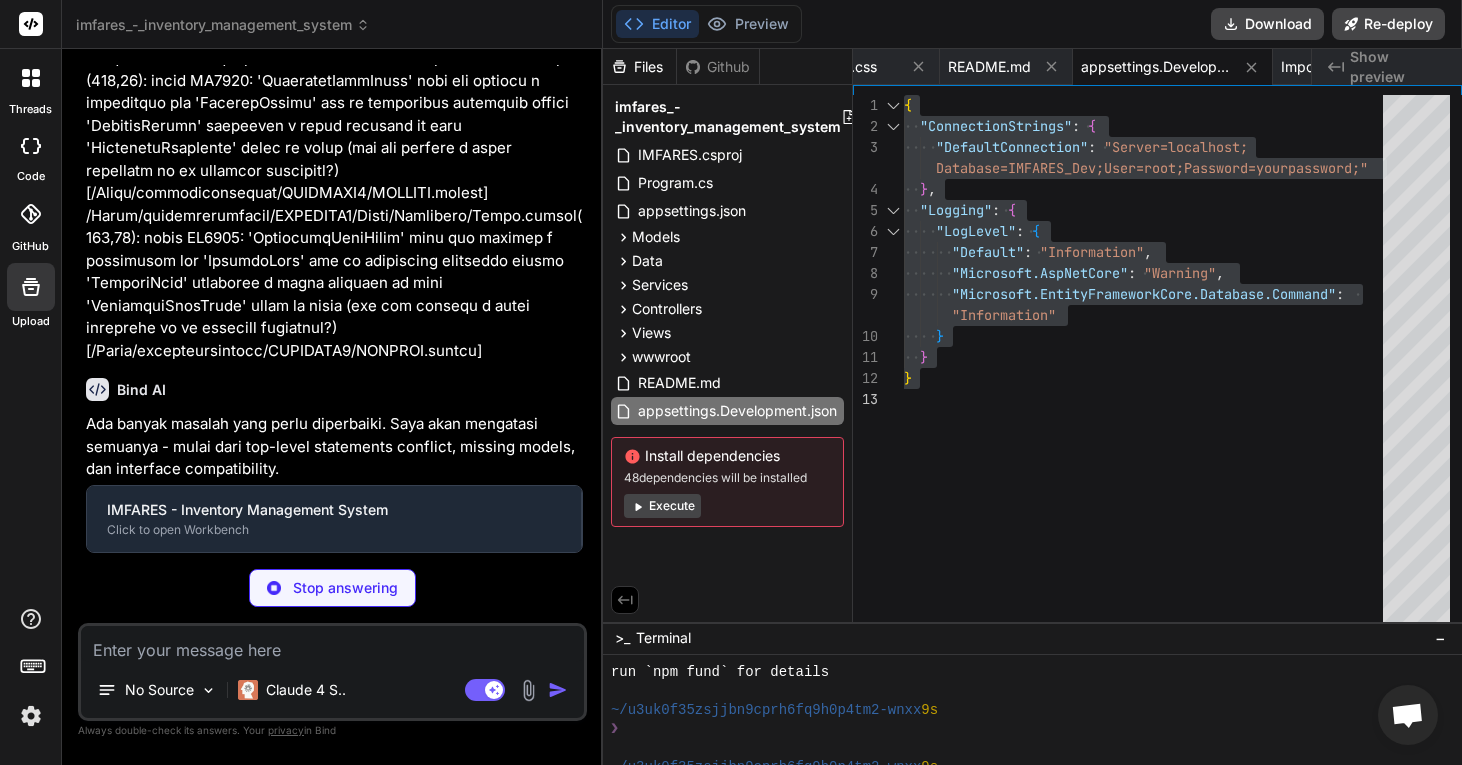 scroll, scrollTop: 45005, scrollLeft: 0, axis: vertical 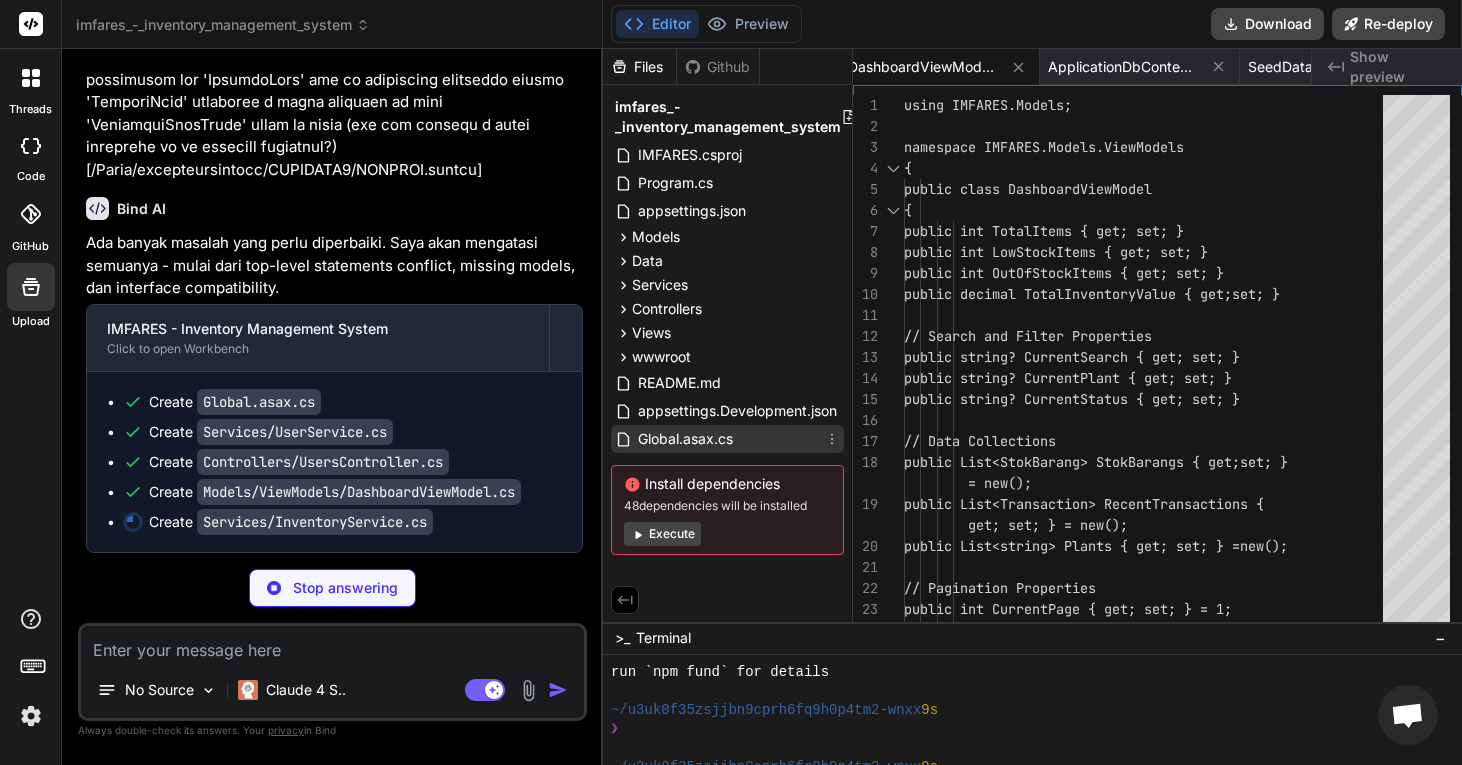 click on "Global.asax.cs" at bounding box center [727, 439] 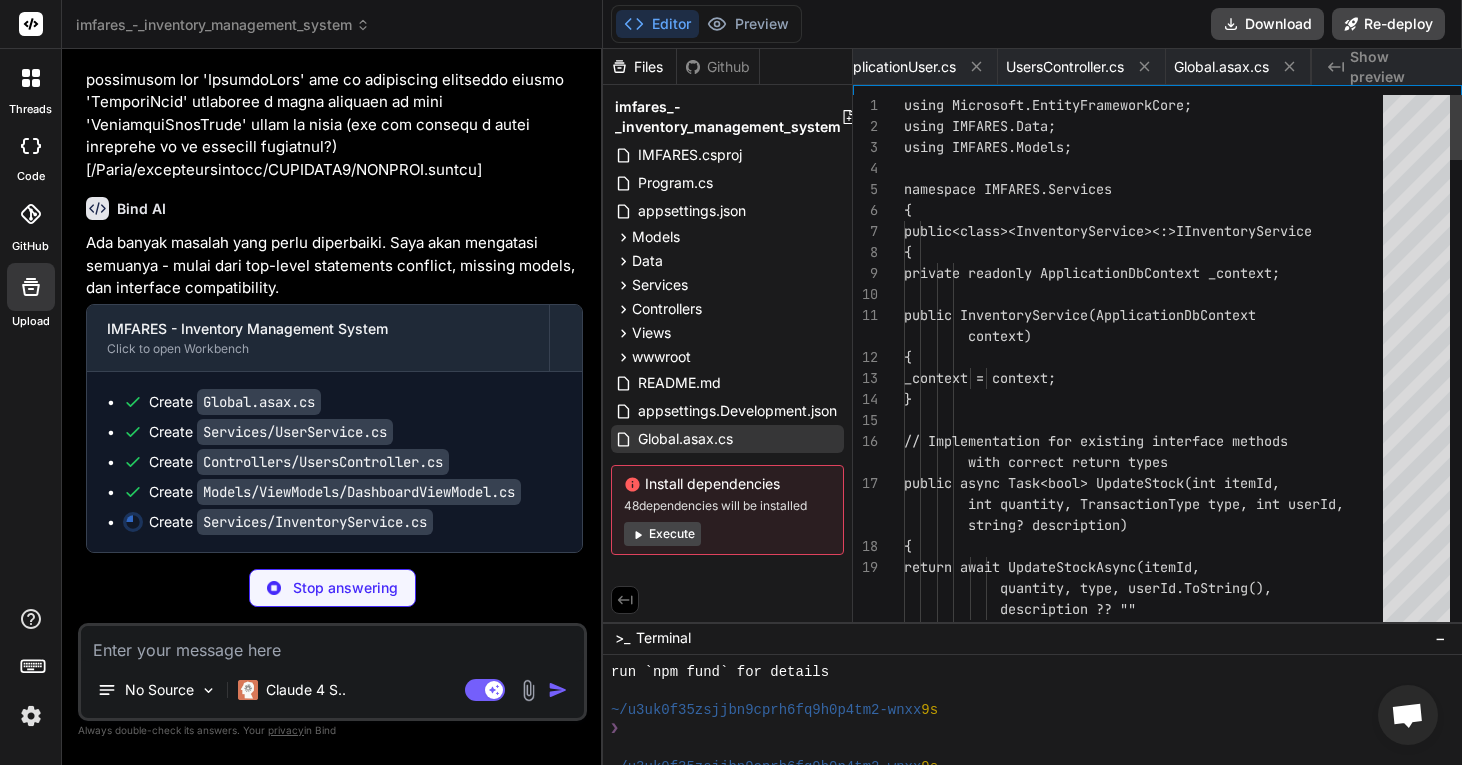 scroll, scrollTop: 0, scrollLeft: 3100, axis: horizontal 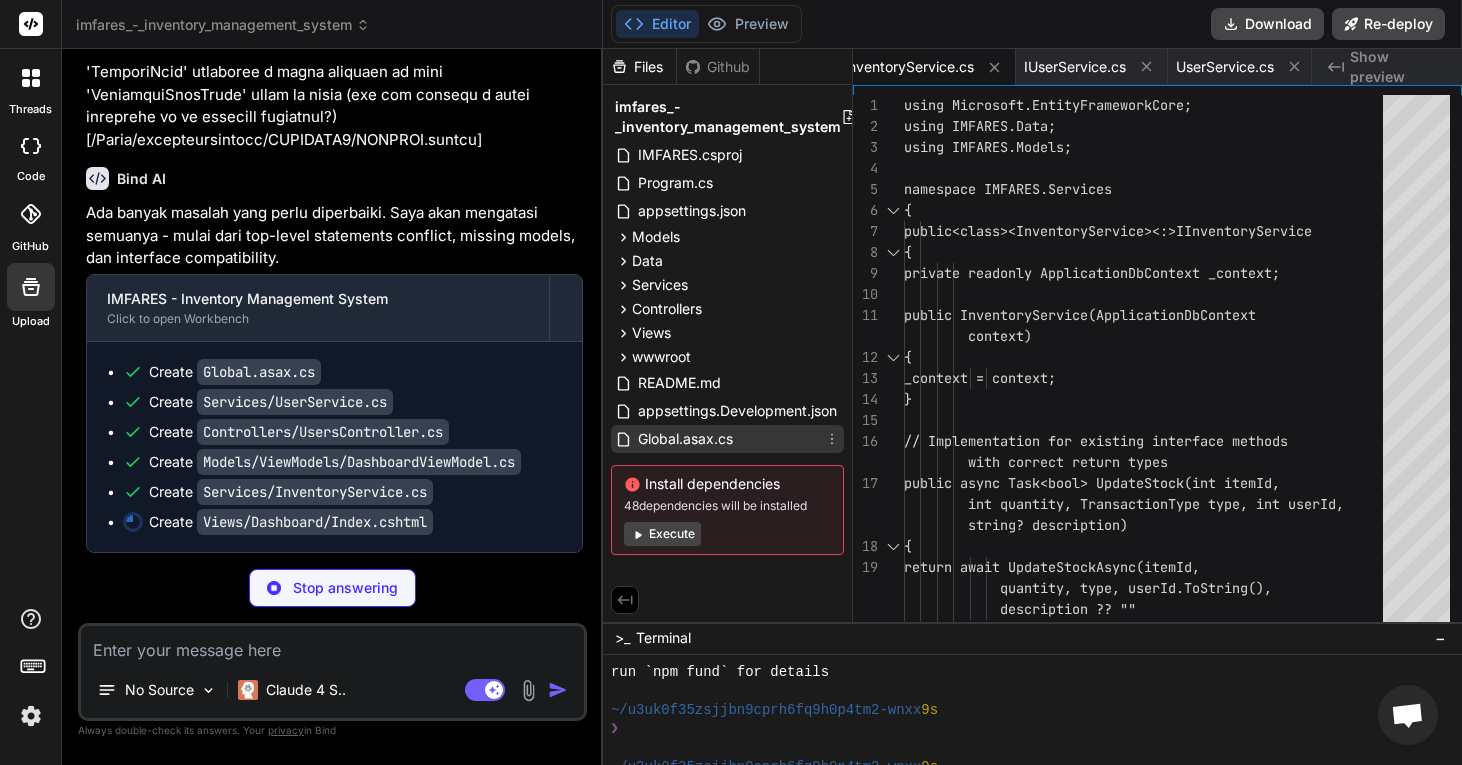 click on "Global.asax.cs" at bounding box center [685, 439] 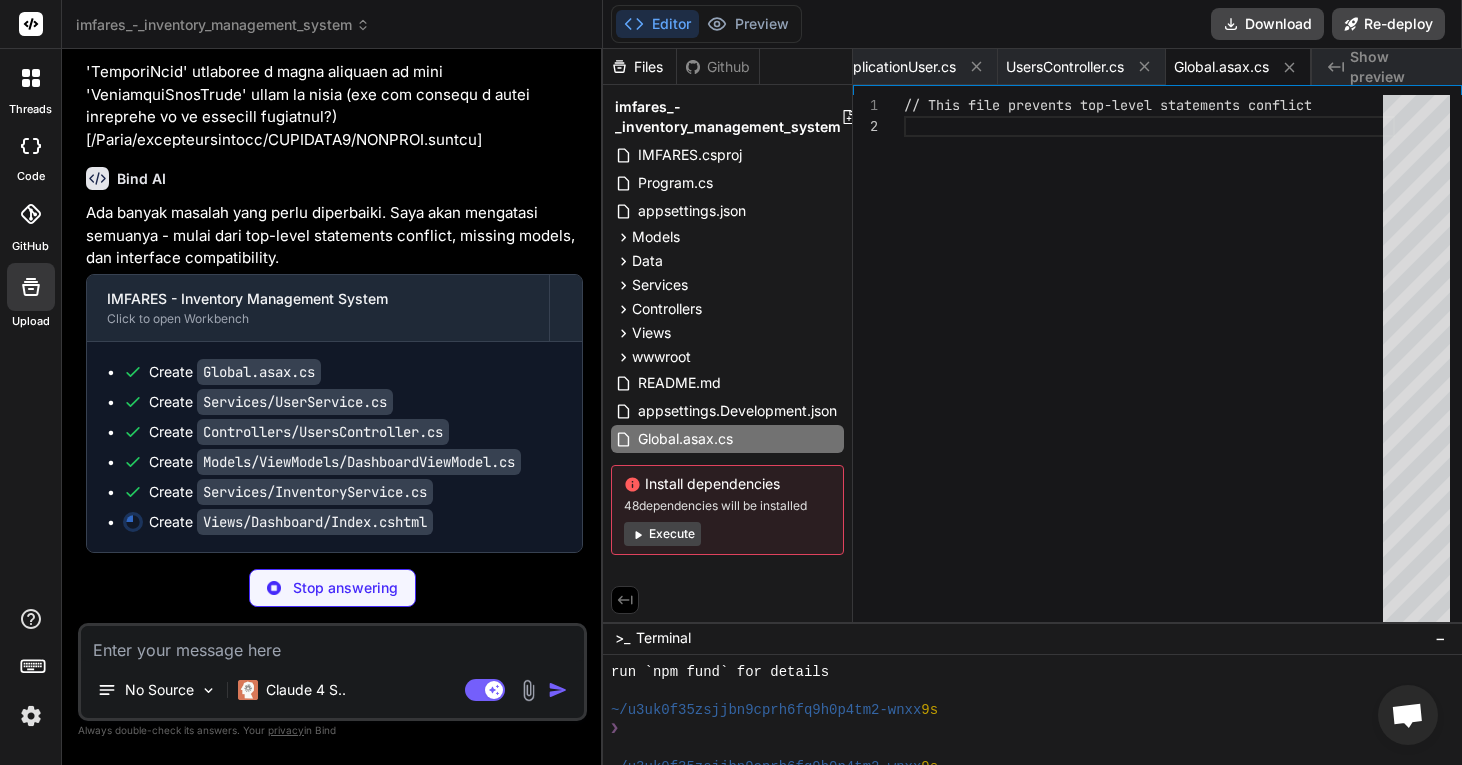 click on "// This file prevents top-level statements conflic t" at bounding box center [1149, 363] 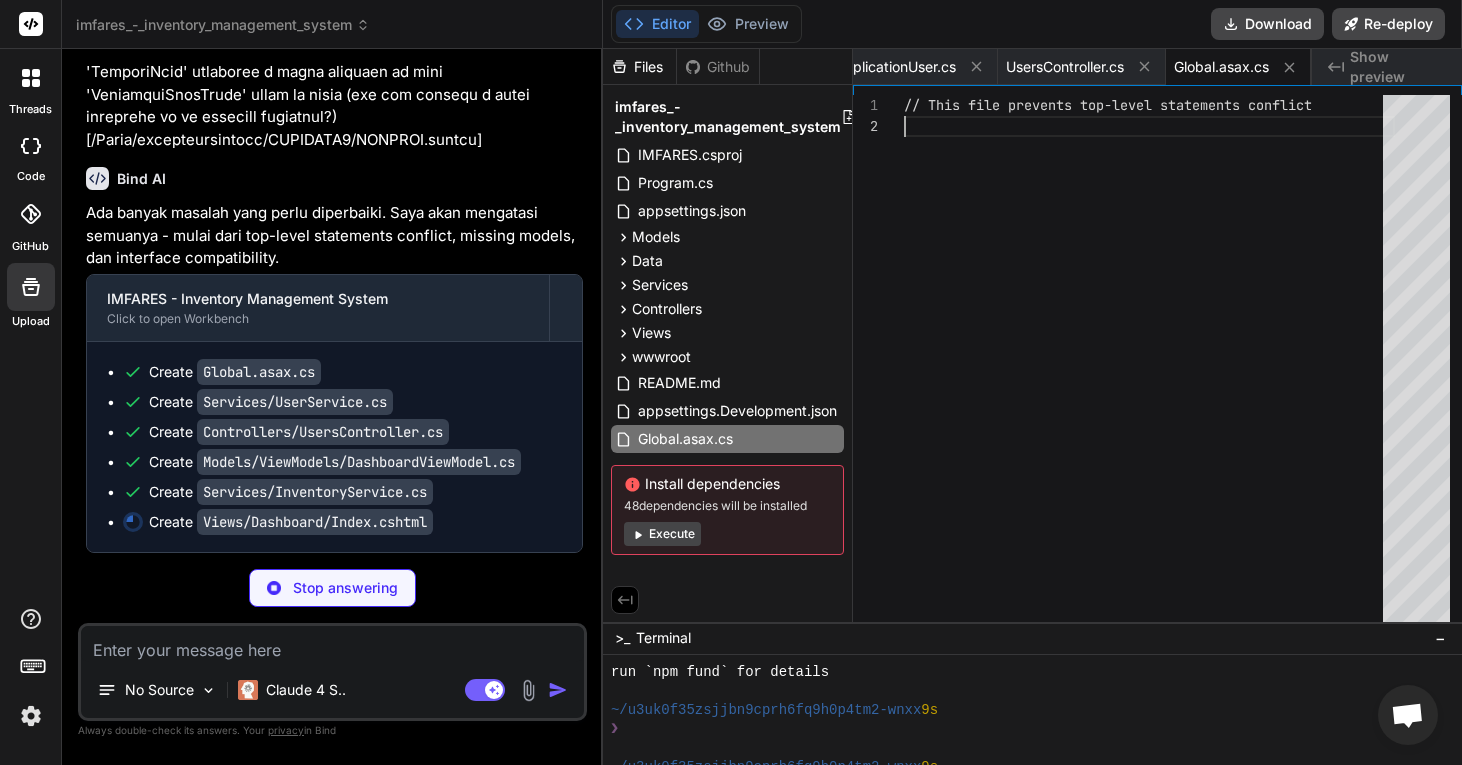 scroll, scrollTop: 45309, scrollLeft: 0, axis: vertical 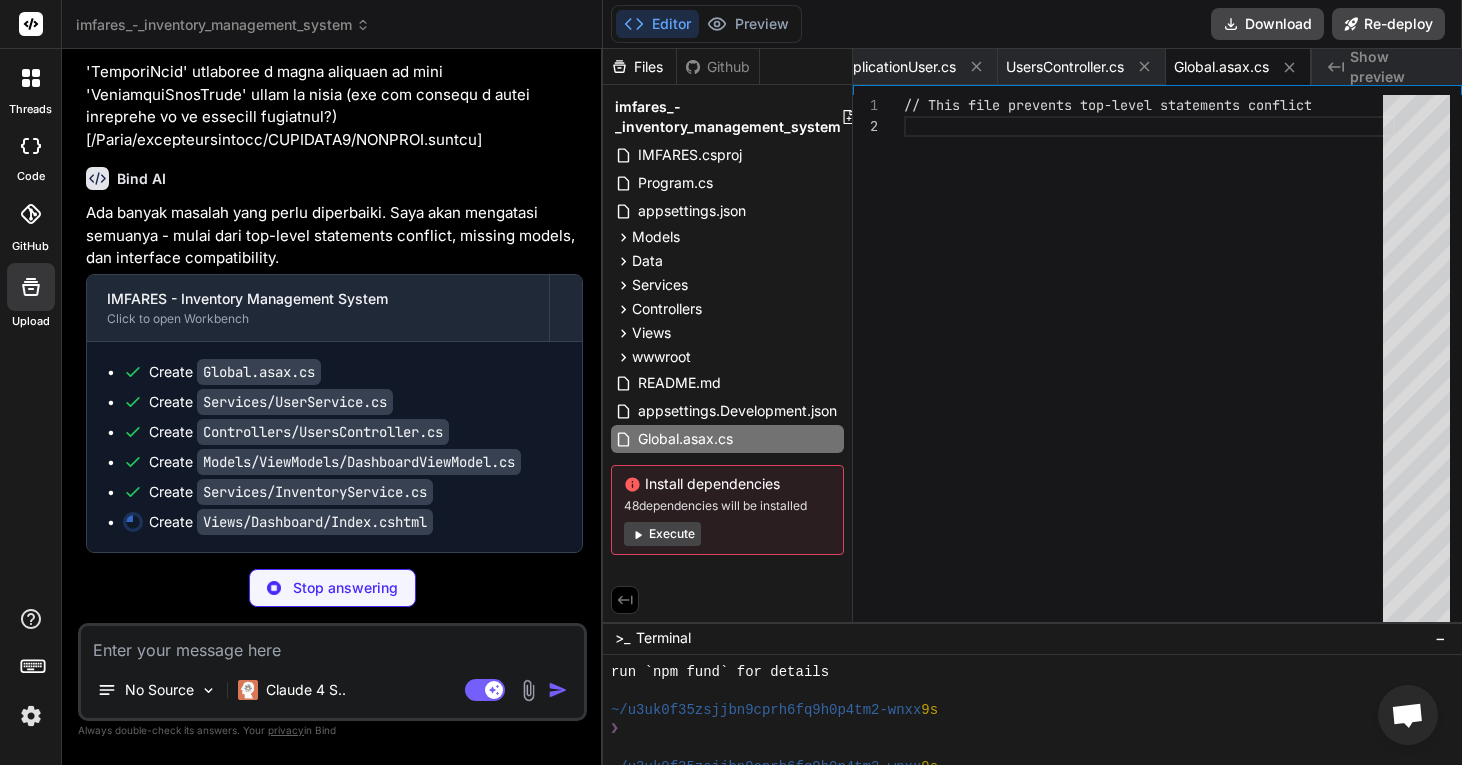 click on "Services/UserService.cs" at bounding box center (295, 402) 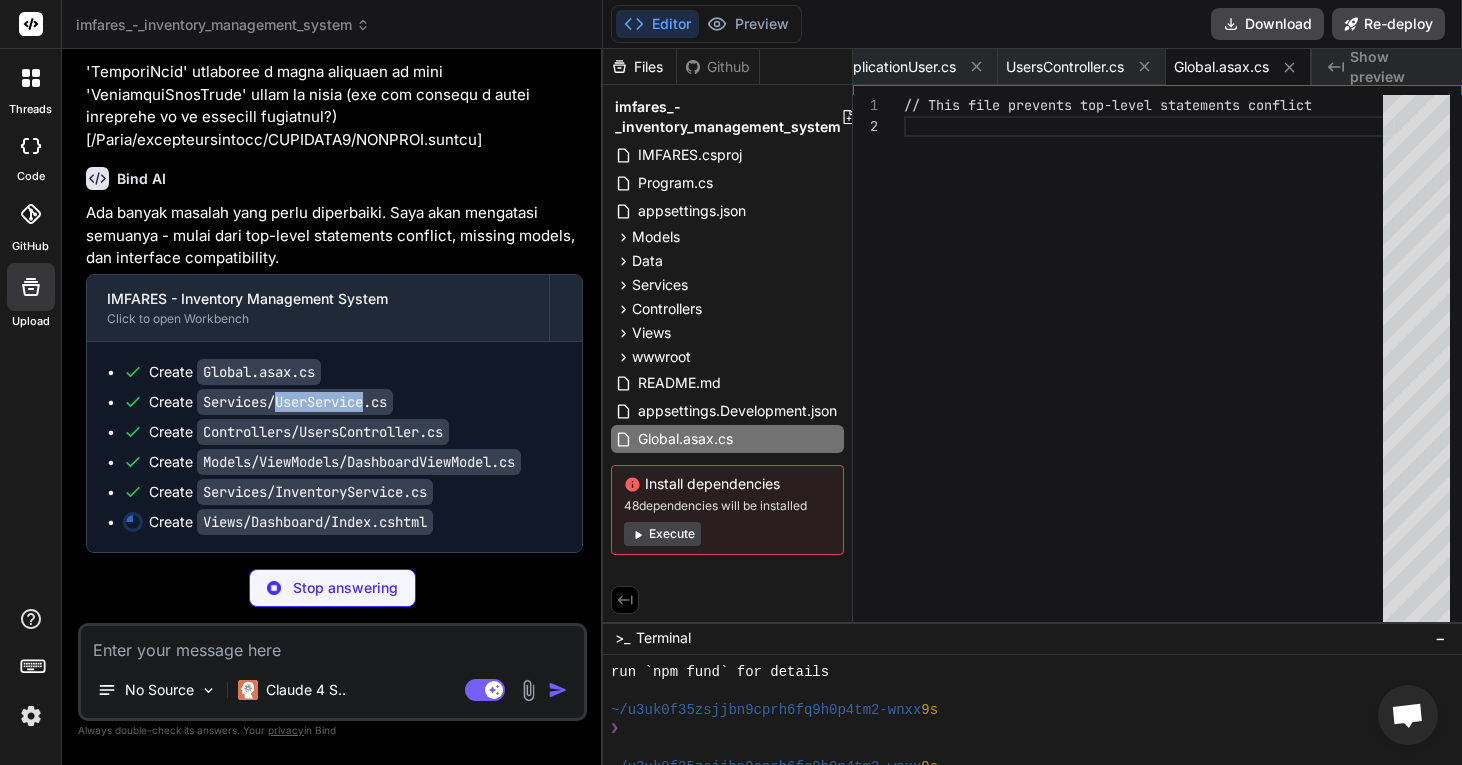 click on "Services/UserService.cs" at bounding box center (295, 402) 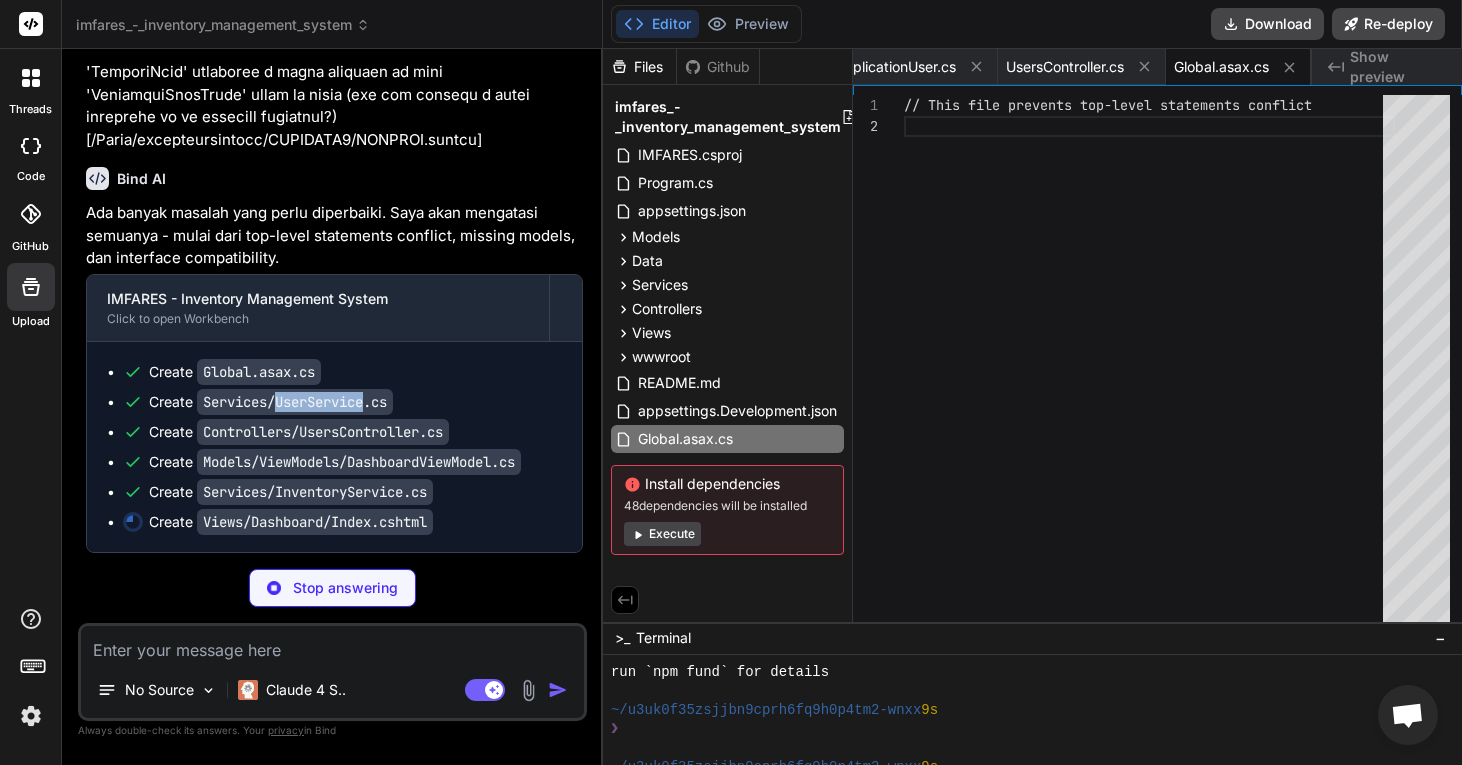 click on "Services" at bounding box center [660, 285] 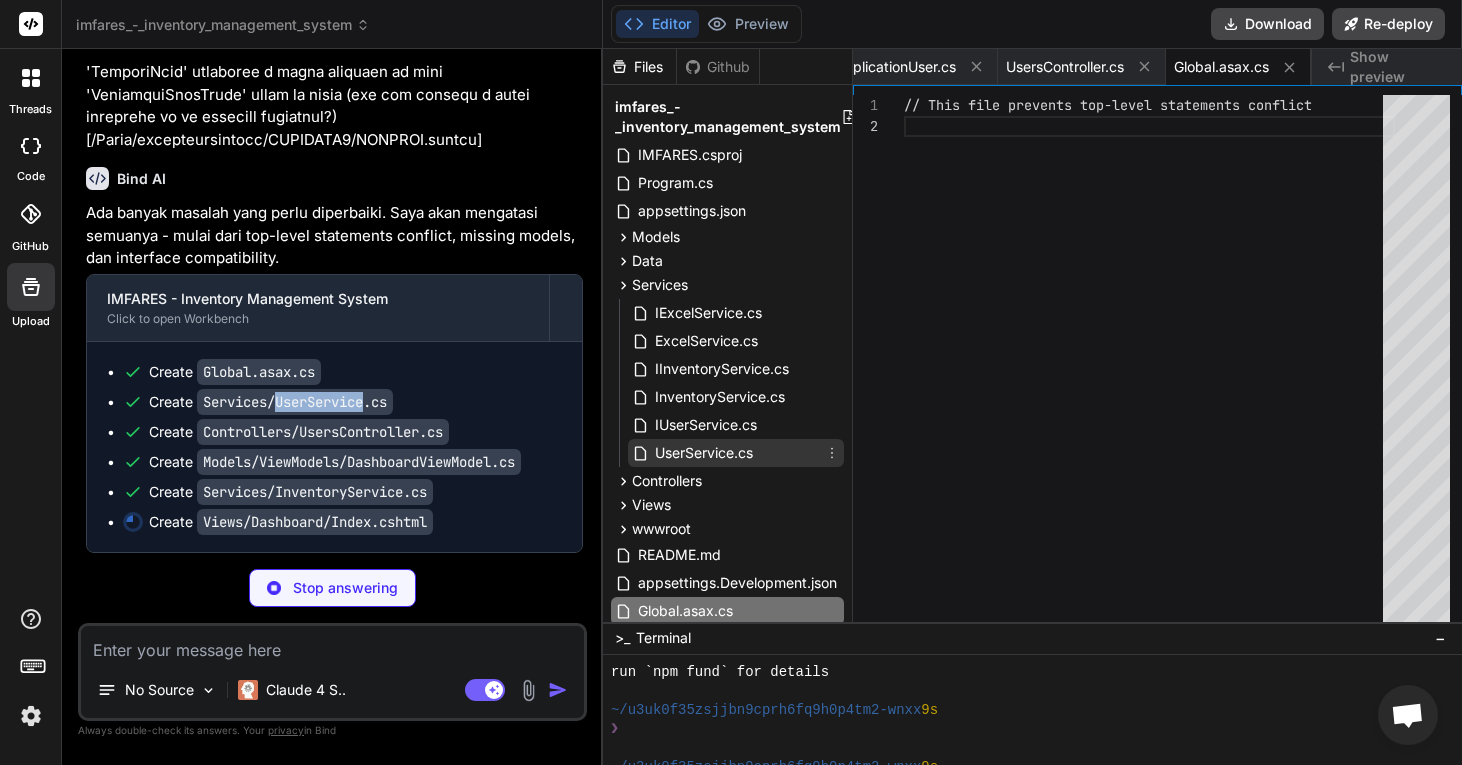 click on "UserService.cs" at bounding box center [704, 453] 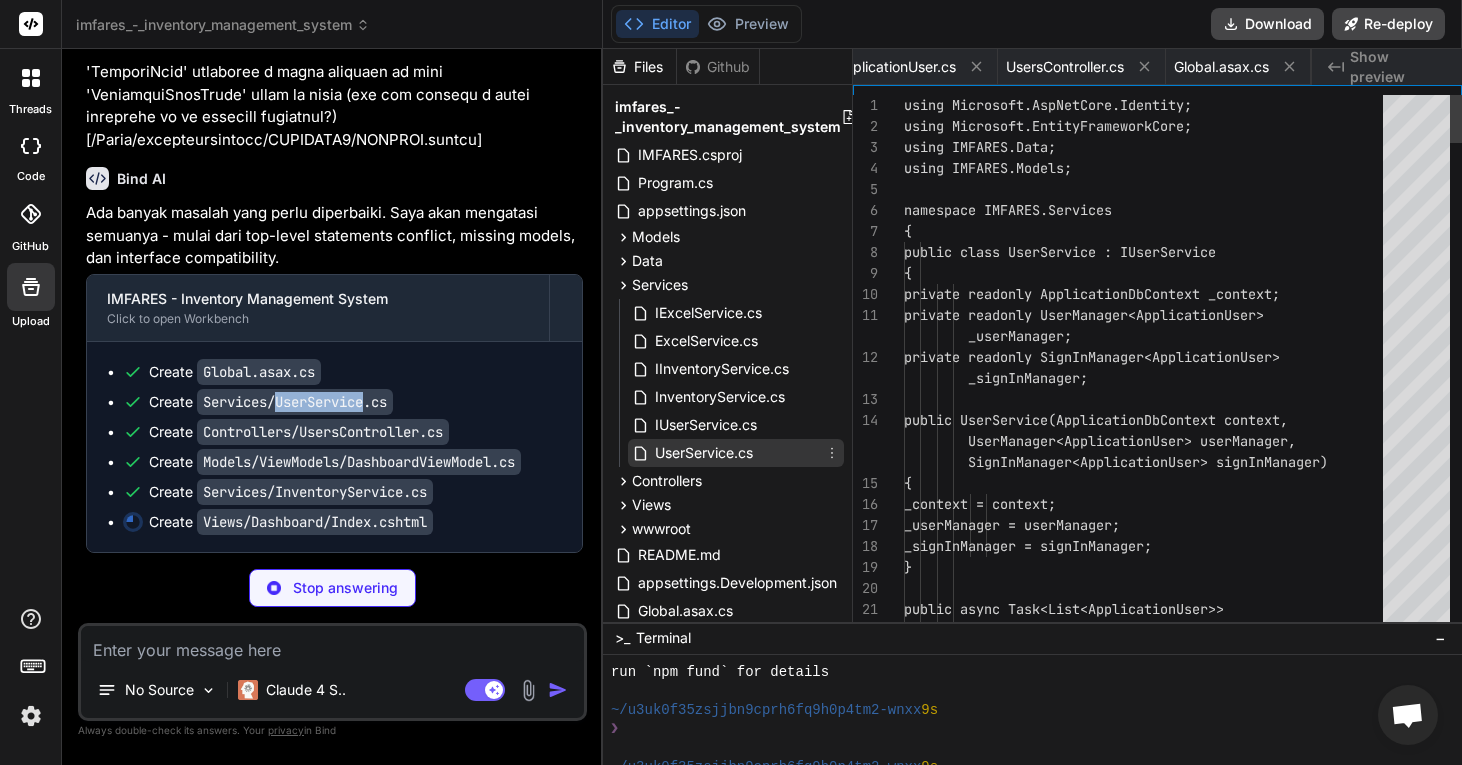 scroll, scrollTop: 0, scrollLeft: 3436, axis: horizontal 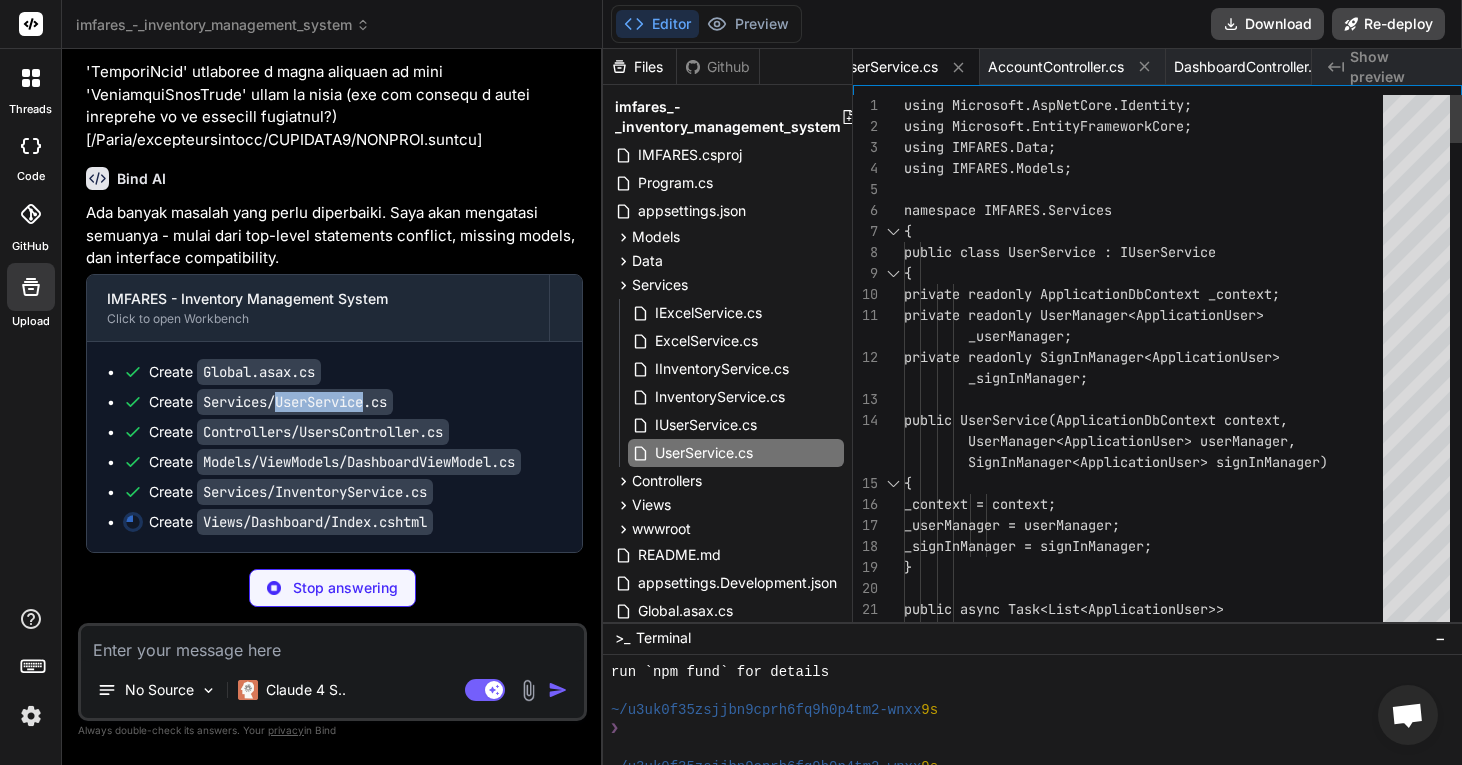 click on "using Microsoft.AspNetCore.Identity; using Microsoft.EntityFrameworkCore; using IMFARES.Data; using IMFARES.Models; namespace IMFARES.Services {     public class UserService : IUserService     {         private readonly ApplicationDbContext _con text;         private readonly UserManager<ApplicationUser>           _userManager;         private readonly SignInManager<ApplicationUser>           _signInManager;             public UserService(ApplicationDbContext co ntext,                 UserManager<ApplicationUser> userManager,                 SignInManager<ApplicationUser> signInManager)         {             _context = context;             _userManager = userManager;             _signInManager = signInManager;         }             public async Task<List<ApplicationUser>>           GetAllUsersAsync()" at bounding box center (1149, 3087) 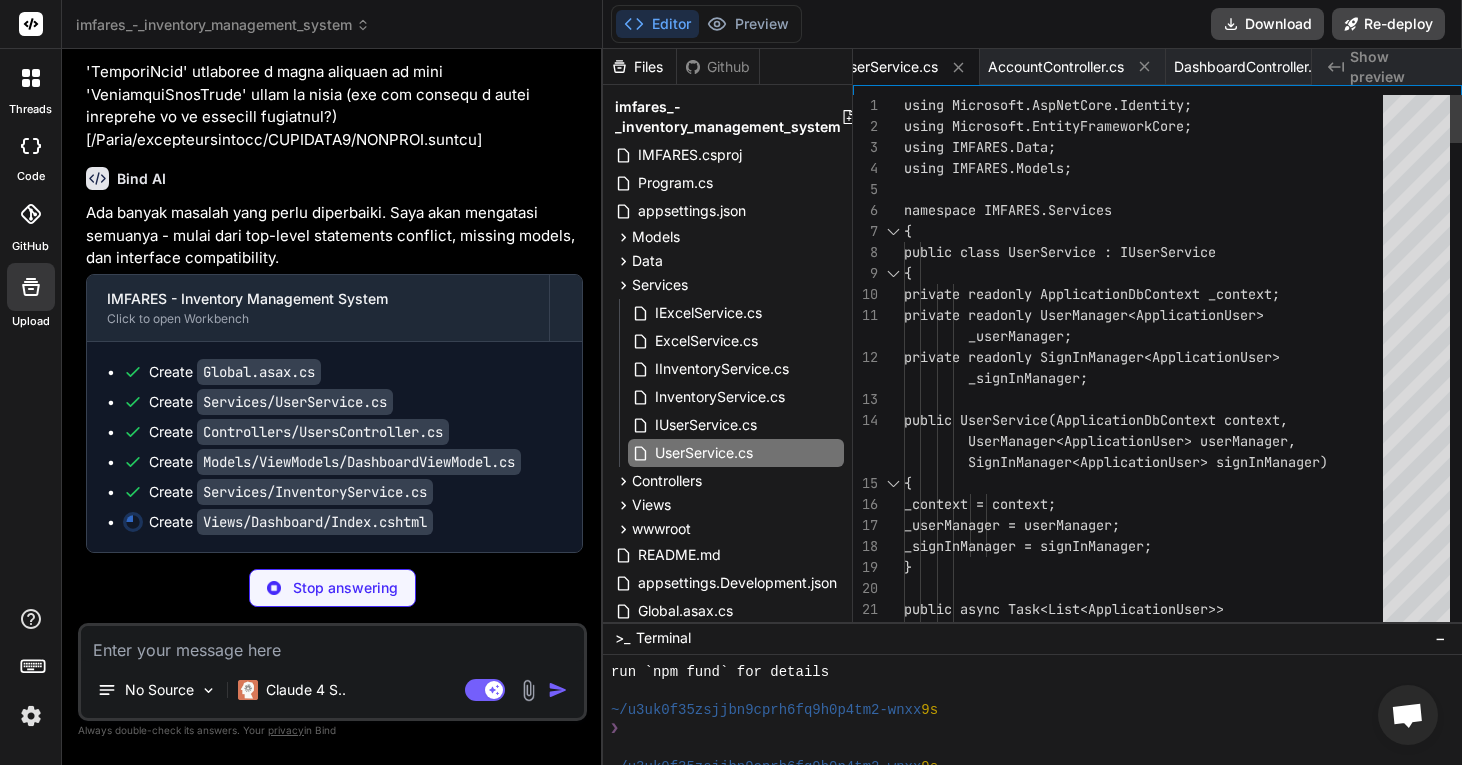 scroll, scrollTop: 105, scrollLeft: 0, axis: vertical 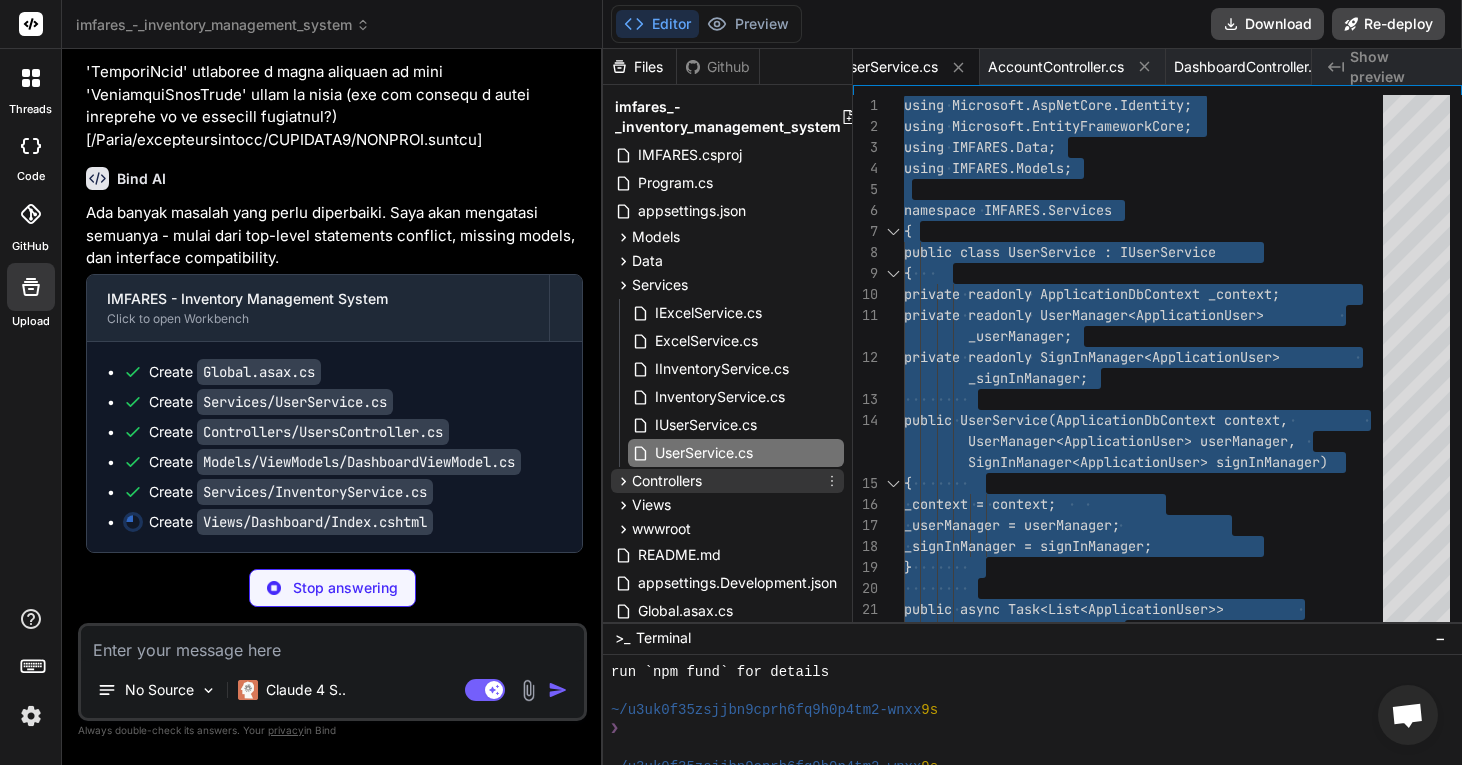 click on "Controllers" at bounding box center [667, 481] 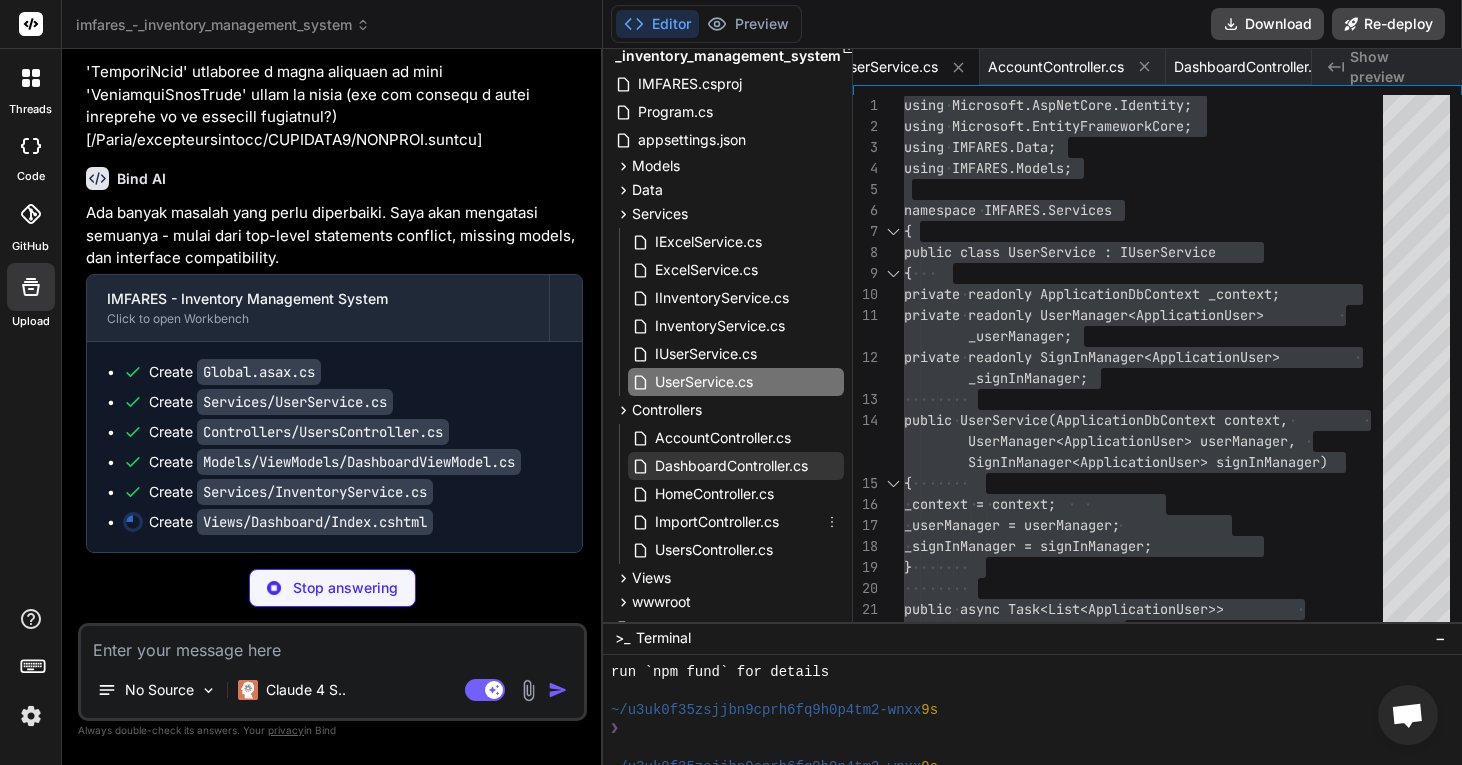 scroll, scrollTop: 101, scrollLeft: 0, axis: vertical 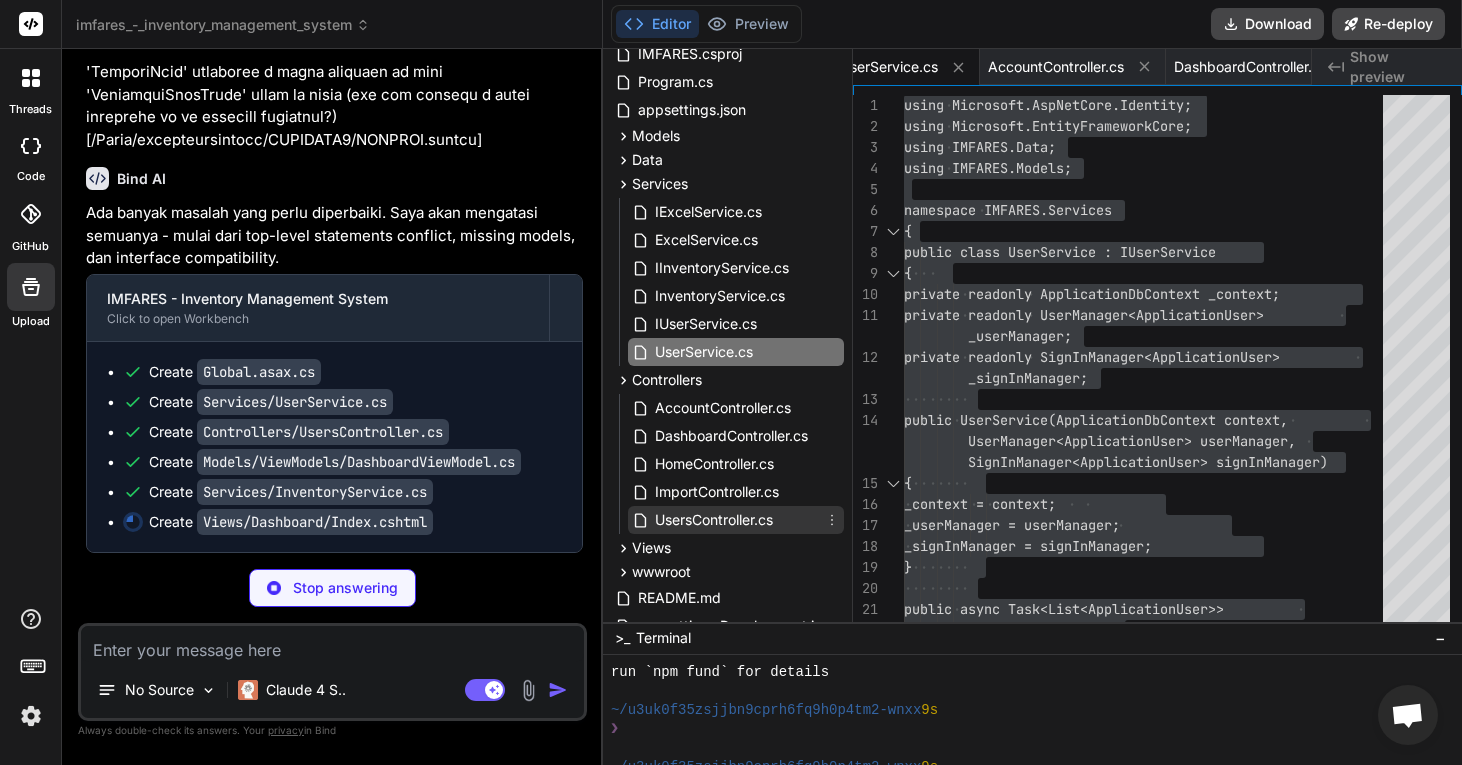 click on "UsersController.cs" at bounding box center [714, 520] 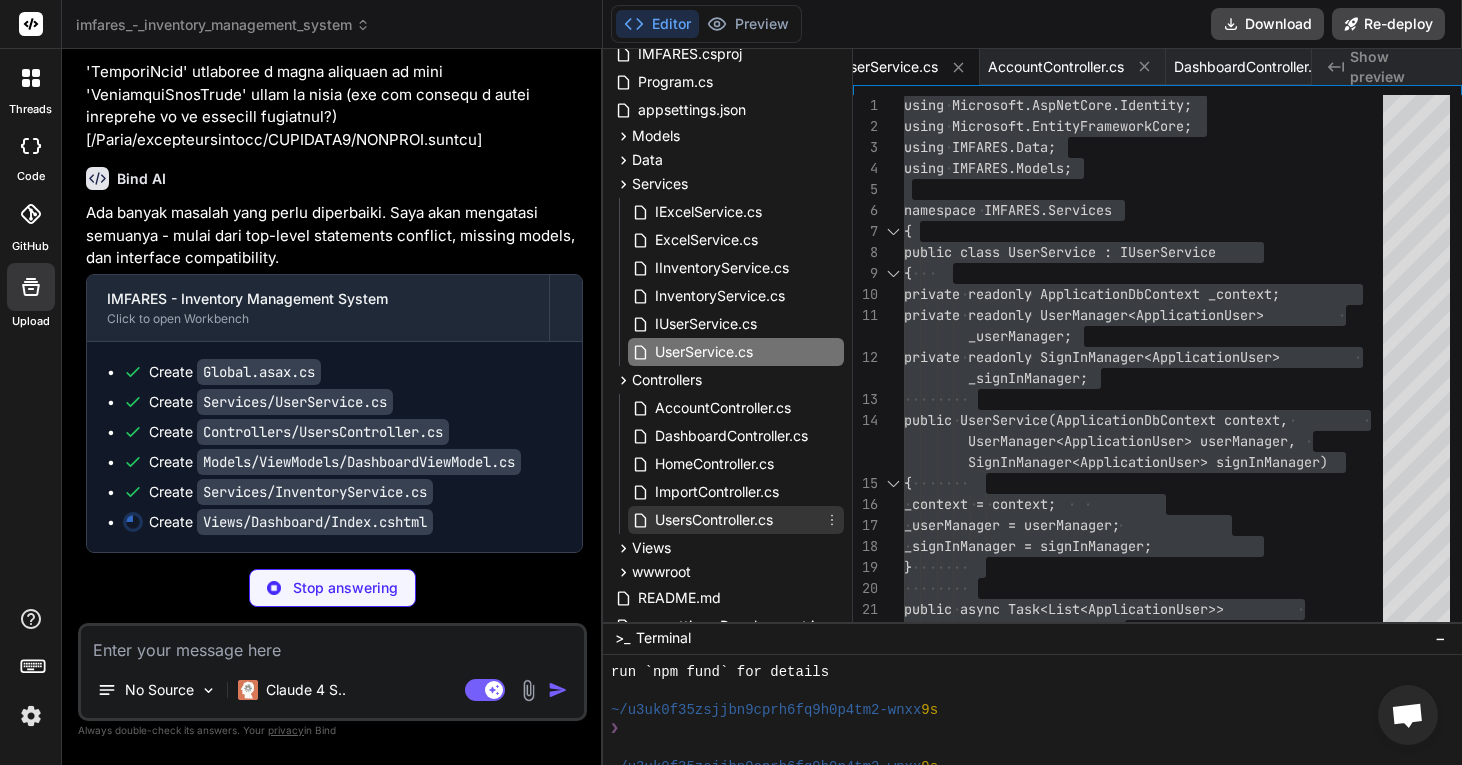 scroll, scrollTop: 0, scrollLeft: 6005, axis: horizontal 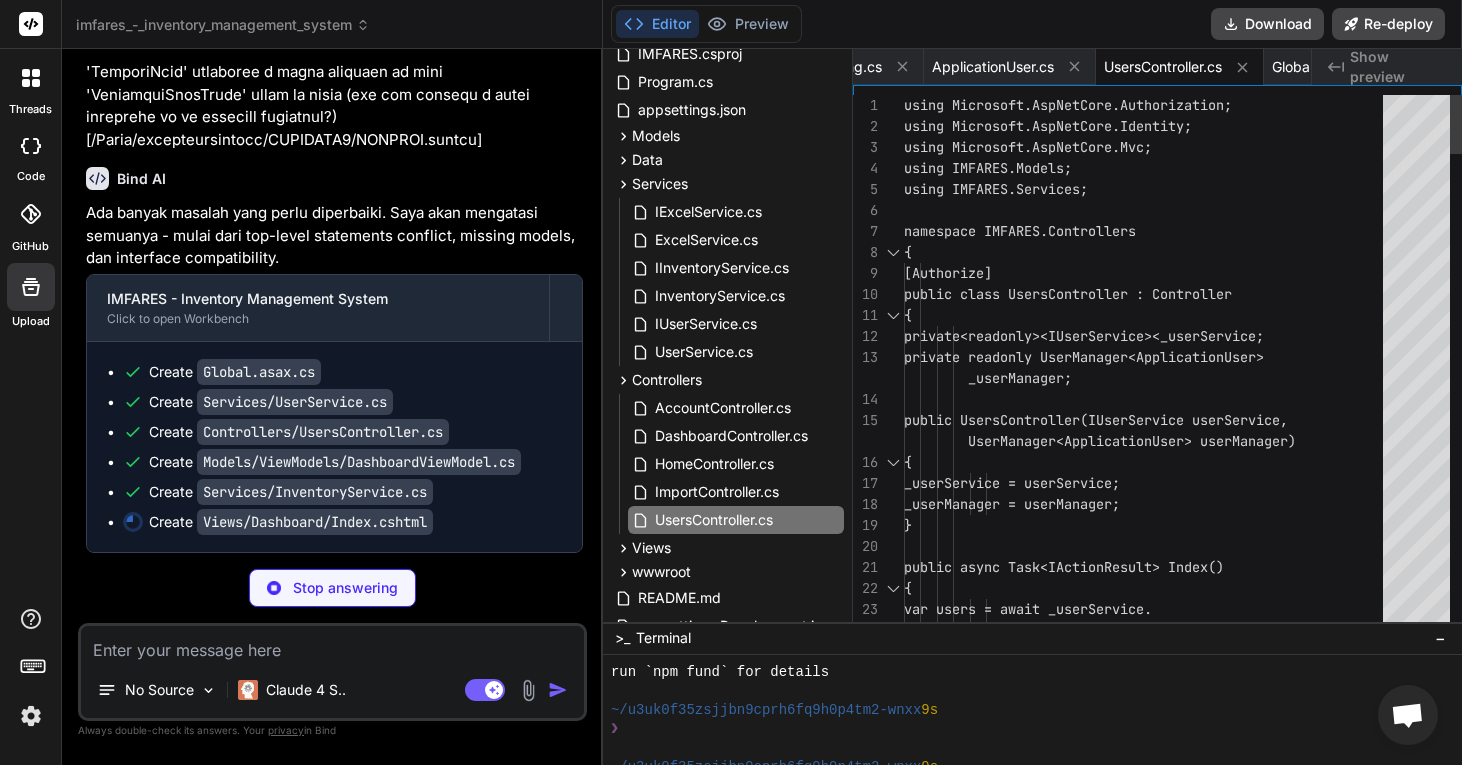 click on "using Microsoft.AspNetCore.Authorization; using Microsoft.AspNetCore.Identity; using Microsoft.AspNetCore.Mvc; using IMFARES.Models; using IMFARES.Services; namespace IMFARES.Controllers {     [Authorize]     public class UsersController : Controller     {         private readonly IUserService _userService ;         private readonly UserManager<ApplicationUs er>                  public UsersController(IUserService userSe rvice,         {             _userService = userService;             _userManager = userManager;         }          UserManager<ApplicationUser> userManager)                  public async Task<IActionResult> Index()         {             var users = await _userService. GetAllUsersAsync();" at bounding box center [1149, 2520] 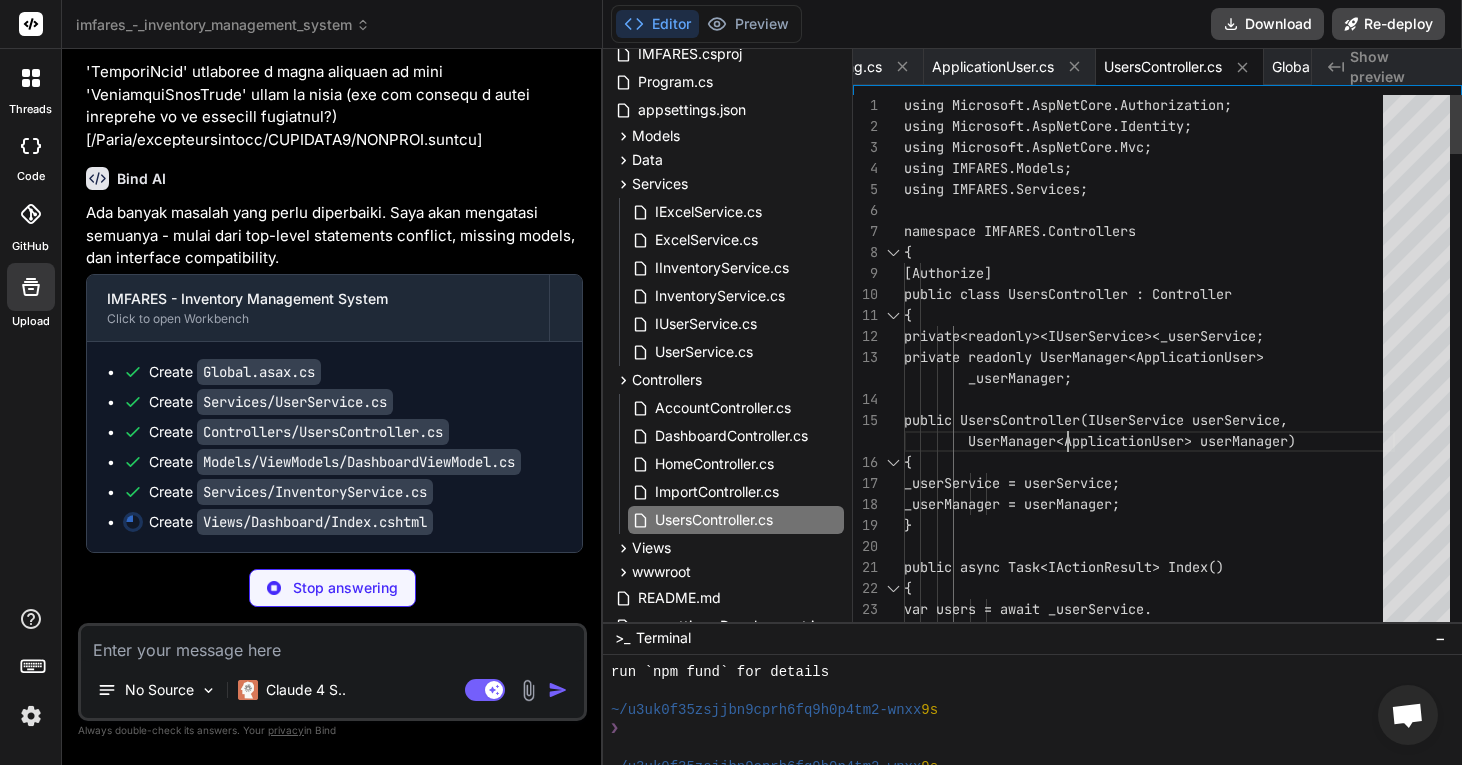 scroll, scrollTop: 126, scrollLeft: 0, axis: vertical 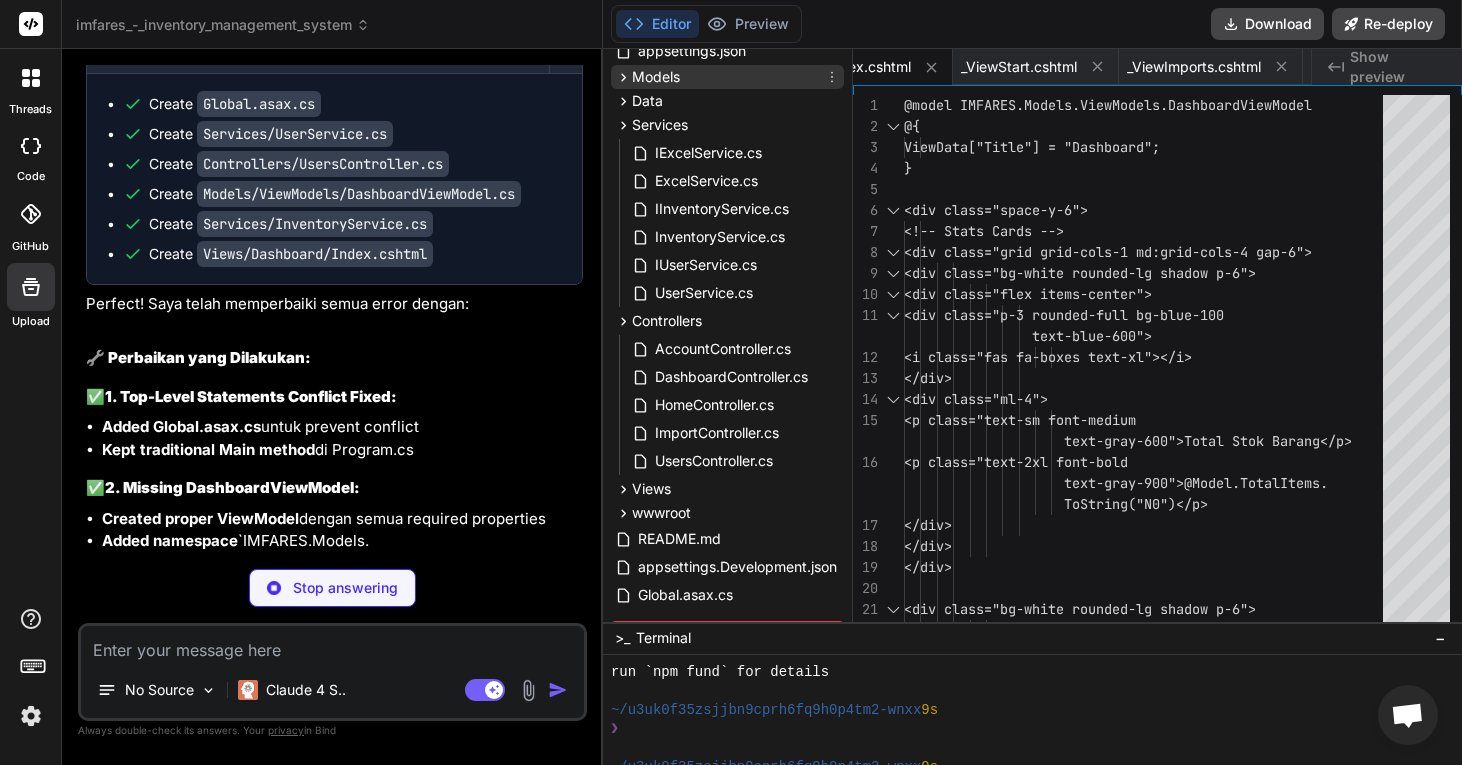 click on "Models" at bounding box center (656, 77) 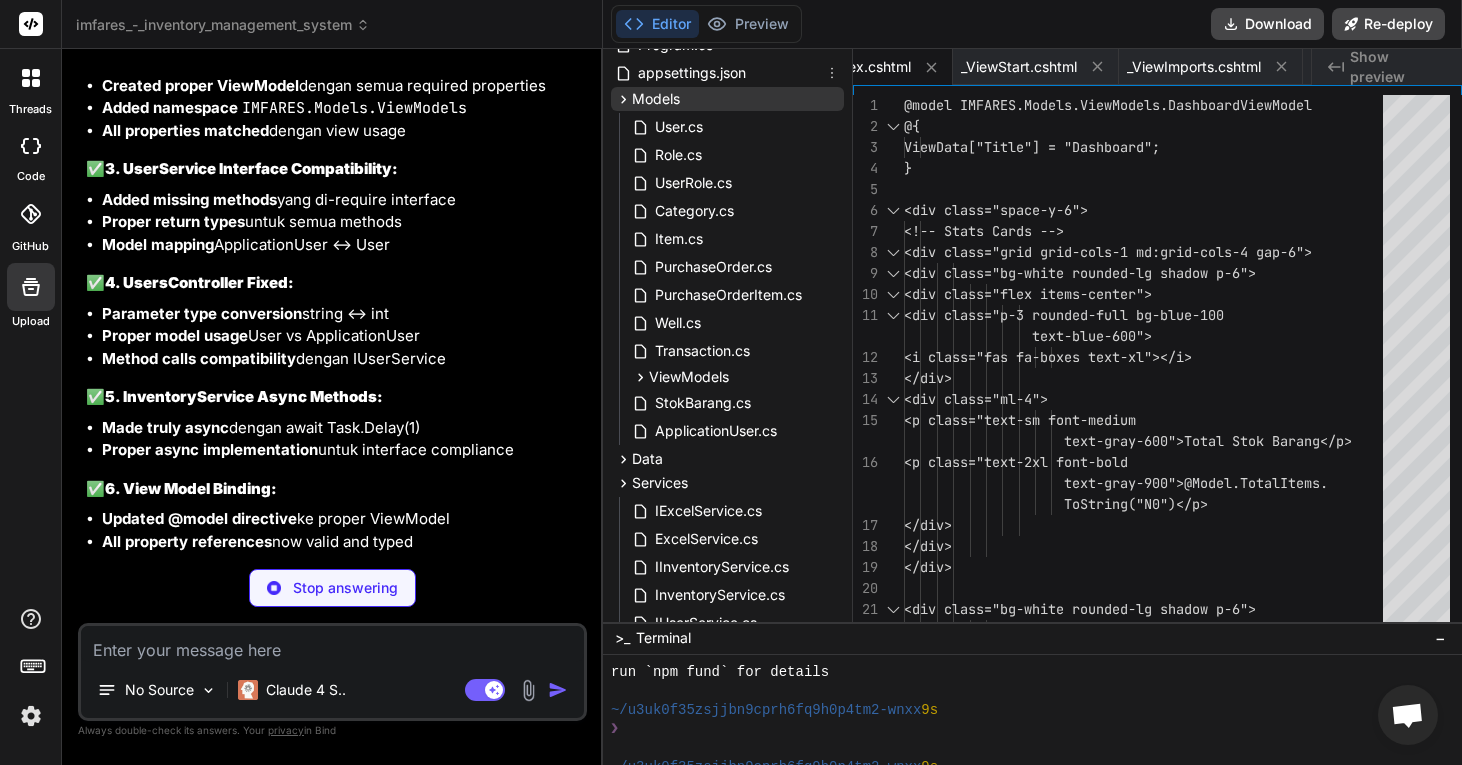 scroll, scrollTop: 129, scrollLeft: 0, axis: vertical 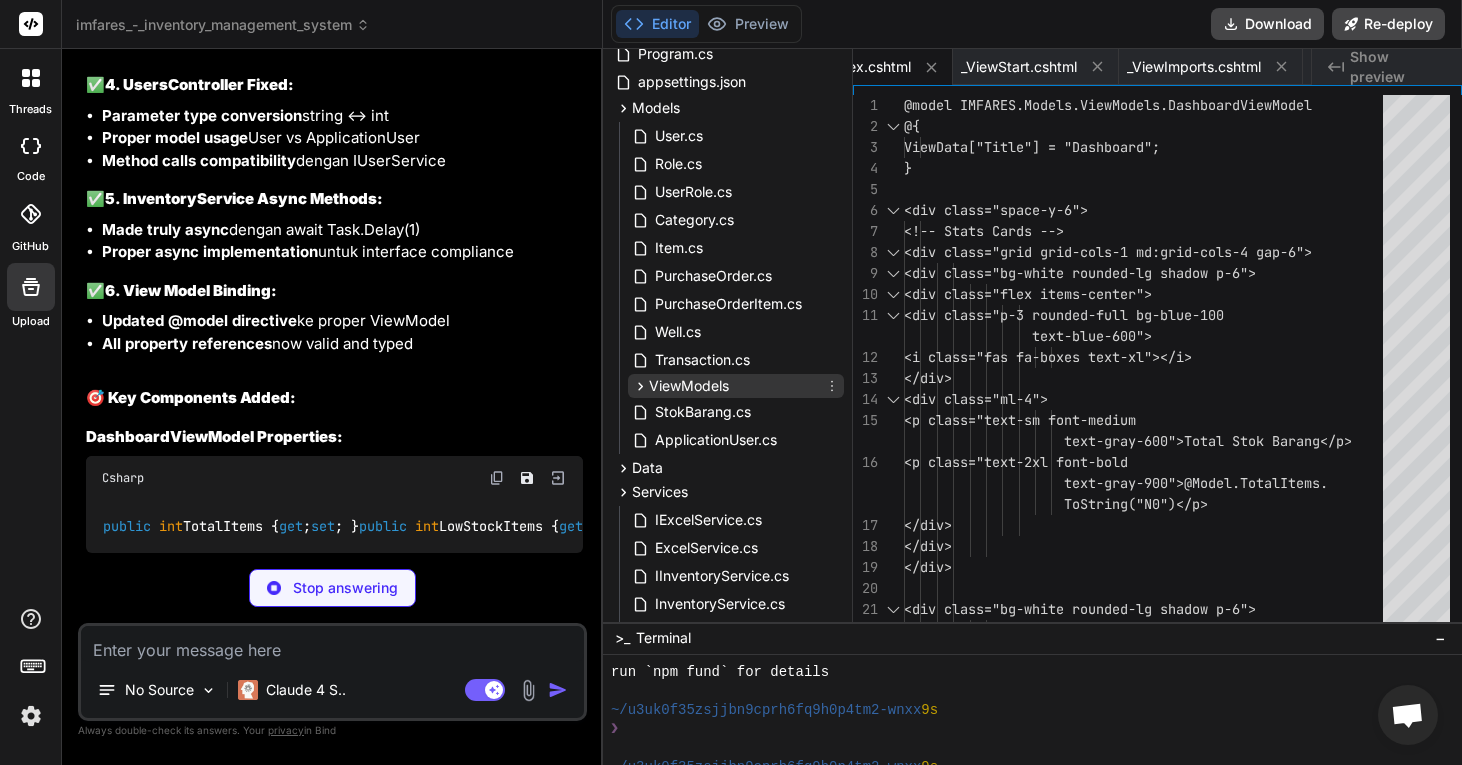 click on "ViewModels" at bounding box center [689, 386] 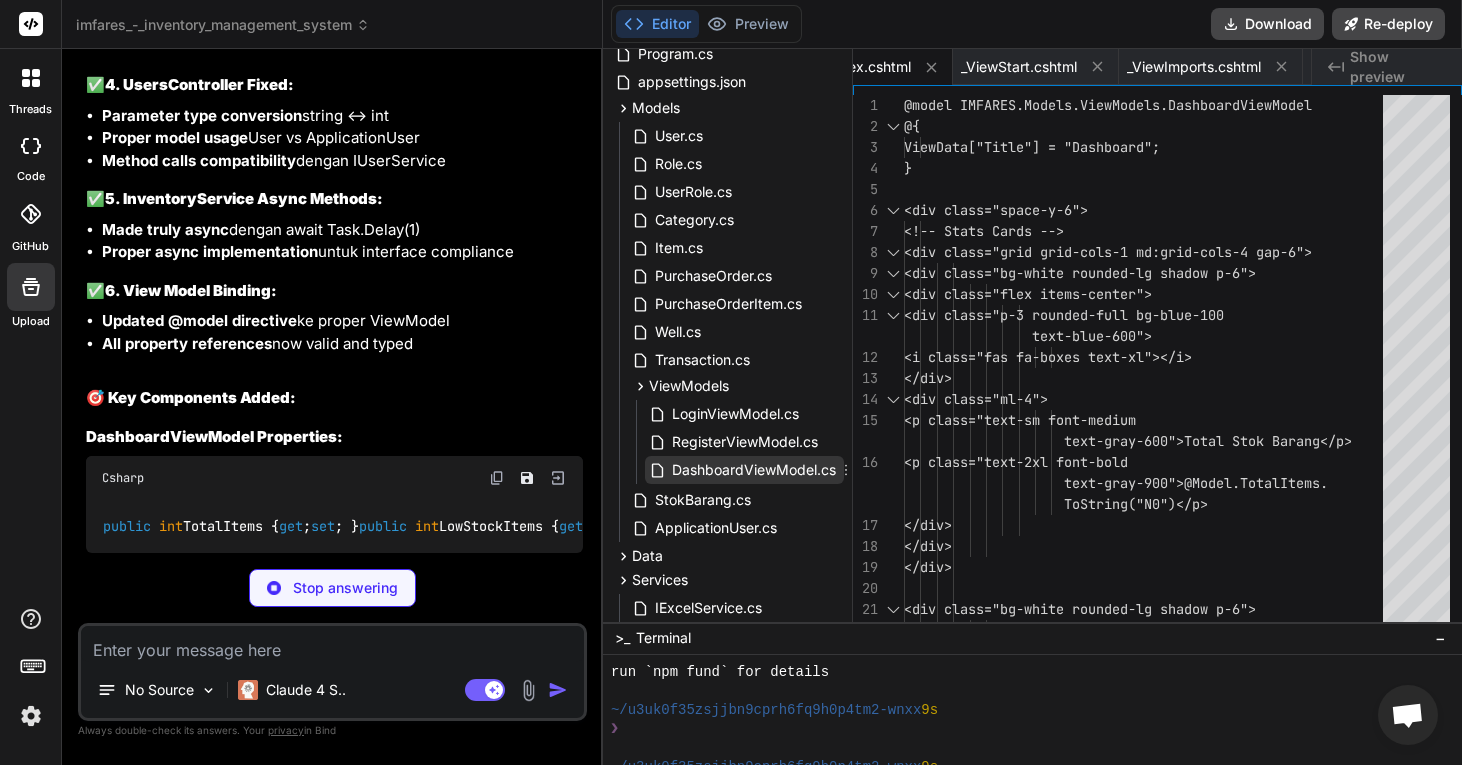 click on "DashboardViewModel.cs" at bounding box center [754, 470] 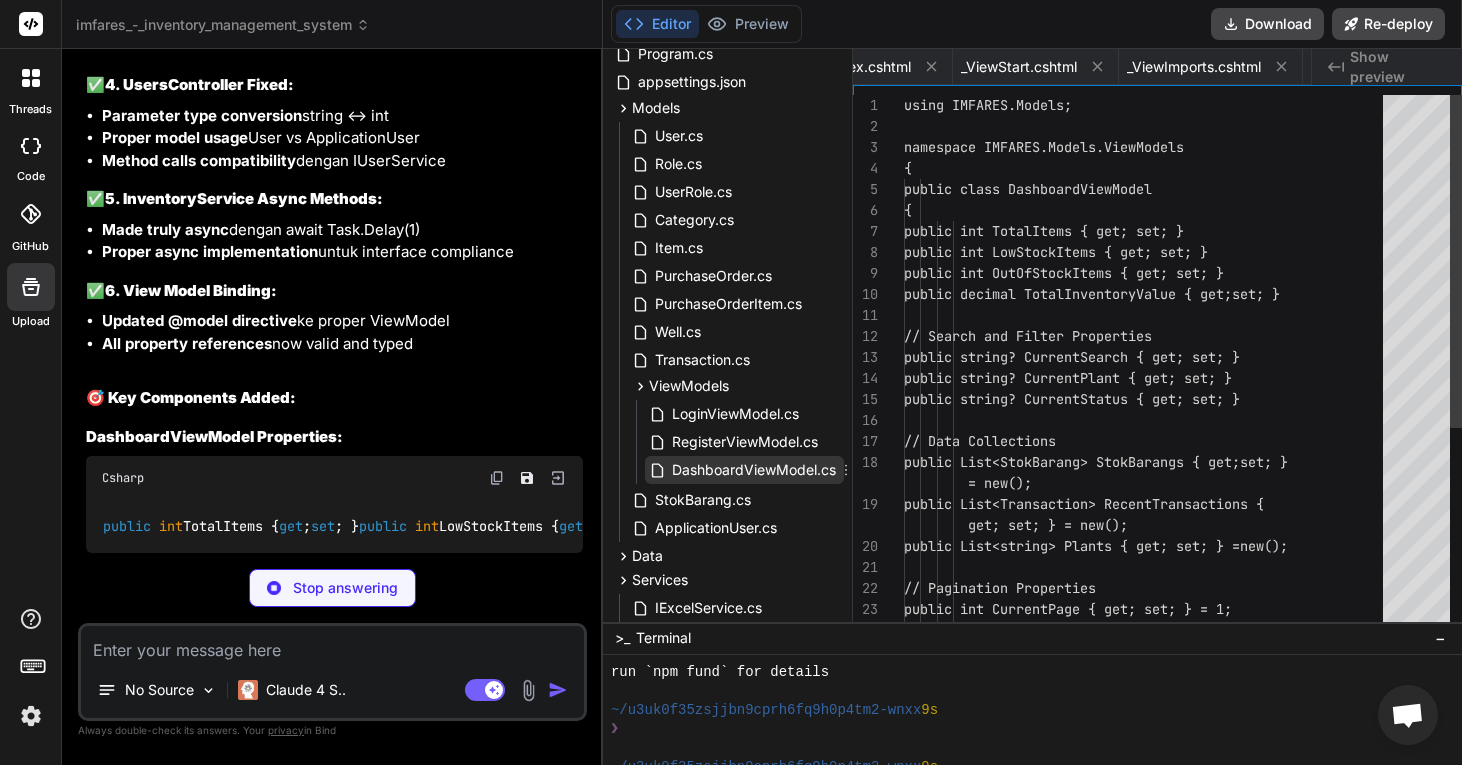 scroll, scrollTop: 0, scrollLeft: 2068, axis: horizontal 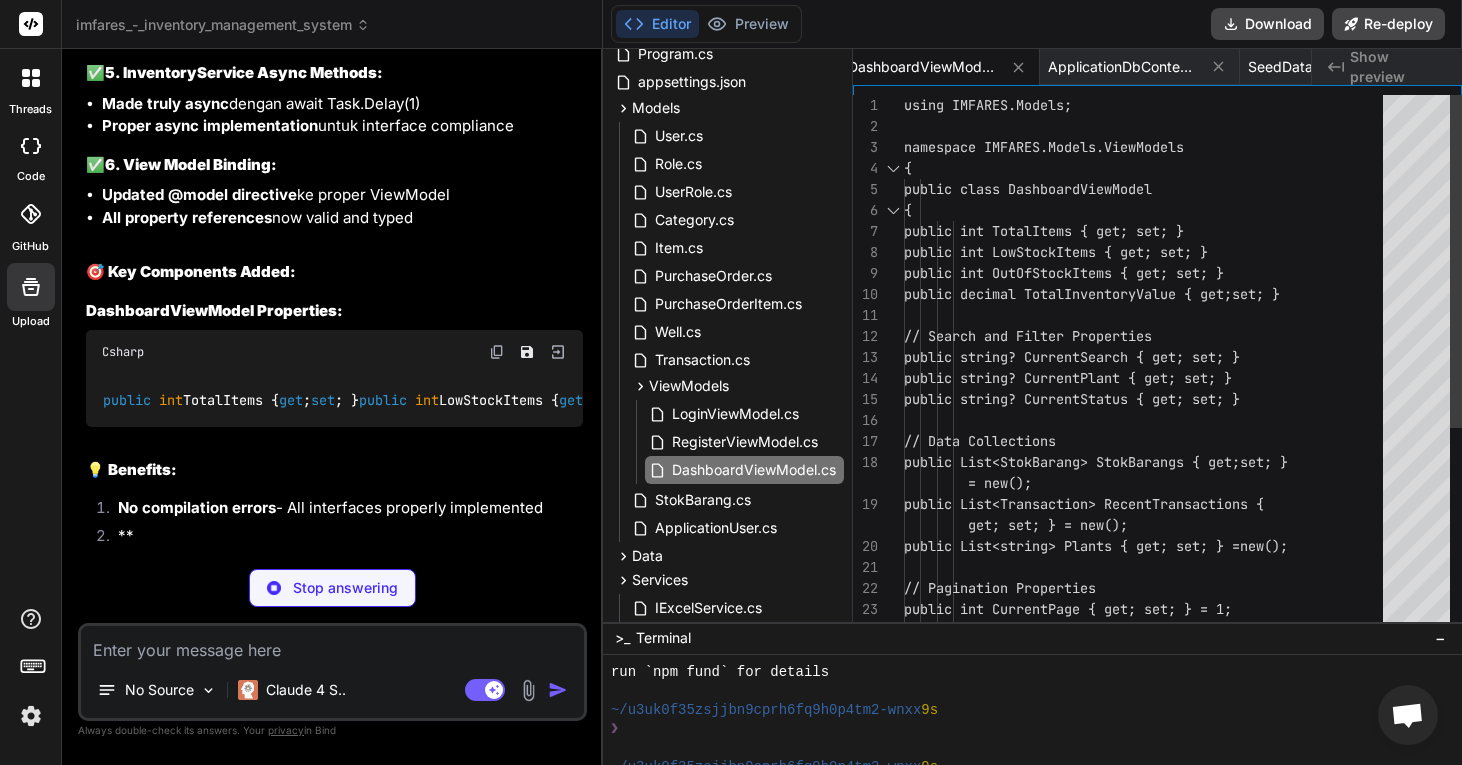 click on "using IMFARES.Models; namespace IMFARES.Models.ViewModels {     public class DashboardViewModel     {         public int TotalItems { get; set; }         public int LowStockItems { get; set; }         public int OutOfStockItems { get; set; }         public decimal TotalInventoryValue { get;  set; }                  // Search and Filter Properties         public string? CurrentSearch { get; set; }         public string? CurrentPlant { get; set; }         public string? CurrentStatus { get; set; }                  // Data Collections         public List<StokBarang> StokBarangs { get;  set; }          public List<Transaction> RecentTransaction s {          public List<string> Plants { get; set; } =  new();          = new();          get; set; } = new();" at bounding box center (1149, 525) 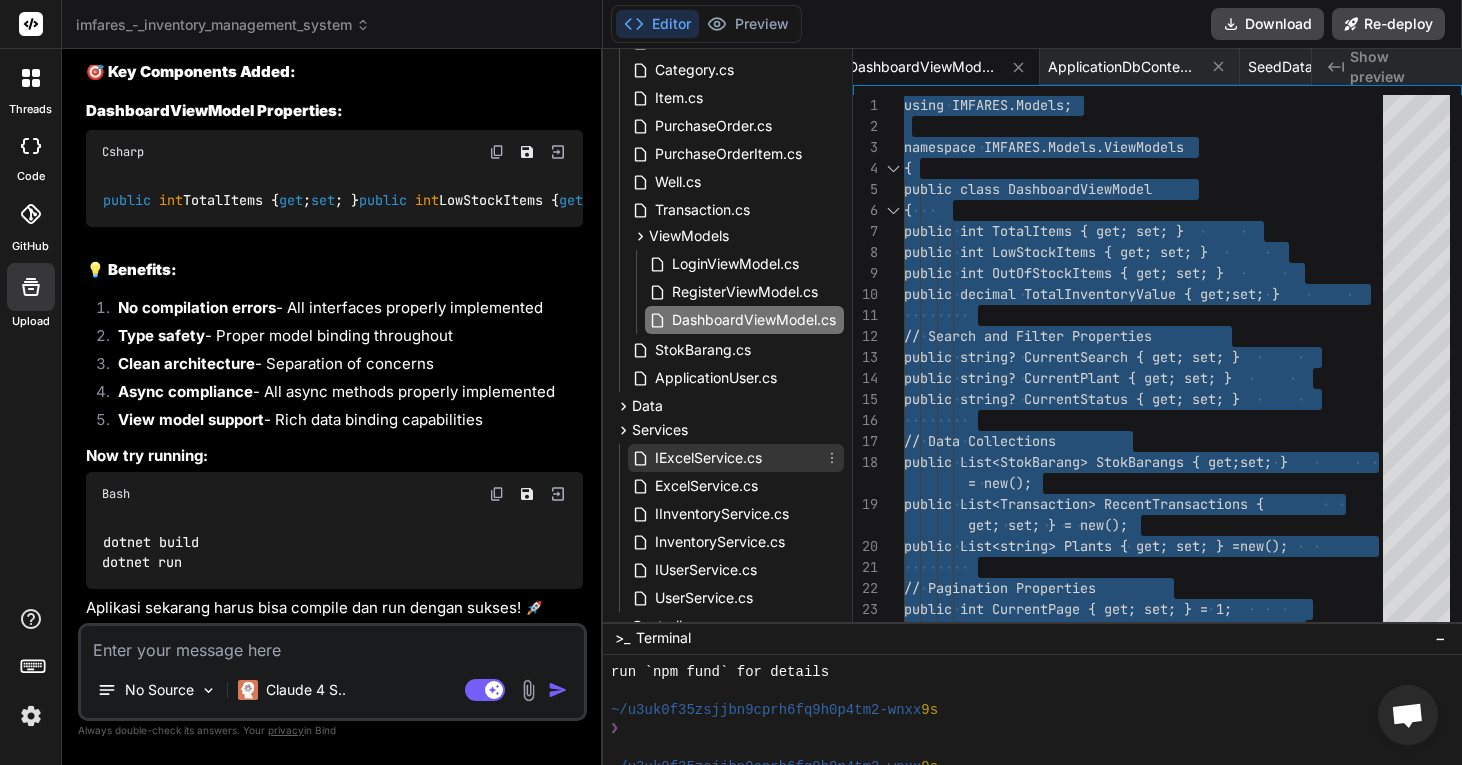 scroll, scrollTop: 306, scrollLeft: 0, axis: vertical 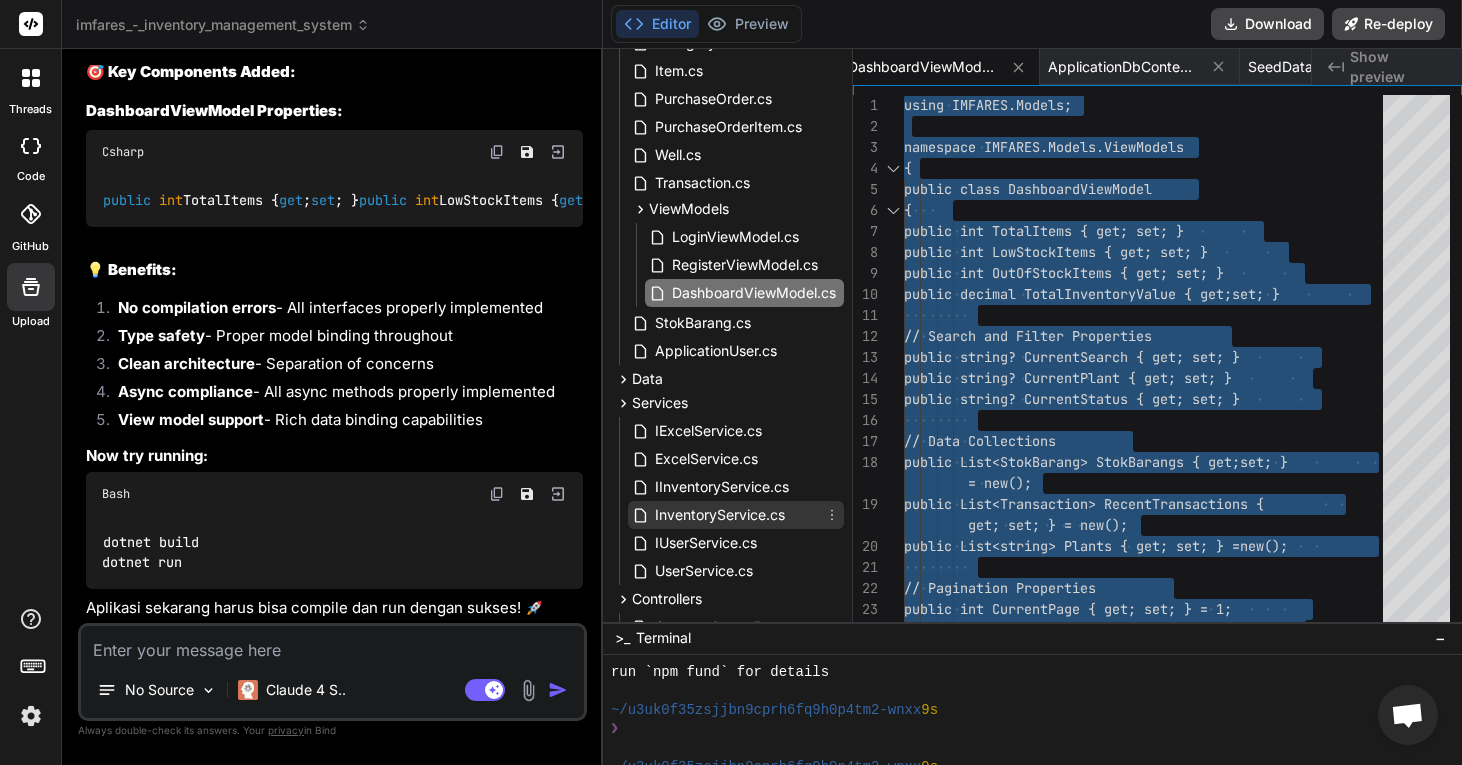 click on "InventoryService.cs" at bounding box center [720, 515] 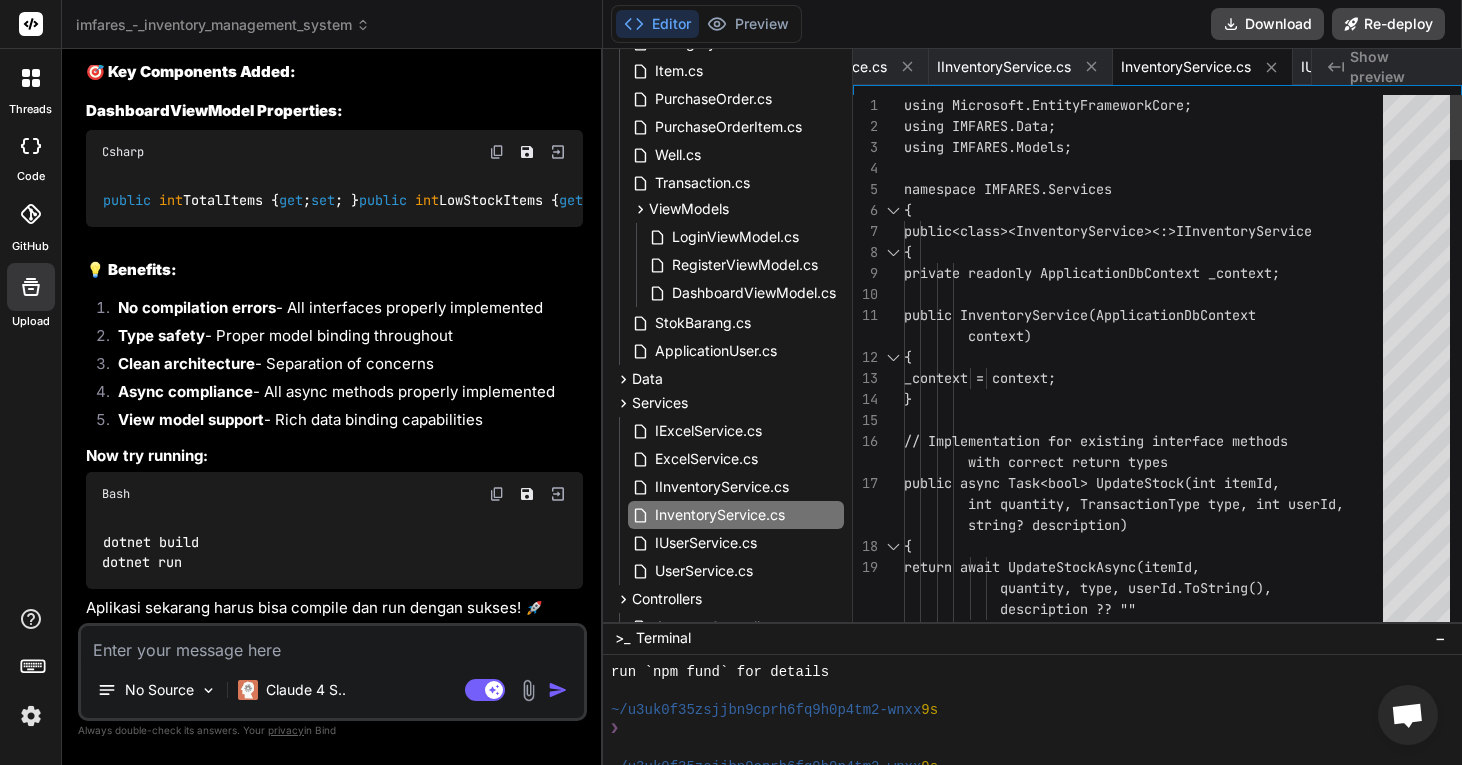 click on "using Microsoft.EntityFrameworkCore; using IMFARES.Data; using IMFARES.Models; namespace IMFARES.Services { public class InventoryService : IInventoryServ ice { private readonly ApplicationDbContext _con text; public InventoryService(ApplicationDbConte xt { _context = context; } // Implementation for existing interface m ethods public async Task<bool> UpdateStock(int it emId, quantity, TransactionType type, int userId, string? description) { return await UpdateStockAsync(itemId, quantity, type, userId.ToString(), description ?? ""); } }" at bounding box center [1149, 2289] 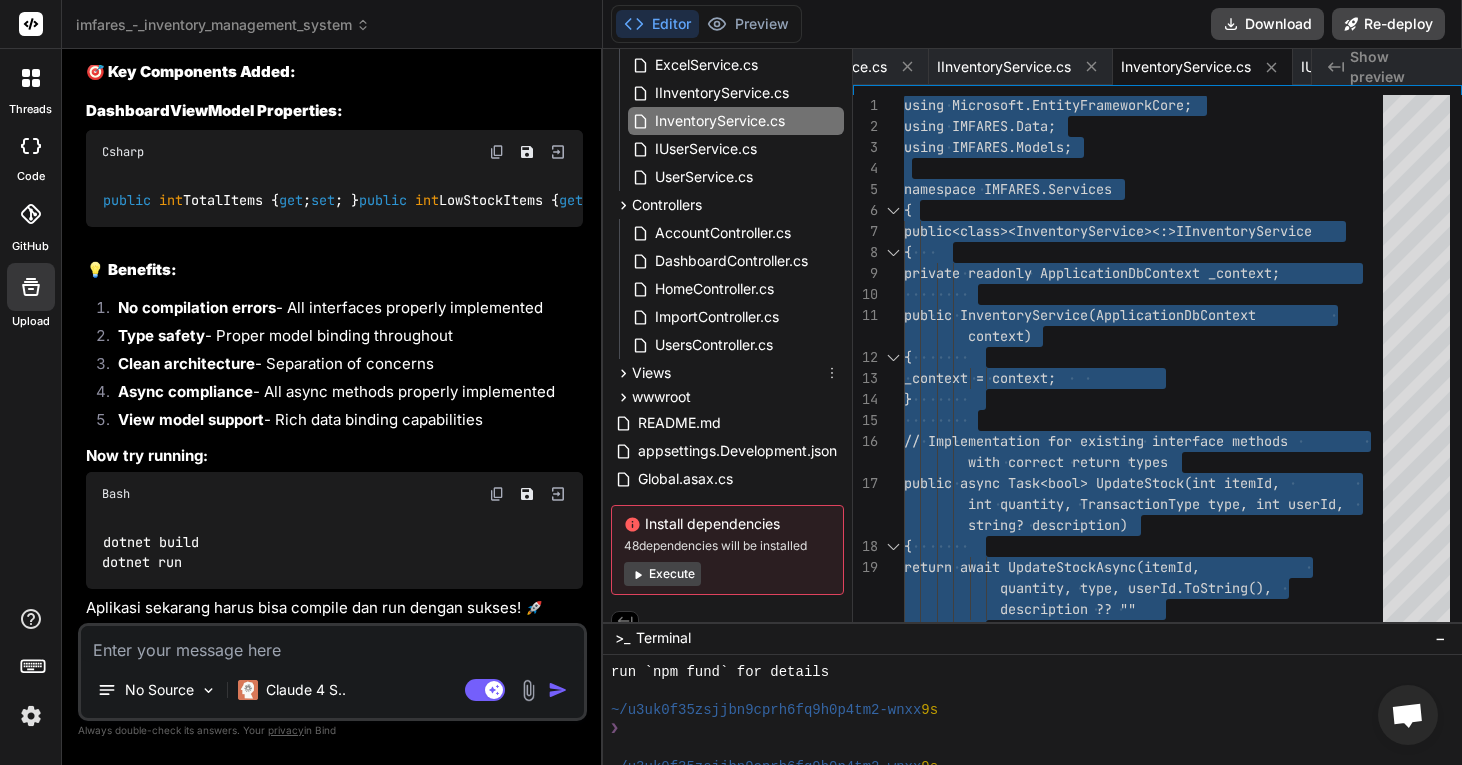 scroll, scrollTop: 704, scrollLeft: 0, axis: vertical 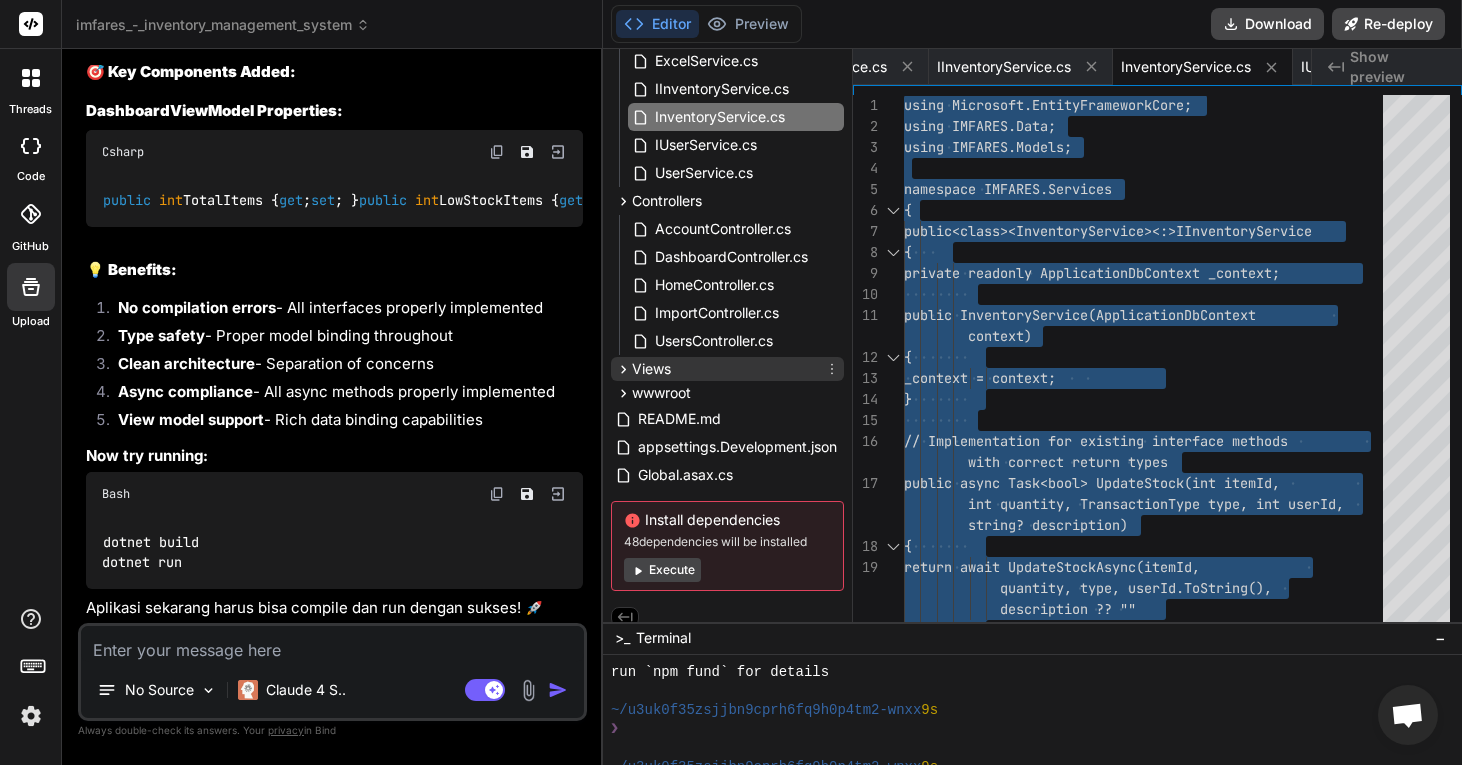 click on "Views" at bounding box center (727, 369) 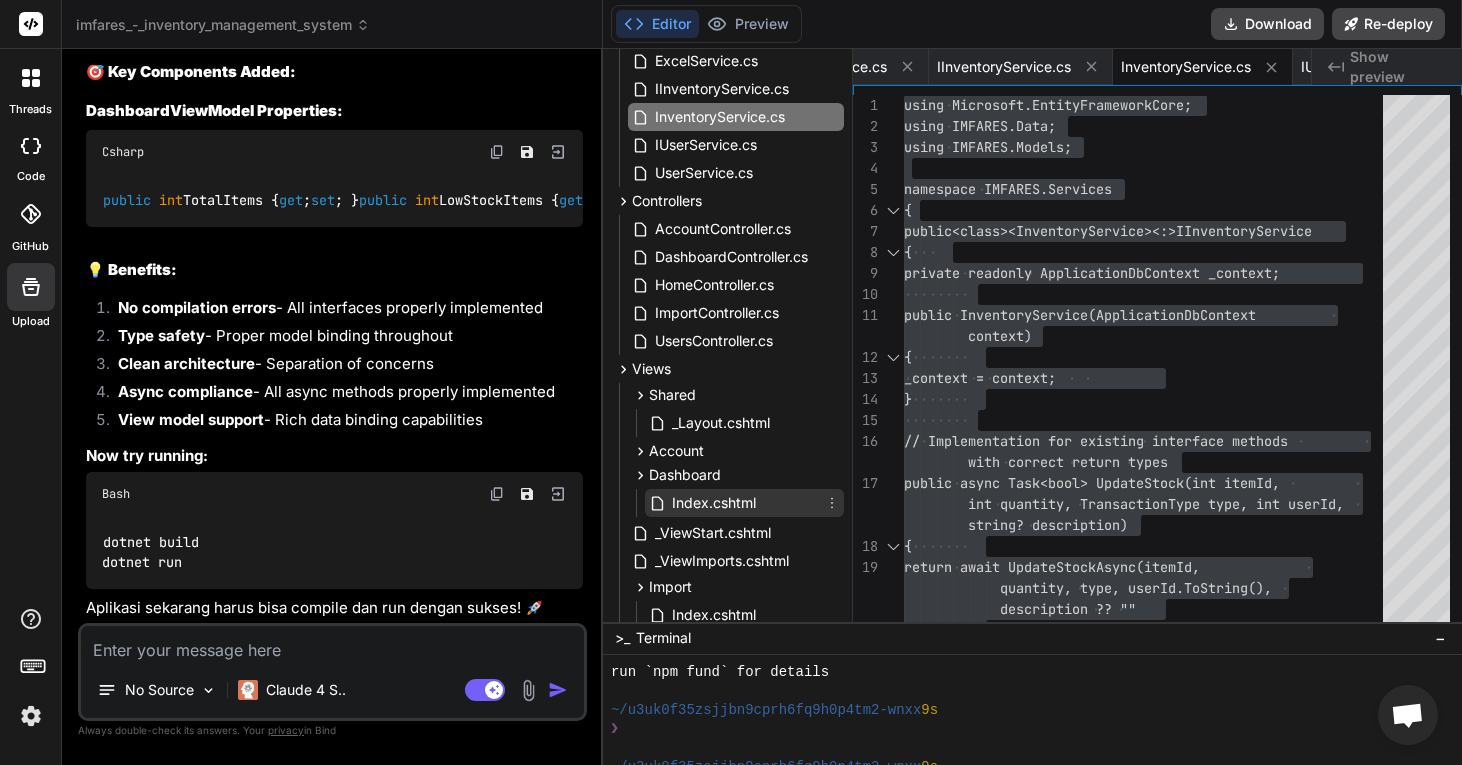 click on "Index.cshtml" at bounding box center (714, 503) 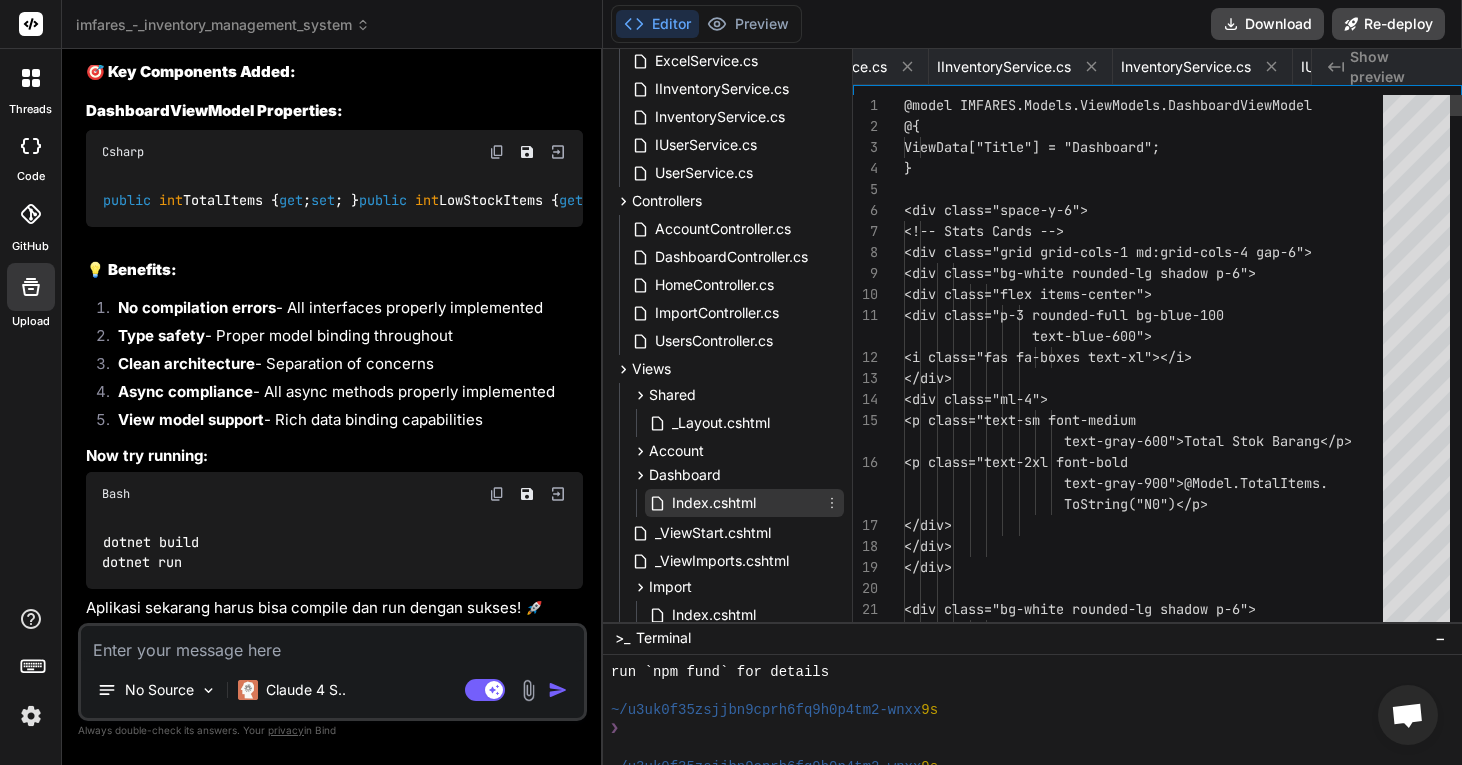 scroll, scrollTop: 0, scrollLeft: 4259, axis: horizontal 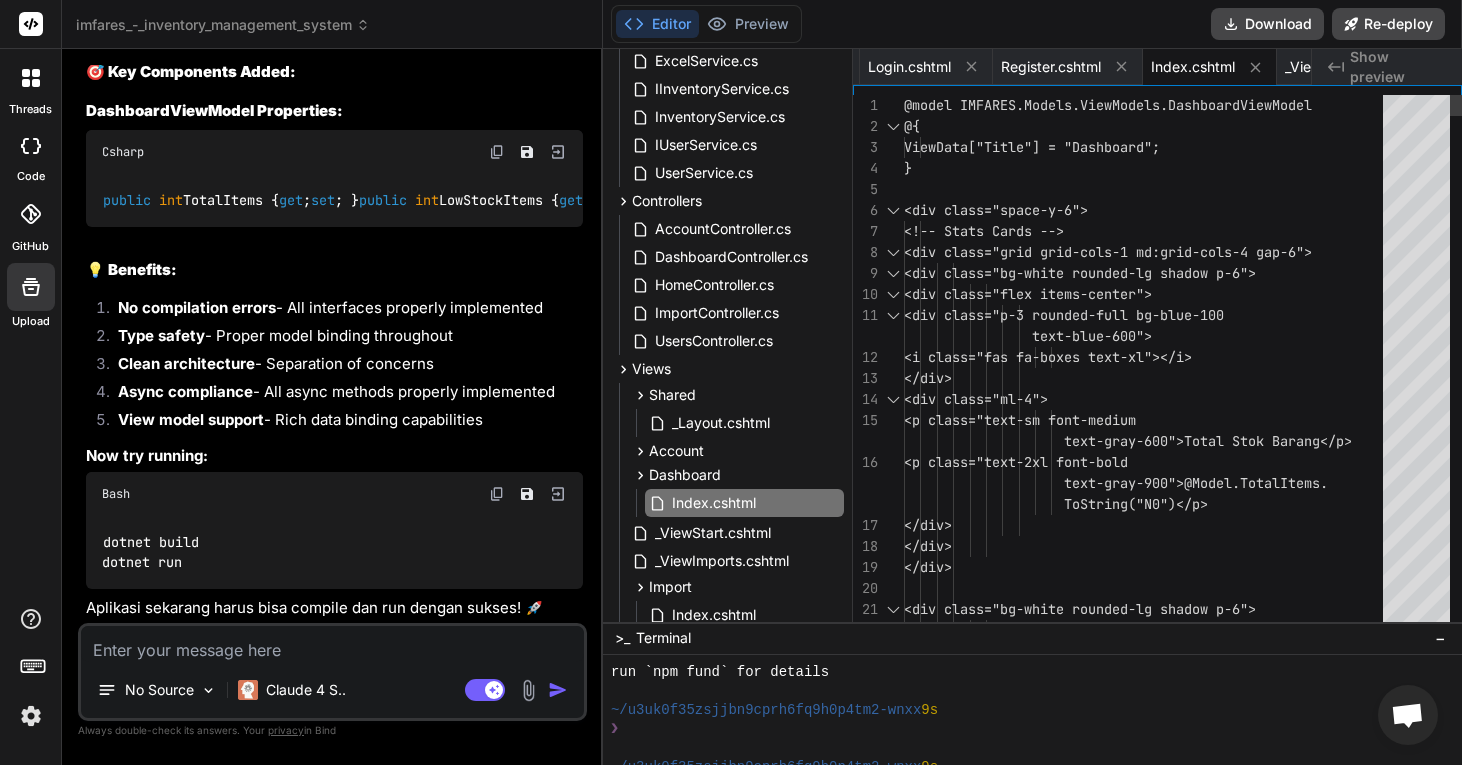 click on "@model IMFARES.Models.ViewModels.DashboardViewMode l @{     ViewData["Title"] = "Dashboard"; } <div class="space-y-6">     <!-- Stats Cards -->     <div class="grid grid-cols-1 md:grid-cols-4 ga p-6">         <div class="bg-white rounded-lg shadow p-6 ">             <div class="flex items-center">                 <div class="p-3 rounded-full bg-bl ue-100                      <i class="fas fa-boxes text-xl "></i>                 </div>                 <div class="ml-4">                     <p class="text-sm font-medium                      <p class="text-2xl font-bold                  </div>             </div>                  text-blue-600">                      text-gray-900">@Model.TotalItems.                      text-gray-600">Total Stok Barang</p> ">" at bounding box center (1149, 6678) 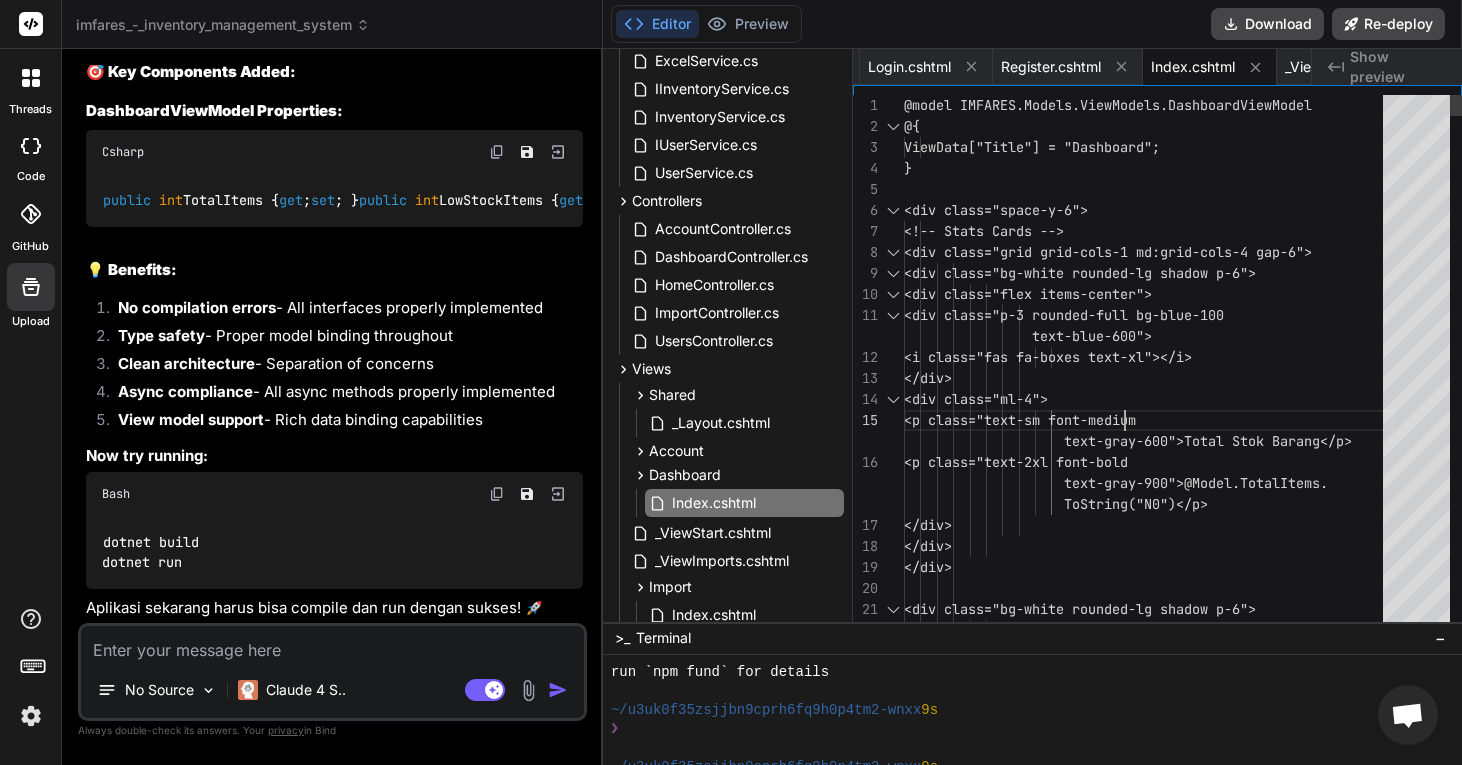 scroll, scrollTop: 105, scrollLeft: 0, axis: vertical 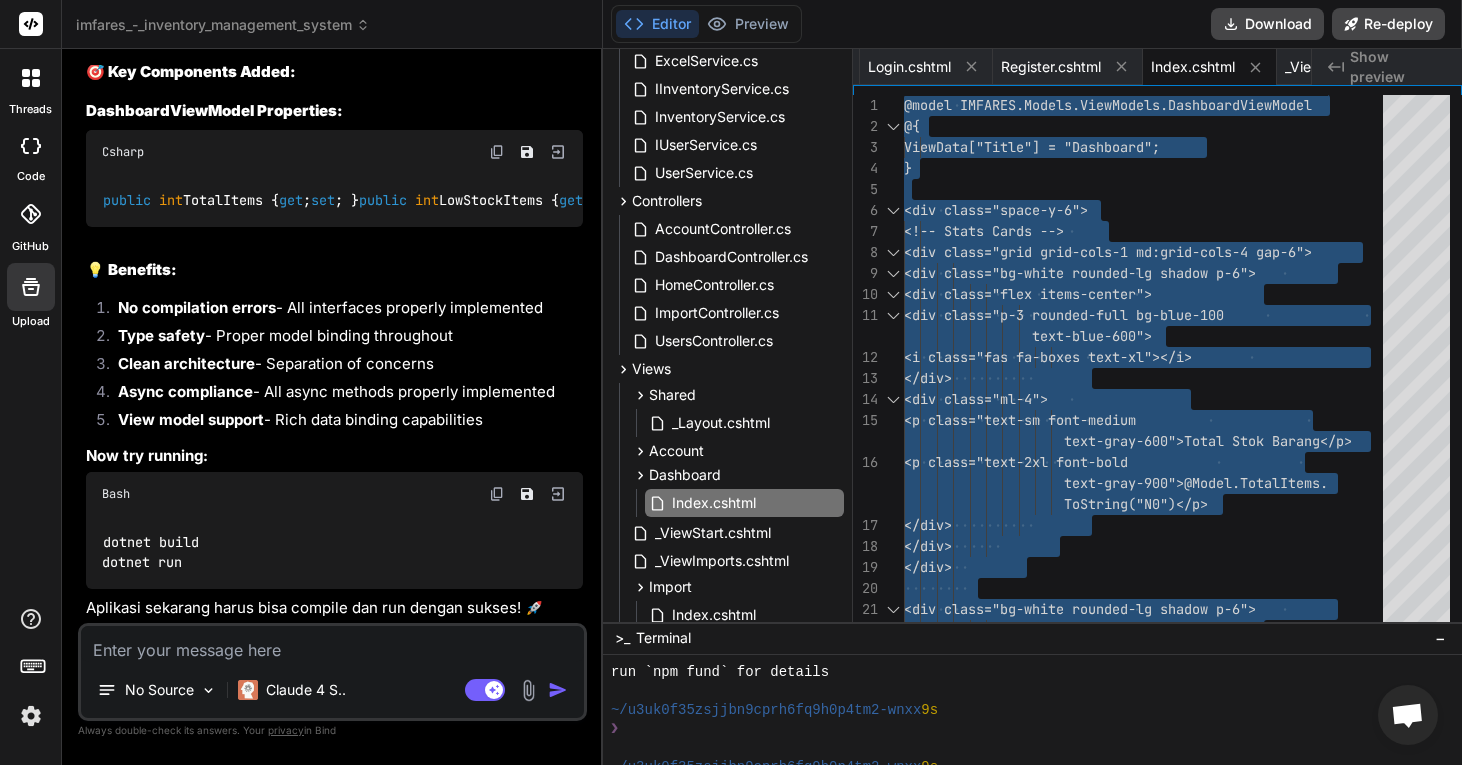 click at bounding box center [332, 644] 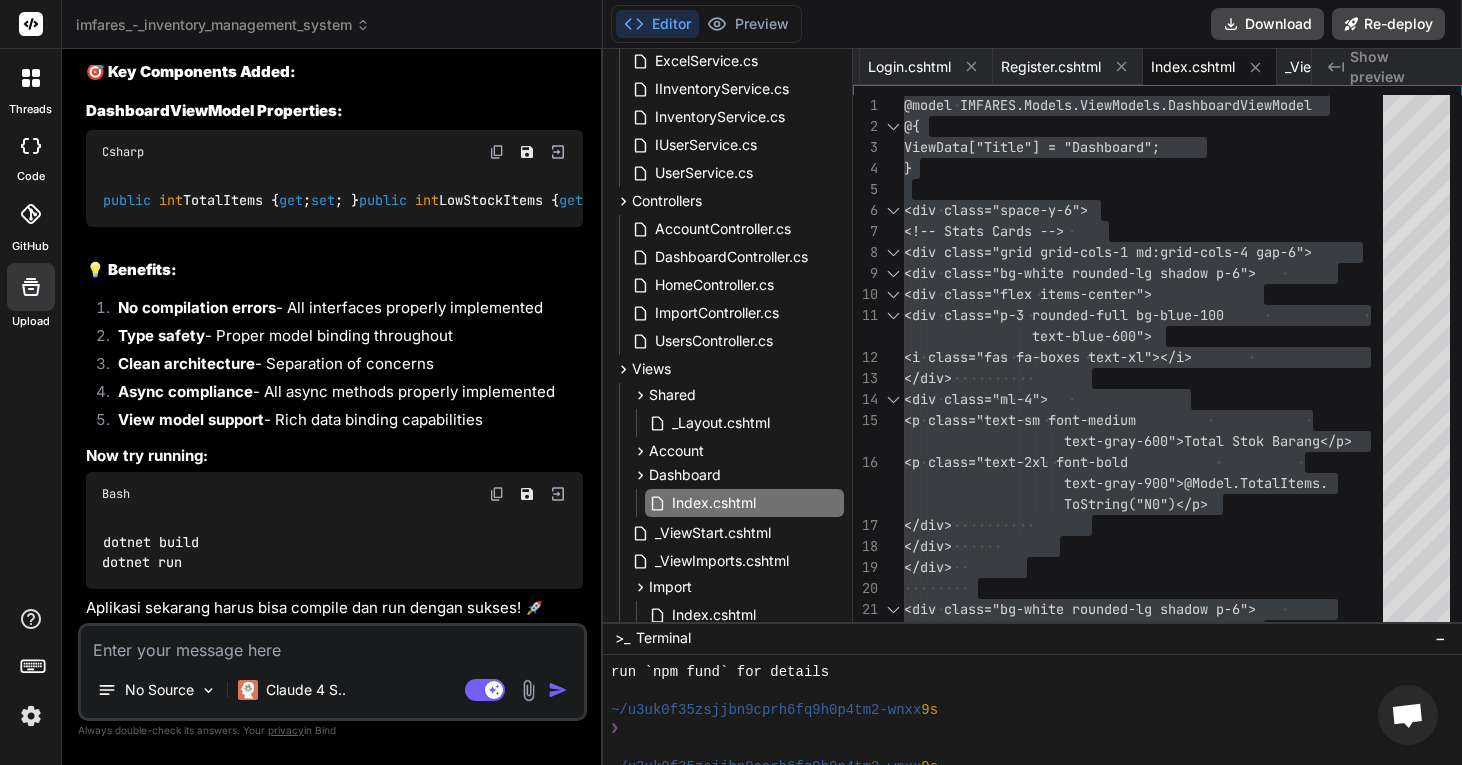 paste on "/Users/boykeumadiasapta/IMFARESV3/Controllers/UsersController.cs(23,44): error CS1061: 'IUserService' does not contain a definition for 'GetAllUsersAsync' and no accessible extension method 'GetAllUsersAsync' accepting a first argument of type 'IUserService' could be found (are you missing a using directive or an assembly reference?) [/Users/boykeumadiasapta/IMFARESV3/IMFARES.csproj]
/Users/boykeumadiasapta/IMFARESV3/Controllers/UsersController.cs(84,28): warning CS8601: Possible null reference assignment. [/Users/boykeumadiasapta/IMFARESV3/IMFARES.csproj]
/Users/boykeumadiasapta/IMFARESV3/Controllers/UsersController.cs(118,50): error CS1061: 'IUserService' does not contain a definition for 'UpdateUserAsync' and no accessible extension method 'UpdateUserAsync' accepting a first argument of type 'IUserService' could be found (are you missing a using directive or an assembly reference?) [/Users/boykeumadiasapta/IMFARESV3/IMFARES.csproj]
/Users/boykeumadiasapta/IMFARESV3/Controllers/UsersController.cs(135,46)..." 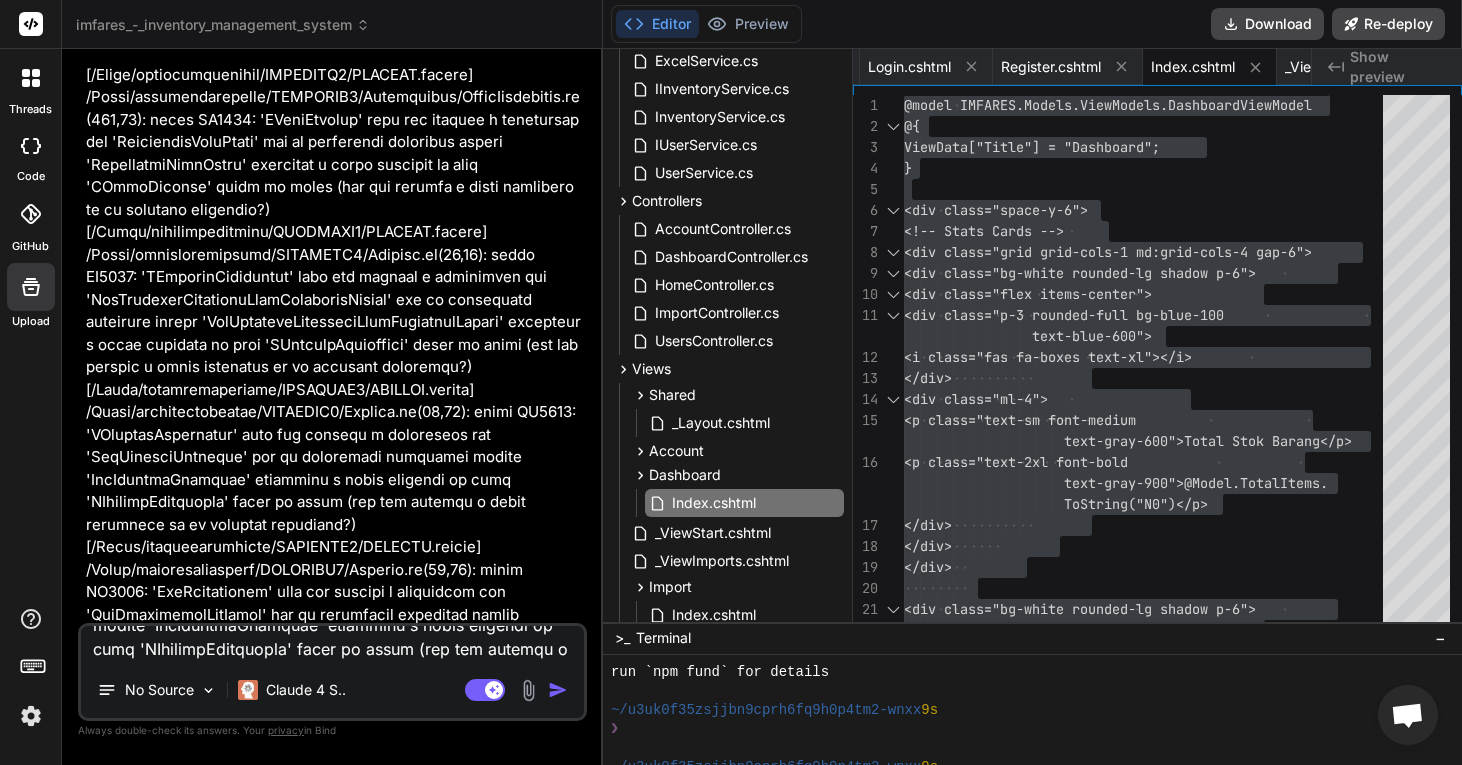 scroll, scrollTop: 0, scrollLeft: 0, axis: both 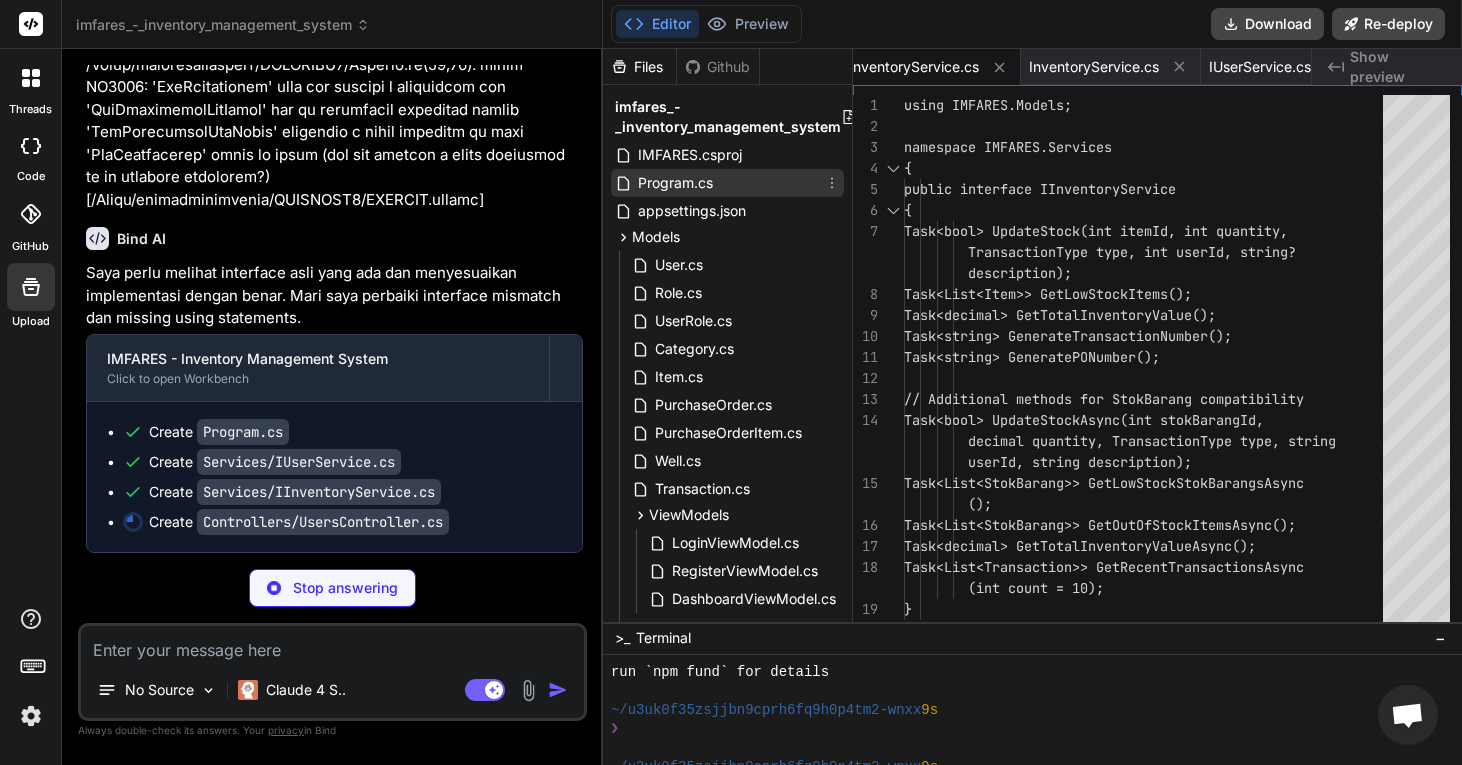 click on "Program.cs" at bounding box center (675, 183) 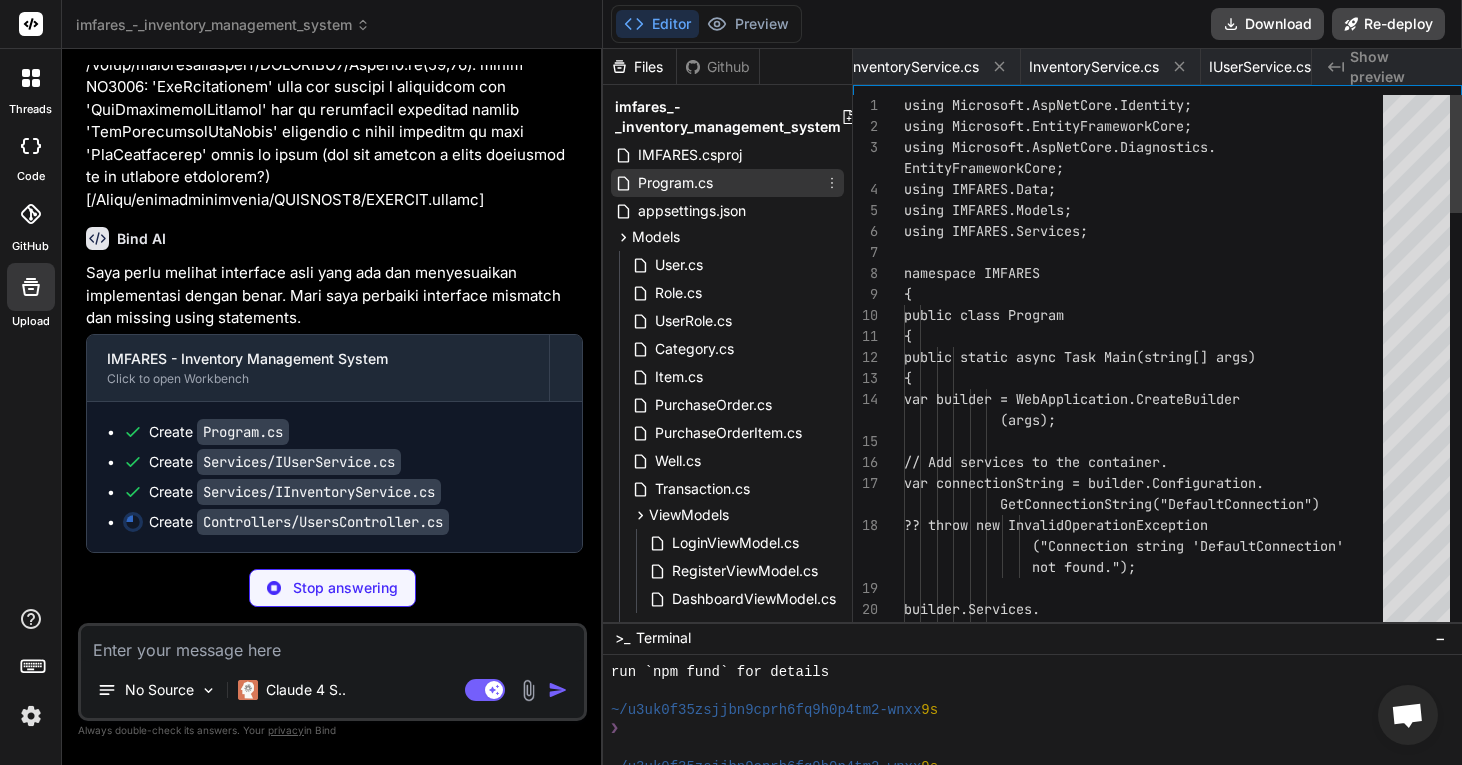 scroll, scrollTop: 0, scrollLeft: 154, axis: horizontal 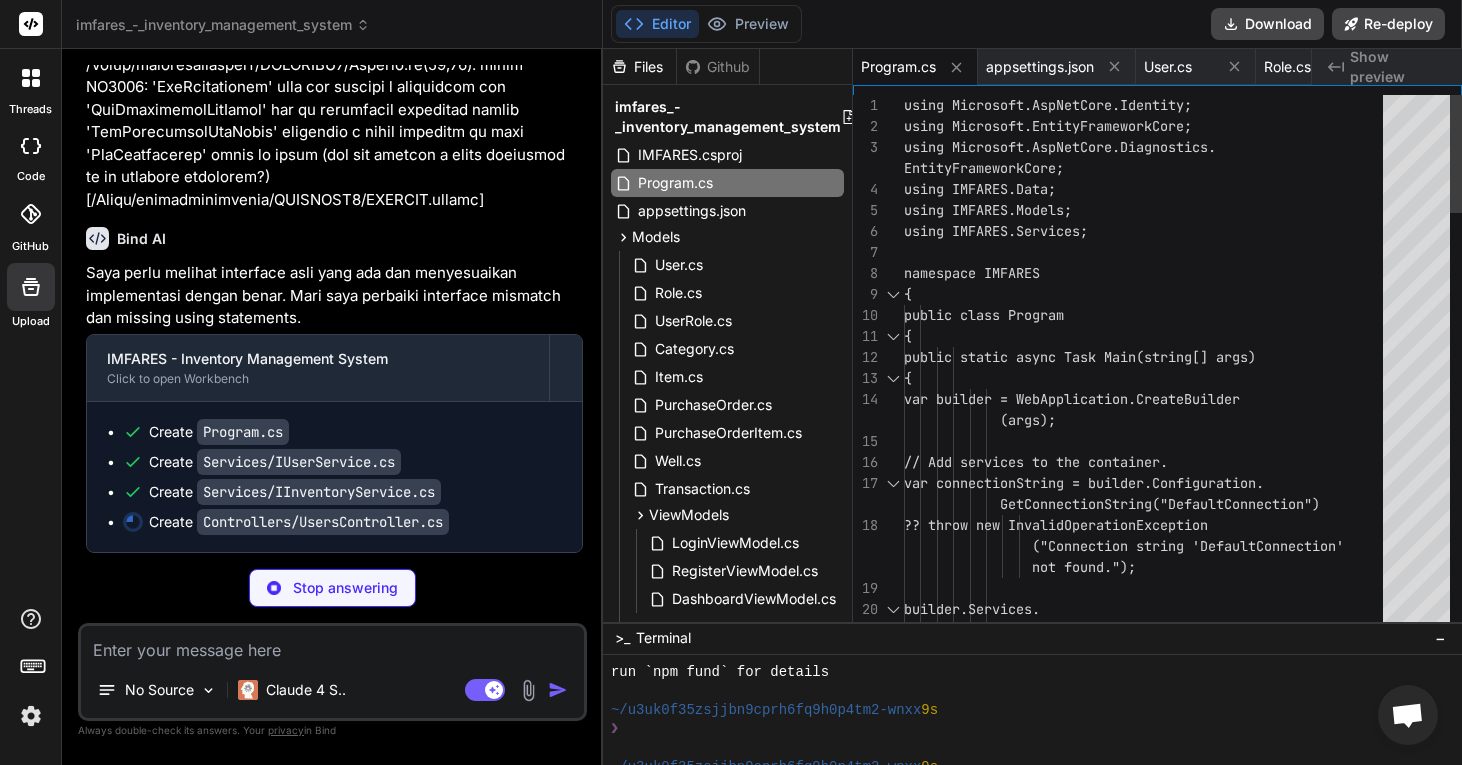 click on "using Microsoft.AspNetCore.Identity; using System.ComponentModel.DataAnnotations; namespace IMFARES.Models {     public class ApplicationUser : IdentityUser     {         [StringLength(100)]         public string FullName { get; set; } = "";                  [StringLength(100)]         public string Position { get; set; } = "";                  public DateTime CreatedAt { get; set; } =          DateTime.UtcNow;                  public bool IsActive { get; set; } = true;     } }" at bounding box center (1149, 1302) 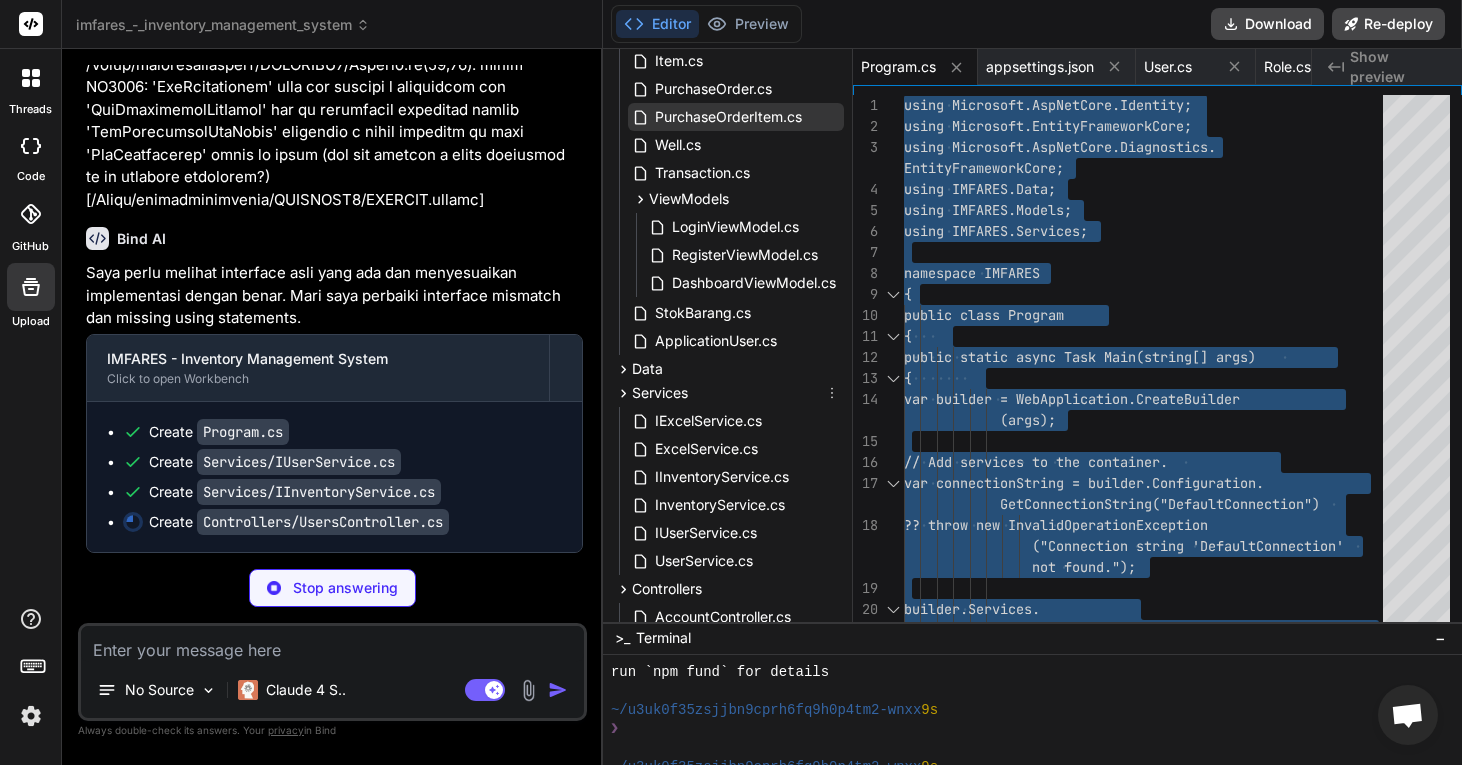 scroll, scrollTop: 320, scrollLeft: 0, axis: vertical 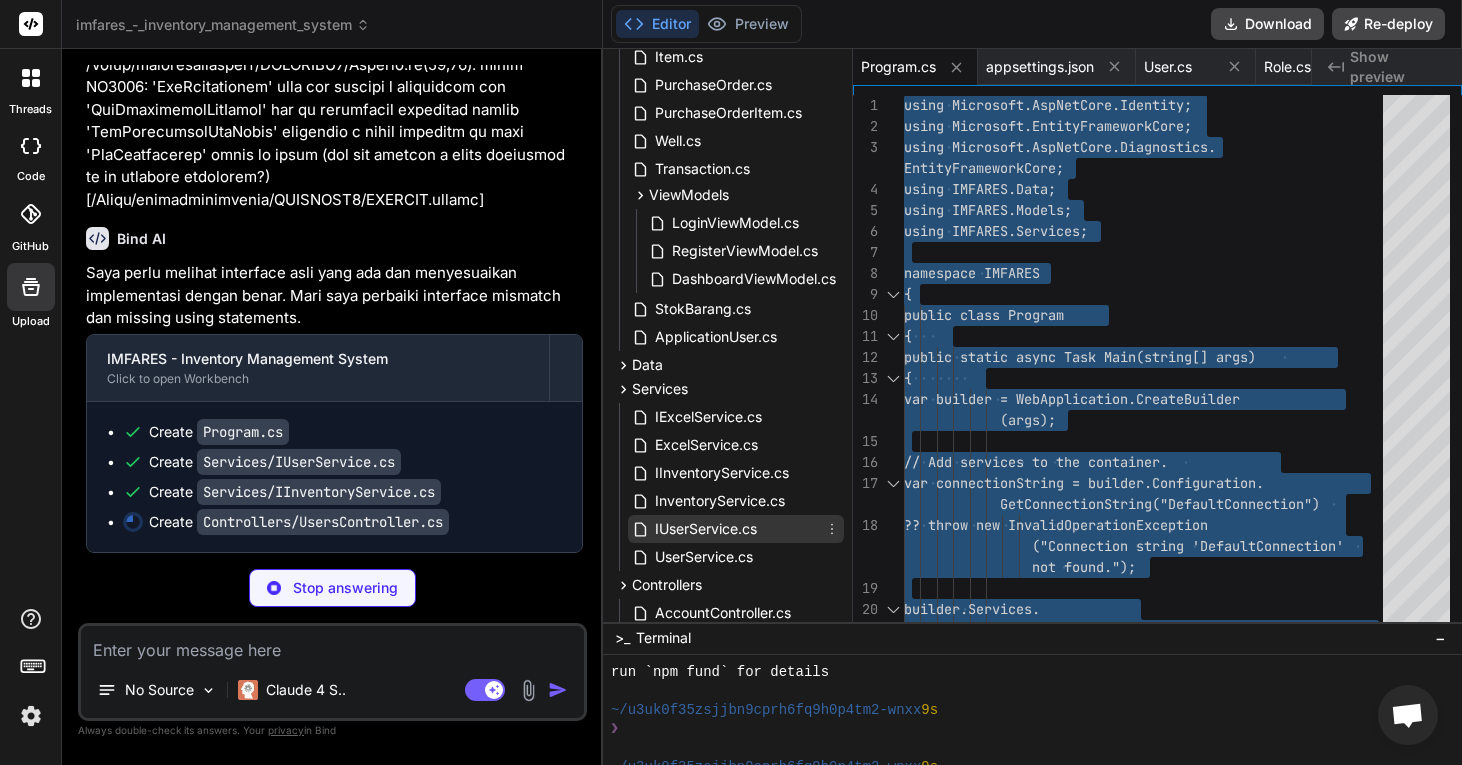click on "IUserService.cs" at bounding box center [706, 529] 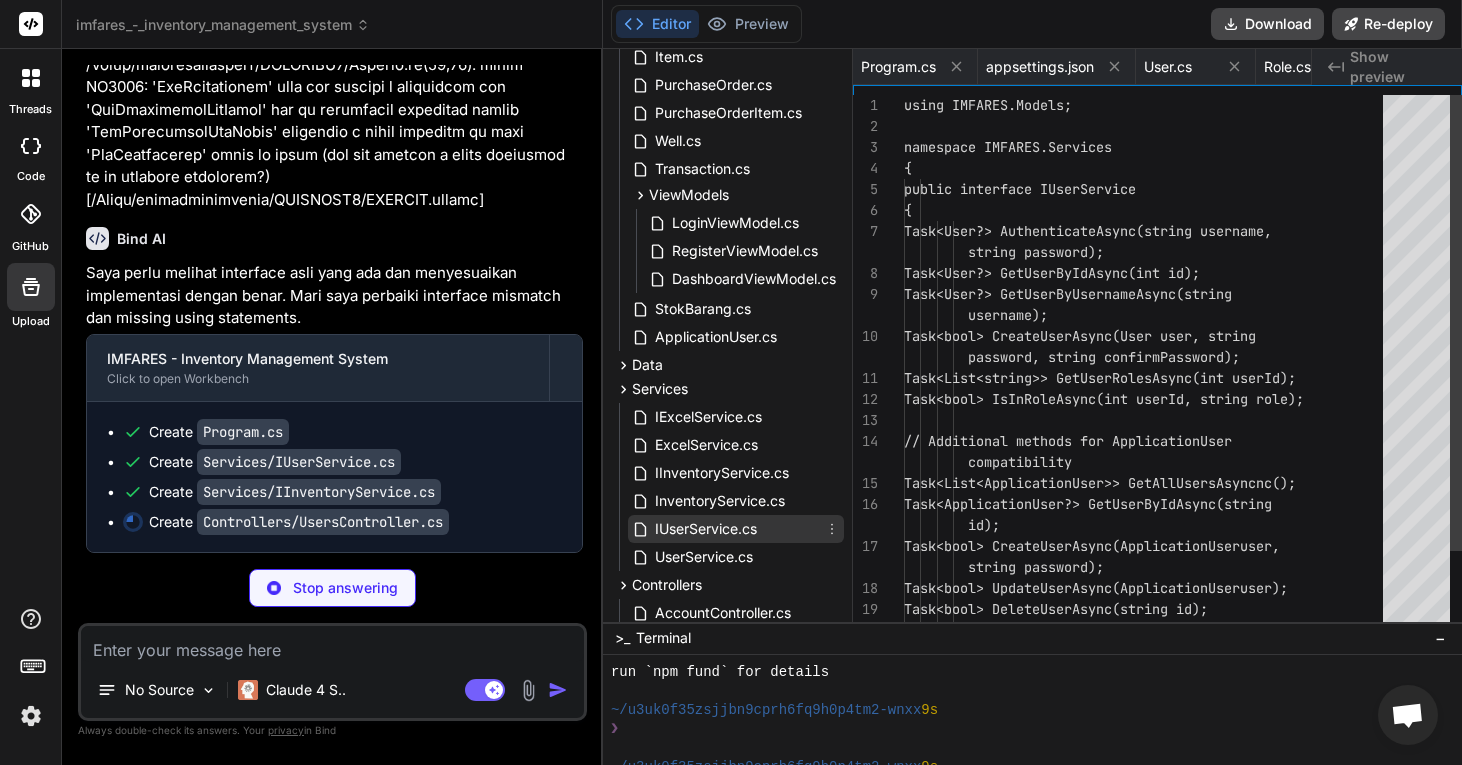 scroll, scrollTop: 0, scrollLeft: 2978, axis: horizontal 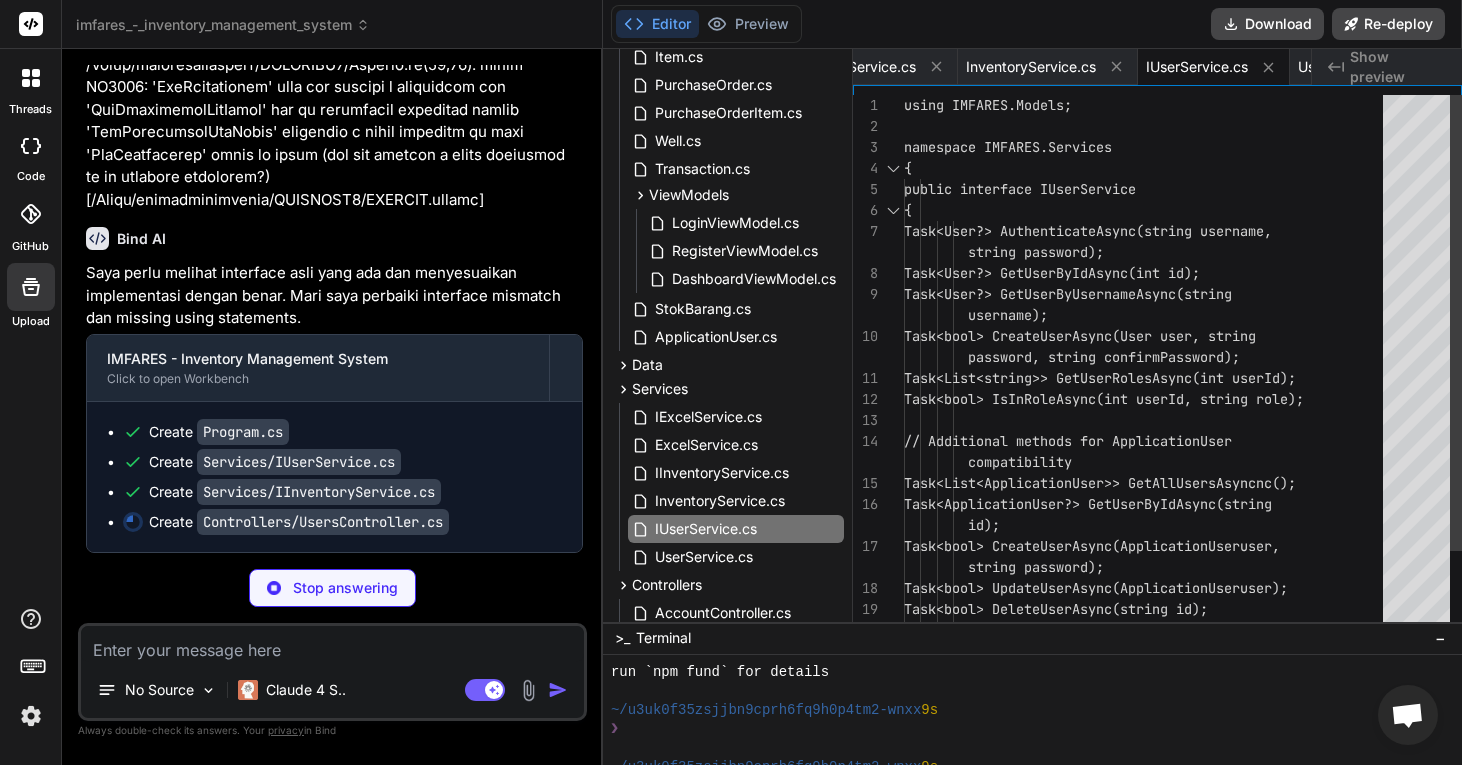 click on "using IMFARES.Models; namespace IMFARES.Services {     public interface IUserService     {         Task<User?> AuthenticateAsync(string usern ame,          Task<User?> GetUserByIdAsync(int id);         Task<User?> GetUserByUsernameAsync(string          Task<bool> CreateUserAsync(User user, stri ng          Task<List<string>> GetUserRolesAsync(int u serId);         Task<bool> IsInRoleAsync(int userId, strin g role);                  // Additional methods for ApplicationUser          Task<List<ApplicationUser>> GetAllUsersAsy nc();          compatibility         Task<ApplicationUser?> GetUserByIdAsync(st ring          Task<bool> CreateUserAsync(ApplicationUser  user,           string password);          username);          password, string confirmPassword);          id);          string password);  user);" at bounding box center [1149, 410] 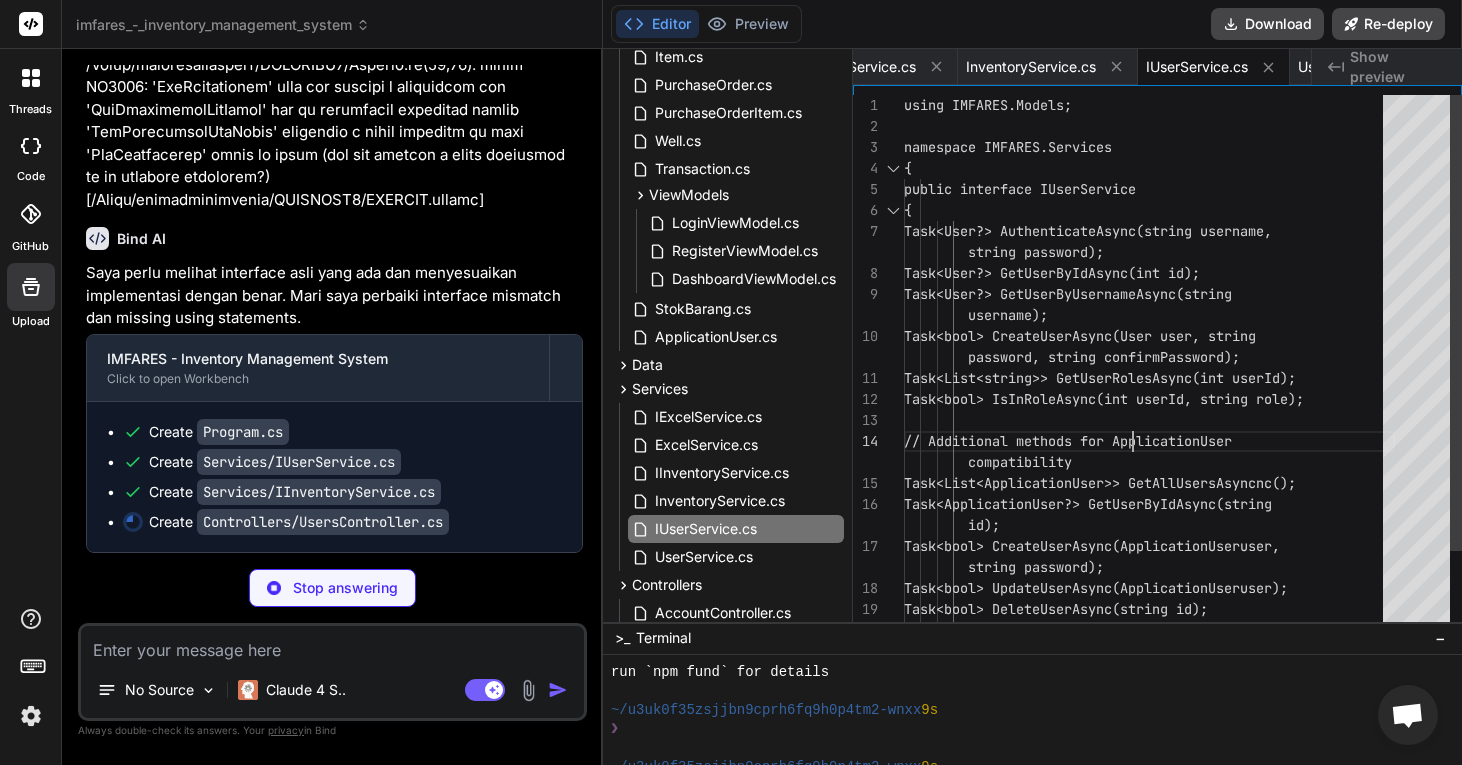 scroll, scrollTop: 126, scrollLeft: 0, axis: vertical 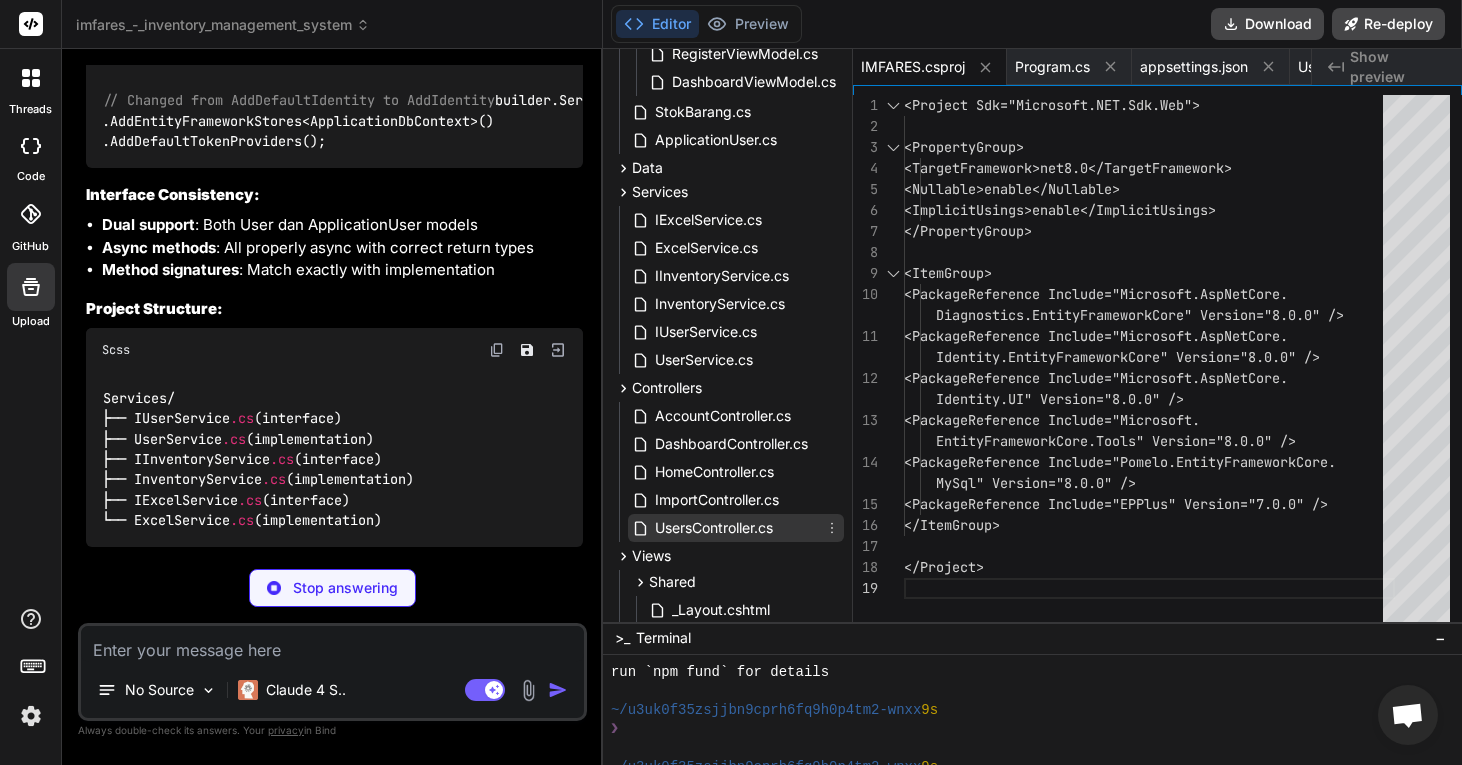 click on "UsersController.cs" at bounding box center [714, 528] 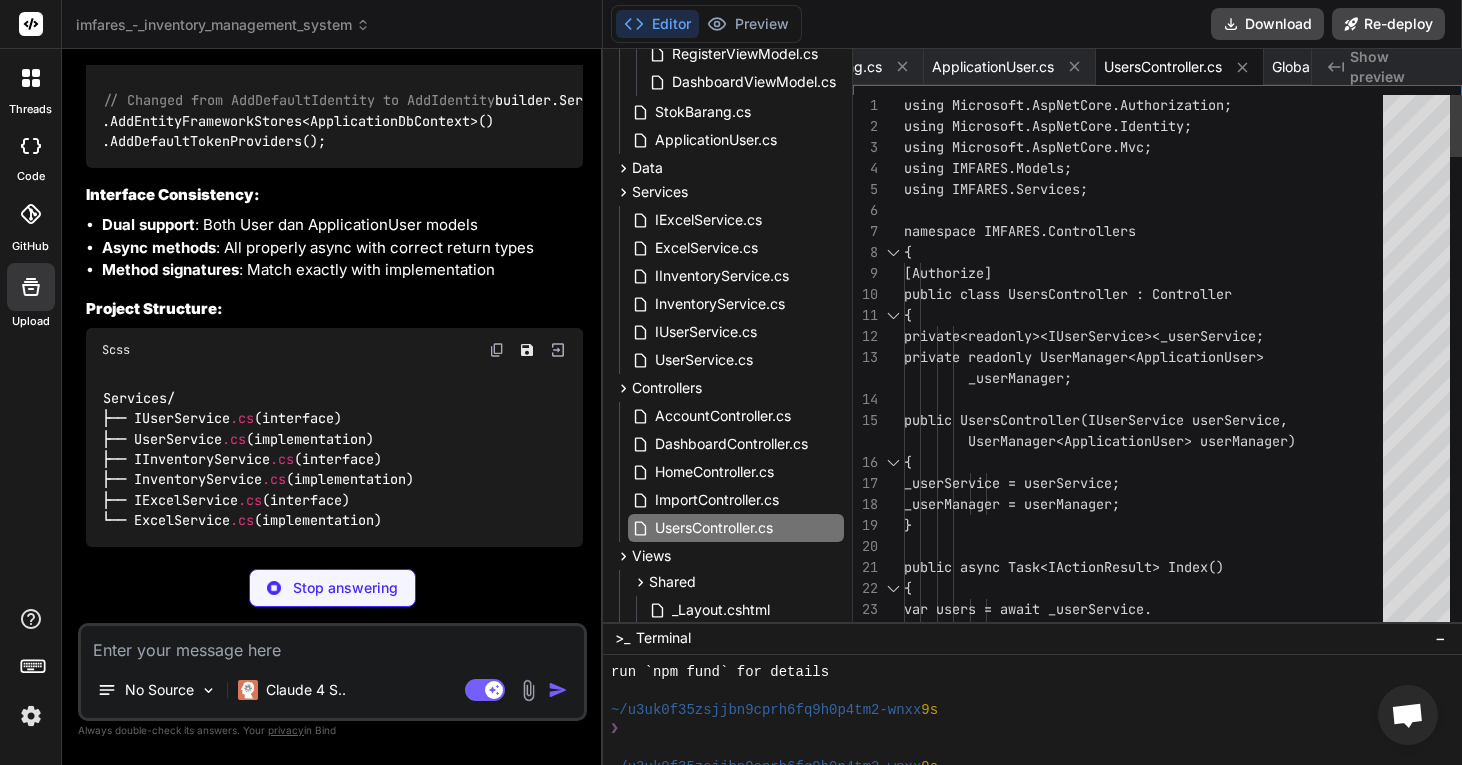 click on "using Microsoft.AspNetCore.Authorization; using Microsoft.AspNetCore.Identity; using Microsoft.AspNetCore.Mvc; using IMFARES.Models; using IMFARES.Services; namespace IMFARES.Controllers {
[Authorize]
public class UsersController : Controller
{
private readonly IUserService _userService ;
private readonly UserManager<ApplicationUser>
_userManager;
public UsersController(IUserService userSe rvice,
{
_userService = userService;
_userManager = userManager;
} UserManager<ApplicationUser> userManager)
public async Task<IActionResult> Index()
{
var users = await _userService.
GetAllUsersAsync();" at bounding box center (1149, 2384) 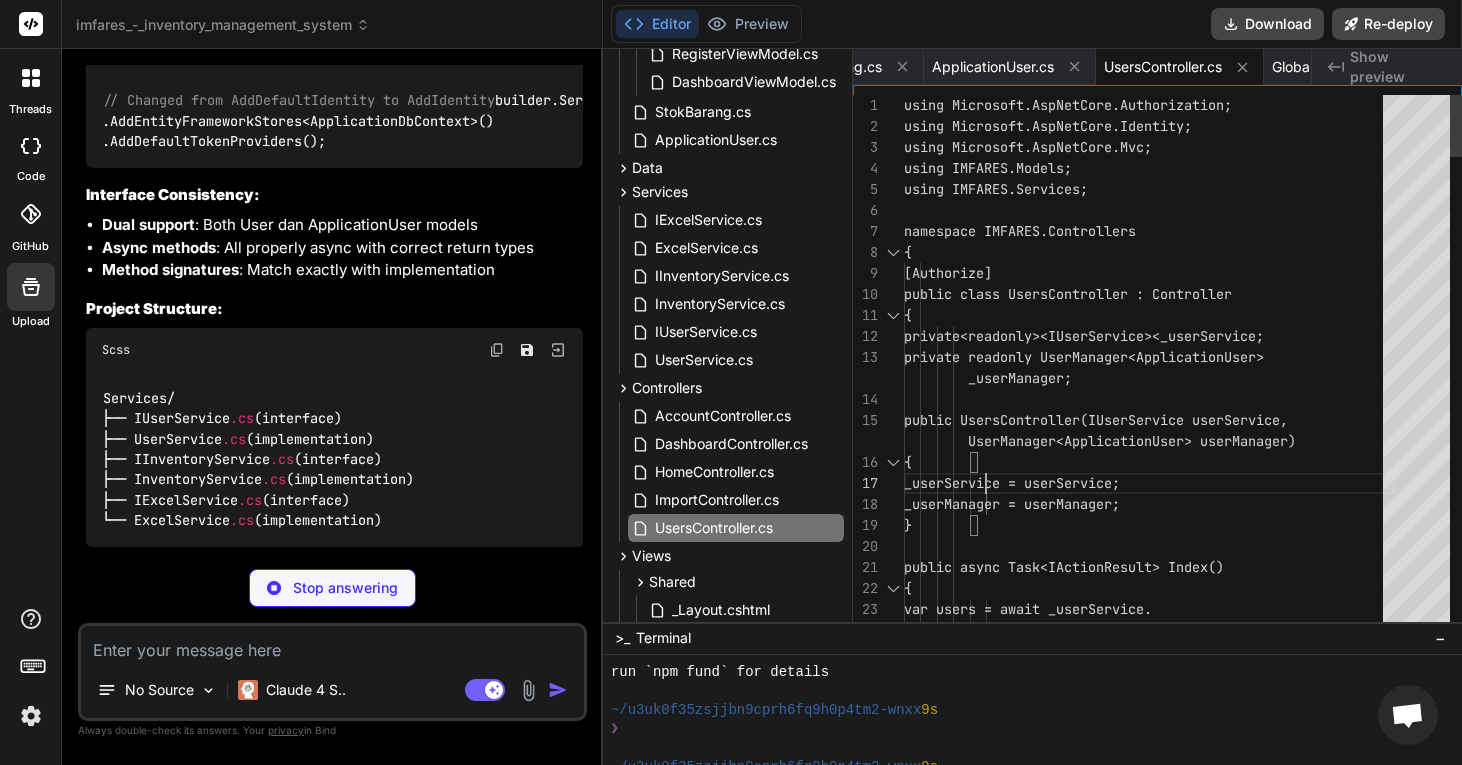 scroll, scrollTop: 168, scrollLeft: 0, axis: vertical 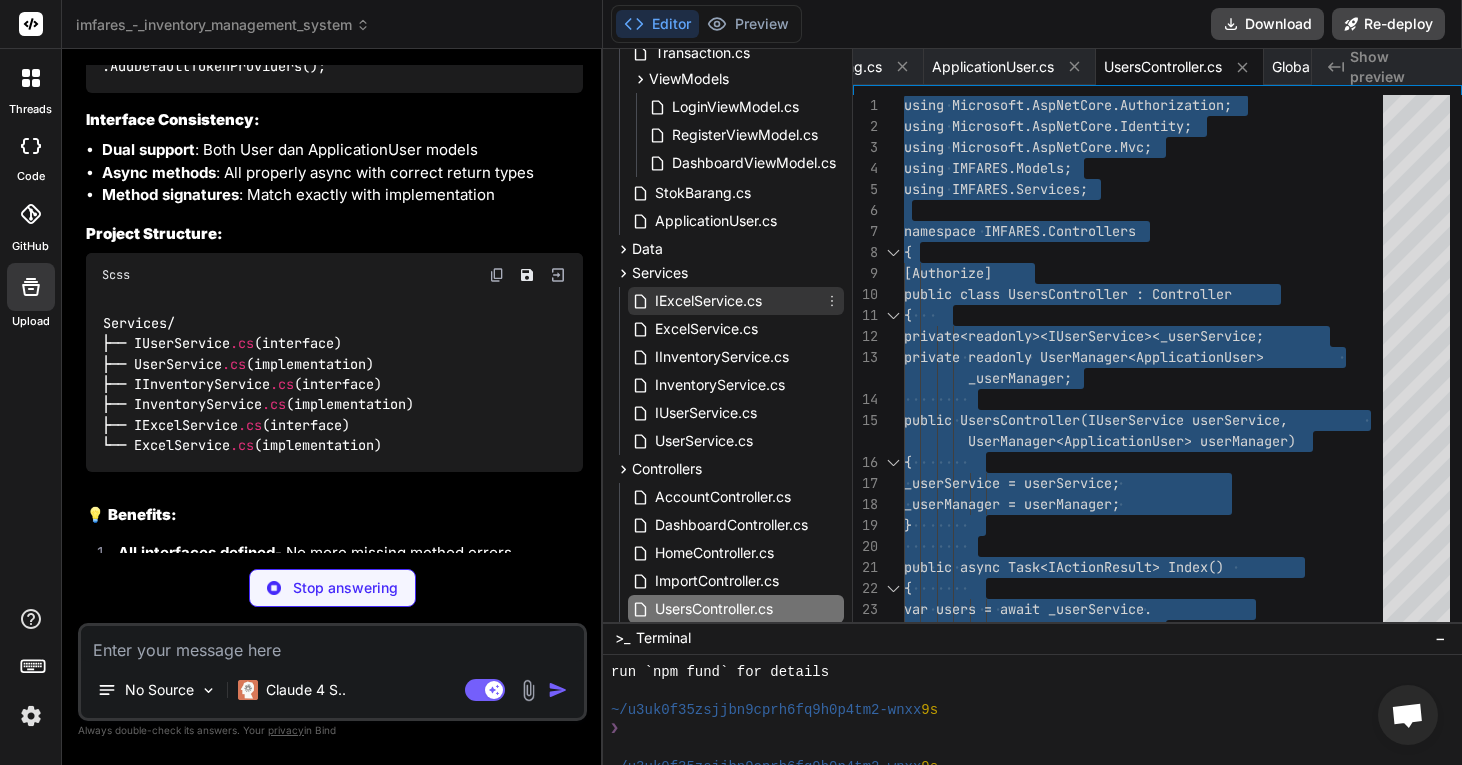 click on "IExcelService.cs" at bounding box center [708, 301] 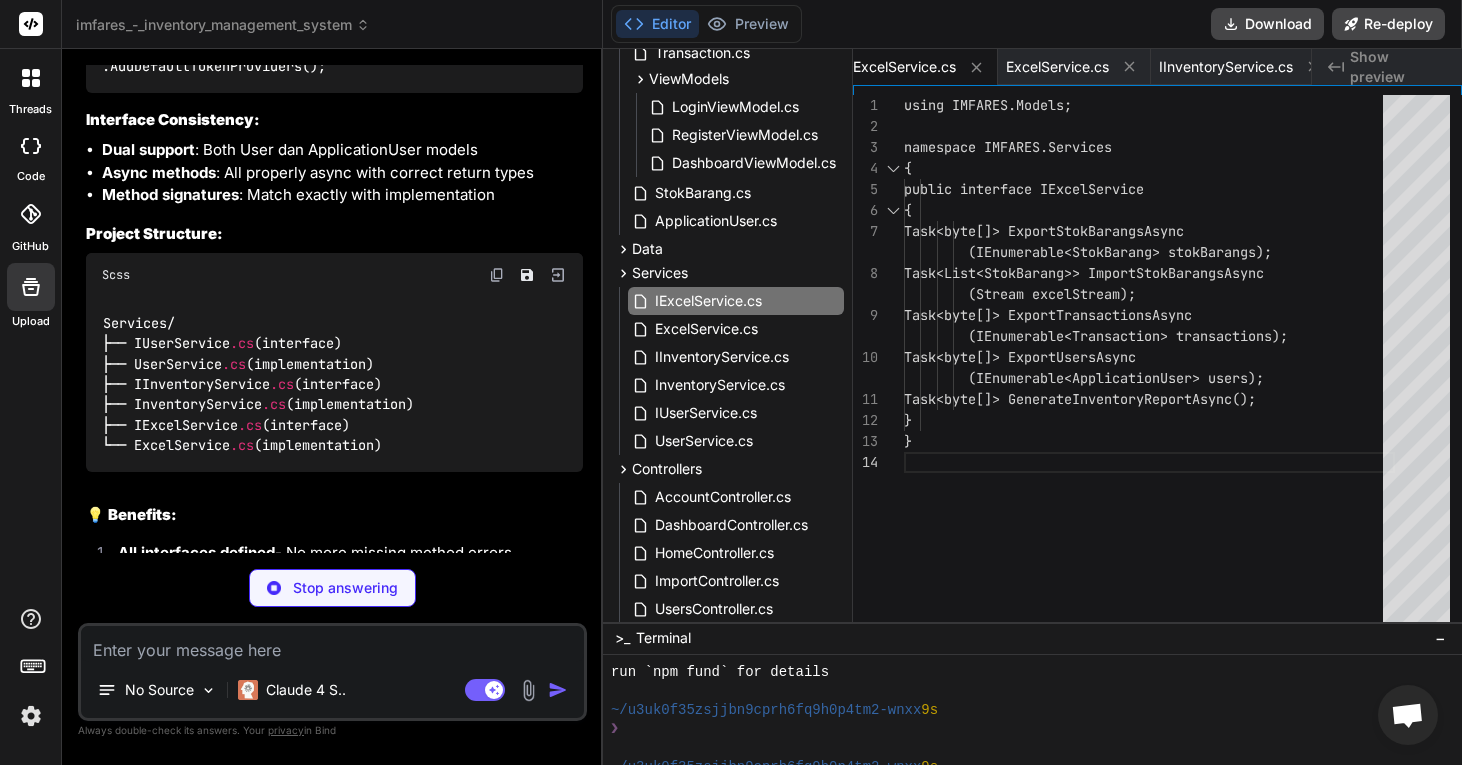 click on "using IMFARES.Models; namespace IMFARES.Services {     public interface IExcelService     {         Task<byte[]> ExportStokBarangsAsync         Task<List<StokBarang>> ImportStokBarangsAs ync         Task<byte[]> ExportTransactionsAsync         Task<byte[]> ExportUsersAsync         Task<byte[]> GenerateInventoryReportAsync( );     } }          (IEnumerable<StokBarang> stokBarangs);          (Stream excelStream);          (IEnumerable<Transaction> transactions);          (IEnumerable<ApplicationUser> users);" at bounding box center (1149, 363) 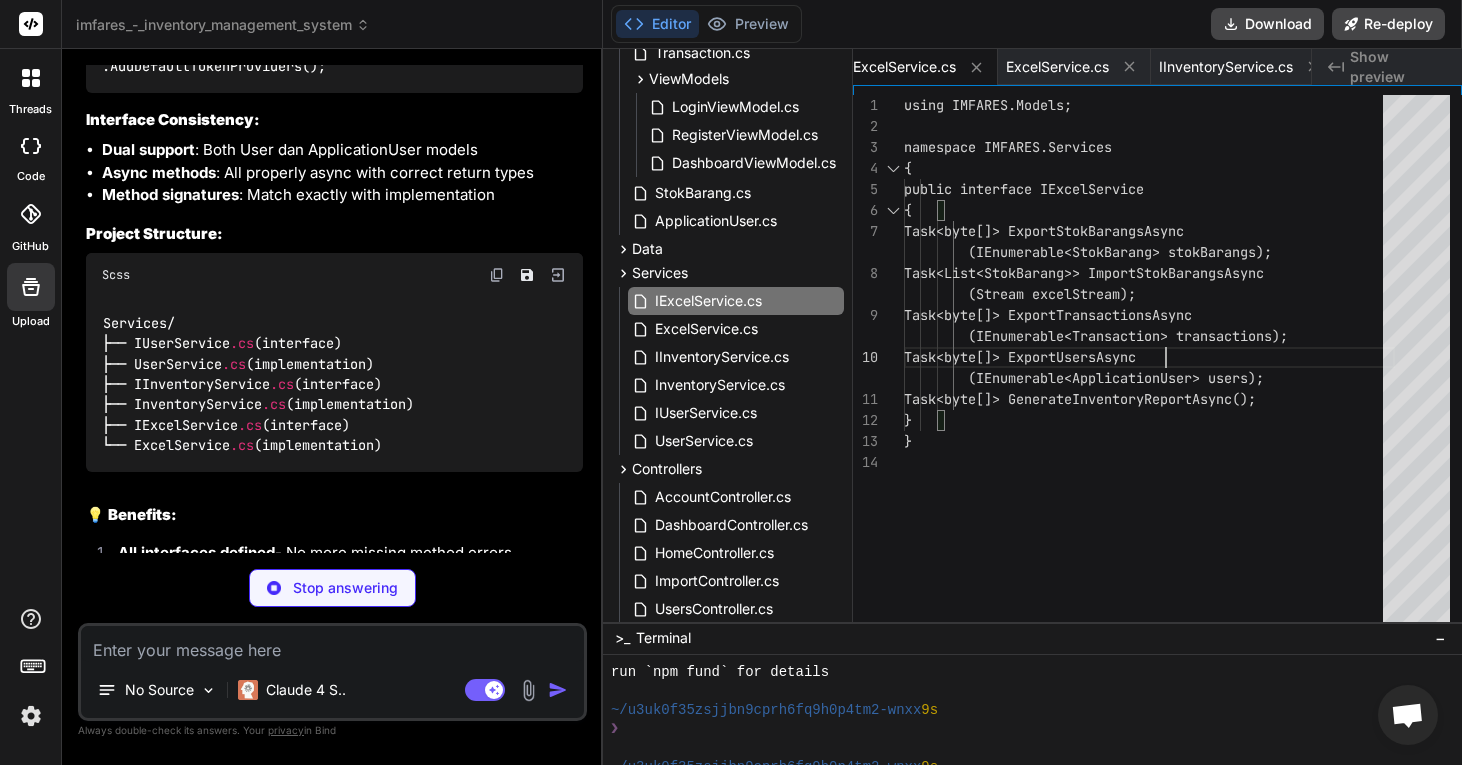 scroll, scrollTop: 0, scrollLeft: 0, axis: both 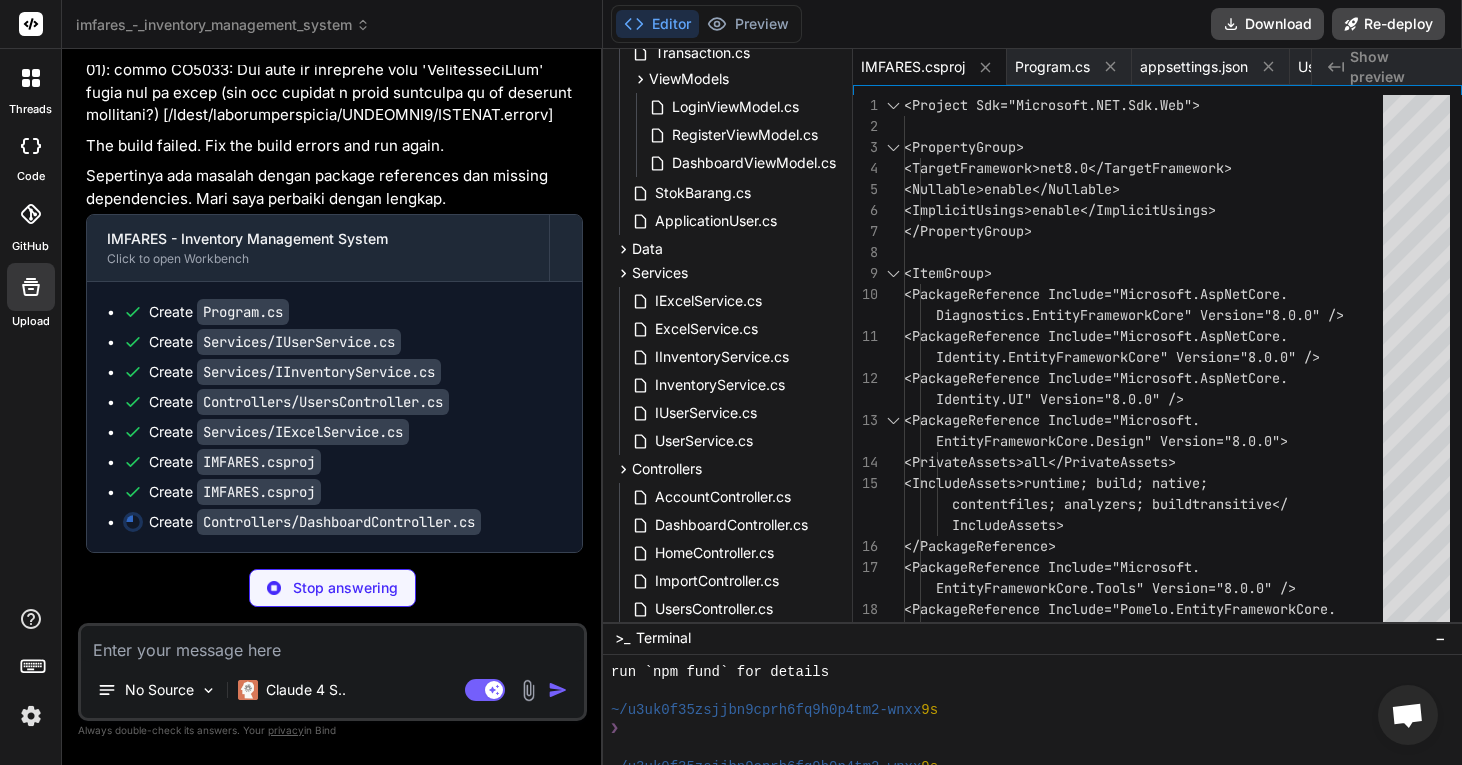 click on "Stop answering" at bounding box center [345, 588] 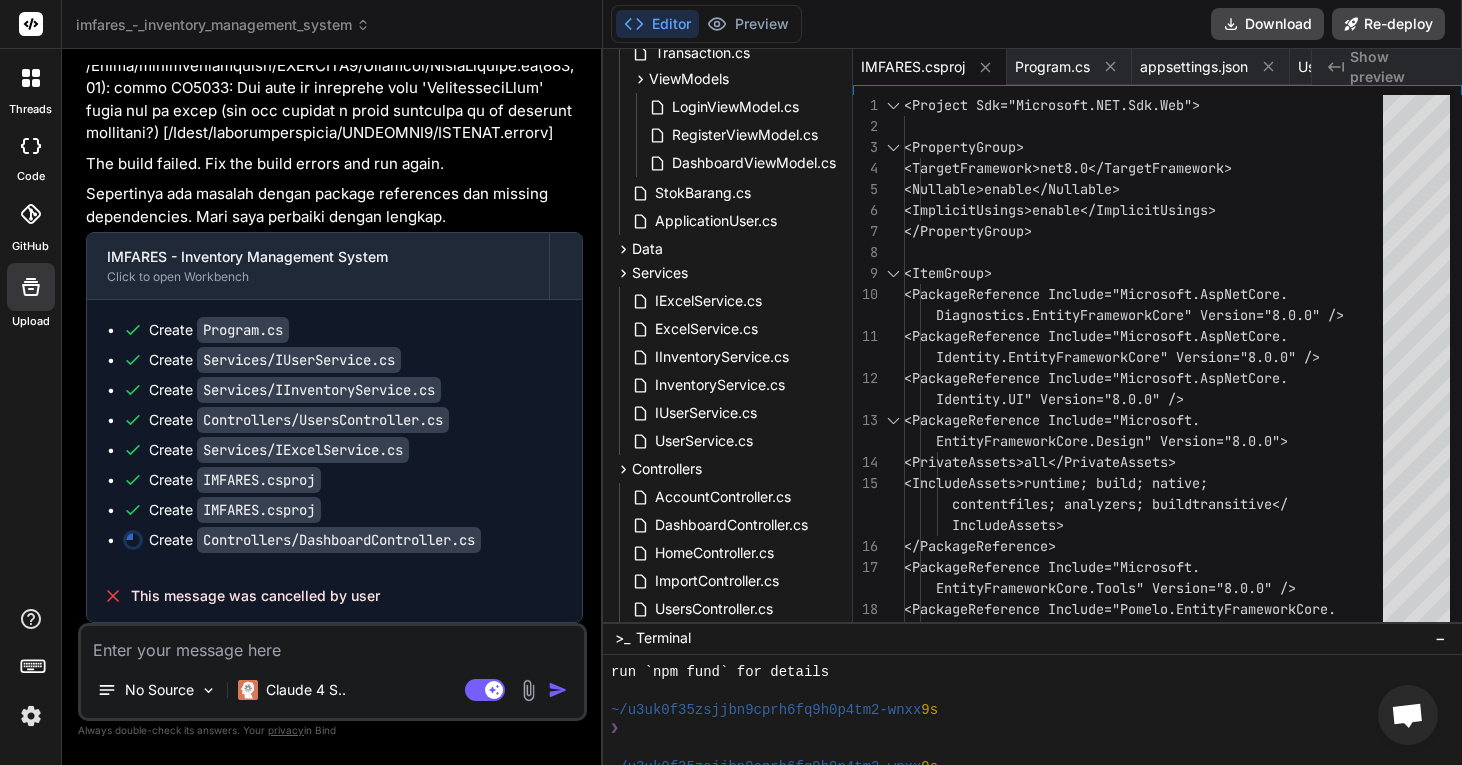 scroll, scrollTop: 53772, scrollLeft: 0, axis: vertical 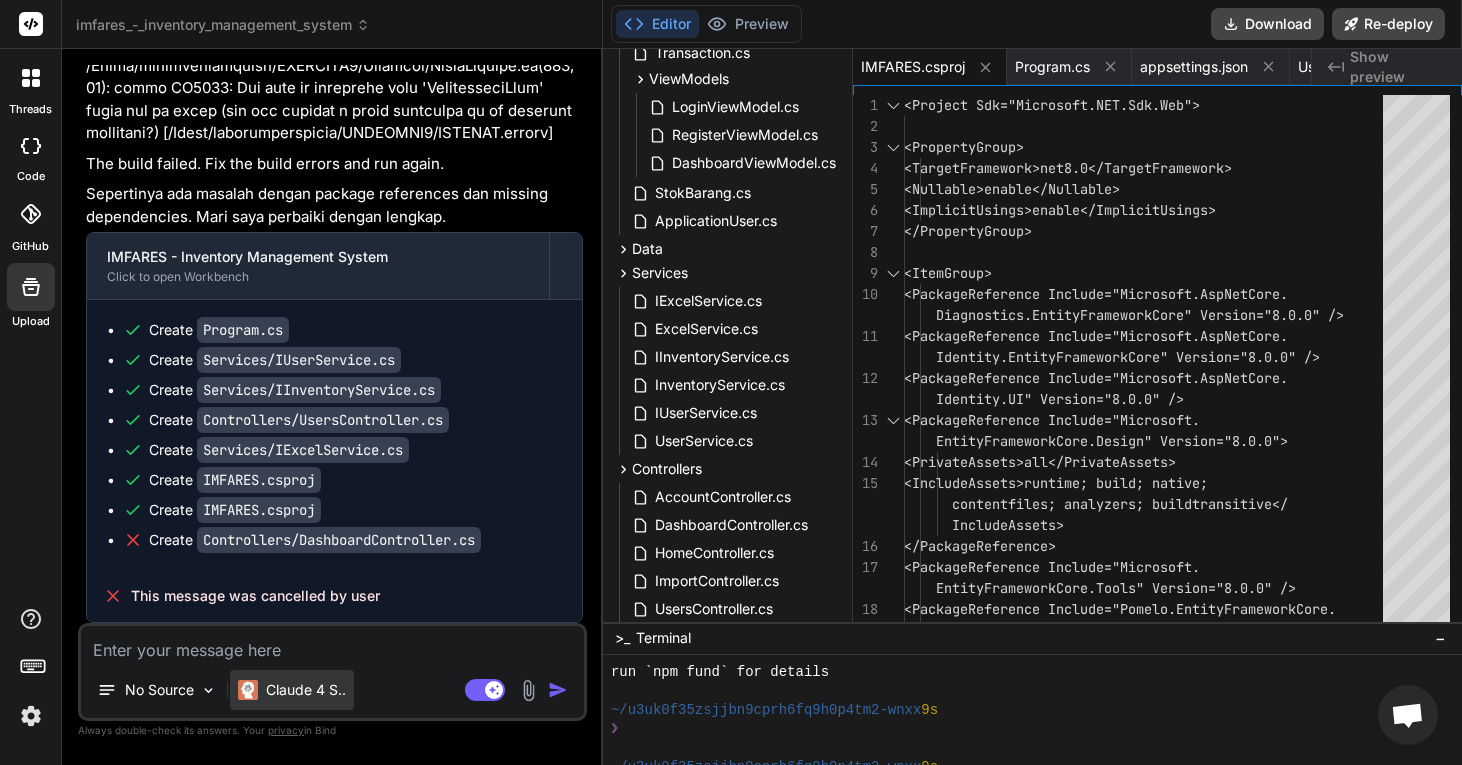 click on "Claude 4 S.." at bounding box center (306, 690) 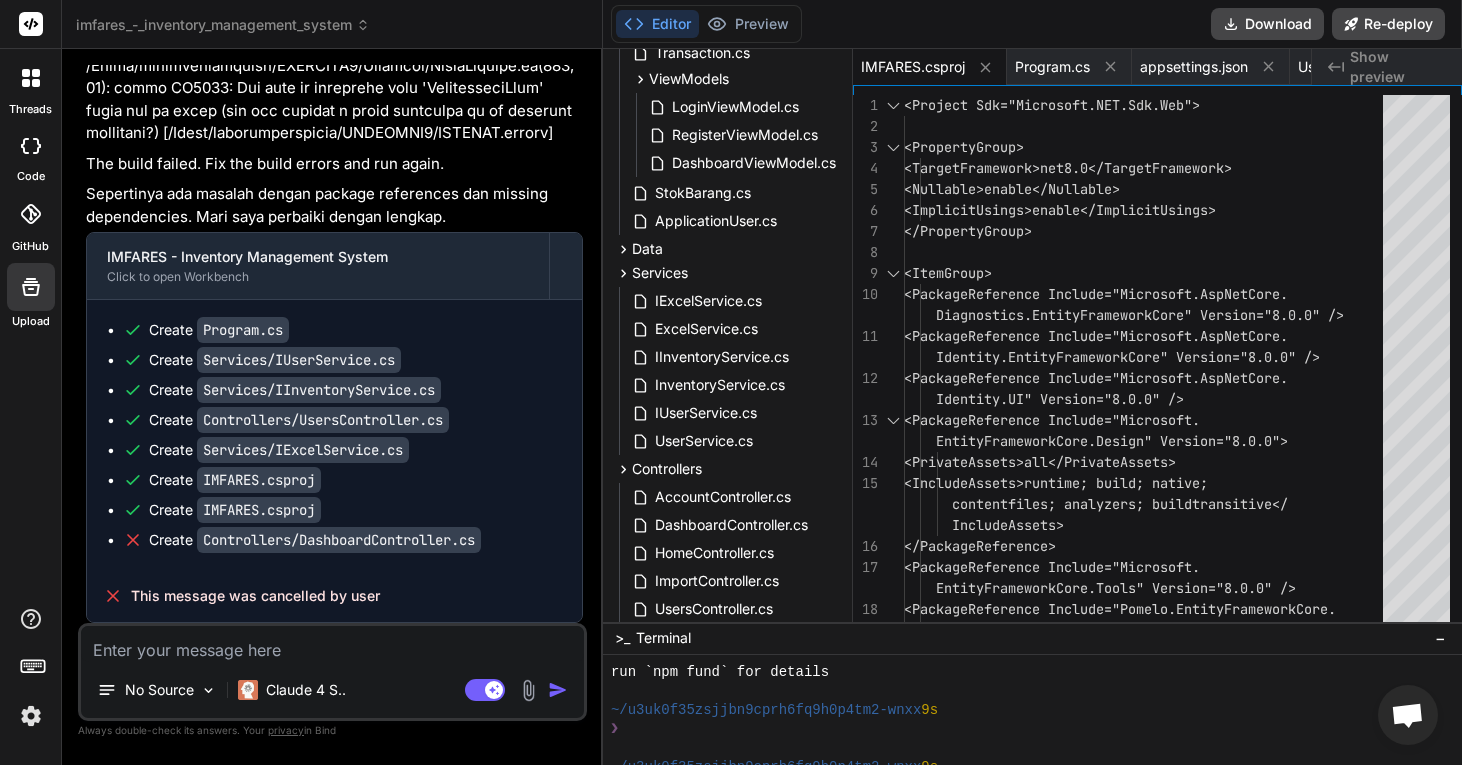 click on "No Source Claude 4 S.. Agent Mode. When this toggle is activated, AI automatically makes decisions, reasons, creates files, and runs terminal commands. Almost full autopilot." at bounding box center [332, 672] 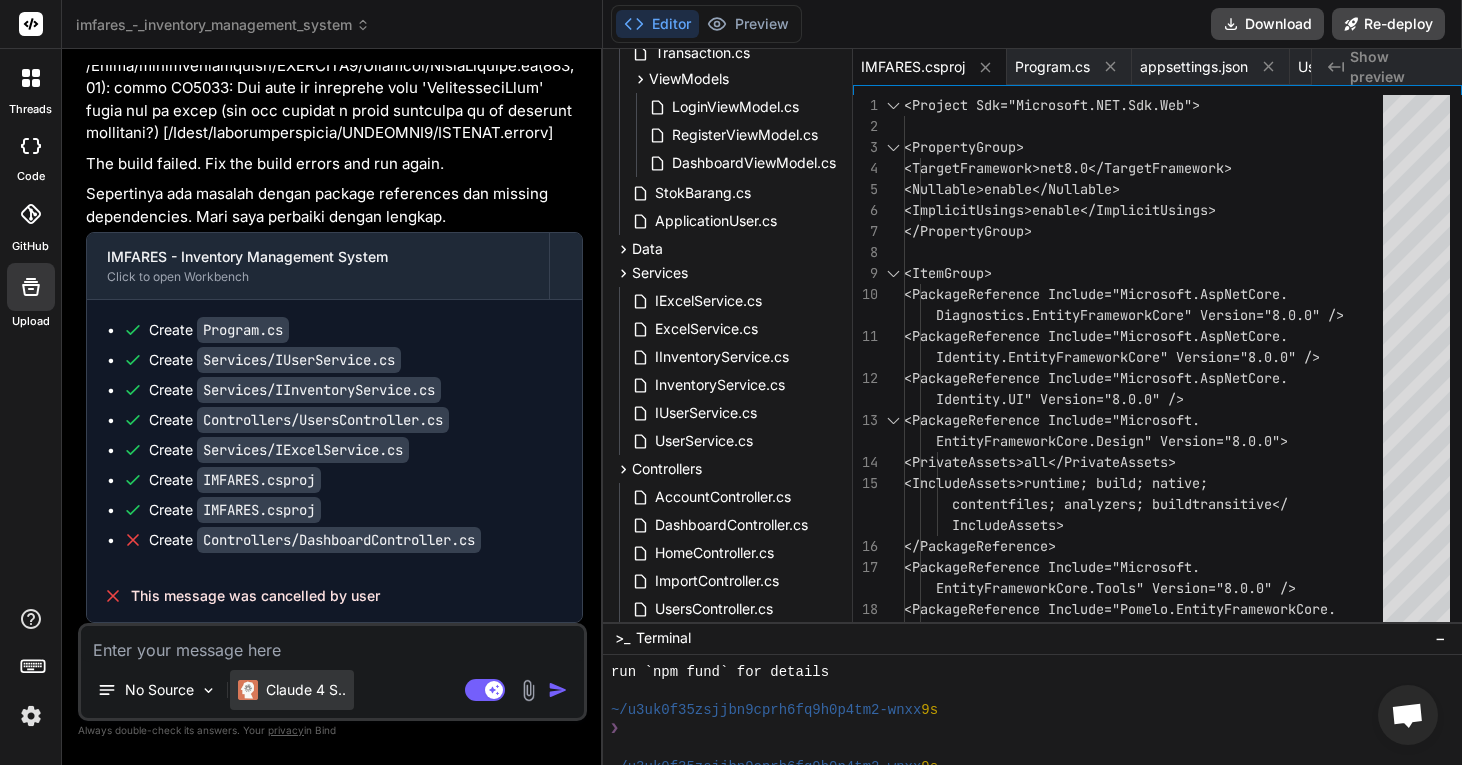 click on "Claude 4 S.." at bounding box center [306, 690] 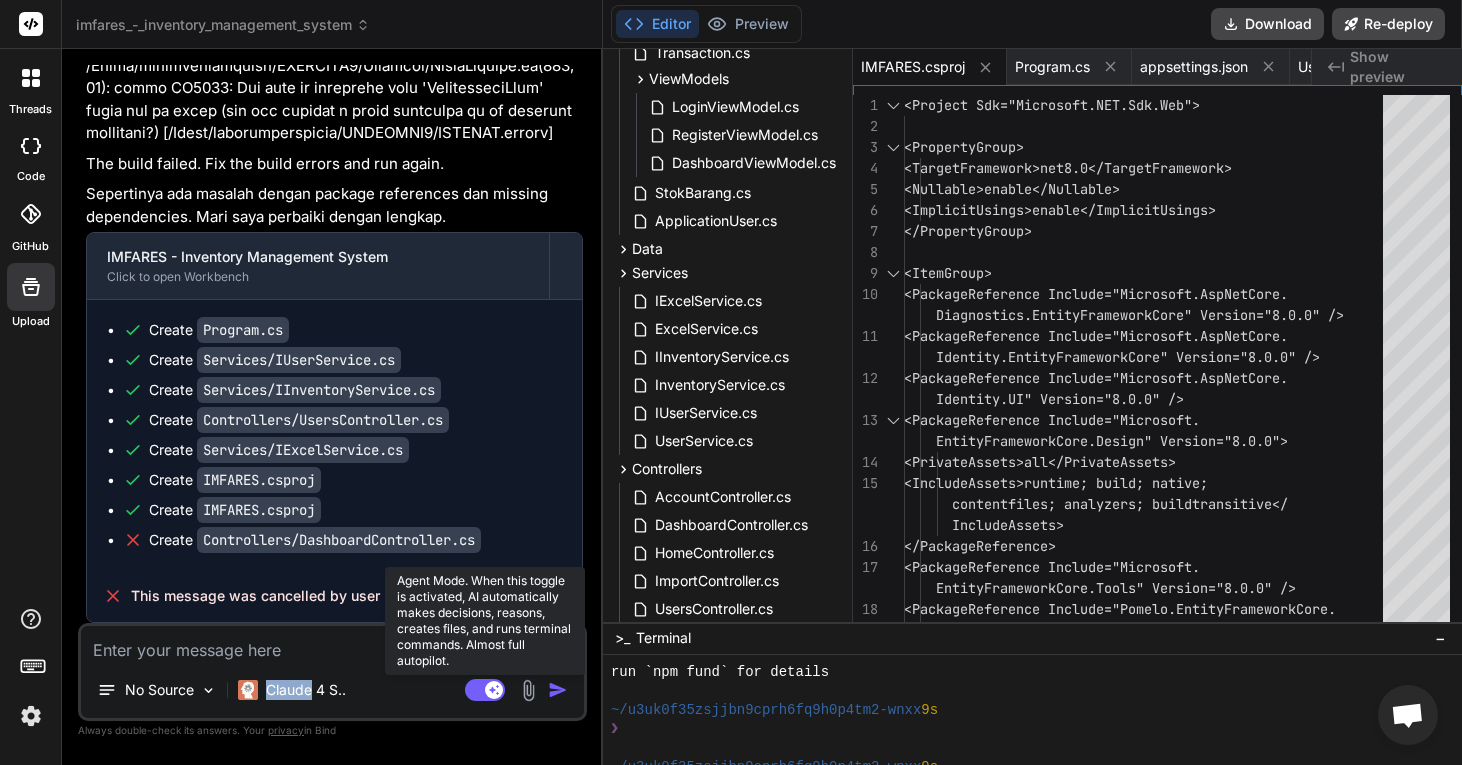 click 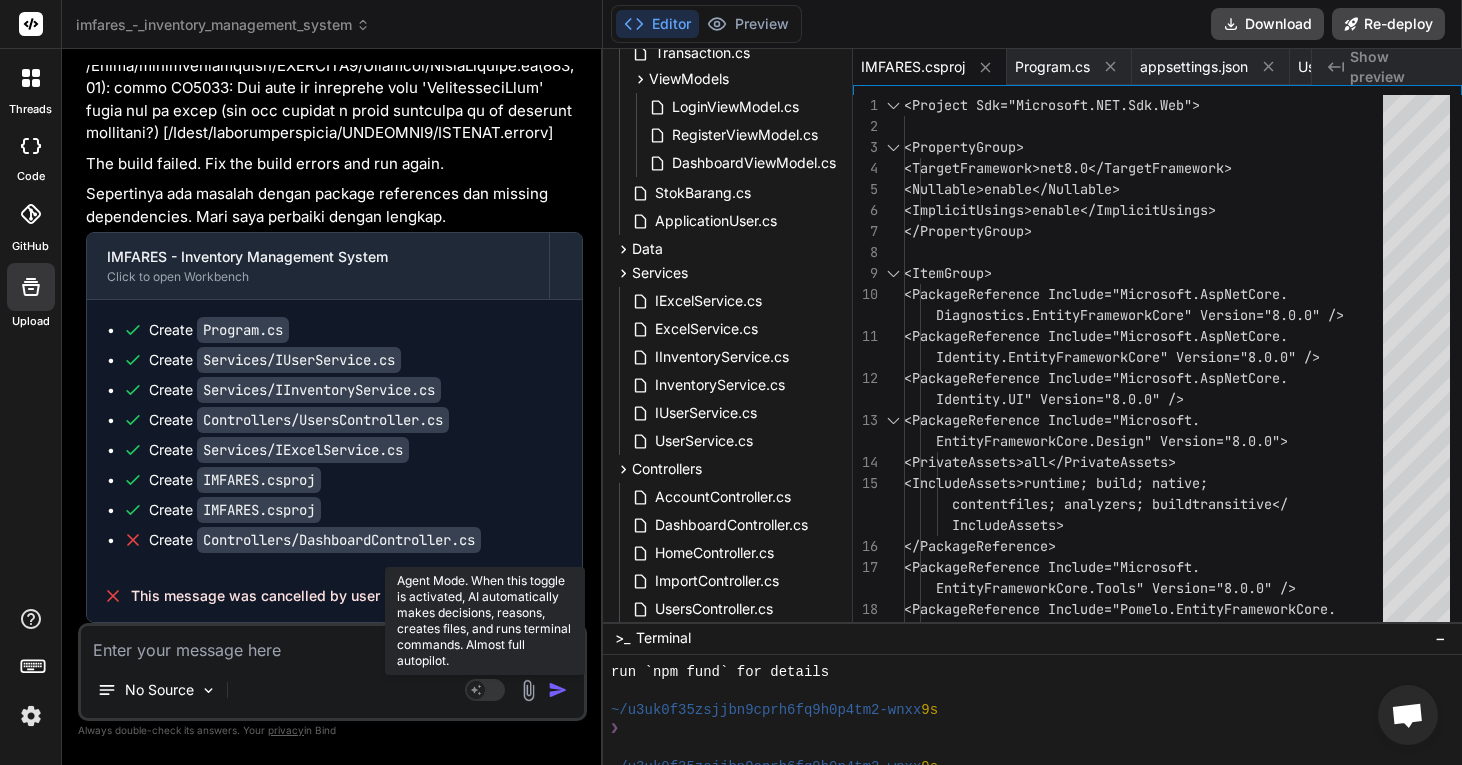 click 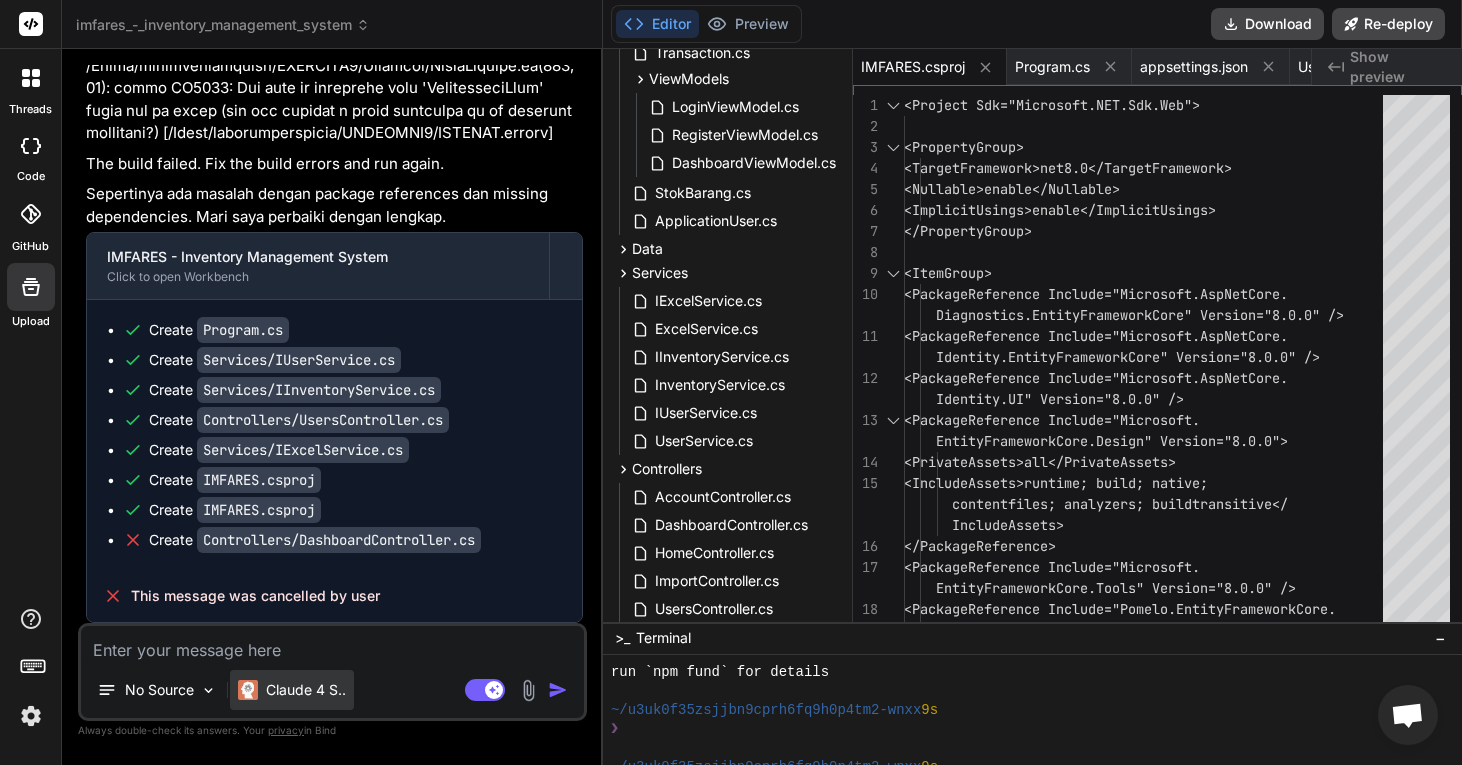 click on "Claude 4 S.." at bounding box center [292, 690] 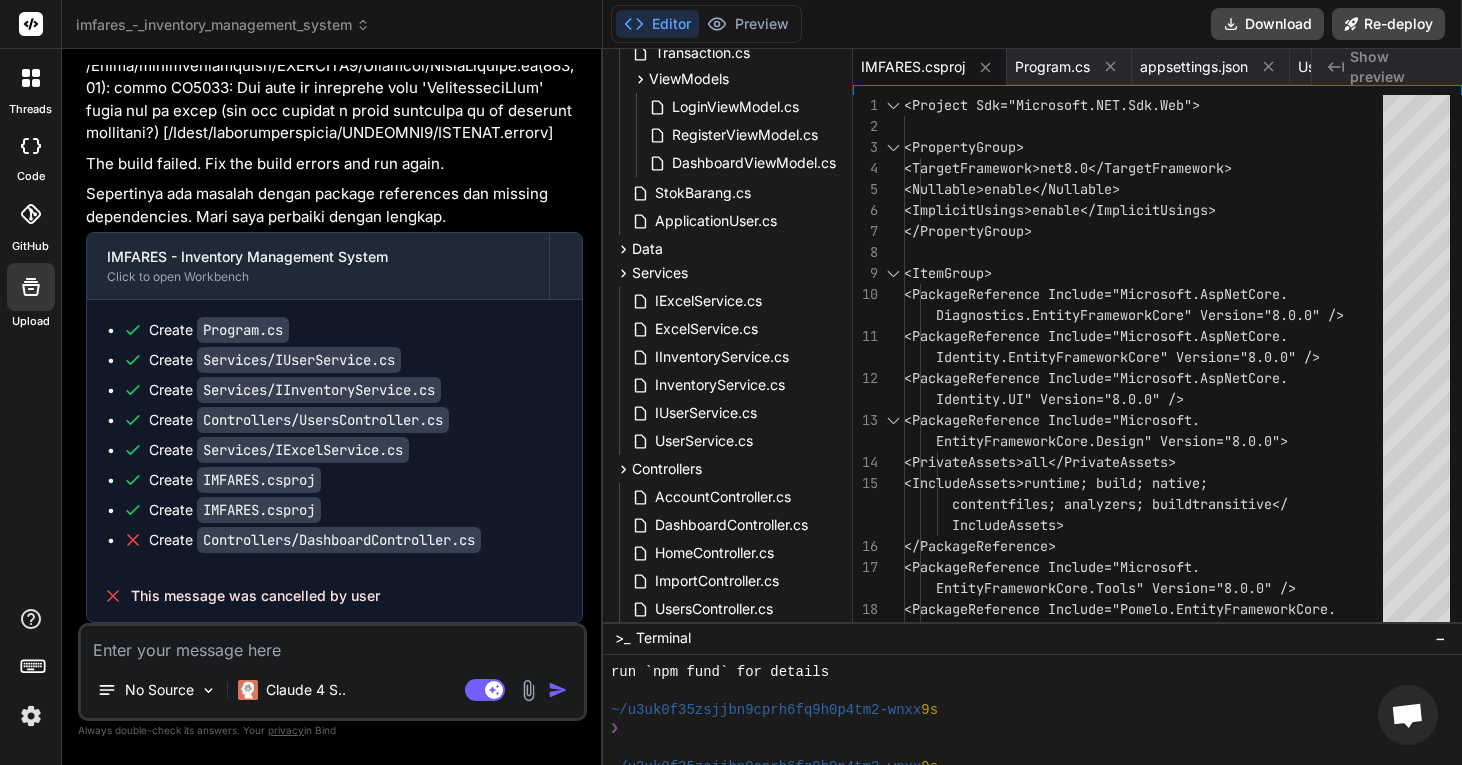 click at bounding box center [332, 644] 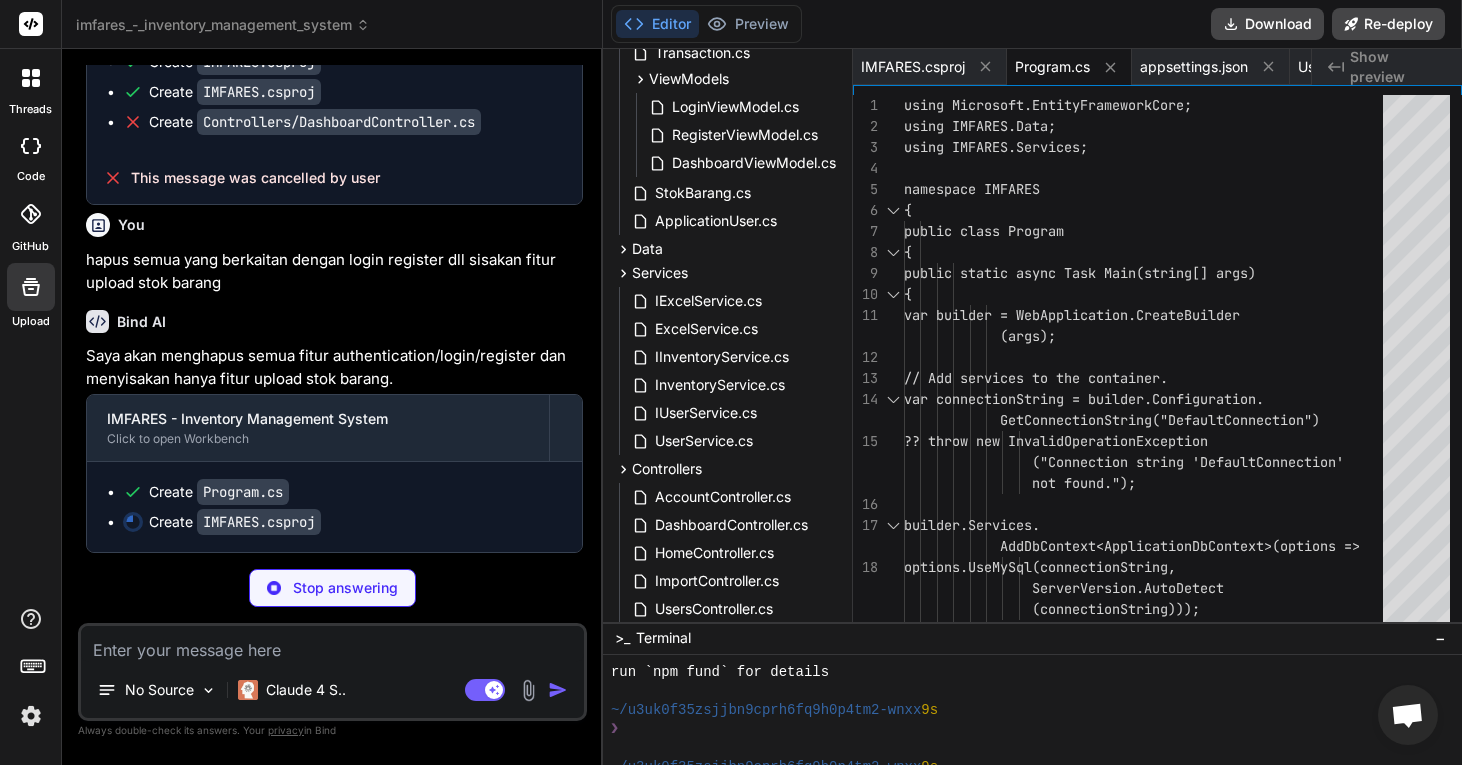 scroll, scrollTop: 54190, scrollLeft: 0, axis: vertical 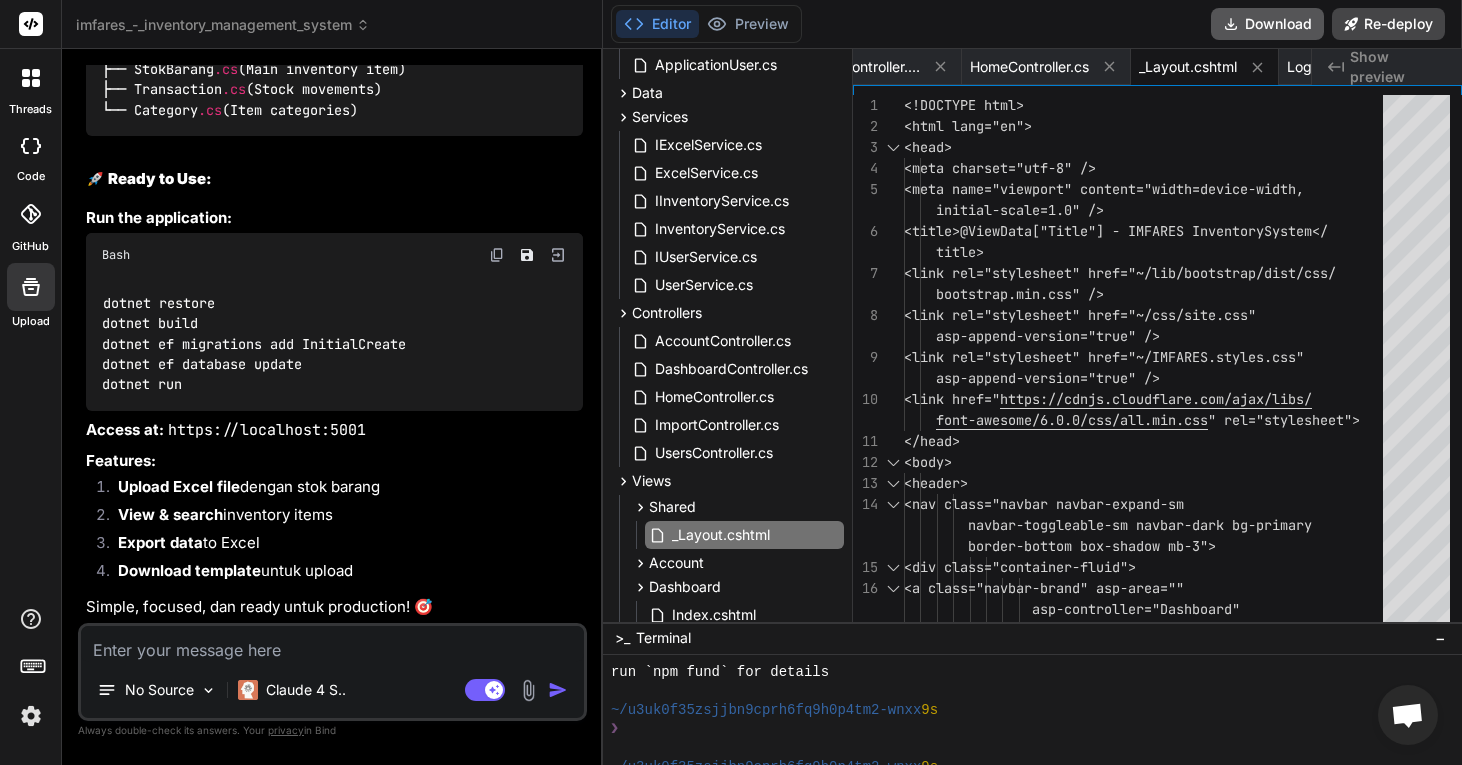 click on "Download" at bounding box center [1267, 24] 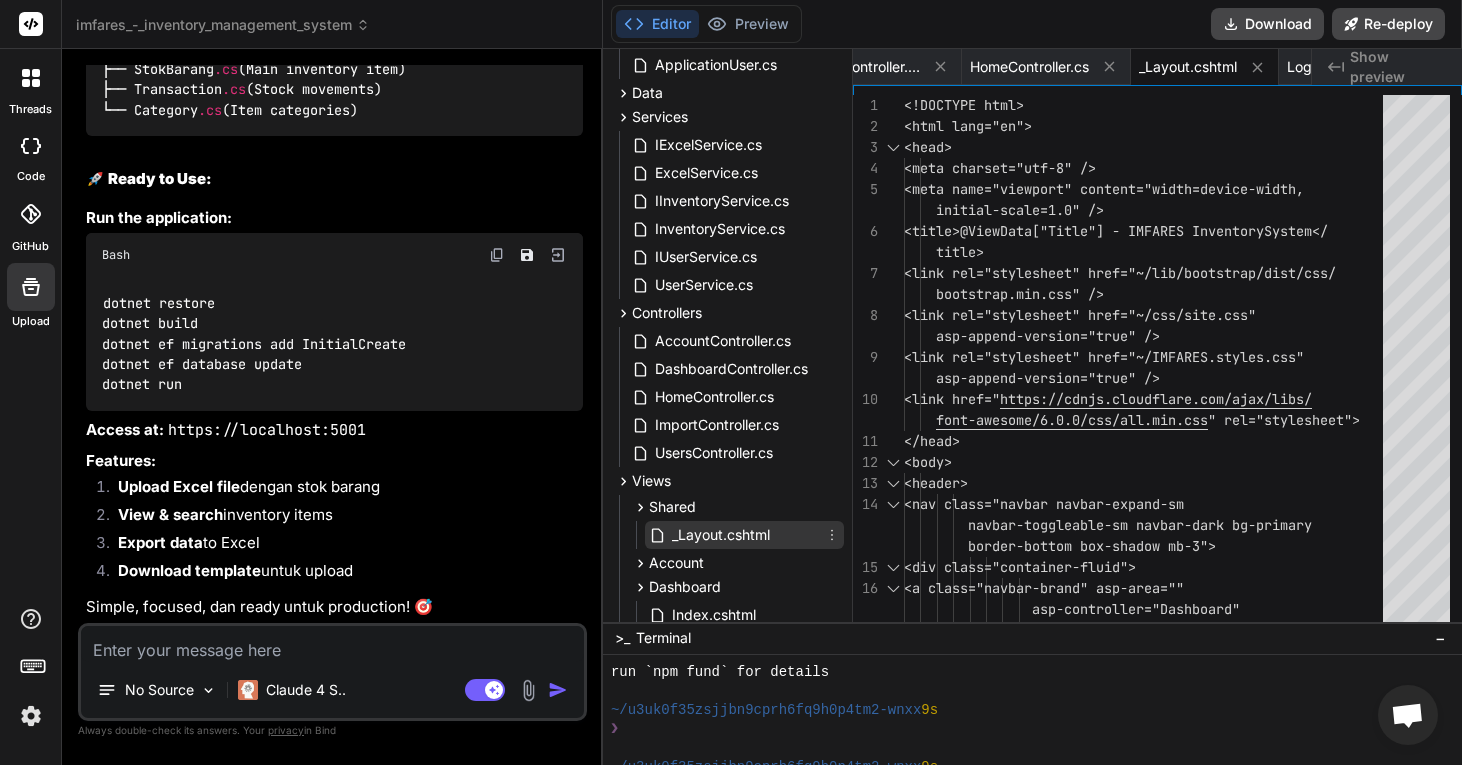scroll, scrollTop: 973, scrollLeft: 0, axis: vertical 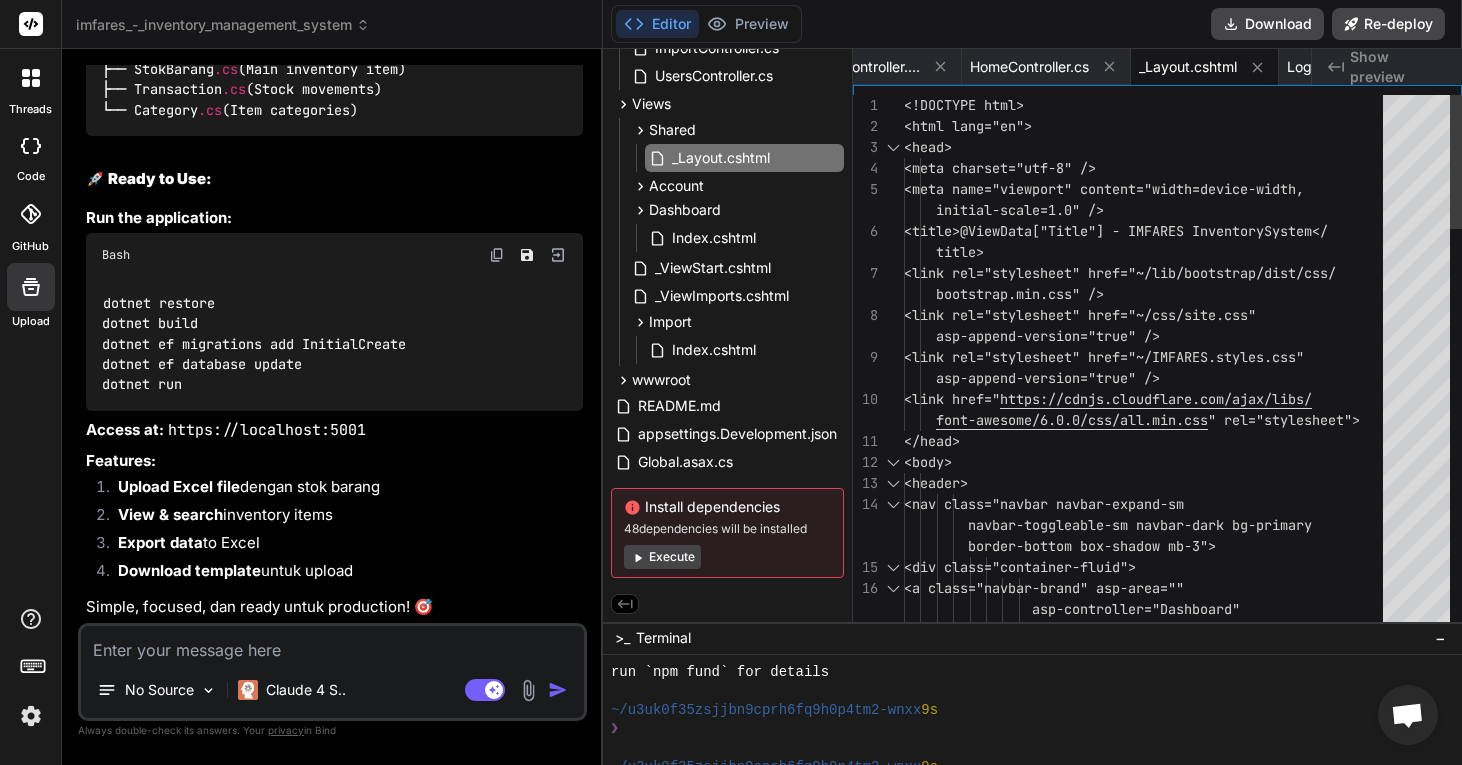 click on "<!DOCTYPE html> <html lang="en"> <head>     <meta charset="utf-8" />     <meta name="viewport" content="width=device-wi dth,      <title>@ViewData["Title"] - IMFARES Inventory  System</     <link rel="stylesheet" href="~/lib/bootstrap/d ist/css/     <link rel="stylesheet" href="~/css/site.css"      <link rel="stylesheet" href="~/IMFARES.styles. css"      <link href=" https://cdnjs.cloudflare.com/ajax/libs/      font-awesome/6.0.0/css/all.min.css " rel="stylesheet"> </head> <body>     <header>         <nav class="navbar navbar-expand-sm       initial-scale=1.0" />      title>      bootstrap.min.css" />      asp-append-version="true" />         navbar-toggleable-sm navbar-dark bg-primary           border-bottom box-shadow mb-3">             <div class="container-fluid">                 <a class="navbar-brand" asp-area=" "" at bounding box center (1149, 1166) 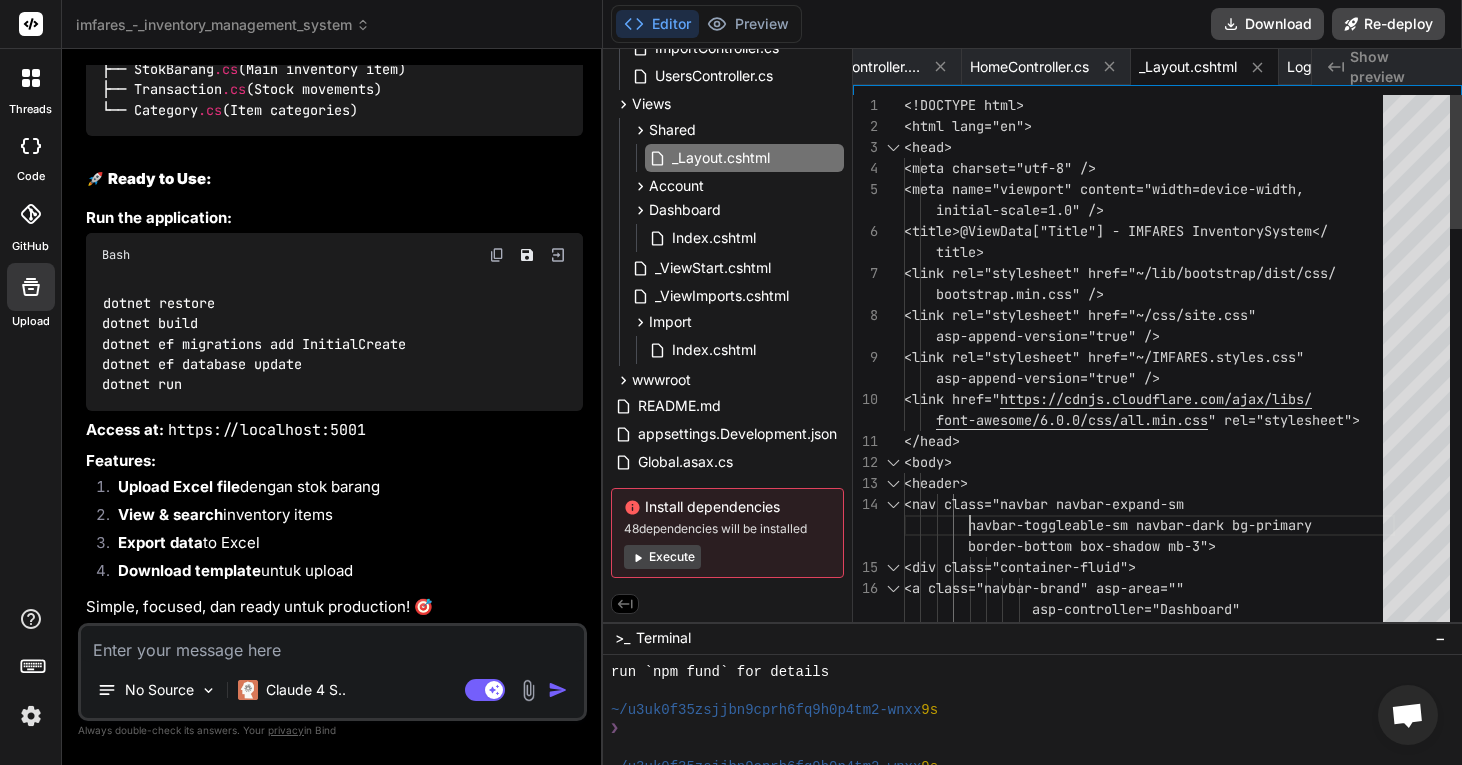 scroll, scrollTop: 0, scrollLeft: 0, axis: both 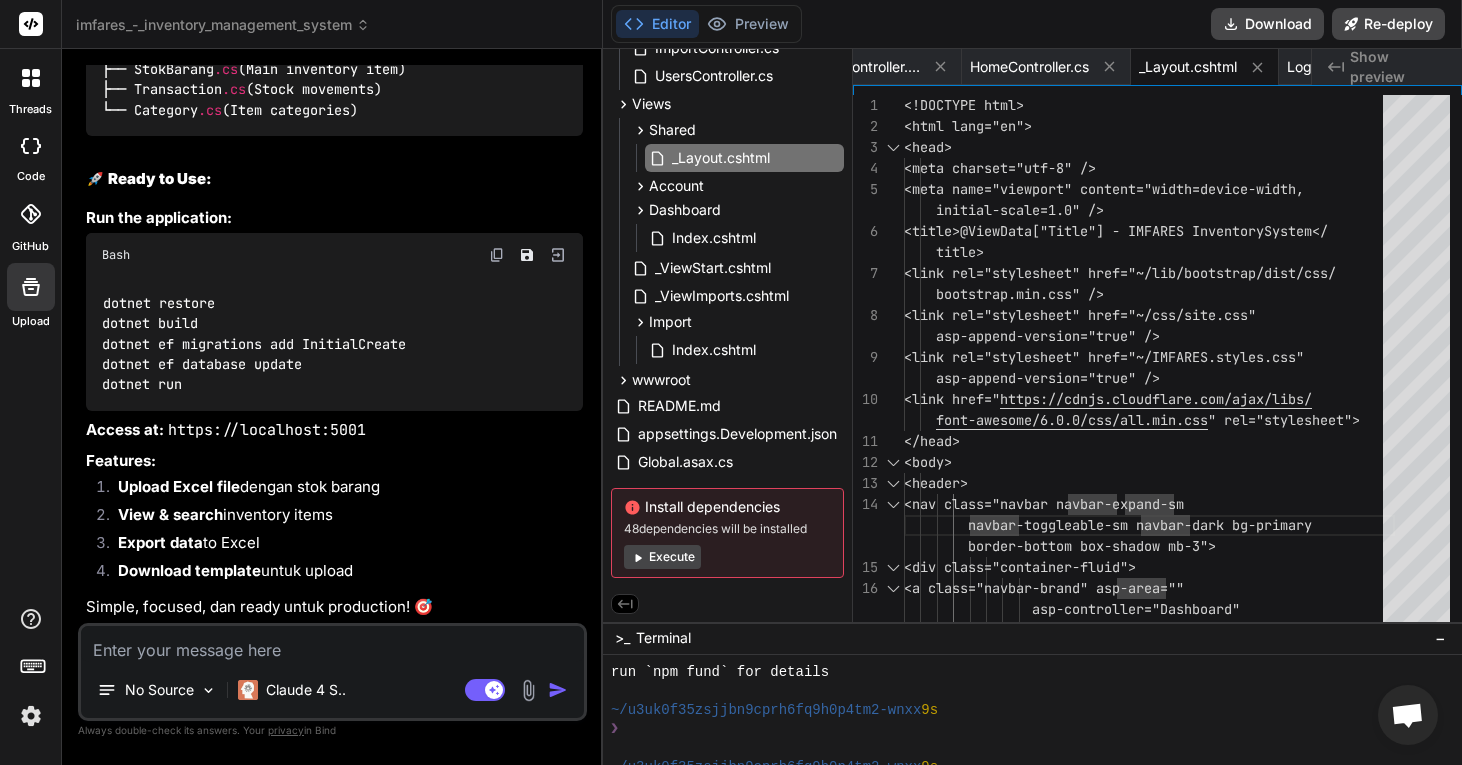 click at bounding box center (332, 644) 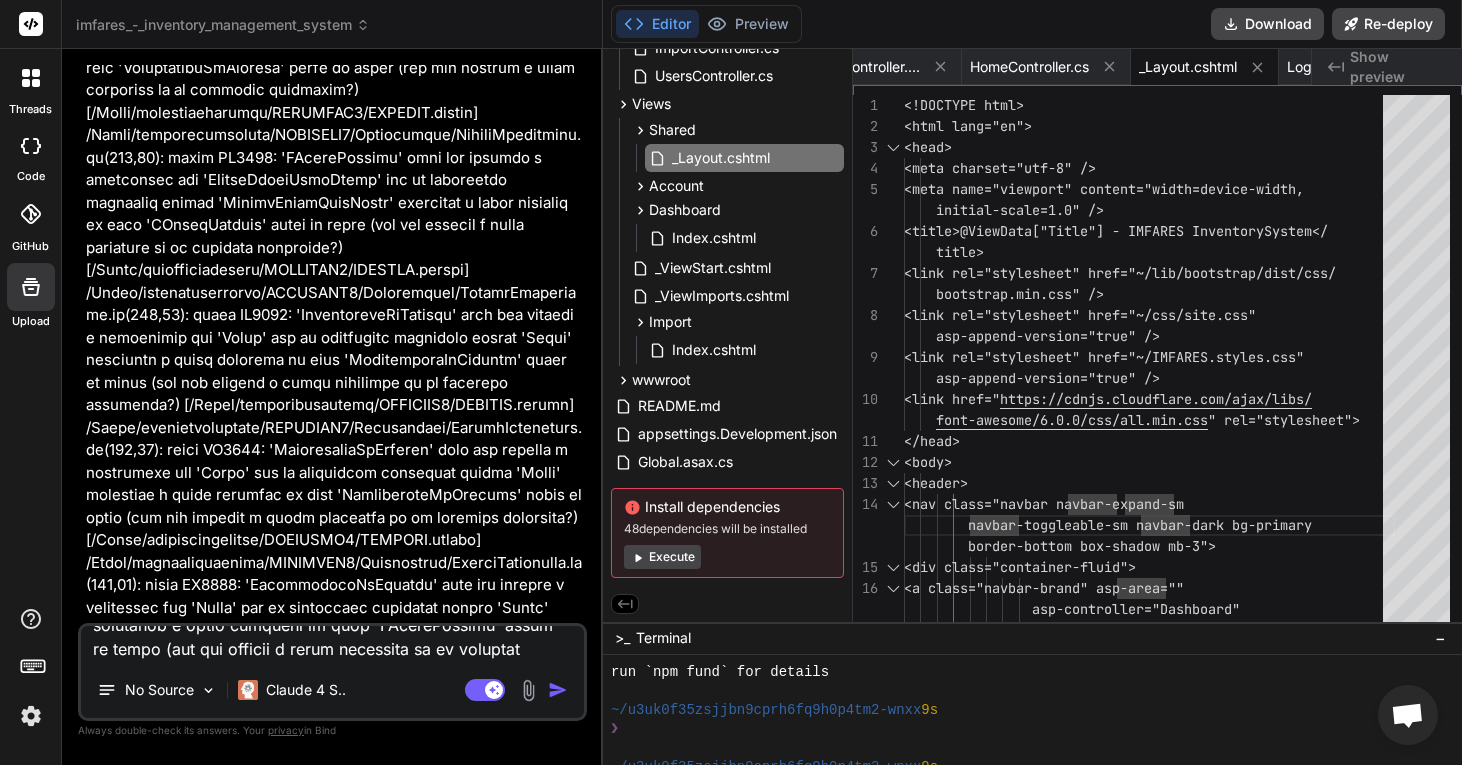 scroll, scrollTop: 0, scrollLeft: 0, axis: both 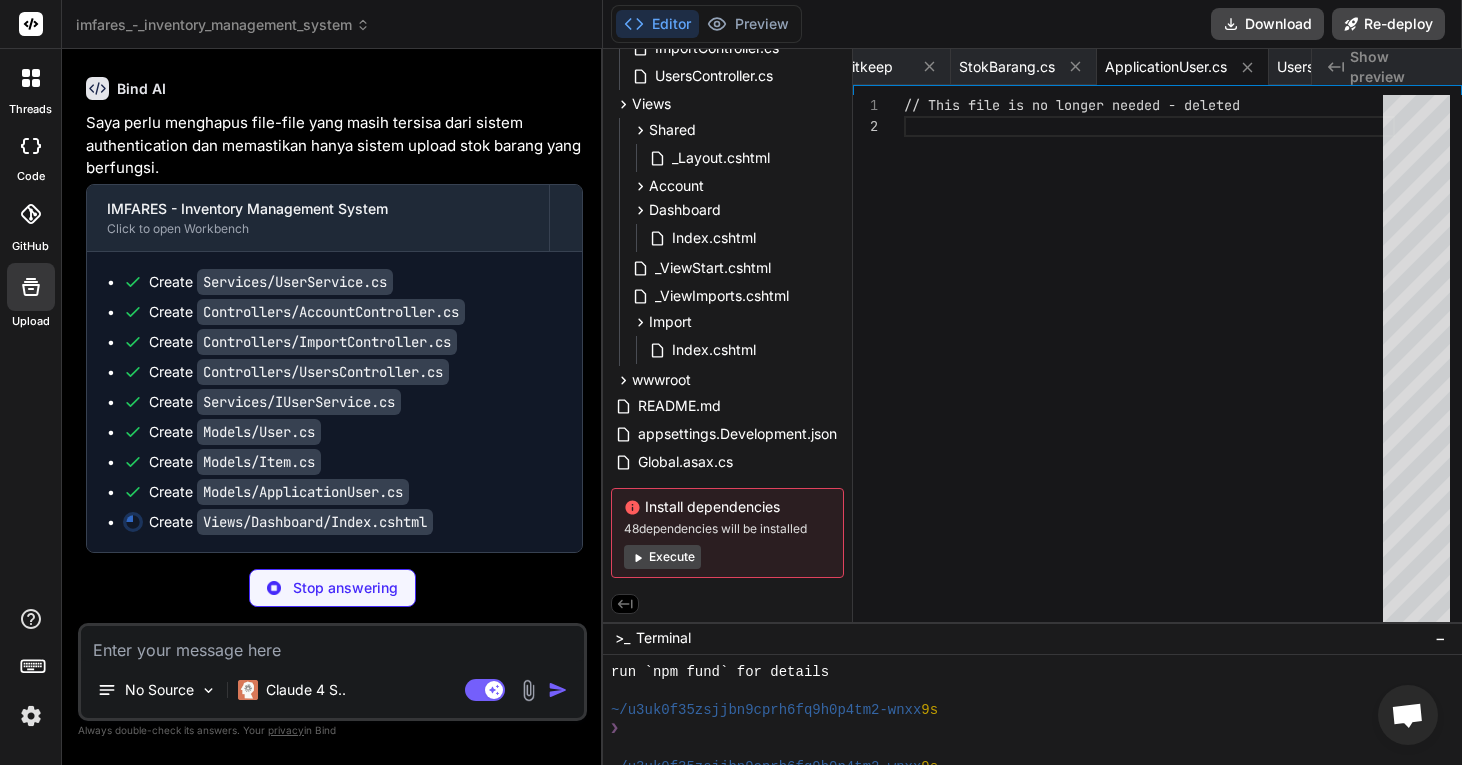 type on "x" 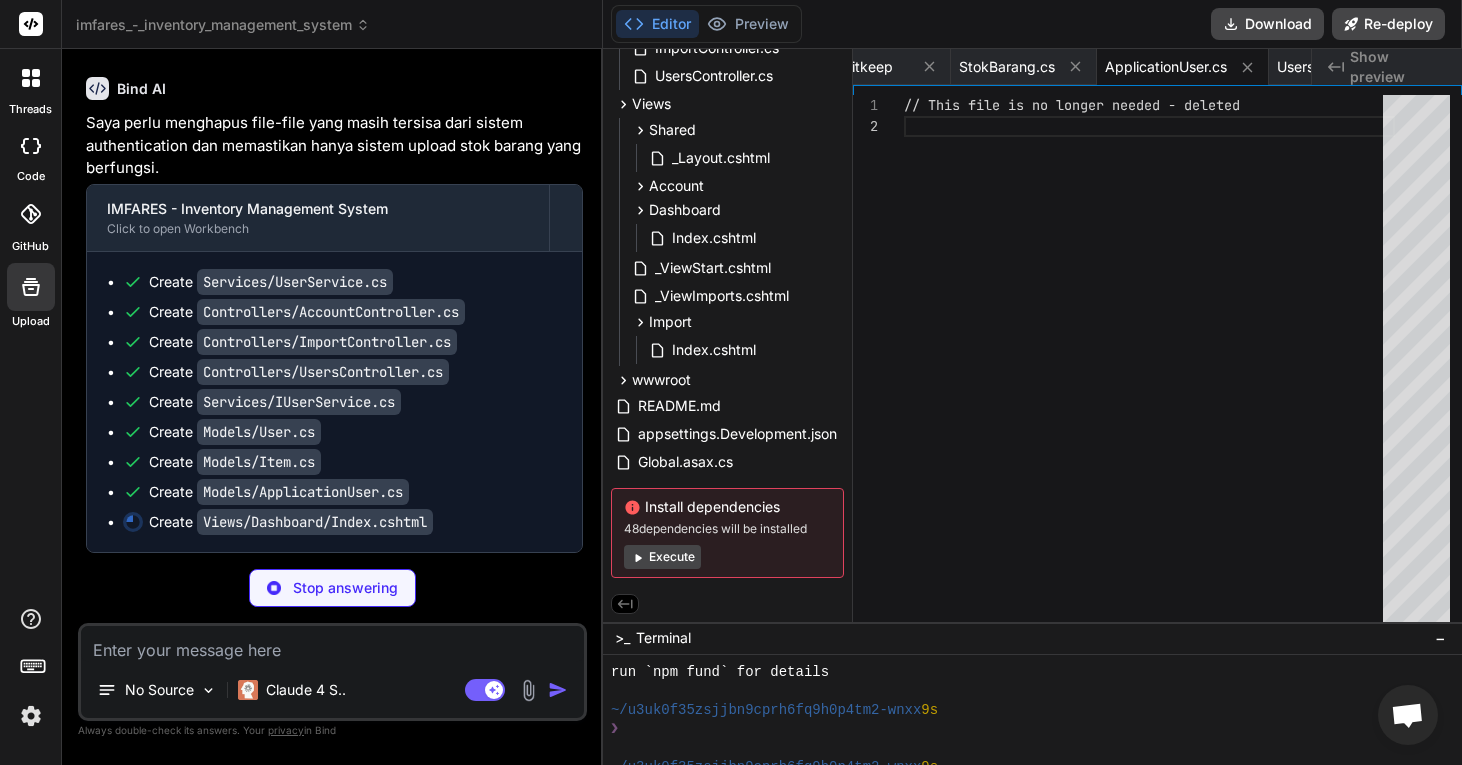 type on "});
</script>
}" 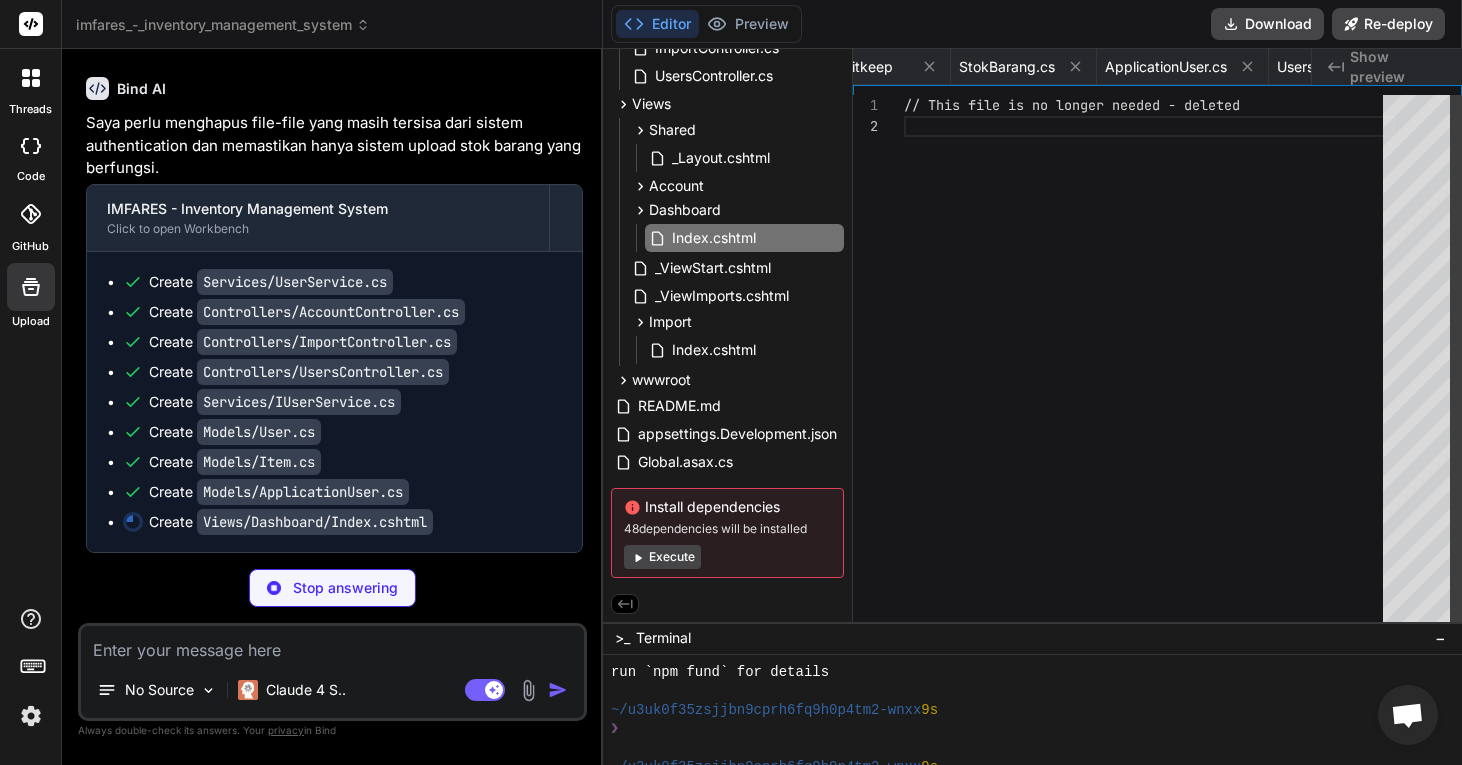 type on "x" 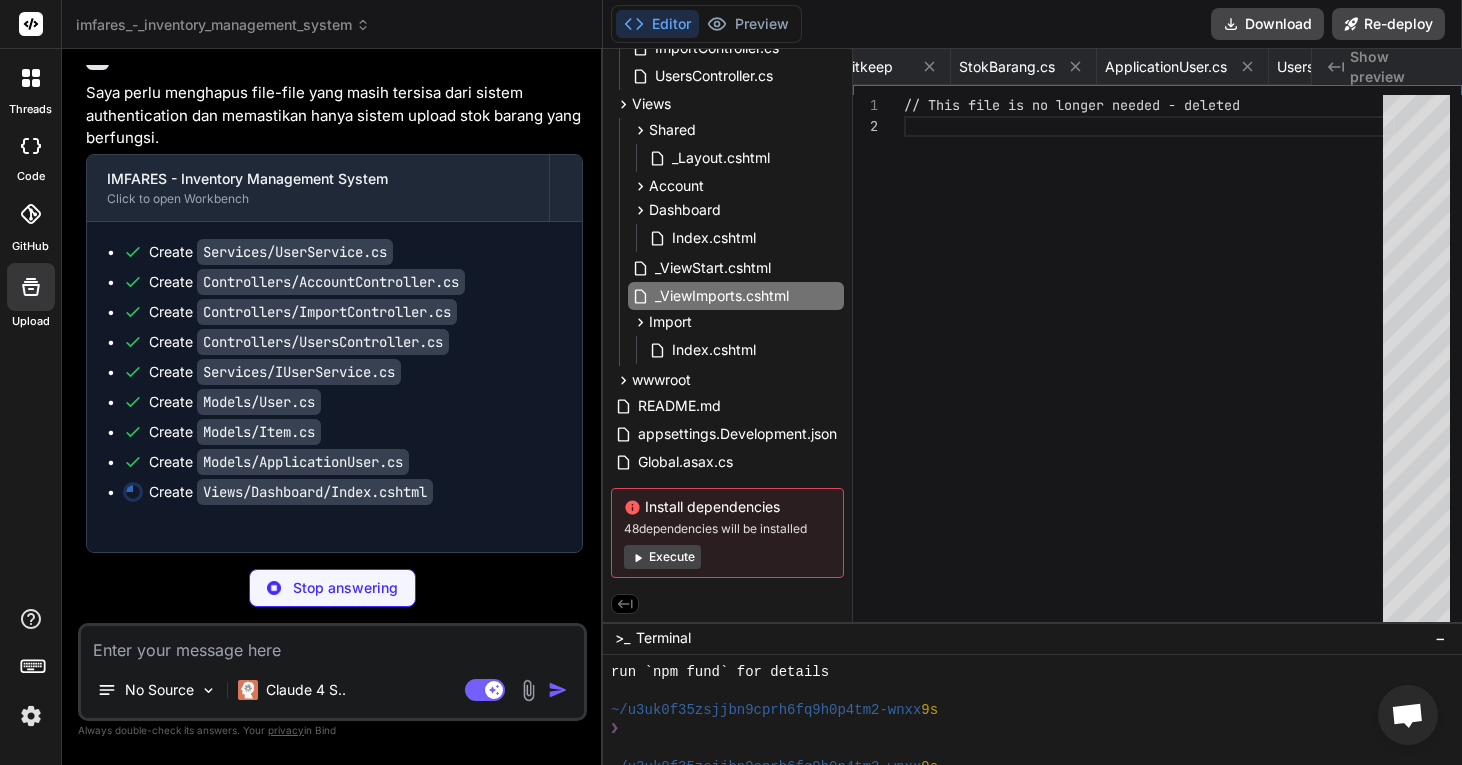 type on "x" 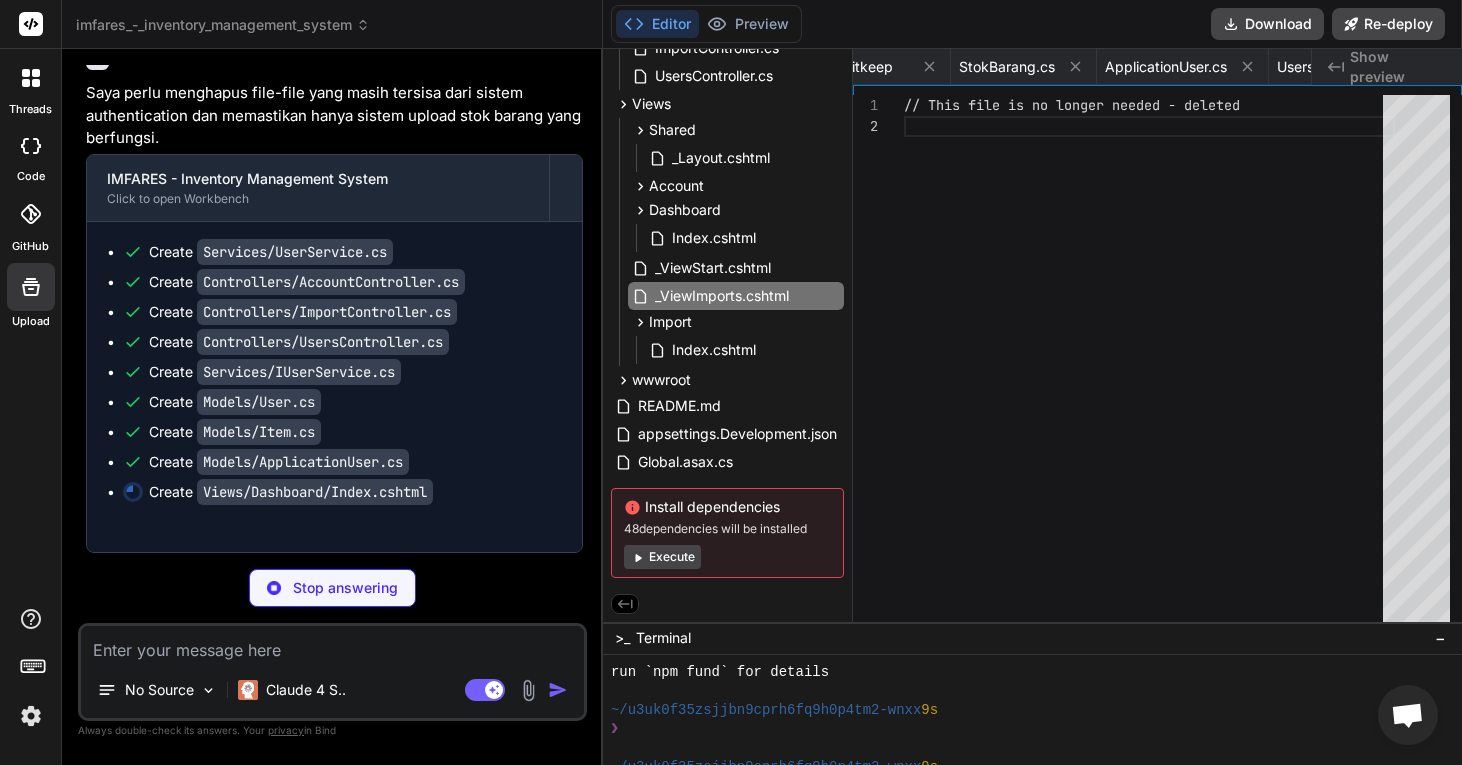 type on "@{
Layout = "_Layout";
}" 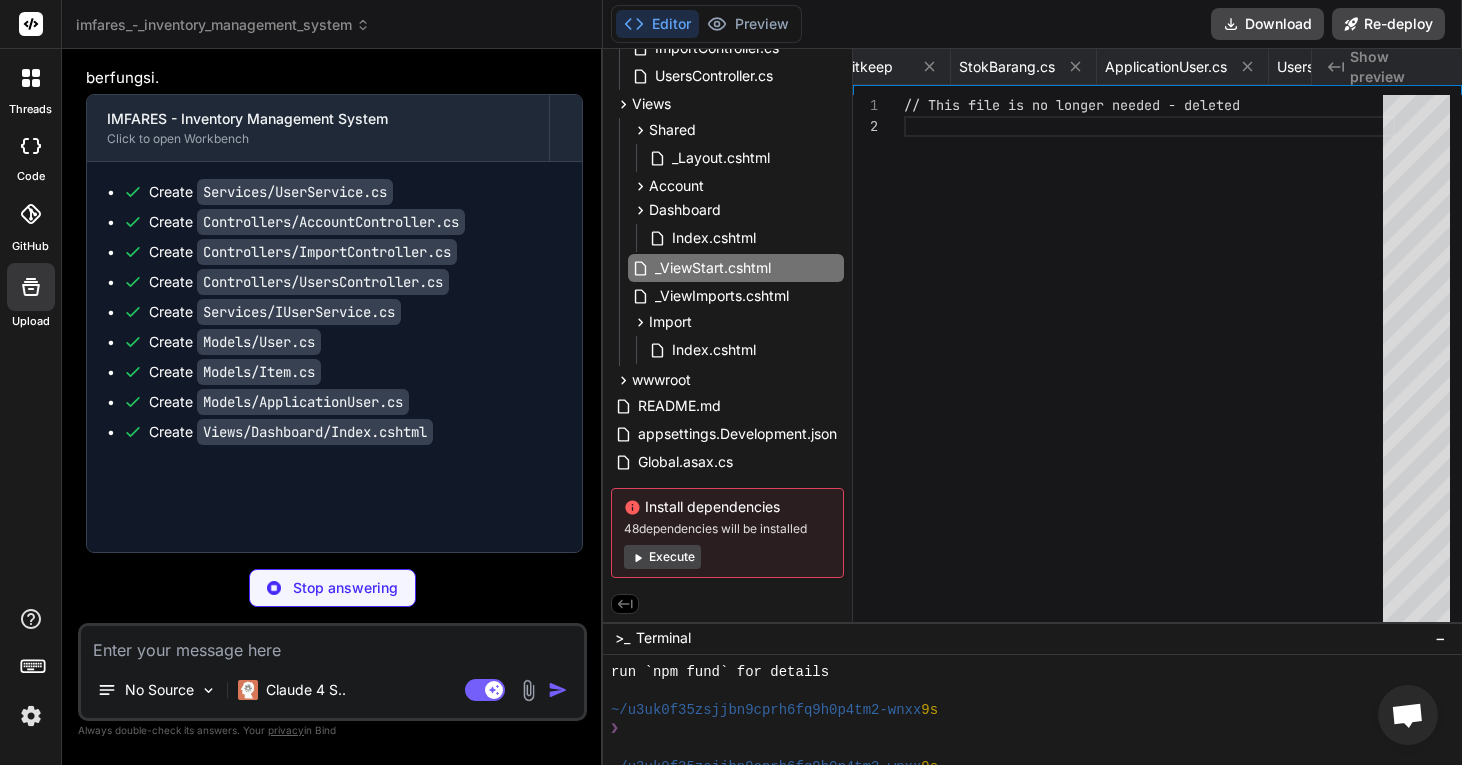 type on "x" 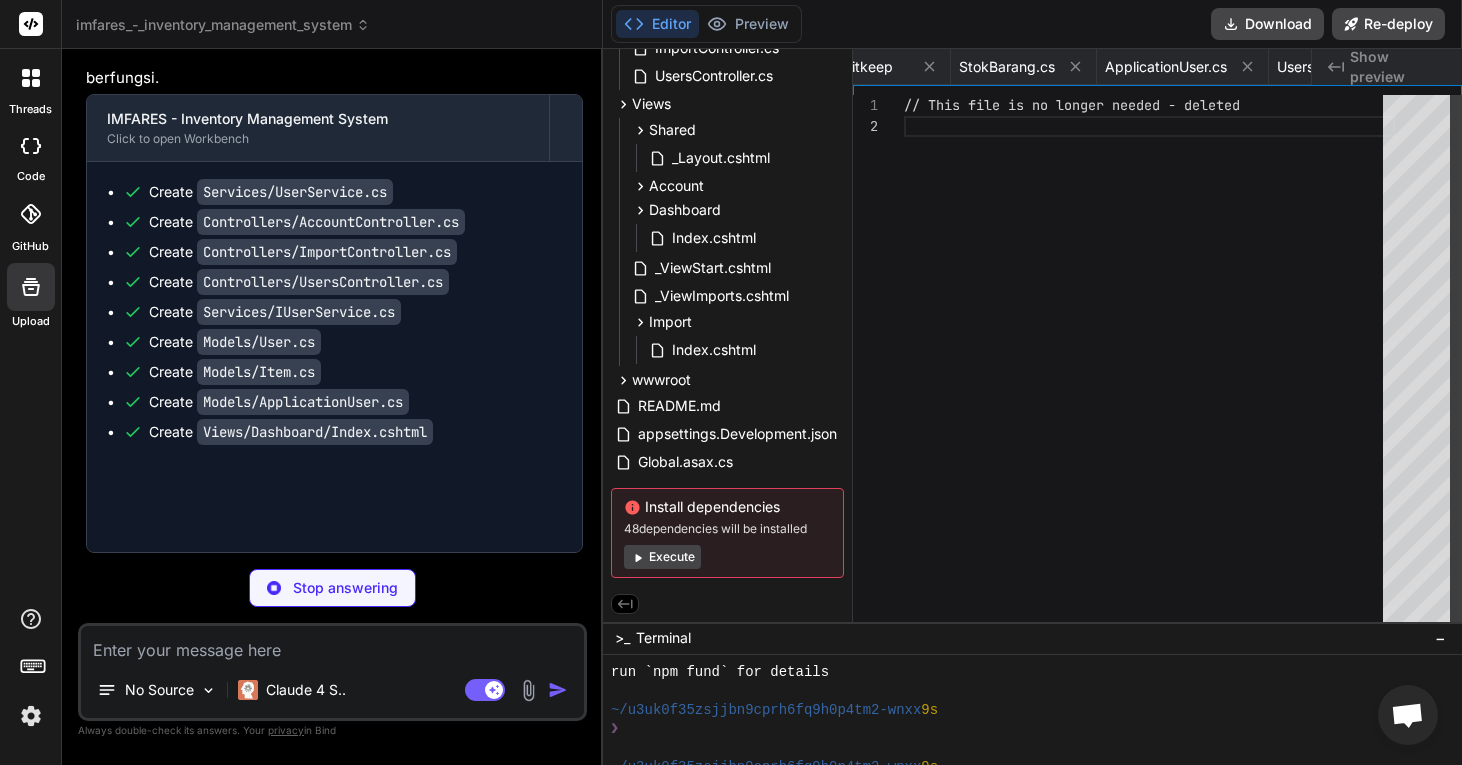 type on "x" 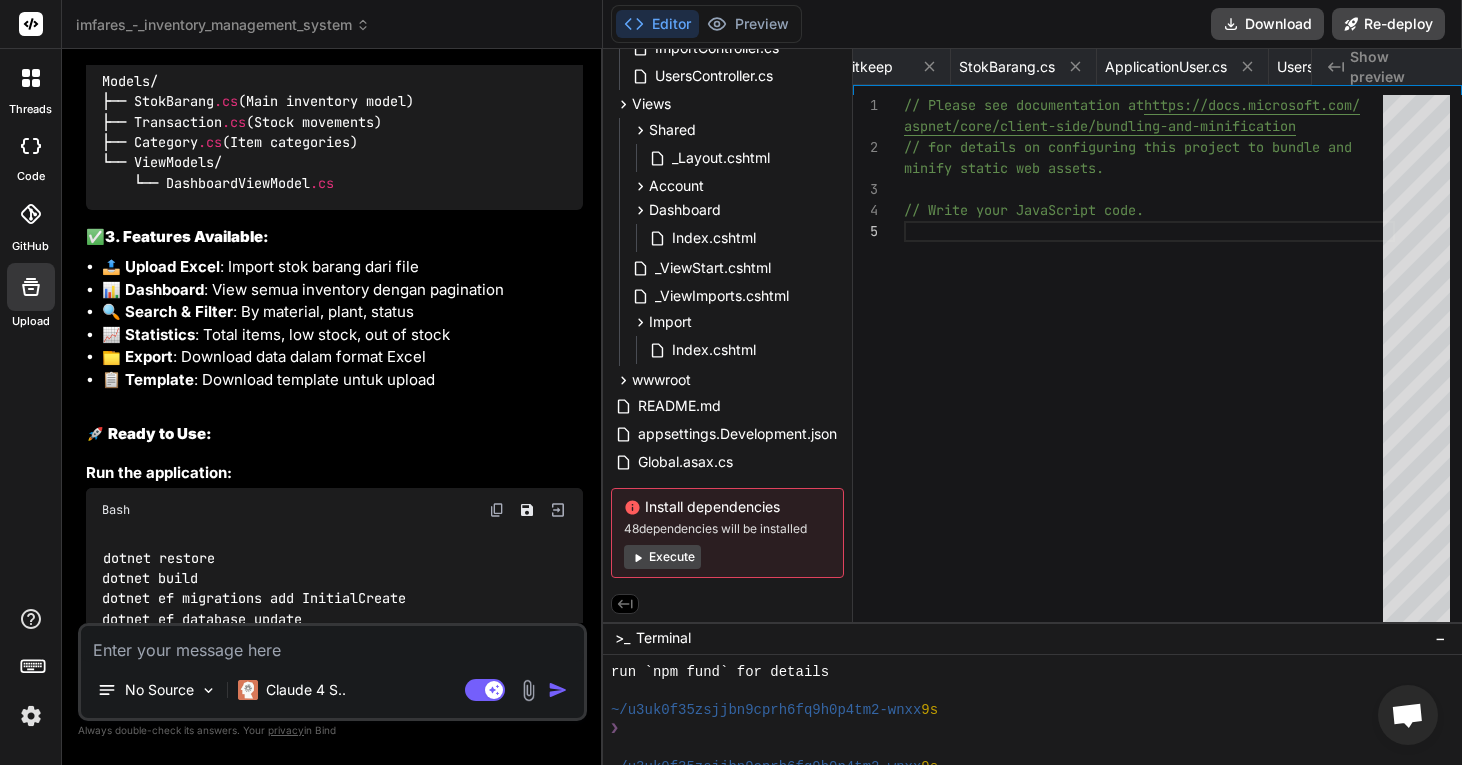 scroll, scrollTop: 0, scrollLeft: 6271, axis: horizontal 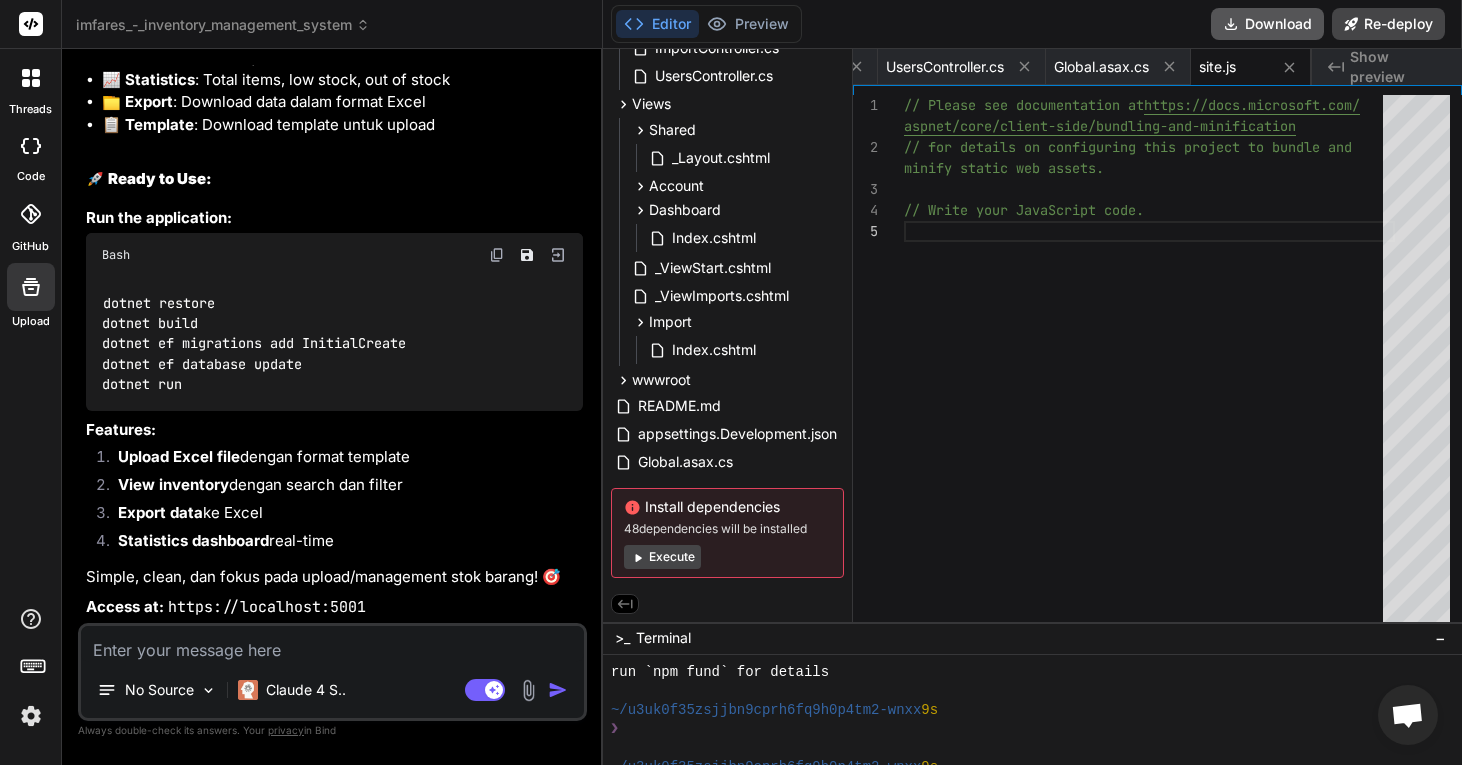 click on "Download" at bounding box center [1267, 24] 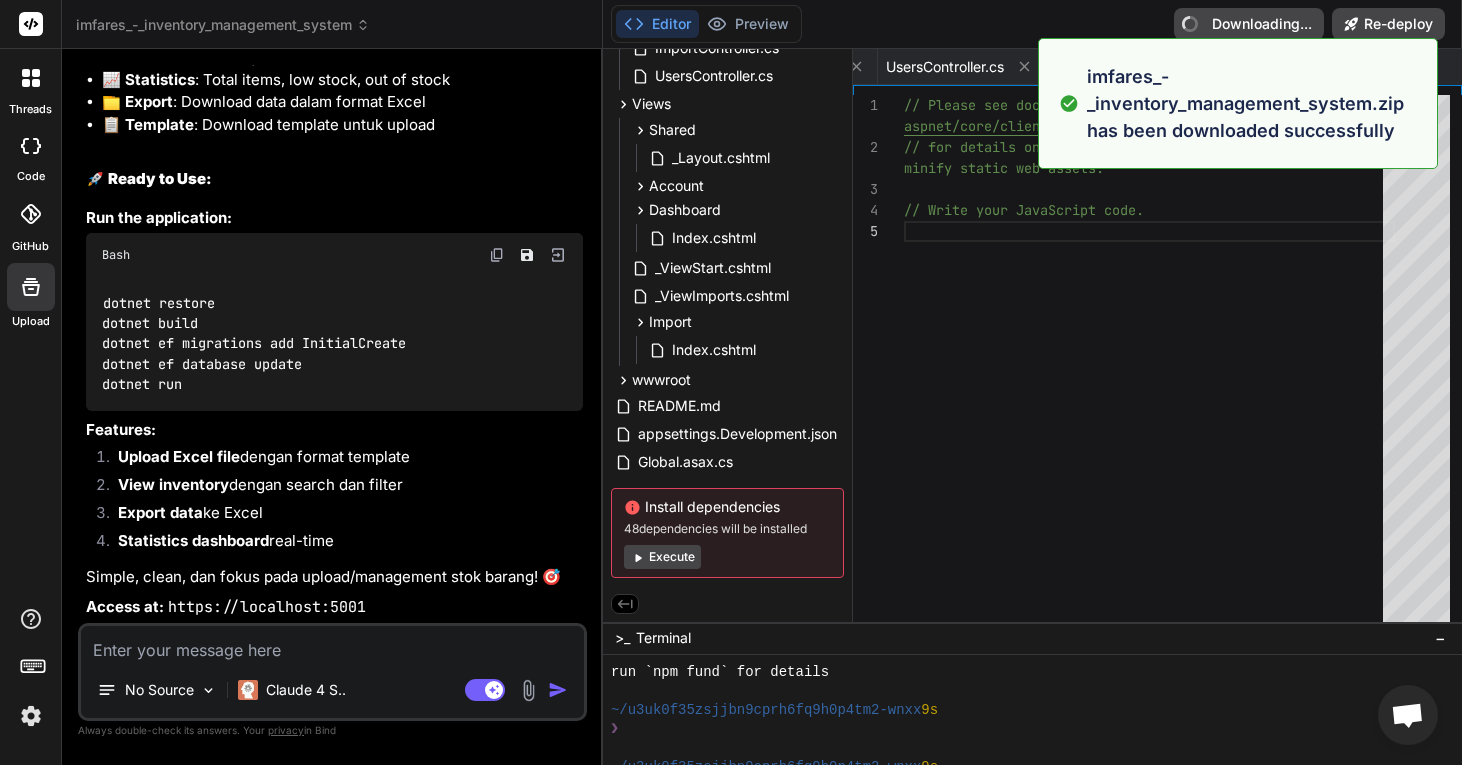 type on "x" 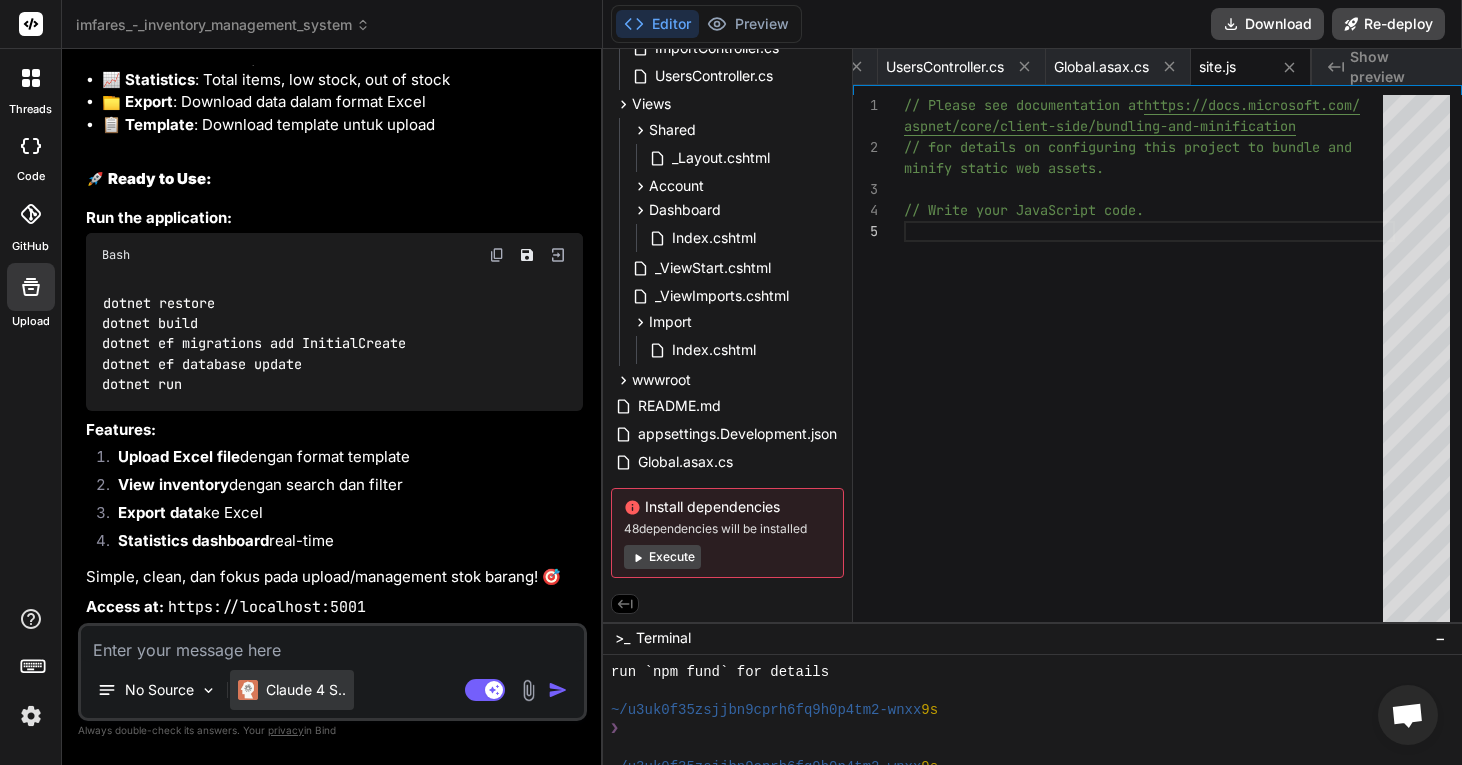 click on "Claude 4 S.." at bounding box center (292, 690) 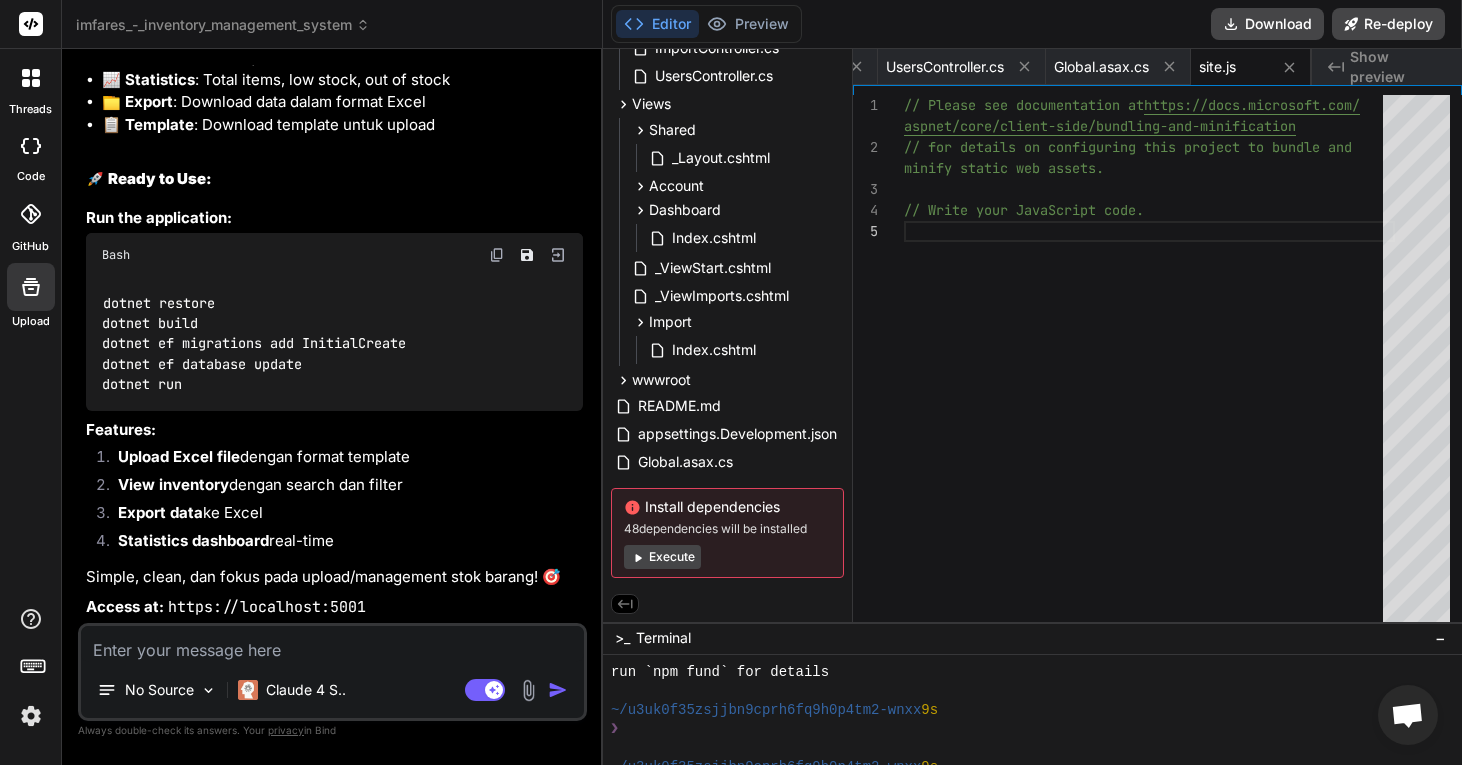 click at bounding box center [332, 644] 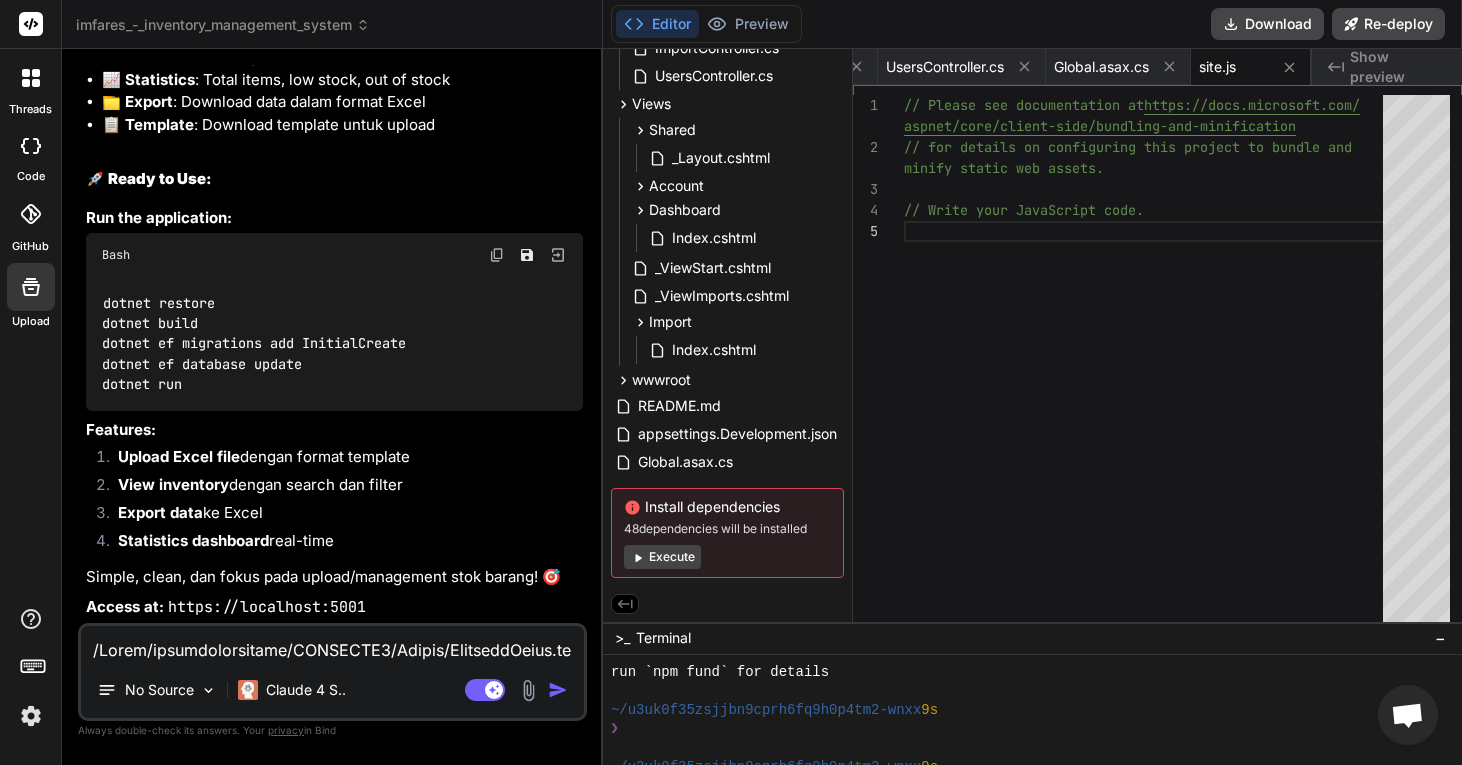 scroll, scrollTop: 409, scrollLeft: 0, axis: vertical 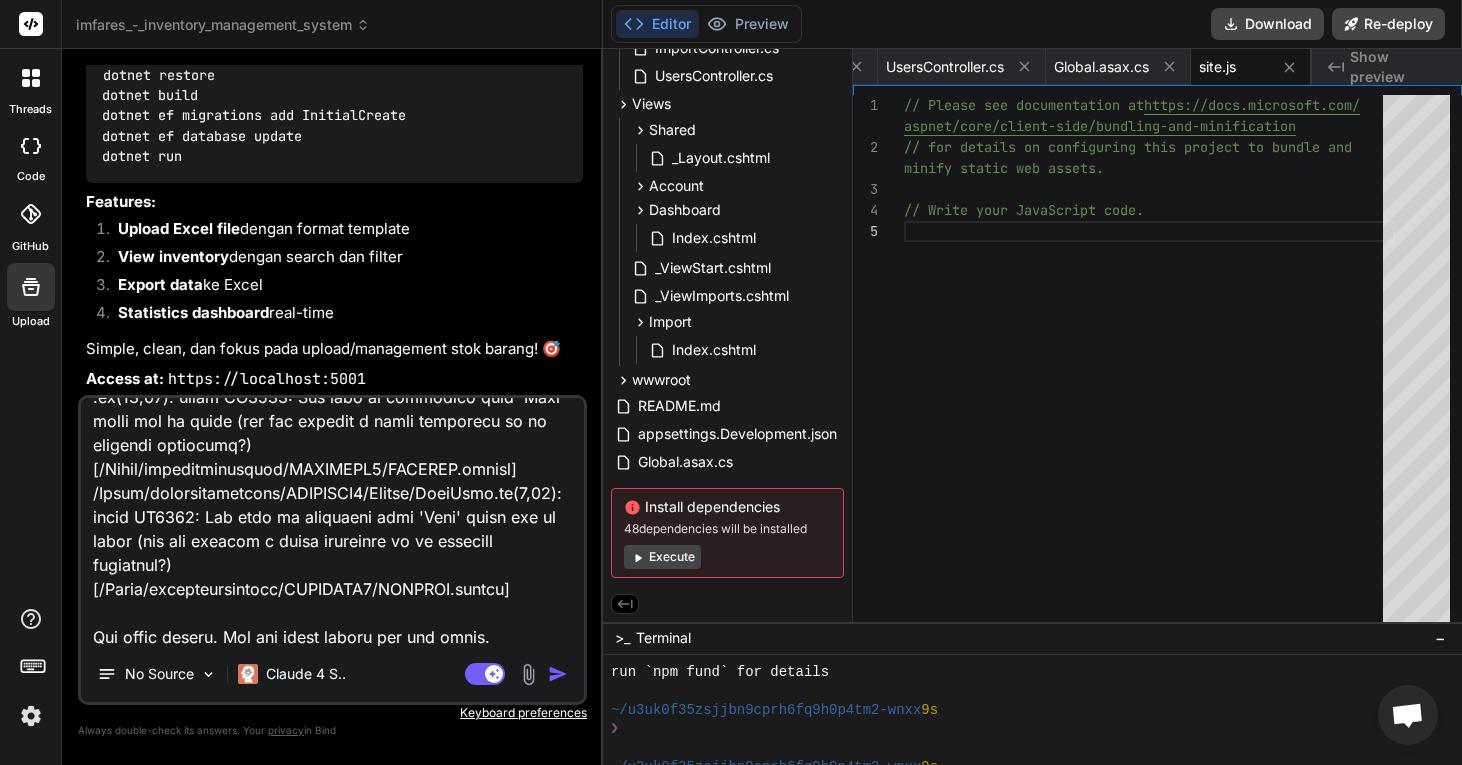 type on "x" 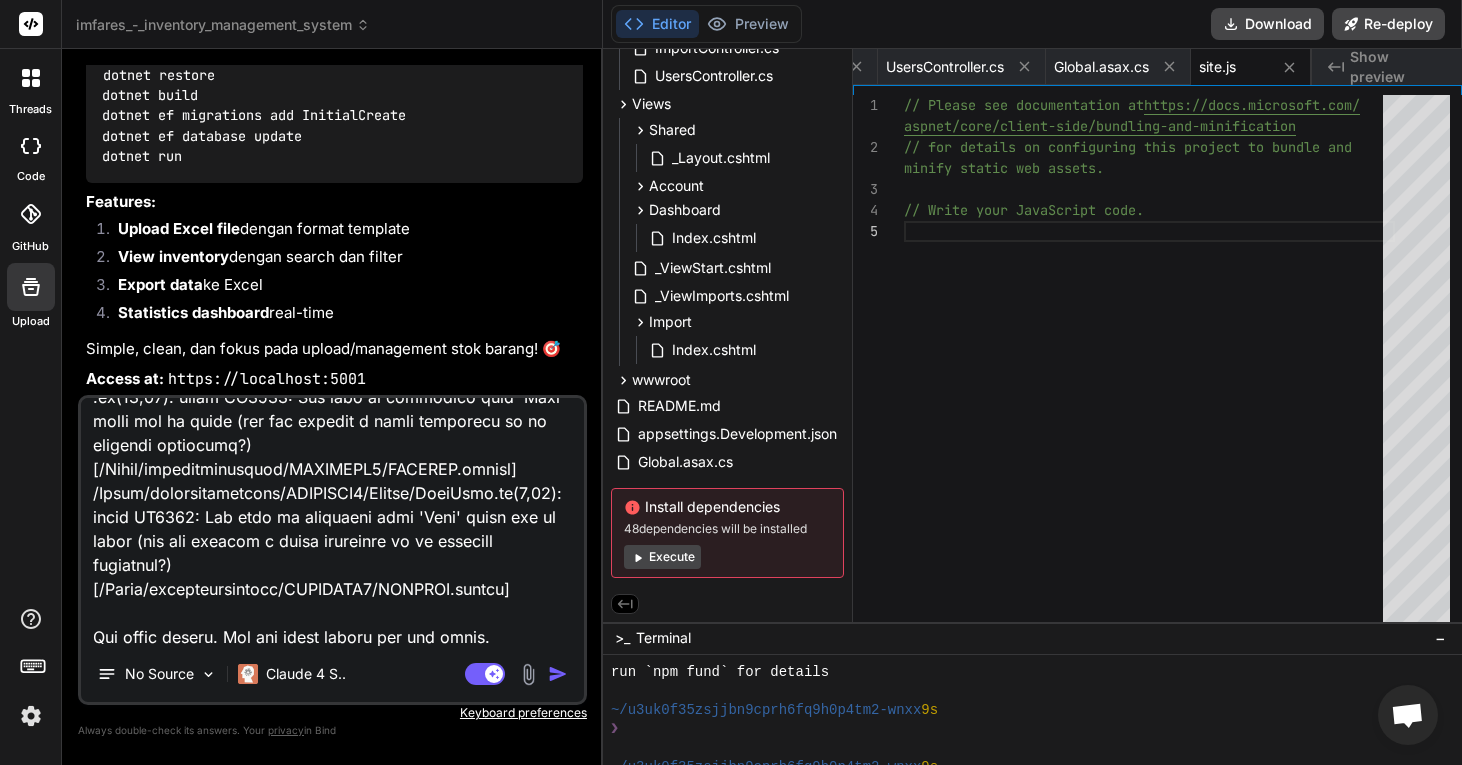 scroll, scrollTop: 0, scrollLeft: 0, axis: both 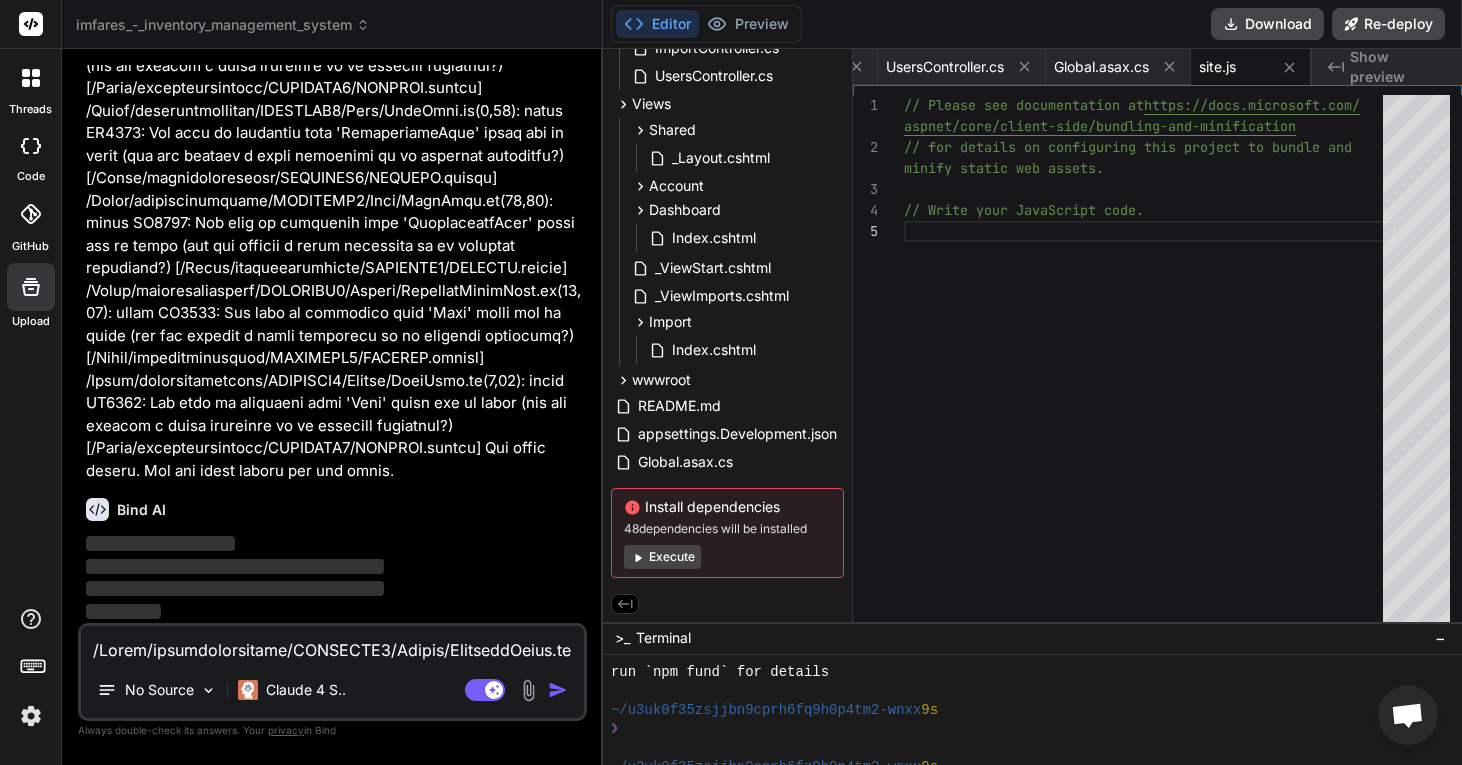 type 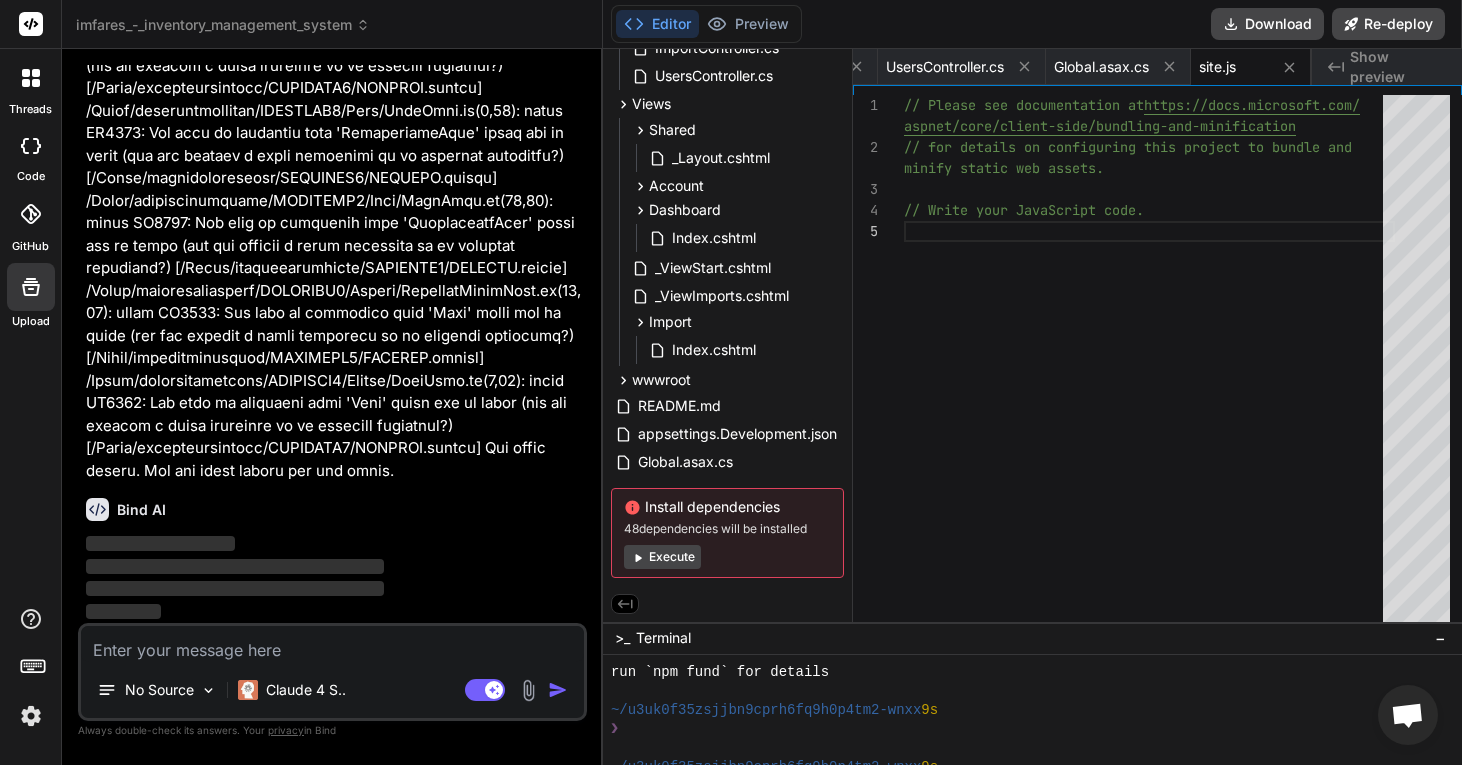 scroll, scrollTop: 62721, scrollLeft: 0, axis: vertical 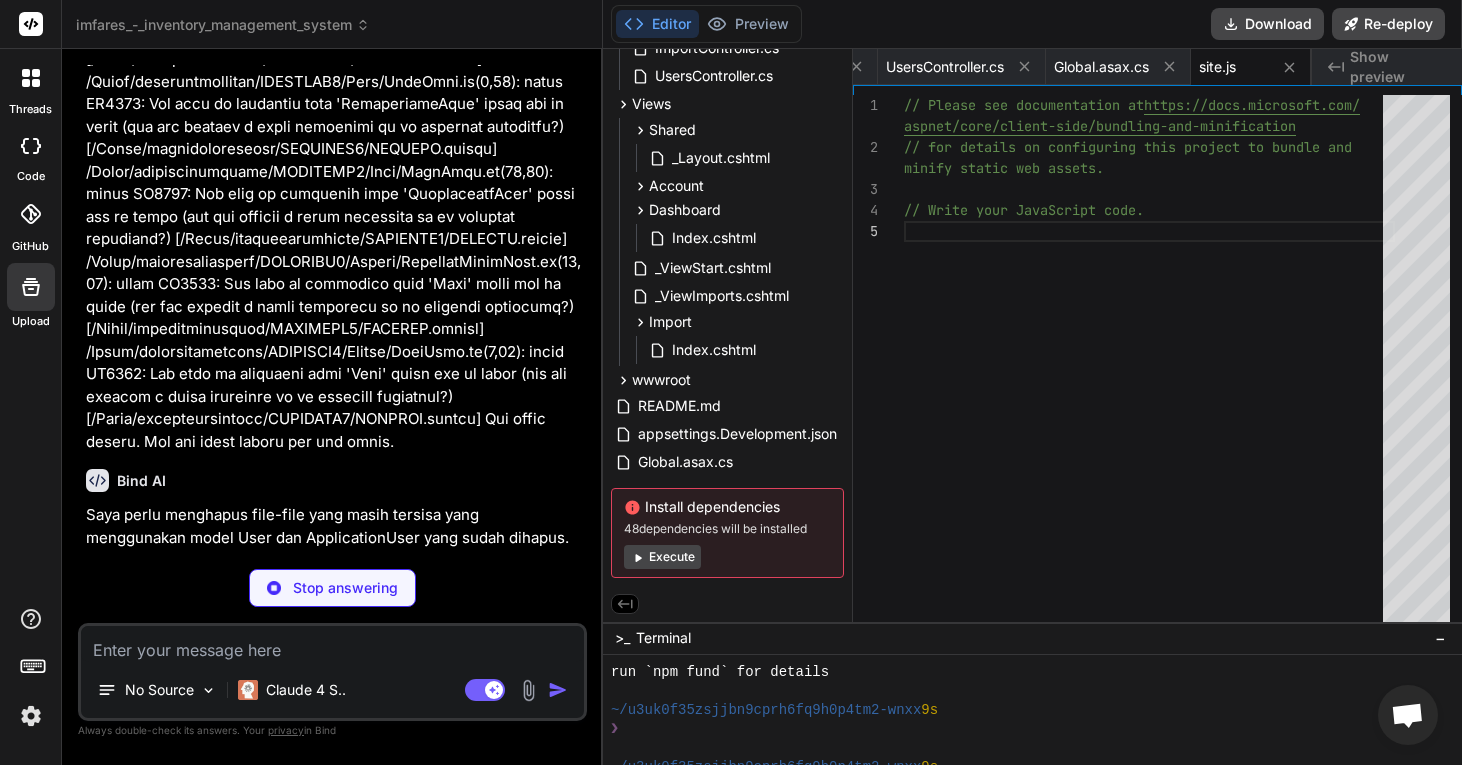 type on "x" 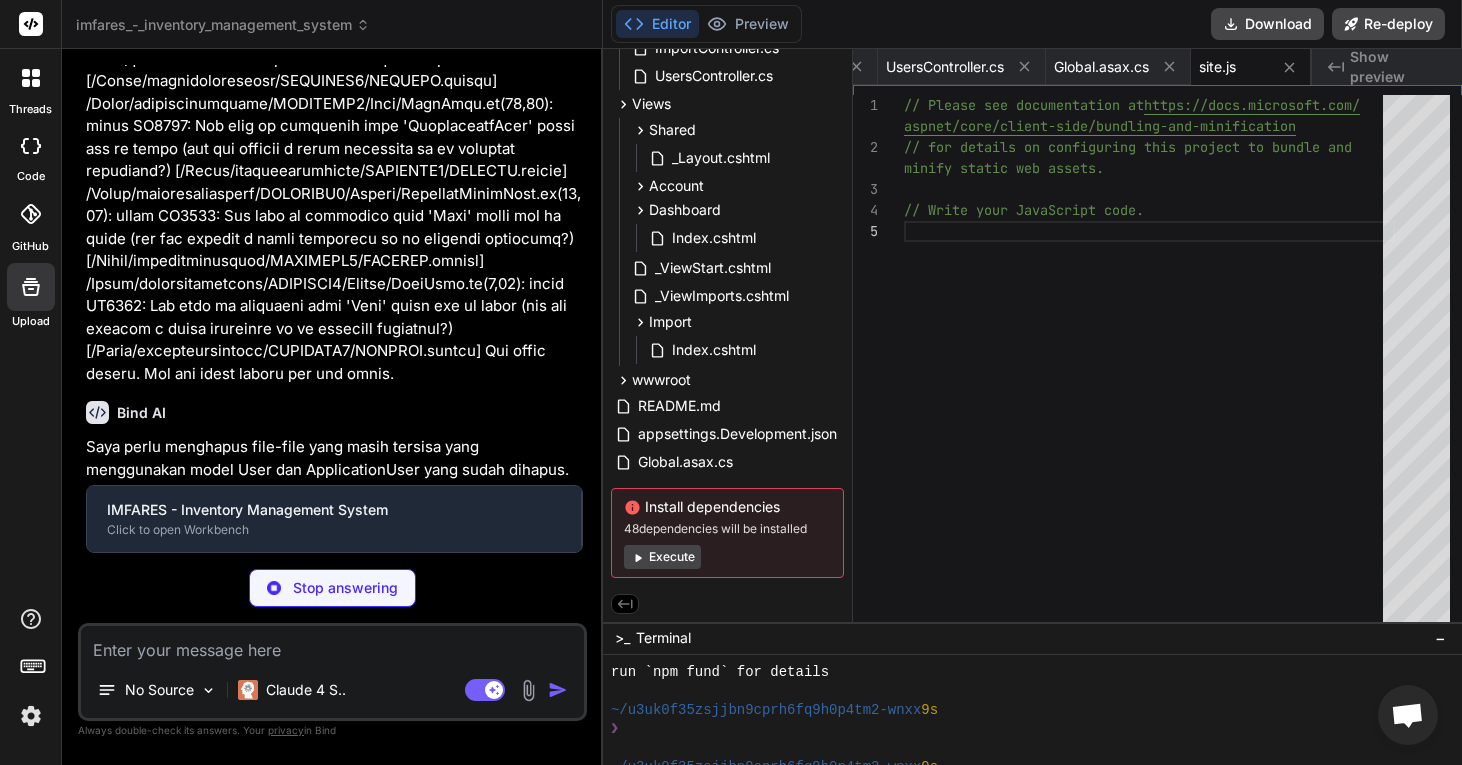 type on "// This file is no longer needed - deleted" 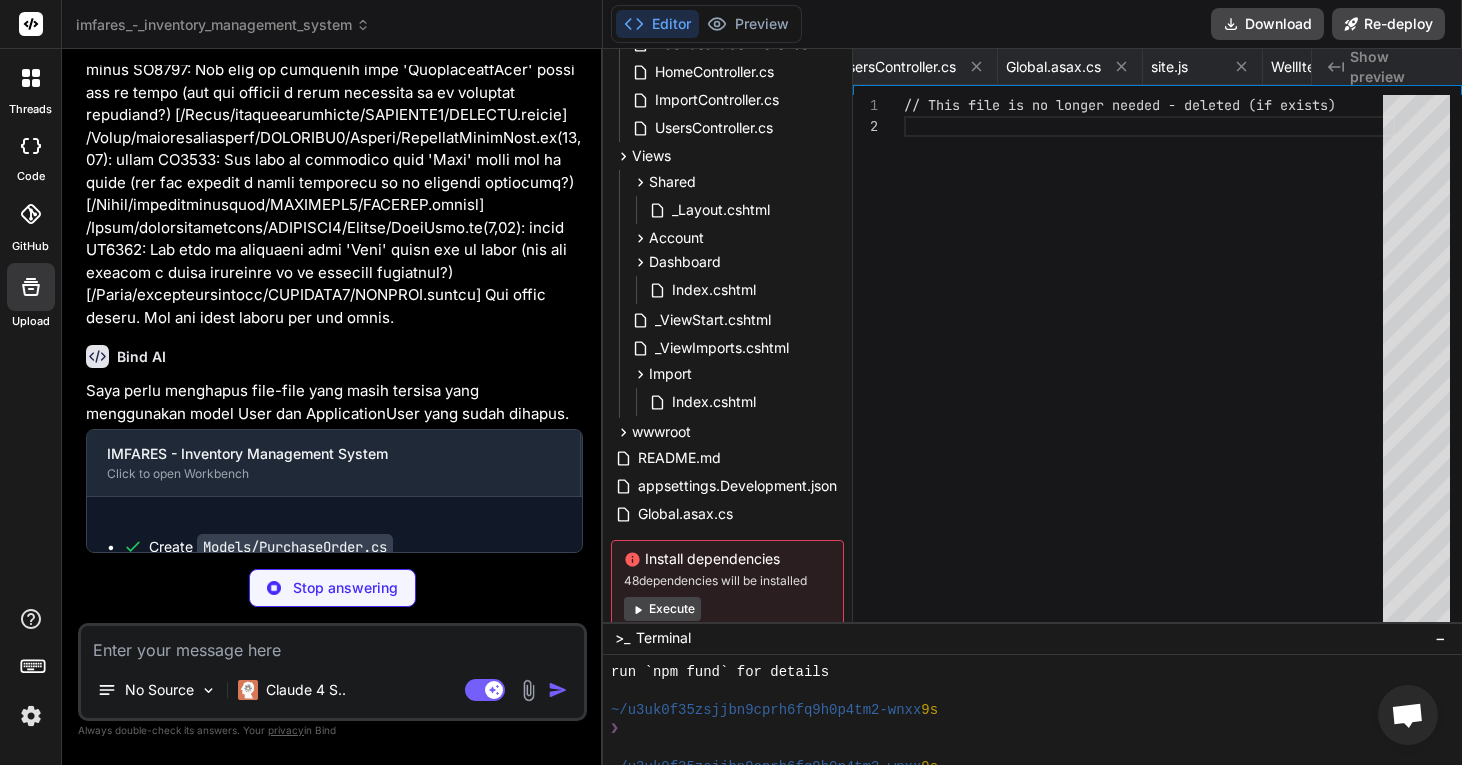 scroll, scrollTop: 0, scrollLeft: 6573, axis: horizontal 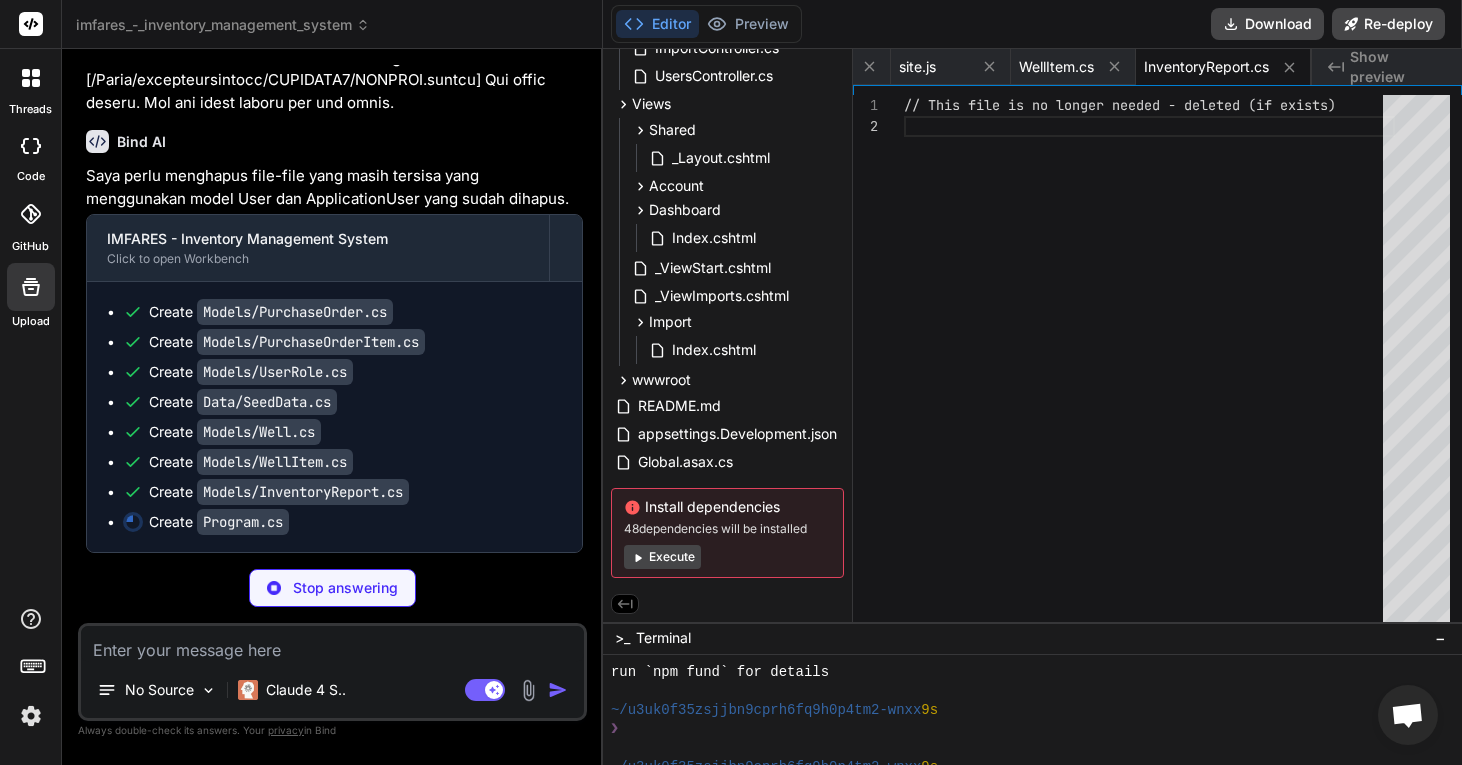 type on "x" 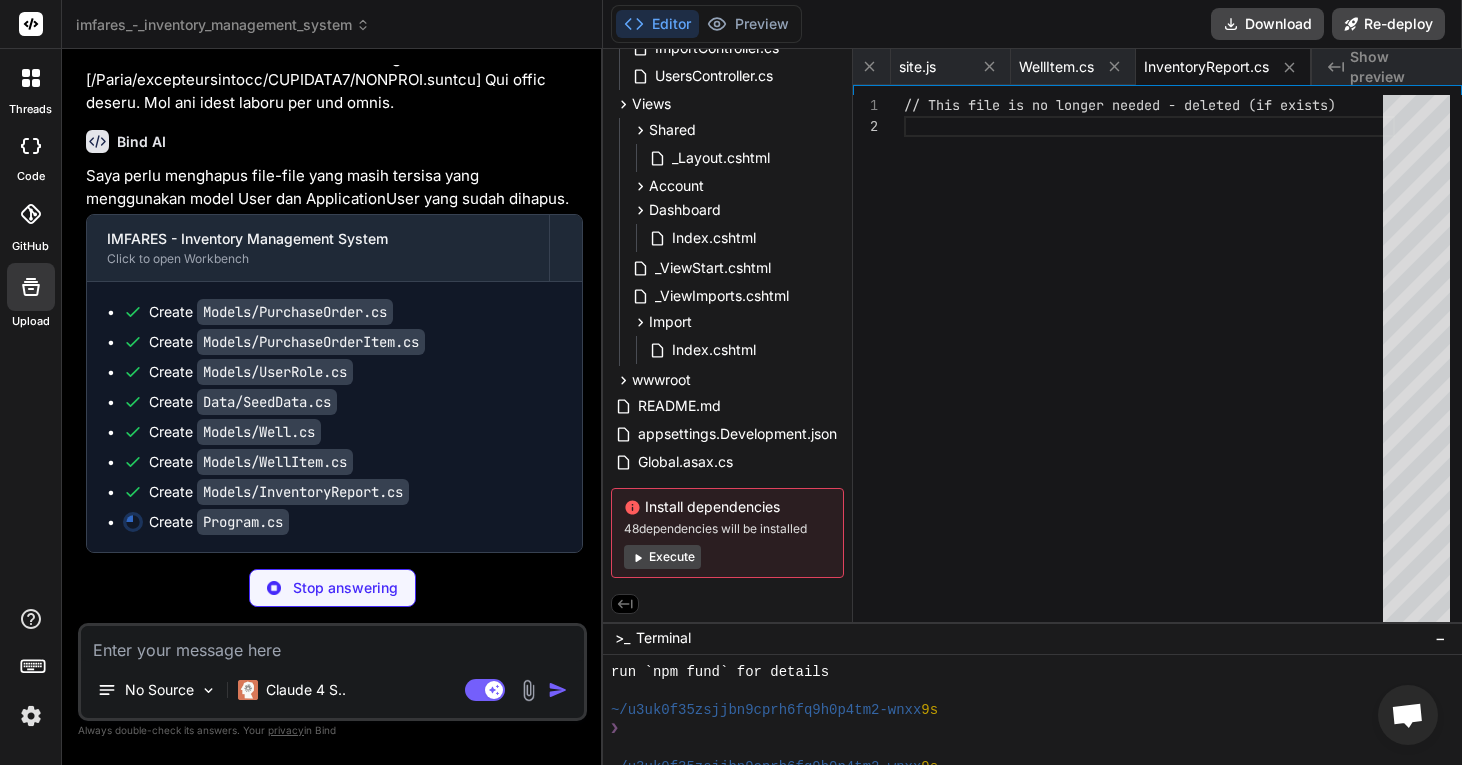 type on "}
}" 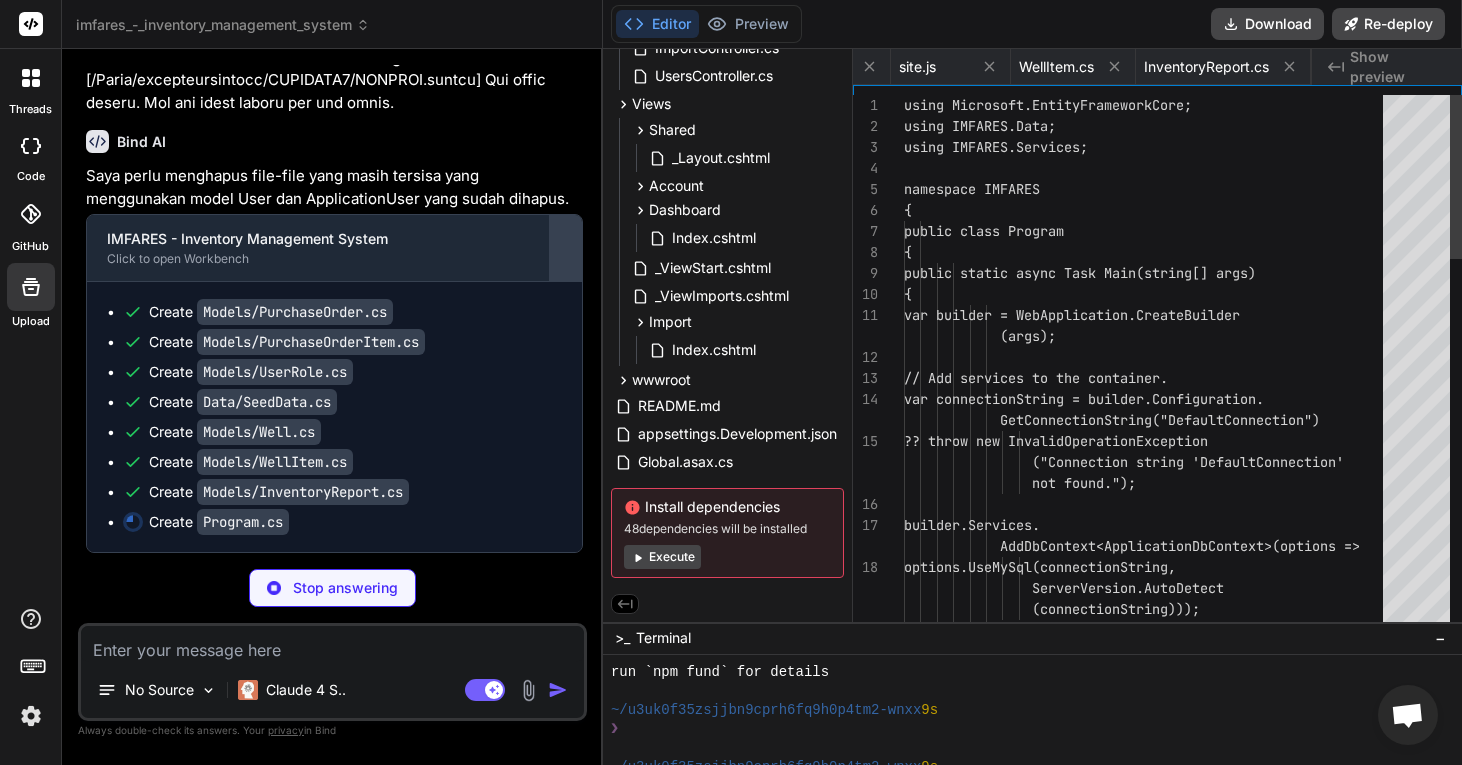 scroll, scrollTop: 0, scrollLeft: 154, axis: horizontal 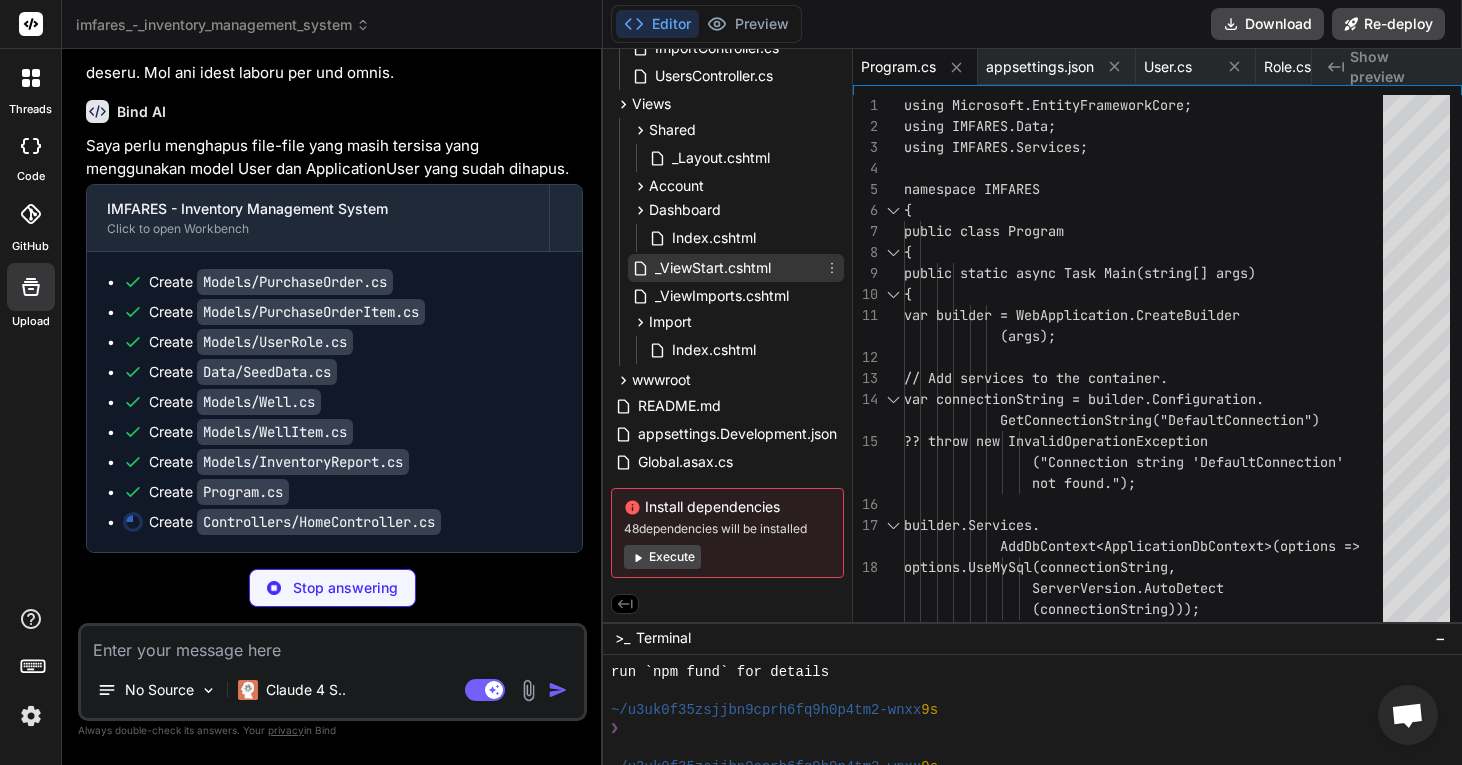 type on "x" 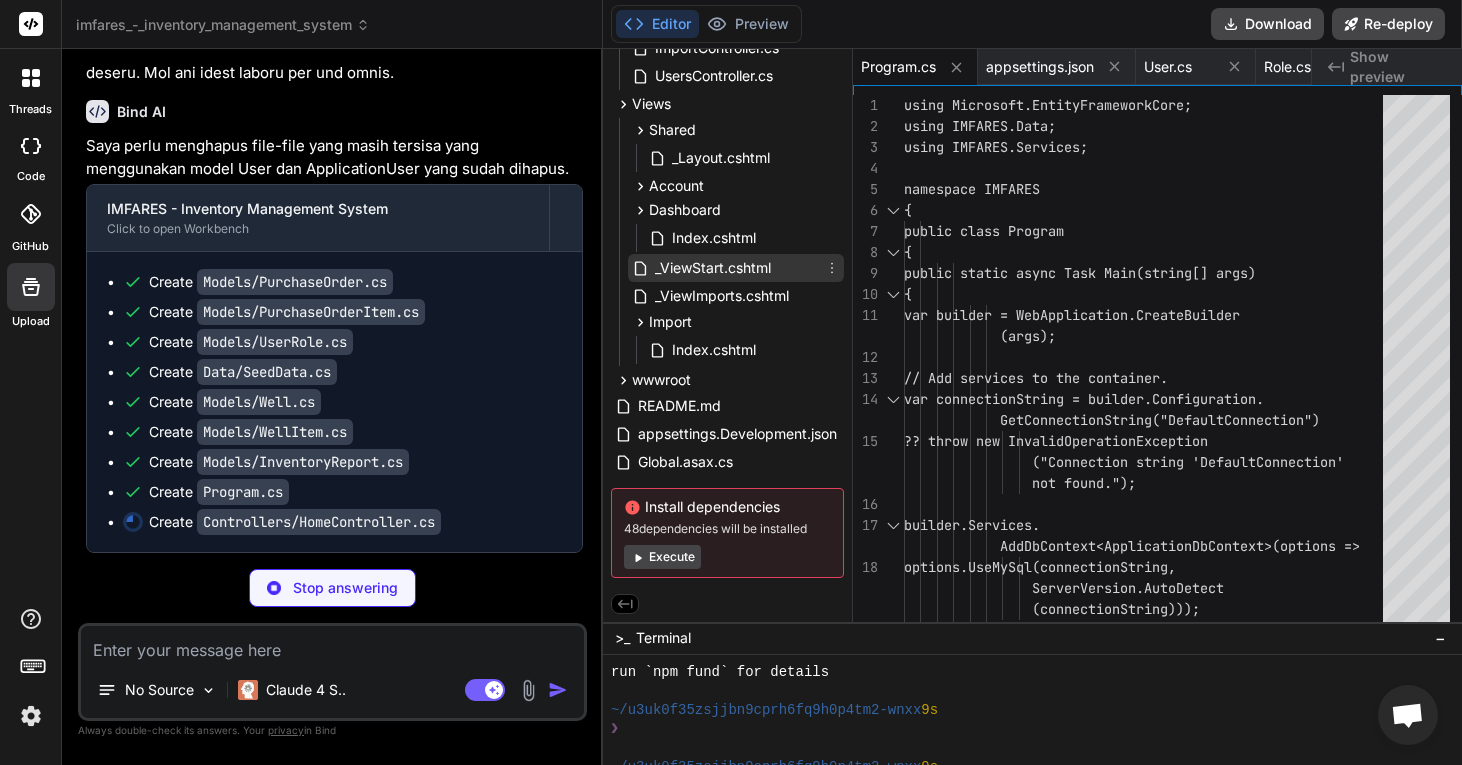 type on "return View(new ErrorViewModel { RequestId = Activity.Current?.Id ?? HttpContext.TraceIdentifier });
}
}
}" 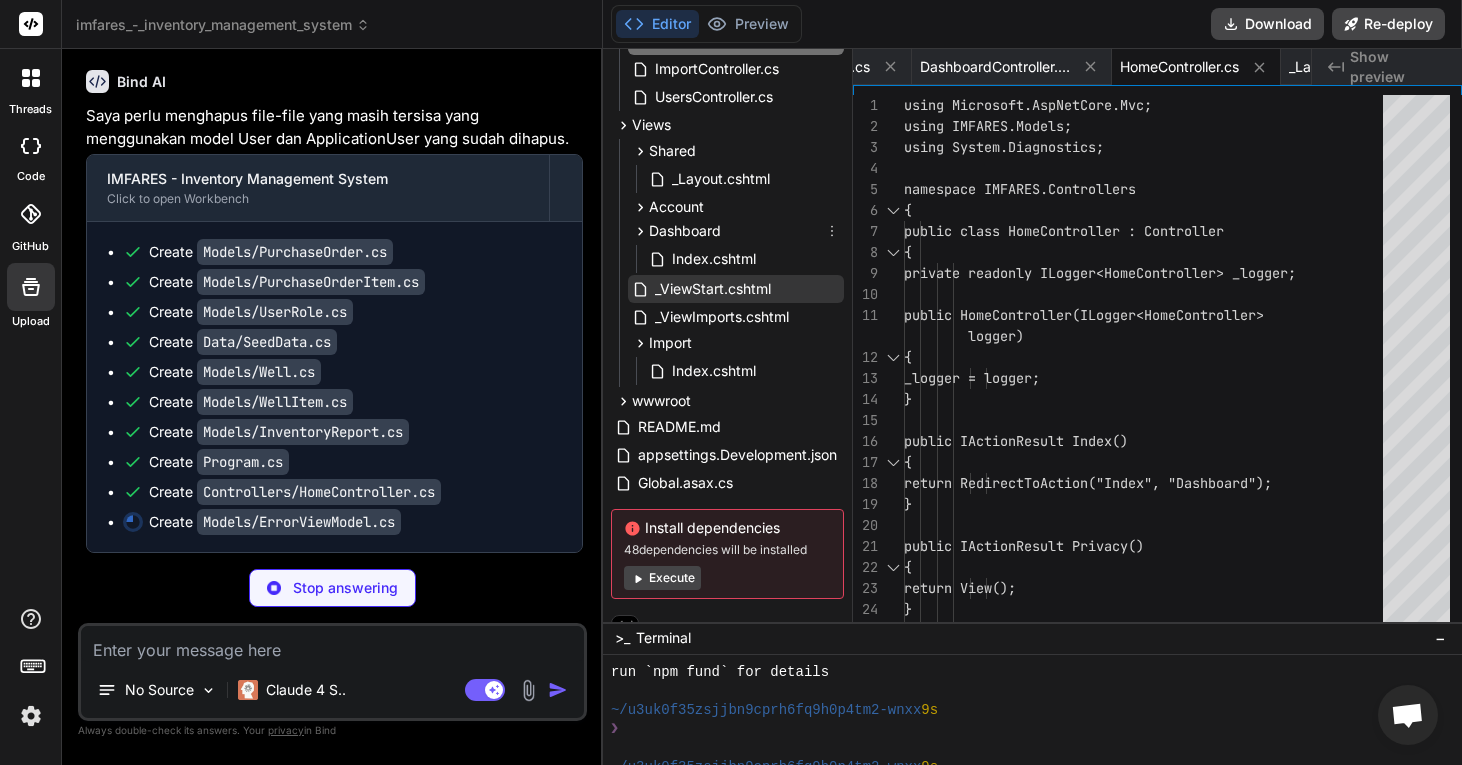 type on "x" 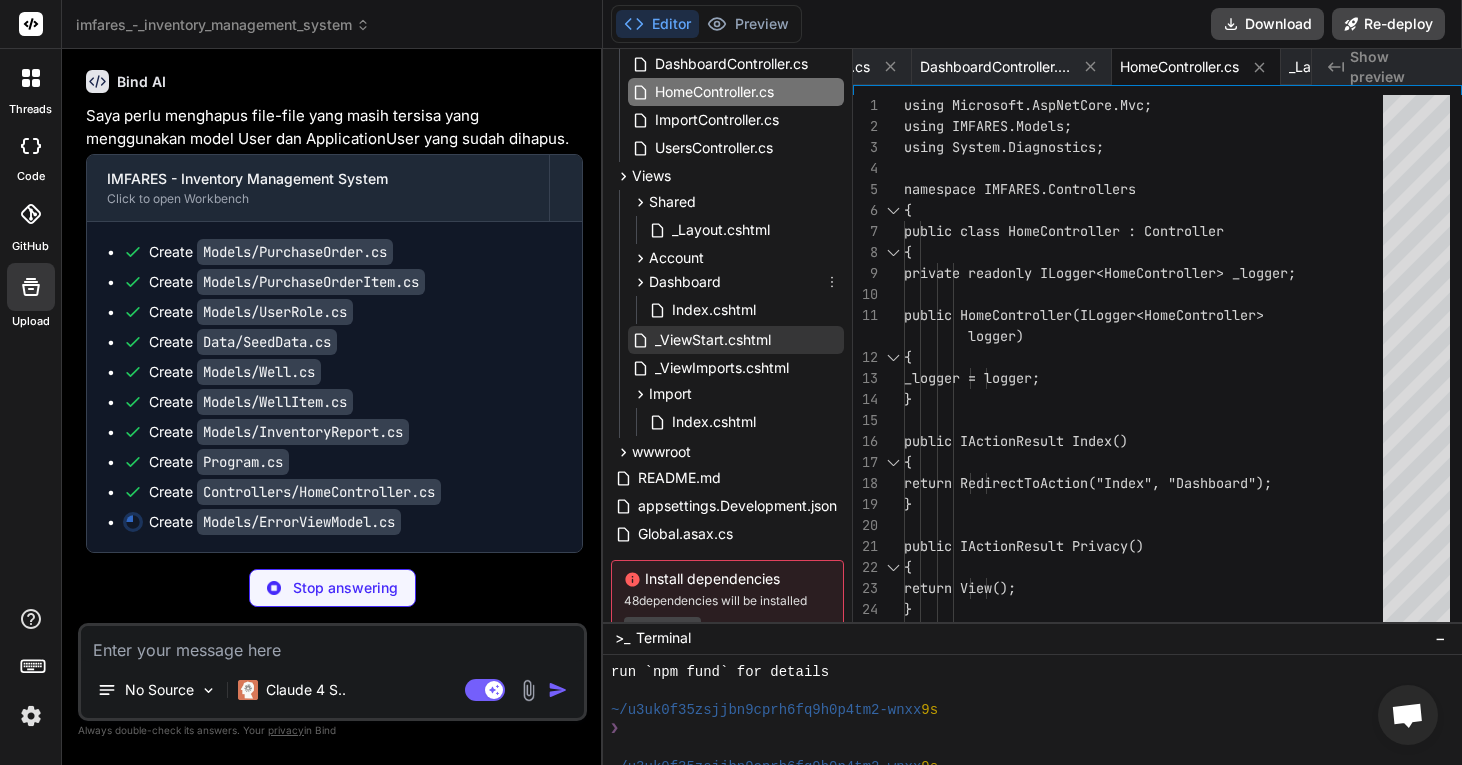 type 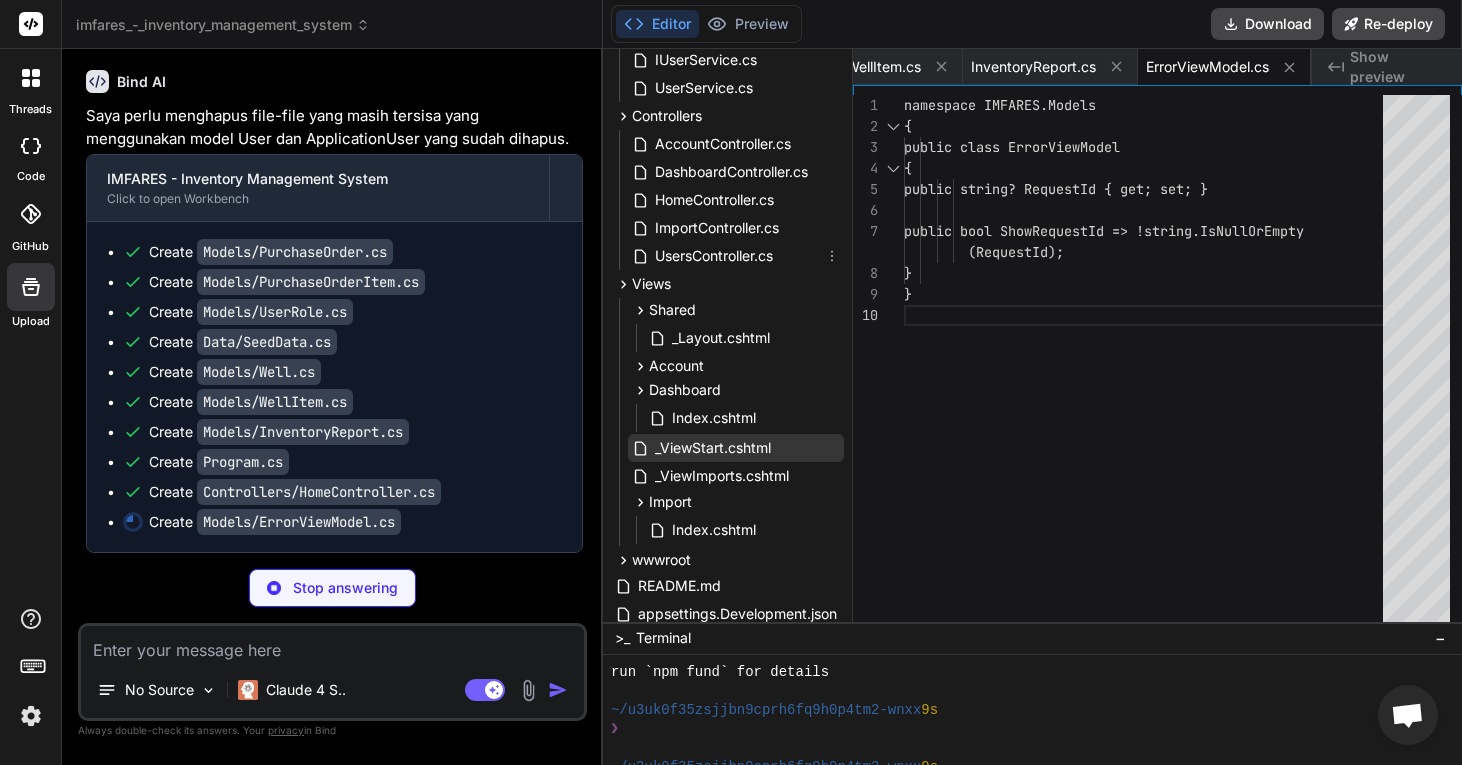scroll, scrollTop: 863, scrollLeft: 0, axis: vertical 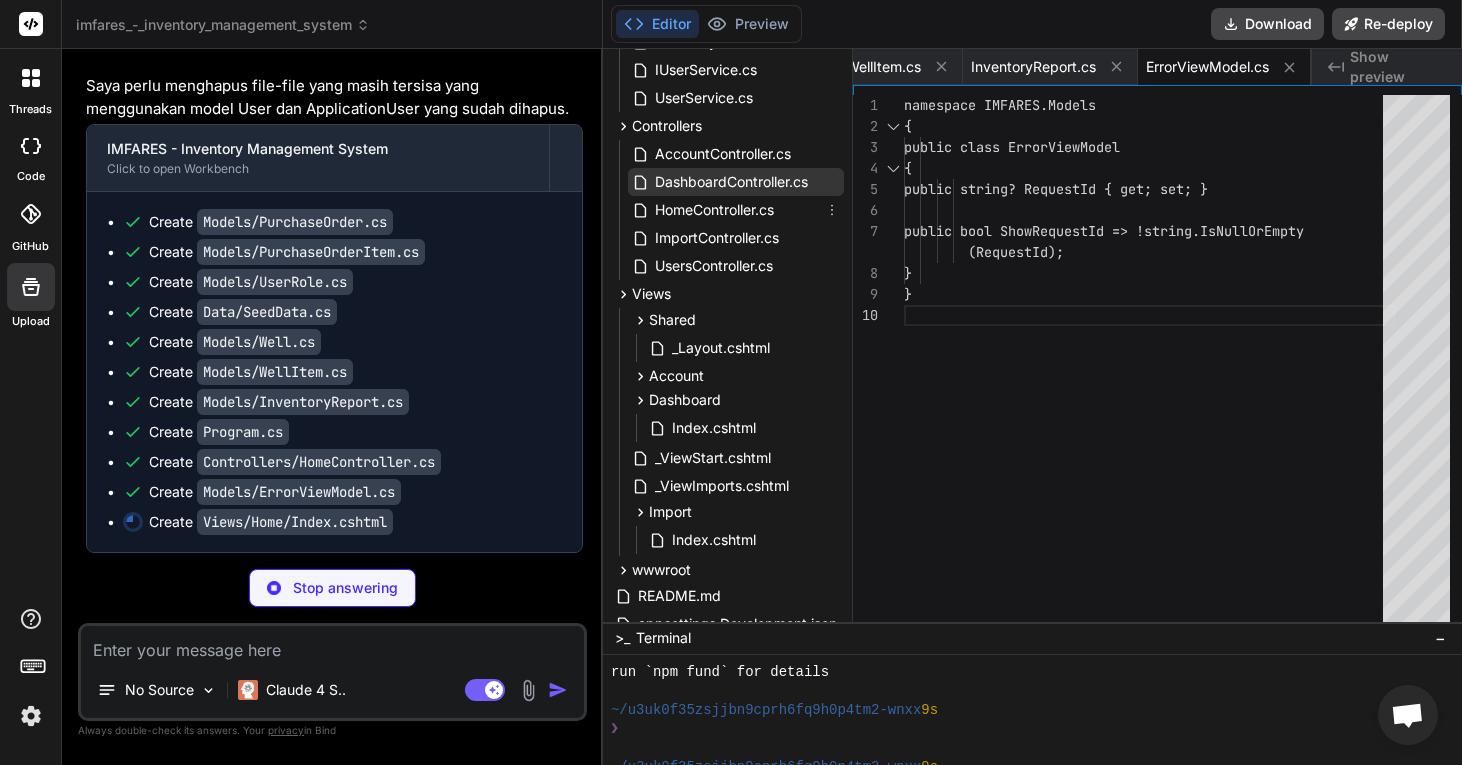 type on "x" 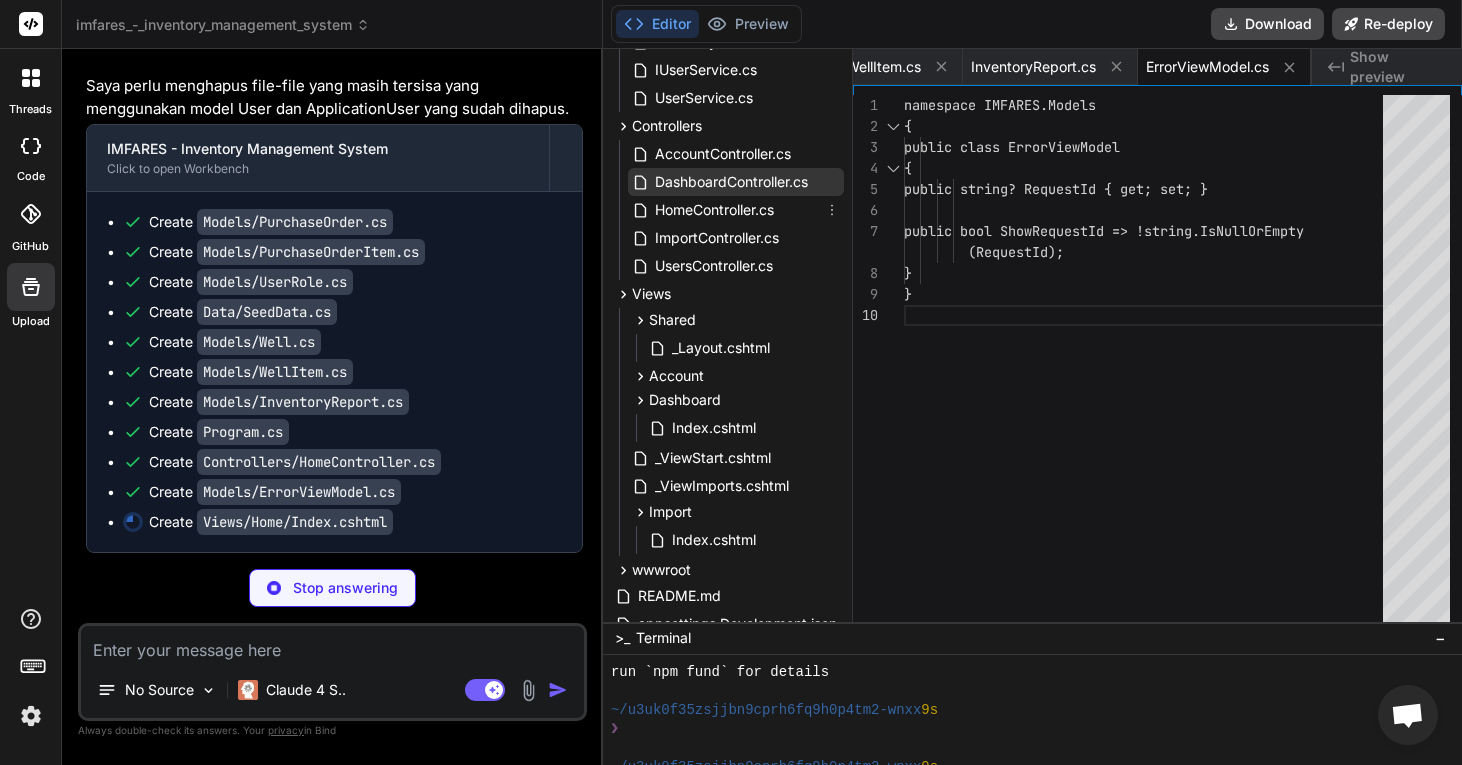 type on "Dashboard
</a>
</div>" 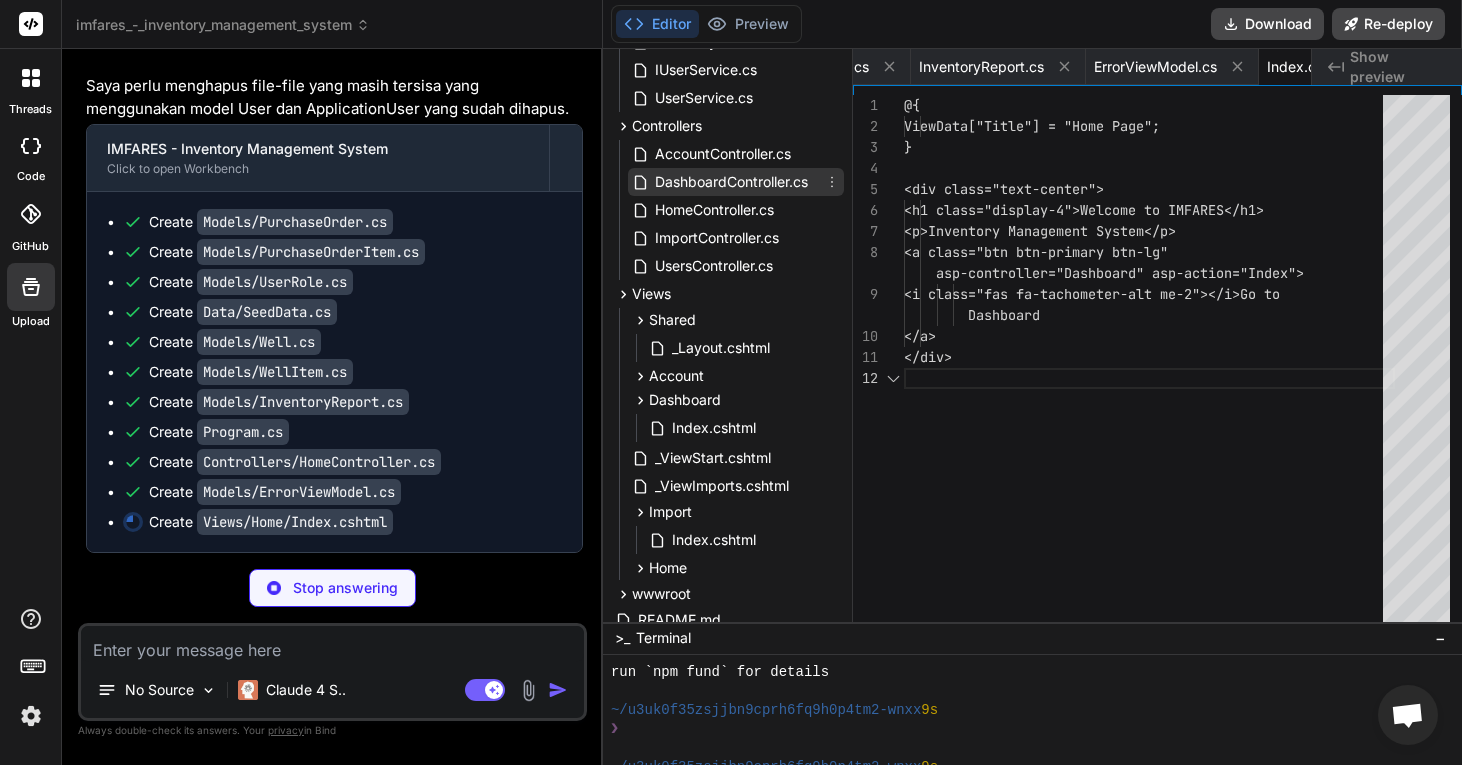 scroll, scrollTop: 0, scrollLeft: 6883, axis: horizontal 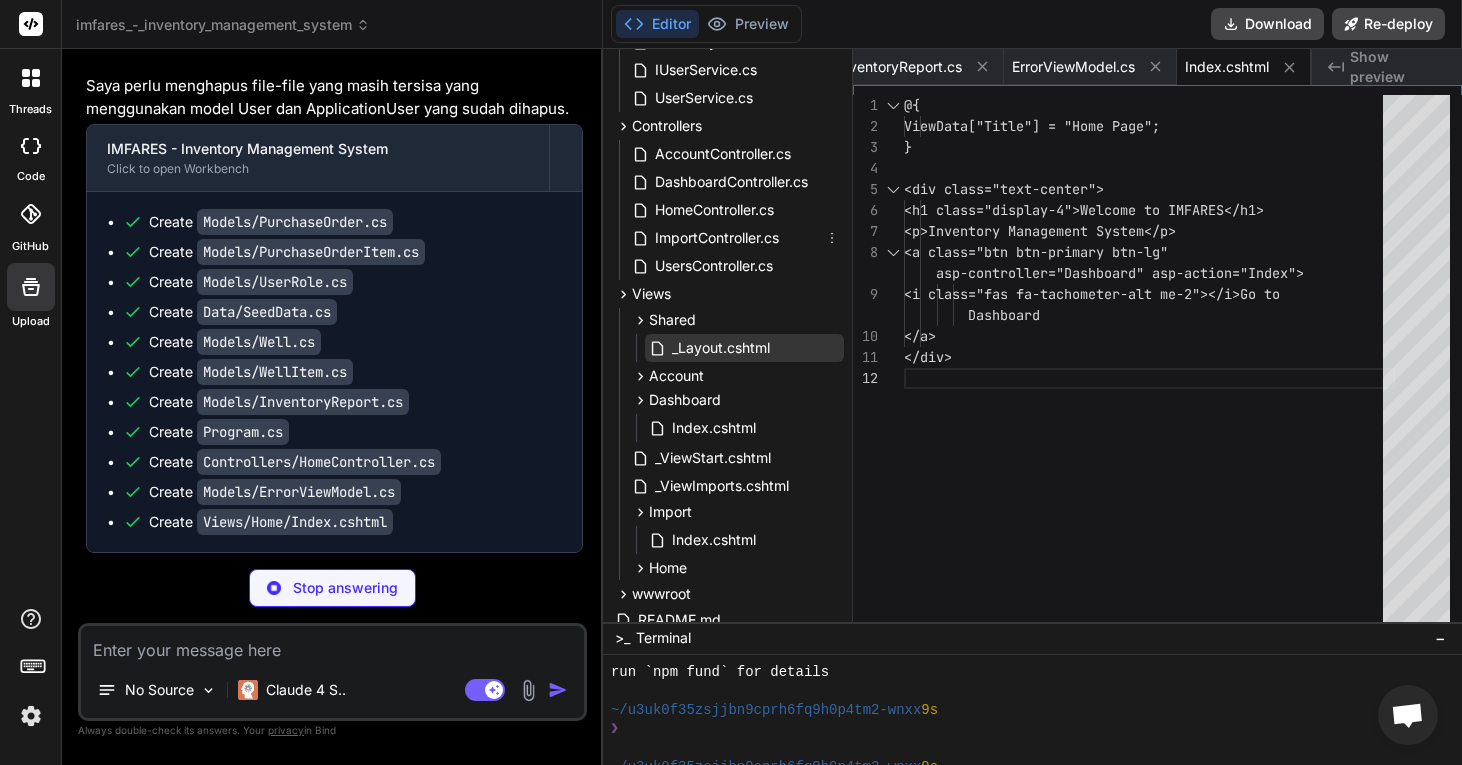 type on "x" 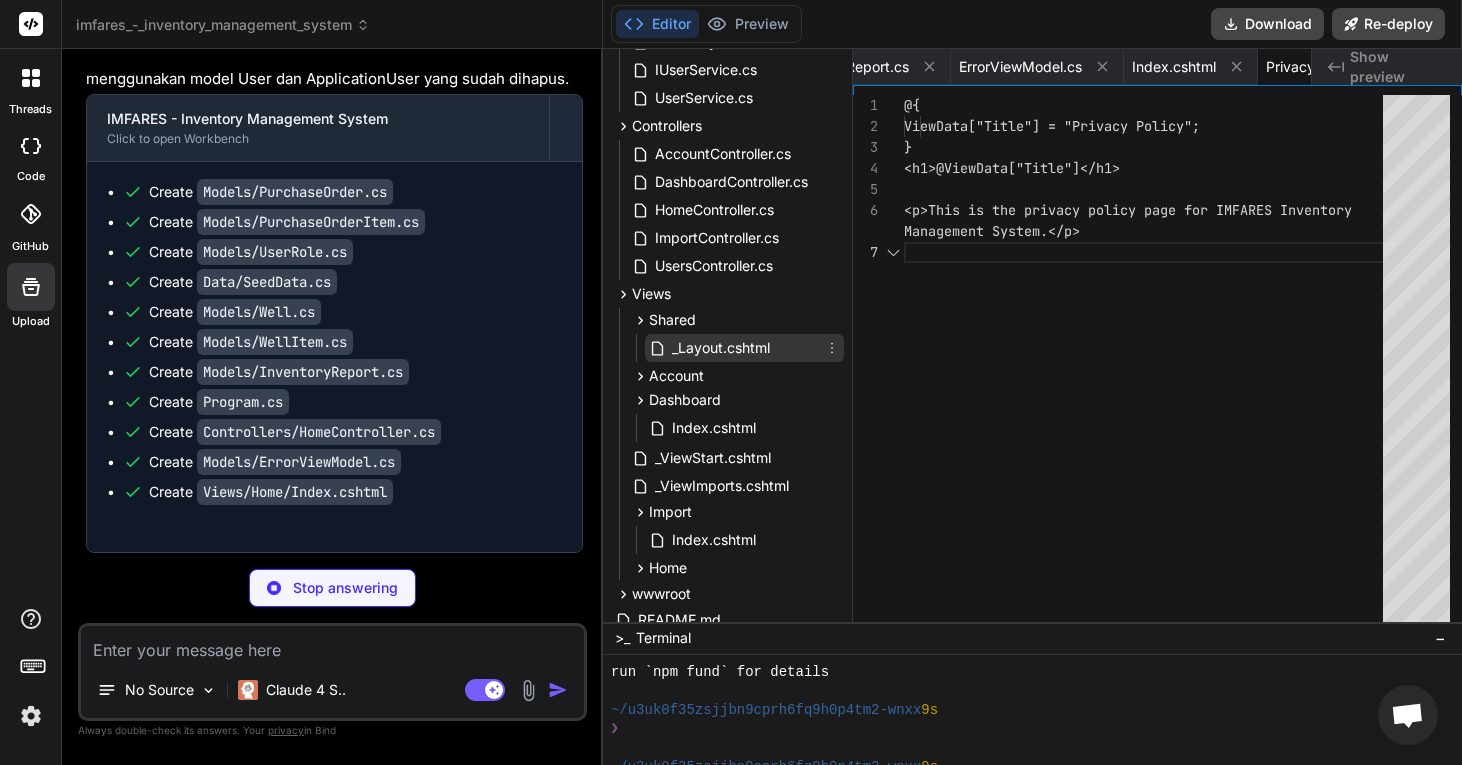 scroll, scrollTop: 0, scrollLeft: 7029, axis: horizontal 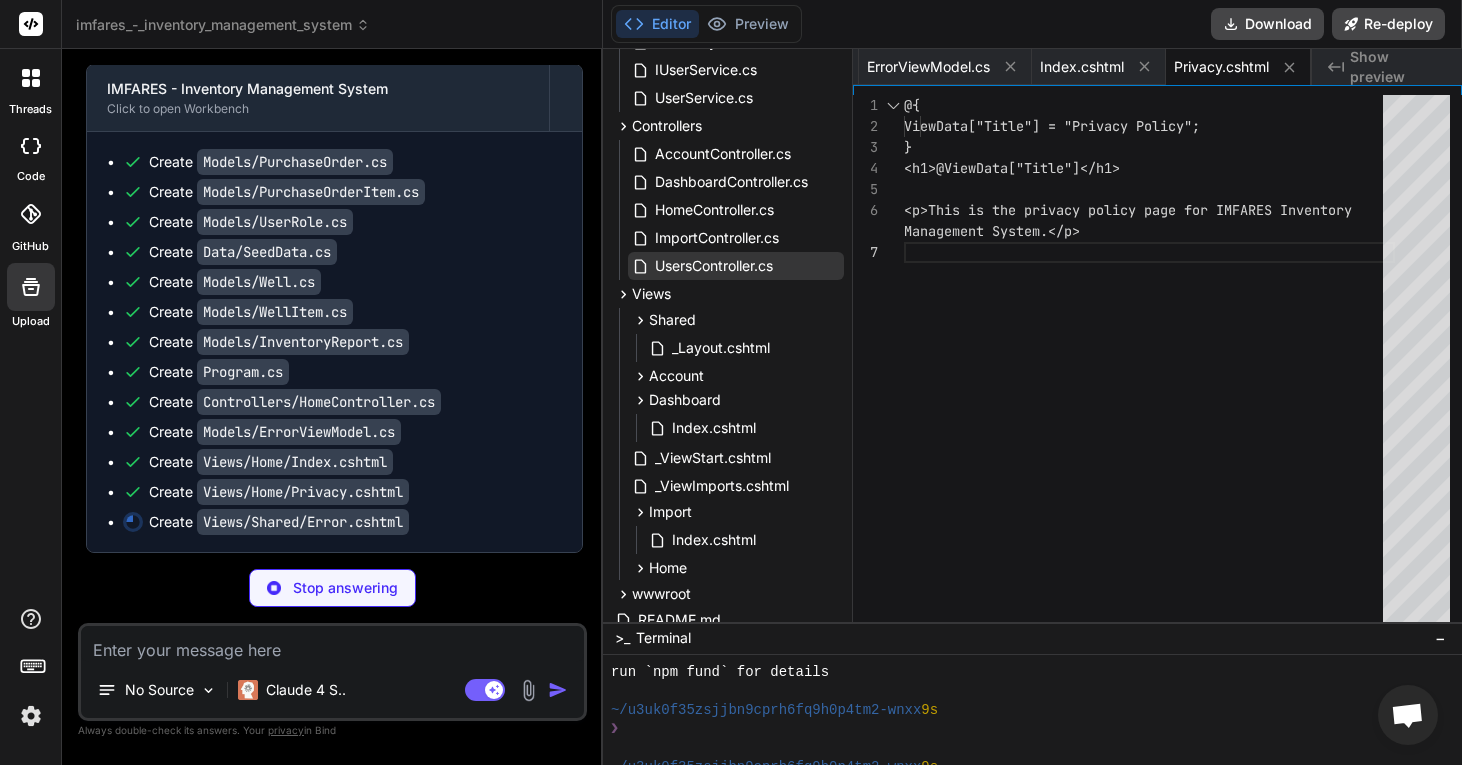type on "x" 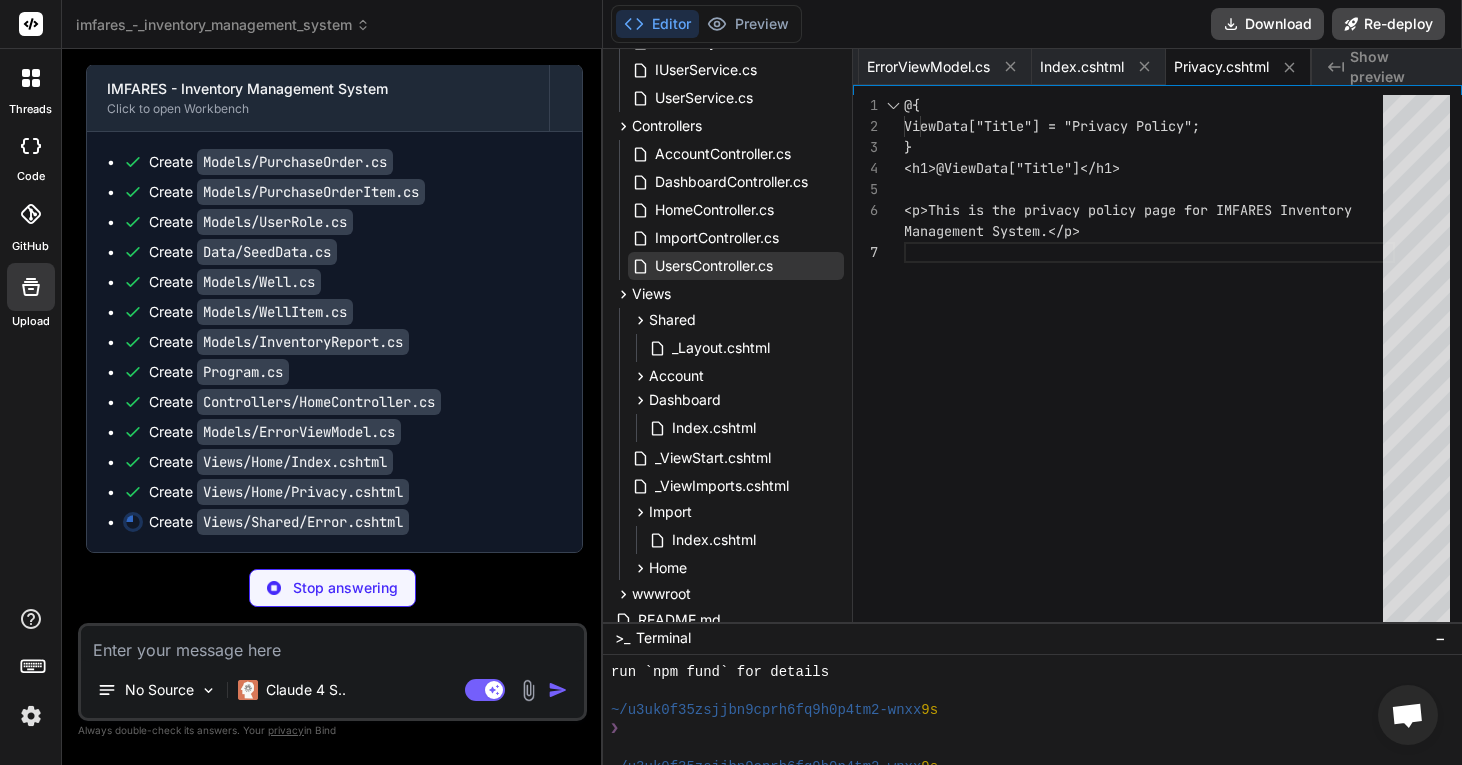 type on "<strong>ASPNETCORE_ENVIRONMENT</strong> environment variable to <strong>Development</strong>
and restarting the app.
</p>" 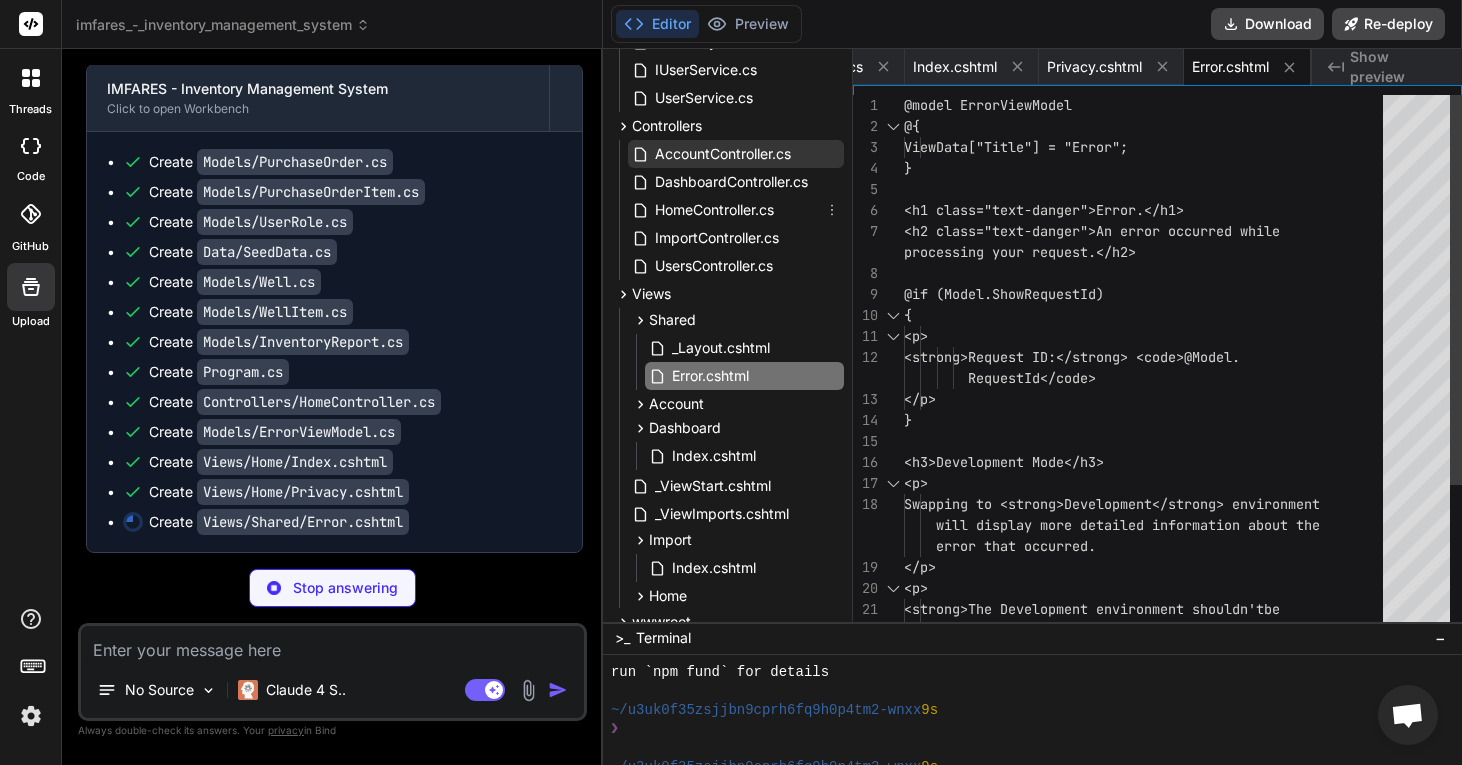 type on "x" 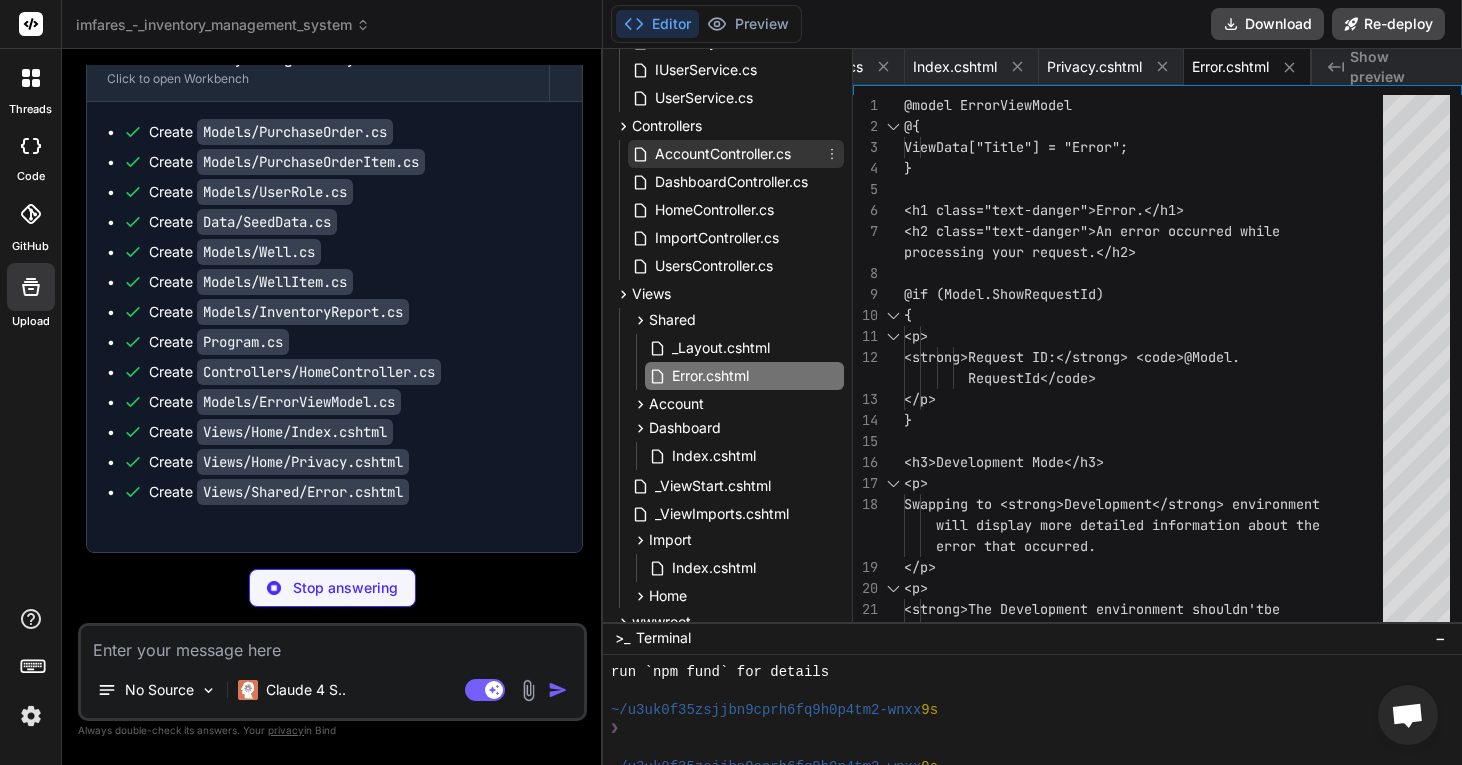 type on "# Keep this directory for frontend libraries" 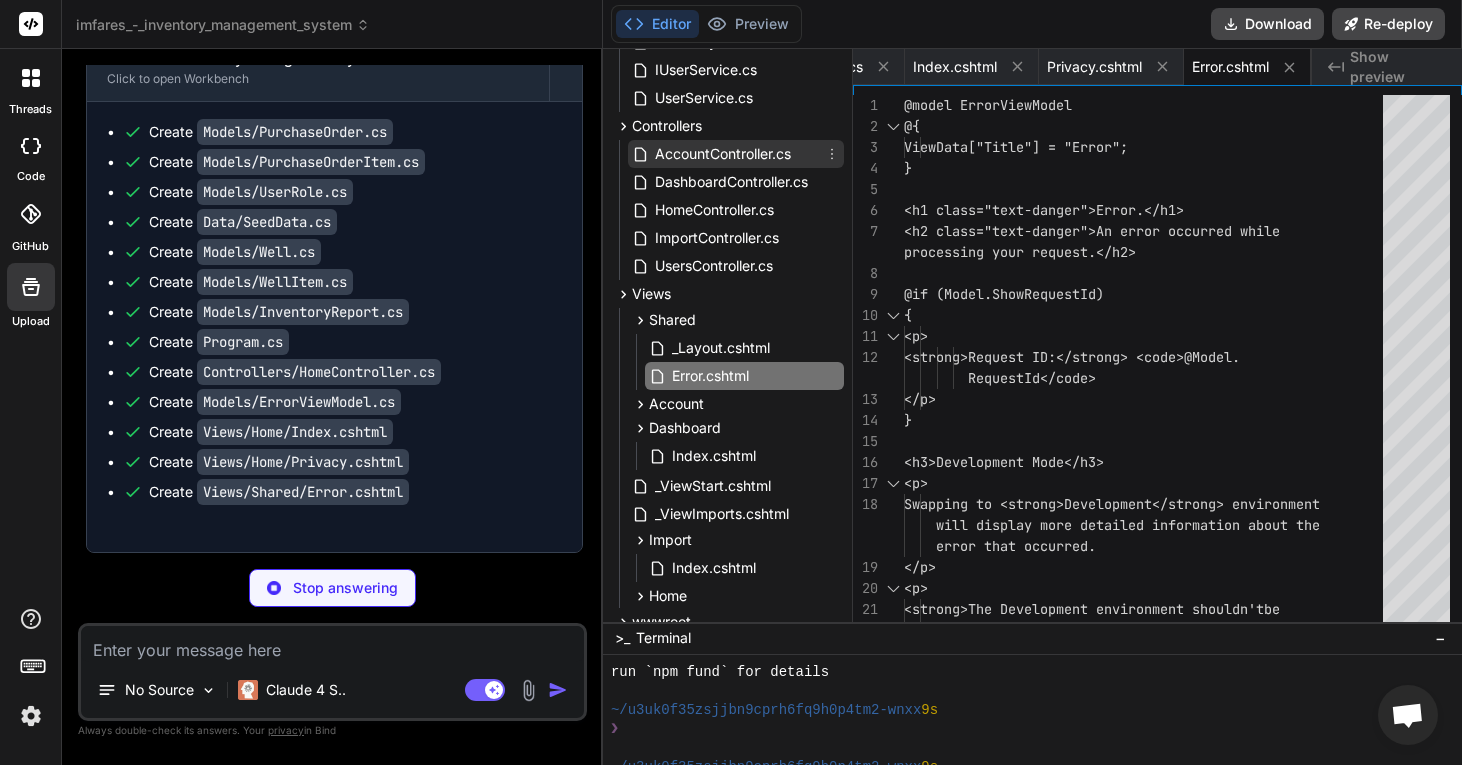 scroll, scrollTop: 0, scrollLeft: 7279, axis: horizontal 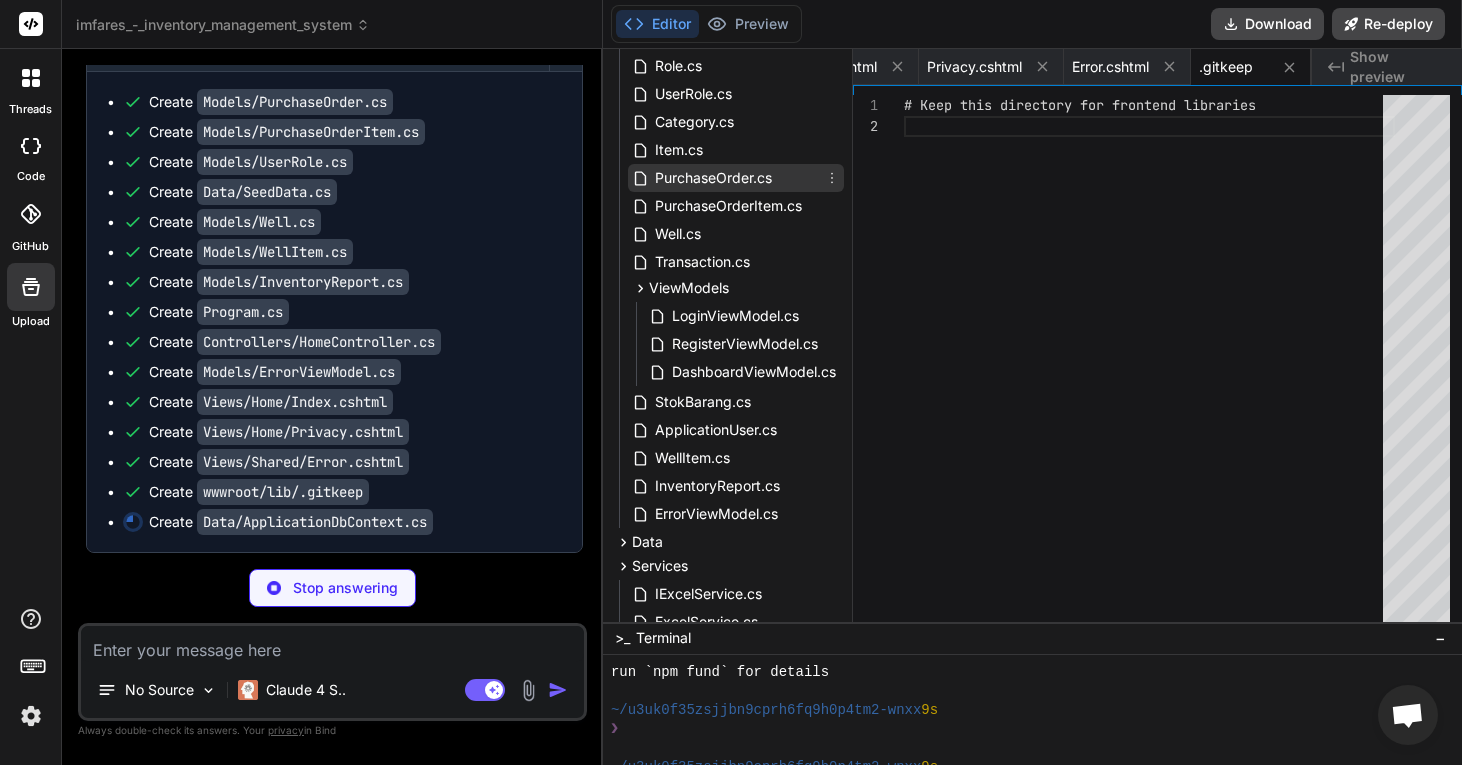 click on "PurchaseOrder.cs" at bounding box center (713, 178) 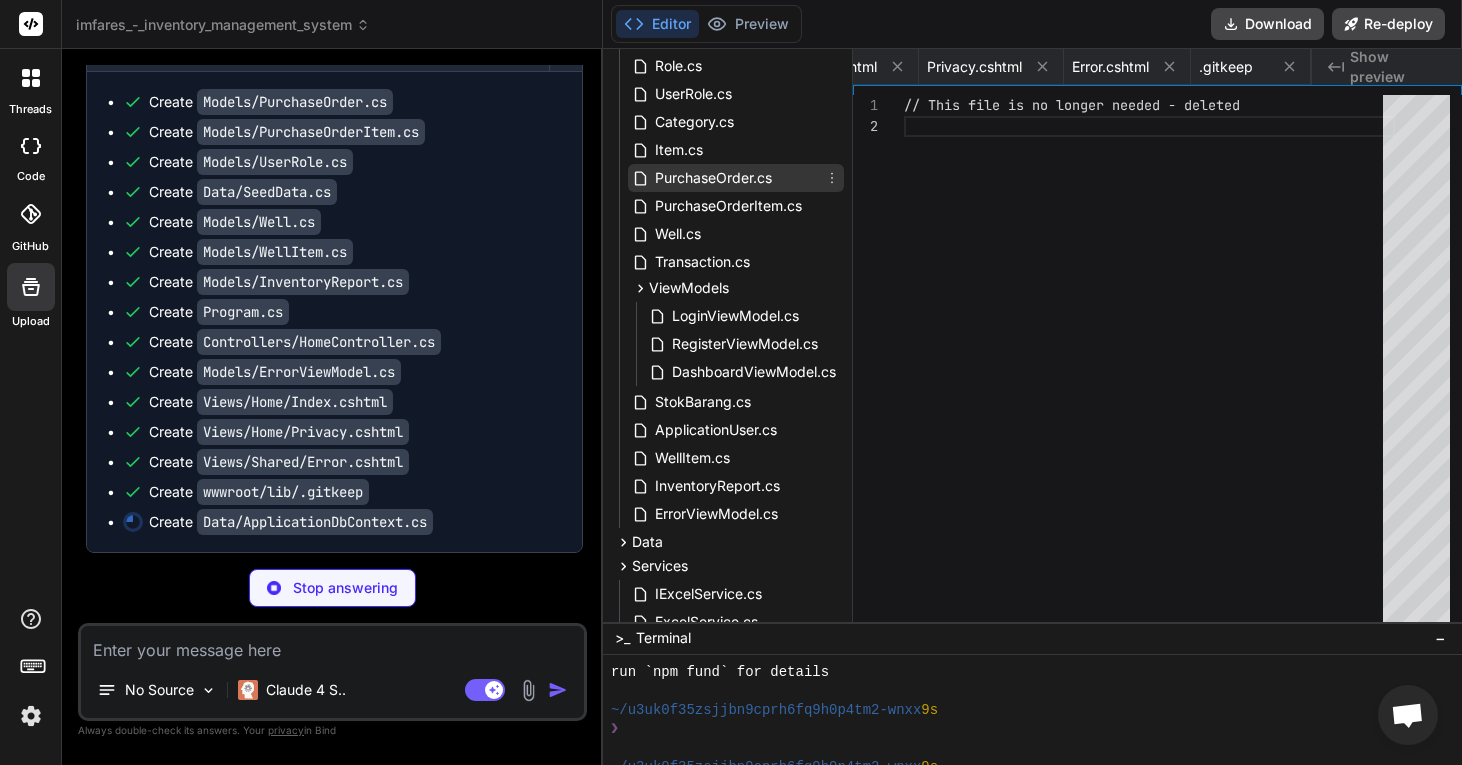 scroll, scrollTop: 0, scrollLeft: 1058, axis: horizontal 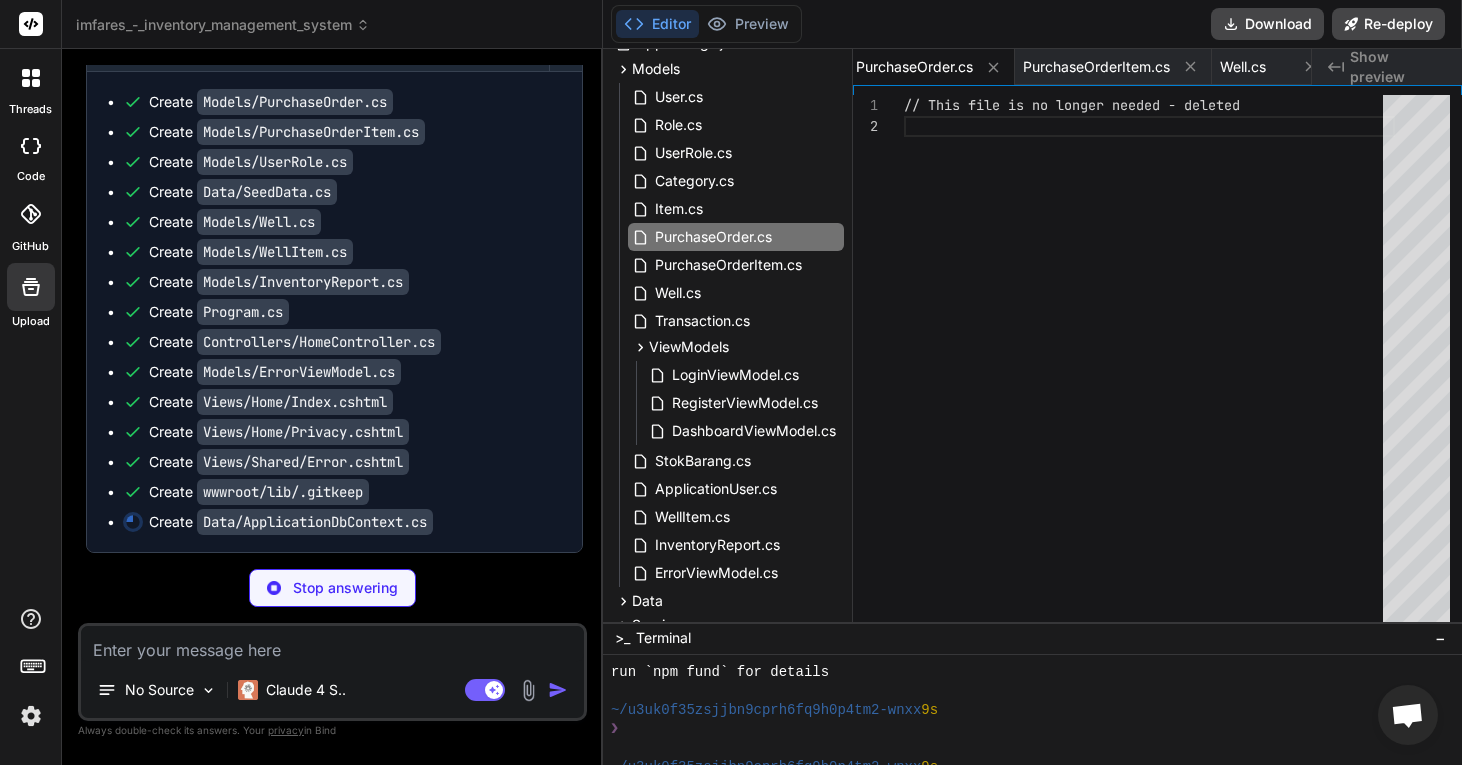 type on "x" 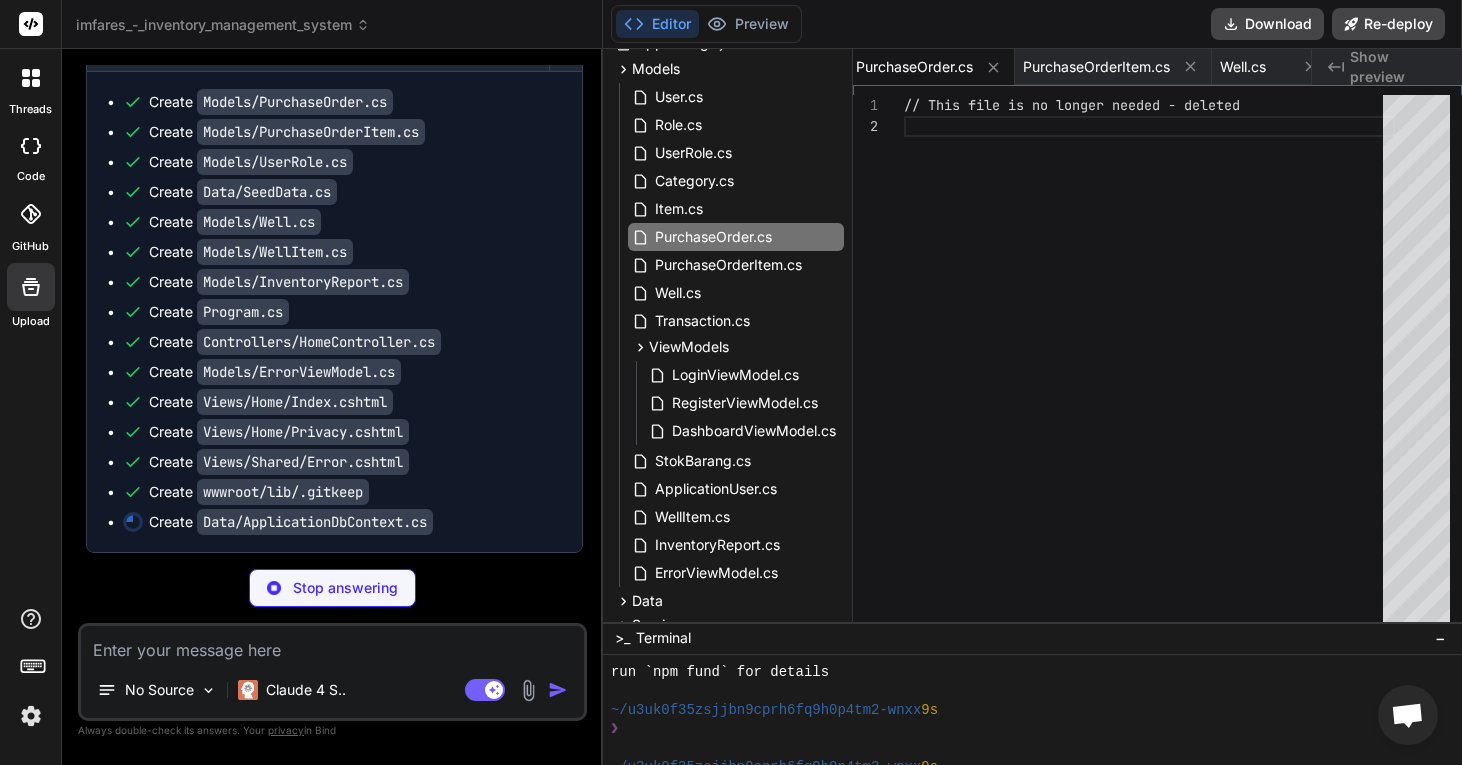 type on "Plant W402" },
new Category { Id = 4, Name = "Plant W204", Description = "Items specific to Plant W204" }
);
}
}
}" 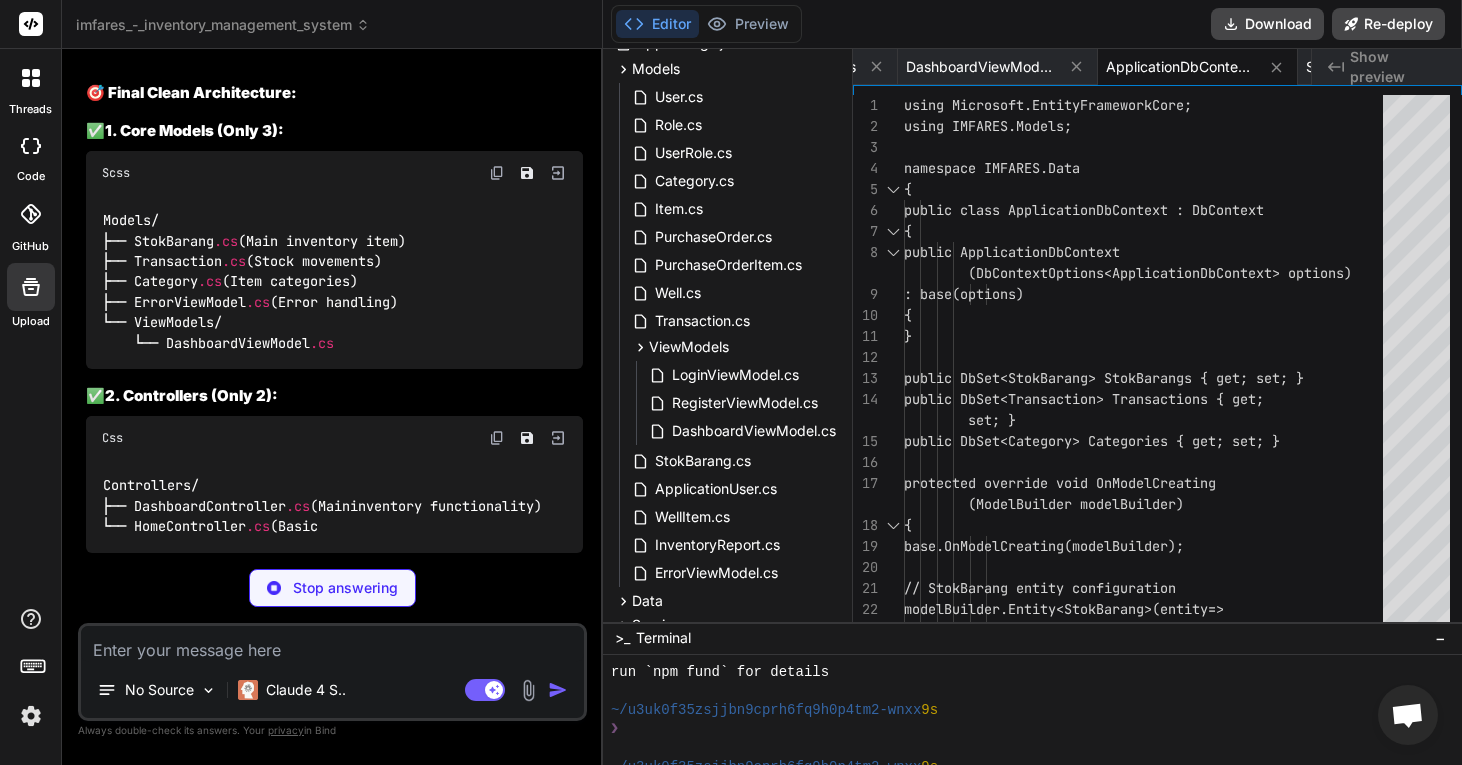 scroll, scrollTop: 64385, scrollLeft: 0, axis: vertical 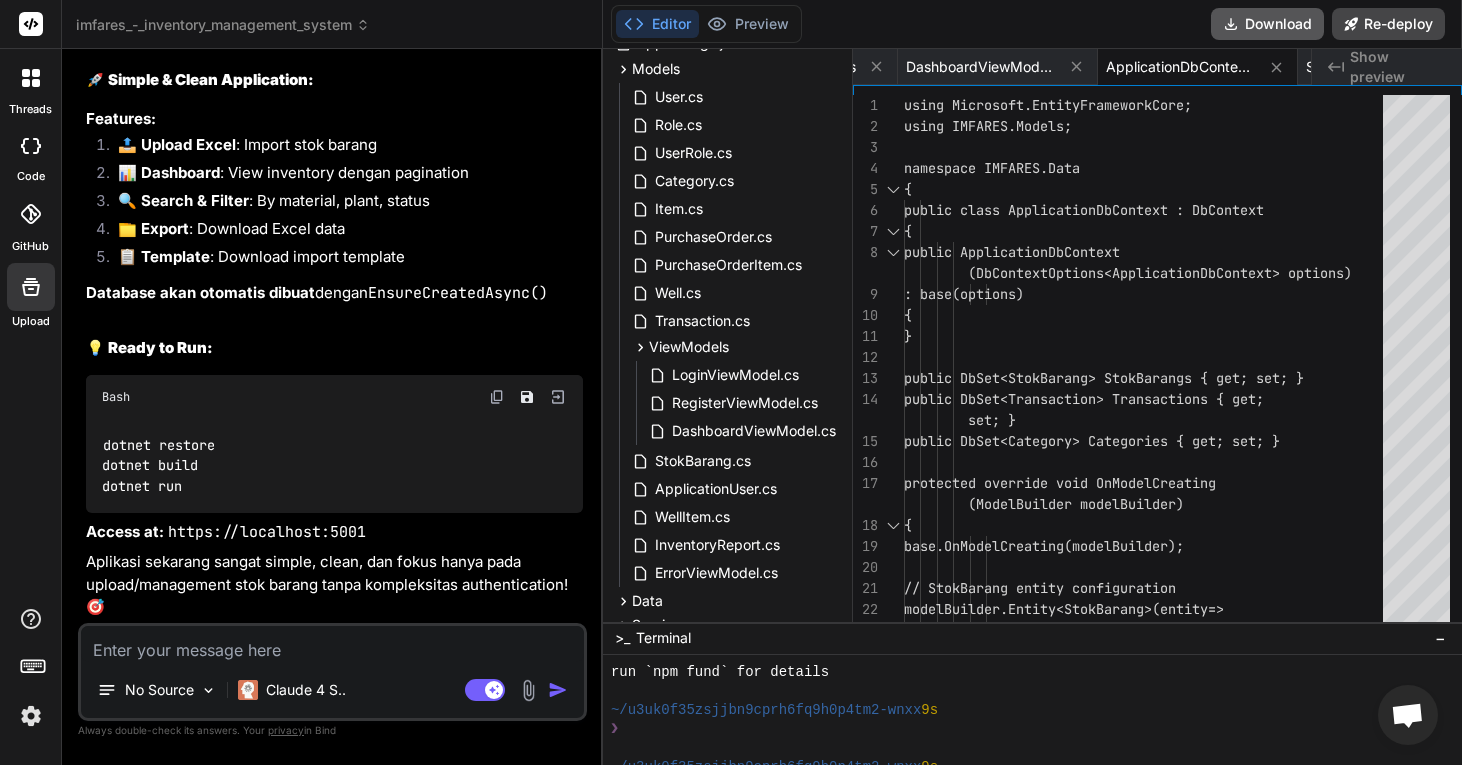 click on "Download" at bounding box center (1267, 24) 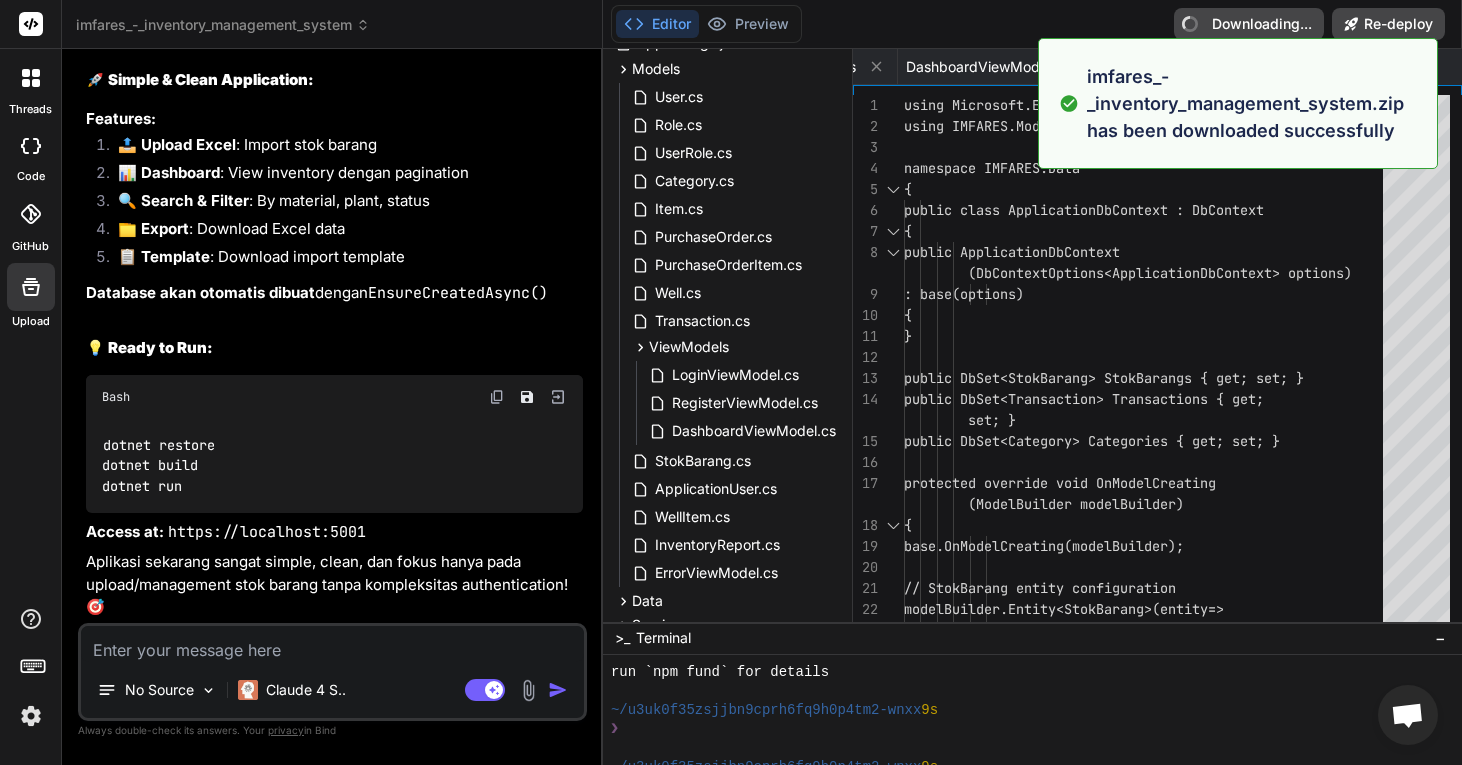 type on "x" 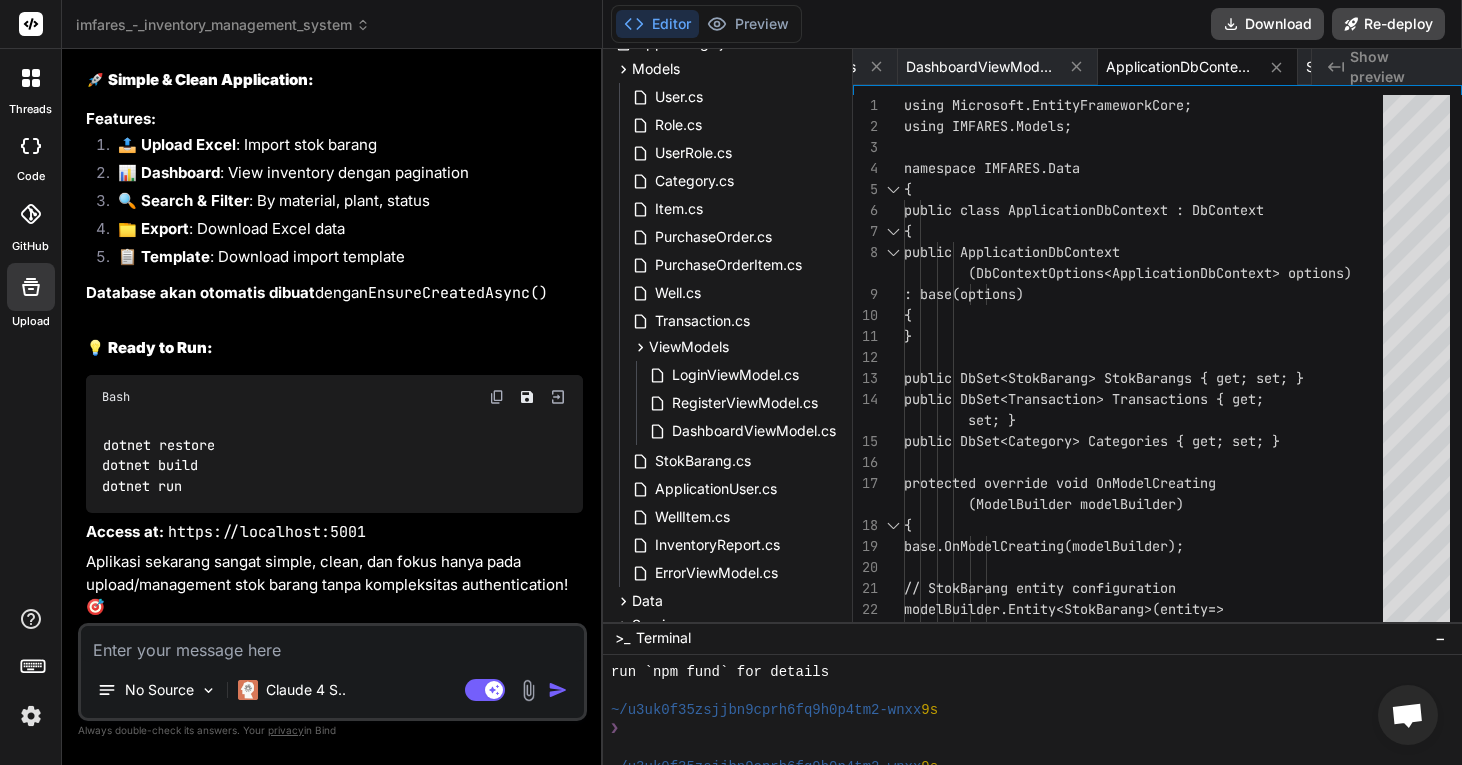 click at bounding box center [332, 644] 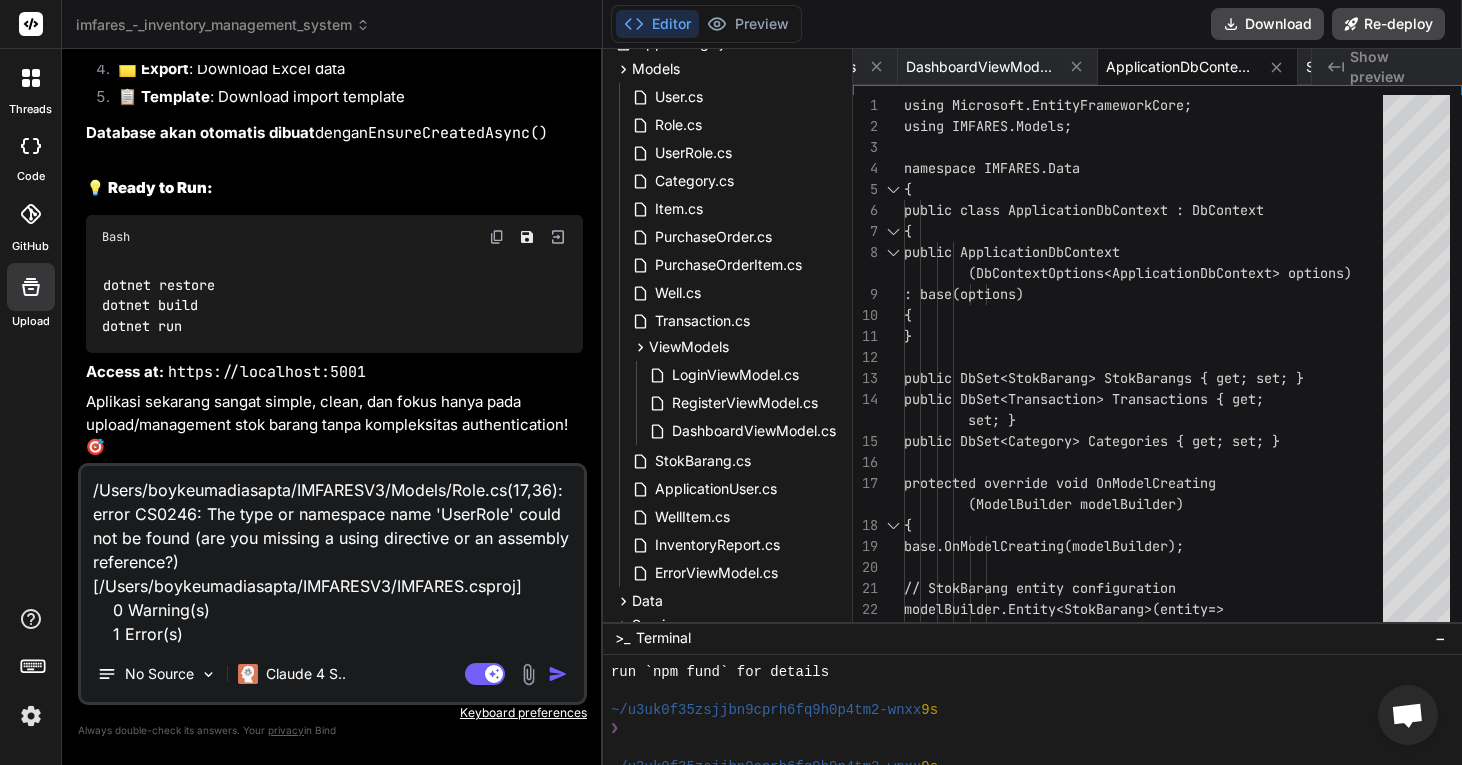type on "x" 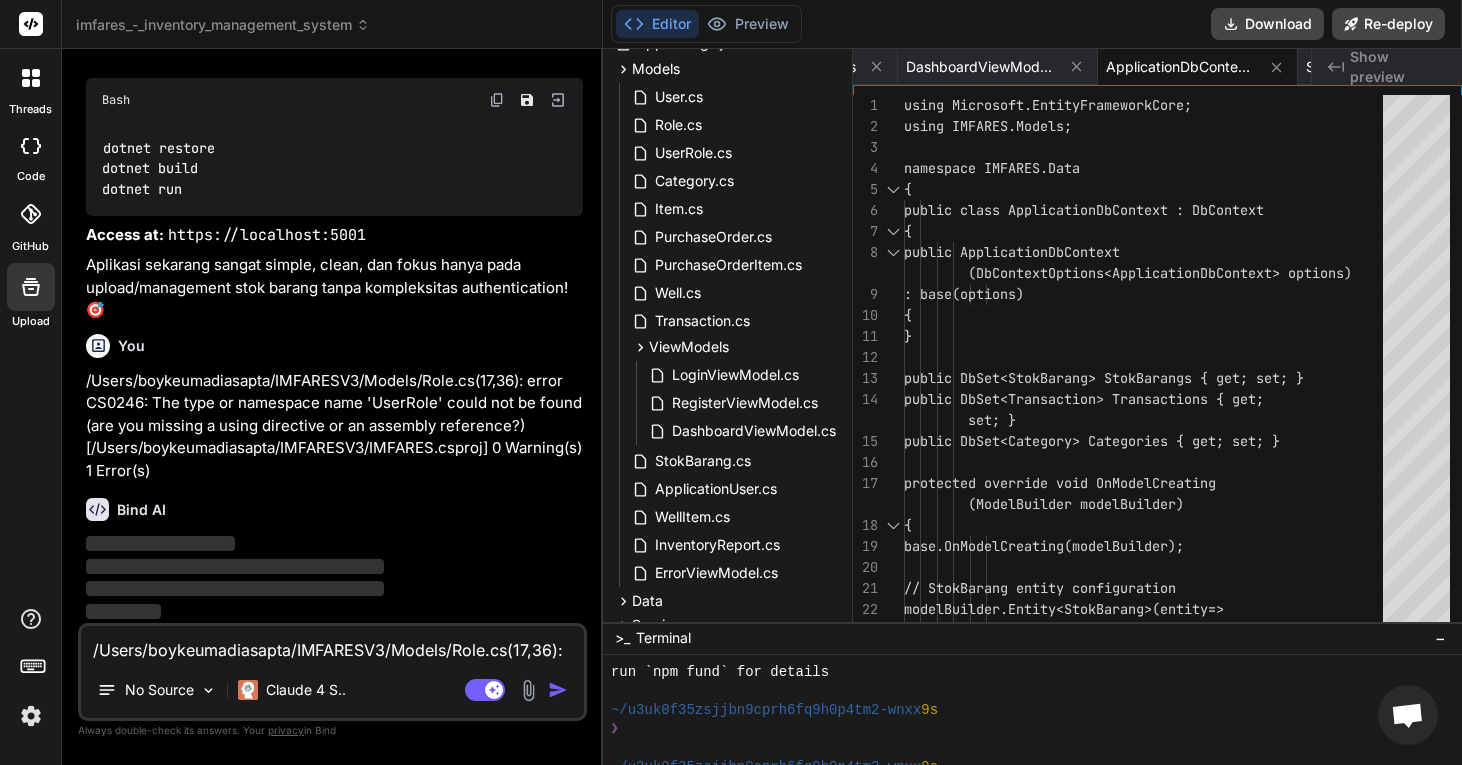 type 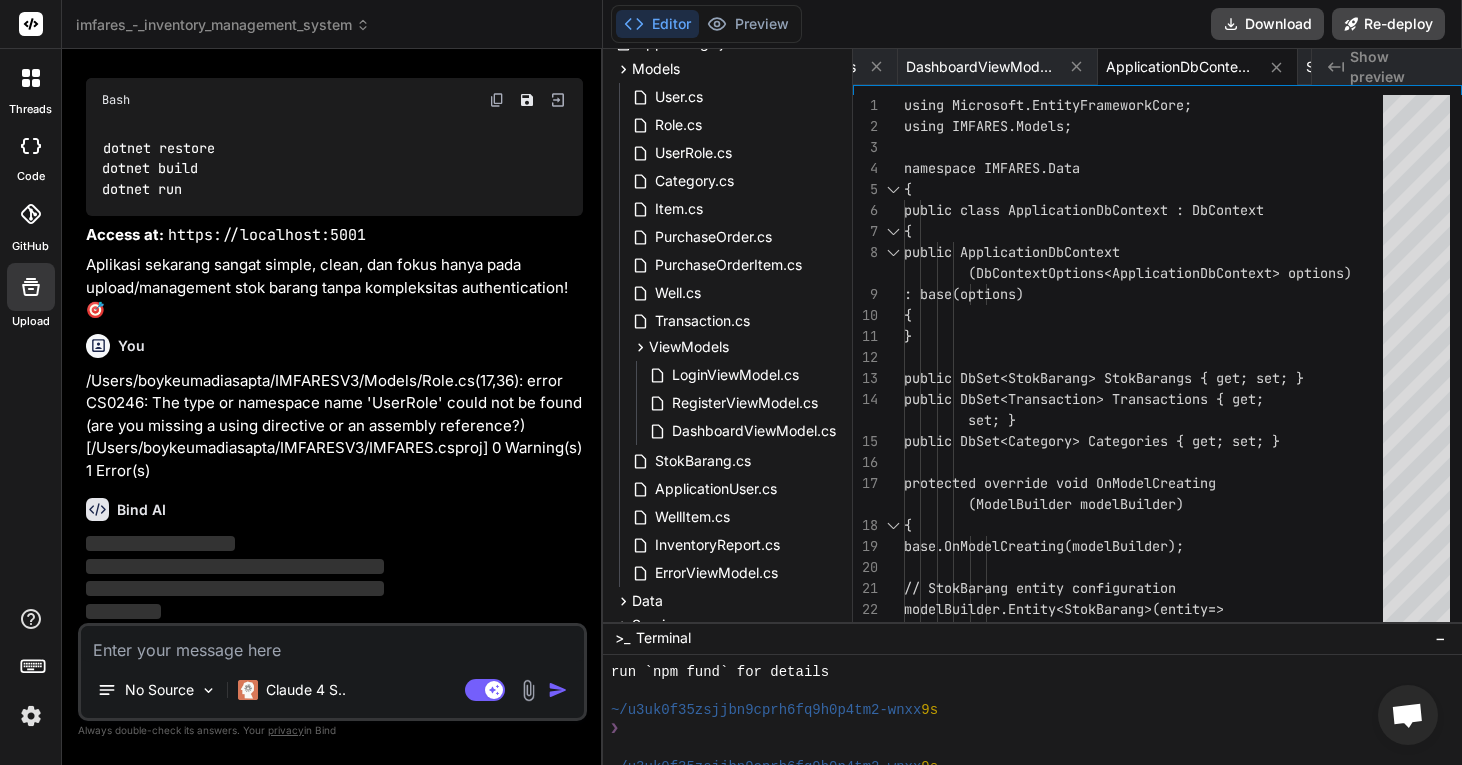 scroll, scrollTop: 65564, scrollLeft: 0, axis: vertical 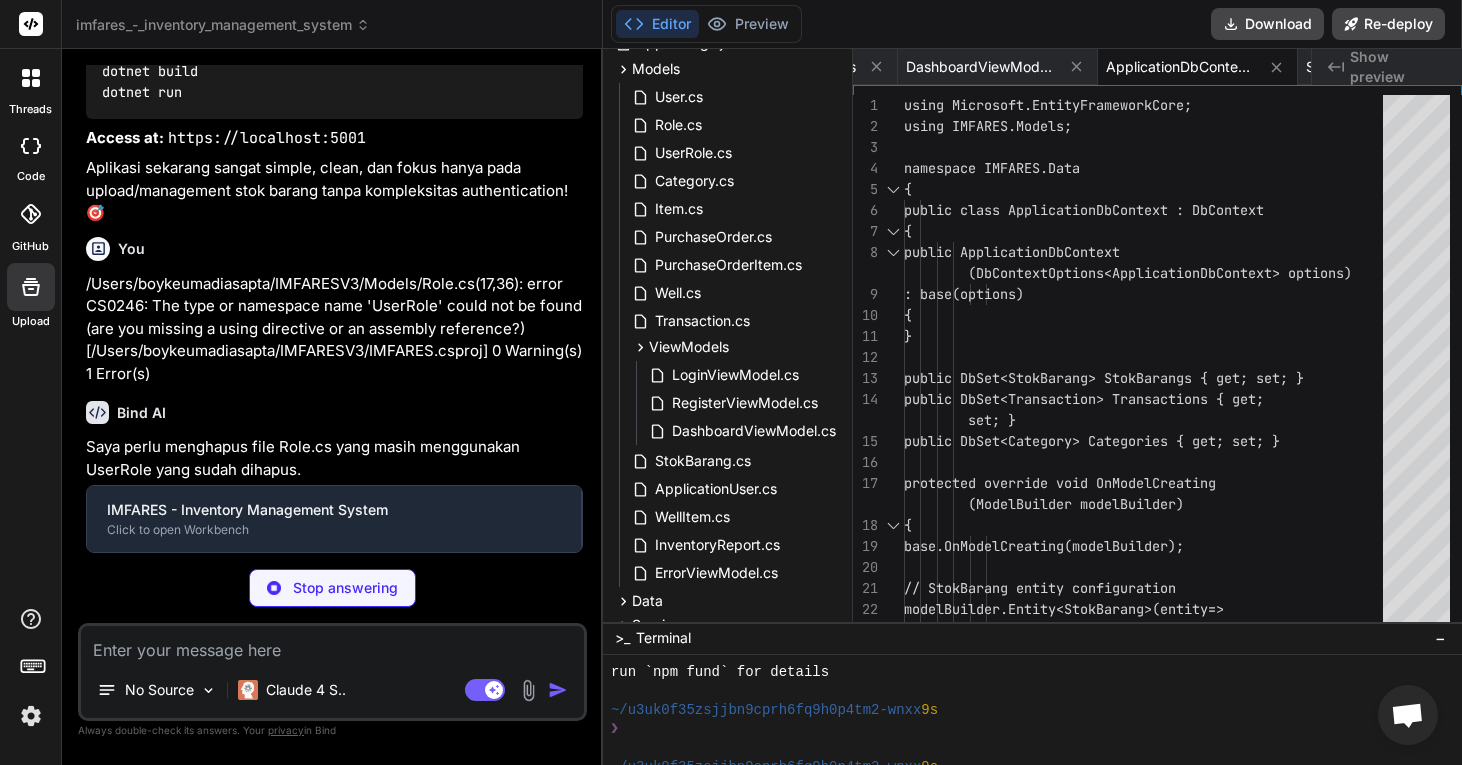 type on "x" 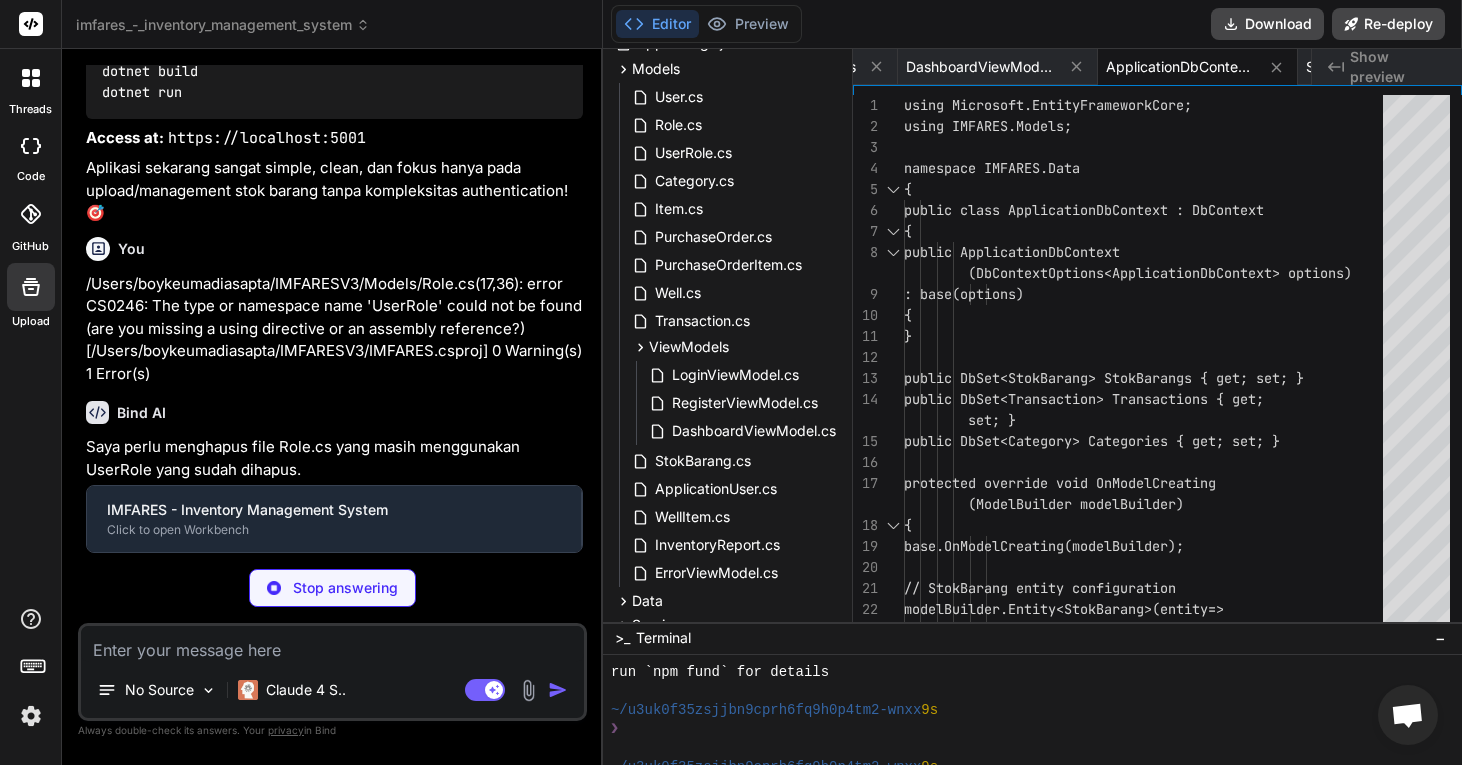 type on "// This file is no longer needed - deleted" 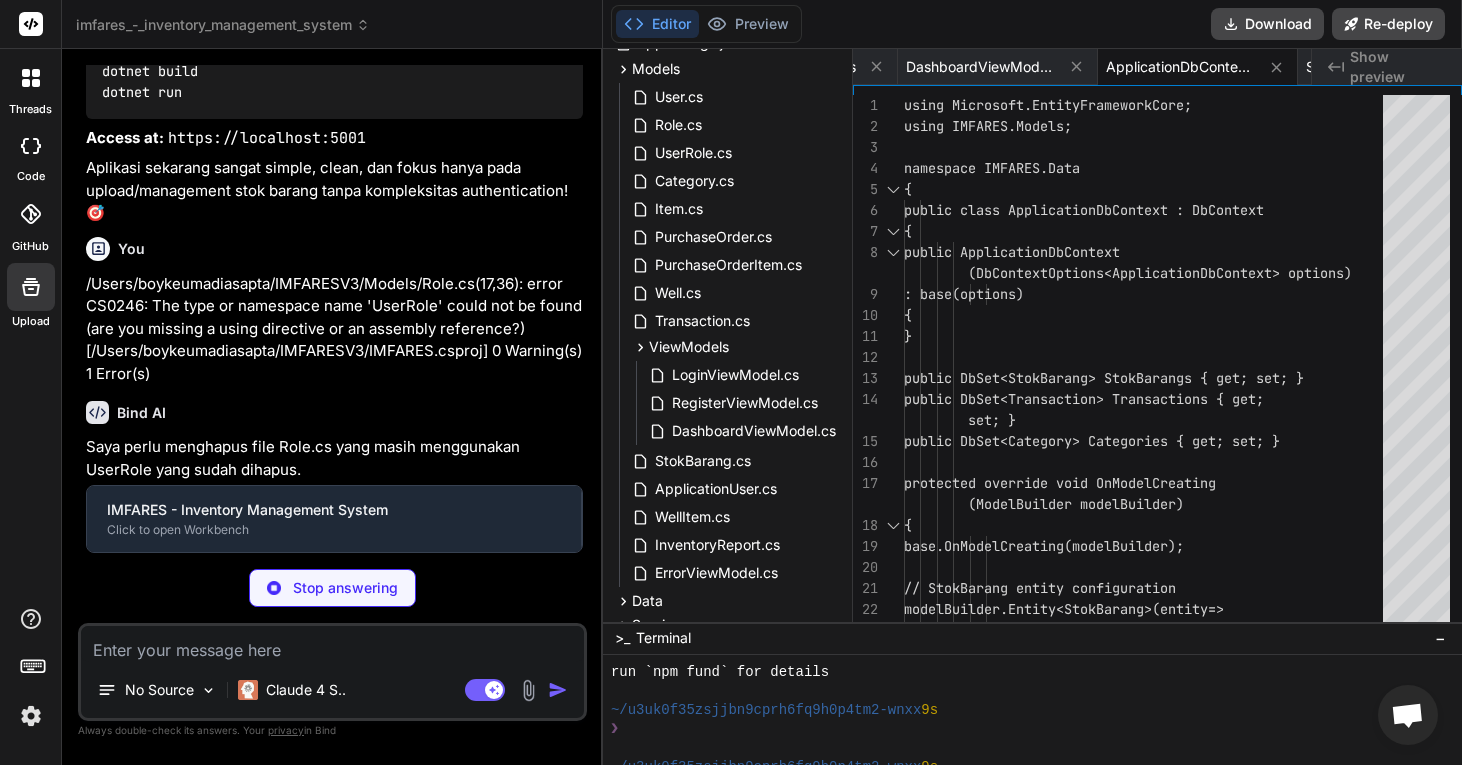 scroll, scrollTop: 0, scrollLeft: 559, axis: horizontal 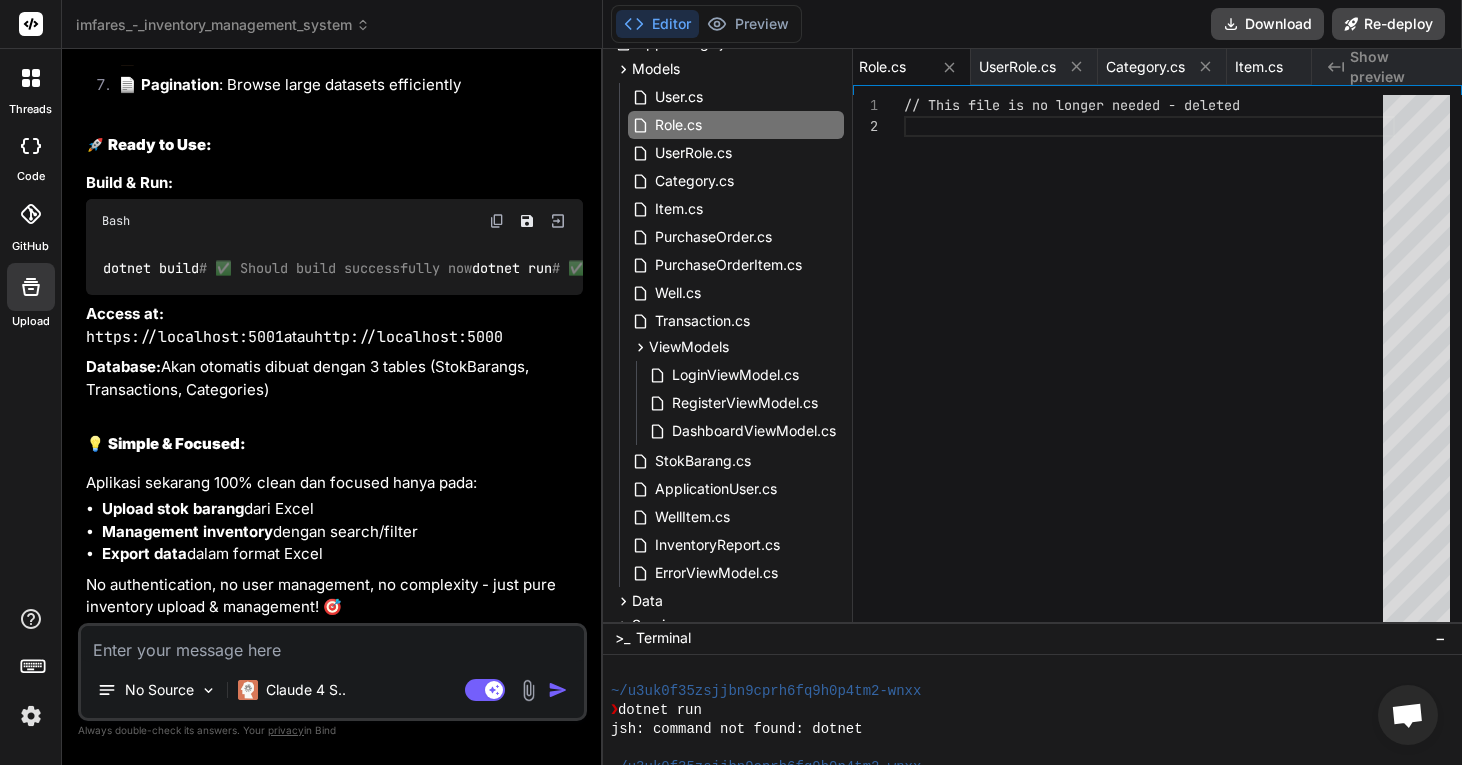 click on "// This file is no longer needed - deleted" at bounding box center [1149, 363] 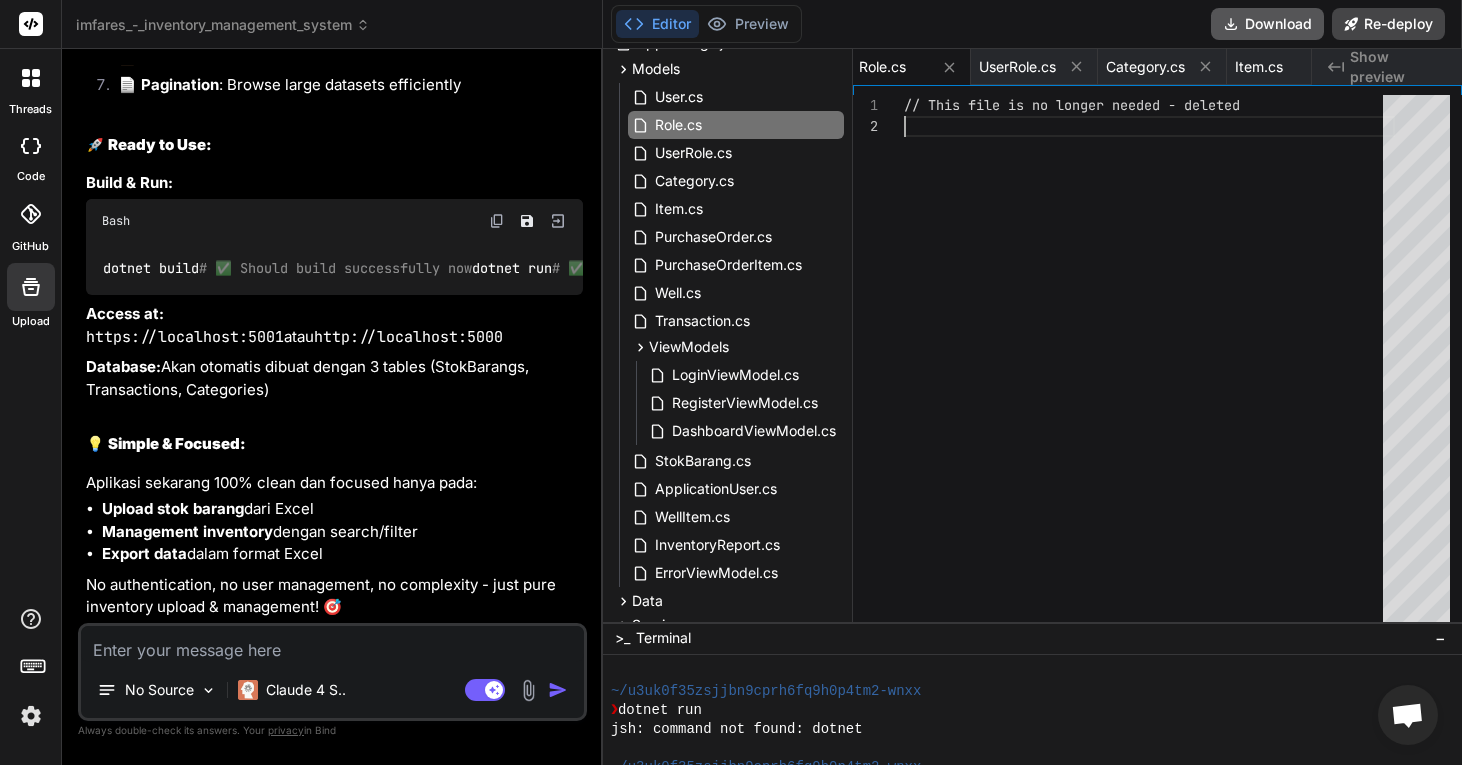 click on "Download" at bounding box center [1267, 24] 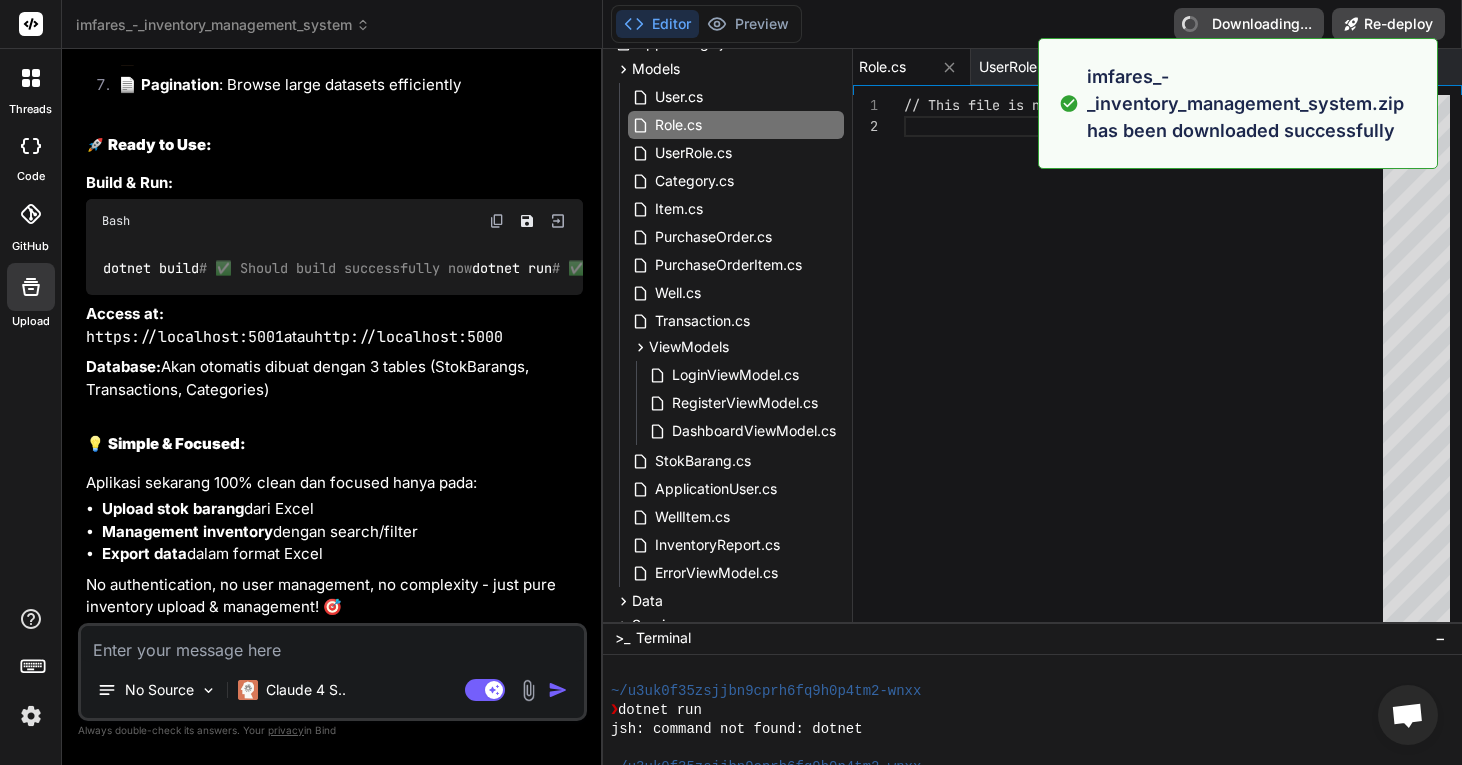 type on "x" 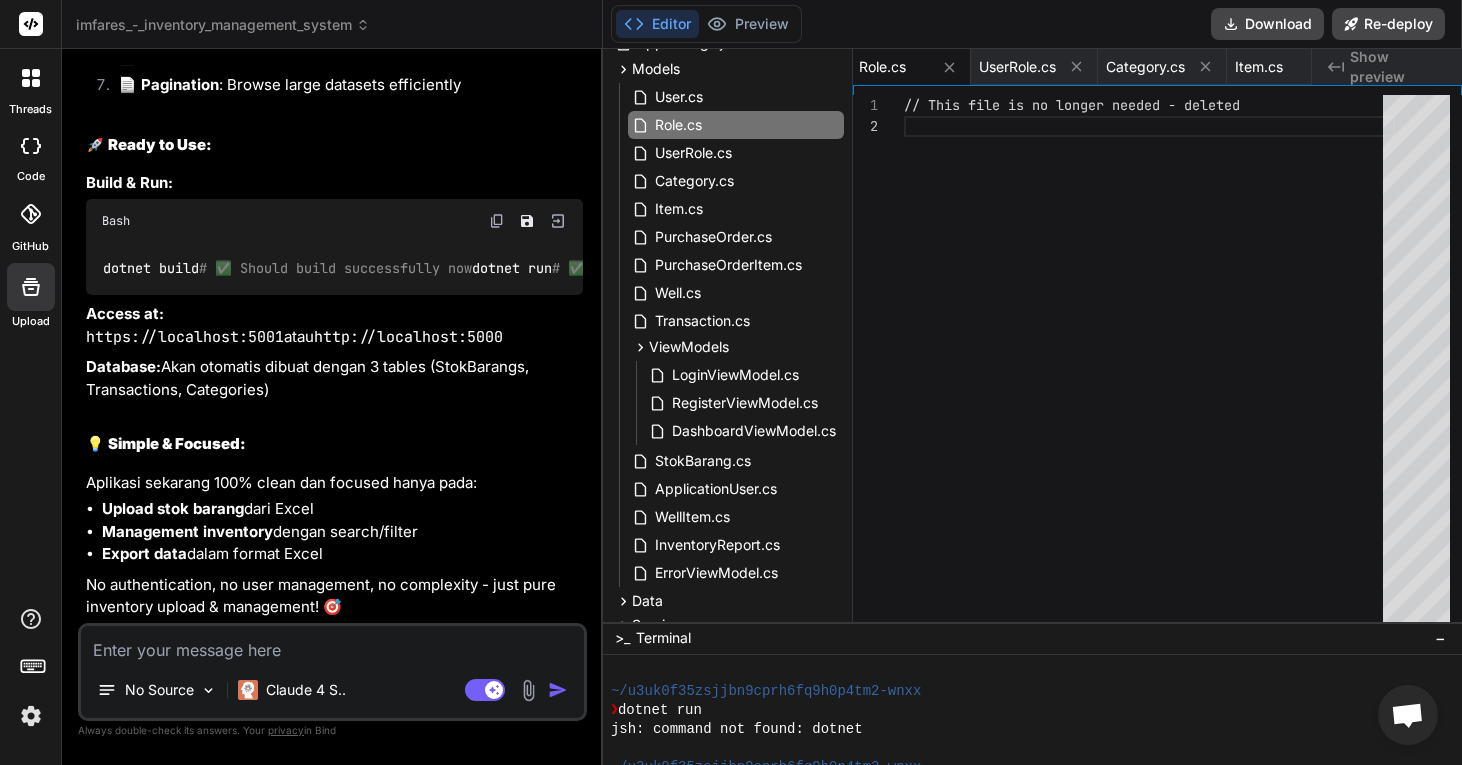 scroll, scrollTop: 66023, scrollLeft: 0, axis: vertical 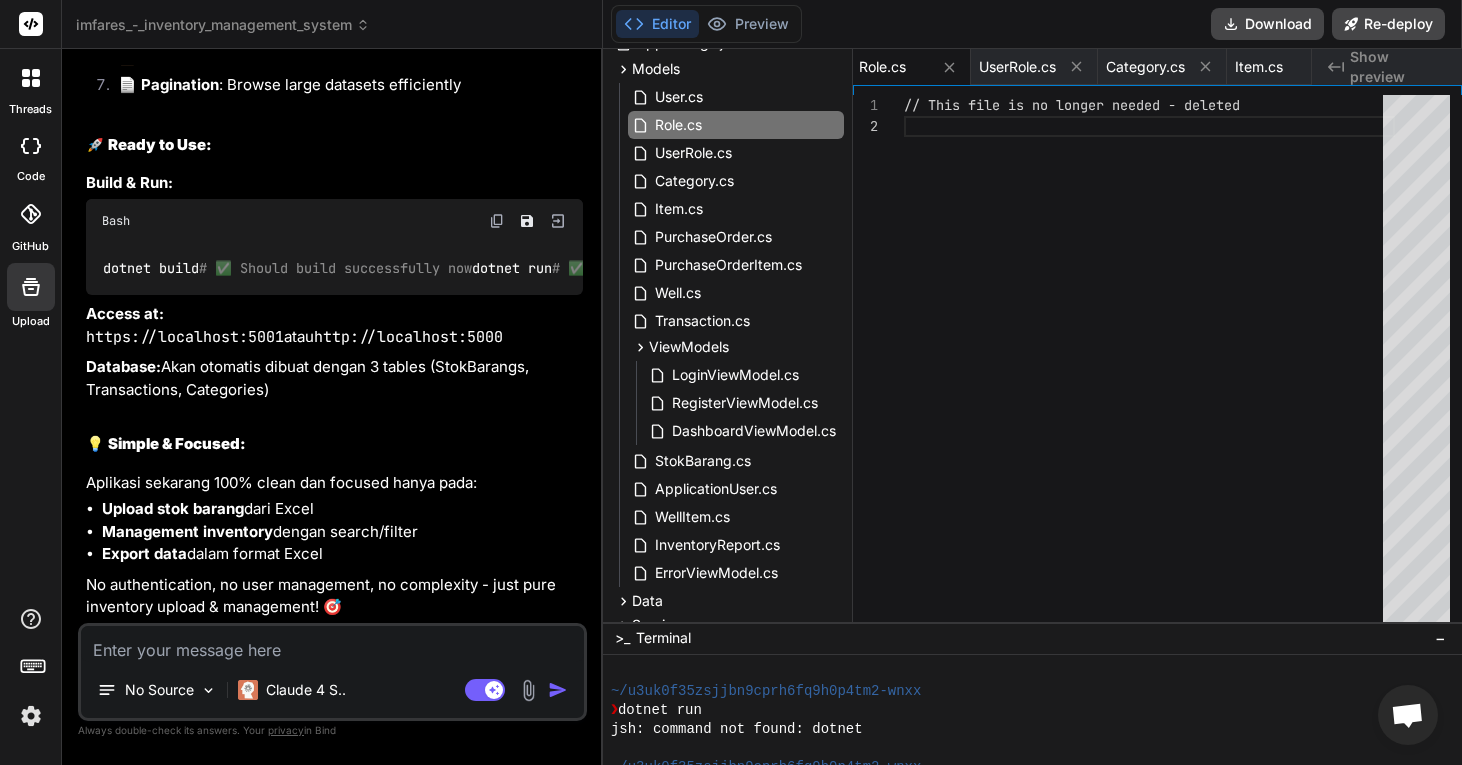 click at bounding box center (332, 644) 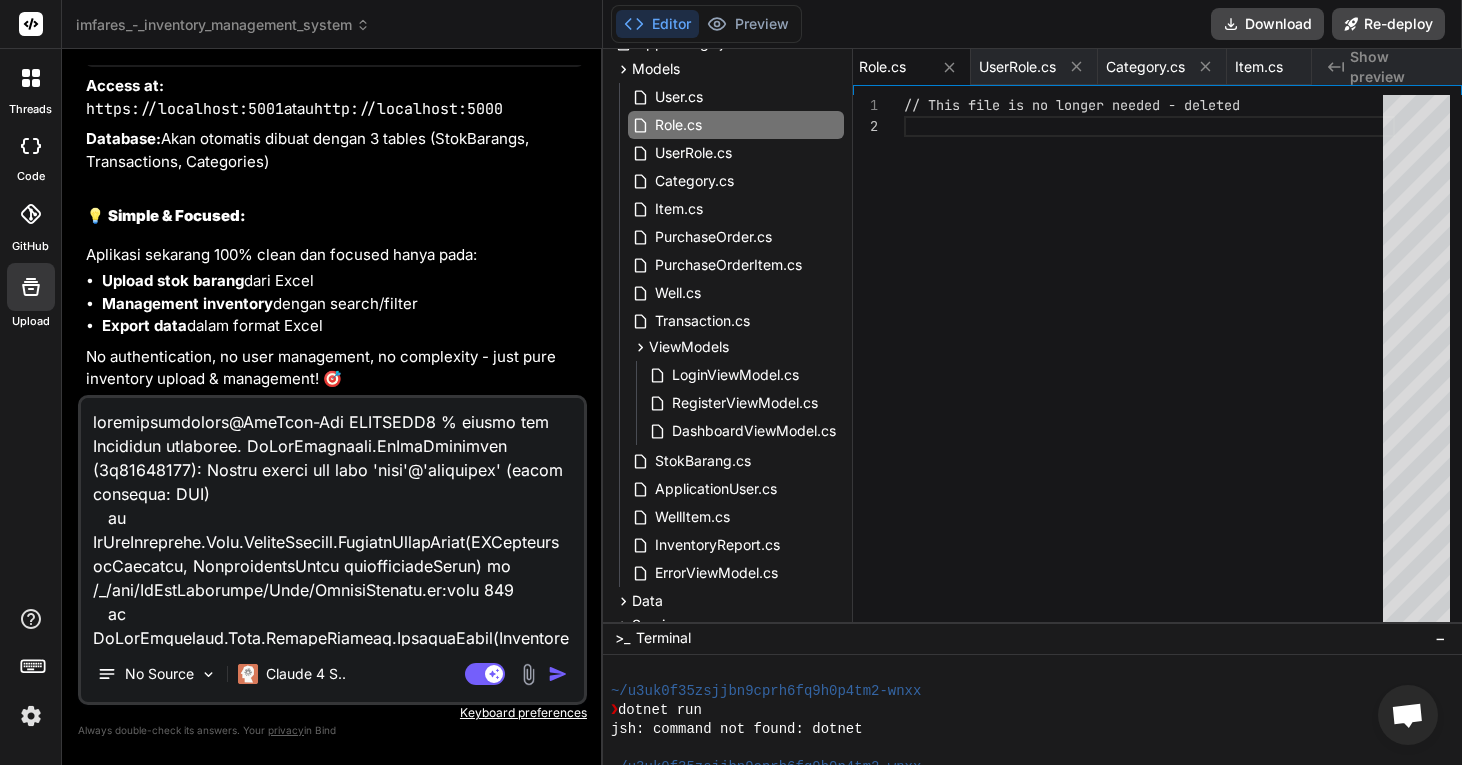 scroll, scrollTop: 2953, scrollLeft: 0, axis: vertical 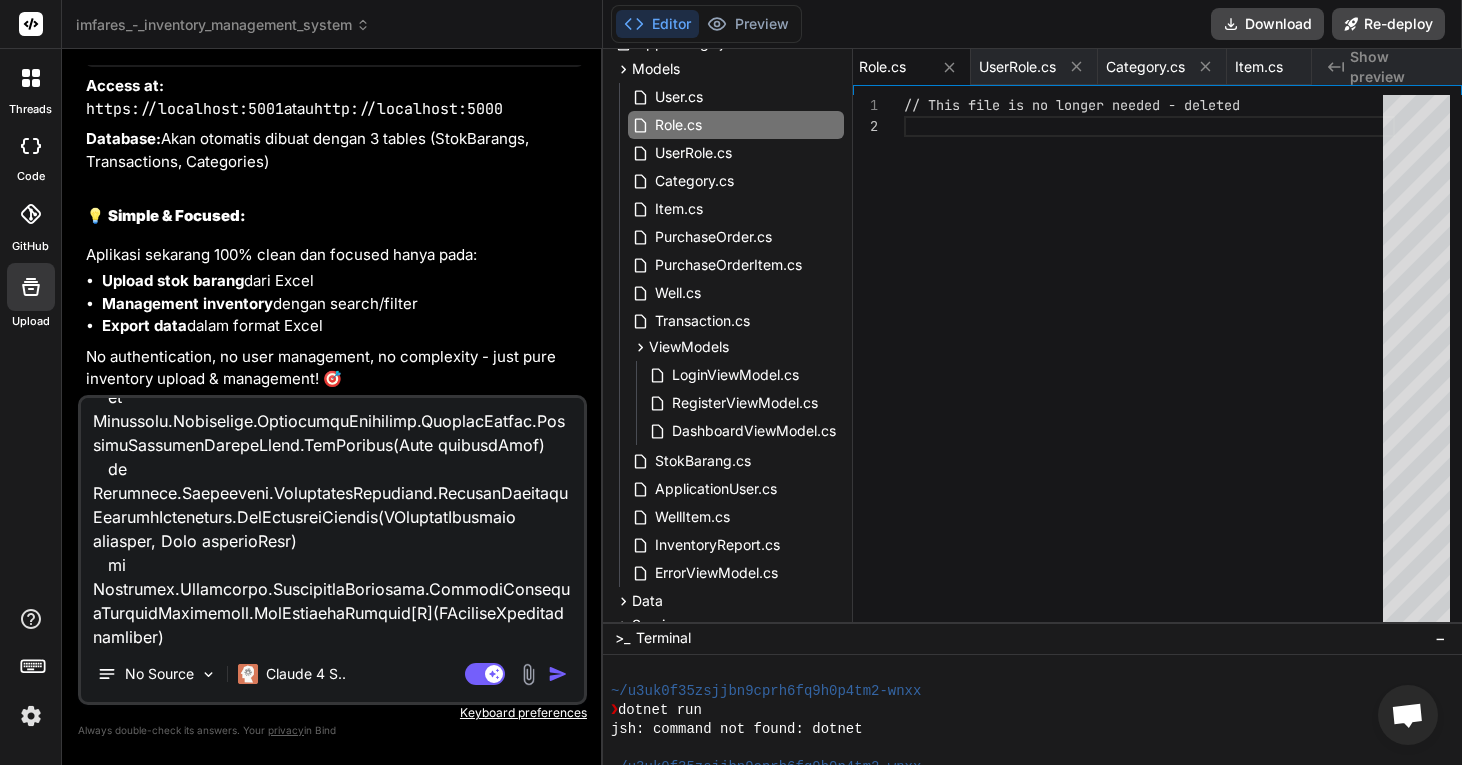 type on "x" 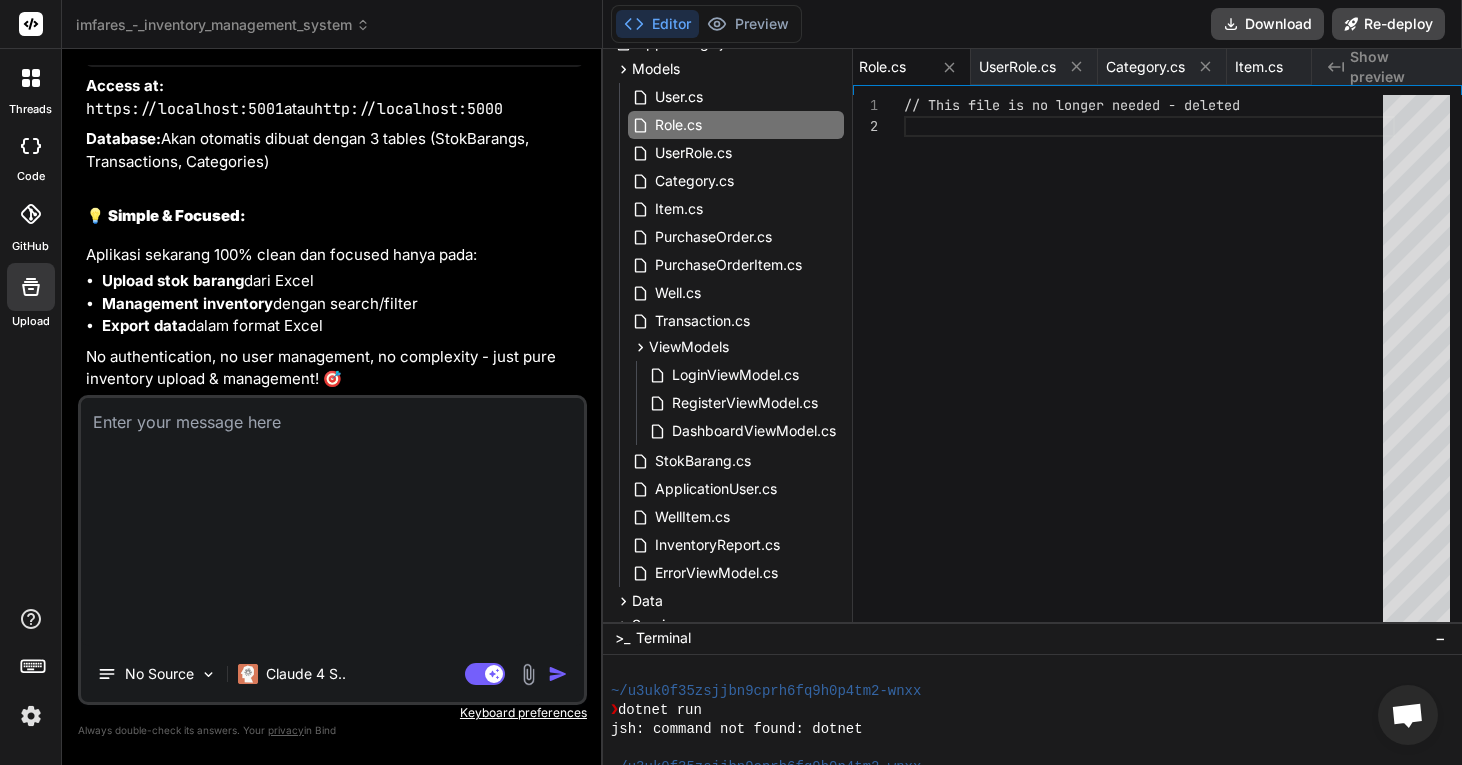 scroll, scrollTop: 0, scrollLeft: 0, axis: both 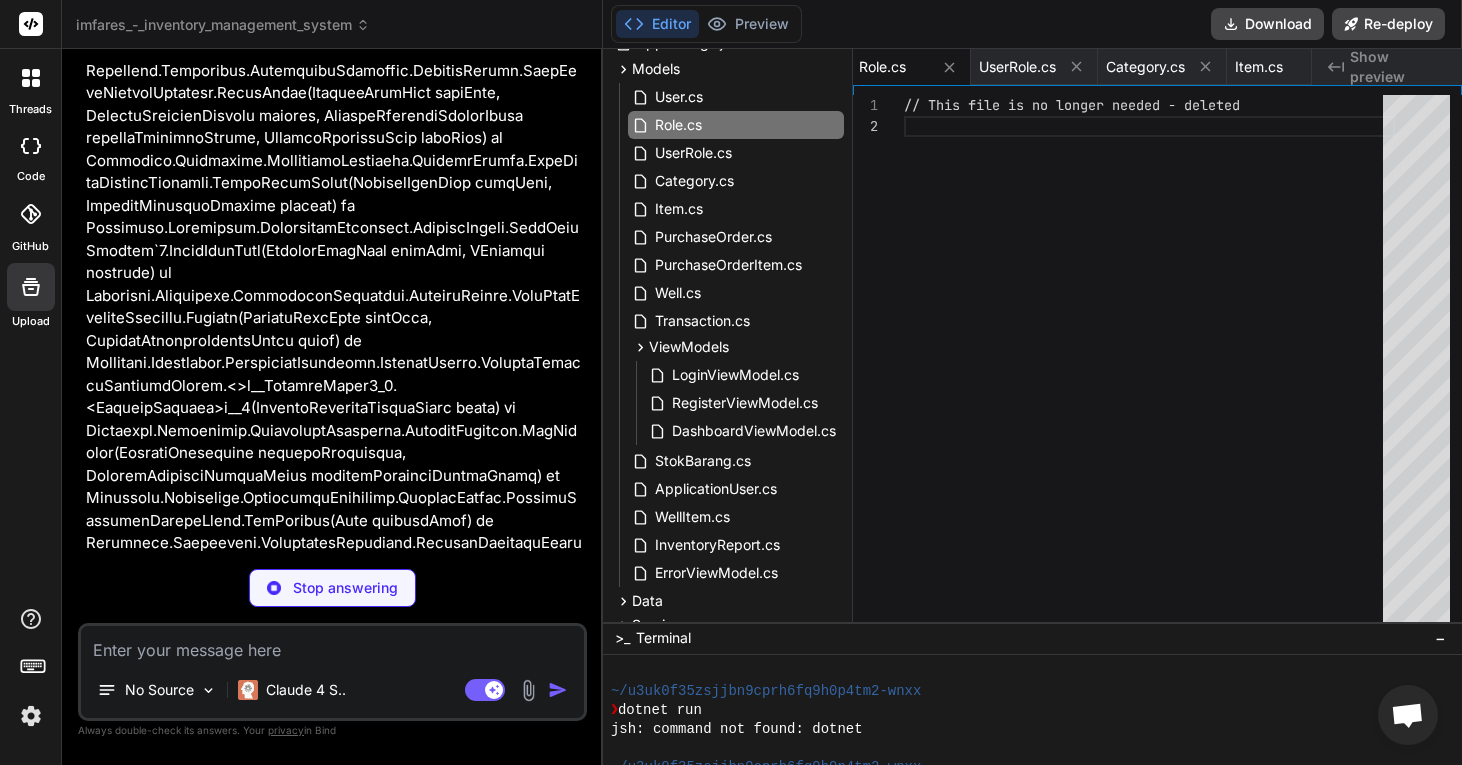 type on "x" 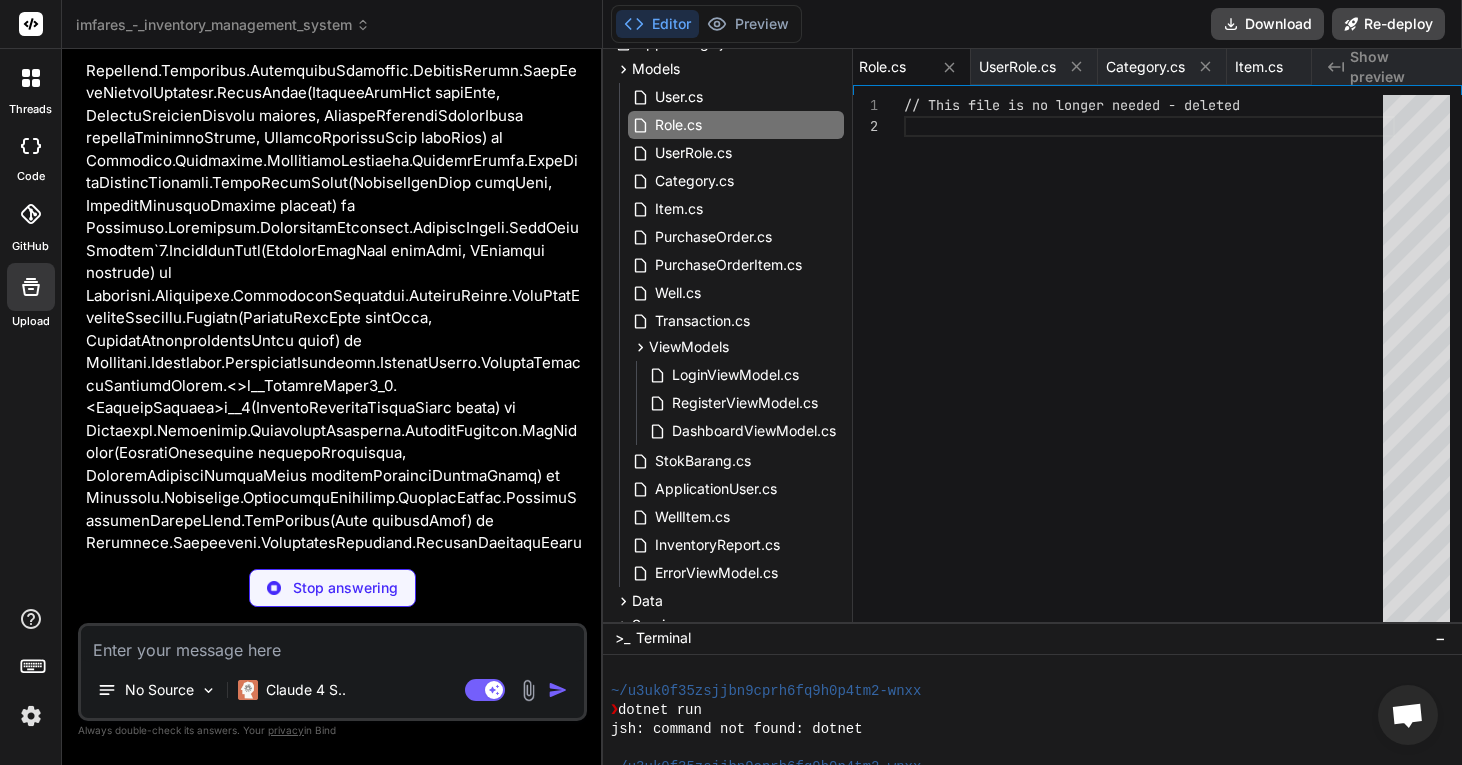 type on "<PackageReference Include="EPPlus" Version="7.0.0" />
</ItemGroup>
</Project>" 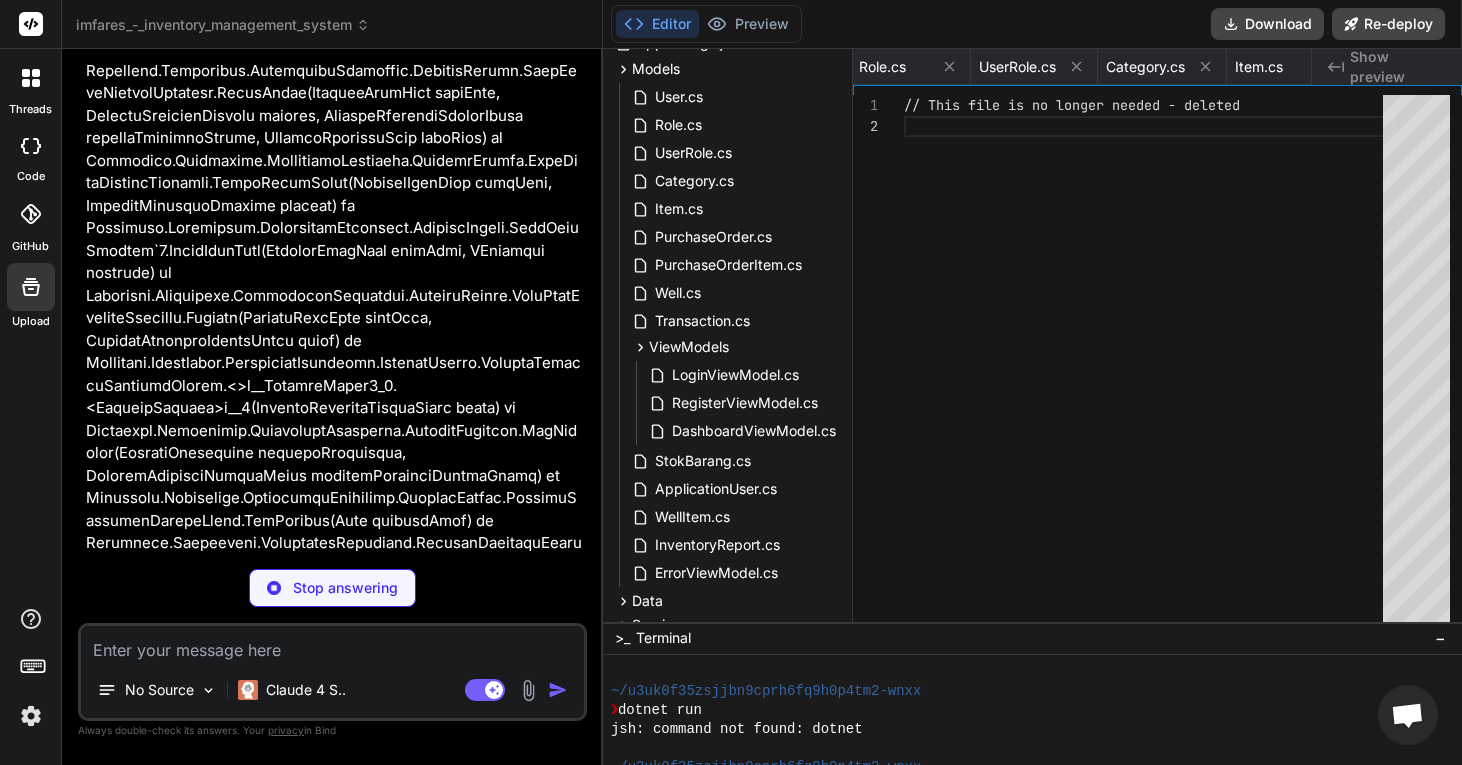 type on "x" 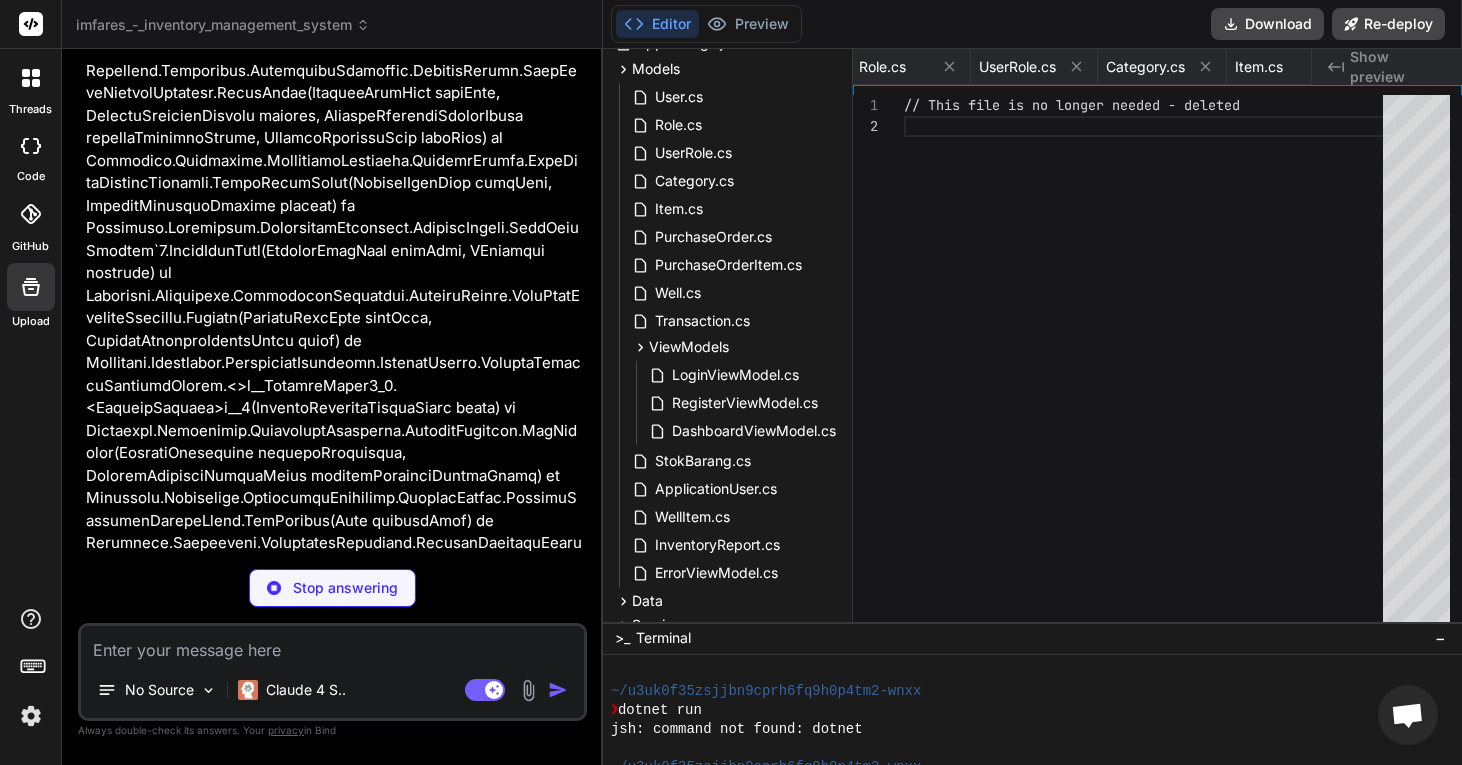 type on "name: "default",
pattern: "{controller=Dashboard}/{action=Index}/{id?}");
await app.RunAsync();
}
}
}" 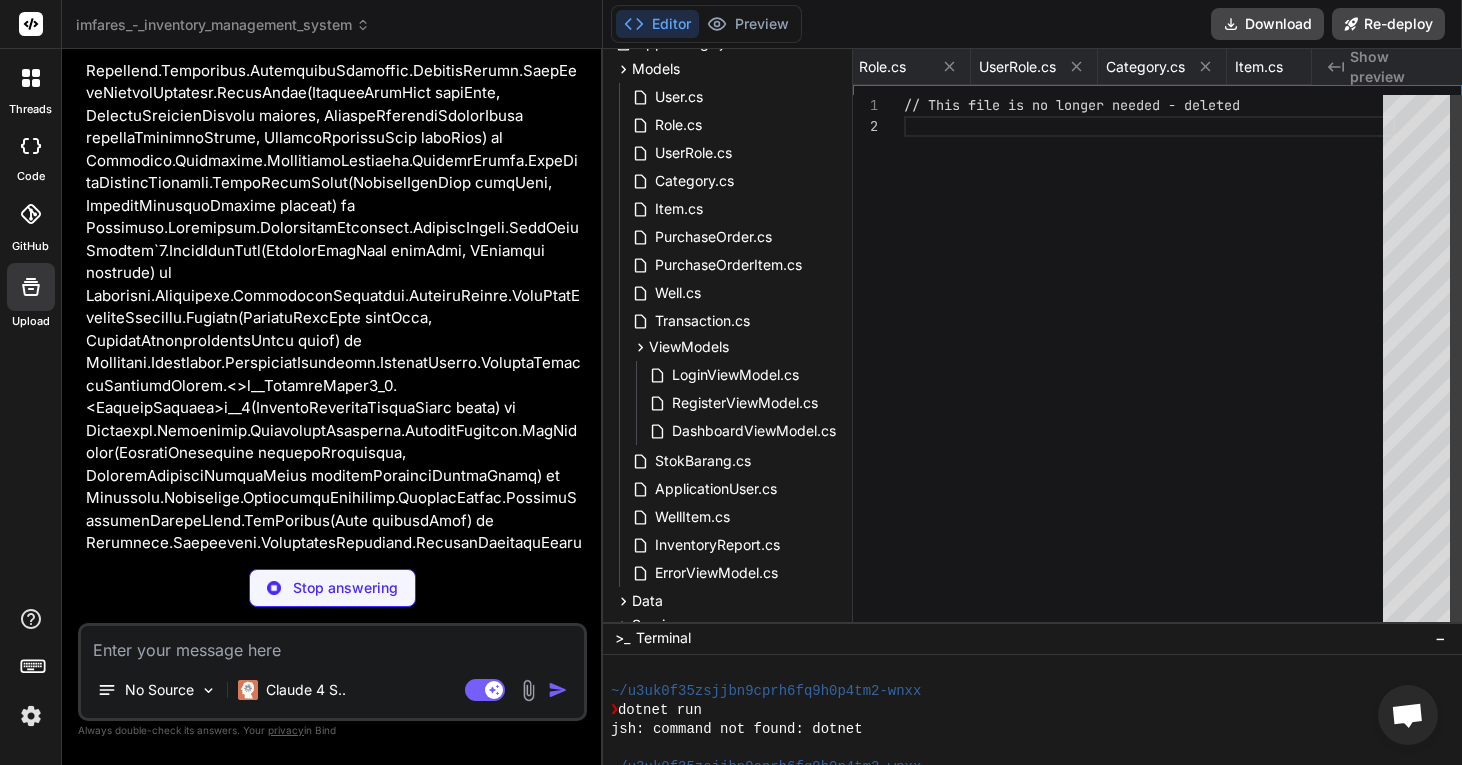 type on "x" 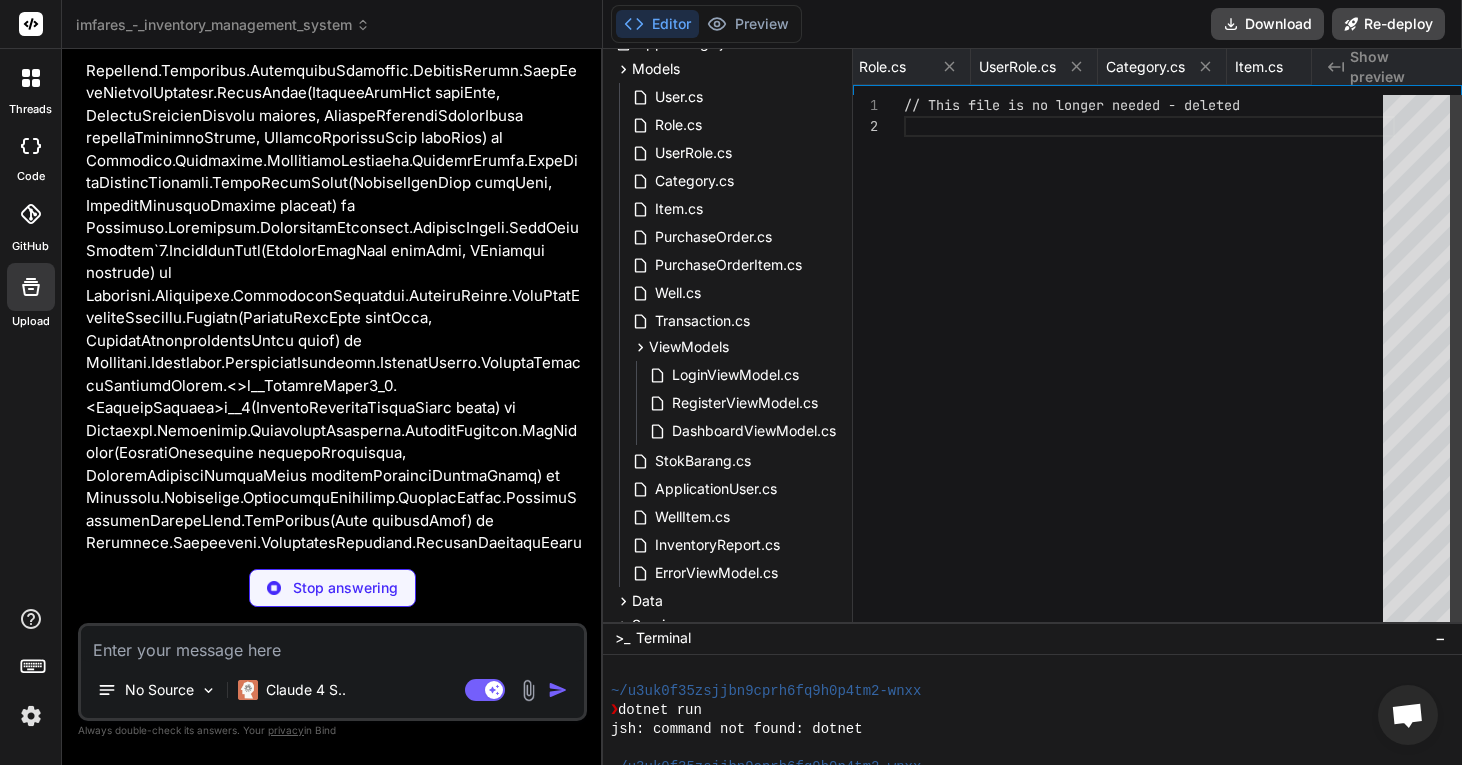 type on ""AllowedHosts": "*"
}" 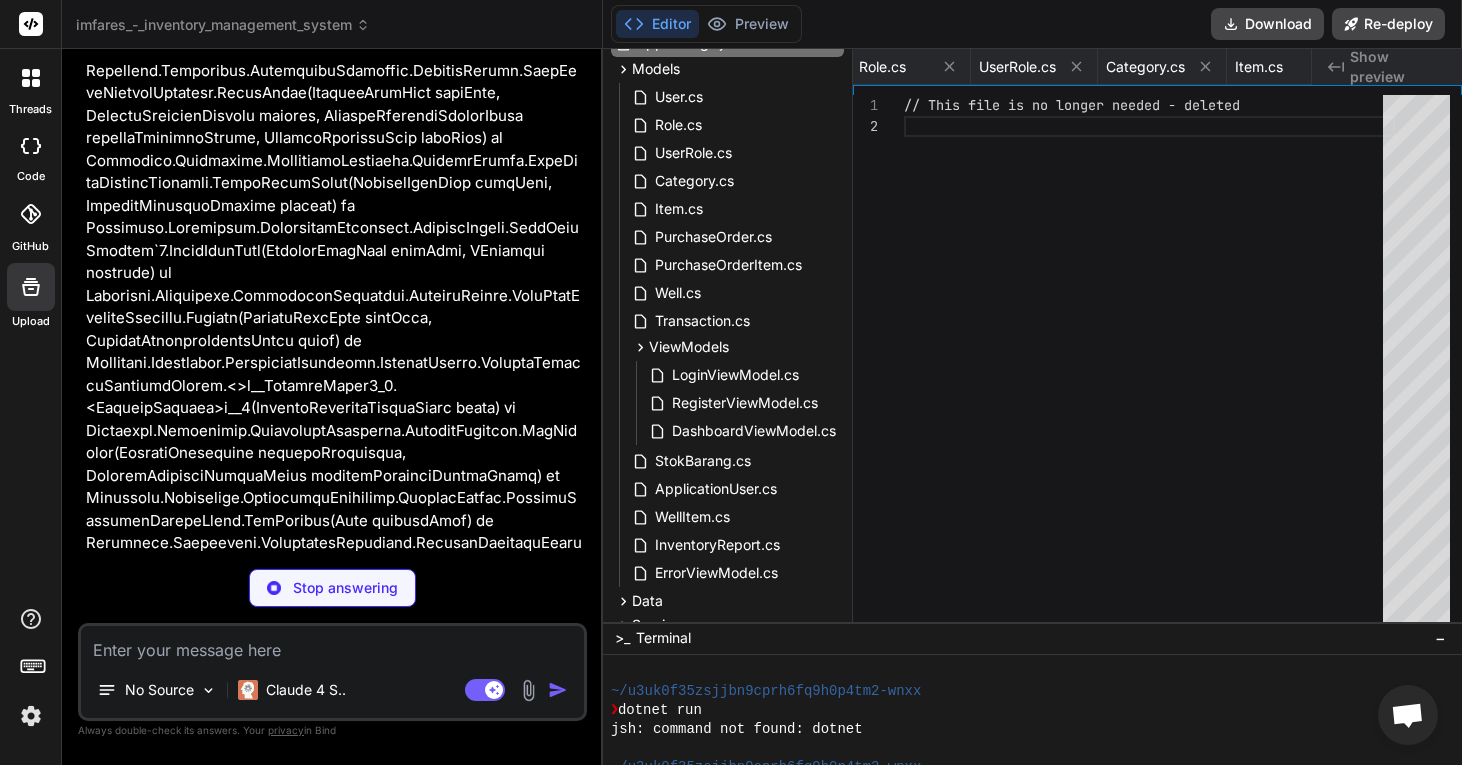 type on "x" 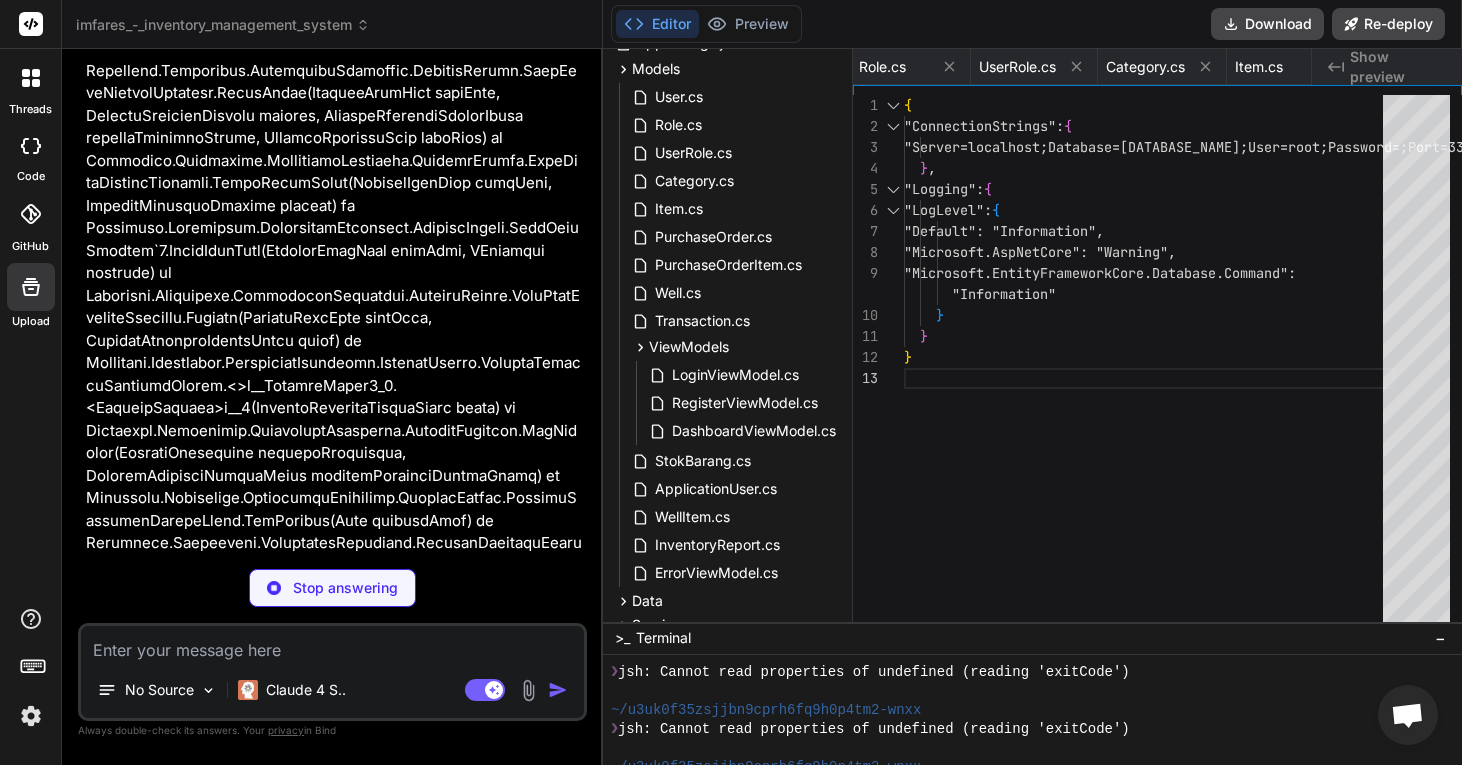 scroll, scrollTop: 0, scrollLeft: 5066, axis: horizontal 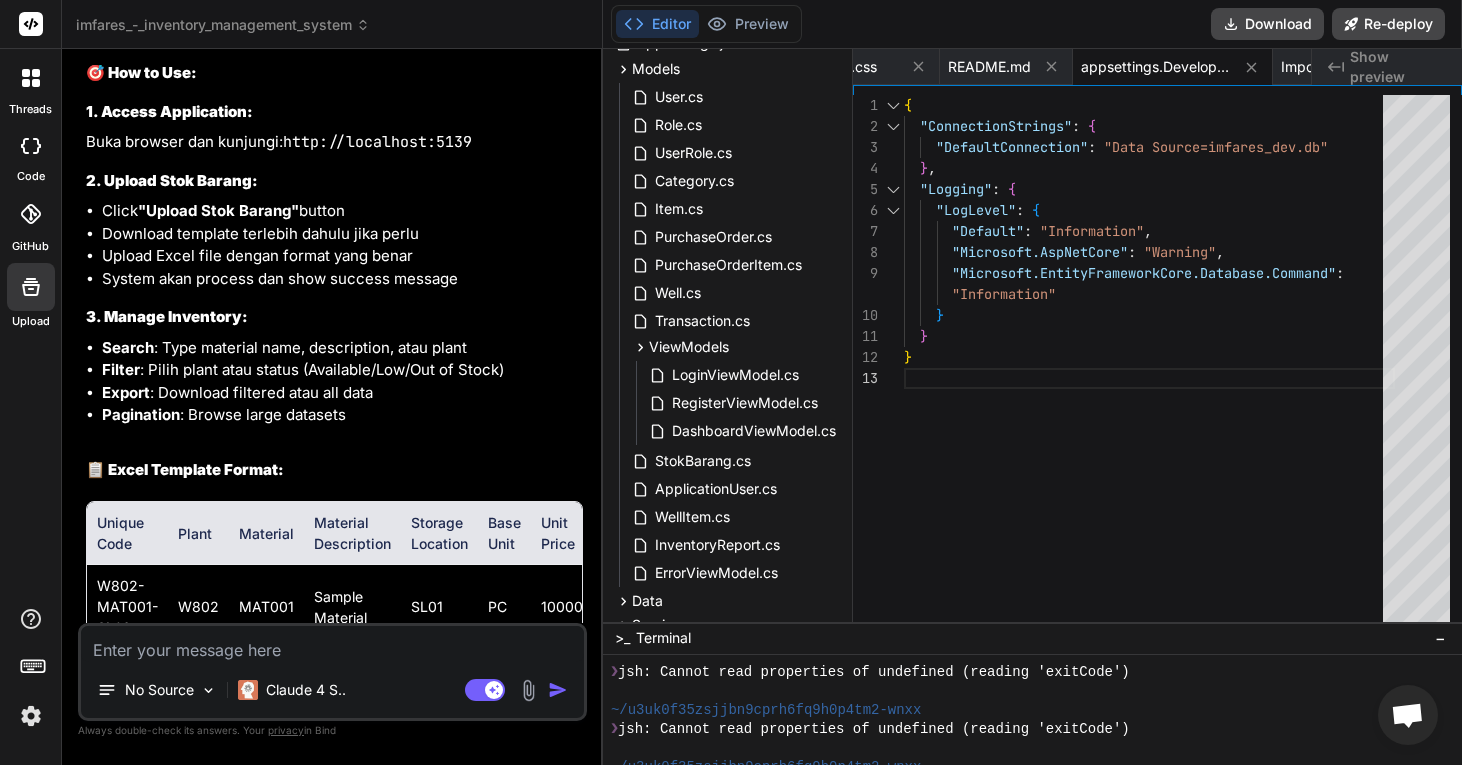 type on "x" 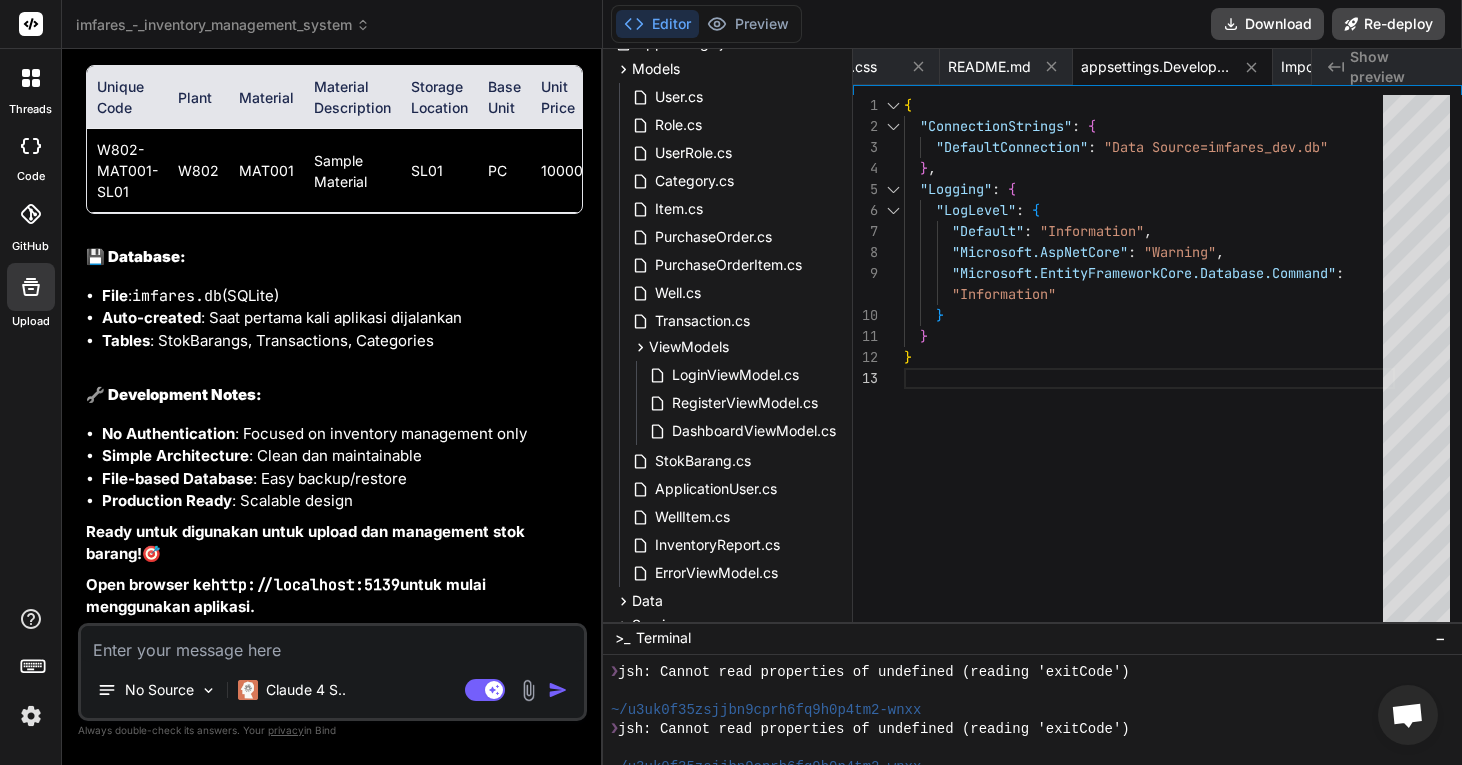 scroll, scrollTop: 73486, scrollLeft: 0, axis: vertical 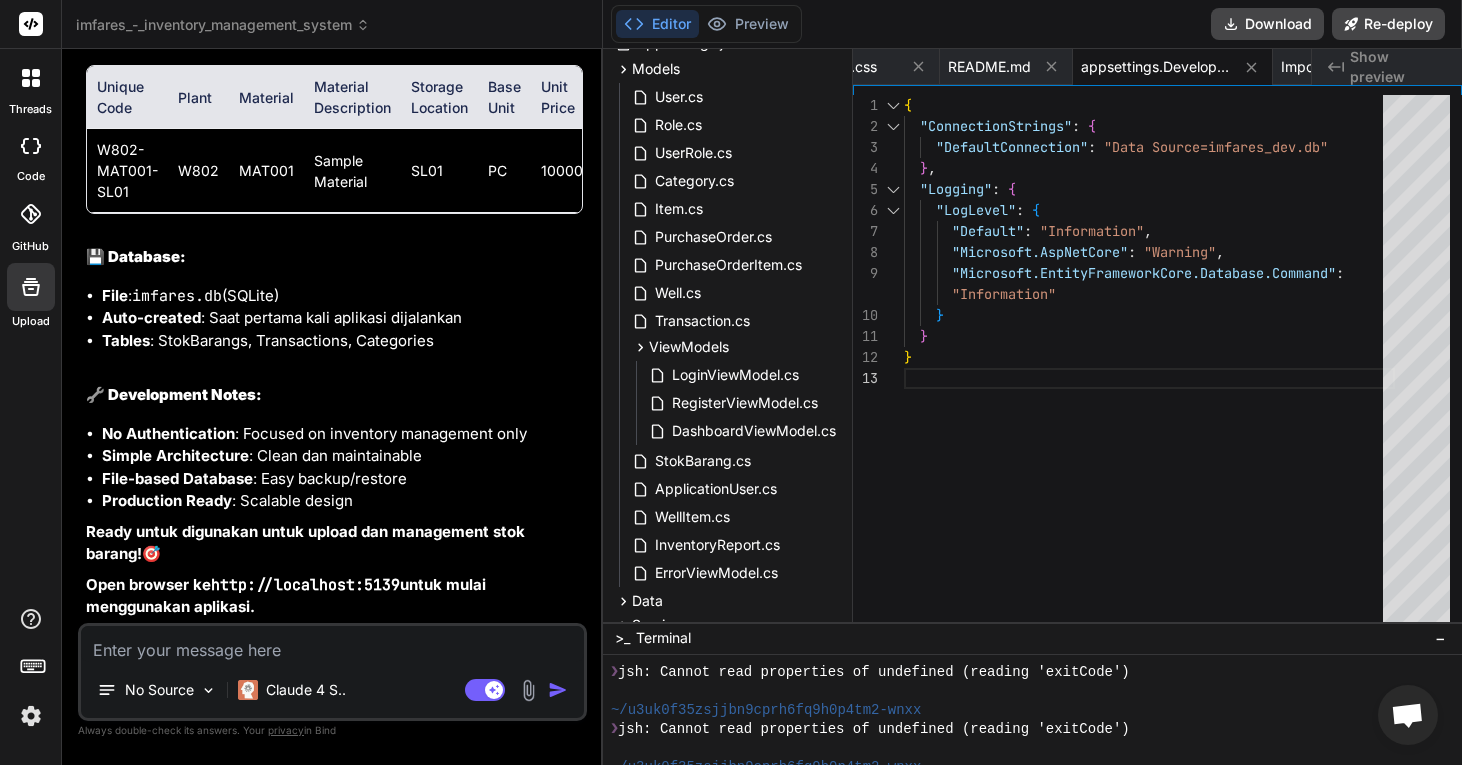 type on "x" 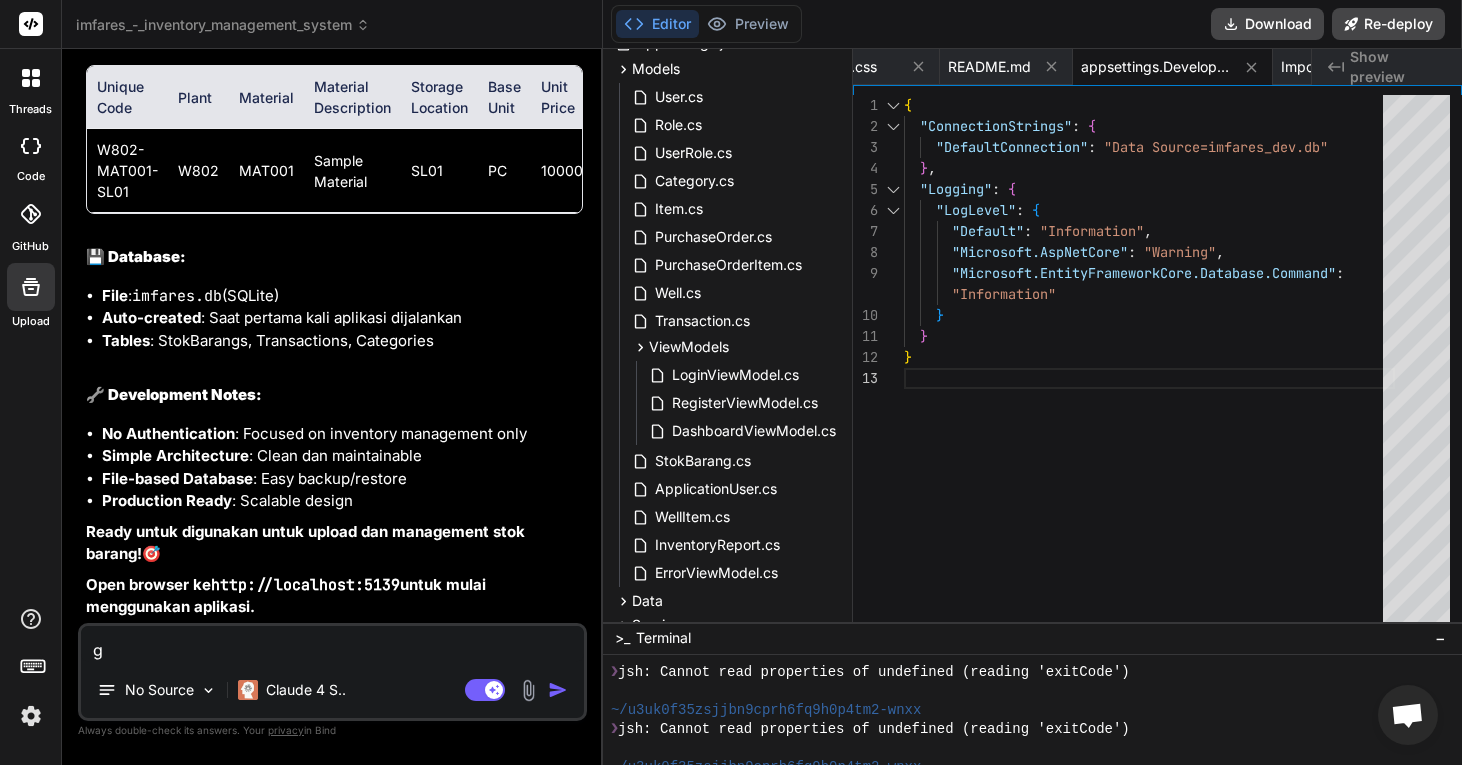 type on "gu" 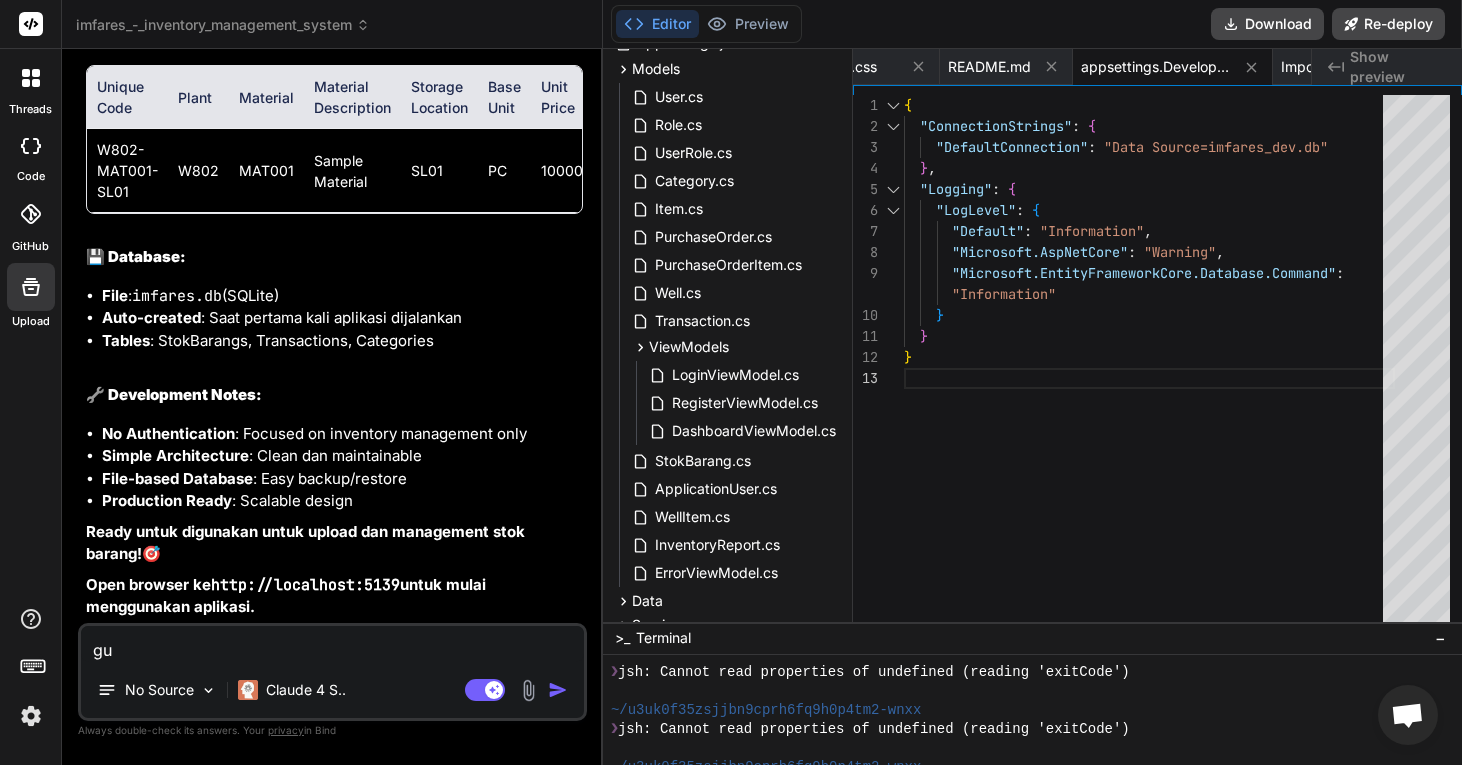 type on "gun" 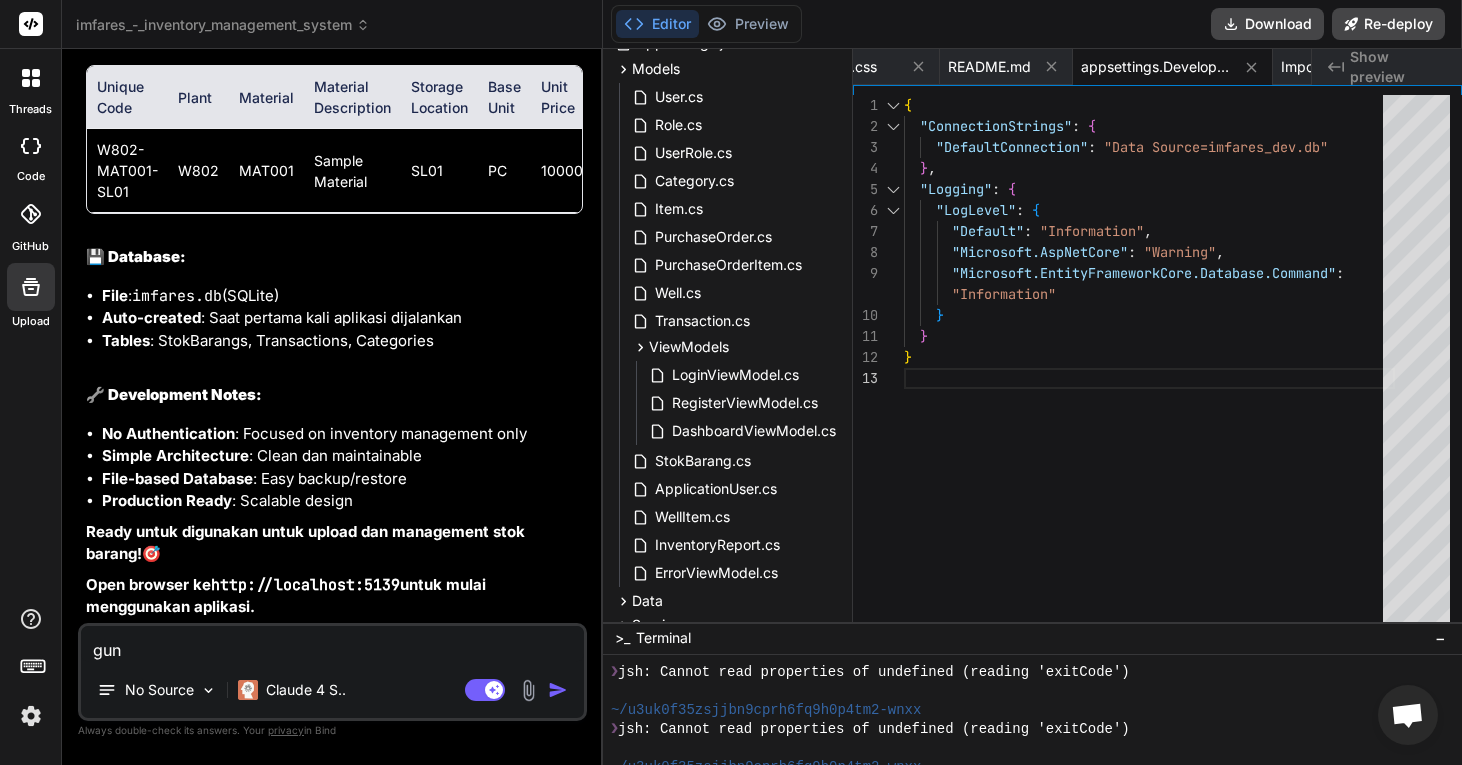 type on "guna" 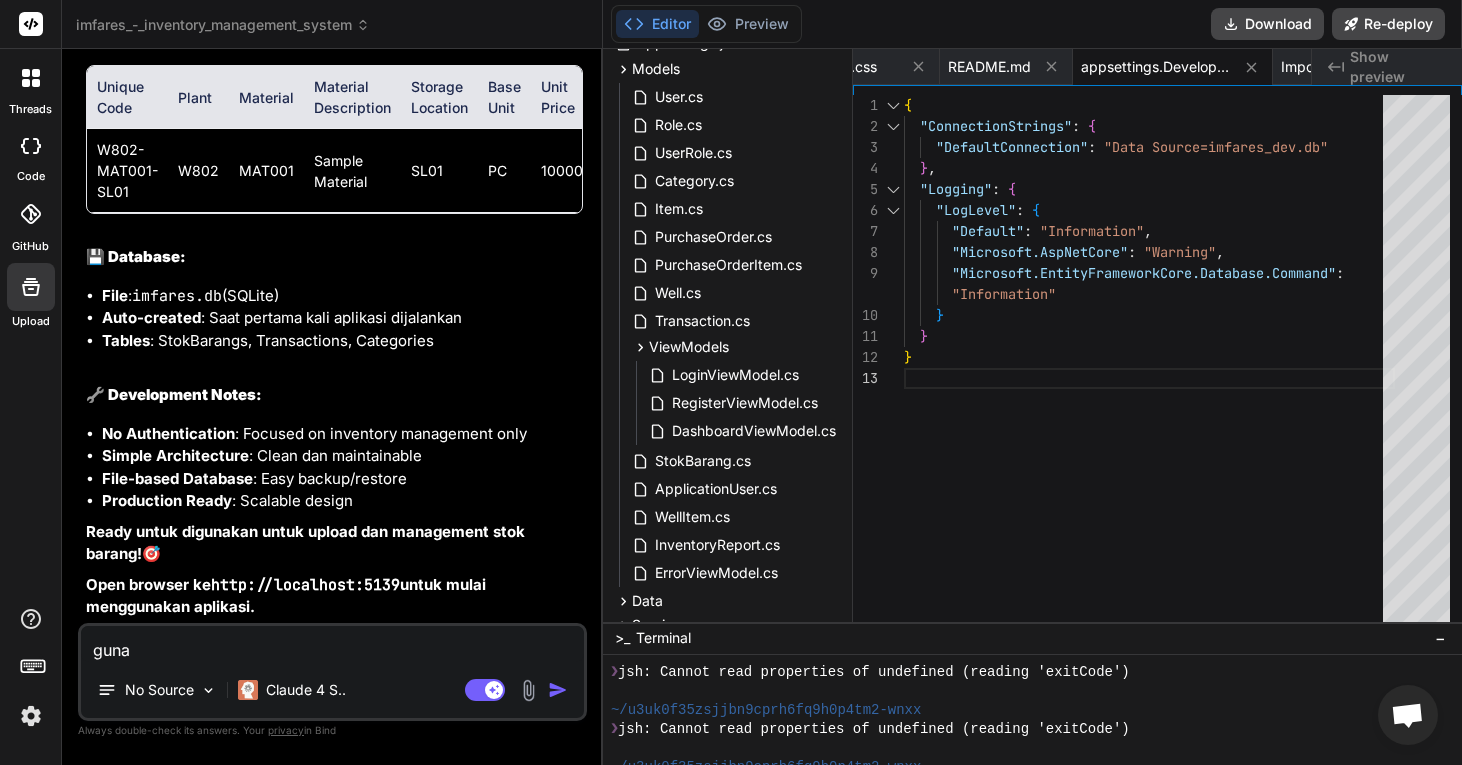 type on "gunak" 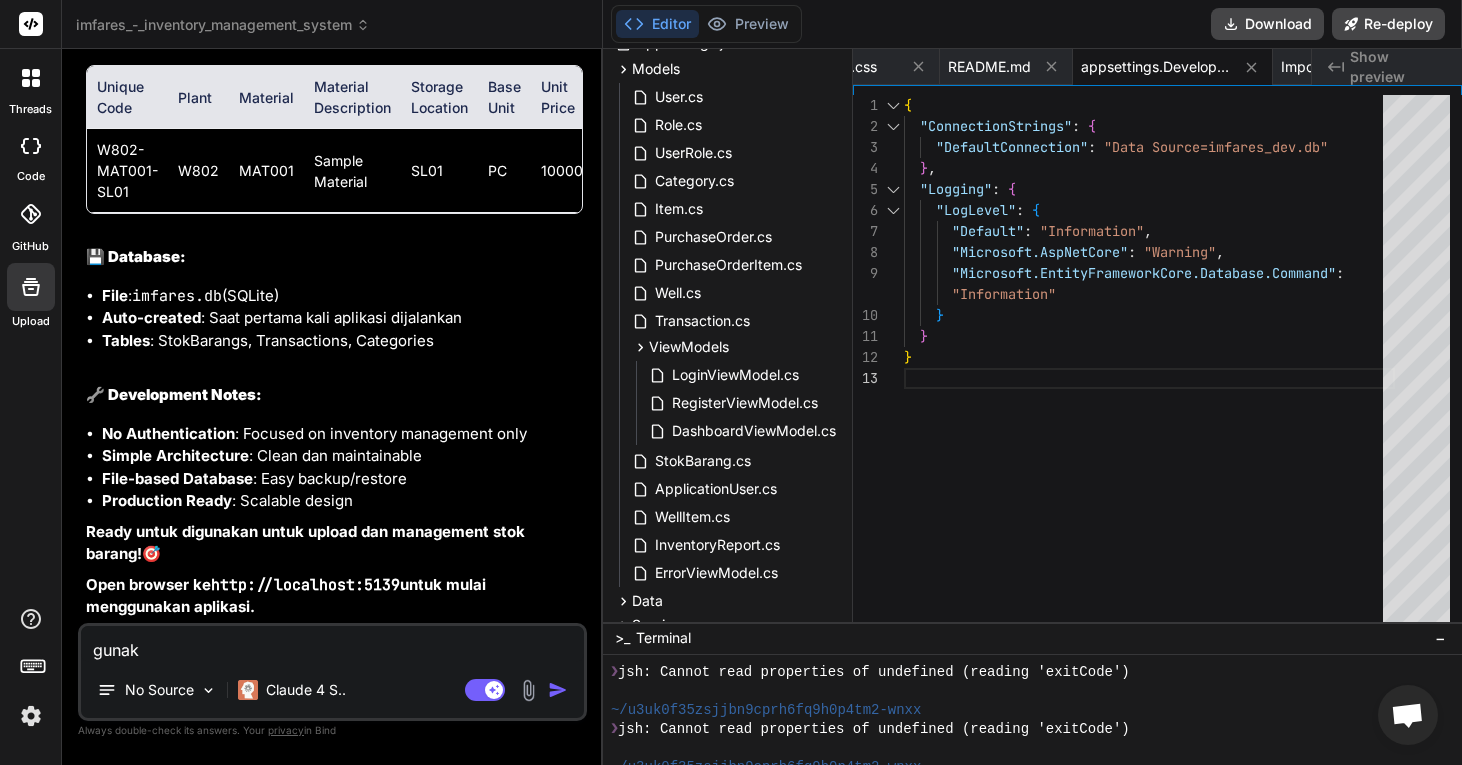 type on "gunaka" 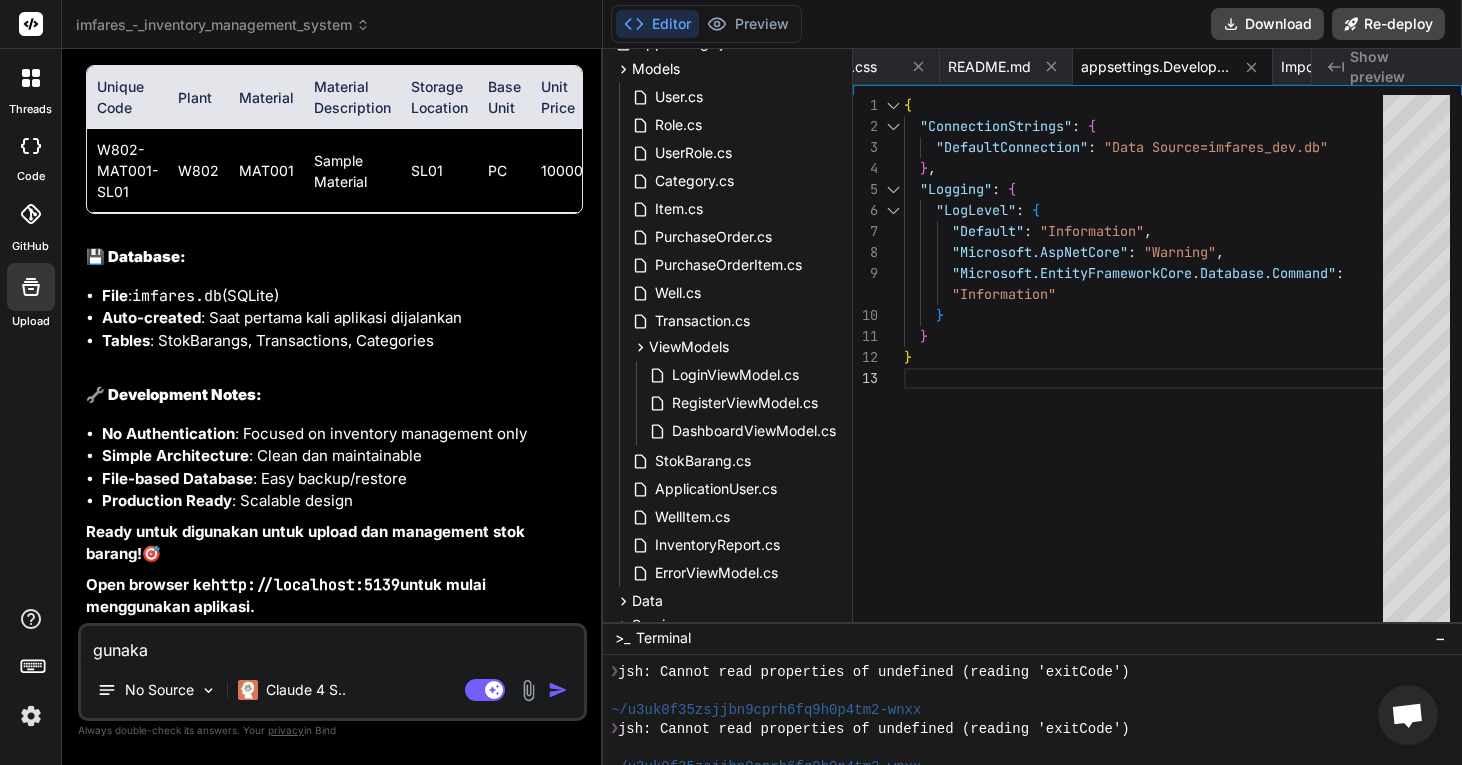 type on "x" 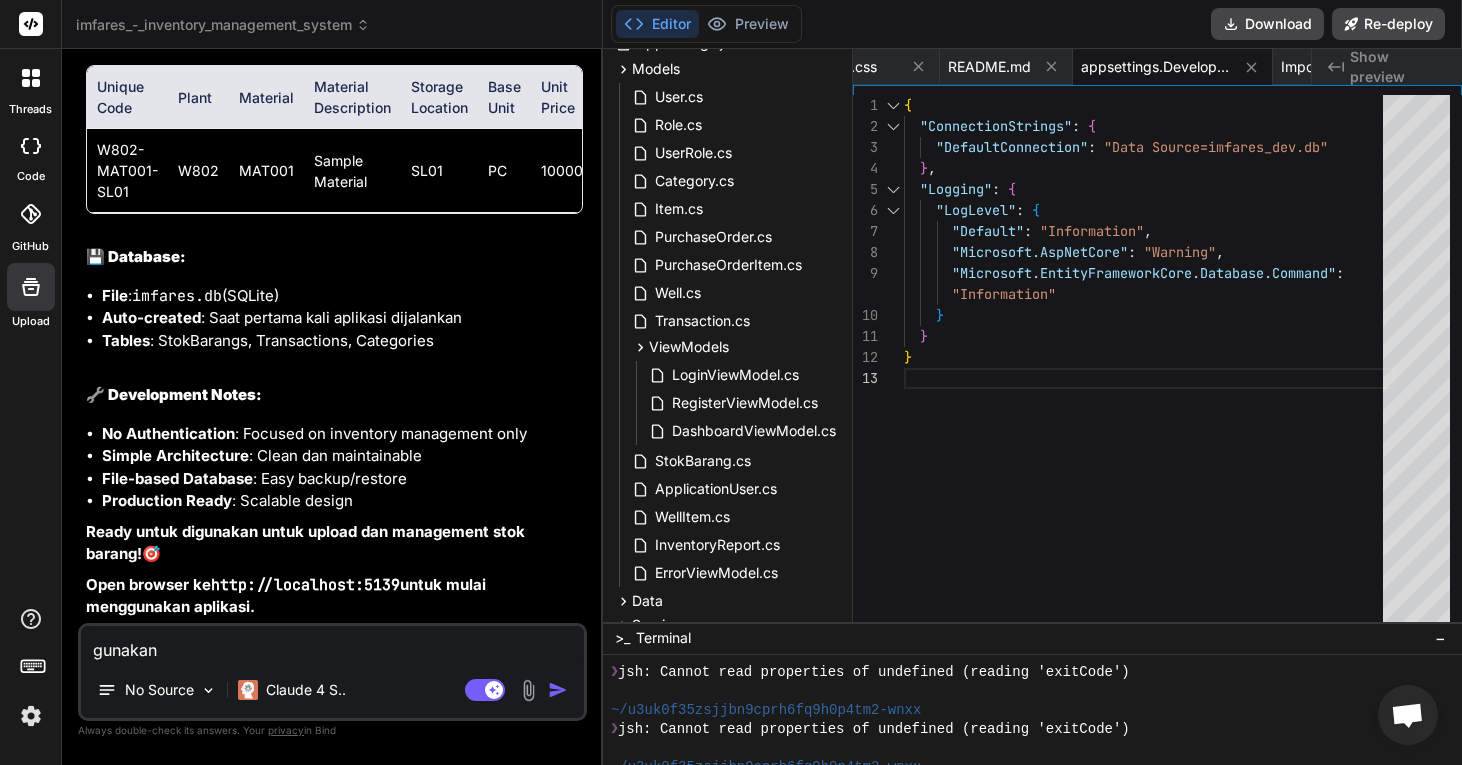 type on "gunakan" 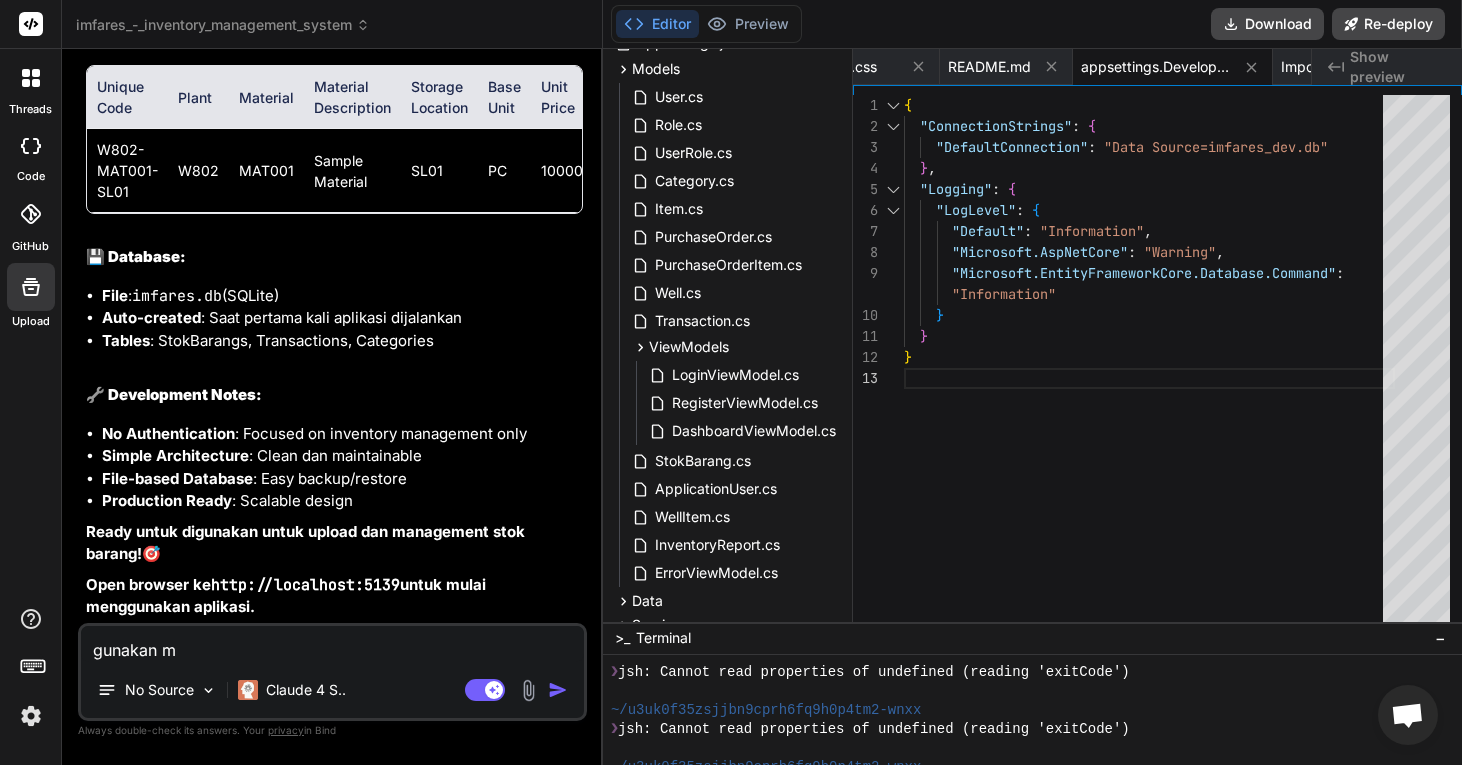 type on "gunakan my" 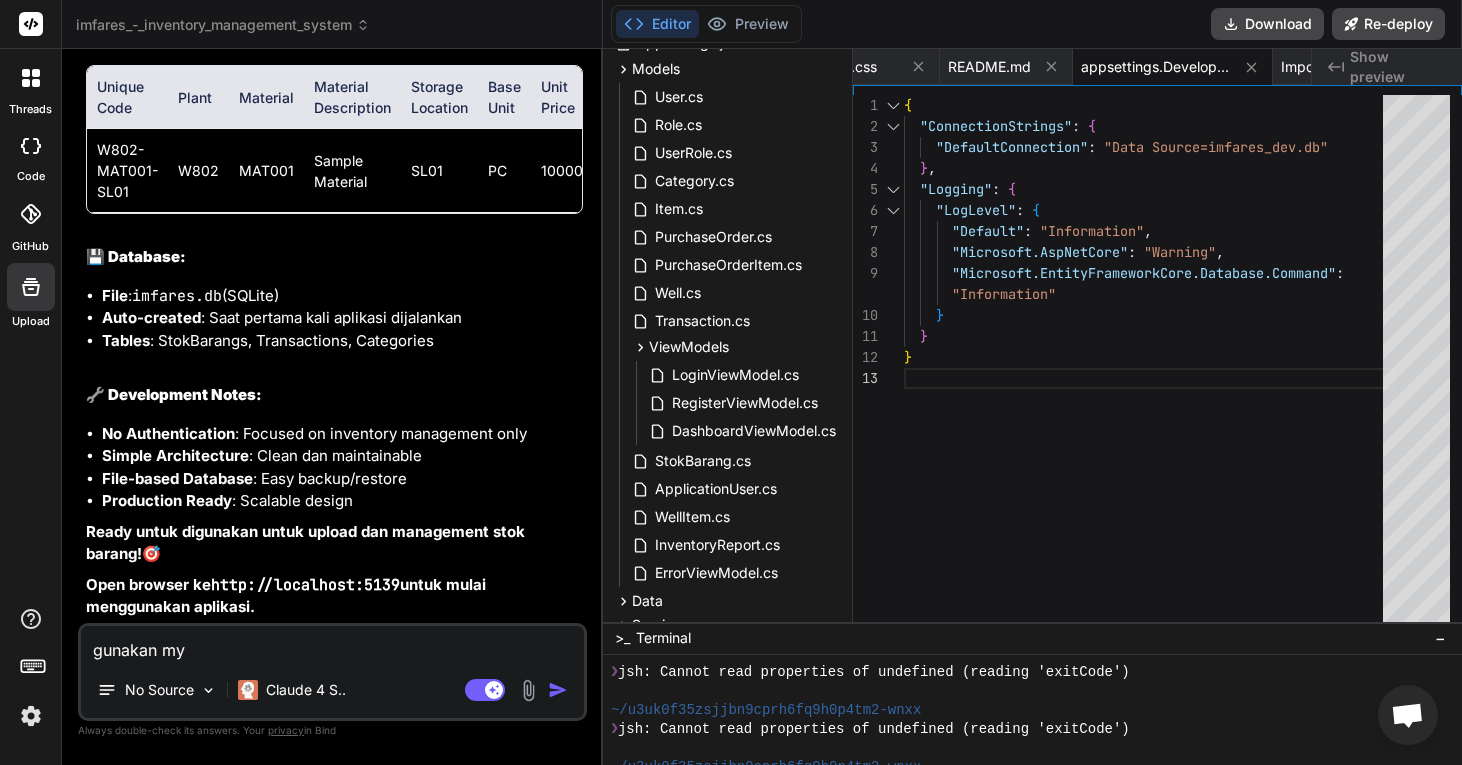 type on "x" 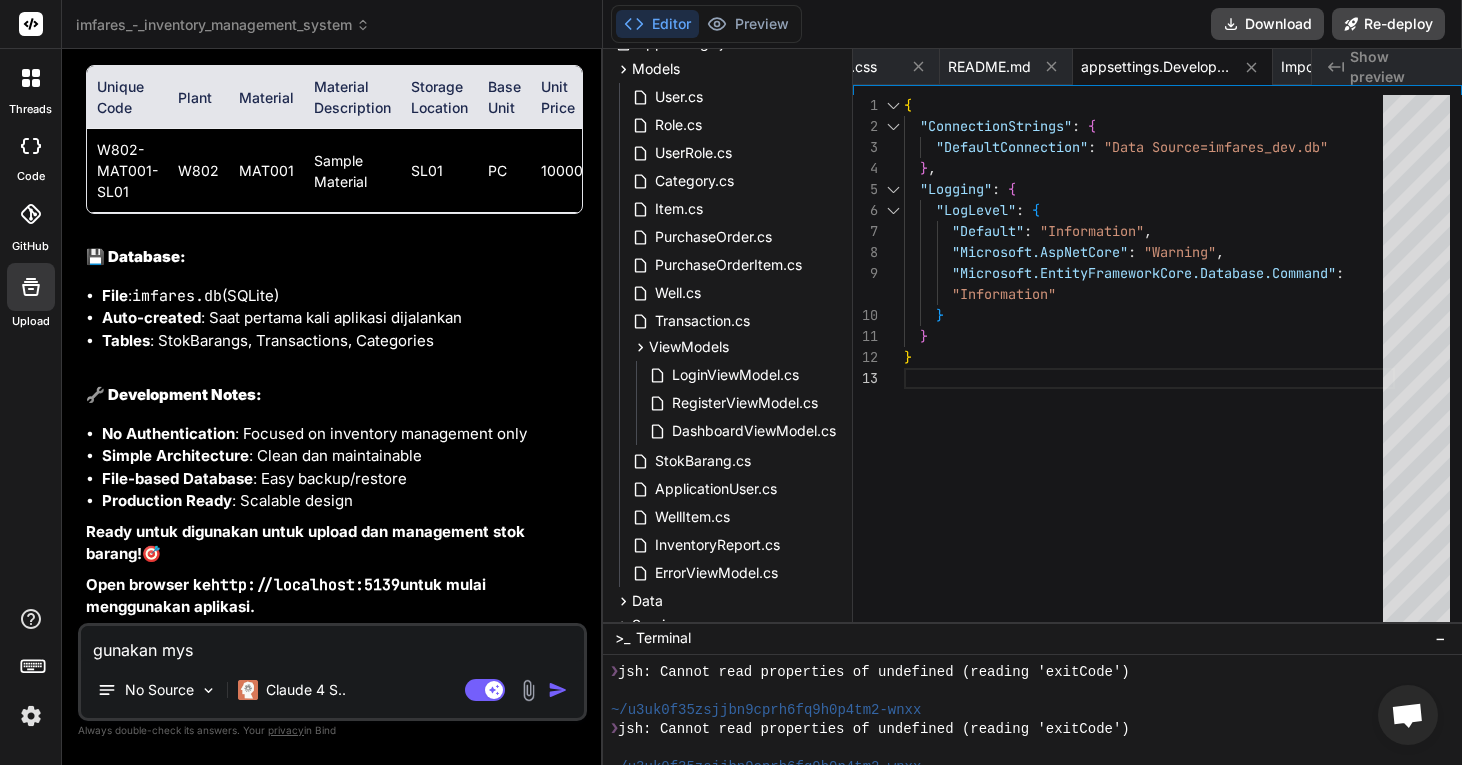 type on "gunakan mysq" 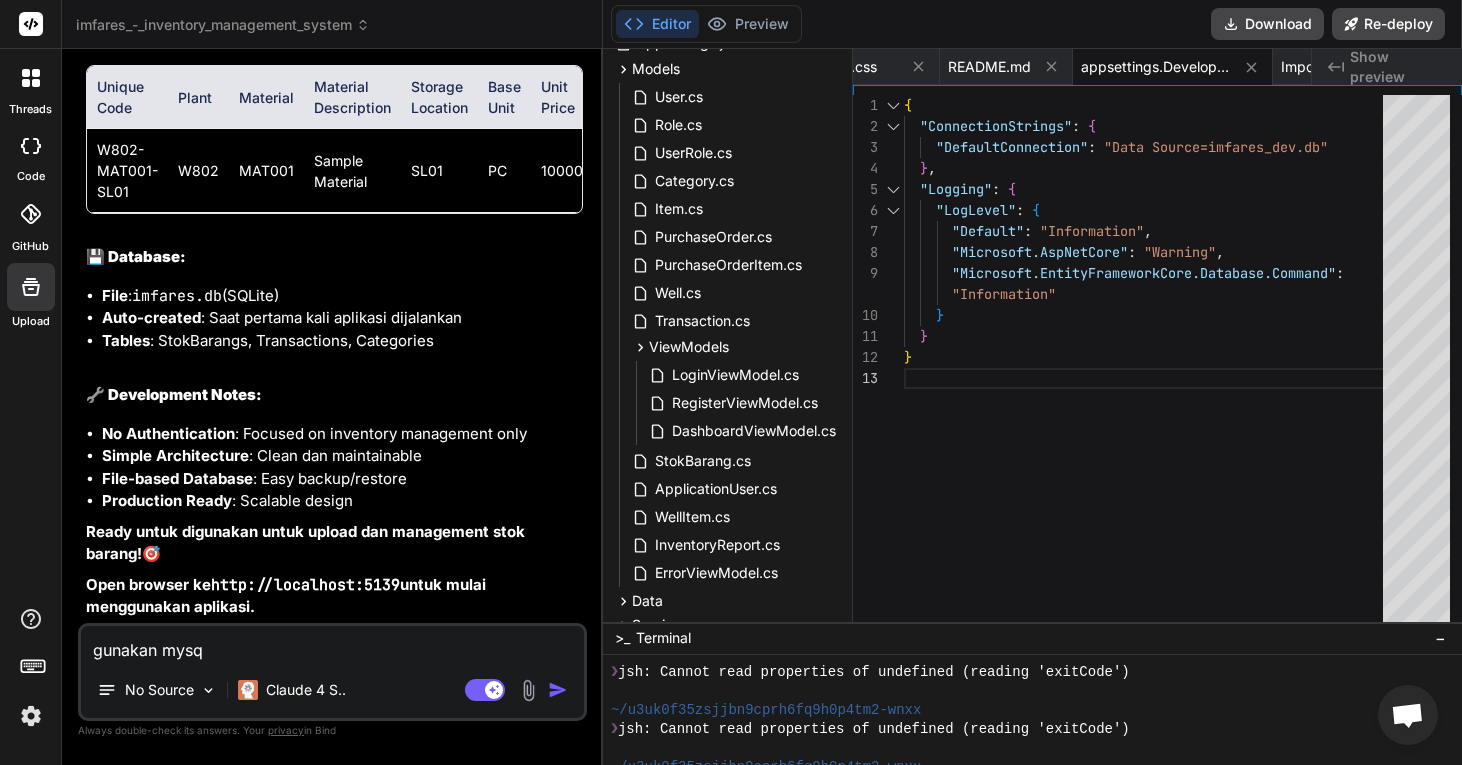 type on "gunakan mysql" 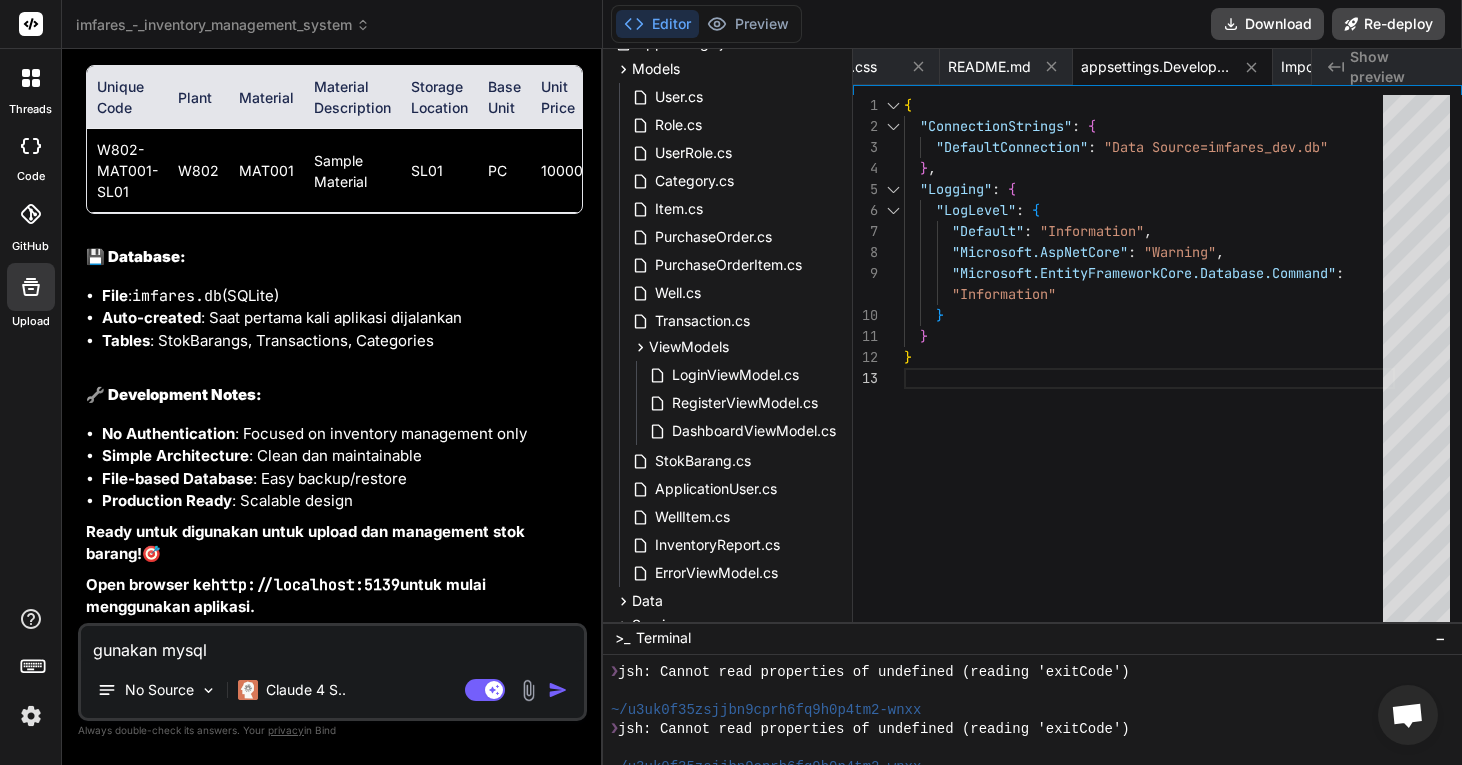 type on "gunakan mysql" 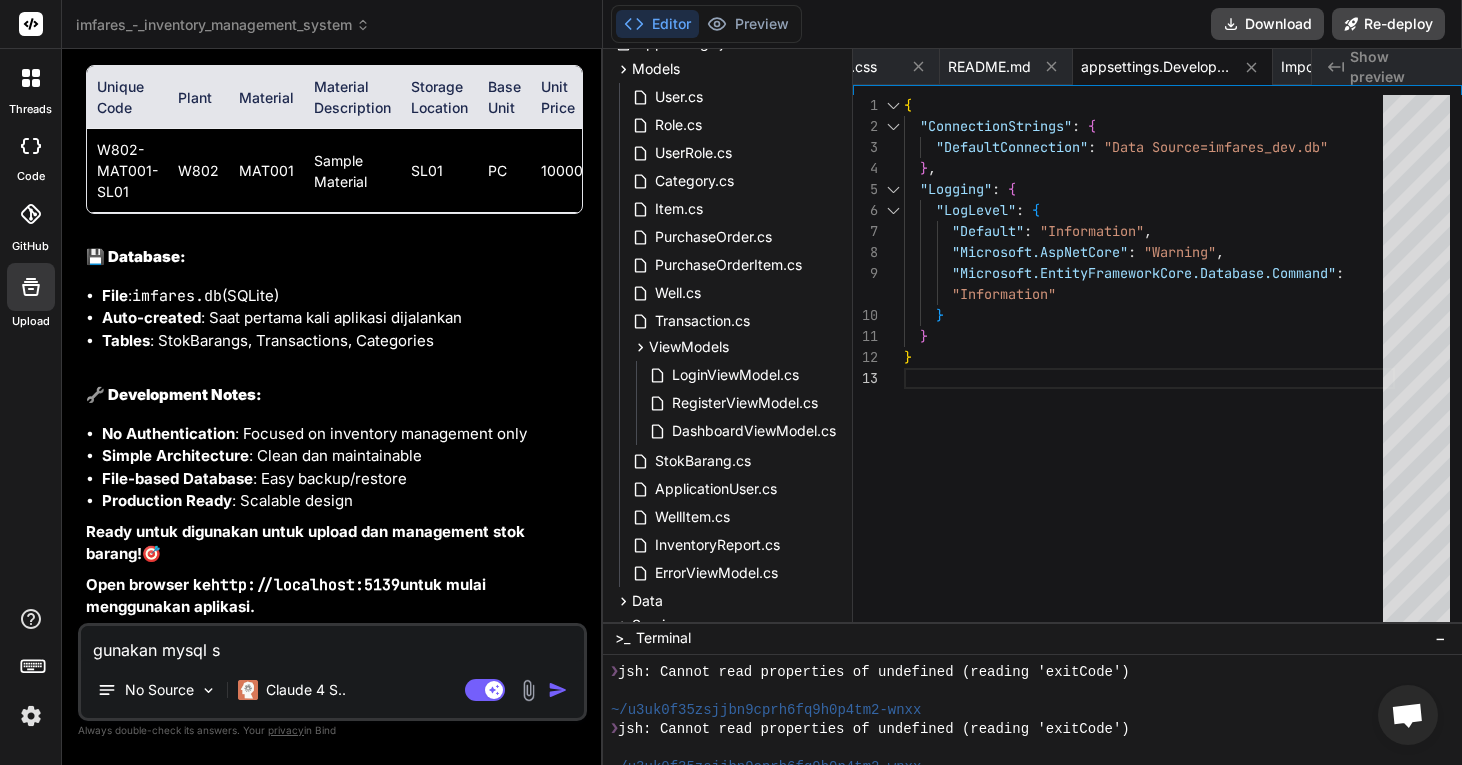 type on "gunakan mysql sa" 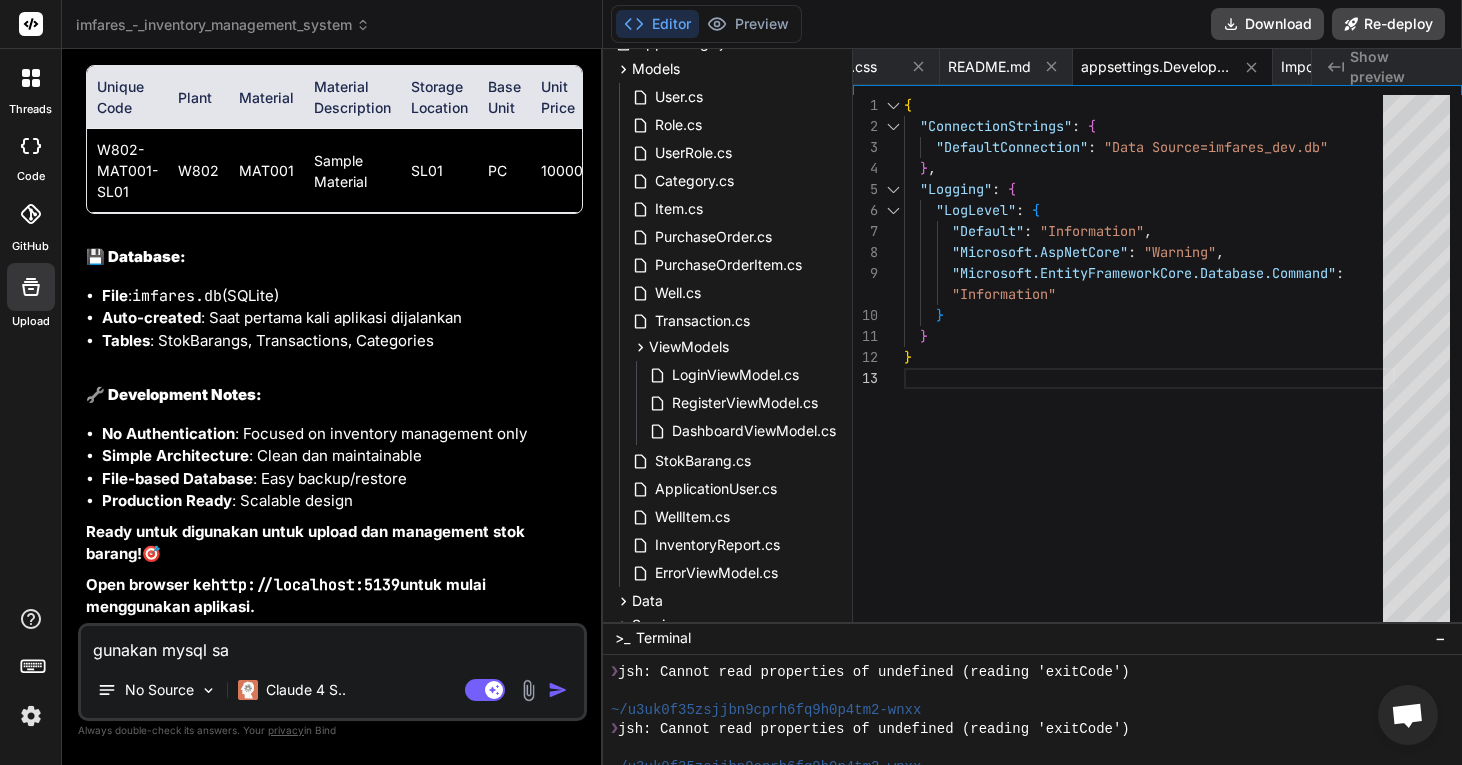 type on "gunakan mysql saj" 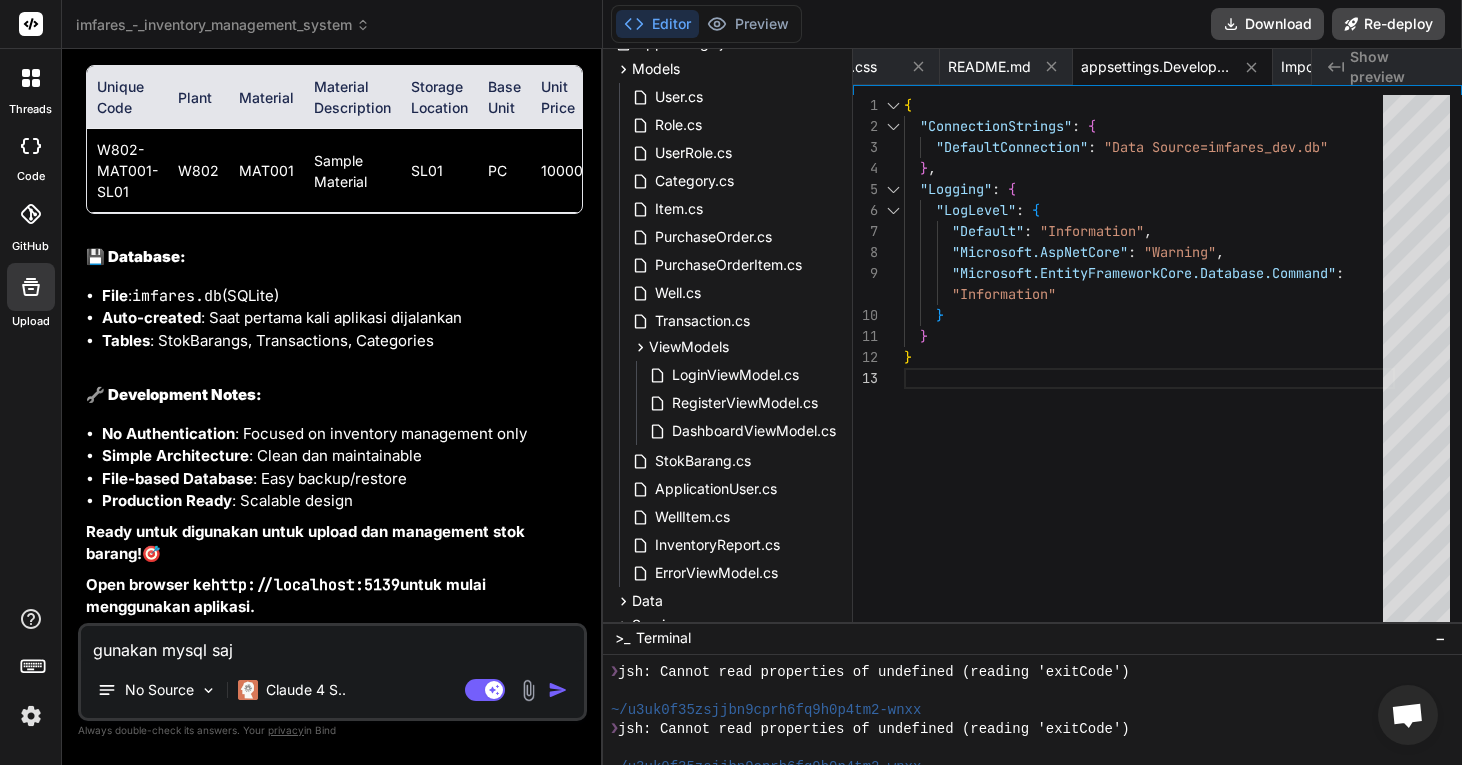 type on "x" 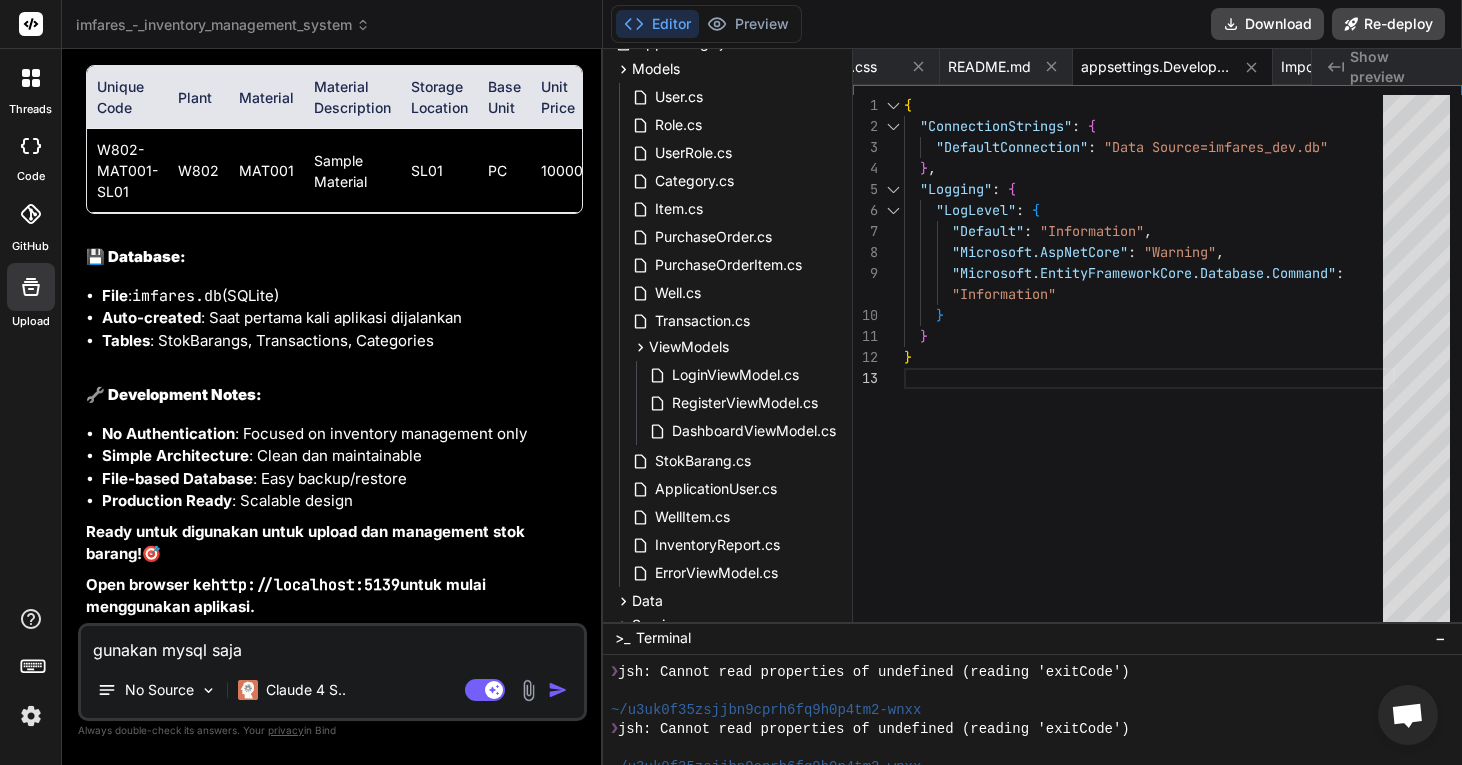 type on "x" 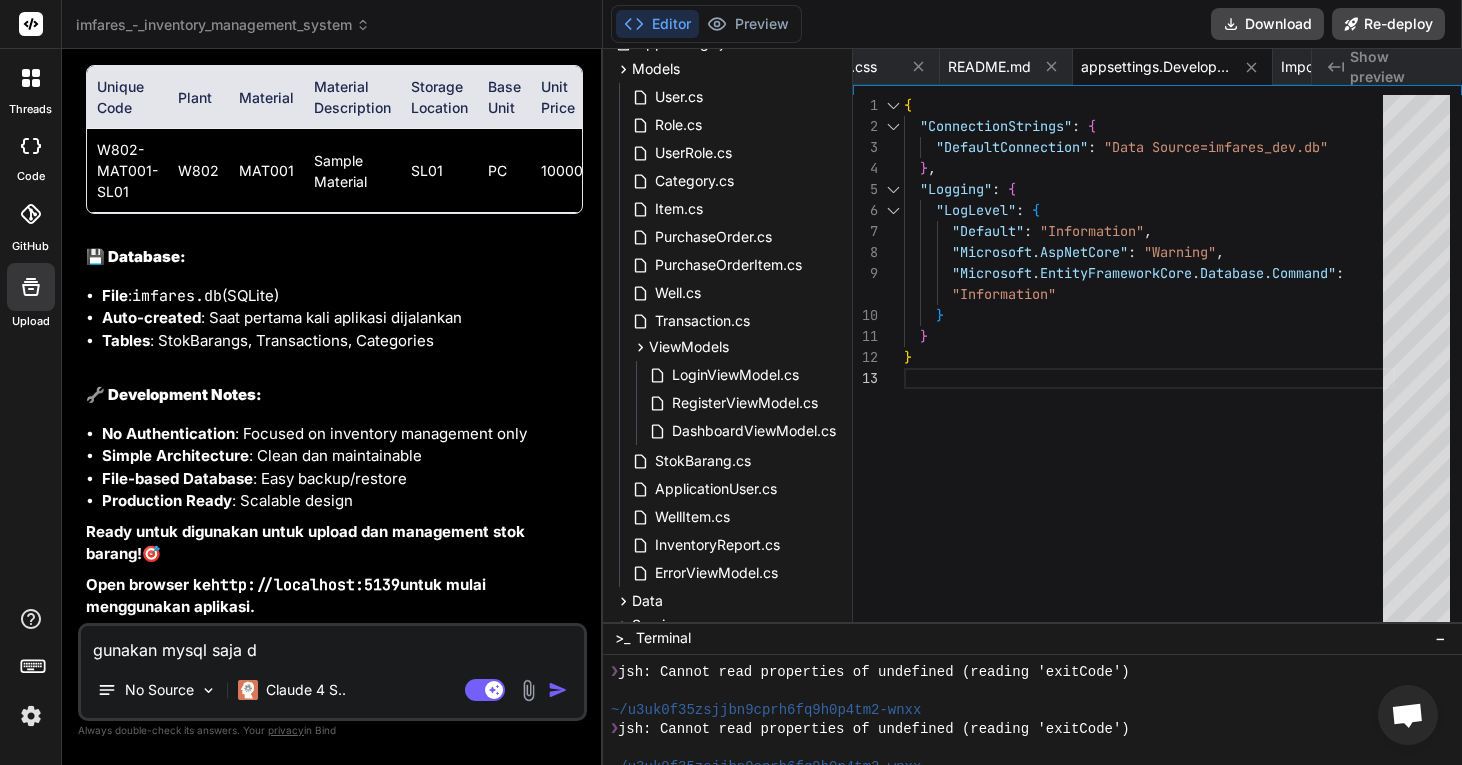 type on "gunakan mysql saja de" 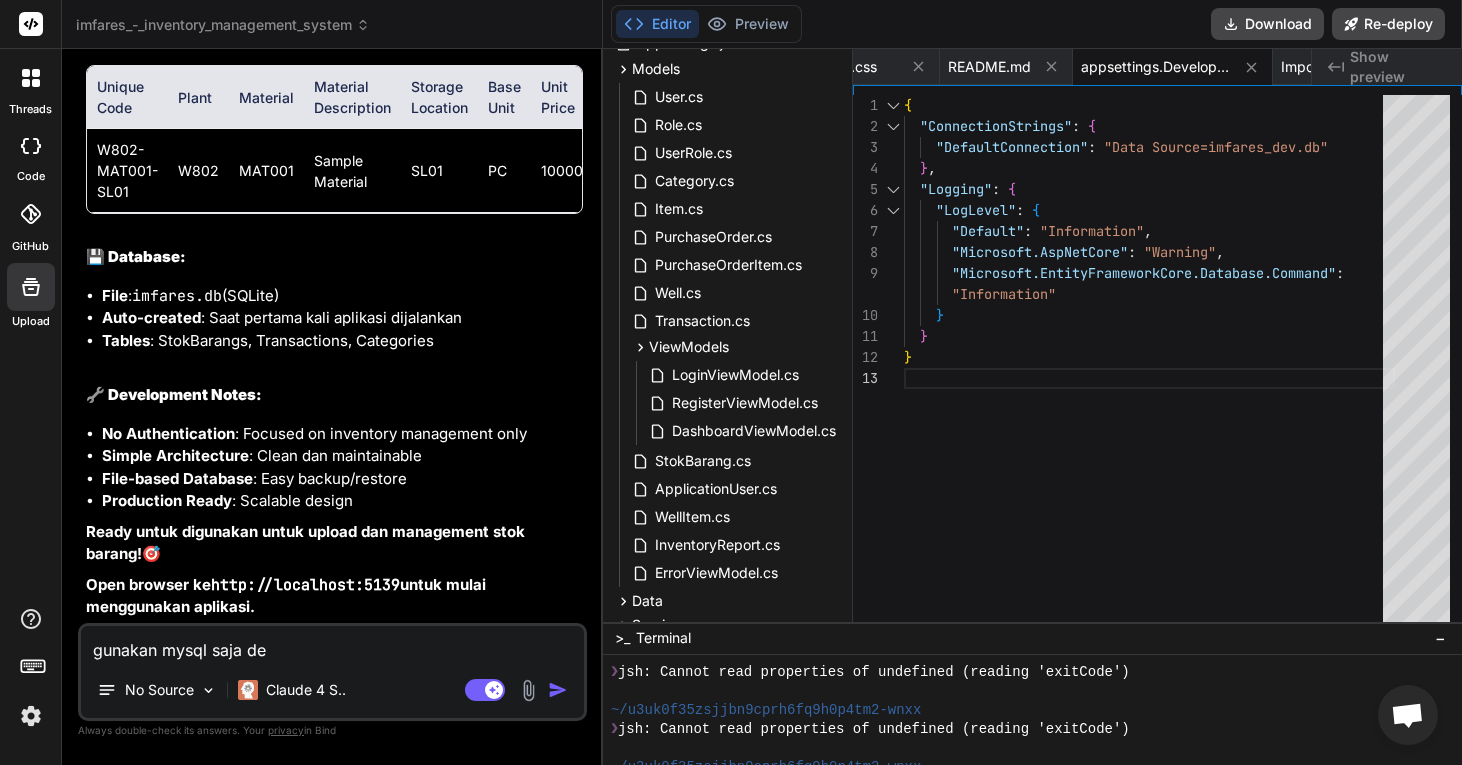type on "gunakan mysql saja den" 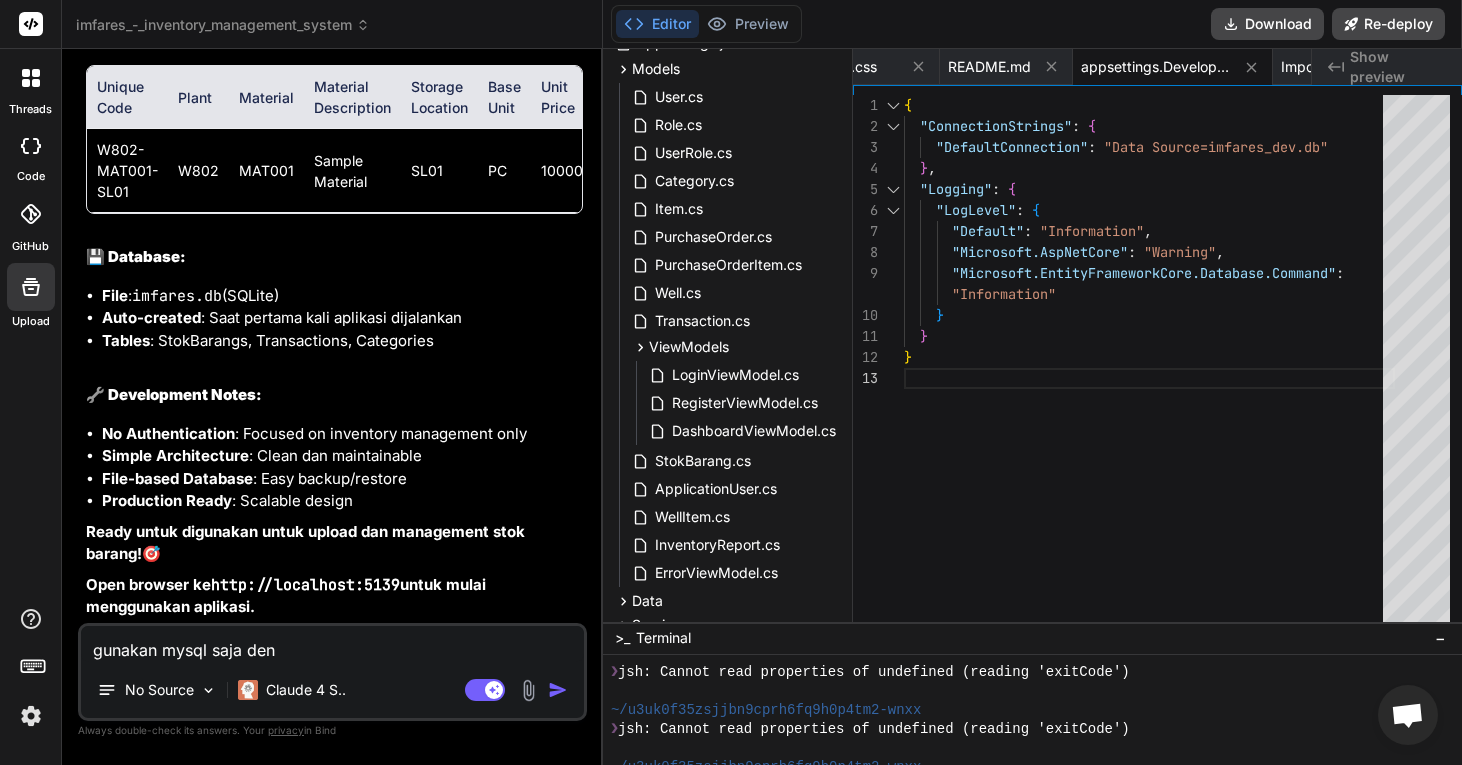 type on "gunakan mysql saja de" 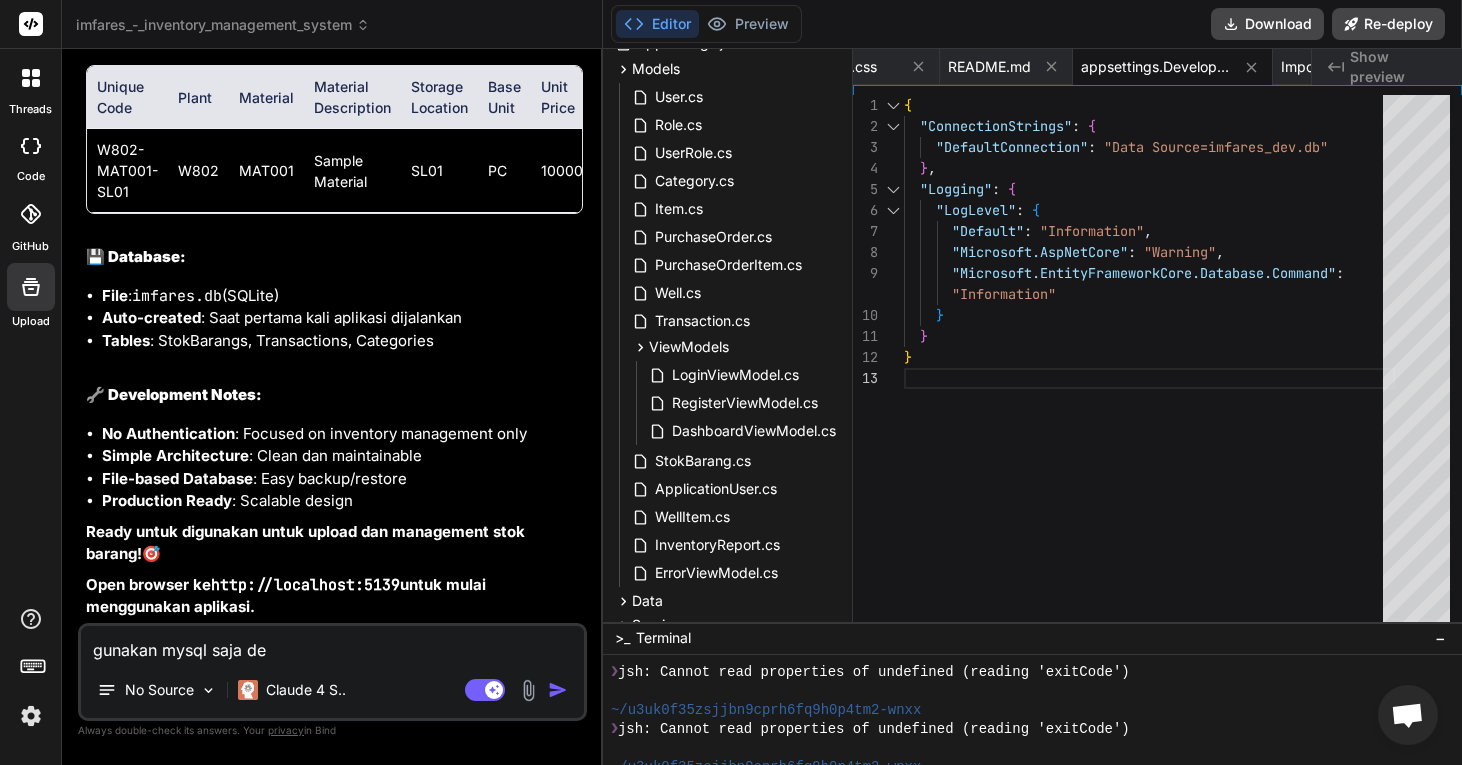 type on "gunakan mysql saja d" 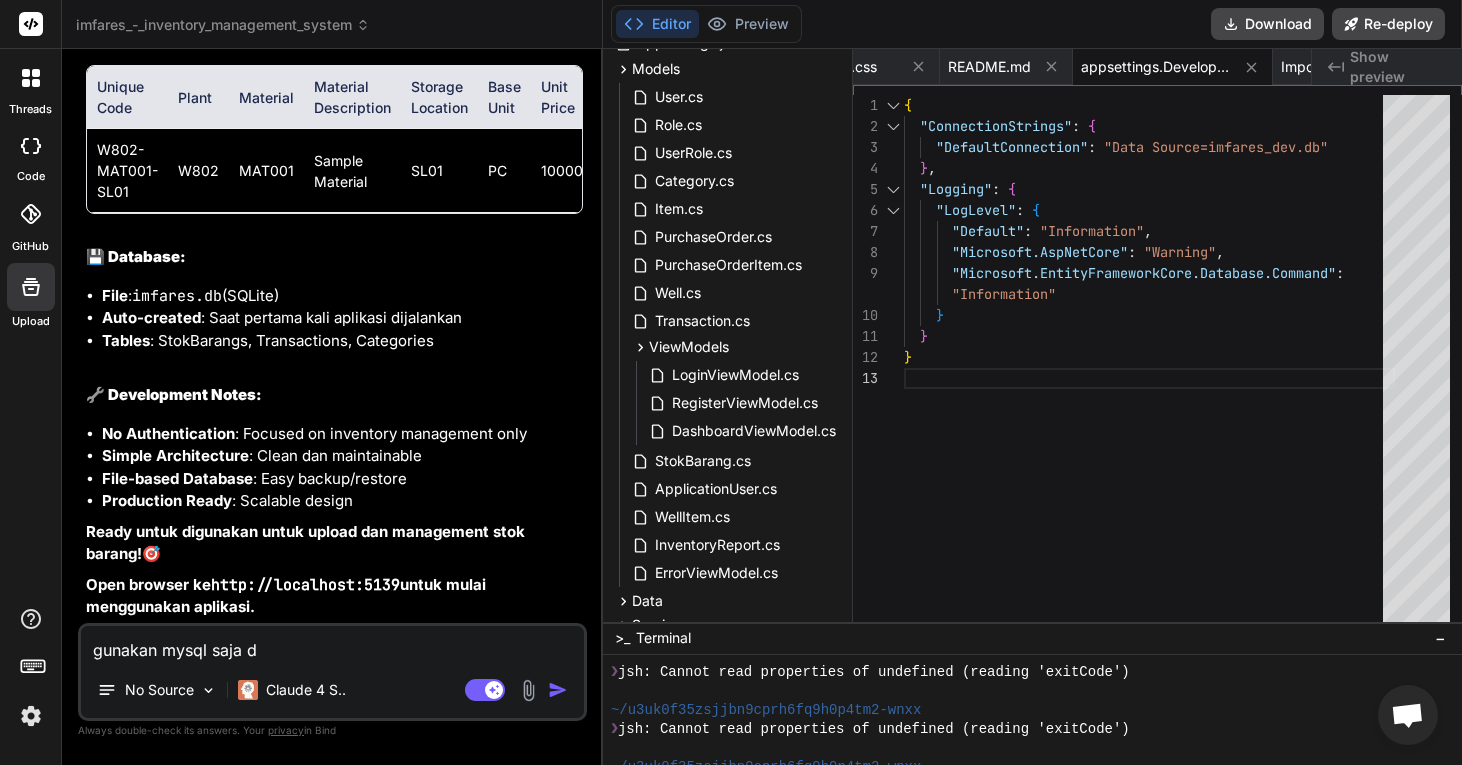 type on "gunakan mysql saja da" 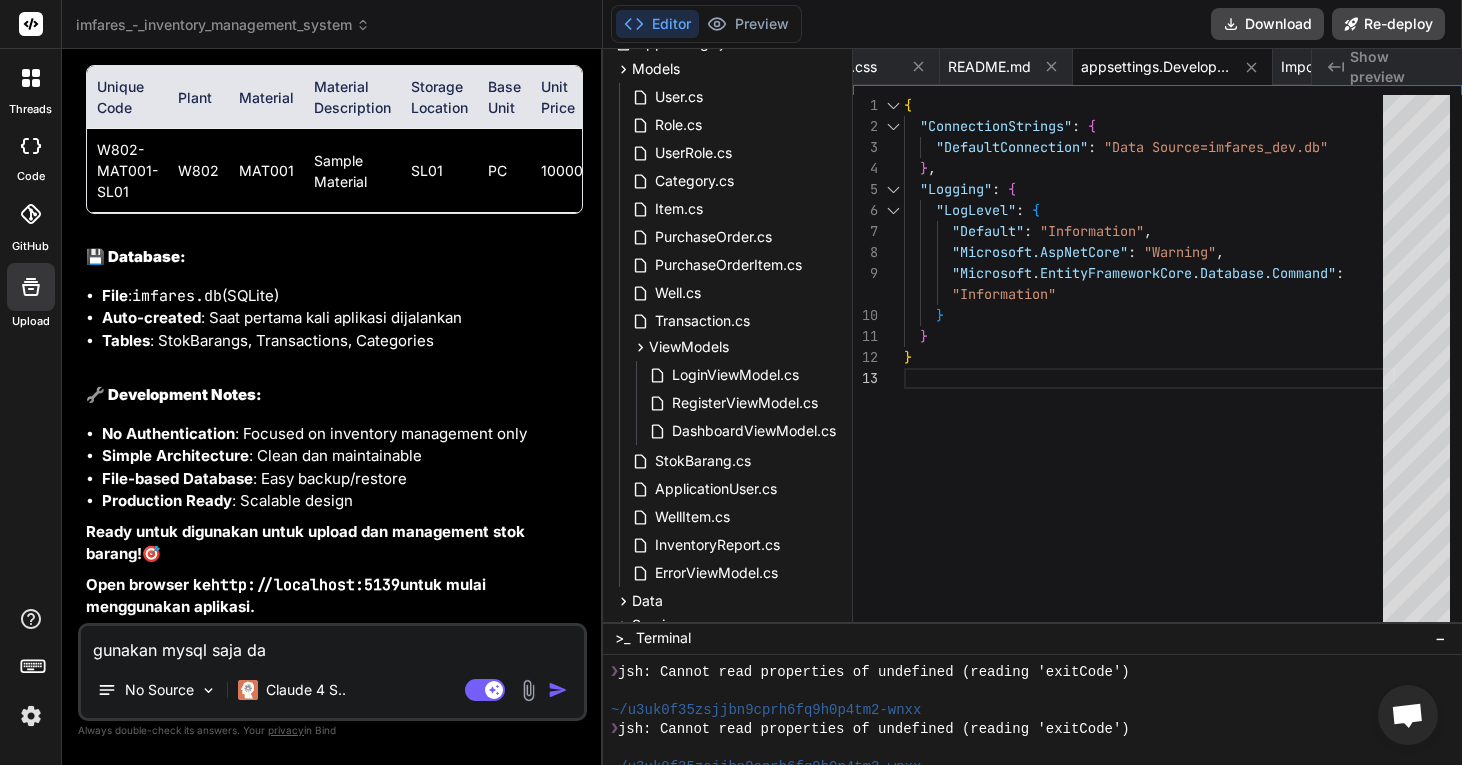 type on "gunakan mysql saja dar" 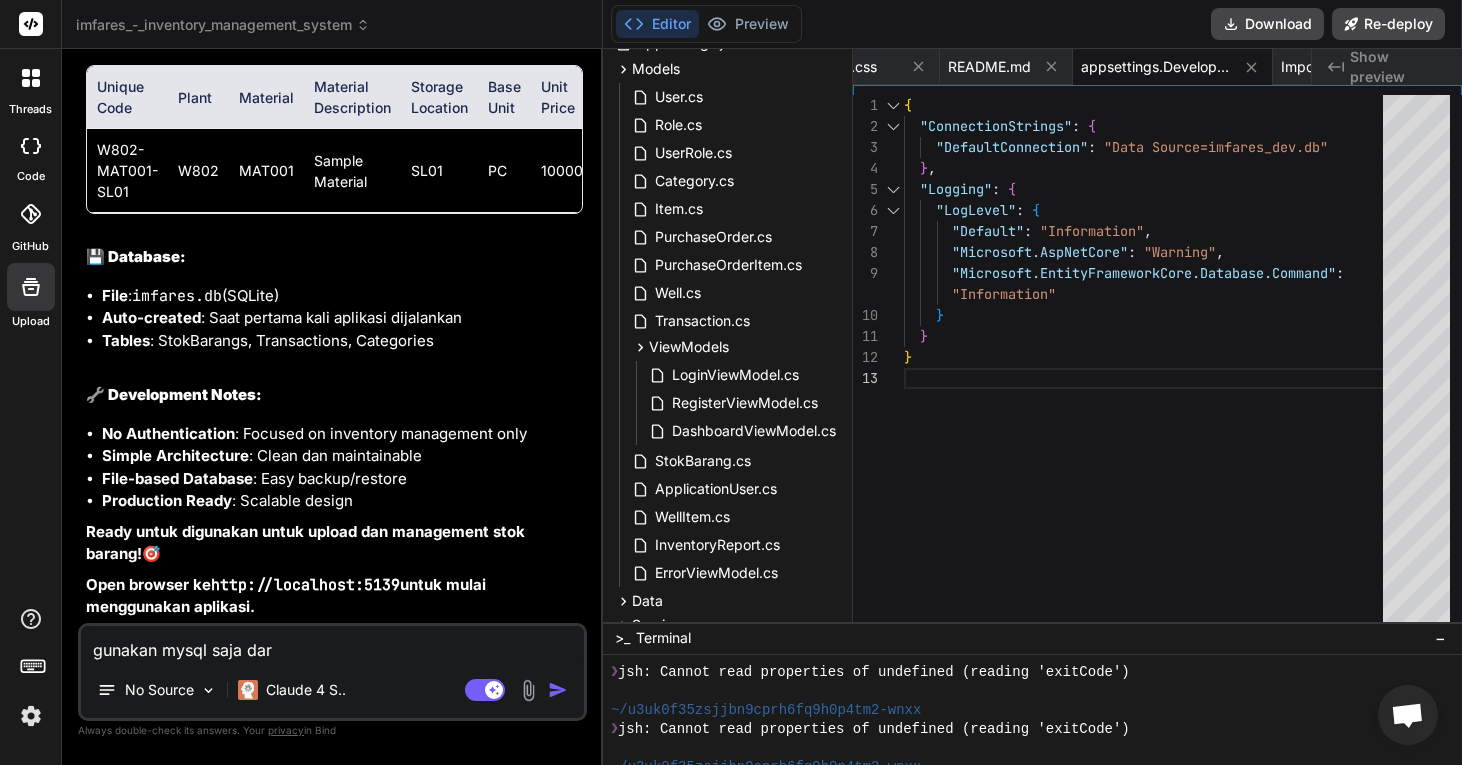 type on "gunakan mysql saja dari" 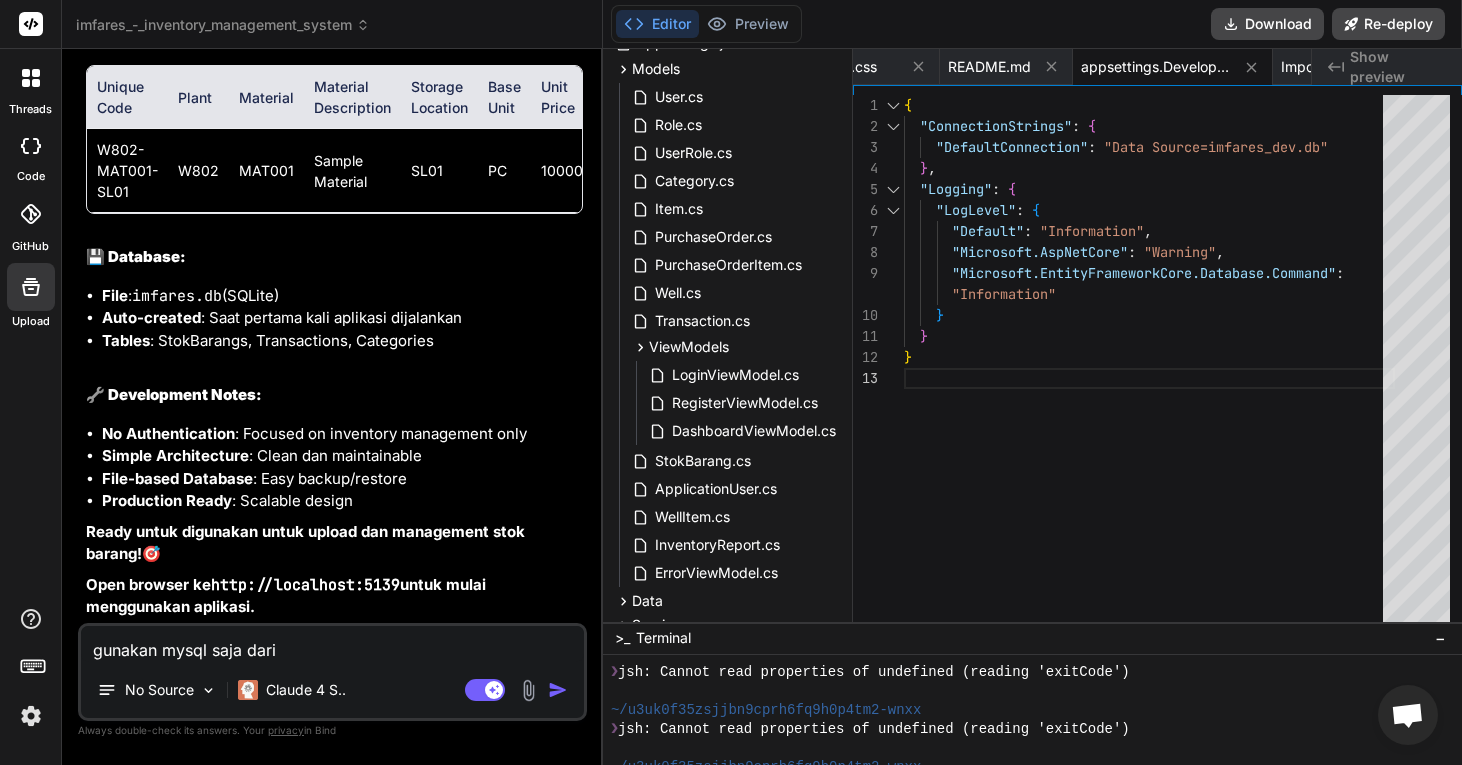 type on "gunakan mysql saja dari" 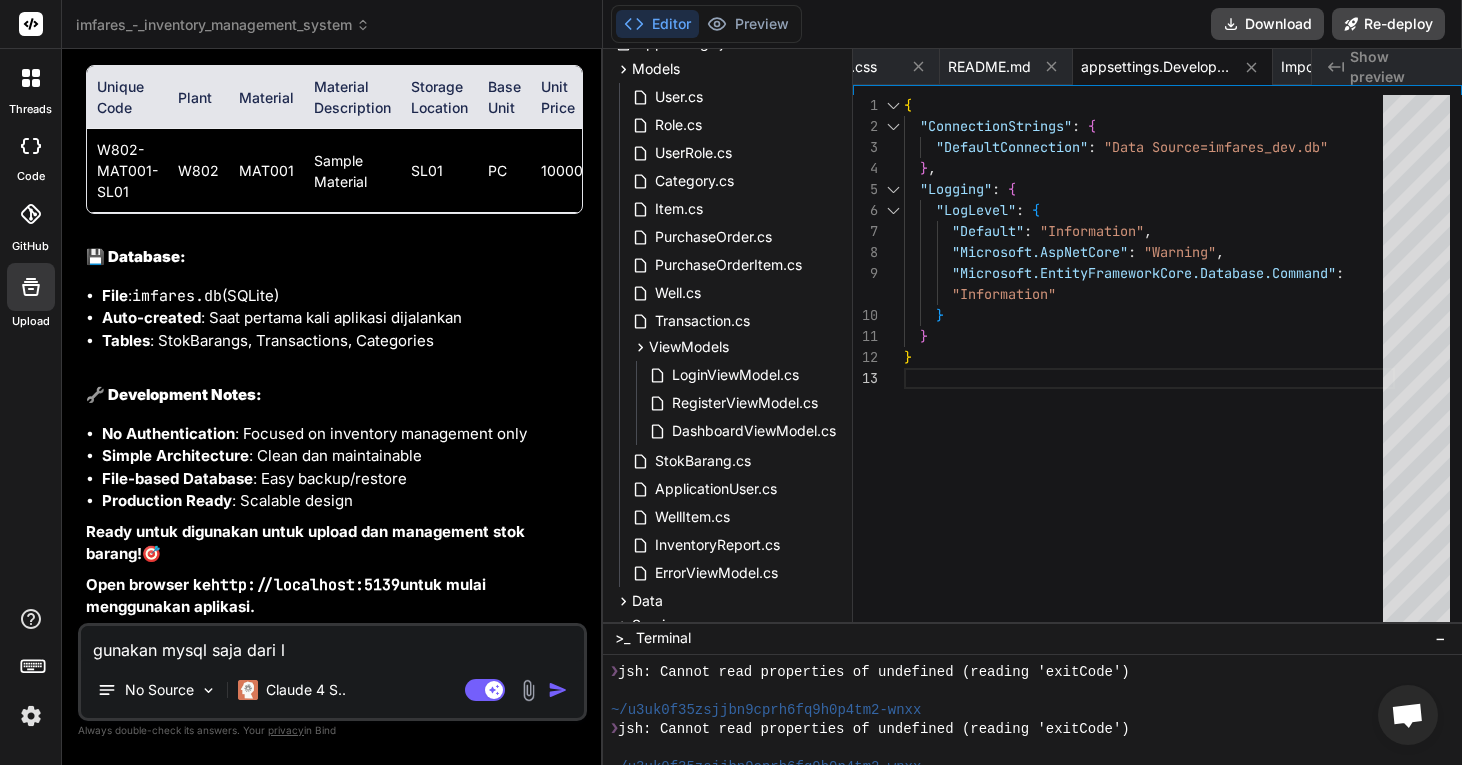 type on "gunakan mysql saja dari lo" 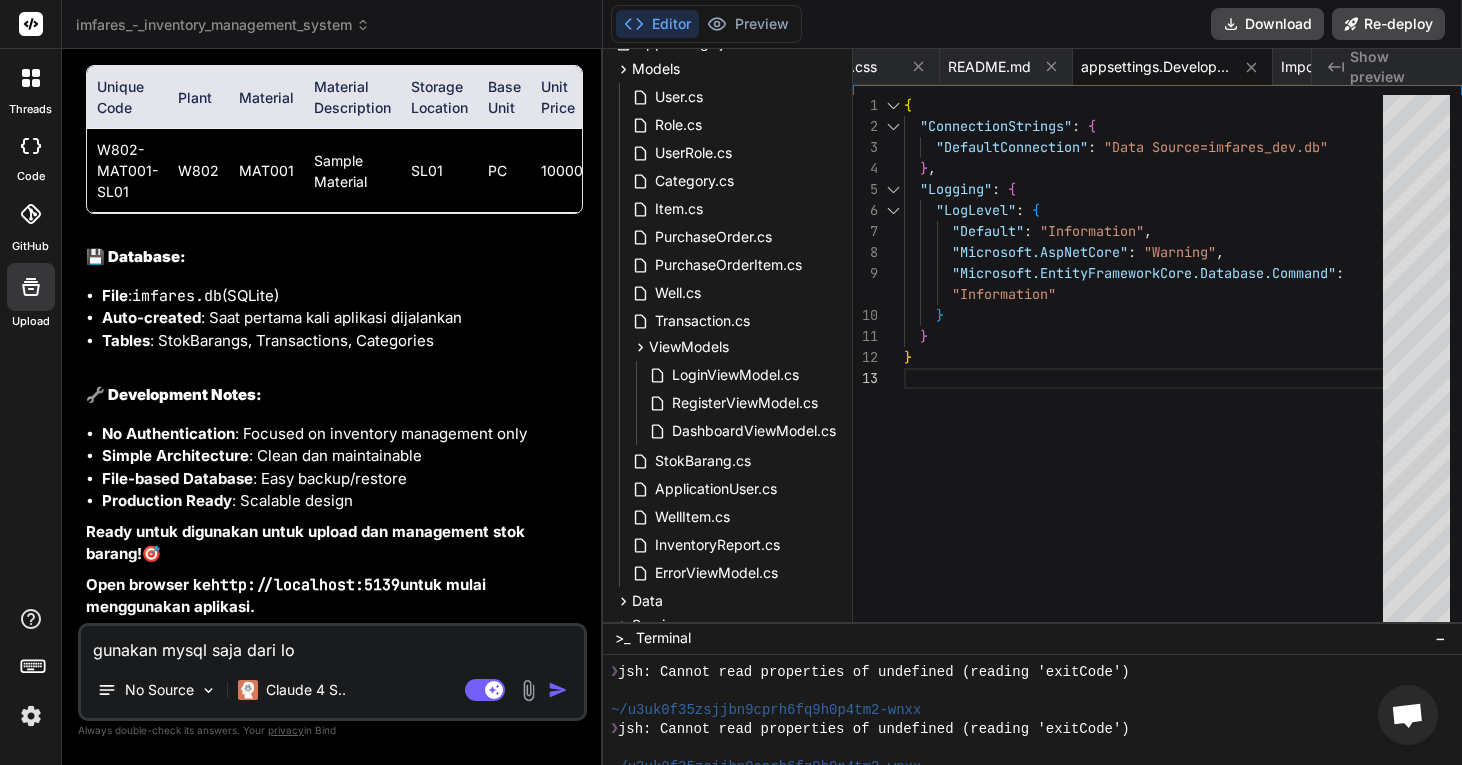 type on "gunakan mysql saja dari loc" 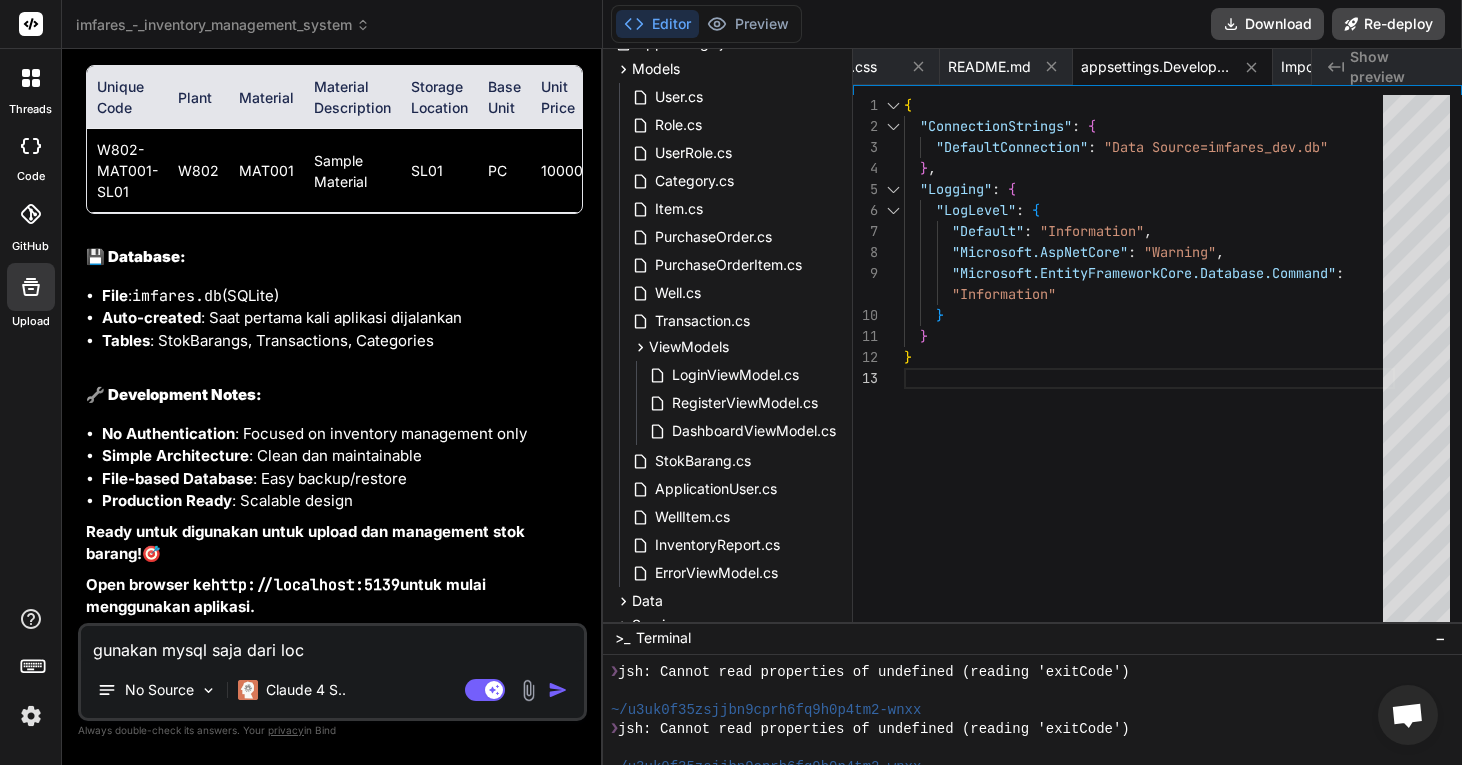 type on "gunakan mysql saja dari loca" 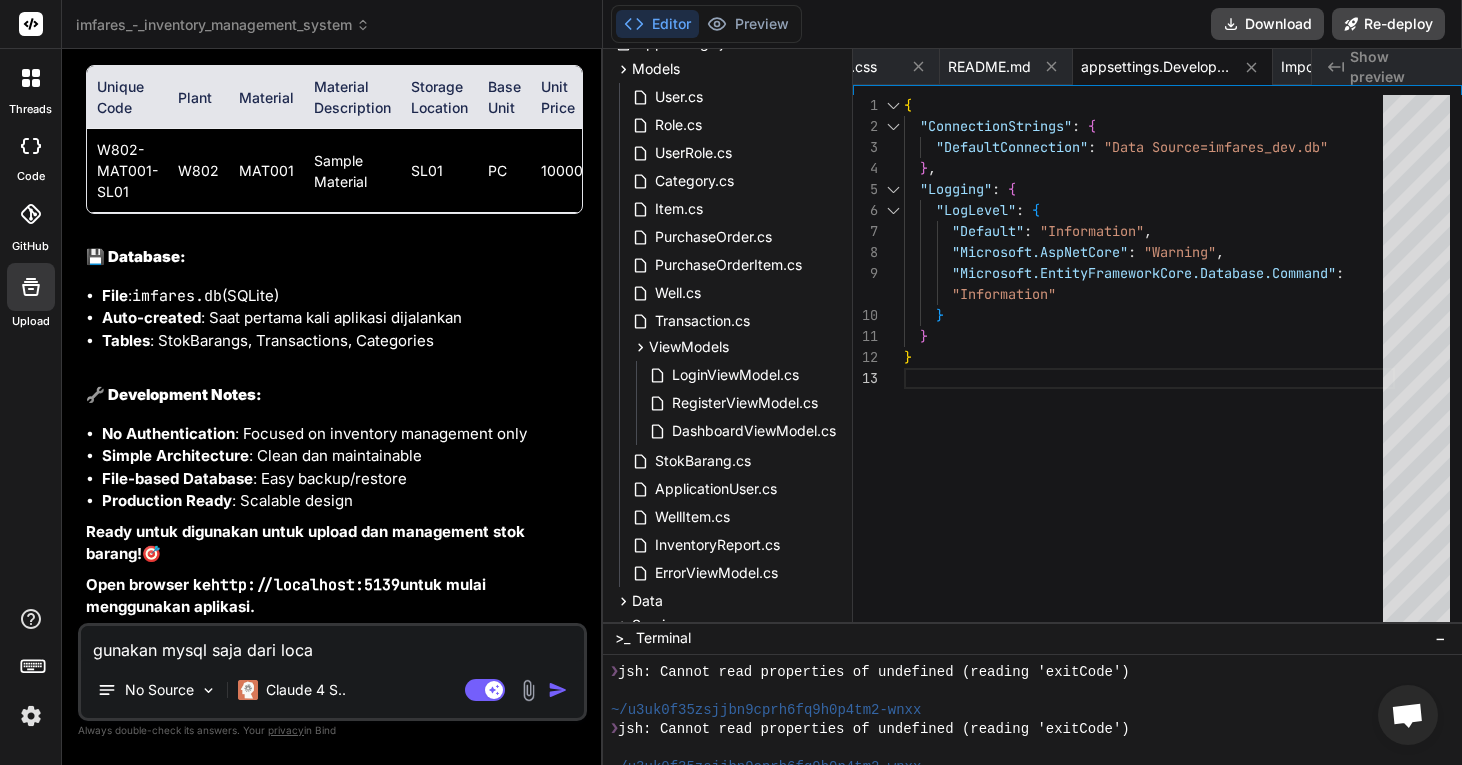 type on "gunakan mysql saja dari local" 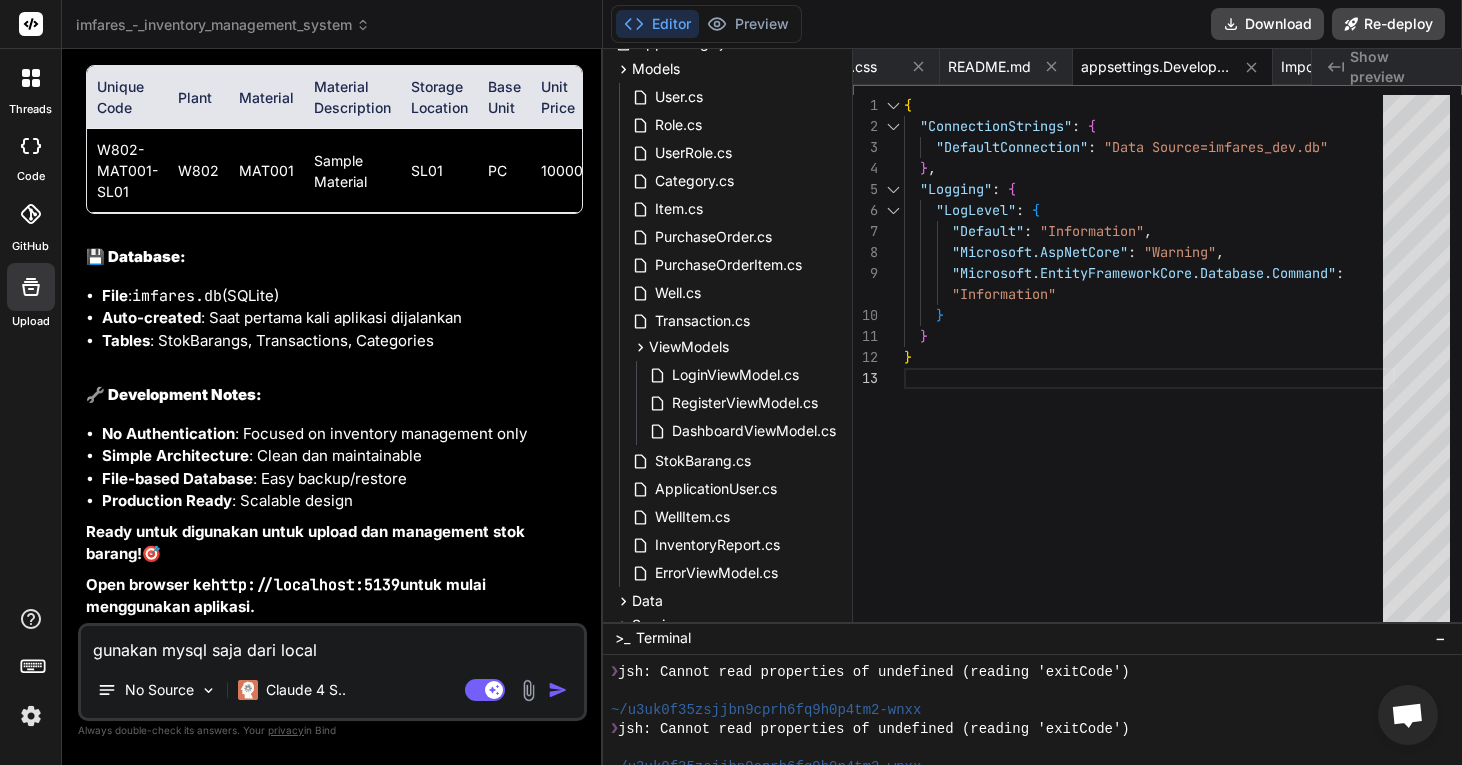 type on "gunakan mysql saja dari localh" 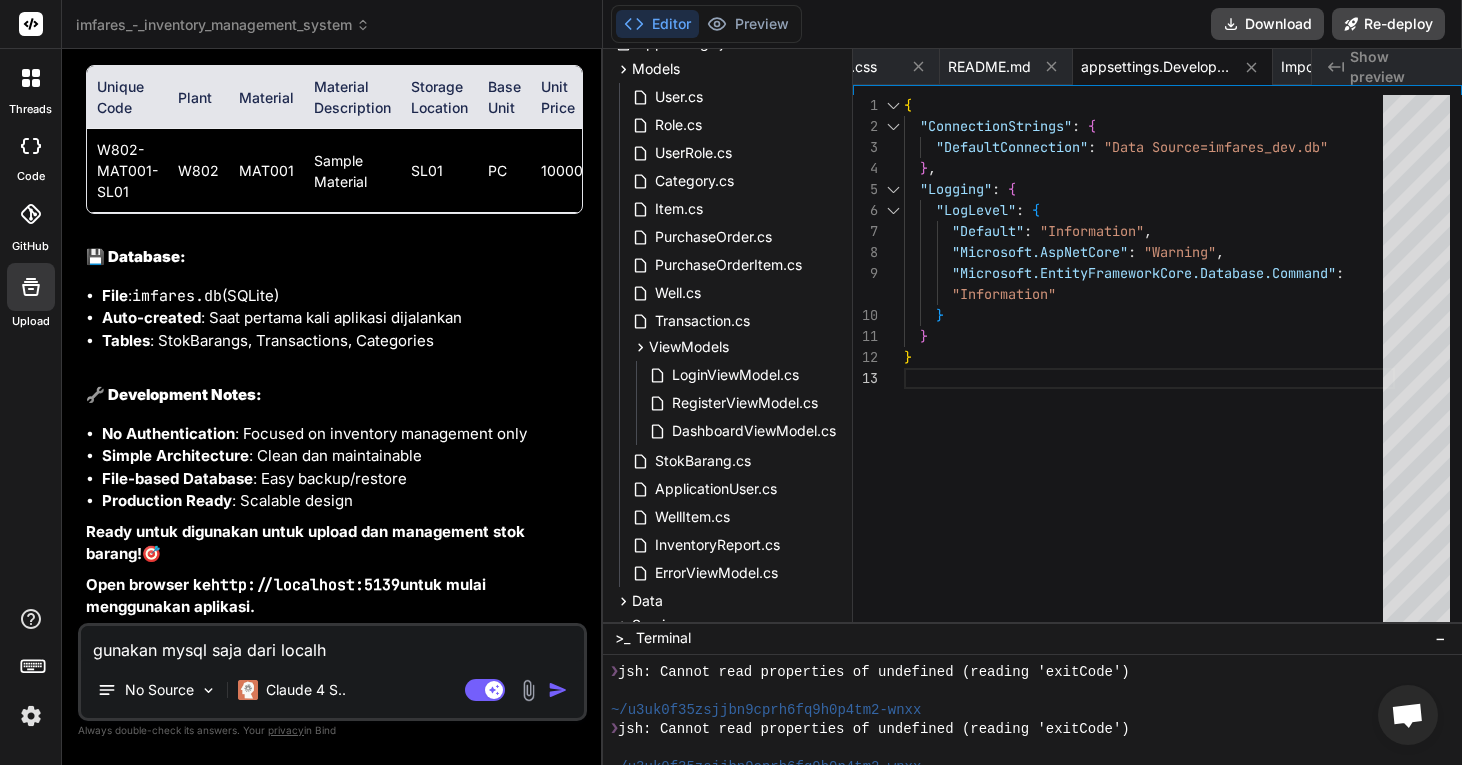type on "gunakan mysql saja dari localho" 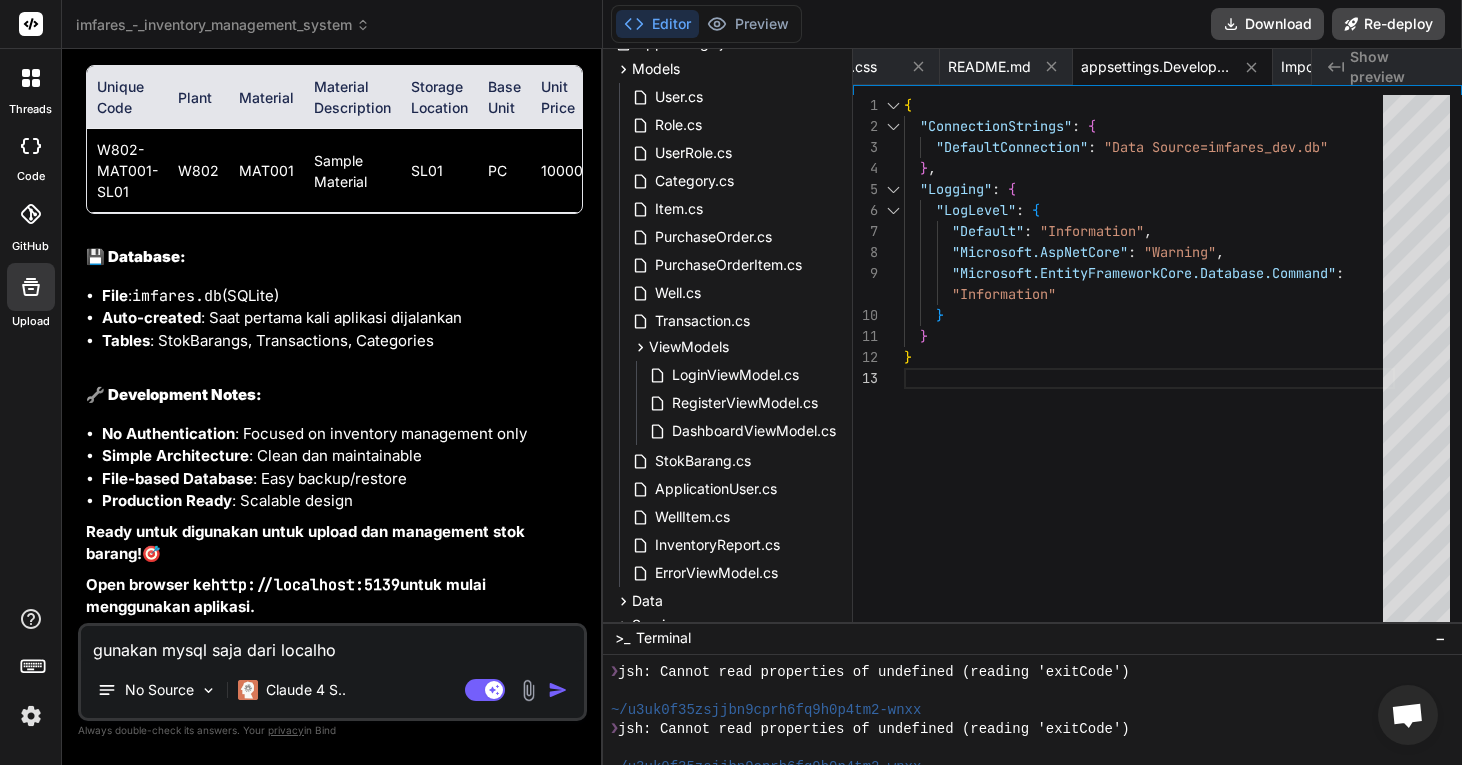 type on "gunakan mysql saja dari localhos" 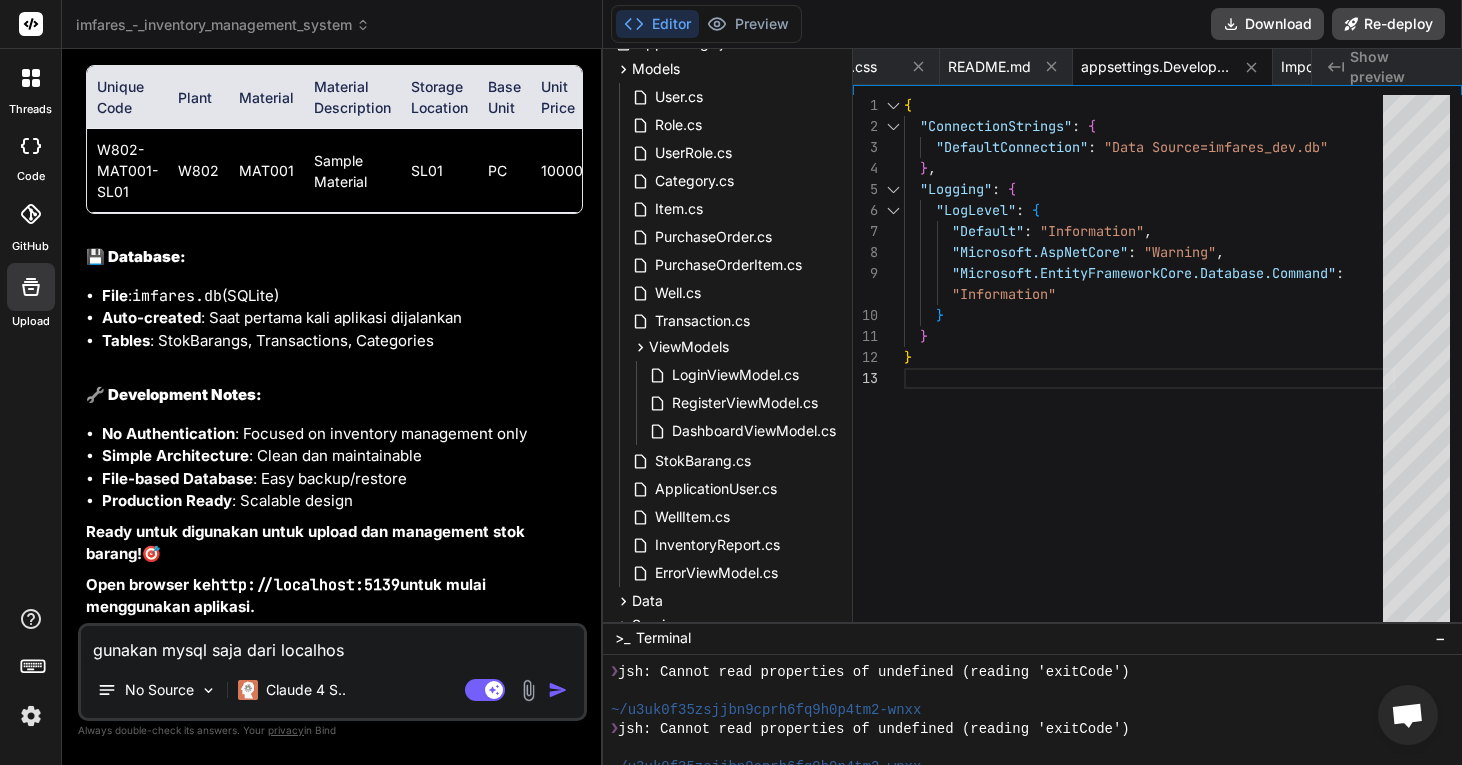type on "gunakan mysql saja dari localhost" 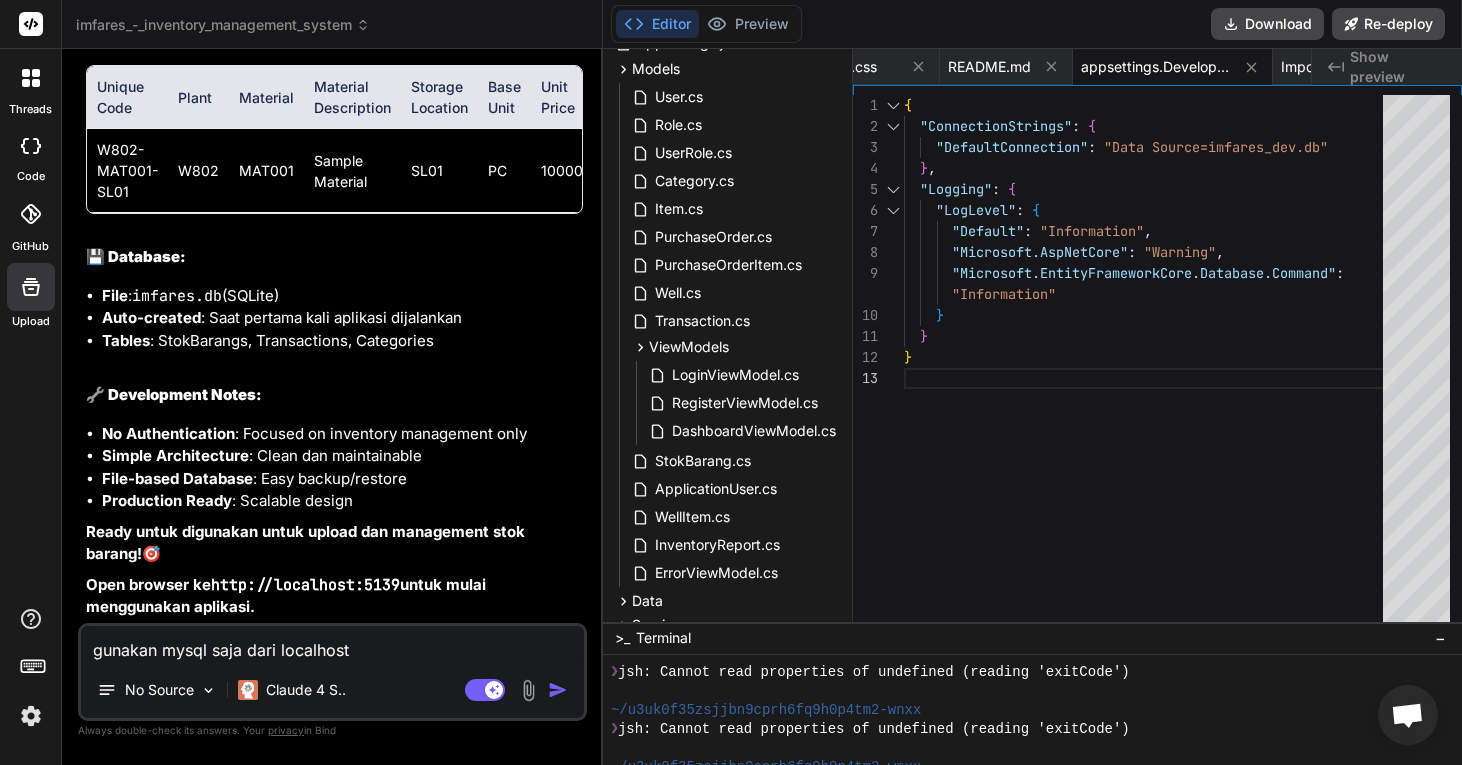 type on "gunakan mysql saja dari localhost" 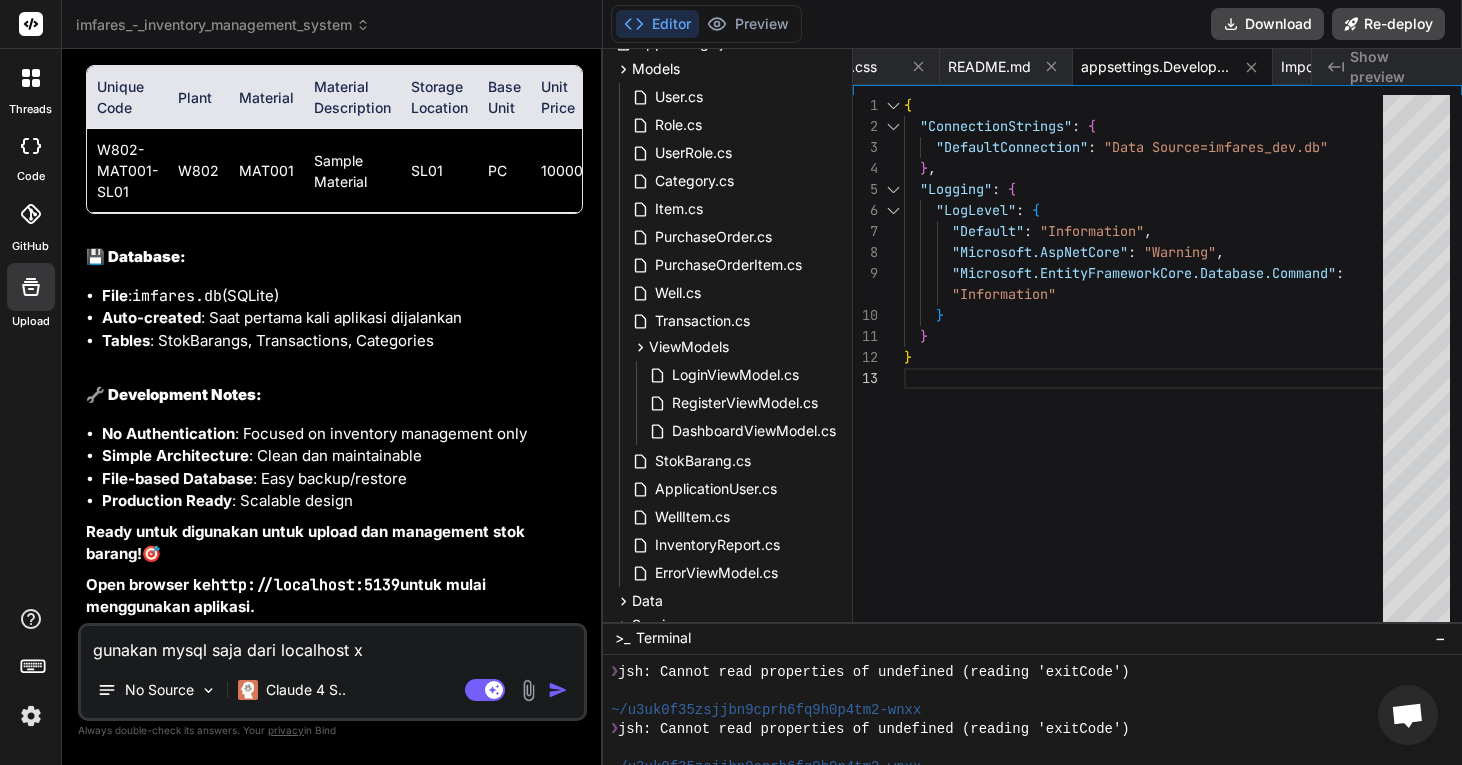 type on "gunakan mysql saja dari localhost xa" 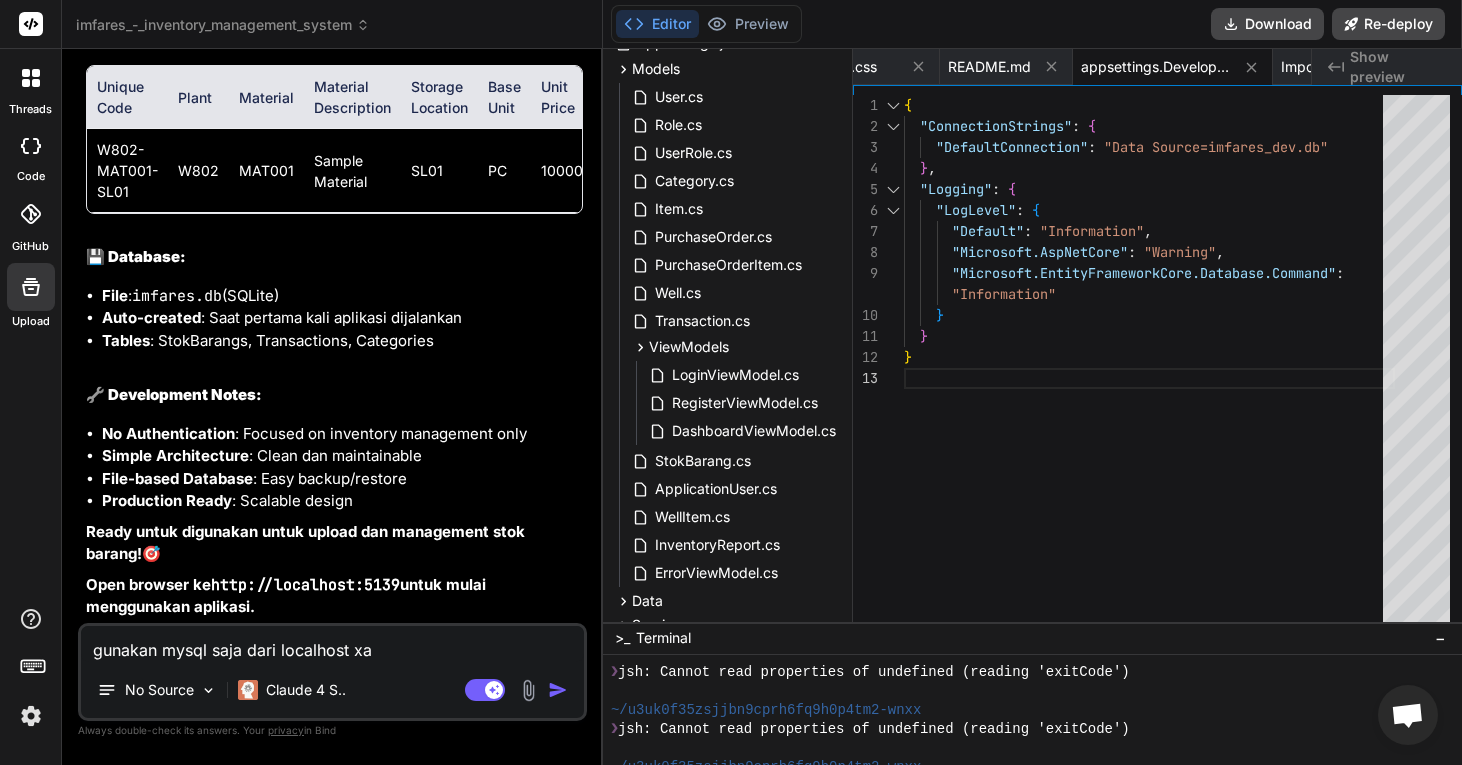 type on "gunakan mysql saja dari localhost xam" 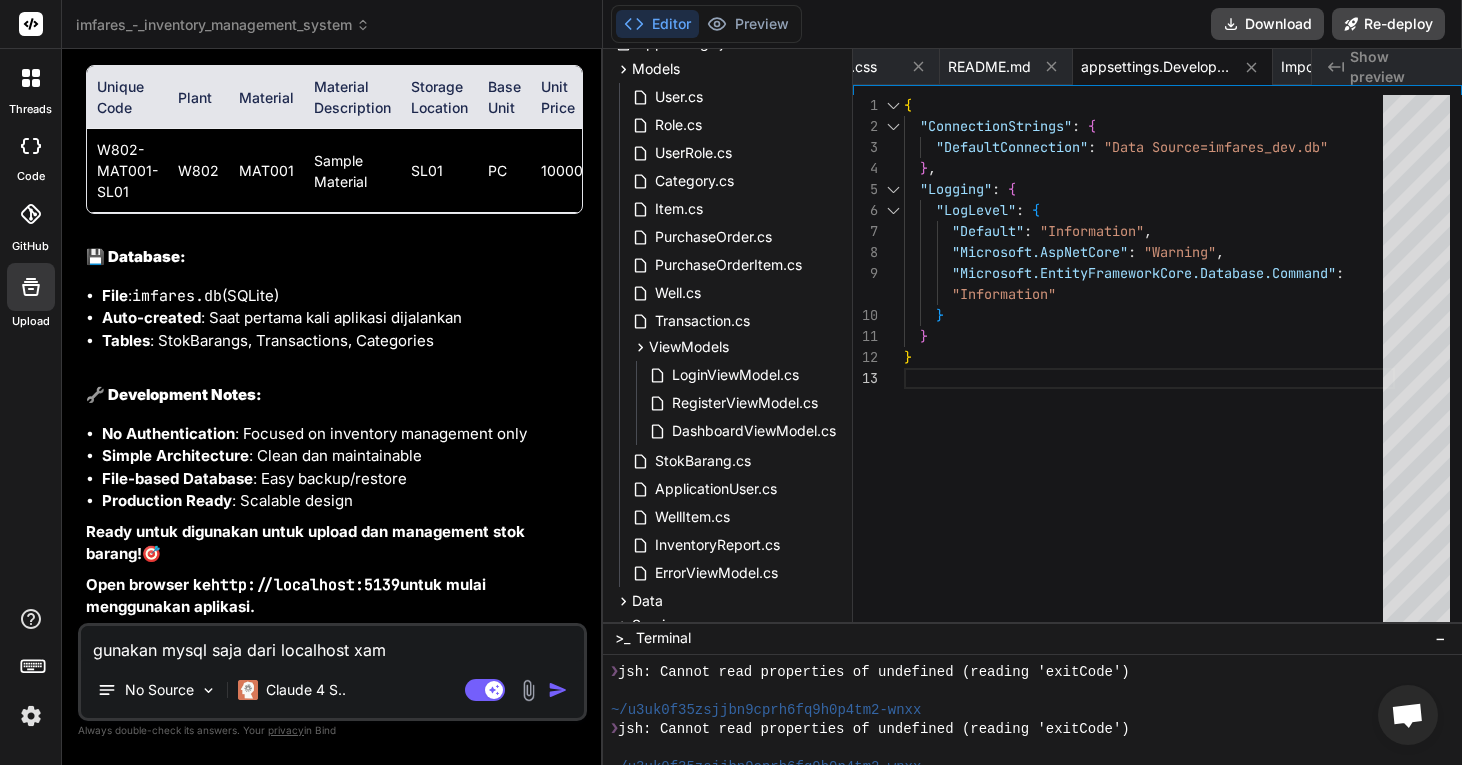 type on "gunakan mysql saja dari localhost xamp" 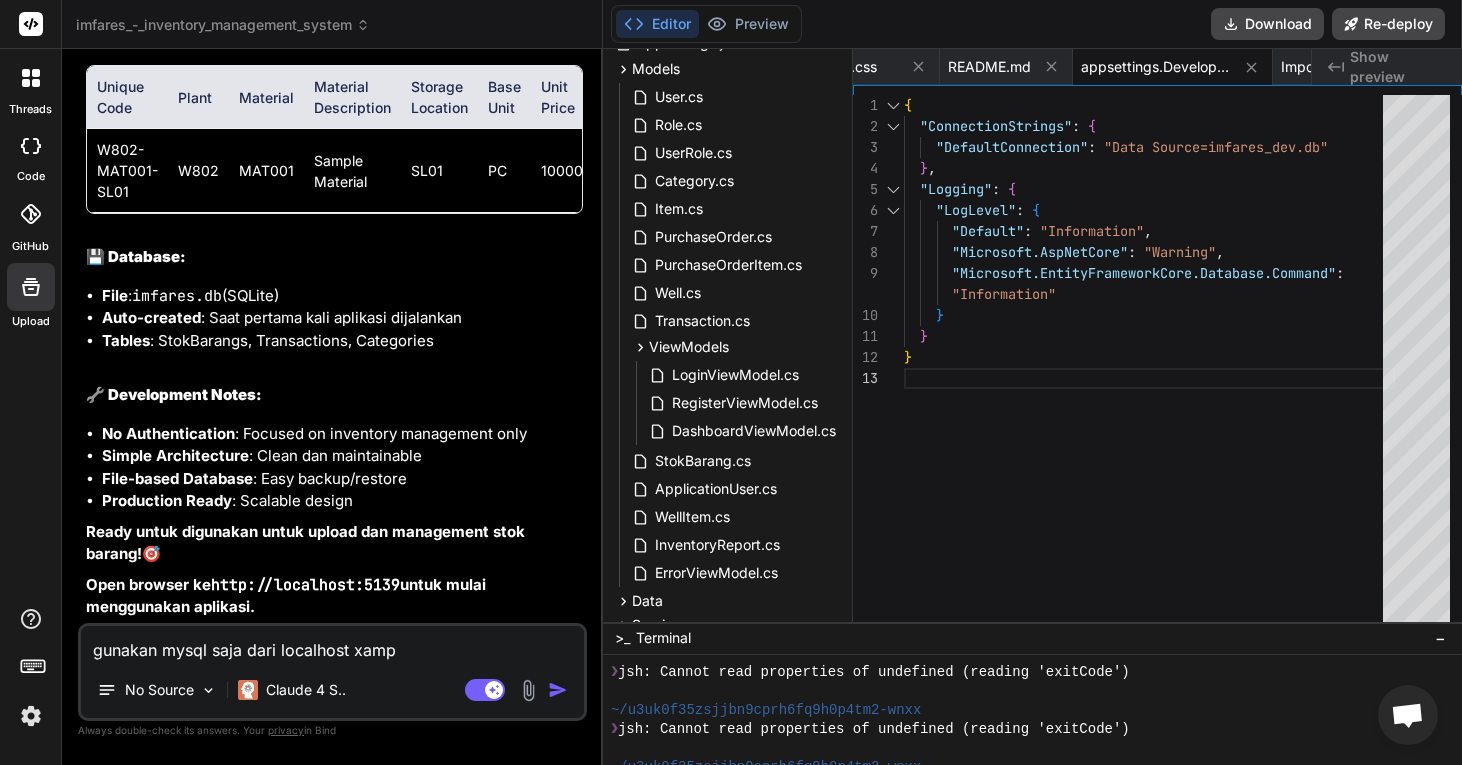 type on "gunakan mysql saja dari localhost xampp" 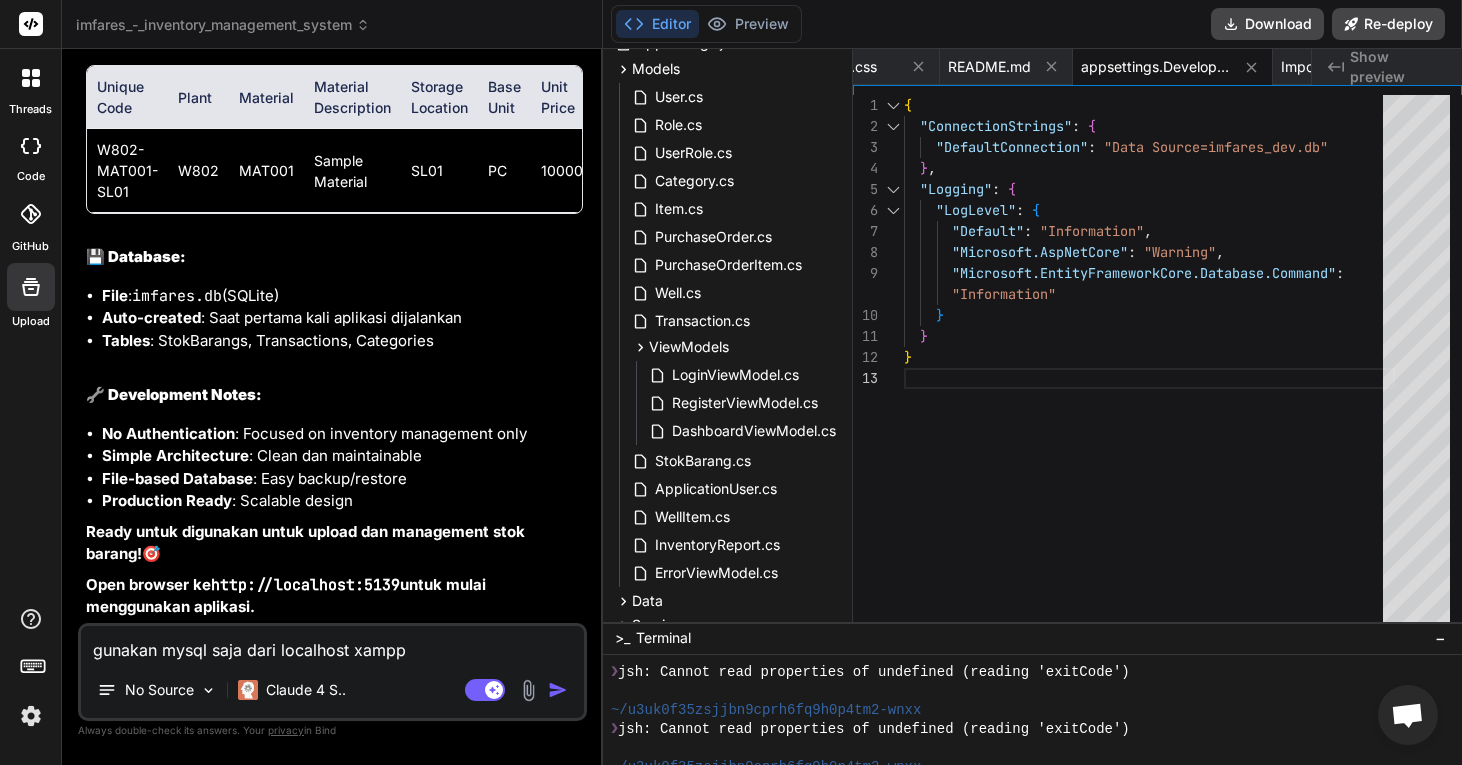 type on "gunakan mysql saja dari localhost xampp" 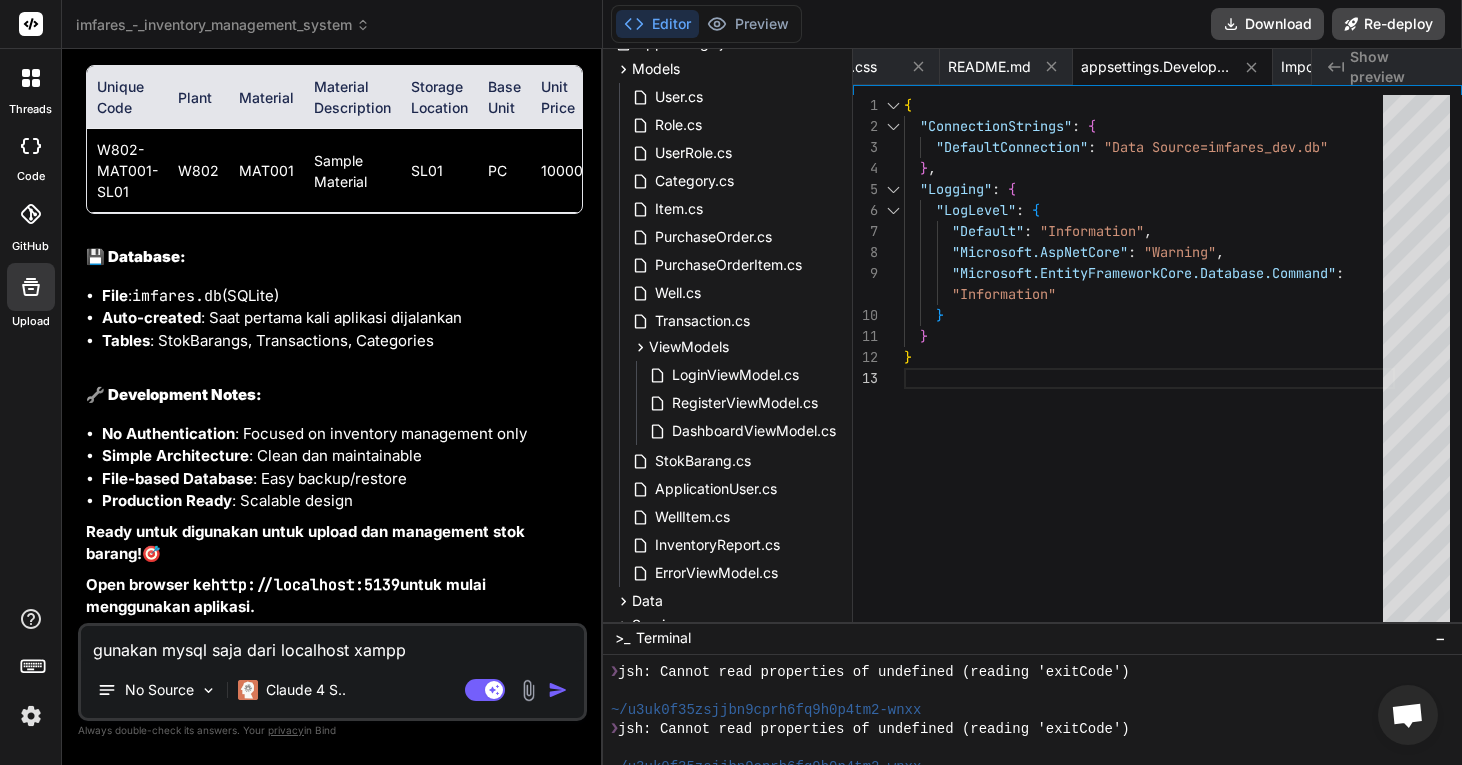 type on "x" 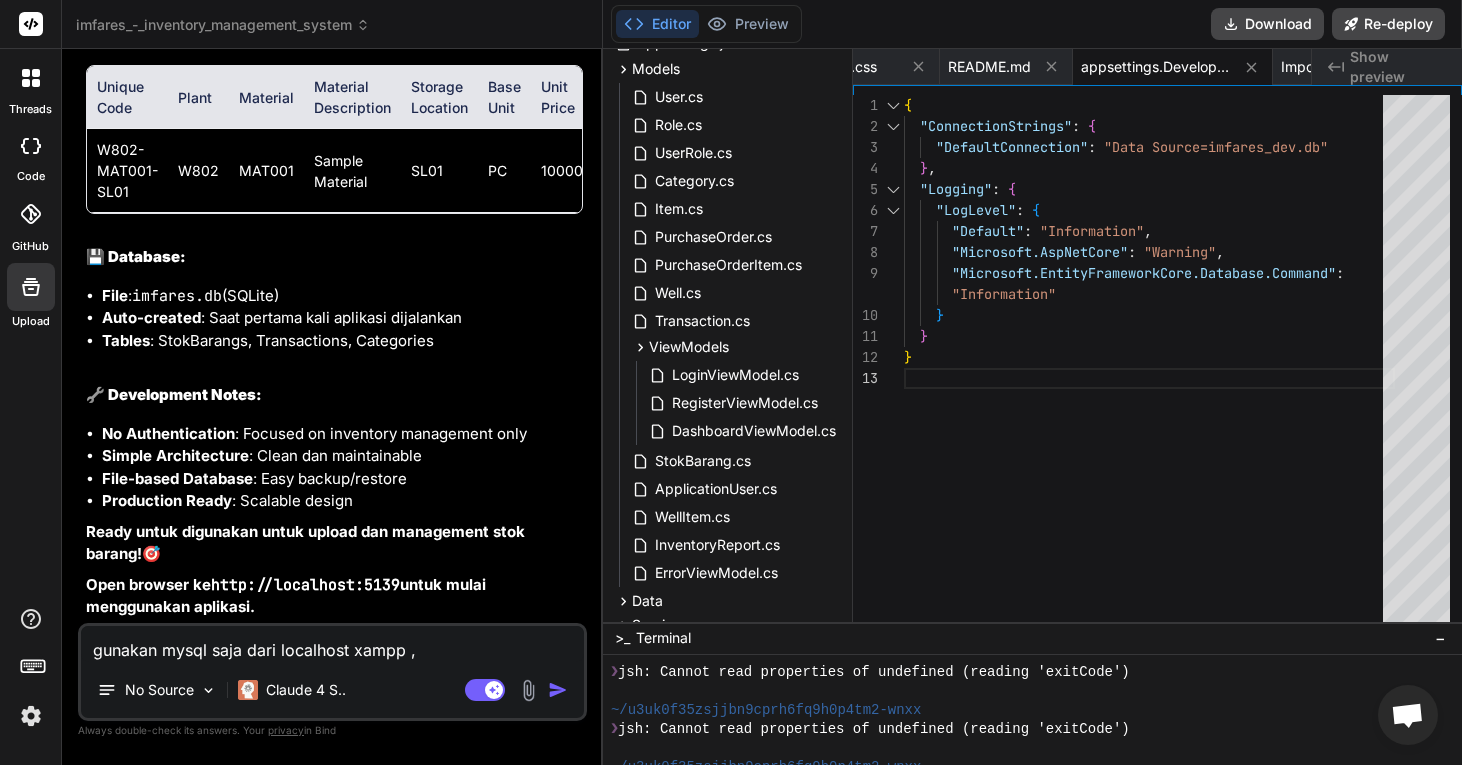 type on "gunakan mysql saja dari localhost xampp ," 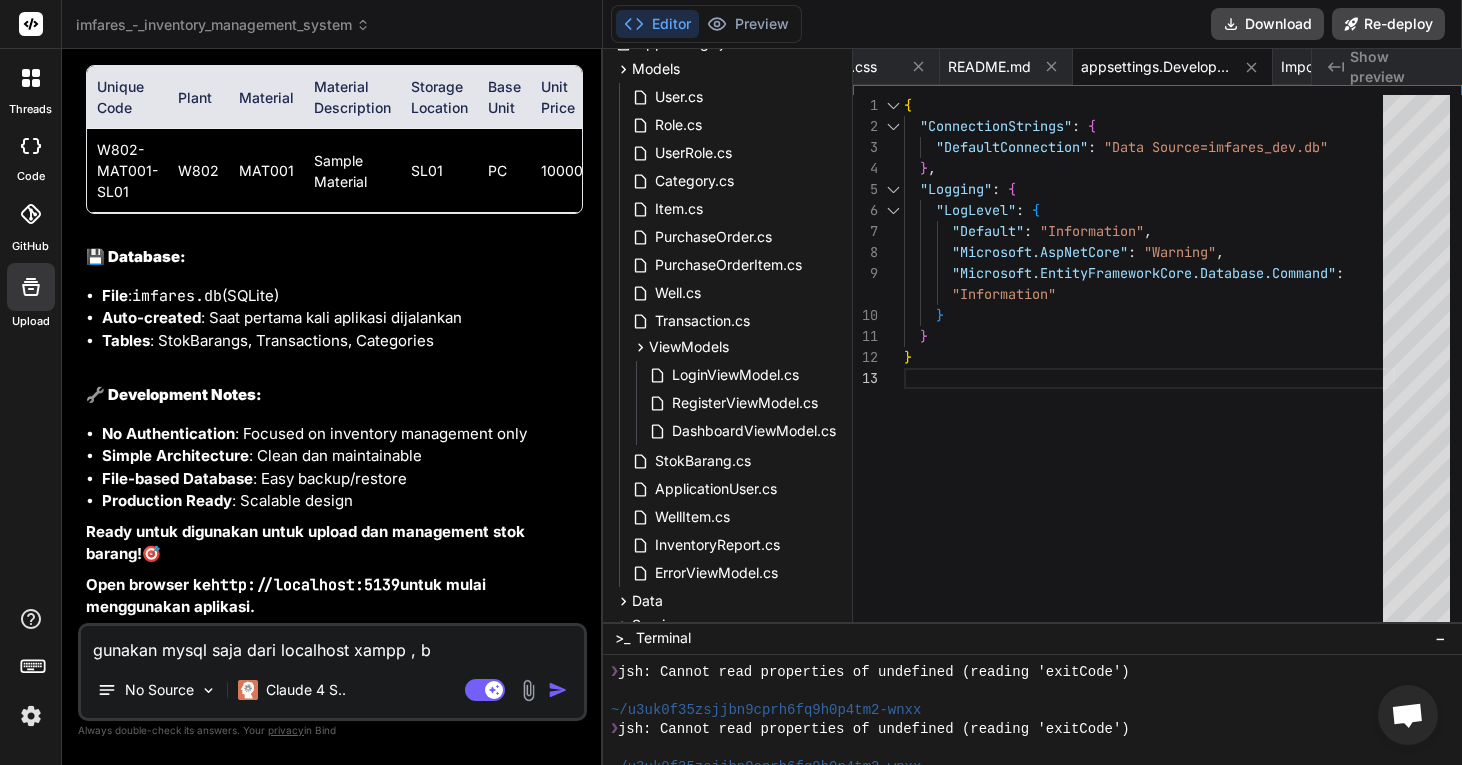 type on "gunakan mysql saja dari localhost xampp , bi" 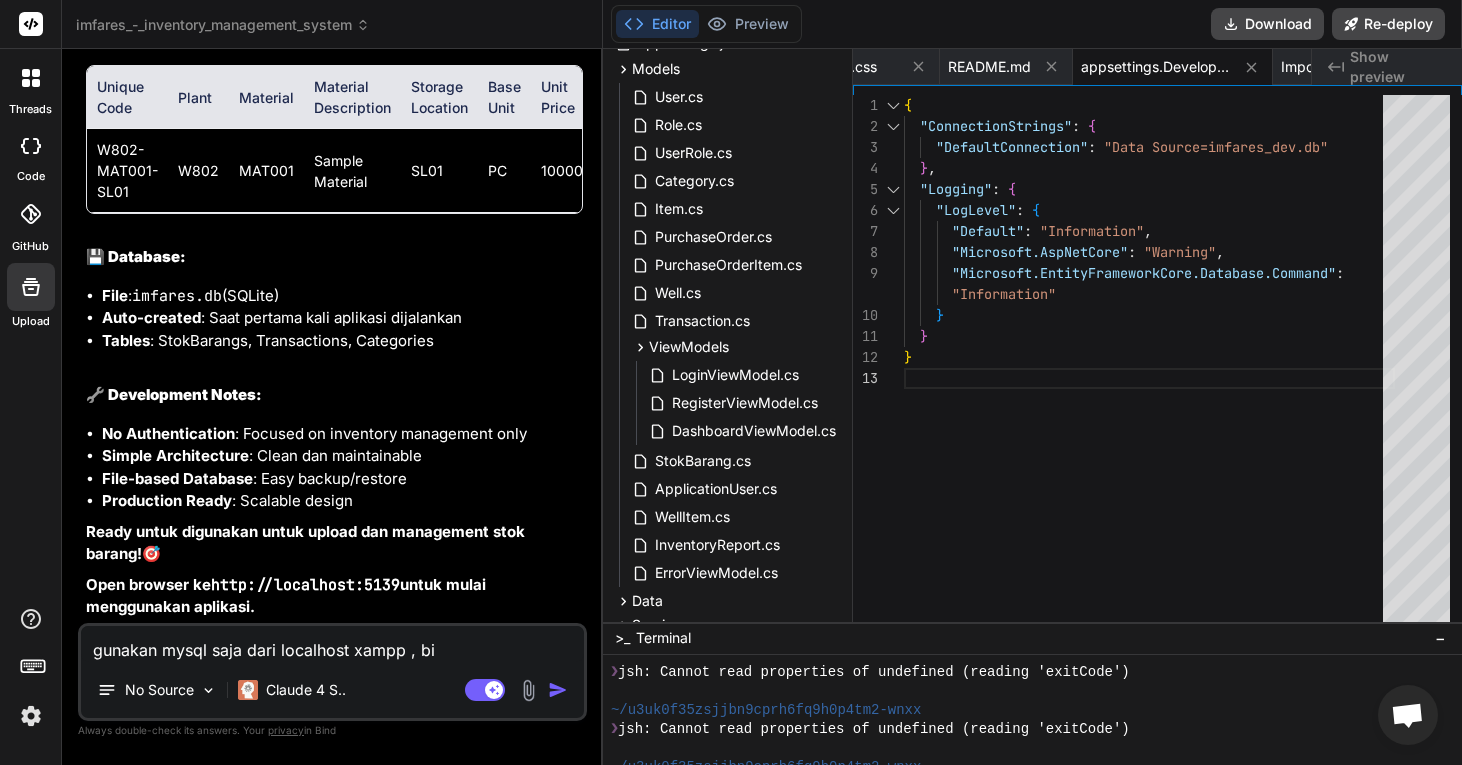 type on "x" 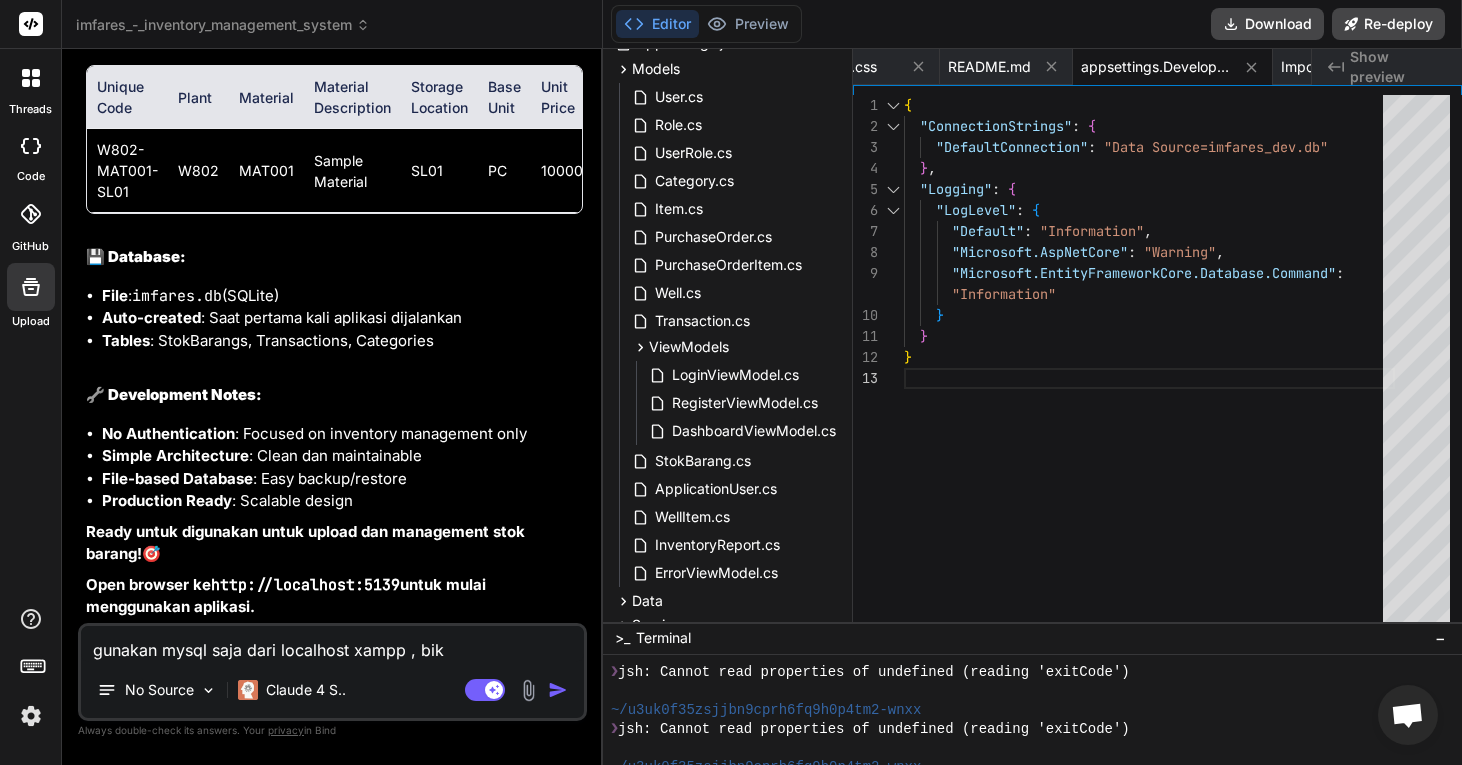 type on "gunakan mysql saja dari localhost xampp , biki" 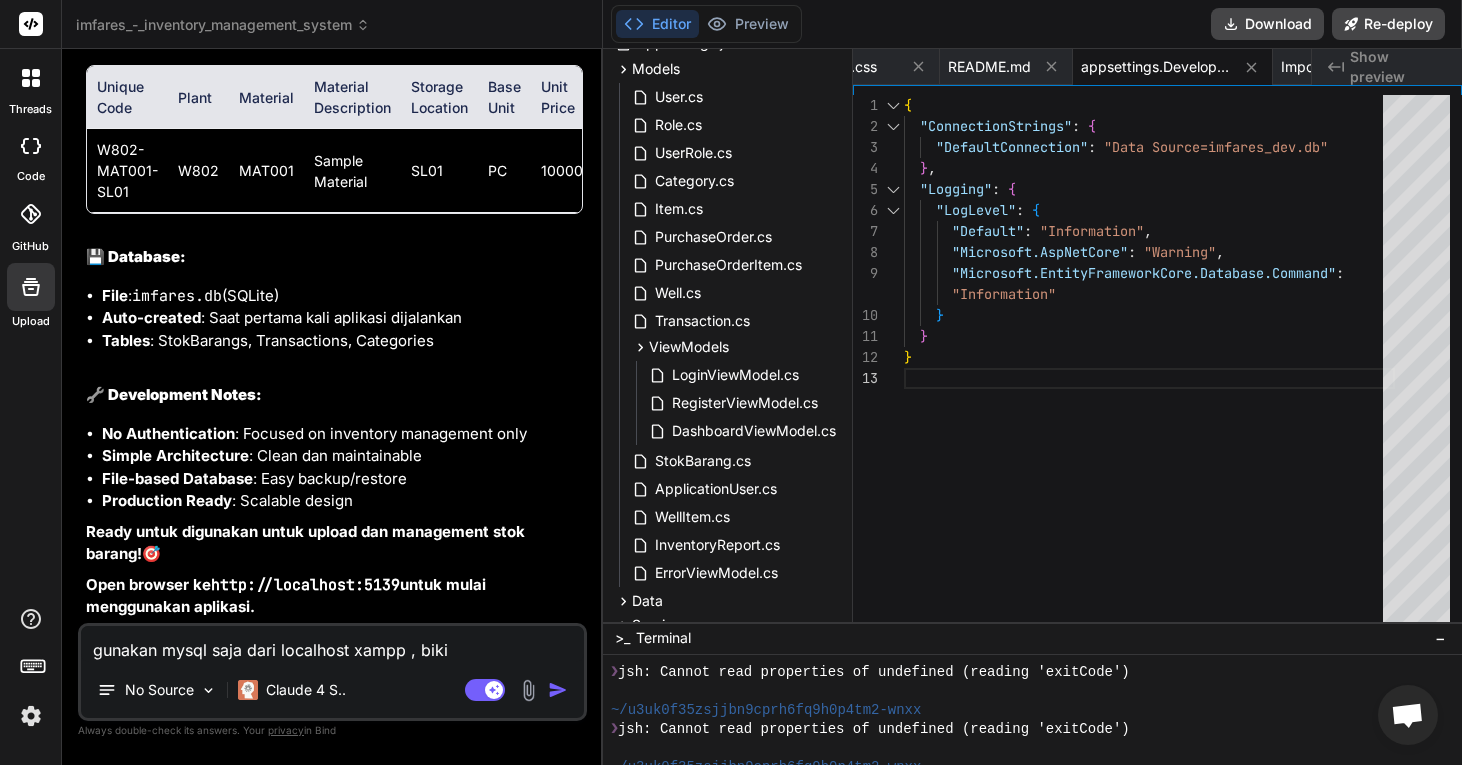 type on "gunakan mysql saja dari localhost xampp , bikin" 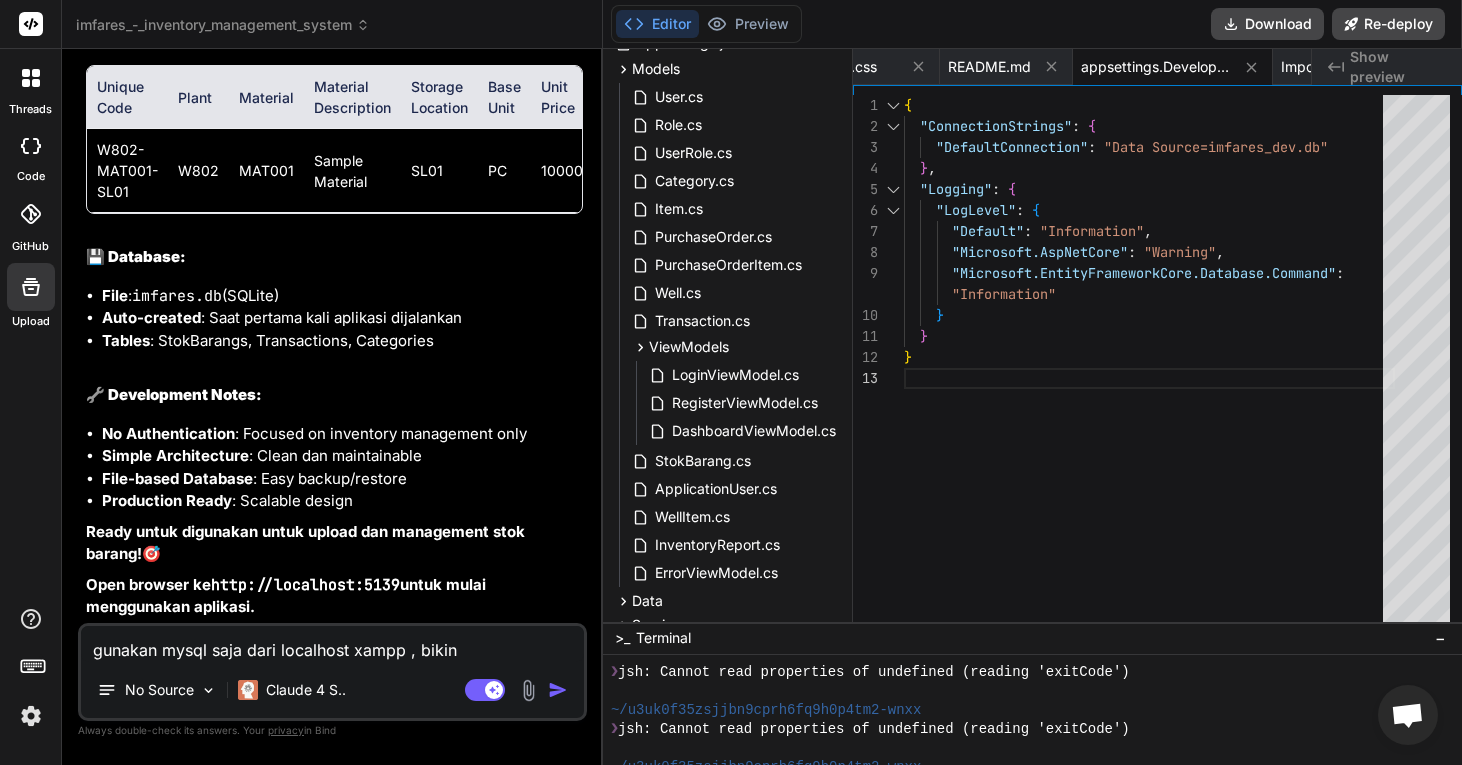 type on "gunakan mysql saja dari localhost xampp , bikinl" 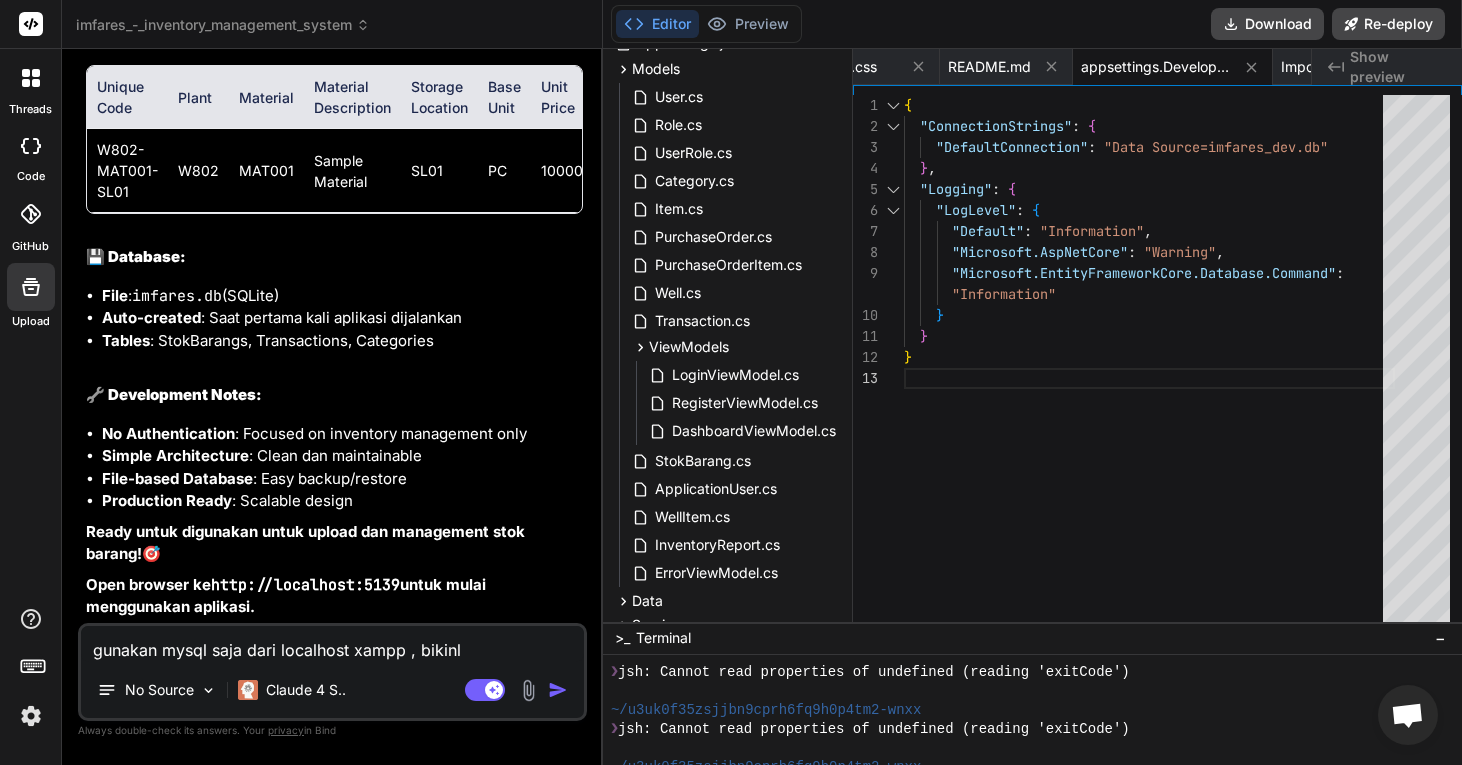 type on "gunakan mysql saja dari localhost xampp , bikinla" 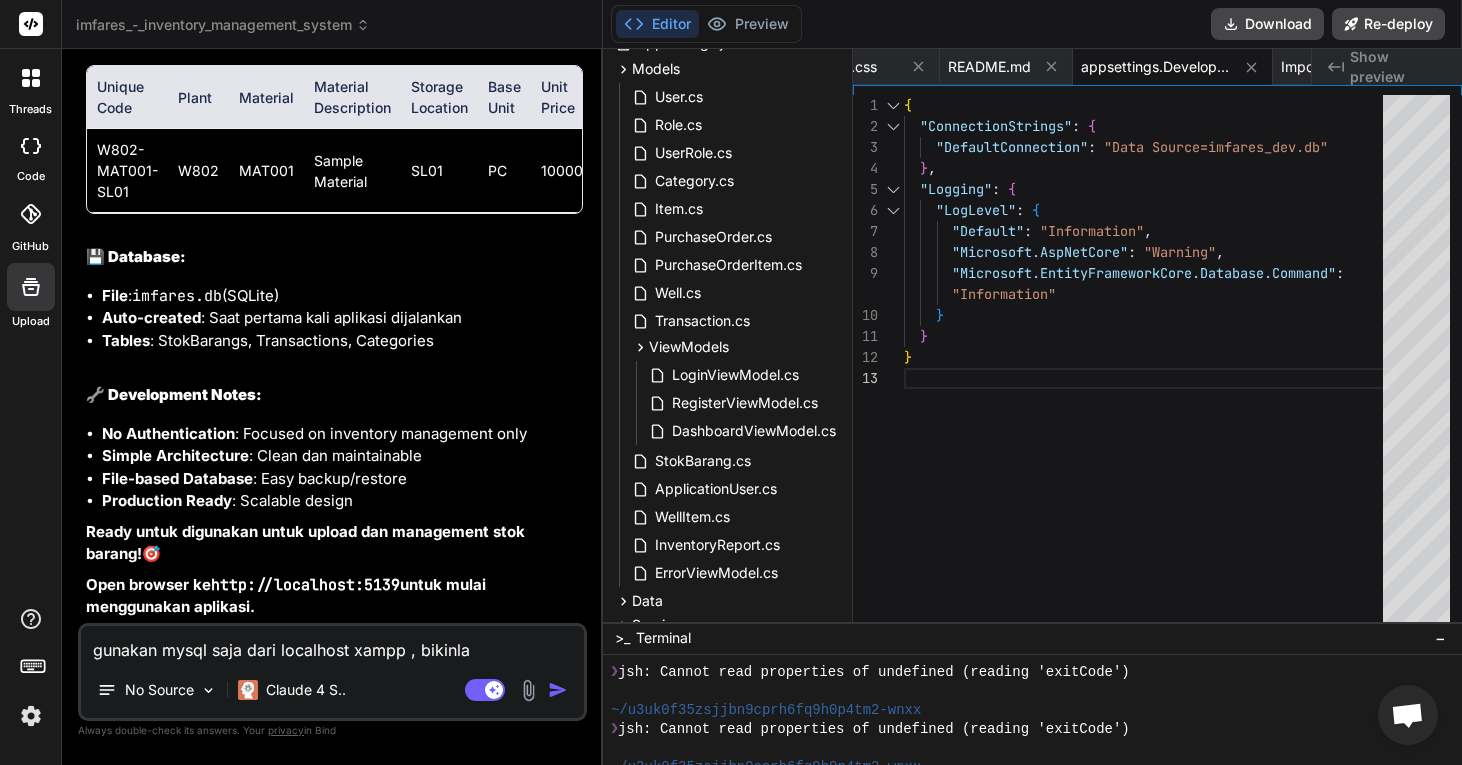 type on "gunakan mysql saja dari localhost xampp , bikinlah" 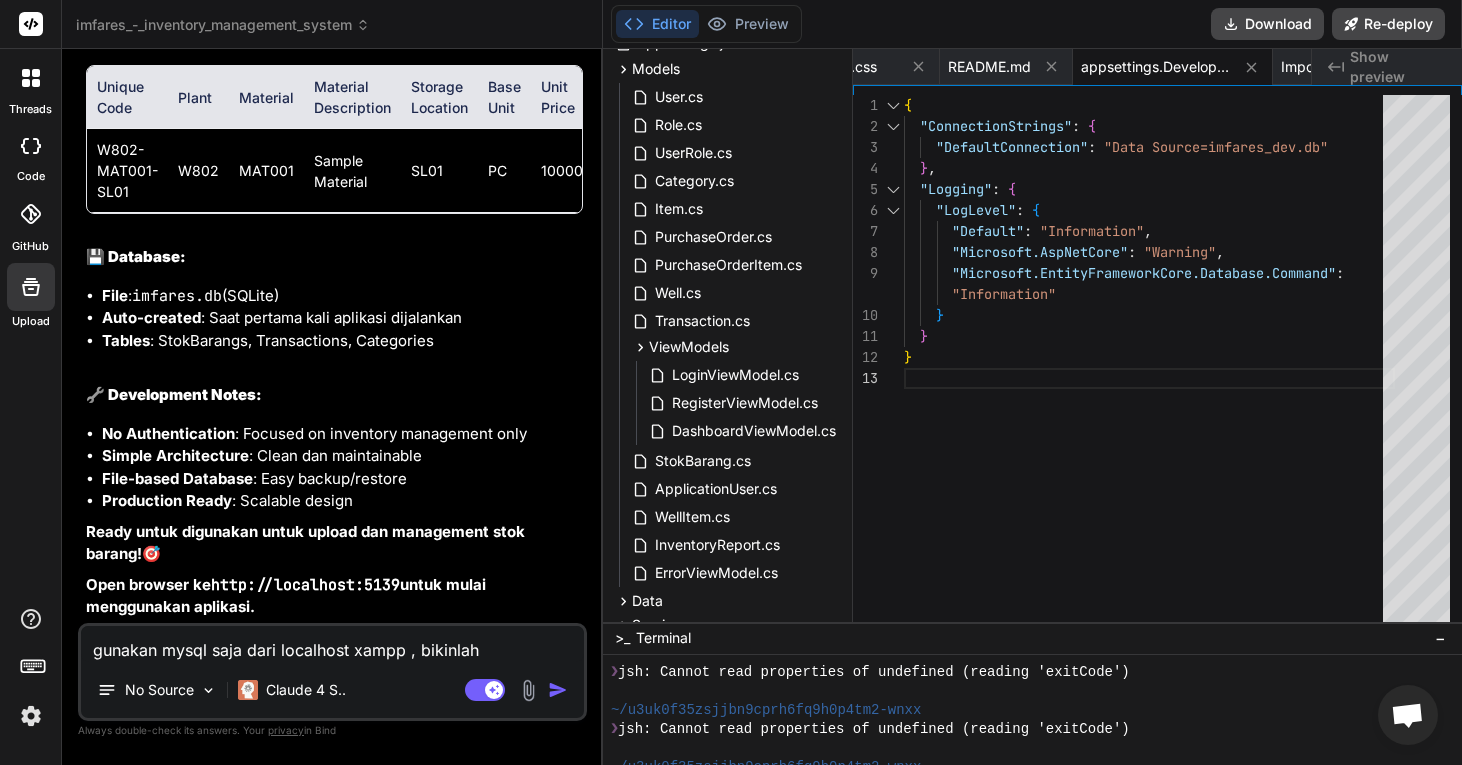 type on "gunakan mysql saja dari localhost xampp , bikinlah" 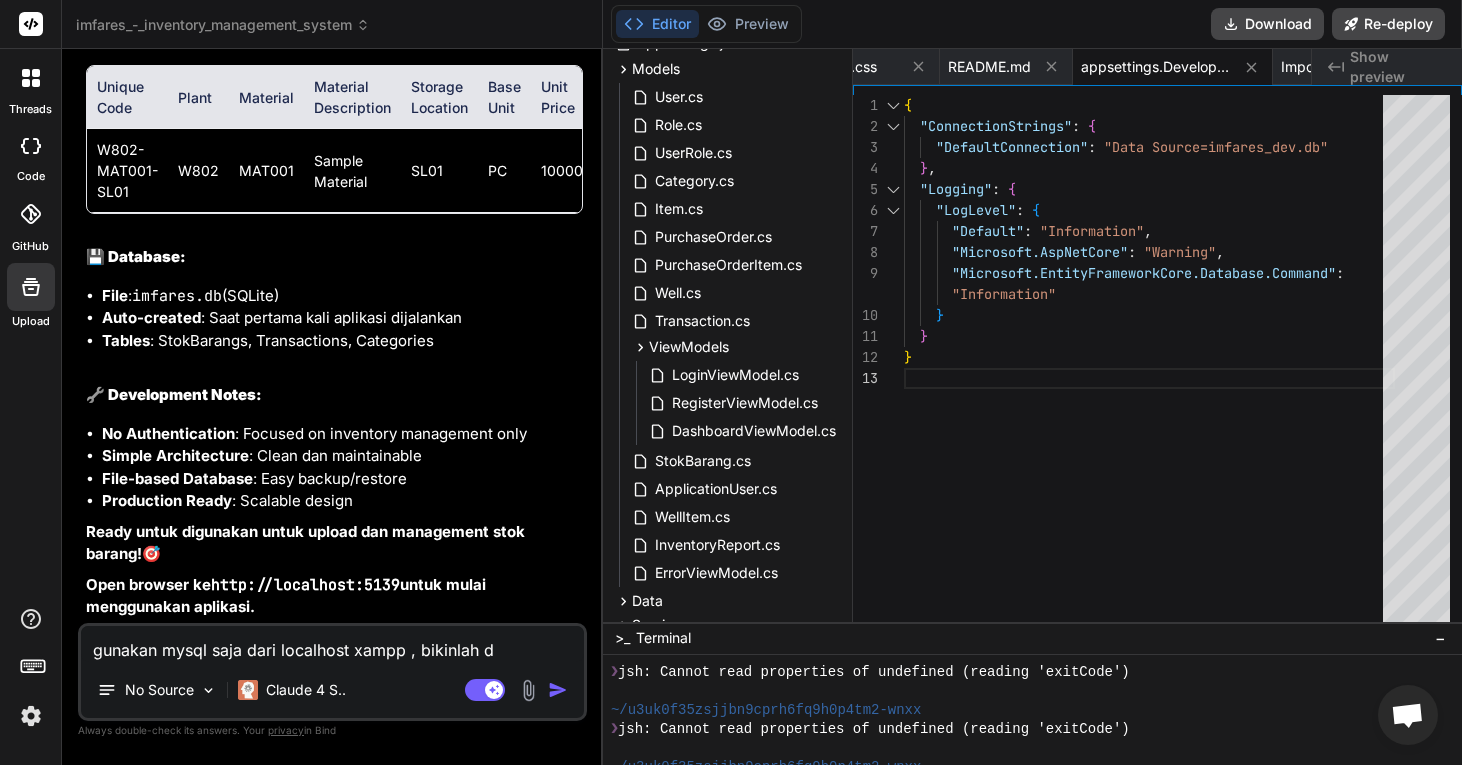 type on "gunakan mysql saja dari localhost xampp , bikinlah da" 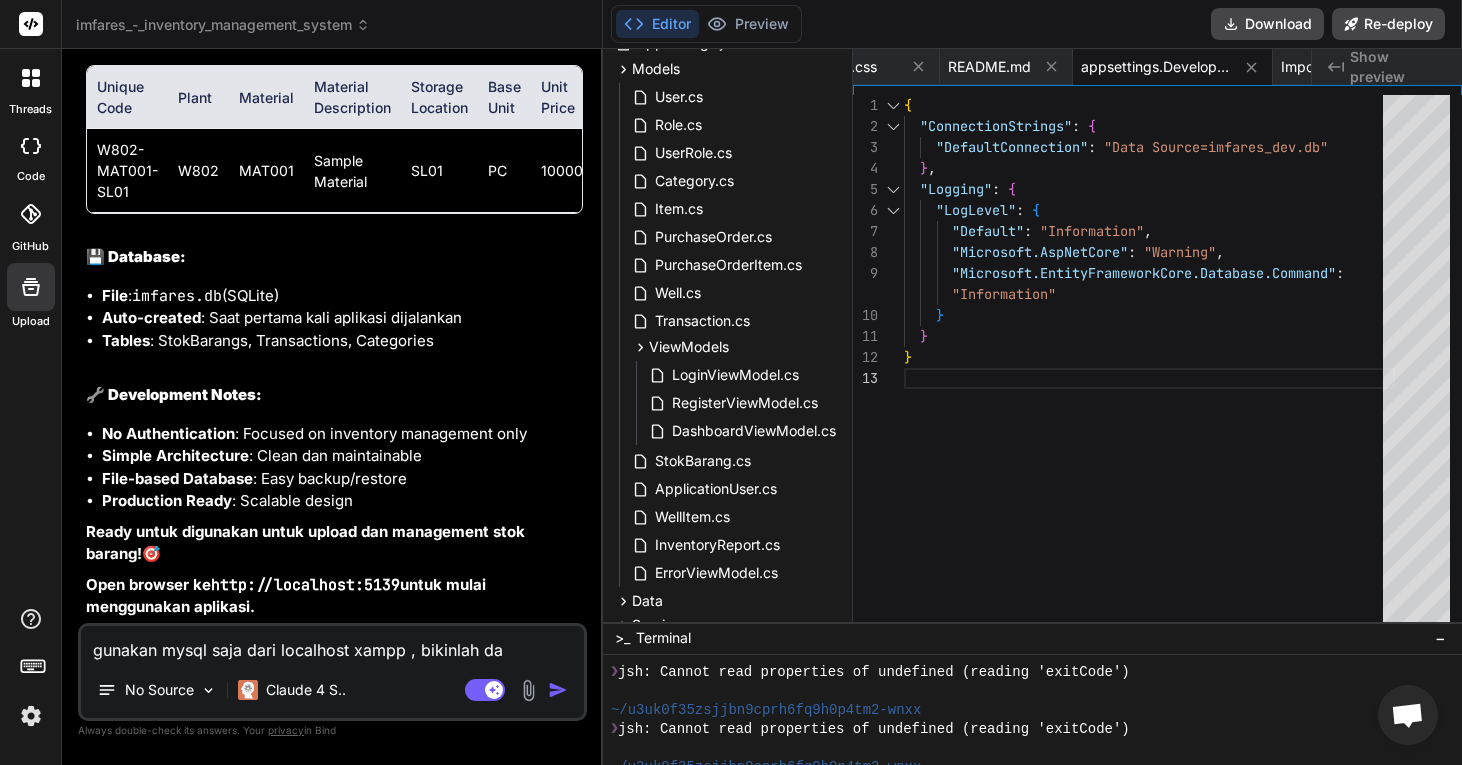 type on "gunakan mysql saja dari localhost xampp , bikinlah dat" 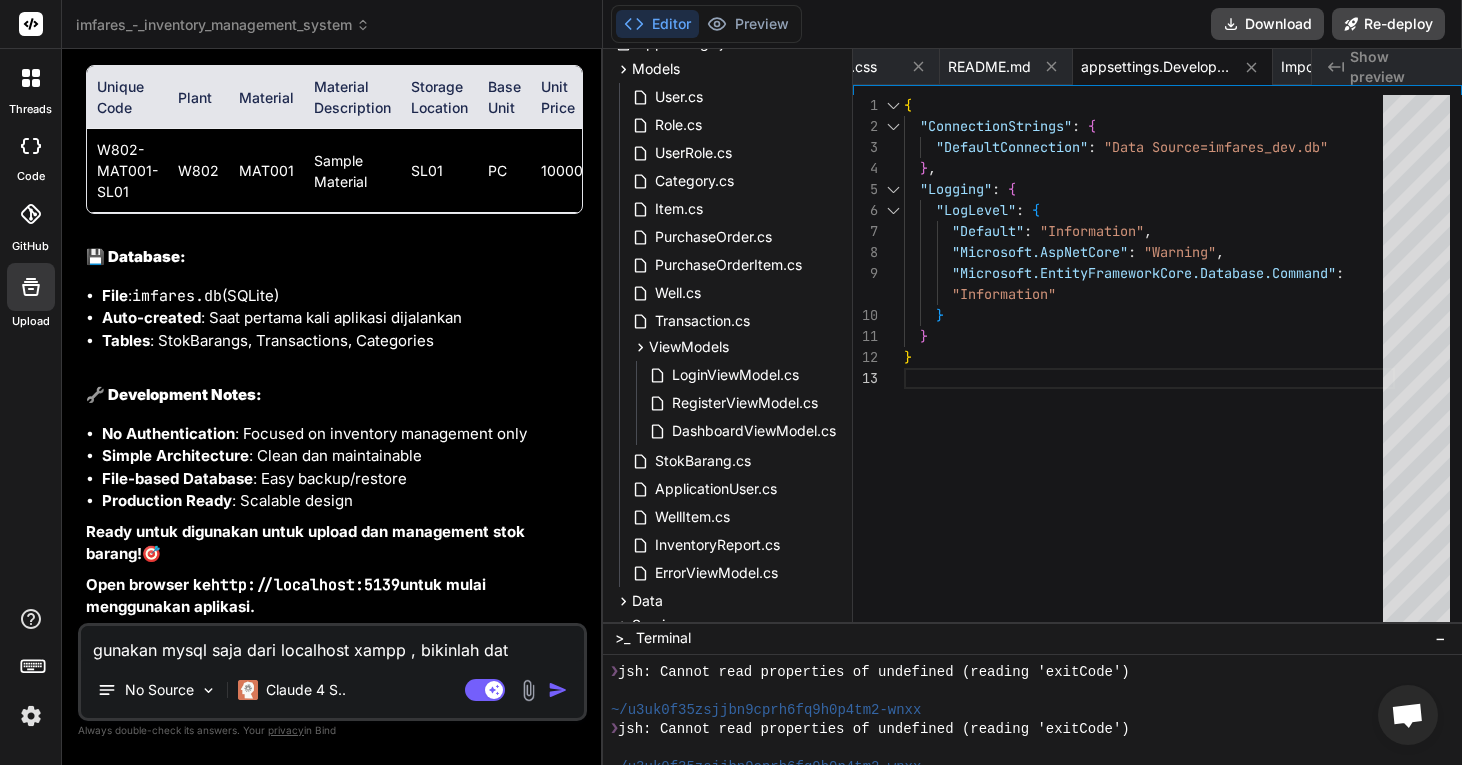 type on "gunakan mysql saja dari localhost xampp , bikinlah data" 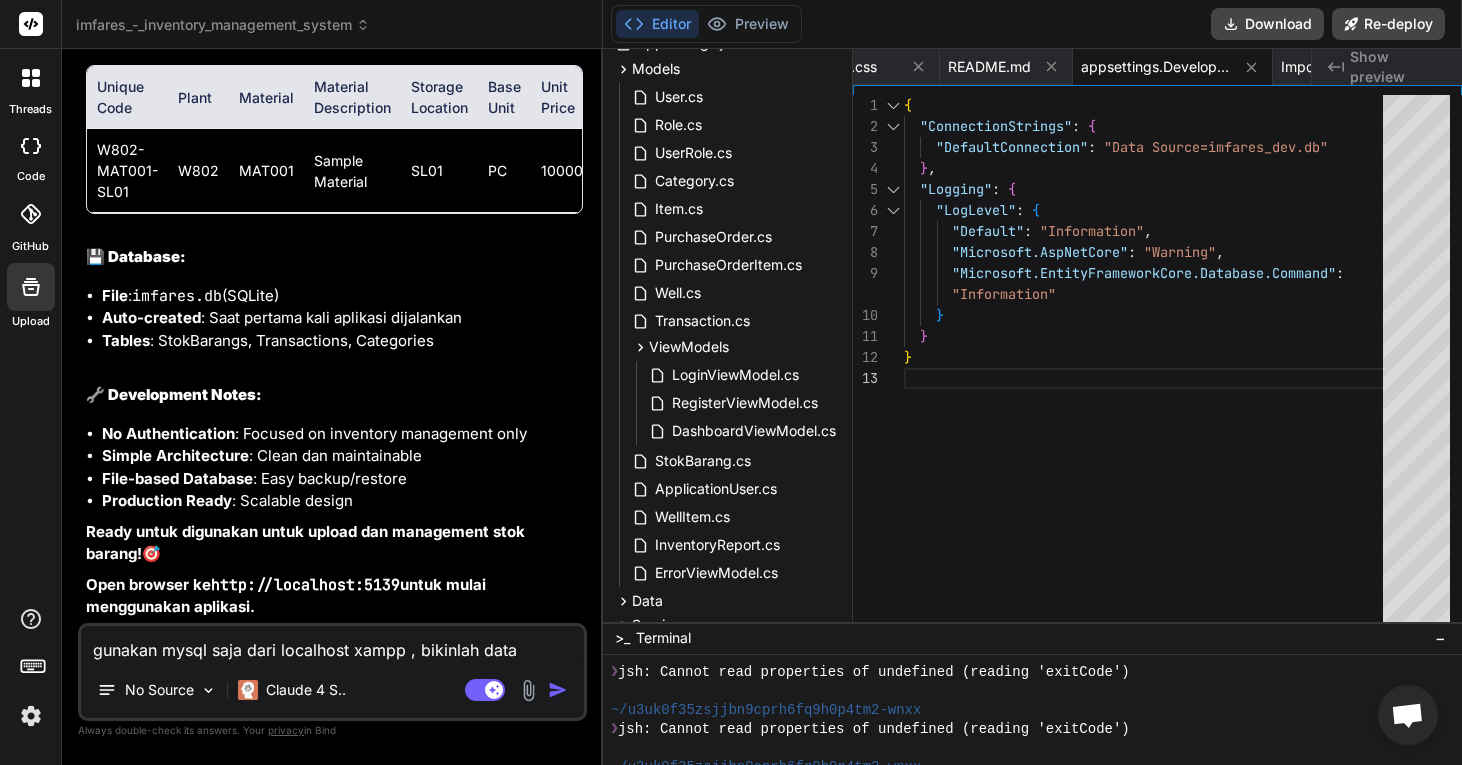 type on "gunakan mysql saja dari localhost xampp , bikinlah datas" 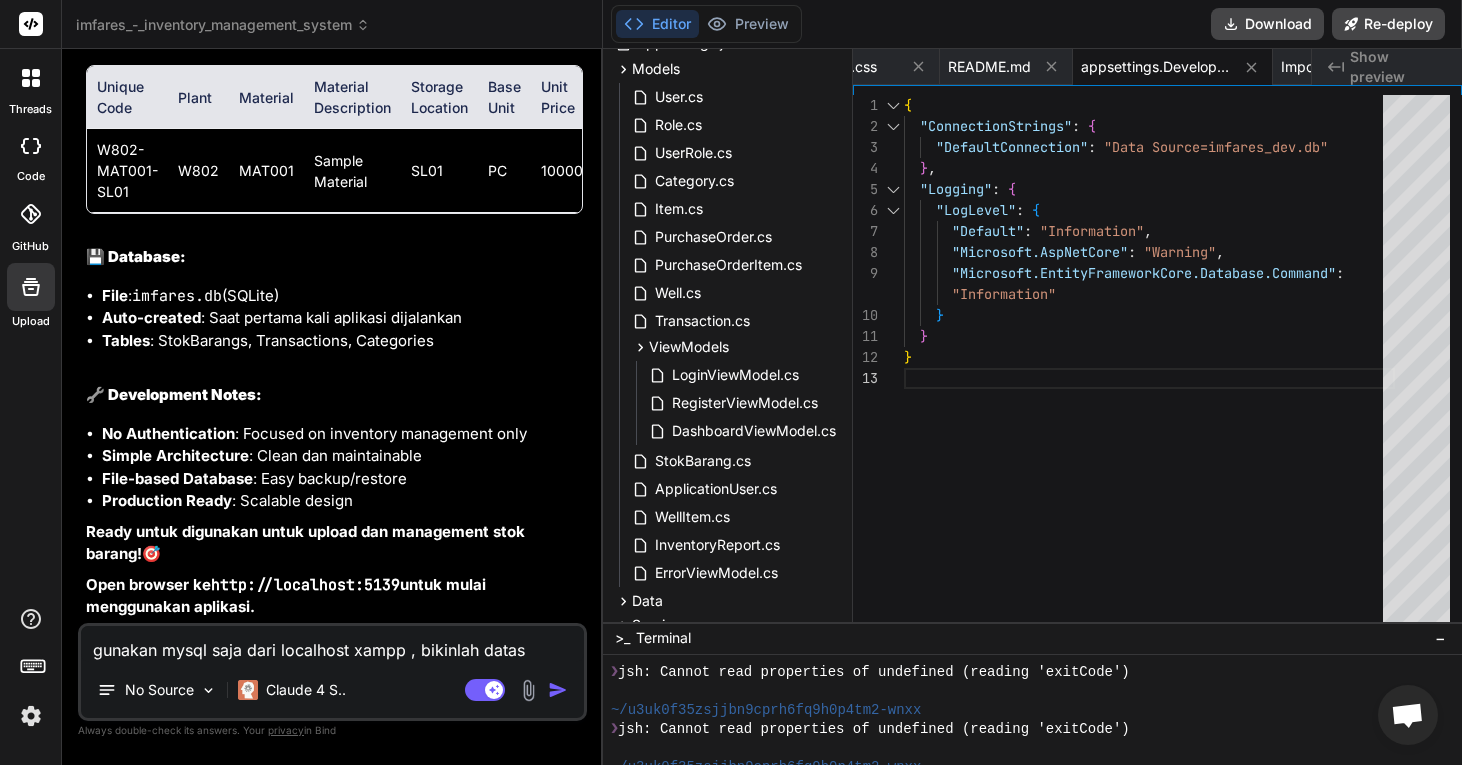 type on "gunakan mysql saja dari localhost xampp , bikinlah datase" 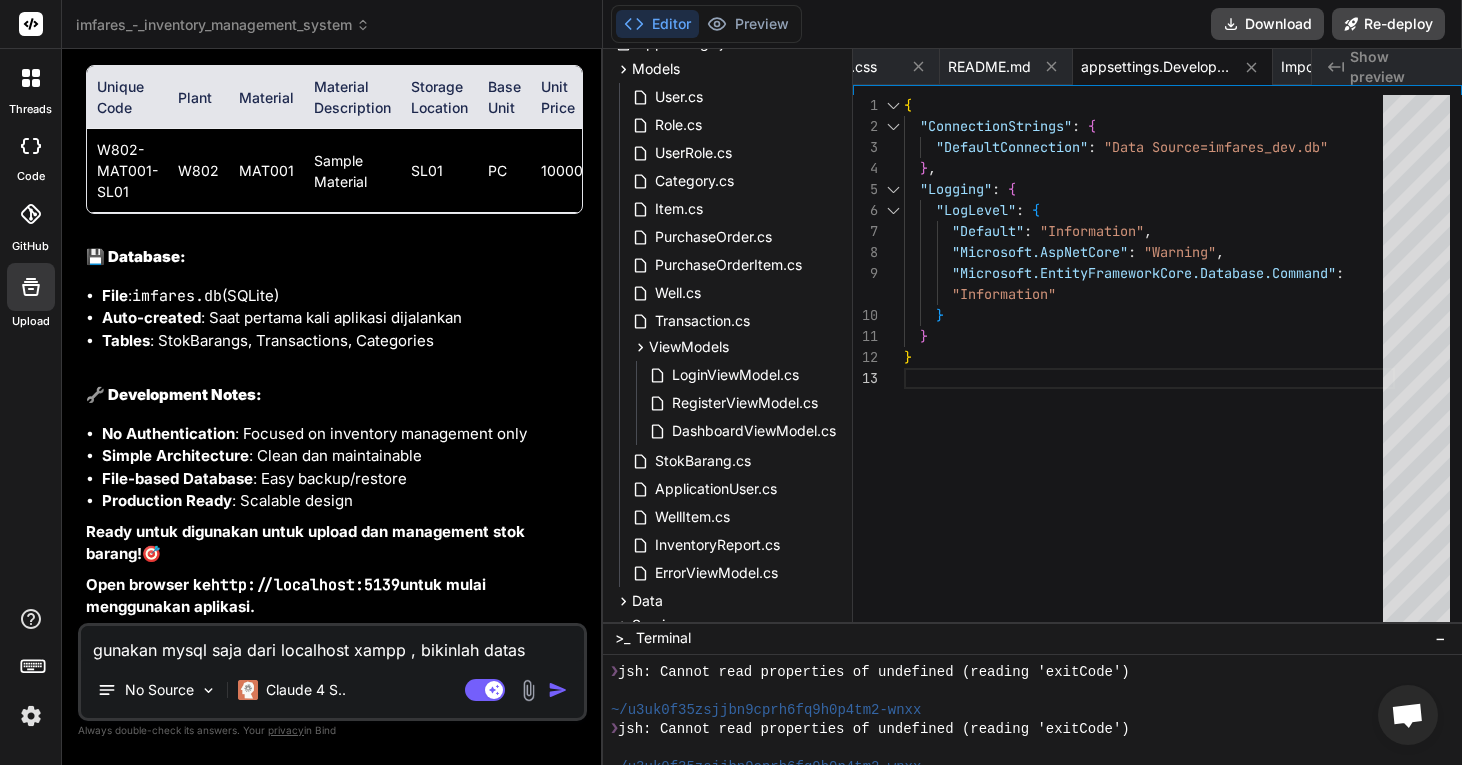 type on "x" 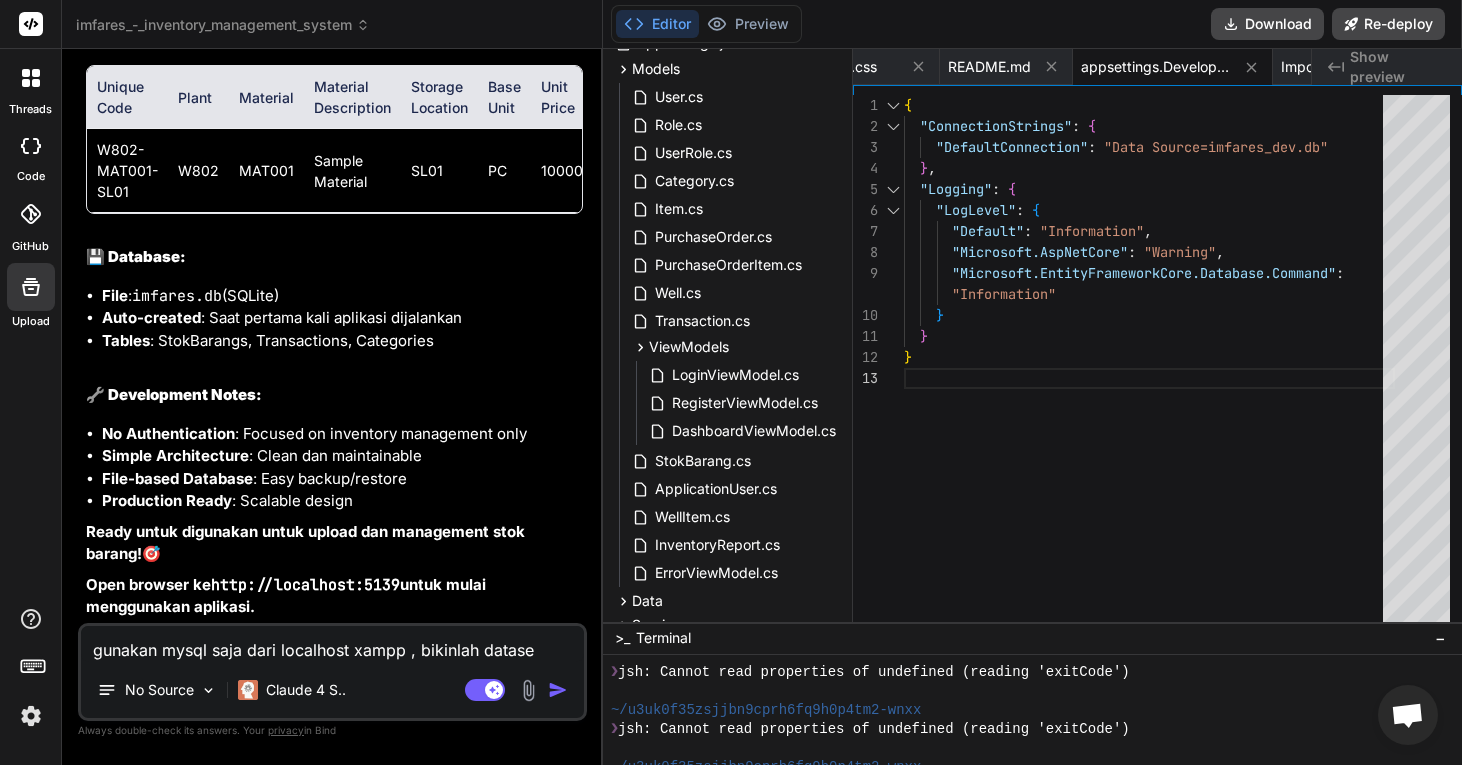 type on "gunakan mysql saja dari localhost xampp , bikinlah datasee" 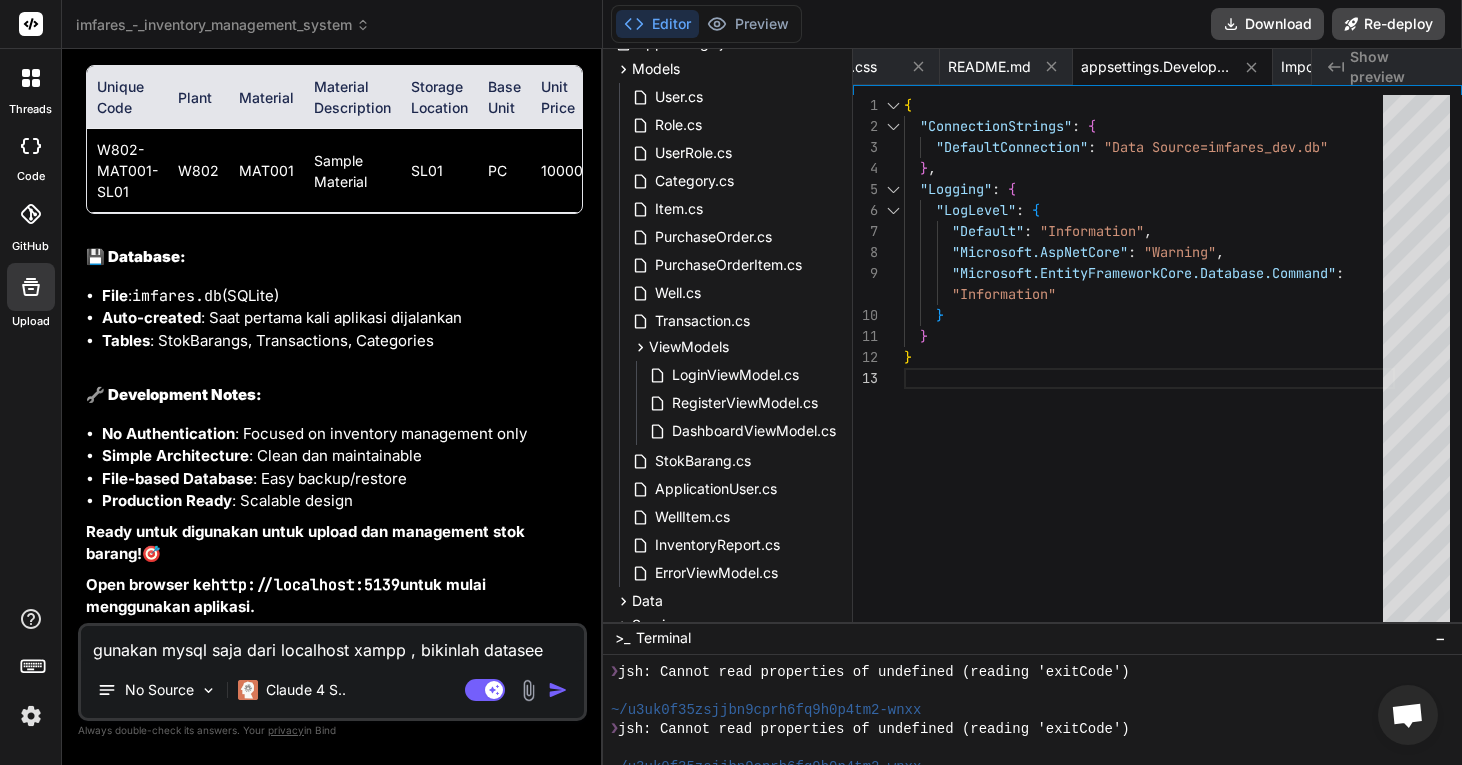 type on "gunakan mysql saja dari localhost xampp , bikinlah dataseed" 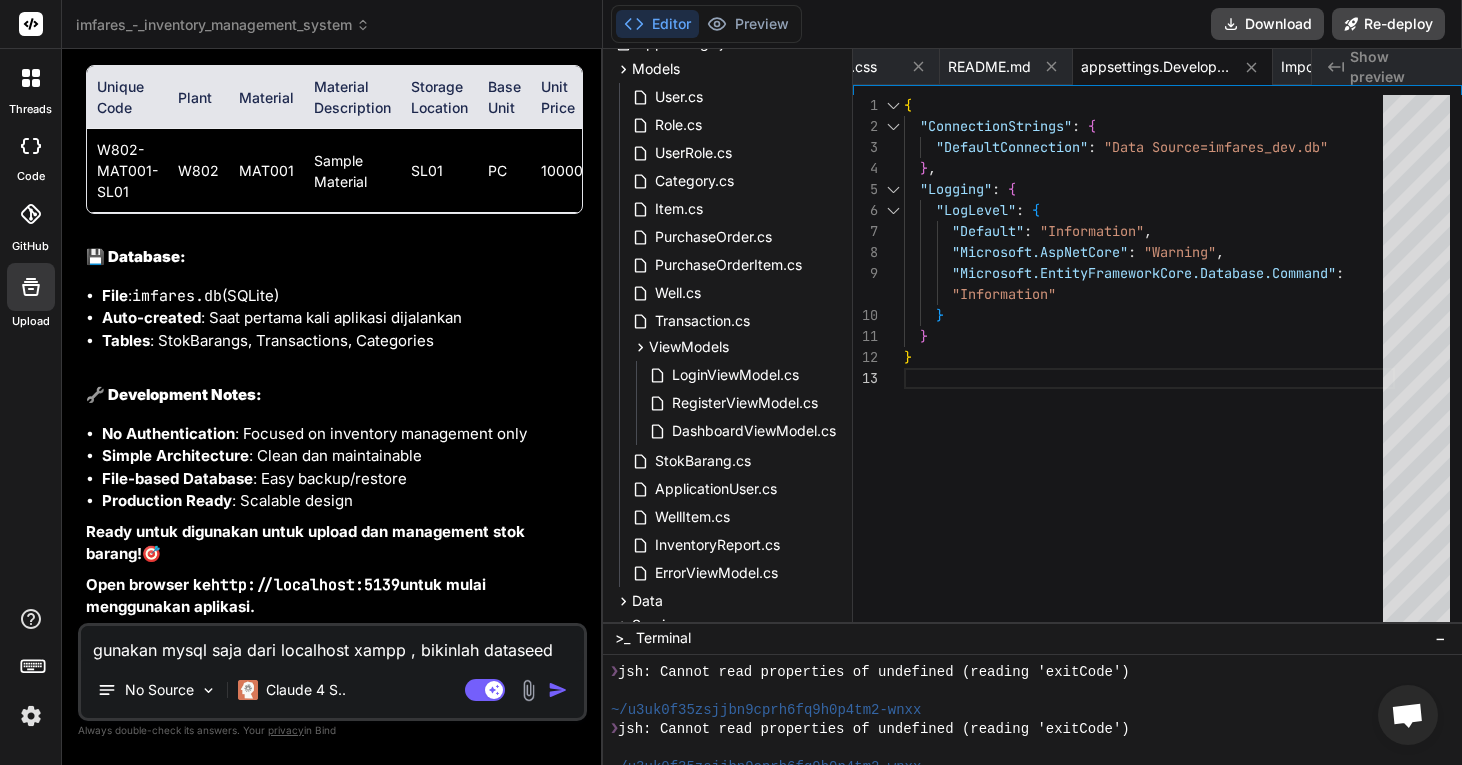 type on "gunakan mysql saja dari localhost xampp , bikinlah dataseede" 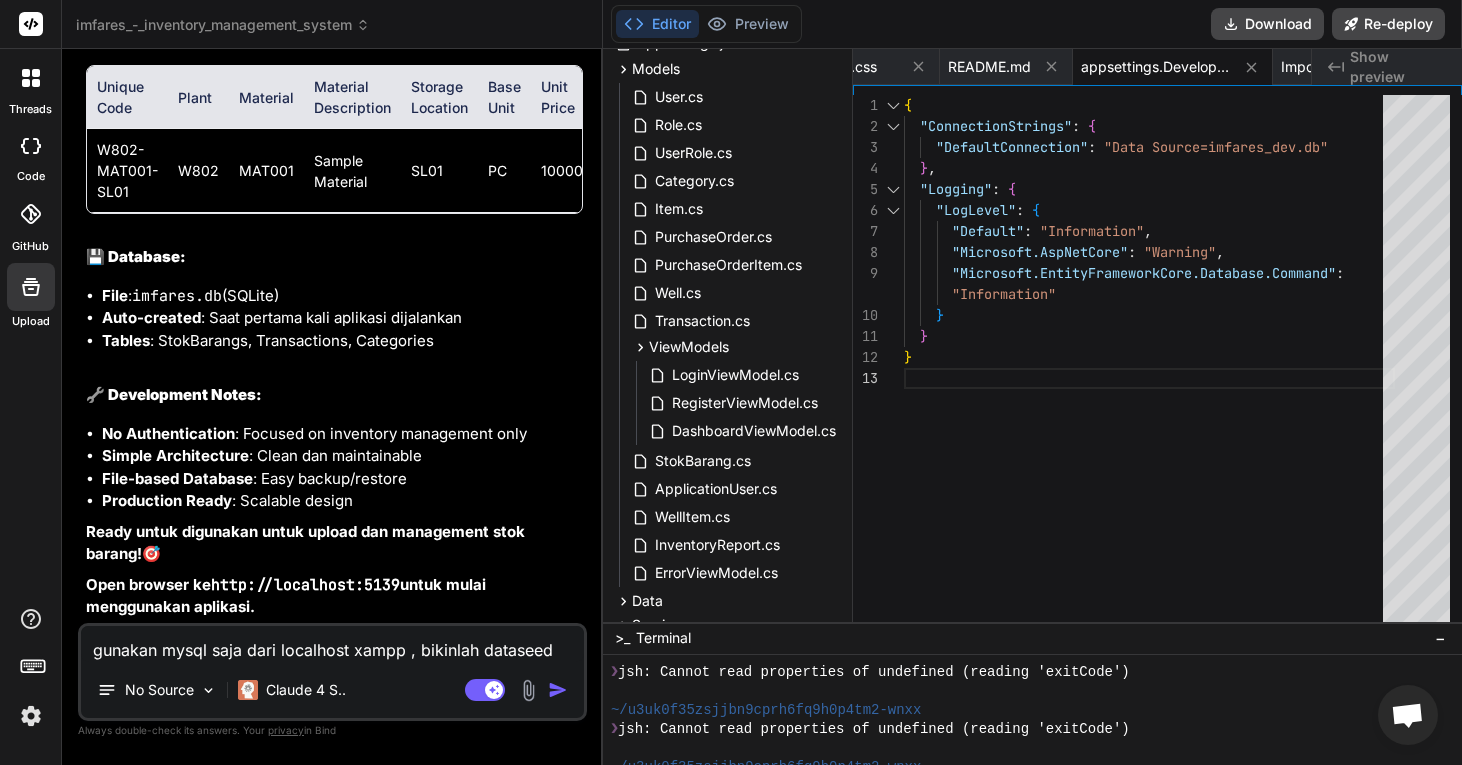 type on "x" 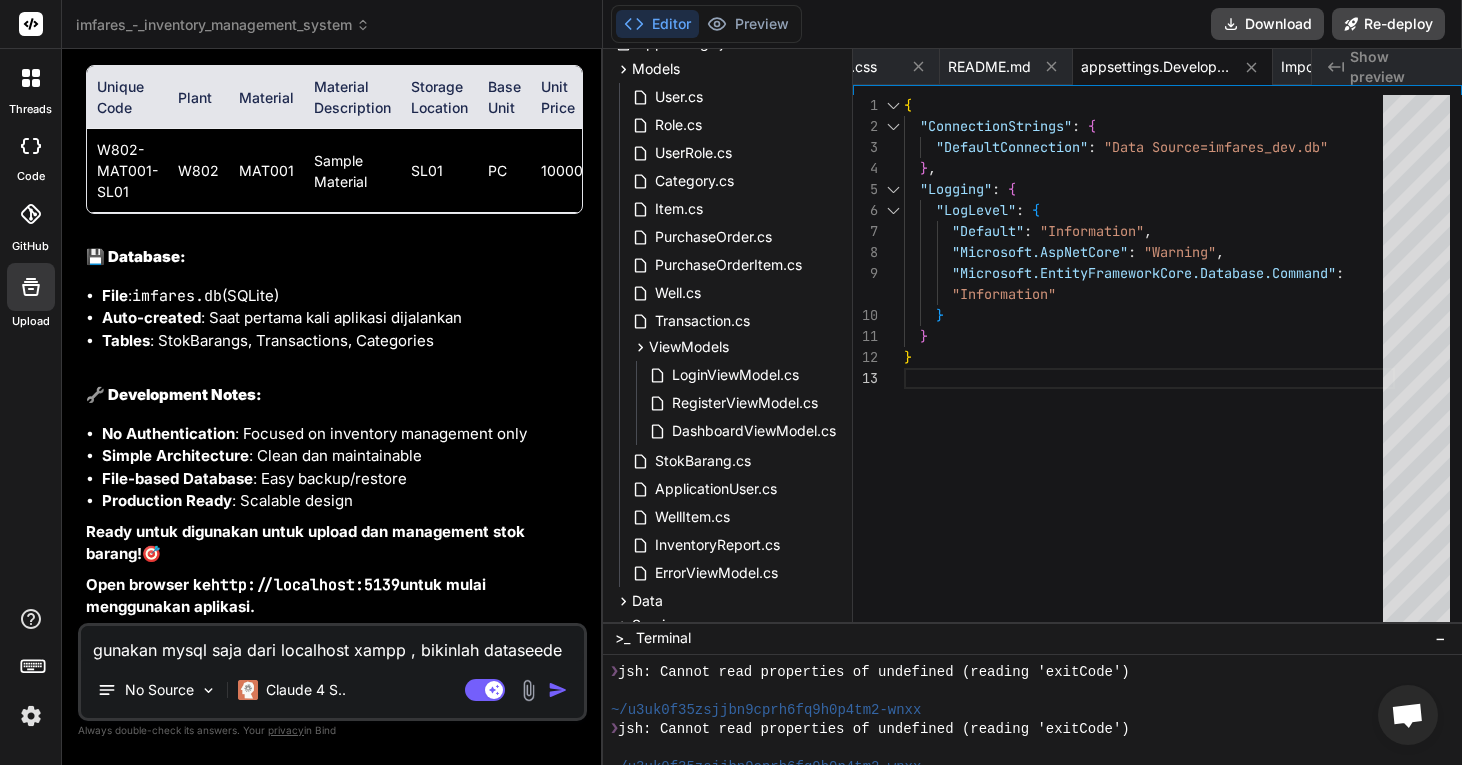 type on "gunakan mysql saja dari localhost xampp , bikinlah dataseeder" 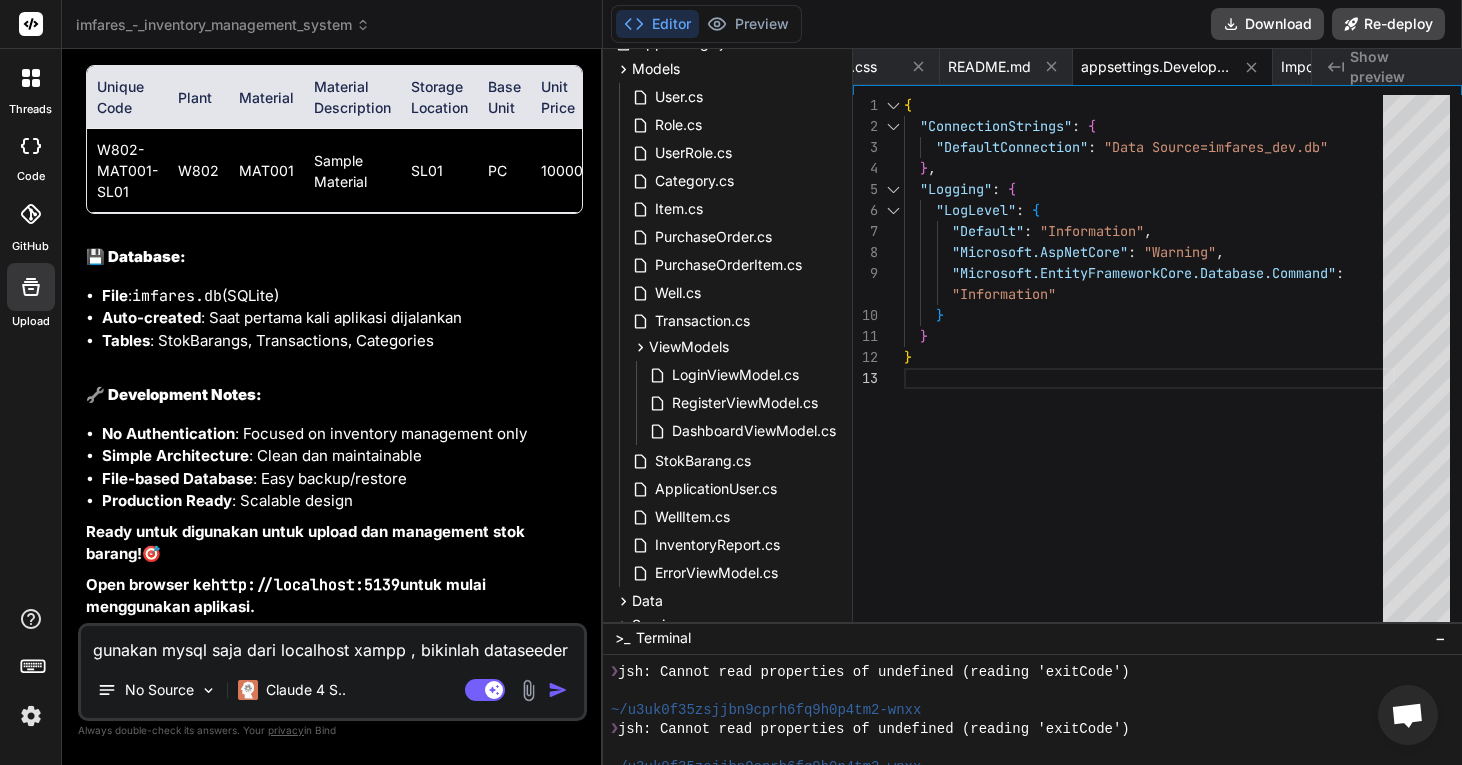 type on "gunakan mysql saja dari localhost xampp , bikinlah dataseeder" 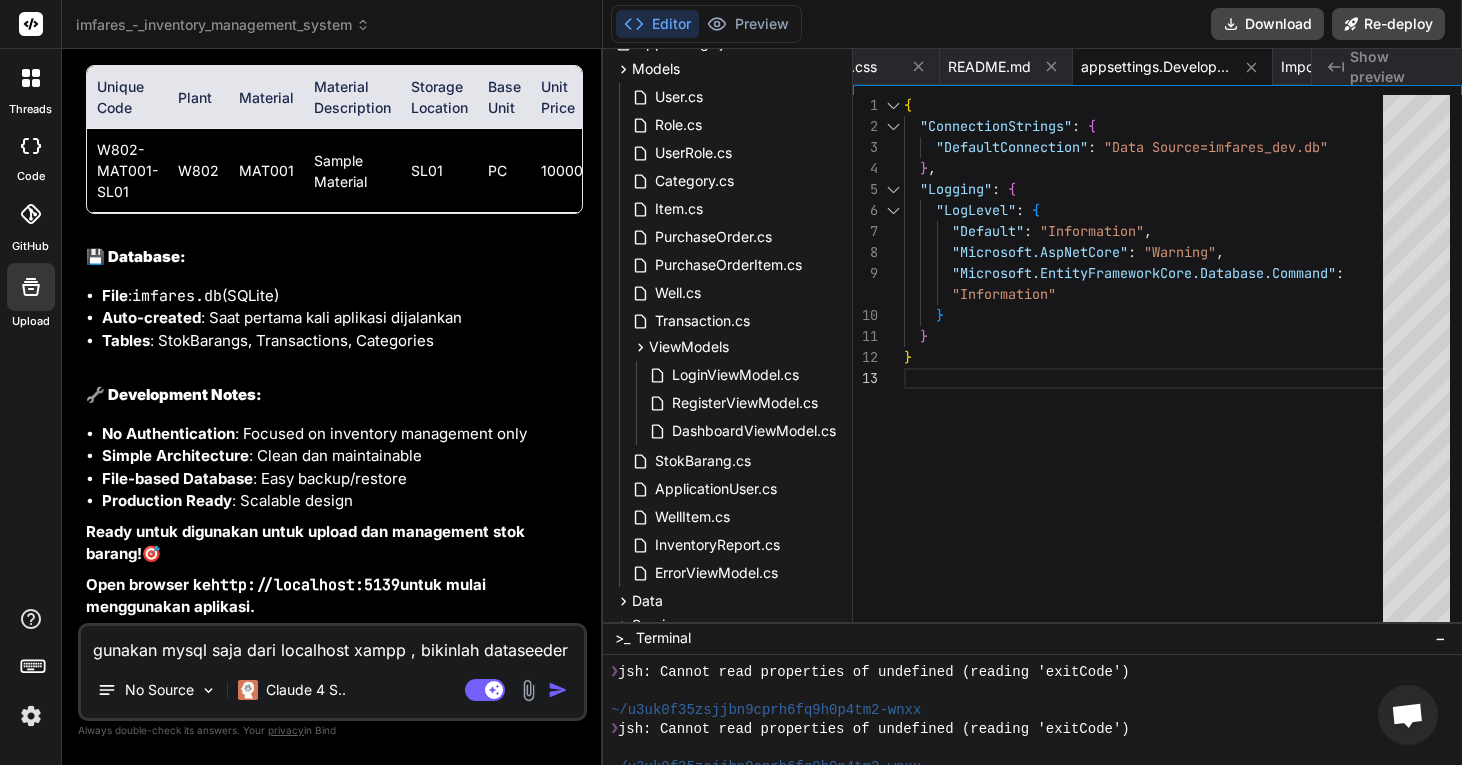 type on "x" 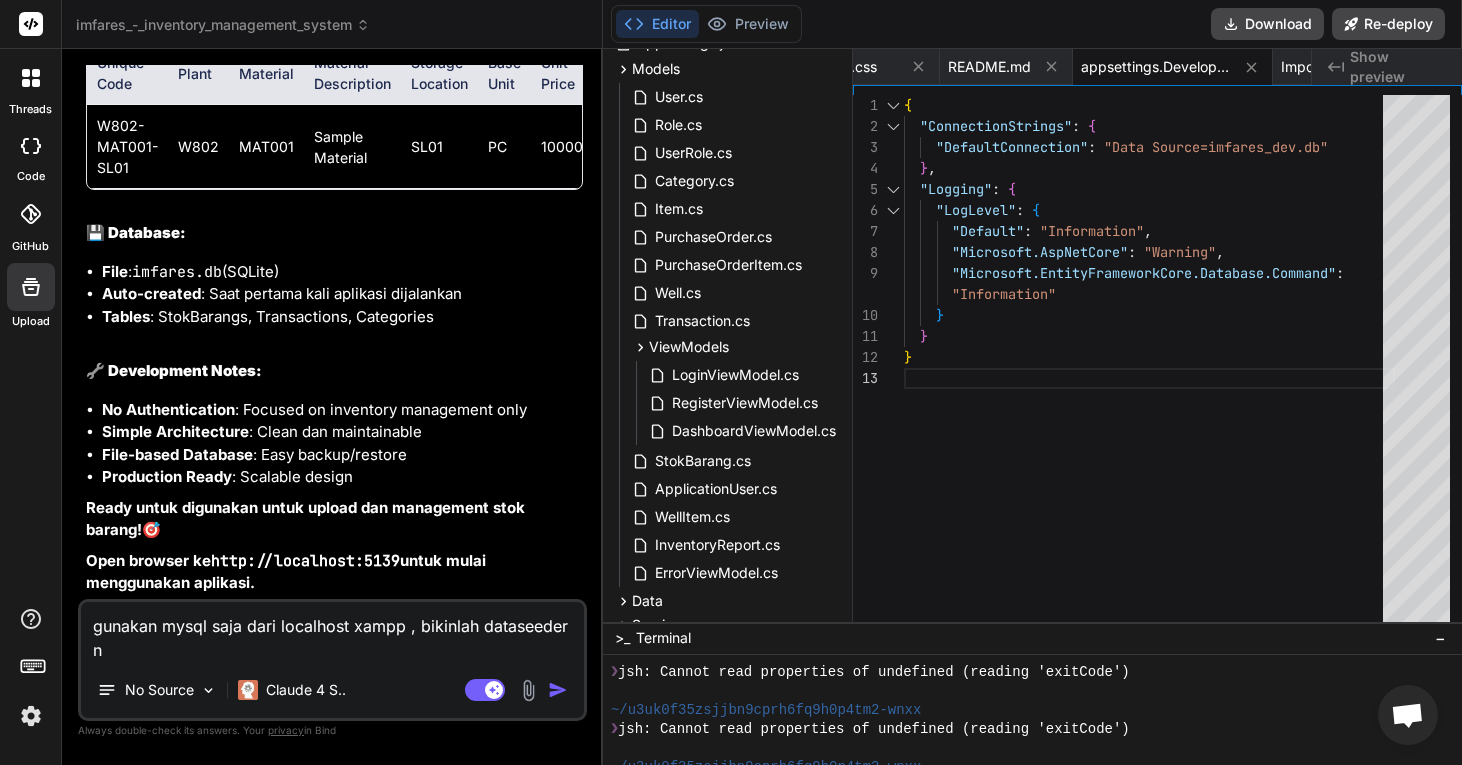 type on "gunakan mysql saja dari localhost xampp , bikinlah dataseeder ny" 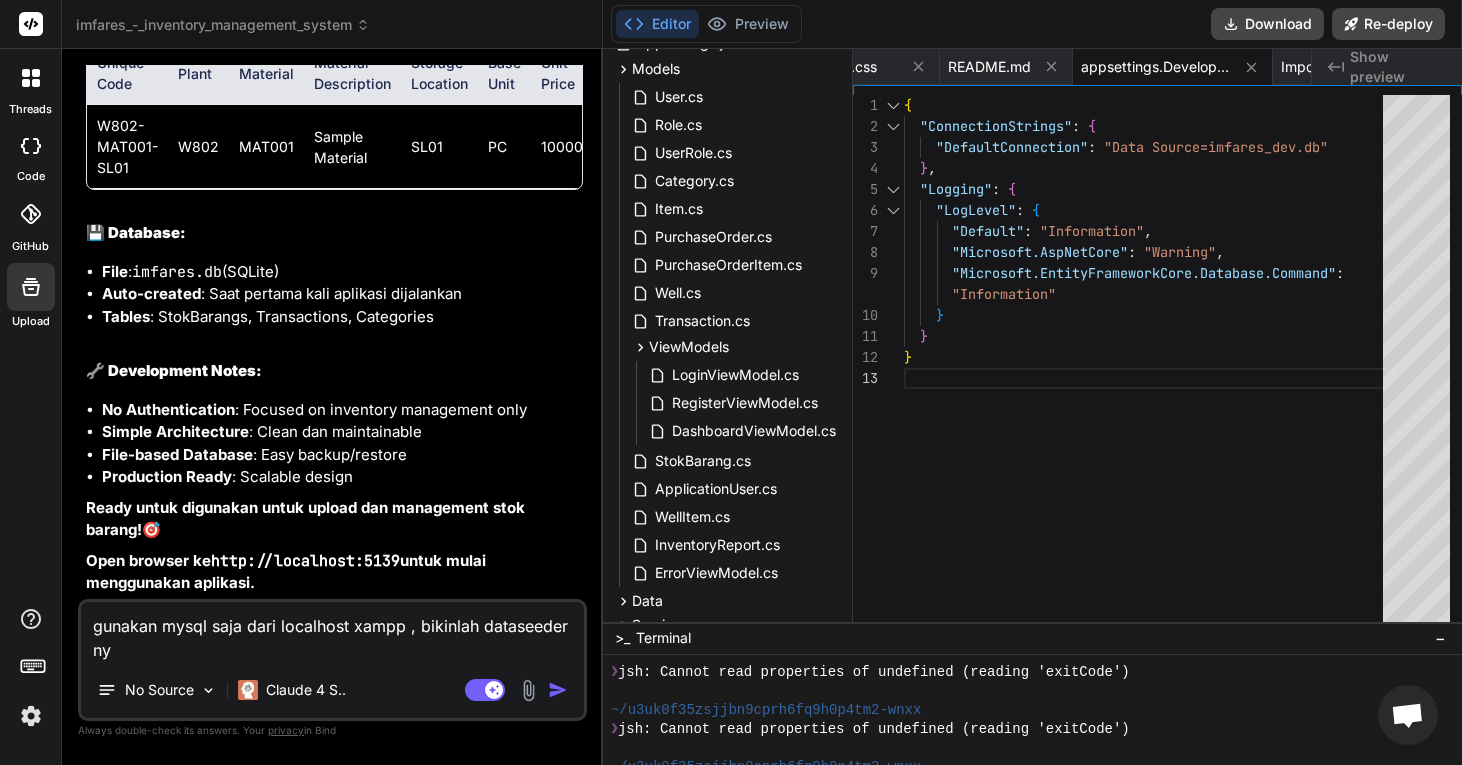 type on "gunakan mysql saja dari localhost xampp , bikinlah dataseeder nya" 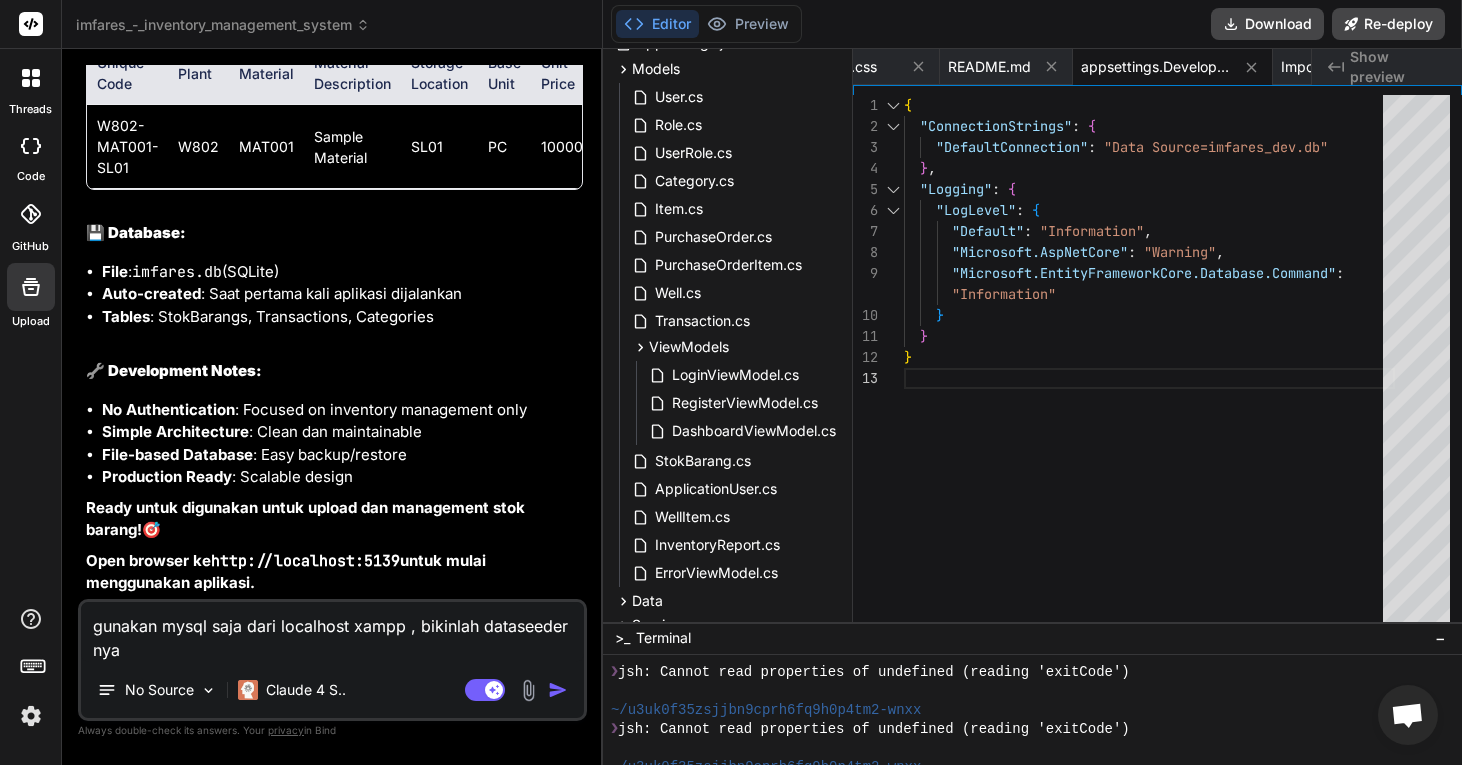 type on "x" 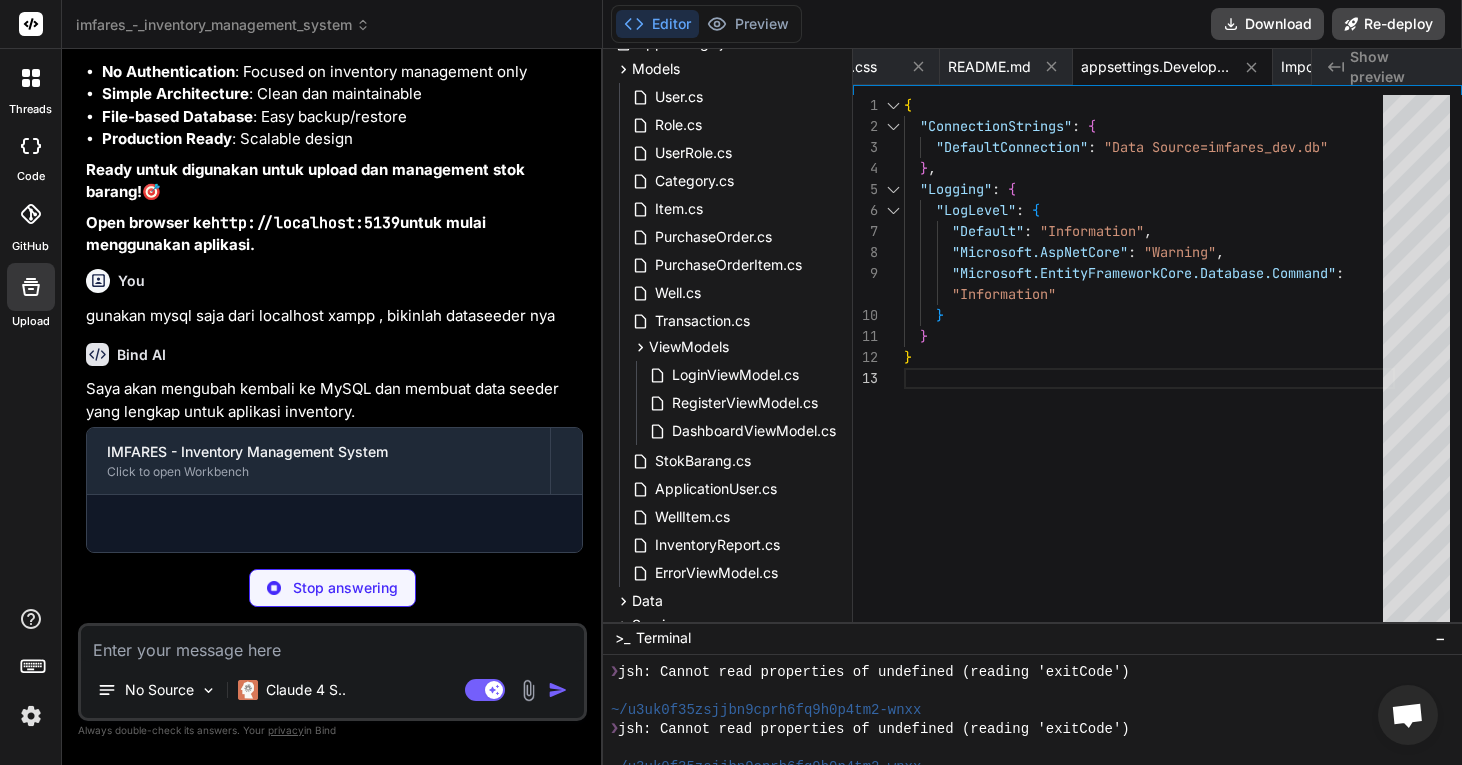 scroll, scrollTop: 73852, scrollLeft: 0, axis: vertical 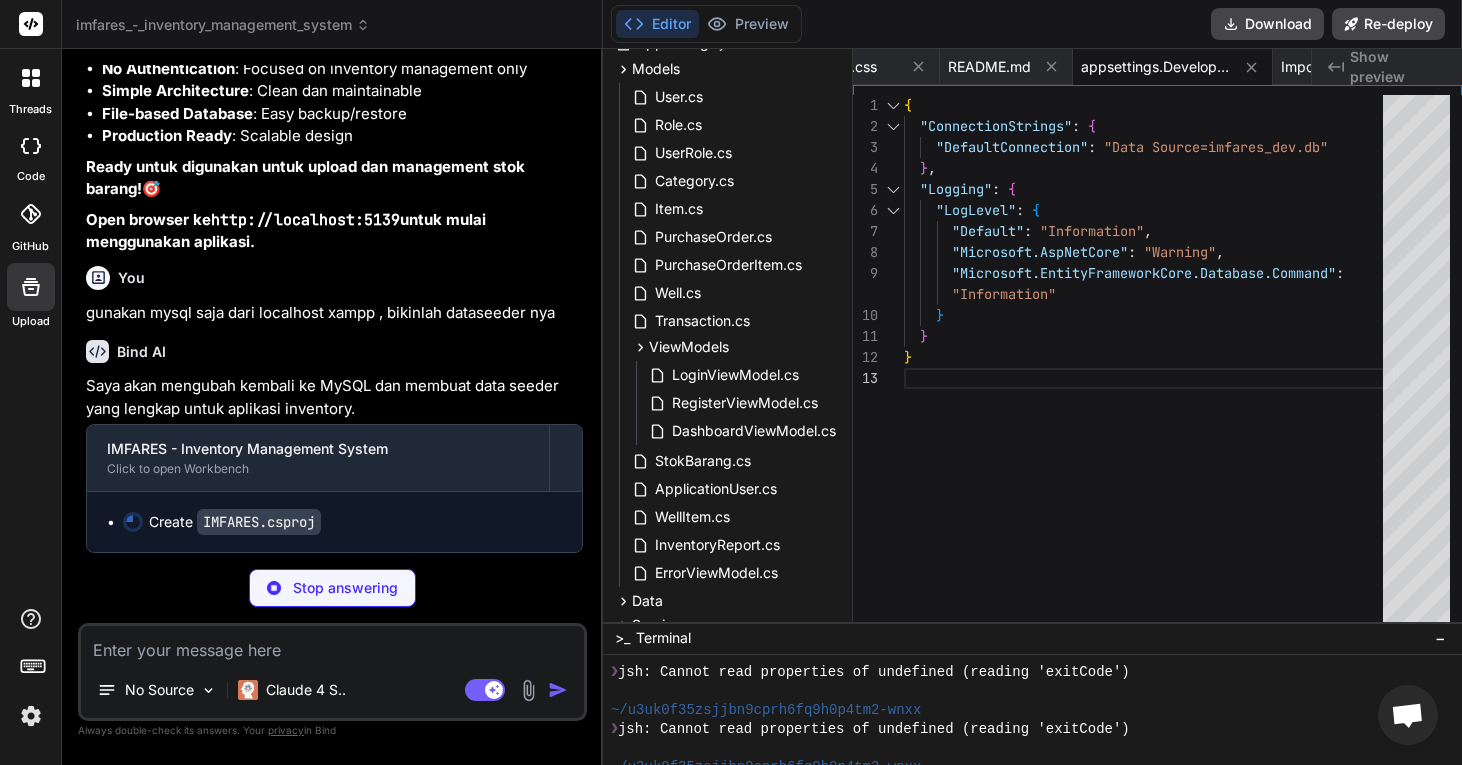 type on "x" 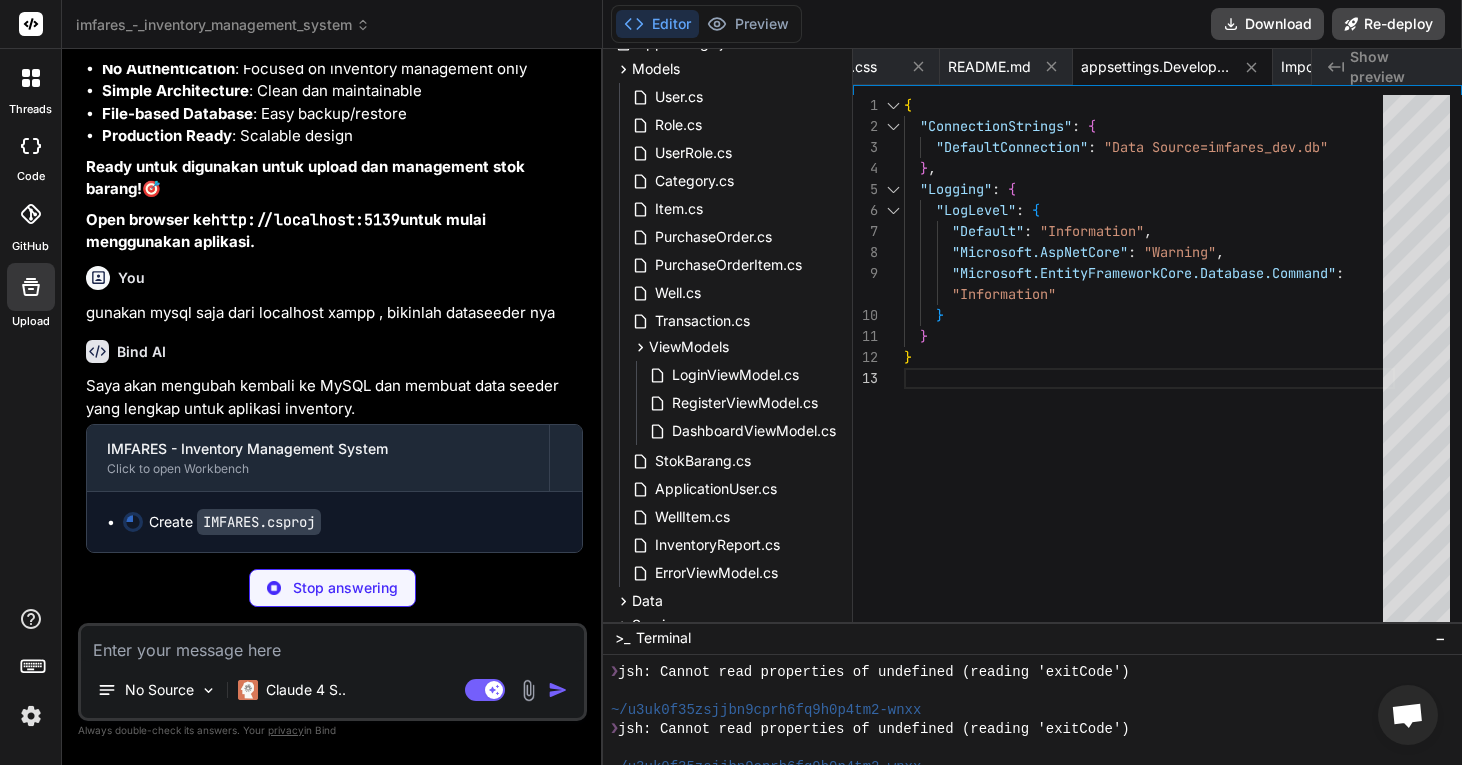 type on "<PackageReference Include="EPPlus" Version="7.0.0" />
</ItemGroup>
</Project>" 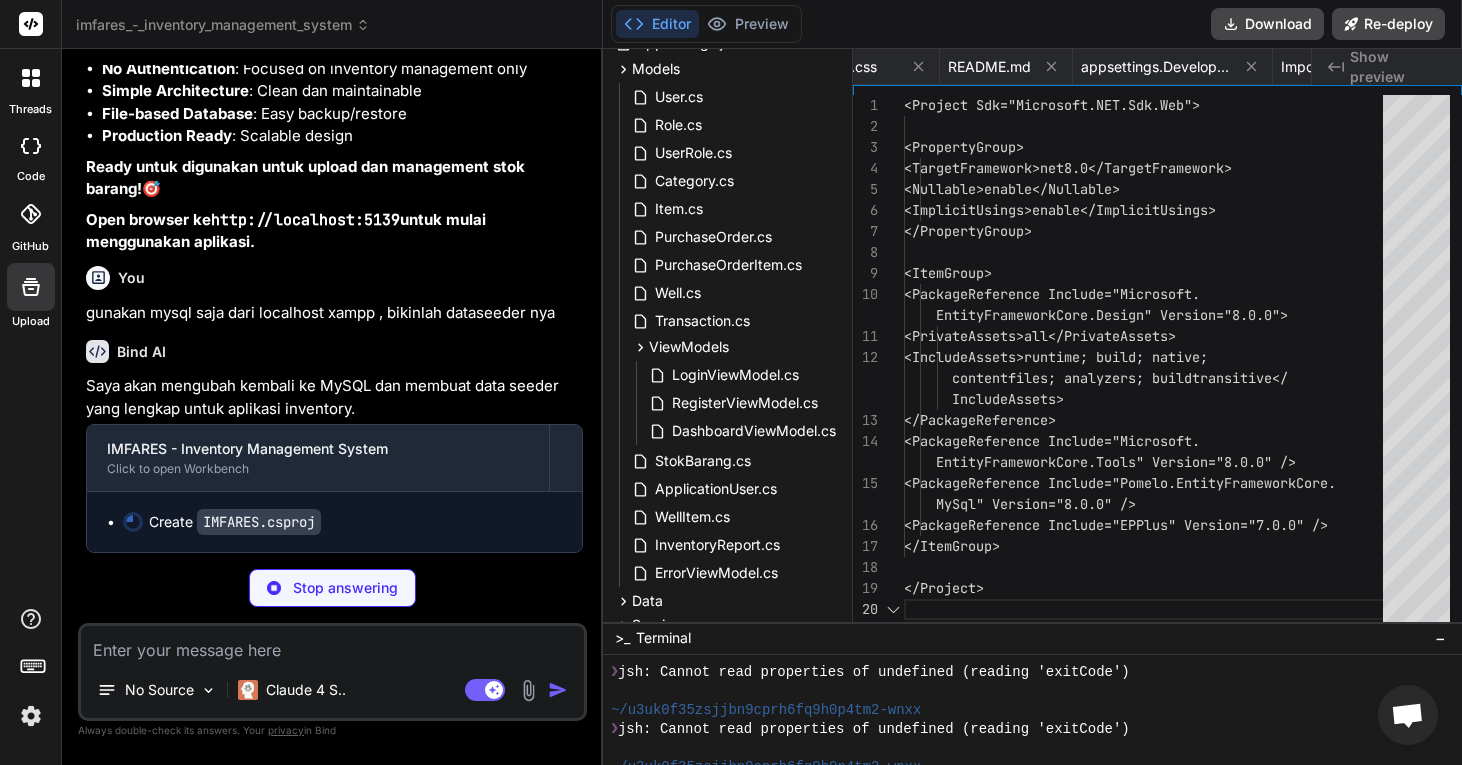 scroll, scrollTop: 0, scrollLeft: 0, axis: both 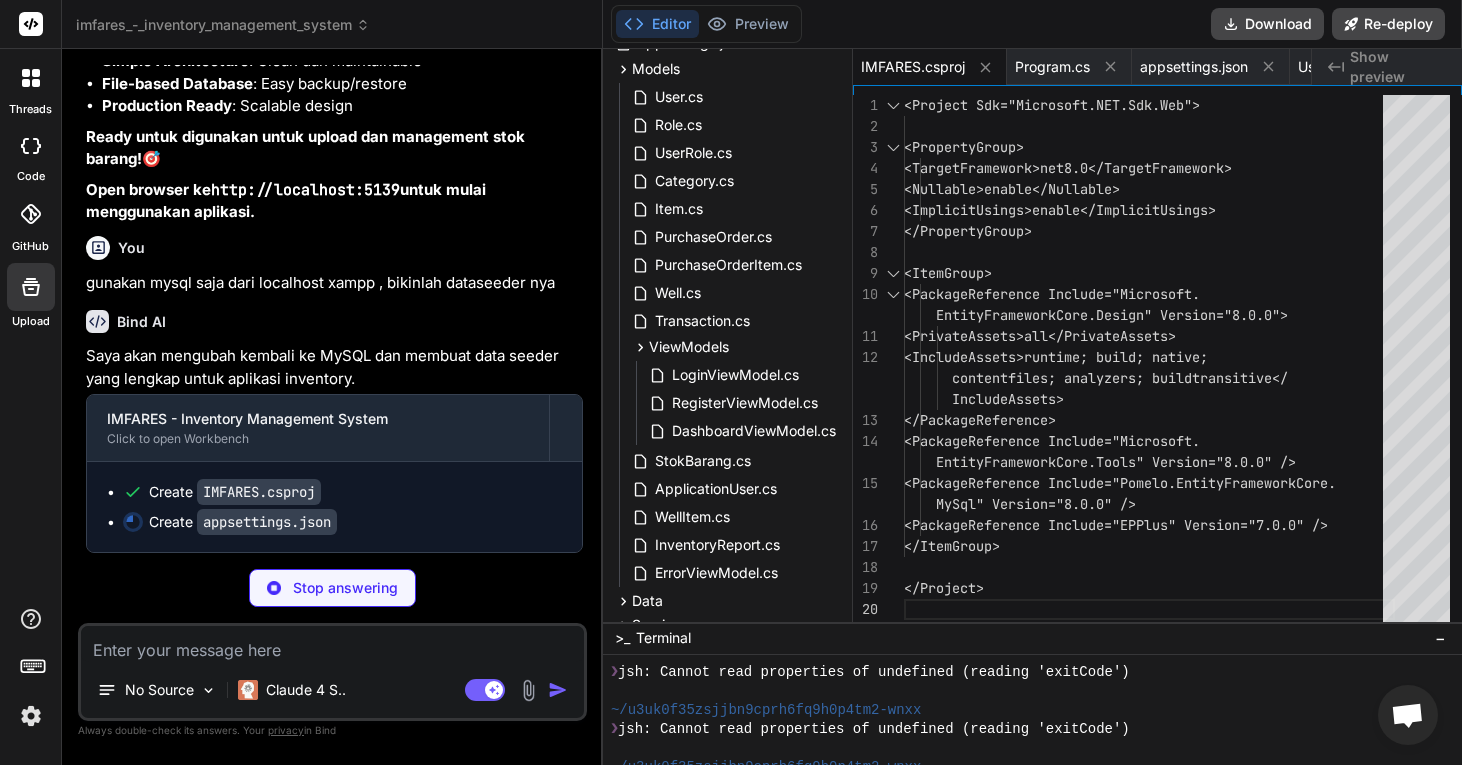 type on "x" 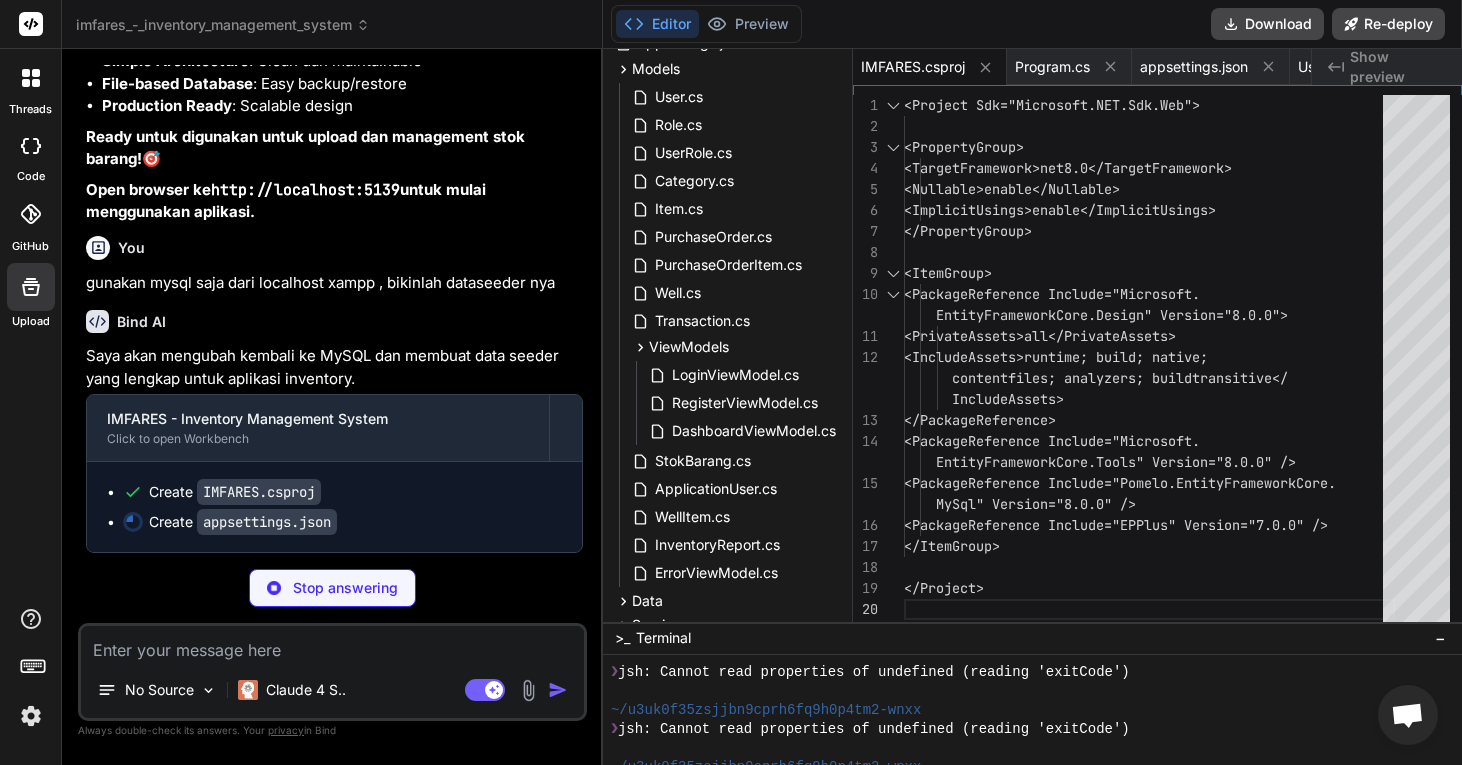 type on "},
"AllowedHosts": "*"
}" 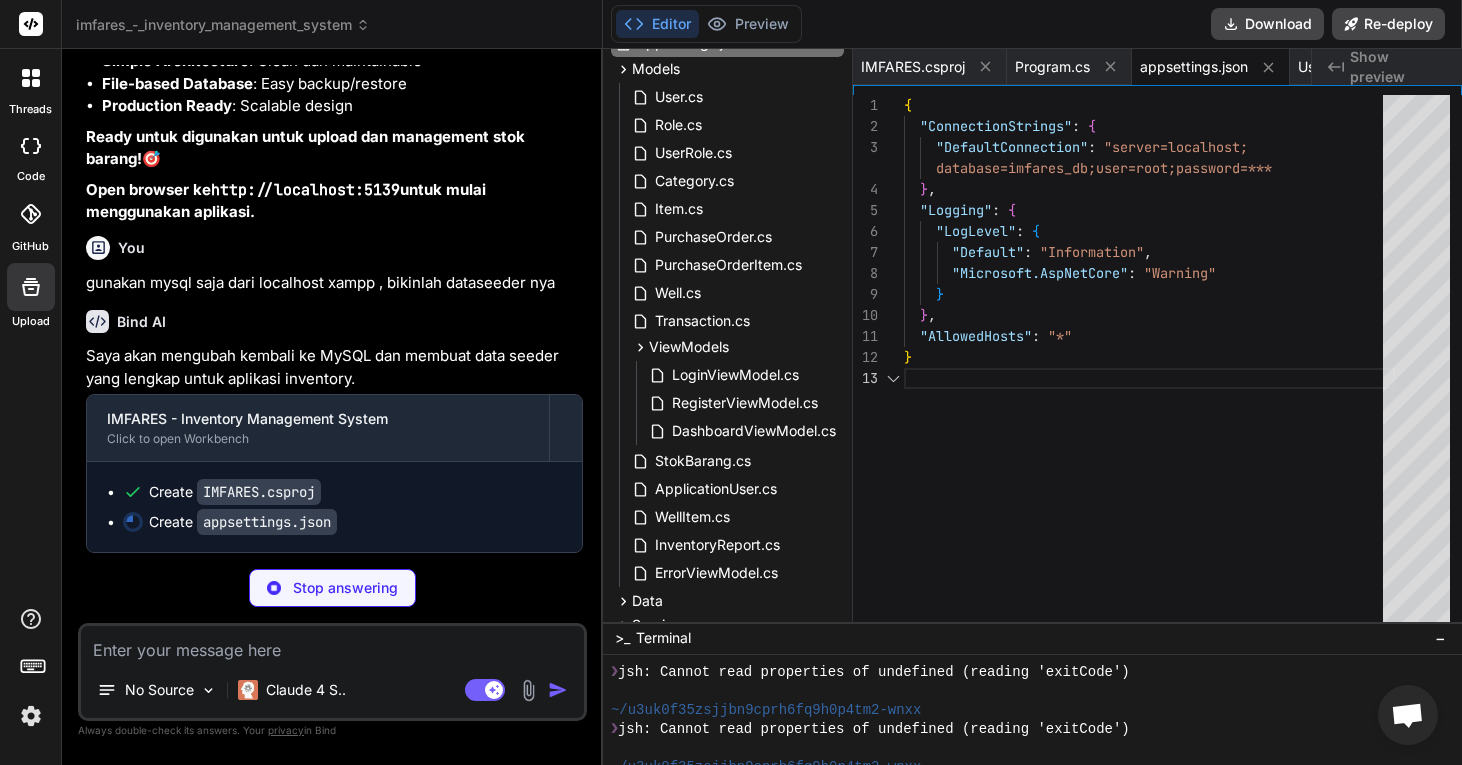 scroll, scrollTop: 63, scrollLeft: 0, axis: vertical 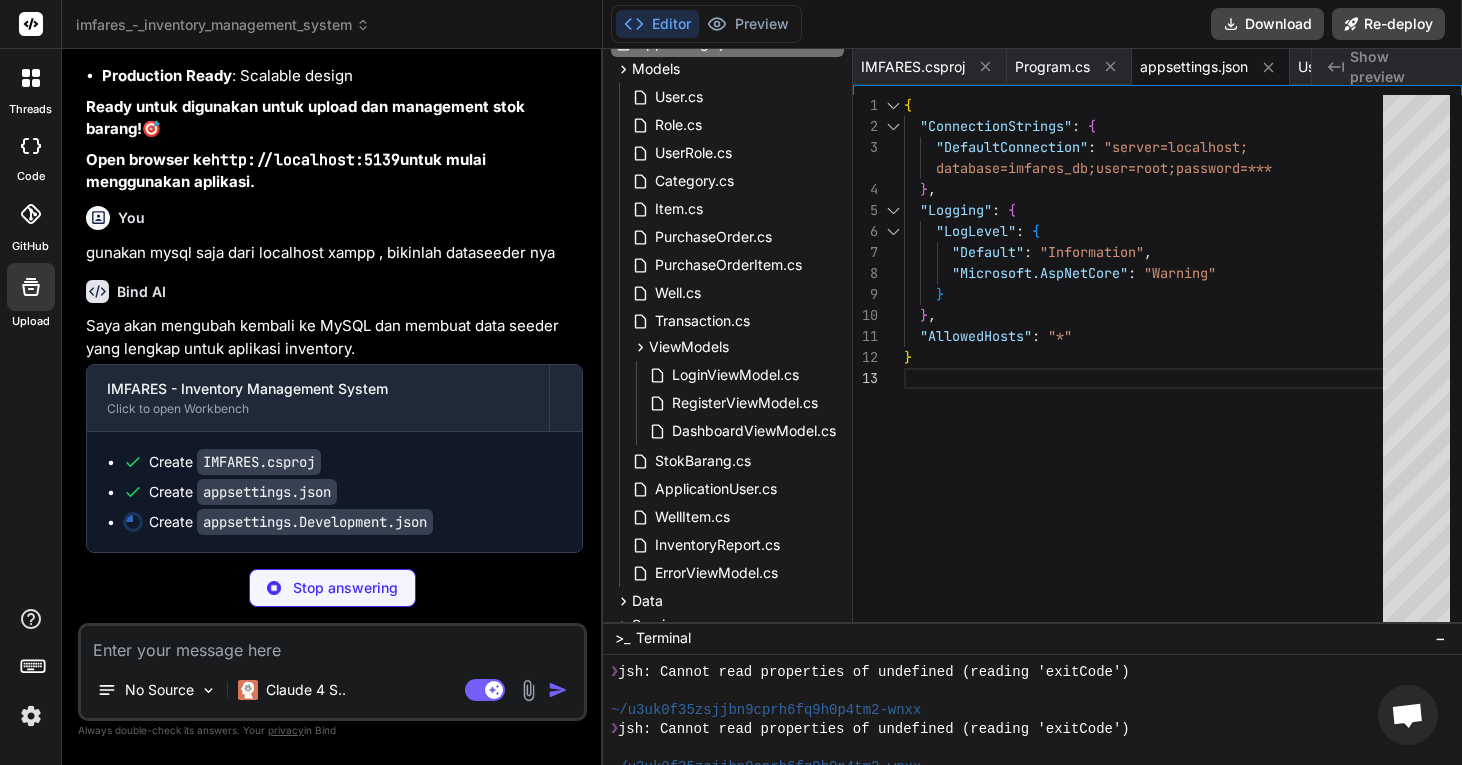 type on "x" 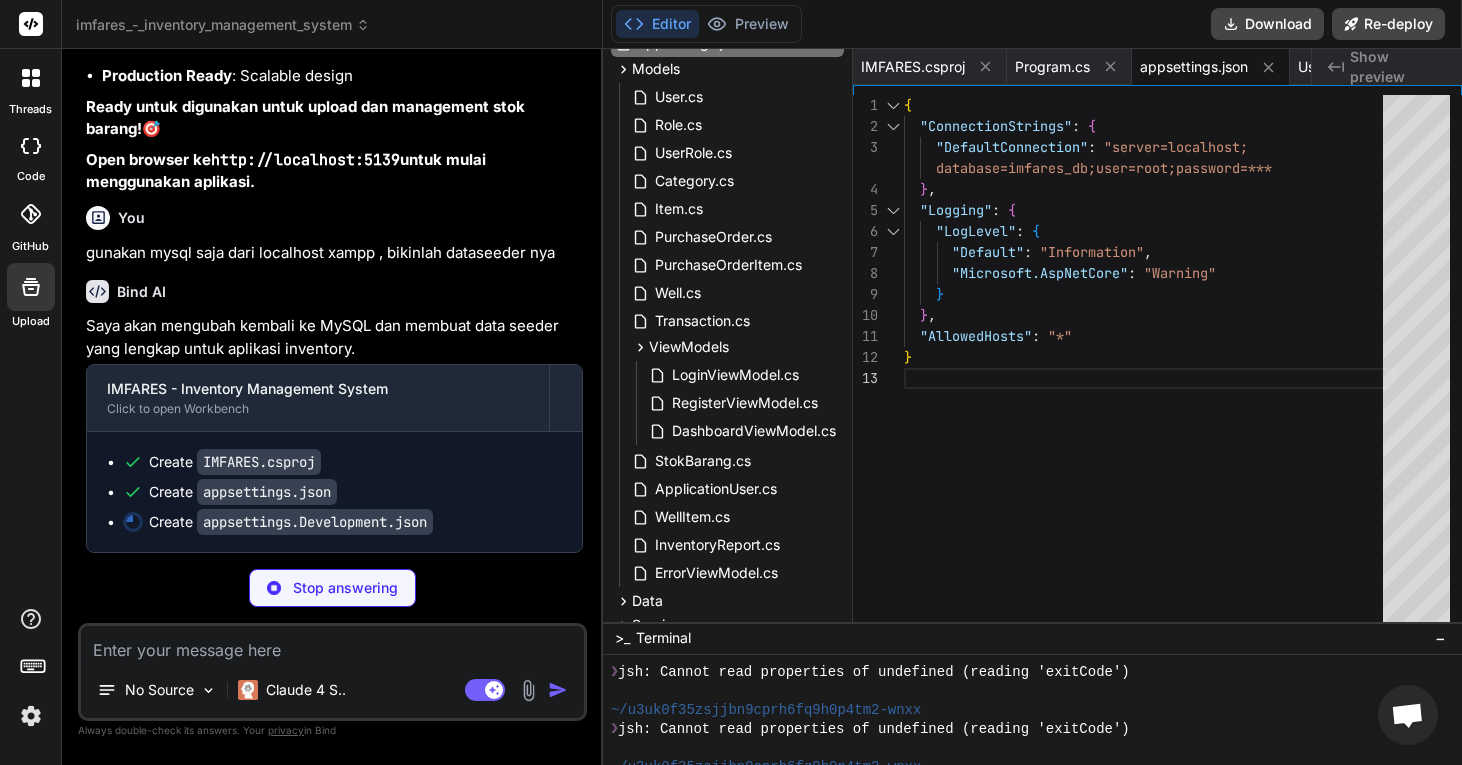 scroll, scrollTop: 0, scrollLeft: 5066, axis: horizontal 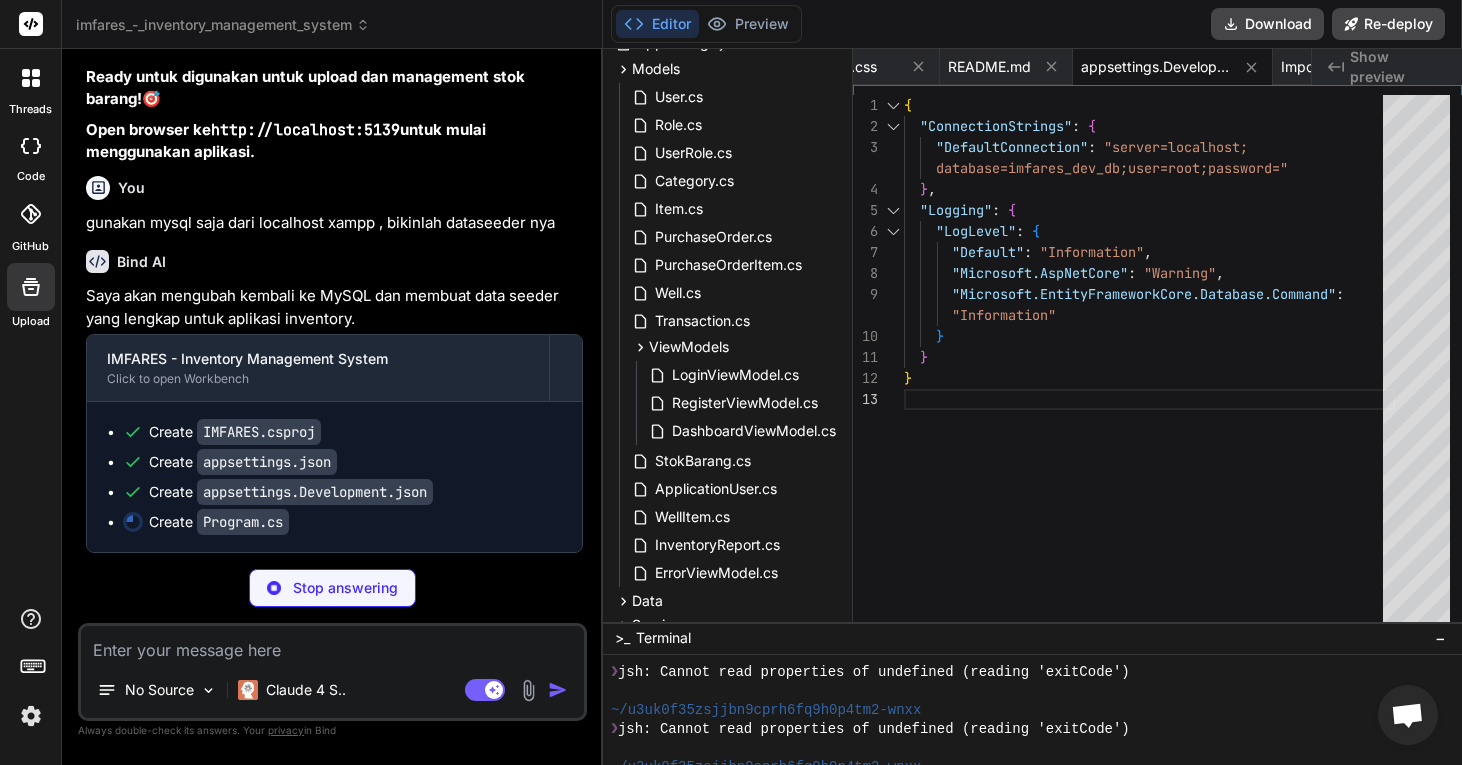 type on "x" 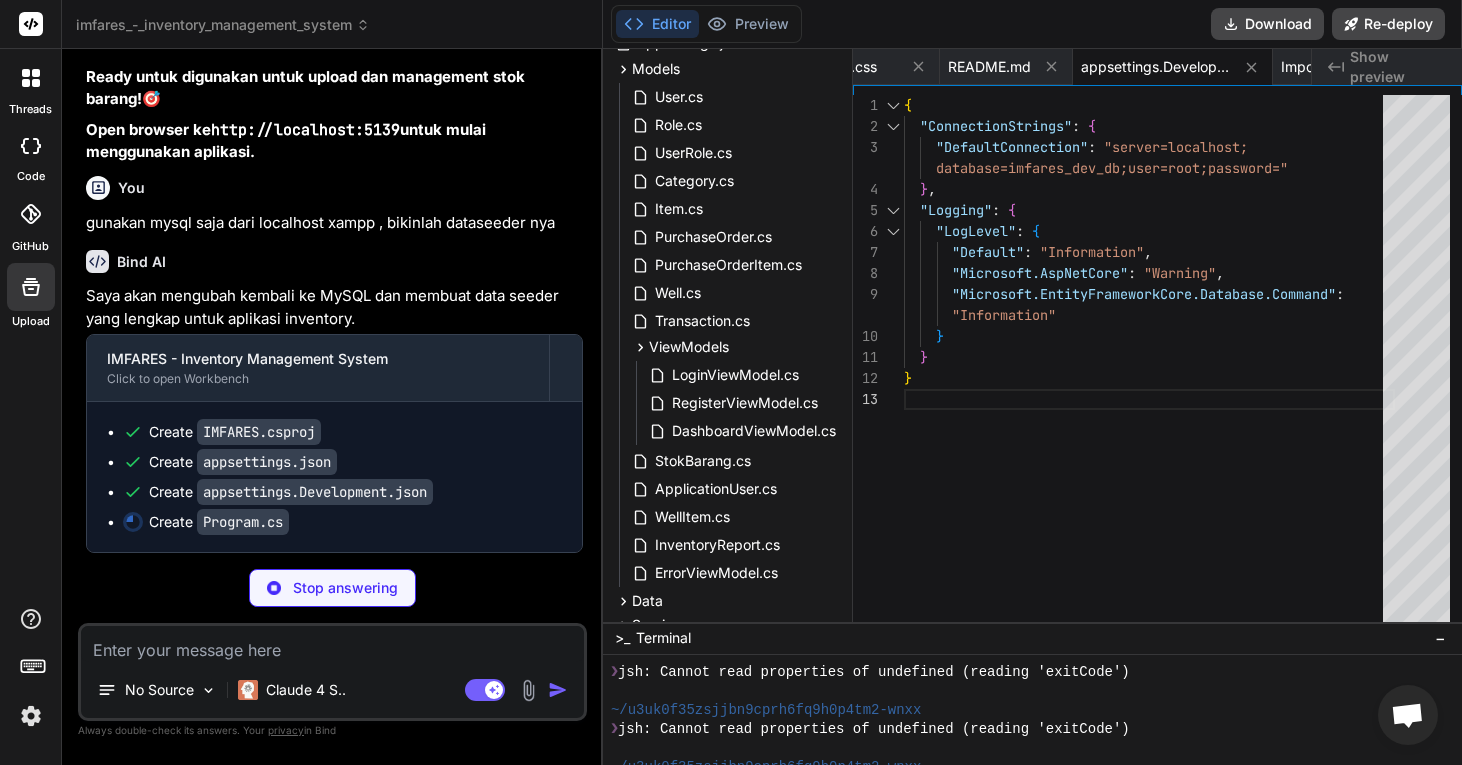 type on "}
}" 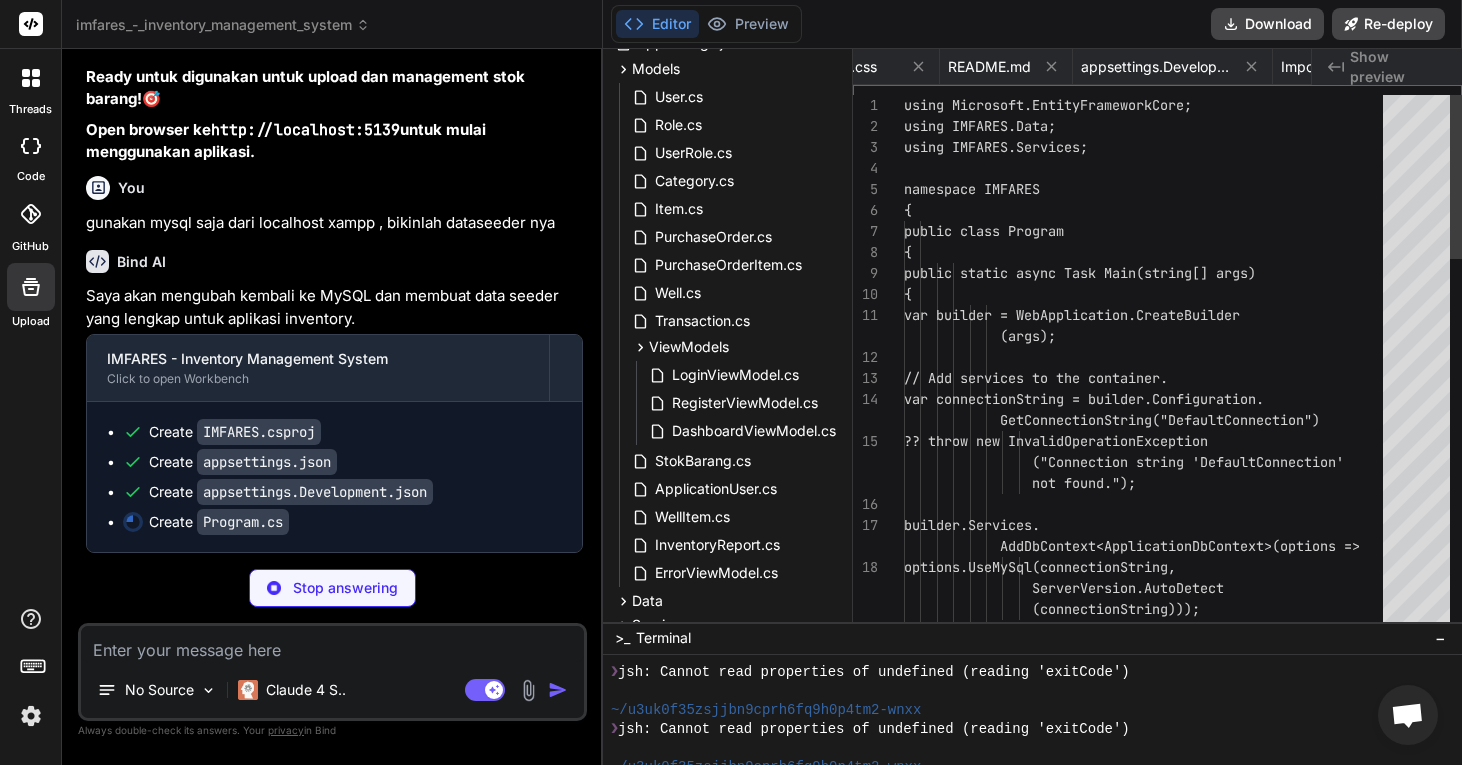 scroll, scrollTop: 0, scrollLeft: 154, axis: horizontal 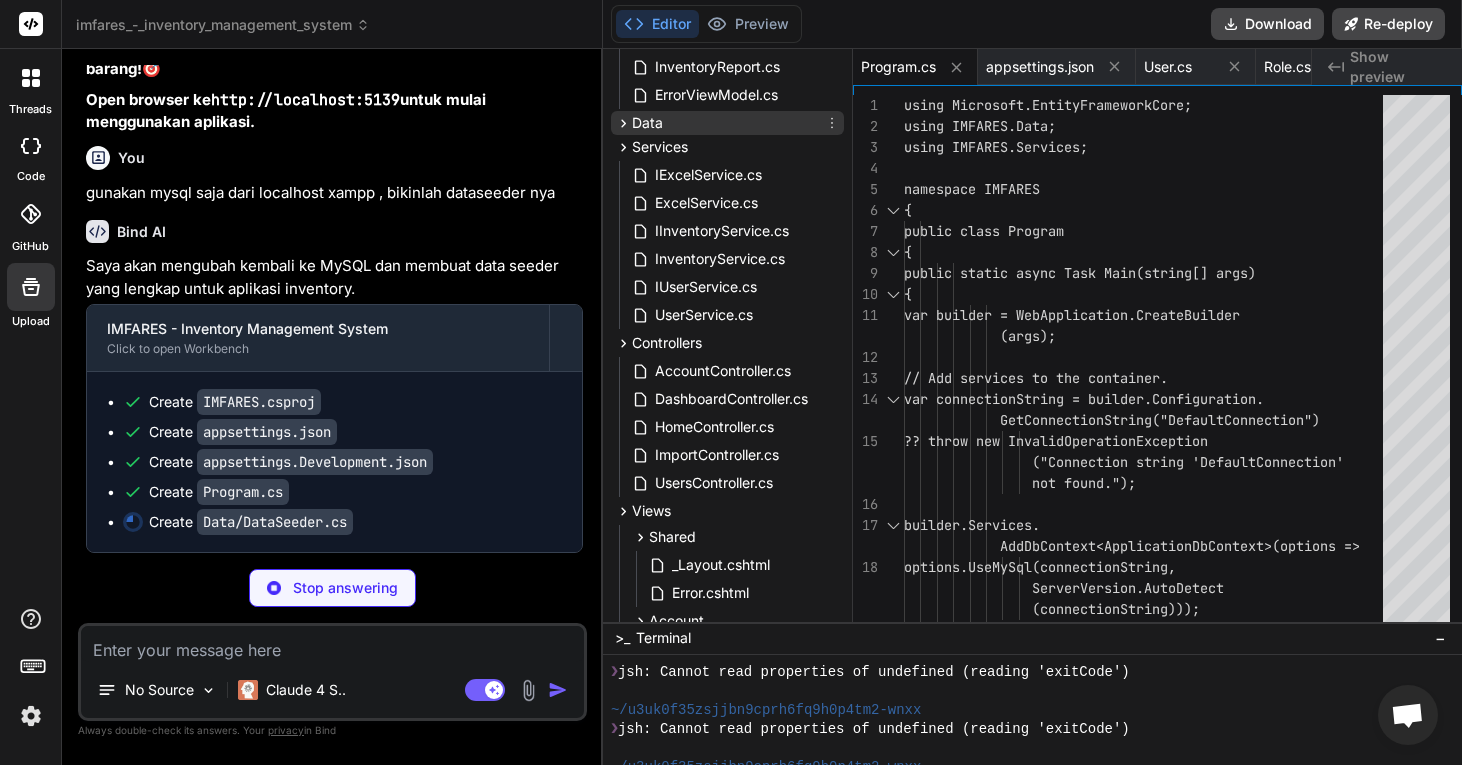 click on "Data" at bounding box center [727, 123] 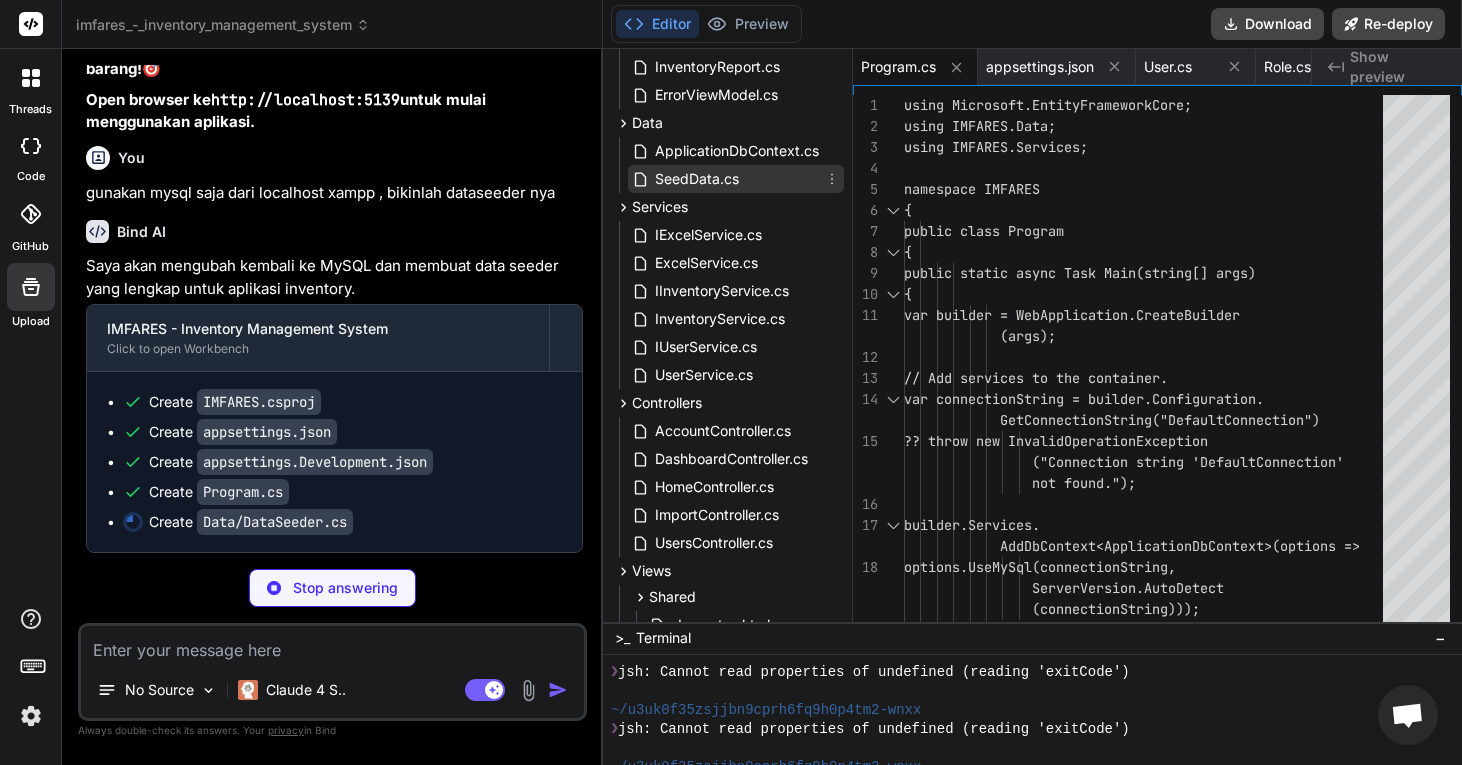 type on "x" 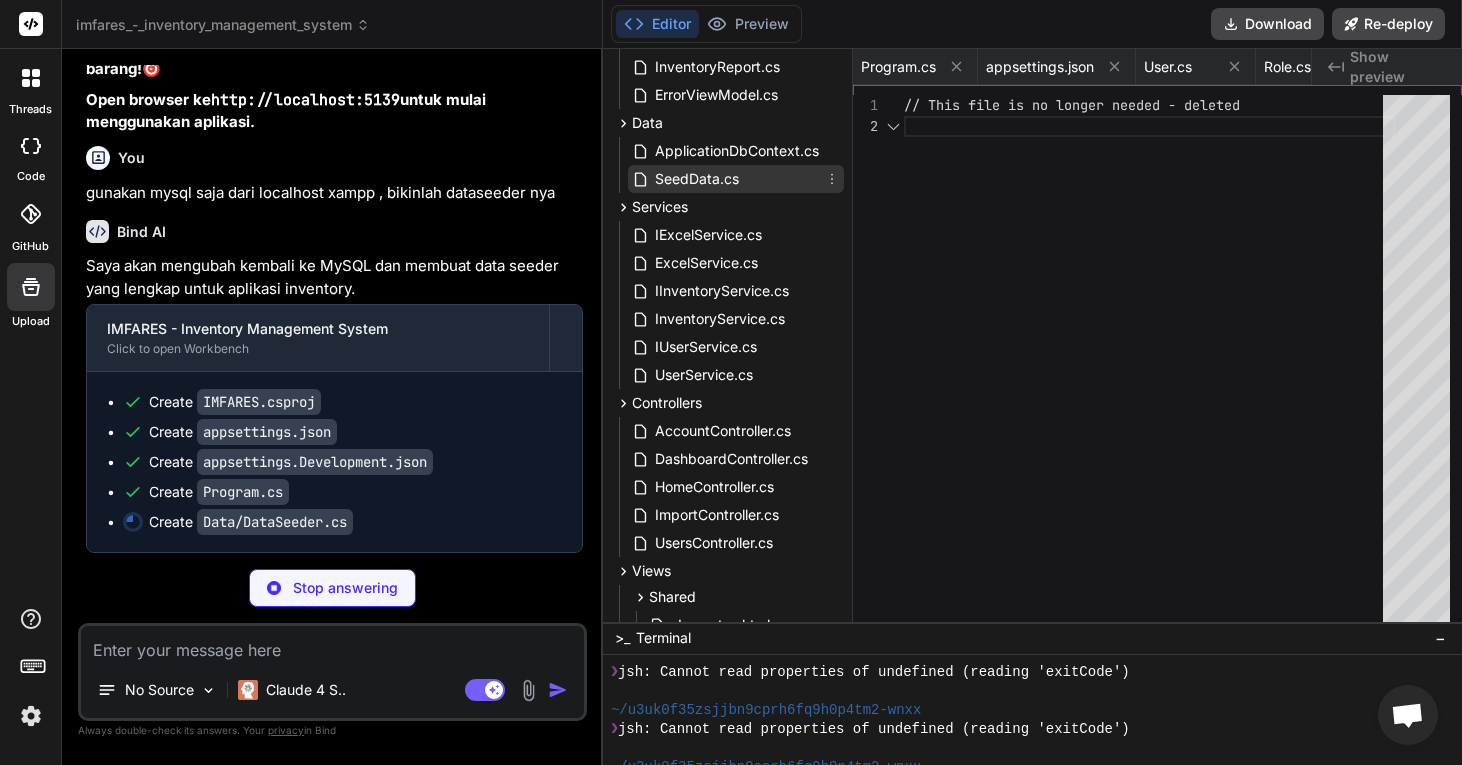 scroll, scrollTop: 0, scrollLeft: 2143, axis: horizontal 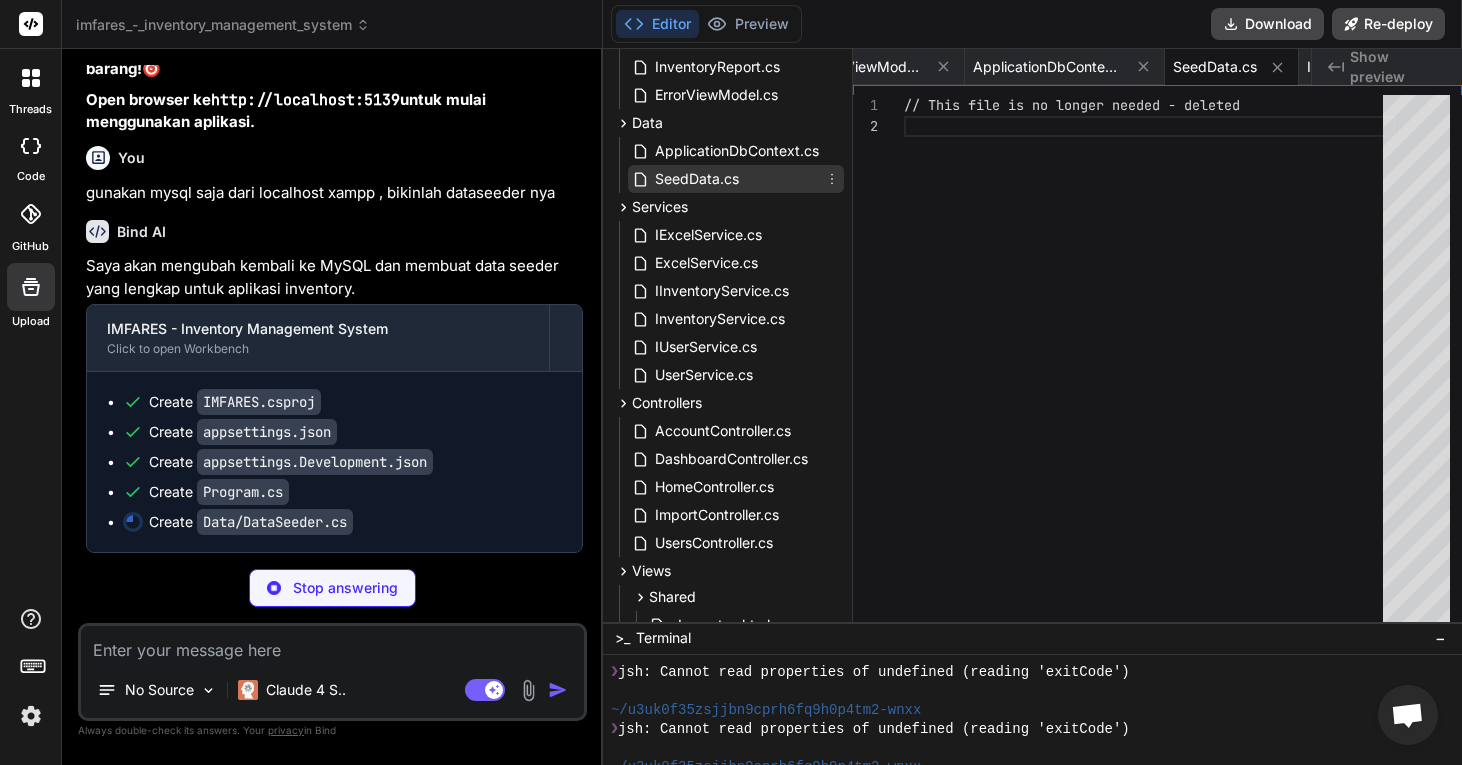 type 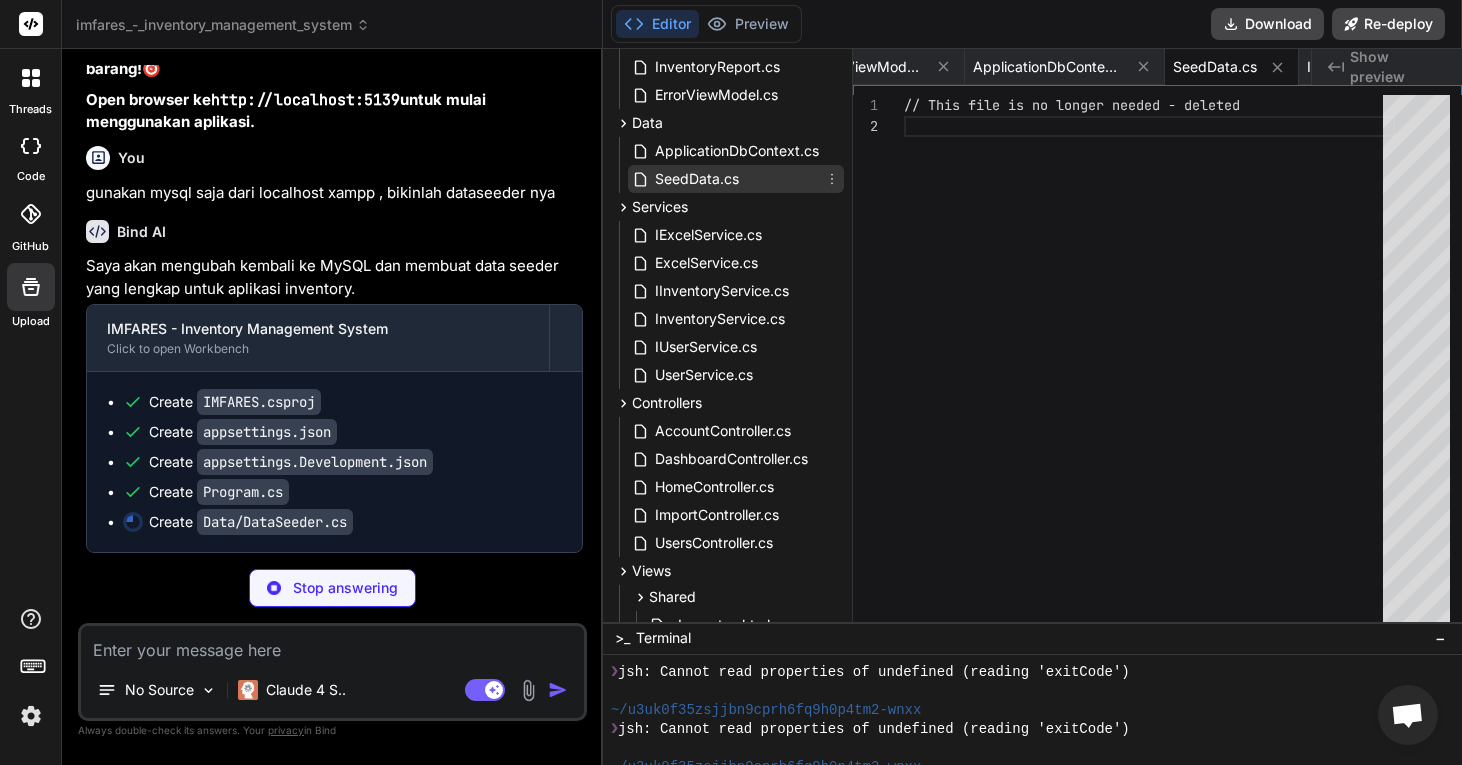 scroll, scrollTop: 0, scrollLeft: 7425, axis: horizontal 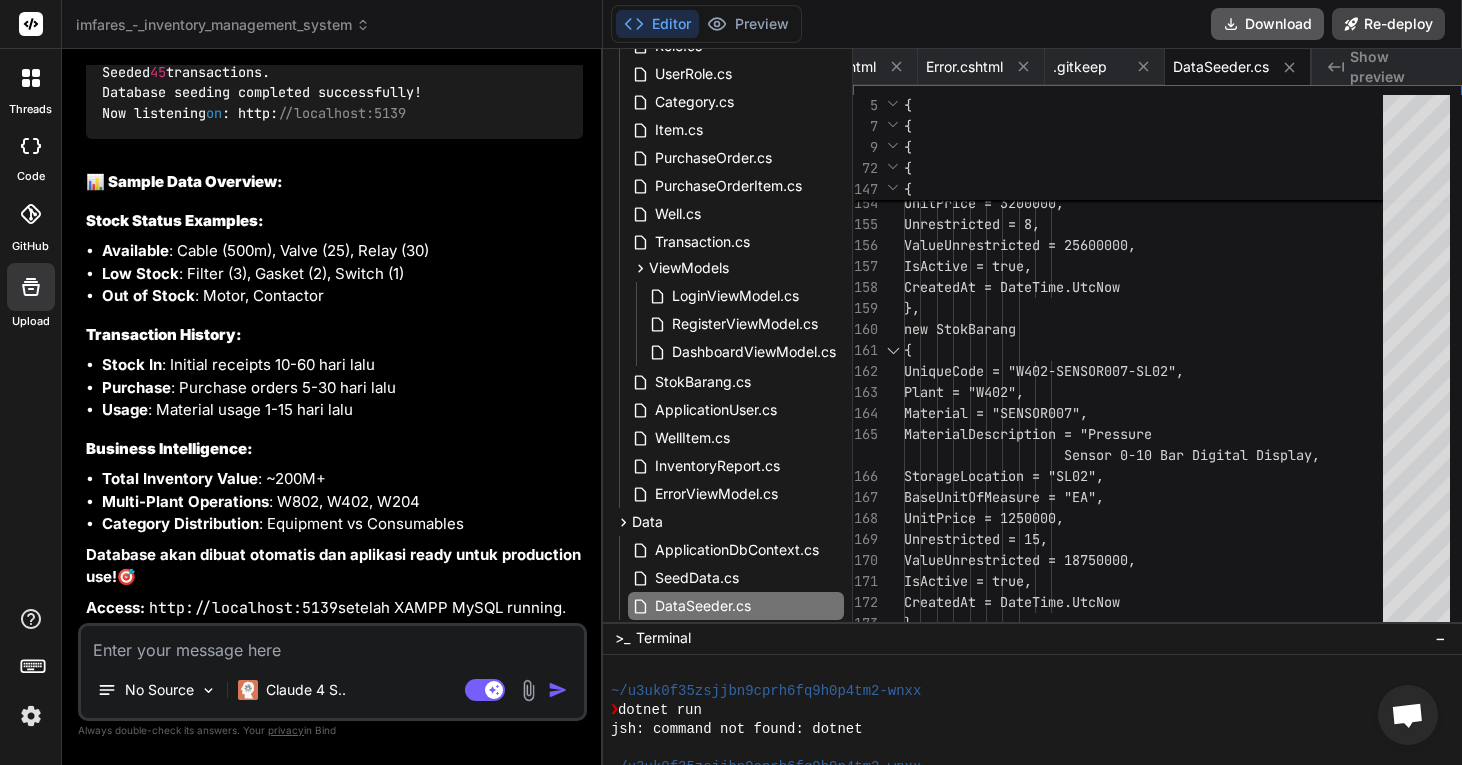 click on "Download" at bounding box center [1267, 24] 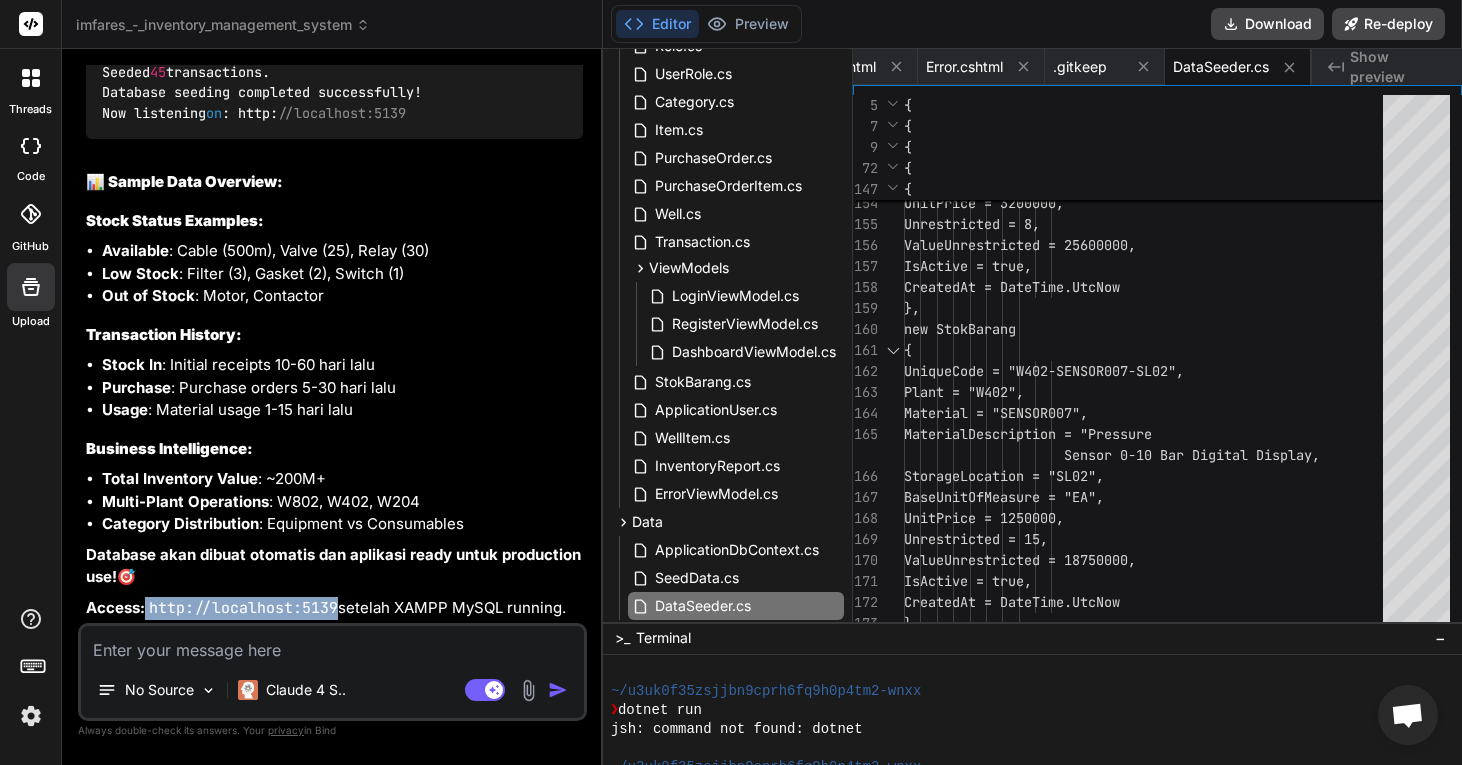 drag, startPoint x: 146, startPoint y: 606, endPoint x: 335, endPoint y: 598, distance: 189.16924 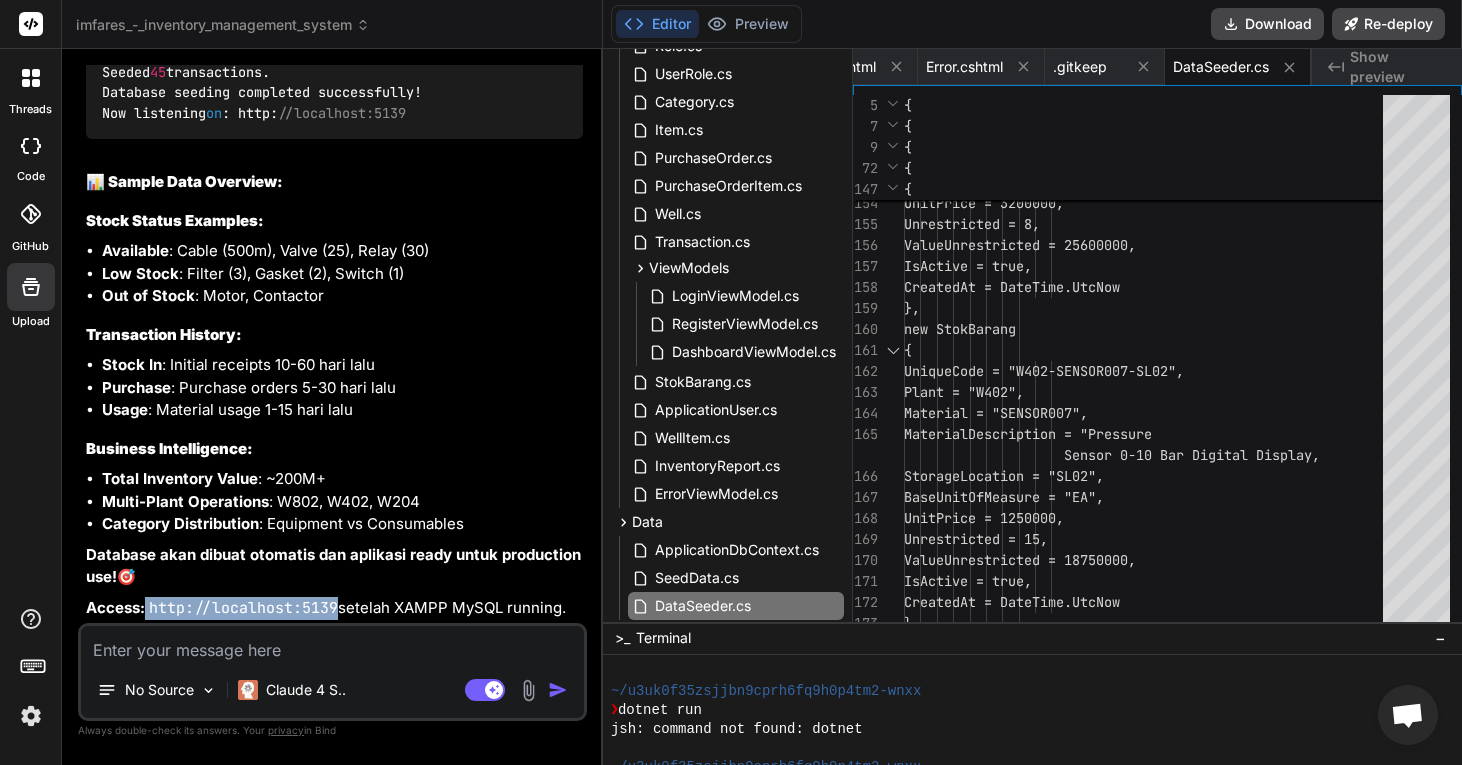 click on "Access:   http://localhost:5139  setelah XAMPP MySQL running." at bounding box center [334, 608] 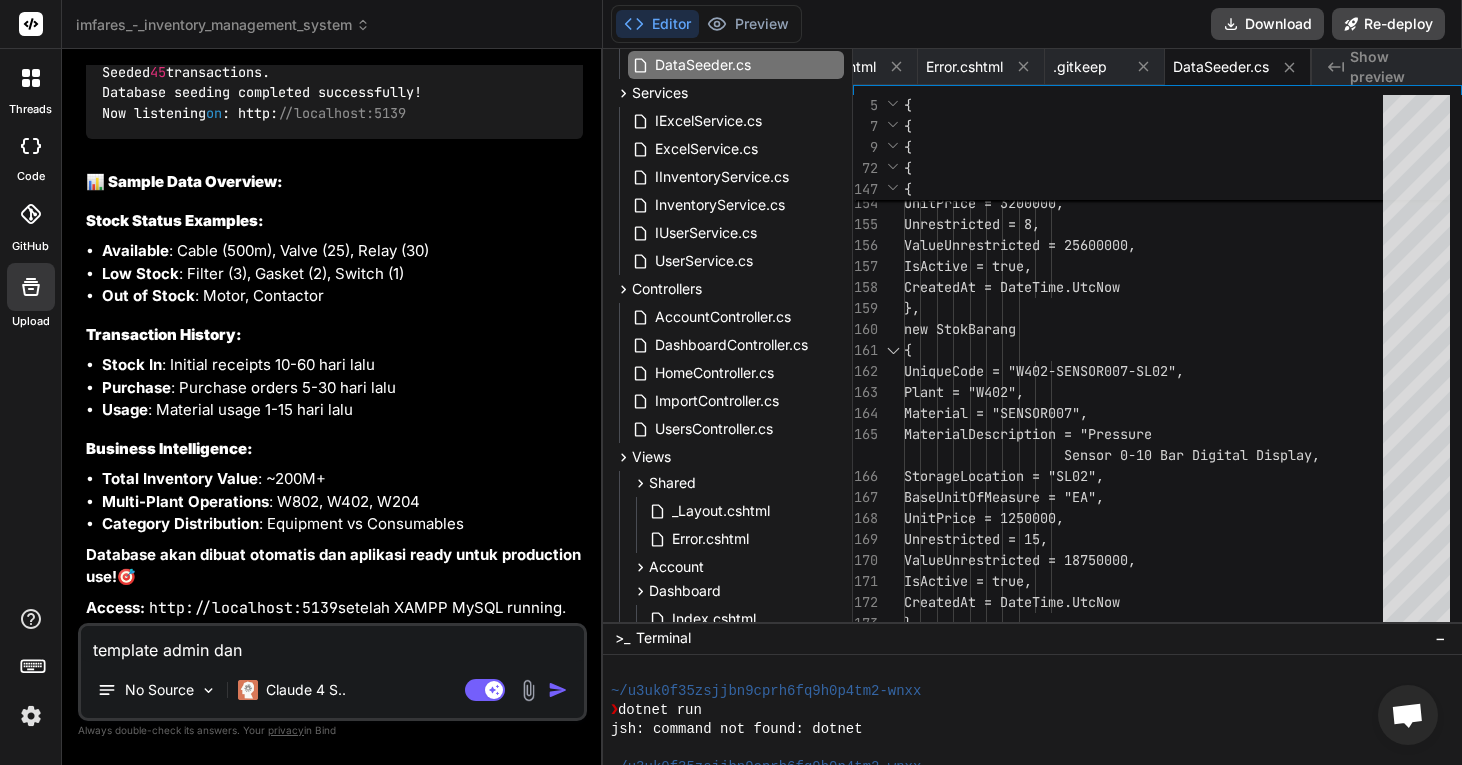 scroll, scrollTop: 1119, scrollLeft: 0, axis: vertical 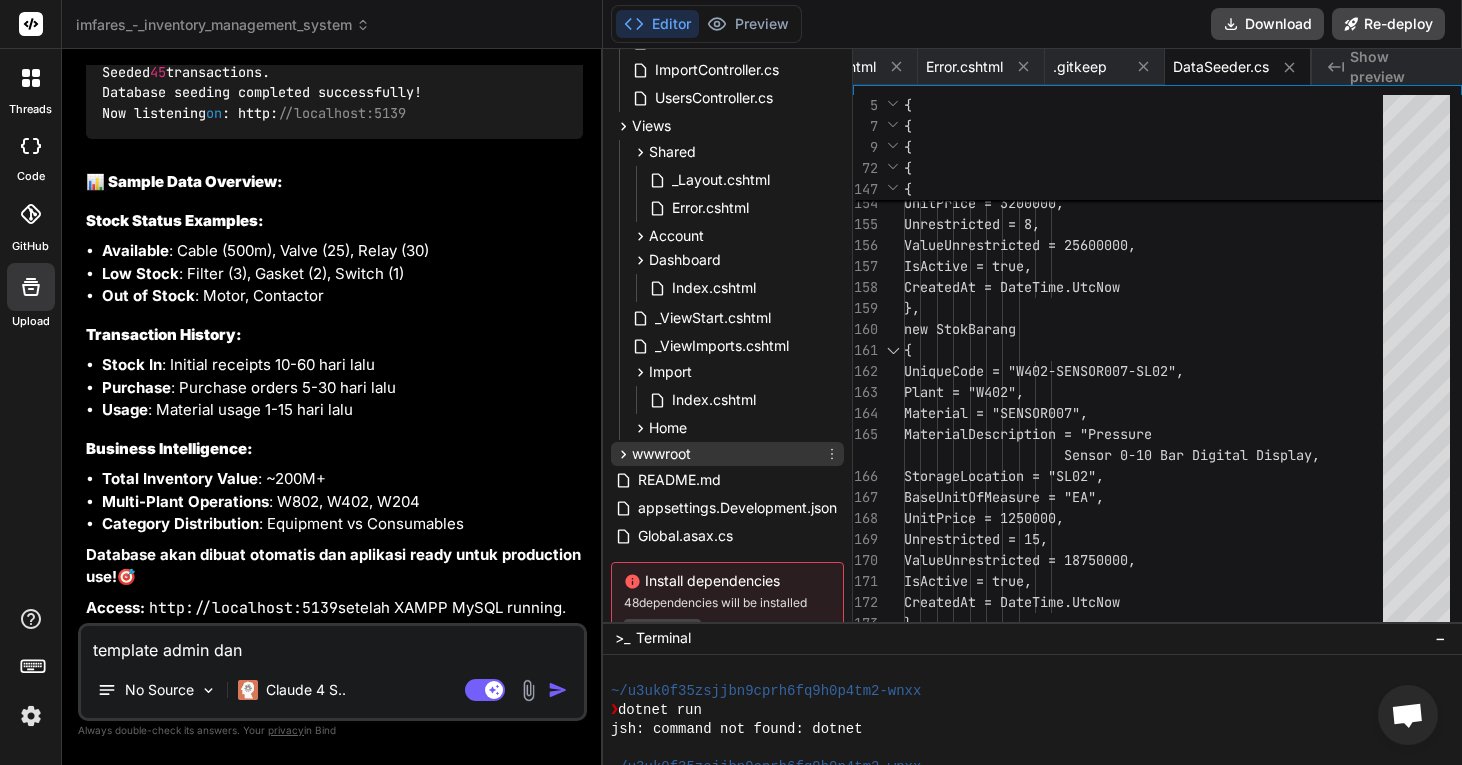 click on "wwwroot" at bounding box center (727, 454) 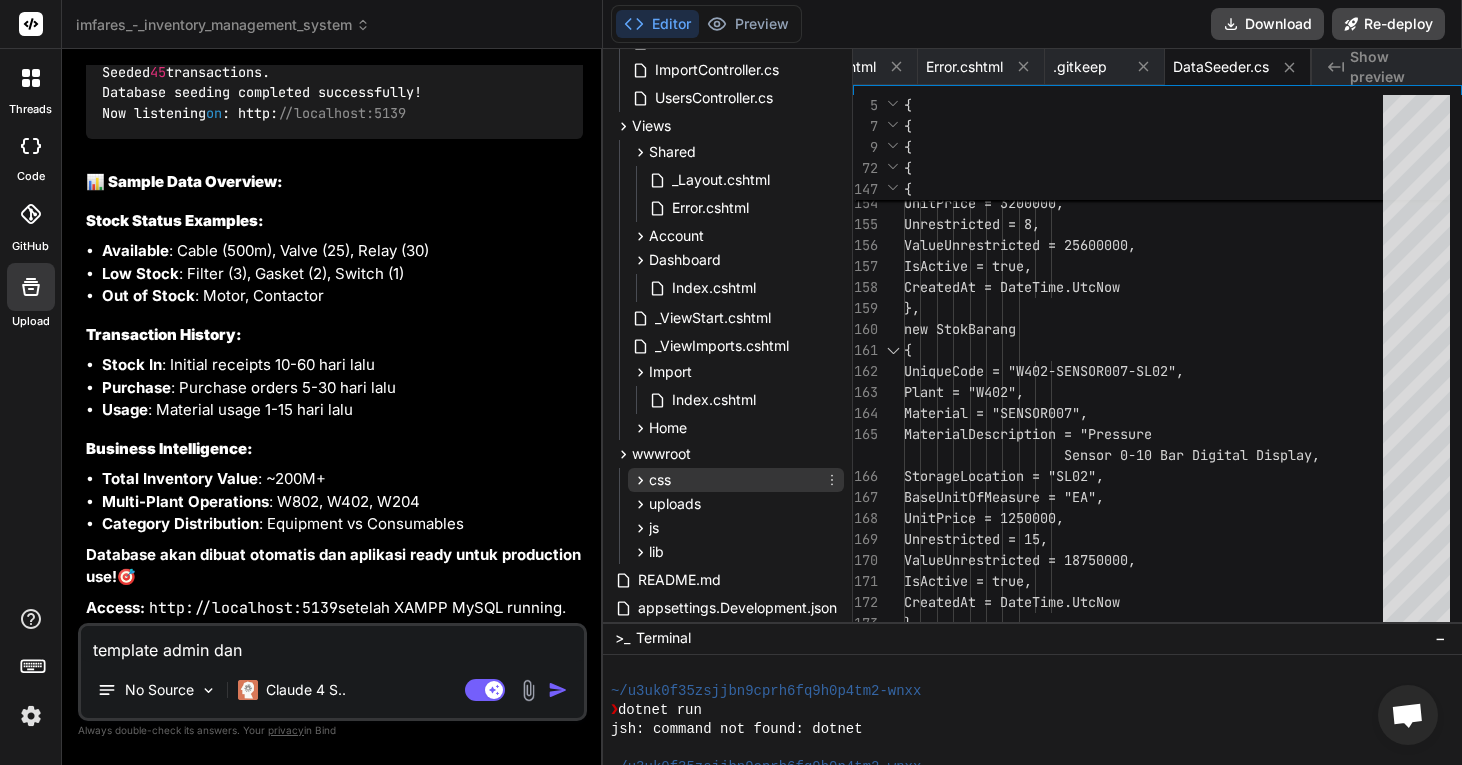 click on "css" at bounding box center [736, 480] 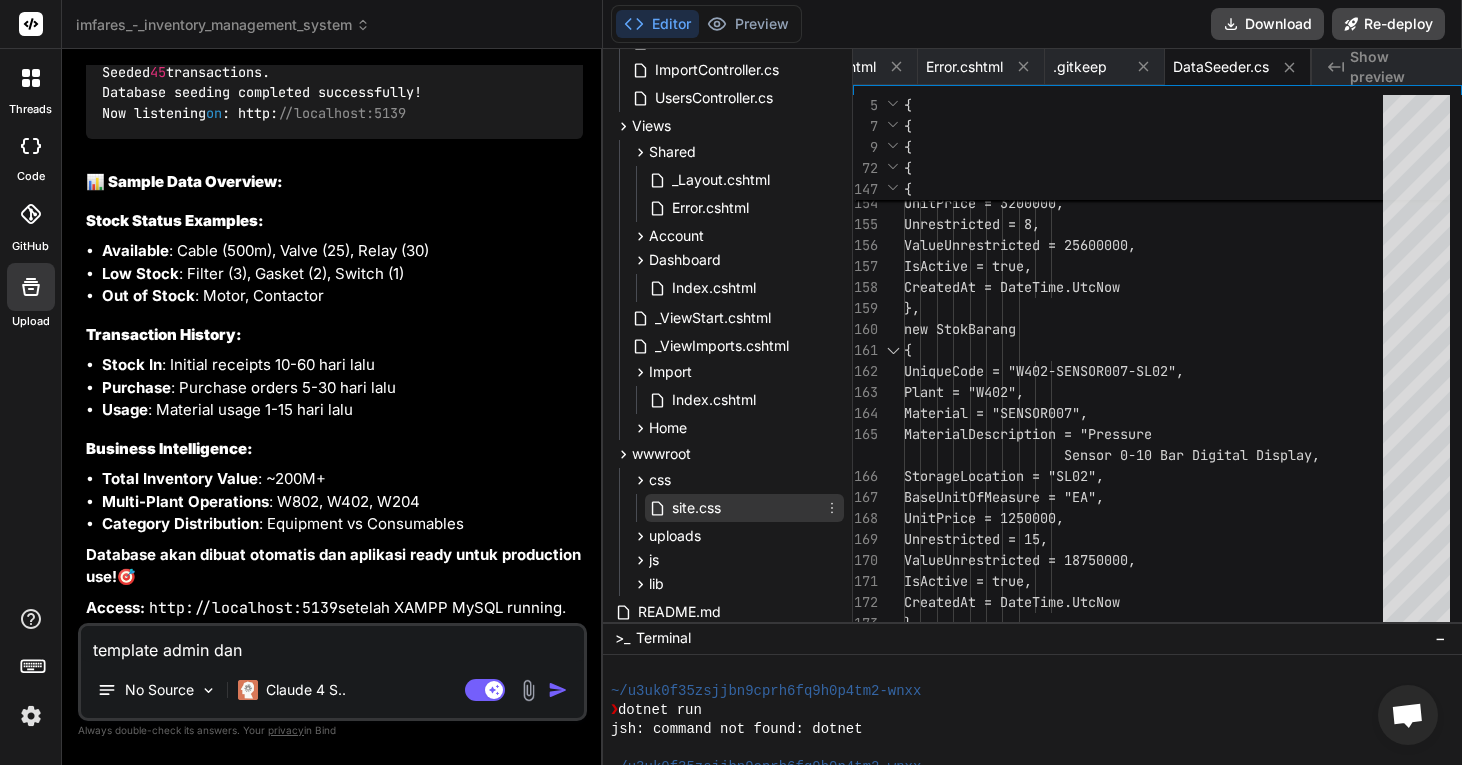 click on "site.css" at bounding box center [744, 508] 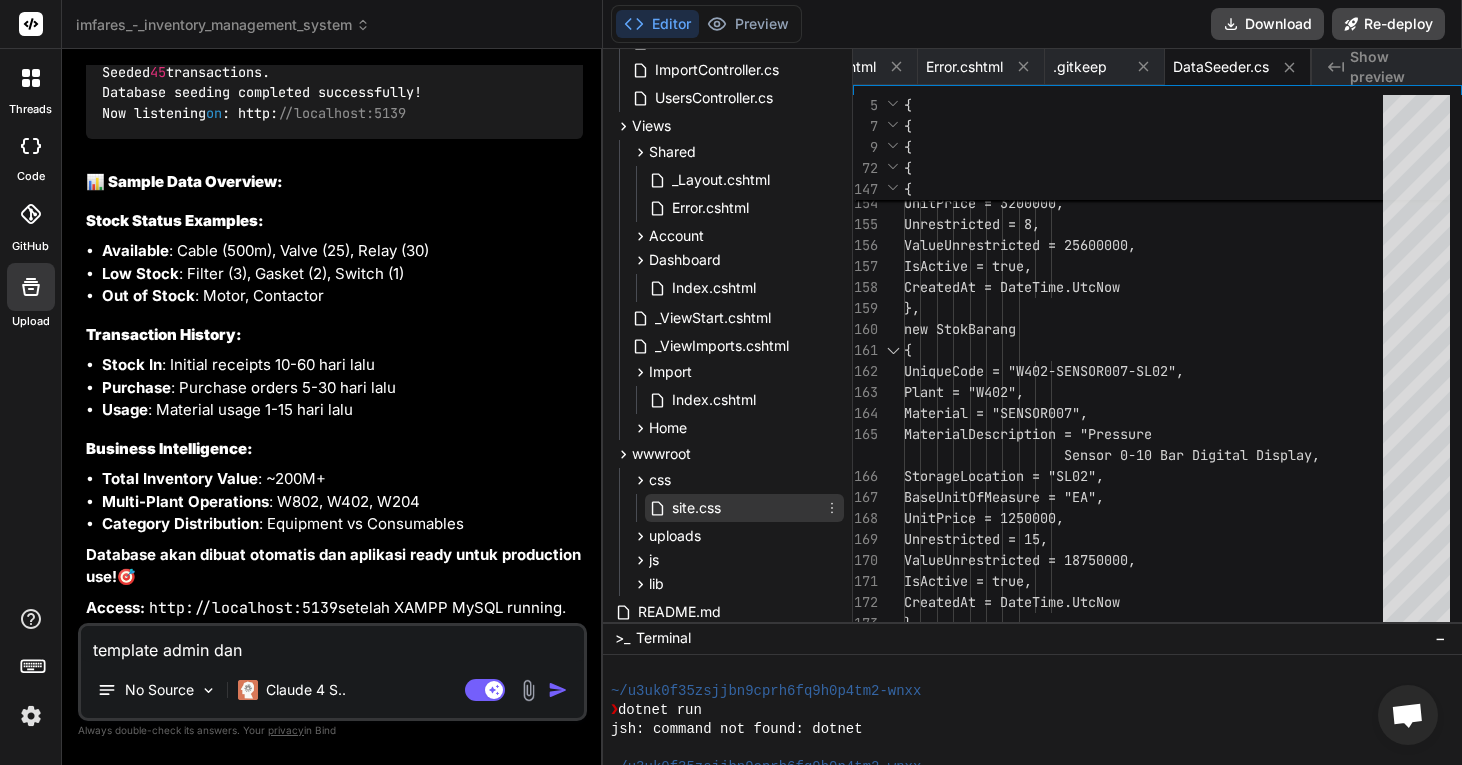 scroll, scrollTop: 0, scrollLeft: 5071, axis: horizontal 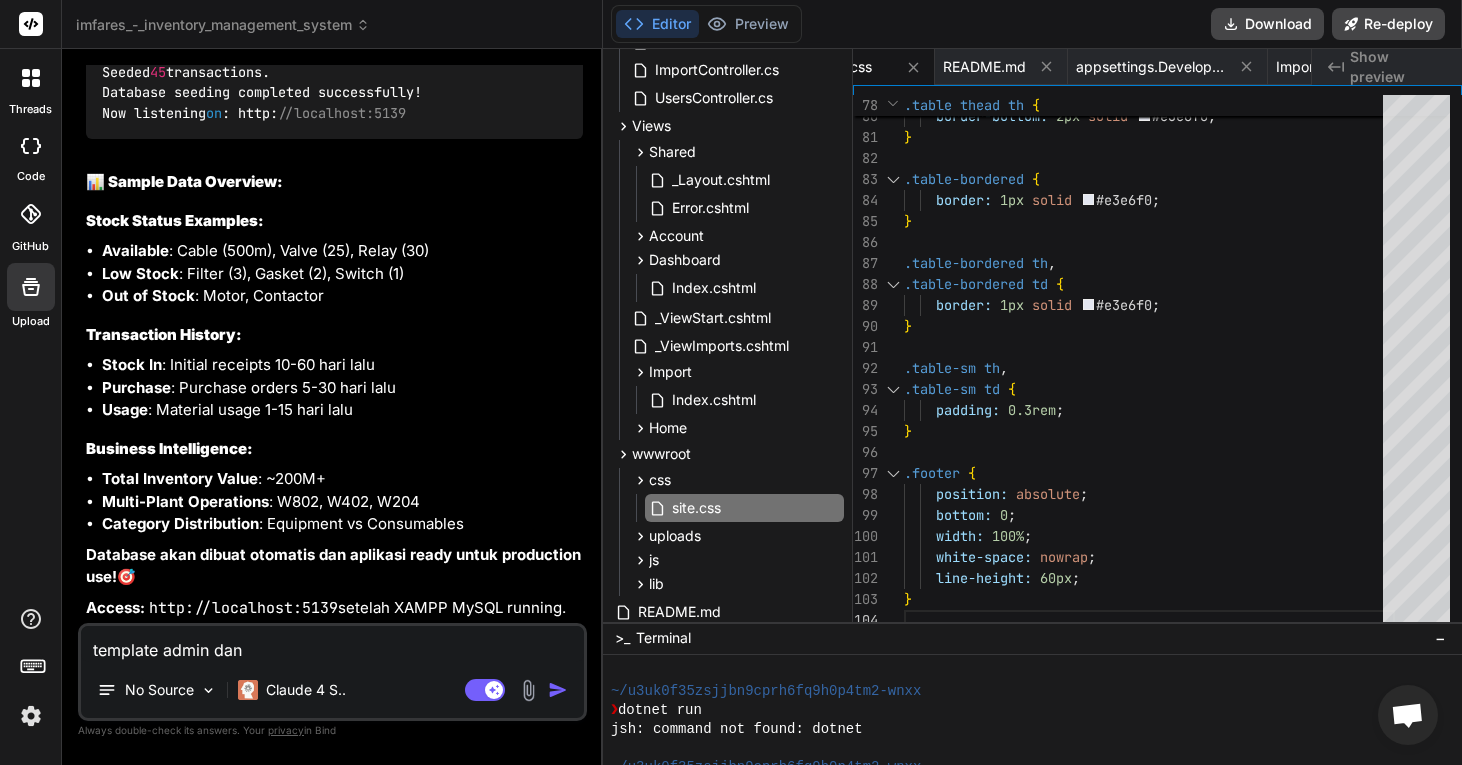 click on "template admin dan" at bounding box center (332, 644) 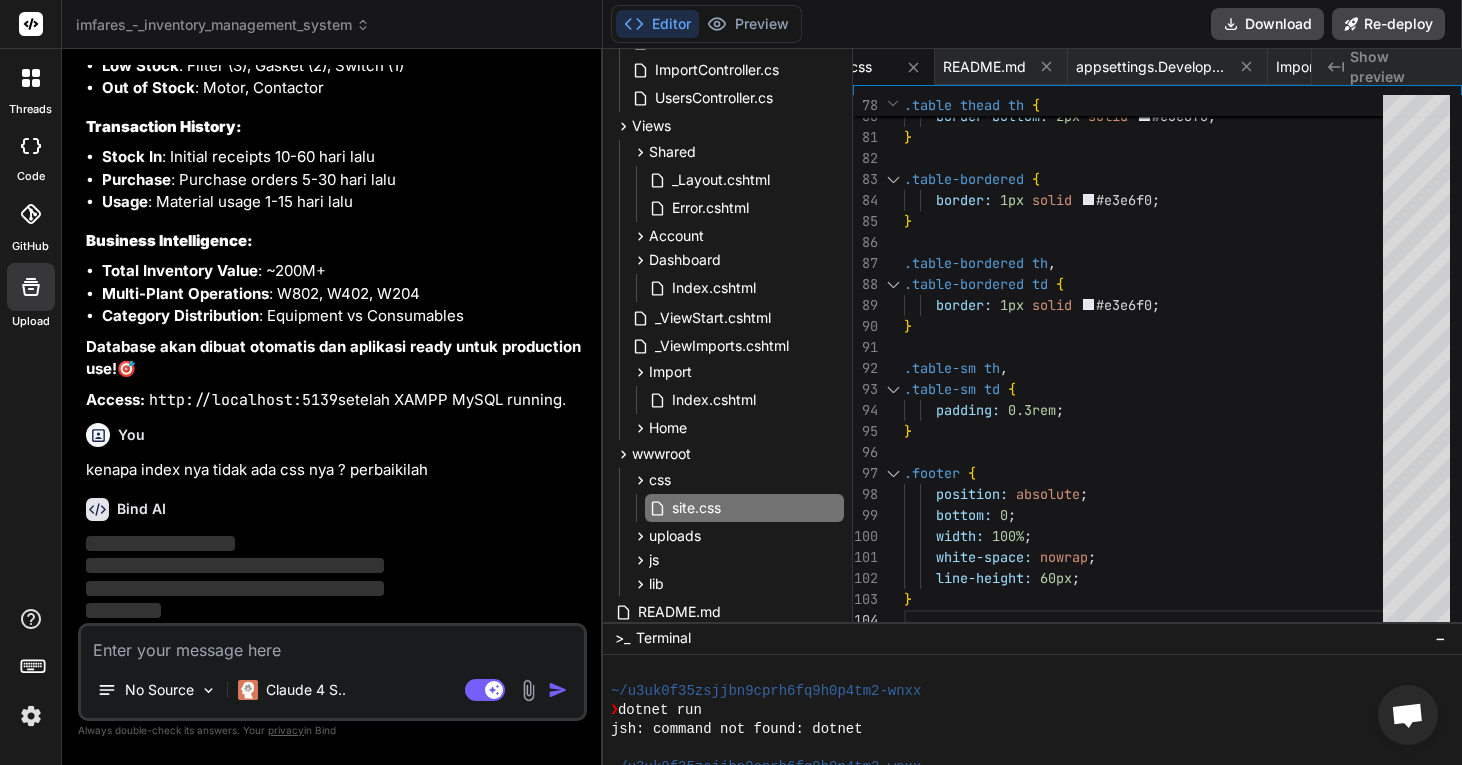 scroll, scrollTop: 81676, scrollLeft: 0, axis: vertical 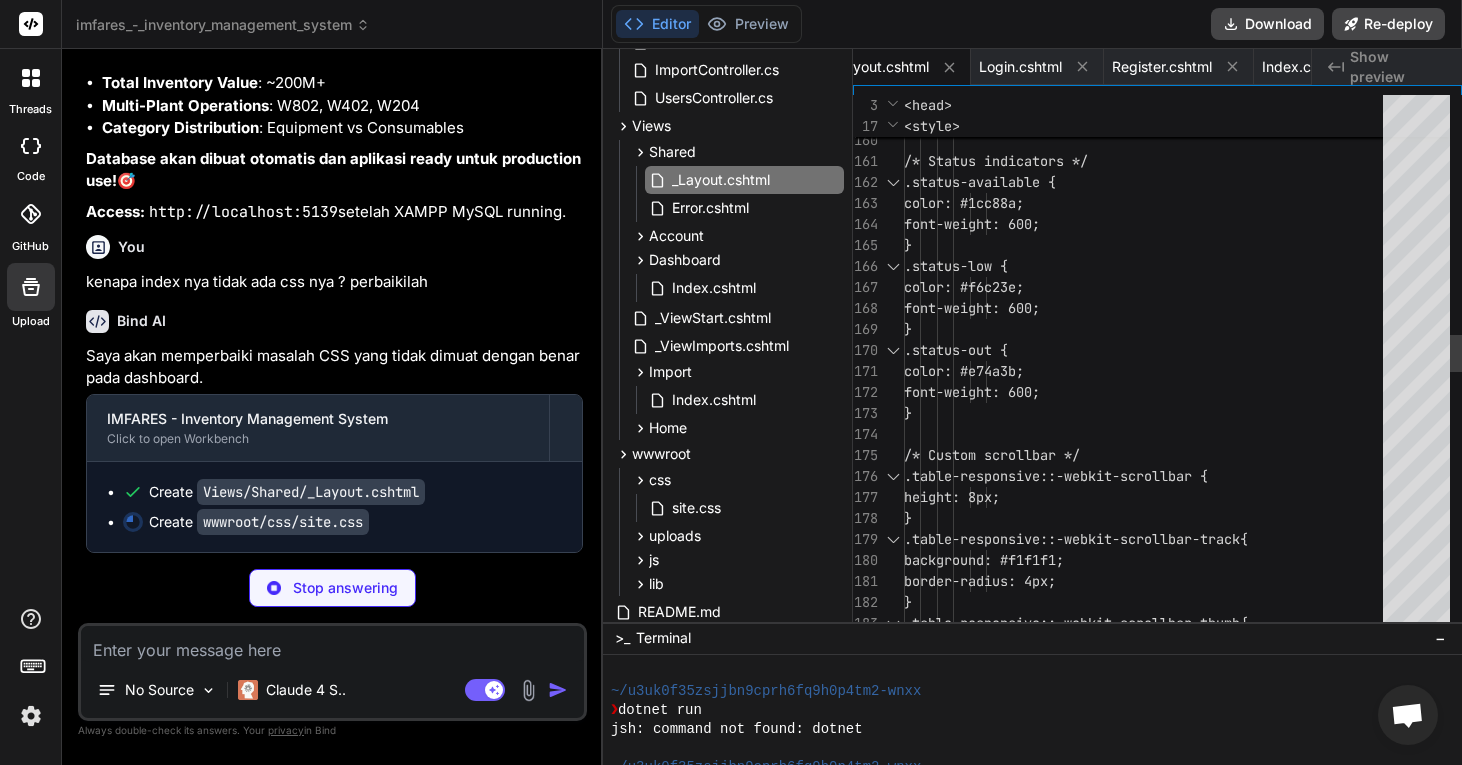 click on "}         }                  /* Status indicators */         .status-available {             color: #1cc88a;             font-weight: 600;         }         .status-low {             color: #f6c23e;             font-weight: 600;         }         .status-out {             color: #e74a3b;             font-weight: 600;         }                  /* Custom scrollbar */         .table-responsive::-webkit-scrollbar {             height: 8px;         }         .table-responsive::-webkit-scrollbar-track  {             background: #f1f1f1;             border-radius: 4px;         }         .table-responsive::-webkit-scrollbar-thumb  {" at bounding box center (1149, 497) 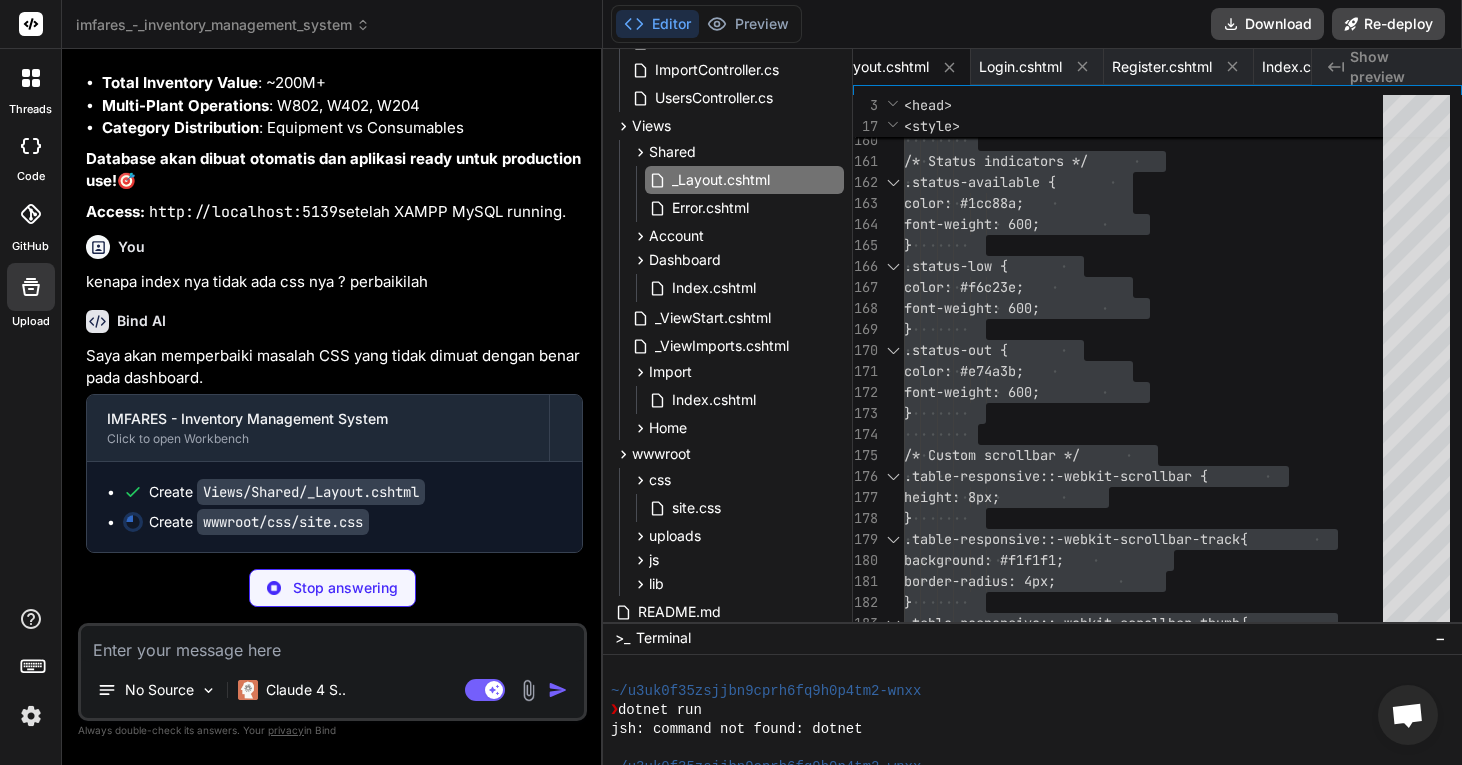 scroll, scrollTop: 0, scrollLeft: 4733, axis: horizontal 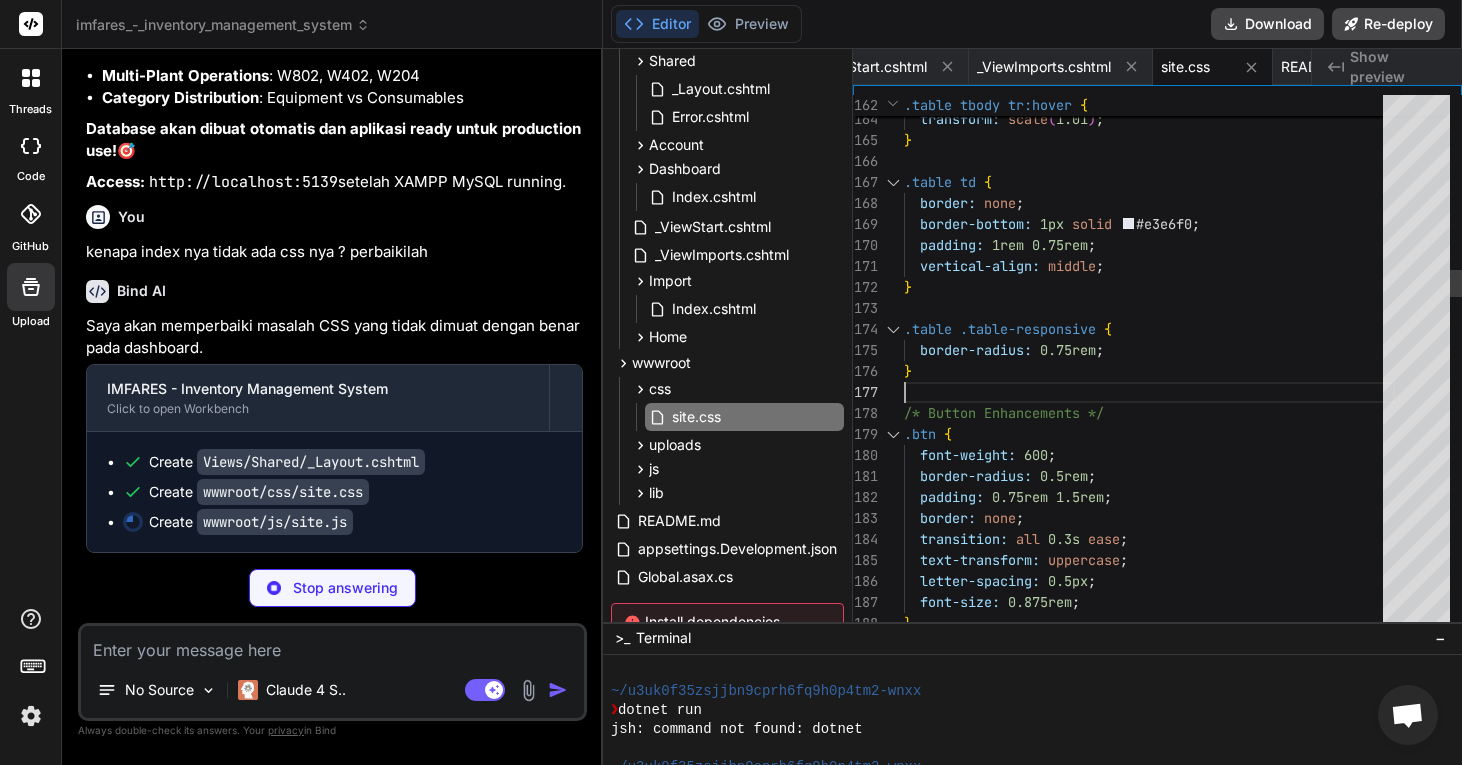 click on "background-color:     rgba ( 78 ,   115 ,   223 ,   0.05 ) ;    transform:   scale ( 1.01 ) ; } .table   td   {    border:   none ;    border-bottom:   1px   solid     #e3e6f0 ;    padding:   1rem   0.75rem ;    vertical-align:   middle ; } .table   .table-responsive   {    border-radius:   0.75rem ; } /* Button Enhancements */ .btn   {    font-weight:   600 ;    border-radius:   0.5rem ;    padding:   0.75rem   1.5rem ;    border:   none ;    transition:   all   0.3s   ease ;    text-transform:   uppercase ;    letter-spacing:   0.5px ;    font-size:   0.875rem ; }" at bounding box center [1149, 1936] 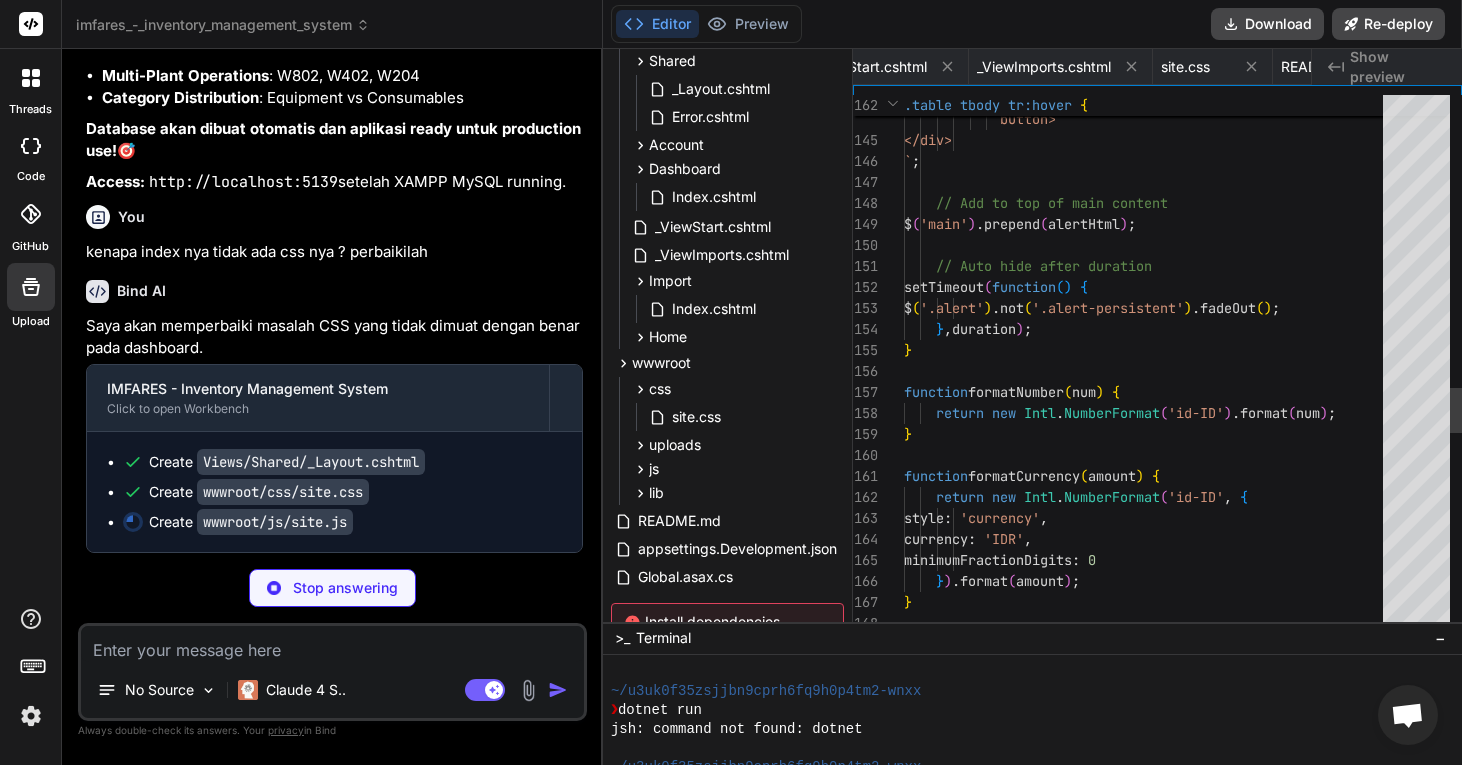 scroll, scrollTop: 0, scrollLeft: 6271, axis: horizontal 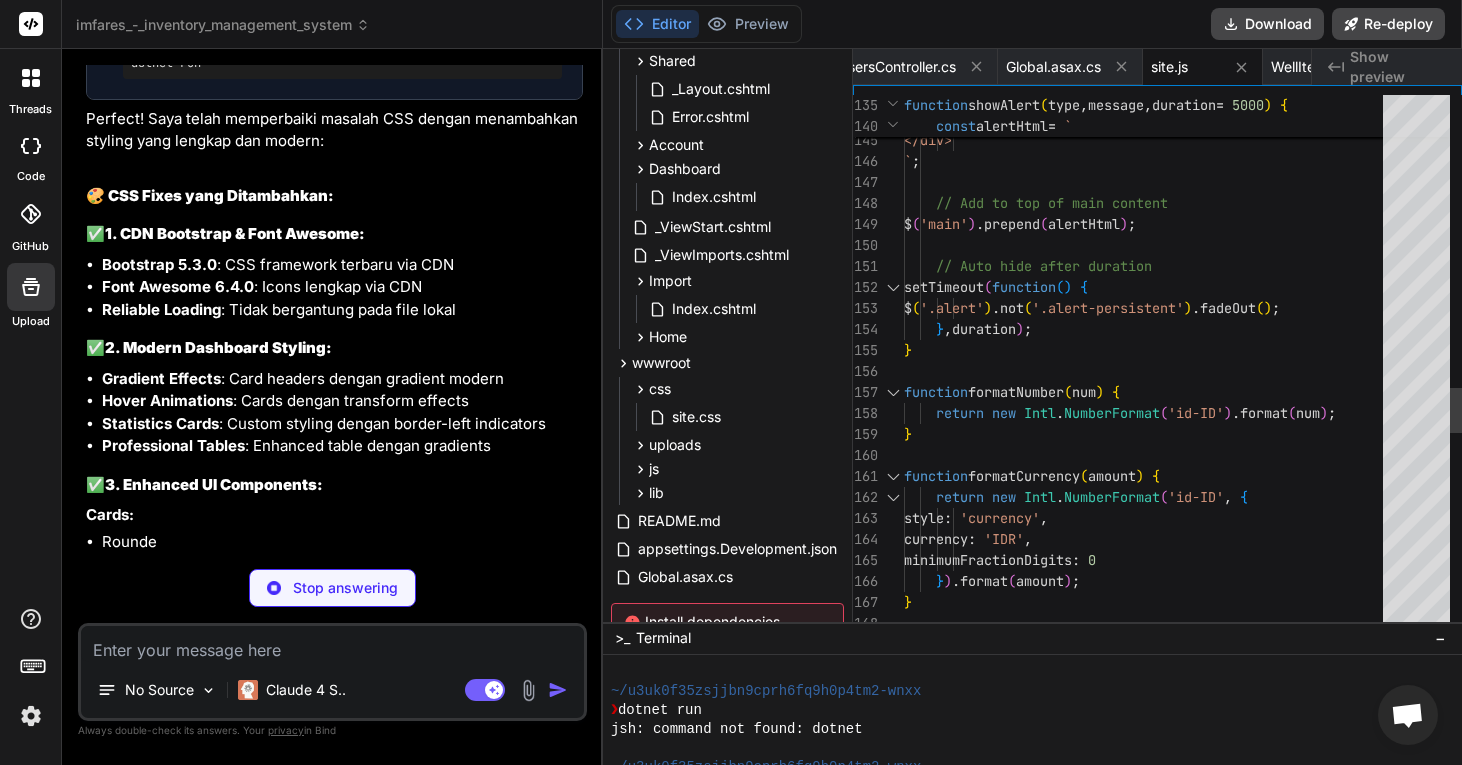 click on "style :   'currency' ,         currency :   'IDR' ,         minimumFractionDigits :   0      } ) . format ( amount ) ; }              data-bs-dismiss="alert" aria-label="Close"></              button>         </div>     ` ;           // Add to top of main content     $ ( 'main' ) . prepend ( alertHtml ) ;           // Auto hide after duration     setTimeout ( function ( )   {         $ ( '.alert' ) . not ( '.alert-persistent' ) . fadeOut ( ) ;      } ,  duration ) ; } function  formatNumber ( num )   {      return   new   Intl . NumberFormat ( 'id-ID' ) . format ( num ) ; } function  formatCurrency ( amount )   {      return   new   Intl . NumberFormat ( 'id-ID' ,   {" at bounding box center [1149, -196] 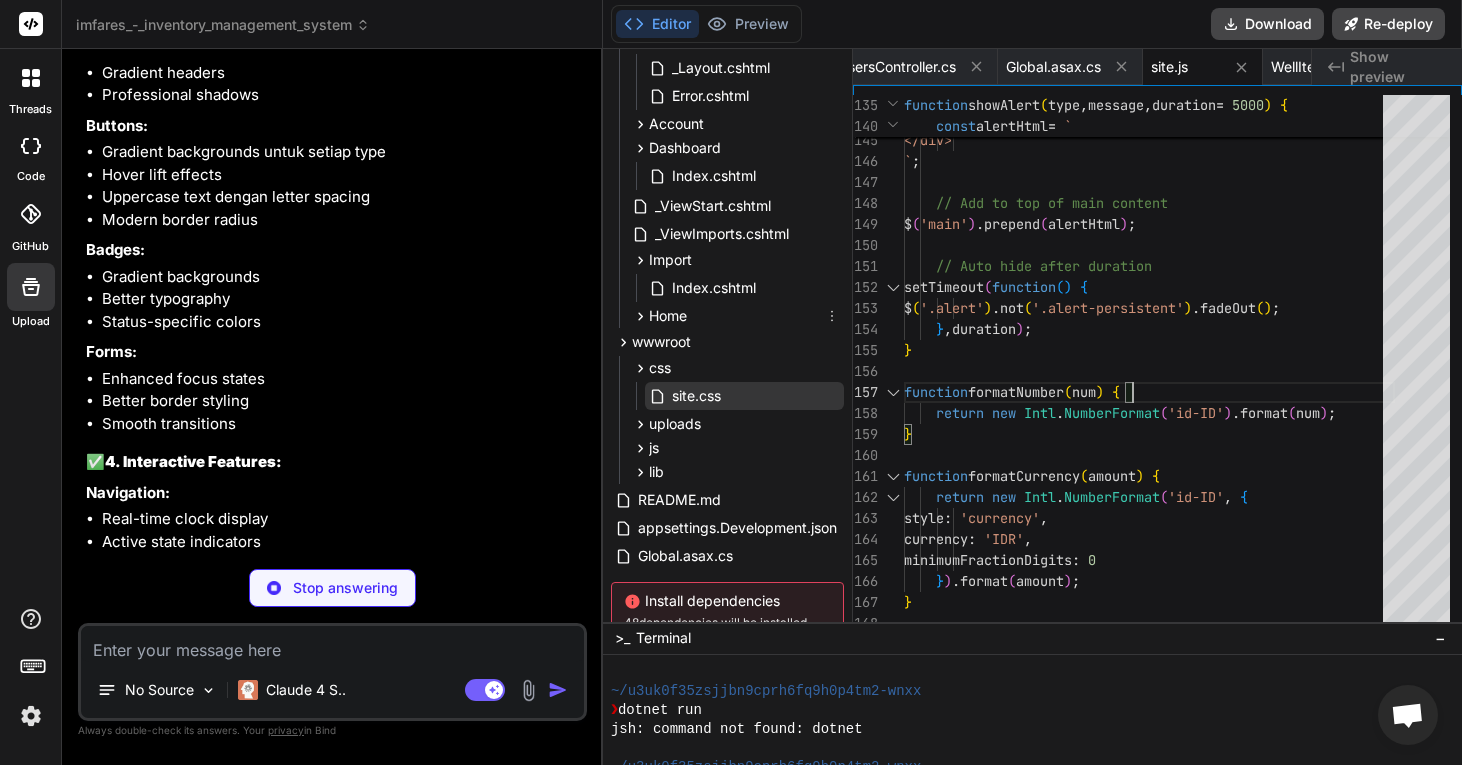 scroll, scrollTop: 1228, scrollLeft: 0, axis: vertical 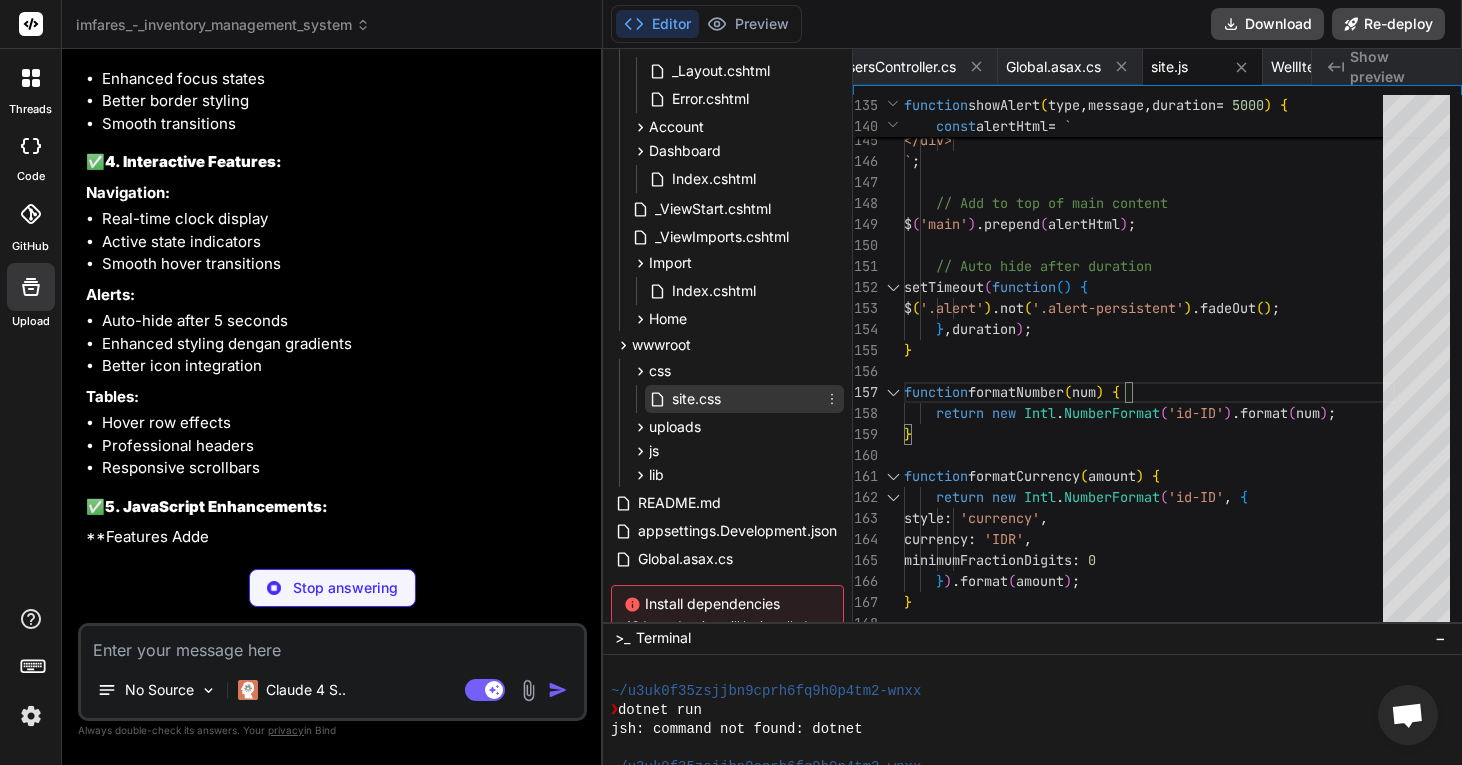click on "site.css" at bounding box center [696, 399] 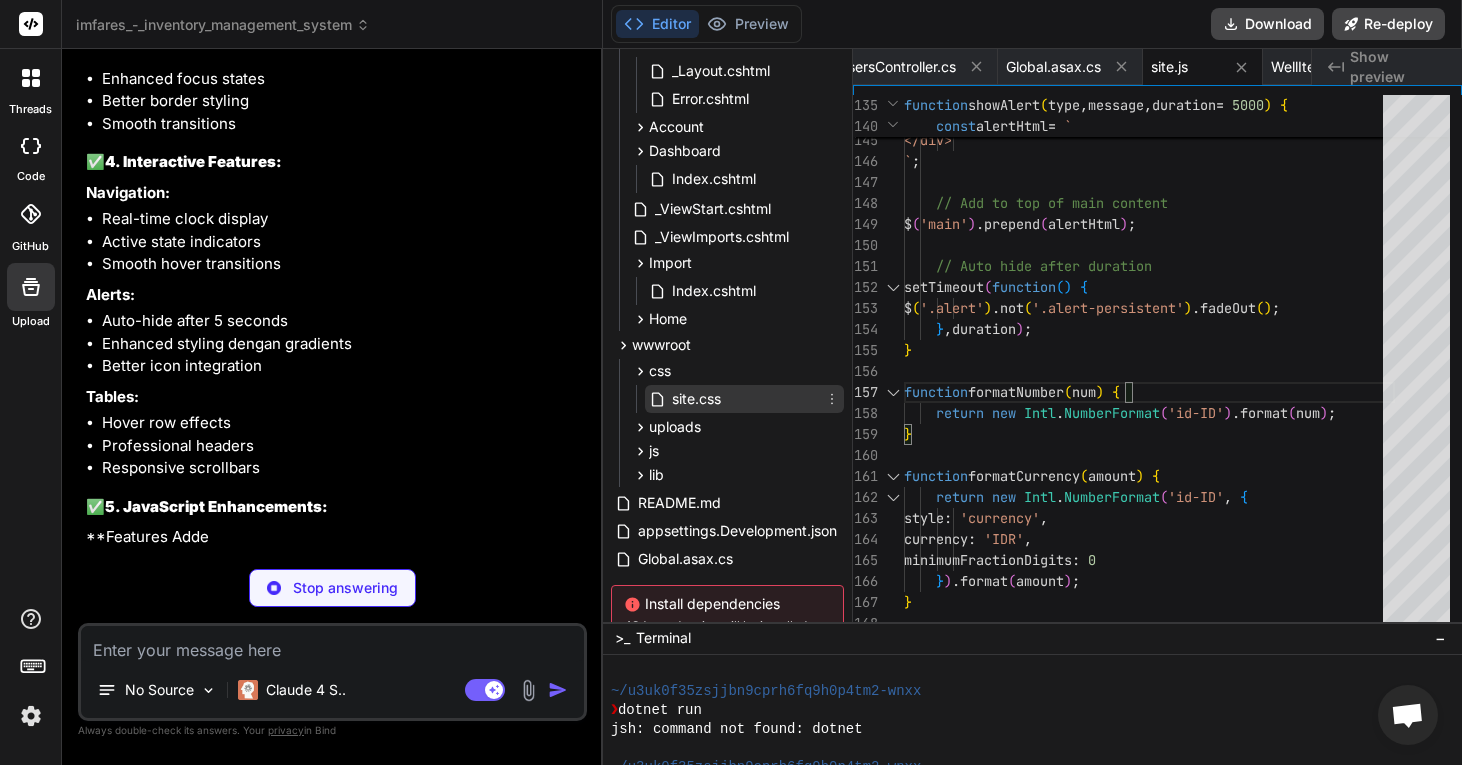 scroll, scrollTop: 0, scrollLeft: 5071, axis: horizontal 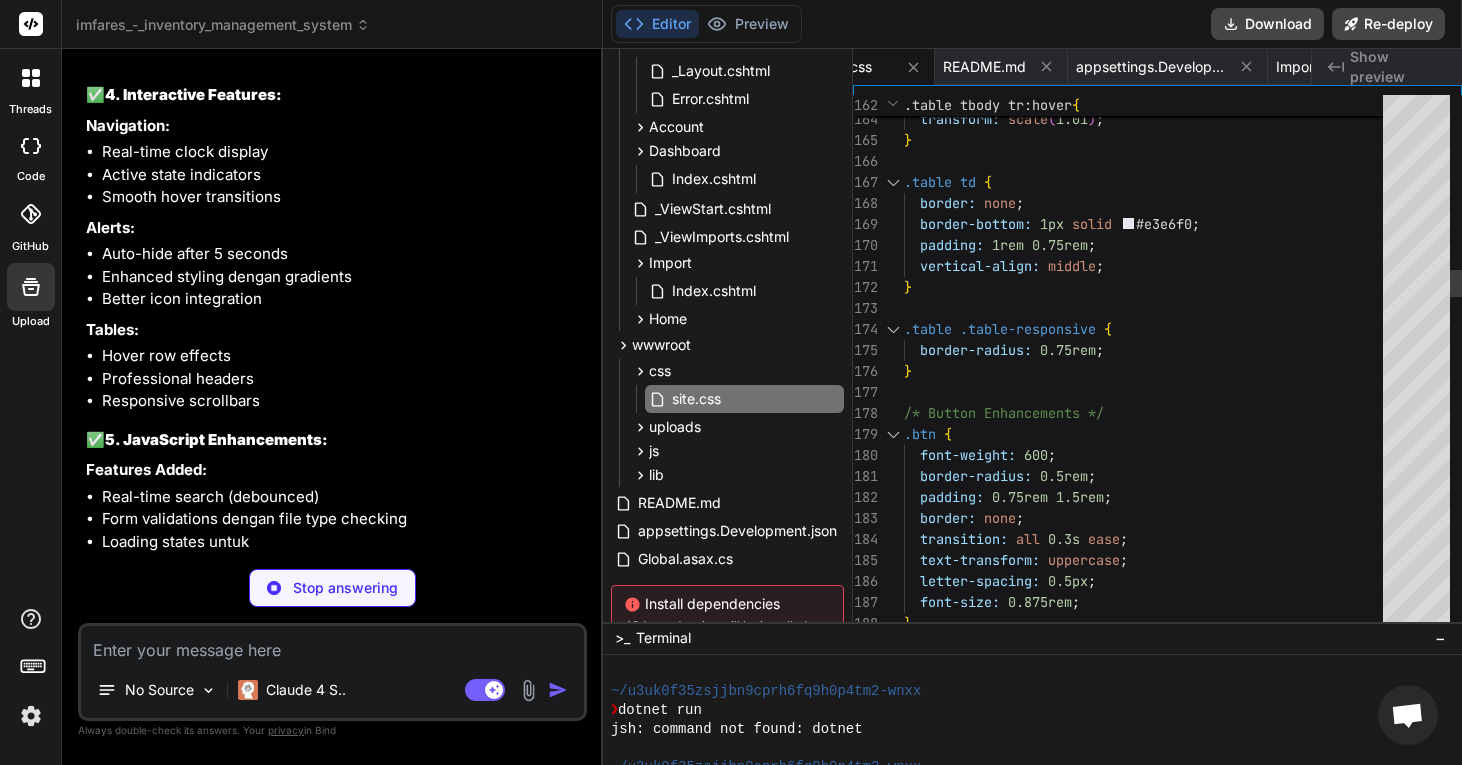 click on "background-color:     rgba ( 78 ,   115 ,   223 ,   0.05 ) ;    transform:   scale ( 1.01 ) ; } .table   td   {    border:   none ;    border-bottom:   1px   solid     #e3e6f0 ;    padding:   1rem   0.75rem ;    vertical-align:   middle ; } .table   .table-responsive   {    border-radius:   0.75rem ; } /* Button Enhancements */ .btn   {    font-weight:   600 ;    border-radius:   0.5rem ;    padding:   0.75rem   1.5rem ;    border:   none ;    transition:   all   0.3s   ease ;    text-transform:   uppercase ;    letter-spacing:   0.5px ;    font-size:   0.875rem ; }" at bounding box center (1149, 1936) 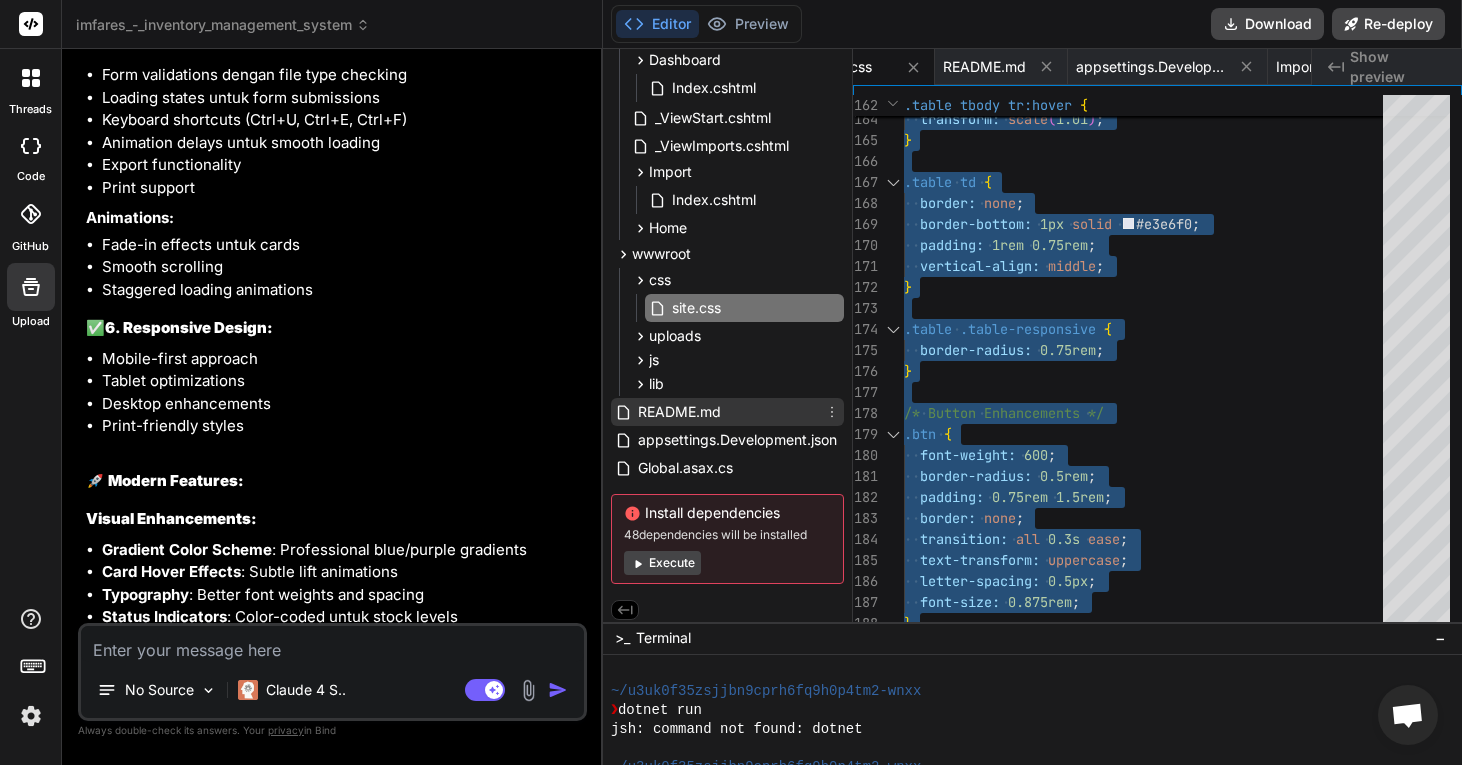 scroll, scrollTop: 1329, scrollLeft: 0, axis: vertical 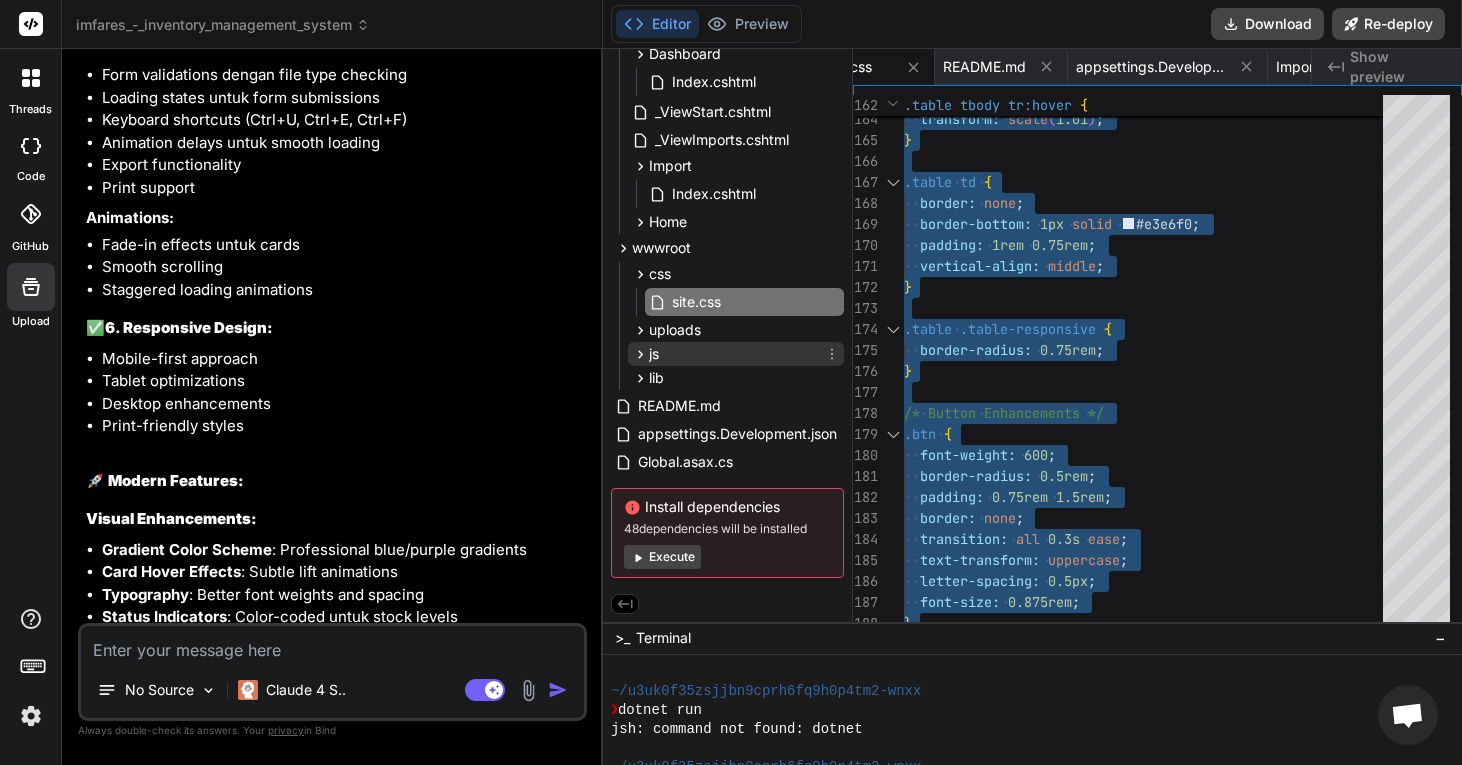 click on "js" at bounding box center (736, 354) 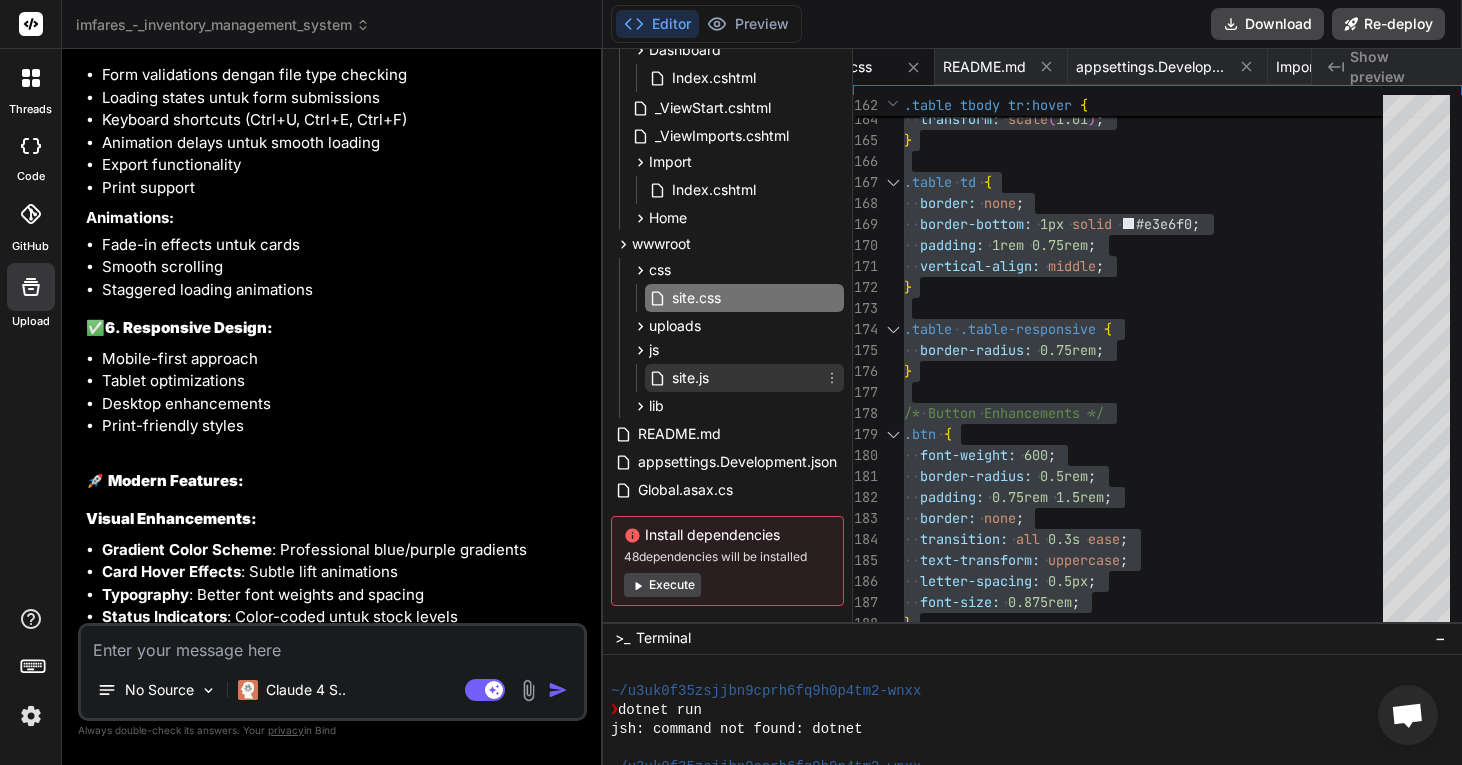 click on "site.js" at bounding box center [744, 378] 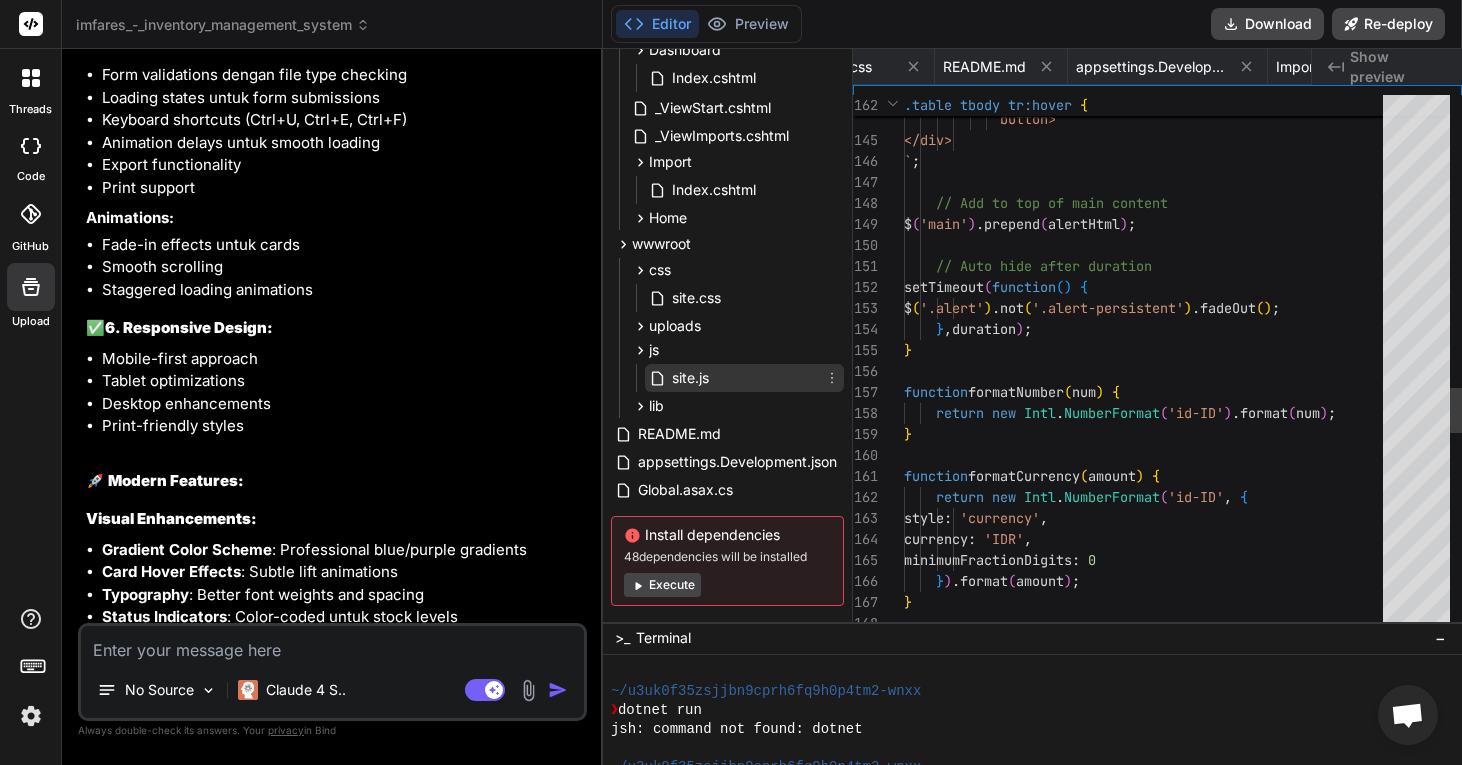 scroll, scrollTop: 0, scrollLeft: 6271, axis: horizontal 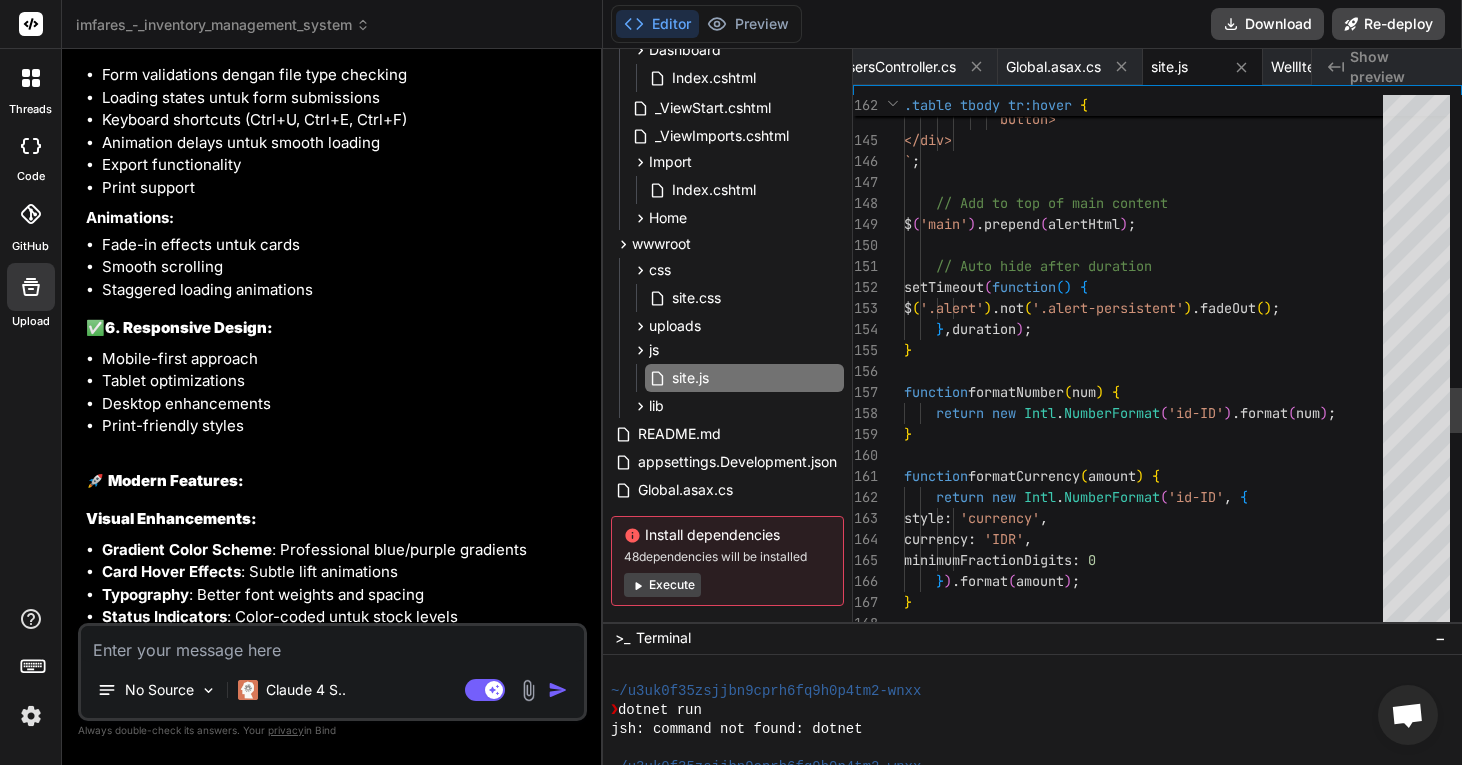 click on "style :   'currency' ,         currency :   'IDR' ,         minimumFractionDigits :   0      } ) . format ( amount ) ; }              data-bs-dismiss="alert" aria-label="Close"></              button>         </div>     ` ;           // Add to top of main content     $ ( 'main' ) . prepend ( alertHtml ) ;           // Auto hide after duration     setTimeout ( function ( )   {         $ ( '.alert' ) . not ( '.alert-persistent' ) . fadeOut ( ) ;      } ,  duration ) ; } function  formatNumber ( num )   {      return   new   Intl . NumberFormat ( 'id-ID' ) . format ( num ) ; } function  formatCurrency ( amount )   {      return   new   Intl . NumberFormat ( 'id-ID' ,   {" at bounding box center [1149, -196] 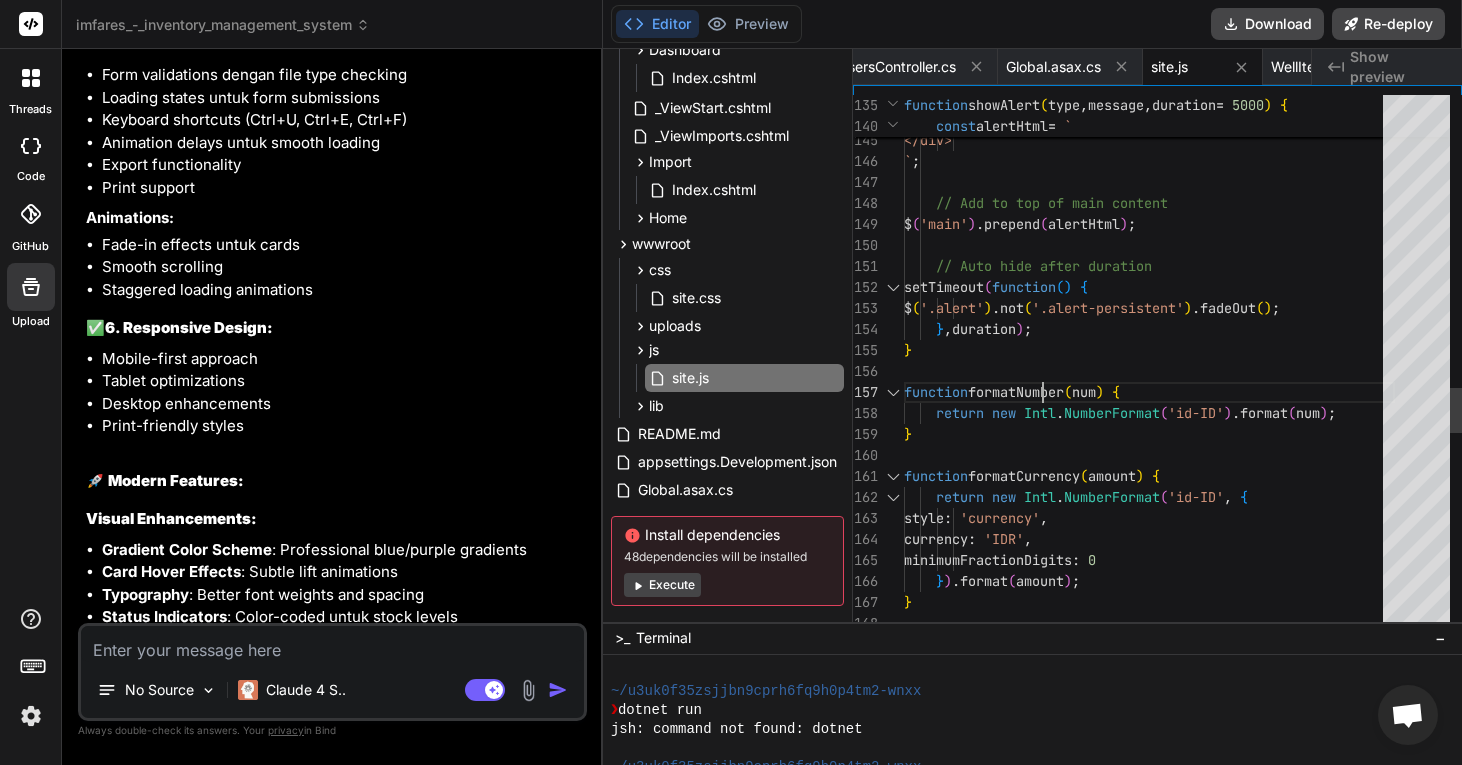 scroll, scrollTop: 189, scrollLeft: 0, axis: vertical 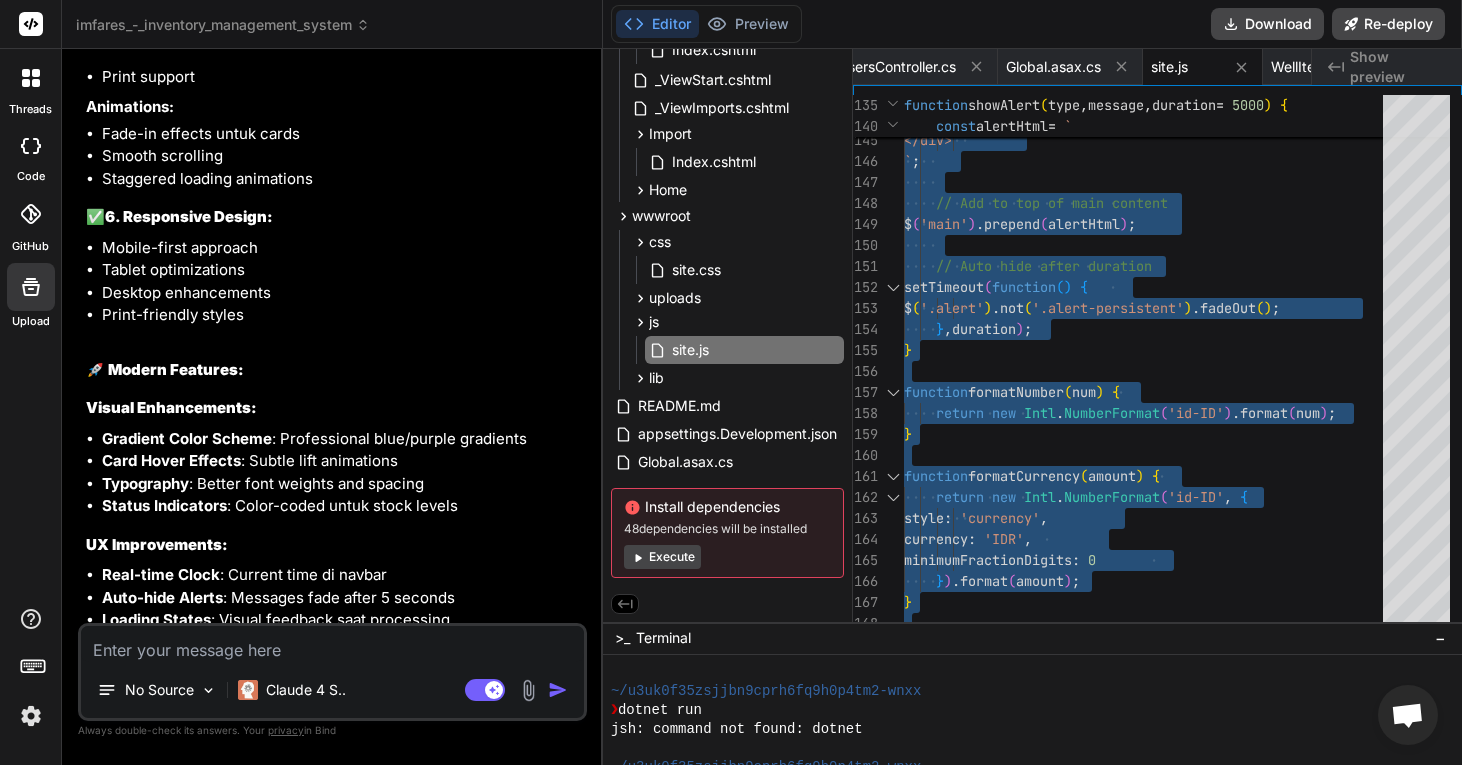 click 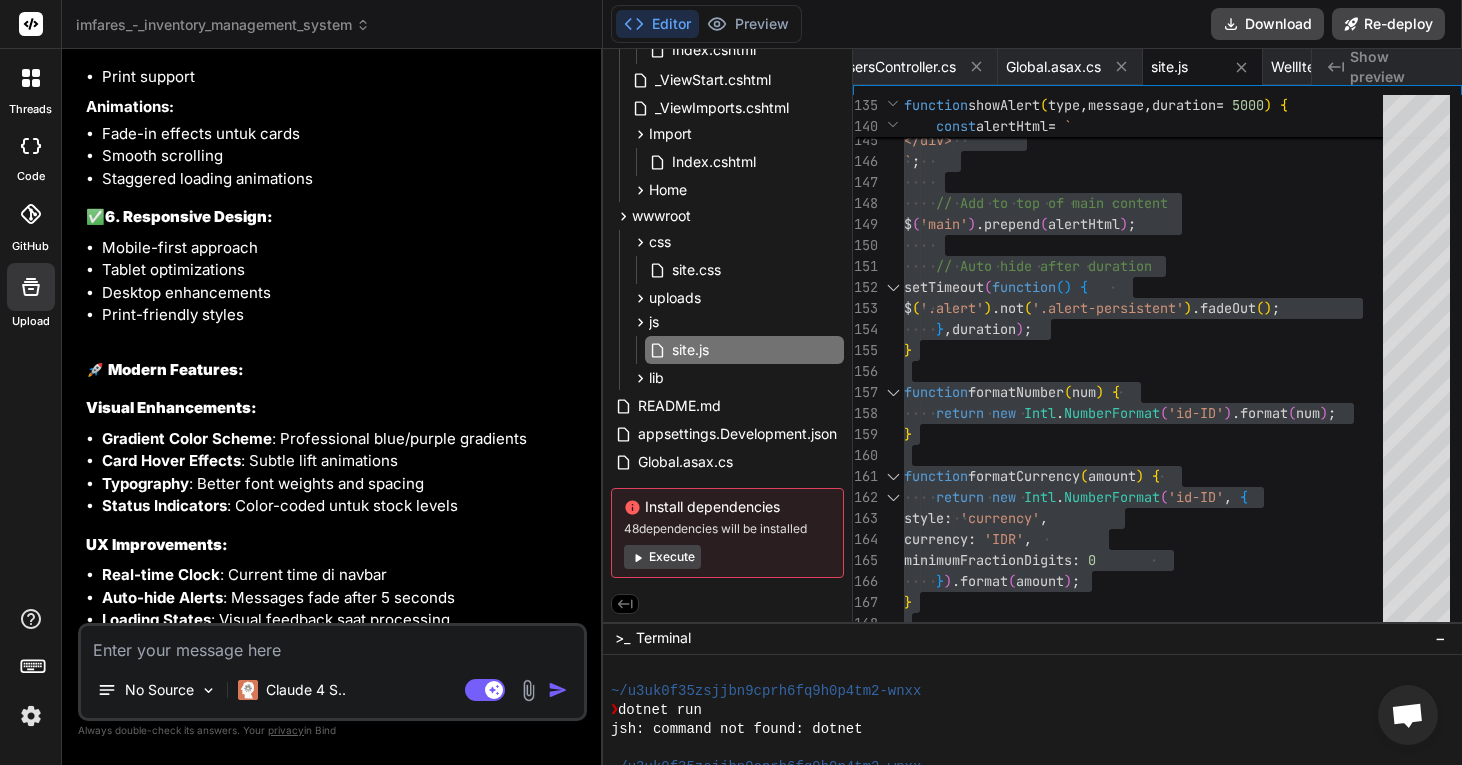 click 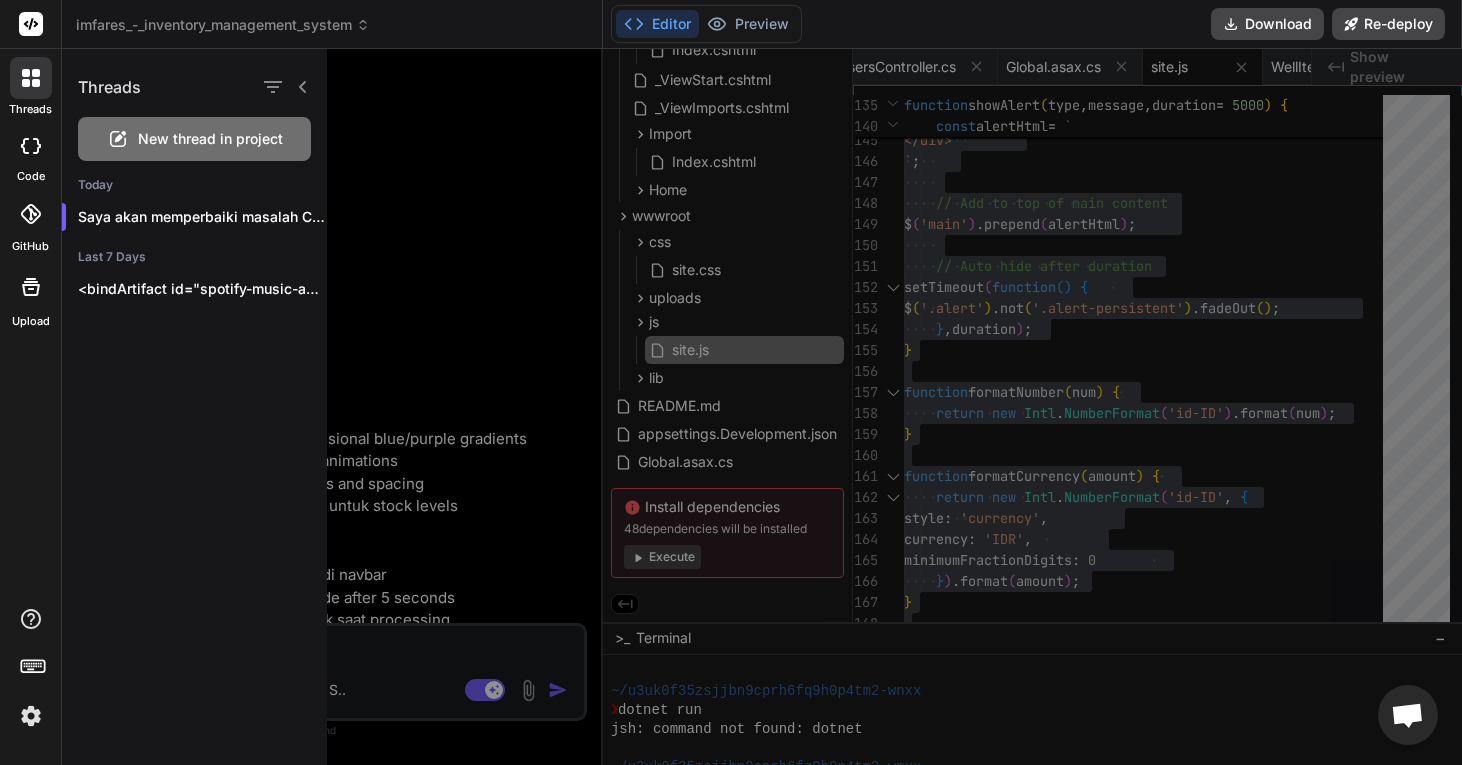 click 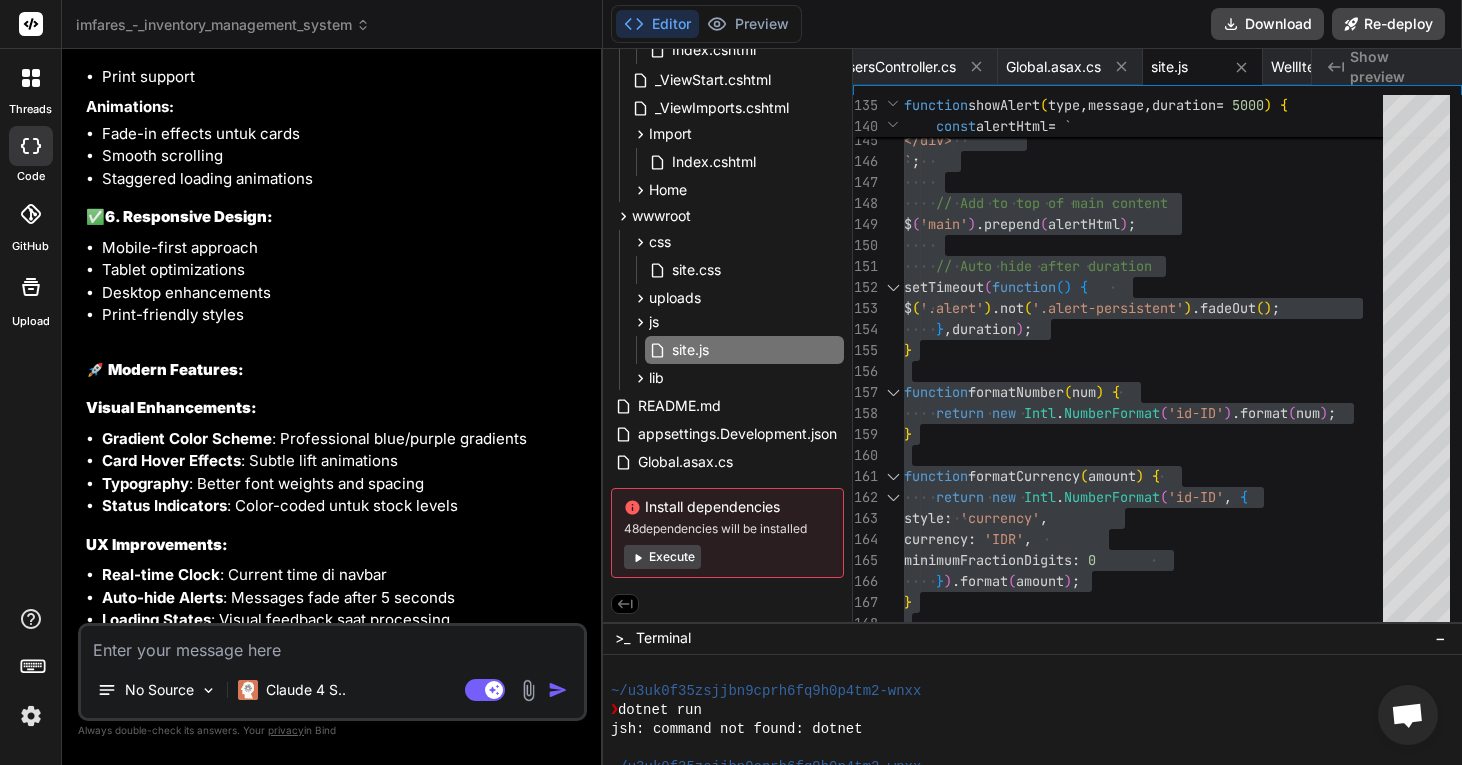 click at bounding box center (31, 146) 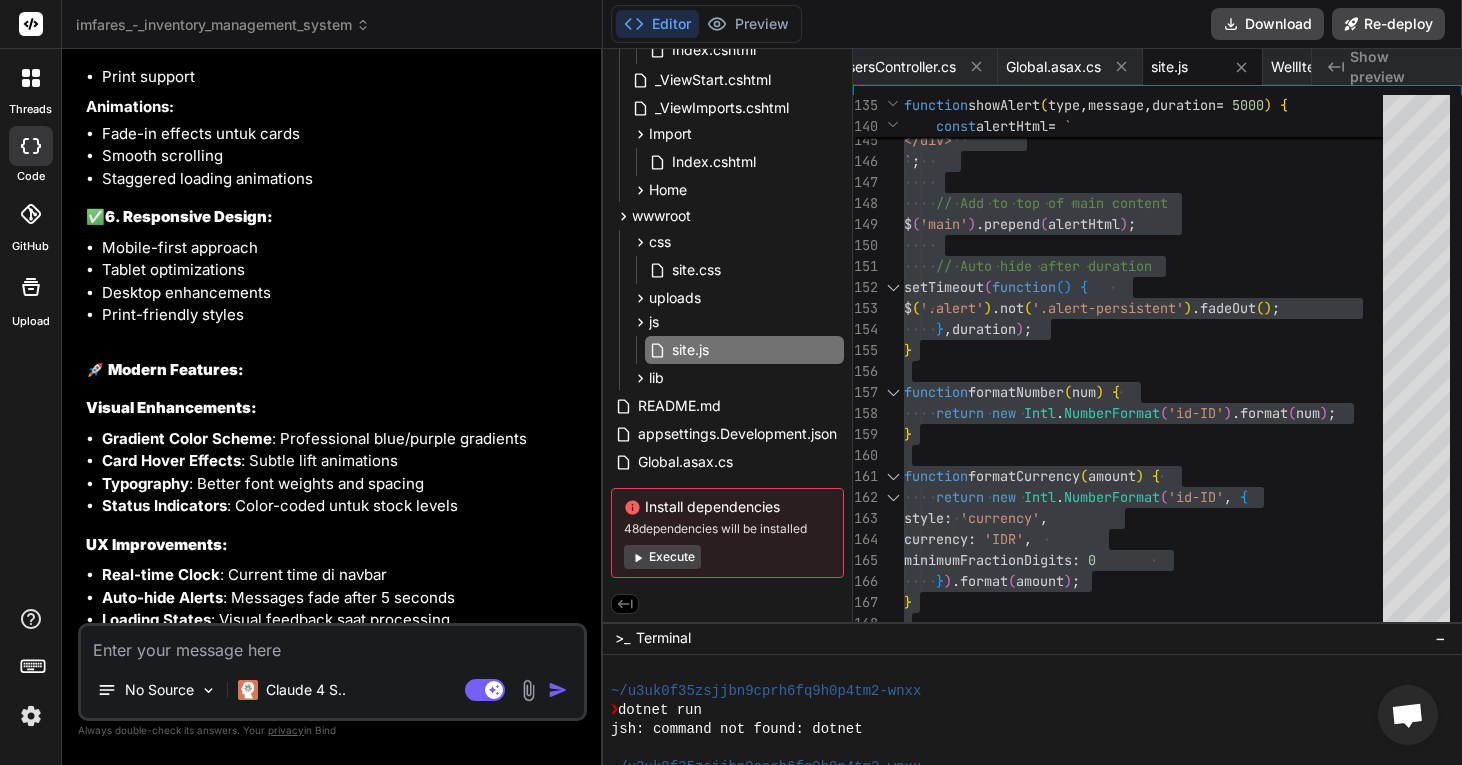 click on "threads" at bounding box center (30, 109) 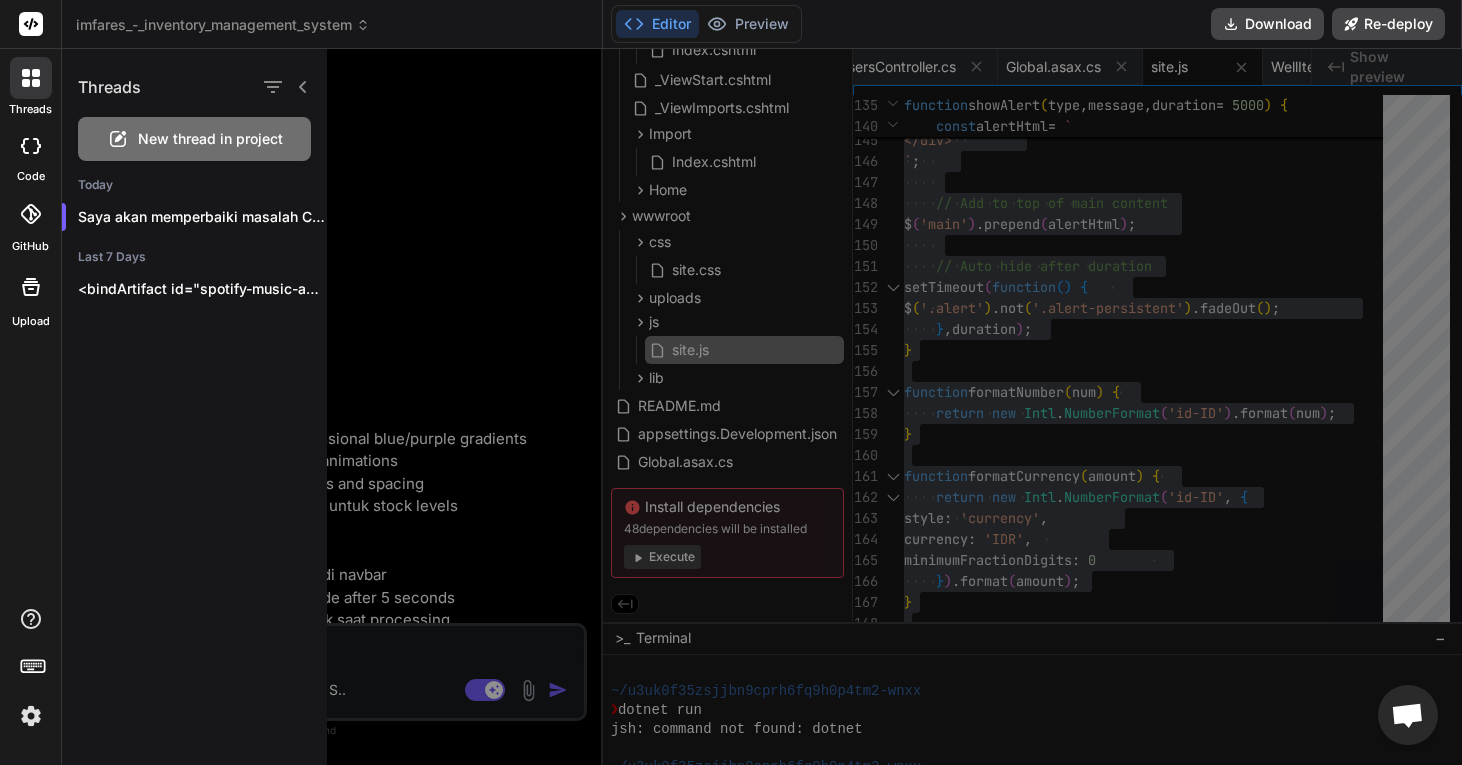 click on "New thread in project" at bounding box center [194, 139] 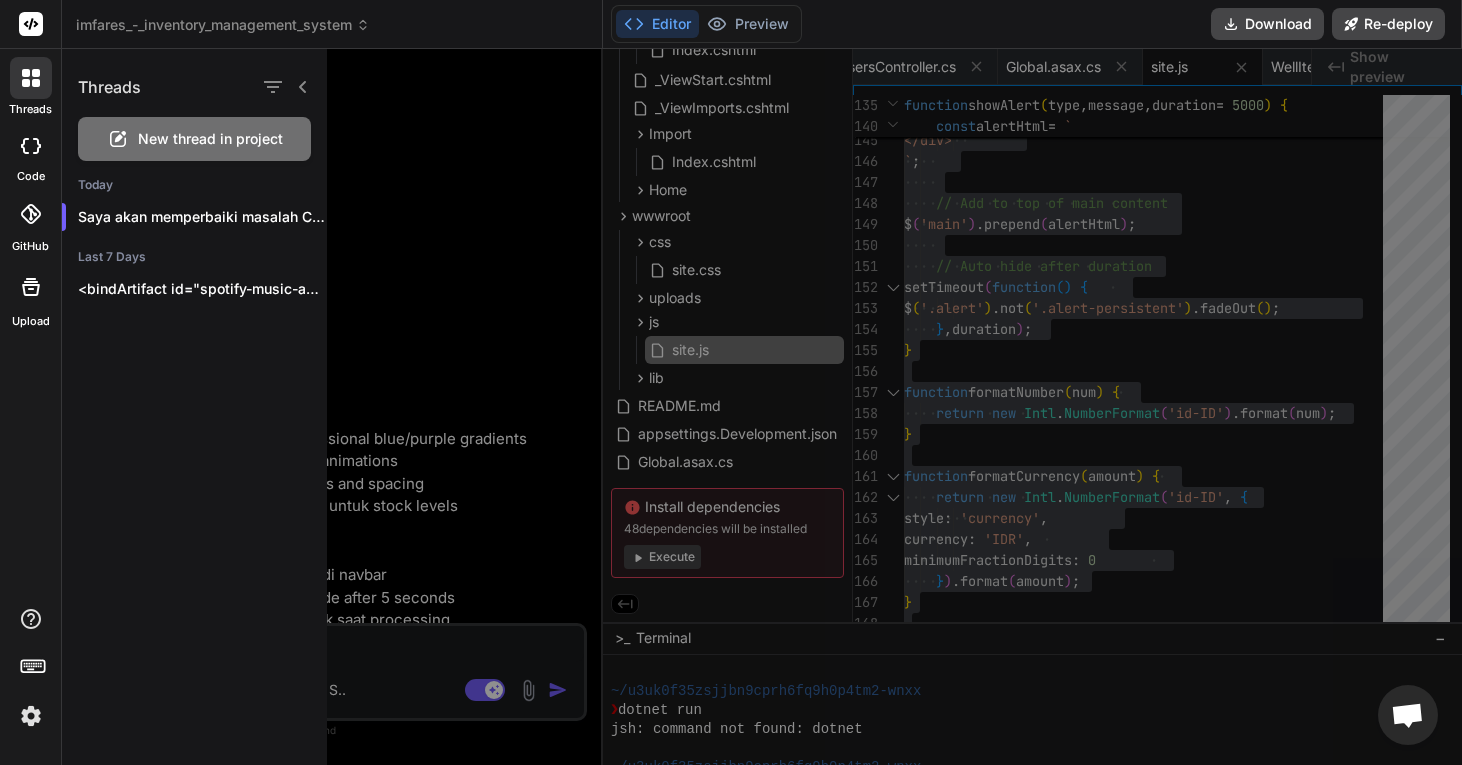 scroll, scrollTop: 0, scrollLeft: 0, axis: both 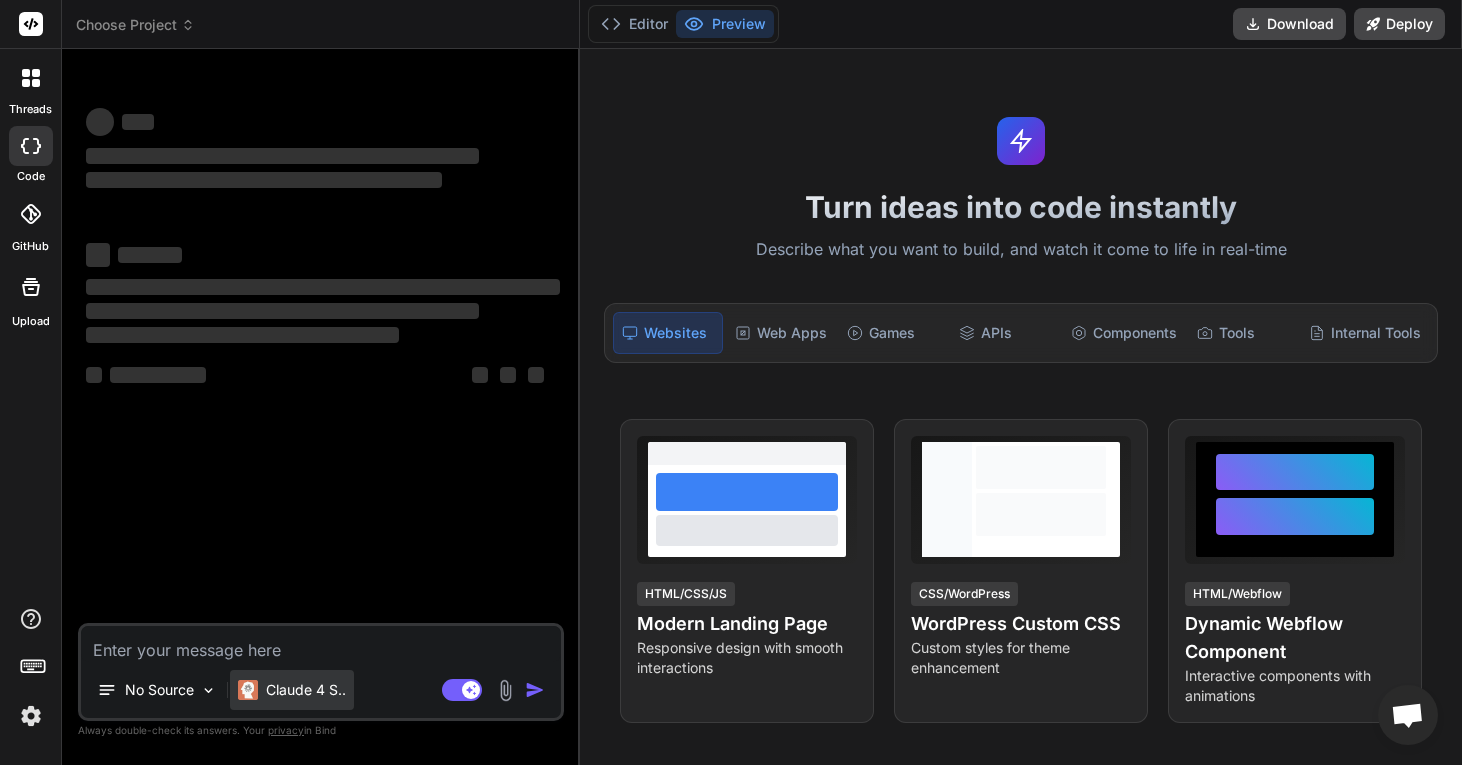 click on "Claude 4 S.." at bounding box center (306, 690) 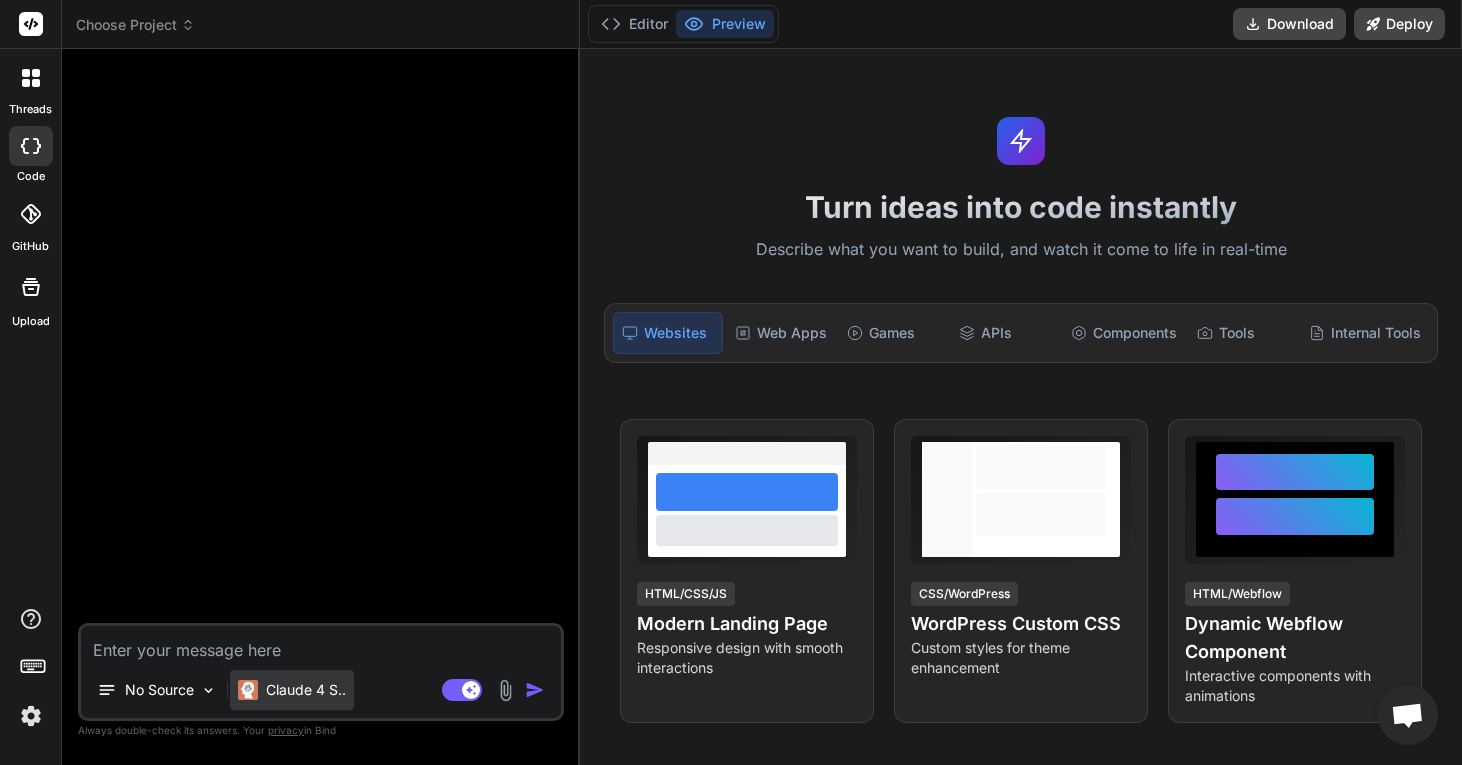 click on "Claude 4 S.." at bounding box center (306, 690) 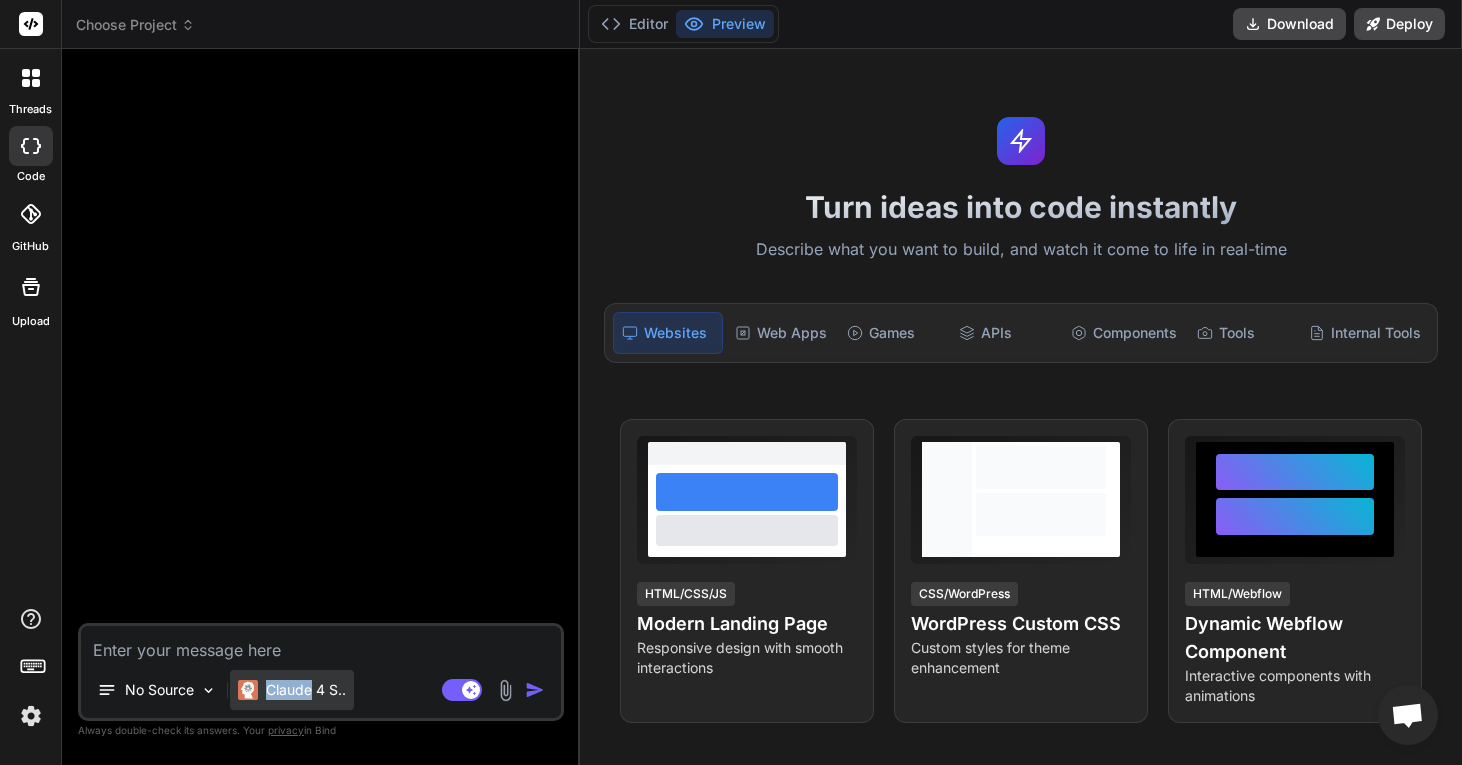 click on "Claude 4 S.." at bounding box center (306, 690) 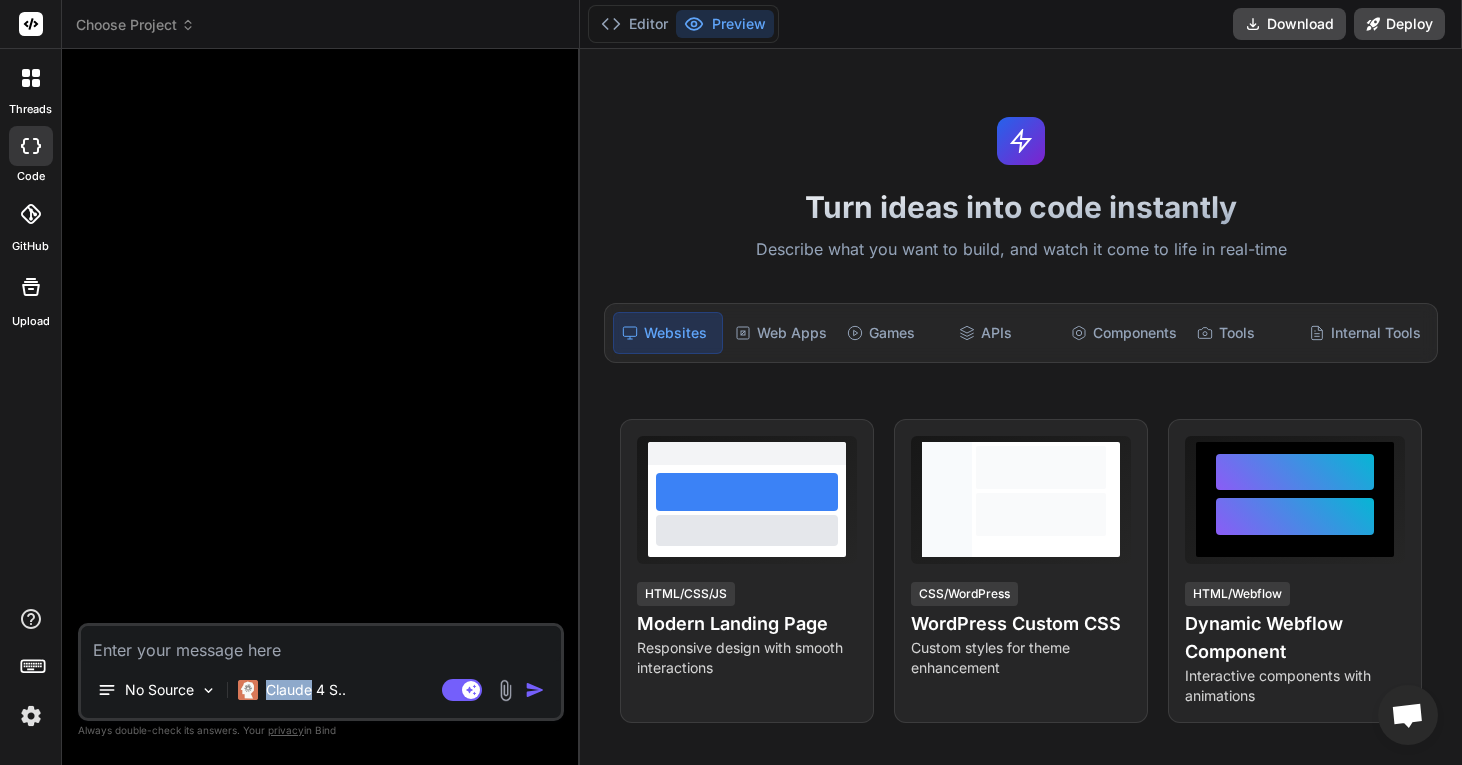 click at bounding box center (321, 644) 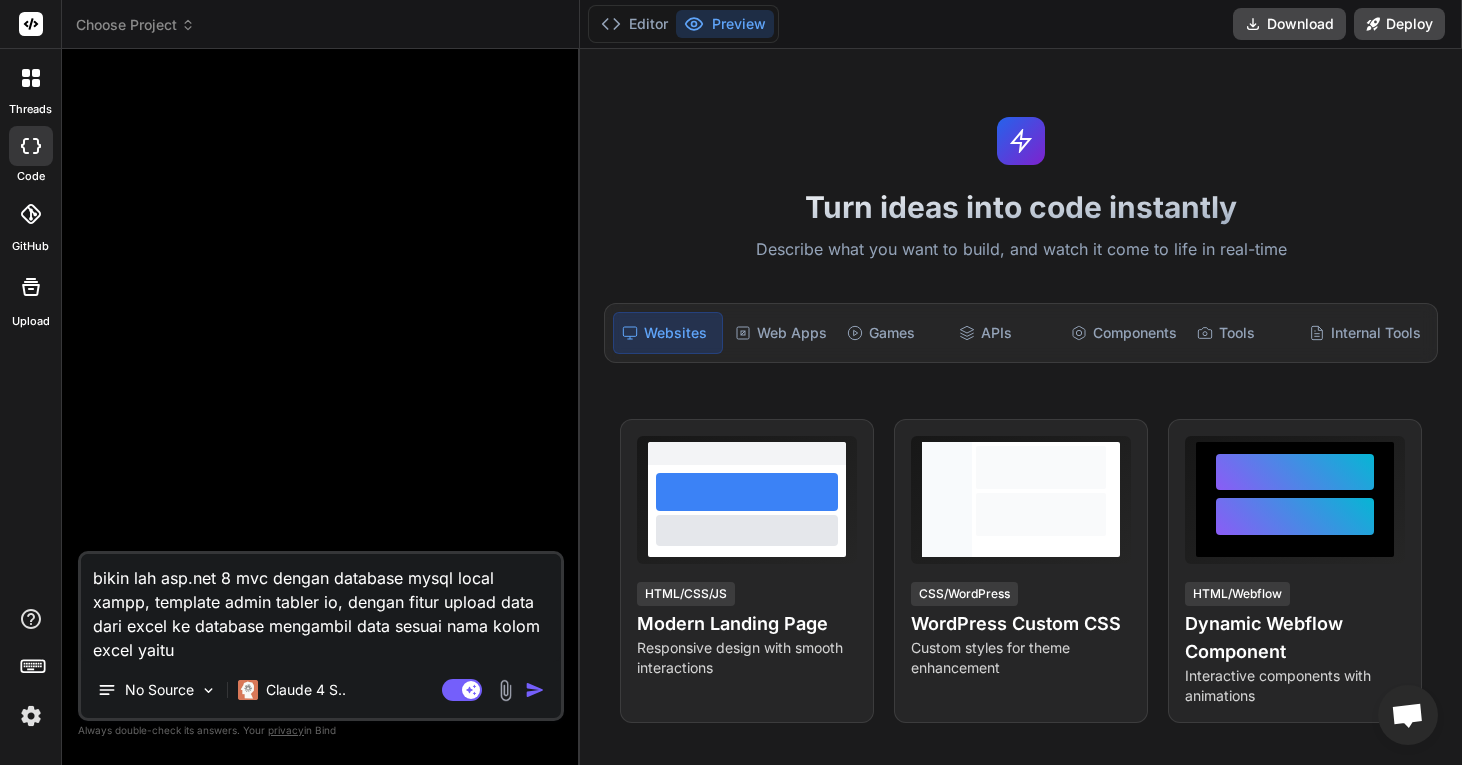 click on "bikin lah asp.net 8 mvc dengan database mysql local xampp, template admin tabler io, dengan fitur upload data dari excel ke database mengambil data sesuai nama kolom excel yaitu" at bounding box center [321, 608] 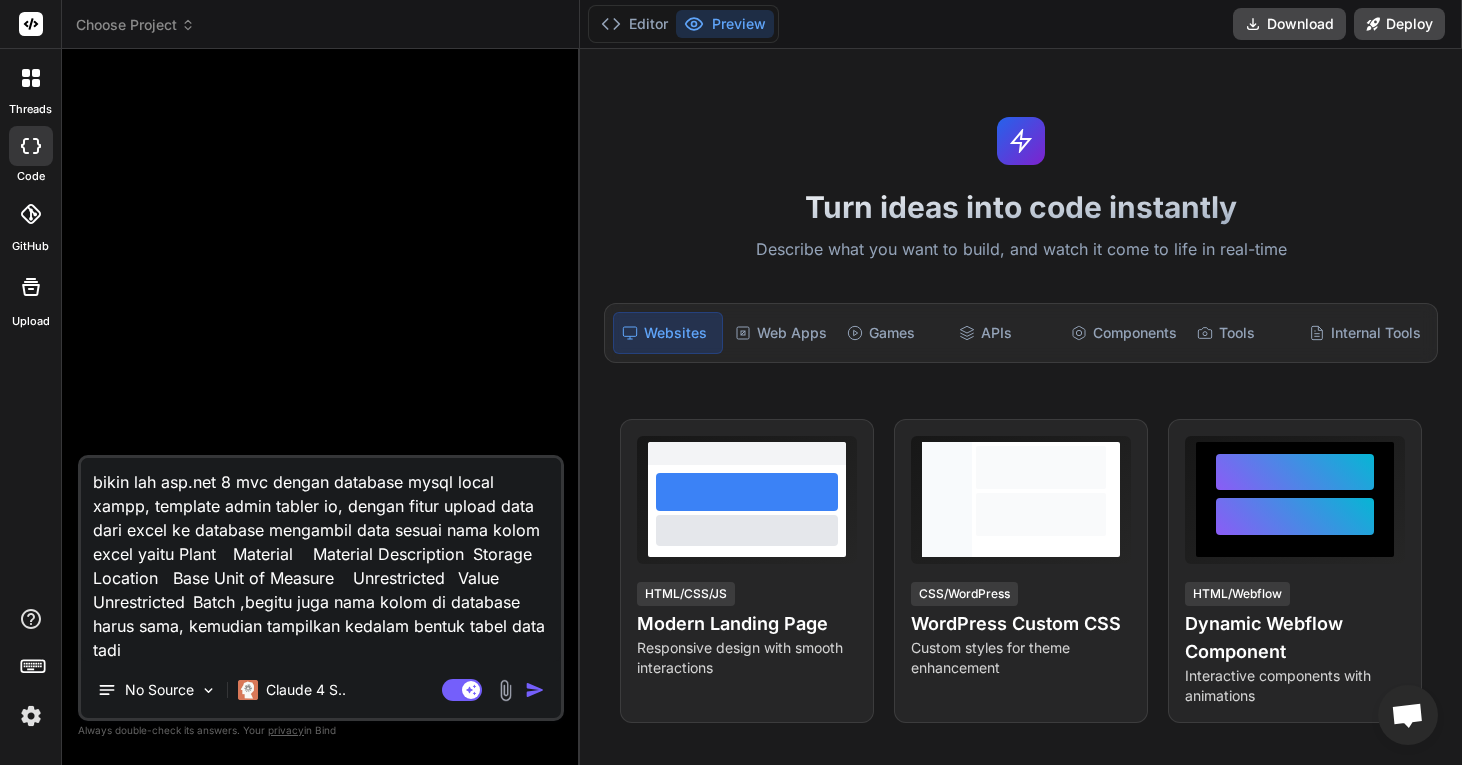 click on "bikin lah asp.net 8 mvc dengan database mysql local xampp, template admin tabler io, dengan fitur upload data dari excel ke database mengambil data sesuai nama kolom excel yaitu Plant	Material	Material Description	Storage Location	Base Unit of Measure	Unrestricted	 Value Unrestricted 	Batch ,begitu juga nama kolom di database harus sama, kemudian tampilkan kedalam bentuk tabel data tadi" at bounding box center [321, 560] 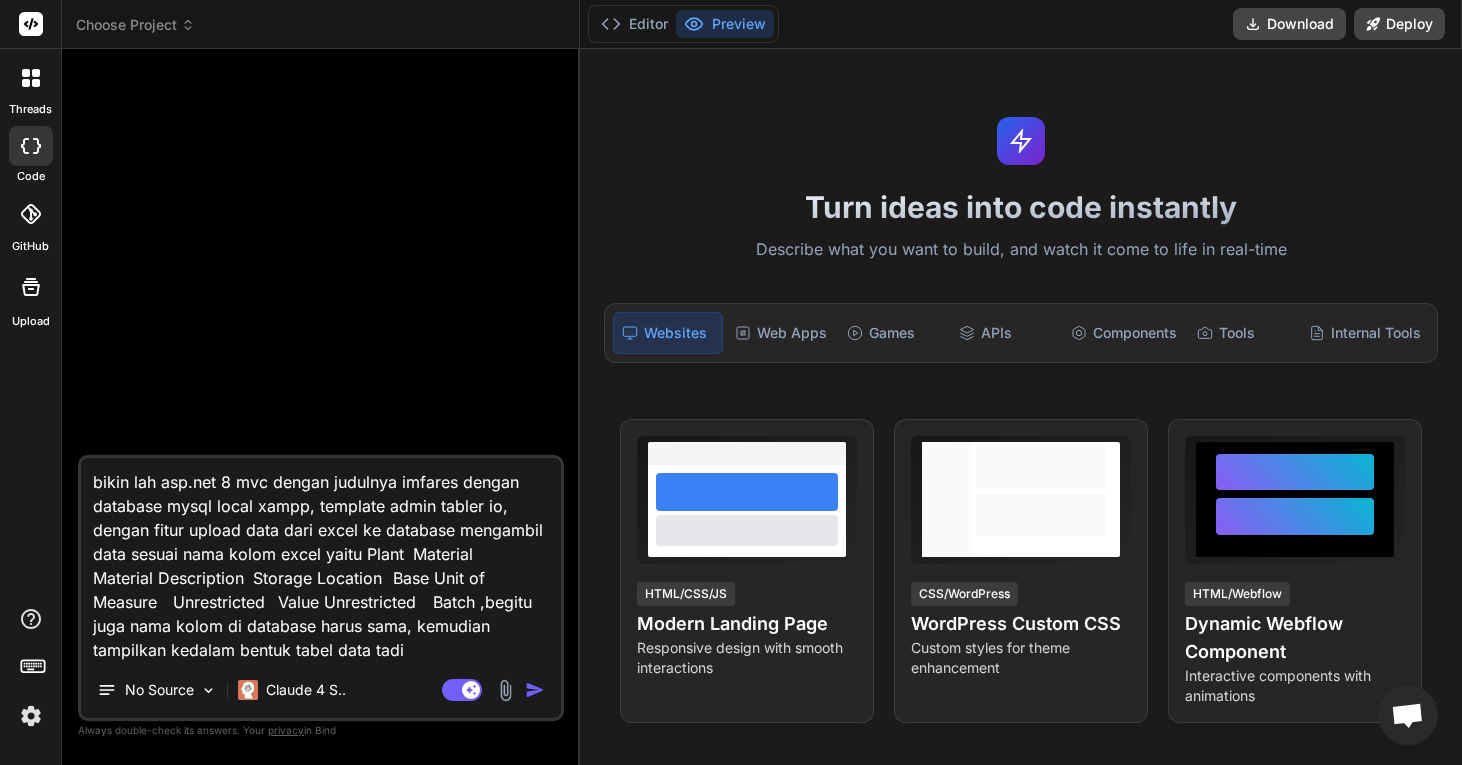 click on "bikin lah asp.net 8 mvc dengan judulnya imfares dengan  database mysql local xampp, template admin tabler io, dengan fitur upload data dari excel ke database mengambil data sesuai nama kolom excel yaitu Plant	Material	Material Description	Storage Location	Base Unit of Measure	Unrestricted	 Value Unrestricted 	Batch ,begitu juga nama kolom di database harus sama, kemudian tampilkan kedalam bentuk tabel data tadi" at bounding box center (321, 560) 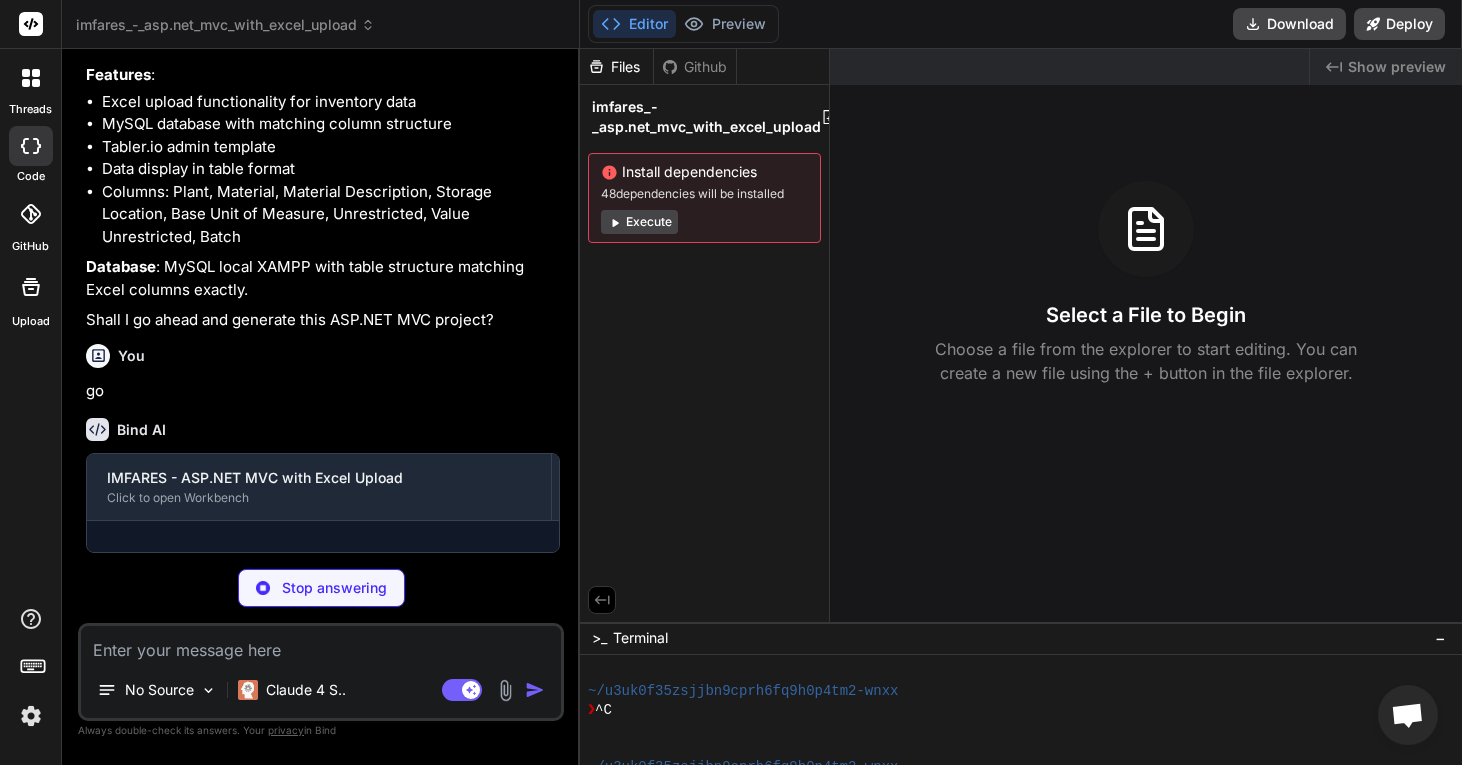 scroll, scrollTop: 565, scrollLeft: 0, axis: vertical 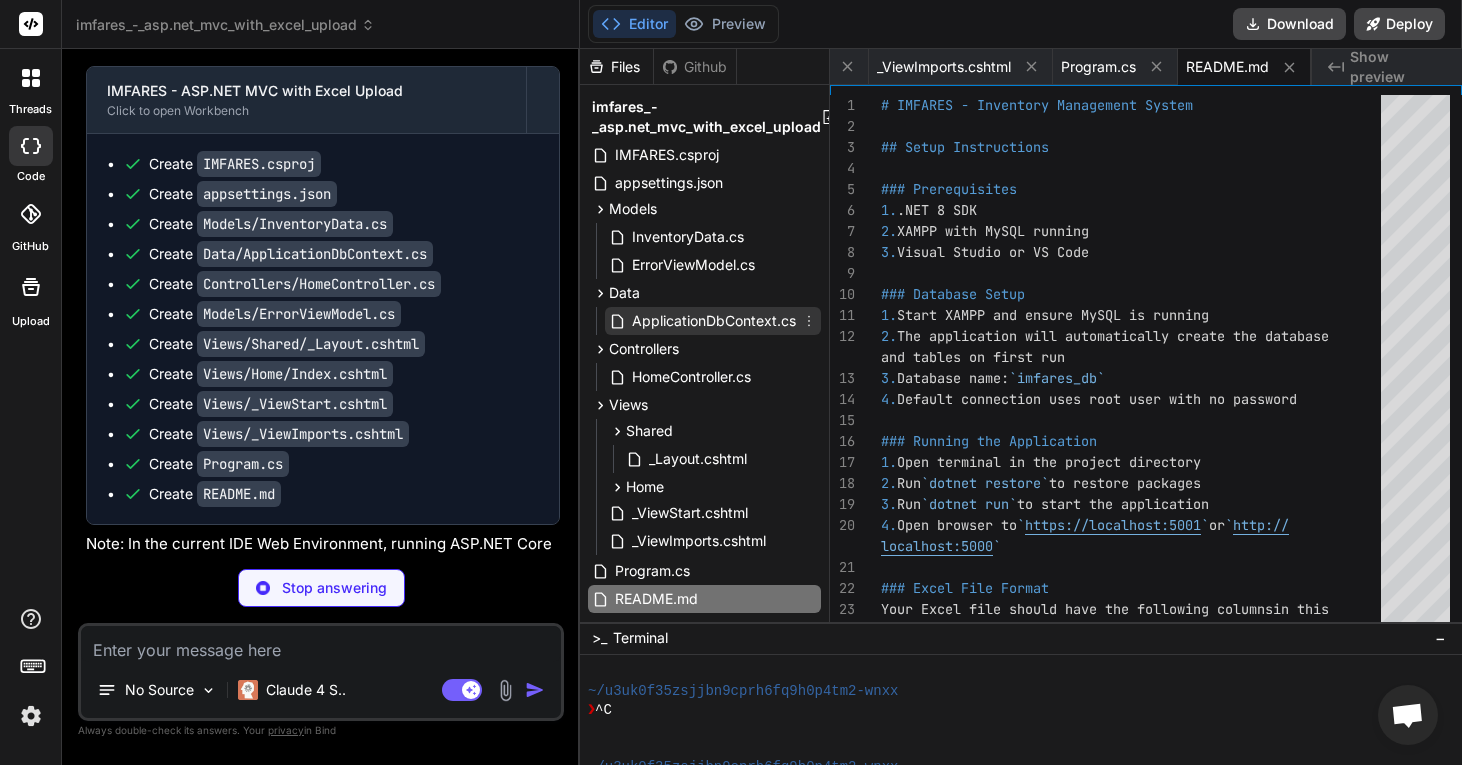 click on "ApplicationDbContext.cs" at bounding box center [714, 321] 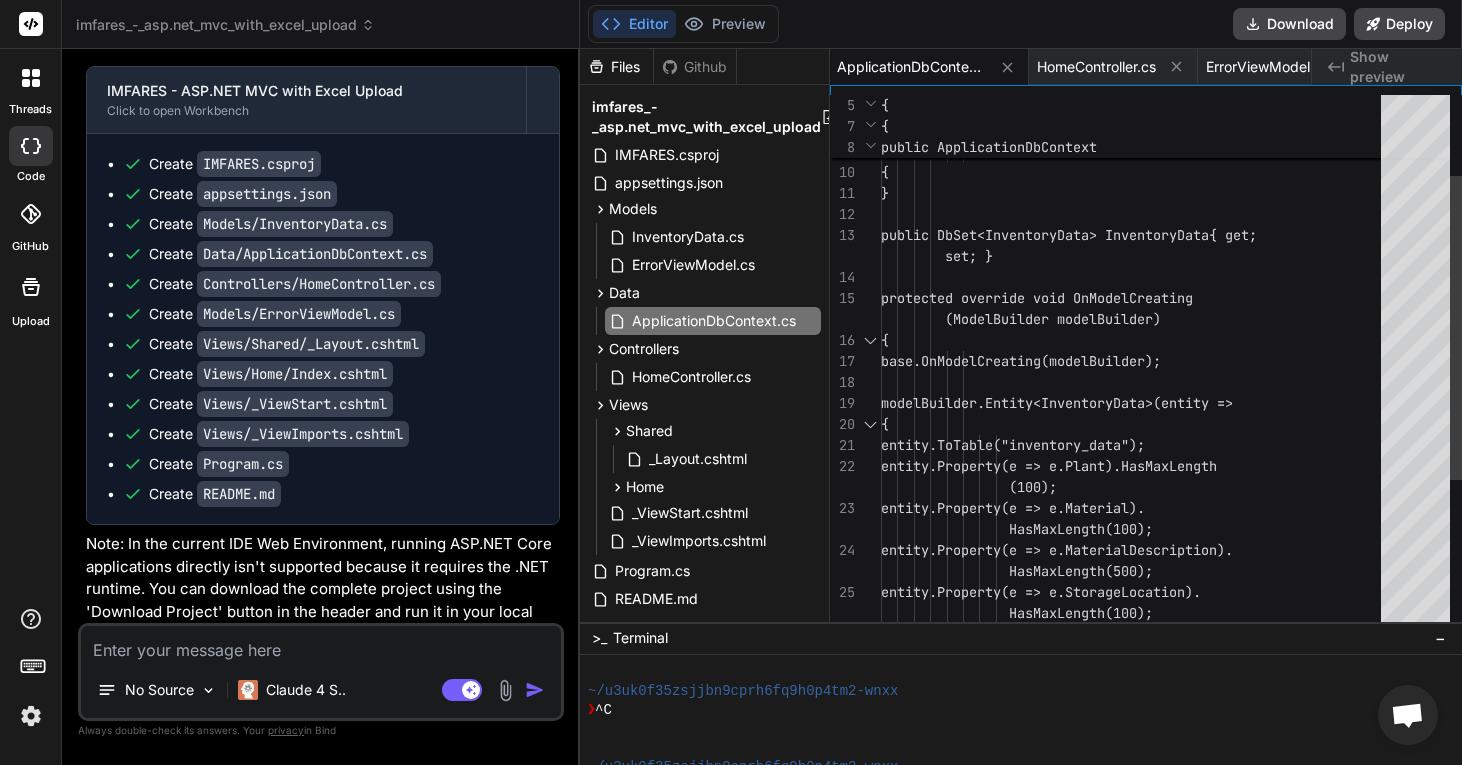 scroll, scrollTop: 84, scrollLeft: 0, axis: vertical 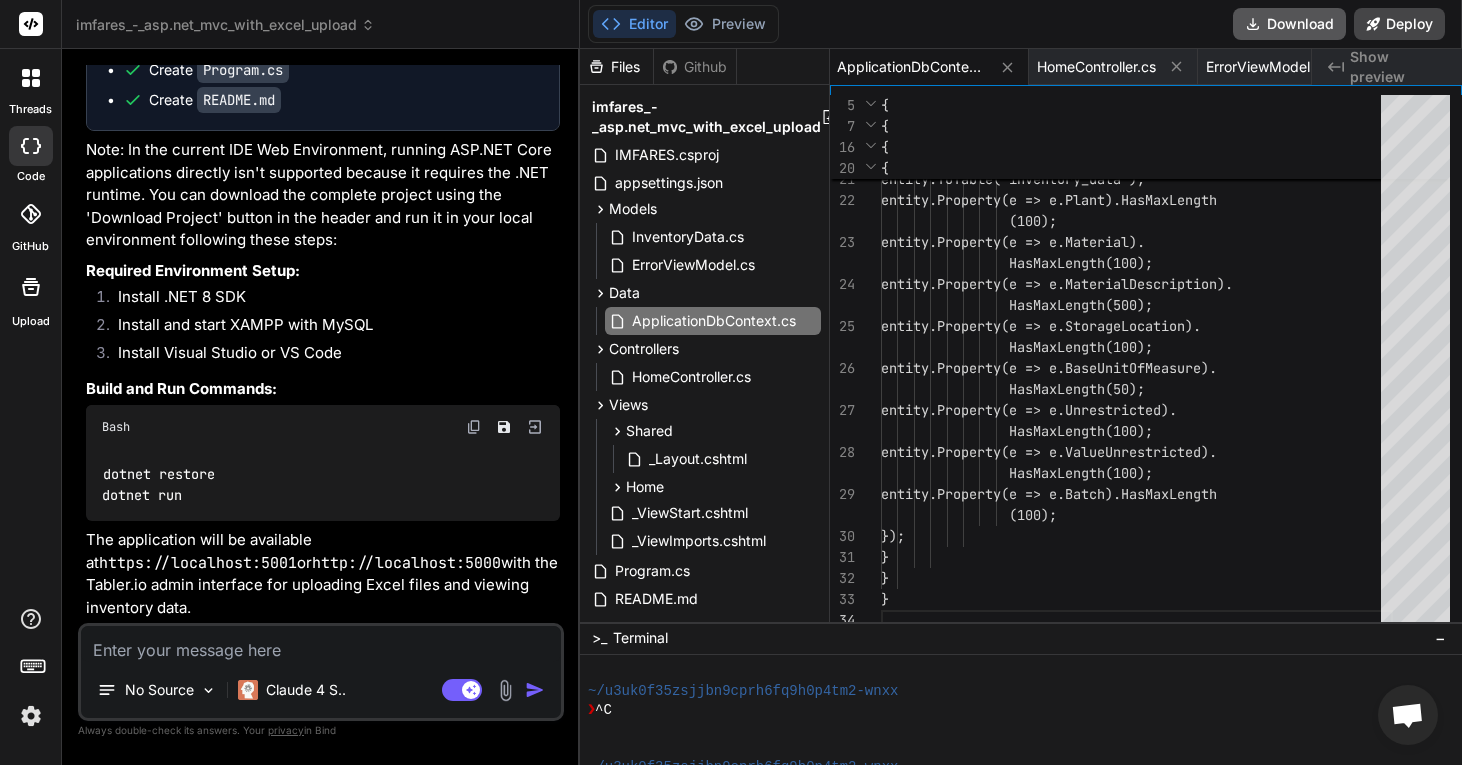 click on "Download" at bounding box center [1289, 24] 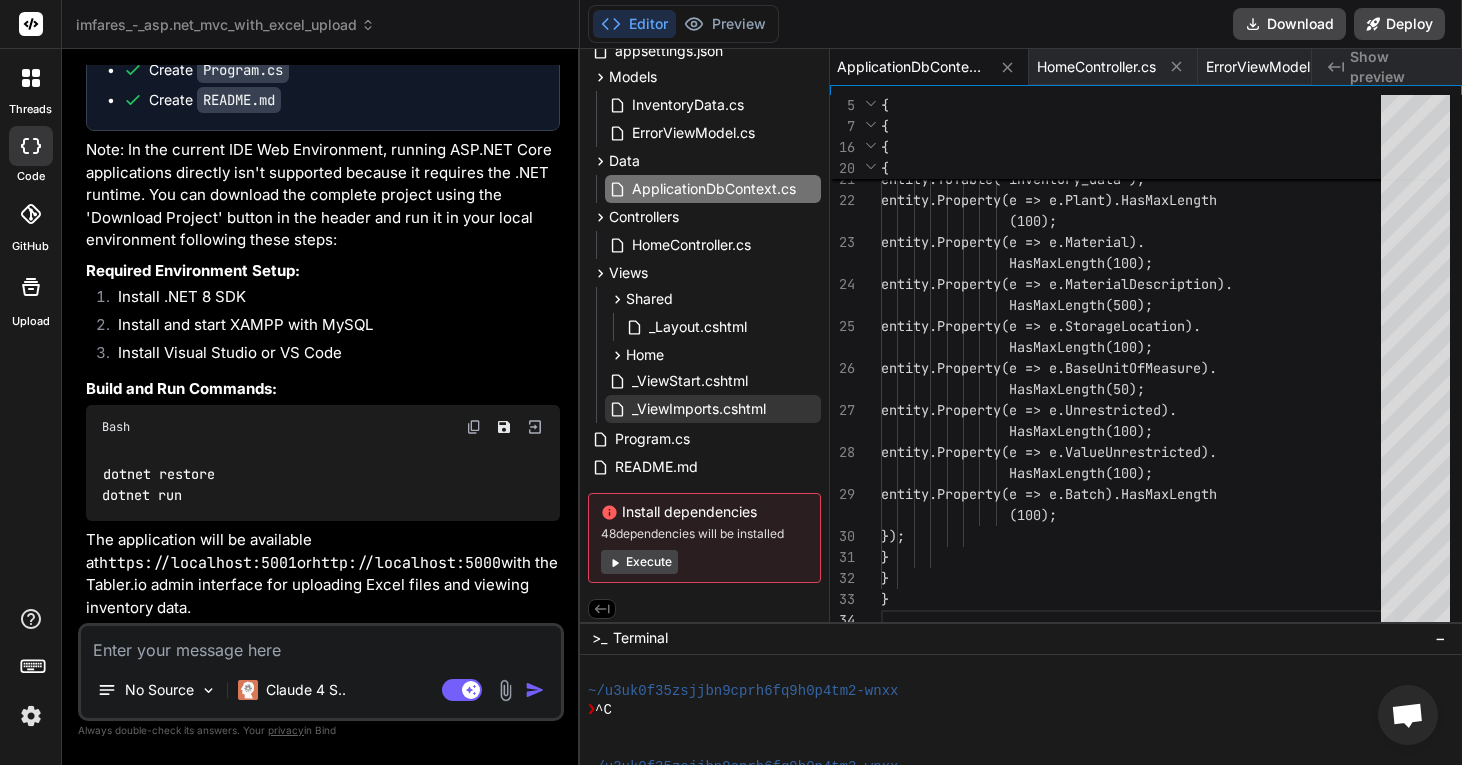 scroll, scrollTop: 0, scrollLeft: 0, axis: both 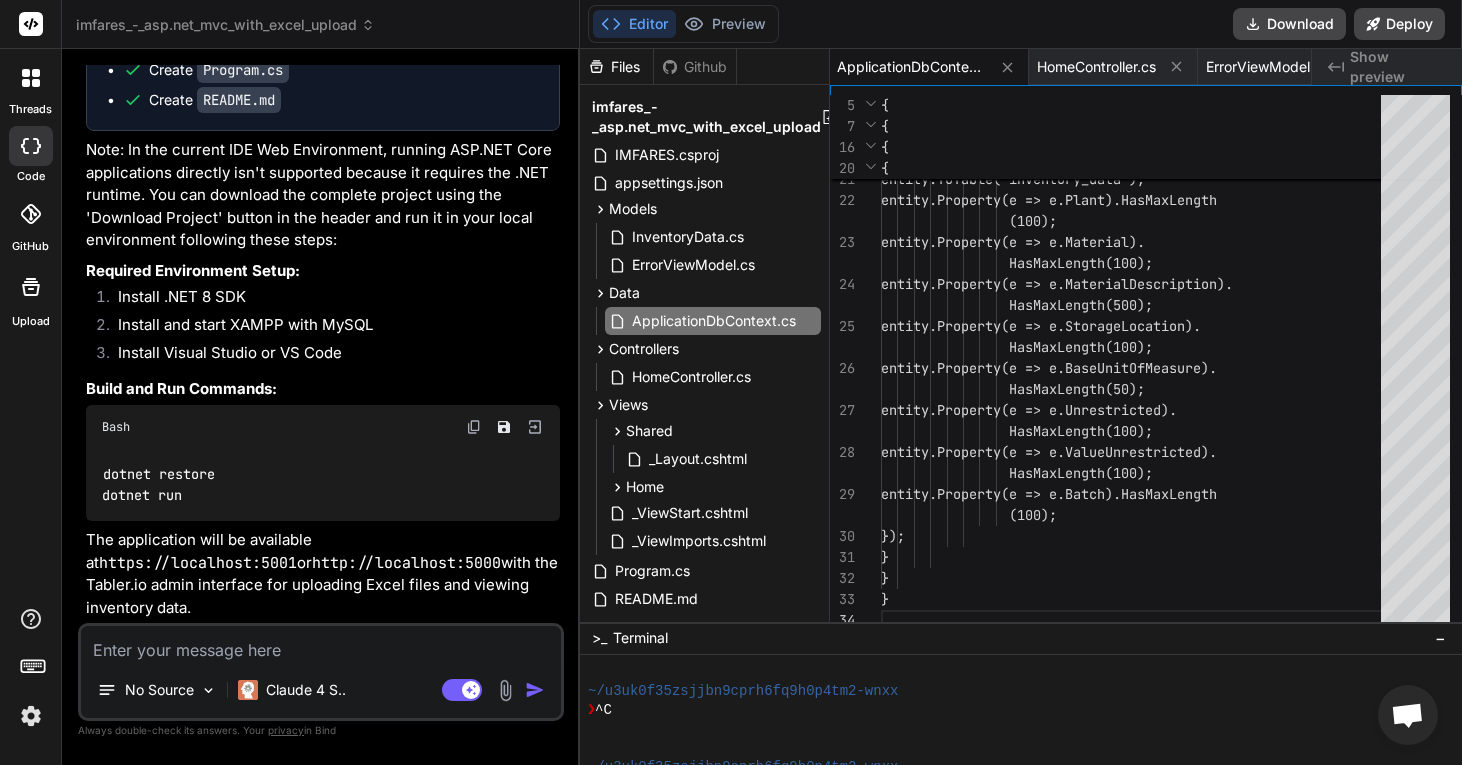 click at bounding box center [321, 644] 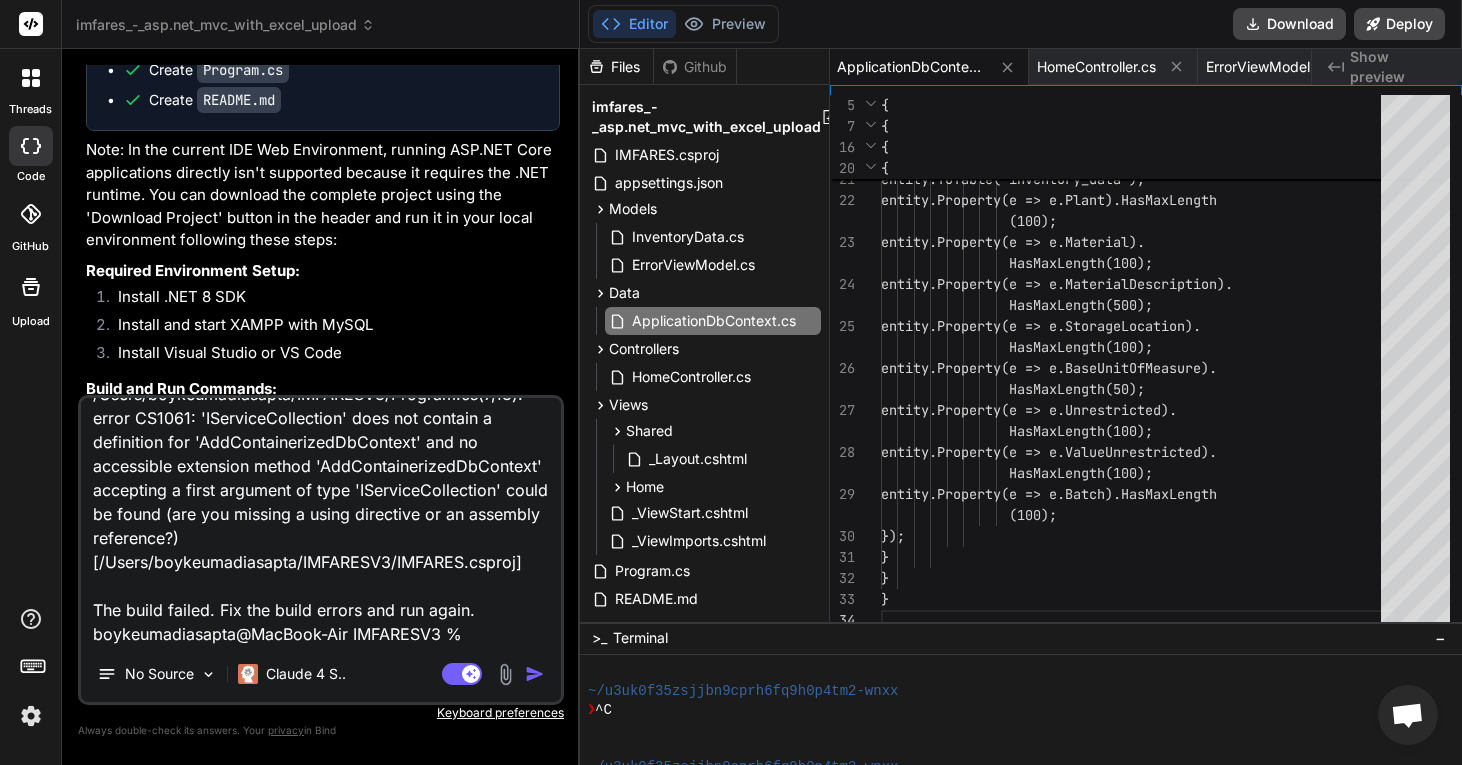 scroll, scrollTop: 0, scrollLeft: 0, axis: both 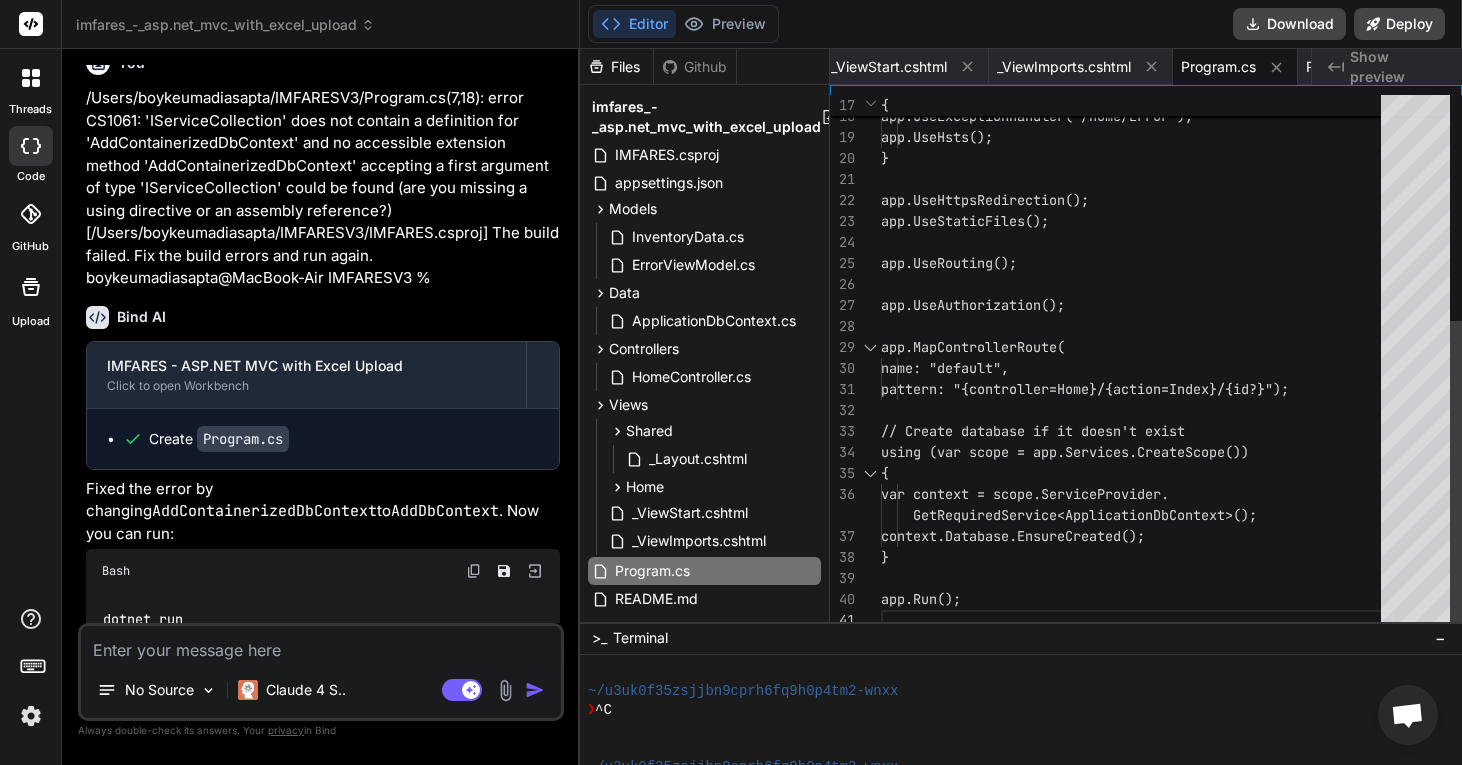 click on "{     app.UseExceptionHandler("/Home/Error");     app.UseHsts(); } app.UseHttpsRedirection(); app.UseStaticFiles(); app.UseRouting(); app.UseAuthorization(); app.MapControllerRoute(     name: "default",     pattern: "{controller=Home}/{action=Index}/{id ?}"); // Create database if it doesn't exist using (var scope = app.Services.CreateScope()) {     var context = scope.ServiceProvider.      GetRequiredService<ApplicationDbContext>();     context.Database.EnsureCreated(); } app.Run();" at bounding box center (1137, 169) 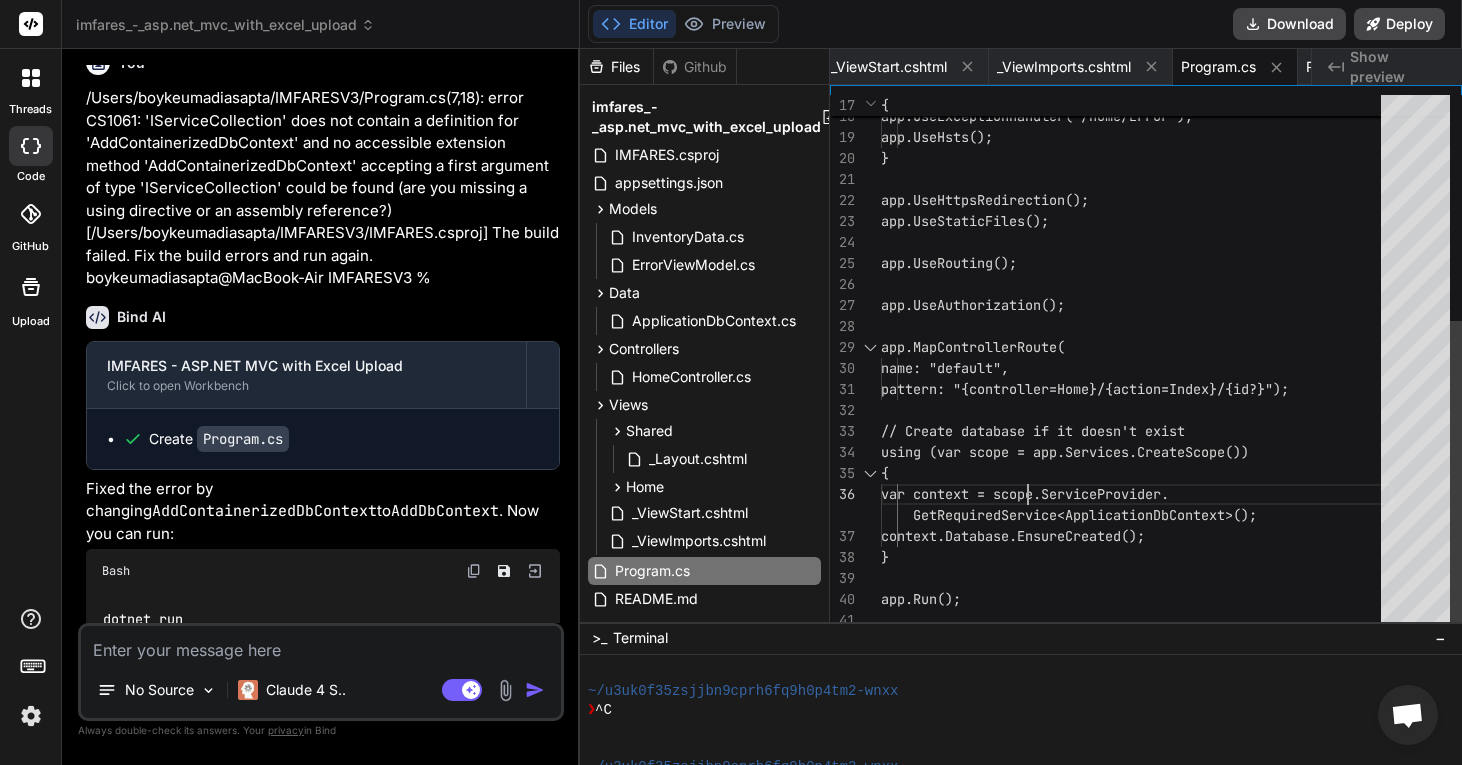 scroll, scrollTop: 0, scrollLeft: 0, axis: both 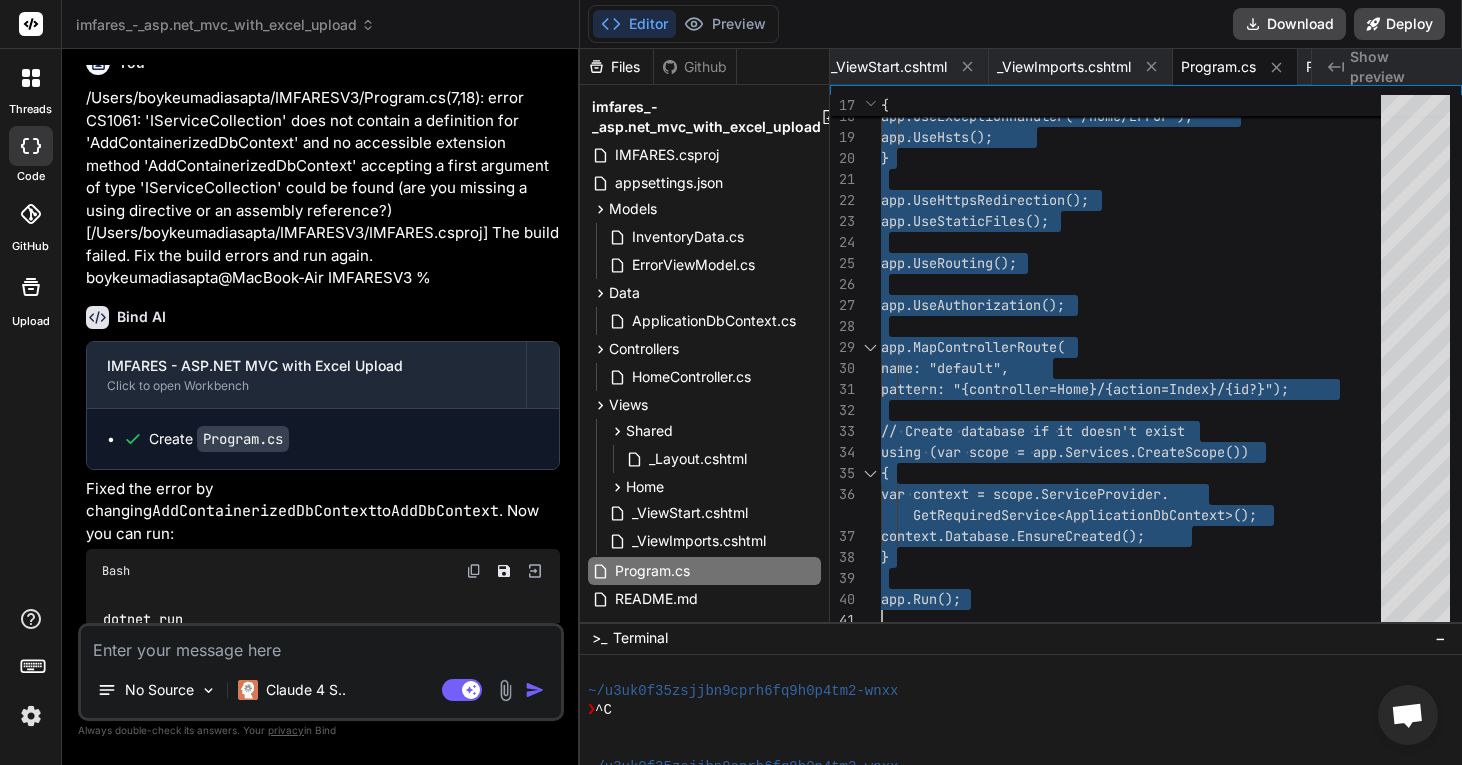 click at bounding box center [321, 644] 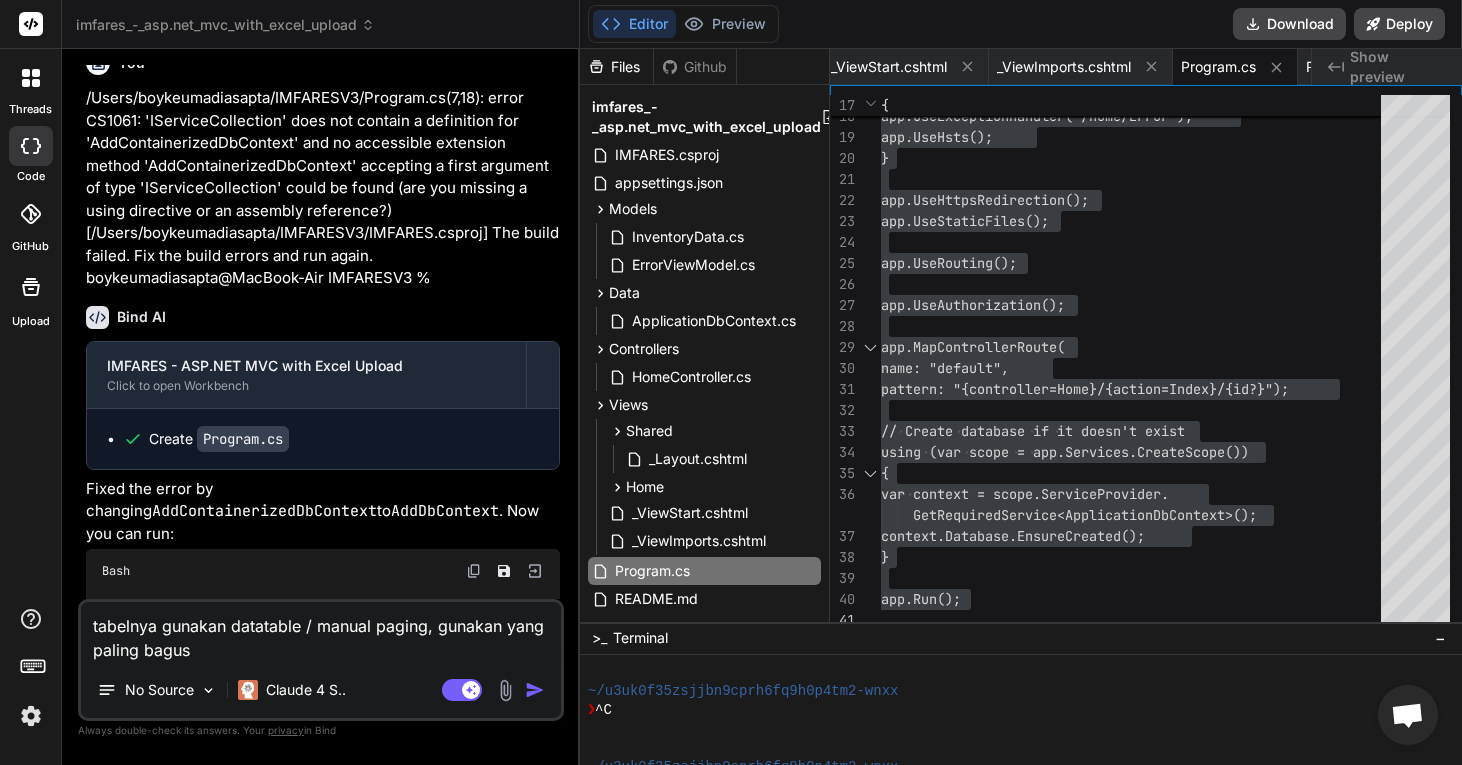 click on "tabelnya gunakan datatable / manual paging, gunakan yang paling bagus" at bounding box center (321, 632) 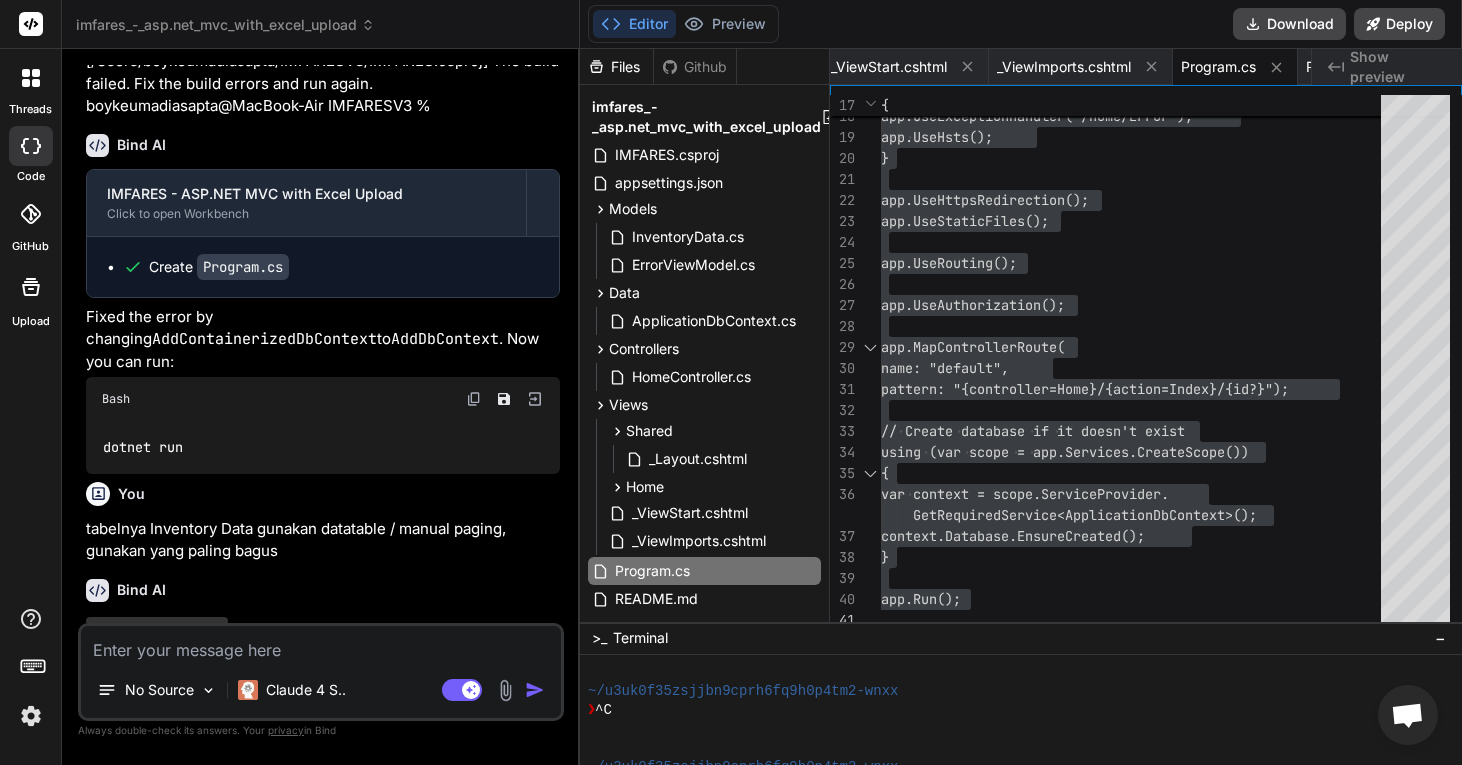 scroll, scrollTop: 2104, scrollLeft: 0, axis: vertical 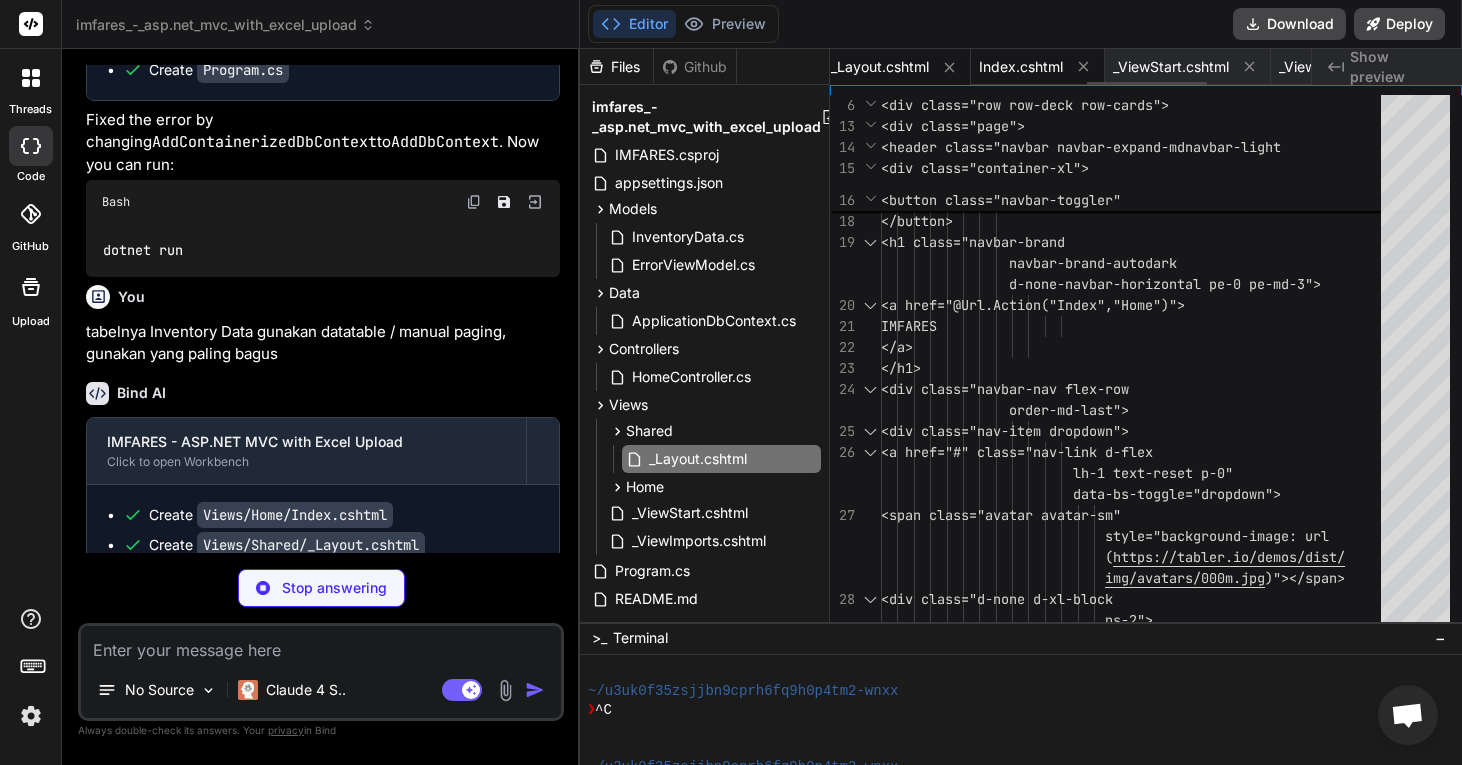 click on "Index.cshtml" at bounding box center (1021, 67) 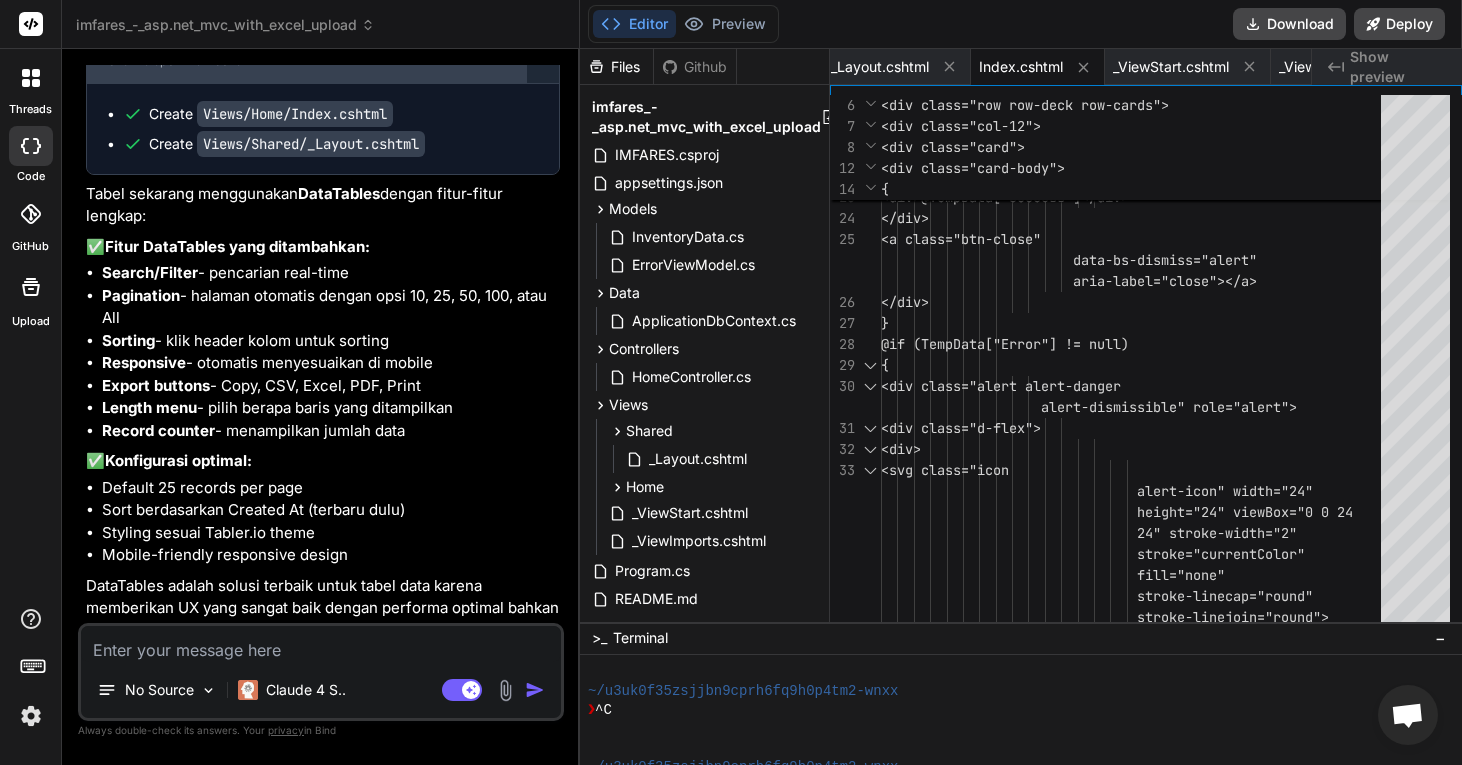 scroll, scrollTop: 2642, scrollLeft: 0, axis: vertical 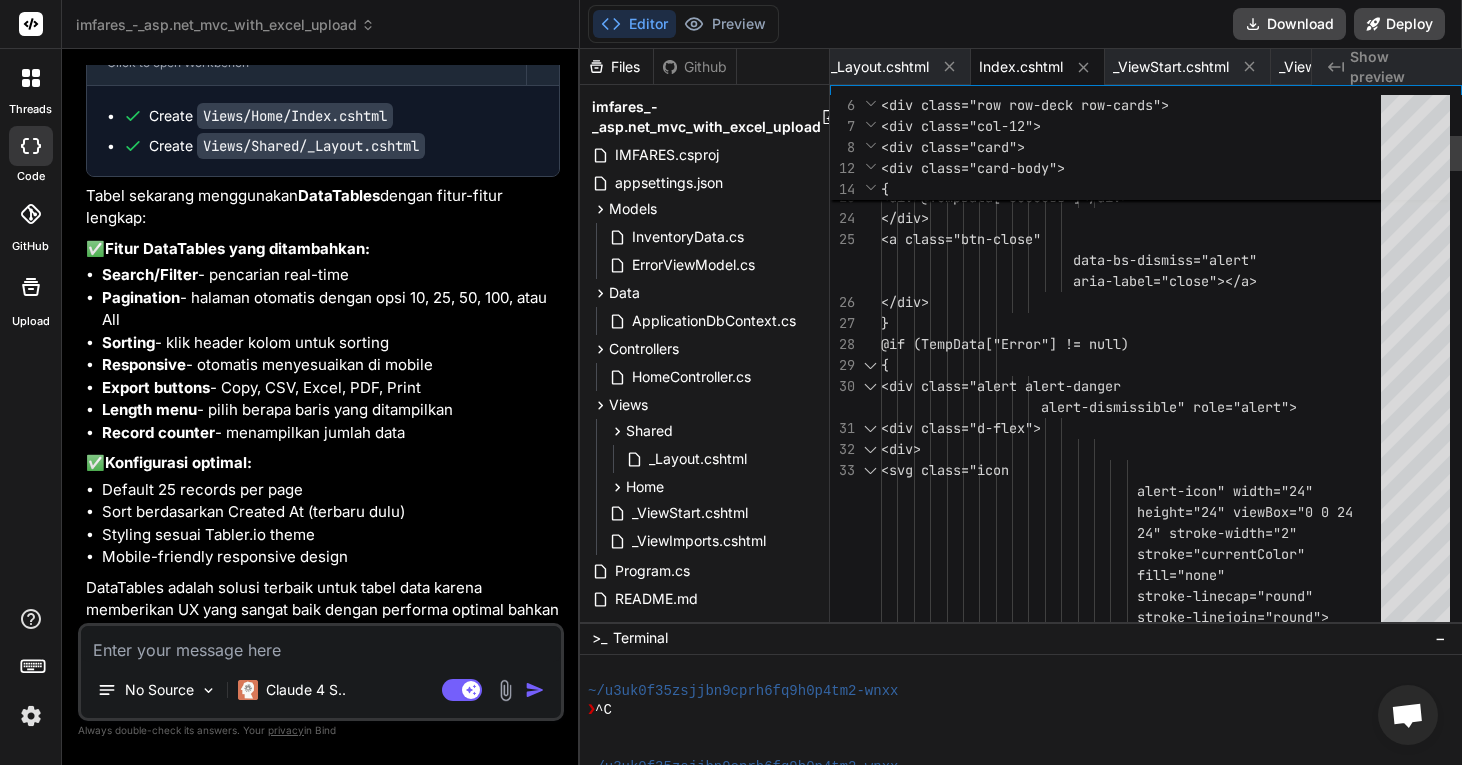 click on "<path d="M5 12 l5 5l10                                       fill="none"></path>                                      -10"></path>                                 </svg>                             </div>                             <div>@TempData["Succes s"]</div>                         </div>                         <a class="btn-close"                           data-bs-dismiss="alert"                           aria-label="close"></a>                     </div>                 }                 @if (TempData["Error"] != null)                 {                        fill="none"  none"" at bounding box center [1137, 3547] 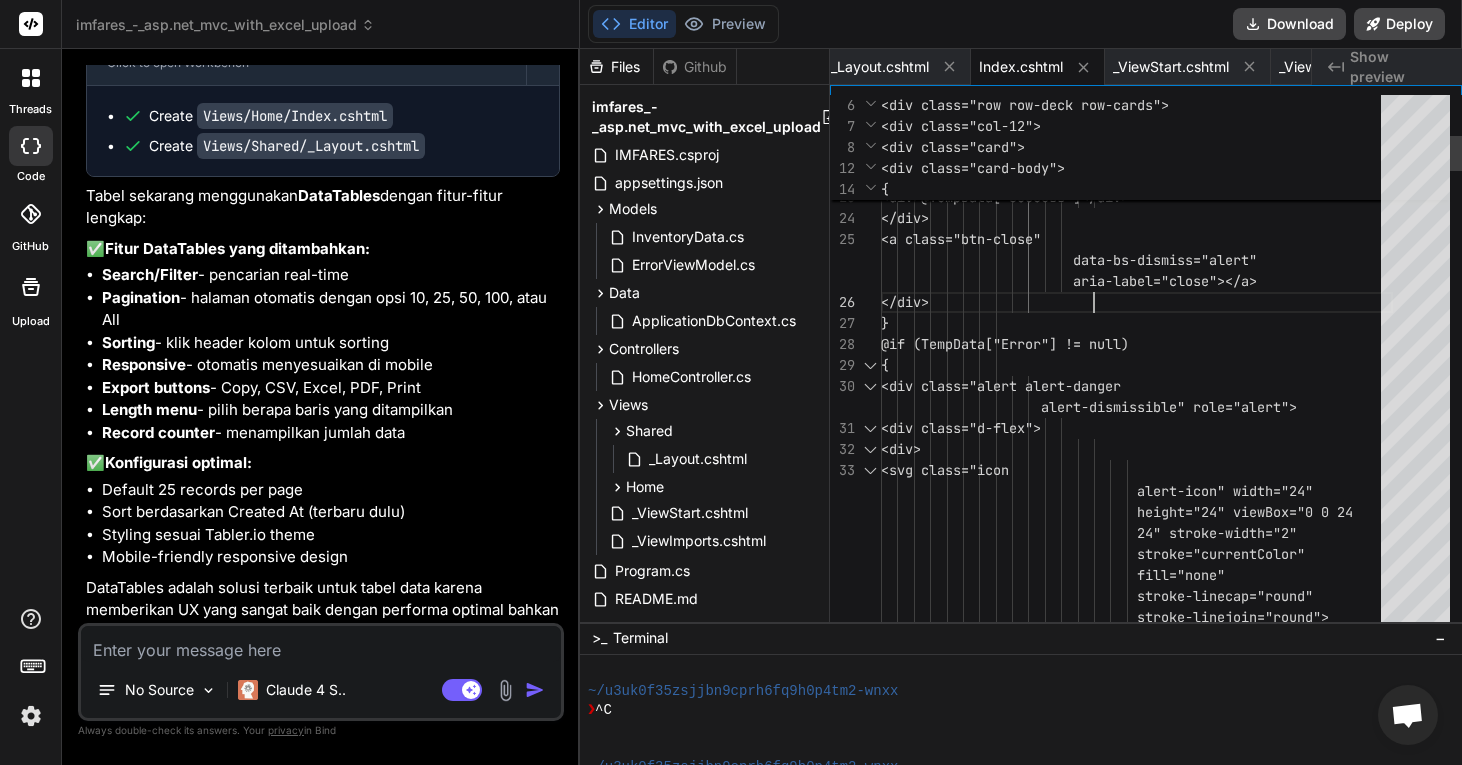 scroll, scrollTop: 189, scrollLeft: 0, axis: vertical 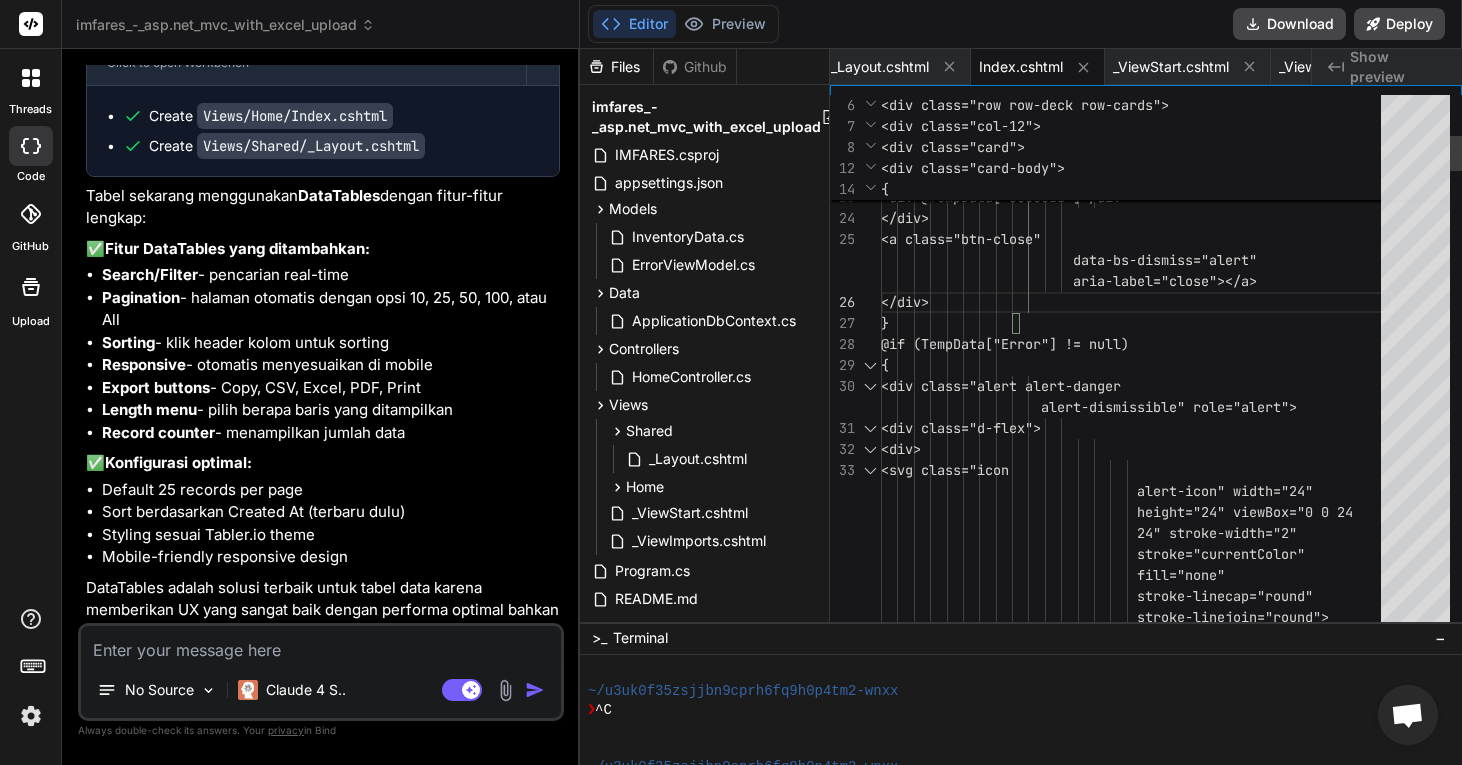 click on "<path d="M5 12 l5 5l10                                       fill="none"></path>                                      -10"></path>                                 </svg>                             </div>                             <div>@TempData["Succes s"]</div>                         </div>                         <a class="btn-close"                           data-bs-dismiss="alert"                           aria-label="close"></a>                     </div>                 }                 @if (TempData["Error"] != null)                 {                        fill="none"  none"" at bounding box center [1137, 3547] 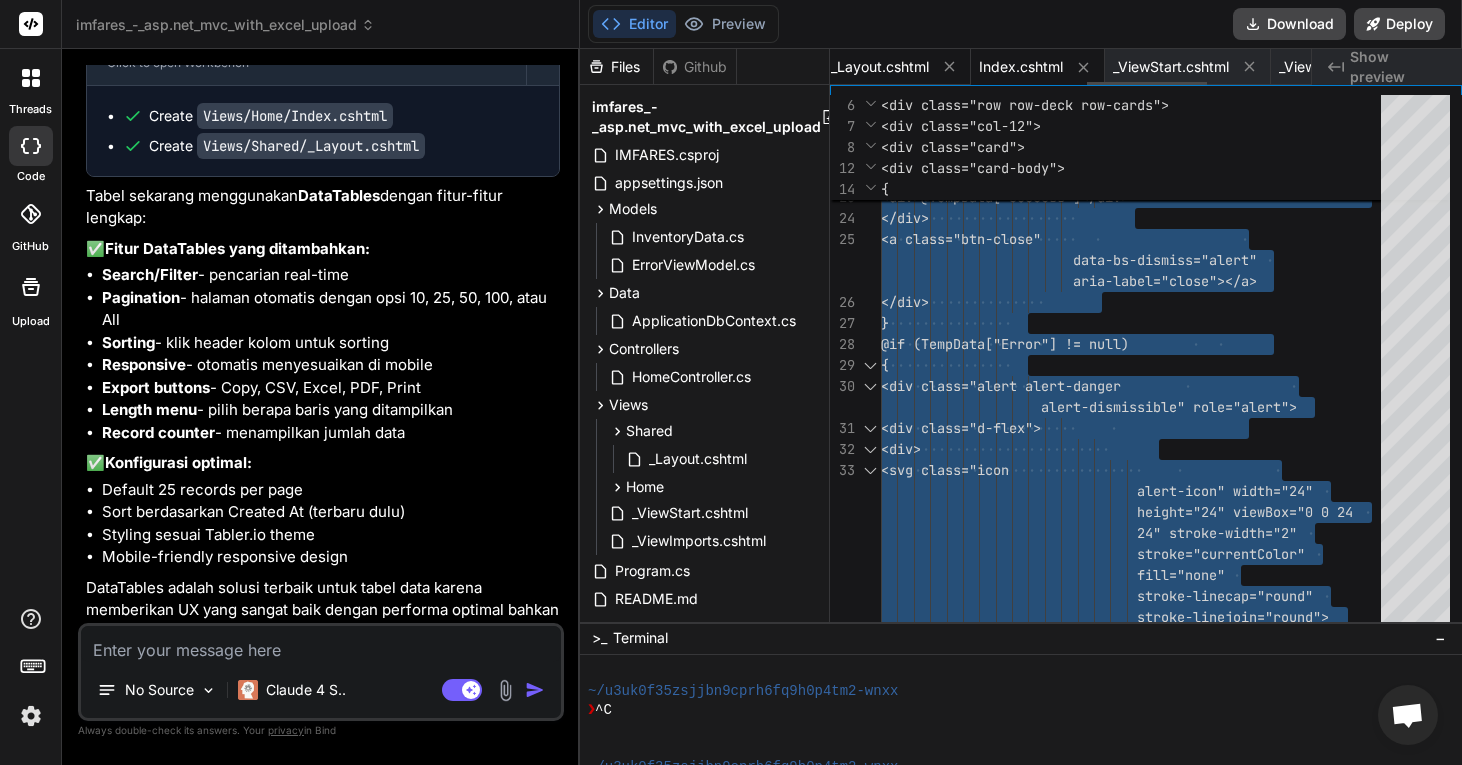 click on "_Layout.cshtml" at bounding box center [880, 67] 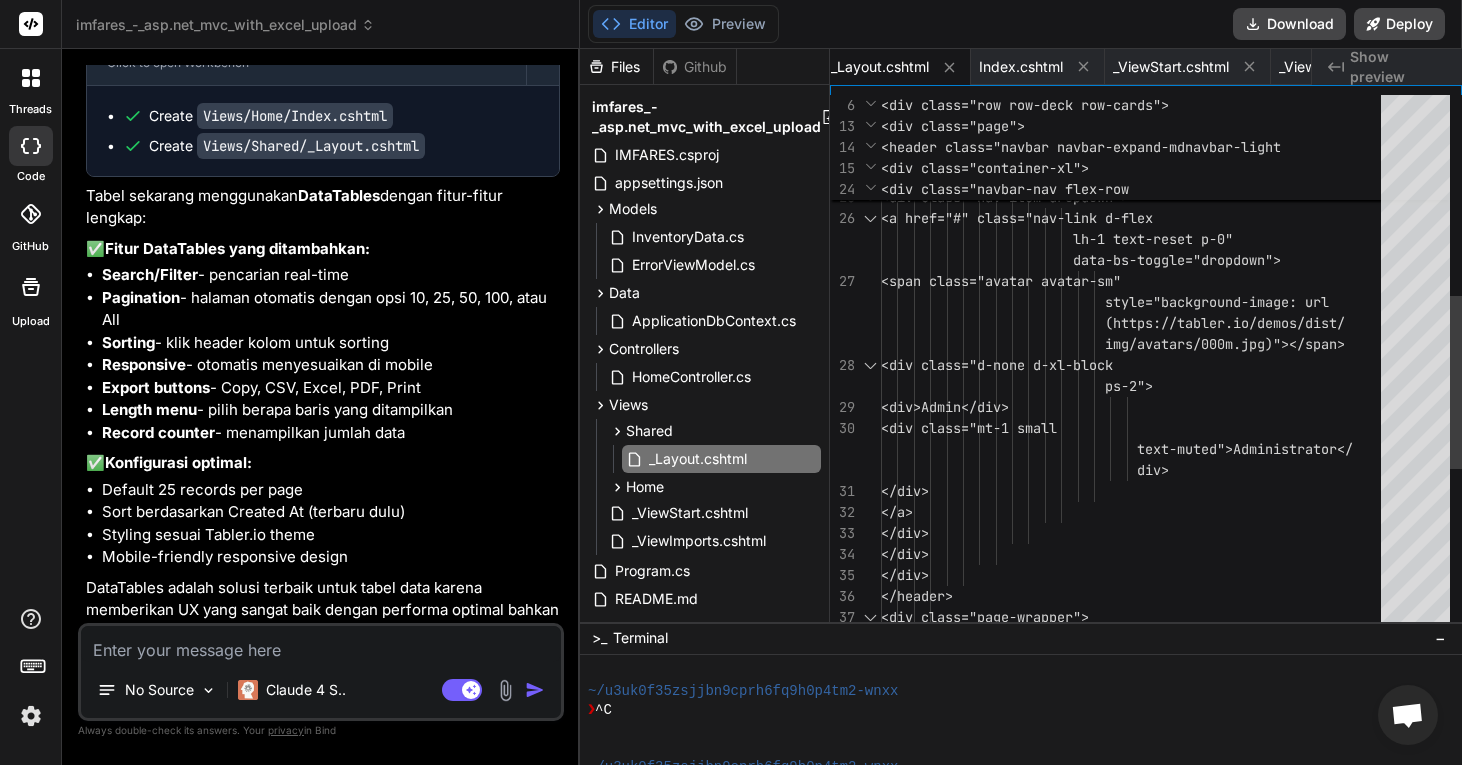 click on "IMFARES                     </a>                 </h1>                 <div class="navbar-nav flex-row                      <div class="nav-item dropdown" >                         <a href="#" class="nav-lin k d-flex                              <span class="avatar av atar-sm"                              <div class="d-none d-x l-block                   order-md-last">                          lh-1 text-reset p-0"                           data-bs-toggle="dropdown">                              style="background-image: url                              (https://tabler.io/demos/dist/                              img/avatars/000m.jpg)"></span> ps-2">" at bounding box center [1137, 302] 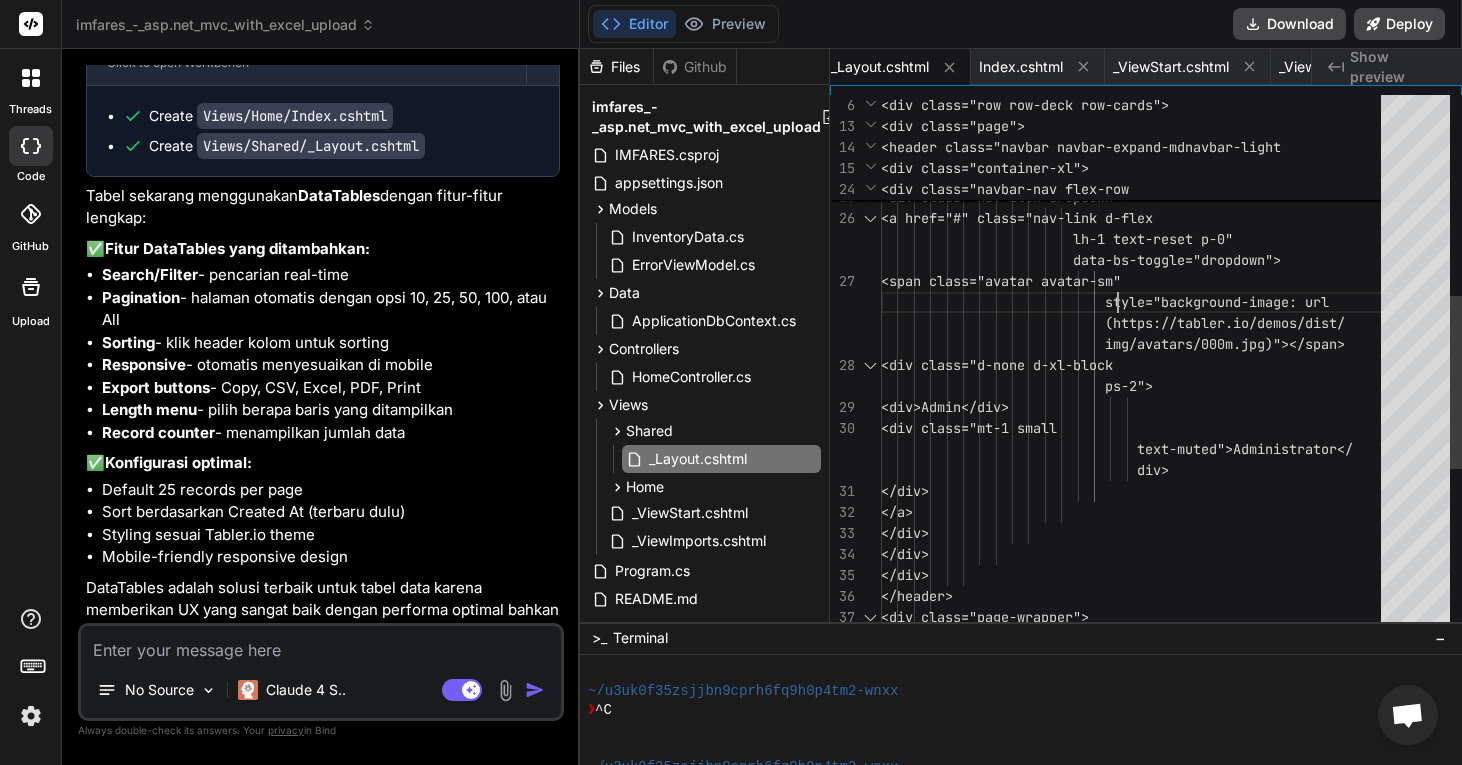 scroll, scrollTop: 168, scrollLeft: 0, axis: vertical 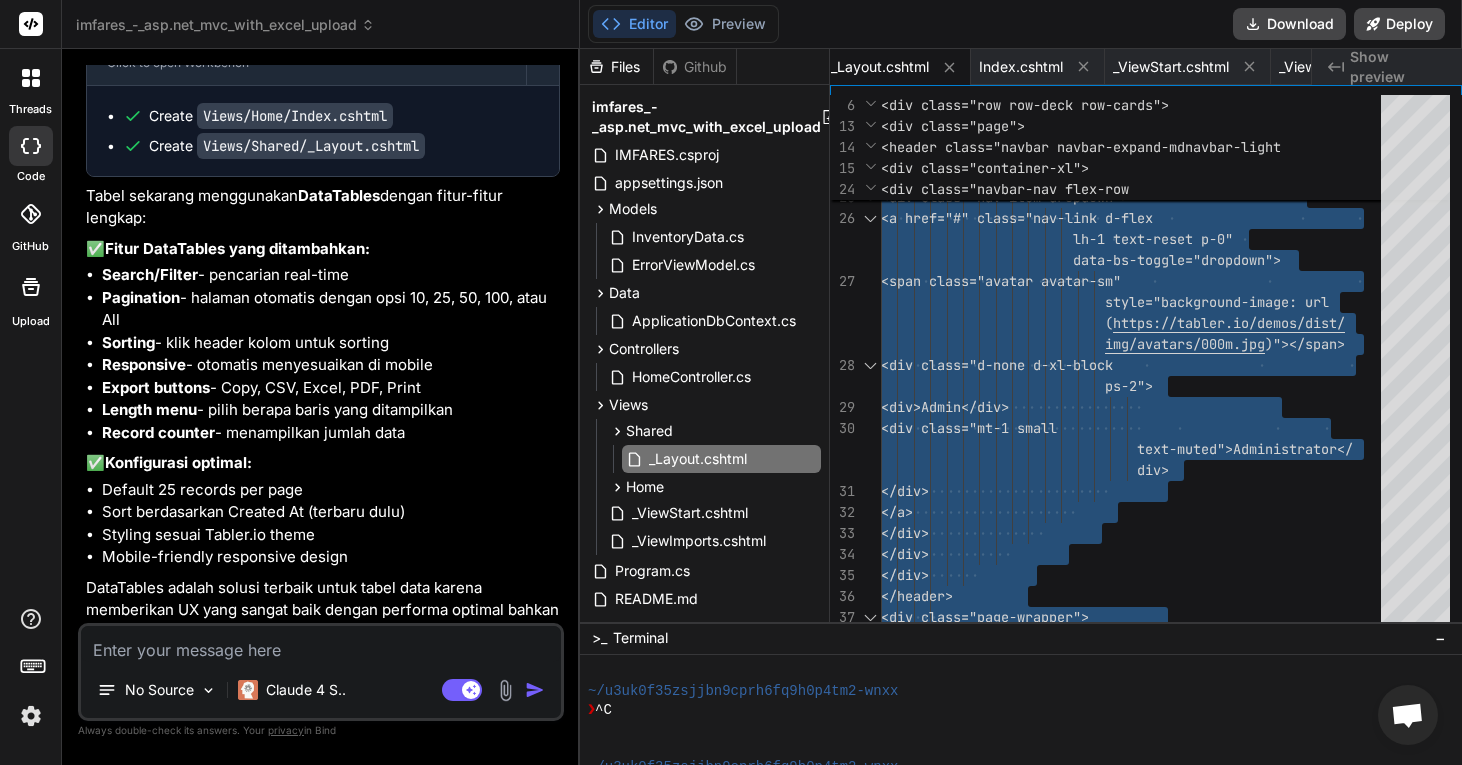 click at bounding box center (321, 644) 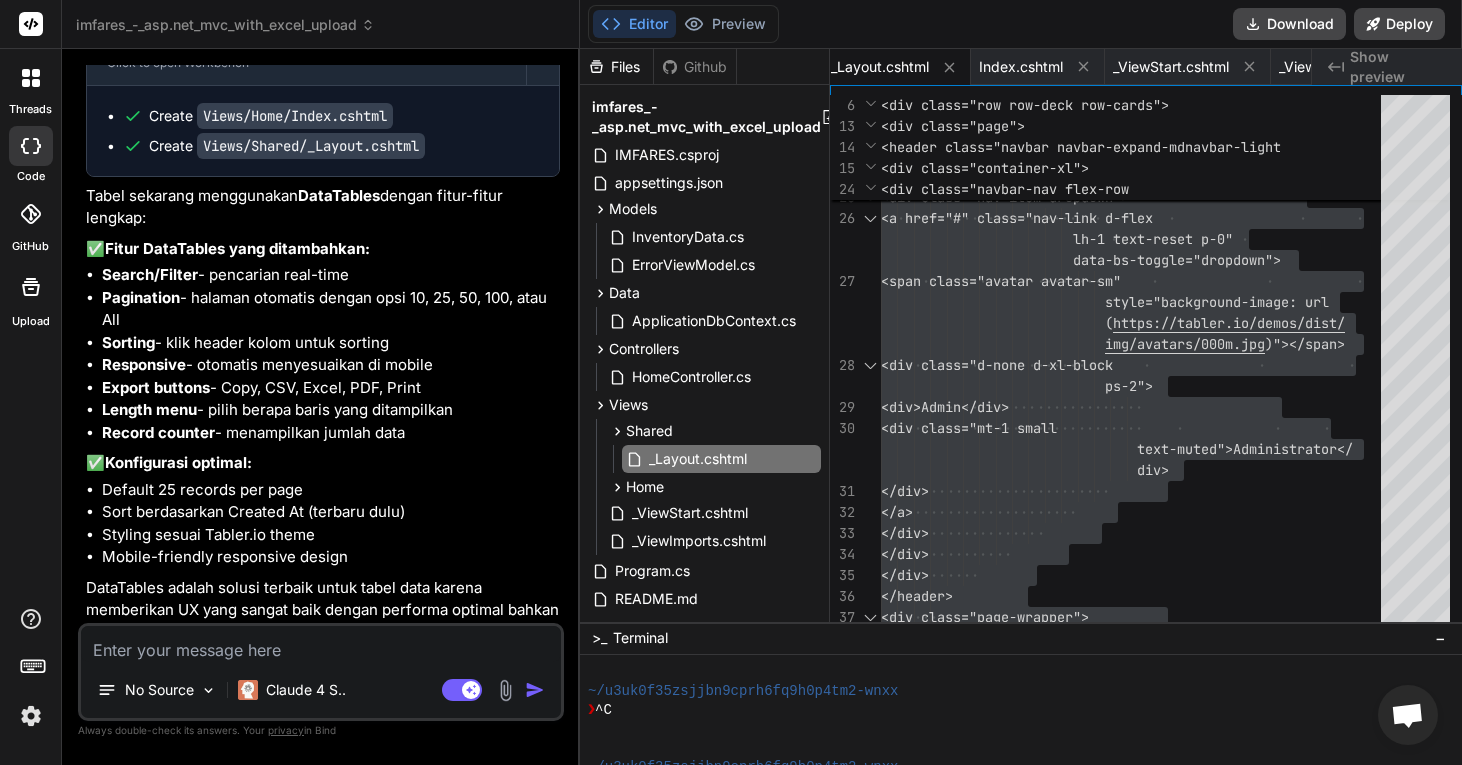 paste on "/Users/boykeumadiasapta/IMFARESV3/Views/Shared/_Layout.cshtml(8,47): error CS0103: The name 'tabler' does not exist in the current context [/Users/boykeumadiasapta/IMFARESV3/IMFARES.csproj]
/Users/boykeumadiasapta/IMFARESV3/Views/Shared/_Layout.cshtml(9,47): error CS0103: The name 'tabler' does not exist in the current context [/Users/boykeumadiasapta/IMFARESV3/IMFARES.csproj]
/Users/boykeumadiasapta/IMFARESV3/Views/Shared/_Layout.cshtml(56,48): error CS0103: The name 'tabler' does not exist in the current context [/Users/boykeumadiasapta/IMFARESV3/IMFARES.csproj]
The build failed. Fix the build errors and run again." 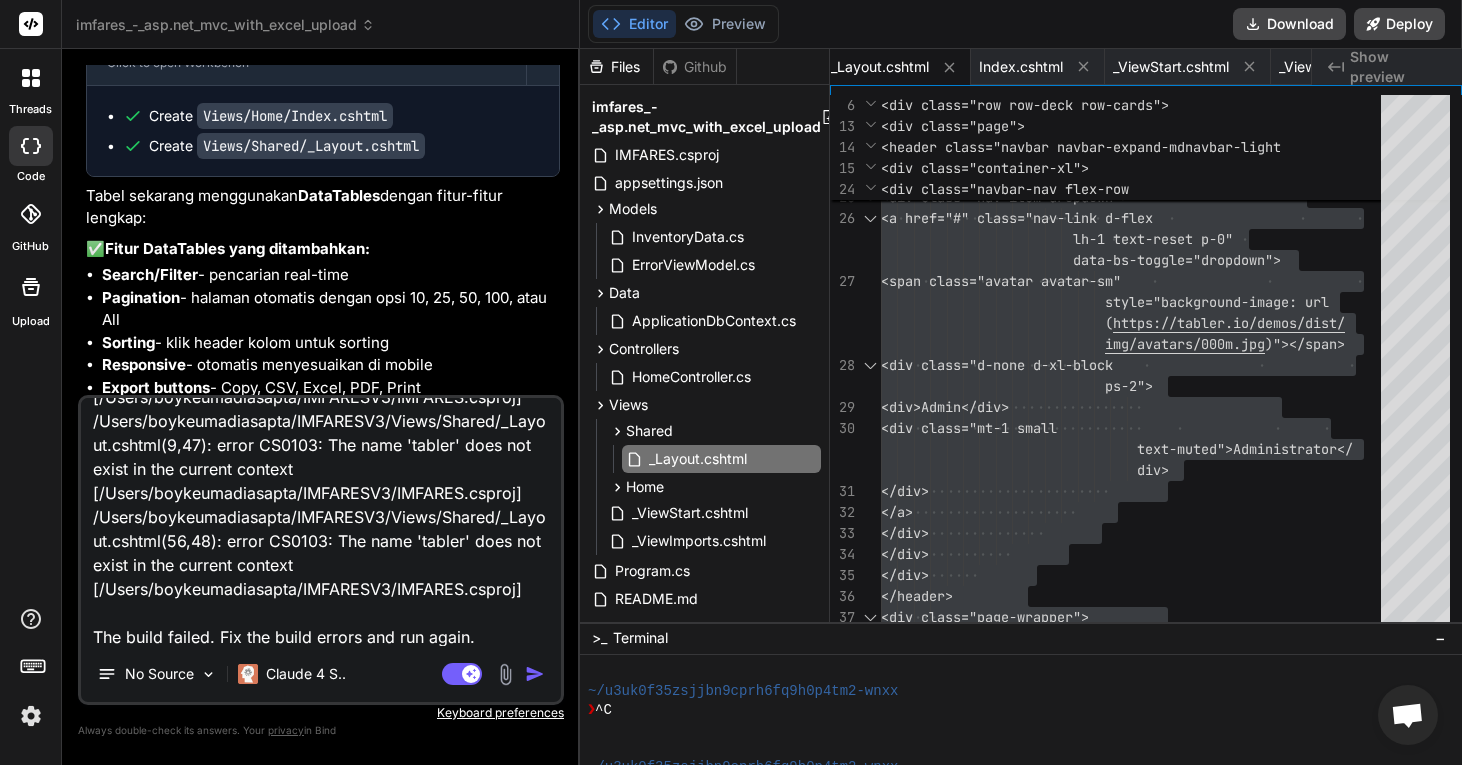 scroll, scrollTop: 0, scrollLeft: 0, axis: both 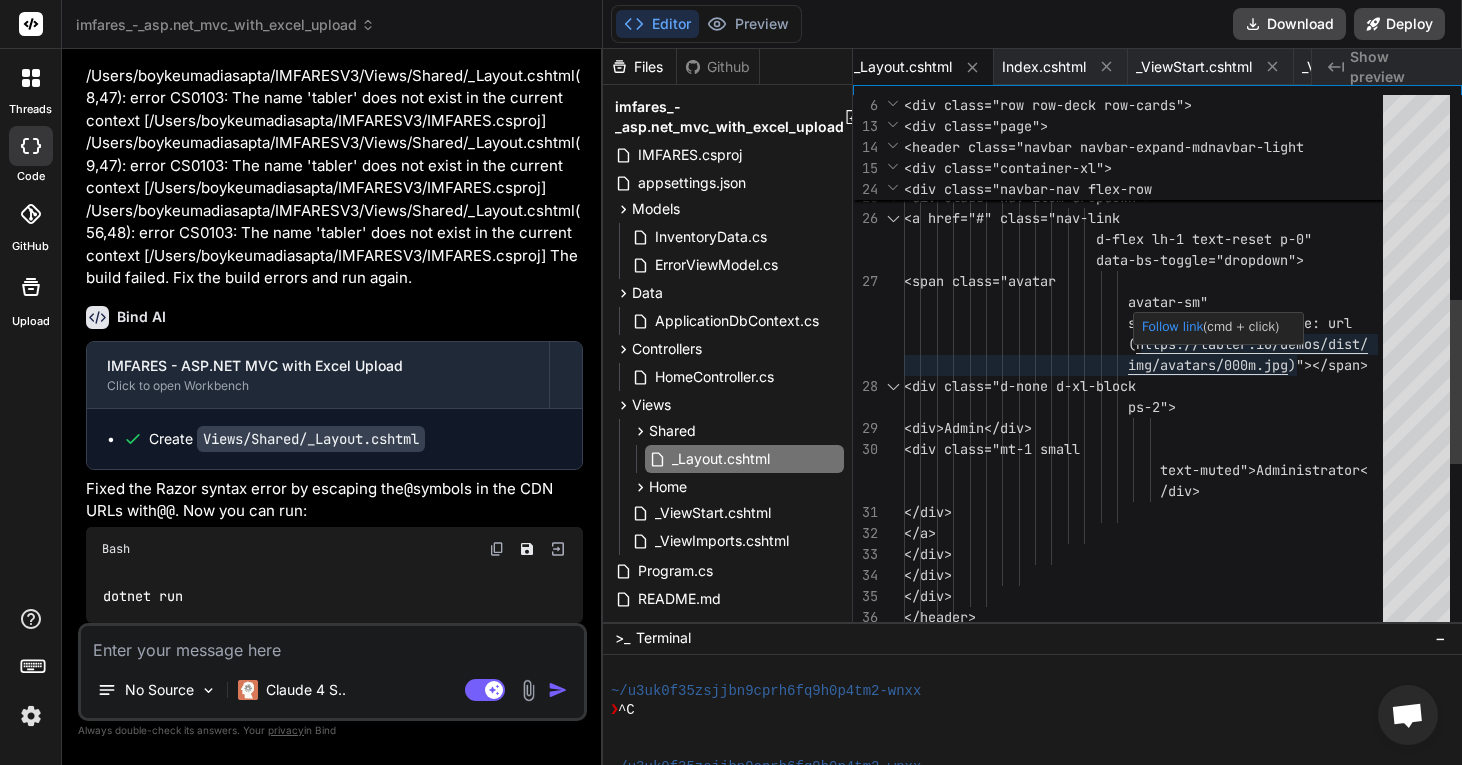 click on "IMFARES                     </a>                 </h1>                 <div class="navbar-nav flex-row                   order-md-last">                     <div class="nav-item dropdown" >                         <a href="#" class="nav-lin k                           d-flex lh-1 text-reset p-0"                           data-bs-toggle="dropdown">                             <span class="avatar                               avatar-sm"                               style="background-image: url                              ( https://tabler.io/demos/dist/                              img/avatars/000m.jpg )"></span> l-block  ps-2"> mall  /div>" at bounding box center [1149, 302] 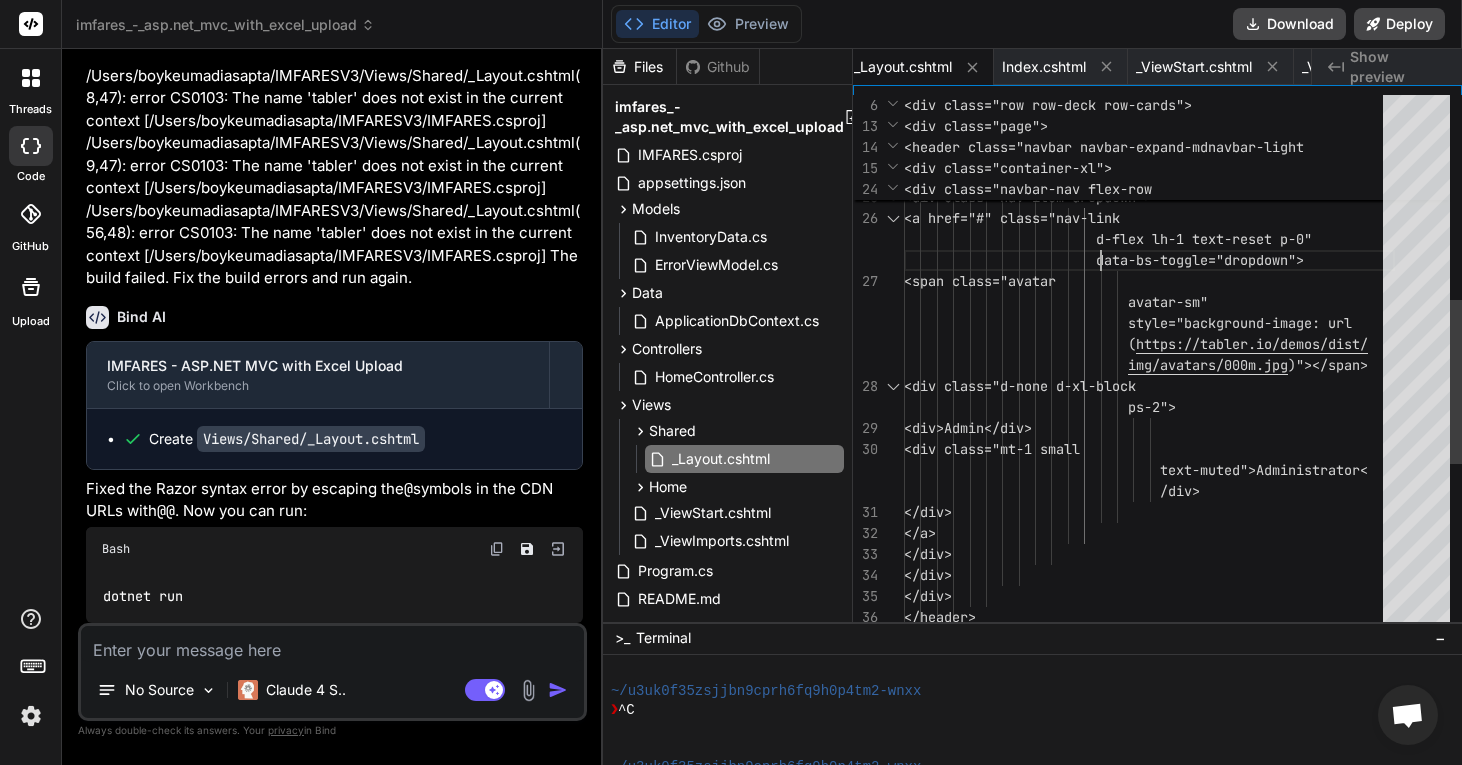 scroll, scrollTop: 189, scrollLeft: 0, axis: vertical 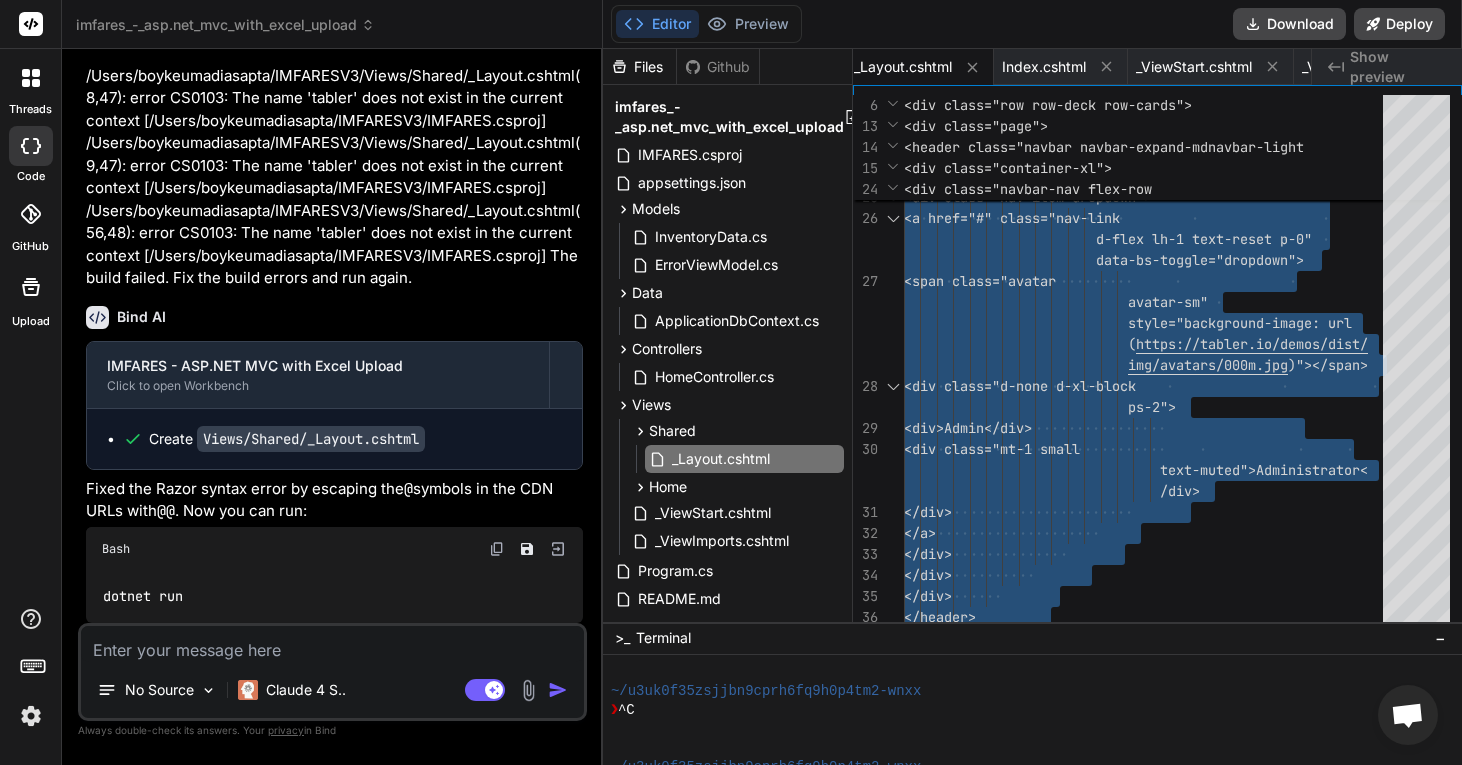 click at bounding box center [332, 644] 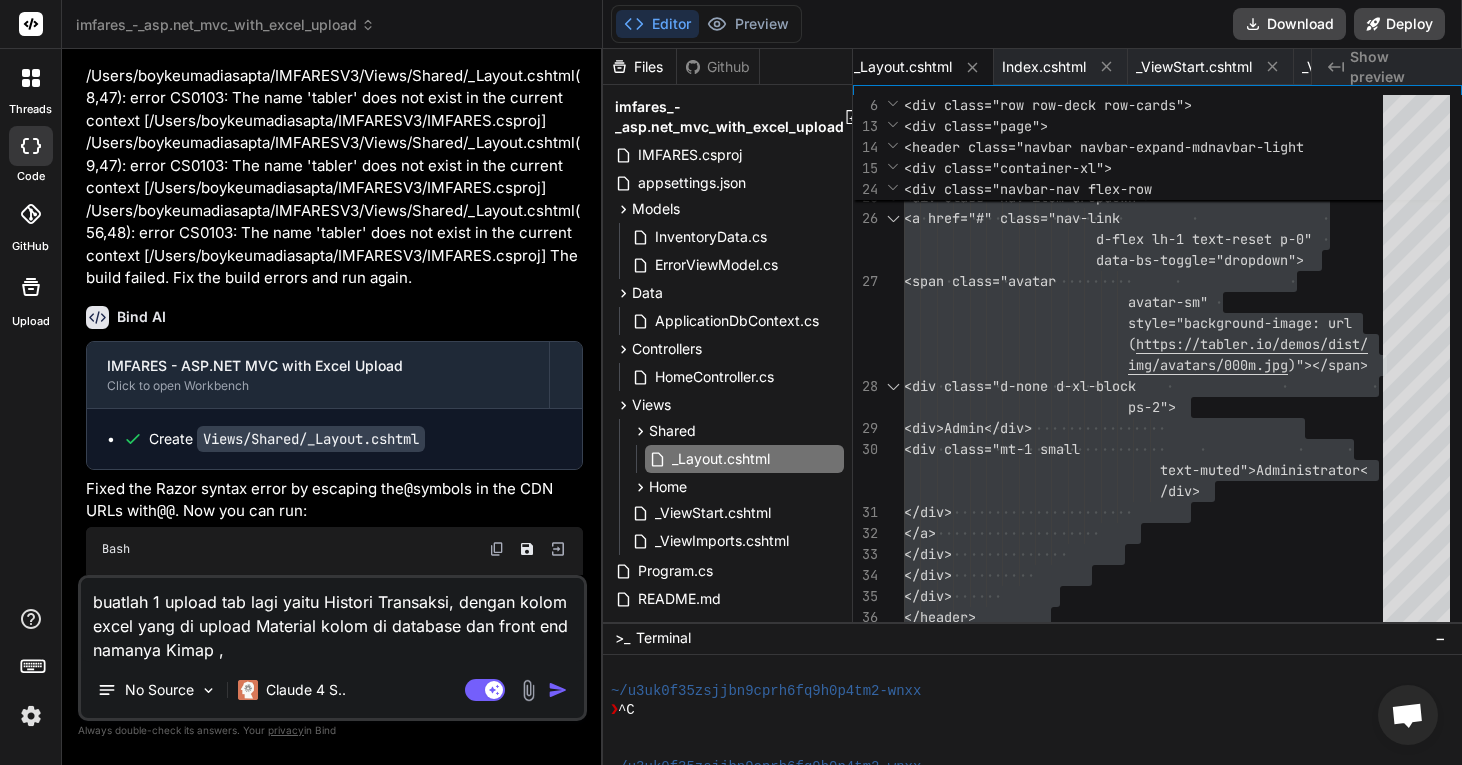 click on "buatlah 1 upload tab lagi yaitu Histori Transaksi, dengan kolom excel yang di upload Material kolom di database dan front end namanya Kimap ," at bounding box center [332, 620] 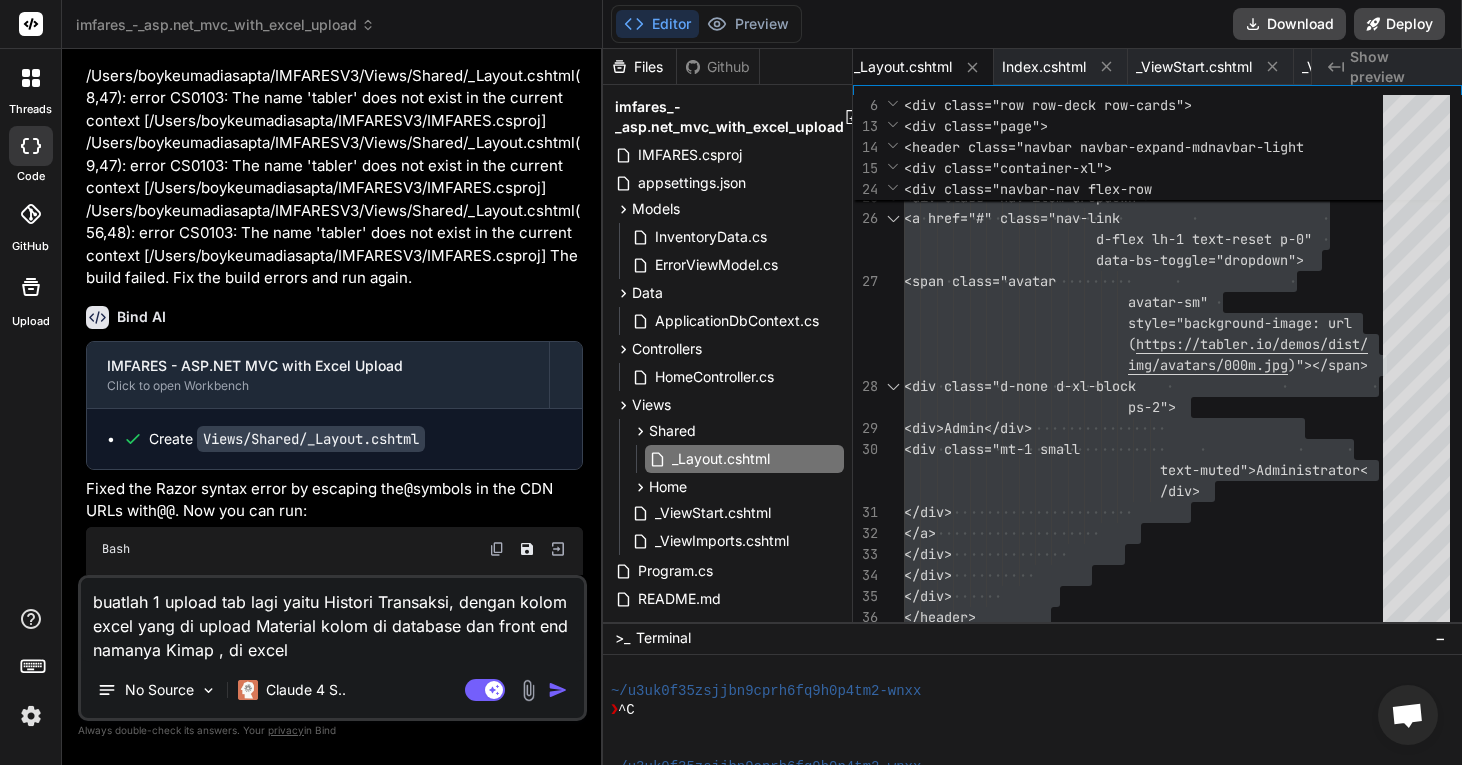paste on "Qty in UnE" 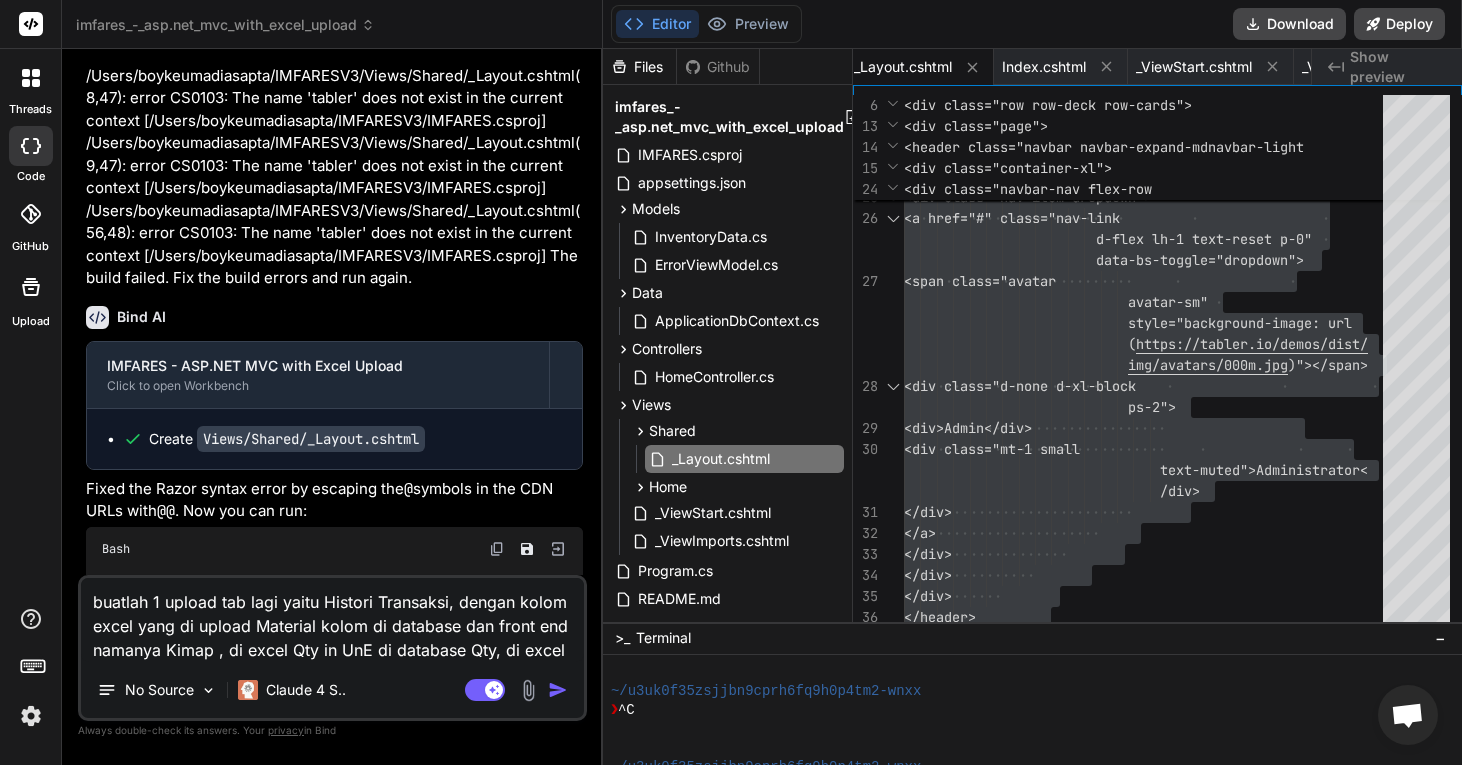 paste on "Document Header Text" 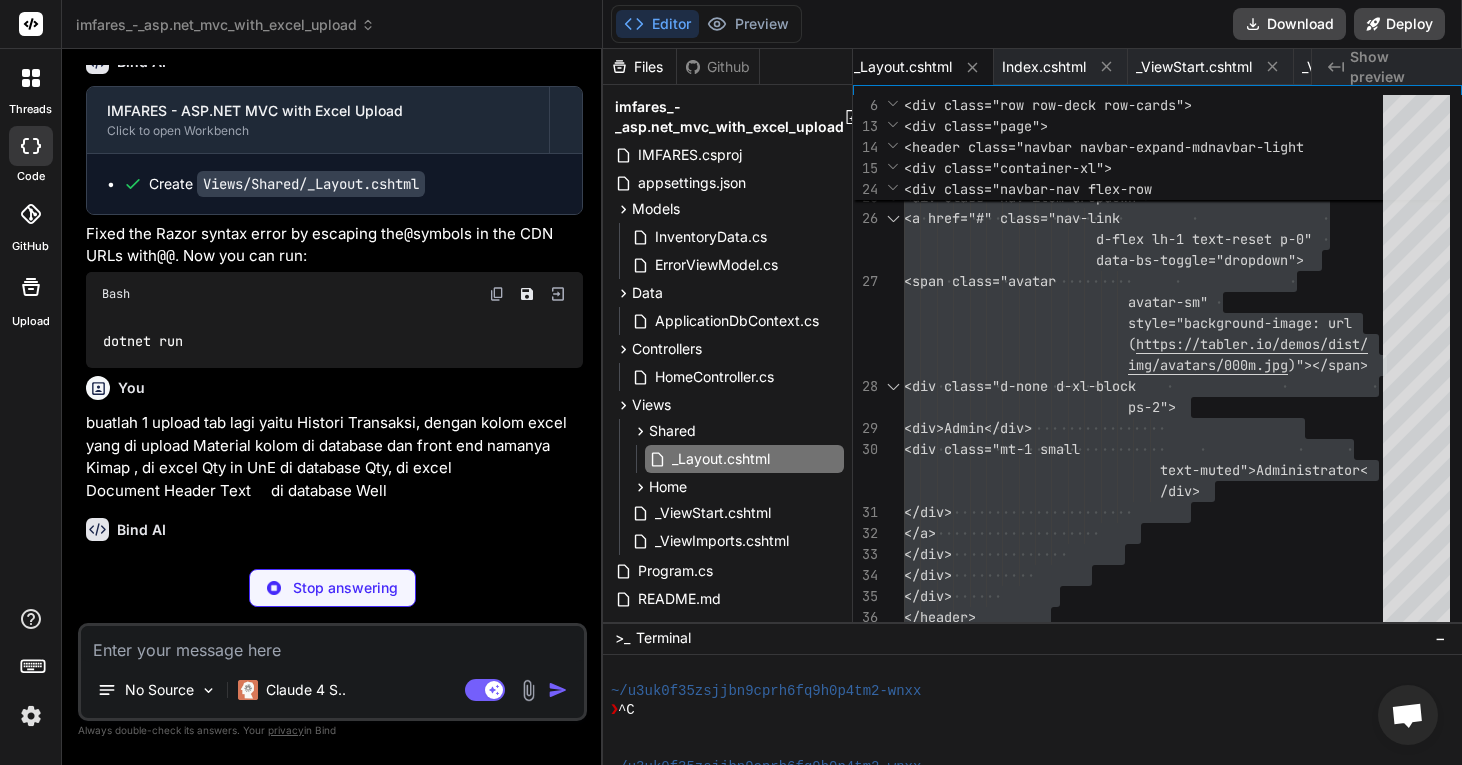 scroll, scrollTop: 3432, scrollLeft: 0, axis: vertical 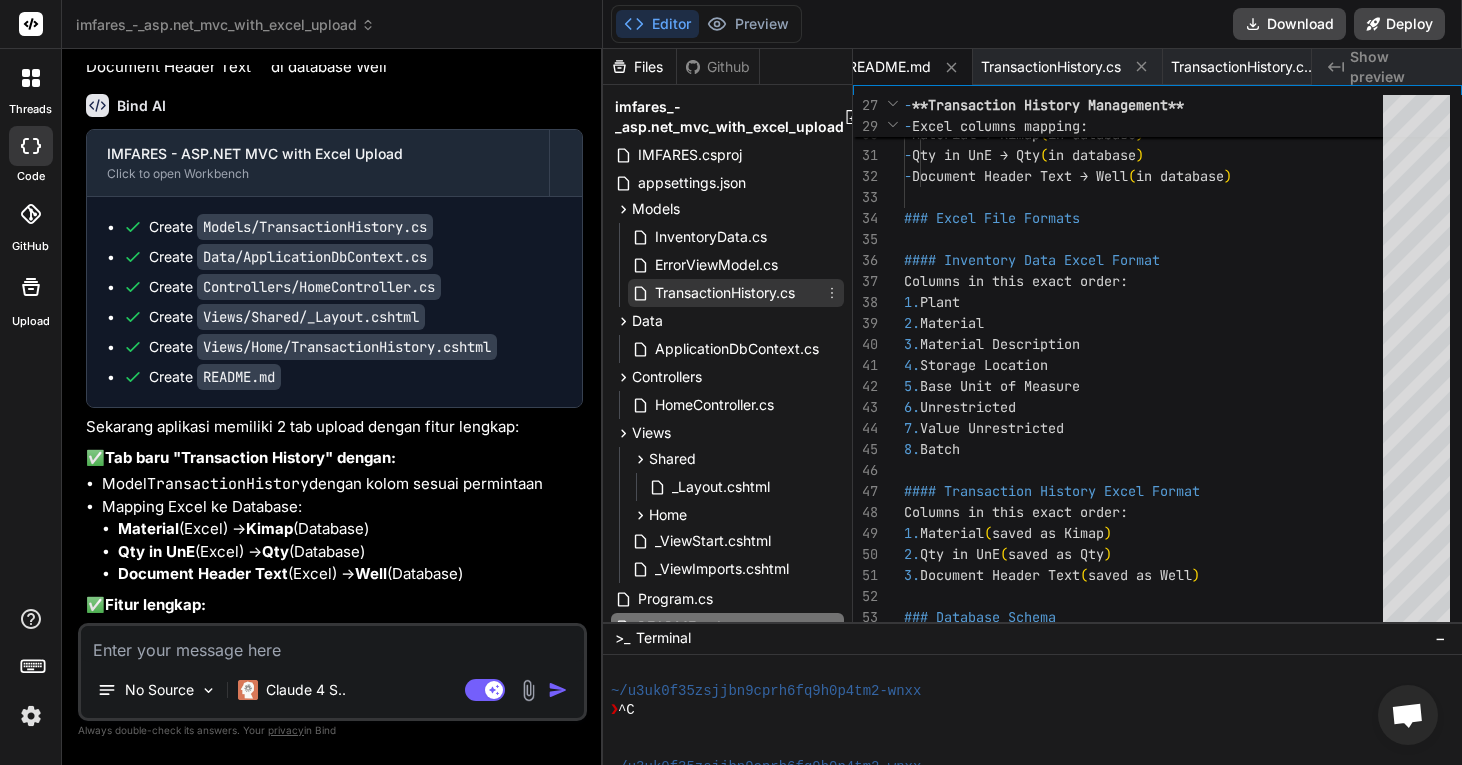 click on "TransactionHistory.cs" at bounding box center (725, 293) 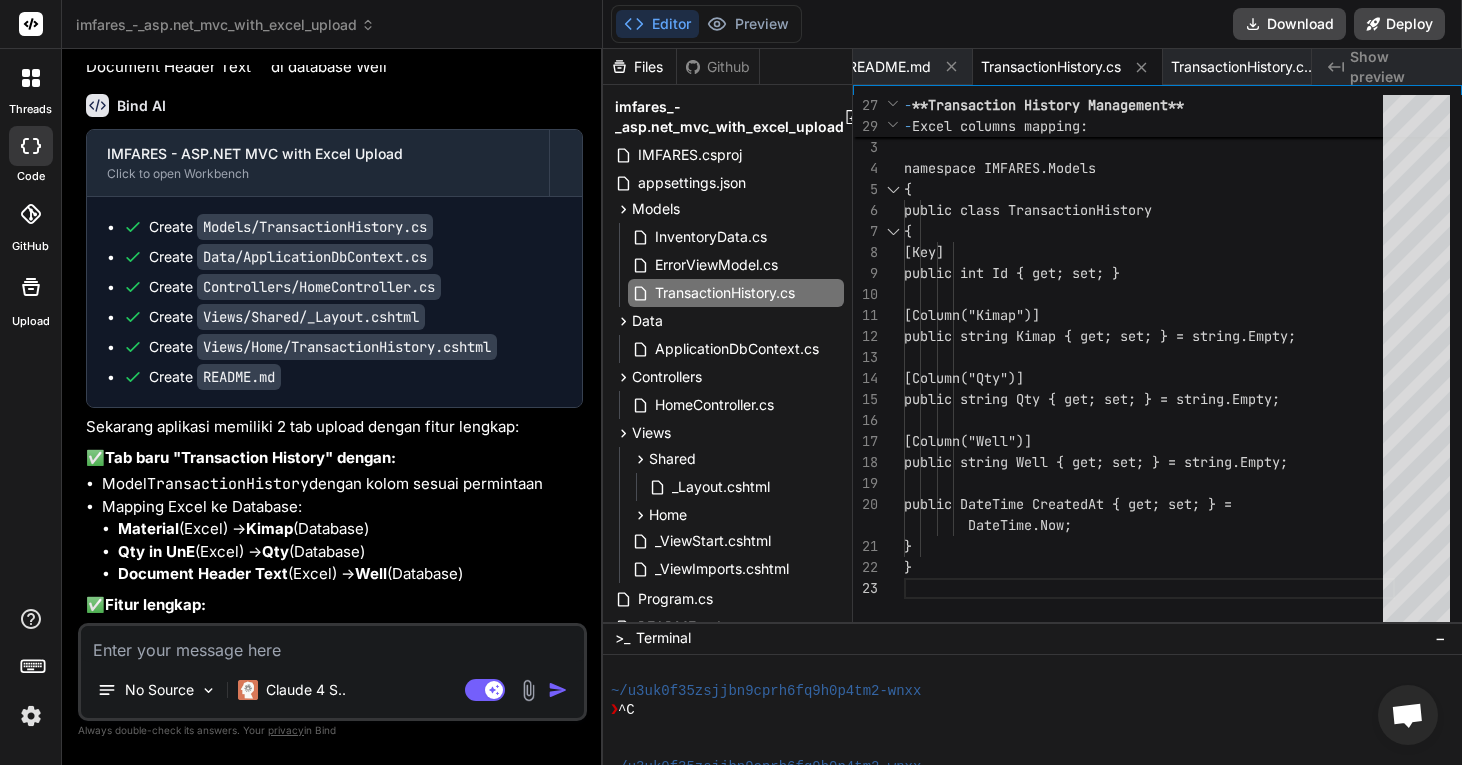 click on "using System.ComponentModel.DataAnnotations; using System.ComponentModel.DataAnnotations.Schema ; namespace IMFARES.Models {     public class TransactionHistory     {         [Key]         public int Id { get; set; }         [Column("Kimap")]         public string Kimap { get; set; } = string .Empty;         [Column("Qty")]         public string Qty { get; set; } = string.E mpty;         [Column("Well")]         public string Well { get; set; } = string. Empty;         public DateTime CreatedAt { get; set; } =           DateTime.Now;     } }" at bounding box center [1149, 363] 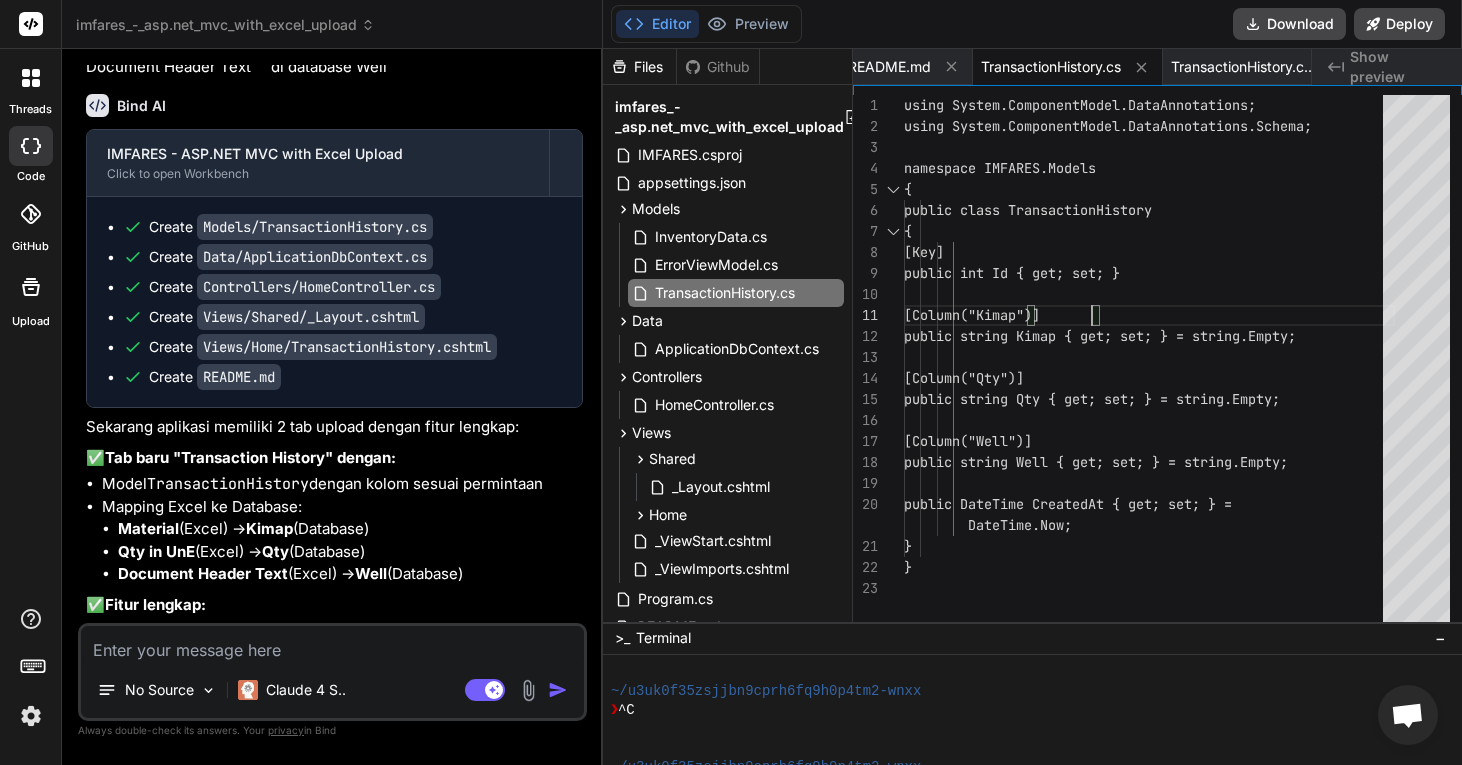 scroll, scrollTop: 0, scrollLeft: 0, axis: both 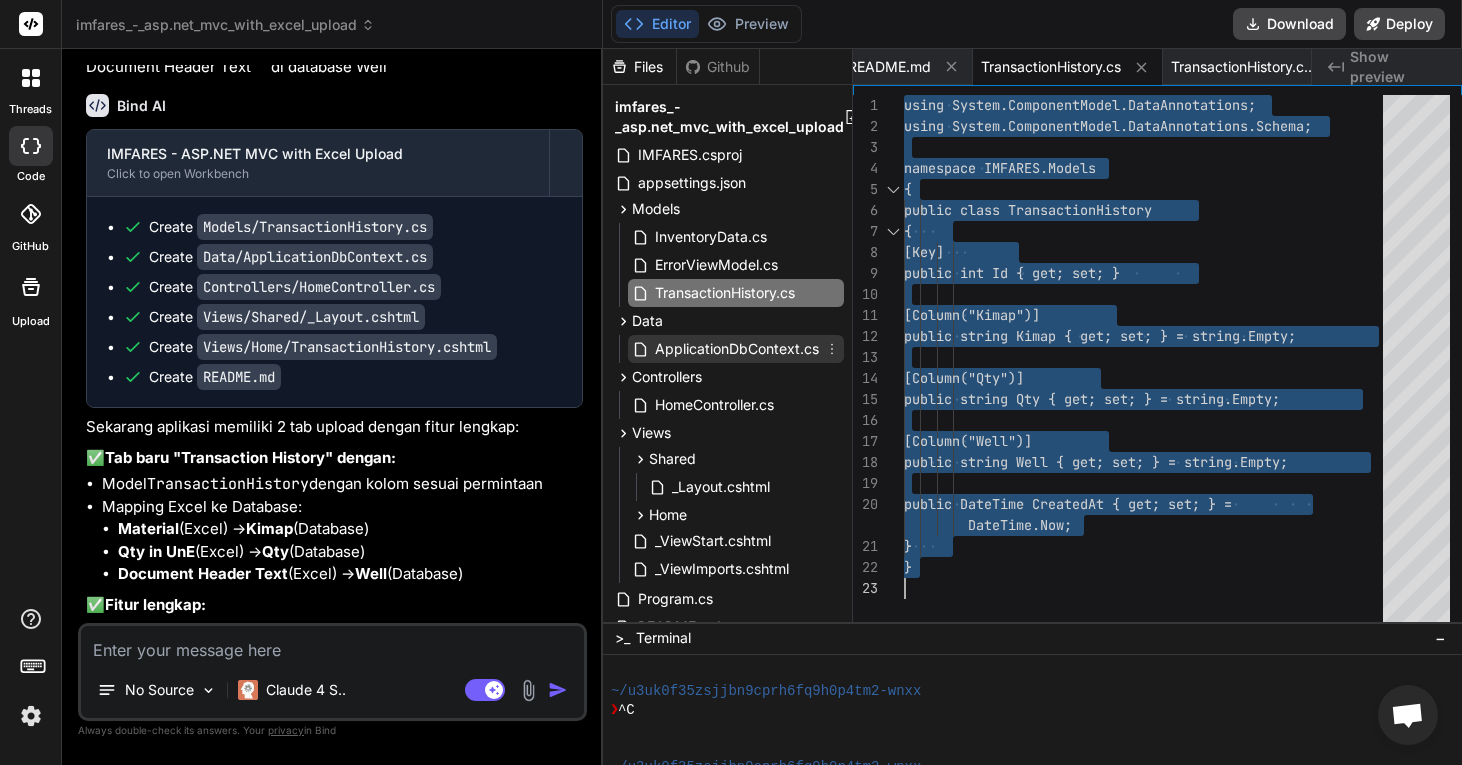 click on "ApplicationDbContext.cs" at bounding box center [737, 349] 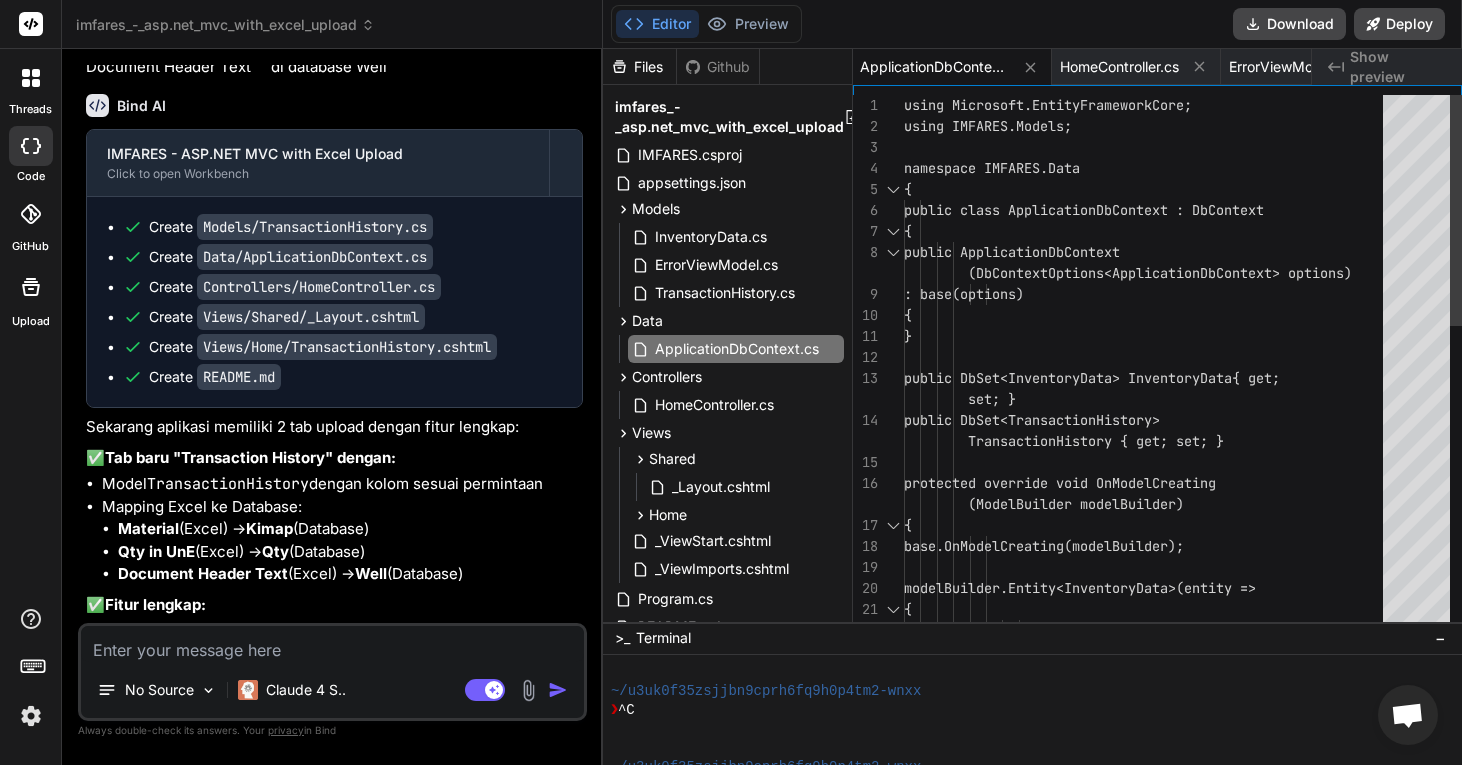click on "using Microsoft.EntityFrameworkCore; using IMFARES.Models; namespace IMFARES.Data {     public class ApplicationDbContext : DbContext     {         public ApplicationDbContext             : base(options)         {         }         public DbSet<InventoryData> InventoryData  { get;          public DbSet<TransactionHistory>          protected override void OnModelCreating         {             base.OnModelCreating(modelBuilder);          (DbContextOptions<ApplicationDbContext> options)          set; }          TransactionHistory { get; set; }          (ModelBuilder modelBuilder)             modelBuilder.Entity<InventoryData>(ent ity =>             {                 entity.ToTable("inventory_data");" at bounding box center (1149, 714) 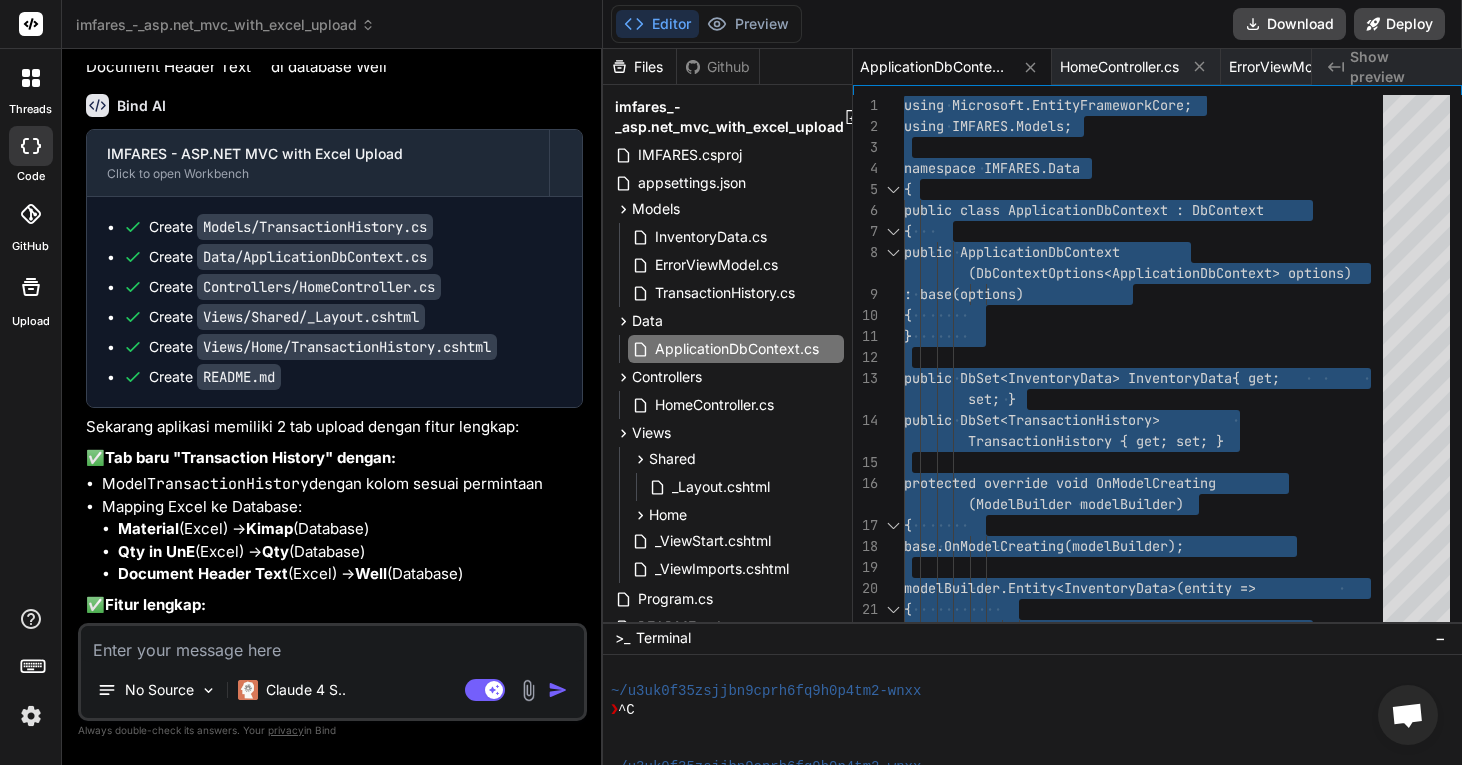 click on "HomeController.cs" at bounding box center [727, 405] 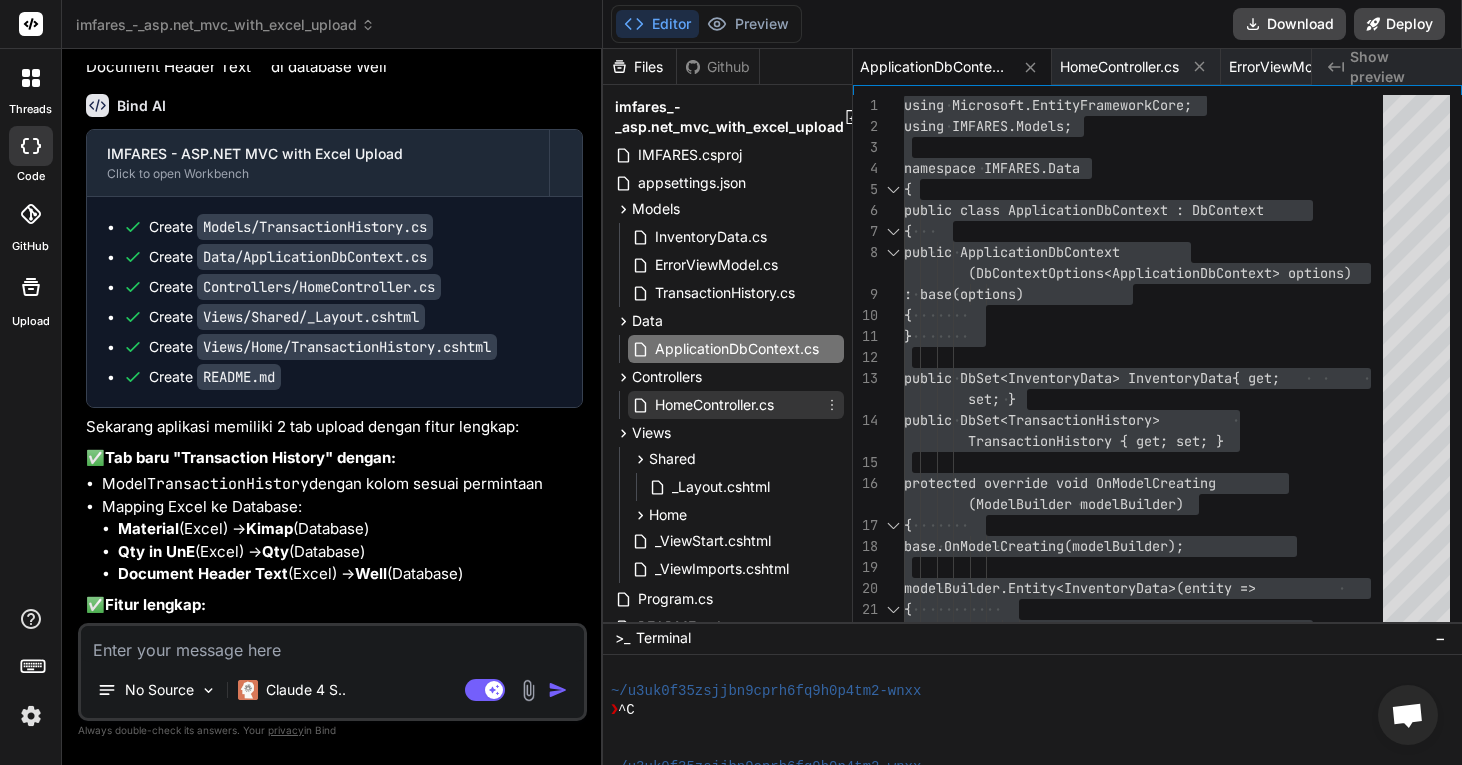 click on "HomeController.cs" at bounding box center [714, 405] 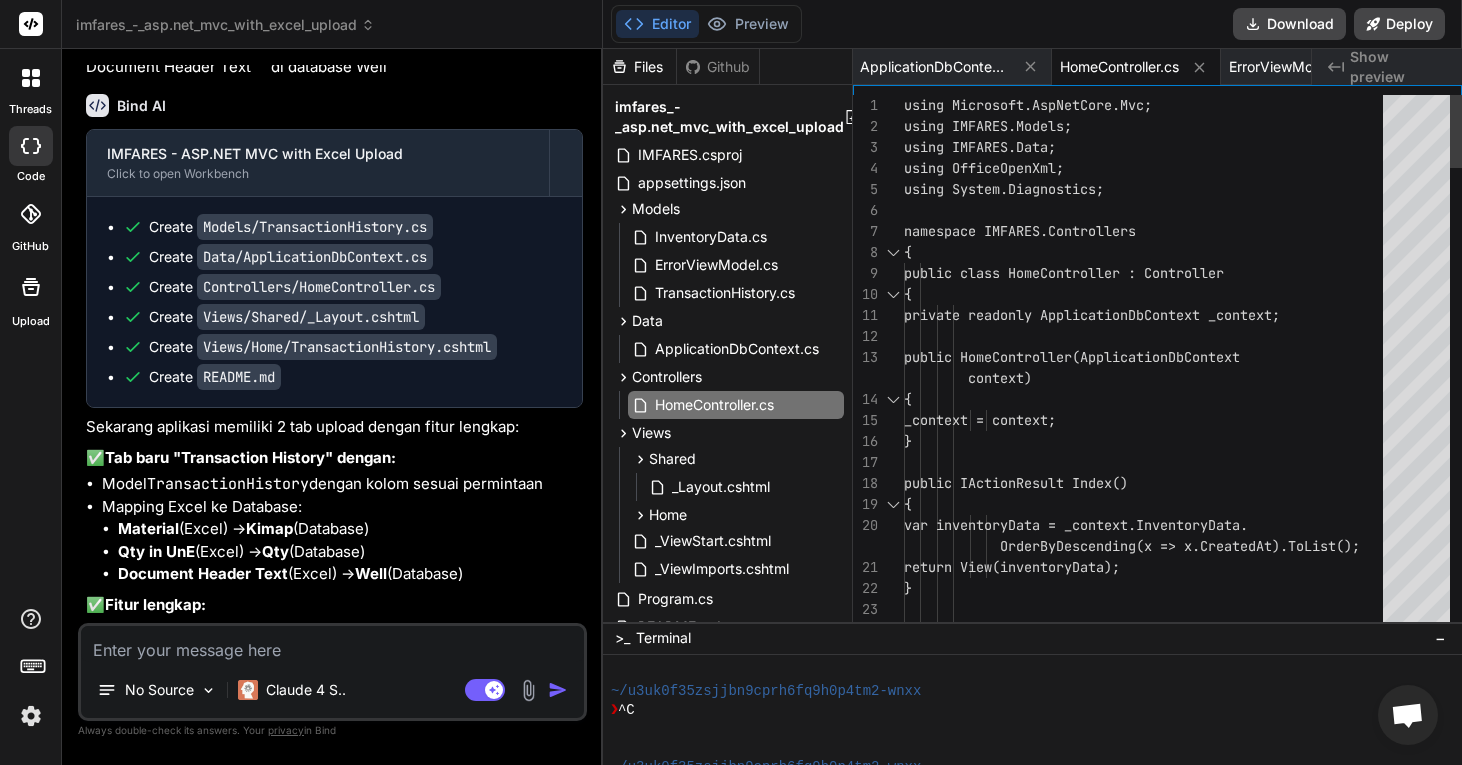 click on "using Microsoft.AspNetCore.Mvc; using IMFARES.Models; using IMFARES.Data; using OfficeOpenXml; using System.Diagnostics; namespace IMFARES.Controllers {     public class HomeController : Controller     {         private readonly ApplicationDbContext _con text;         public HomeController(ApplicationDbContext           {             _context = context;         }         public IActionResult Index()         {          context)             var inventoryData = _context.Inventory Data.             return View(inventoryData);              OrderByDescending(x => x.CreatedAt).ToList();         }         public IActionResult TransactionHistory()" at bounding box center [1149, 2037] 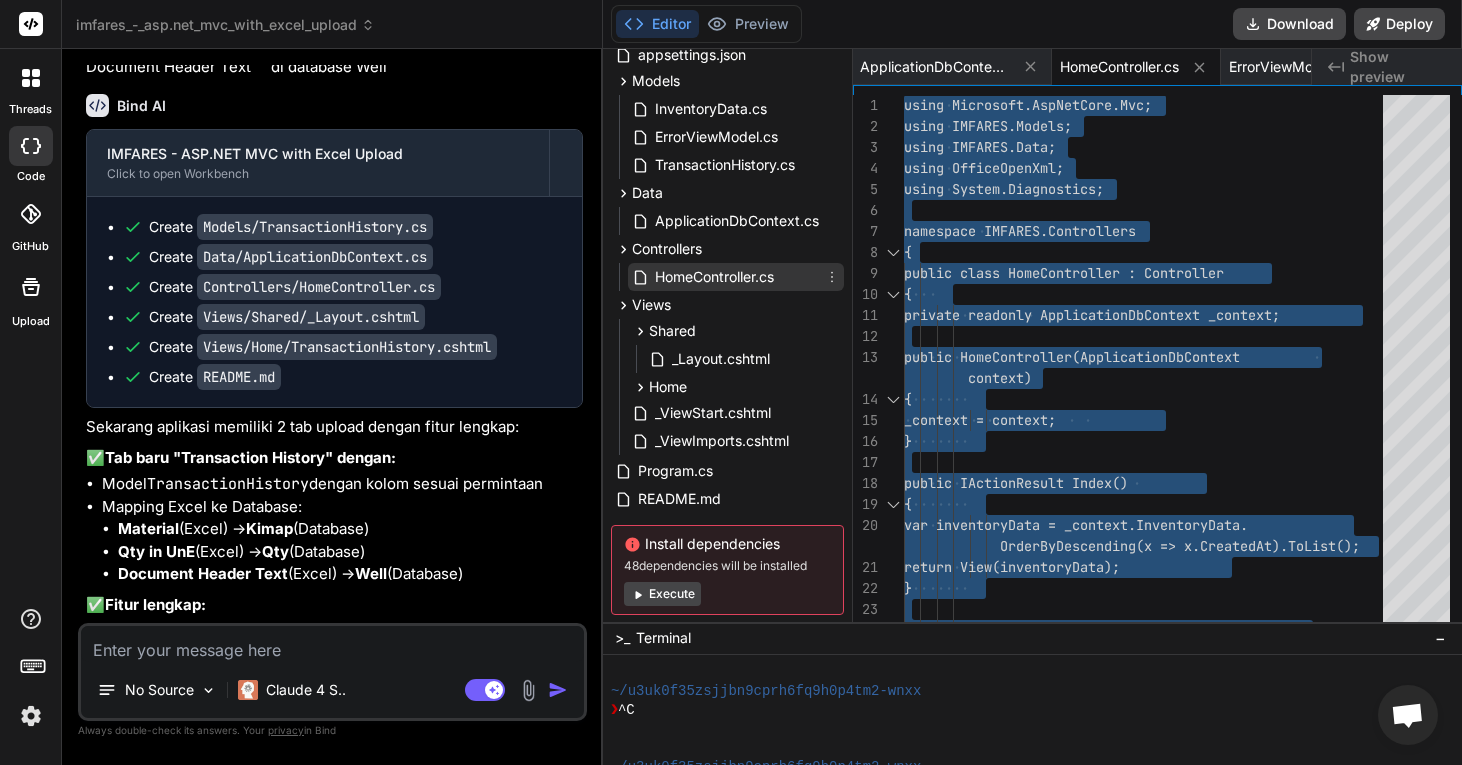 scroll, scrollTop: 135, scrollLeft: 0, axis: vertical 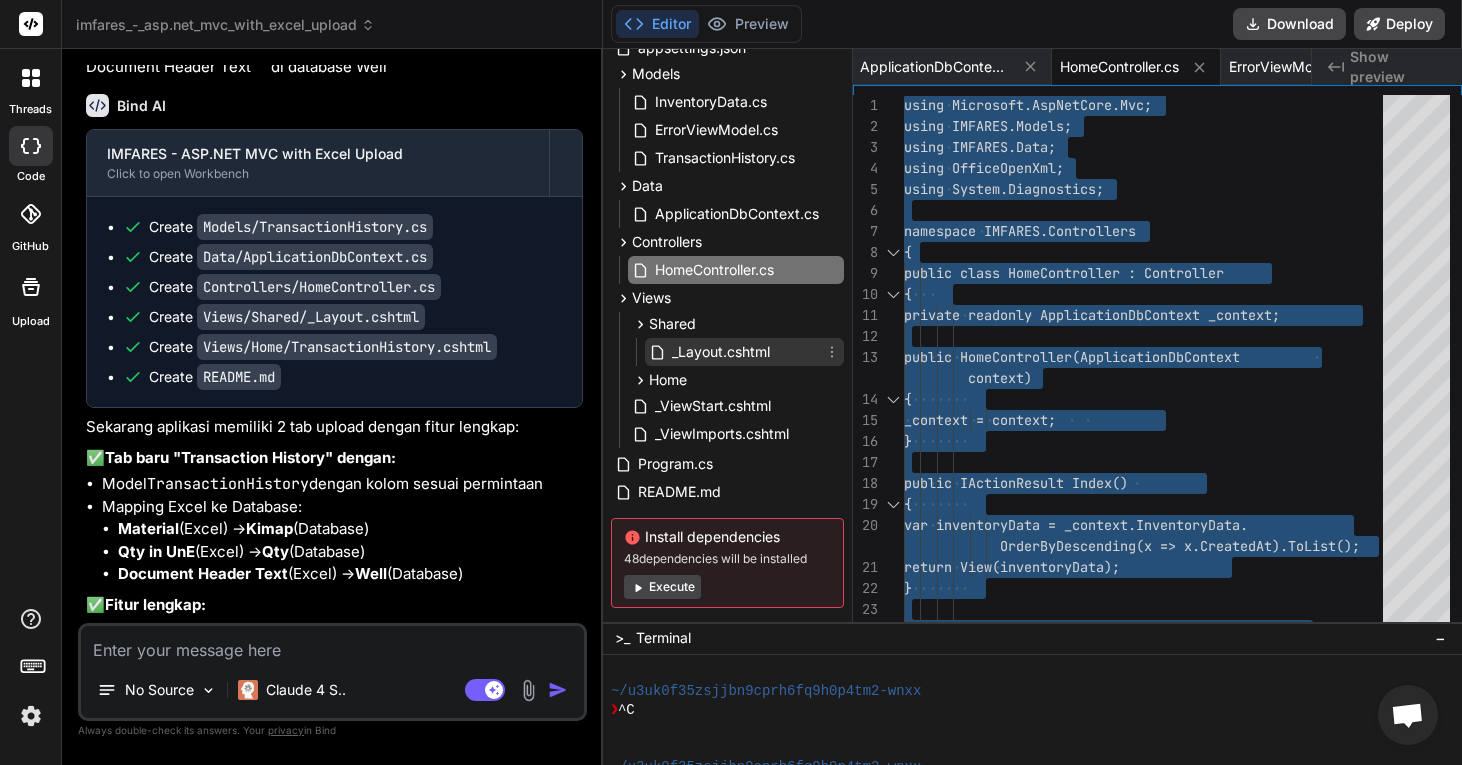 click on "_Layout.cshtml" at bounding box center (721, 352) 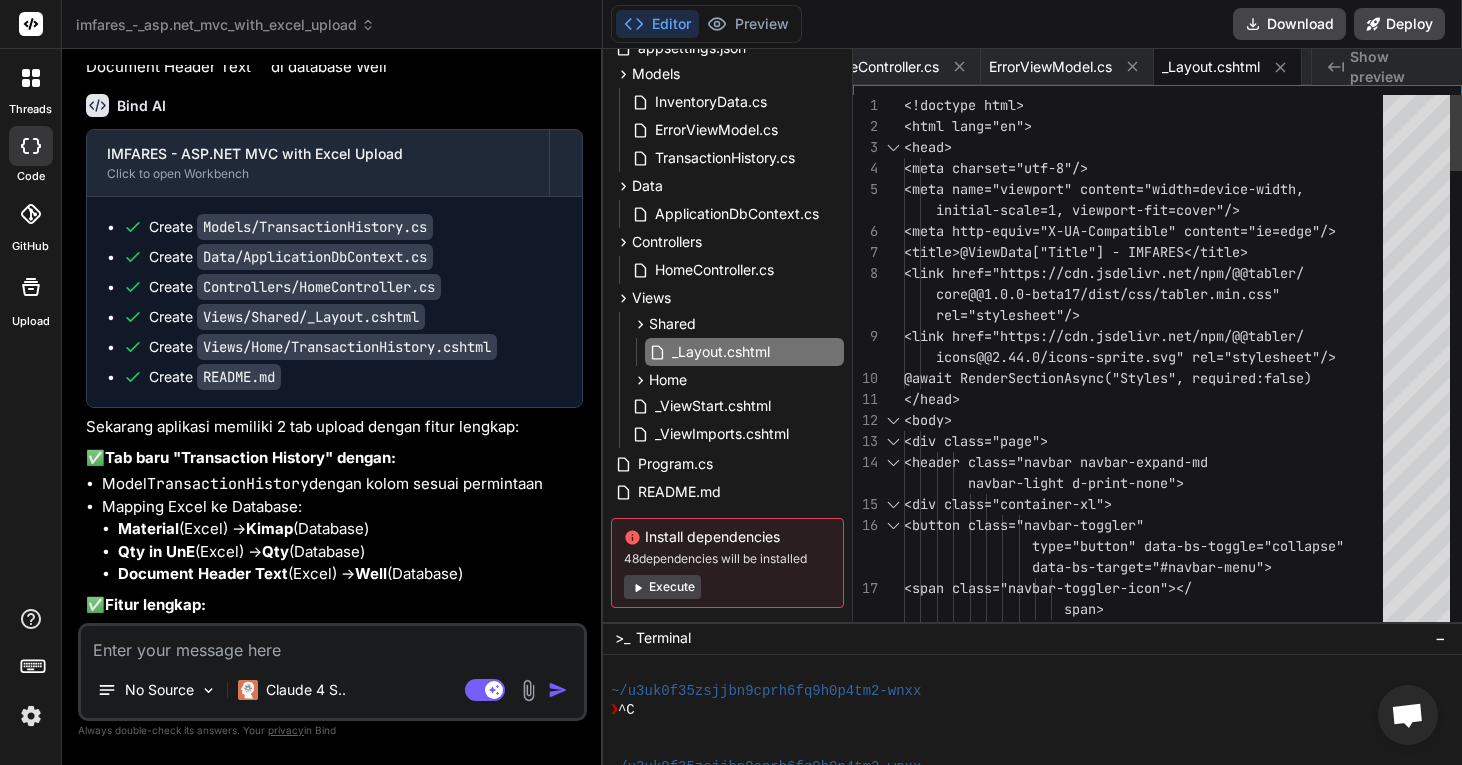 click on "<!doctype html> <html lang="en"> <head>     <meta charset="utf-8"/>     <meta name="viewport" content="width=device-wi dth,      <meta http-equiv="X-UA-Compatible" content="ie =edge"/>     <title>@ViewData["Title"] - IMFARES</title>     <link href="https://cdn.jsdelivr.net/npm/@@tab ler/     <link href="https://cdn.jsdelivr.net/npm/@@tab ler/     @await RenderSectionAsync("Styles", required:  false) </head> <body>     <div class="page">         <header class="navbar navbar-expand-md              <div class="container-xl">                 <button class="navbar-toggler"                      <span class="navbar-toggler-ic on"></      initial-scale=1, viewport-fit=cover"/>      core@@1.0.0-beta17/dist/css/tabler.min.css"       rel="stylesheet"/>      icons@@2.44.0/icons-sprite.svg" rel="stylesheet"/>          navbar-light d-print-none">                  span>" at bounding box center (1149, 1985) 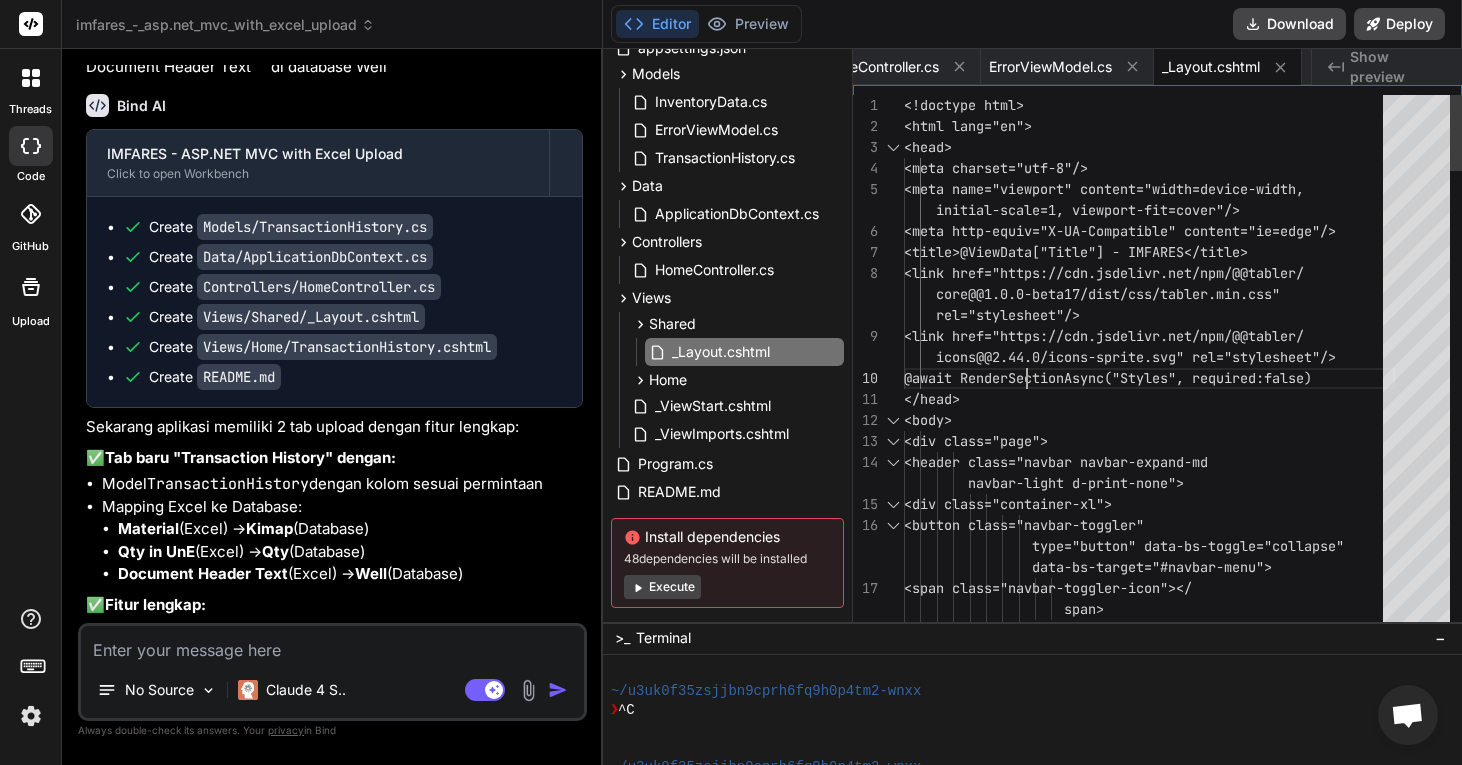 scroll, scrollTop: 63, scrollLeft: 0, axis: vertical 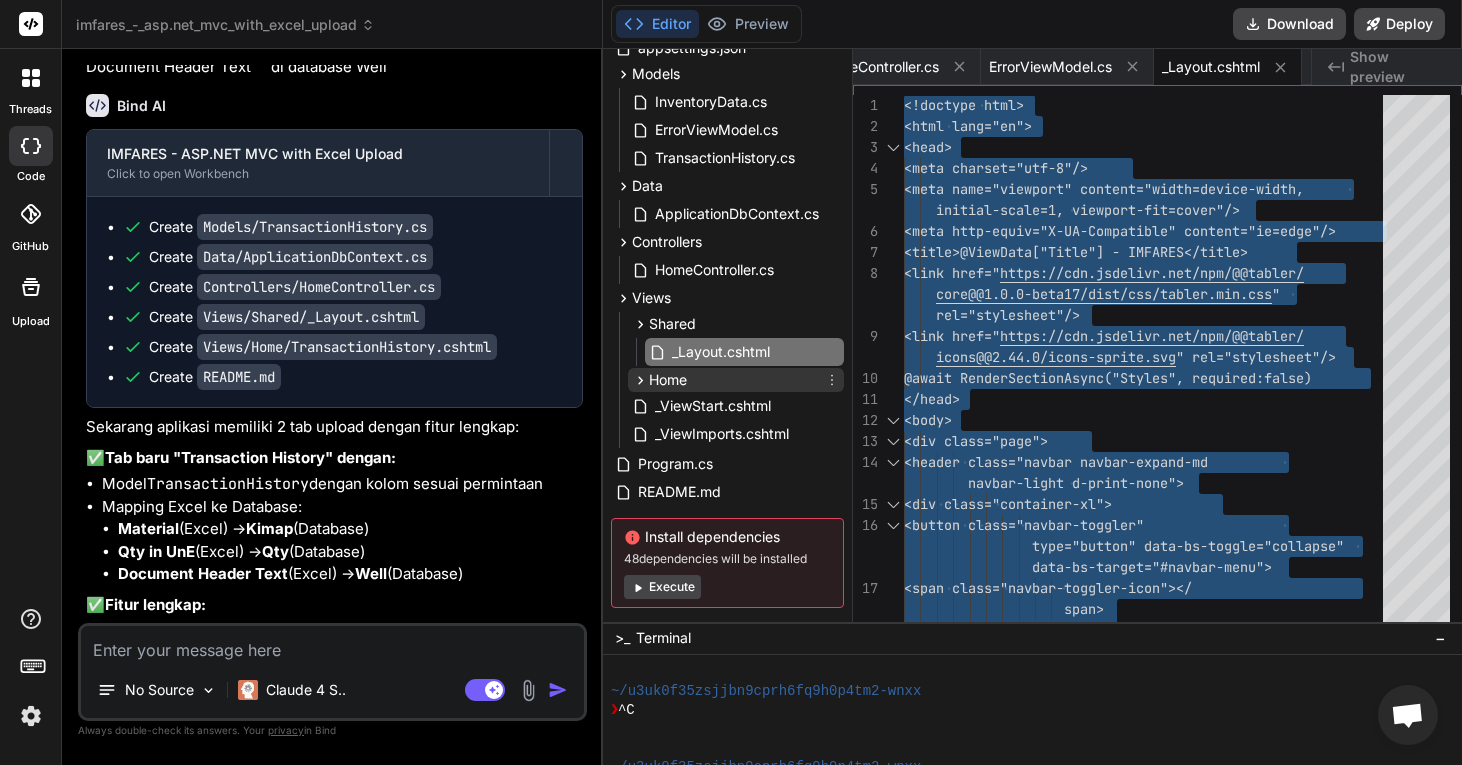 click on "Home" at bounding box center (736, 380) 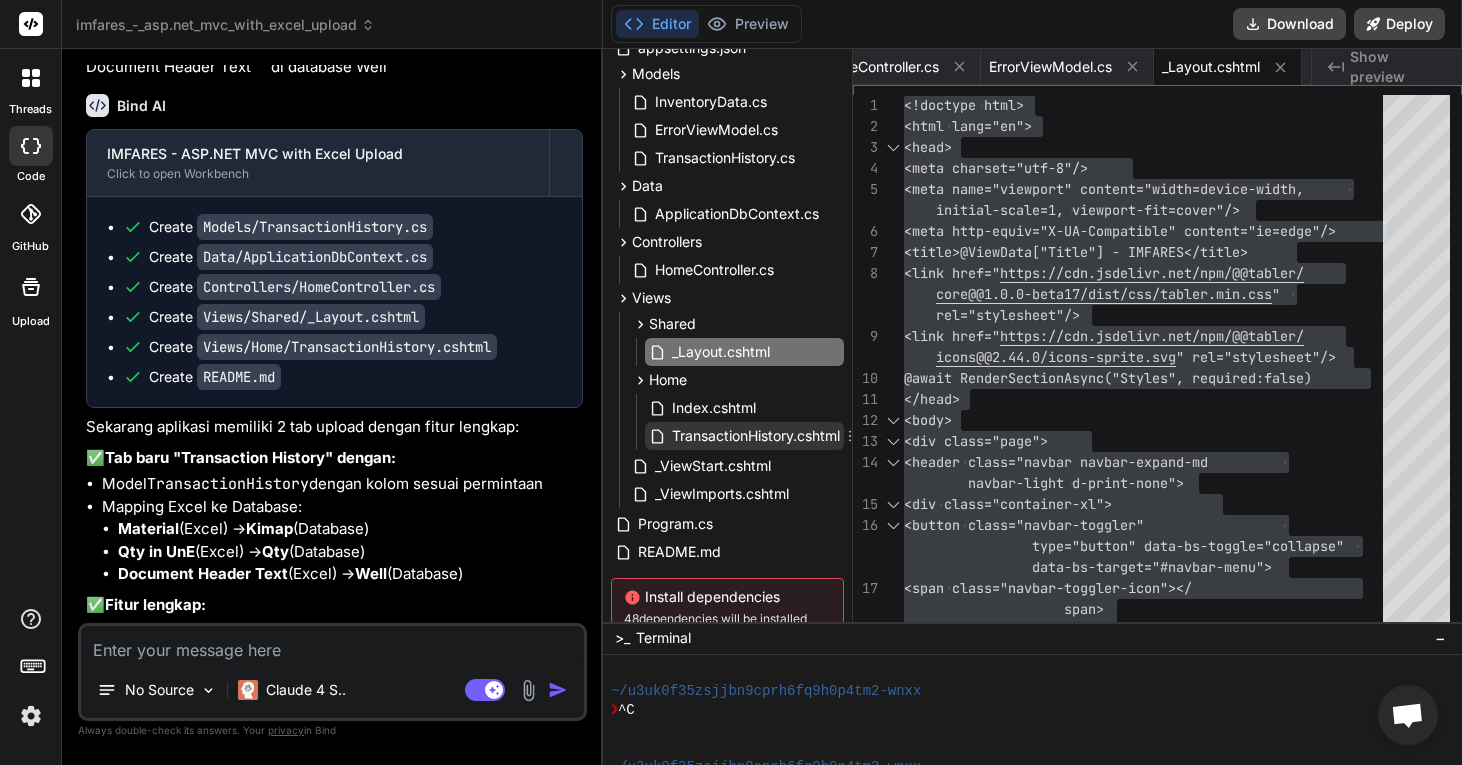 click on "TransactionHistory.cshtml" at bounding box center (756, 436) 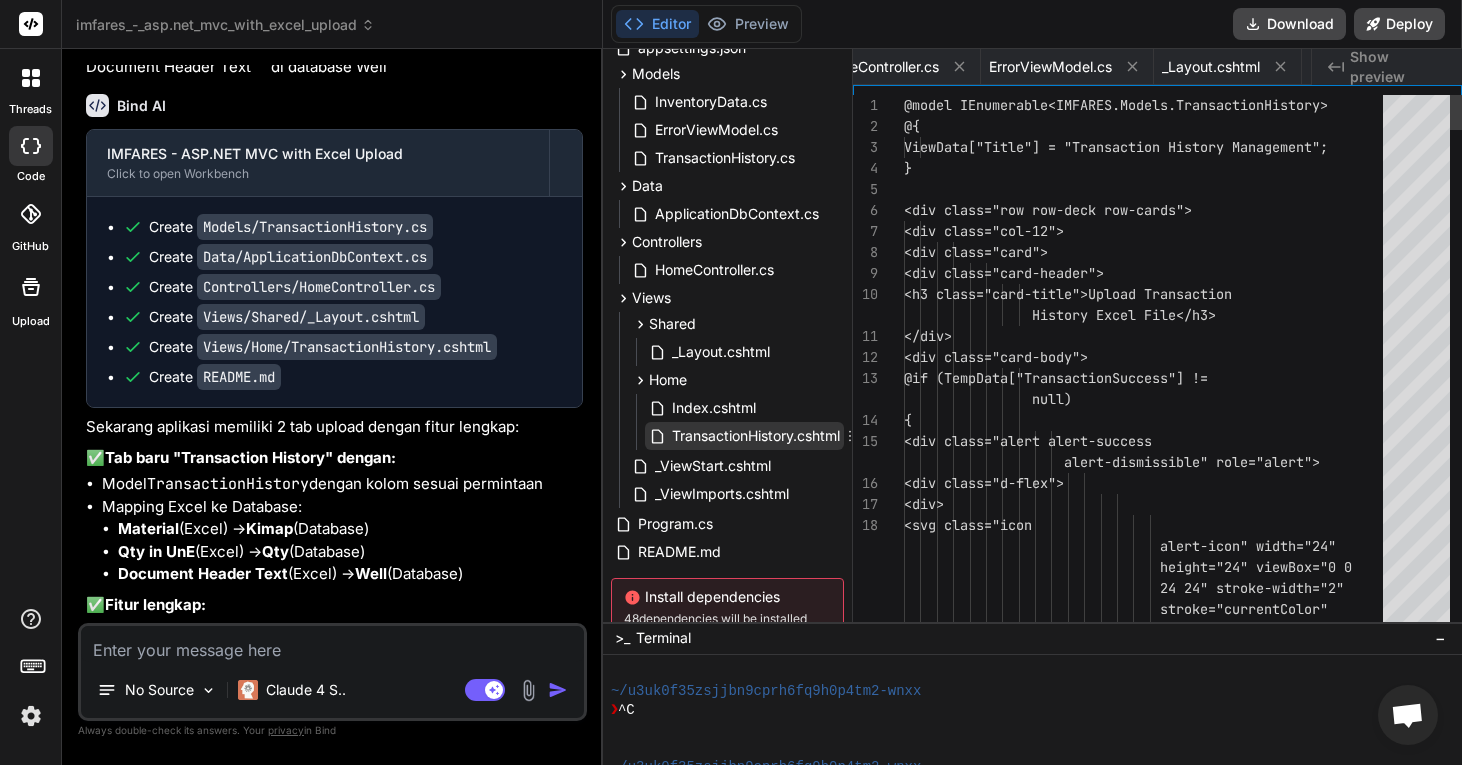 scroll, scrollTop: 0, scrollLeft: 1854, axis: horizontal 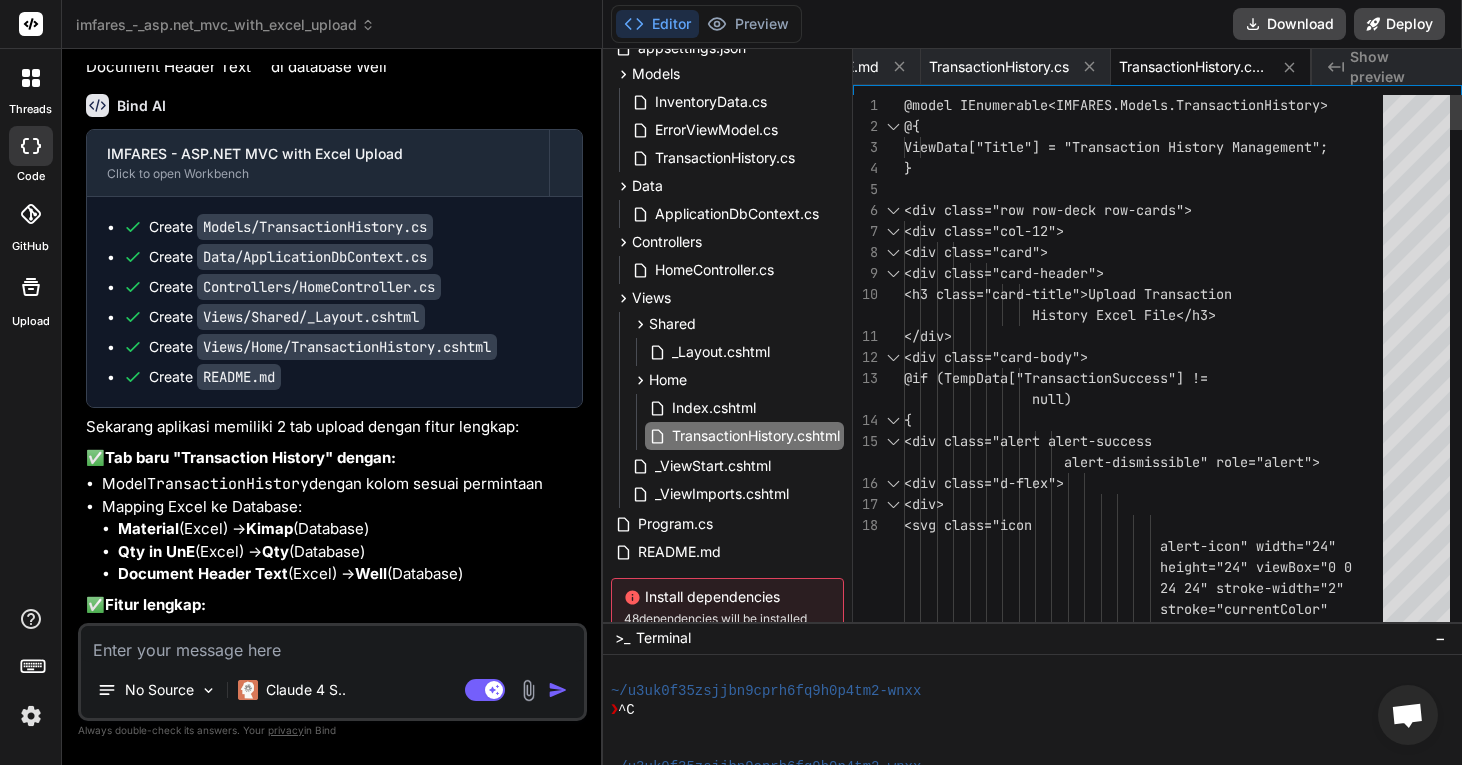 click on "@model IEnumerable<IMFARES.Models.TransactionHisto ry> @{     ViewData["Title"] = "Transaction History Manag ement"; } <div class="row row-deck row-cards">     <div class="col-12">         <div class="card">             <div class="card-header">                 <h3 class="card-title">Upload Tran saction              </div>             <div class="card-body">                 @if (TempData["TransactionSuccess" ] !=                  {                     <div class="alert alert-succes s                   History Excel File</h3>                  null)                      alert-dismissible" role="alert">                         <div class="d-flex">                             <div>                                 <svg class="icon" at bounding box center [1149, 4137] 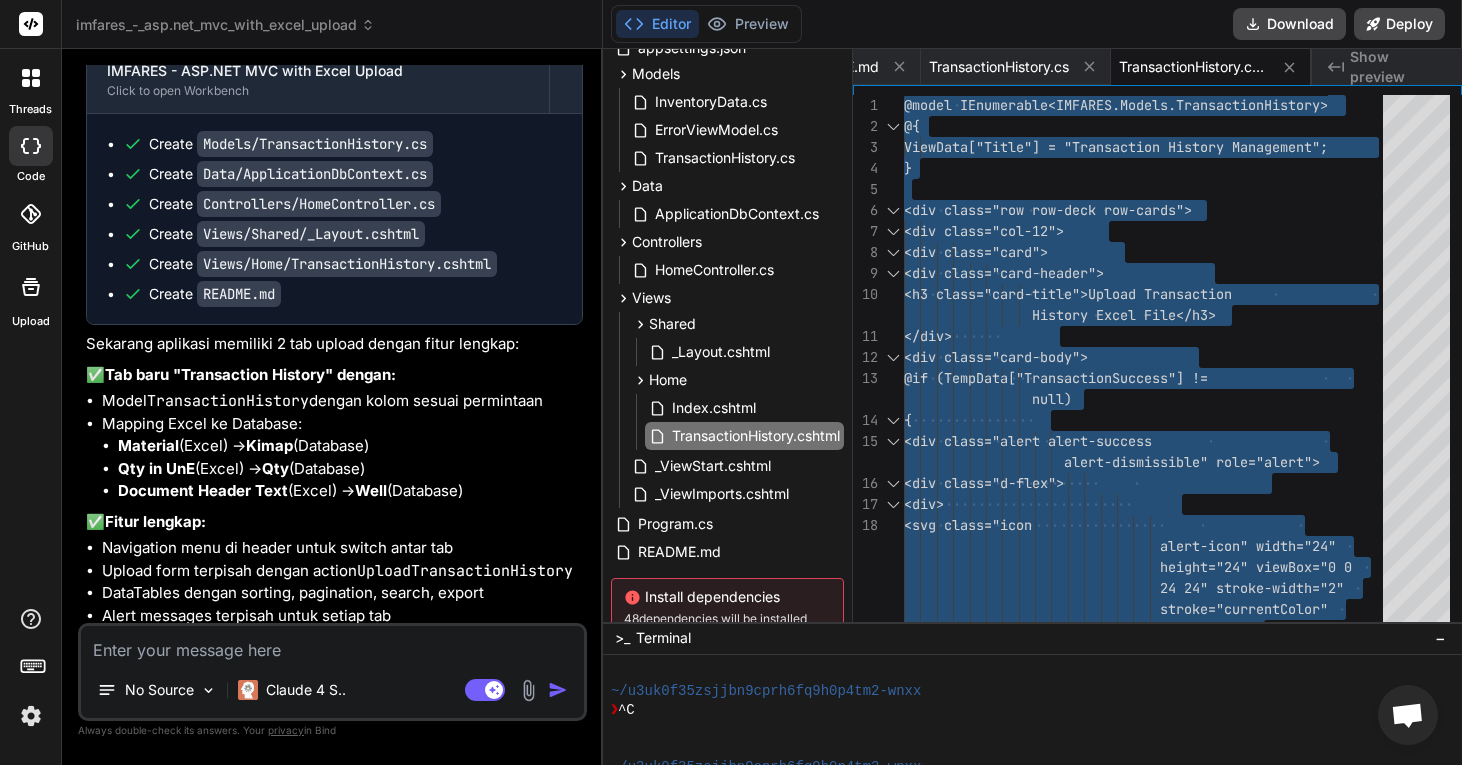 scroll, scrollTop: 3935, scrollLeft: 0, axis: vertical 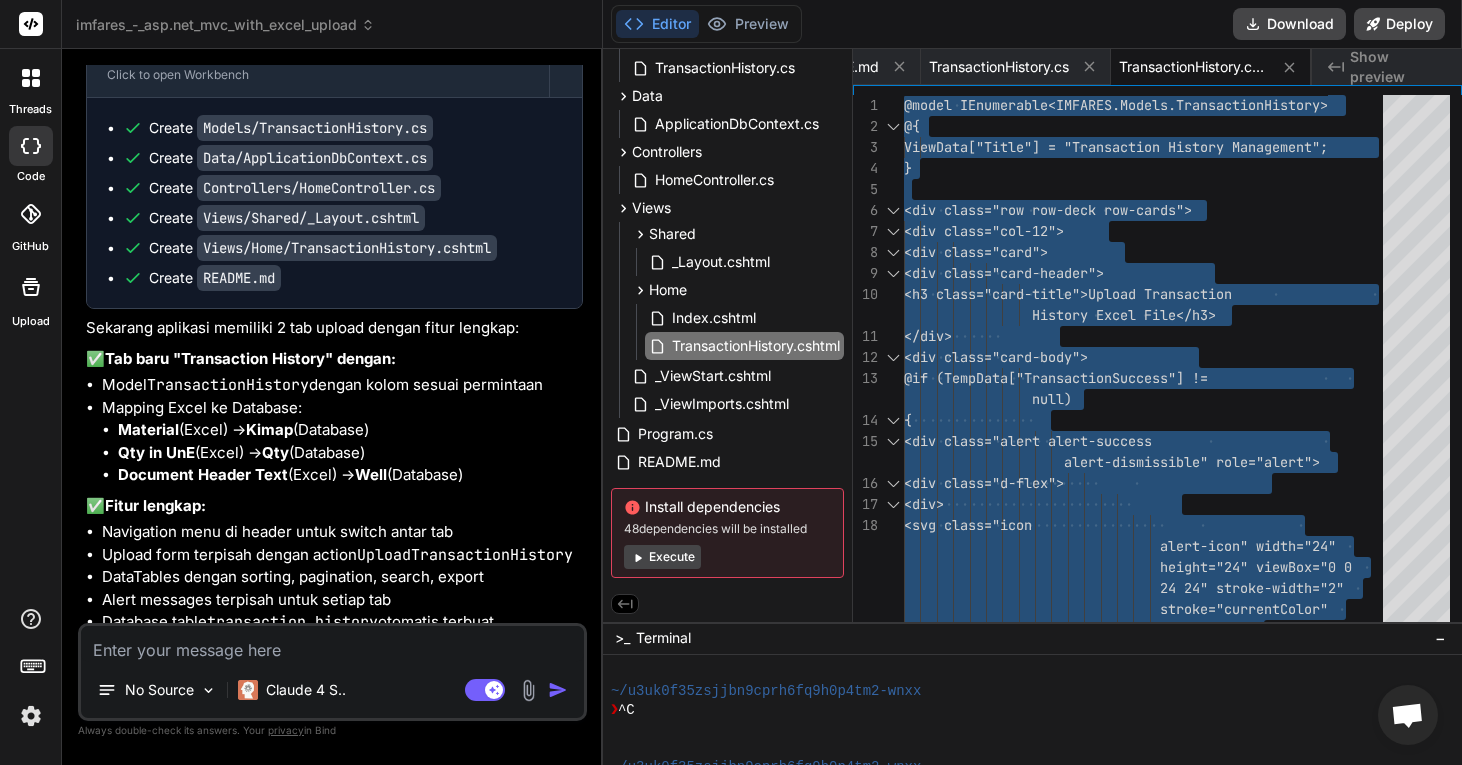 click at bounding box center (332, 644) 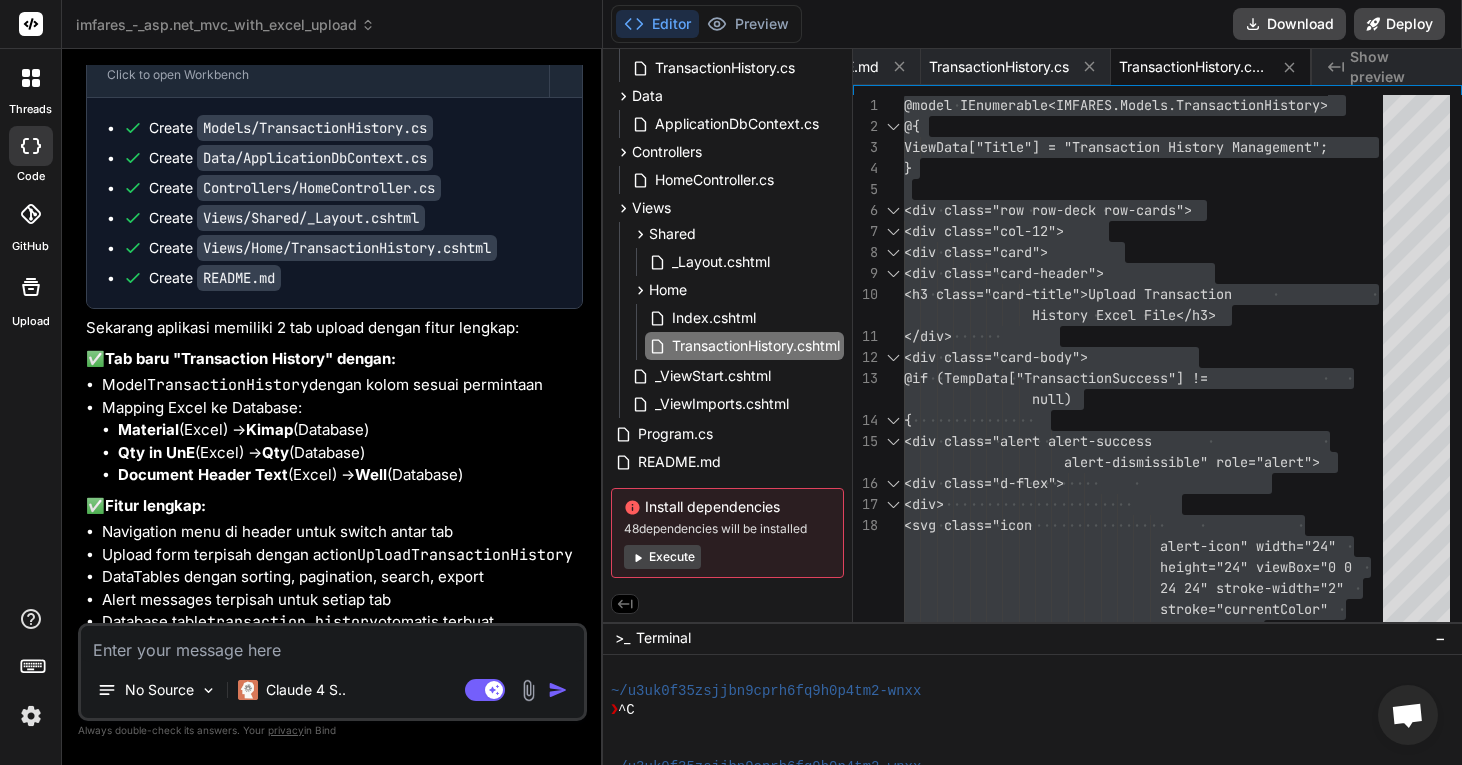 paste on "http://localhost:5000/home/transactionhistory" 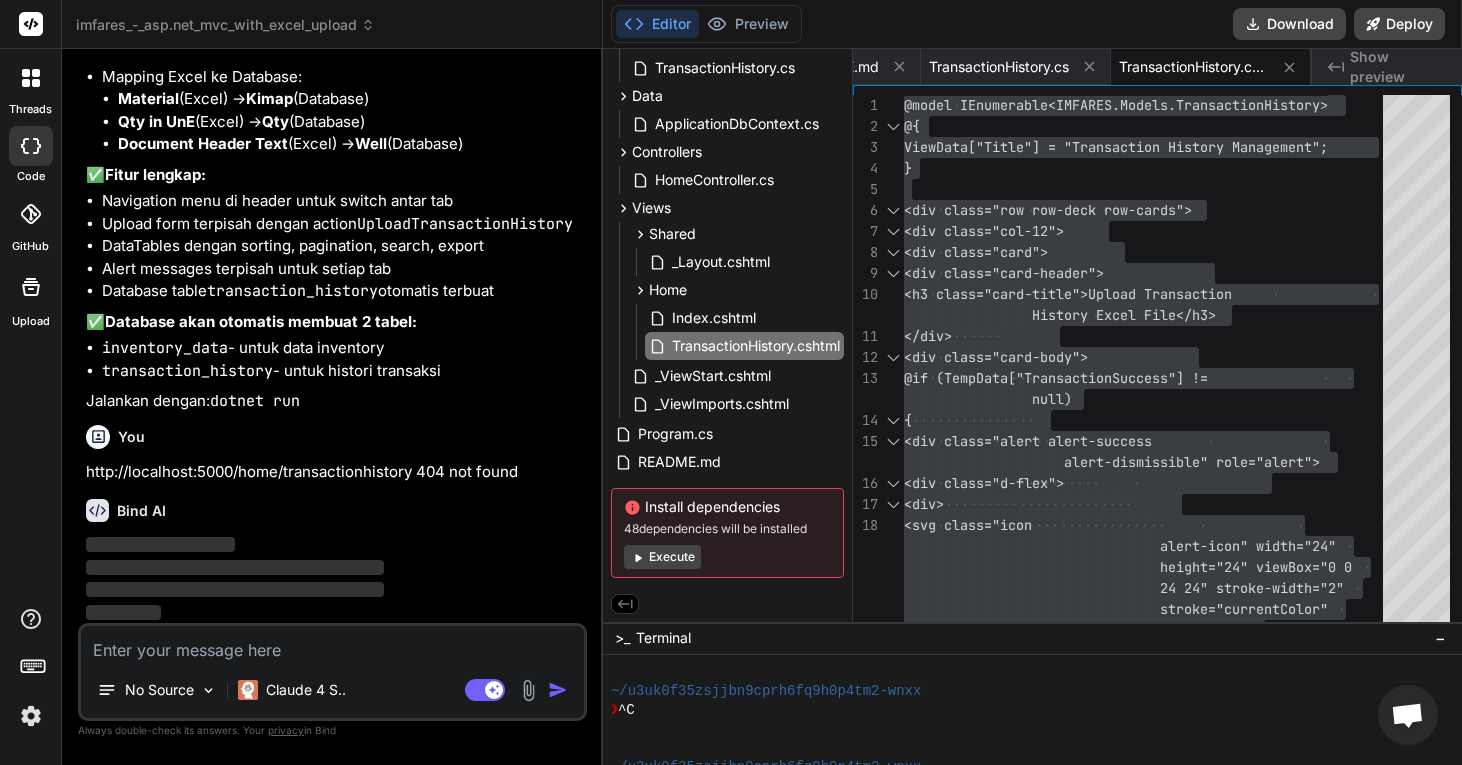 scroll, scrollTop: 4267, scrollLeft: 0, axis: vertical 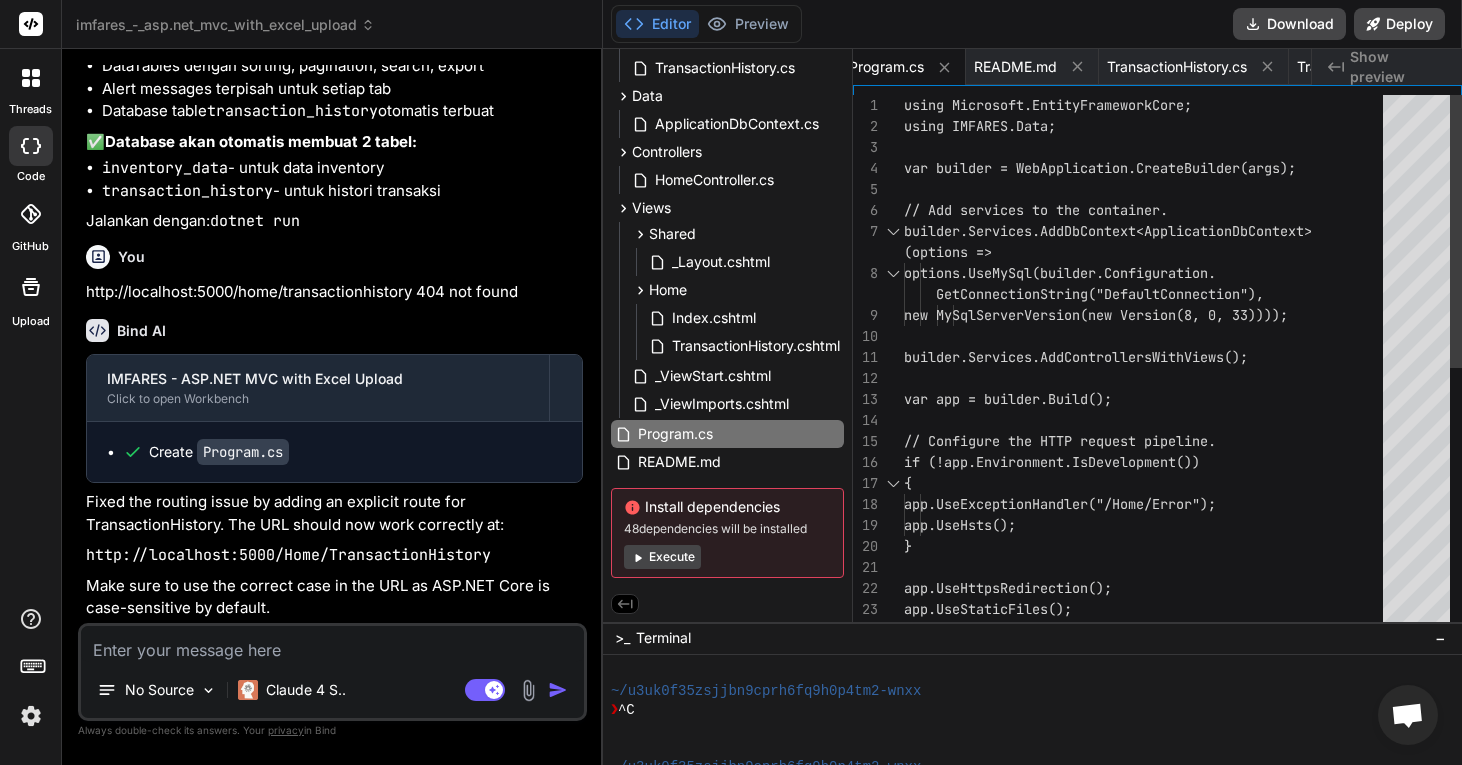 click on "using Microsoft.EntityFrameworkCore; using IMFARES.Data; var builder = WebApplication.CreateBuilder(args); // Add services to the container. builder.Services.AddDbContext<ApplicationDbContext >     options.UseMySql(builder.Configuration.         new MySqlServerVersion(new Version(8, 0, 3 3)))); builder.Services.AddControllersWithViews(); var app = builder.Build(); // Configure the HTTP request pipeline. if (!app.Environment.IsDevelopment()) (options =>      GetConnectionString("DefaultConnection"), {     app.UseExceptionHandler("/Home/Error");     app.UseHsts(); } app.UseHttpsRedirection(); app.UseStaticFiles();" at bounding box center (1149, 620) 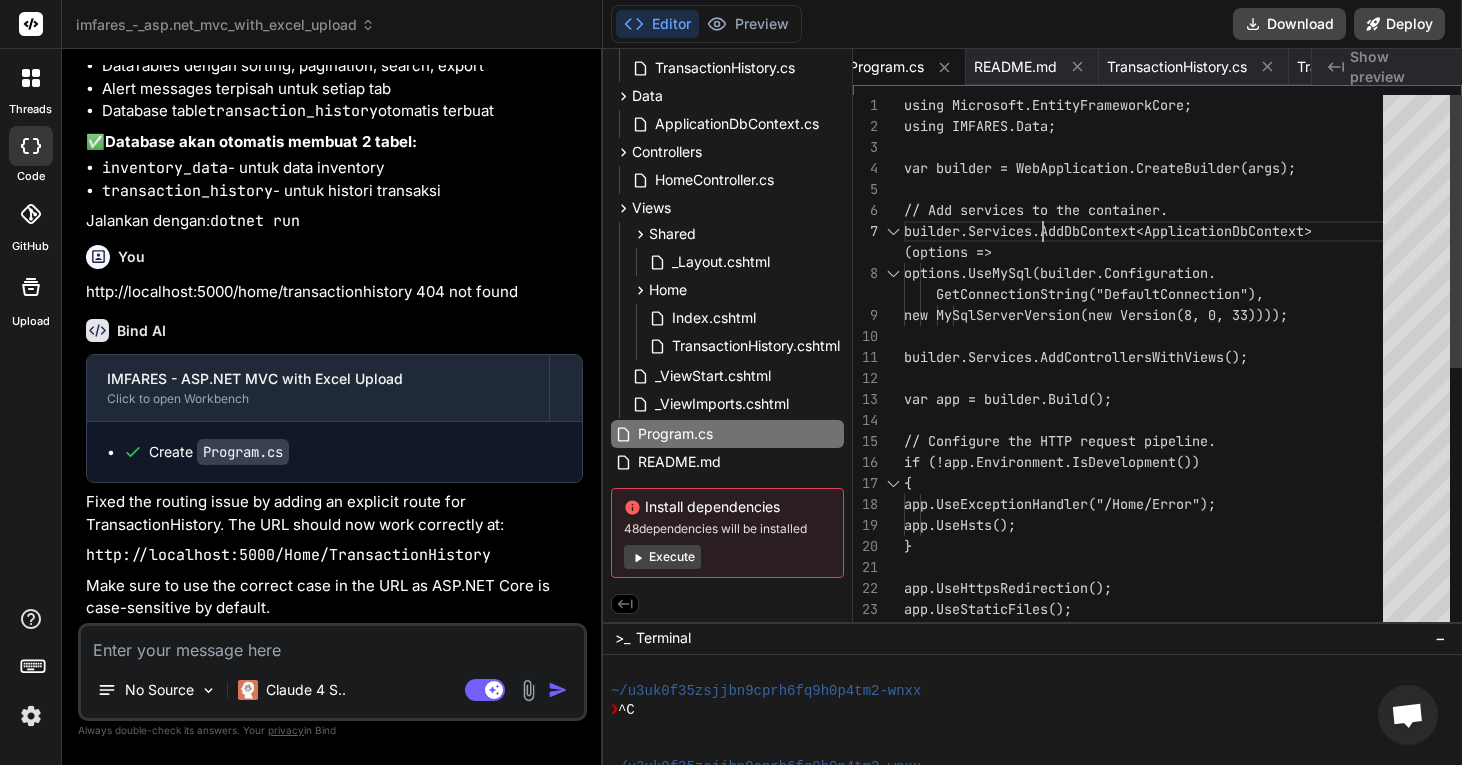 scroll, scrollTop: 126, scrollLeft: 0, axis: vertical 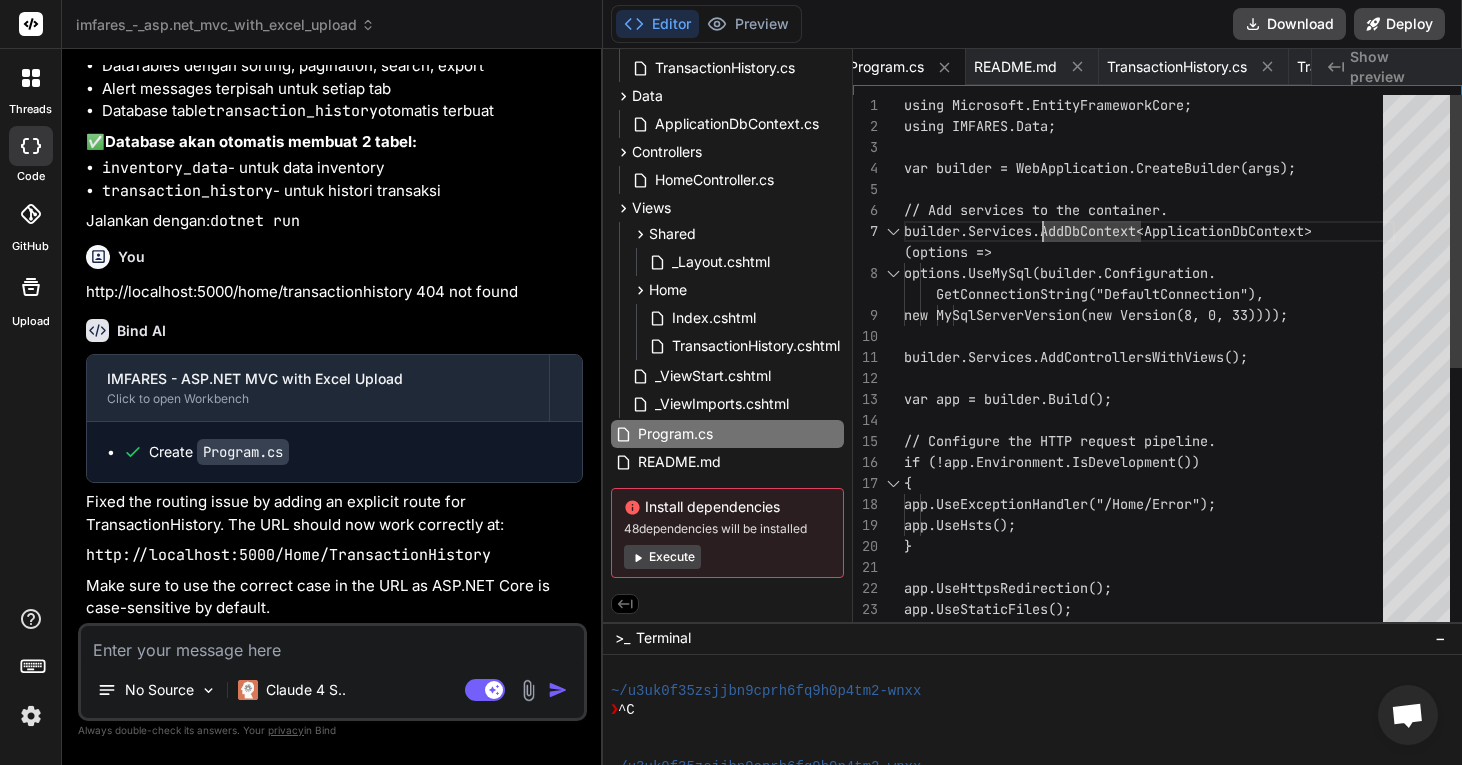 click on "using Microsoft.EntityFrameworkCore; using IMFARES.Data; var builder = WebApplication.CreateBuilder(args); // Add services to the container. builder.Services.AddDbContext<ApplicationDbContext >     options.UseMySql(builder.Configuration.         new MySqlServerVersion(new Version(8, 0, 3 3)))); builder.Services.AddControllersWithViews(); var app = builder.Build(); // Configure the HTTP request pipeline. if (!app.Environment.IsDevelopment()) (options =>      GetConnectionString("DefaultConnection"), {     app.UseExceptionHandler("/Home/Error");     app.UseHsts(); } app.UseHttpsRedirection(); app.UseStaticFiles();" at bounding box center [1149, 620] 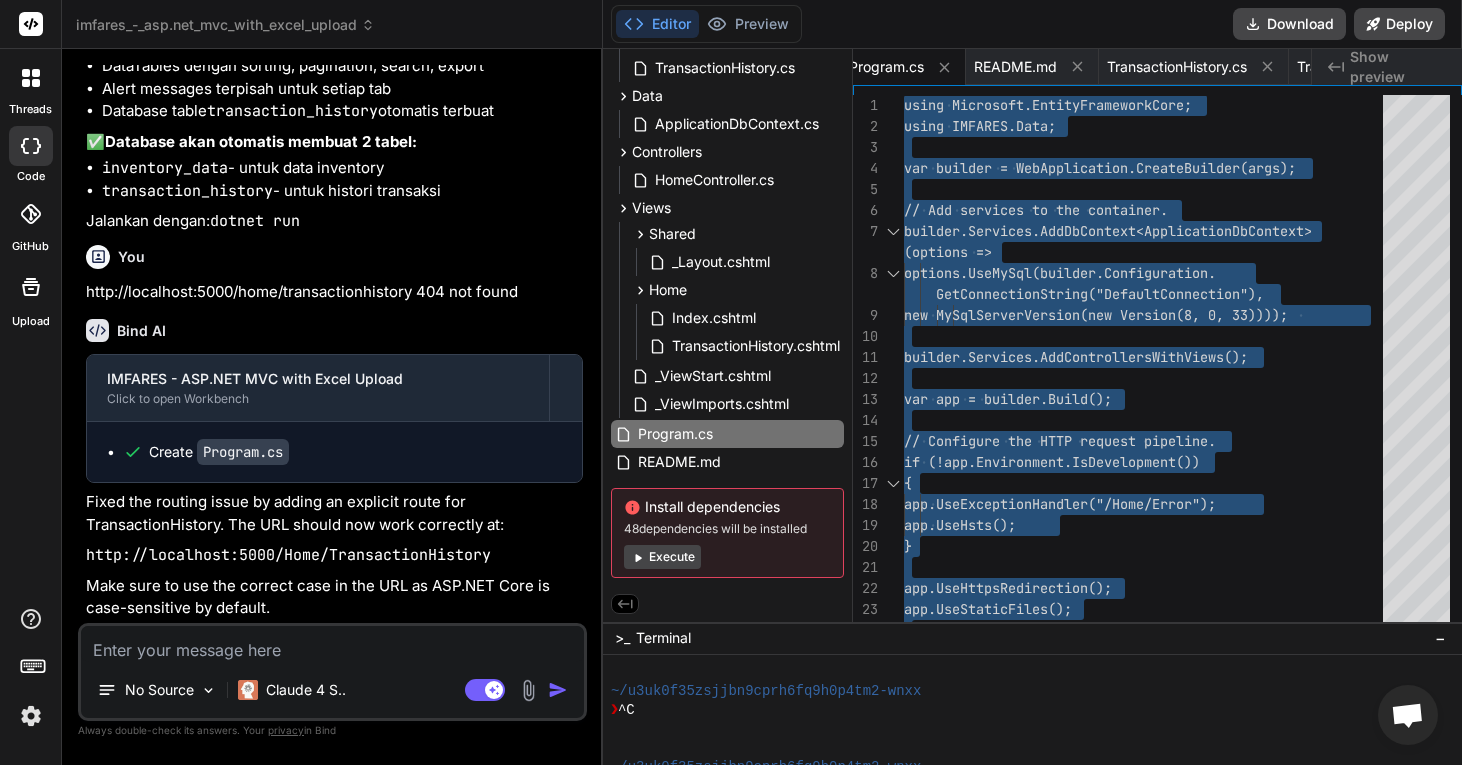 click at bounding box center (332, 644) 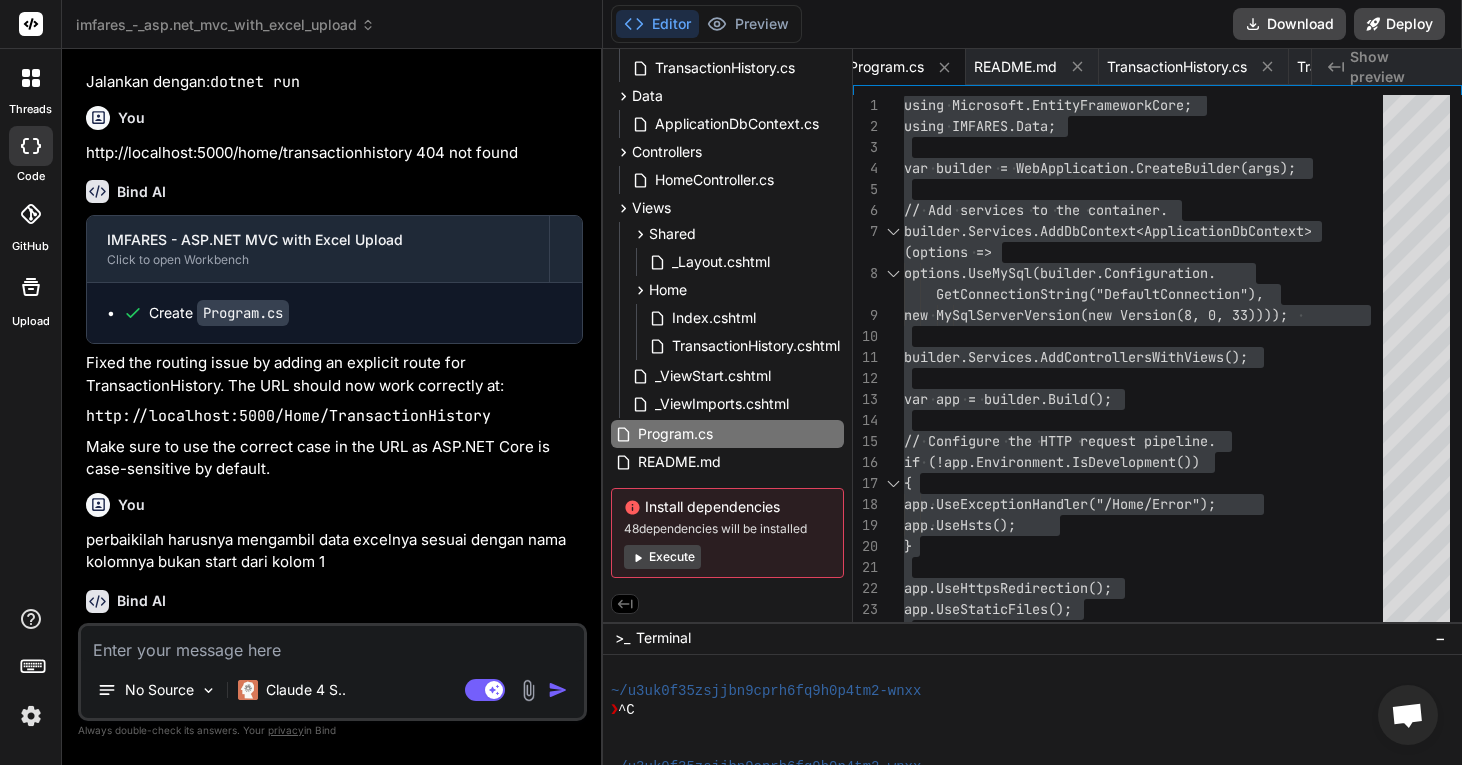 scroll, scrollTop: 4676, scrollLeft: 0, axis: vertical 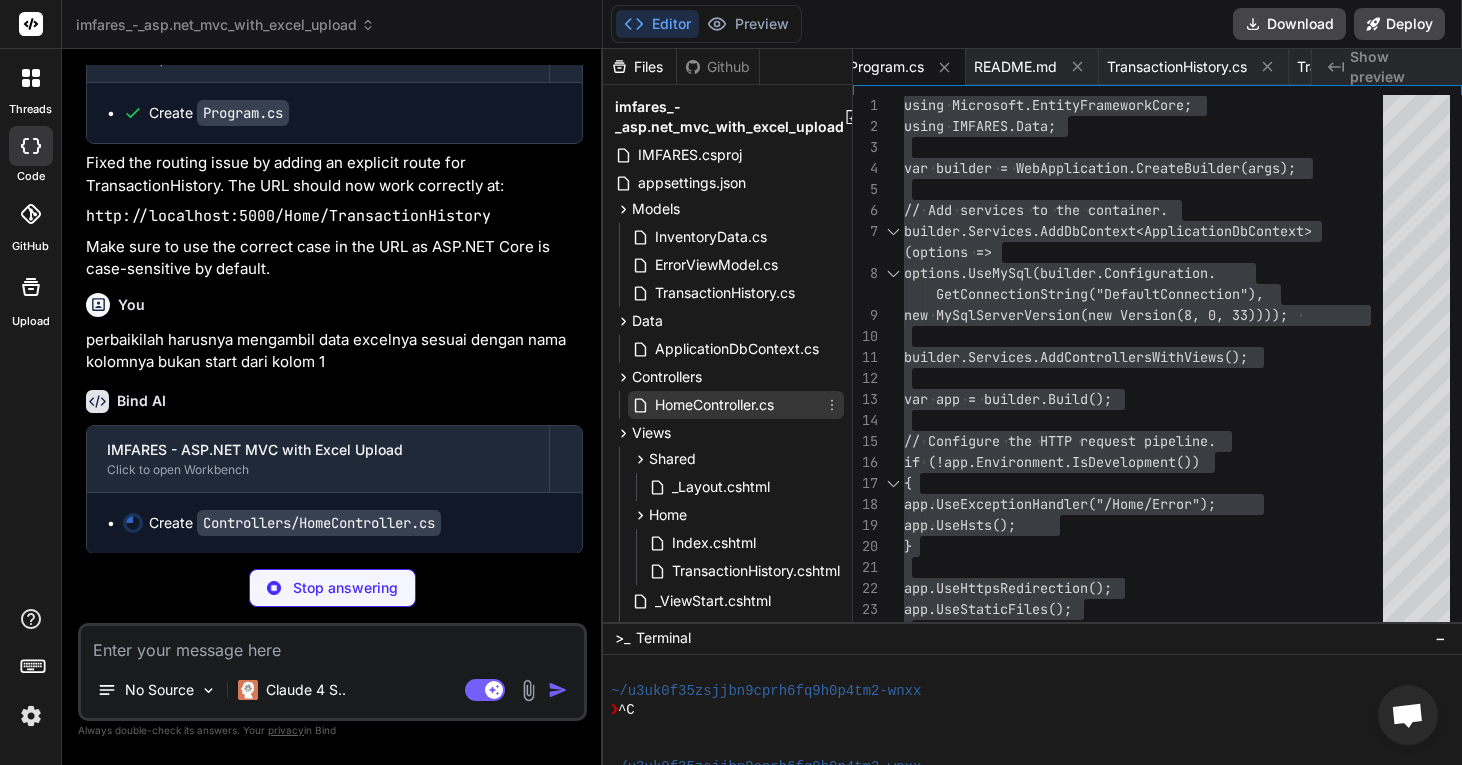 click on "HomeController.cs" at bounding box center [736, 405] 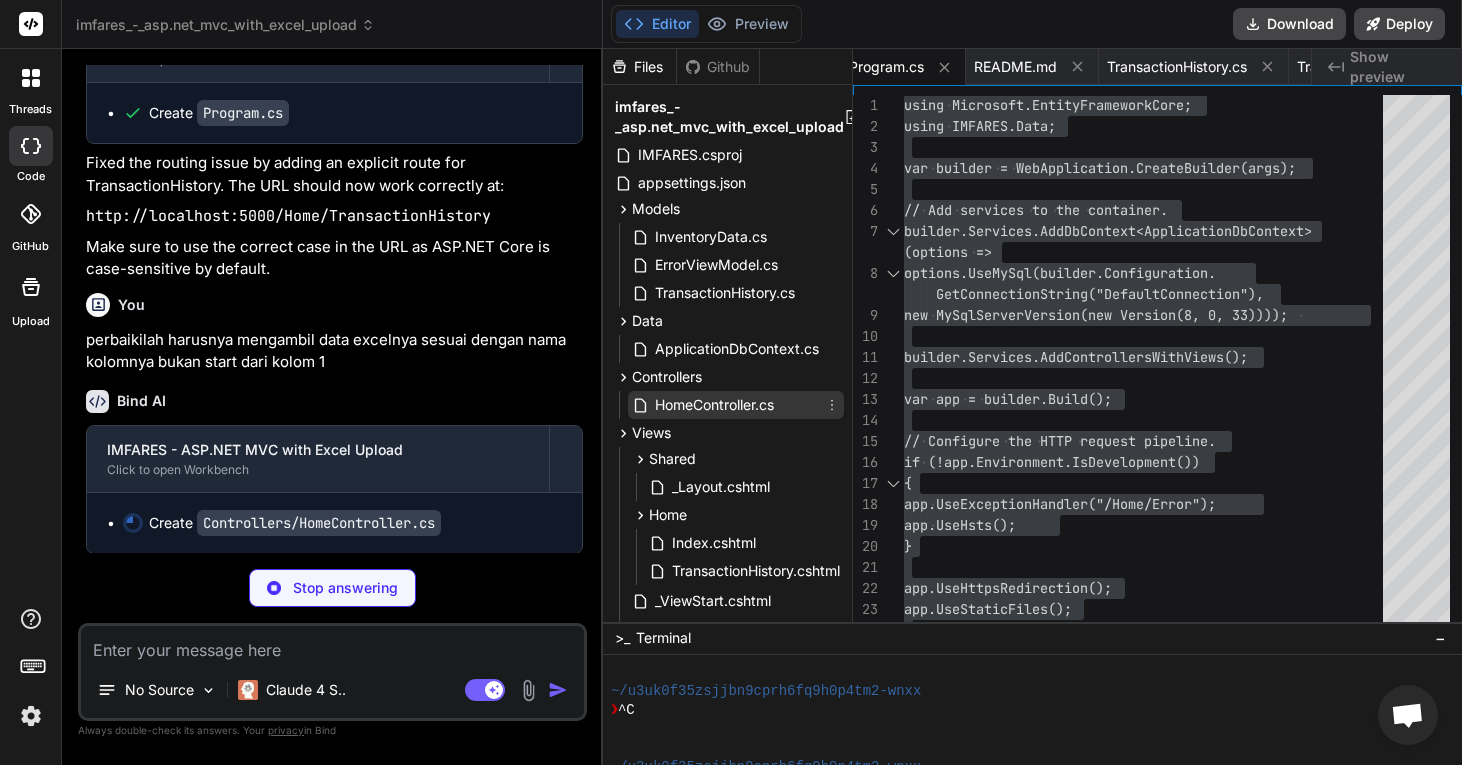 scroll, scrollTop: 0, scrollLeft: 675, axis: horizontal 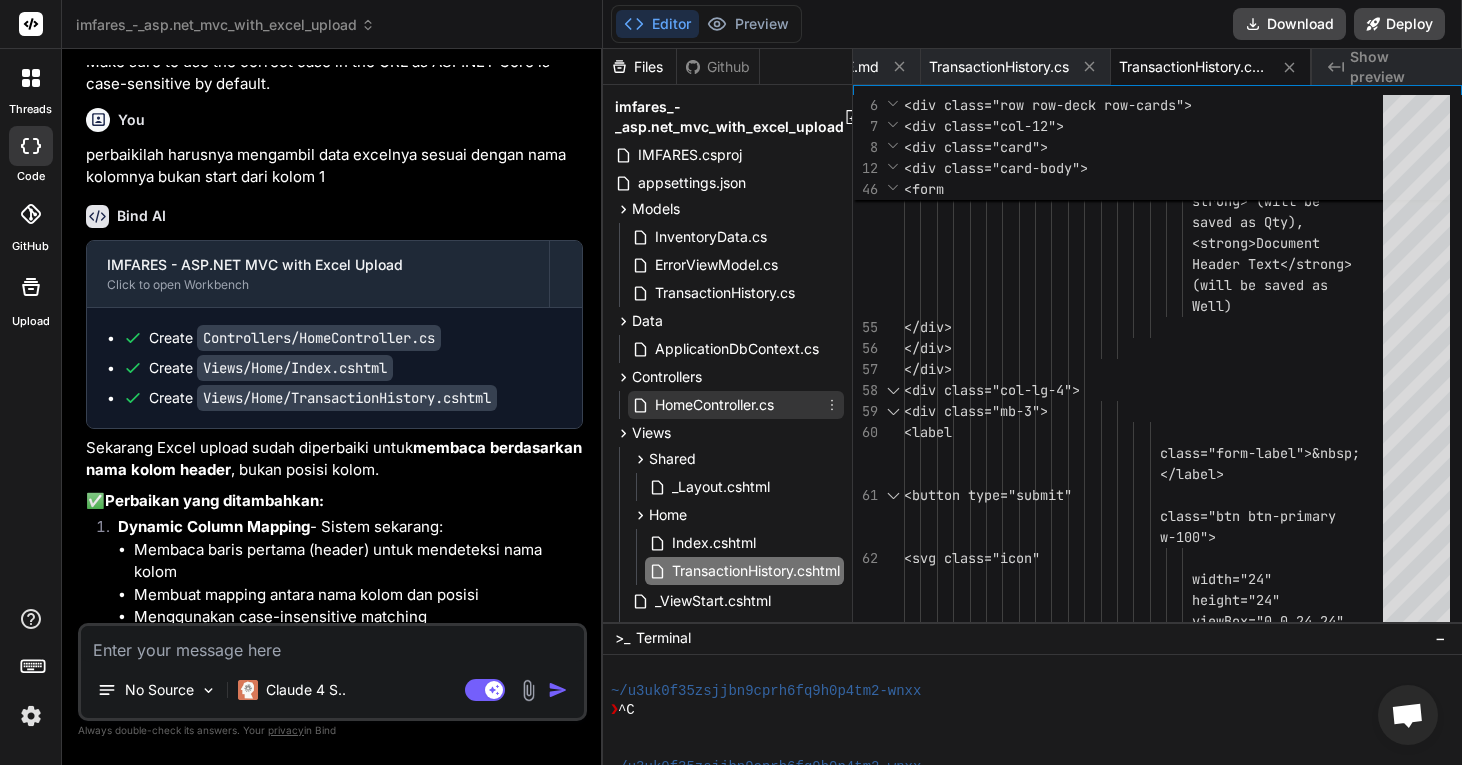 click on "HomeController.cs" at bounding box center (714, 405) 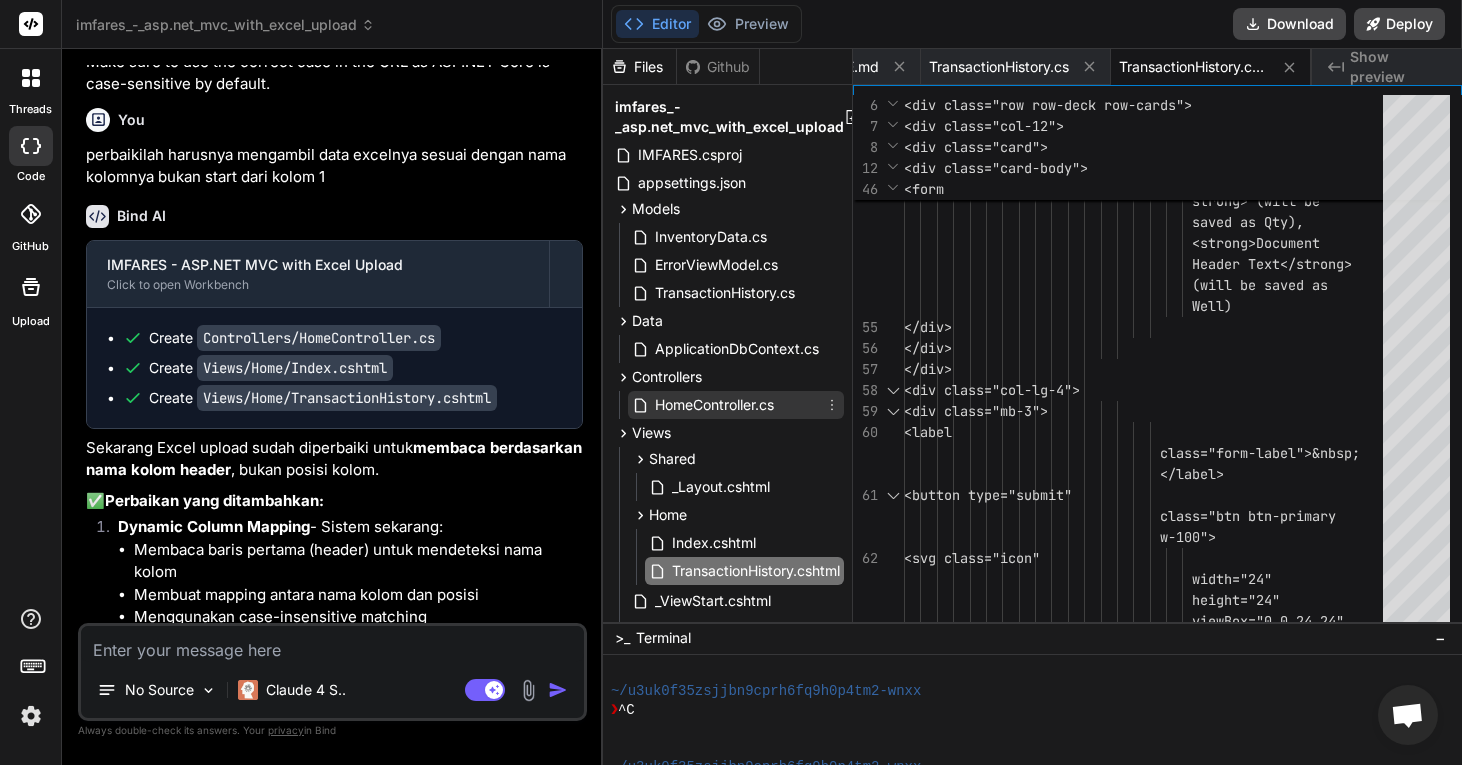 scroll, scrollTop: 0, scrollLeft: 675, axis: horizontal 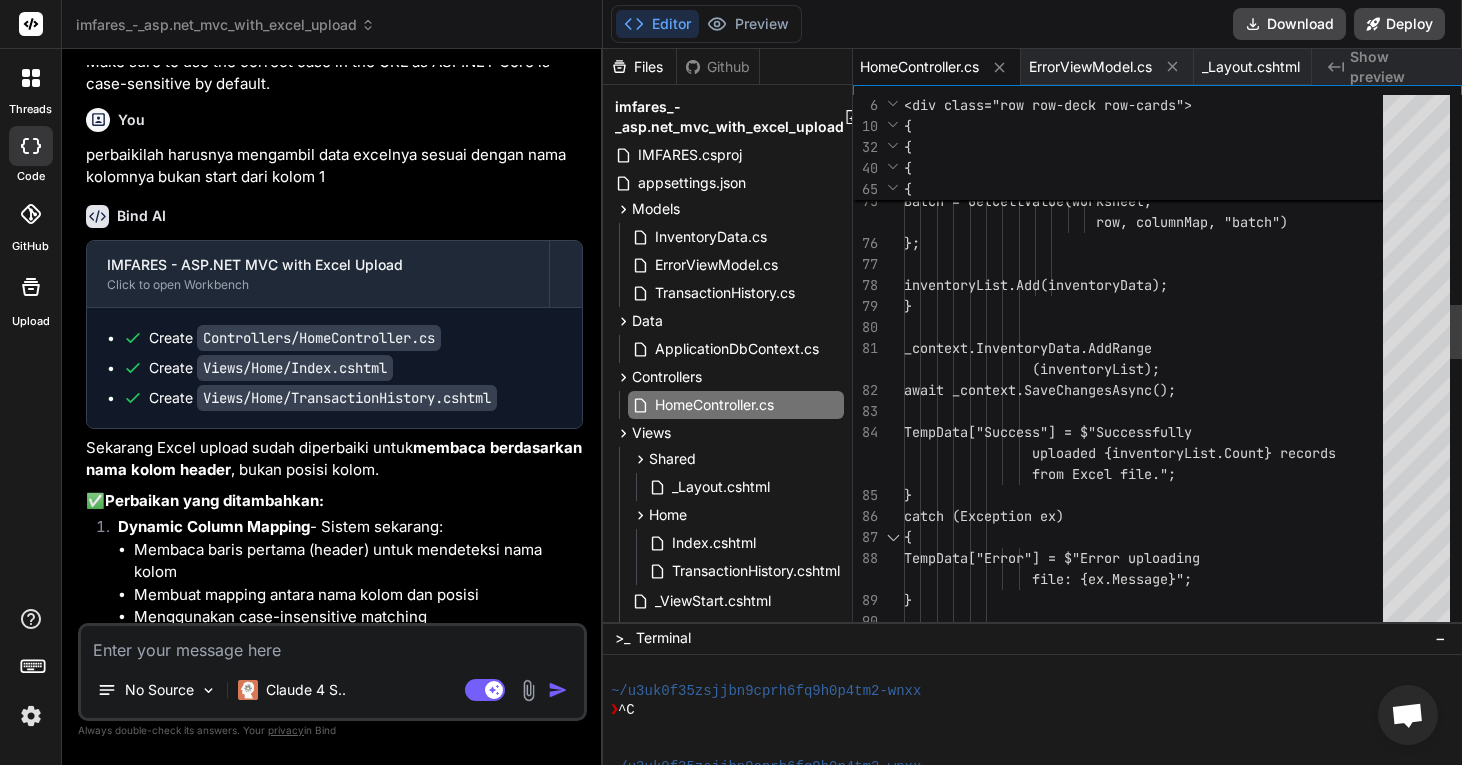 click on "(worksheet, row, columnMap,                           "unrestricted"),                         ValueUnrestricted = GetCel lValue                          (worksheet, row, columnMap,                           "value unrestricted"),                         Batch = GetCellValue(works heet,                           row, columnMap, "batch")                     };                     inventoryList.Add(inventoryDat a);                 }                 _context.InventoryData.AddRange                  (inventoryList);                 await _context.SaveChangesAsync();                 TempData["Success"] = $"Successful ly" at bounding box center (1149, 663) 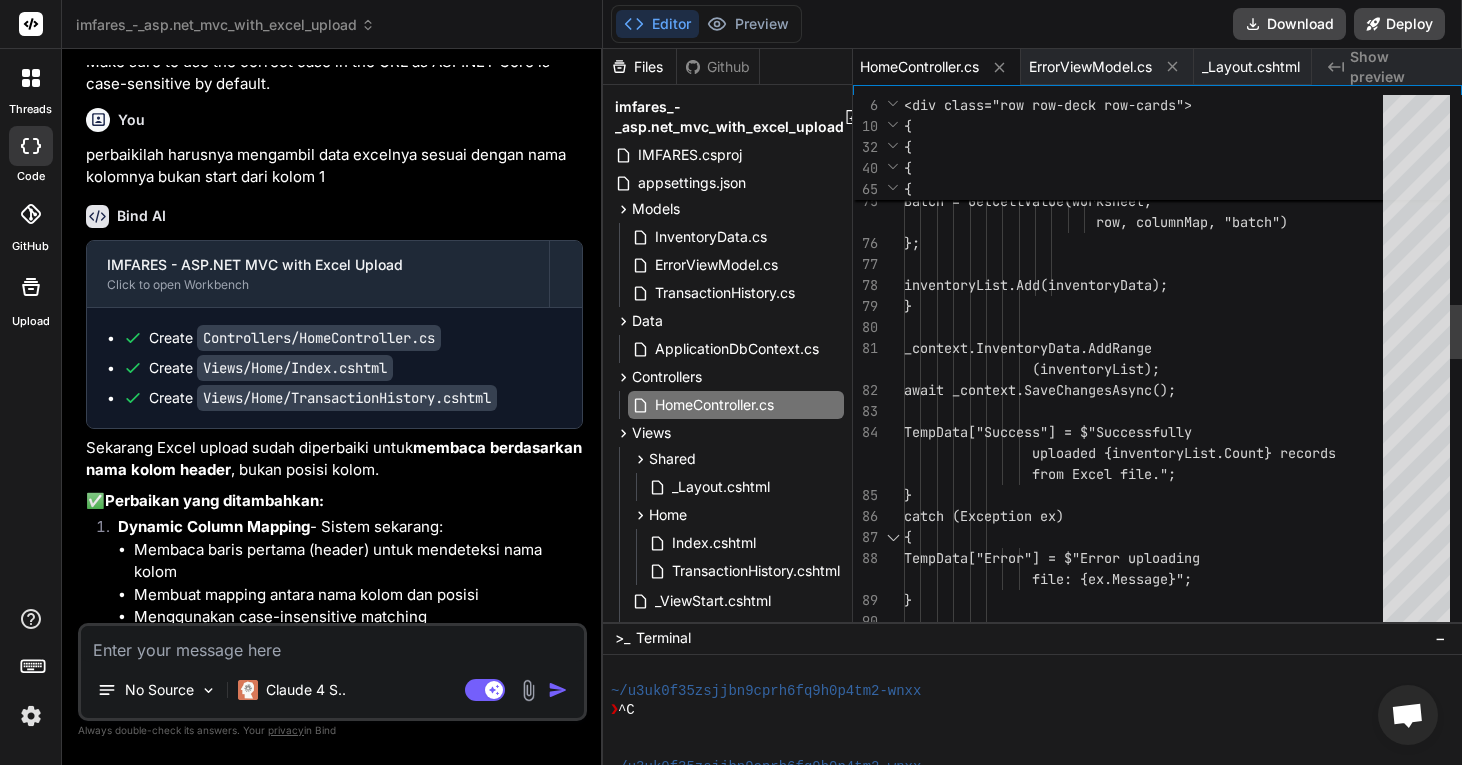 scroll, scrollTop: 84, scrollLeft: 0, axis: vertical 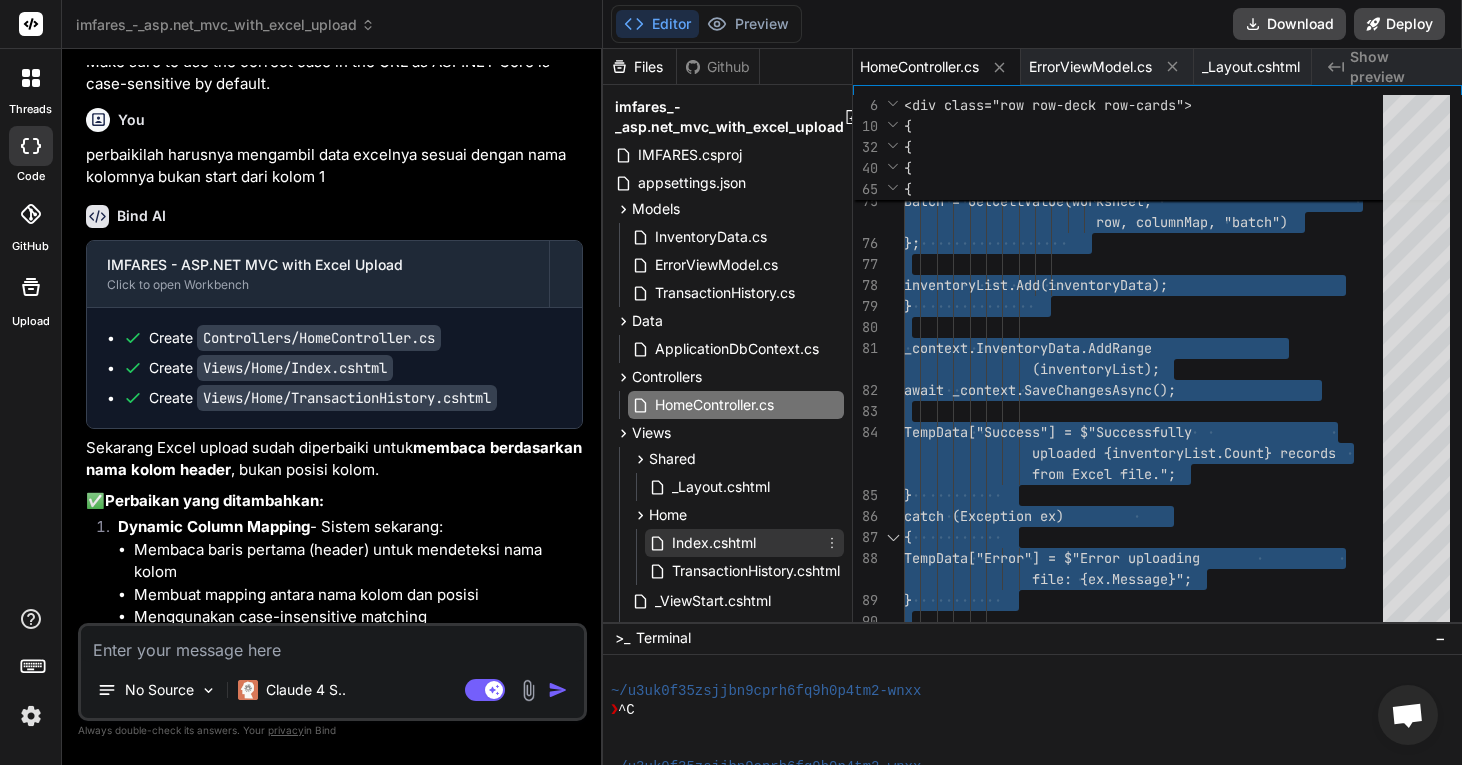 click on "Index.cshtml" at bounding box center [744, 543] 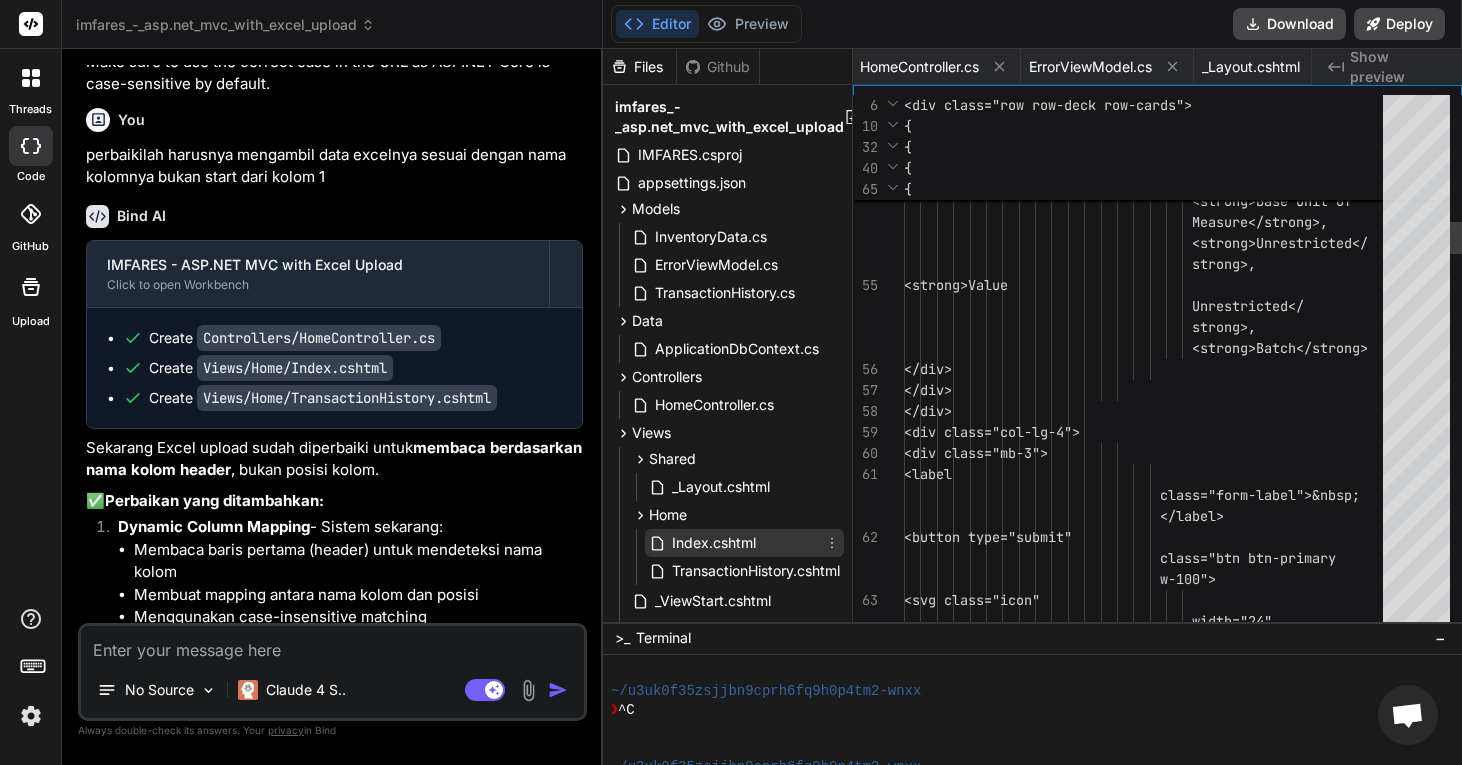scroll, scrollTop: 0, scrollLeft: 849, axis: horizontal 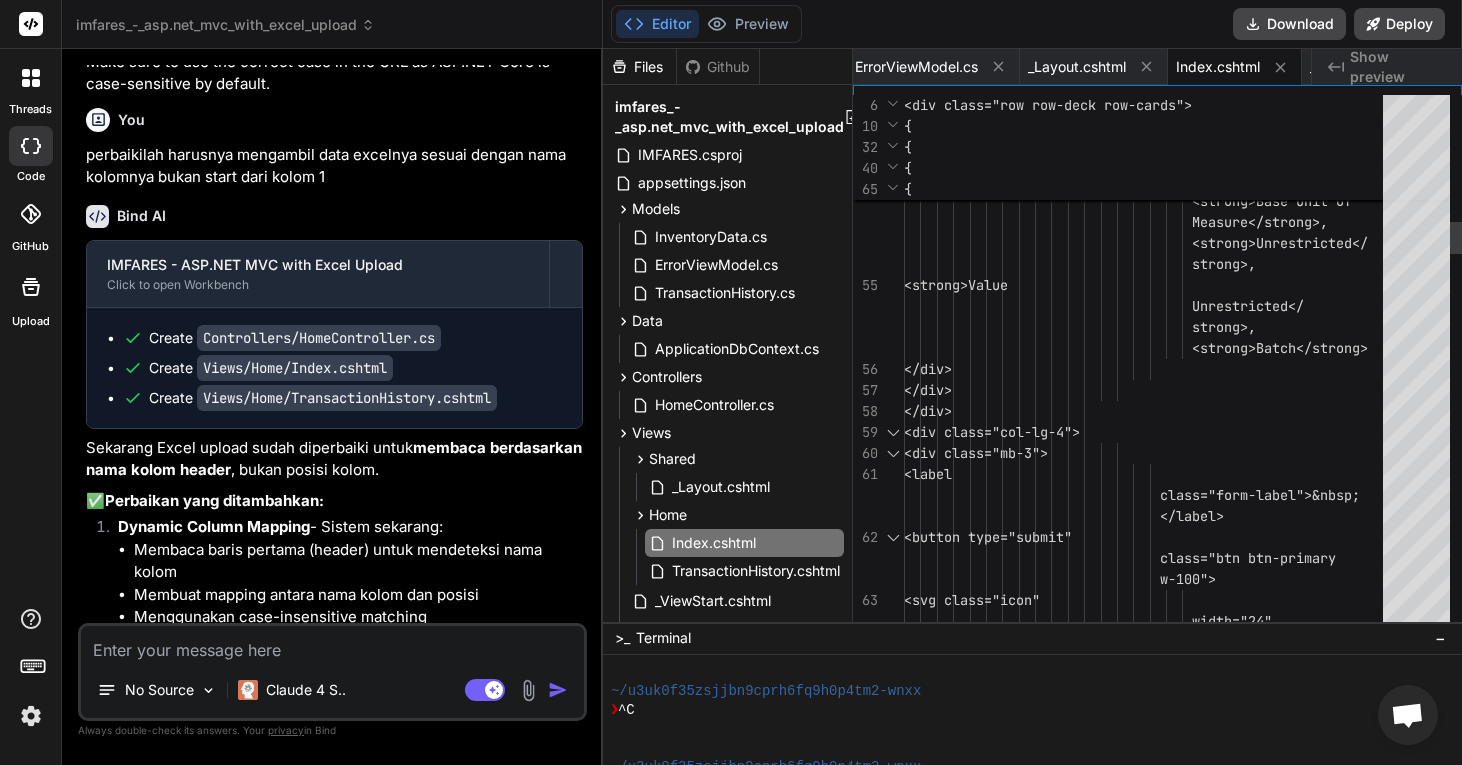 click on "strong>,                                       <strong>Material                                       Description</strong>,                                      <strong>Storag e                                       Location</strong>,                                       <strong>Base Unit of                                       Measure</strong>,                                       <strong>Unrestricted</                                      strong>,                                      <strong>Value                                       Unrestricted</ strong>,  </label>" at bounding box center (1149, 2406) 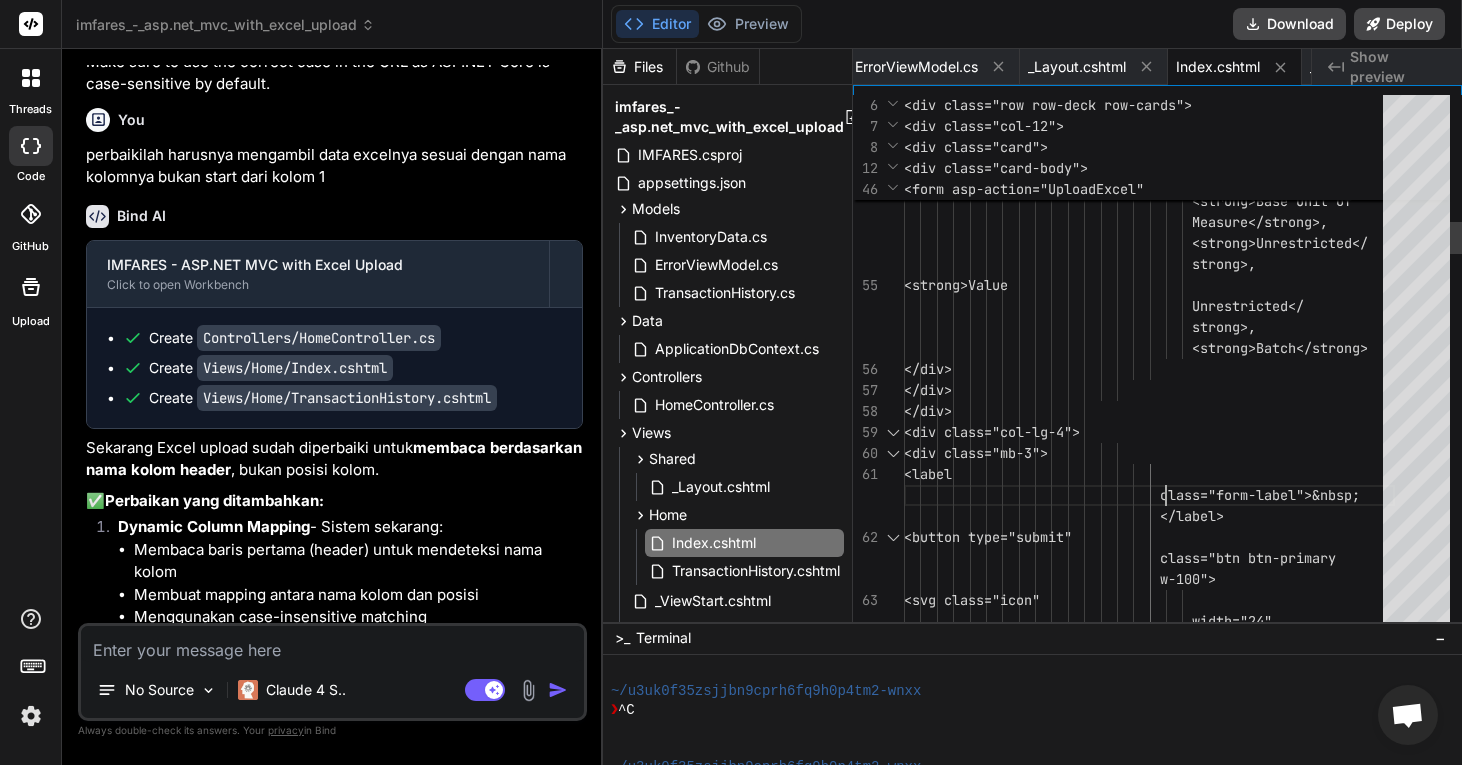 scroll, scrollTop: 147, scrollLeft: 0, axis: vertical 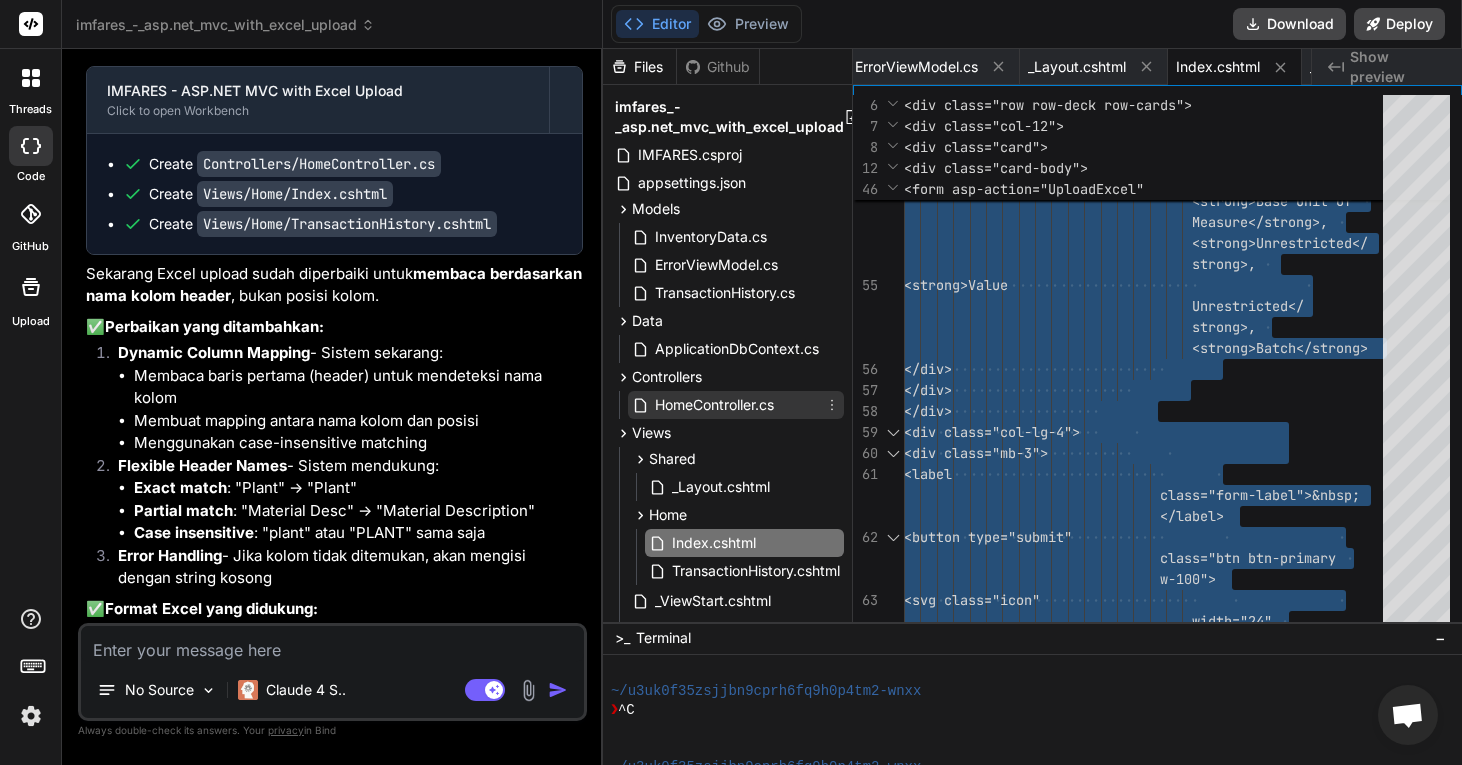 click on "HomeController.cs" at bounding box center (714, 405) 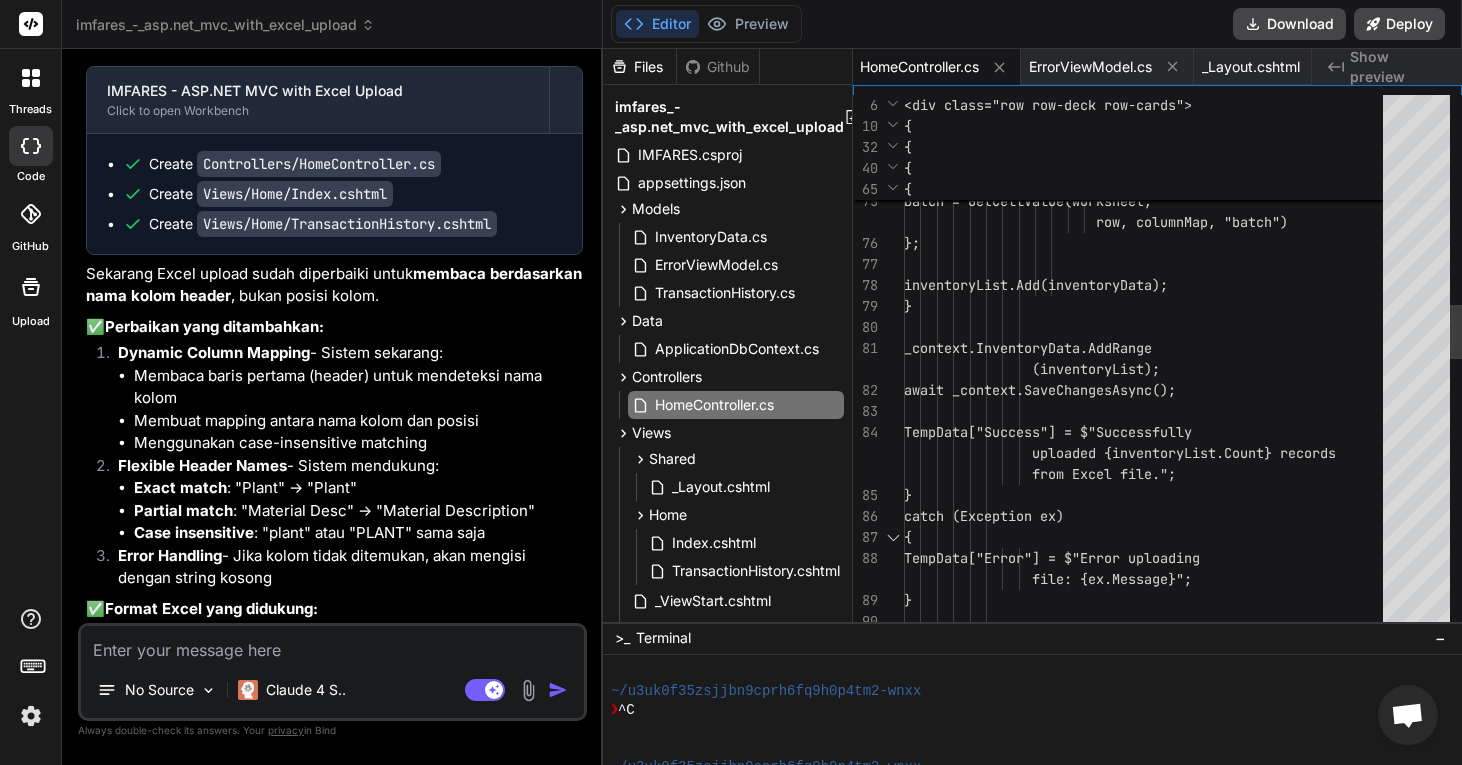 click on "(worksheet, row, columnMap,                           "unrestricted"),                         ValueUnrestricted = GetCel lValue                          (worksheet, row, columnMap,                           "value unrestricted"),                         Batch = GetCellValue(works heet,                           row, columnMap, "batch")                     };                     inventoryList.Add(inventoryDat a);                 }                 _context.InventoryData.AddRange                  (inventoryList);                 await _context.SaveChangesAsync();                 TempData["Success"] = $"Successful ly" at bounding box center (1149, 663) 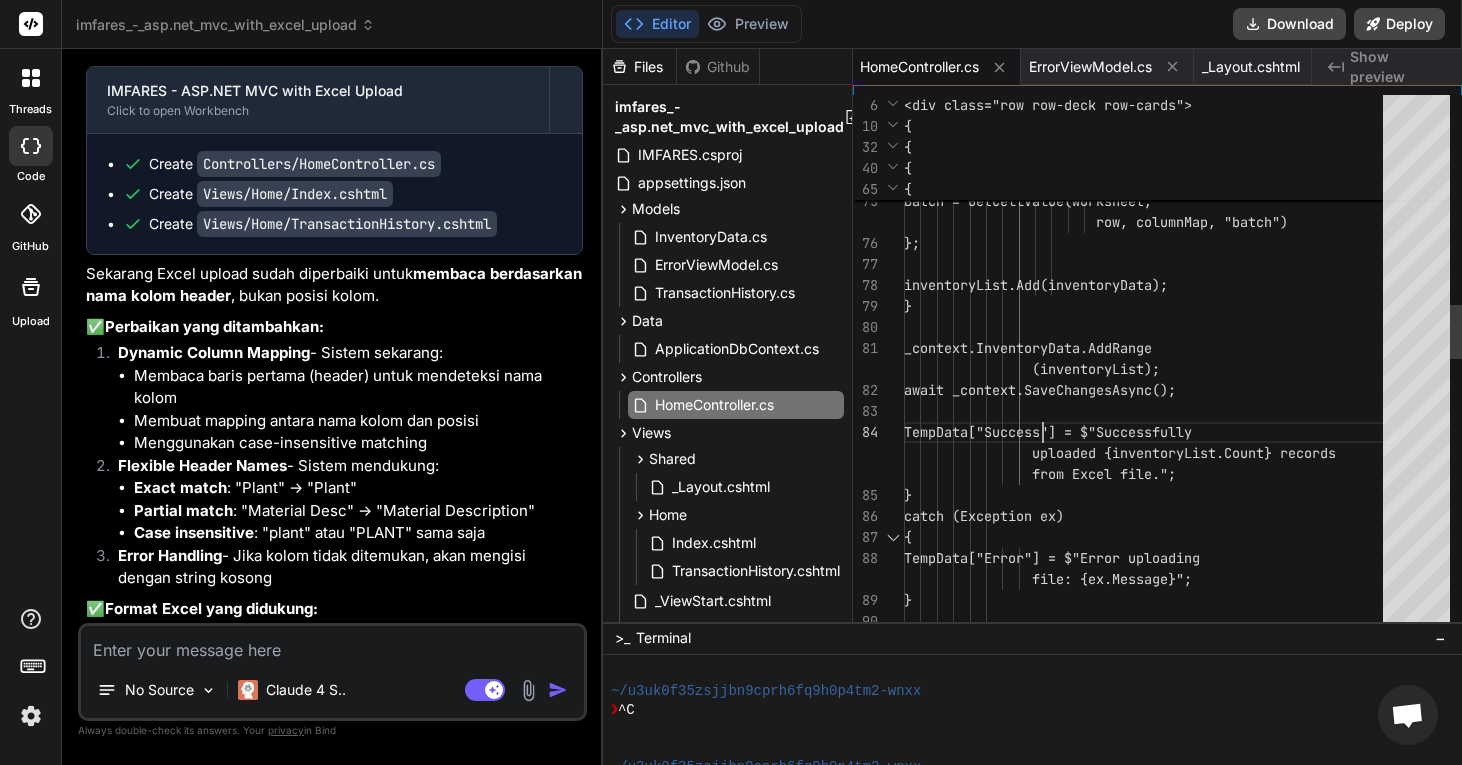 scroll, scrollTop: 84, scrollLeft: 0, axis: vertical 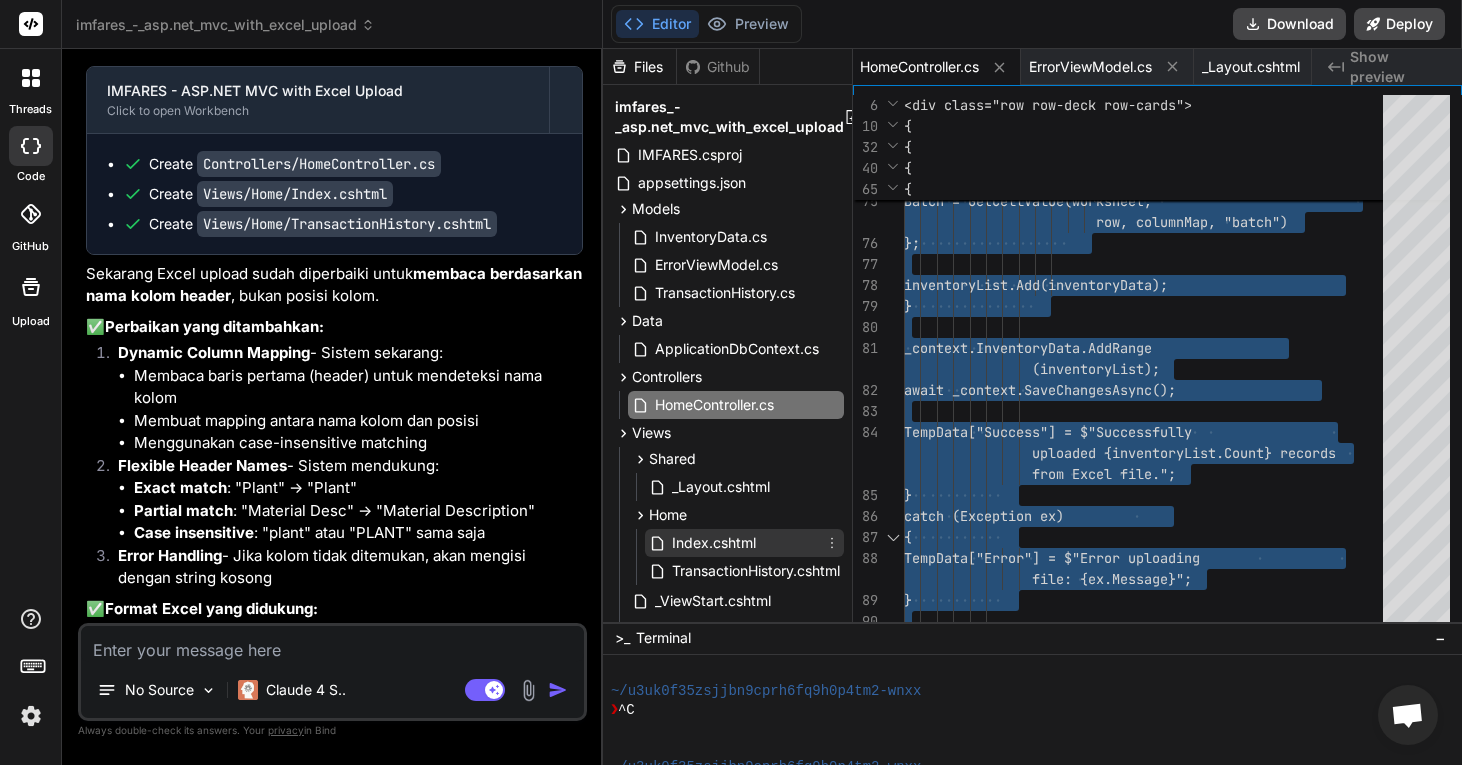 click on "Index.cshtml" at bounding box center [744, 543] 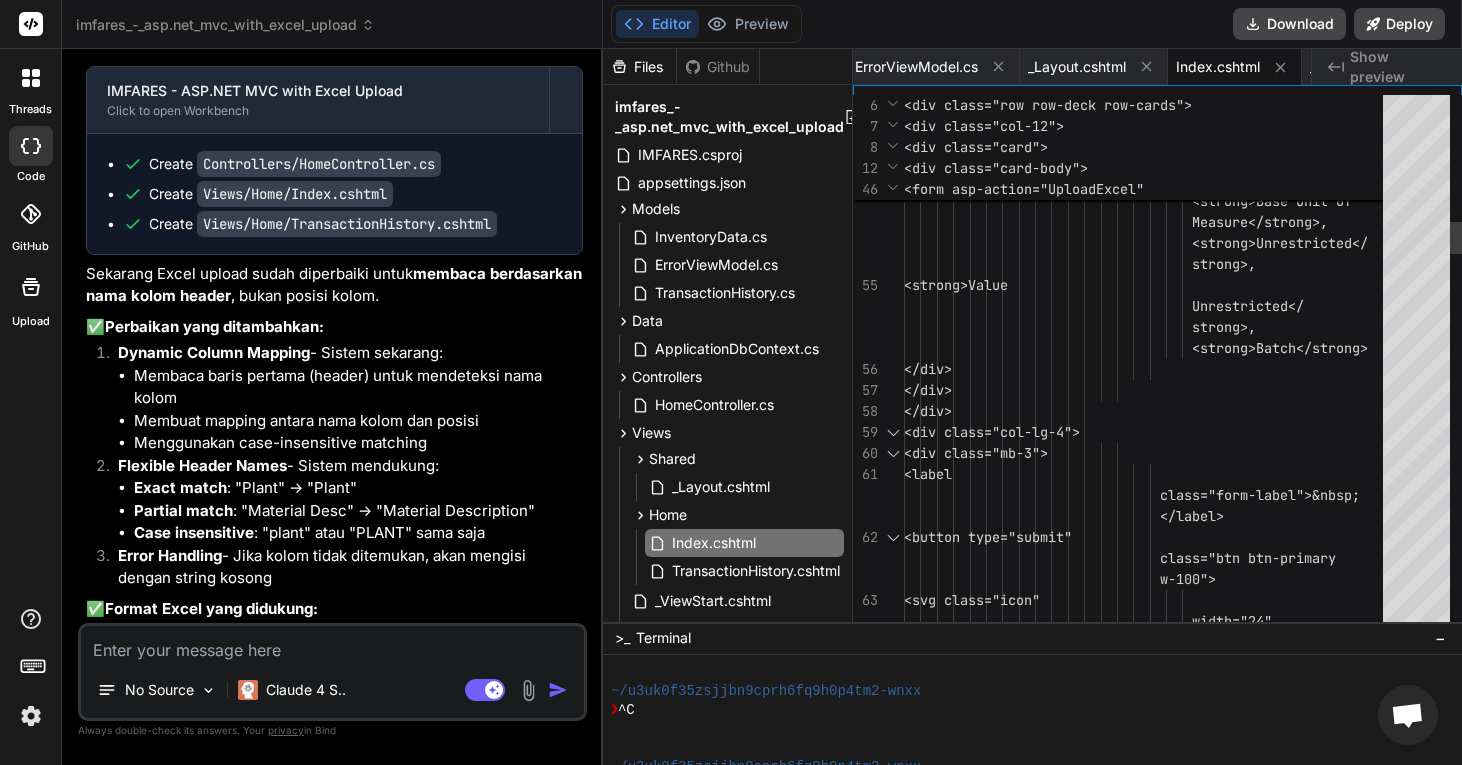 click on "strong>,                                       <strong>Material                                       Description</strong>,                                      <strong>Storag e                                       Location</strong>,                                       <strong>Base Unit of                                       Measure</strong>,                                       <strong>Unrestricted</                                      strong>,                                      <strong>Value                                       Unrestricted</ strong>,  </label>" at bounding box center (1149, 2406) 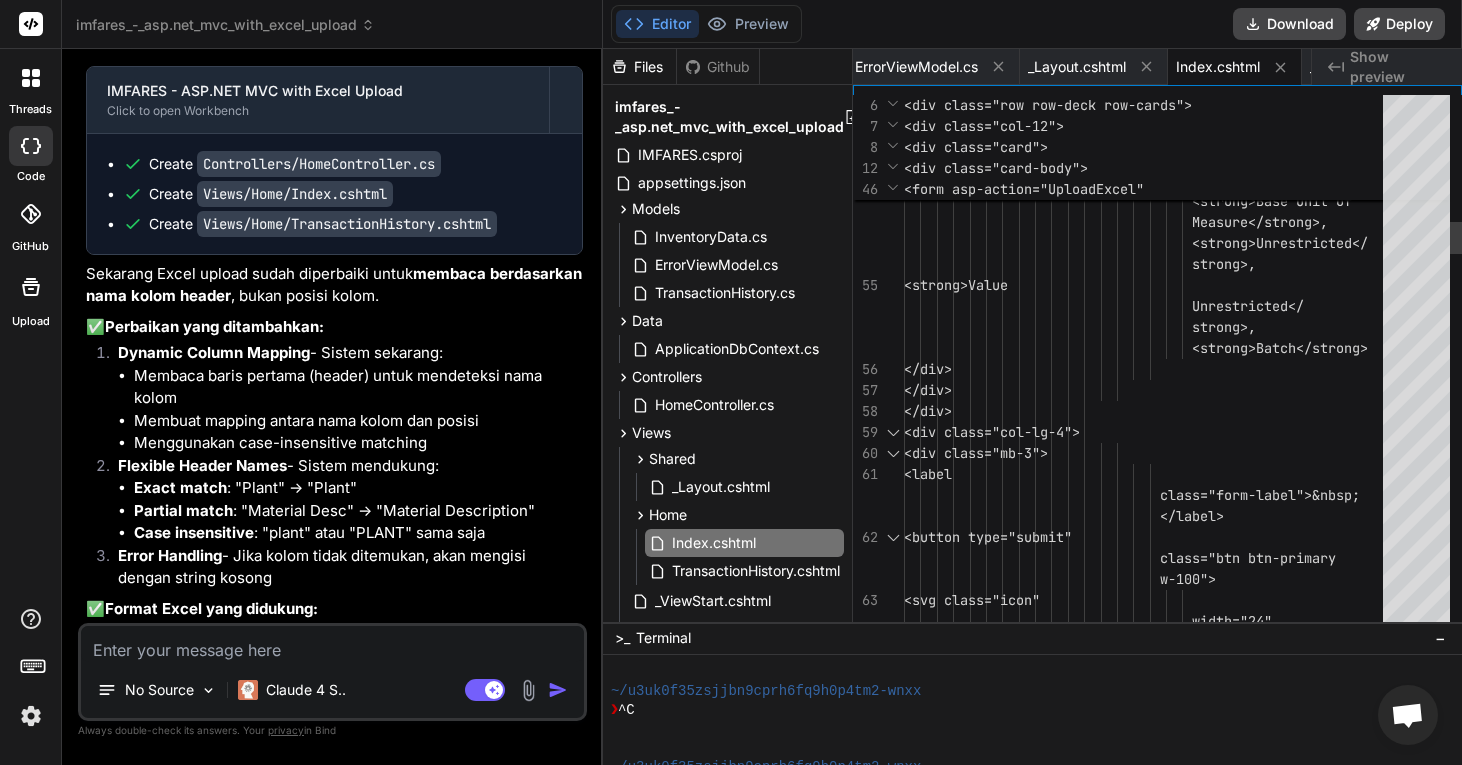 scroll, scrollTop: 168, scrollLeft: 0, axis: vertical 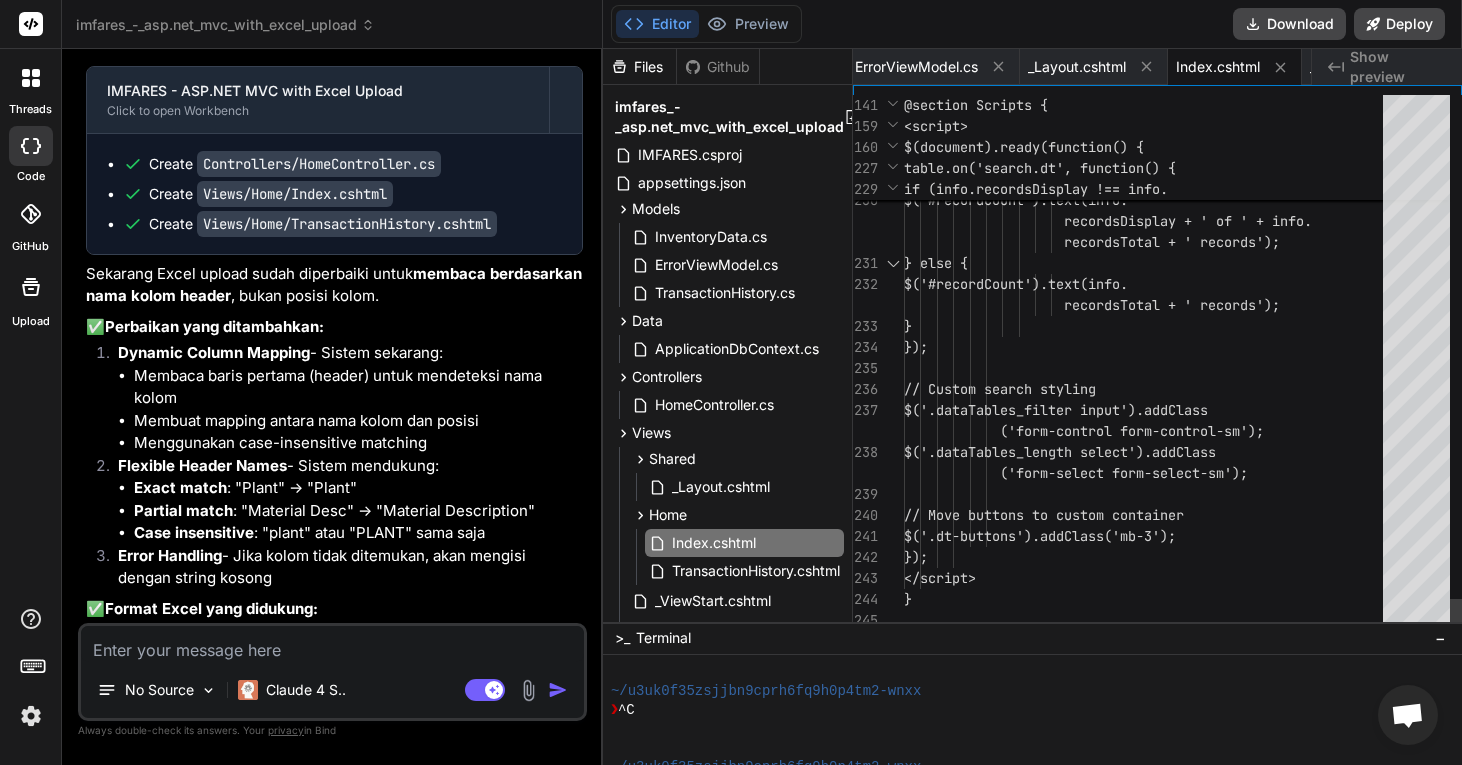 click on "// Update record count on search/filte r             table.on('search.dt', function() {                 var info = table.page.info();                 if (info.recordsDisplay !== info.                  recordsTotal) {                     $('#recordCount').text(info.                      recordsDisplay + ' of ' + info.                      recordsTotal + ' records');                 } else {                     $('#recordCount').text(info.                      recordsTotal + ' records');                 }             });             // Custom search styling             $('.dataTables_filter input').addClass              ('form-control form-control-sm');             $('.dataTables_length select').addClas s }" at bounding box center [1149, -3748] 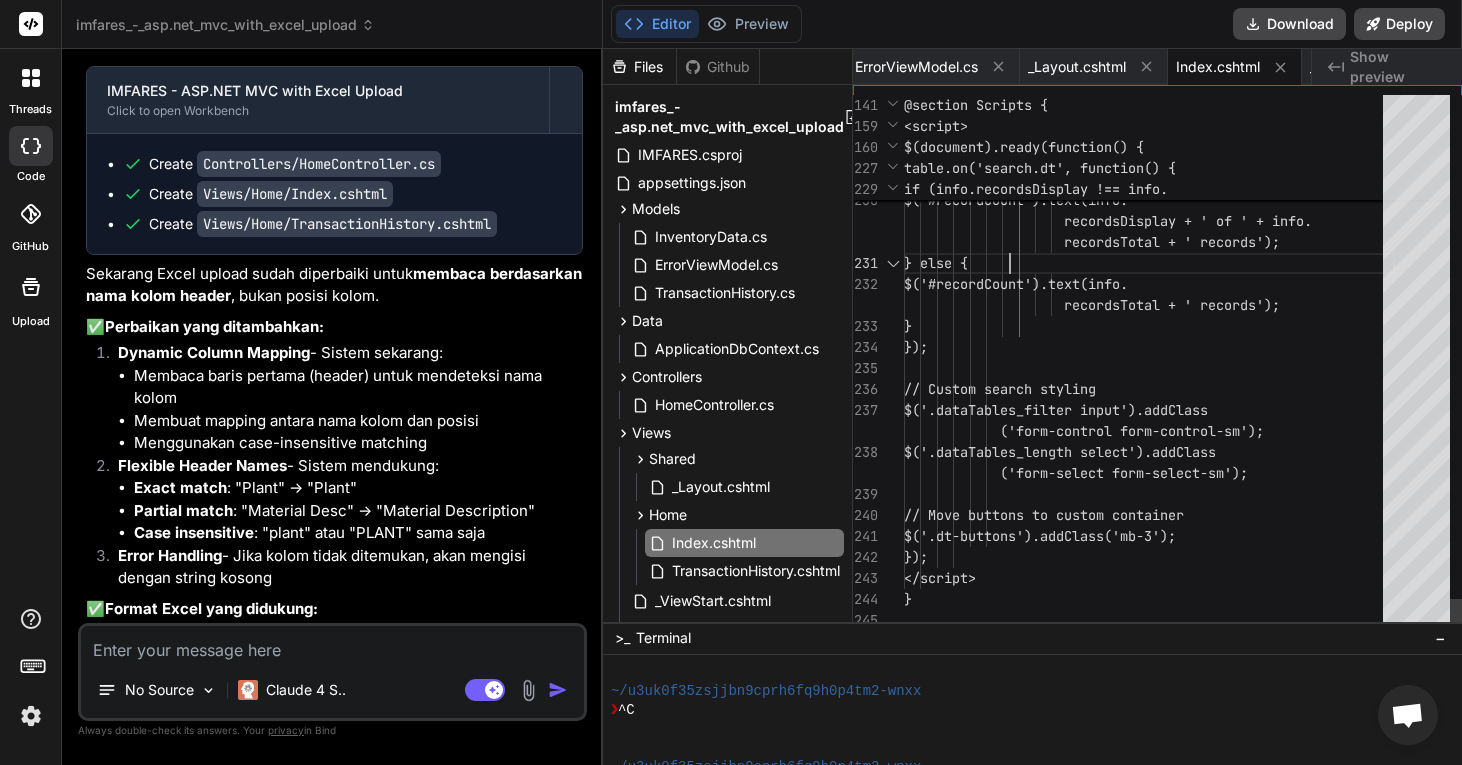 scroll, scrollTop: 0, scrollLeft: 0, axis: both 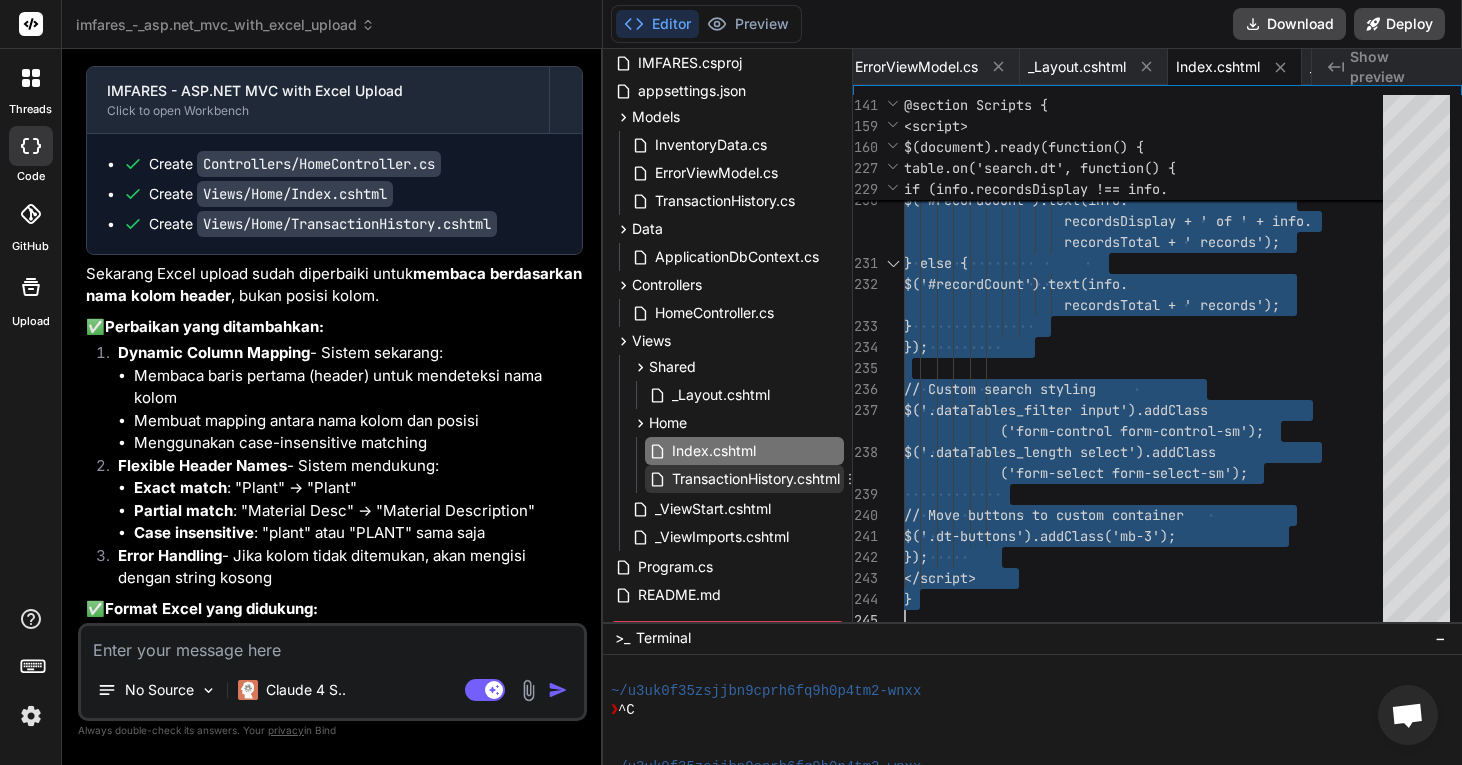 click on "TransactionHistory.cshtml" at bounding box center [756, 479] 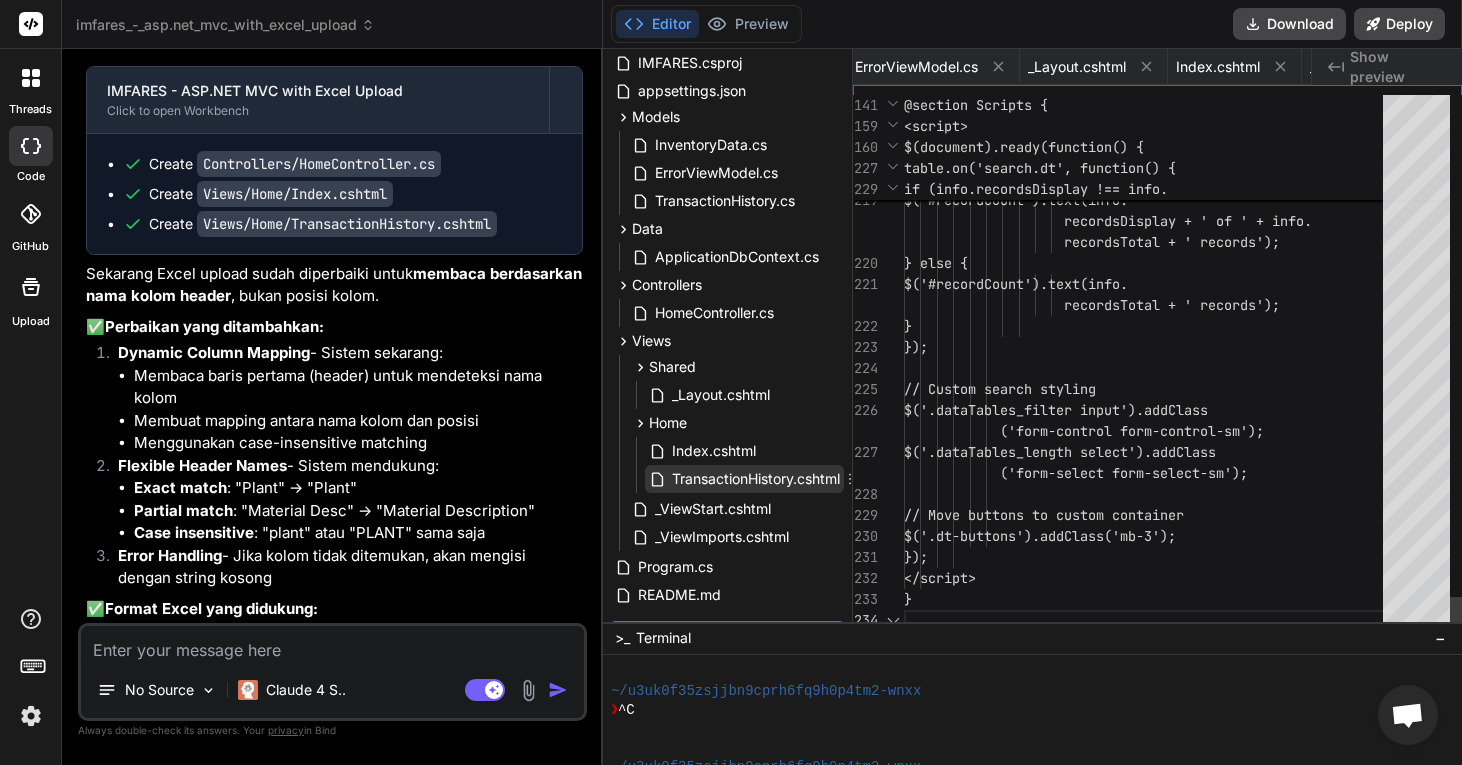 scroll, scrollTop: 0, scrollLeft: 1854, axis: horizontal 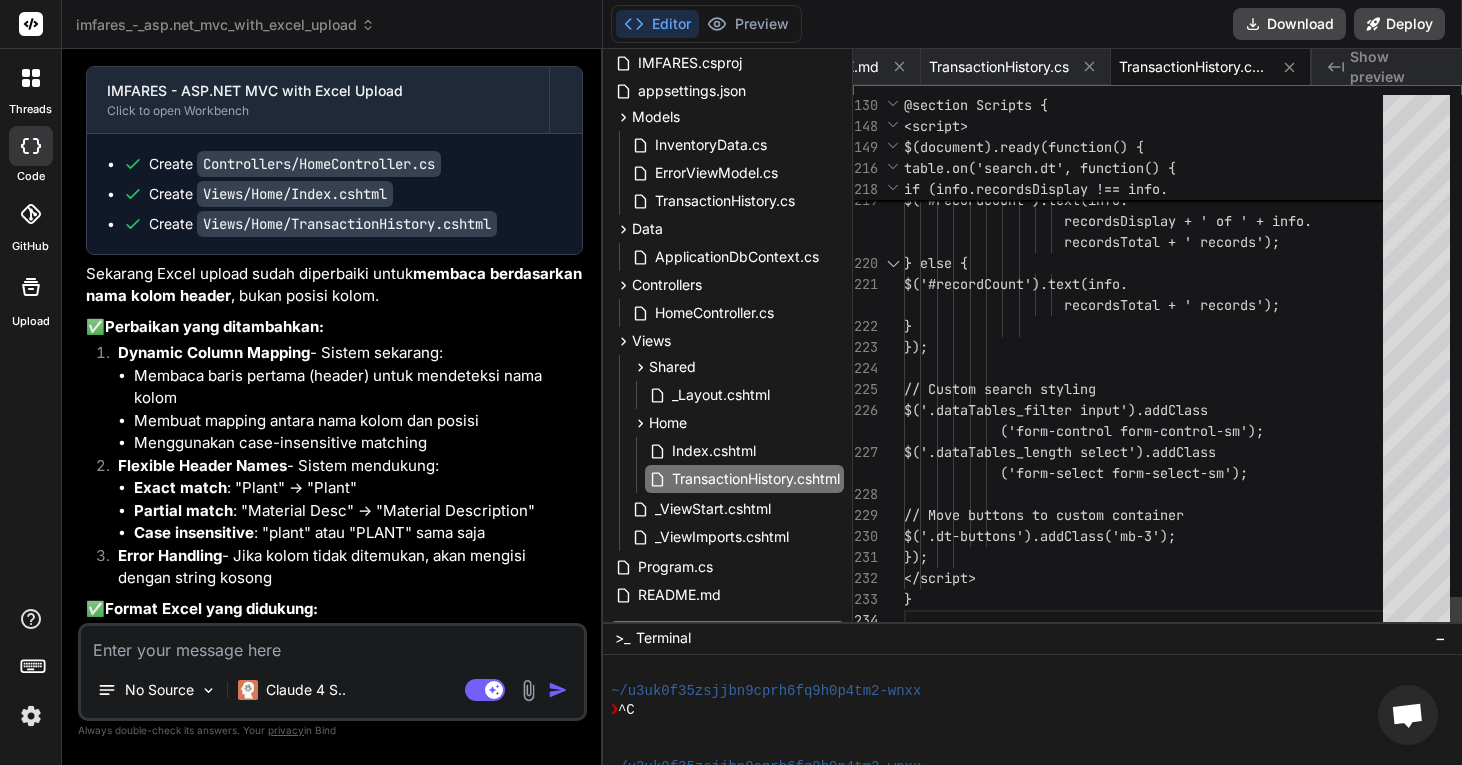 click on "$('.dataTables_filter input').addClass             $('.dataTables_length select').addClas s                          // Move buttons to custom container             $('.dt-buttons').addClass('mb-3');         });     </script> }             // Update record count on search/filte r             table.on('search.dt', function() {                 var info = table.page.info();                 if (info.recordsDisplay !== info.                  recordsTotal) {                     $('#recordCount').text(info.                      recordsDisplay + ' of ' + info.                      recordsTotal + ' records');                 } else {                     $('#recordCount').text(info." at bounding box center [1149, -3496] 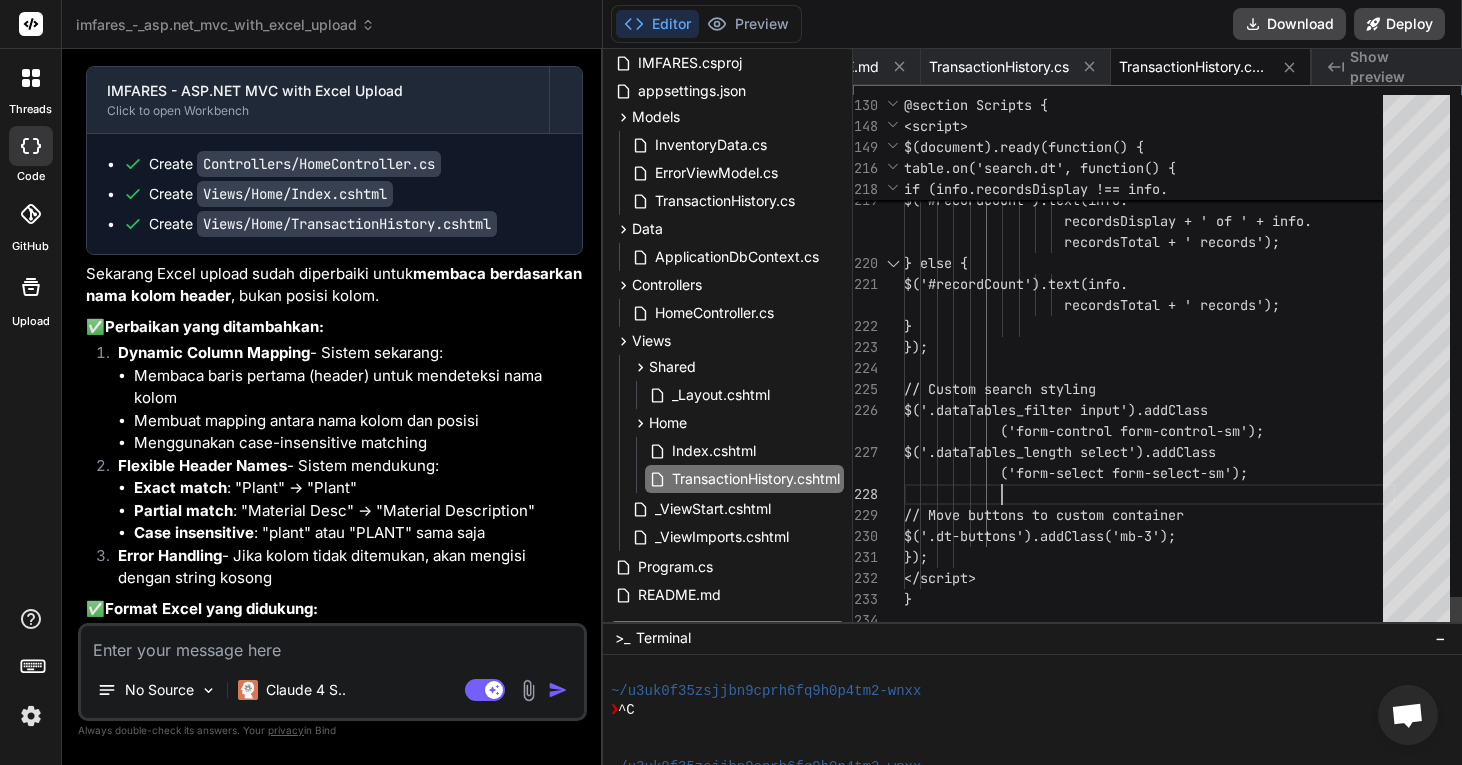 scroll, scrollTop: 126, scrollLeft: 0, axis: vertical 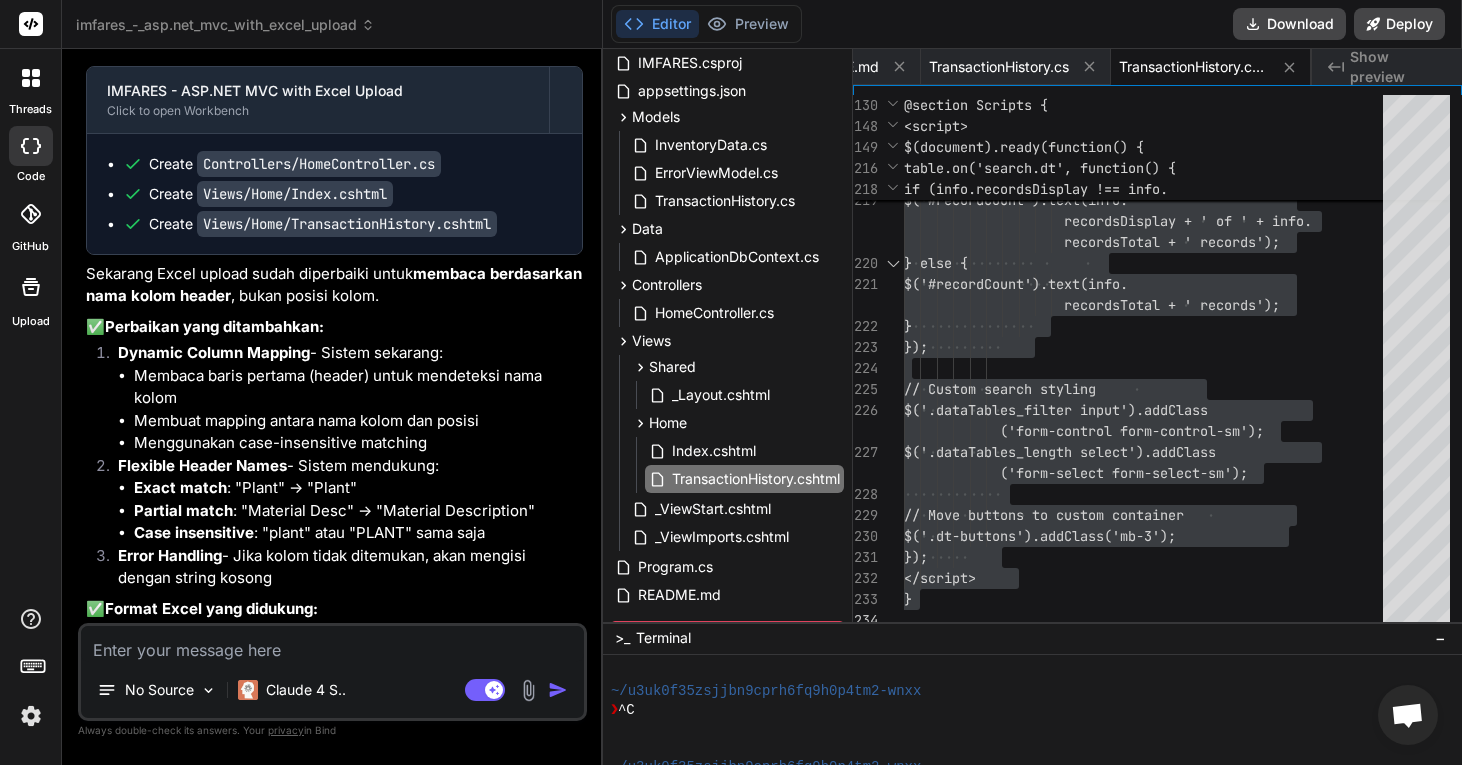click at bounding box center (332, 644) 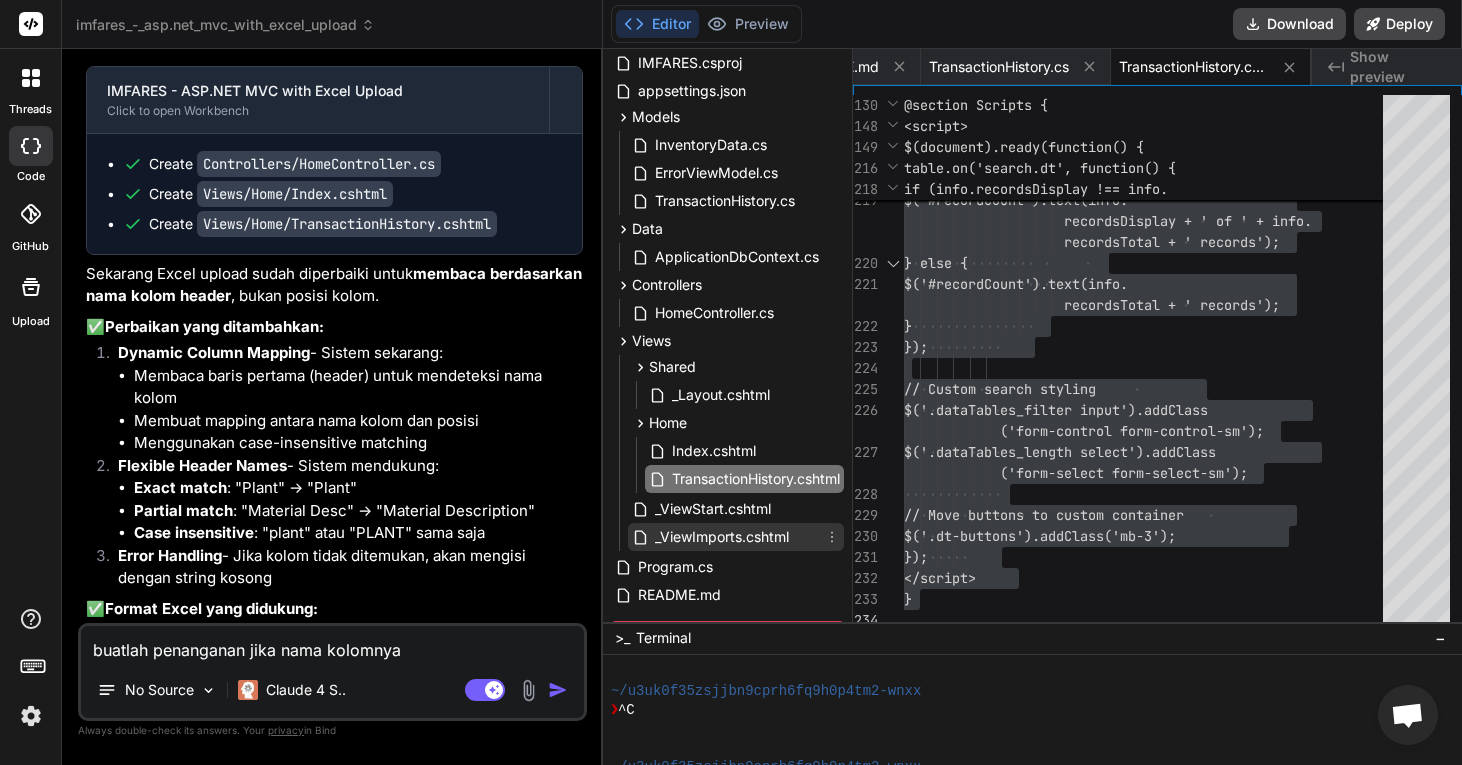 paste on "qty in une" 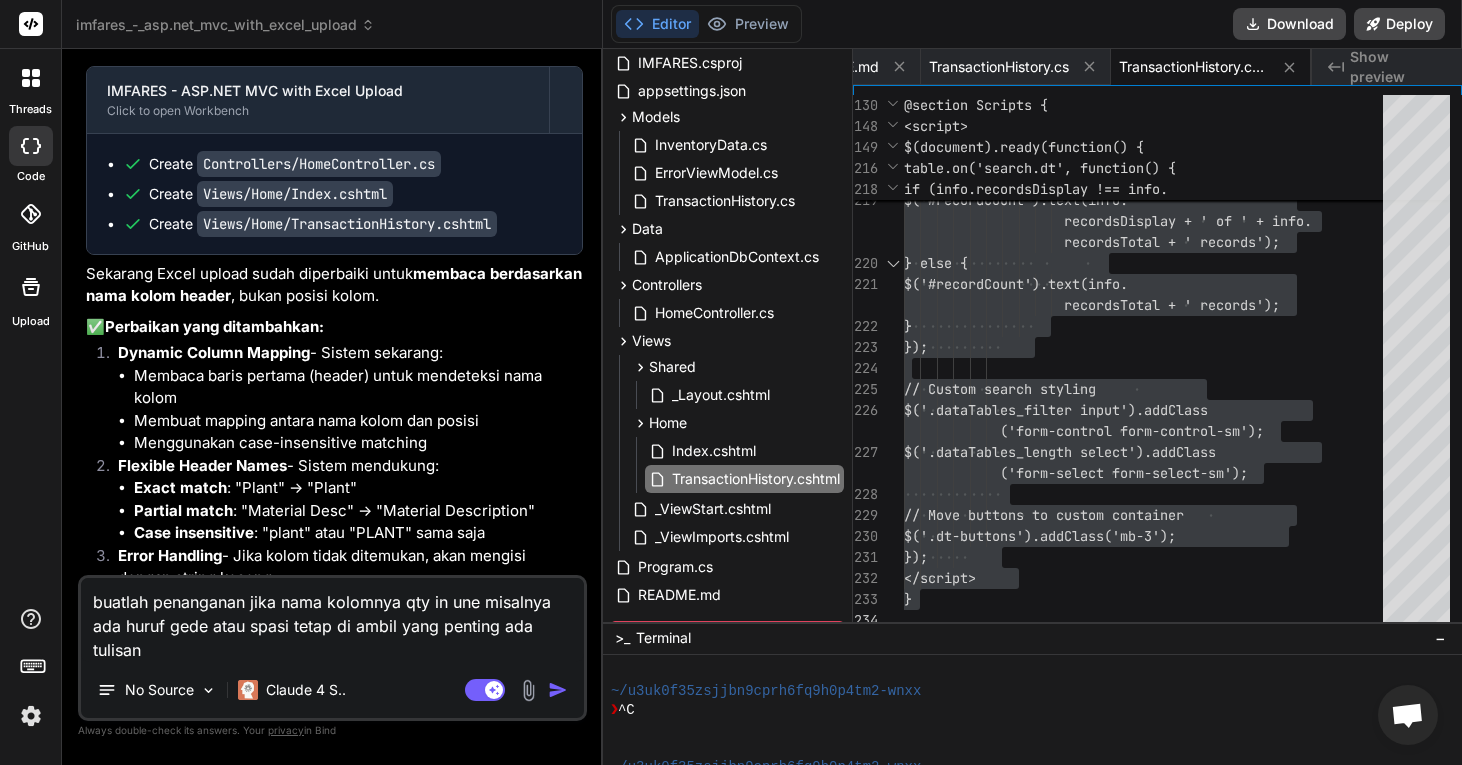 drag, startPoint x: 404, startPoint y: 603, endPoint x: 480, endPoint y: 606, distance: 76.05919 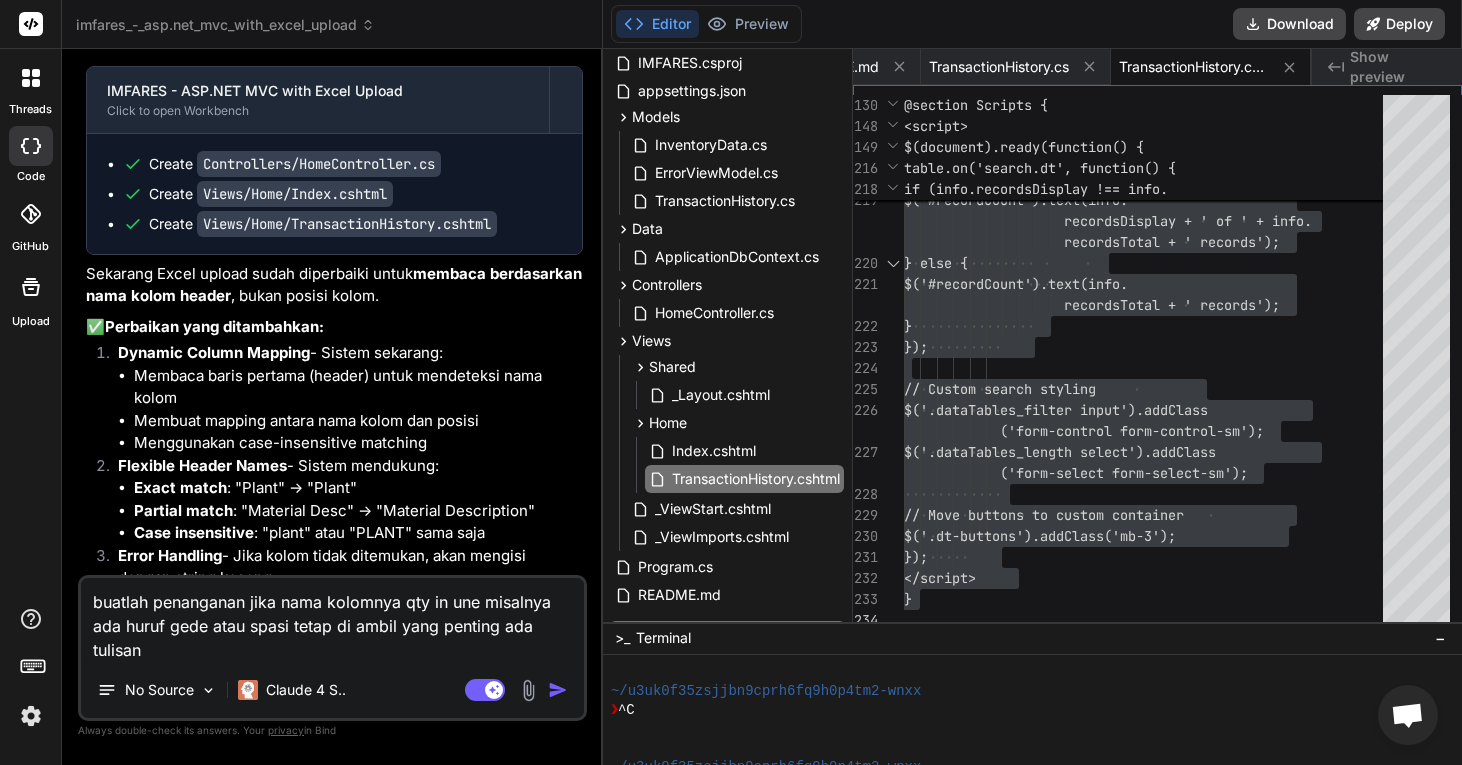 click on "buatlah penanganan jika nama kolomnya qty in une misalnya ada huruf gede atau spasi tetap di ambil yang penting ada tulisan" at bounding box center (332, 620) 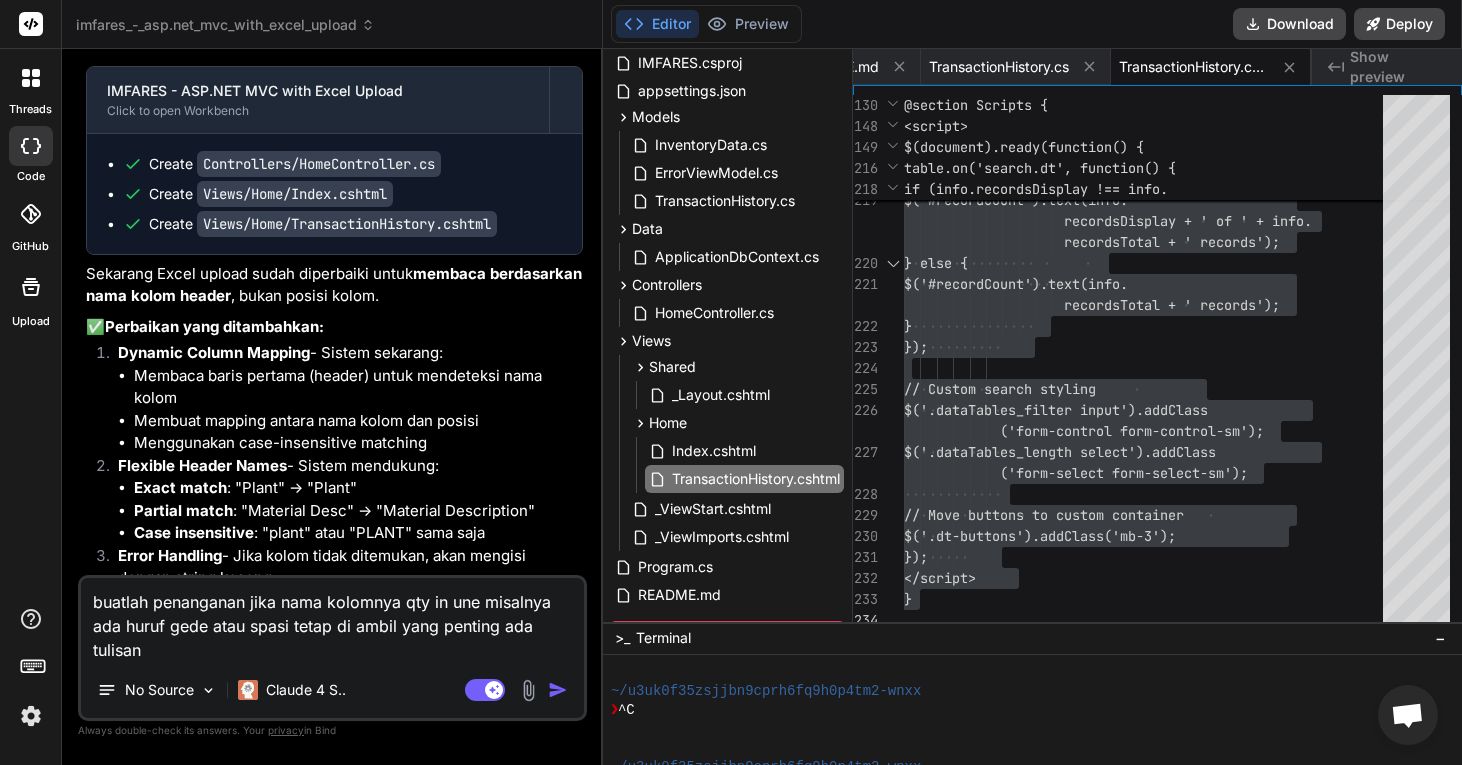 click on "buatlah penanganan jika nama kolomnya qty in une misalnya ada huruf gede atau spasi tetap di ambil yang penting ada tulisan" at bounding box center (332, 620) 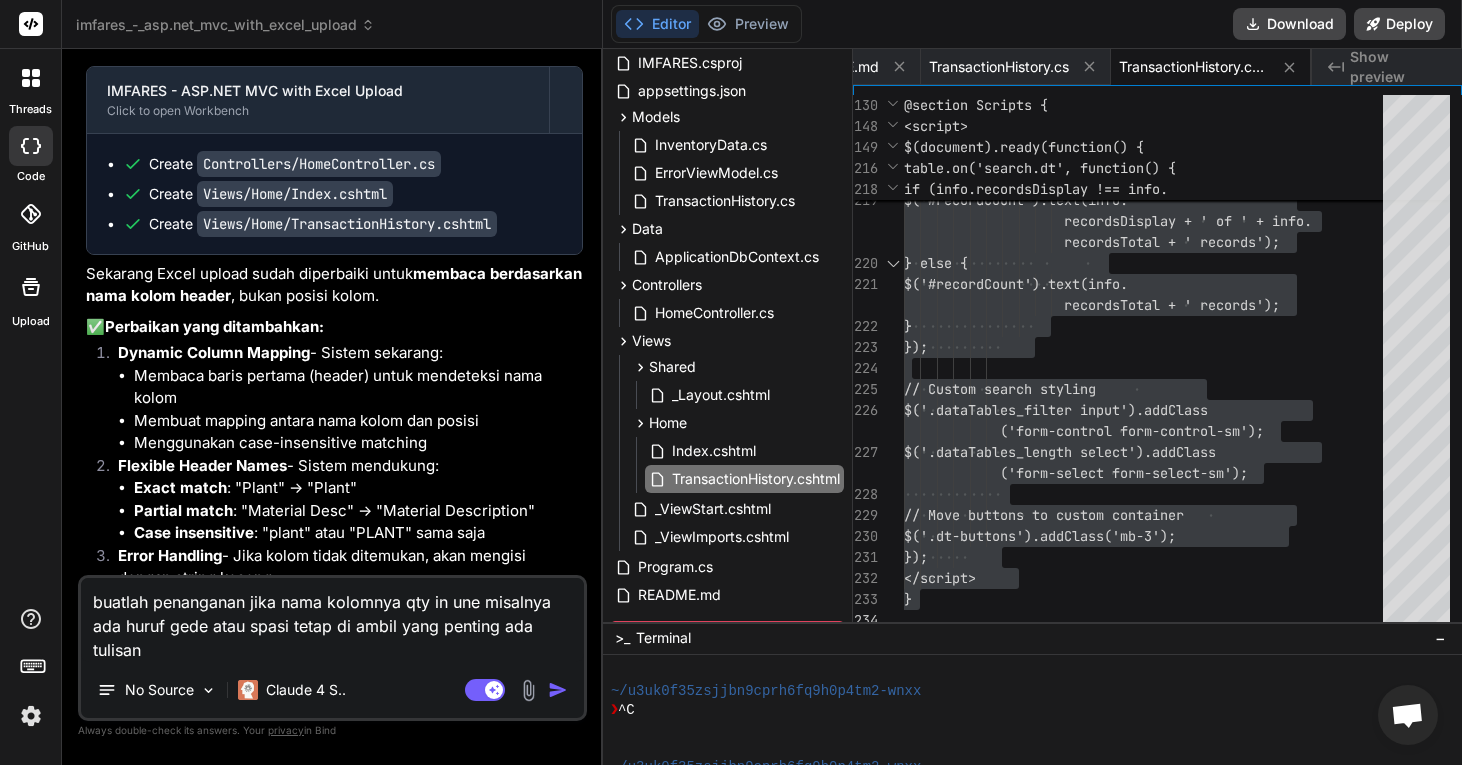paste on "qty in une" 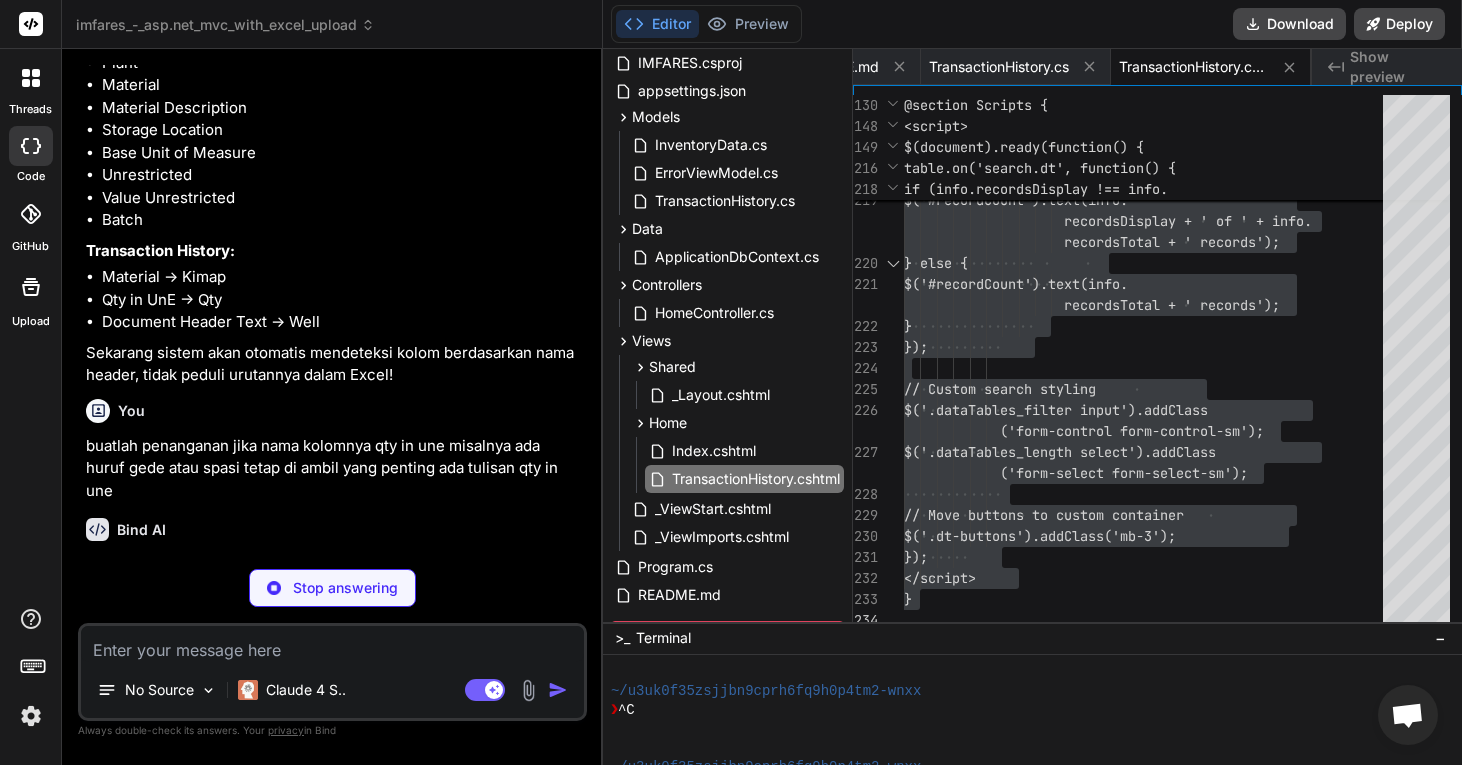 scroll, scrollTop: 5767, scrollLeft: 0, axis: vertical 